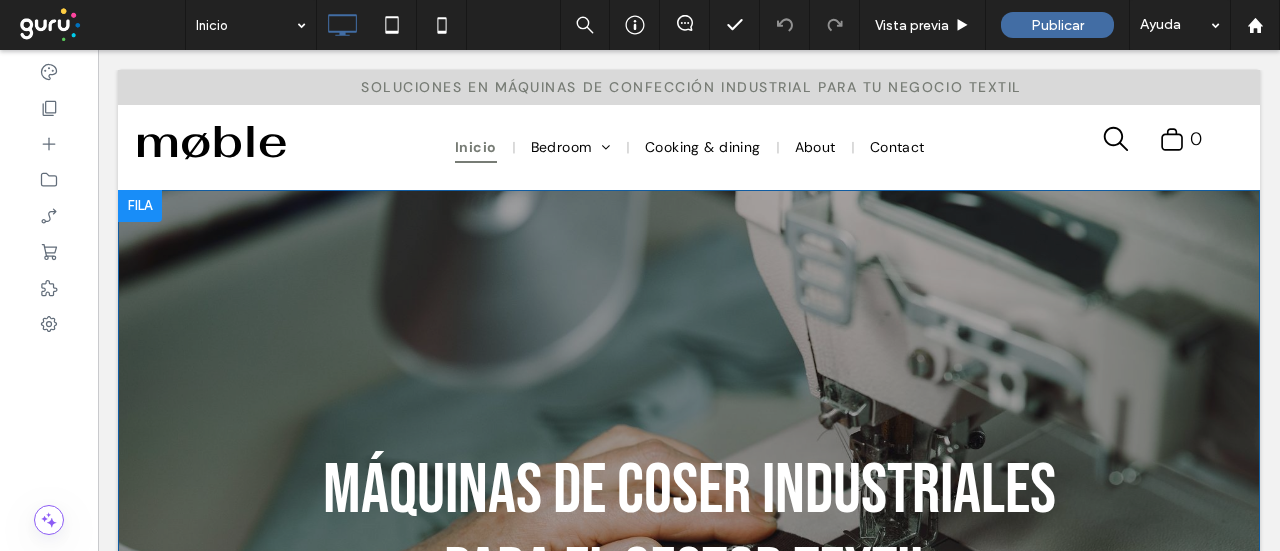 scroll, scrollTop: 0, scrollLeft: 0, axis: both 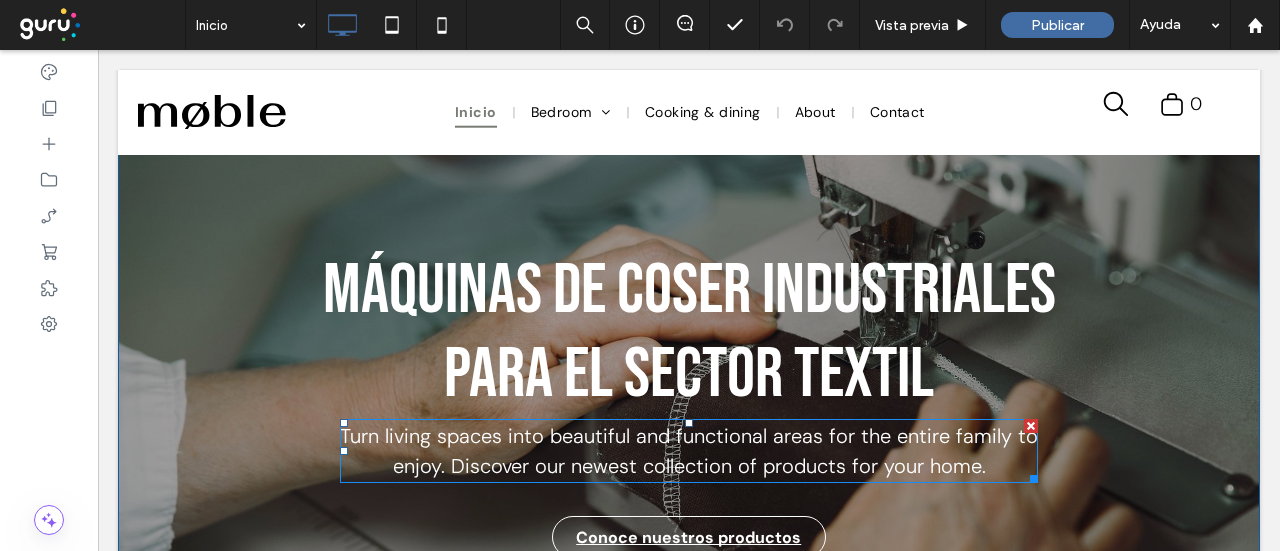 click on "Turn living spaces into beautiful and functional areas for the entire family to enjoy. Discover our newest collection of products for your home." at bounding box center [689, 451] 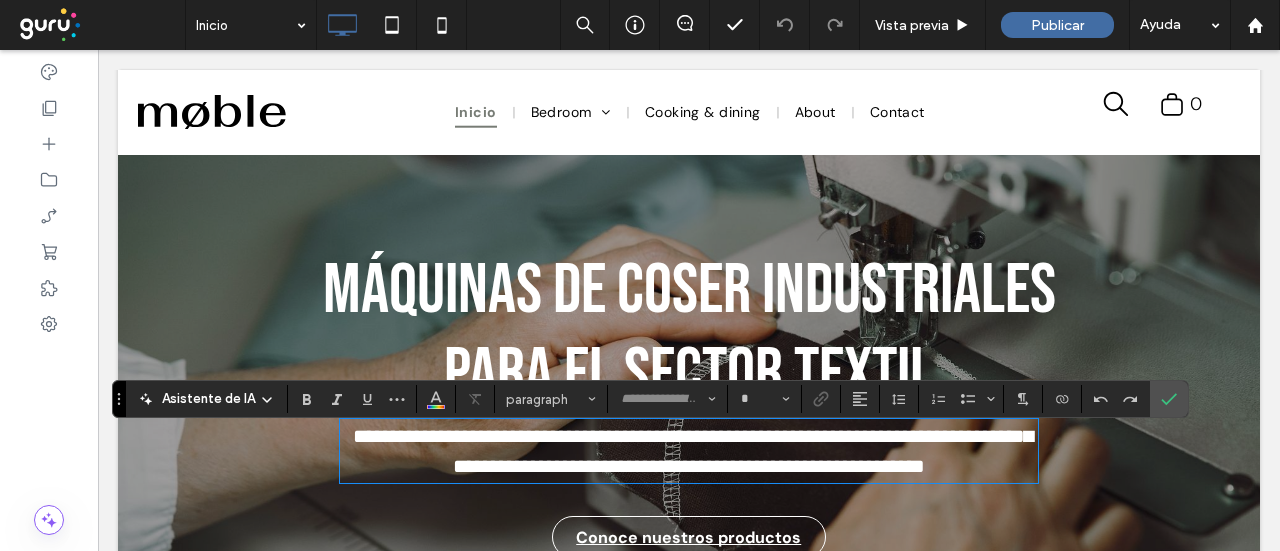 type on "*******" 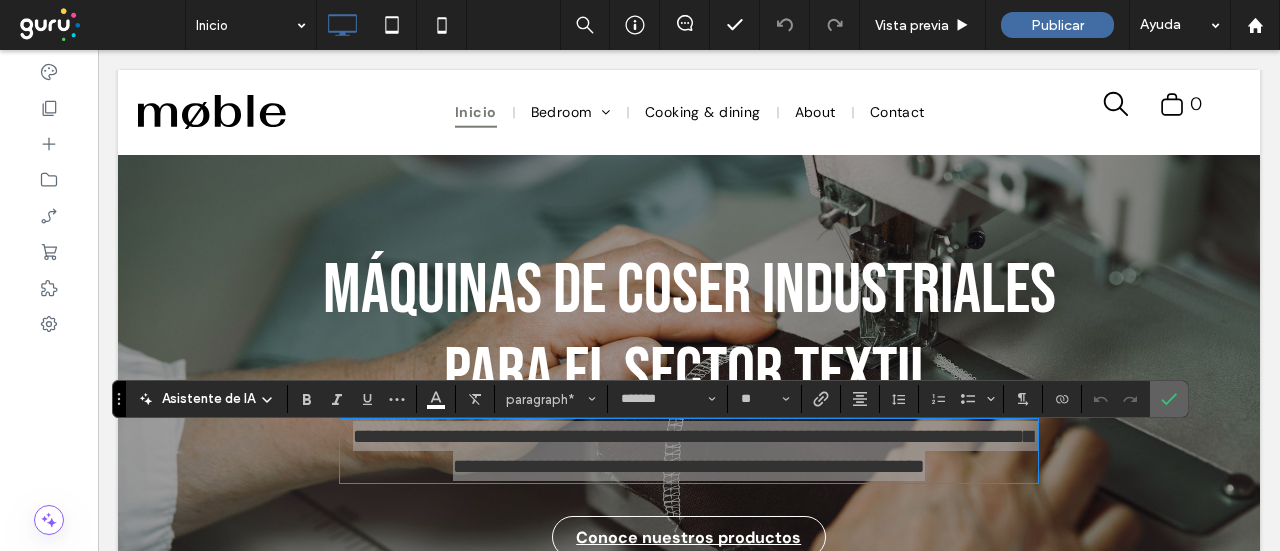 click 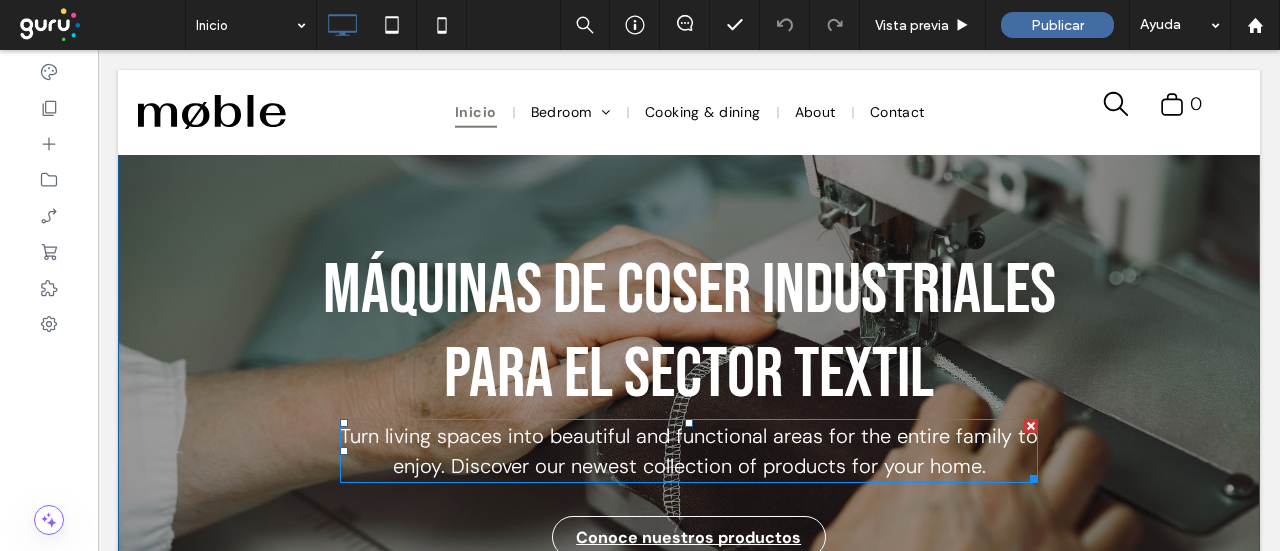 click on "Turn living spaces into beautiful and functional areas for the entire family to enjoy. Discover our newest collection of products for your home." at bounding box center (689, 451) 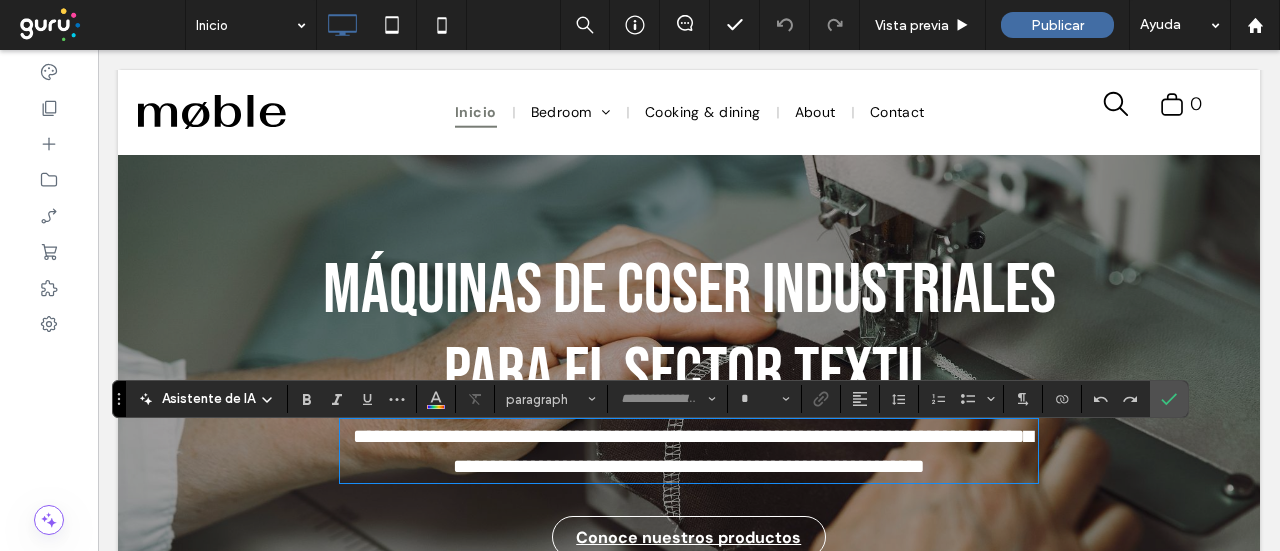 type on "*******" 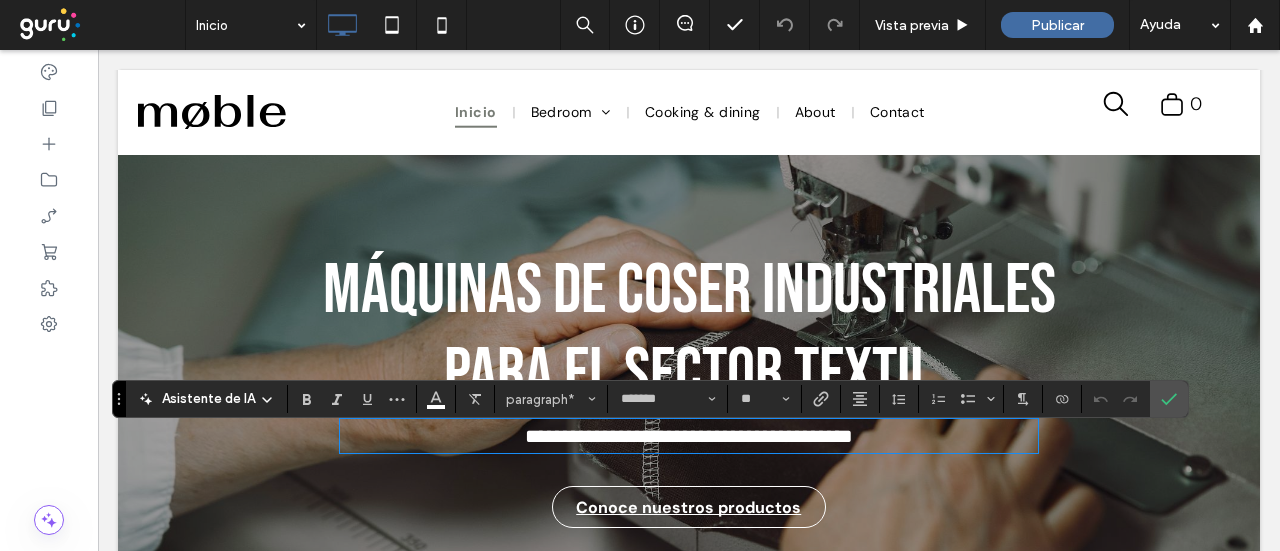 type on "**" 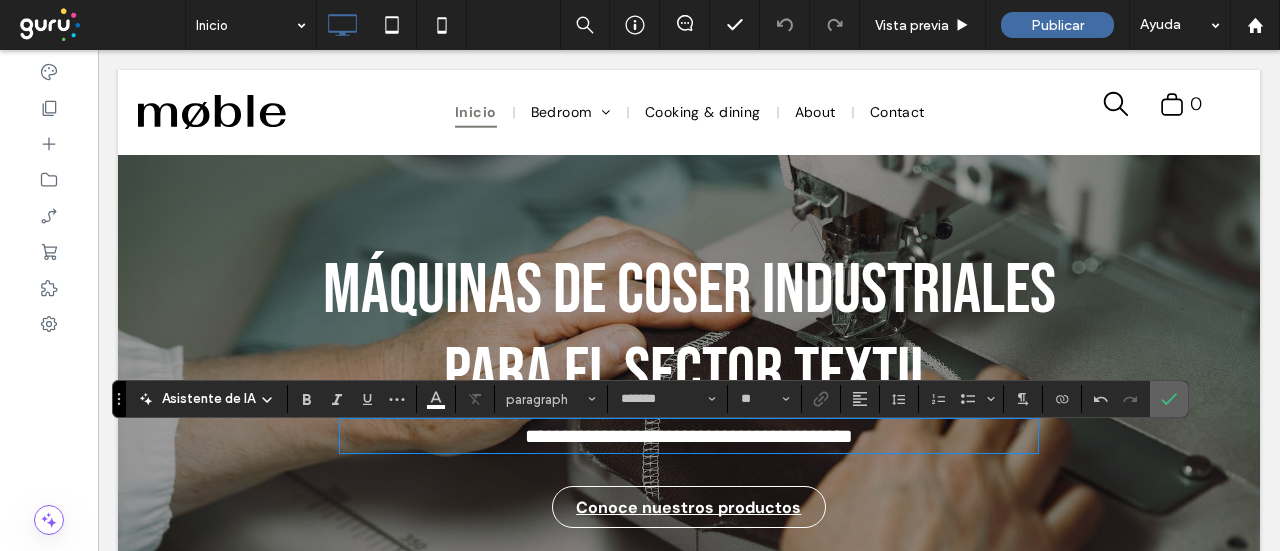 click 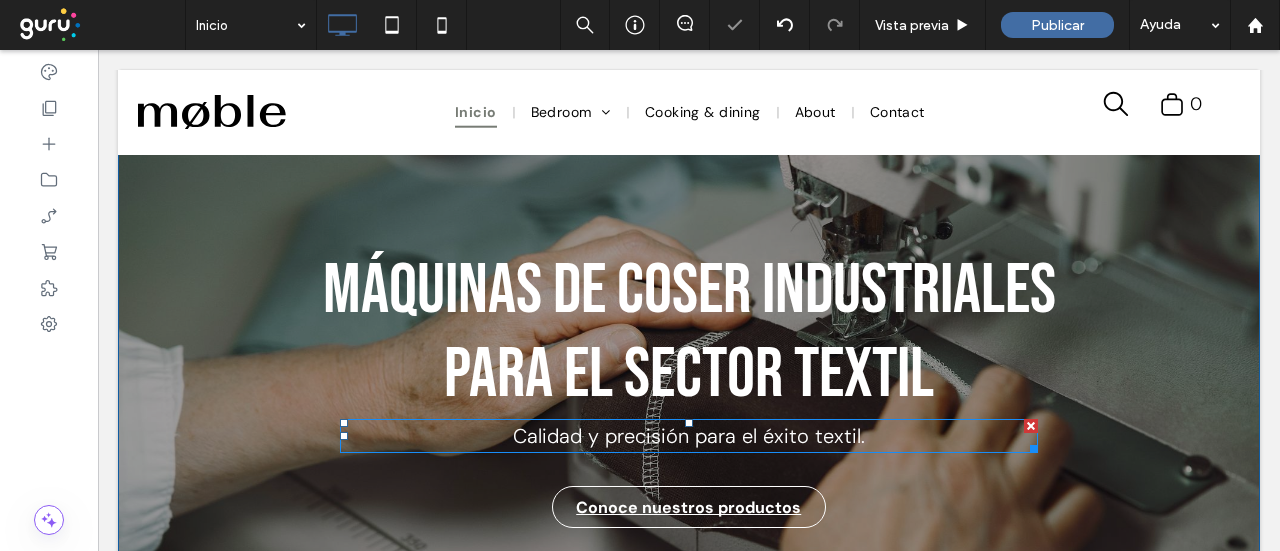 click on "Calidad y precisión para el éxito textil." at bounding box center [689, 436] 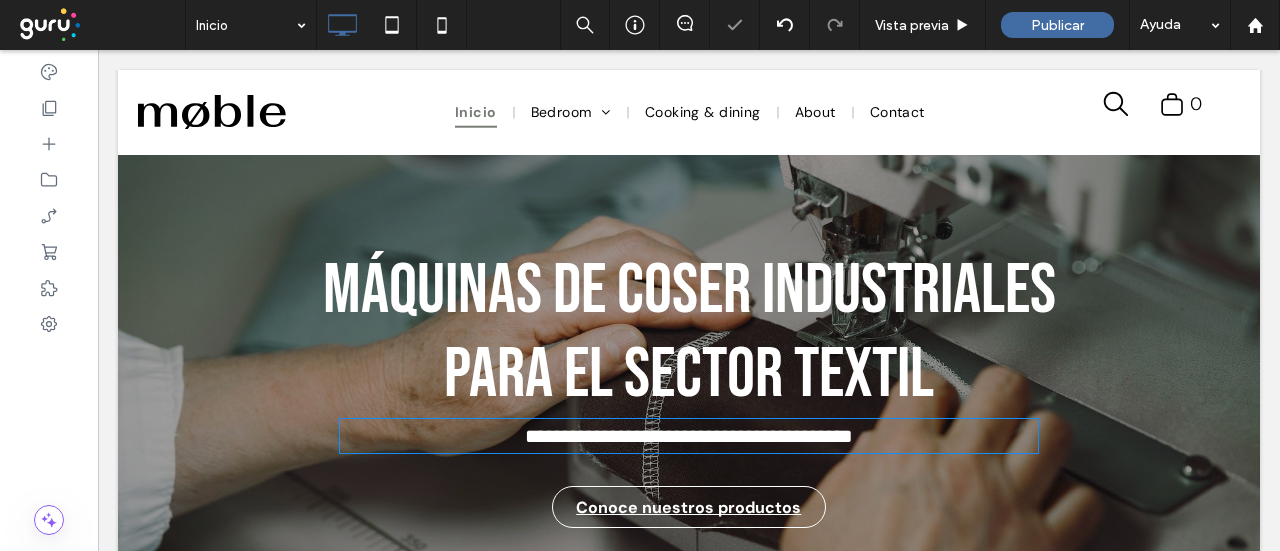 type on "*******" 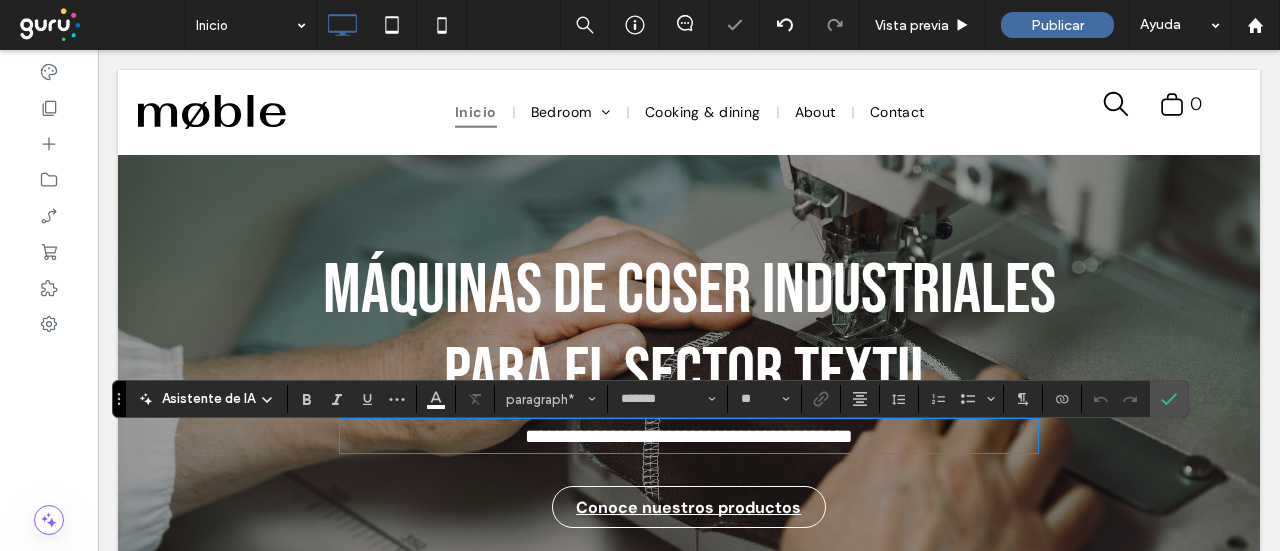 type 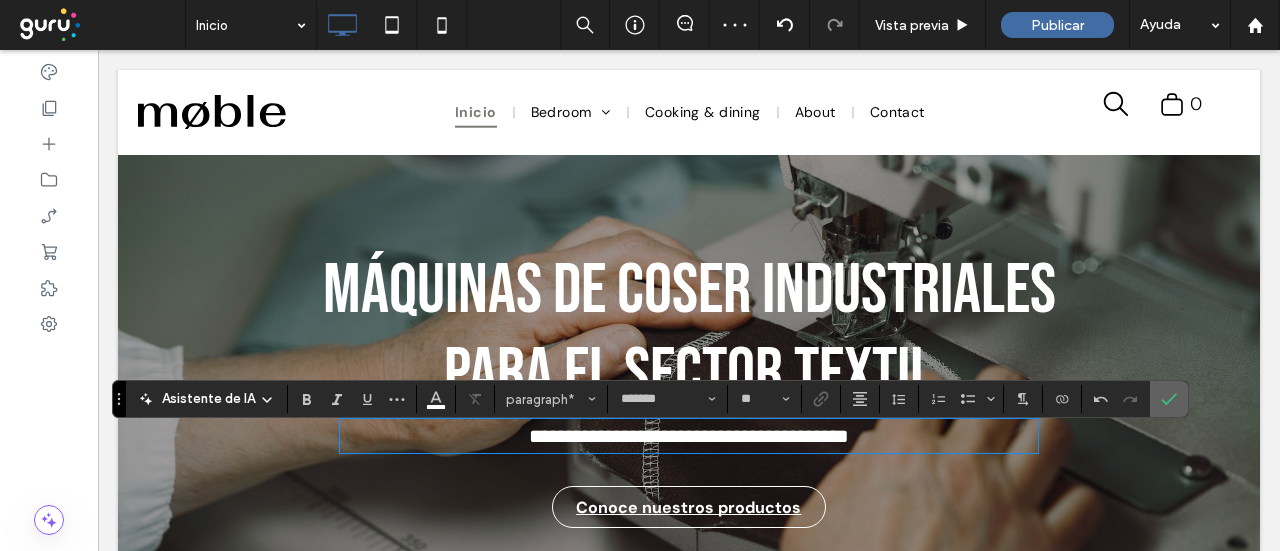 click 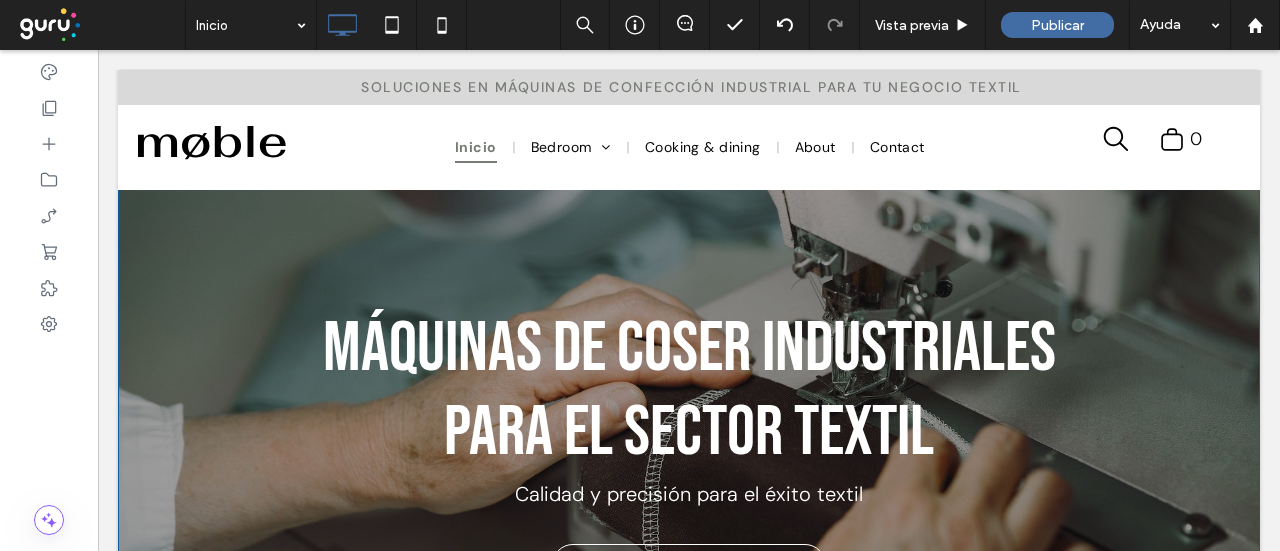 scroll, scrollTop: 200, scrollLeft: 0, axis: vertical 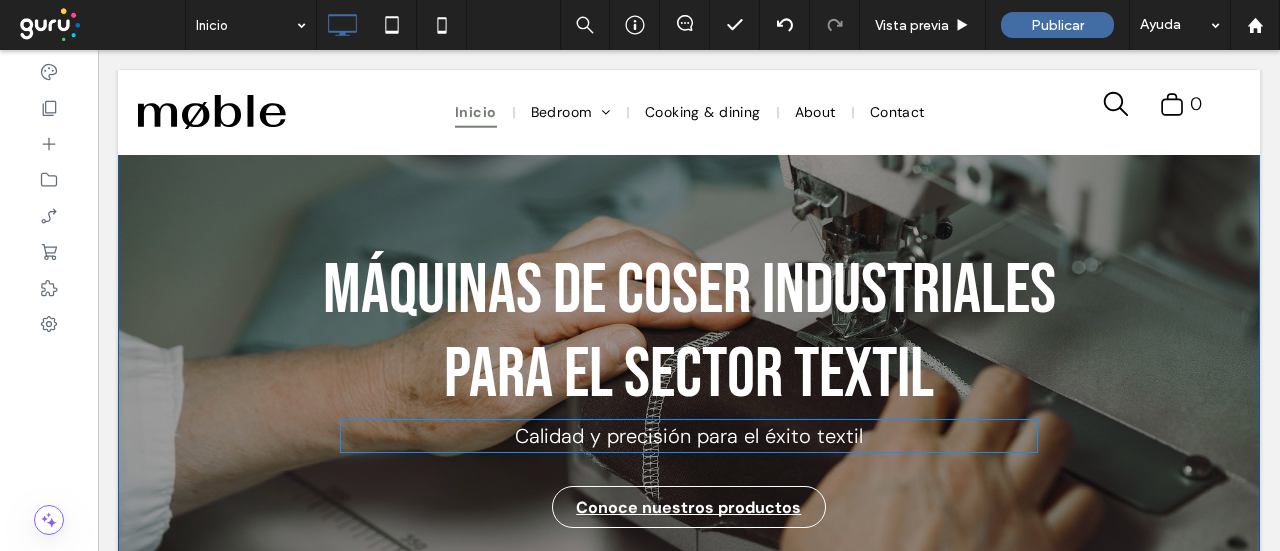 click on "Calidad y precisión para el éxito textil" at bounding box center [689, 436] 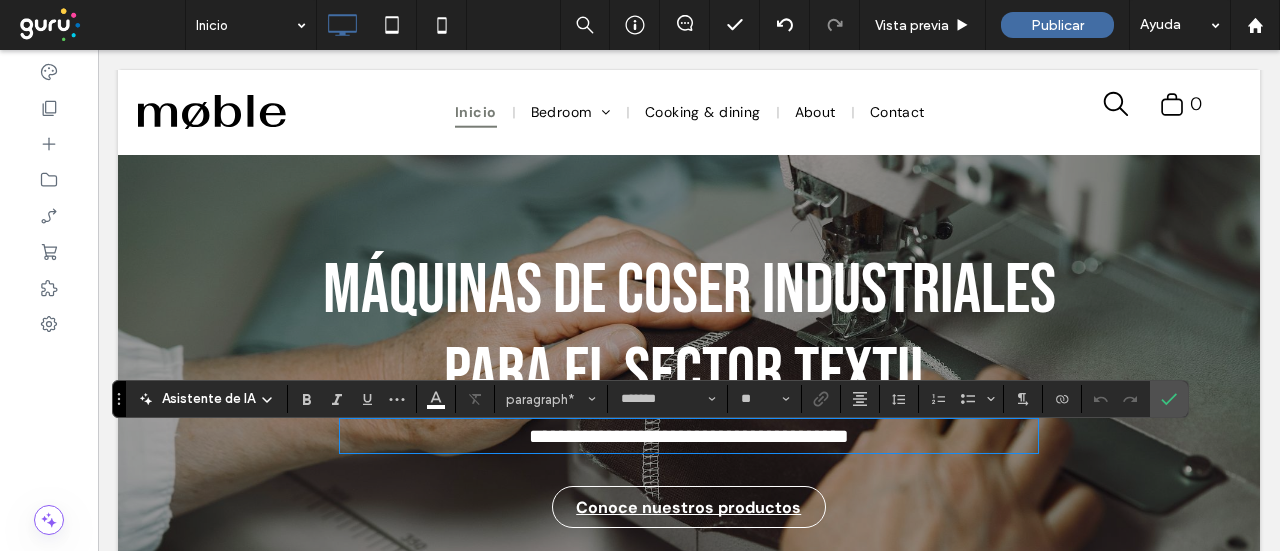 scroll, scrollTop: 0, scrollLeft: 0, axis: both 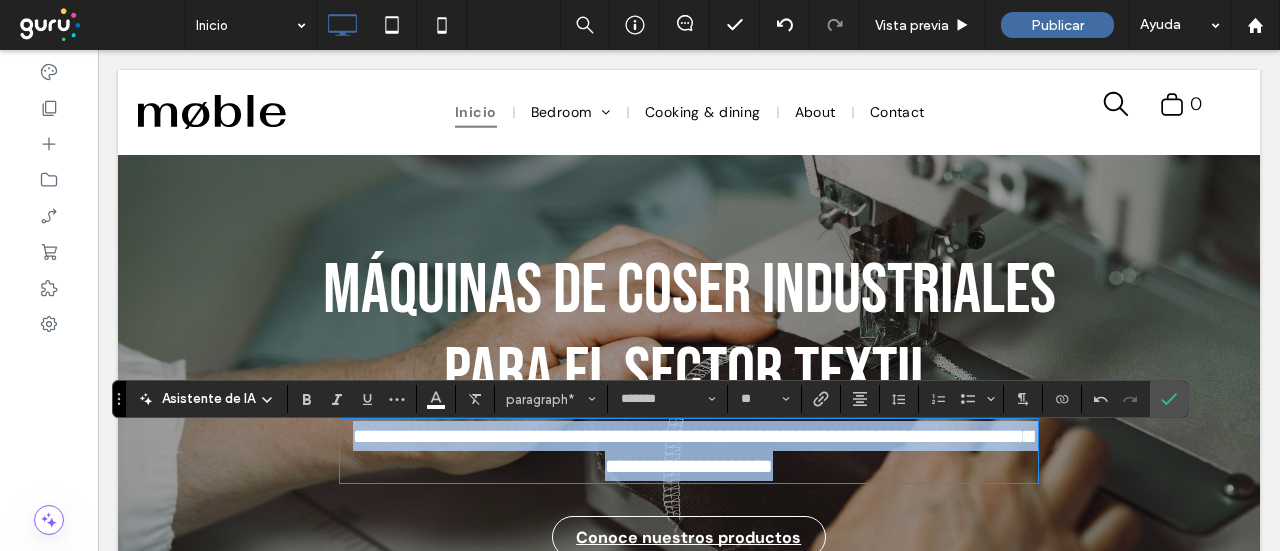 drag, startPoint x: 851, startPoint y: 472, endPoint x: 264, endPoint y: 425, distance: 588.8786 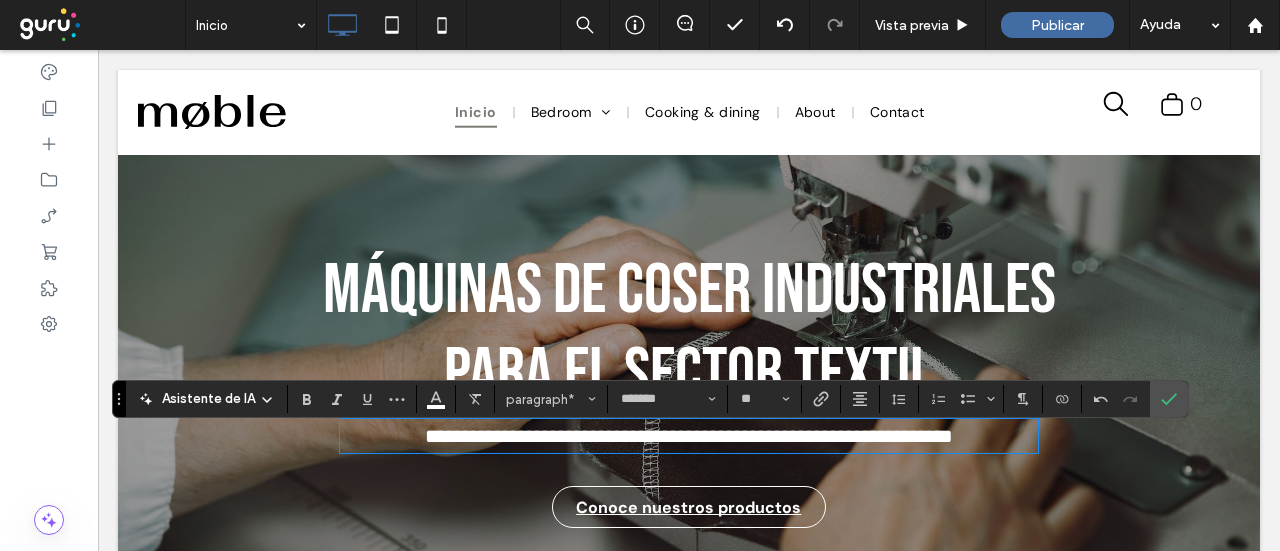 scroll, scrollTop: 0, scrollLeft: 0, axis: both 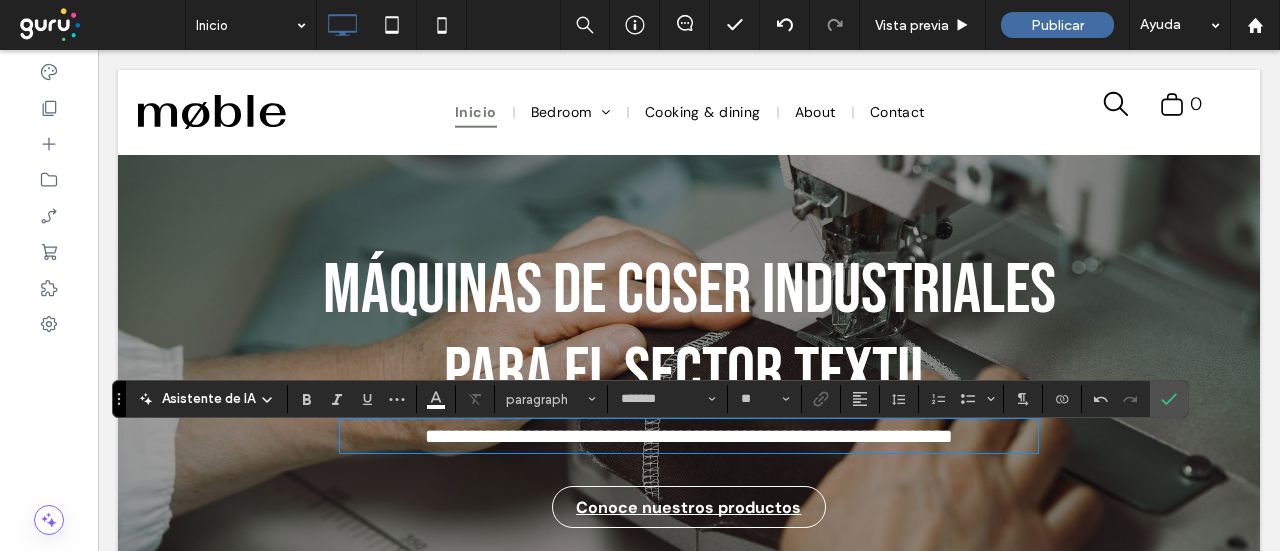 type on "**" 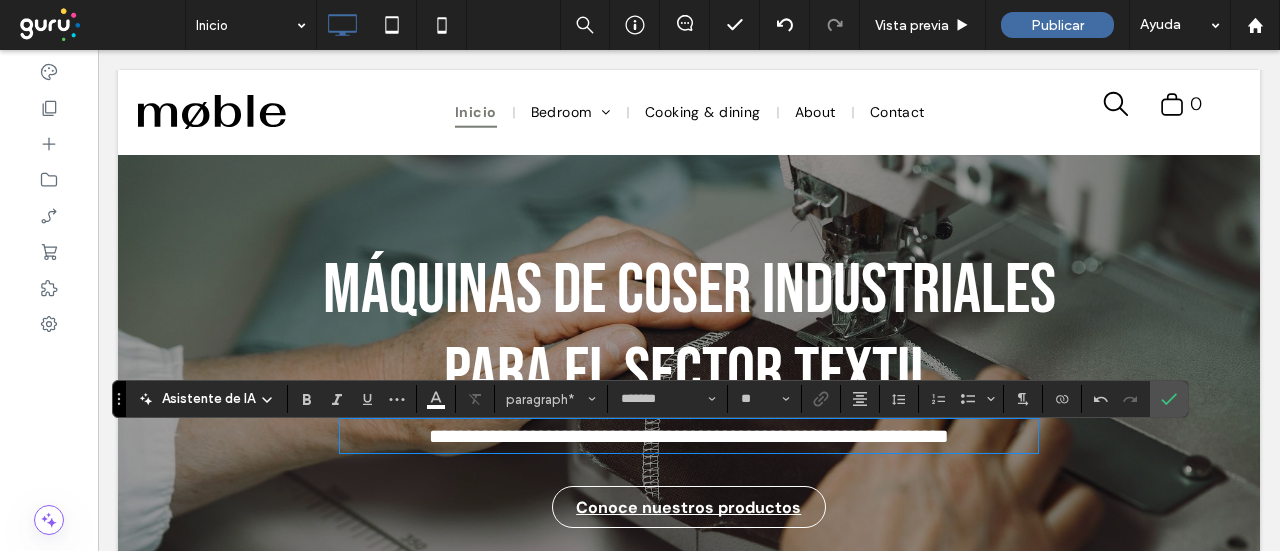 type 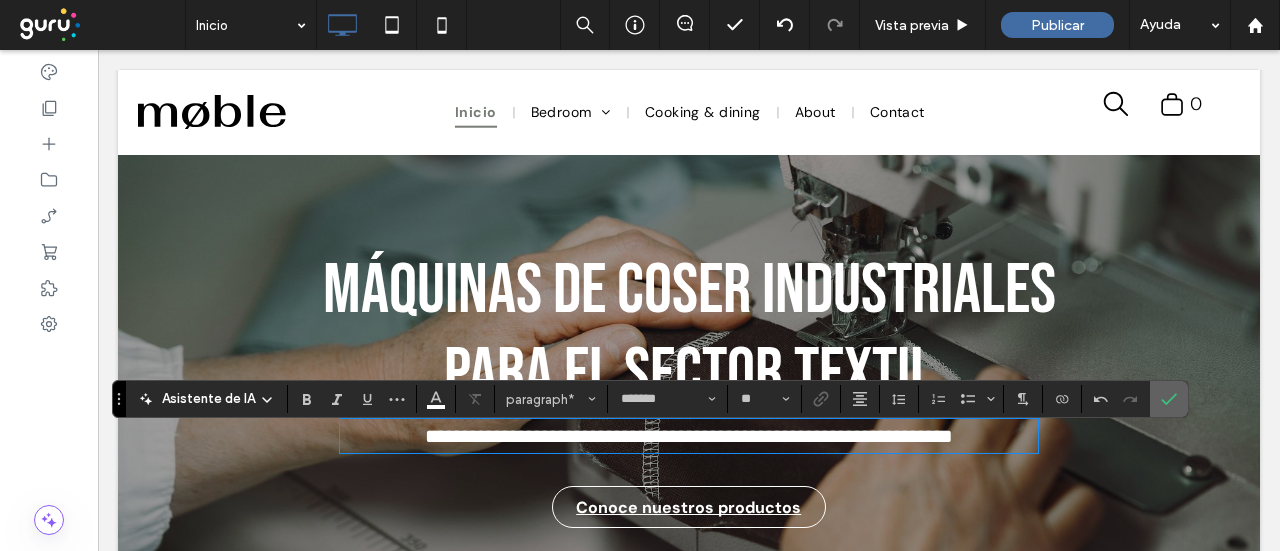 click 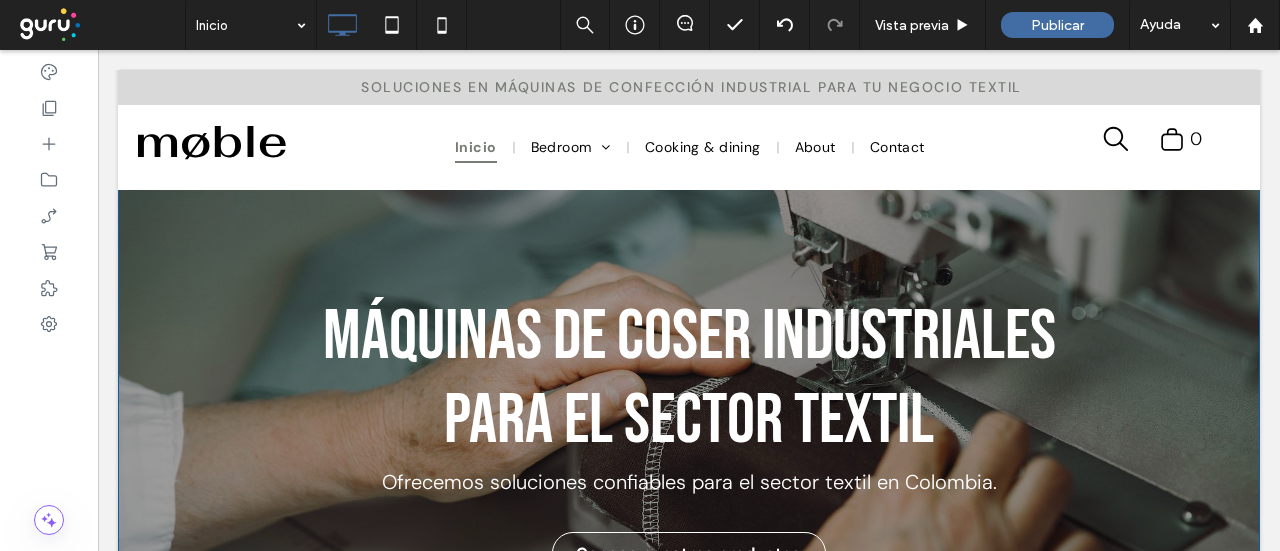 scroll, scrollTop: 0, scrollLeft: 0, axis: both 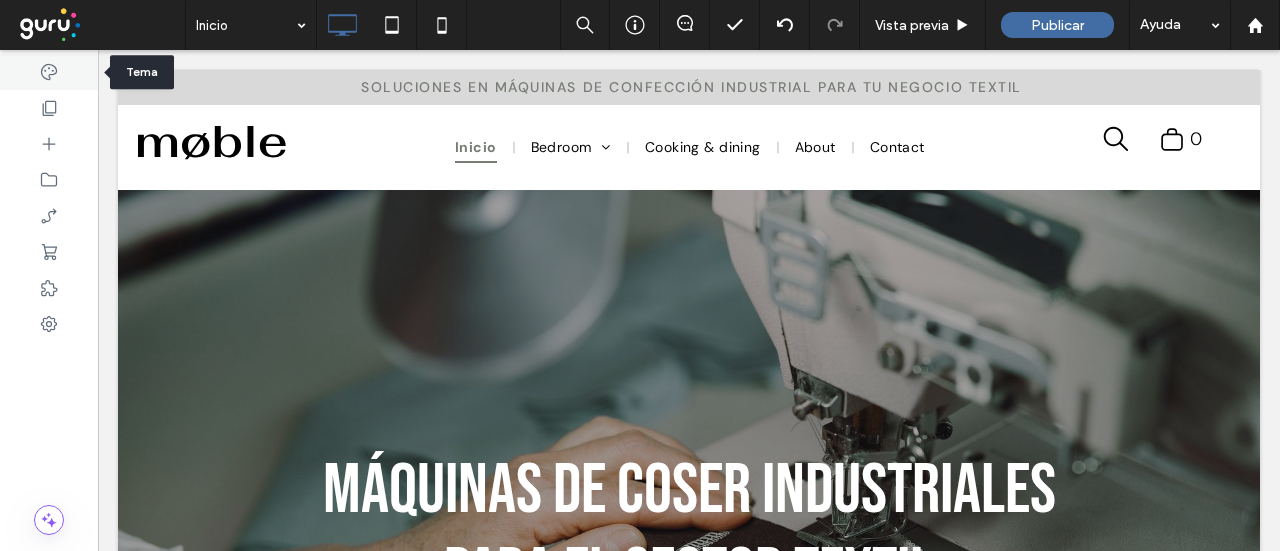 click at bounding box center [49, 72] 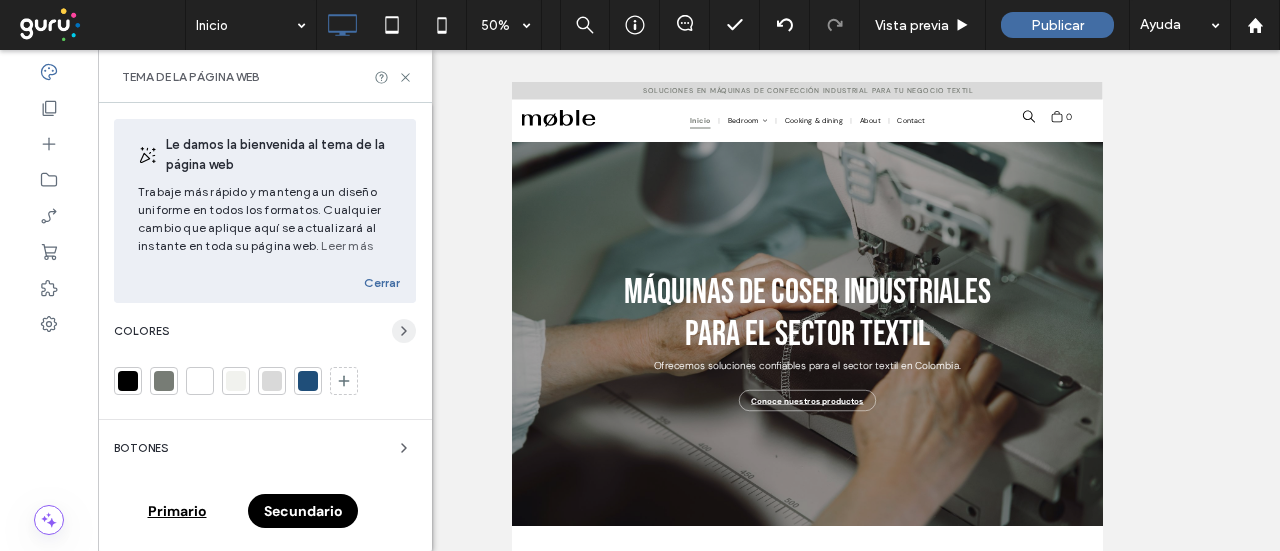 click 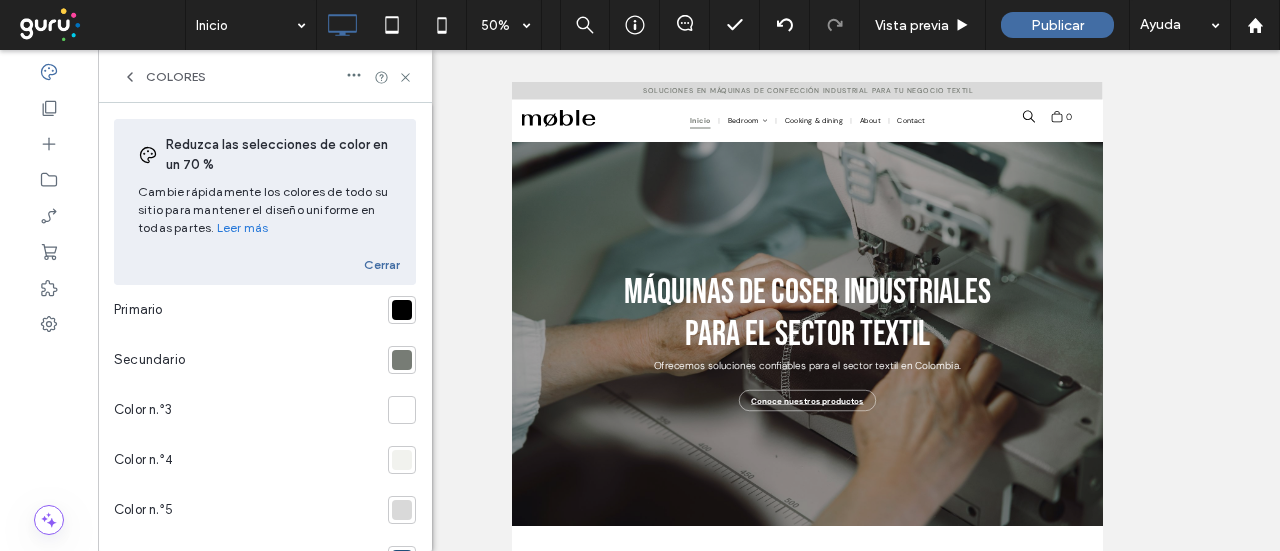 click at bounding box center [402, 310] 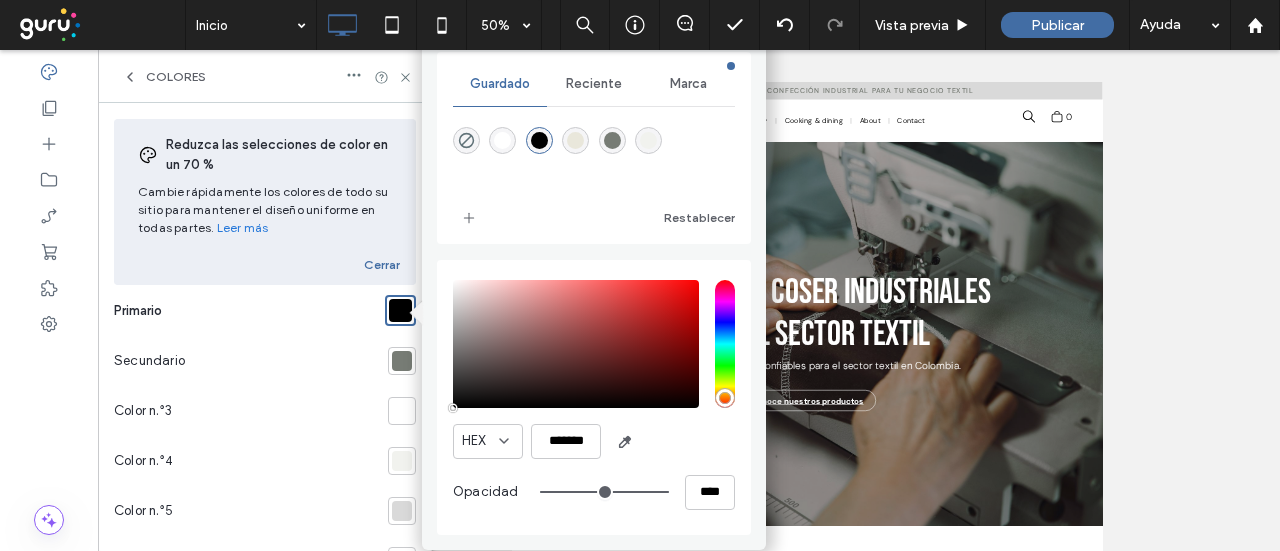 click at bounding box center [402, 361] 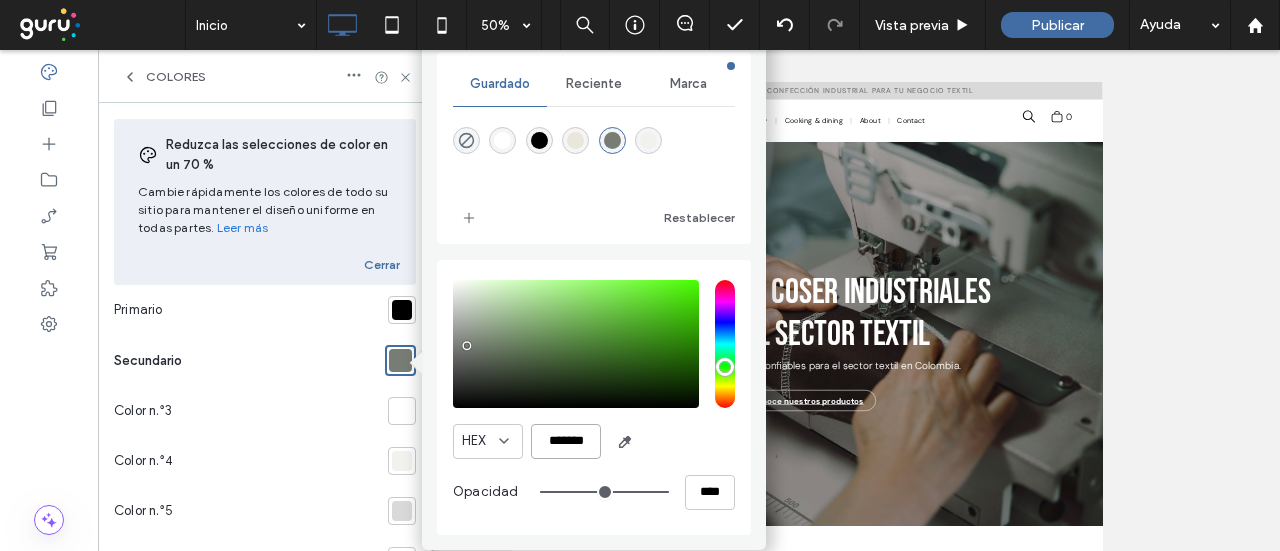 click on "*******" at bounding box center (566, 441) 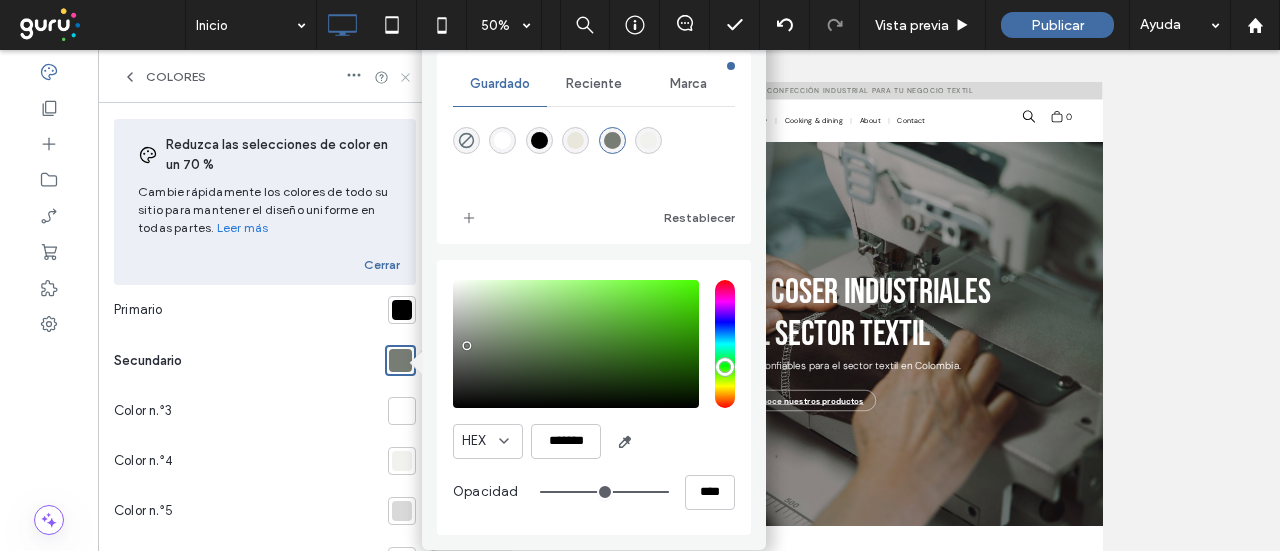 drag, startPoint x: 408, startPoint y: 73, endPoint x: 304, endPoint y: 53, distance: 105.90562 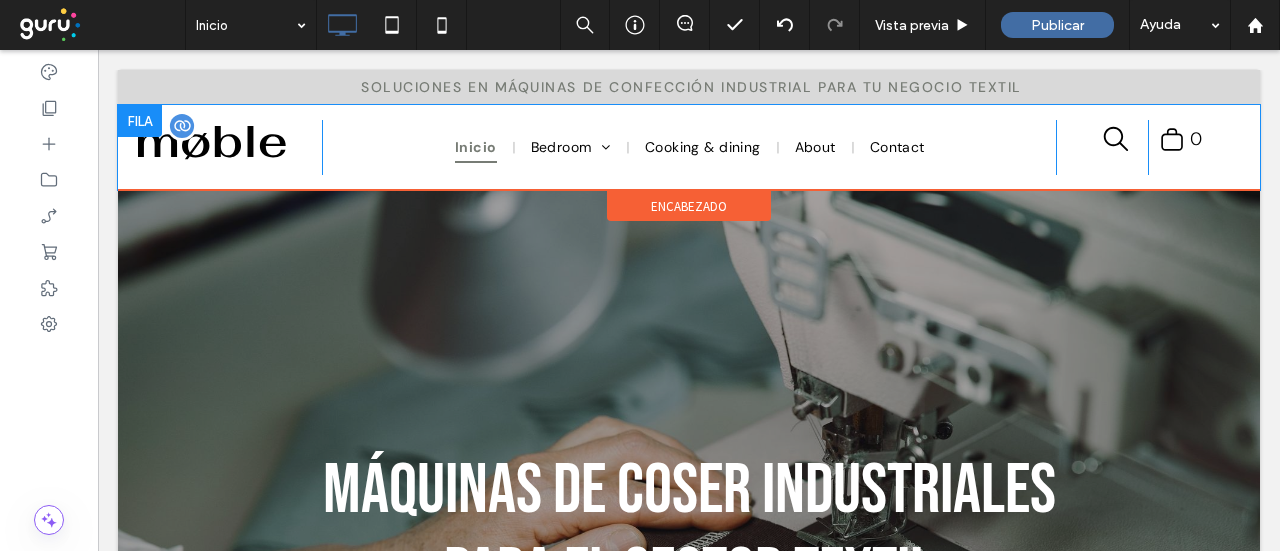 click at bounding box center [212, 143] 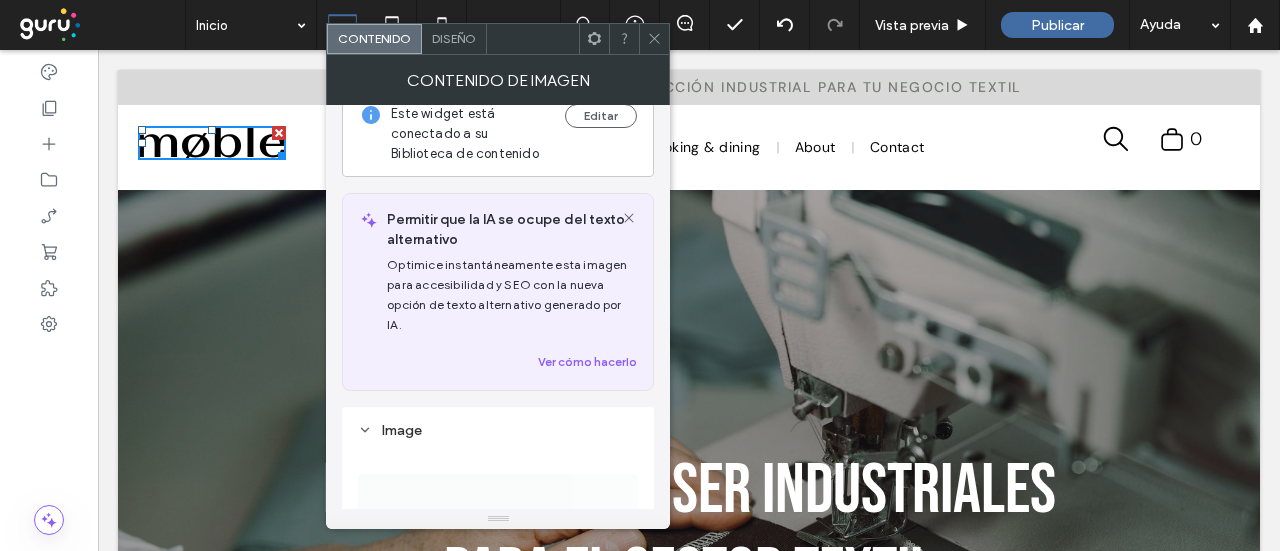 scroll, scrollTop: 0, scrollLeft: 0, axis: both 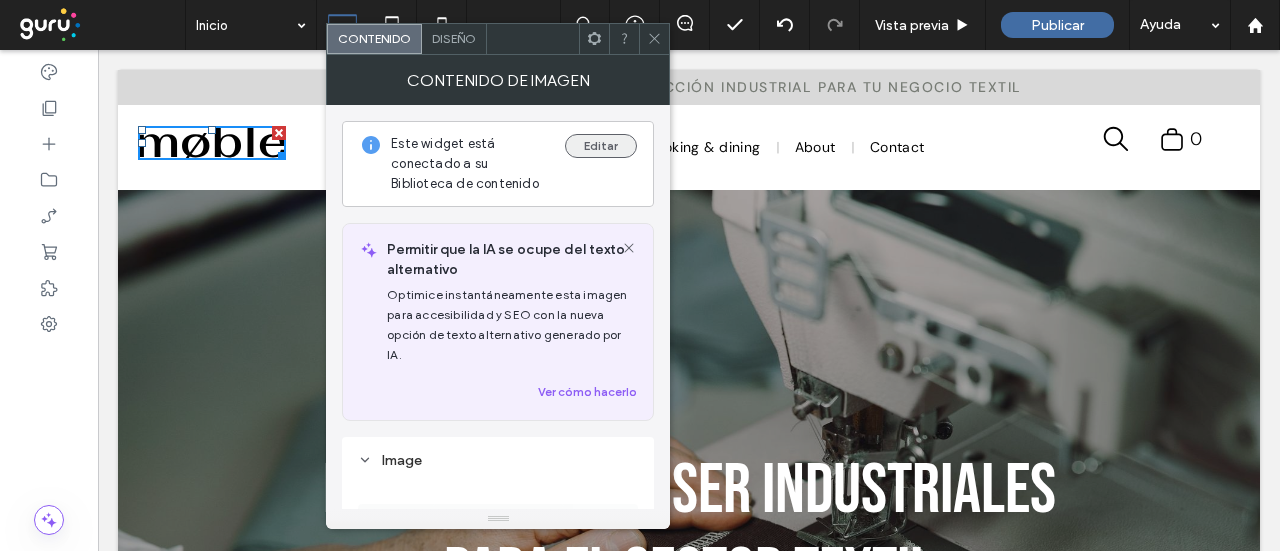 click on "Editar" at bounding box center (601, 146) 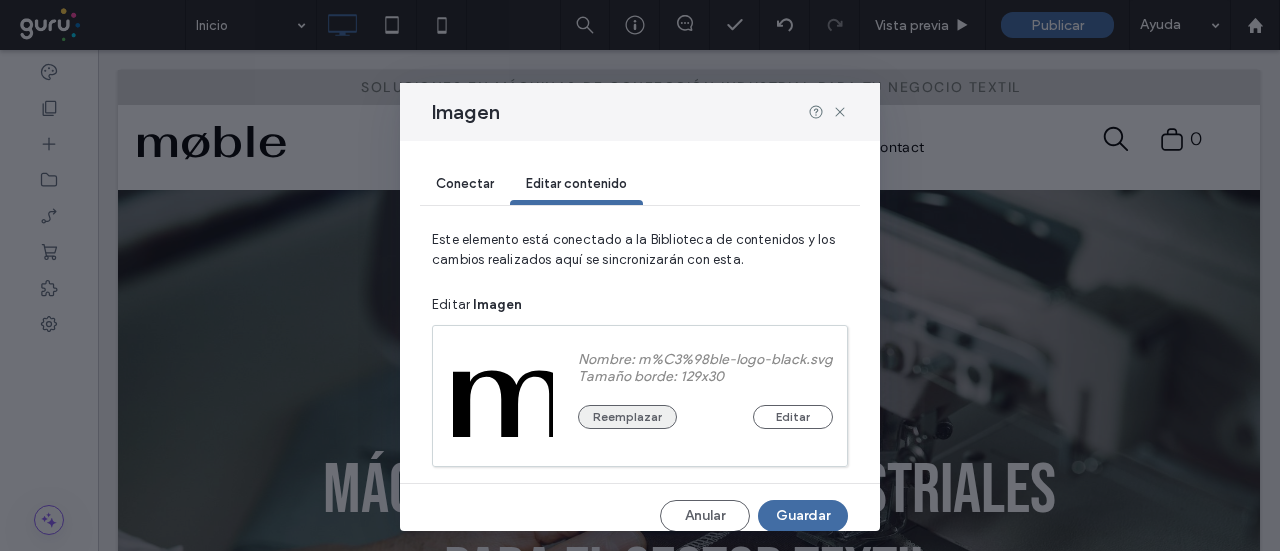 click on "Reemplazar" at bounding box center [627, 417] 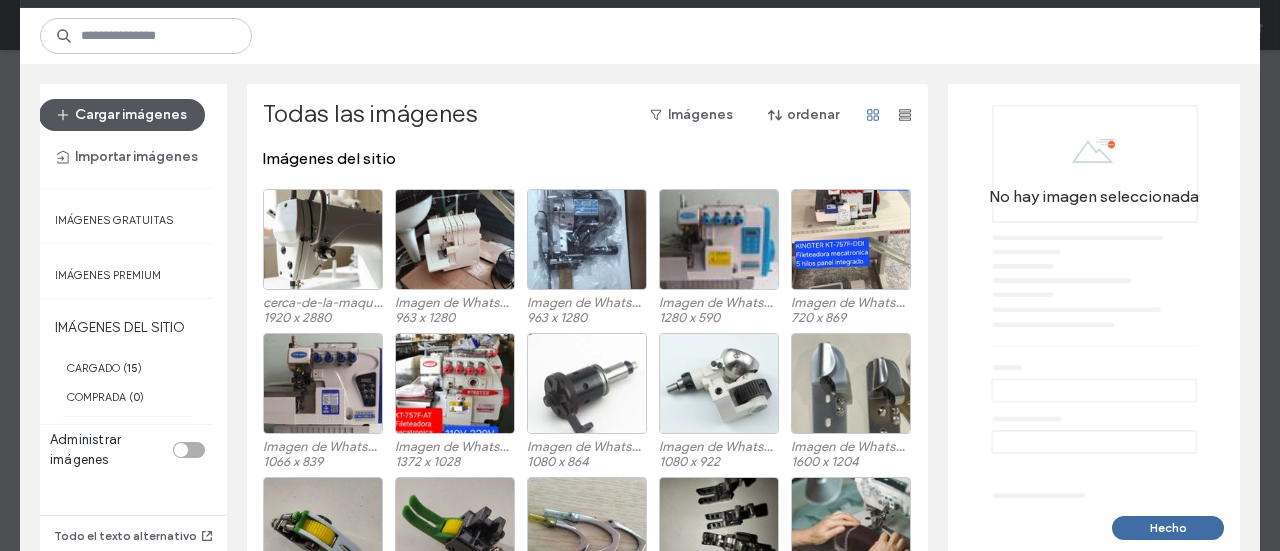 click on "Cargar imágenes" at bounding box center [122, 115] 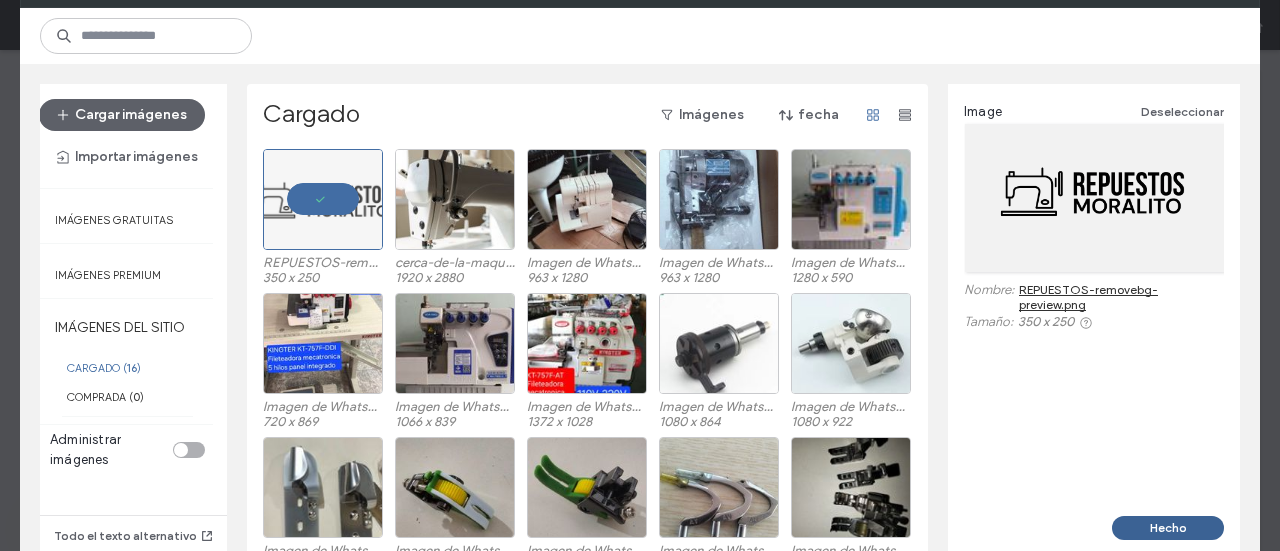 click on "Hecho" at bounding box center [1168, 528] 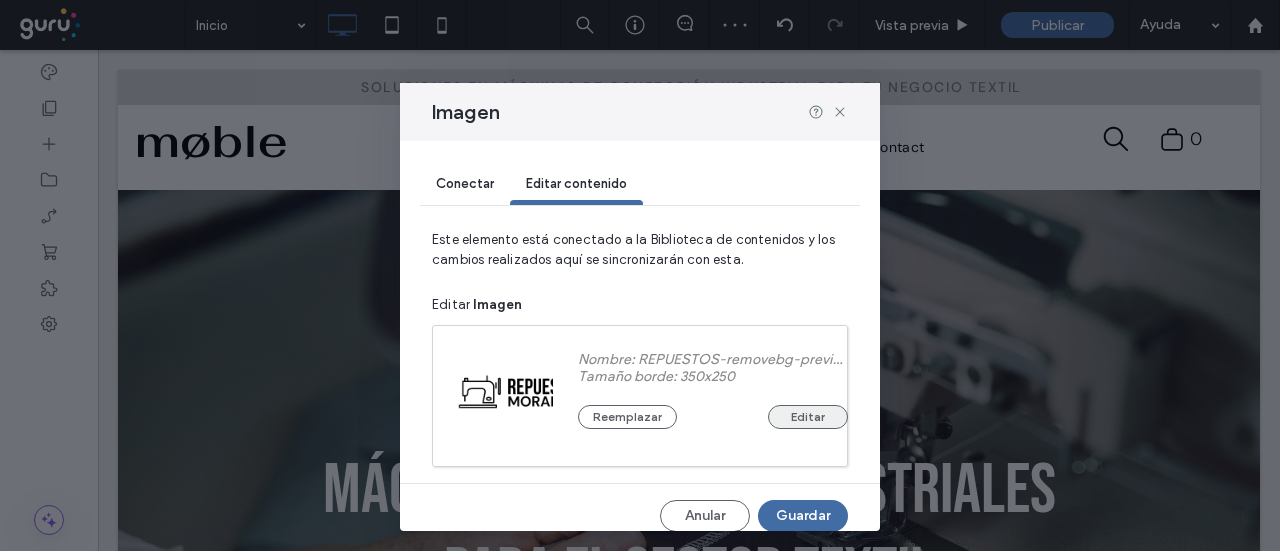 click on "Editar" at bounding box center (808, 417) 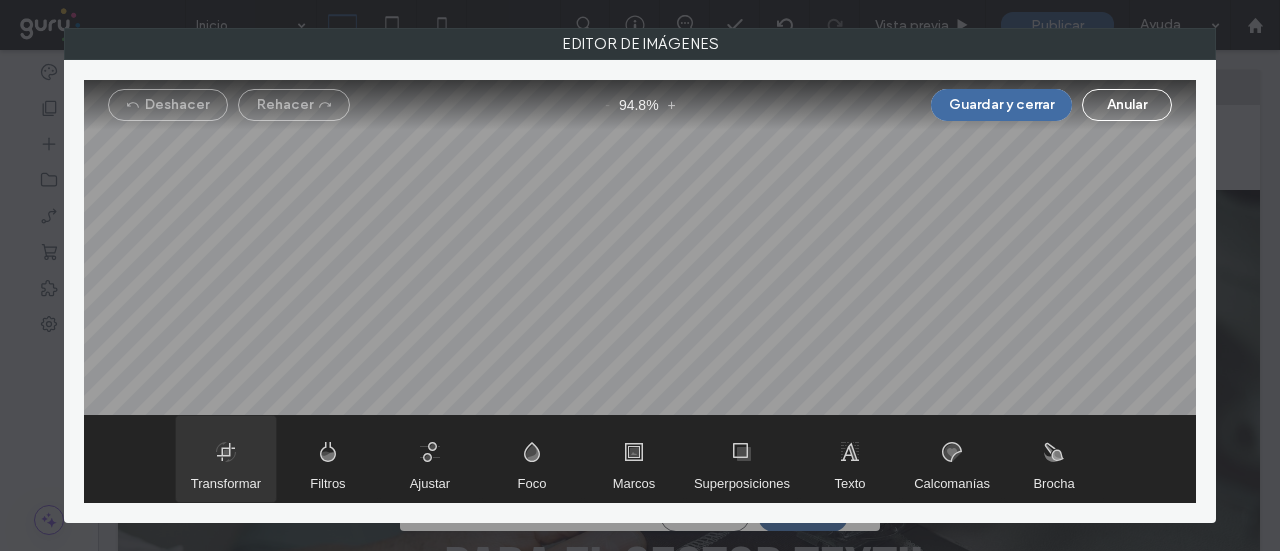 click on "Transformar" at bounding box center [226, 483] 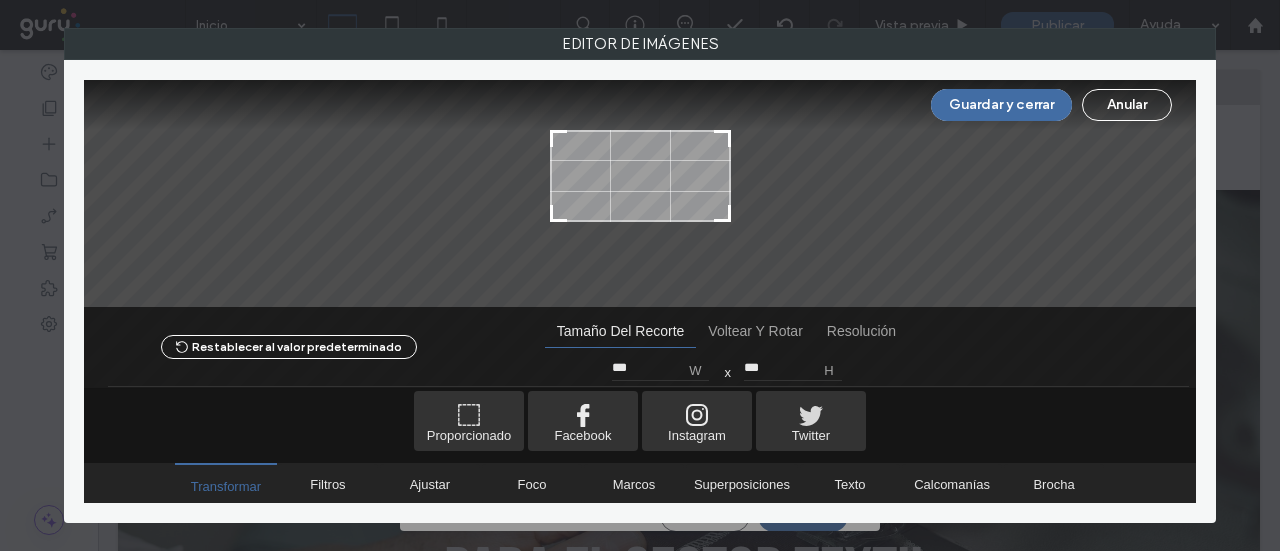 drag, startPoint x: 731, startPoint y: 245, endPoint x: 748, endPoint y: 217, distance: 32.75668 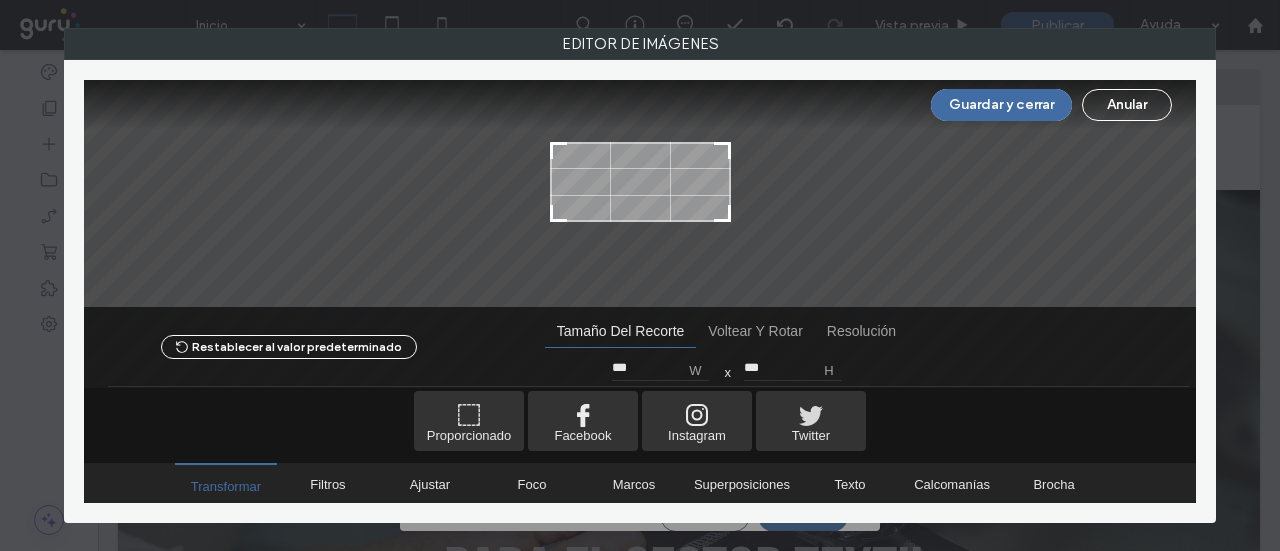 type on "***" 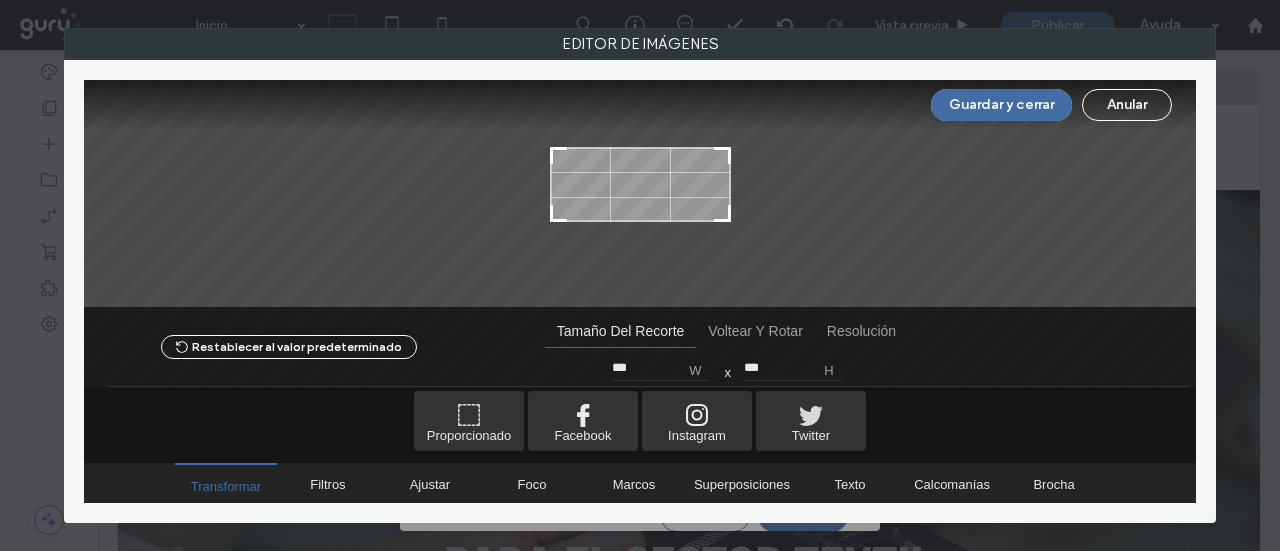 drag, startPoint x: 728, startPoint y: 134, endPoint x: 730, endPoint y: 151, distance: 17.117243 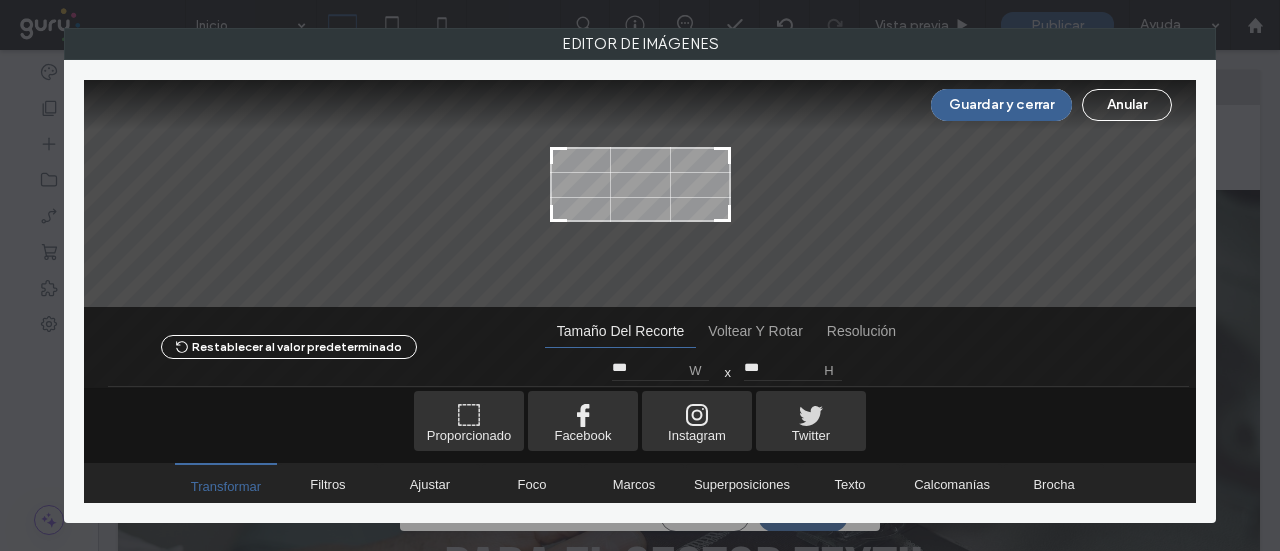 click on "Guardar y cerrar" at bounding box center [1001, 105] 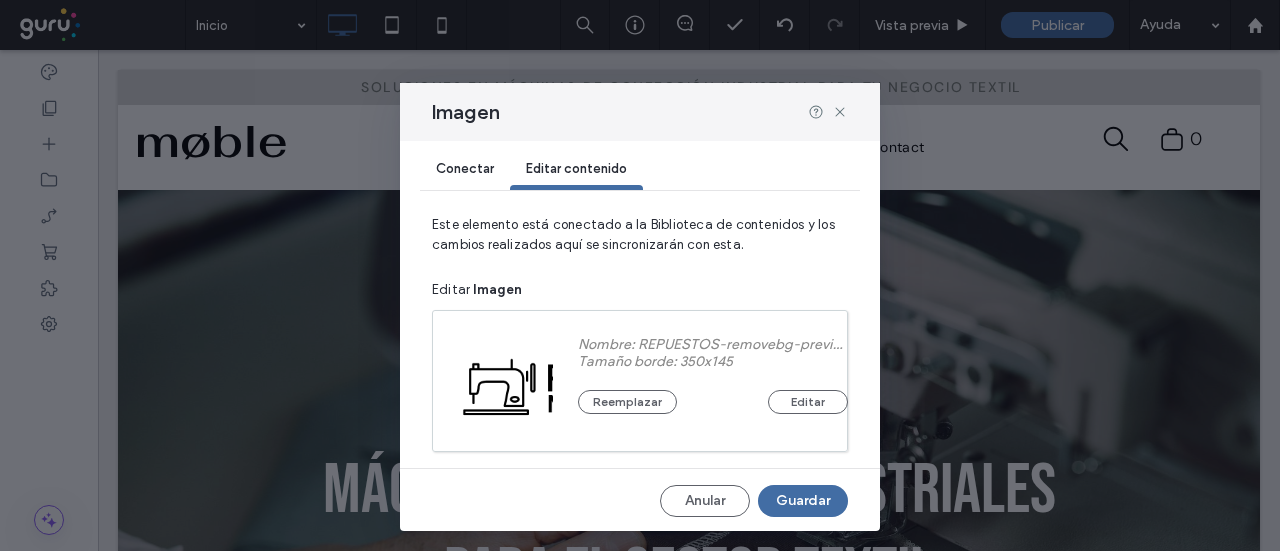 scroll, scrollTop: 30, scrollLeft: 0, axis: vertical 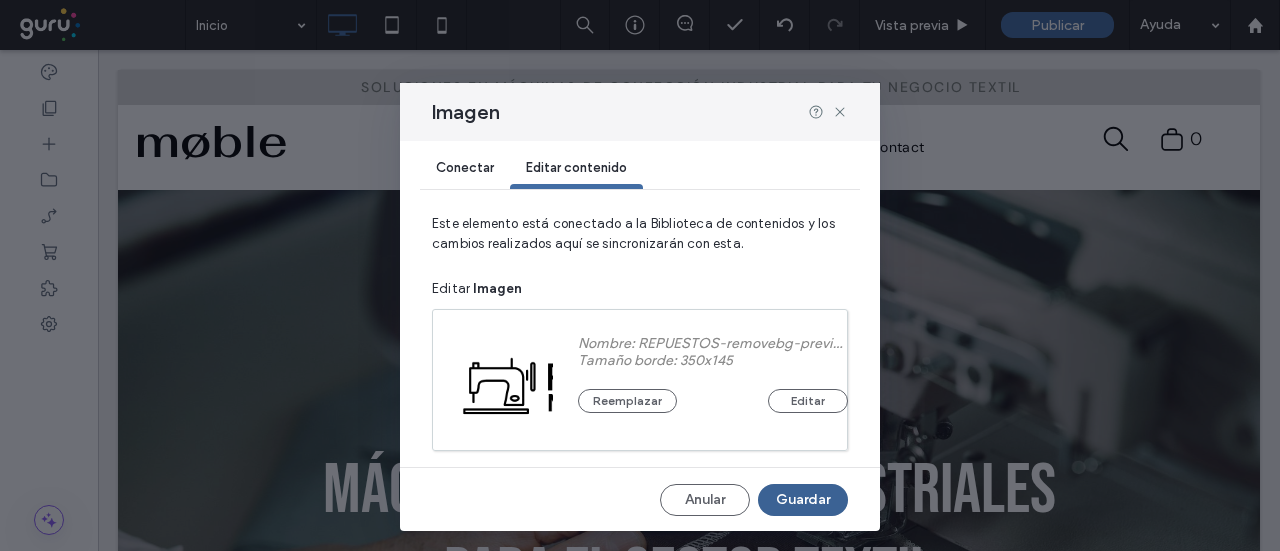 click on "Guardar" at bounding box center (803, 500) 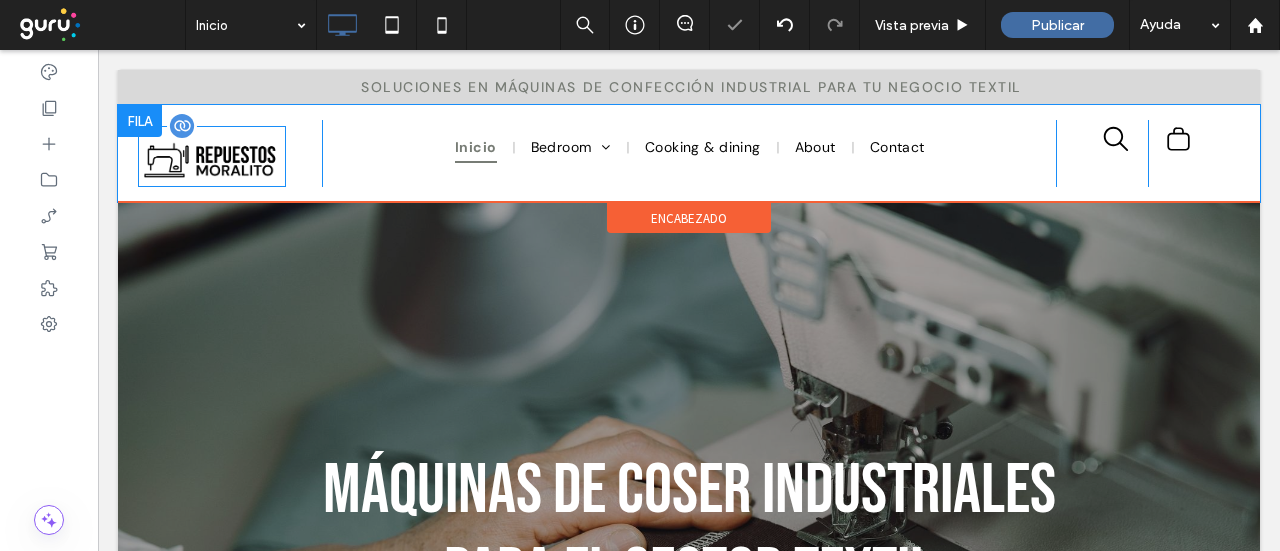 scroll, scrollTop: 0, scrollLeft: 0, axis: both 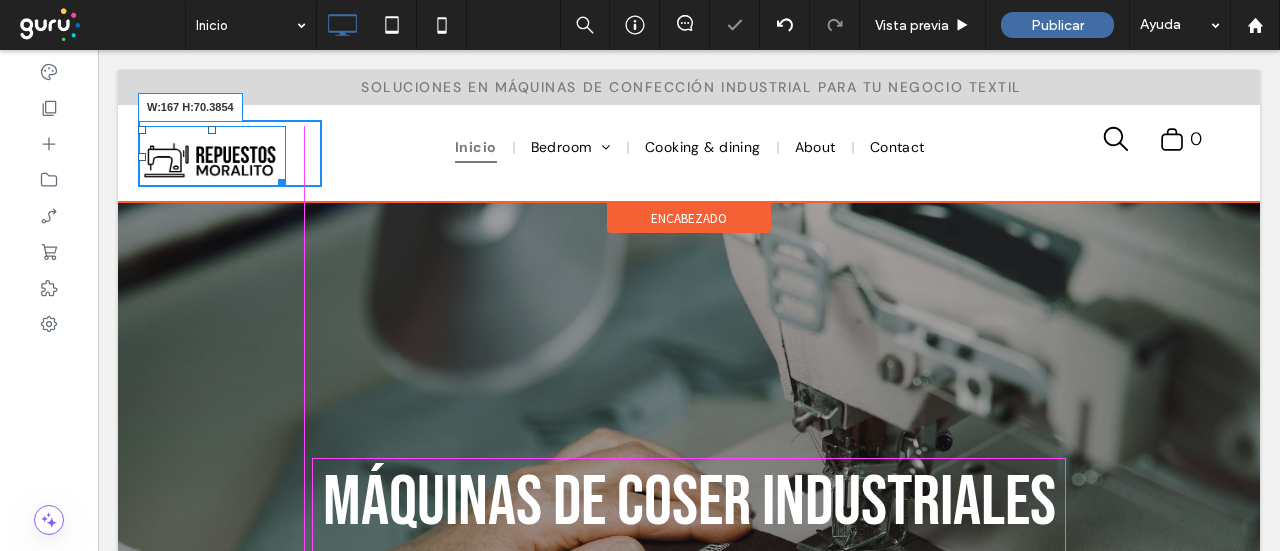 drag, startPoint x: 277, startPoint y: 177, endPoint x: 307, endPoint y: 187, distance: 31.622776 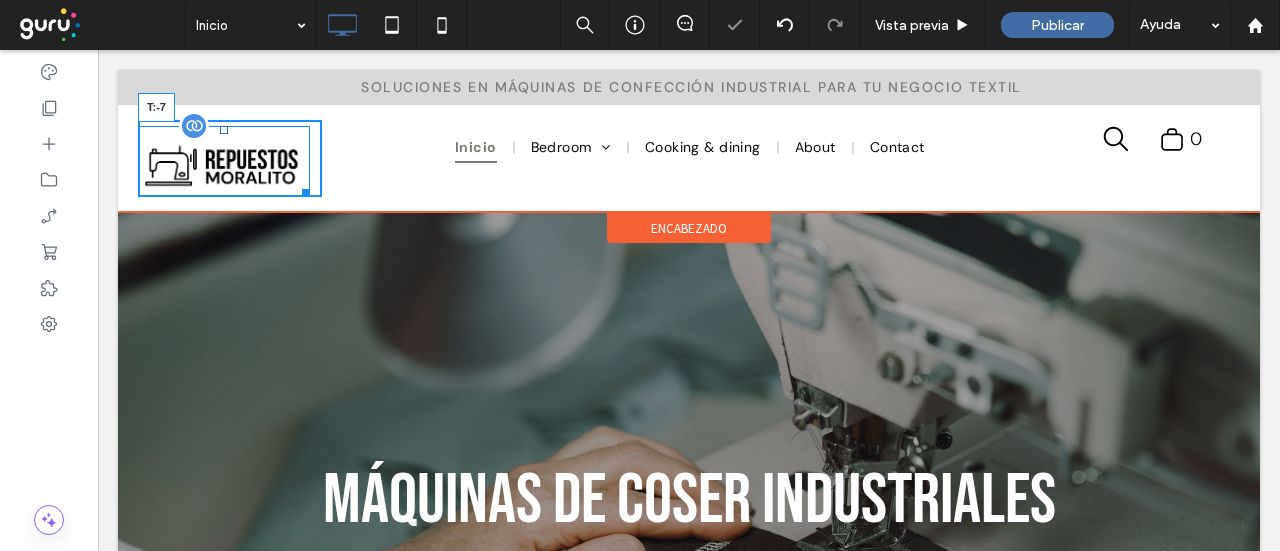 drag, startPoint x: 220, startPoint y: 130, endPoint x: 325, endPoint y: 167, distance: 111.32835 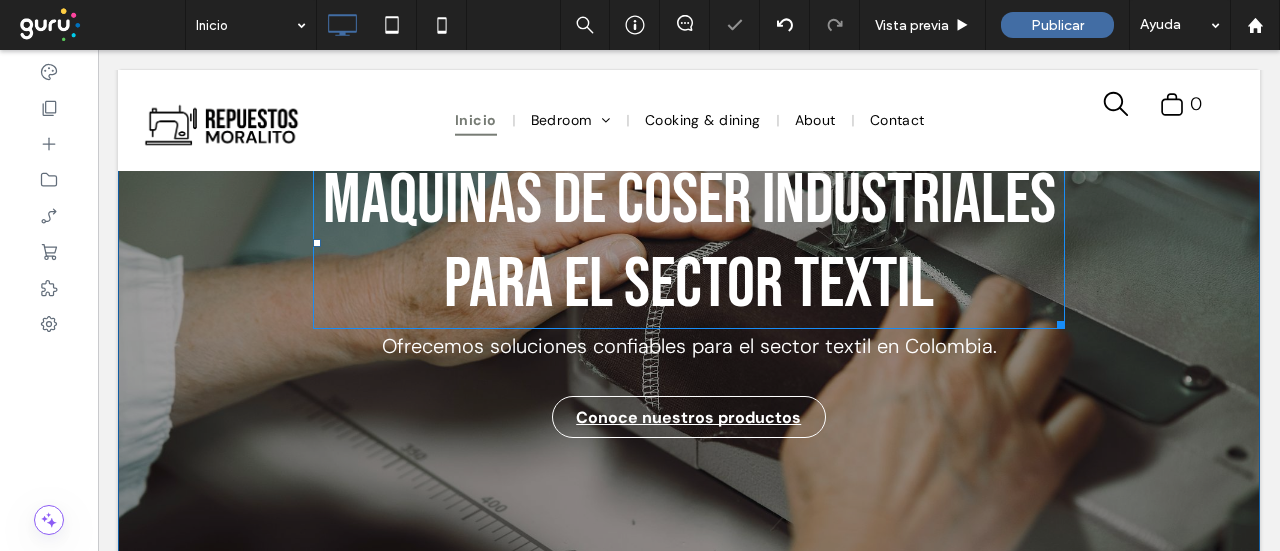 scroll, scrollTop: 0, scrollLeft: 0, axis: both 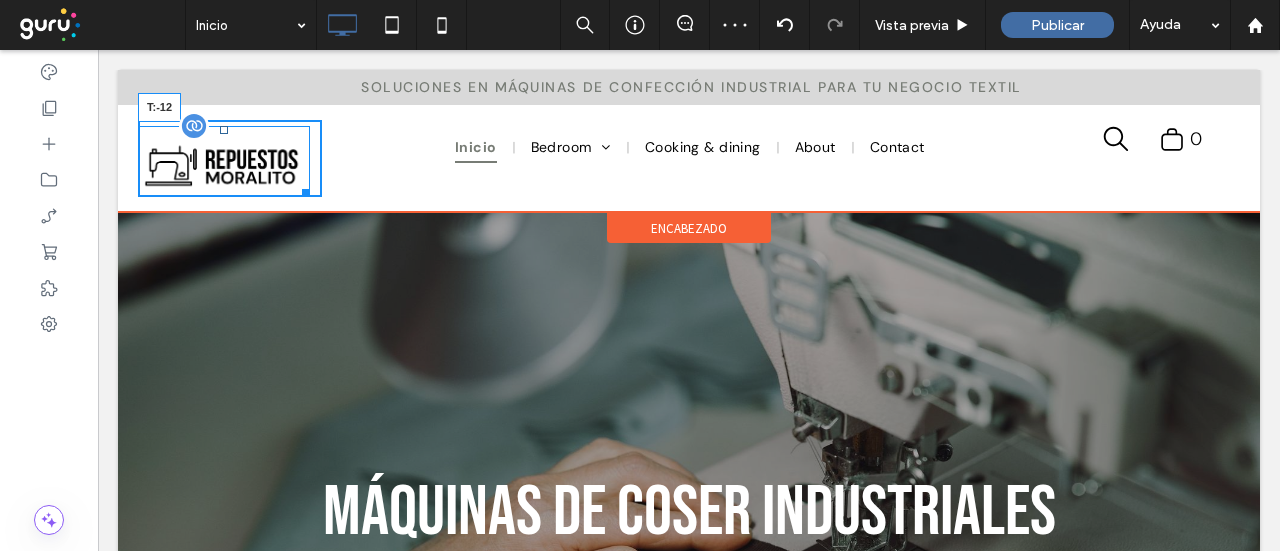 drag, startPoint x: 221, startPoint y: 128, endPoint x: 323, endPoint y: 160, distance: 106.901825 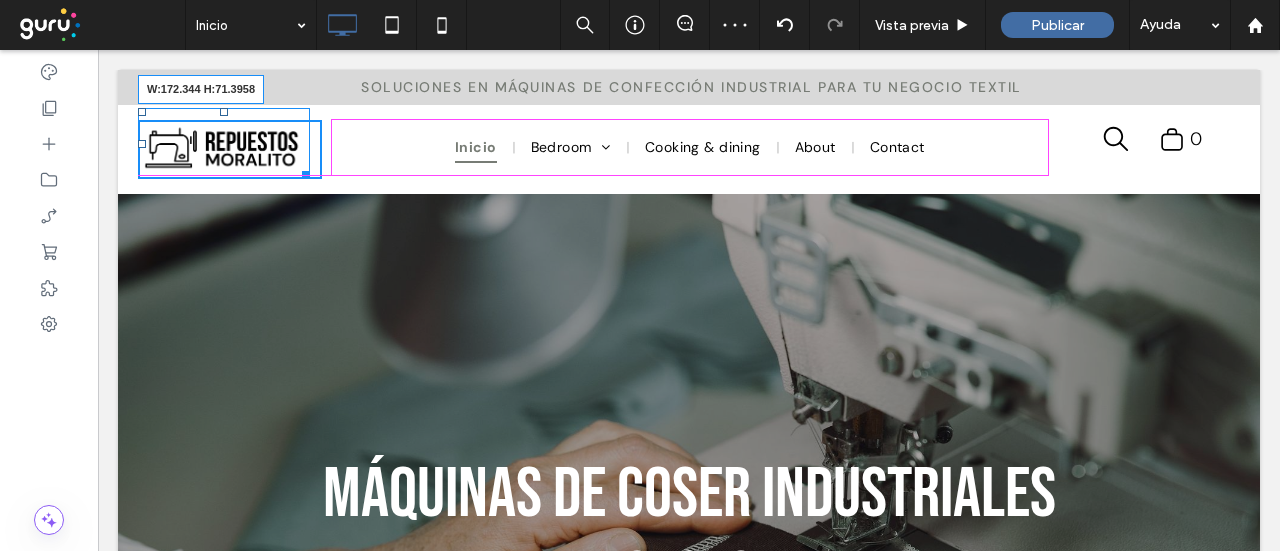 drag, startPoint x: 300, startPoint y: 175, endPoint x: 328, endPoint y: 199, distance: 36.878178 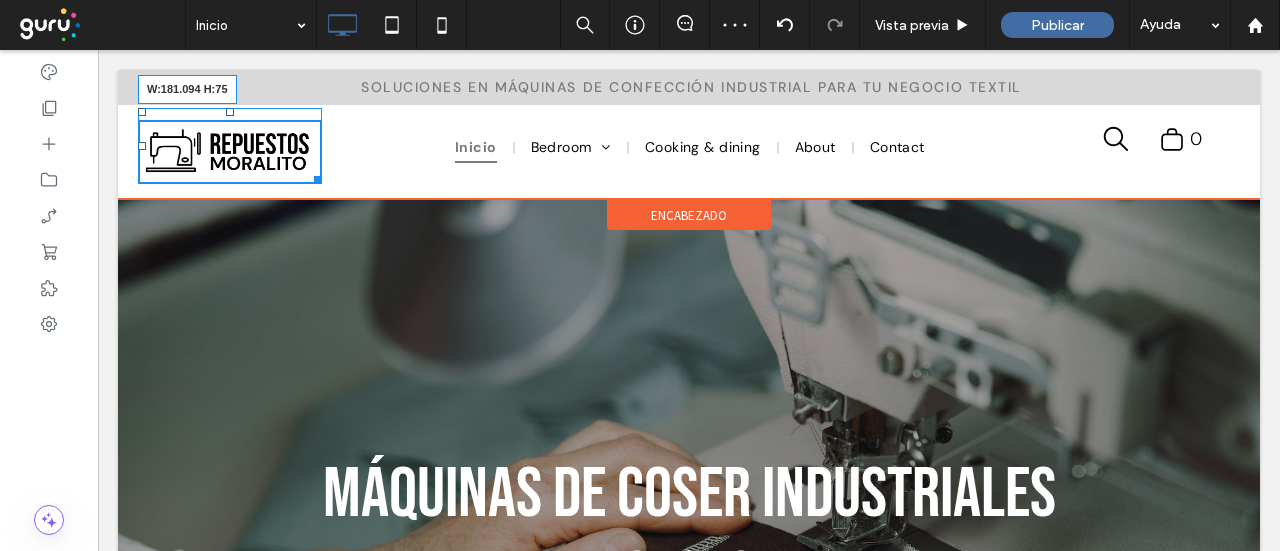 drag, startPoint x: 312, startPoint y: 179, endPoint x: 486, endPoint y: 417, distance: 294.822 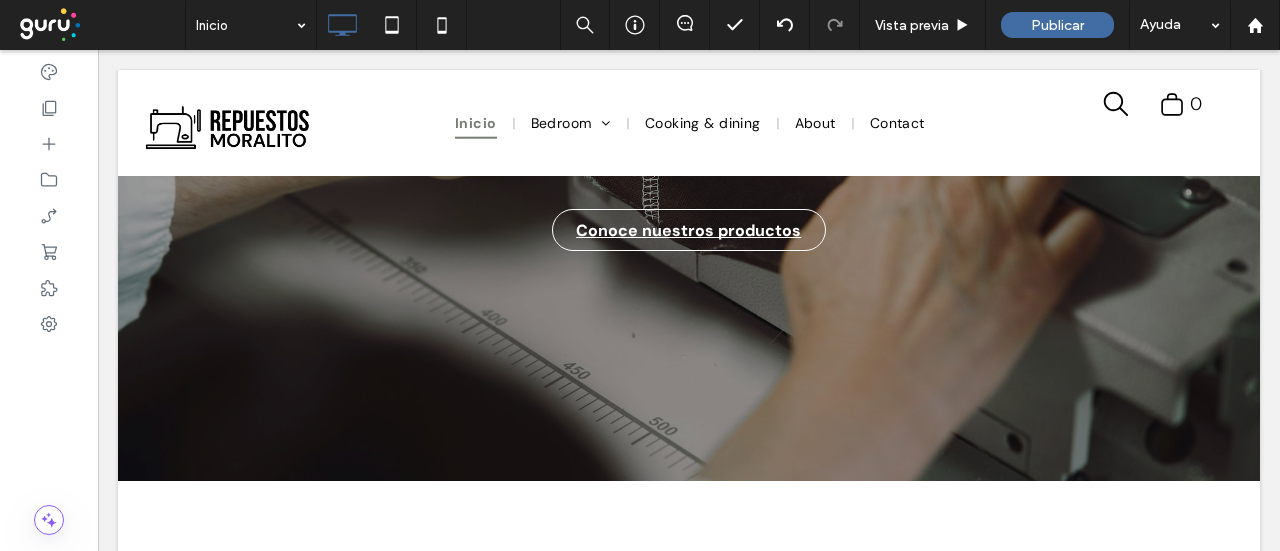 scroll, scrollTop: 400, scrollLeft: 0, axis: vertical 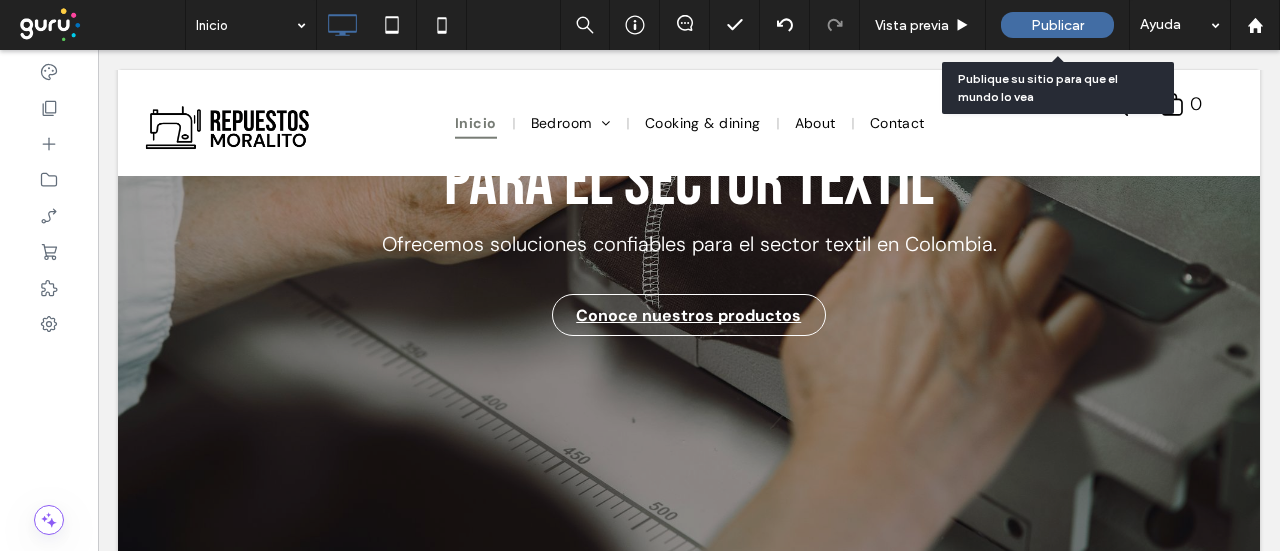 click on "Publicar" at bounding box center (1057, 25) 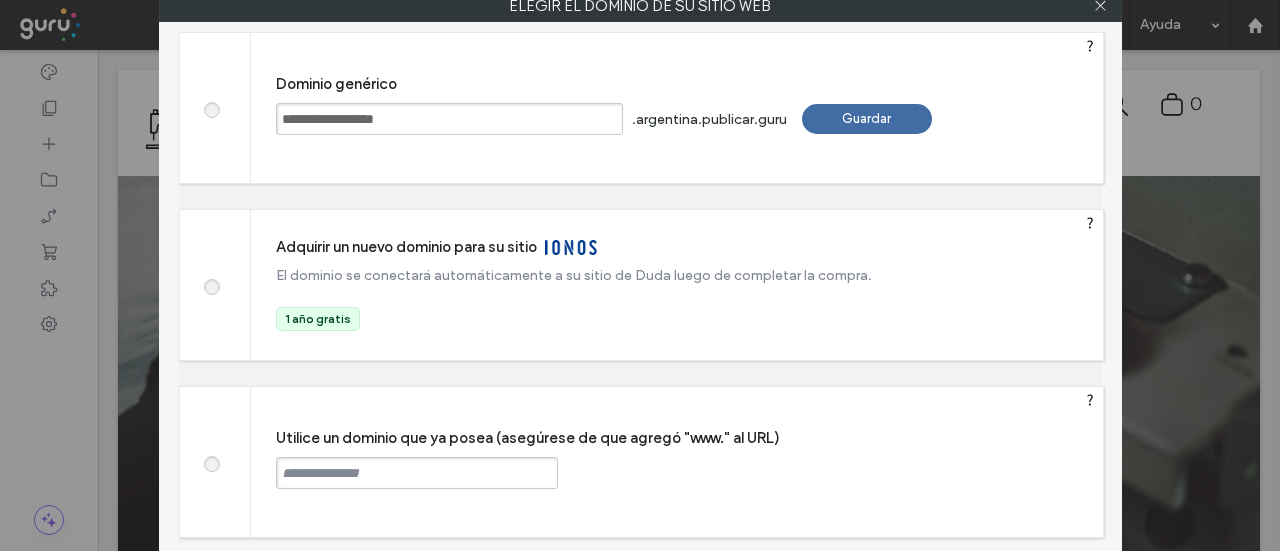click on "Guardar" at bounding box center [867, 119] 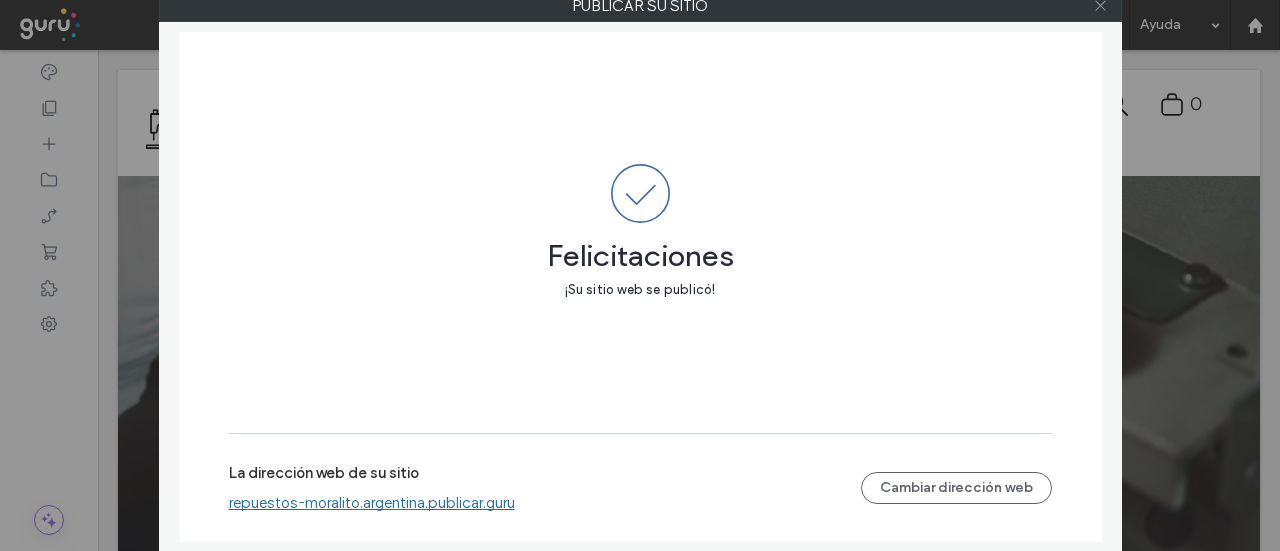 click 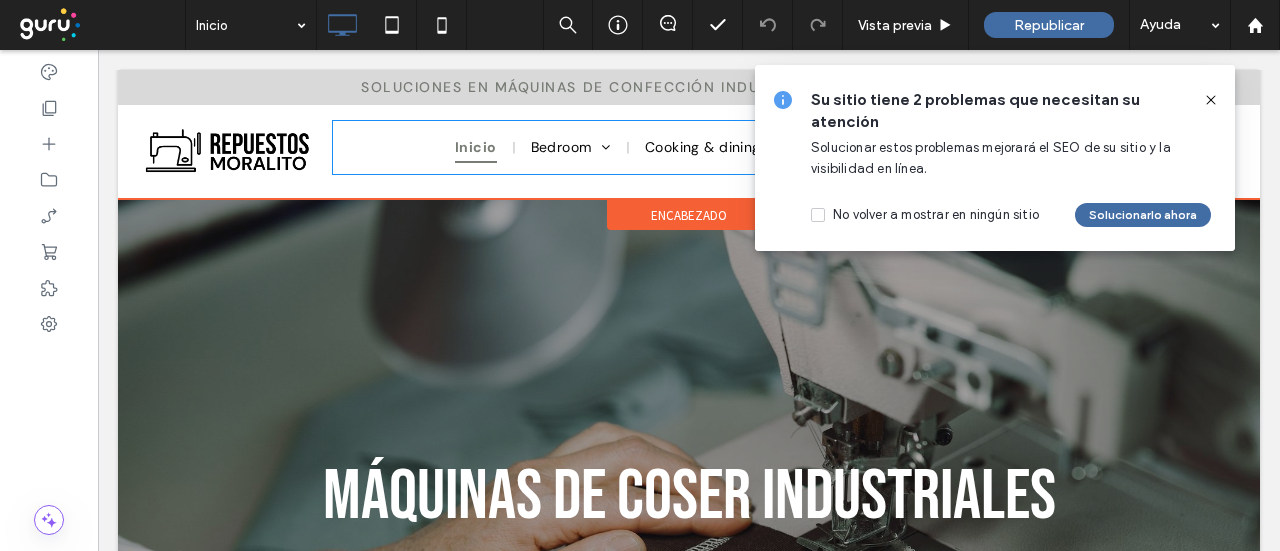scroll, scrollTop: 0, scrollLeft: 0, axis: both 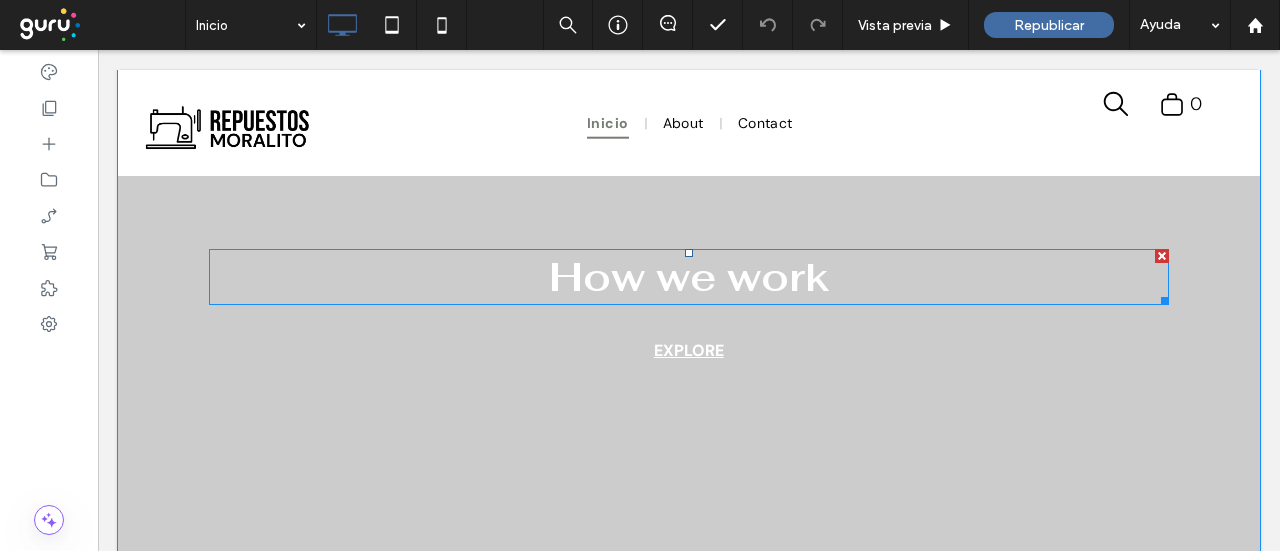 click at bounding box center (1162, 256) 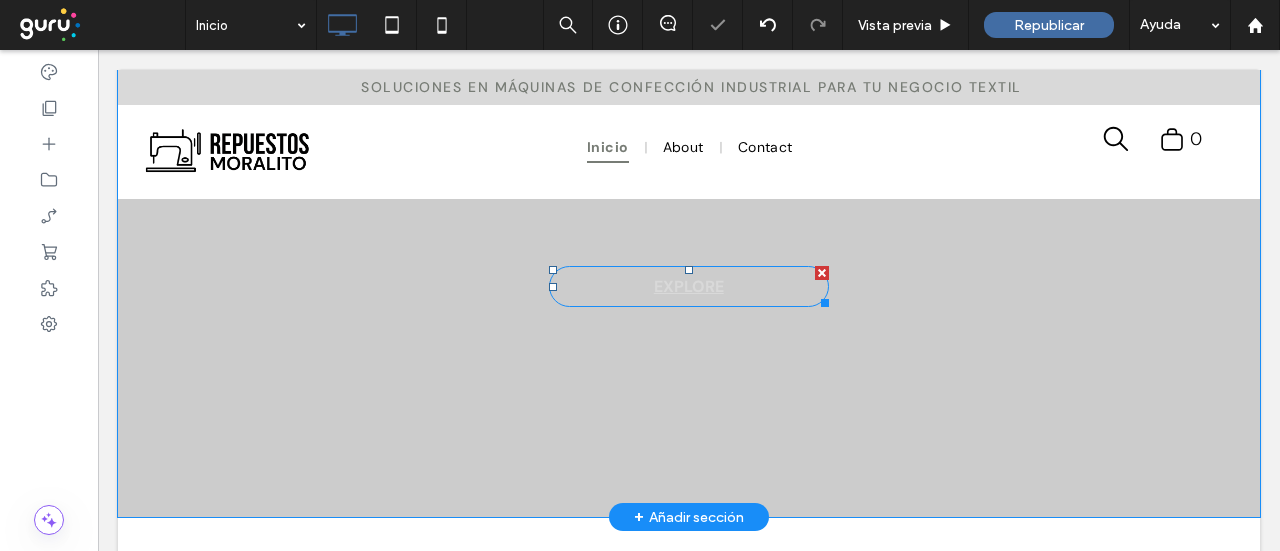 click at bounding box center [822, 273] 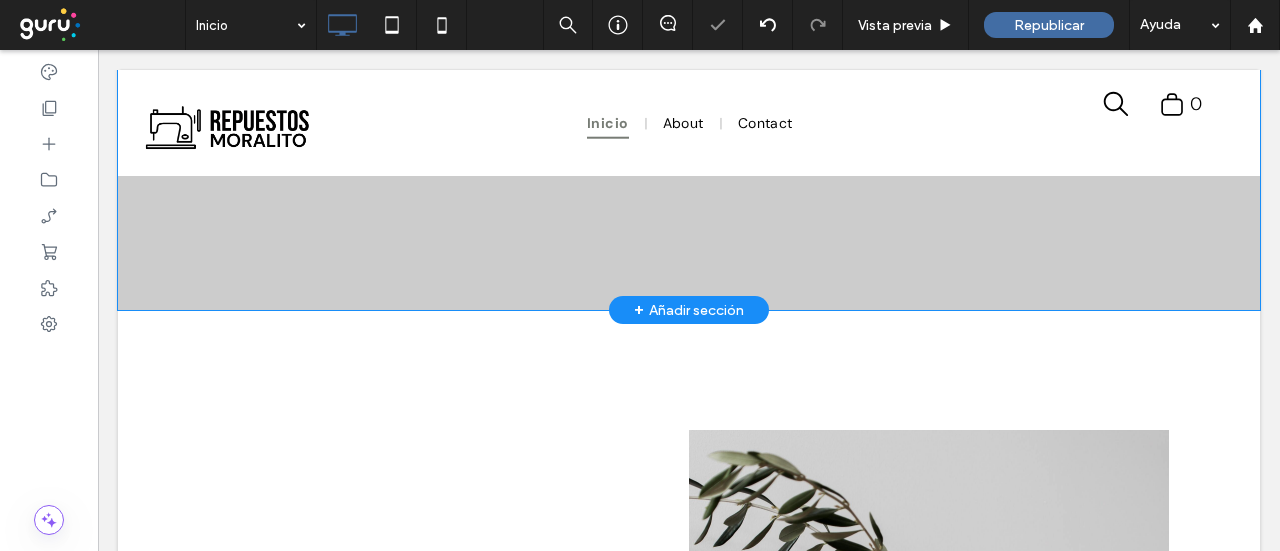 scroll, scrollTop: 2400, scrollLeft: 0, axis: vertical 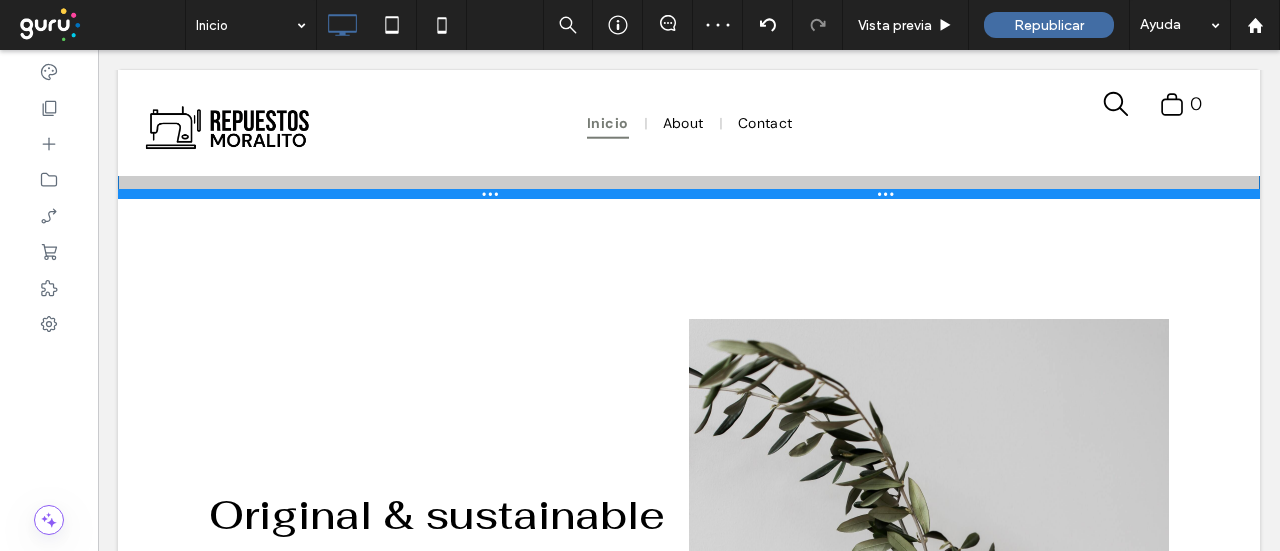 drag, startPoint x: 522, startPoint y: 363, endPoint x: 611, endPoint y: 220, distance: 168.43396 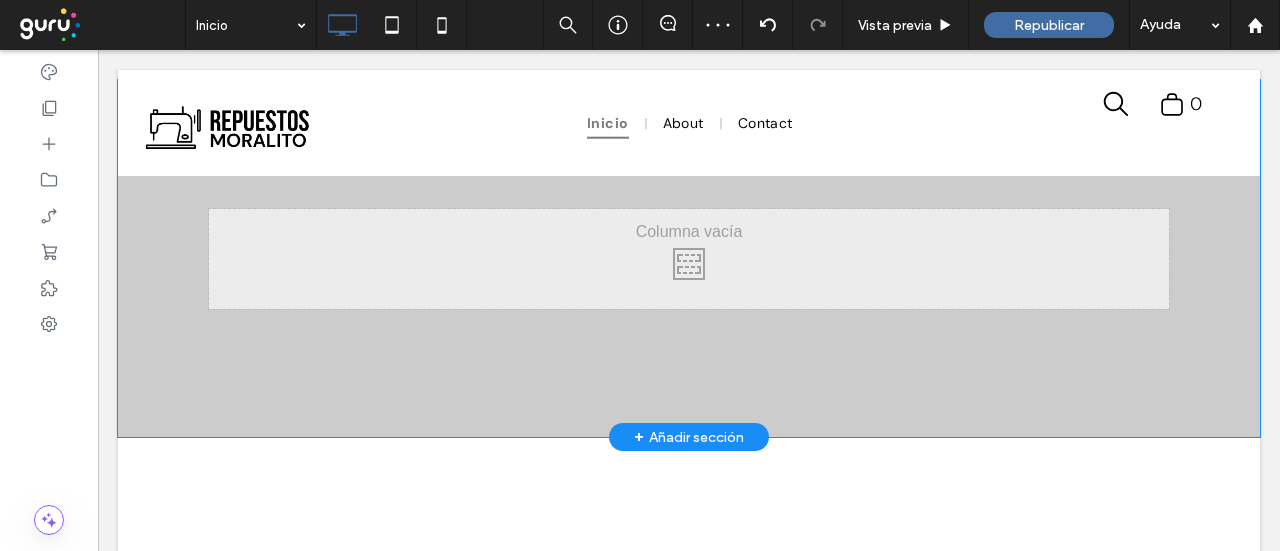 scroll, scrollTop: 2200, scrollLeft: 0, axis: vertical 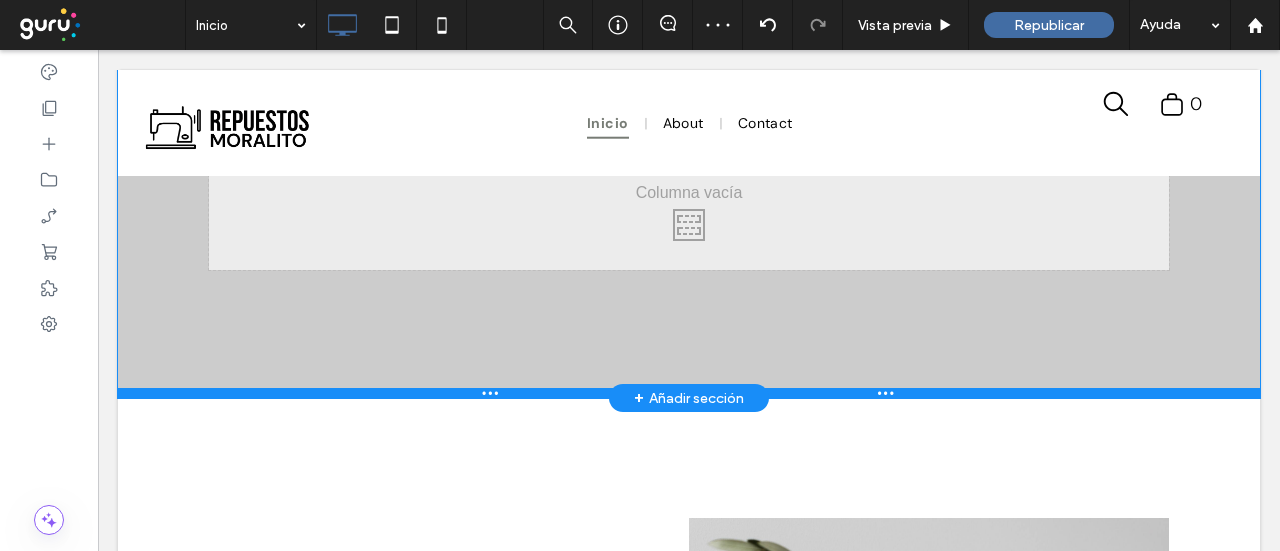 drag, startPoint x: 466, startPoint y: 424, endPoint x: 480, endPoint y: 397, distance: 30.413813 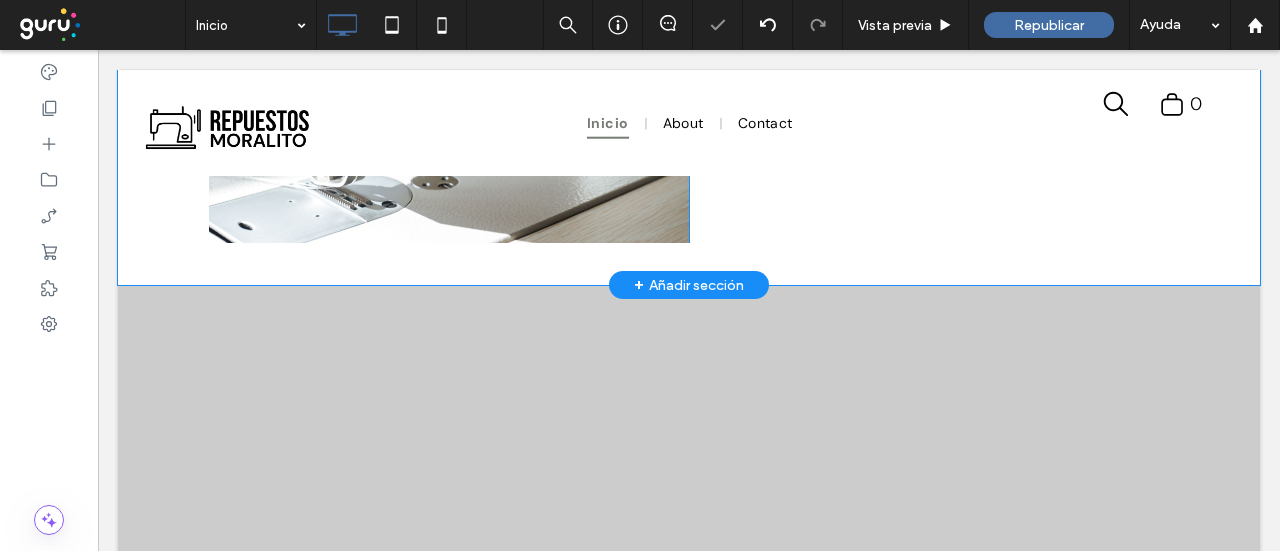scroll, scrollTop: 1900, scrollLeft: 0, axis: vertical 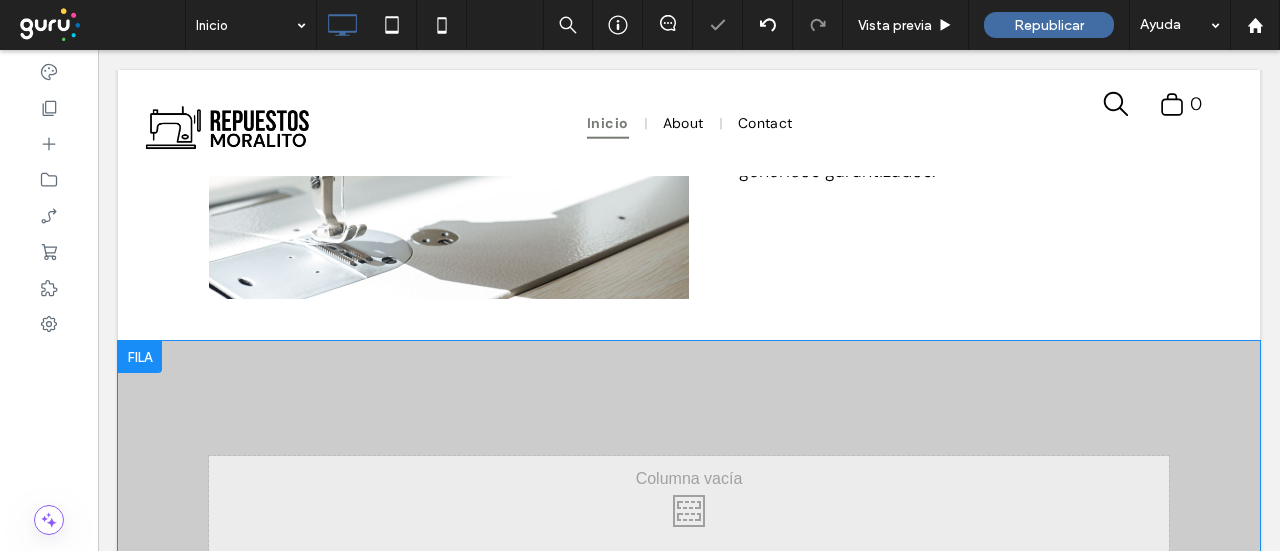click at bounding box center (689, 505) 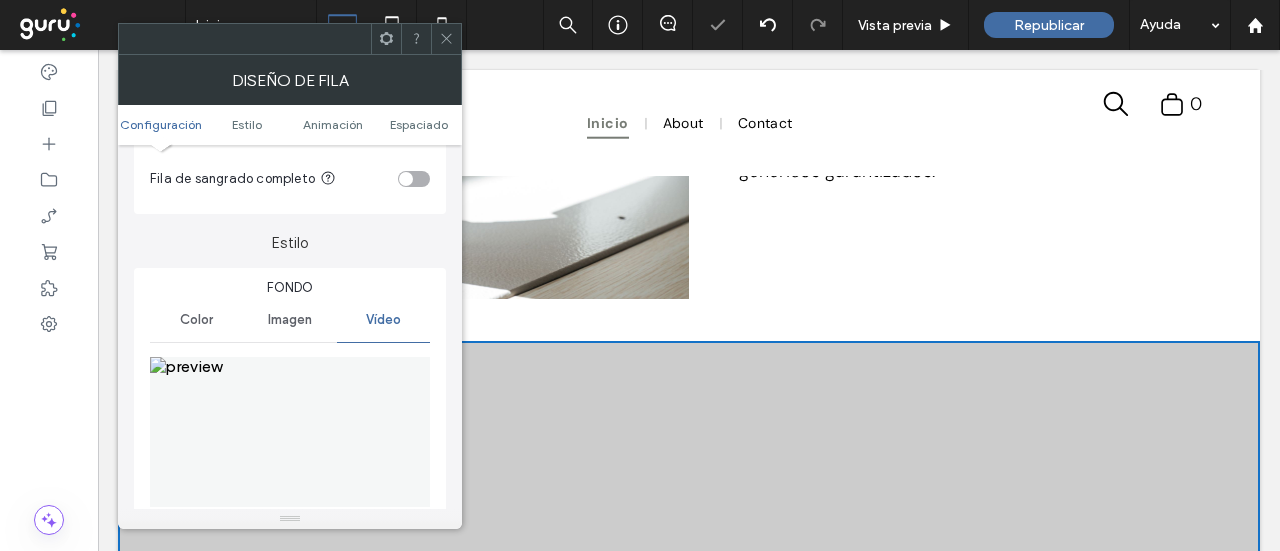 scroll, scrollTop: 200, scrollLeft: 0, axis: vertical 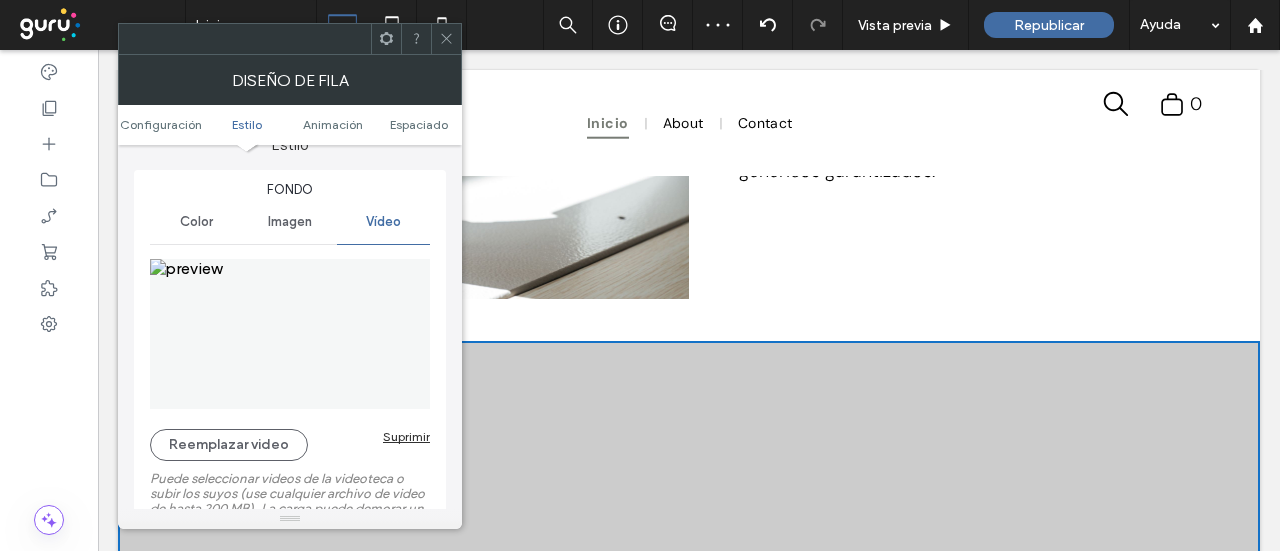 click on "Suprimir" at bounding box center [406, 436] 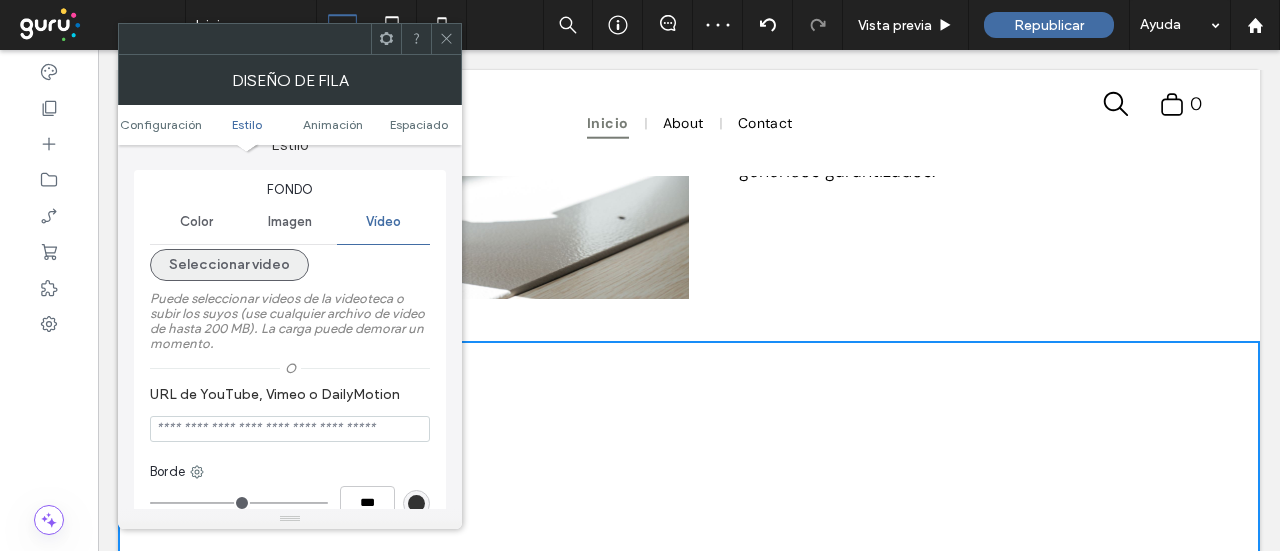 click on "Seleccionar video" at bounding box center [229, 265] 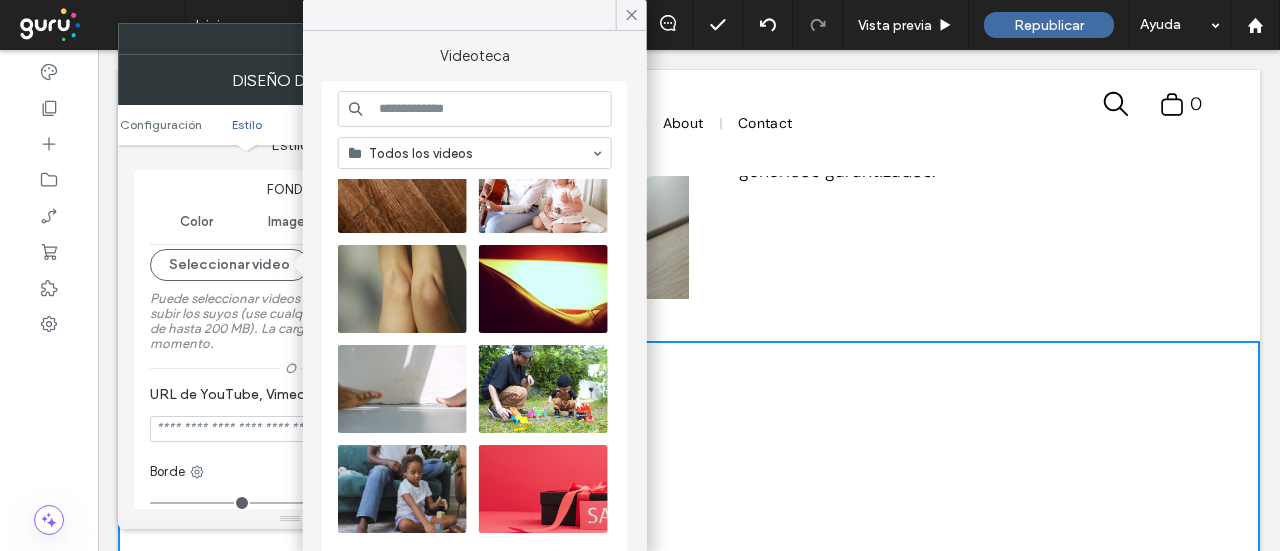 scroll, scrollTop: 876, scrollLeft: 0, axis: vertical 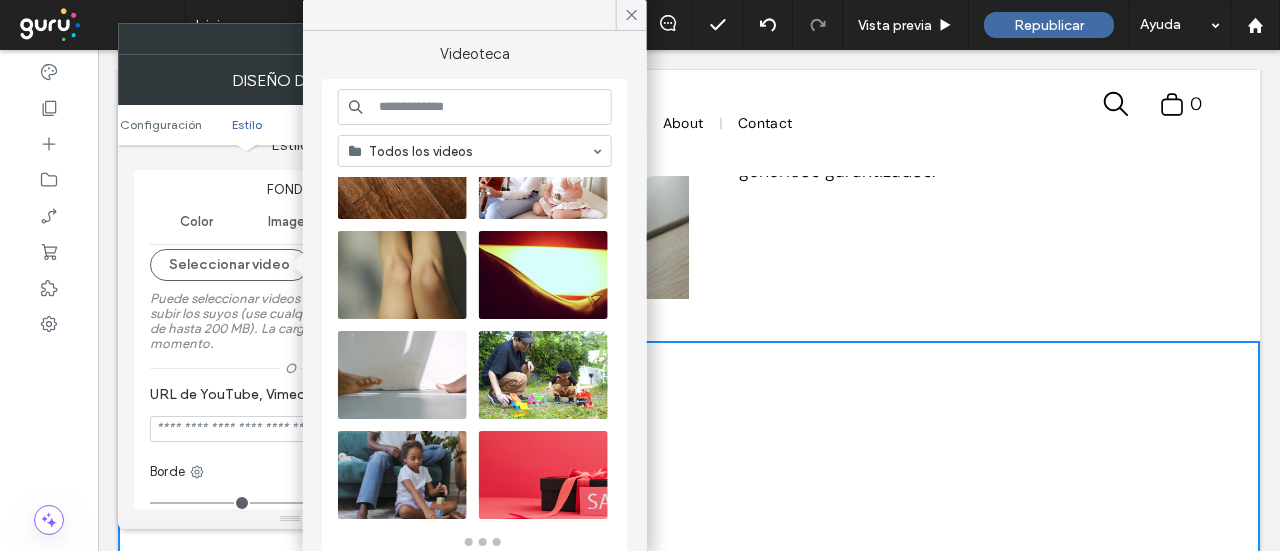 type 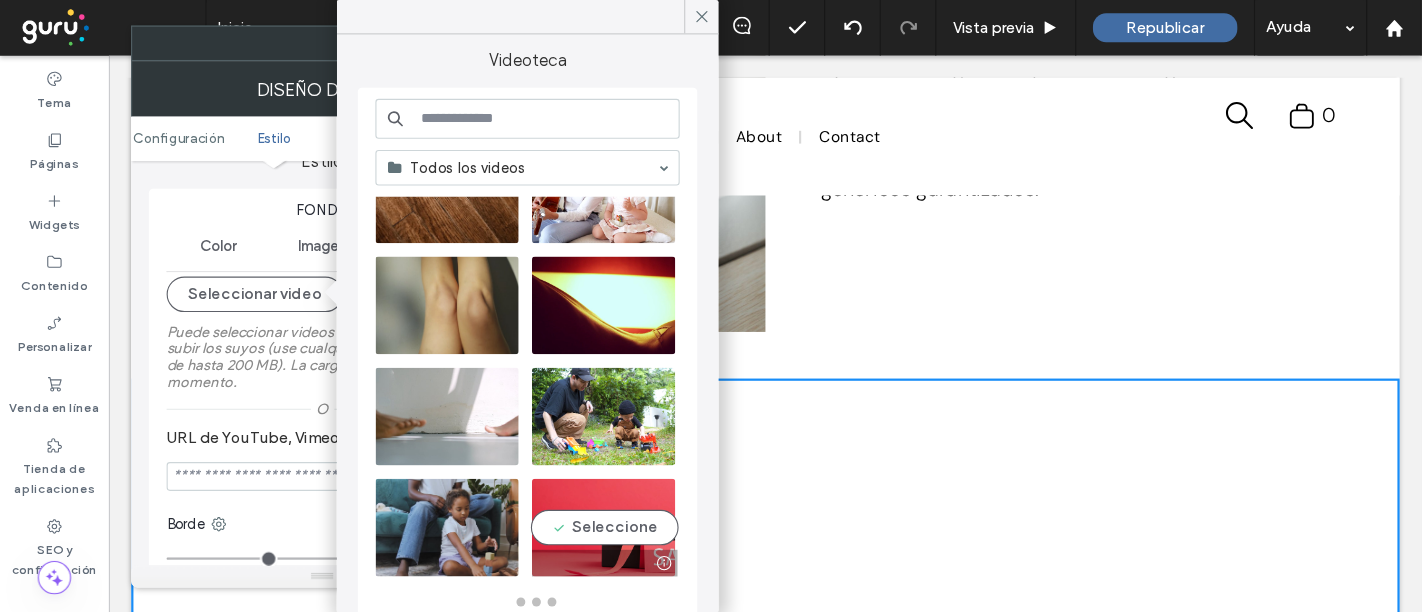 scroll, scrollTop: 200, scrollLeft: 0, axis: vertical 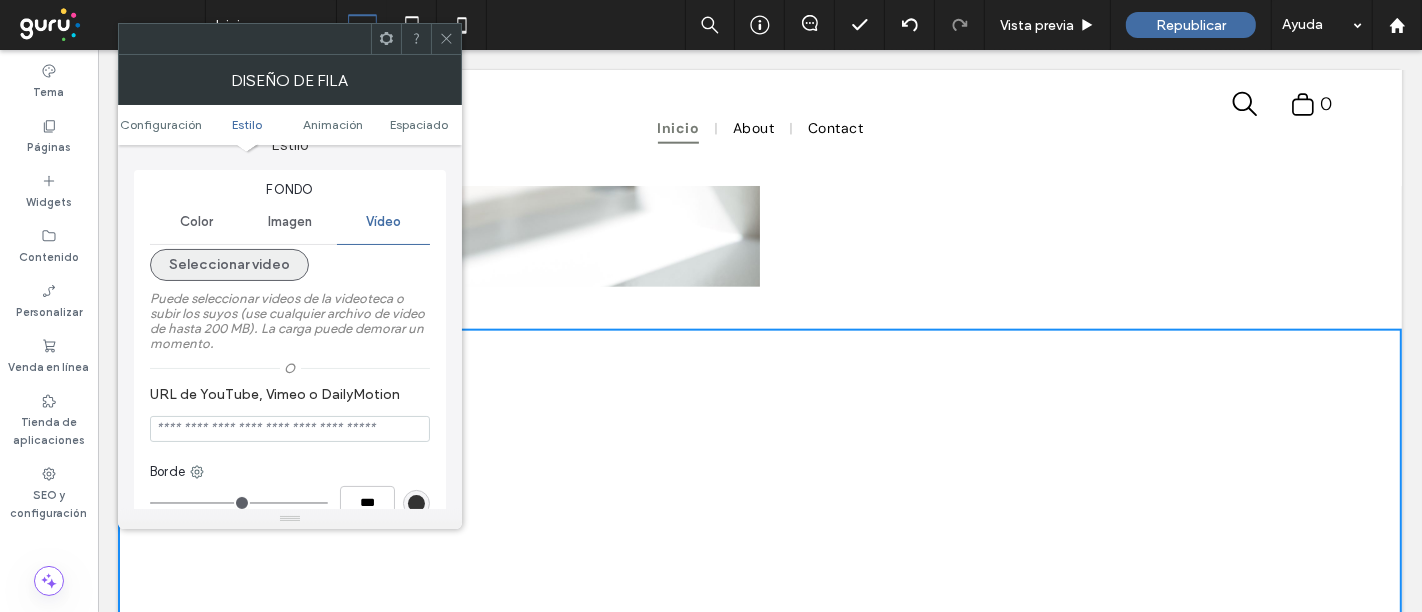 click on "Seleccionar video" at bounding box center [229, 265] 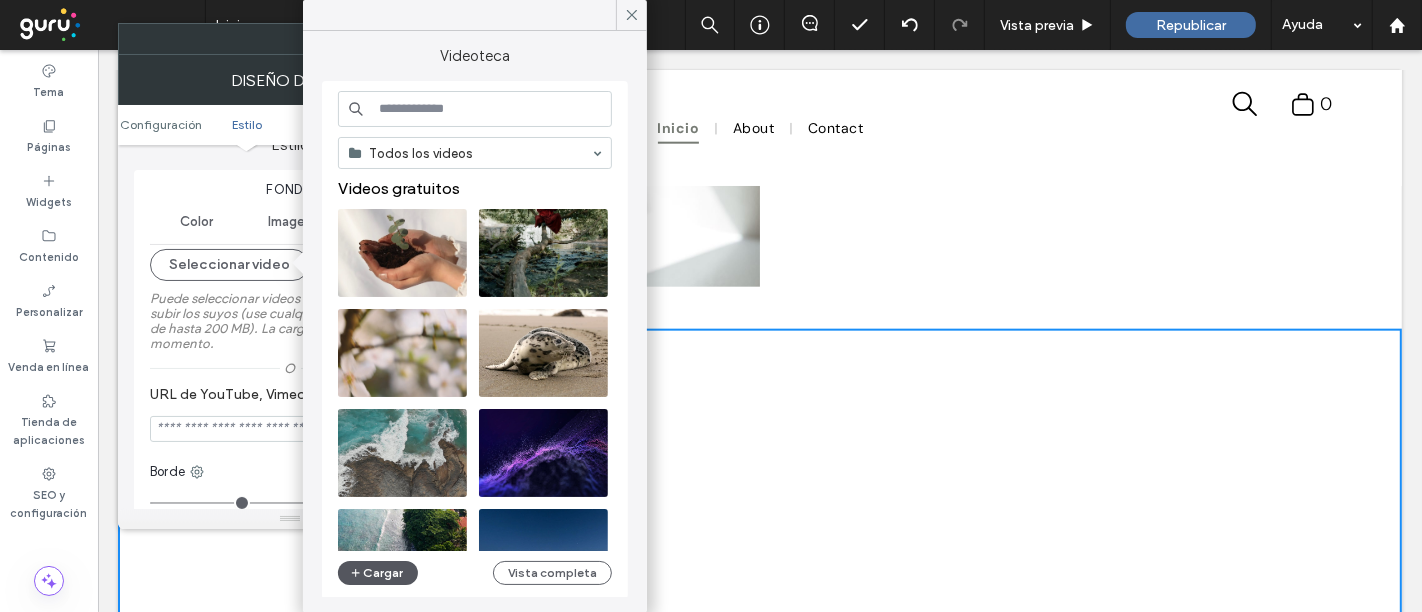 click on "Cargar" at bounding box center [378, 573] 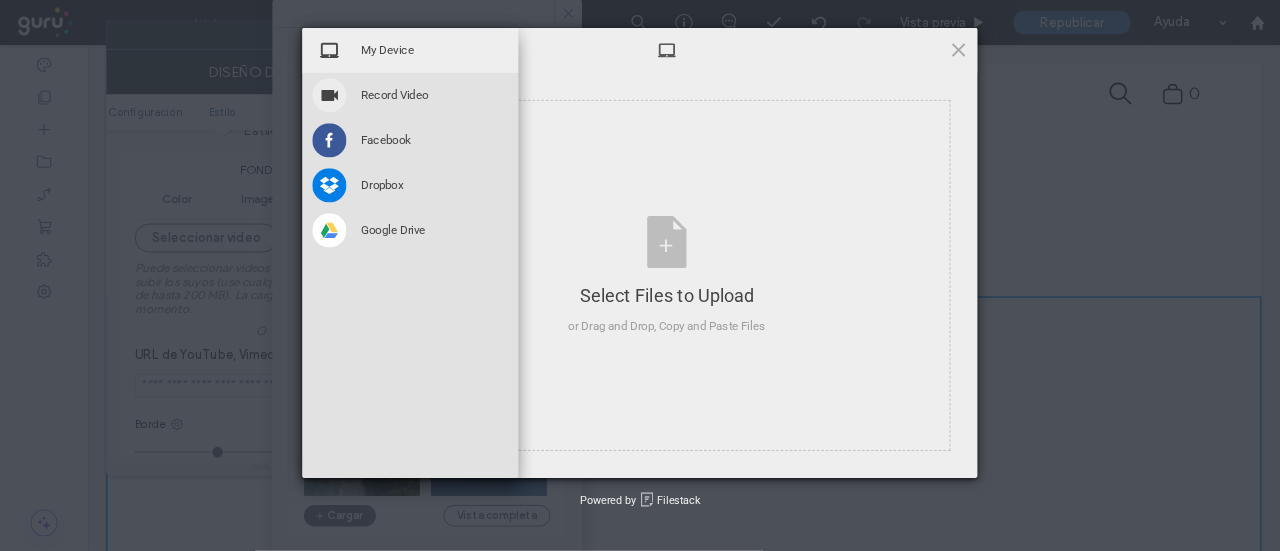 scroll, scrollTop: 200, scrollLeft: 0, axis: vertical 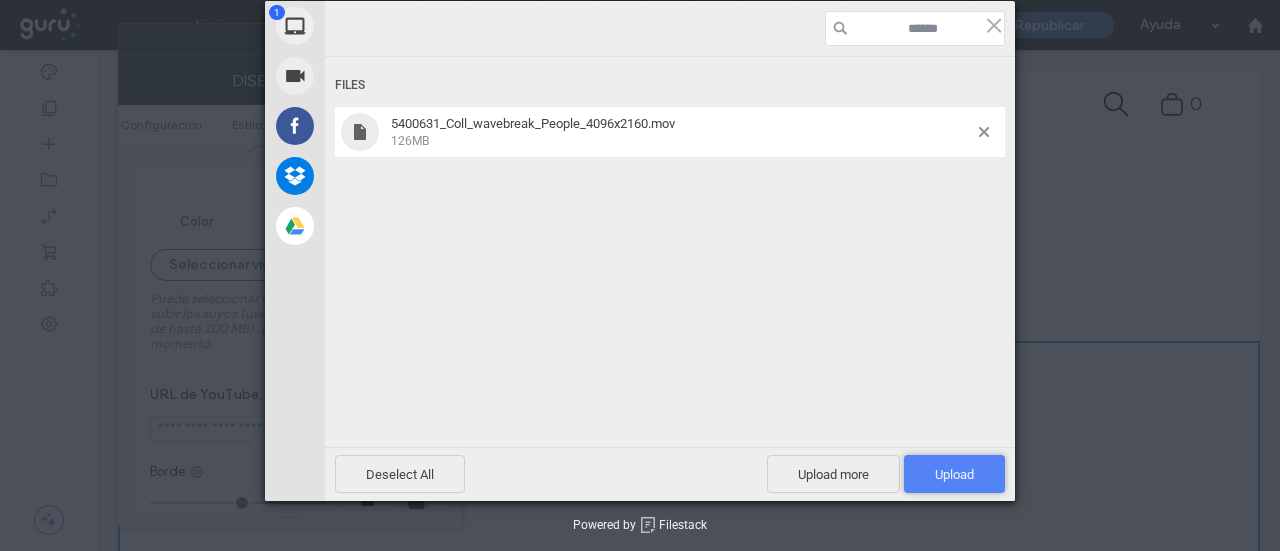 click on "Upload
1" at bounding box center [954, 474] 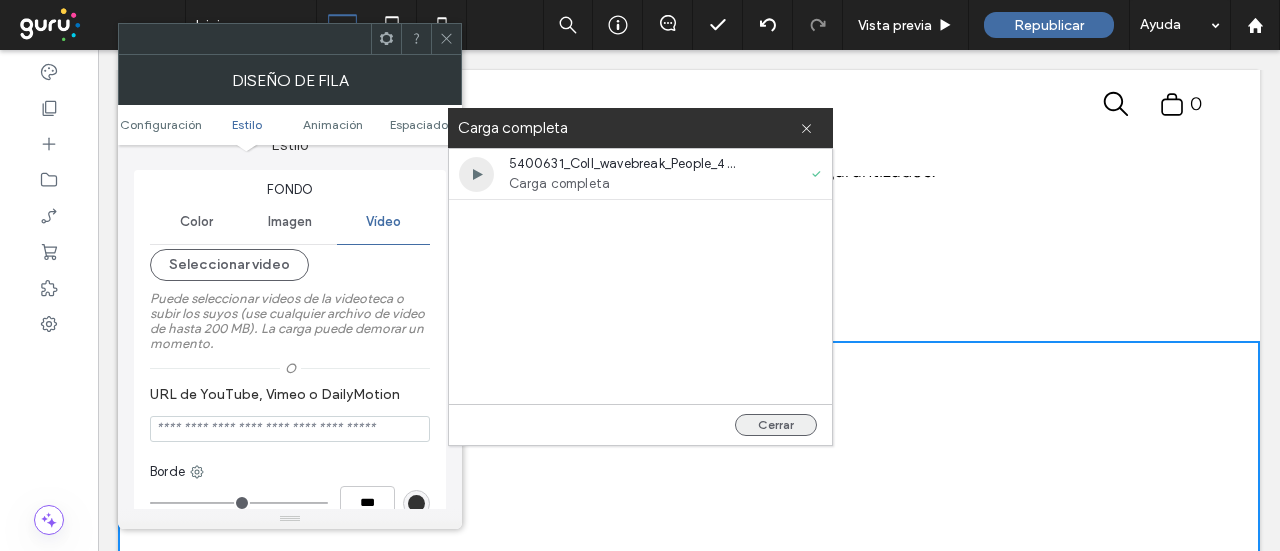 click on "Cerrar" at bounding box center [776, 425] 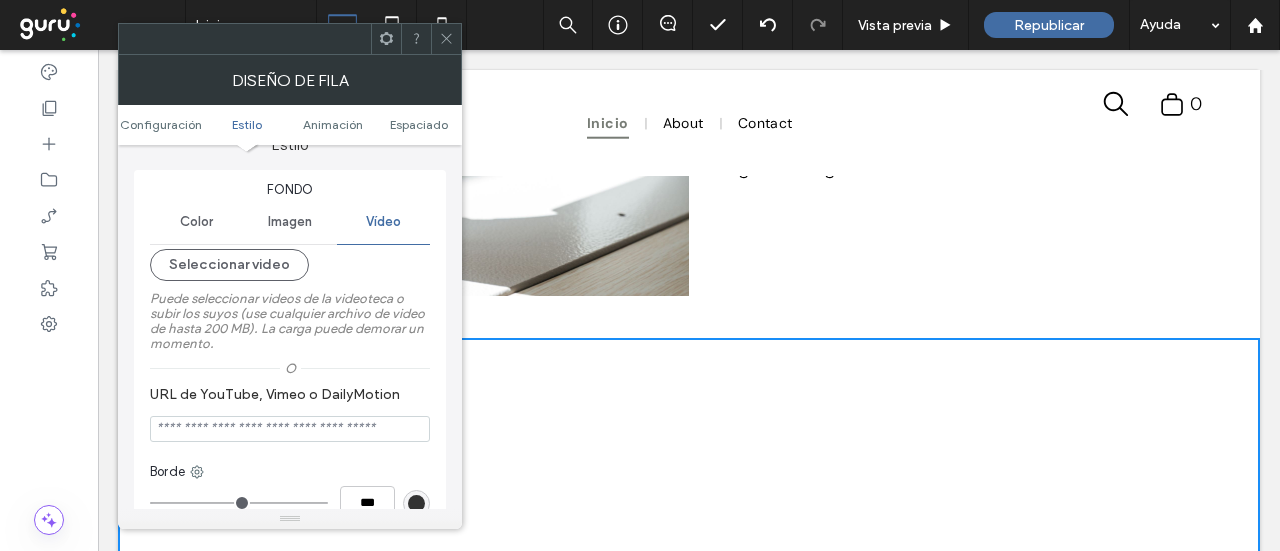 scroll, scrollTop: 1900, scrollLeft: 0, axis: vertical 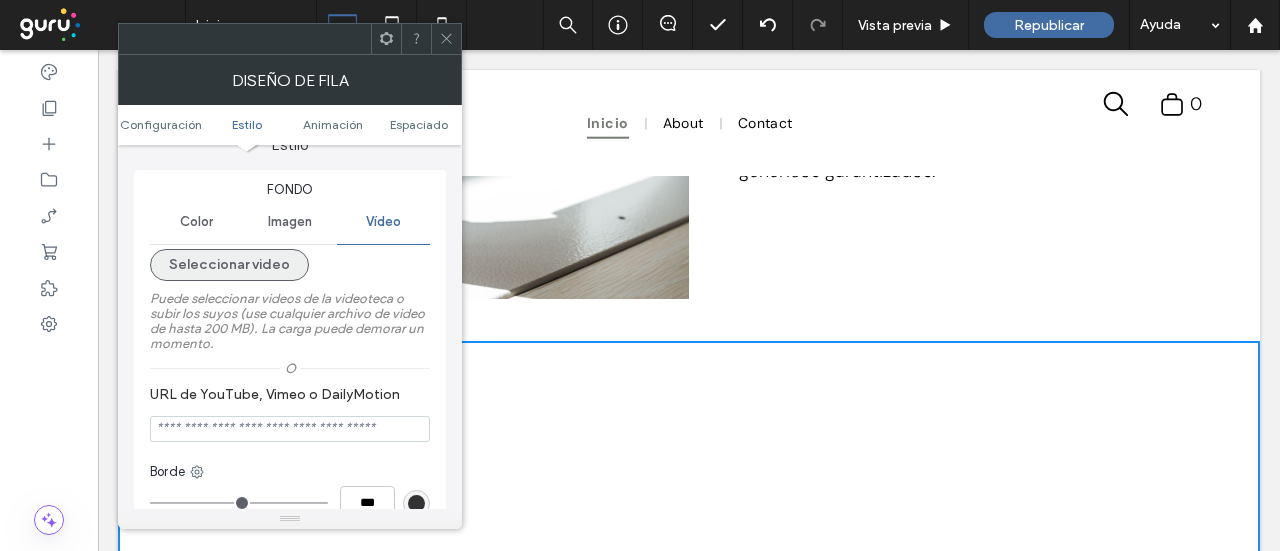 click on "Seleccionar video" at bounding box center [229, 265] 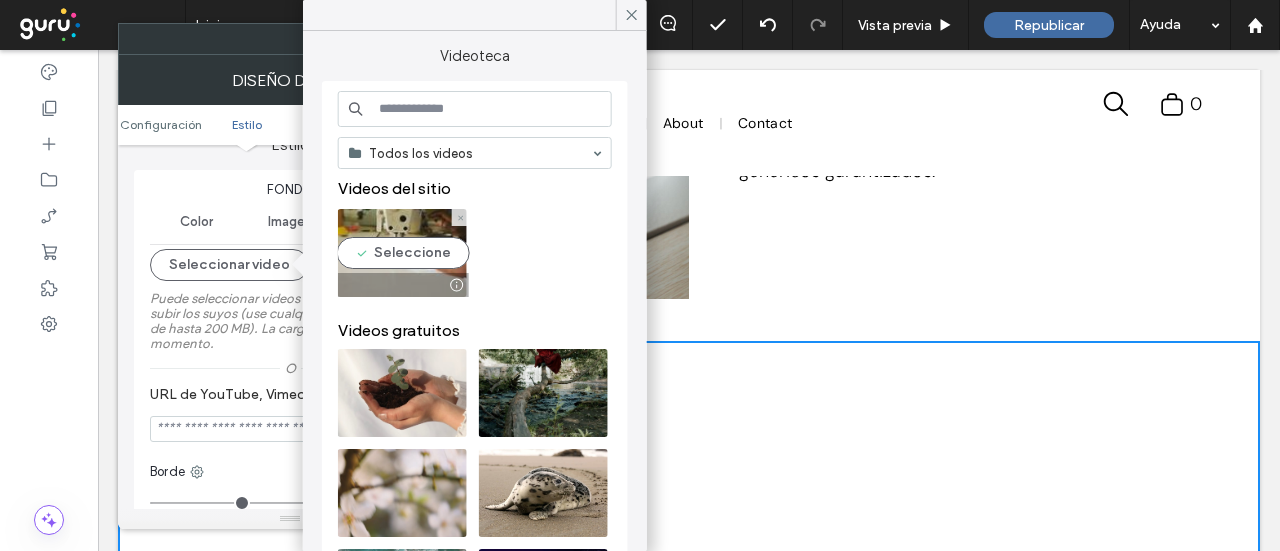 click at bounding box center [402, 253] 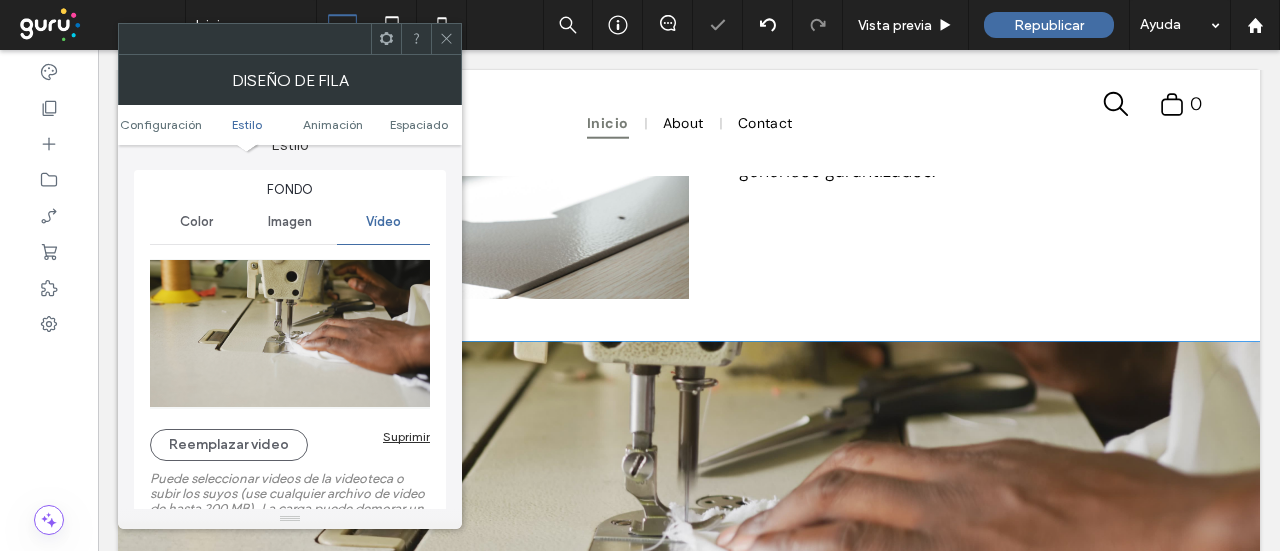 click 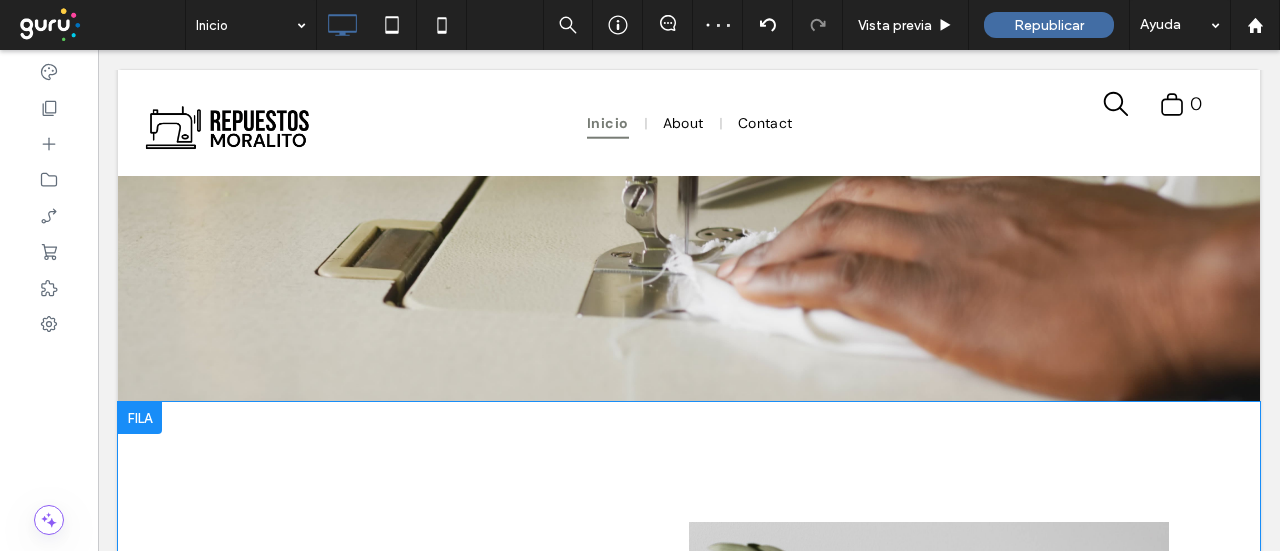 scroll, scrollTop: 2200, scrollLeft: 0, axis: vertical 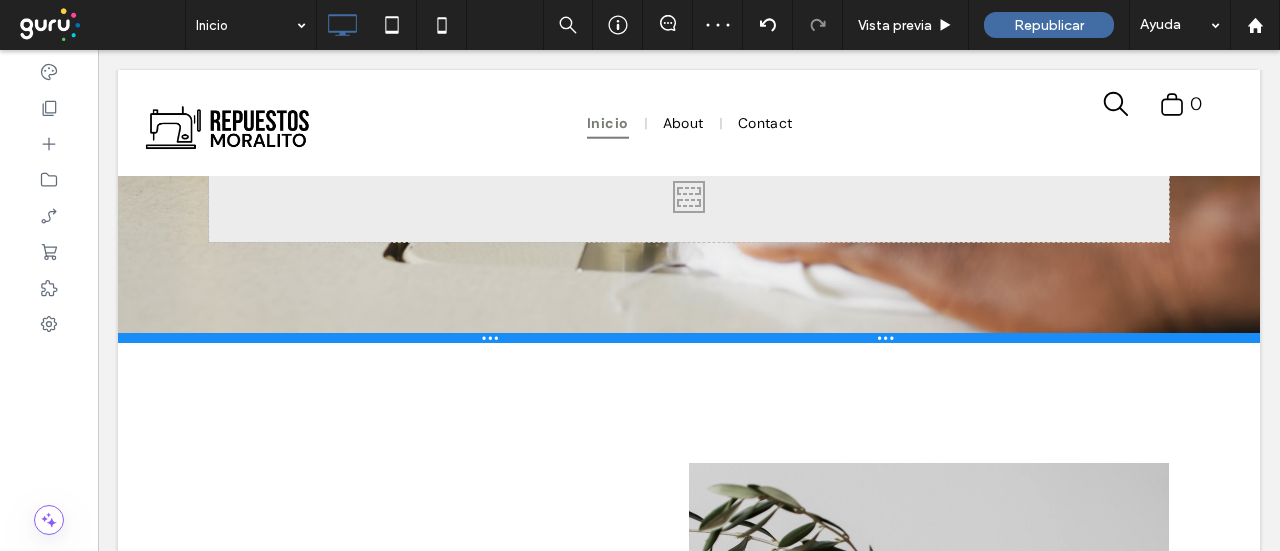 drag, startPoint x: 485, startPoint y: 391, endPoint x: 601, endPoint y: 386, distance: 116.10771 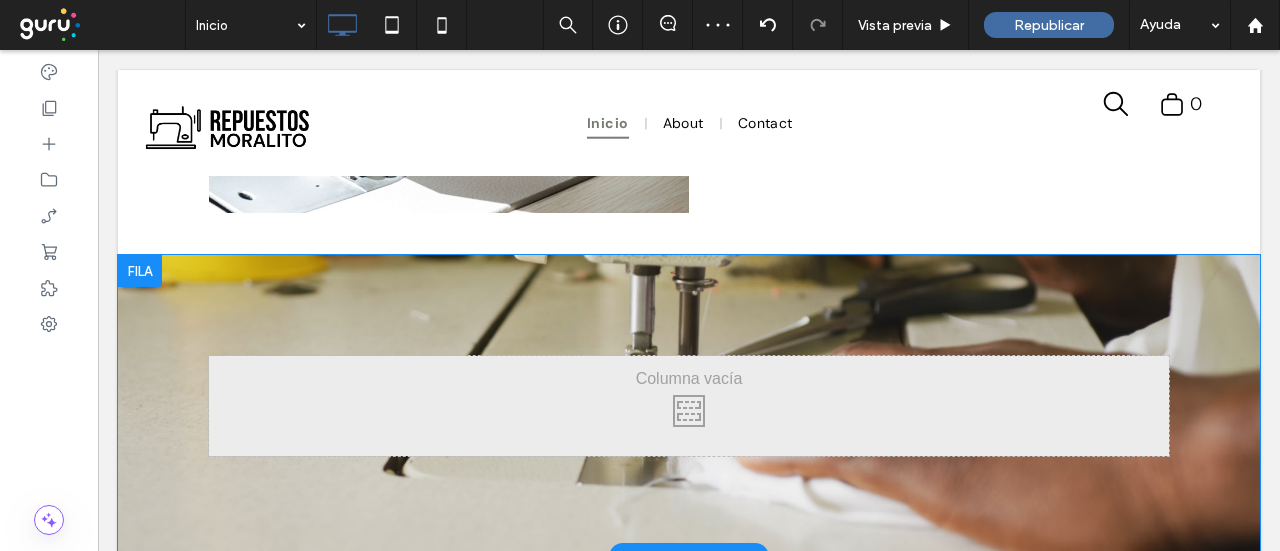 scroll, scrollTop: 1900, scrollLeft: 0, axis: vertical 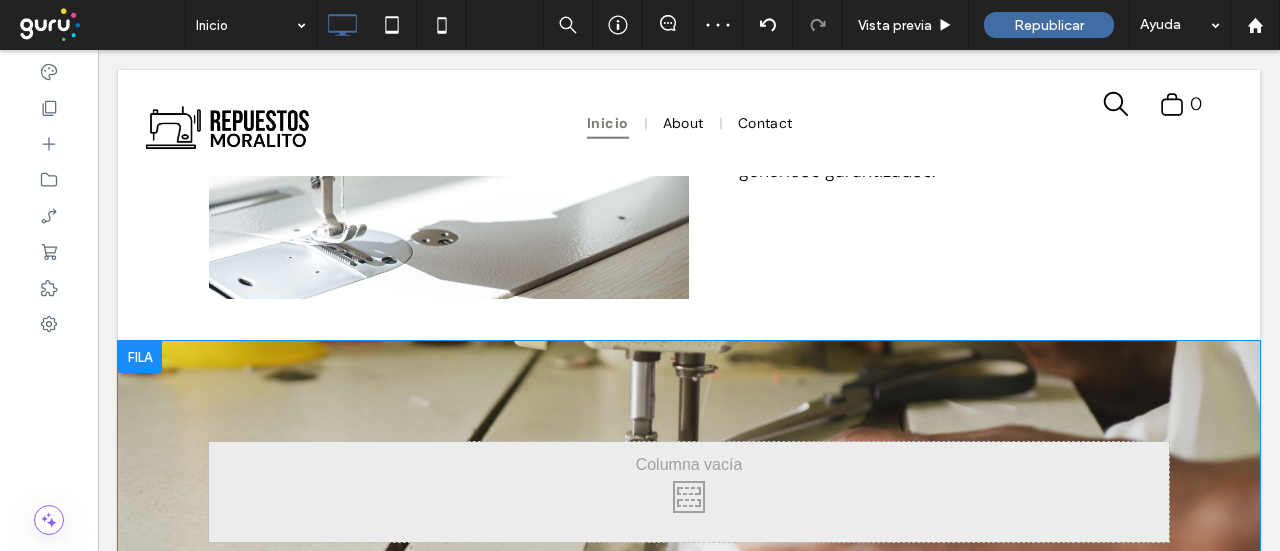 click on "Click To Paste
Fila + Añadir sección" at bounding box center (689, 492) 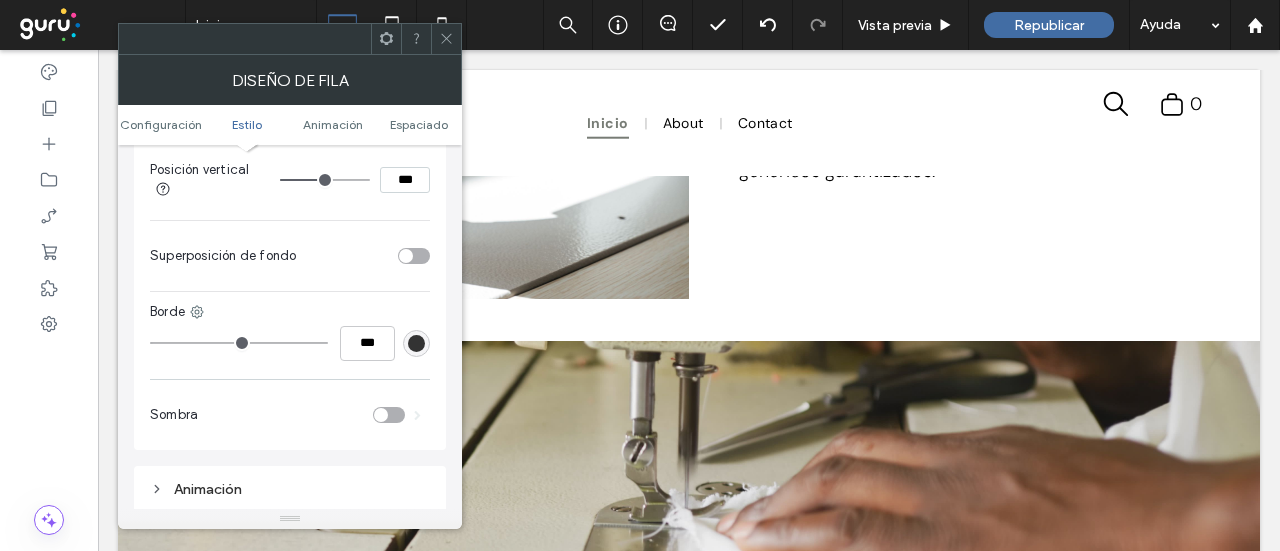 scroll, scrollTop: 1000, scrollLeft: 0, axis: vertical 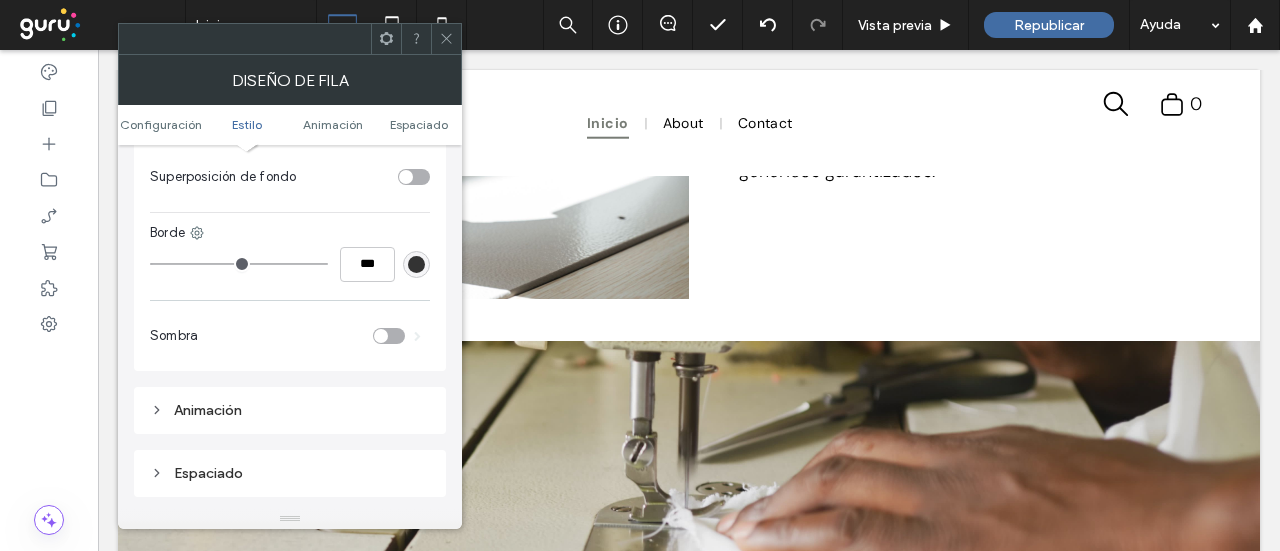 click at bounding box center [414, 177] 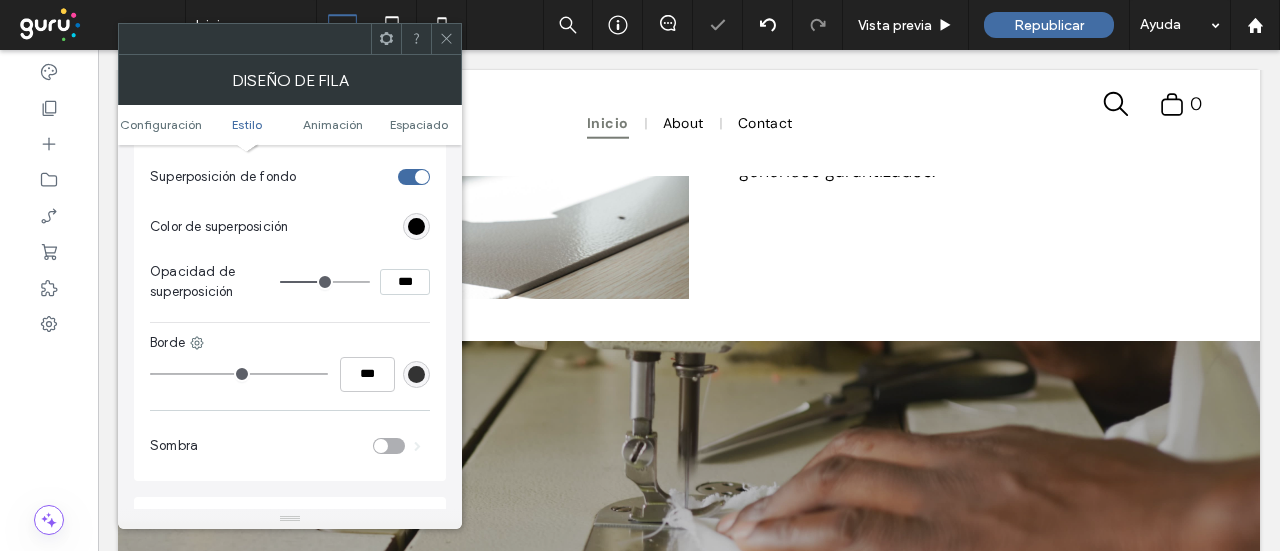 scroll, scrollTop: 2000, scrollLeft: 0, axis: vertical 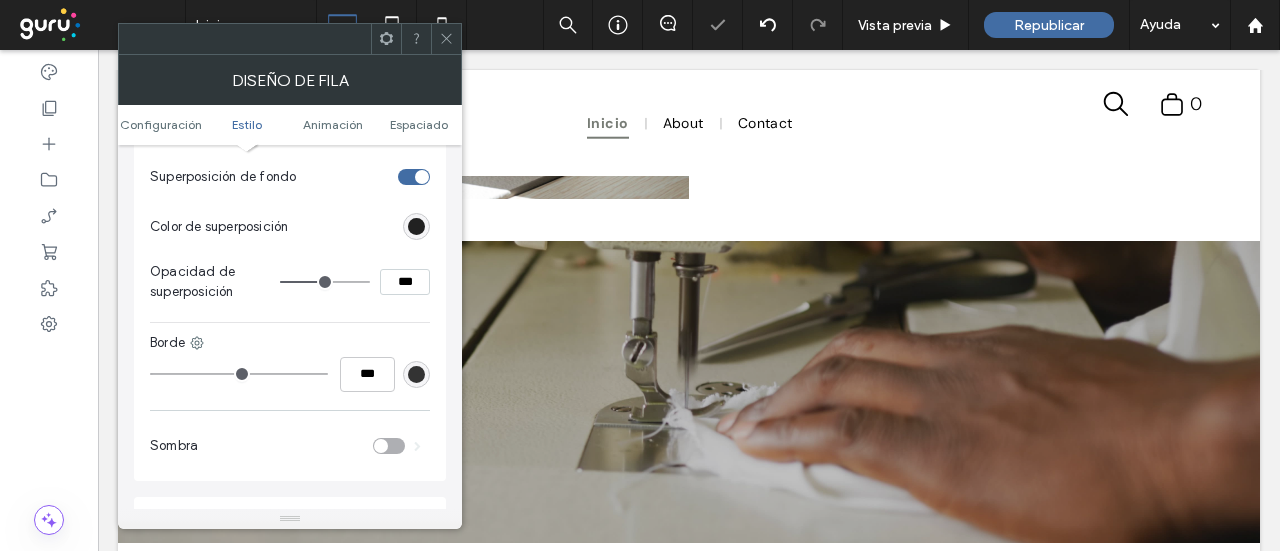 click at bounding box center [416, 226] 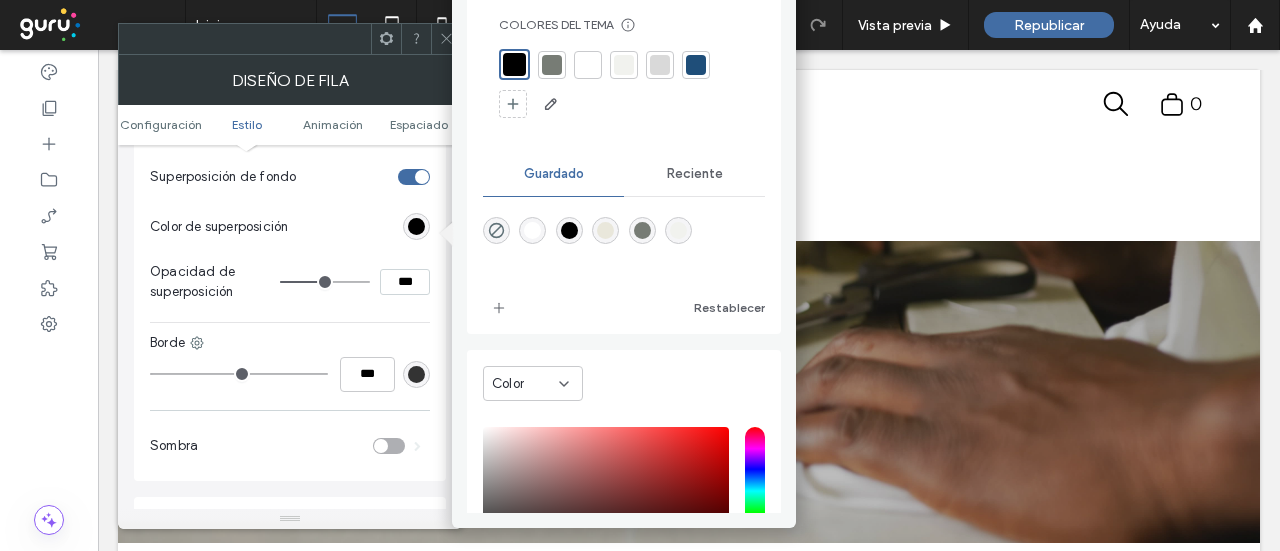 click at bounding box center (552, 65) 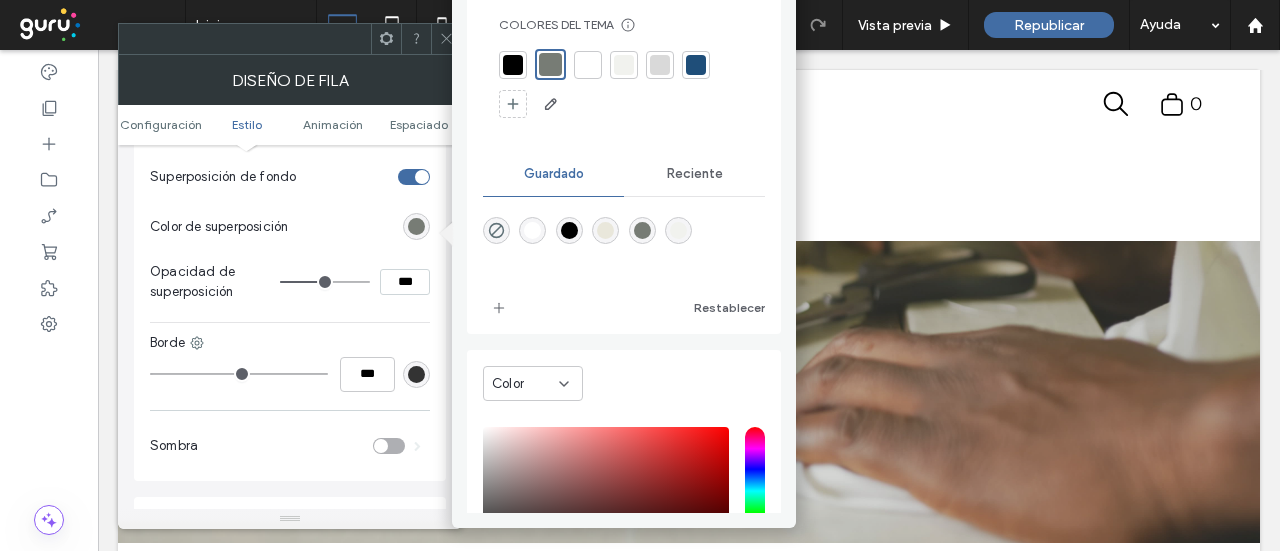 click on "Opacidad de superposición ***" at bounding box center [290, 282] 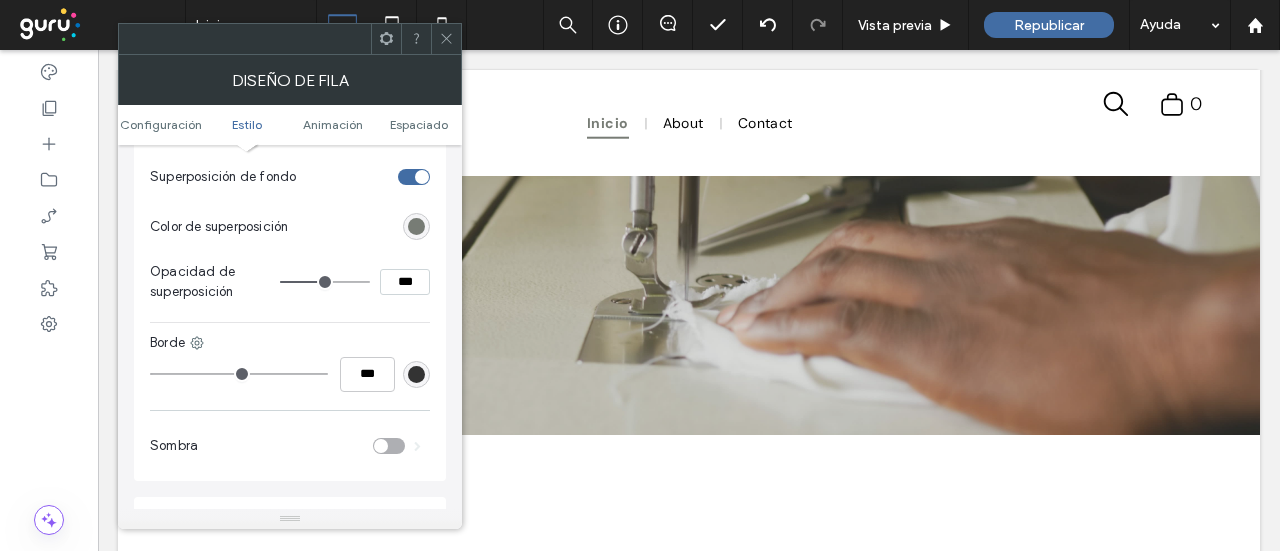 scroll, scrollTop: 2000, scrollLeft: 0, axis: vertical 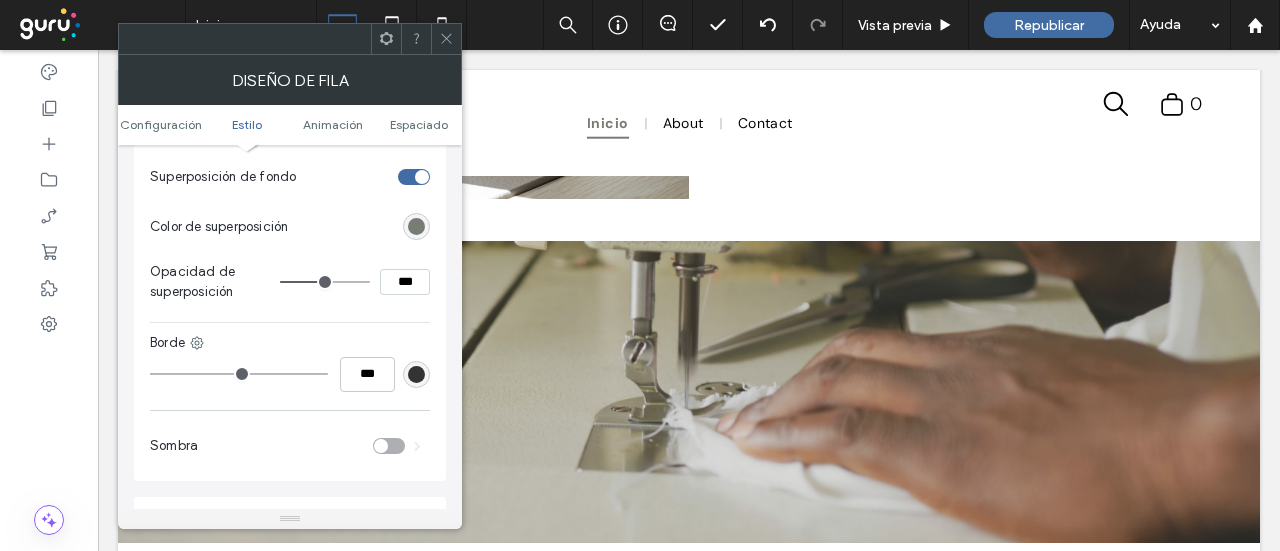 click at bounding box center (446, 39) 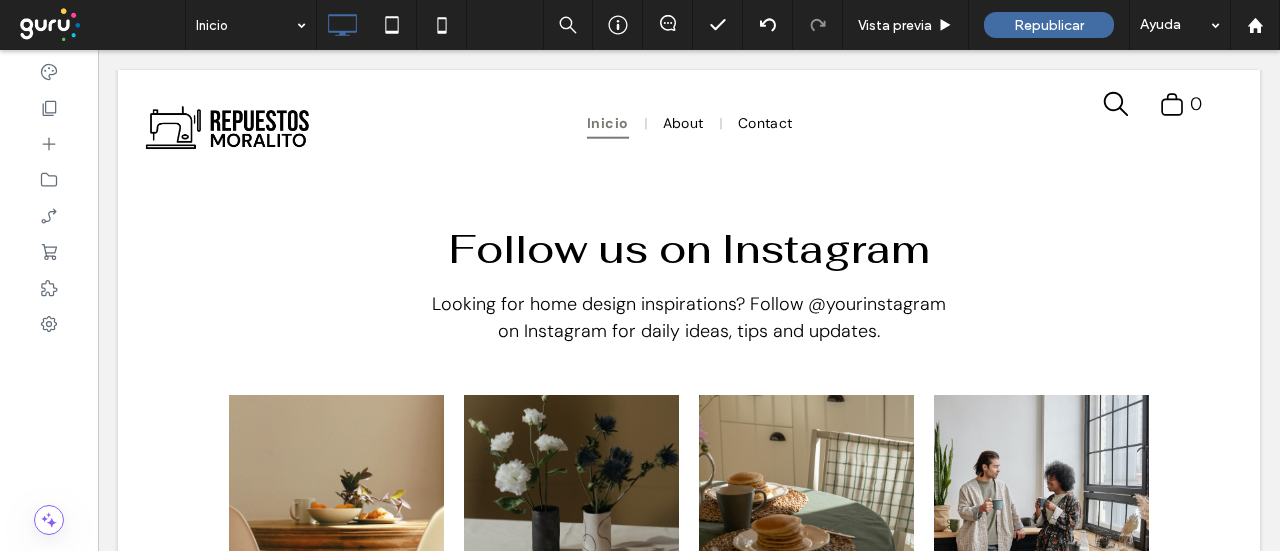 scroll, scrollTop: 3800, scrollLeft: 0, axis: vertical 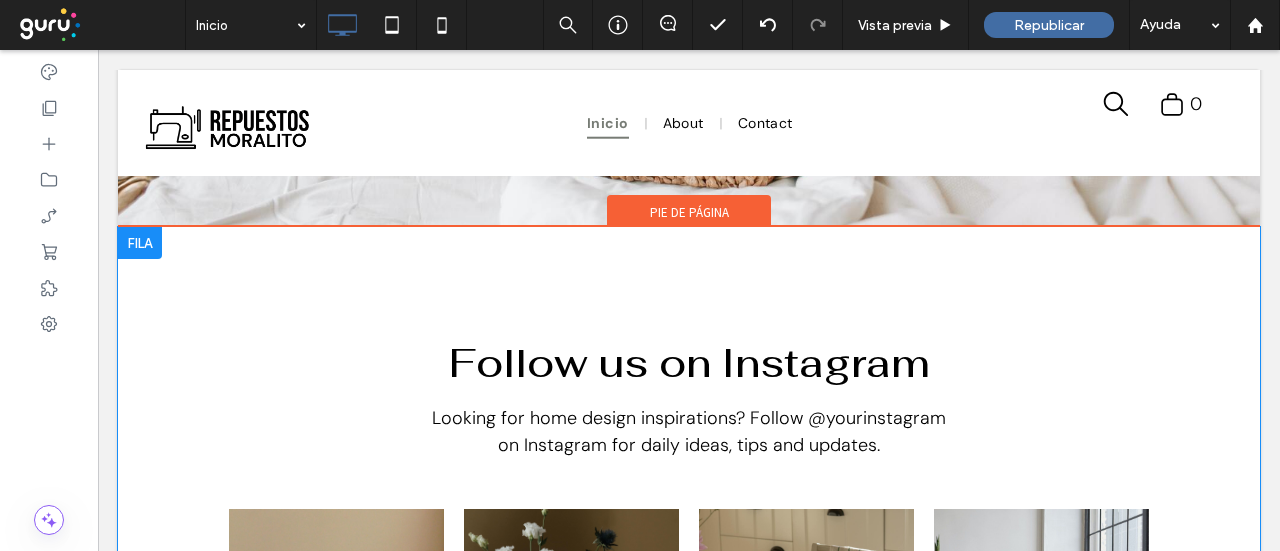 click at bounding box center (140, 243) 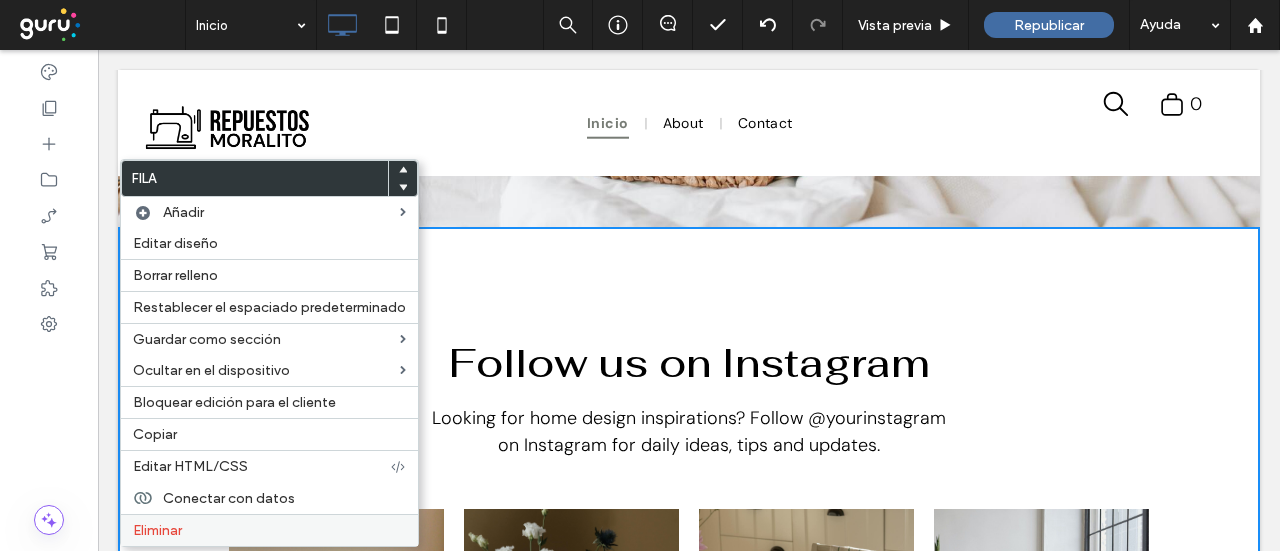 click on "Eliminar" at bounding box center (269, 530) 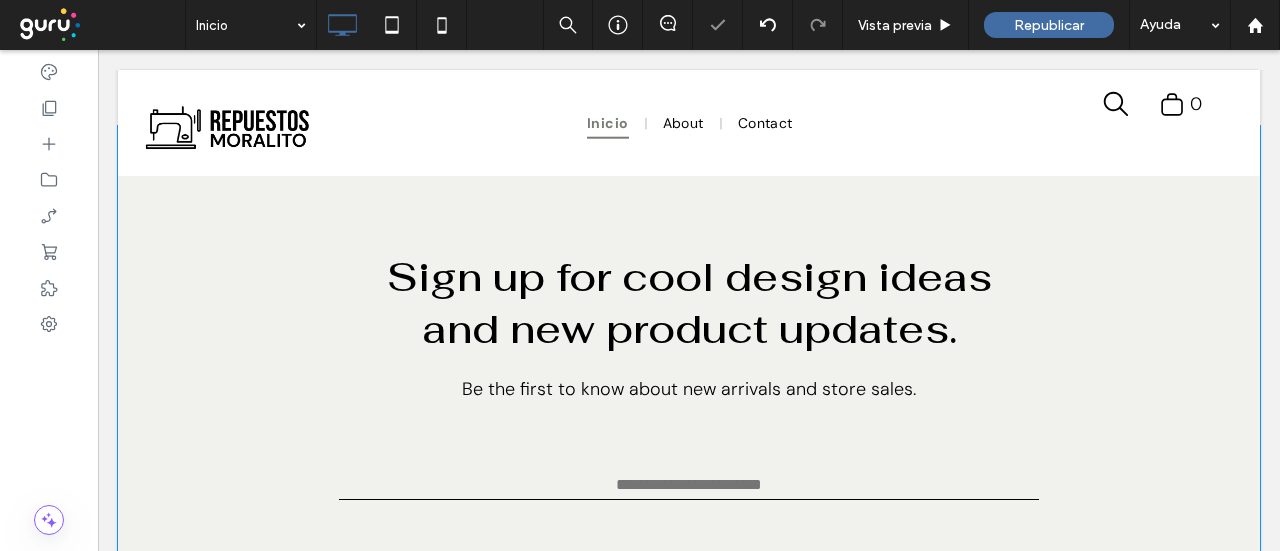 scroll, scrollTop: 3900, scrollLeft: 0, axis: vertical 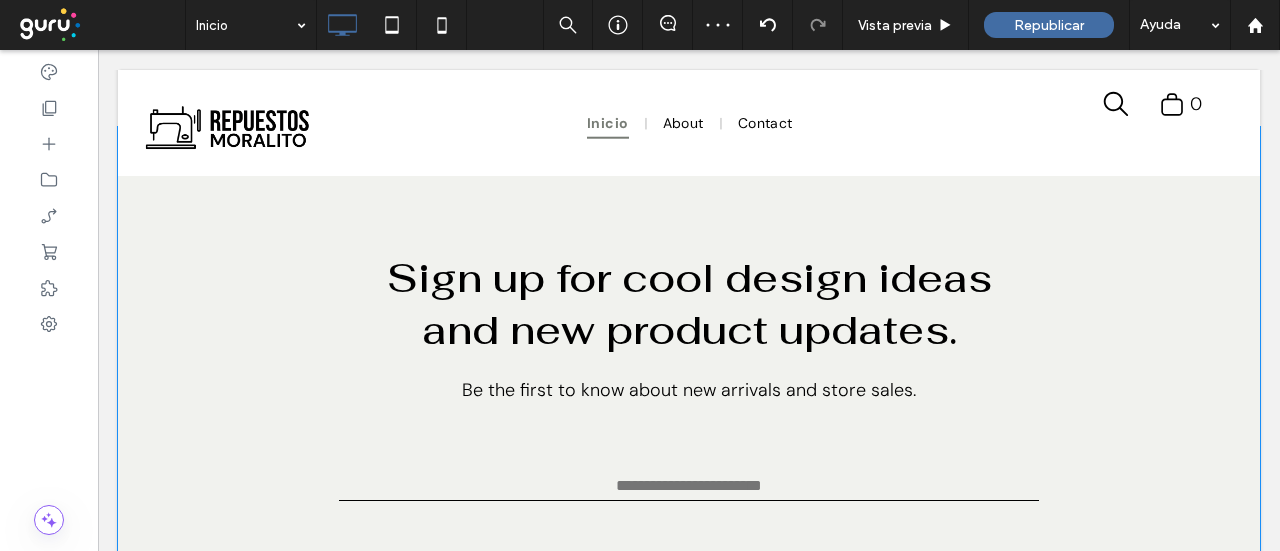click at bounding box center [140, 143] 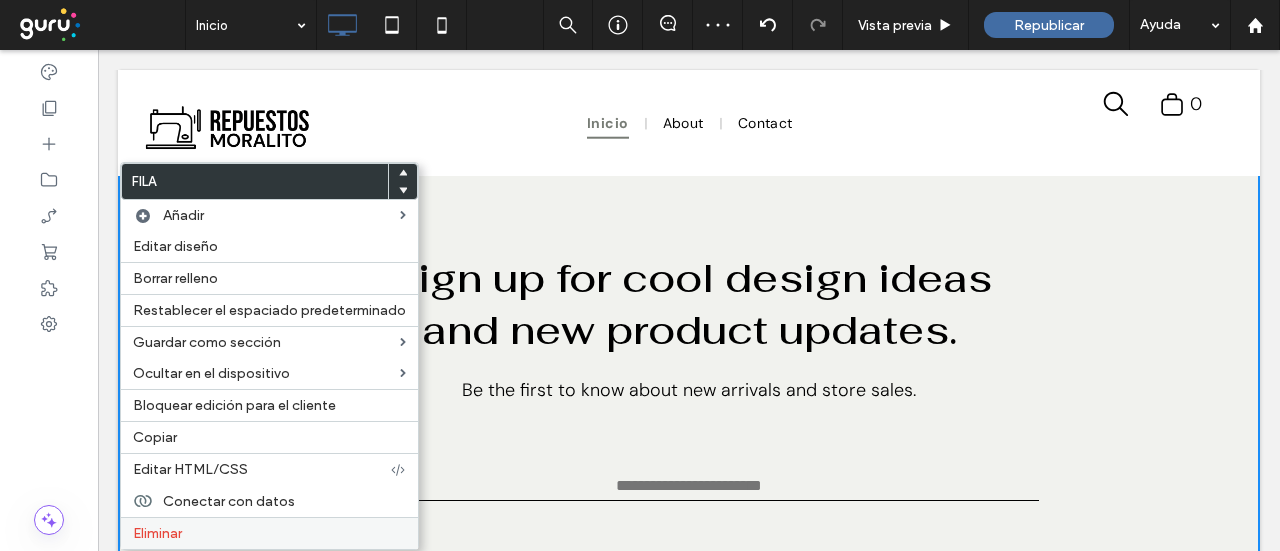 click on "Eliminar" at bounding box center [269, 533] 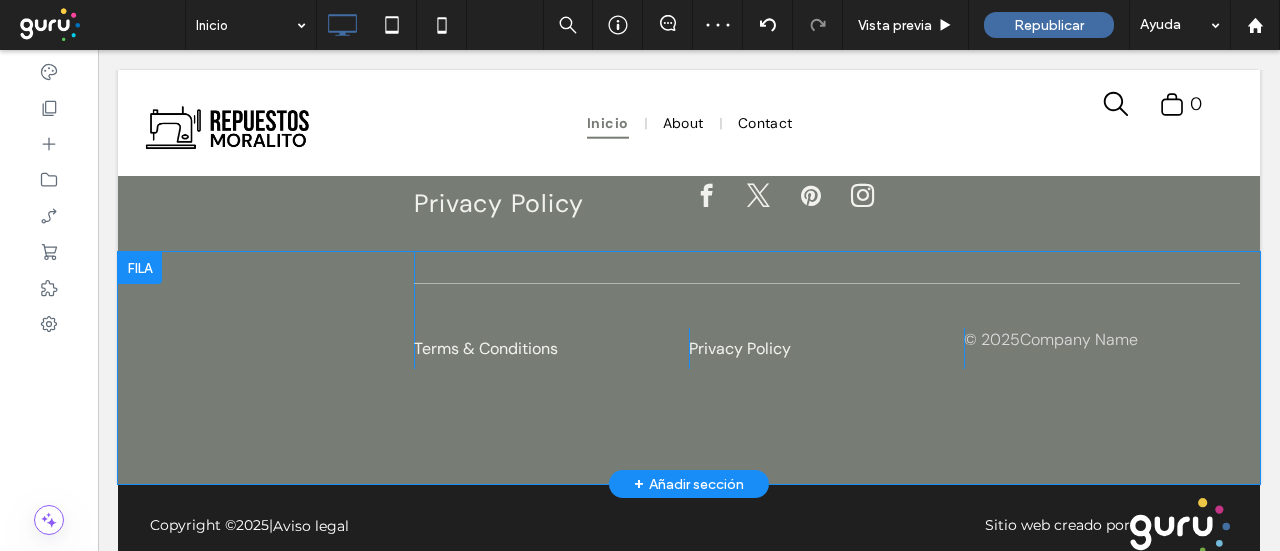 scroll, scrollTop: 4161, scrollLeft: 0, axis: vertical 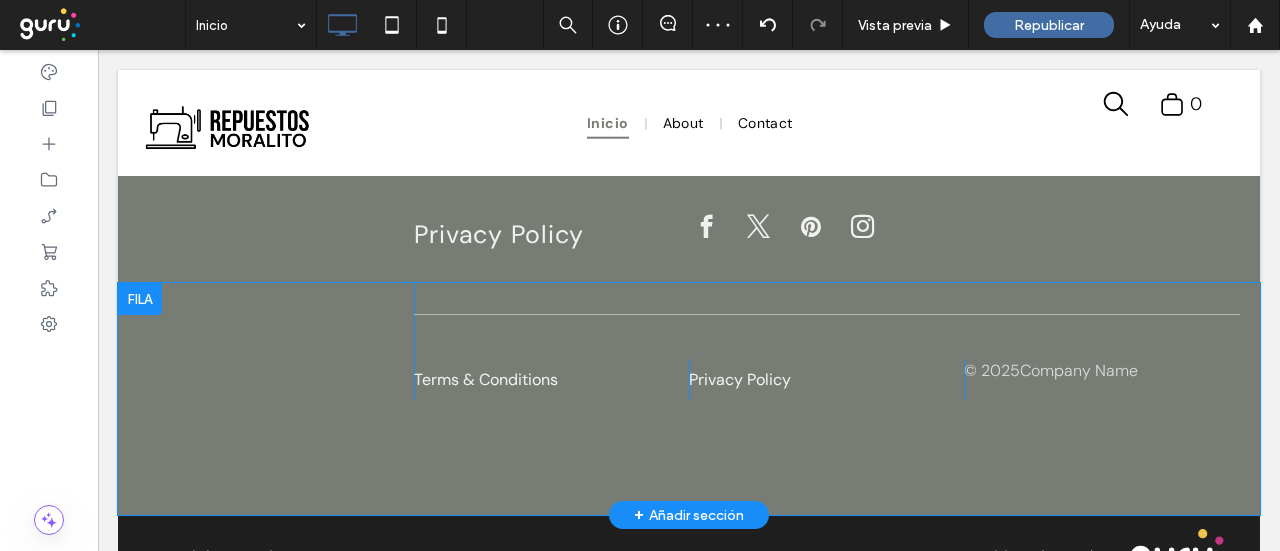 click at bounding box center [140, 299] 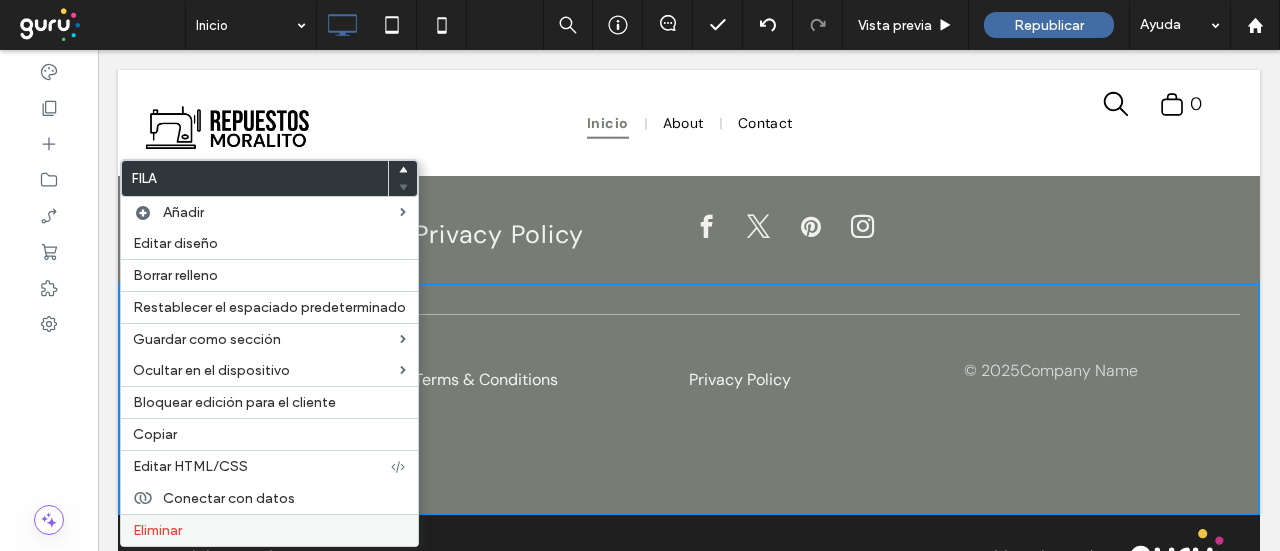 click on "Eliminar" at bounding box center [269, 530] 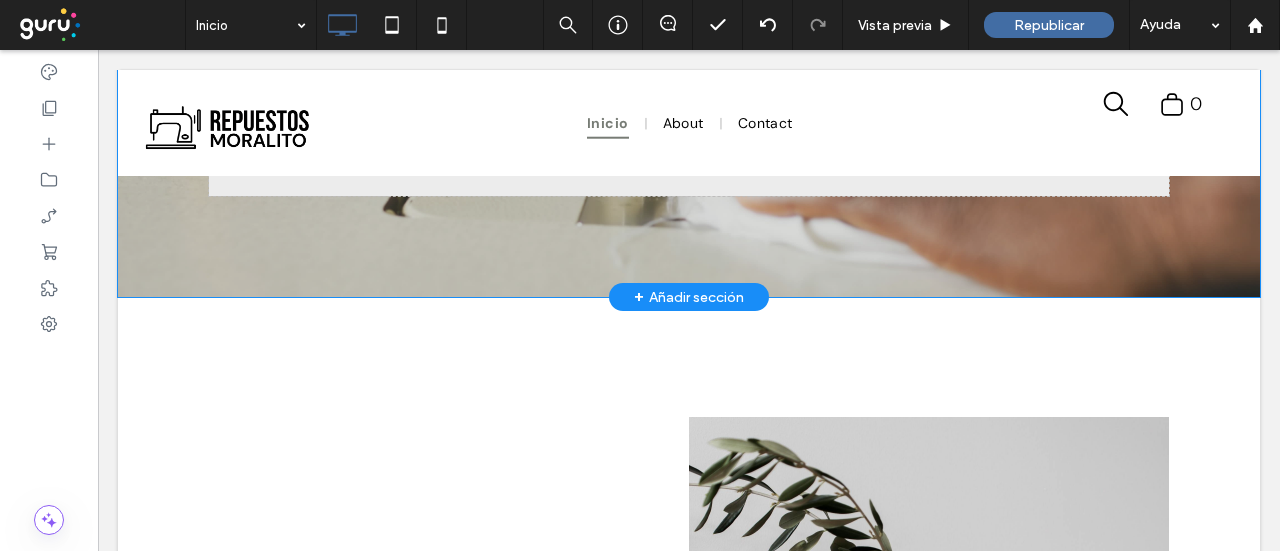 scroll, scrollTop: 2100, scrollLeft: 0, axis: vertical 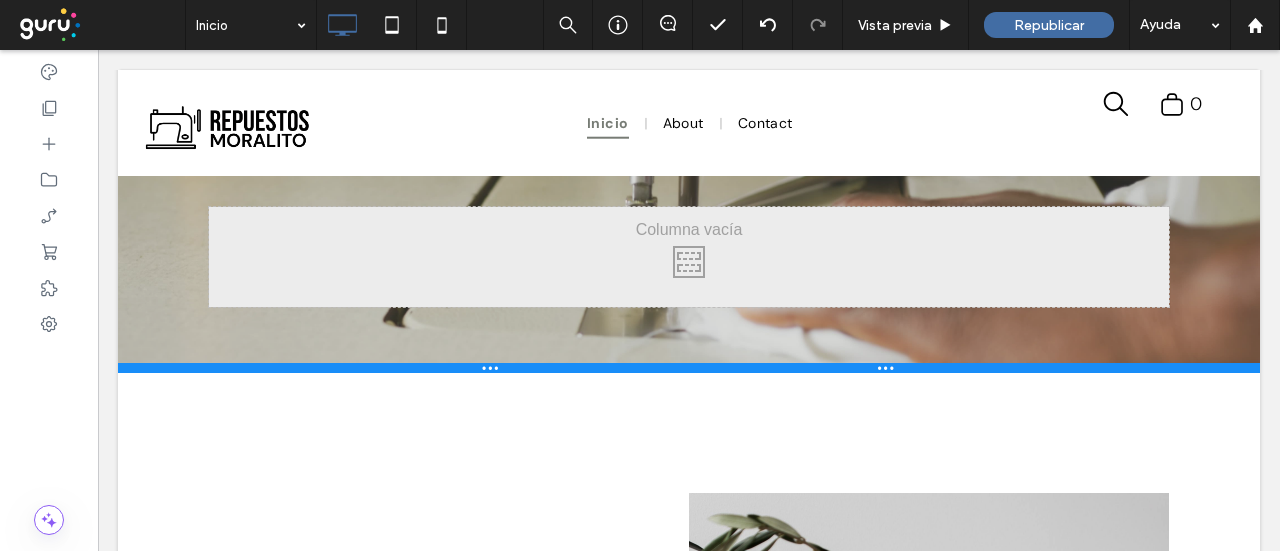drag, startPoint x: 455, startPoint y: 468, endPoint x: 497, endPoint y: 388, distance: 90.35486 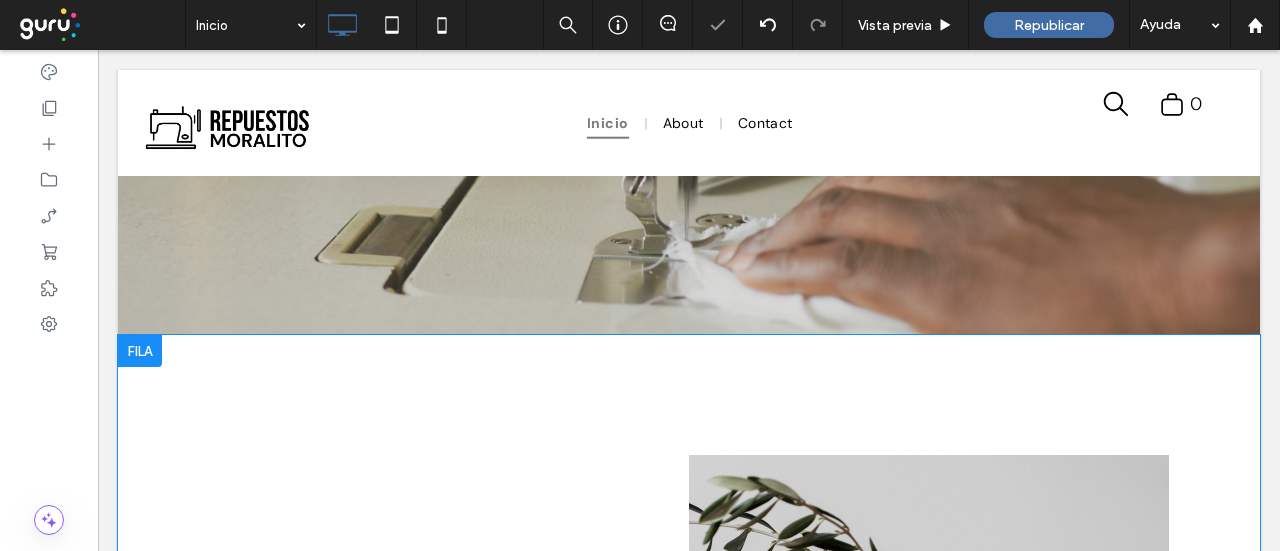 scroll, scrollTop: 2200, scrollLeft: 0, axis: vertical 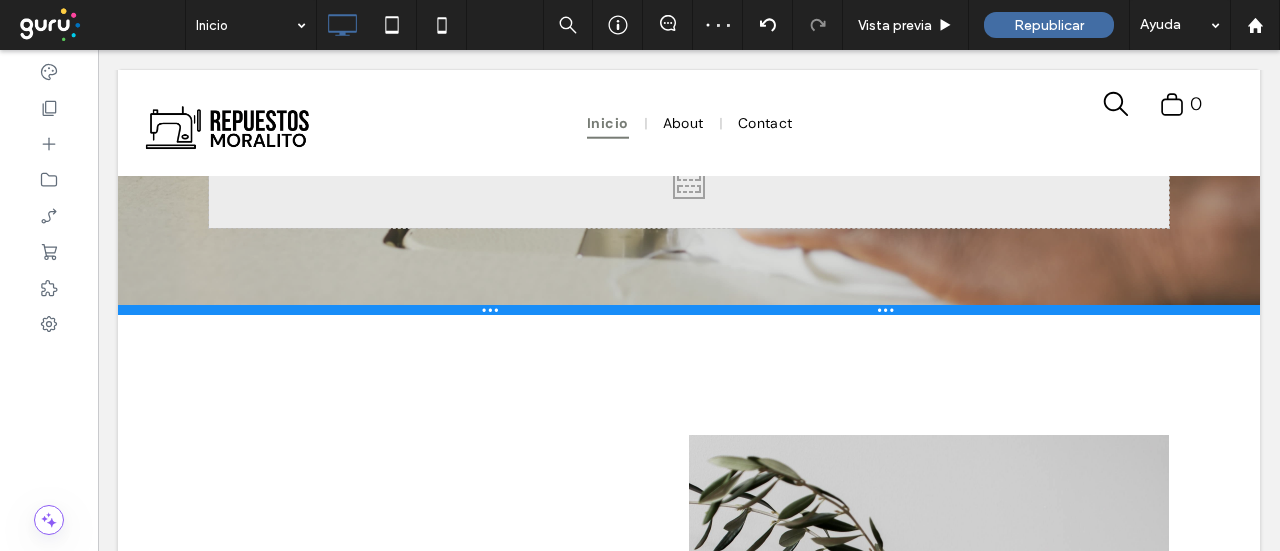 drag, startPoint x: 452, startPoint y: 284, endPoint x: 630, endPoint y: 335, distance: 185.1621 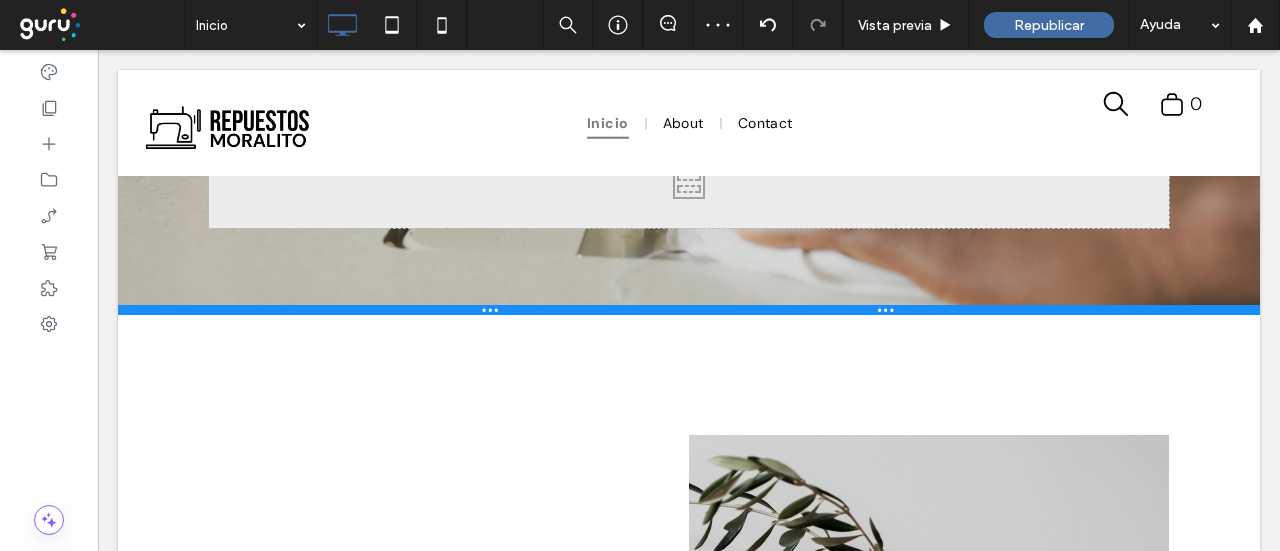 click at bounding box center [689, 310] 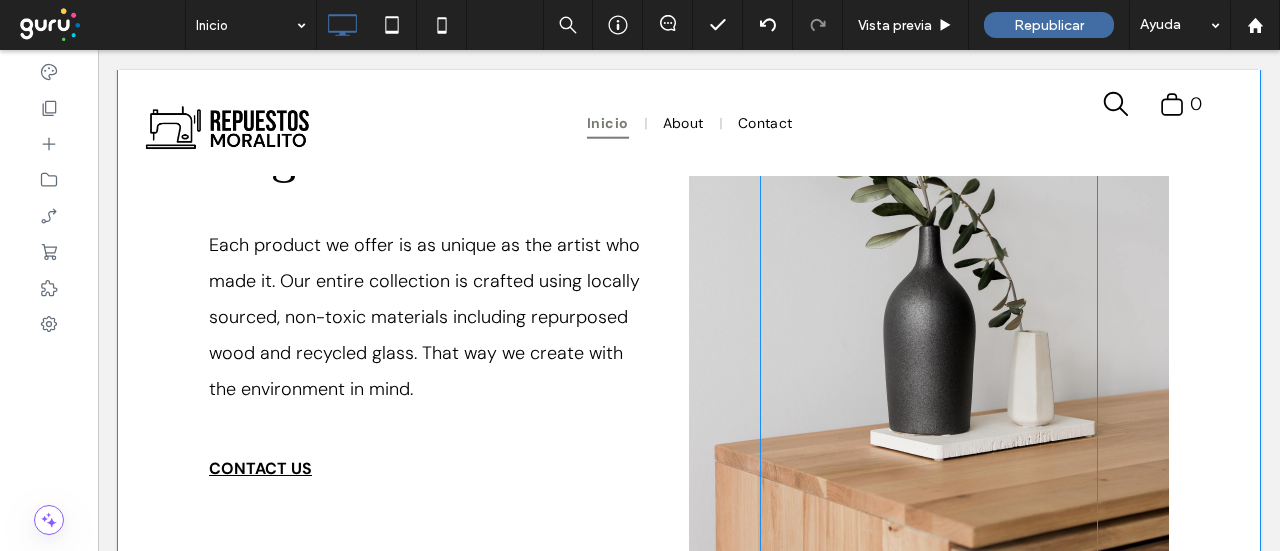 scroll, scrollTop: 2600, scrollLeft: 0, axis: vertical 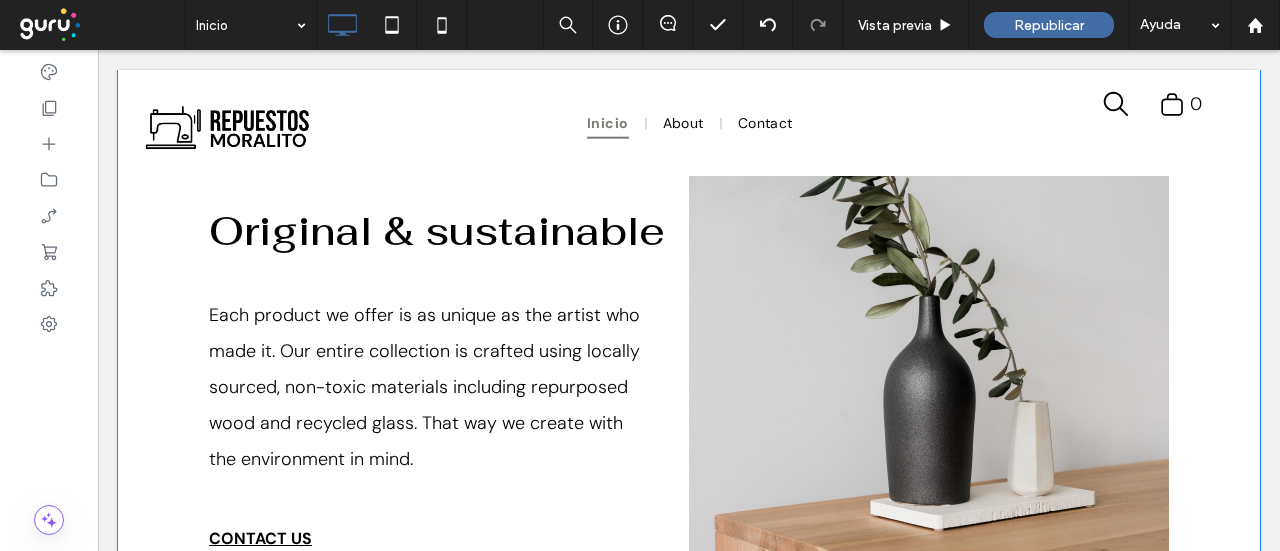 click on "Click To Paste" at bounding box center (929, 366) 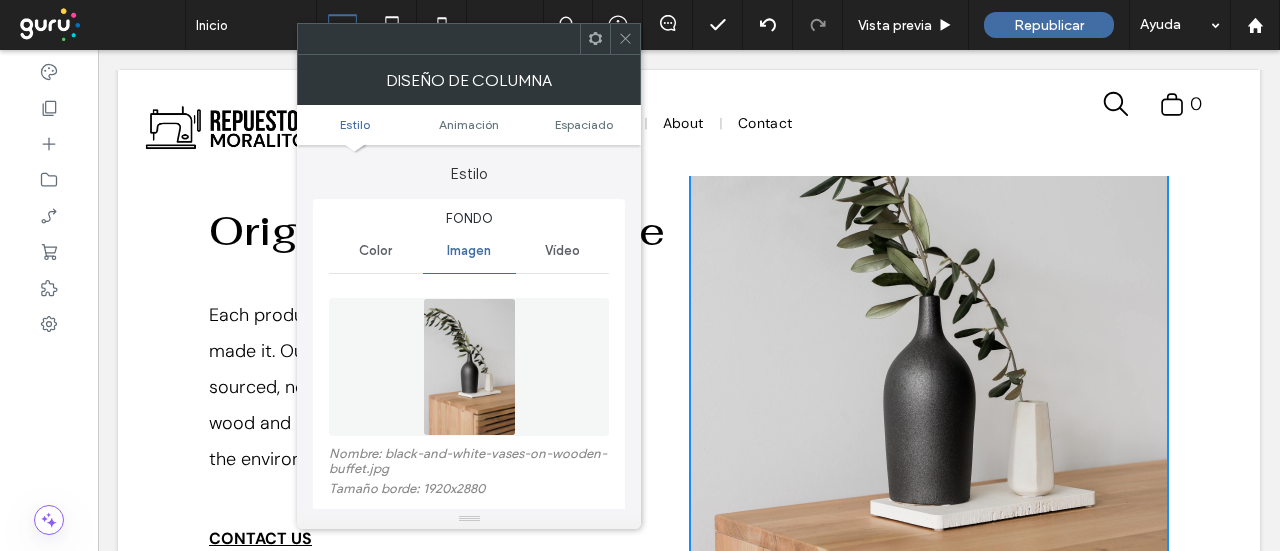 click at bounding box center (625, 39) 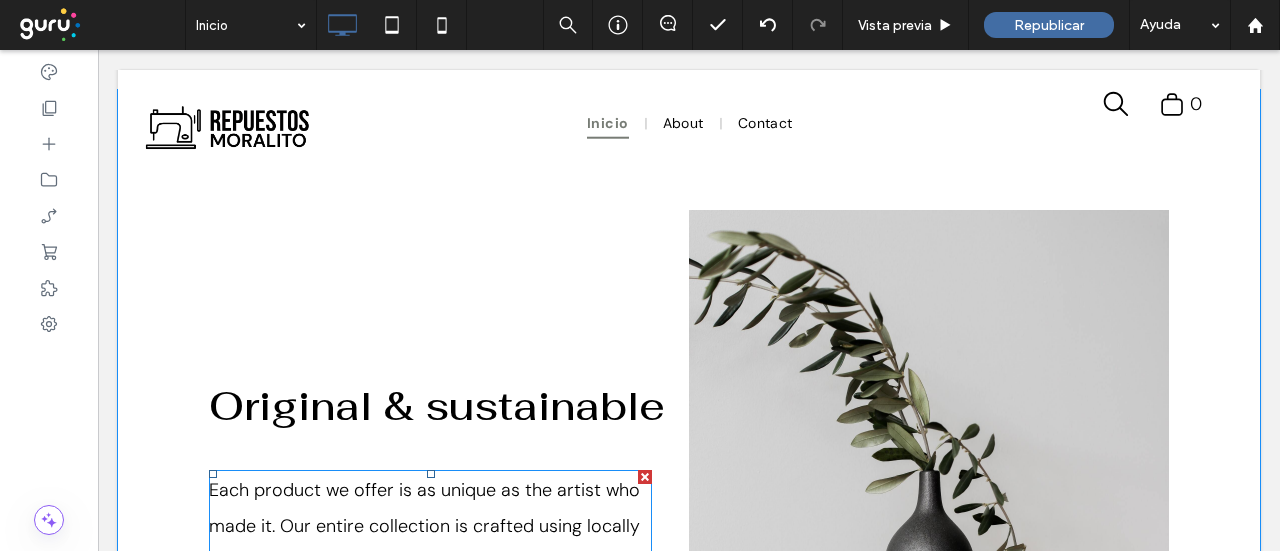 scroll, scrollTop: 2300, scrollLeft: 0, axis: vertical 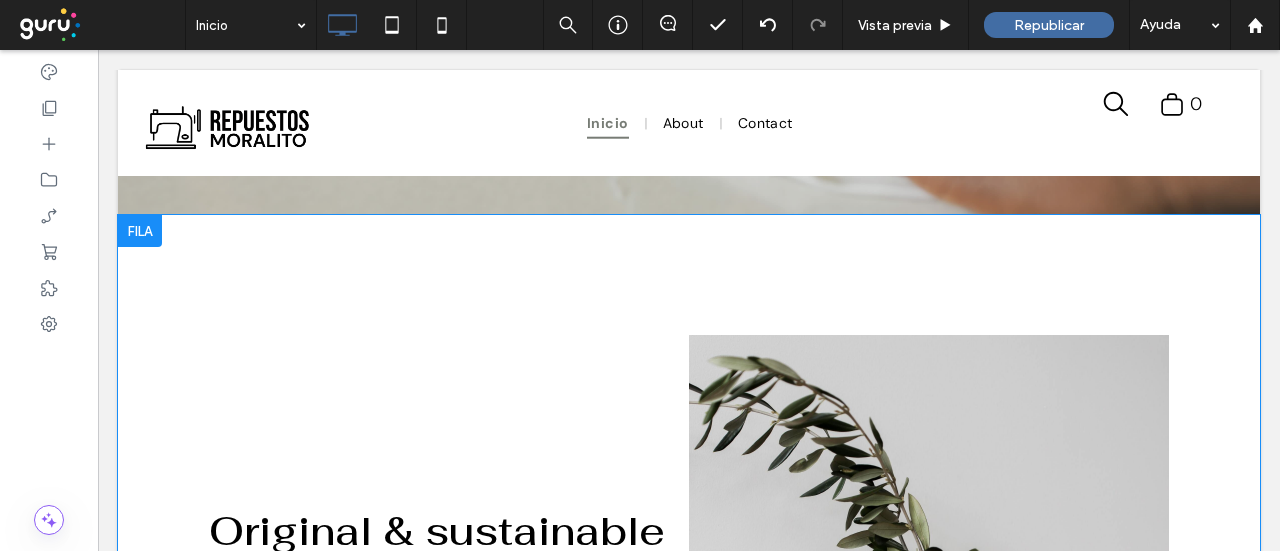 click at bounding box center [140, 231] 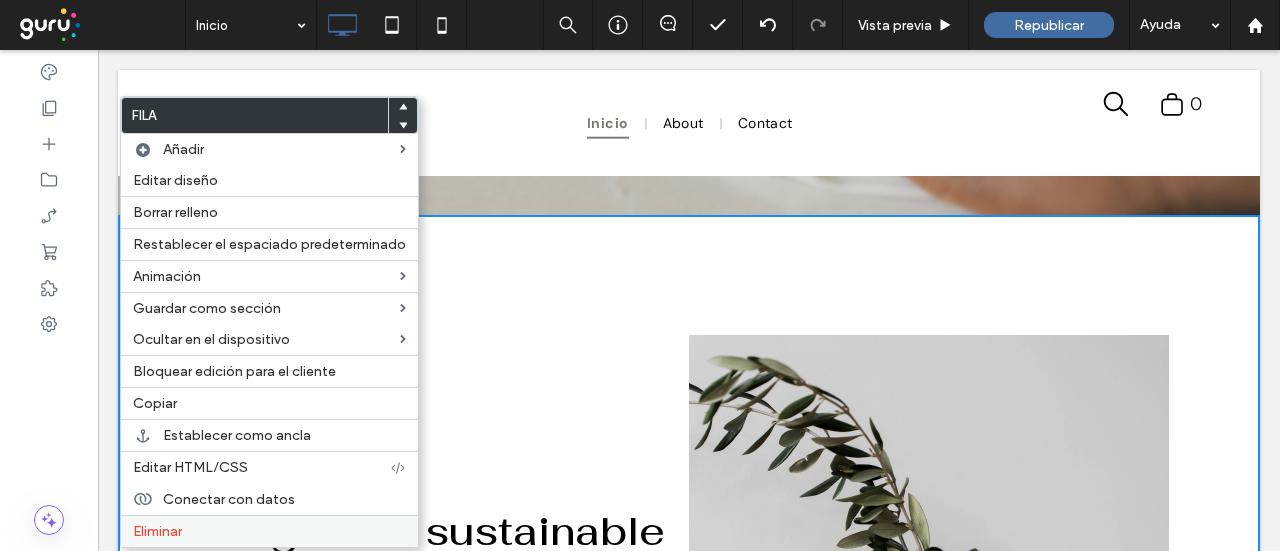 click on "Eliminar" at bounding box center [157, 531] 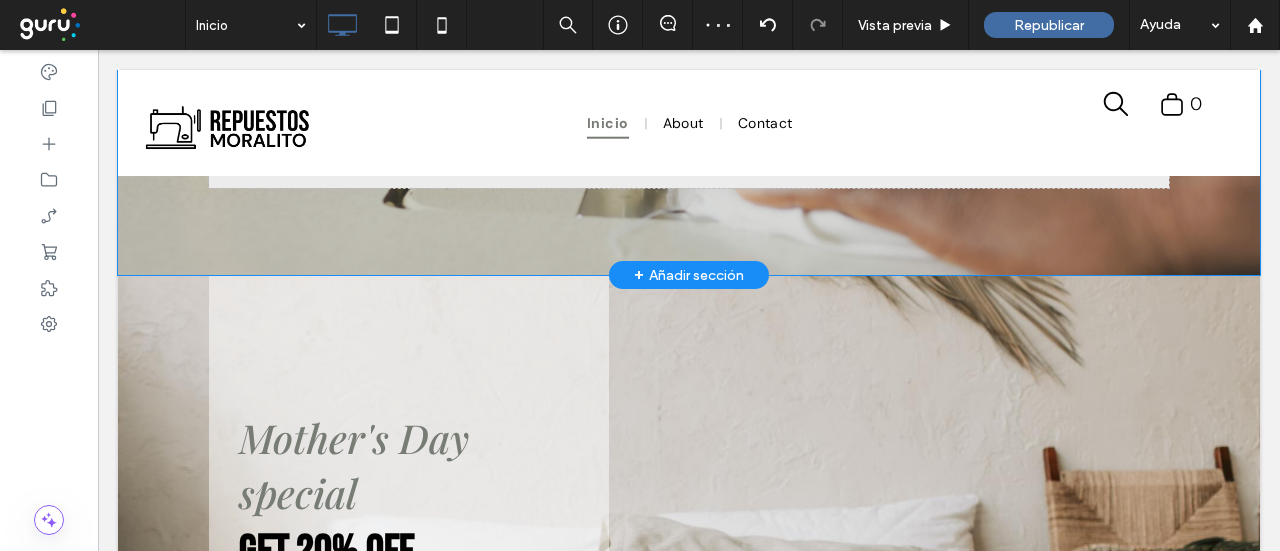 scroll, scrollTop: 2199, scrollLeft: 0, axis: vertical 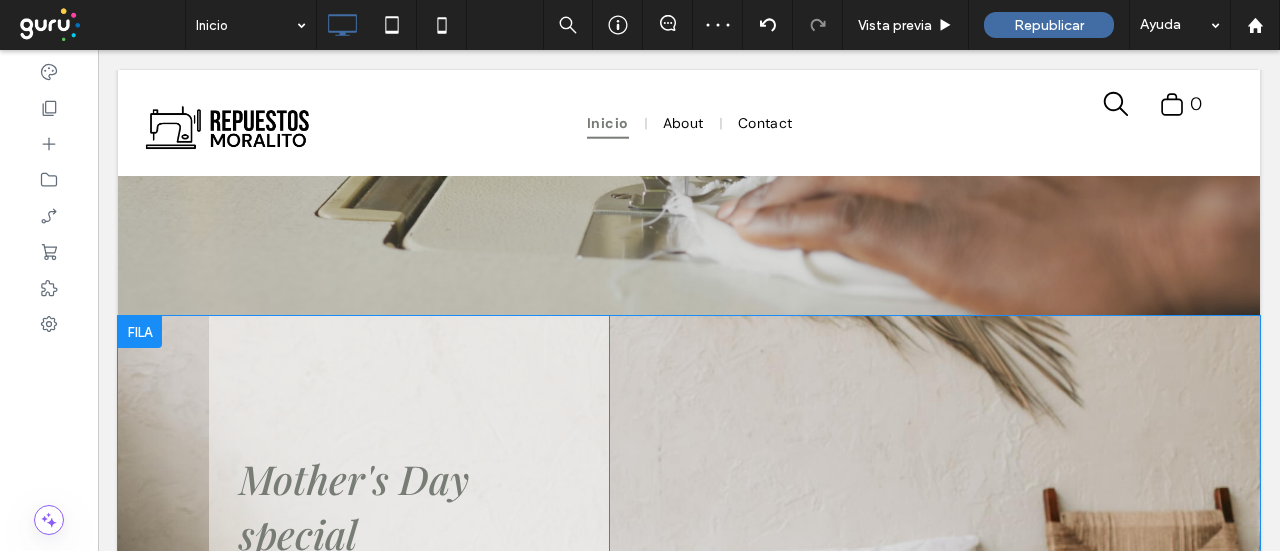 click at bounding box center (140, 332) 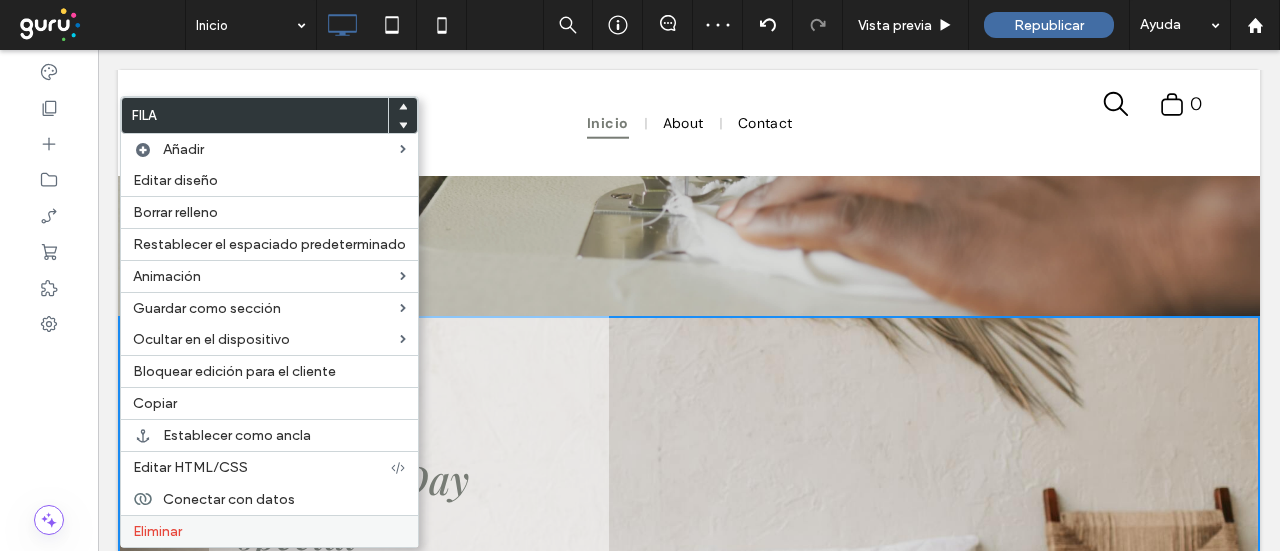 click on "Eliminar" at bounding box center [157, 531] 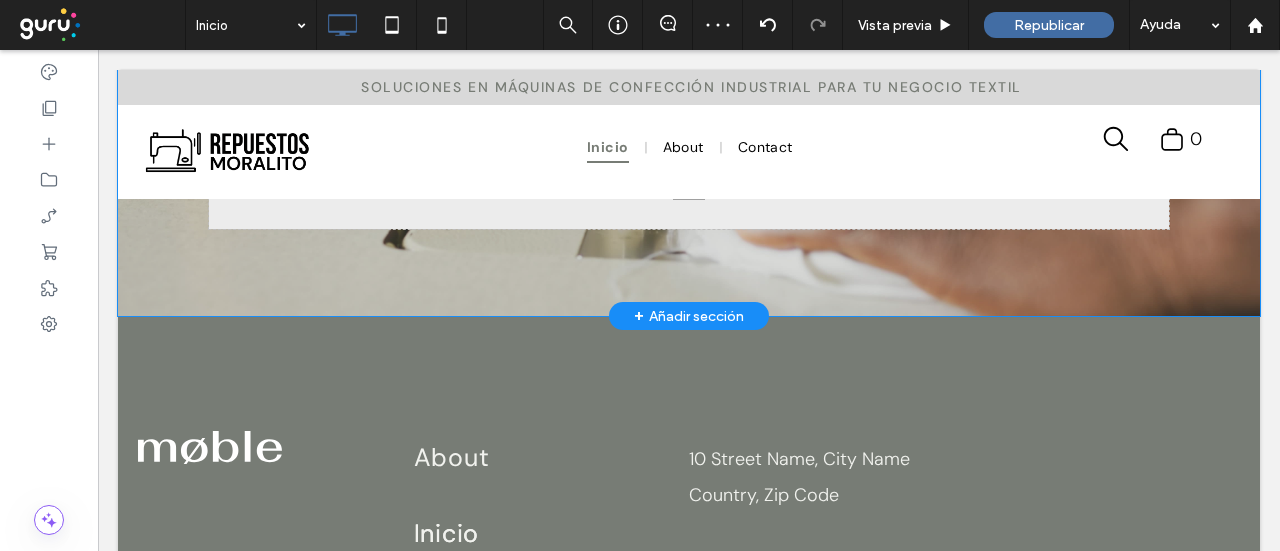 click on "+ Añadir sección" at bounding box center [689, 316] 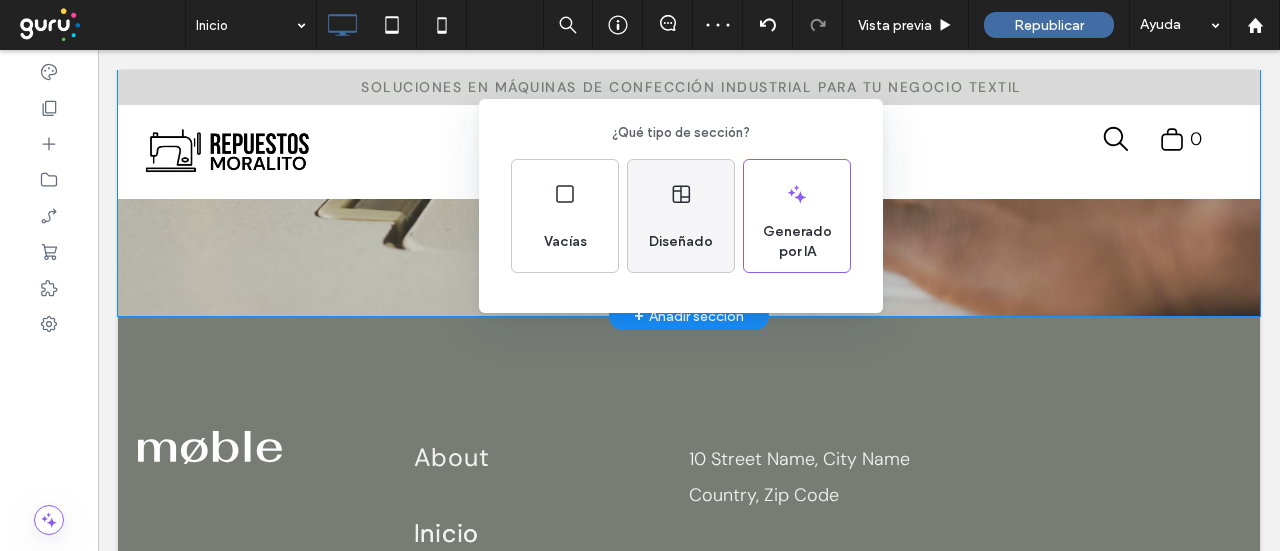 click on "Diseñado" at bounding box center (681, 242) 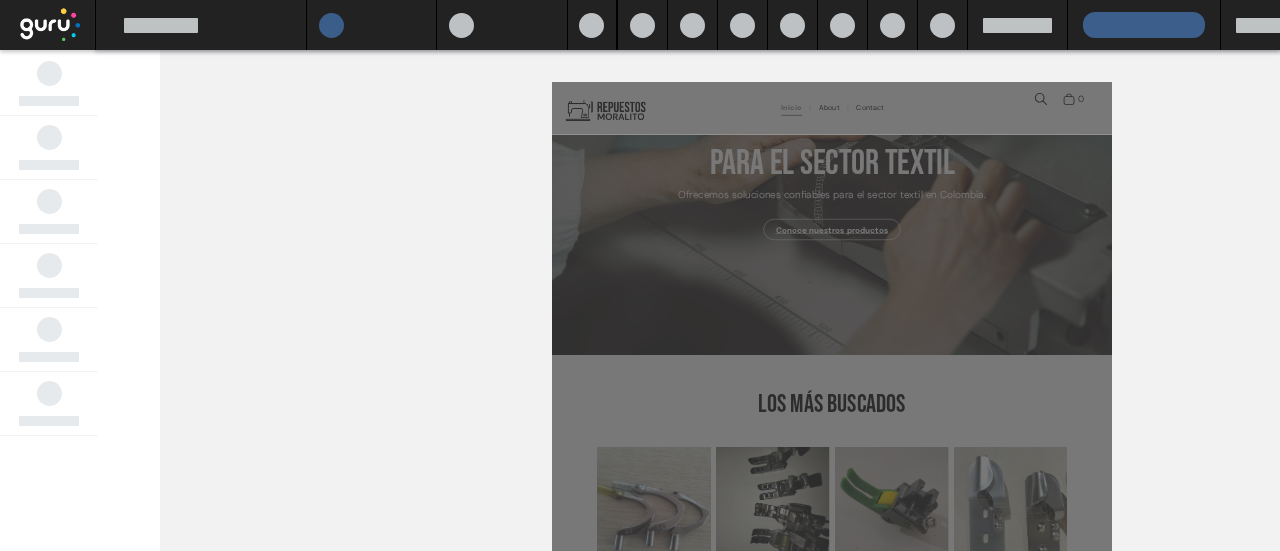 scroll, scrollTop: 375, scrollLeft: 0, axis: vertical 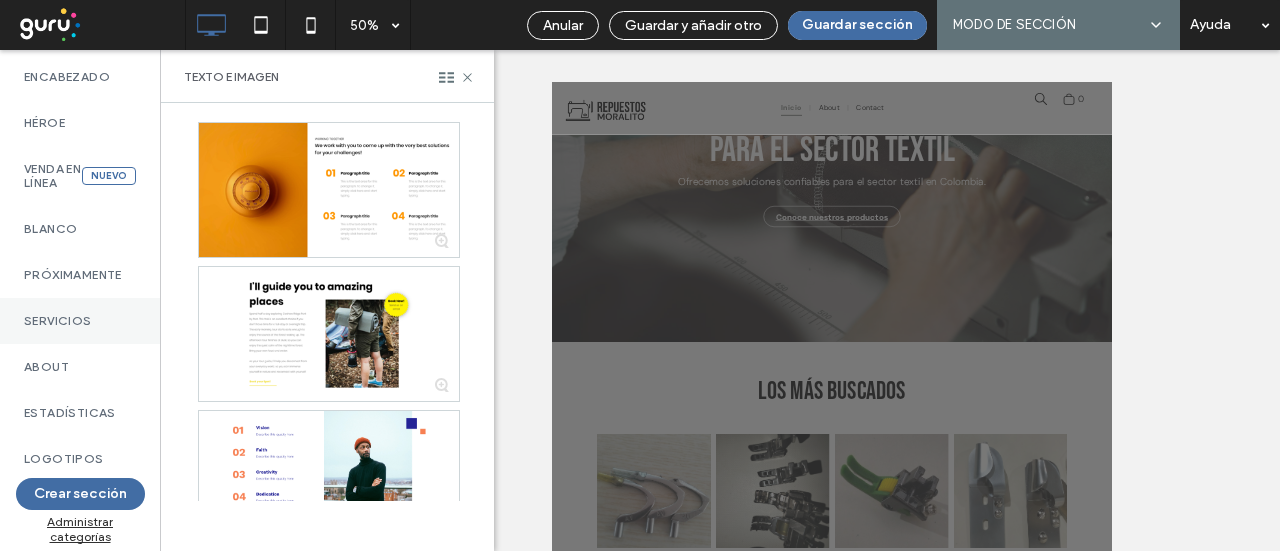 click on "Servicios" at bounding box center [80, 321] 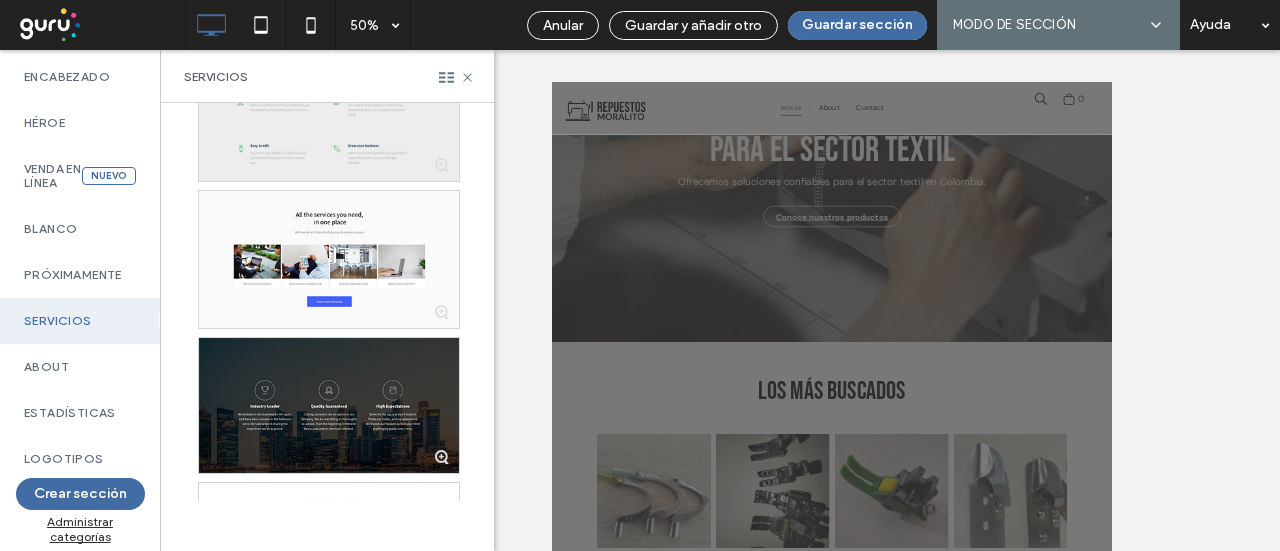 scroll, scrollTop: 5600, scrollLeft: 0, axis: vertical 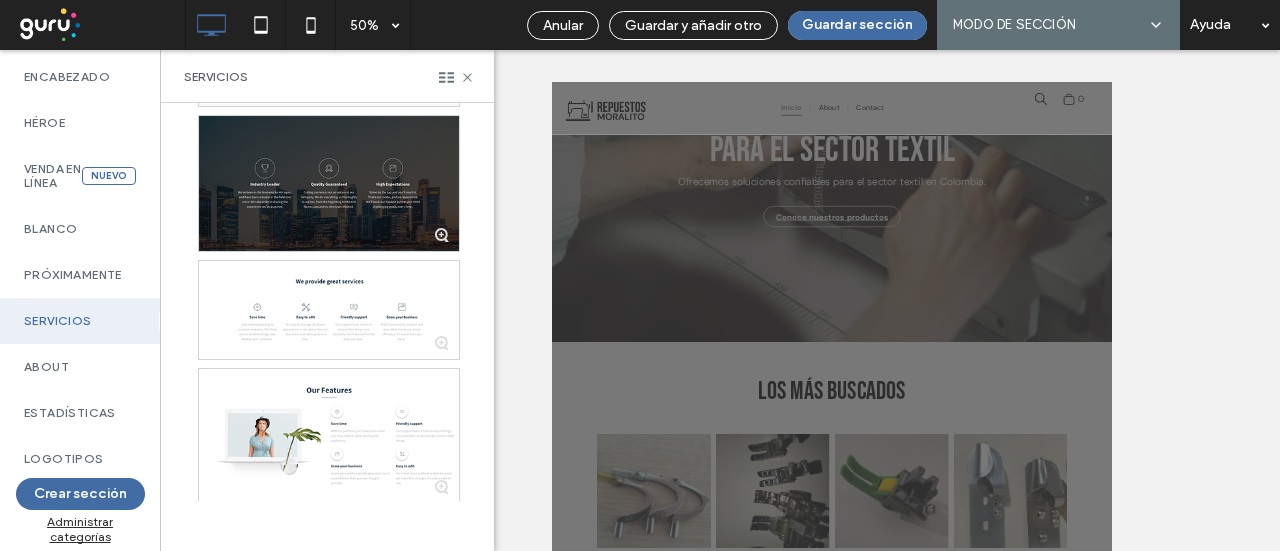 click at bounding box center [329, 184] 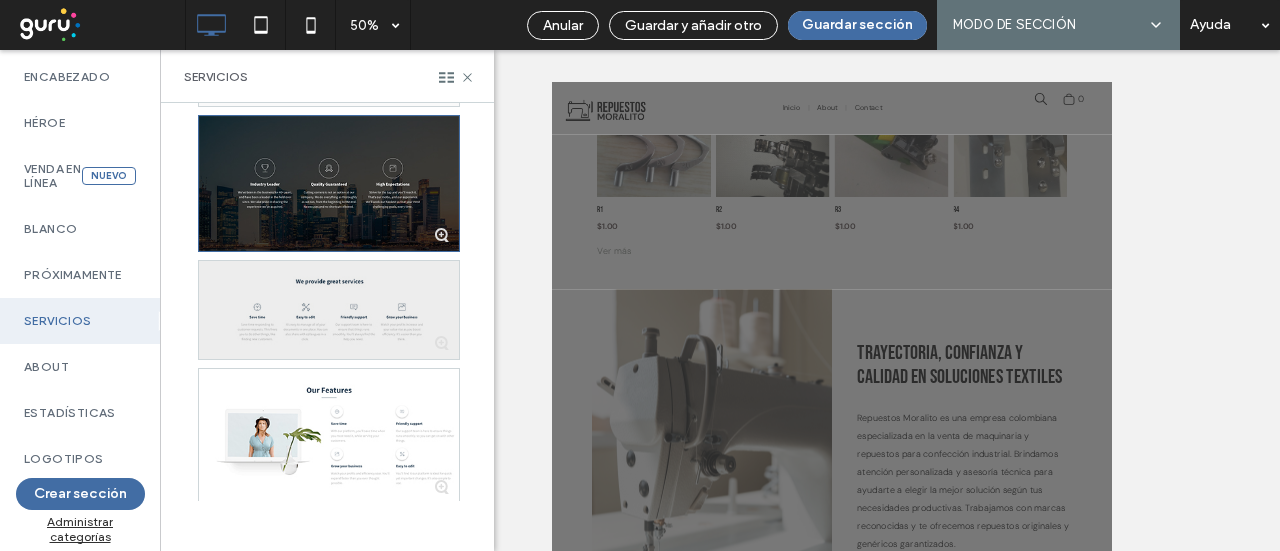 scroll, scrollTop: 1144, scrollLeft: 0, axis: vertical 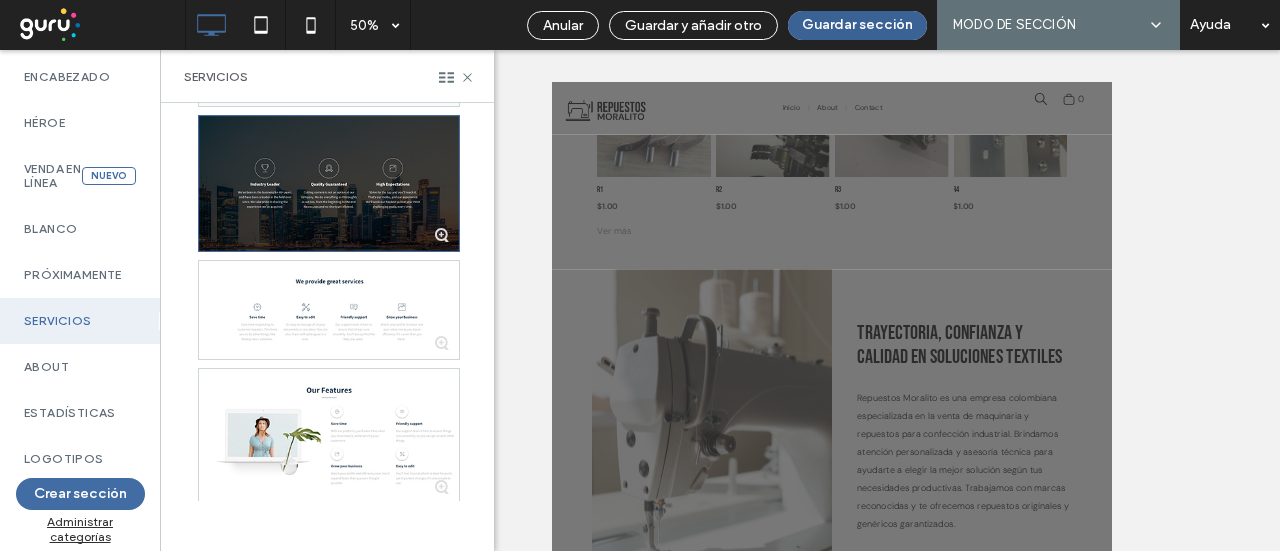 click on "Guardar sección" at bounding box center [857, 25] 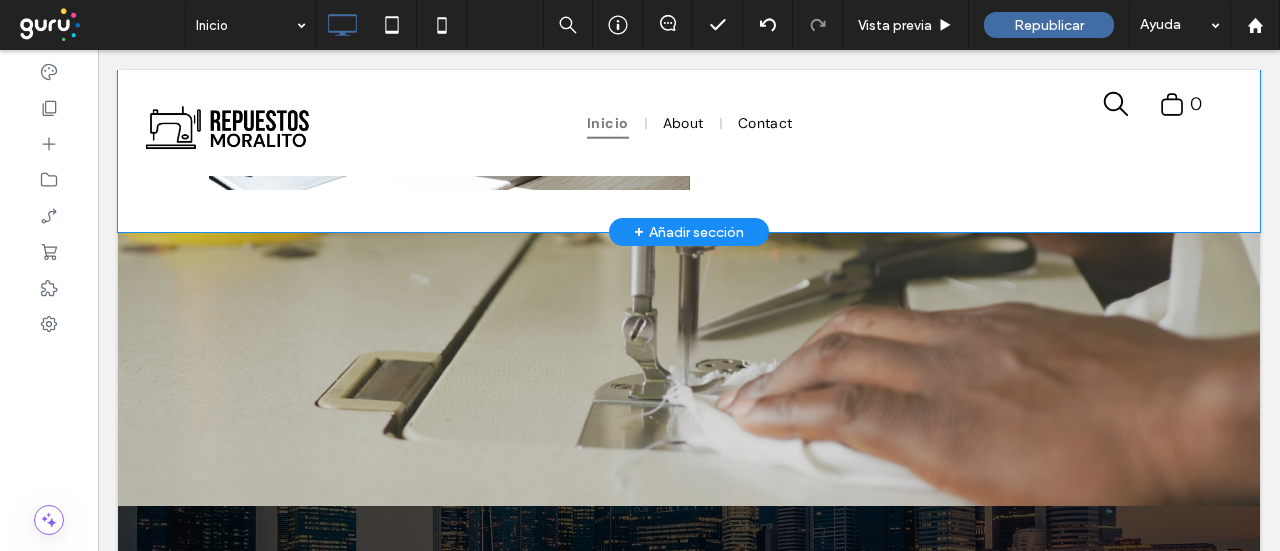 scroll, scrollTop: 1944, scrollLeft: 0, axis: vertical 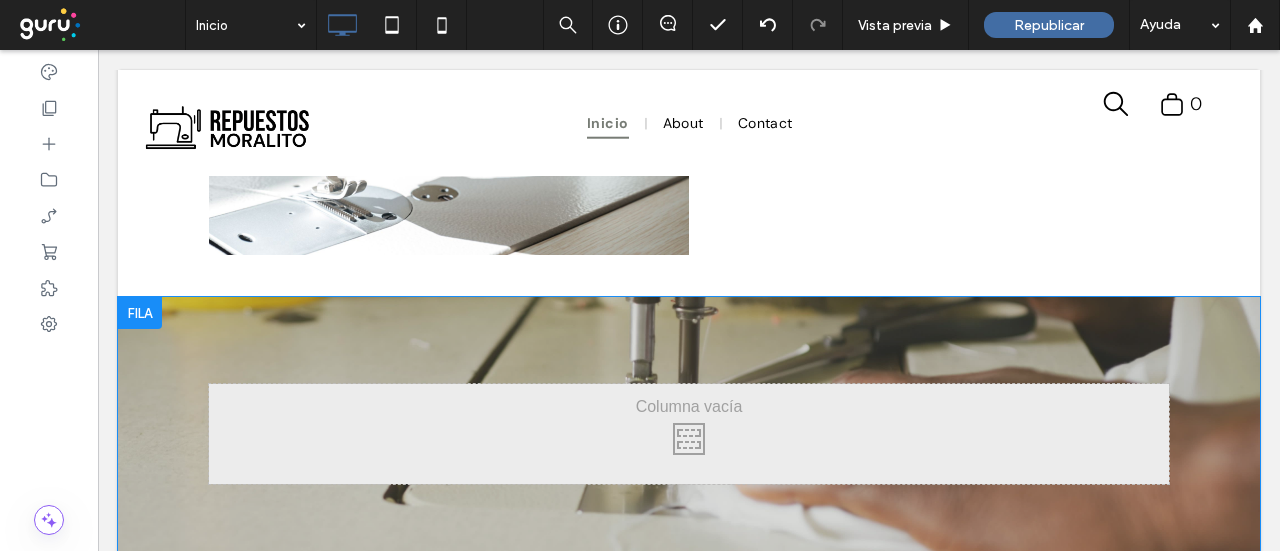 click at bounding box center (140, 313) 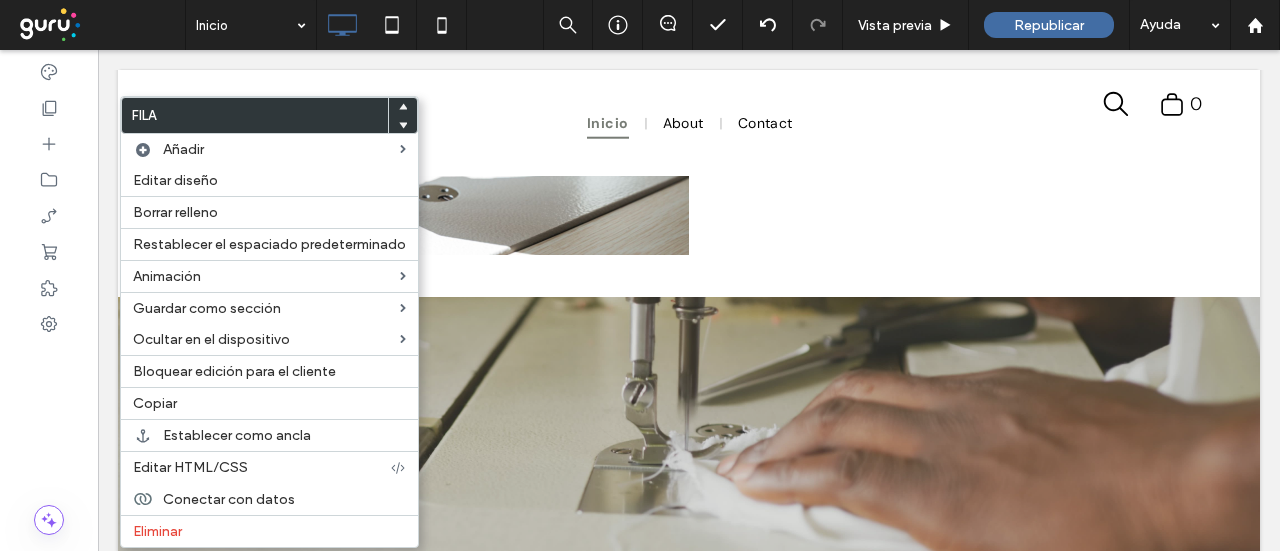 click 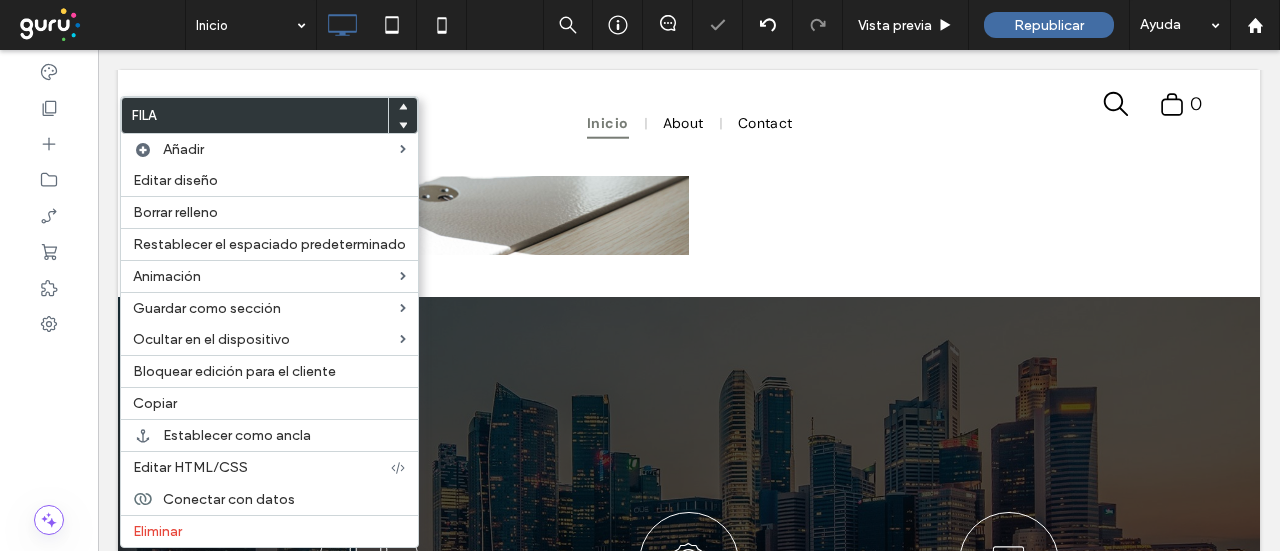 click on "Trayectoria, confianza y calidad en soluciones textiles
Repuestos Moralito es una empresa colombiana especializada en la venta de maquinaria y repuestos para confección industrial. Brindamos atención personalizada y asesoría técnica para ayudarte a elegir la mejor solución según tus necesidades productivas. Trabajamos con marcas reconocidas y te ofrecemos repuestos originales y genéricos garantizados.
Click To Paste     Click To Paste" at bounding box center (929, -63) 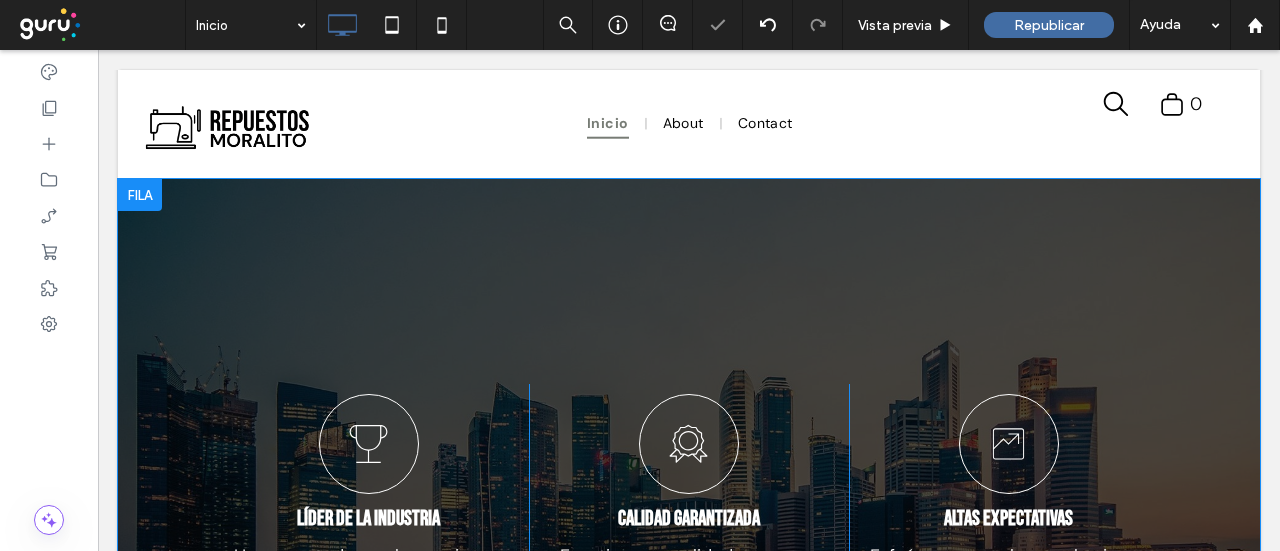 scroll, scrollTop: 2244, scrollLeft: 0, axis: vertical 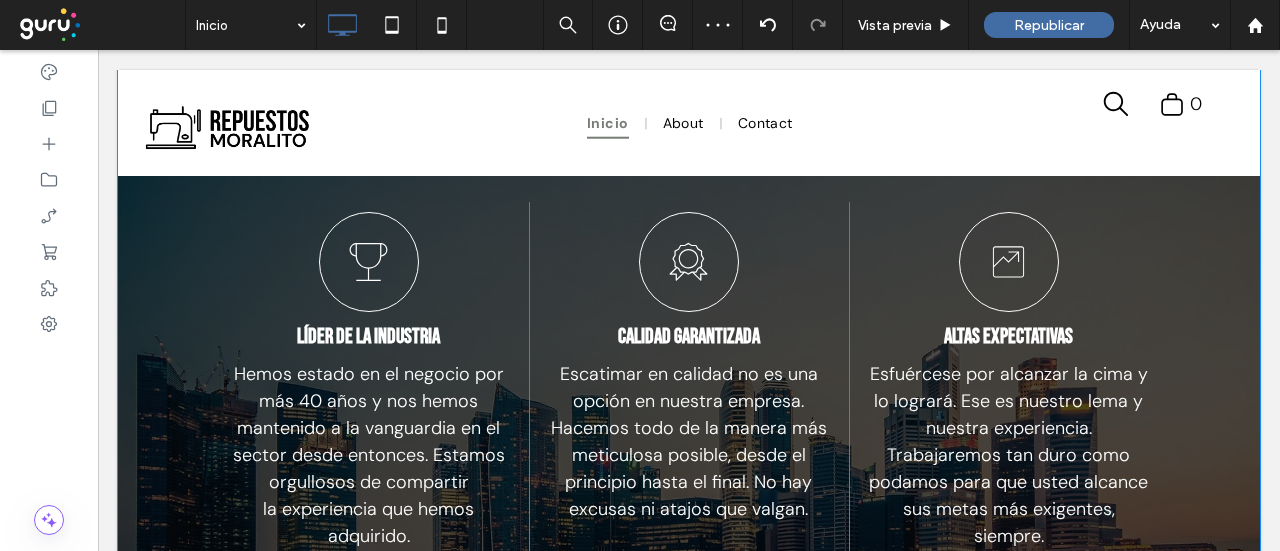 click on "Líder de la industria   Hemos estado en el negocio por más 40 años y nos hemos mantenido a la vanguardia en el sector desde entonces. Estamos orgullosos de compartir la experiencia que hemos adquirido.
Click To Paste
Calidad garantizada   Escatimar en calidad no es una opción en nuestra empresa. Hacemos todo de la manera más meticulosa posible, desde el principio hasta el final. No hay excusas ni atajos que valgan.
Click To Paste
Altas expectativas           Esfuércese por alcanzar la cima y lo logrará. Ese es nuestro lema y nuestra experiencia. Trabajaremos tan duro como podamos para que usted alcance sus metas más exigentes, siempre.
Click To Paste
Fila + Añadir sección" at bounding box center (689, 380) 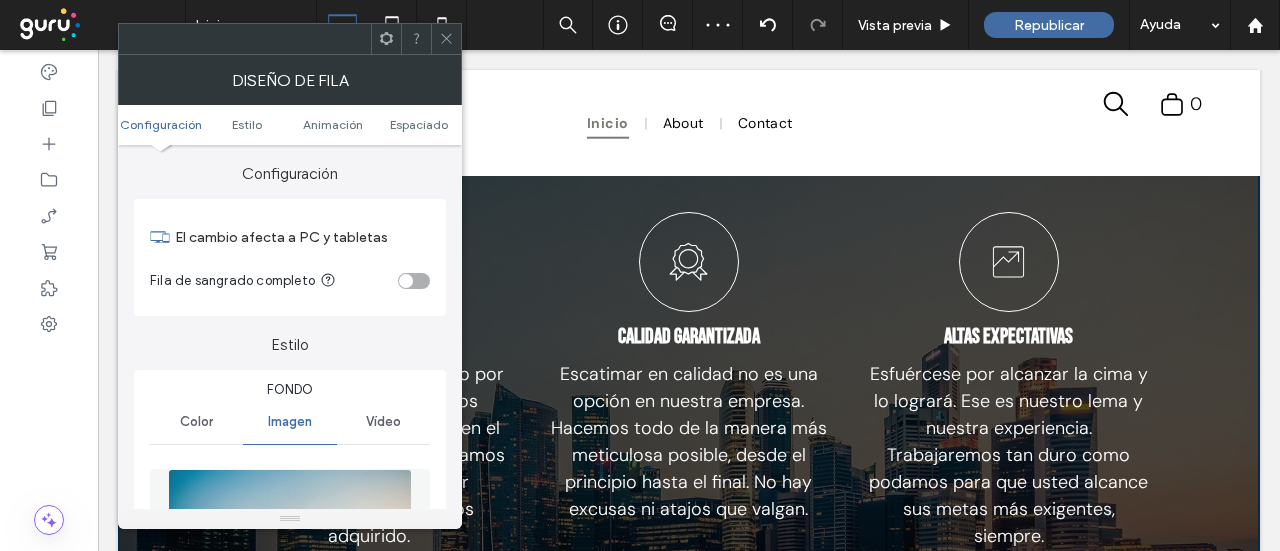 scroll, scrollTop: 300, scrollLeft: 0, axis: vertical 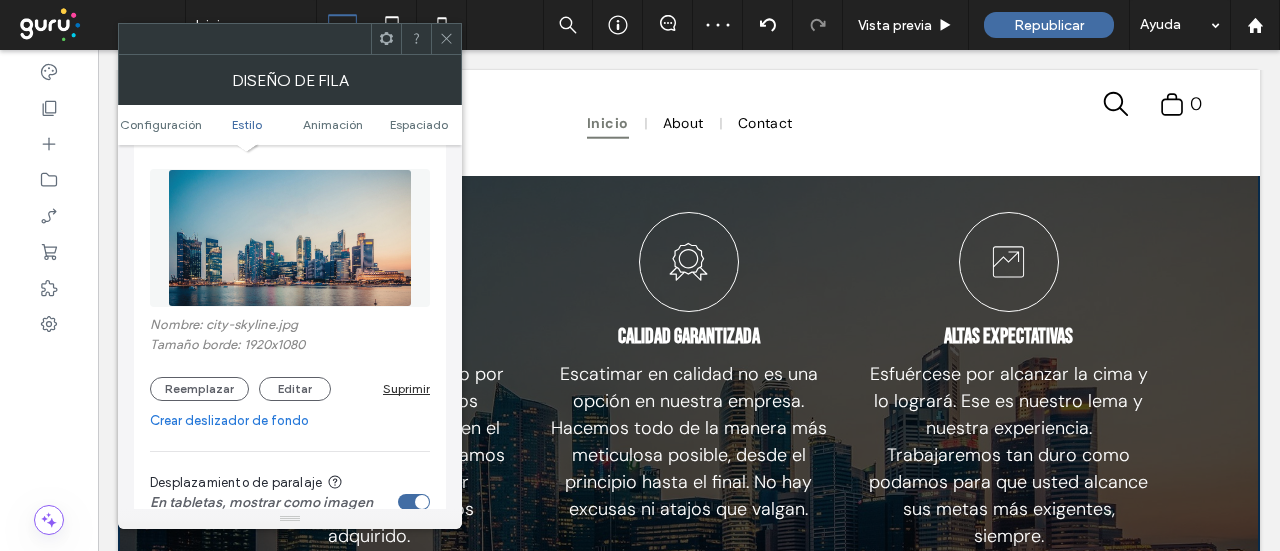 click on "Suprimir" at bounding box center [406, 388] 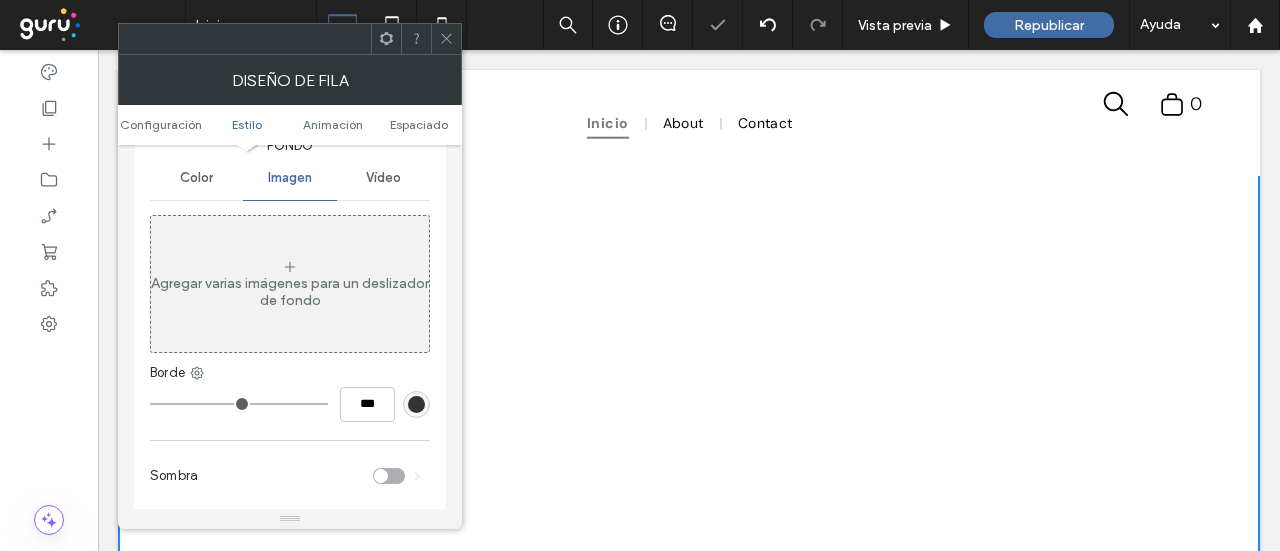 scroll, scrollTop: 200, scrollLeft: 0, axis: vertical 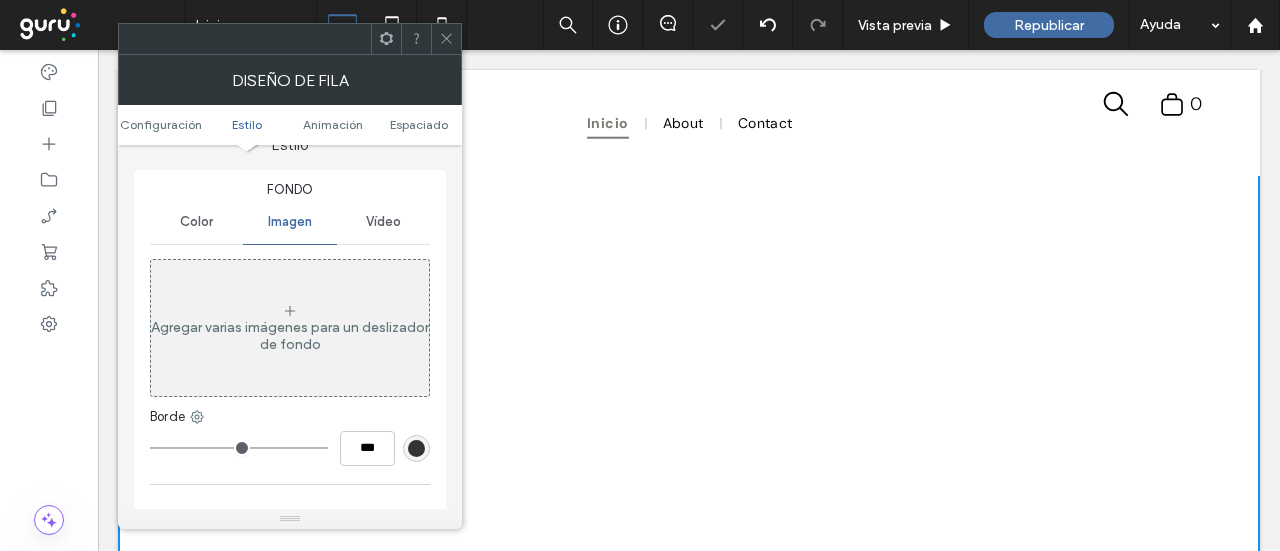click 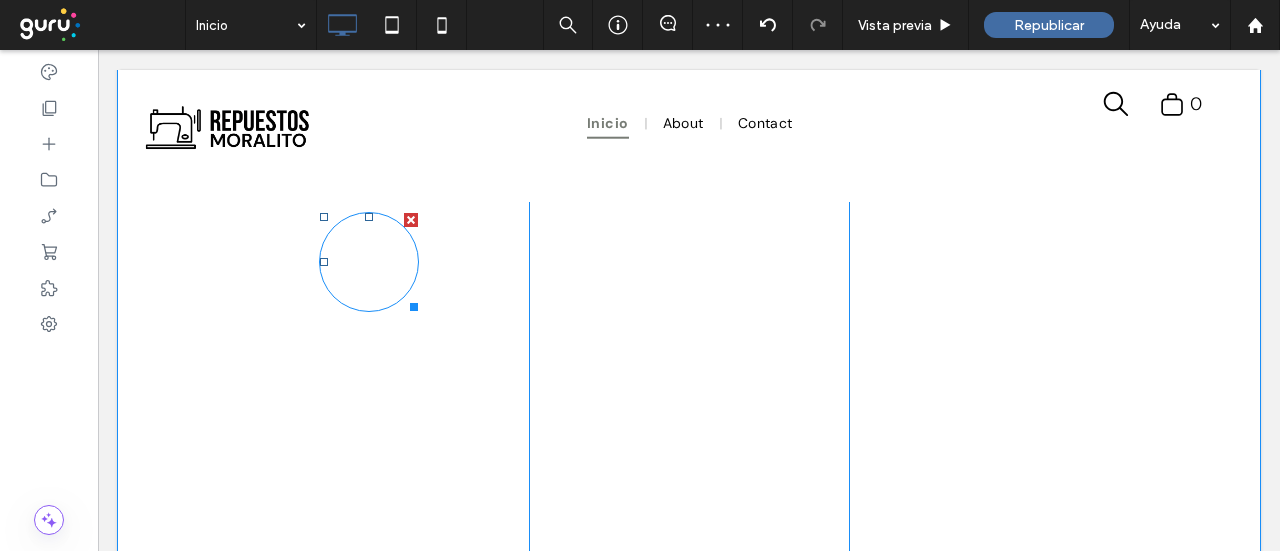 click 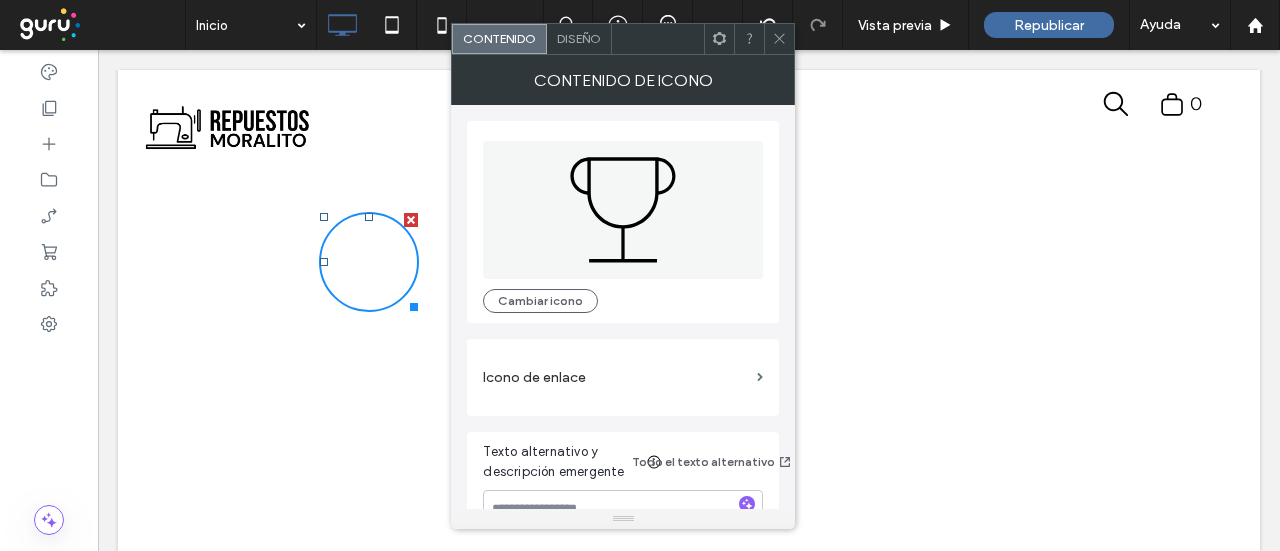 click on "Diseño" at bounding box center [579, 38] 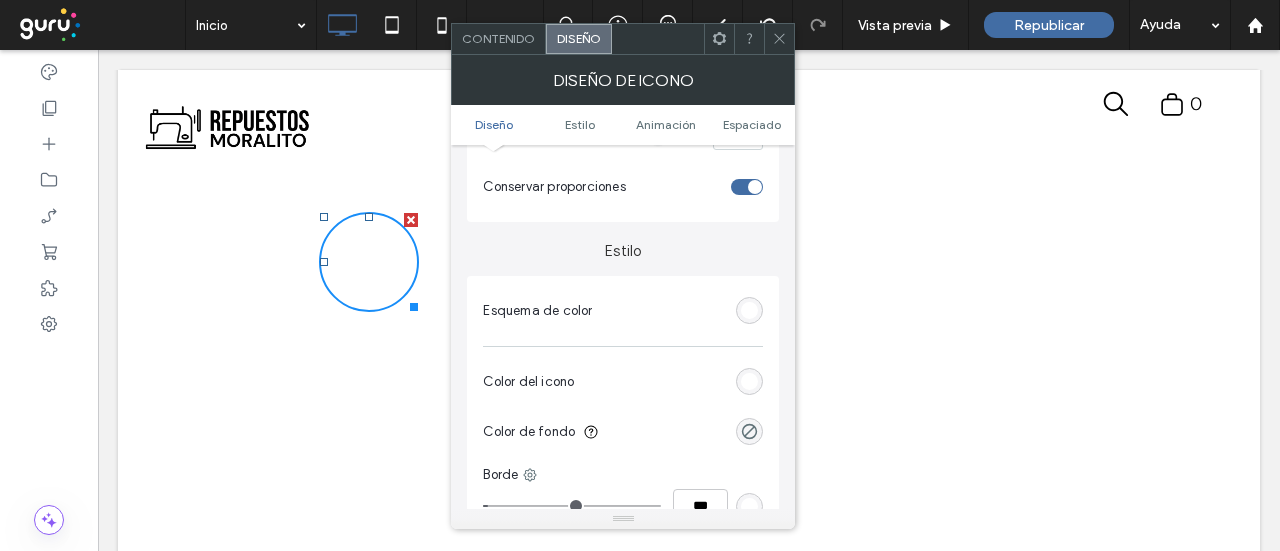 scroll, scrollTop: 400, scrollLeft: 0, axis: vertical 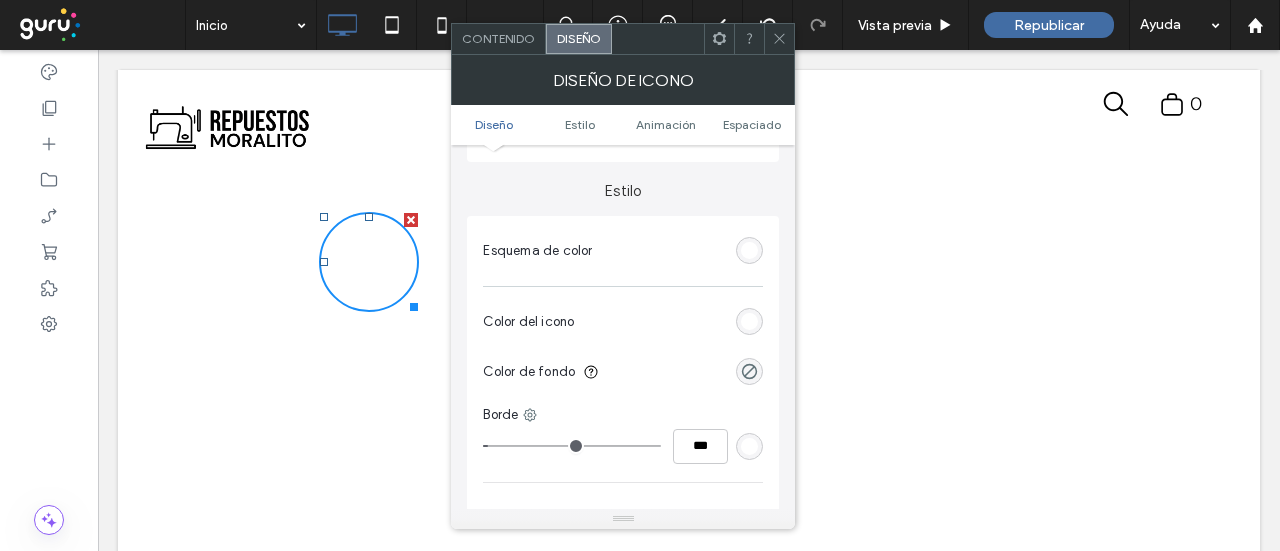 click at bounding box center (749, 321) 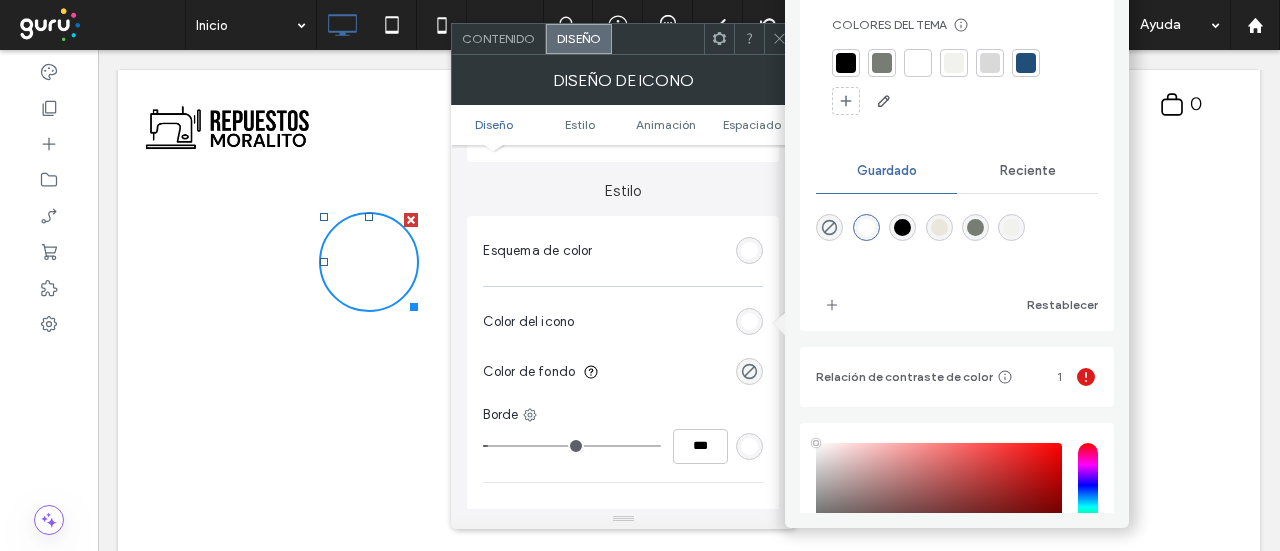 click at bounding box center (846, 63) 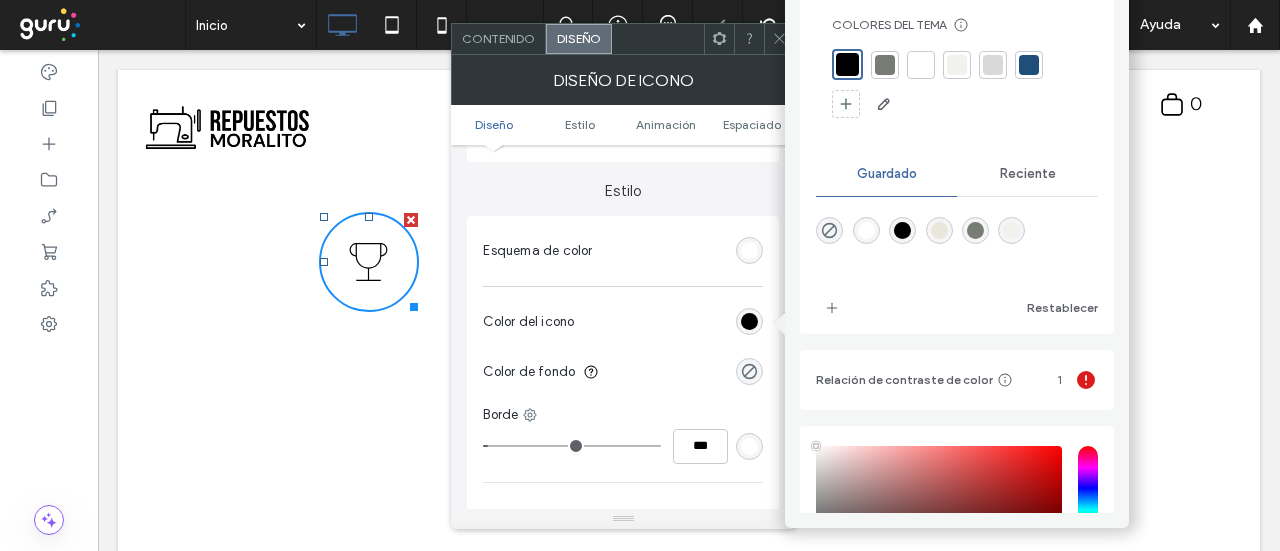 type on "*" 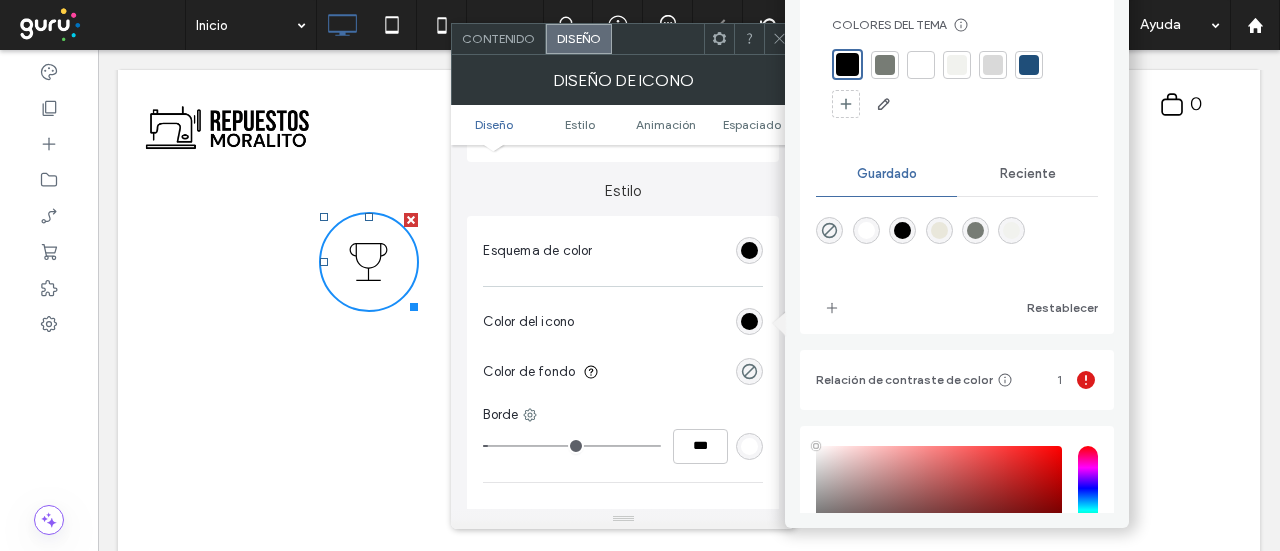 drag, startPoint x: 772, startPoint y: 39, endPoint x: 742, endPoint y: 63, distance: 38.418747 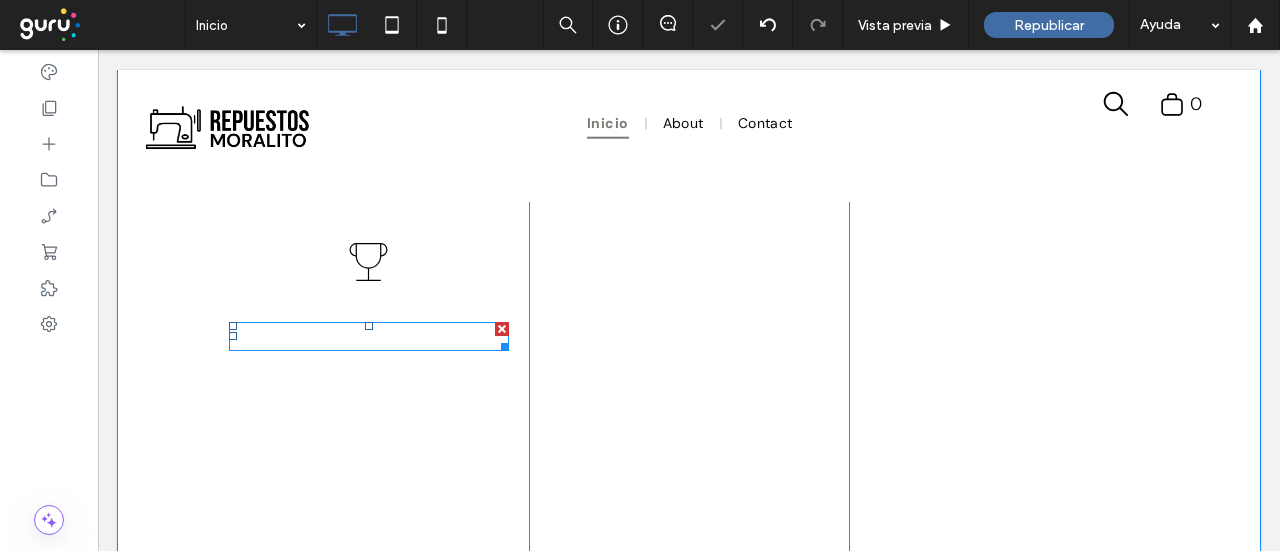 click on "Líder de la industria" at bounding box center (368, 336) 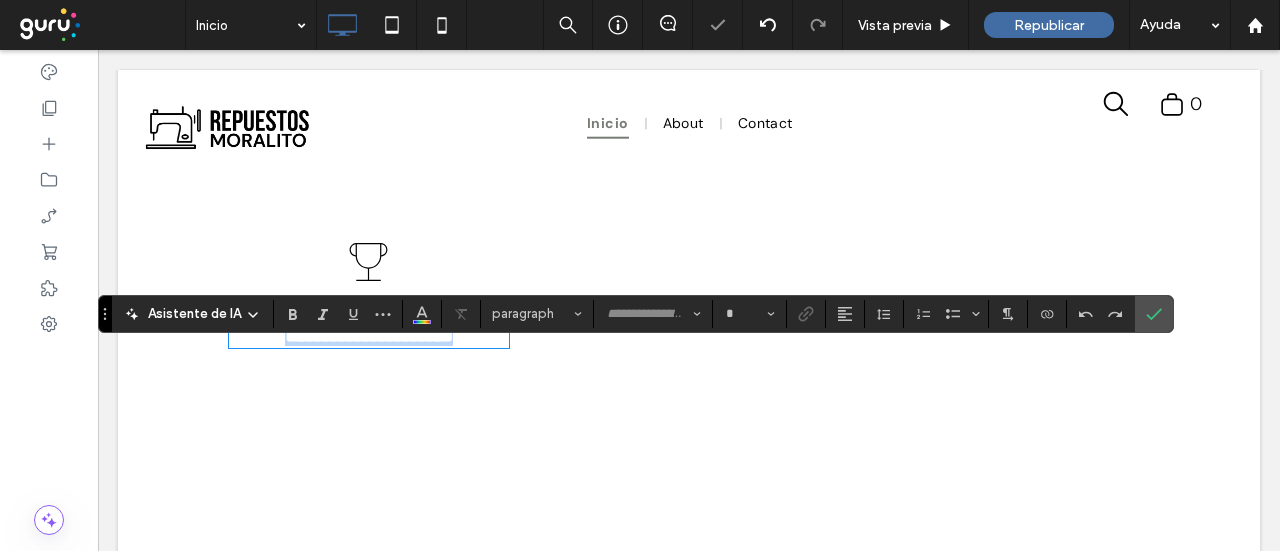 type on "**********" 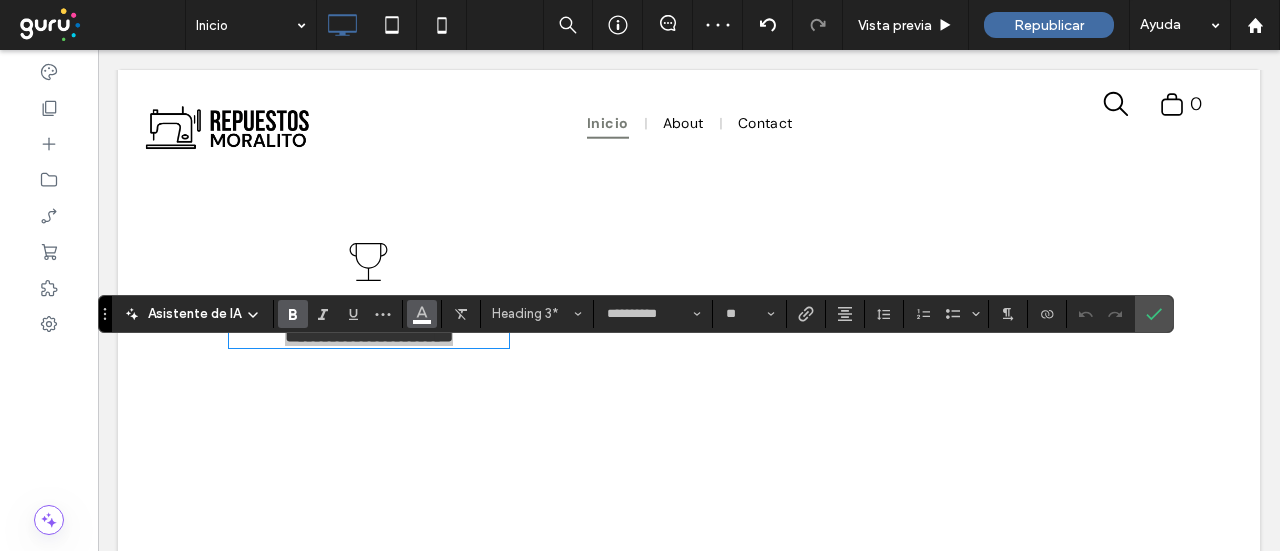 click 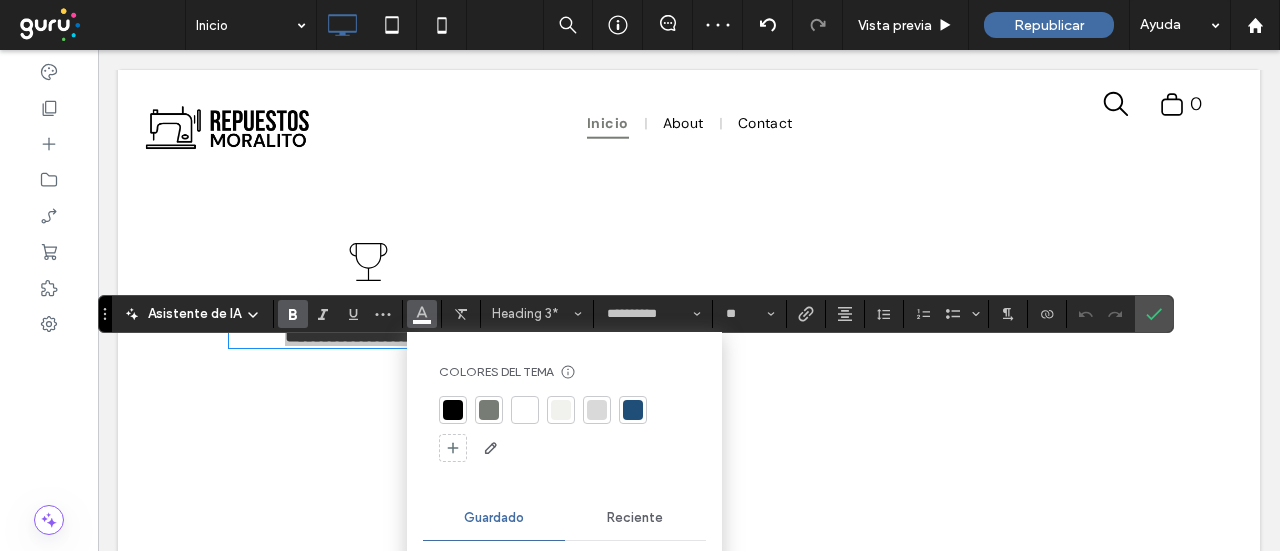 drag, startPoint x: 447, startPoint y: 411, endPoint x: 429, endPoint y: 415, distance: 18.439089 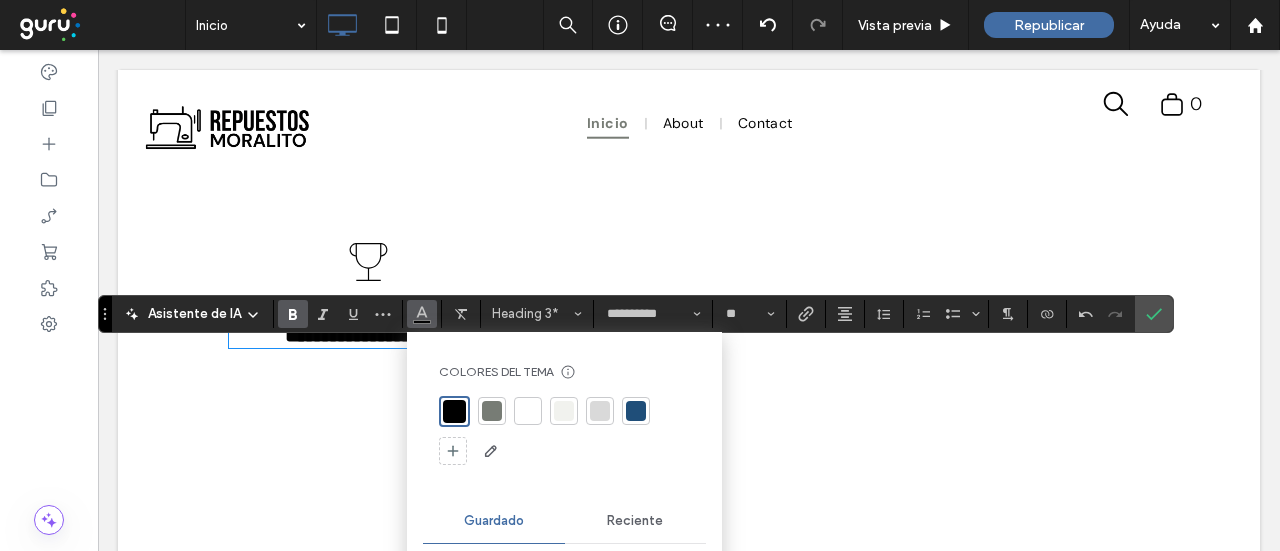 click on "Hemos estado en el negocio por más 40 años y nos hemos mantenido a la vanguardia en el sector desde entonces. Estamos orgullosos de compartir la experiencia que hemos adquirido." at bounding box center (369, 452) 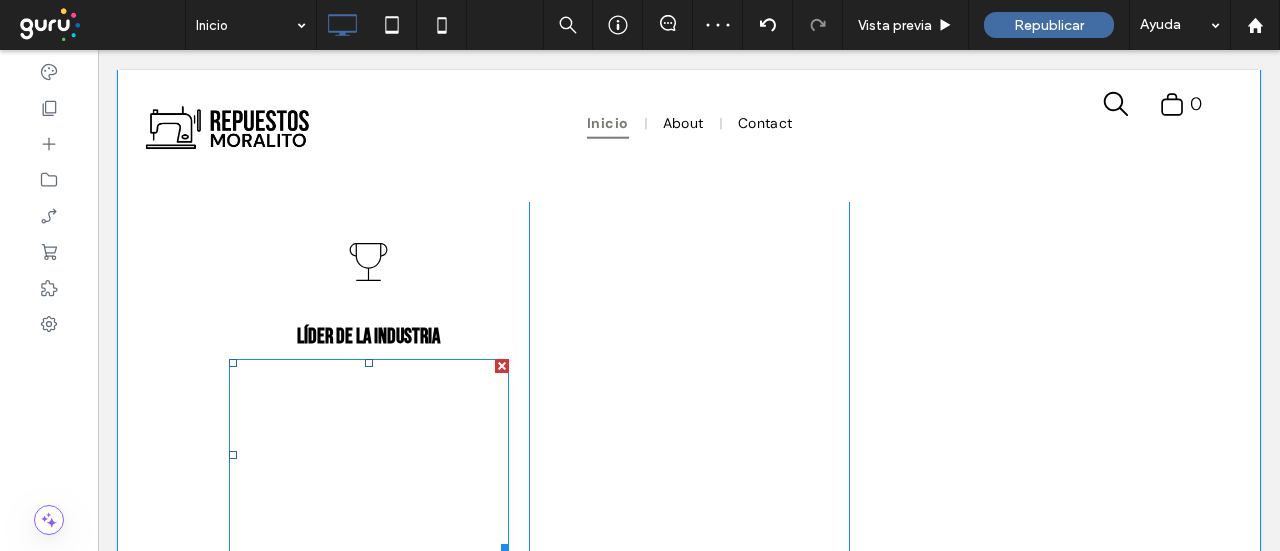 click on "Hemos estado en el negocio por más 40 años y nos hemos mantenido a la vanguardia en el sector desde entonces. Estamos orgullosos de compartir la experiencia que hemos adquirido." at bounding box center (369, 455) 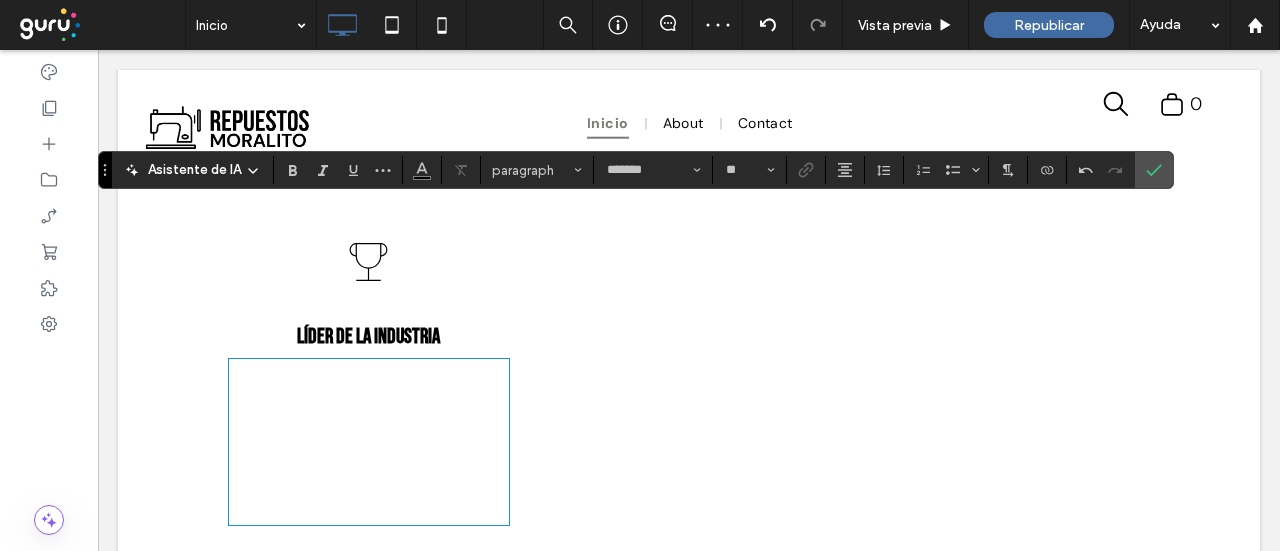 scroll, scrollTop: 2427, scrollLeft: 0, axis: vertical 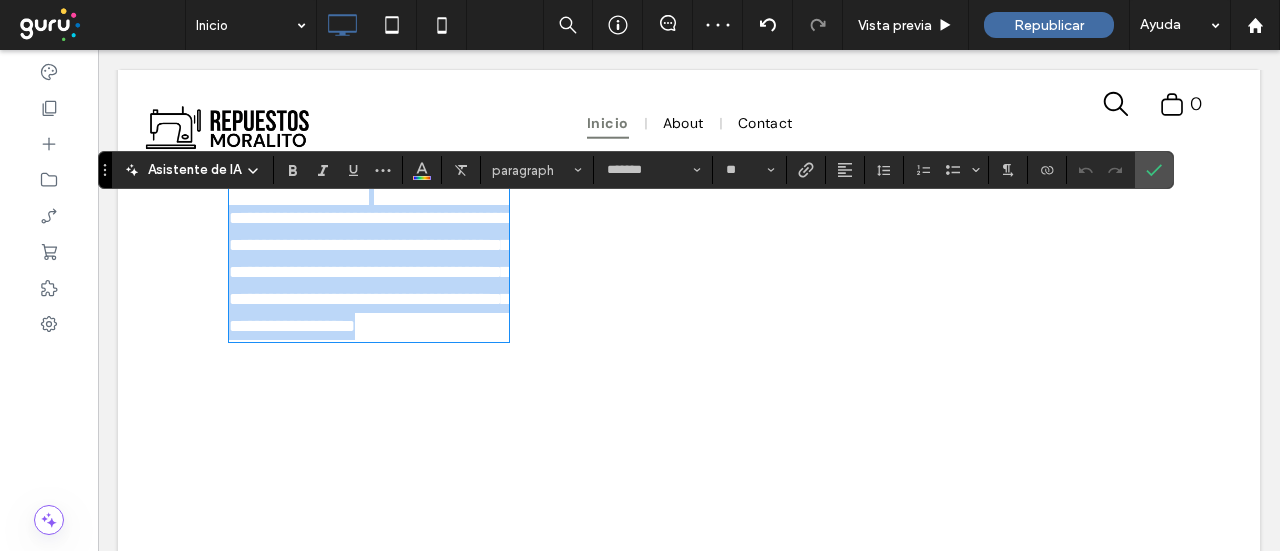 drag, startPoint x: 223, startPoint y: 215, endPoint x: 470, endPoint y: 136, distance: 259.32605 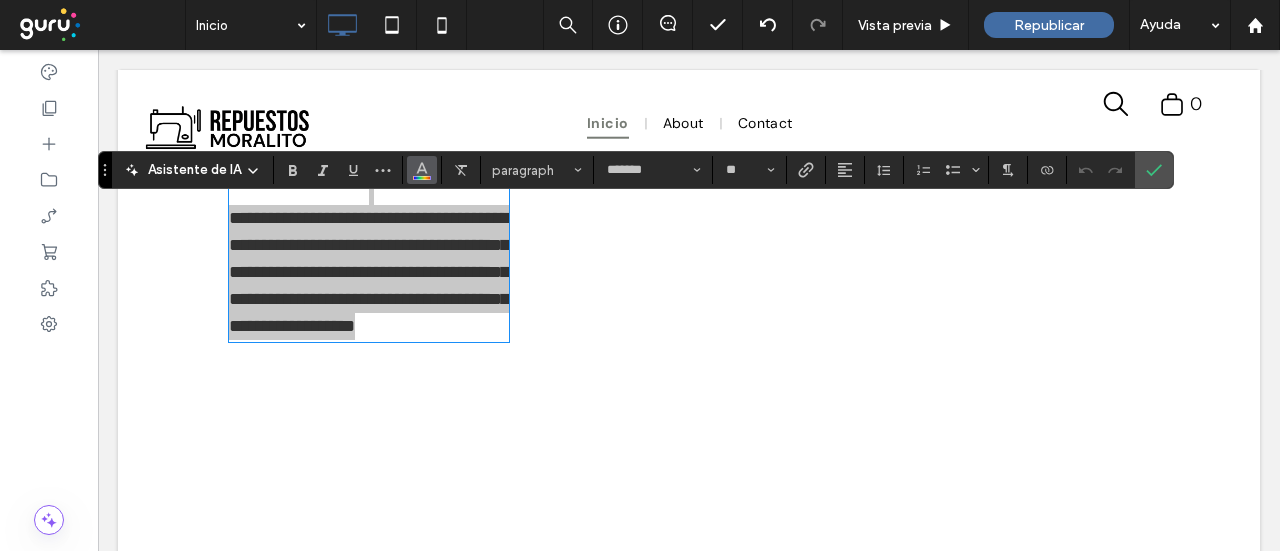 click at bounding box center (422, 168) 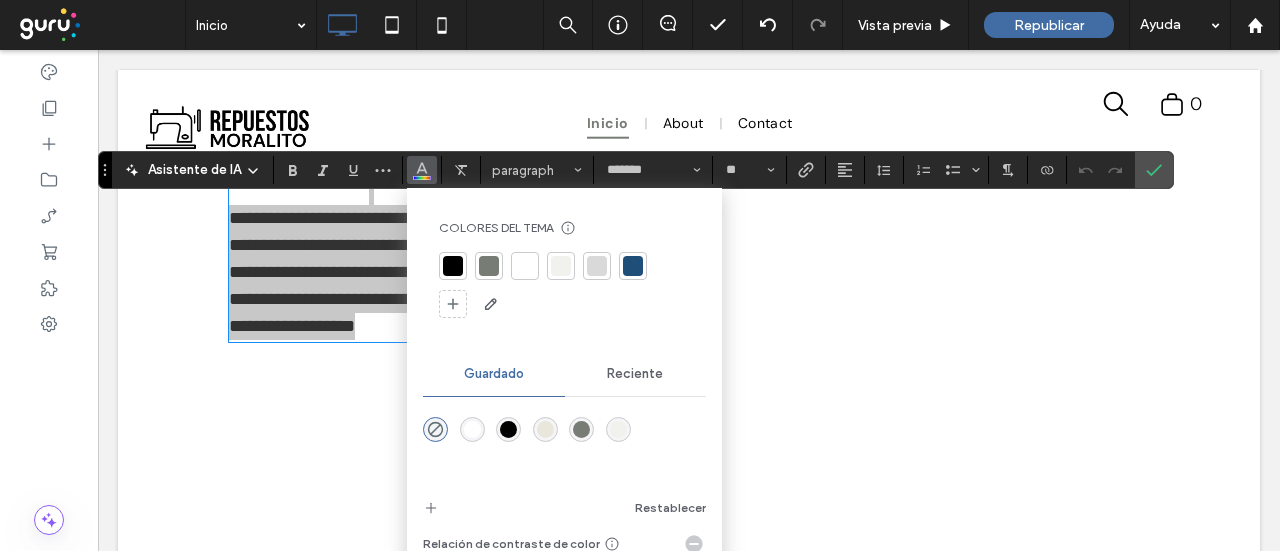 click at bounding box center [453, 266] 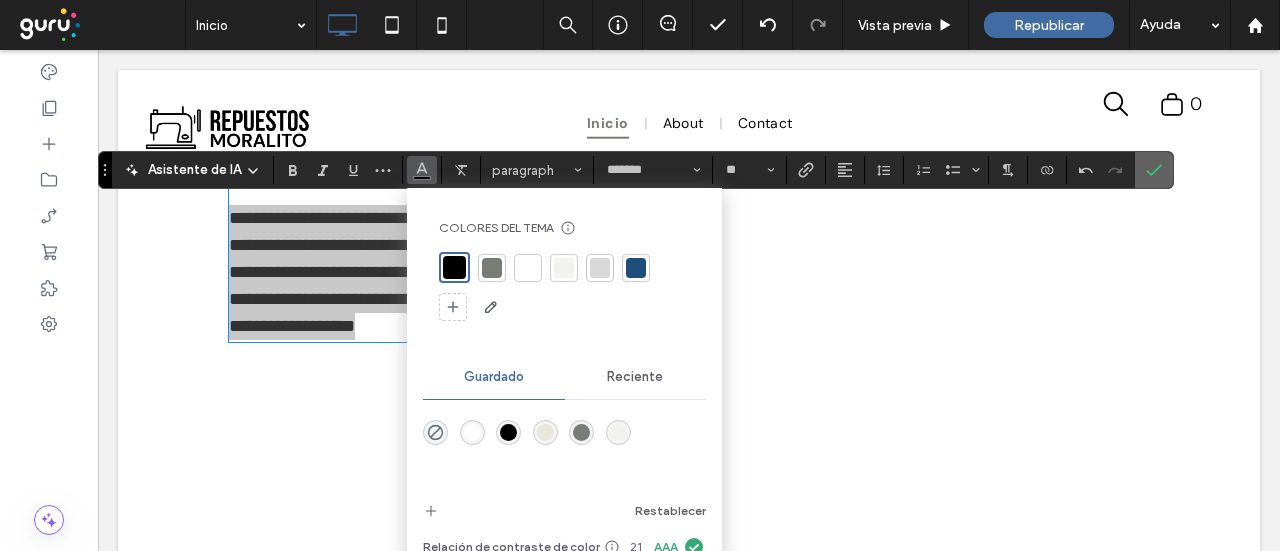 click 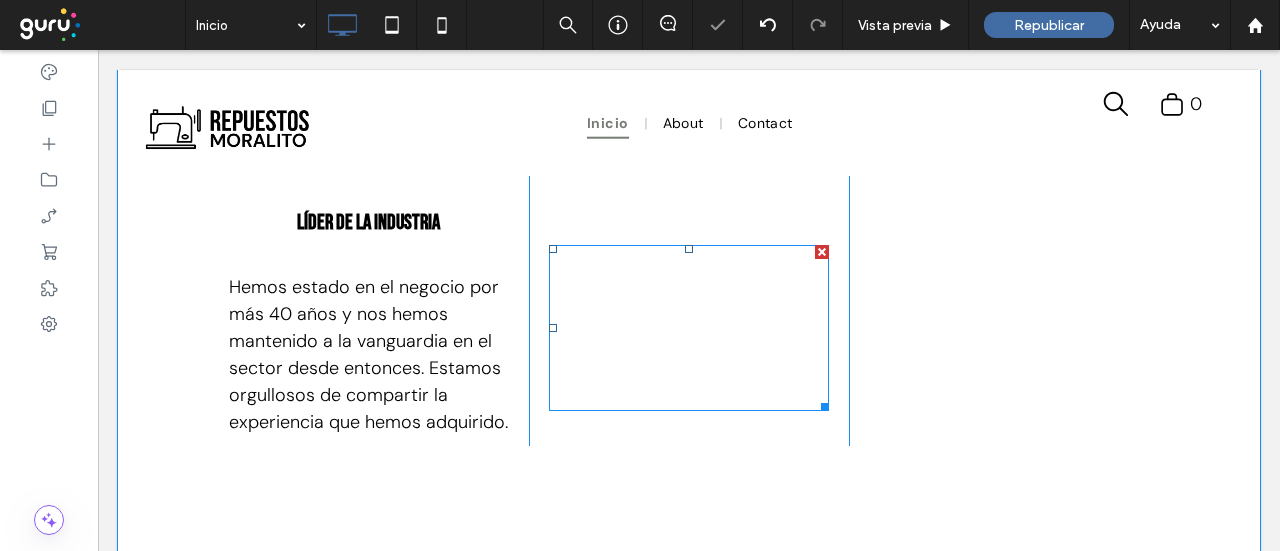 scroll, scrollTop: 2327, scrollLeft: 0, axis: vertical 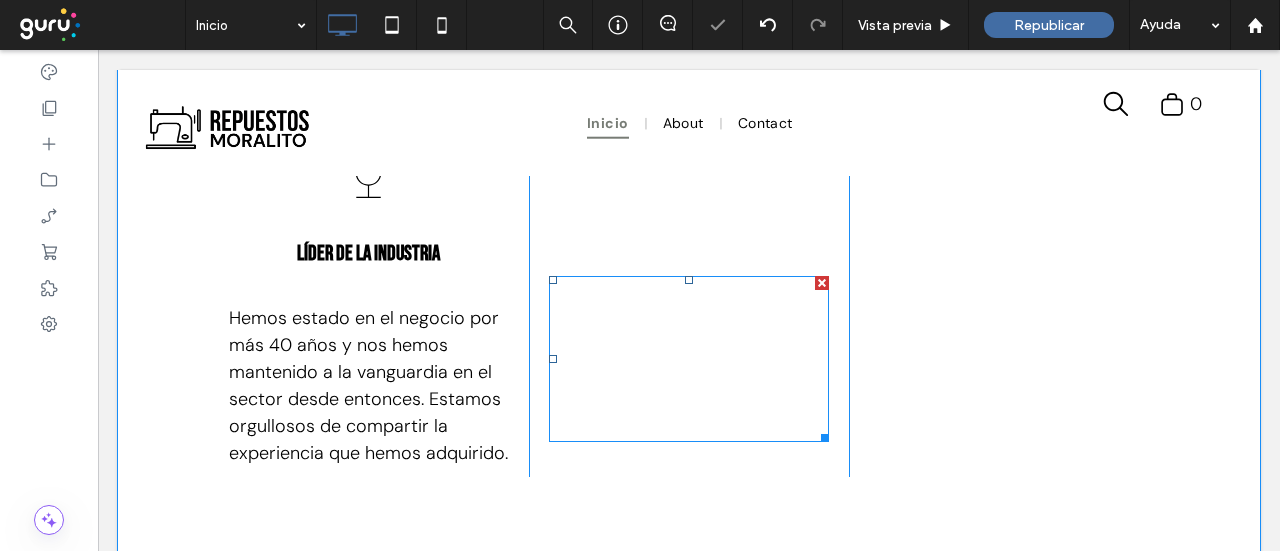 click on "Escatimar en calidad no es una opción en nuestra empresa. Hacemos todo de la manera más meticulosa posible, desde el principio hasta el final. No hay excusas ni atajos que valgan." at bounding box center [689, 358] 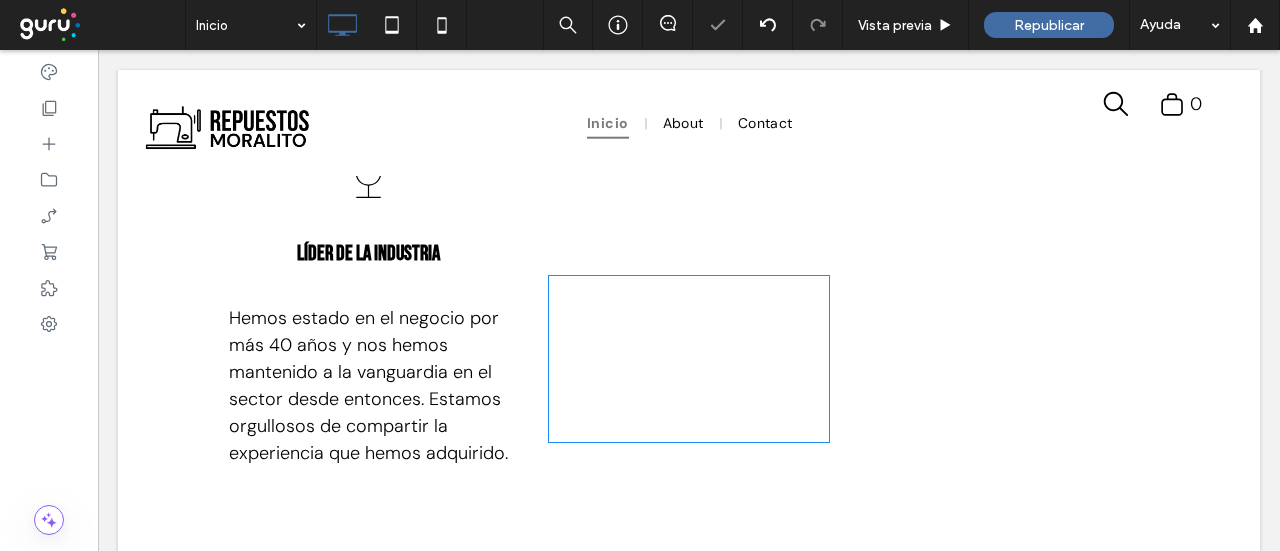 type on "*******" 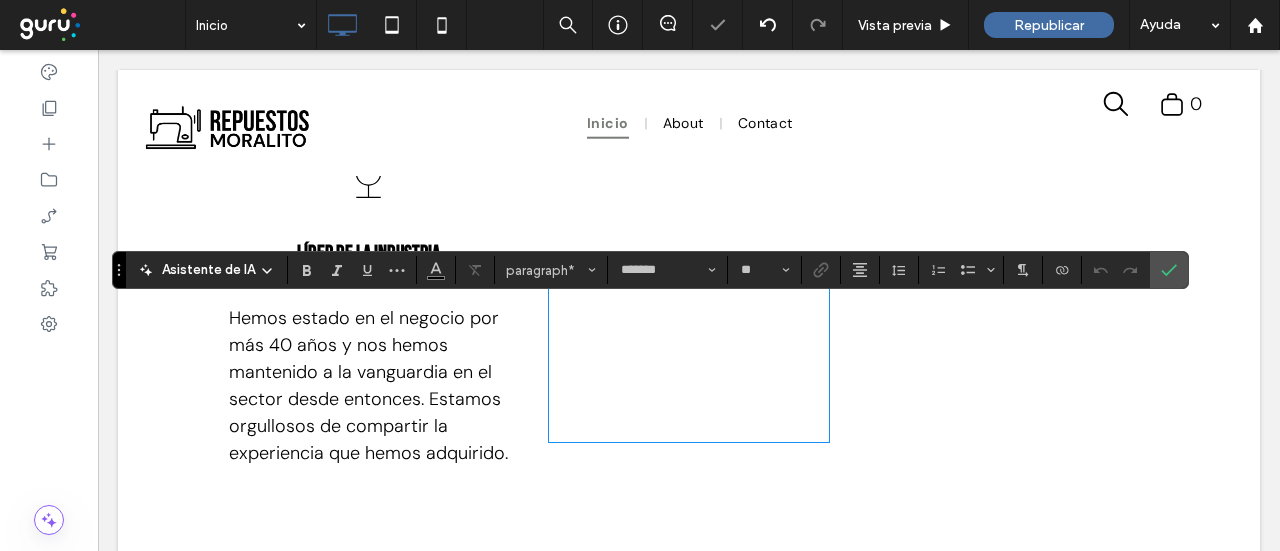 drag, startPoint x: 792, startPoint y: 490, endPoint x: 424, endPoint y: 230, distance: 450.58185 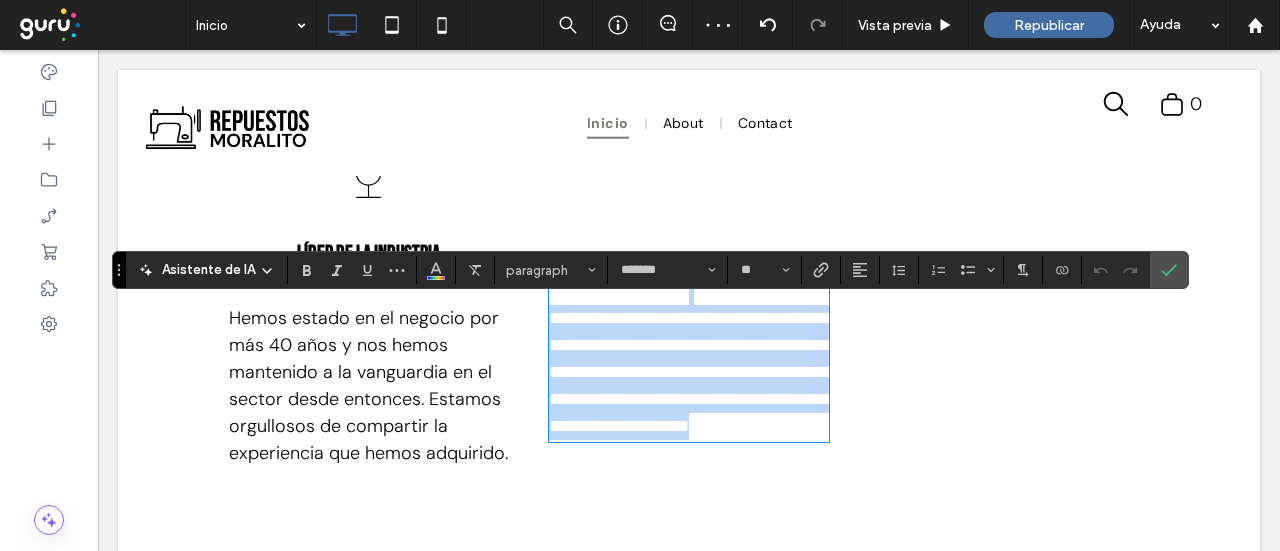 drag, startPoint x: 688, startPoint y: 421, endPoint x: 659, endPoint y: 335, distance: 90.75792 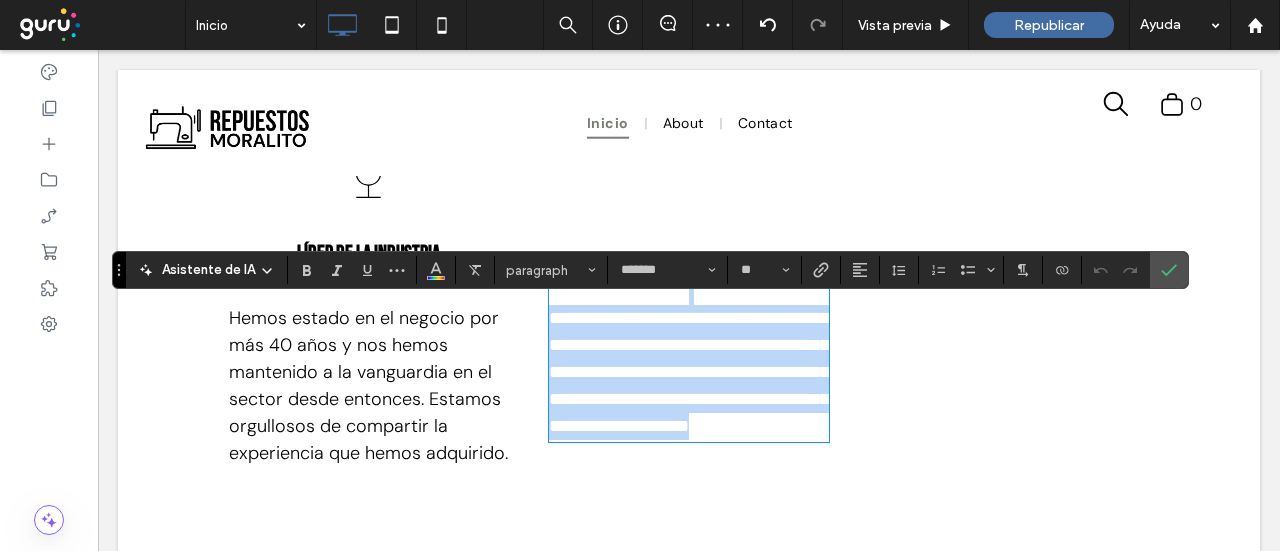 click on "**********" at bounding box center [689, 298] 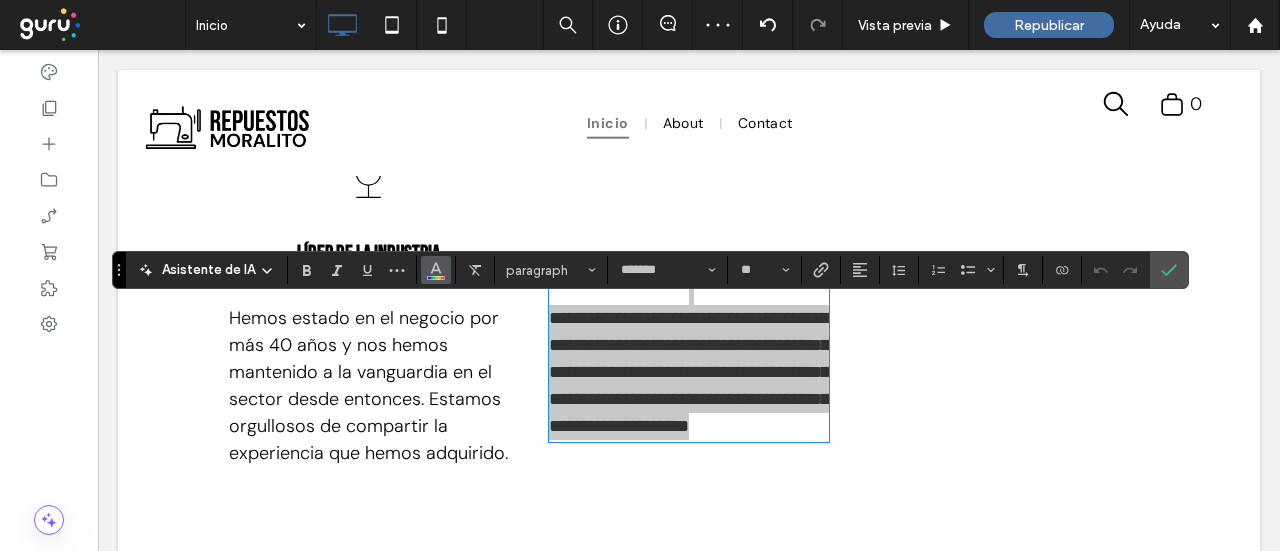 click at bounding box center [436, 270] 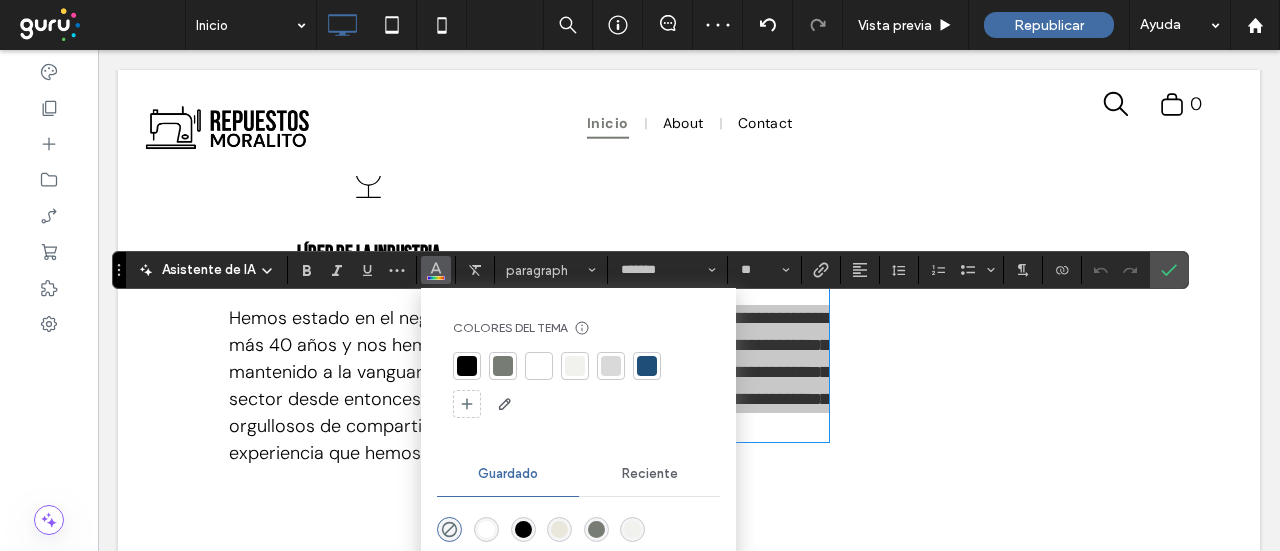 drag, startPoint x: 466, startPoint y: 361, endPoint x: 534, endPoint y: 341, distance: 70.88018 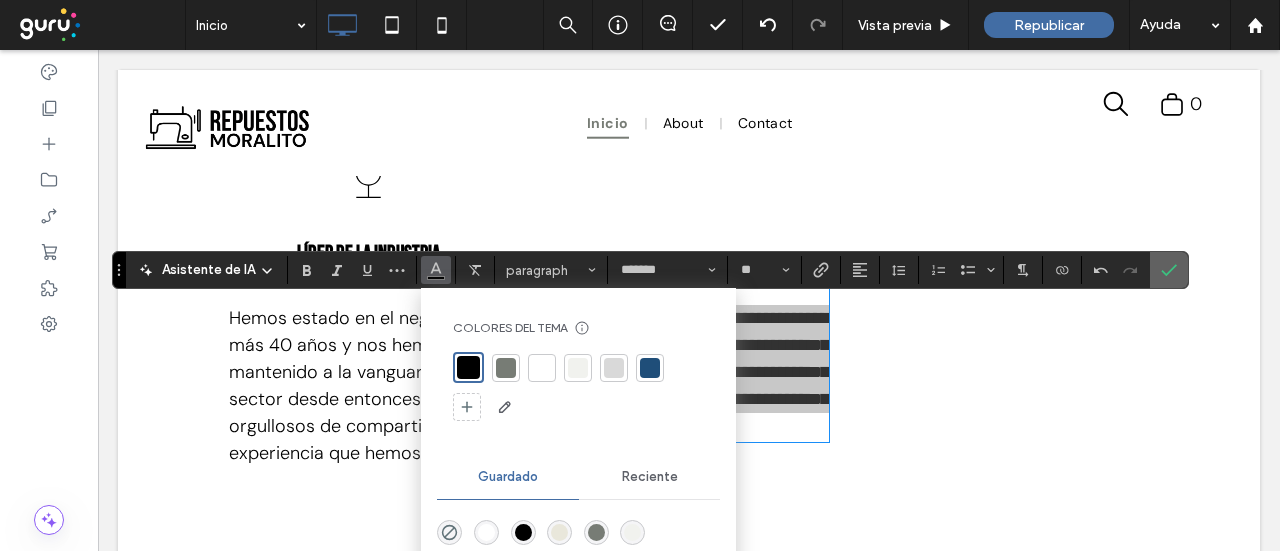 drag, startPoint x: 1155, startPoint y: 273, endPoint x: 615, endPoint y: 185, distance: 547.1234 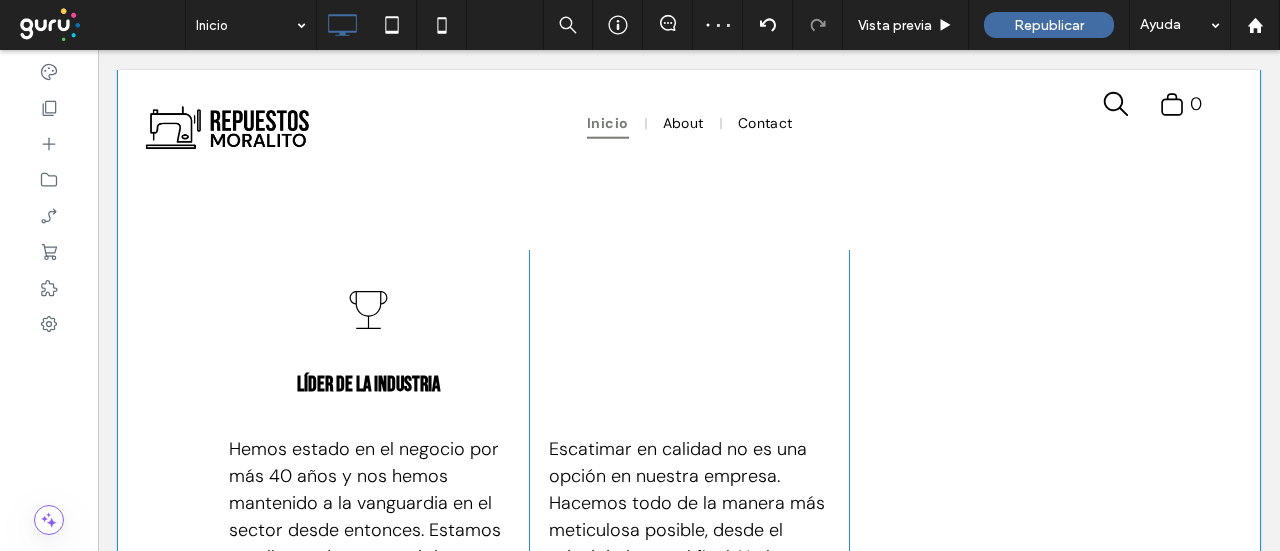 scroll, scrollTop: 2227, scrollLeft: 0, axis: vertical 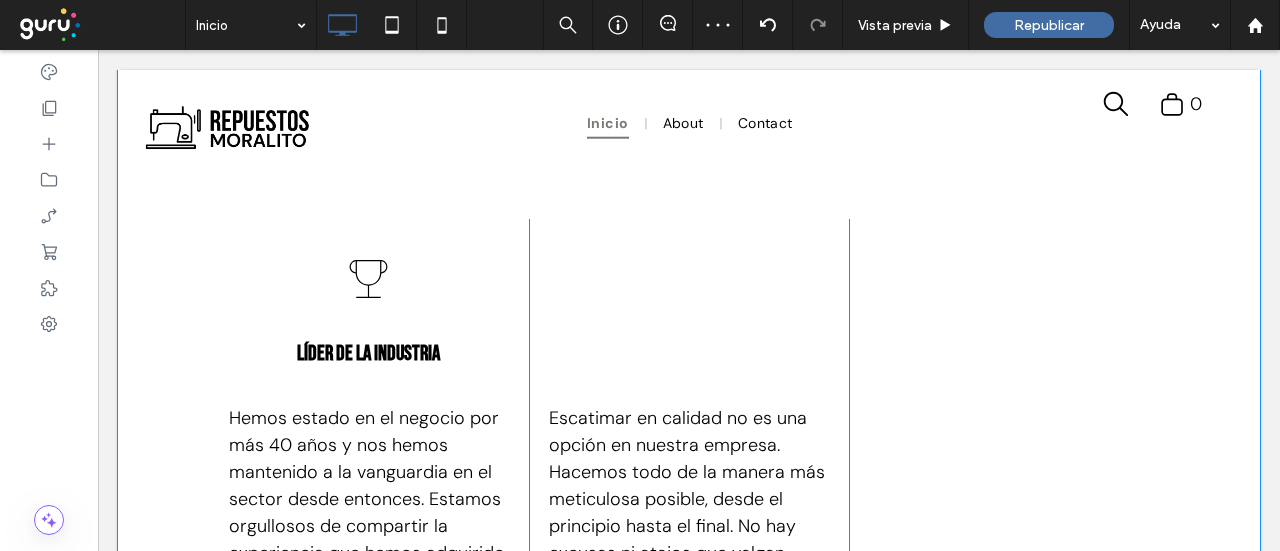 click on "Calidad garantizada   ﻿ Escatimar en calidad no es una opción en nuestra empresa. Hacemos todo de la manera más meticulosa posible, desde el principio hasta el final. No hay excusas ni atajos que valgan.  Click To Paste" at bounding box center (689, 398) 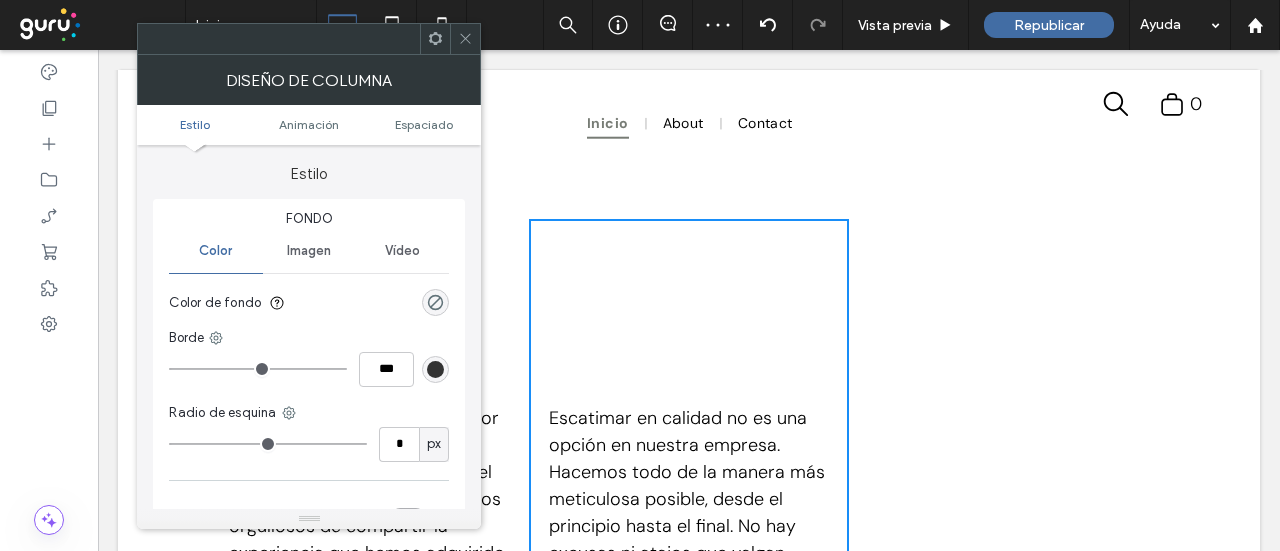 click at bounding box center [465, 39] 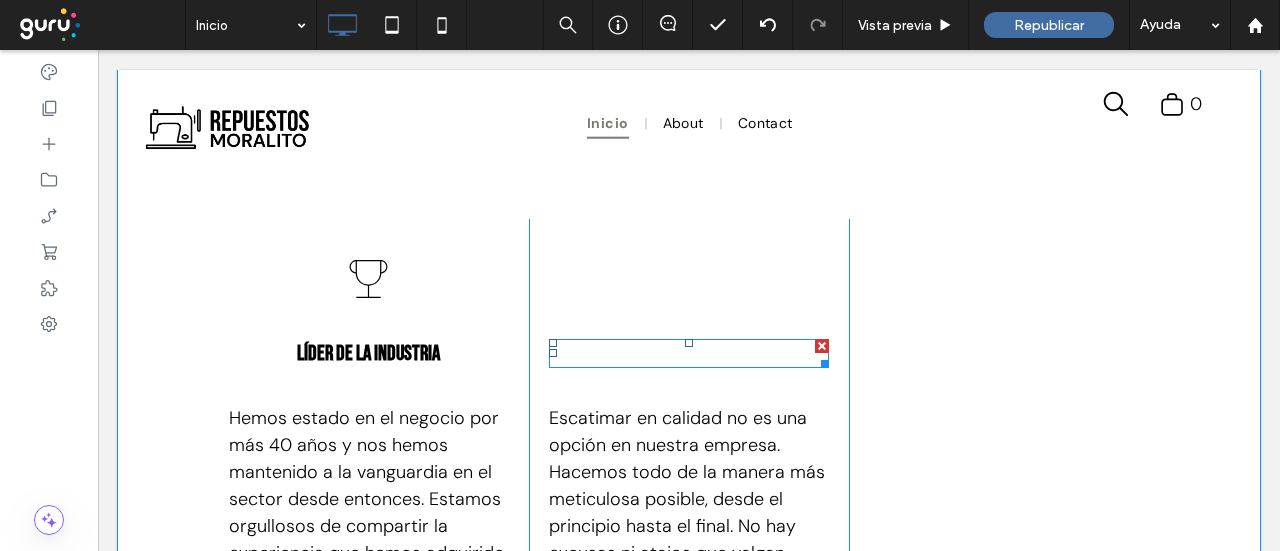 click on "Calidad garantizada" at bounding box center [689, 353] 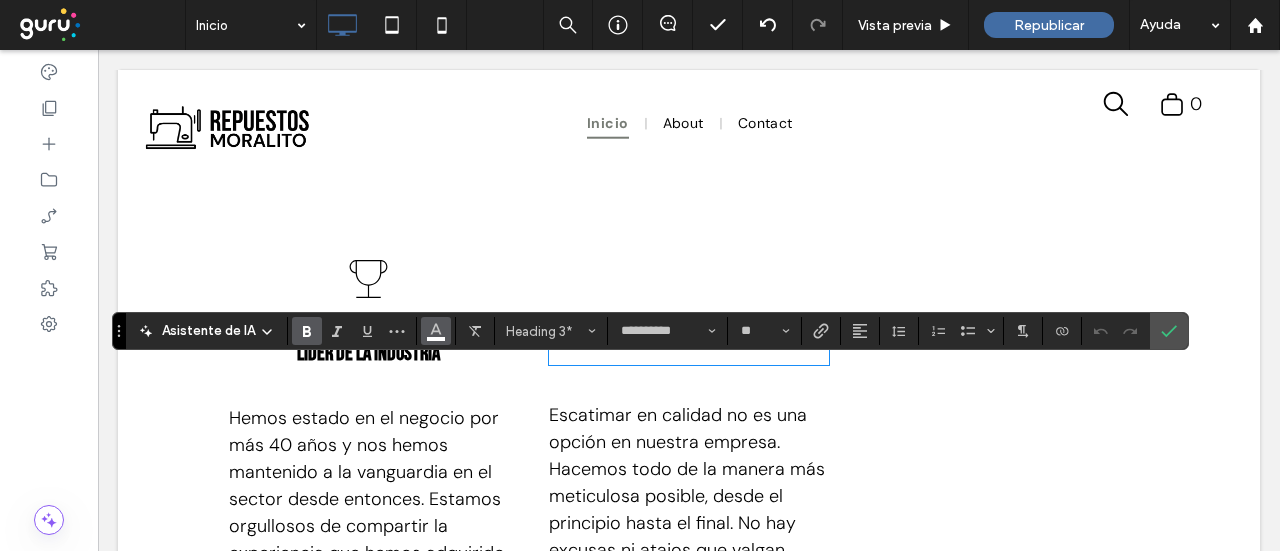 click at bounding box center [436, 331] 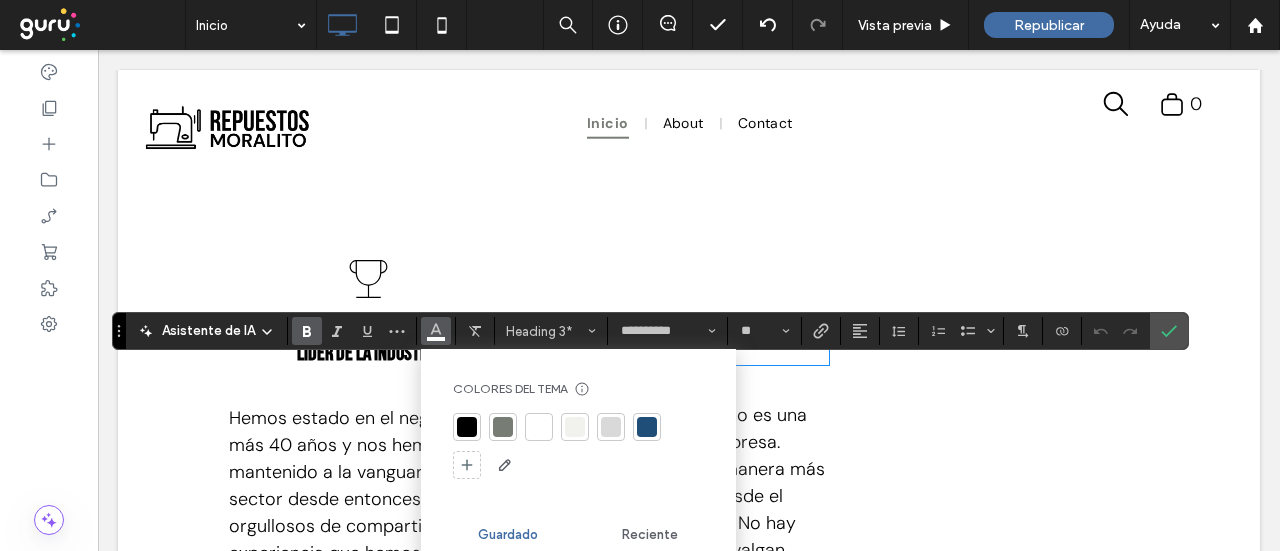 click at bounding box center (467, 427) 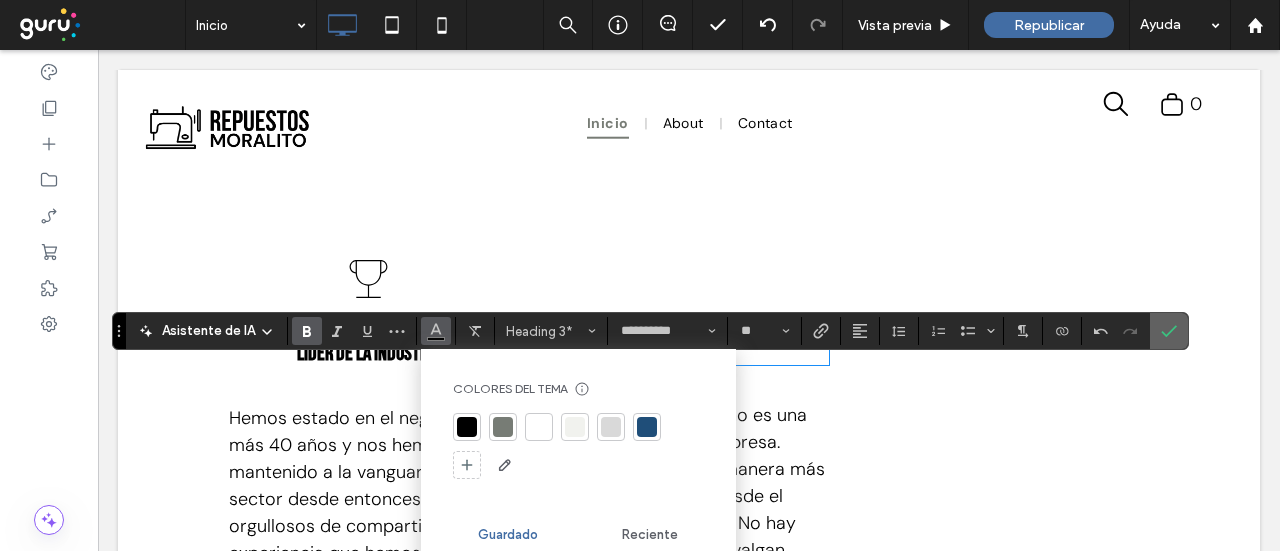 drag, startPoint x: 1172, startPoint y: 333, endPoint x: 646, endPoint y: 211, distance: 539.96295 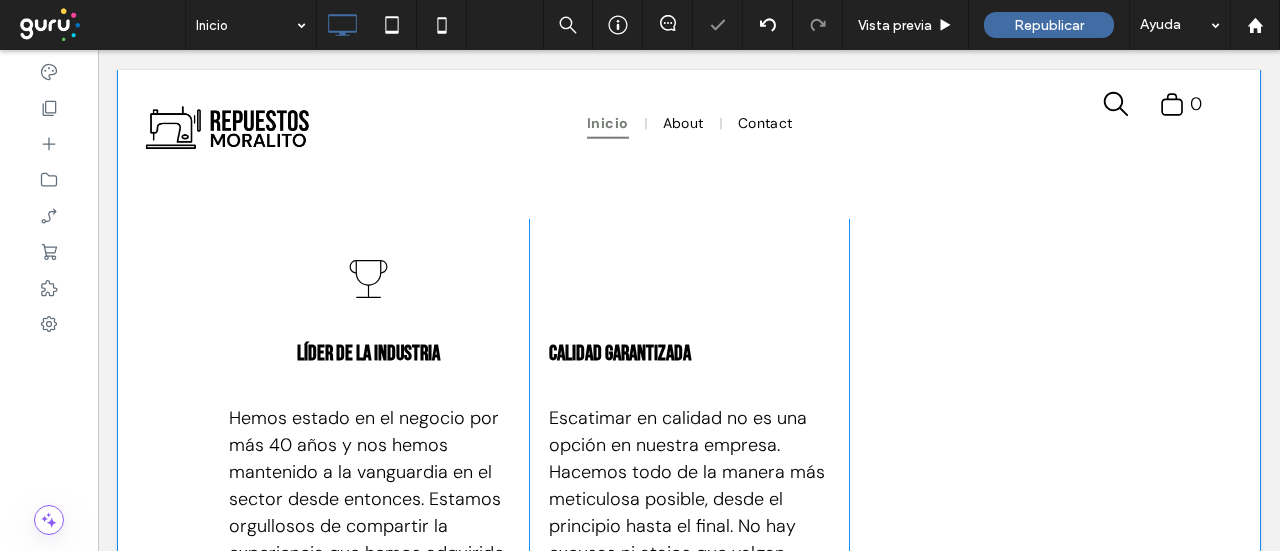 click 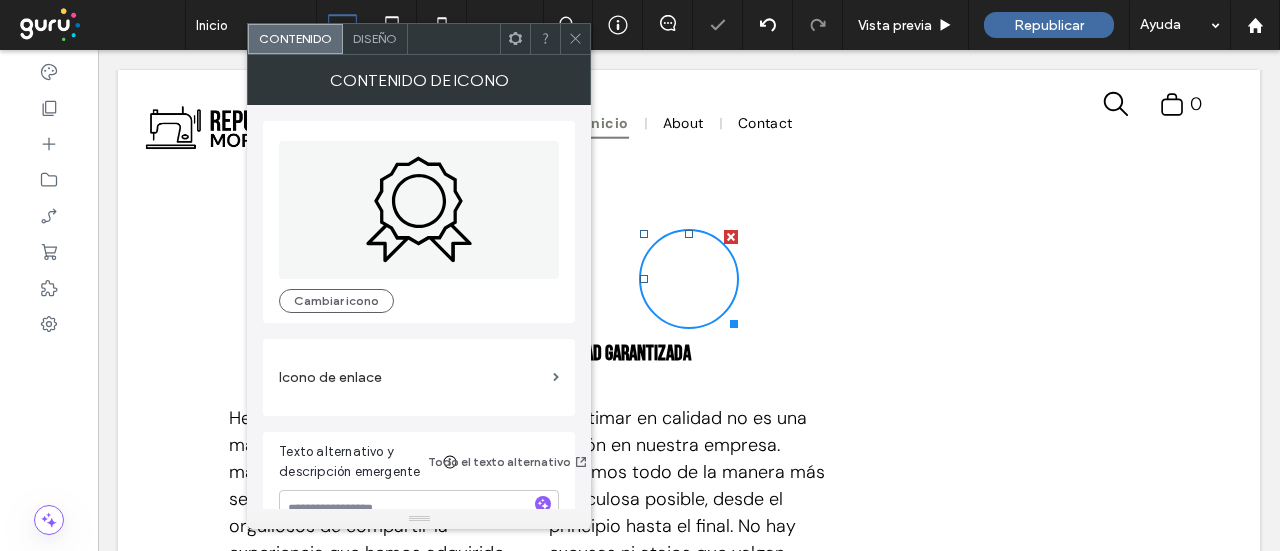 click on "Diseño" at bounding box center [375, 38] 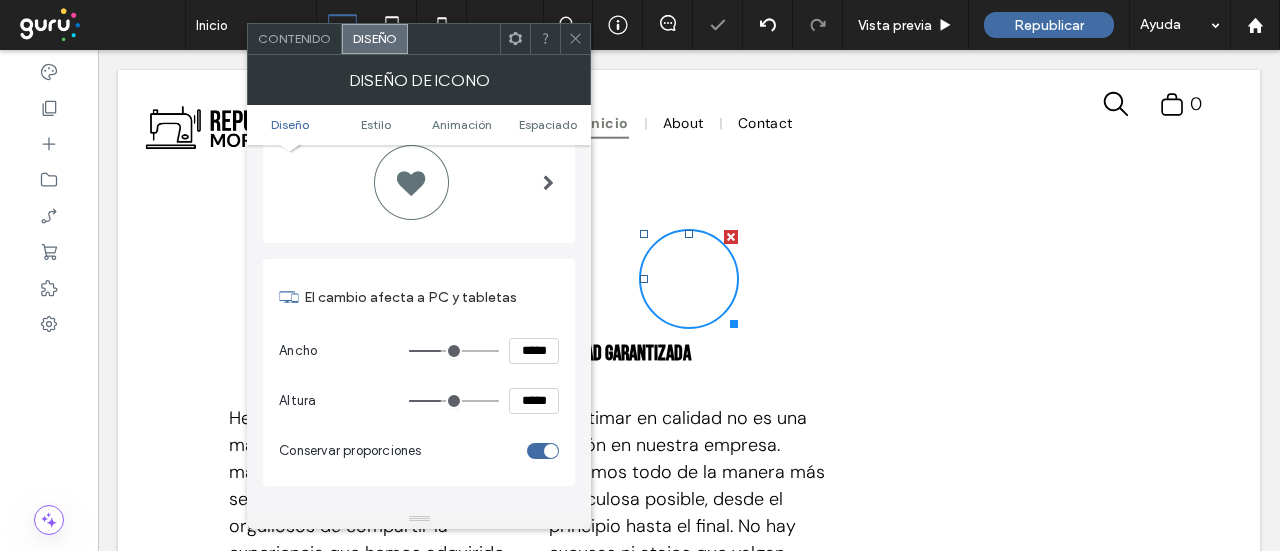 scroll, scrollTop: 300, scrollLeft: 0, axis: vertical 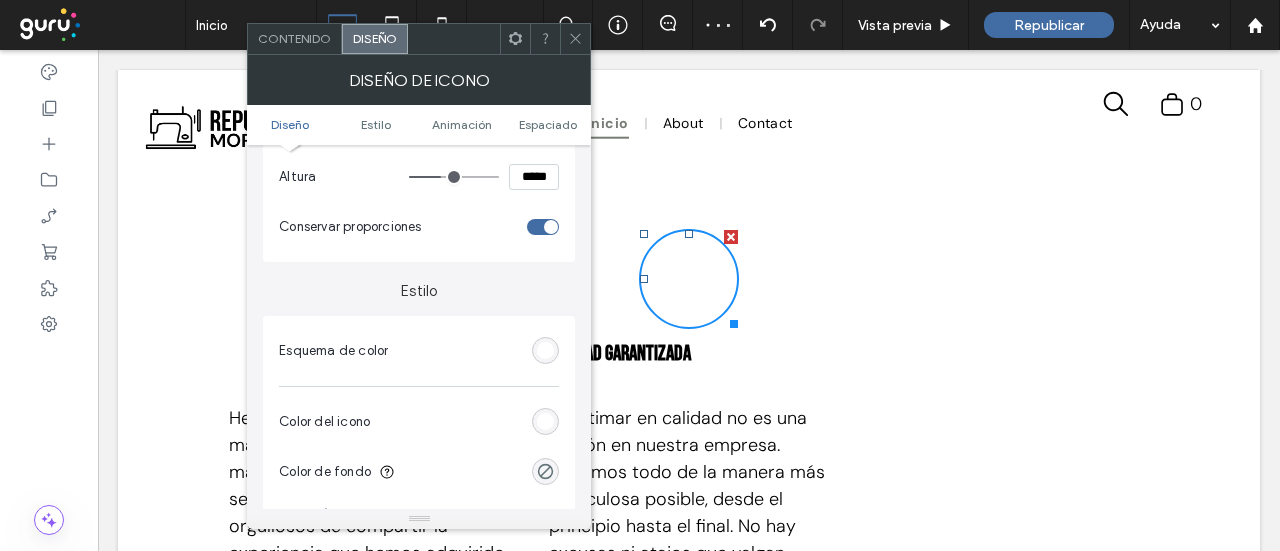 click at bounding box center (545, 421) 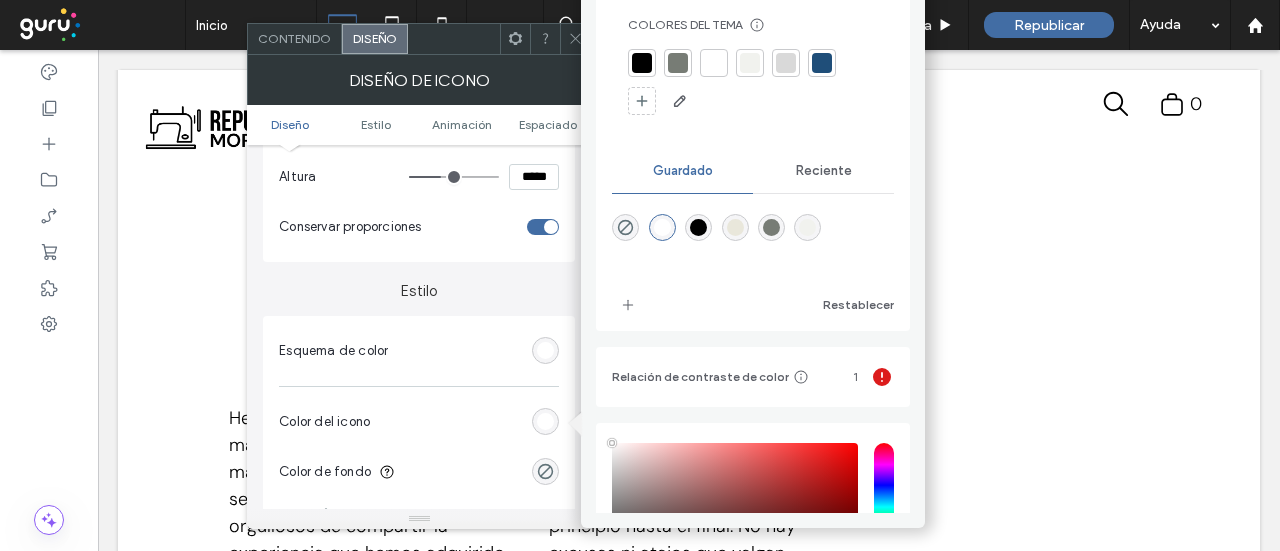 click at bounding box center (642, 63) 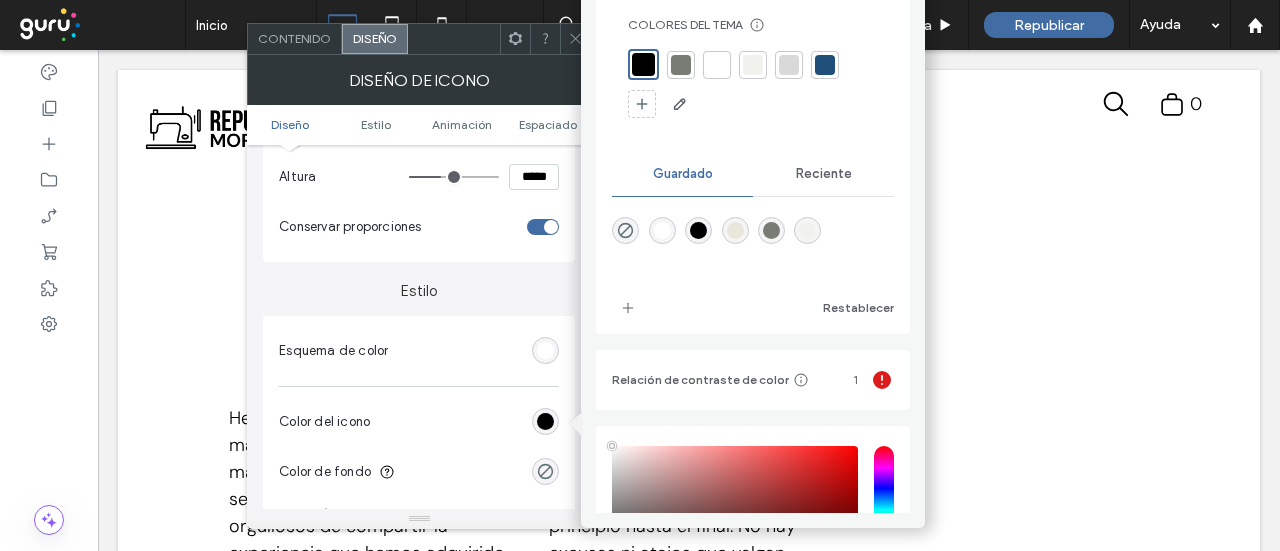 type on "*" 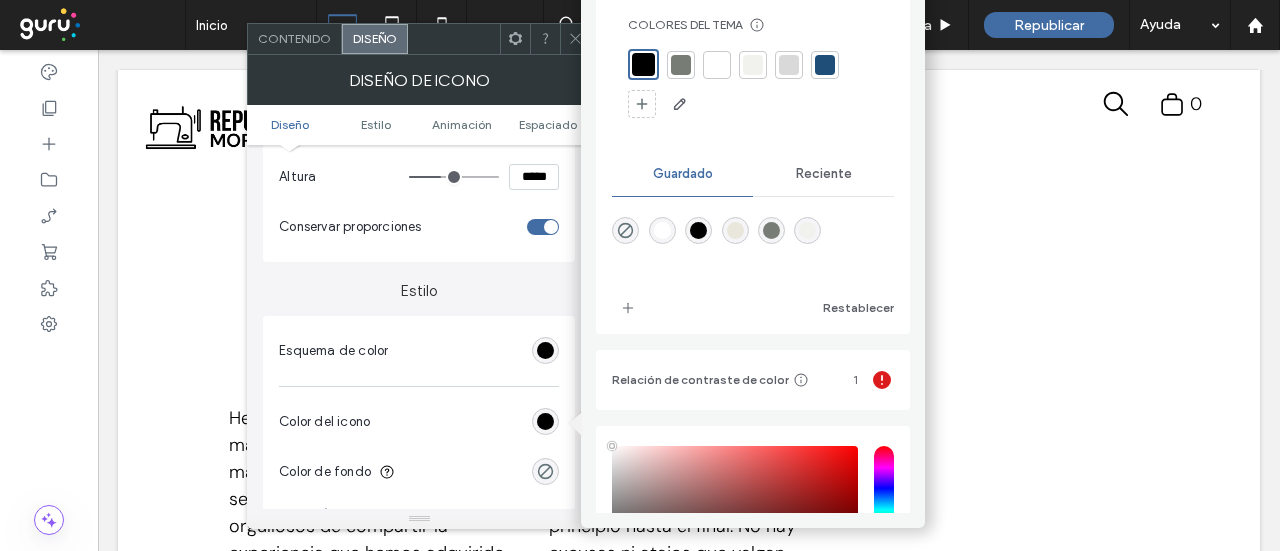 click 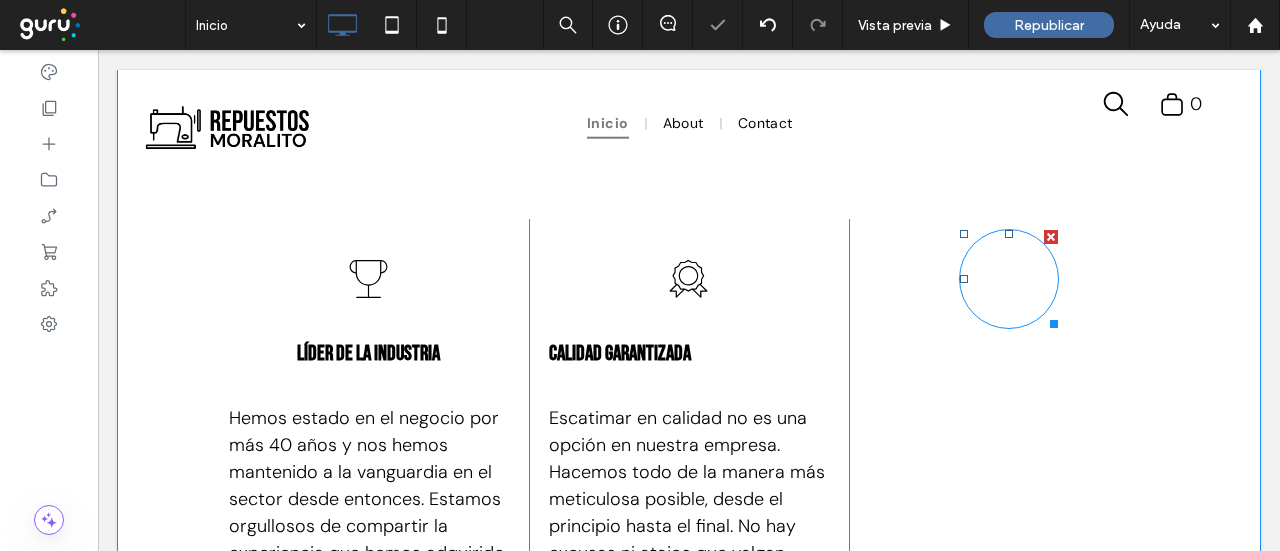 click at bounding box center (1009, 279) 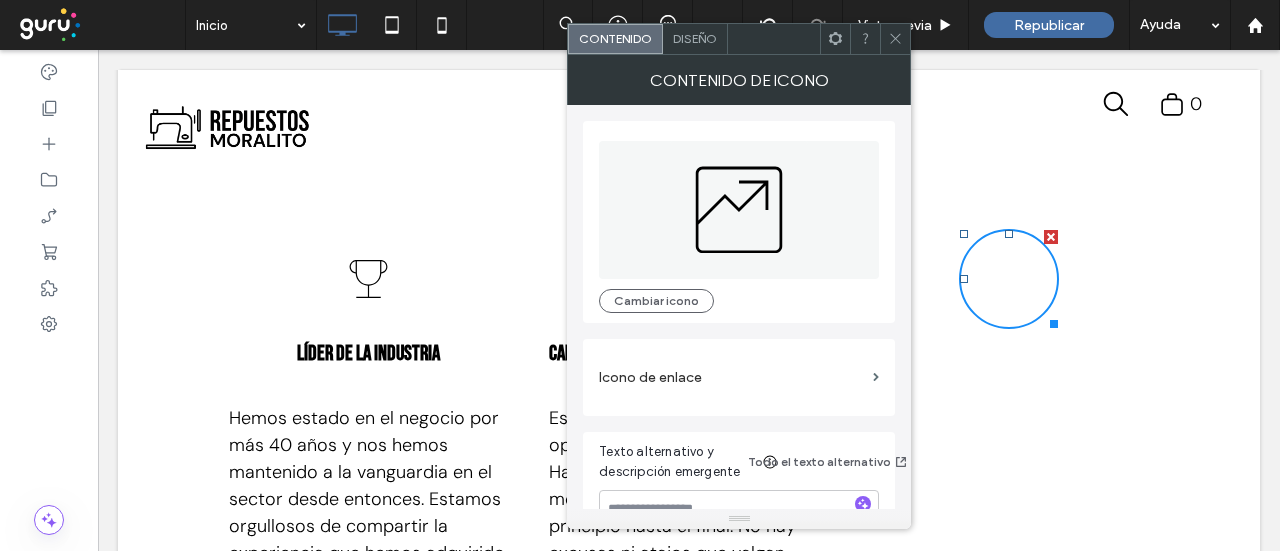 click on "Diseño" at bounding box center (695, 39) 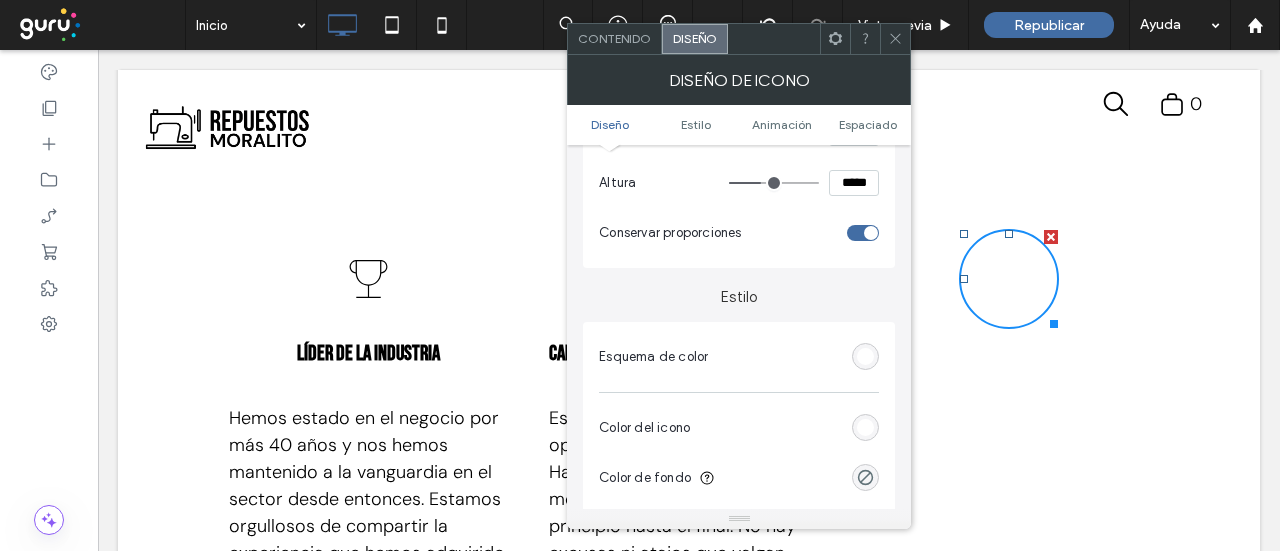 scroll, scrollTop: 300, scrollLeft: 0, axis: vertical 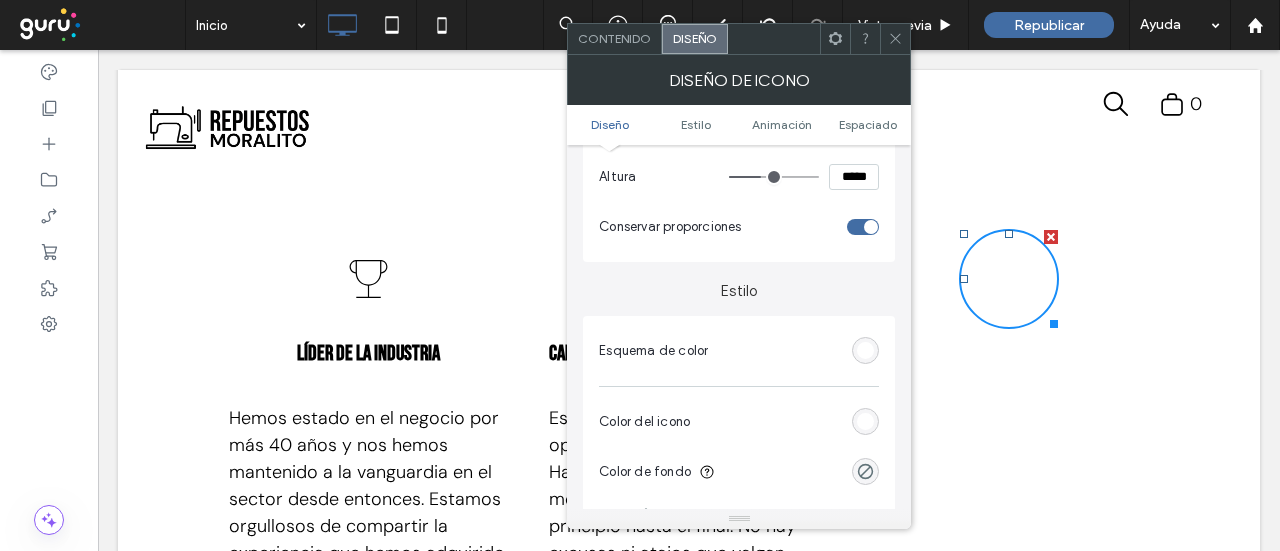 click at bounding box center [865, 421] 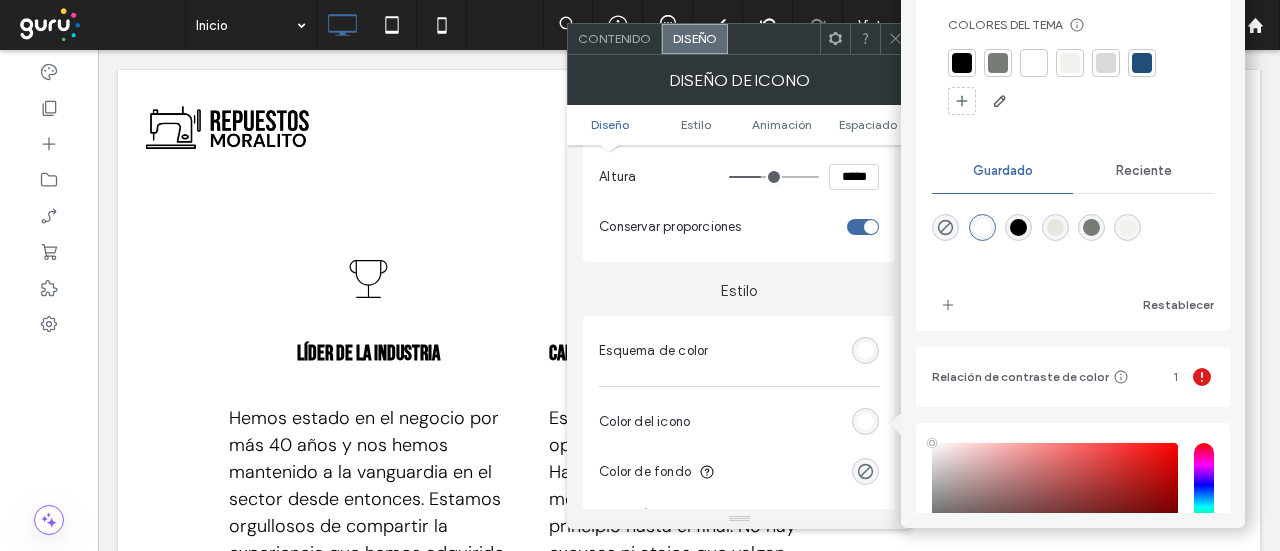 click at bounding box center (962, 63) 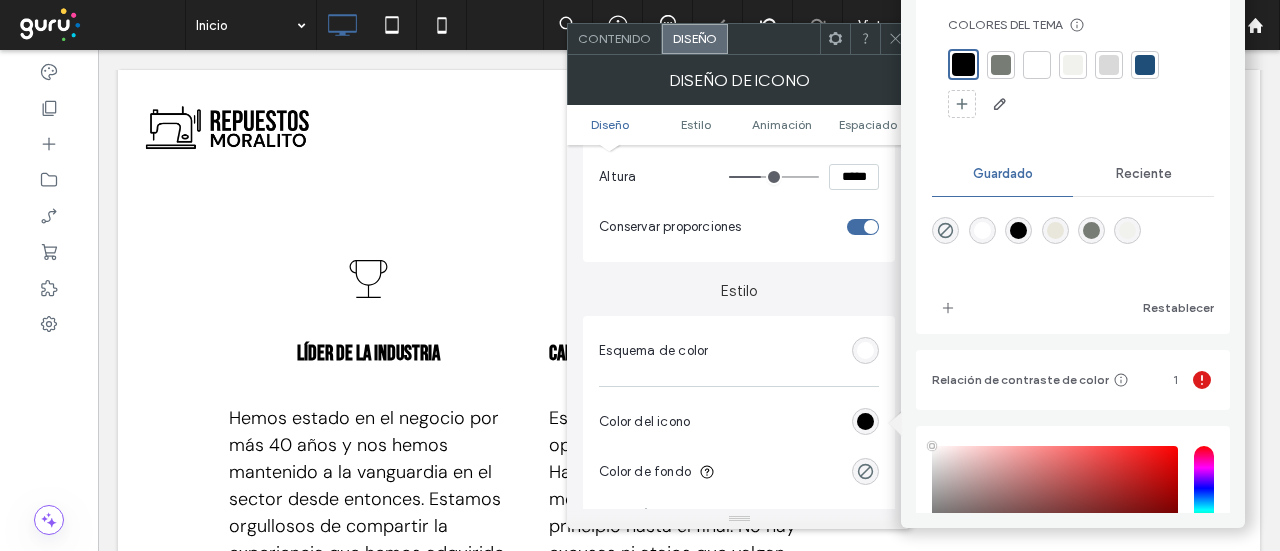 type on "*" 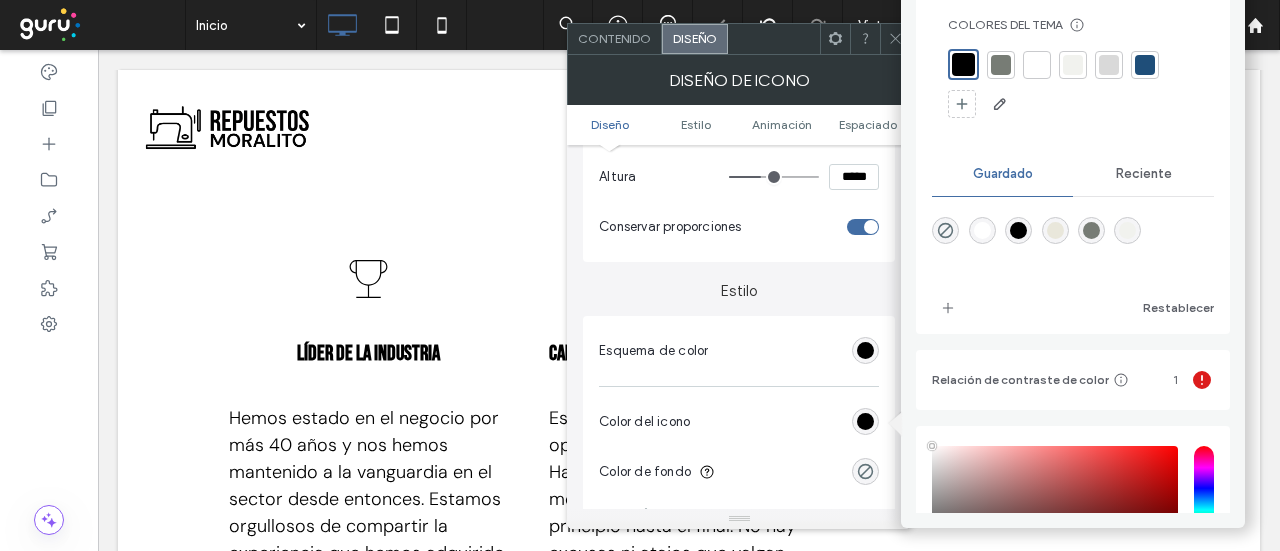 click 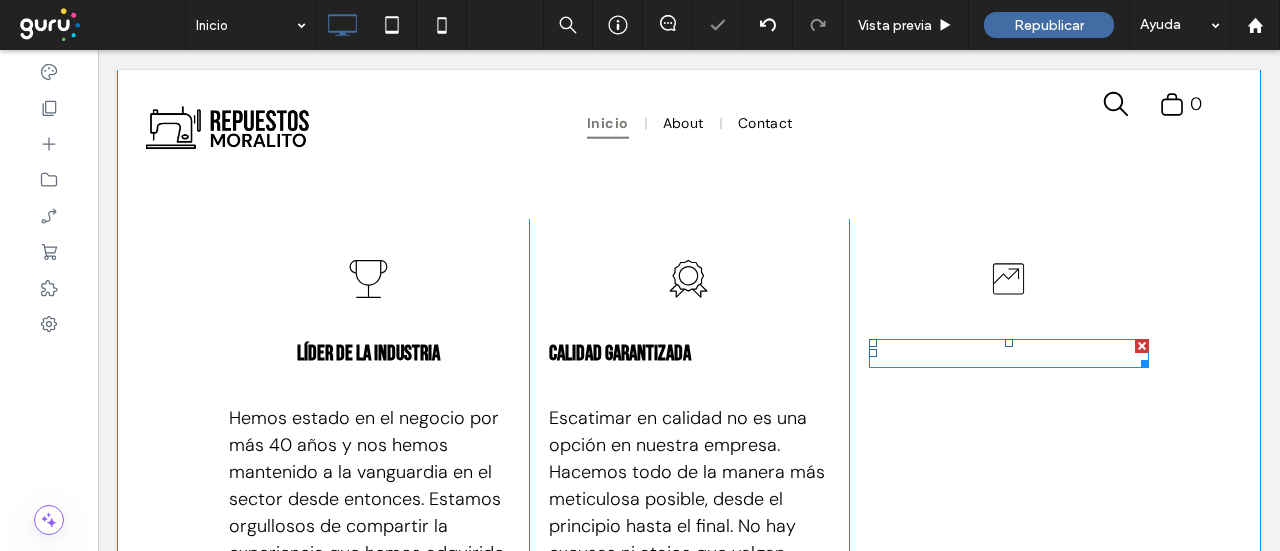 click on "Altas expectativas" at bounding box center [1008, 353] 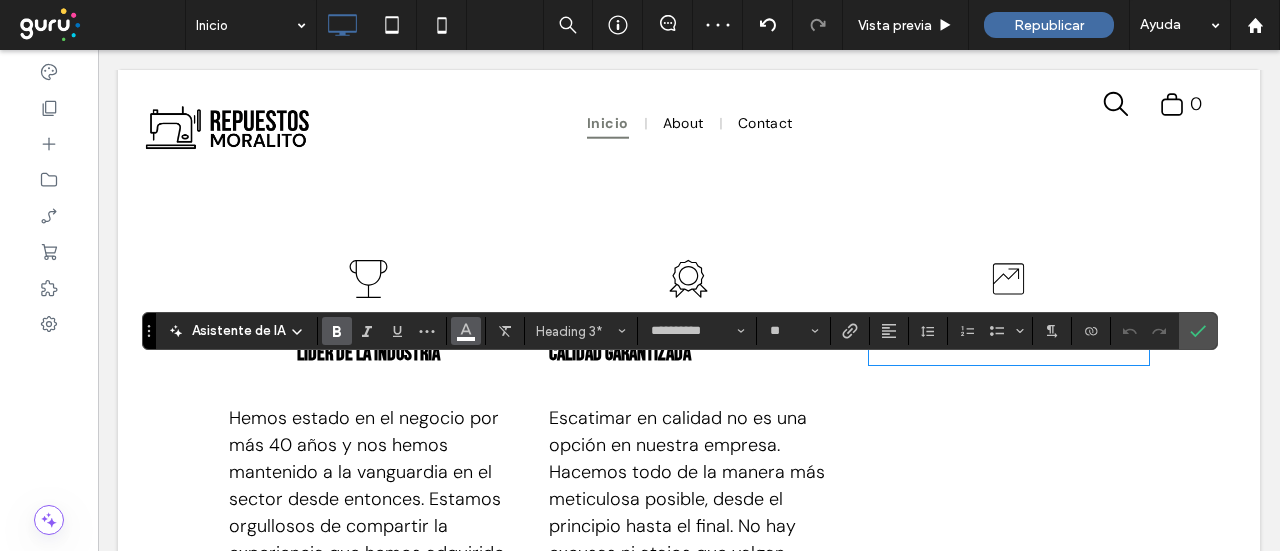 click at bounding box center [466, 329] 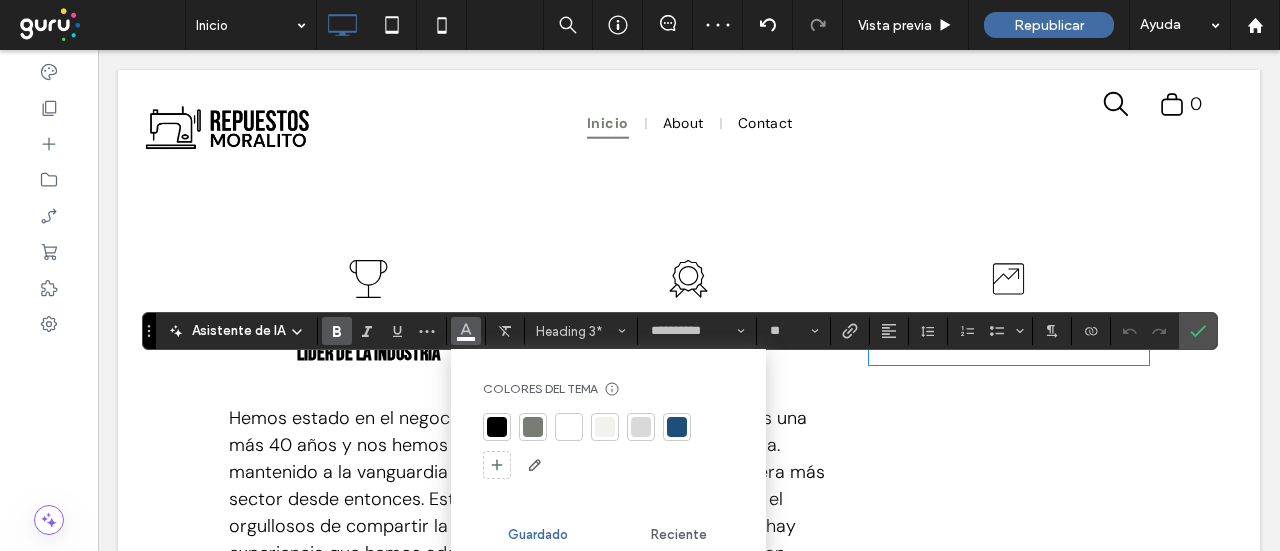 click at bounding box center [497, 427] 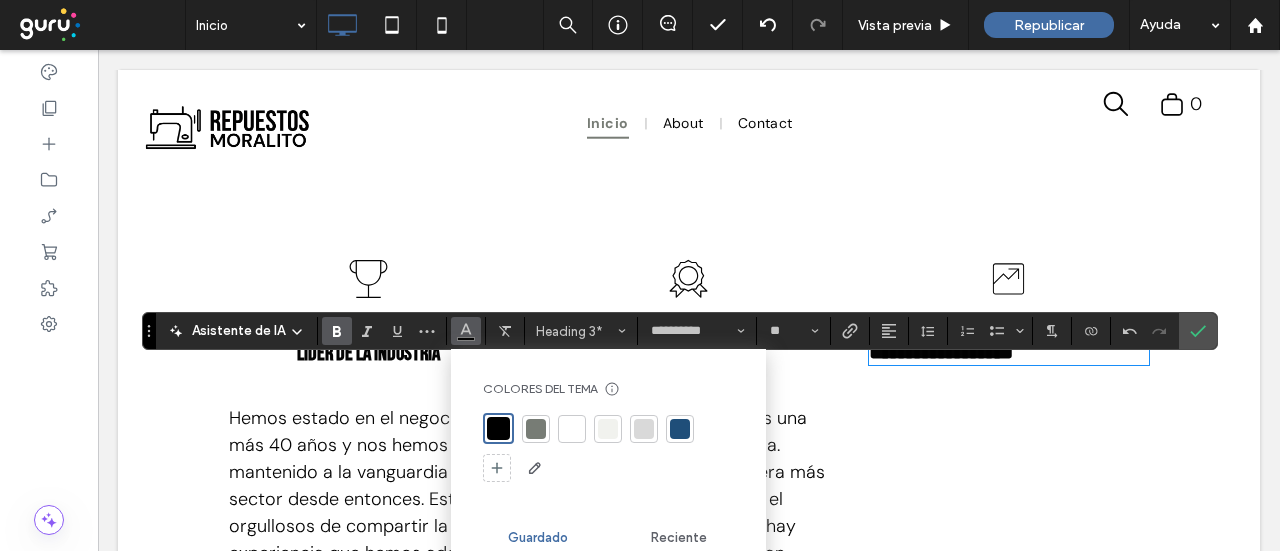 click on "Esfuércese por alcanzar la cima y lo logrará. Ese es nuestro lema y nuestra experiencia. Trabajaremos tan duro como podamos para que usted alcance sus metas más exigentes, siempre." at bounding box center (1008, 469) 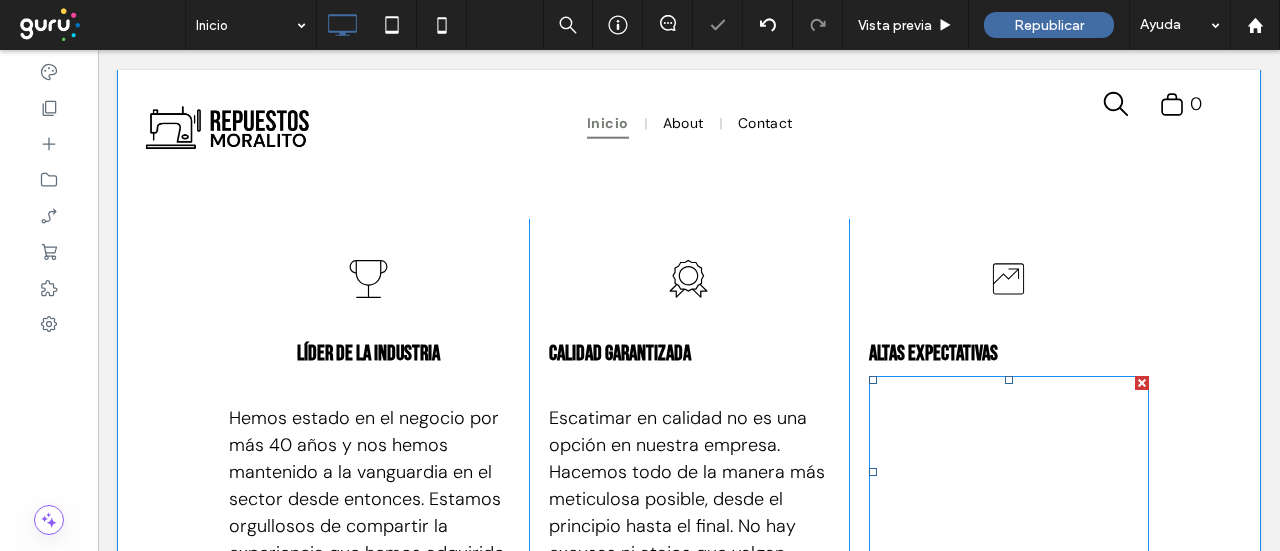 click on "Esfuércese por alcanzar la cima y lo logrará. Ese es nuestro lema y nuestra experiencia. Trabajaremos tan duro como podamos para que usted alcance sus metas más exigentes, siempre." at bounding box center [1008, 472] 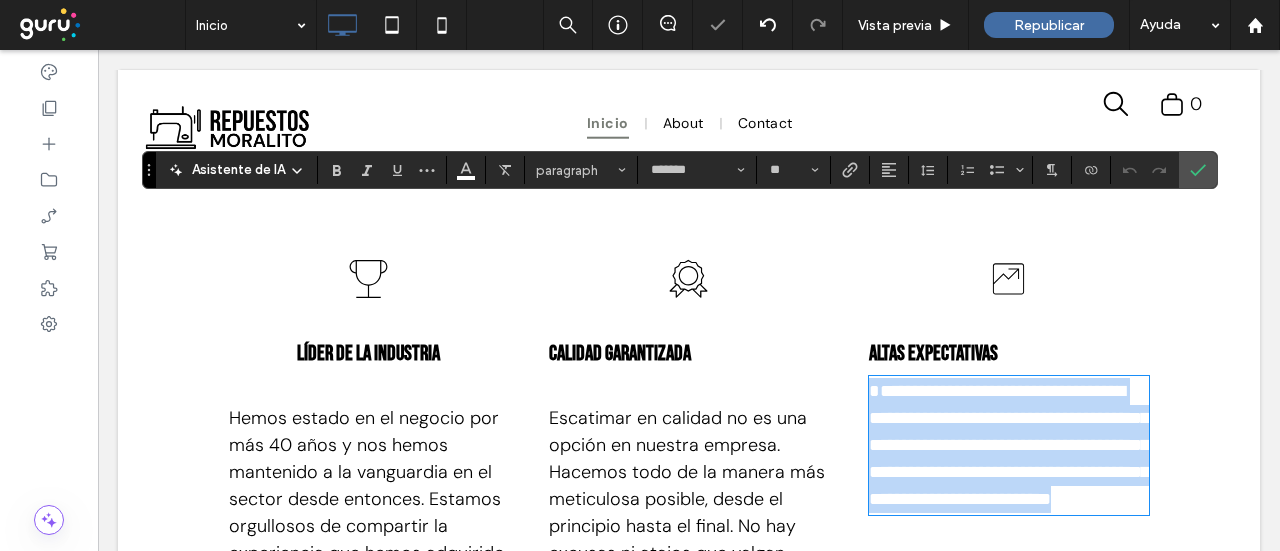scroll, scrollTop: 2427, scrollLeft: 0, axis: vertical 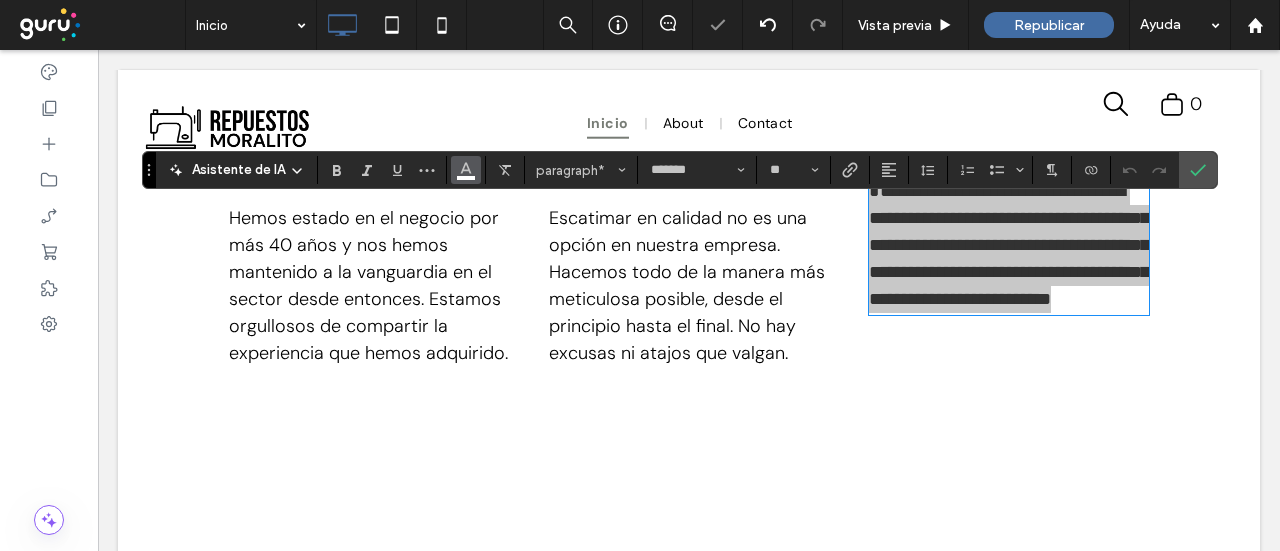 click at bounding box center (466, 170) 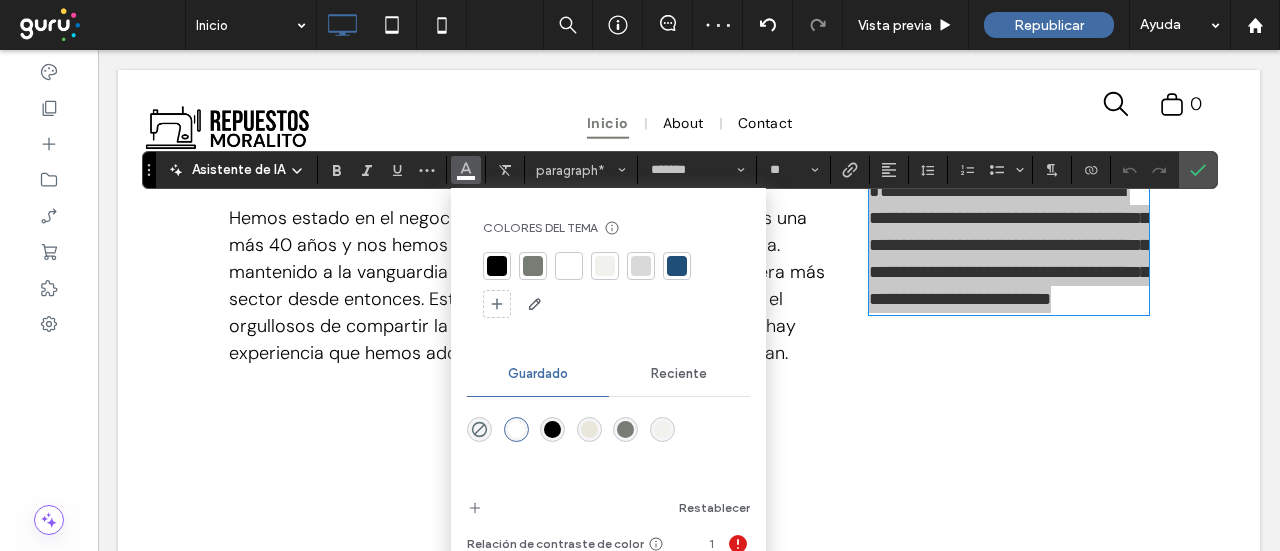 drag, startPoint x: 496, startPoint y: 263, endPoint x: 676, endPoint y: 239, distance: 181.59296 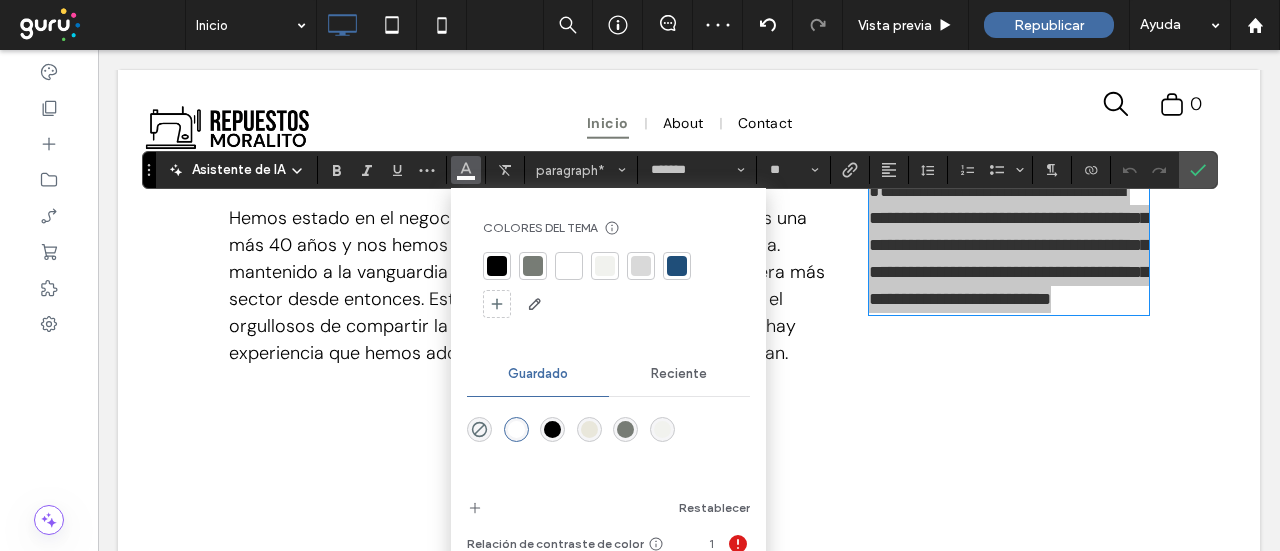 click at bounding box center [497, 266] 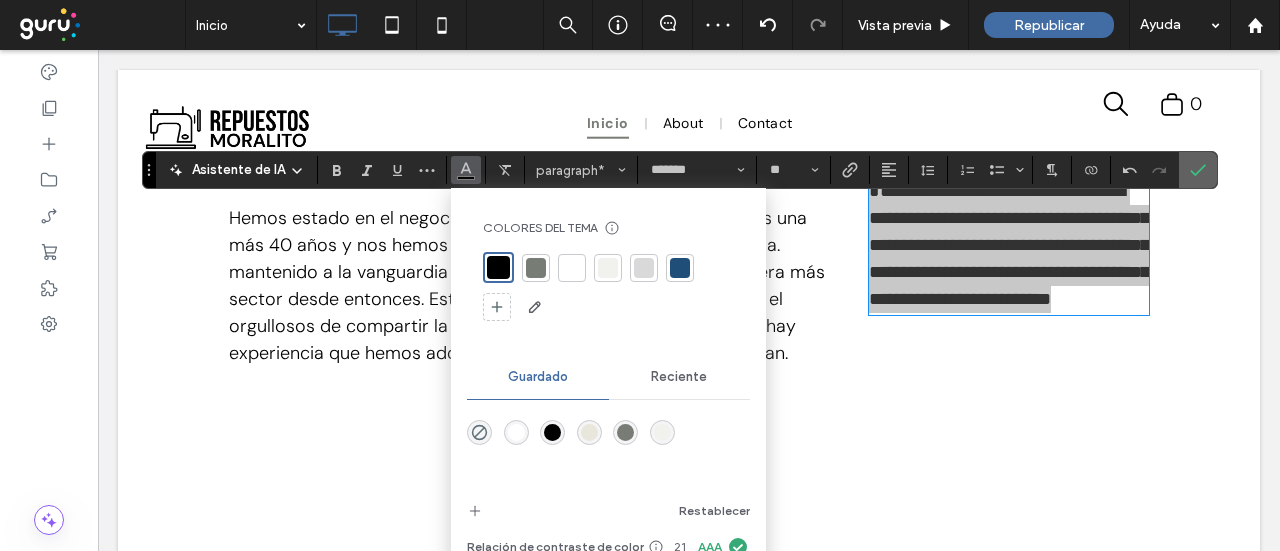drag, startPoint x: 1200, startPoint y: 172, endPoint x: 918, endPoint y: 155, distance: 282.51193 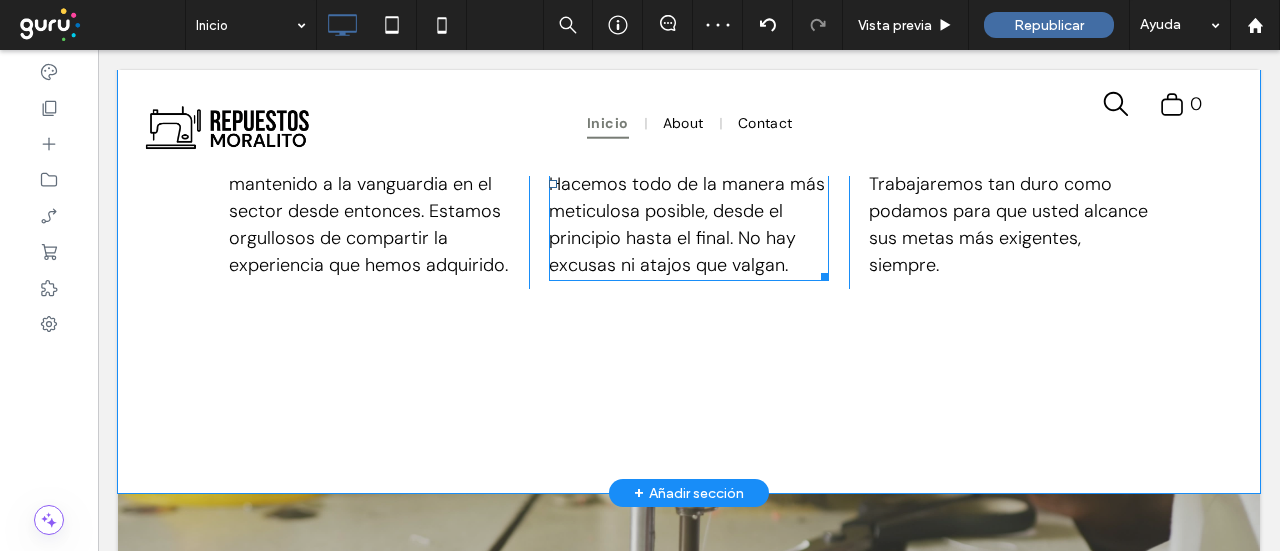 scroll, scrollTop: 2627, scrollLeft: 0, axis: vertical 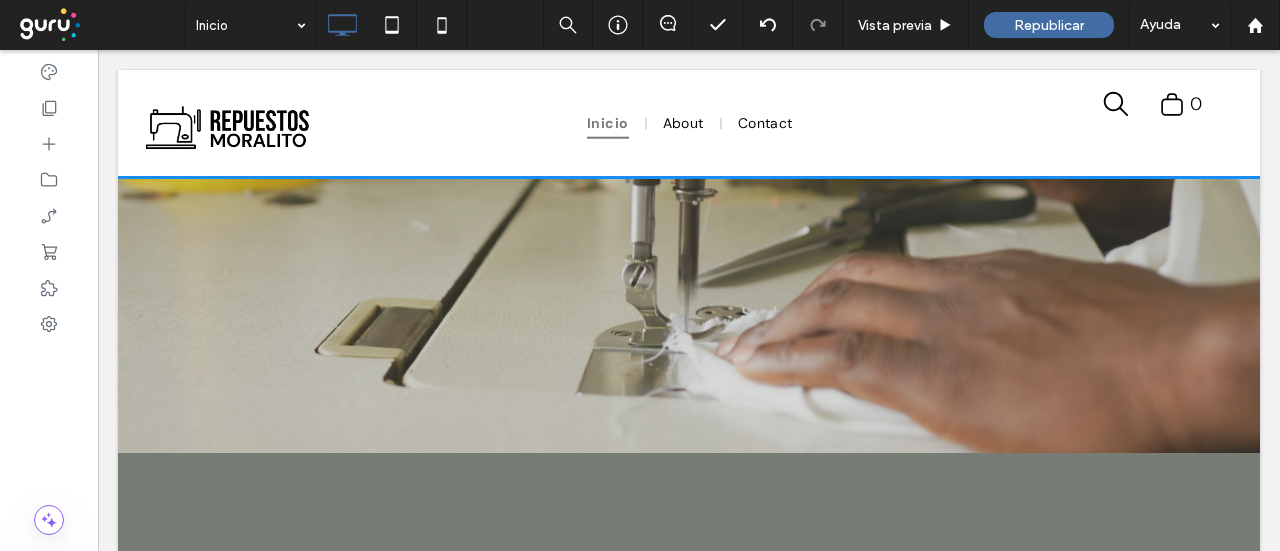 drag, startPoint x: 515, startPoint y: 428, endPoint x: 604, endPoint y: 225, distance: 221.65288 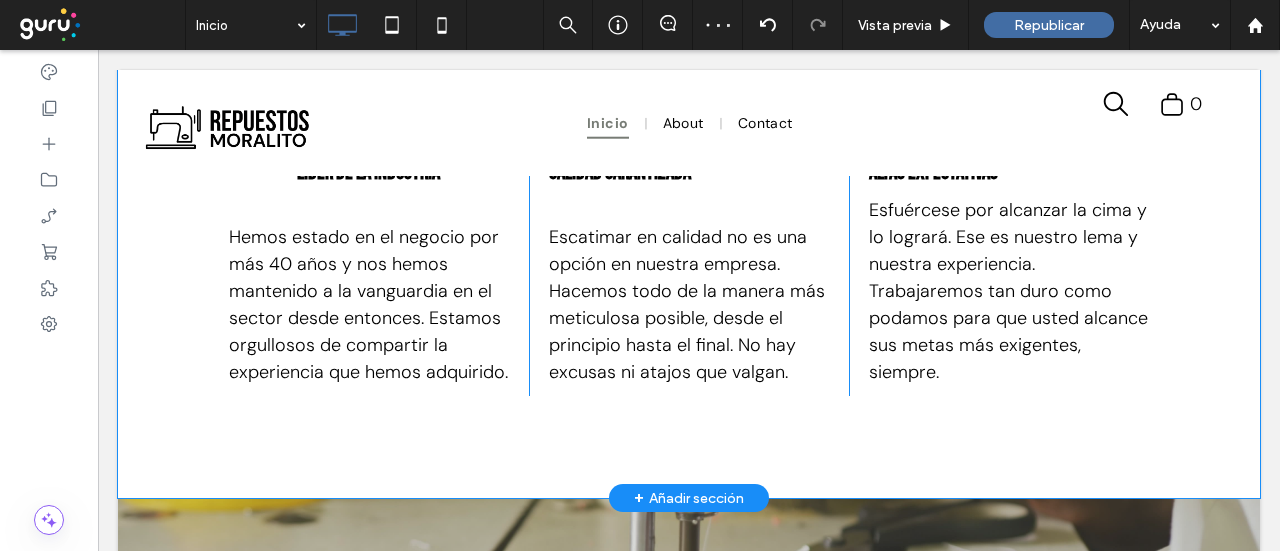 scroll, scrollTop: 2527, scrollLeft: 0, axis: vertical 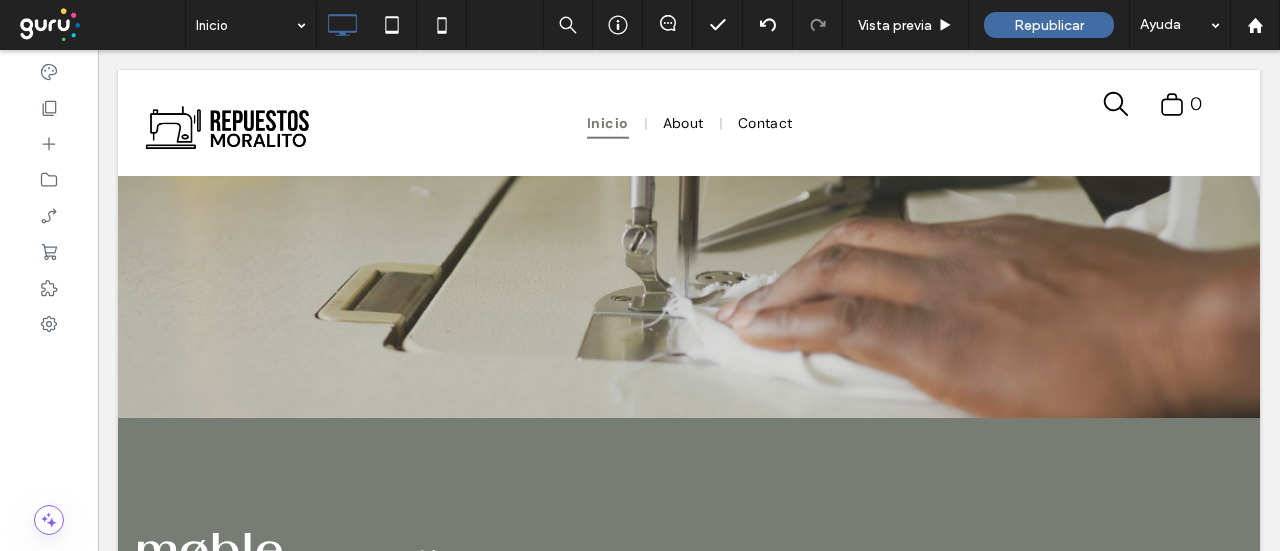 drag, startPoint x: 518, startPoint y: 325, endPoint x: 573, endPoint y: 190, distance: 145.7738 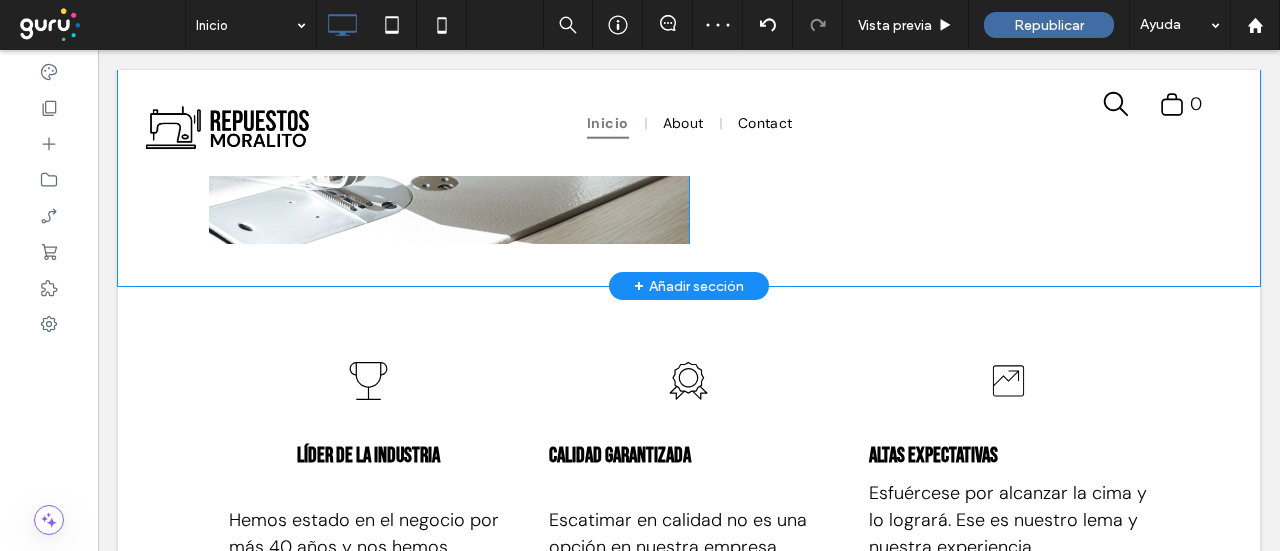 scroll, scrollTop: 2027, scrollLeft: 0, axis: vertical 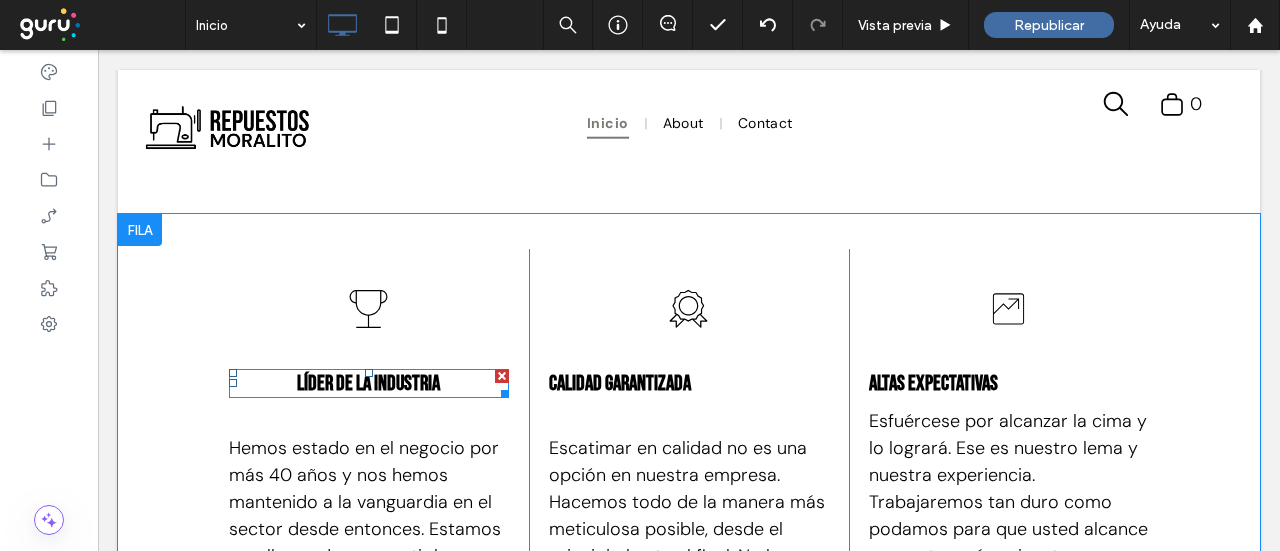 click on "Líder de la industria" at bounding box center (368, 383) 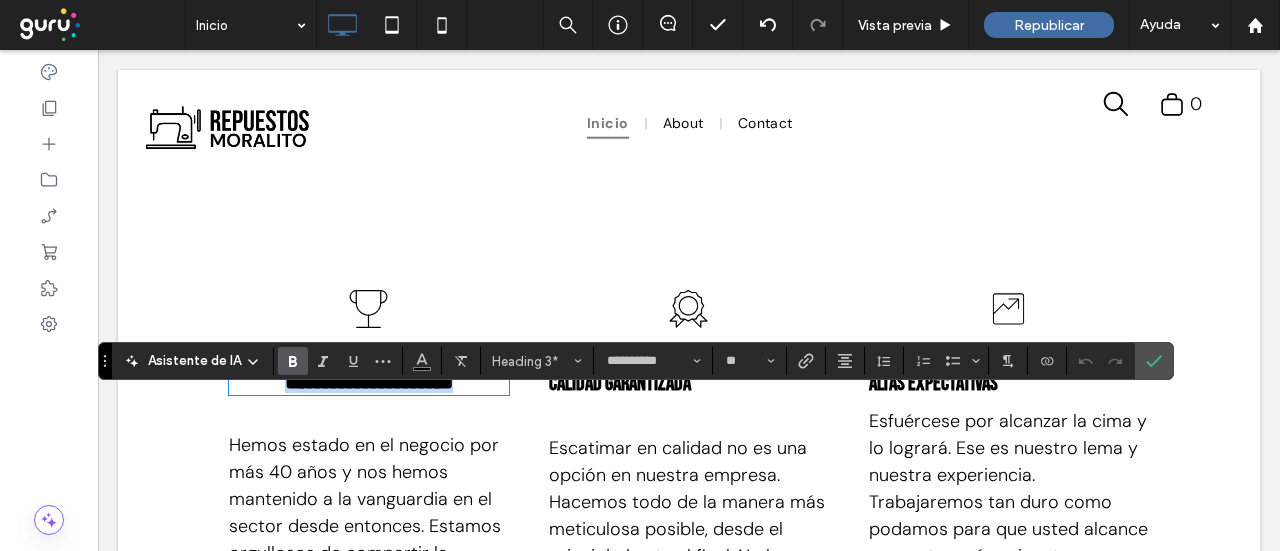 type 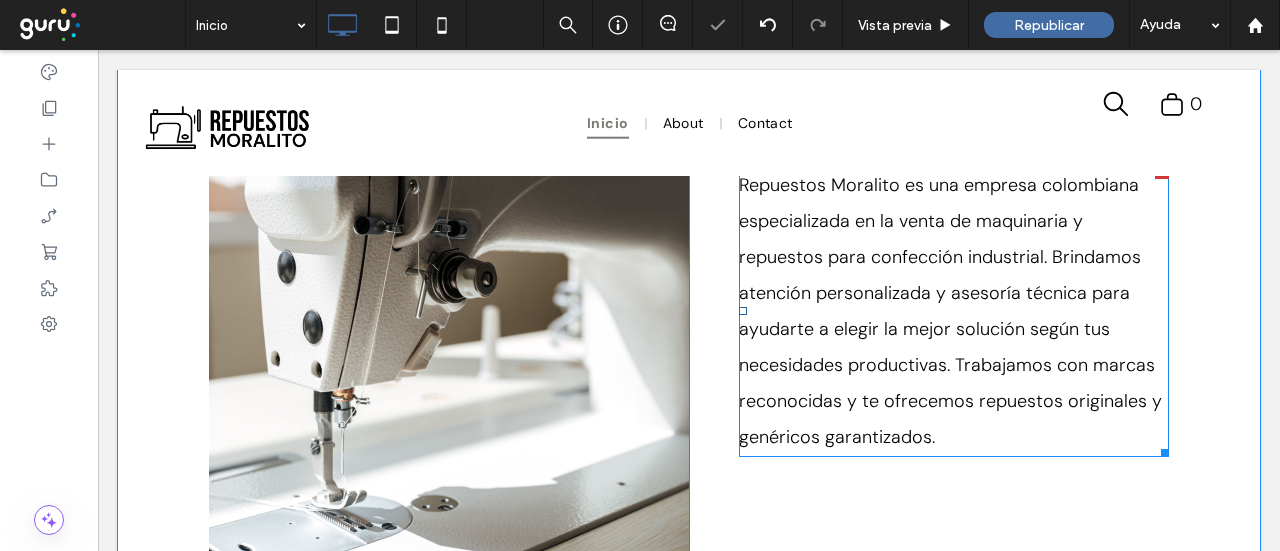 scroll, scrollTop: 1527, scrollLeft: 0, axis: vertical 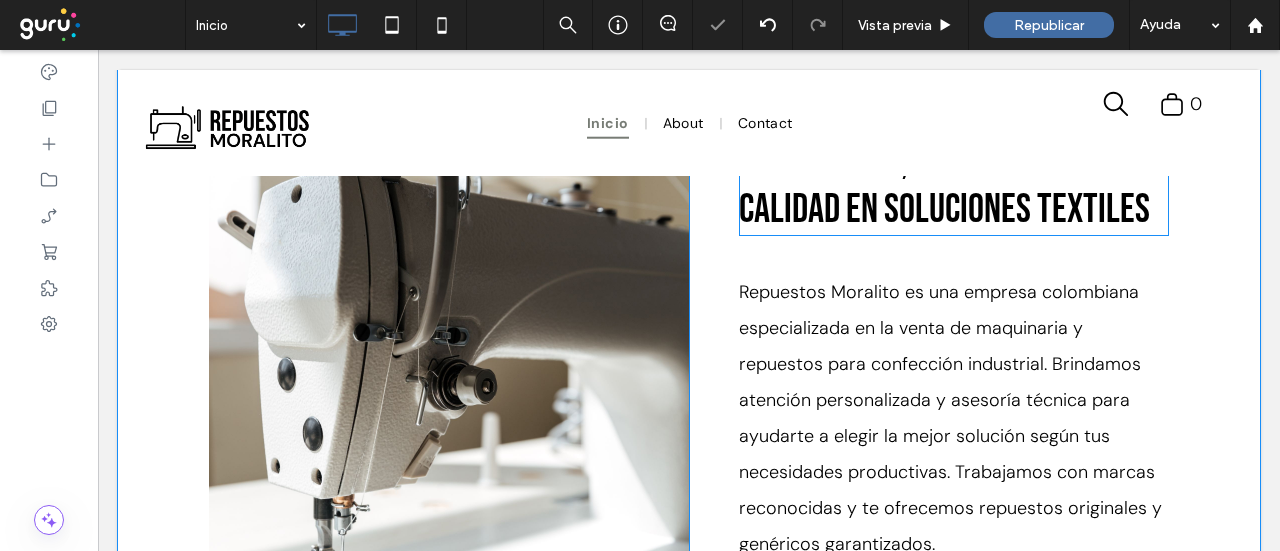 click on "Trayectoria, confianza y calidad en soluciones textiles" at bounding box center (944, 186) 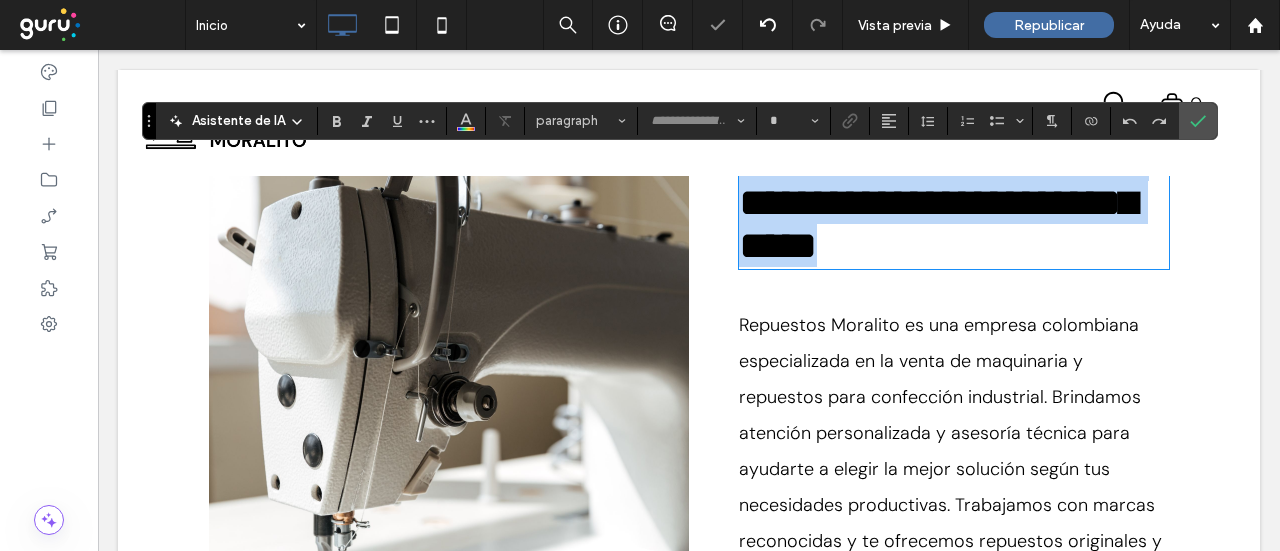 type on "**********" 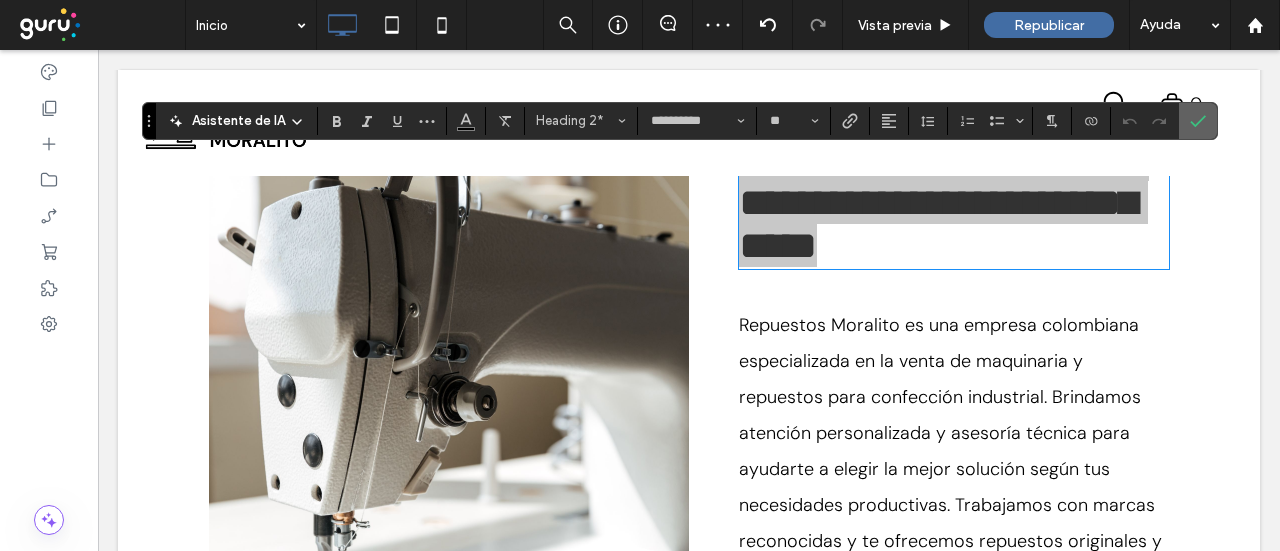 click 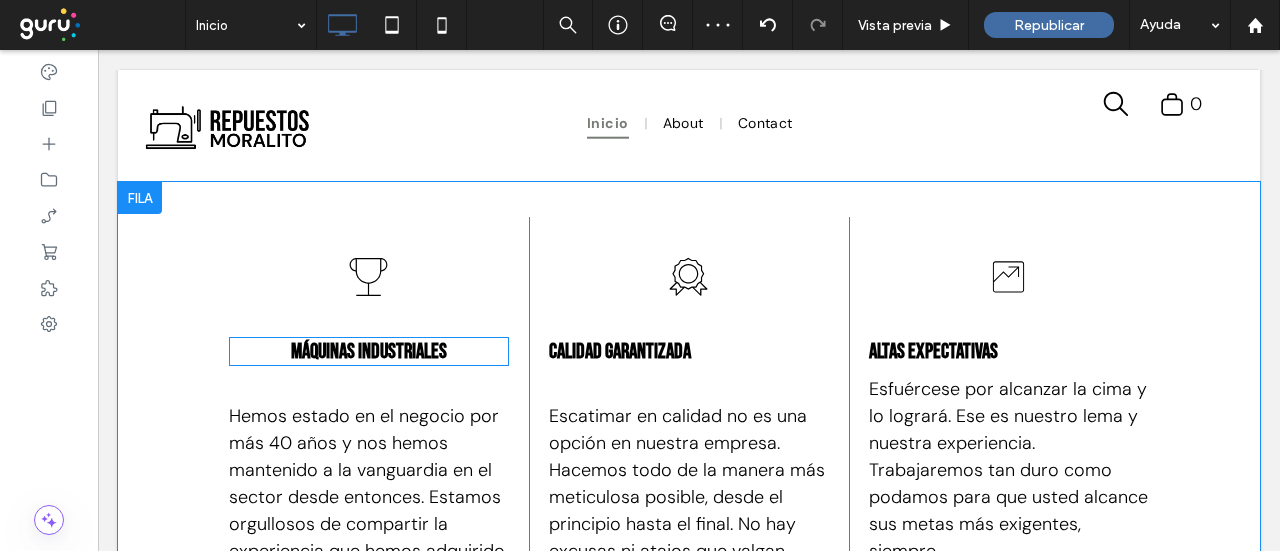 scroll, scrollTop: 2127, scrollLeft: 0, axis: vertical 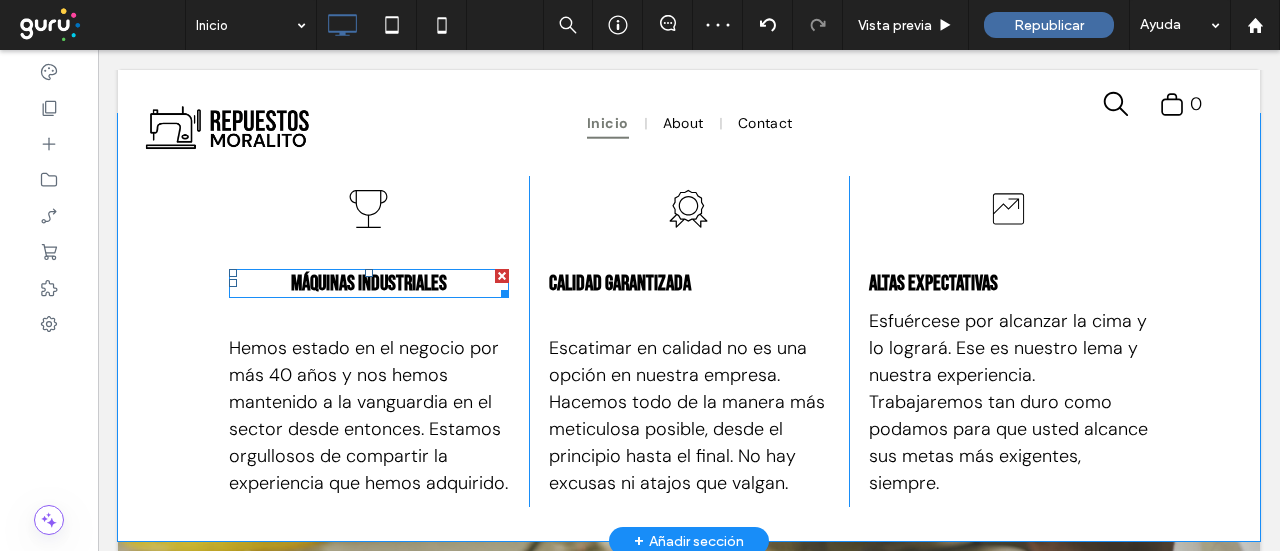 click on "Máquinas industriales" at bounding box center [369, 283] 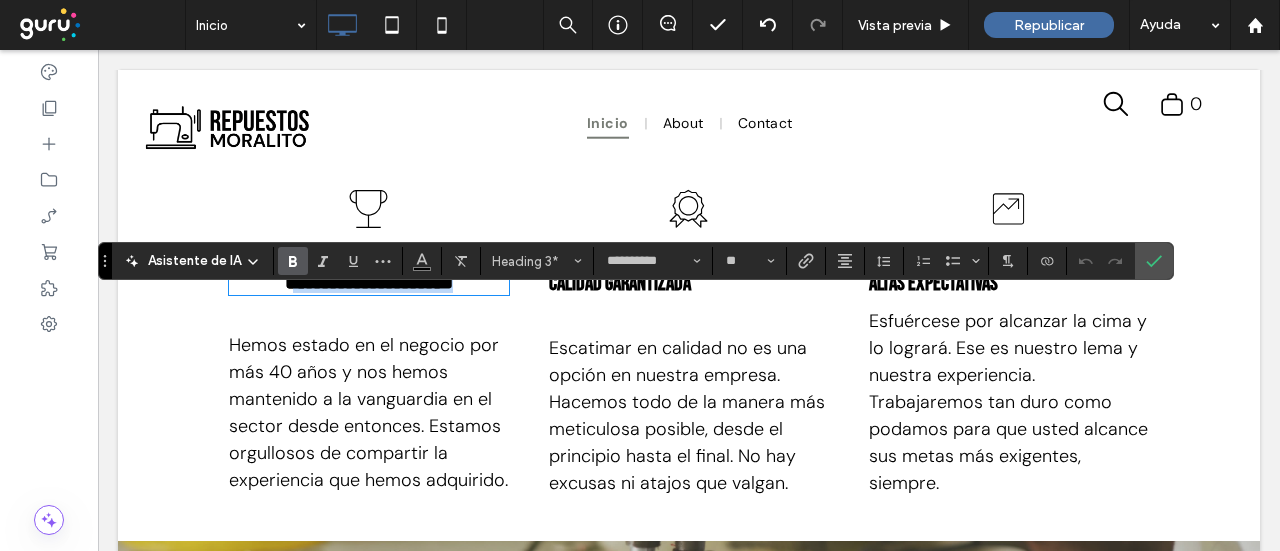 drag, startPoint x: 358, startPoint y: 323, endPoint x: 296, endPoint y: 331, distance: 62.514 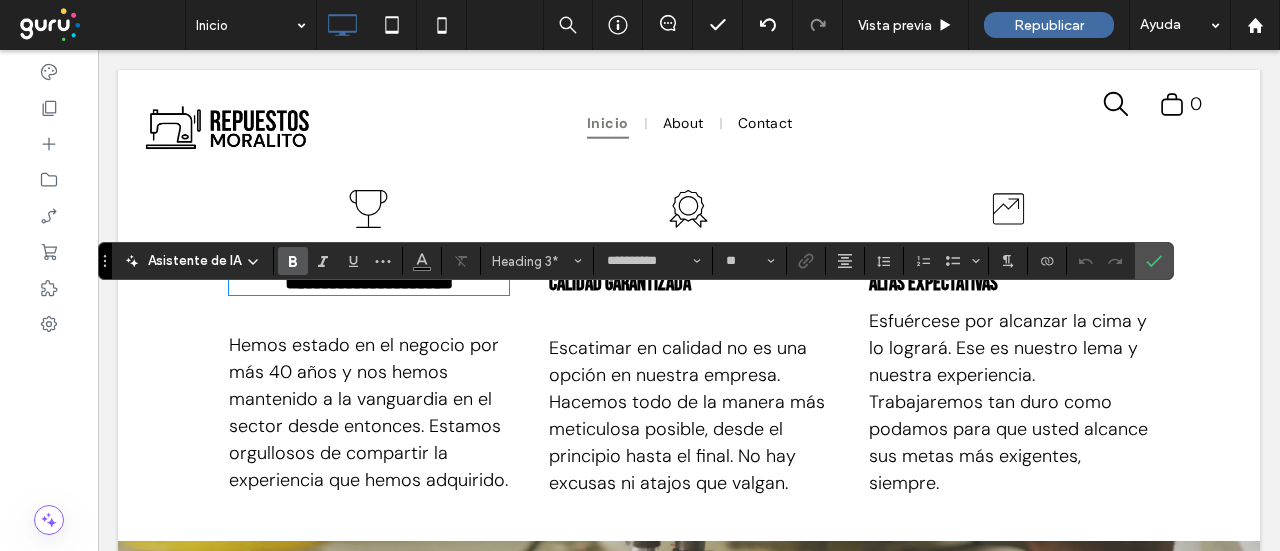 click on "**********" at bounding box center [369, 282] 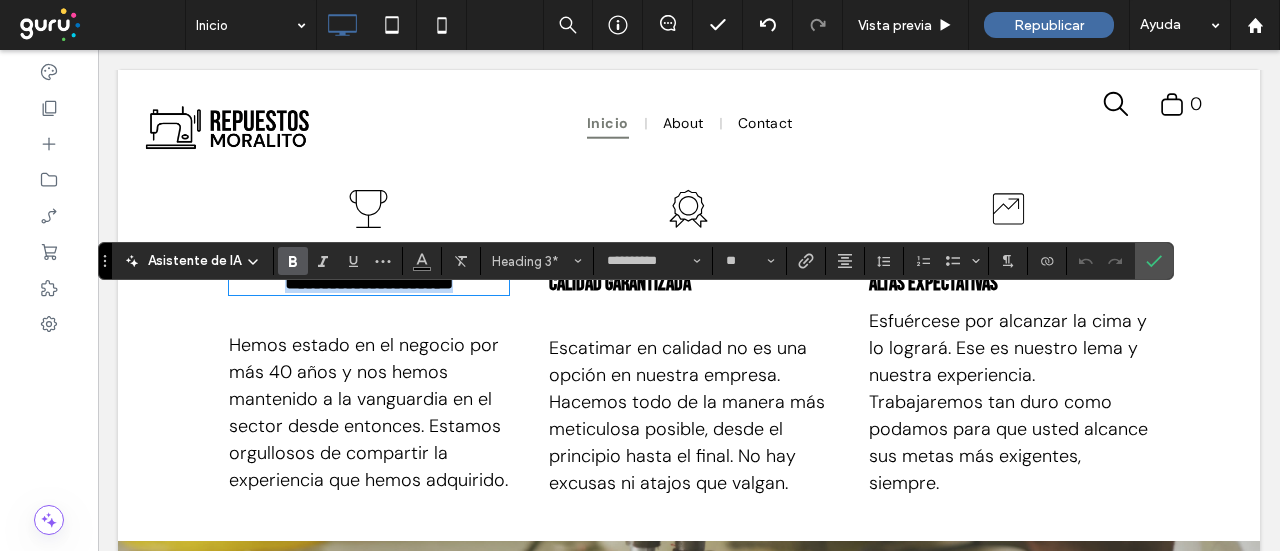 drag, startPoint x: 276, startPoint y: 309, endPoint x: 539, endPoint y: 287, distance: 263.91855 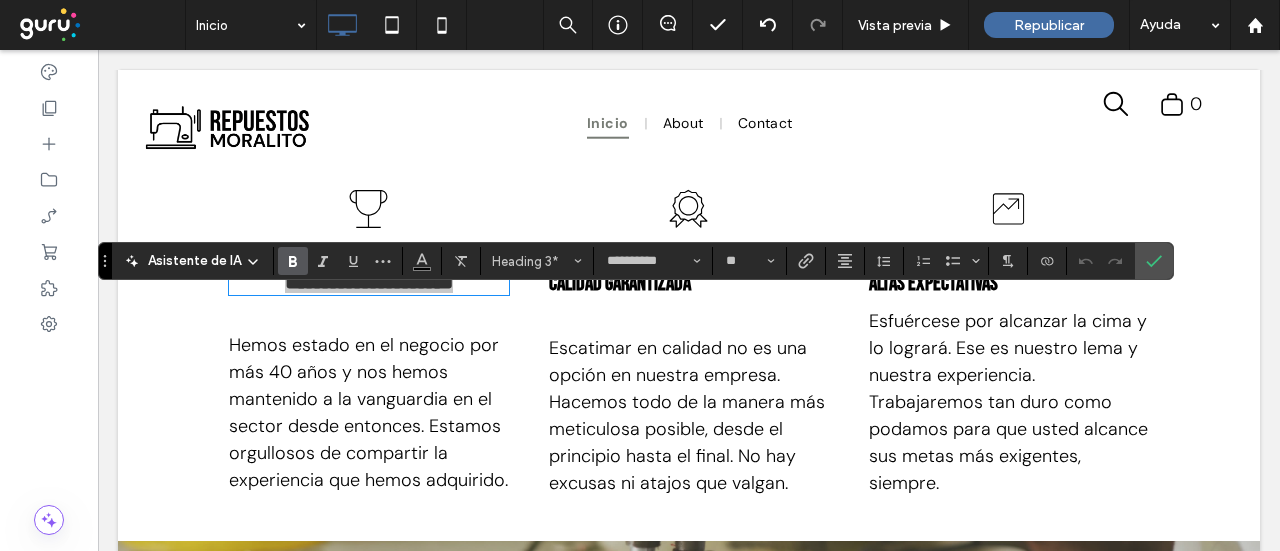 click 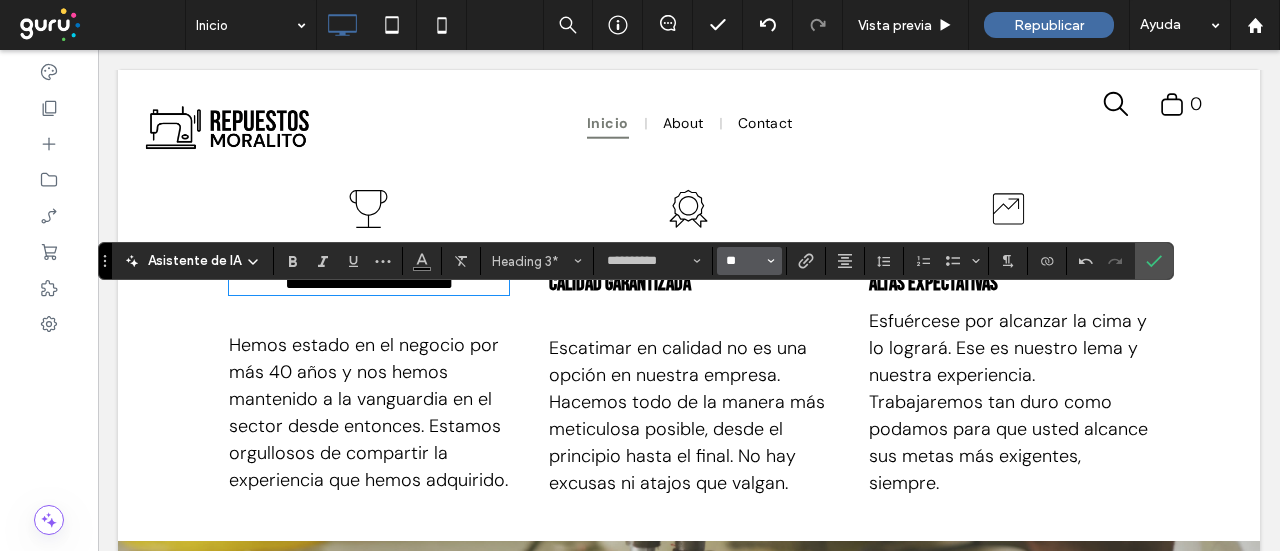 click on "**" at bounding box center (743, 261) 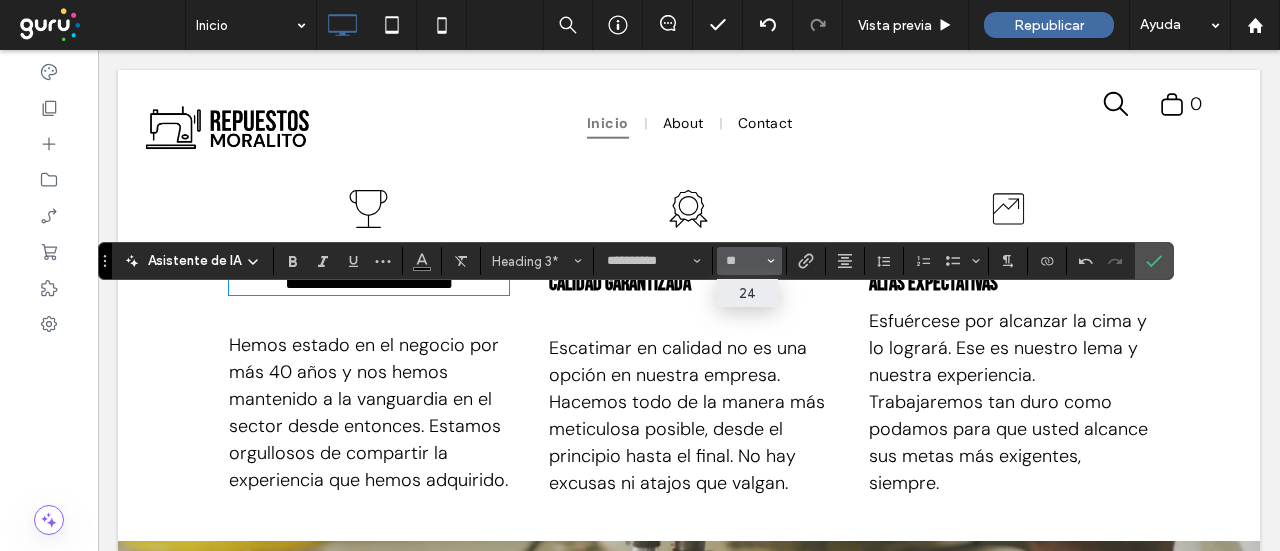 type on "**" 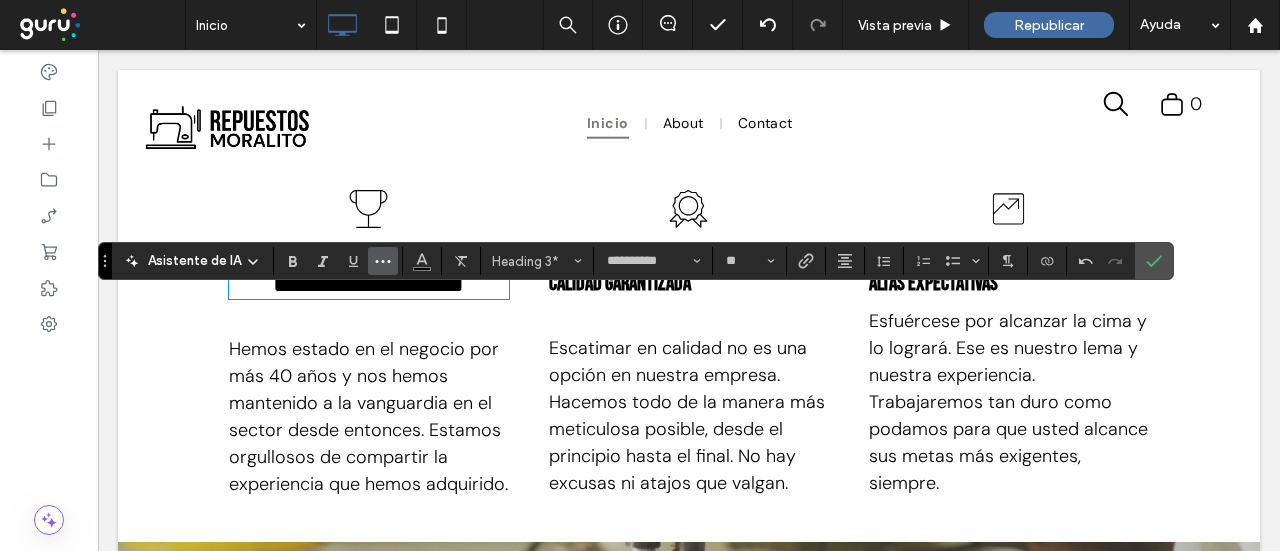 click at bounding box center (383, 261) 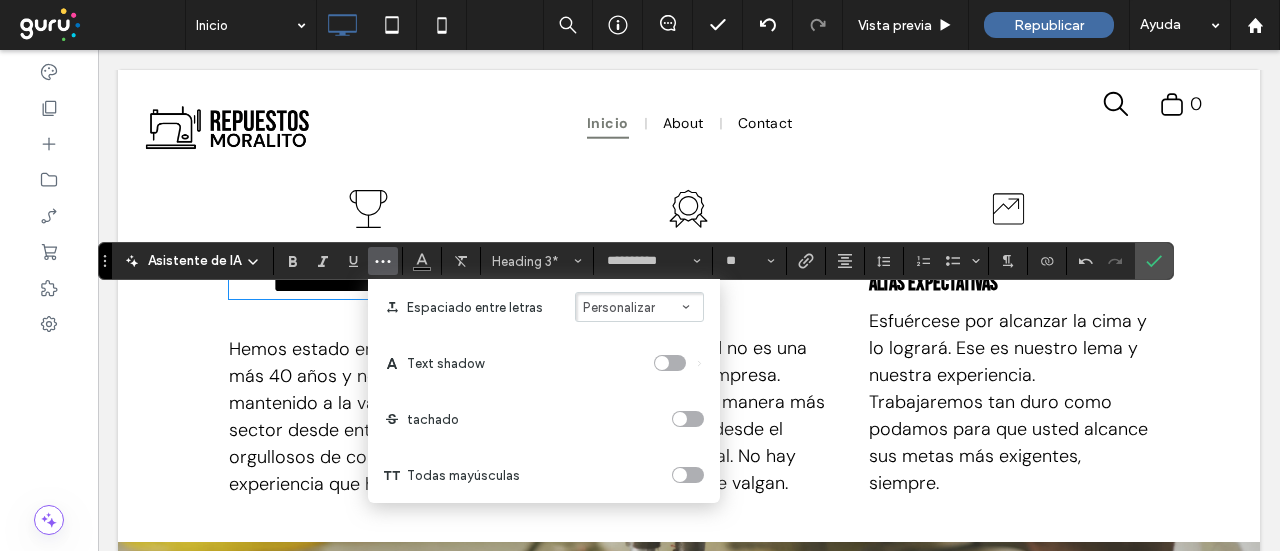 click on "Personalizar" at bounding box center [619, 307] 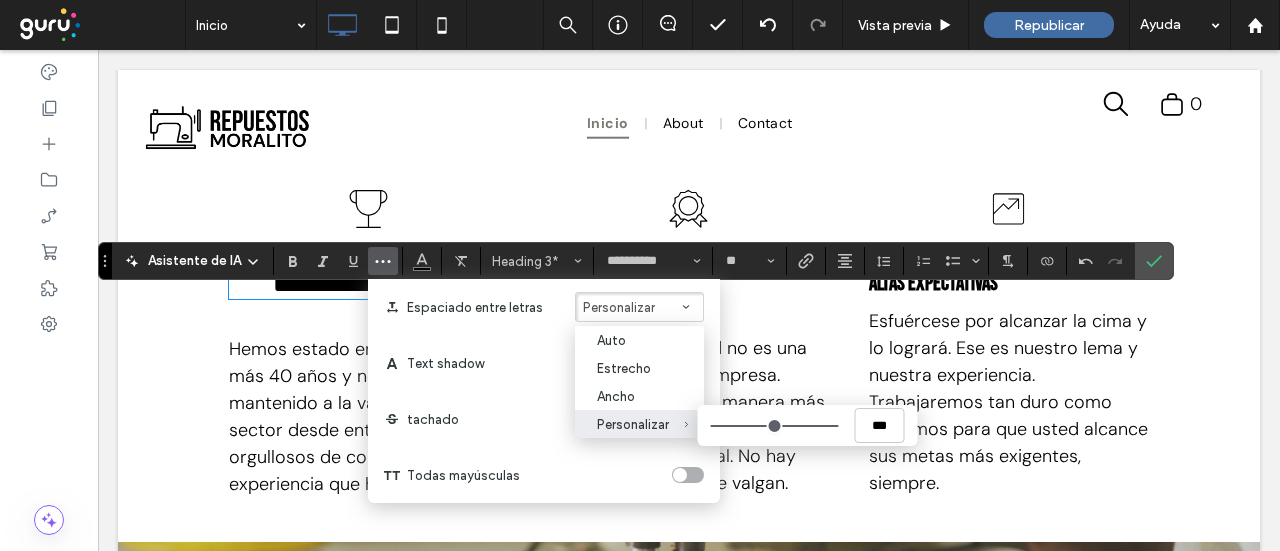 type on "****" 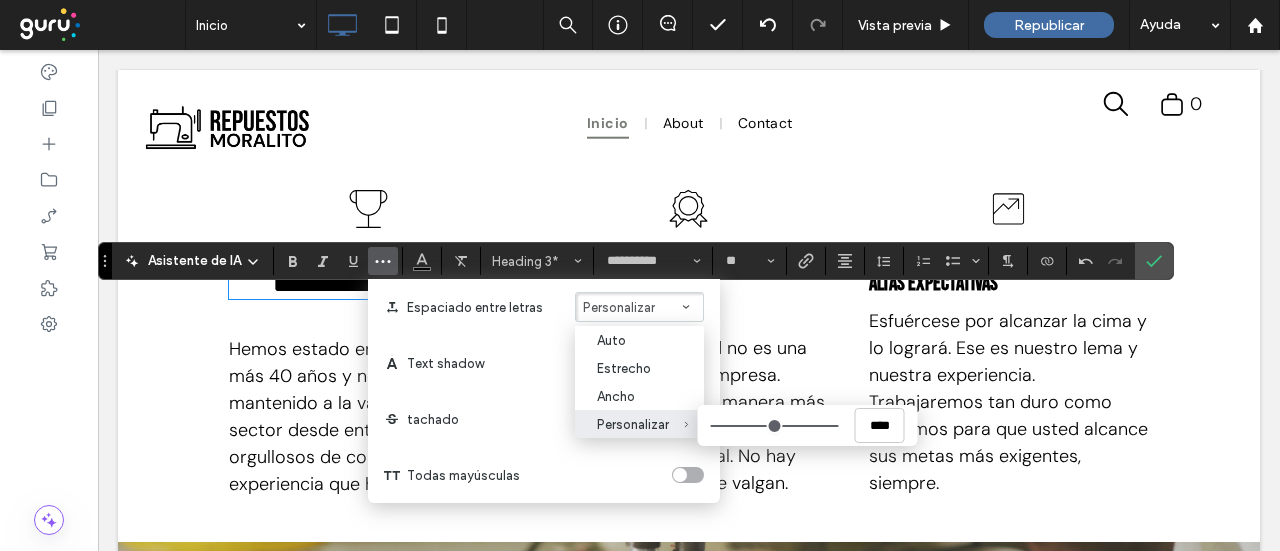 type on "****" 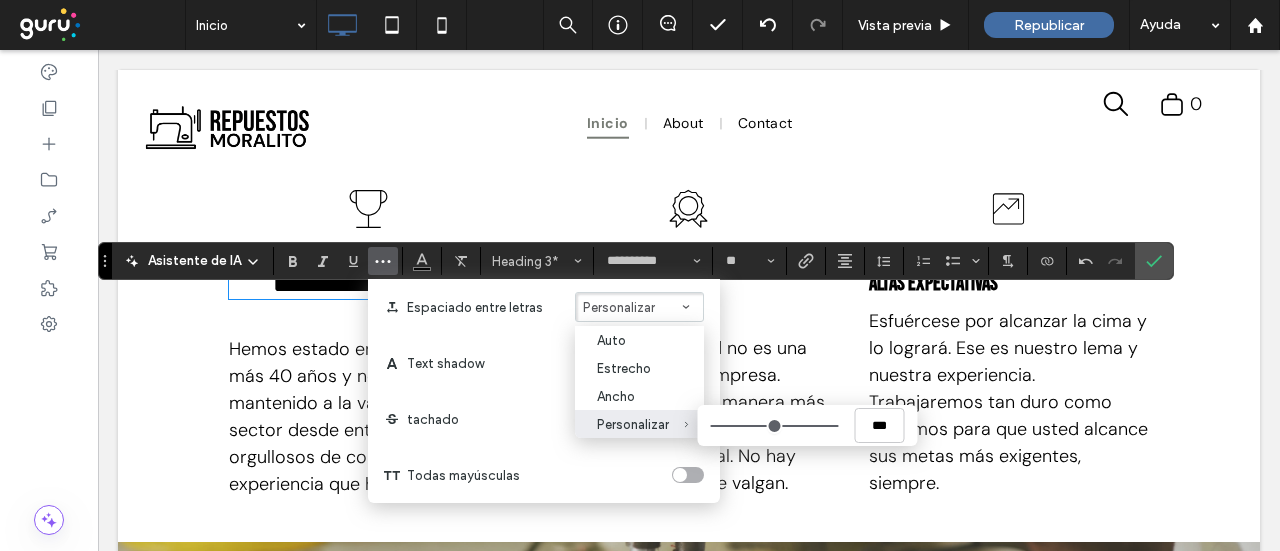 type on "****" 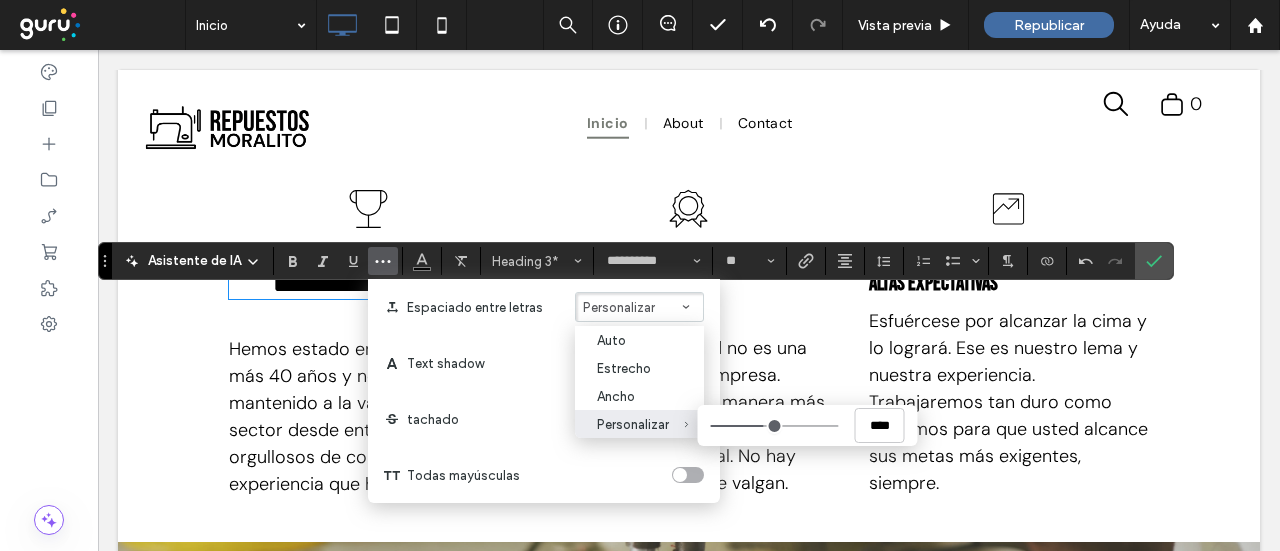 type on "****" 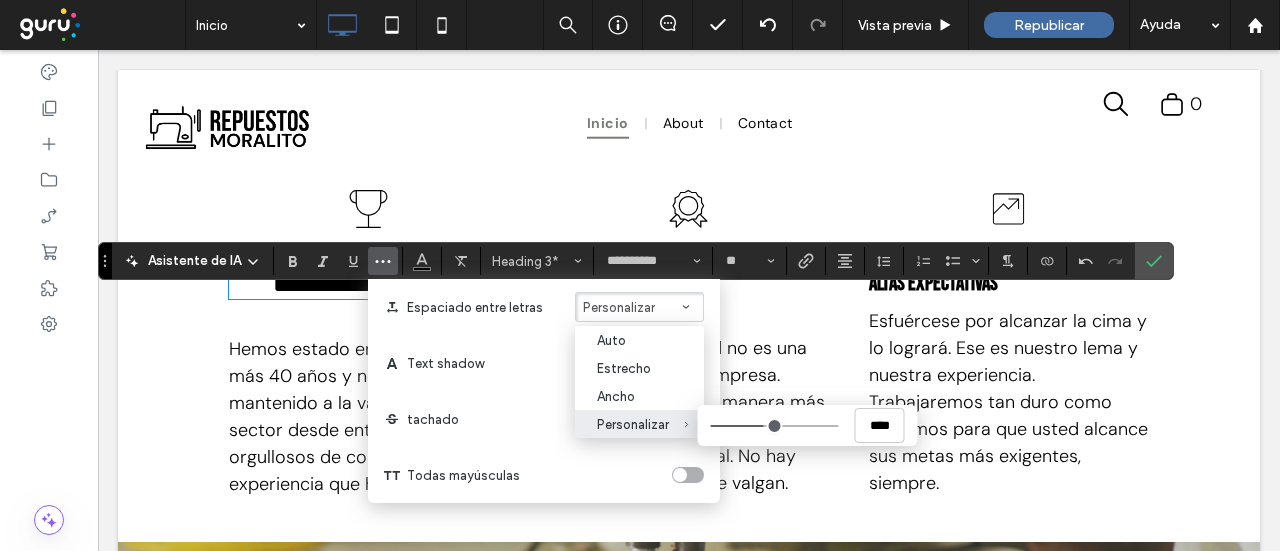 type on "****" 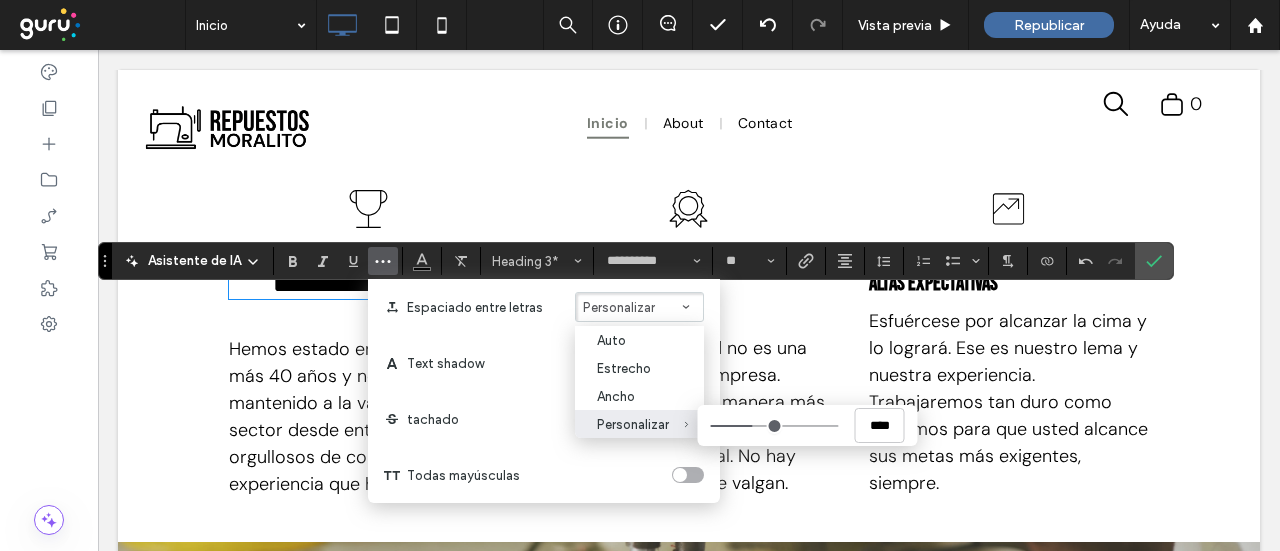 type on "****" 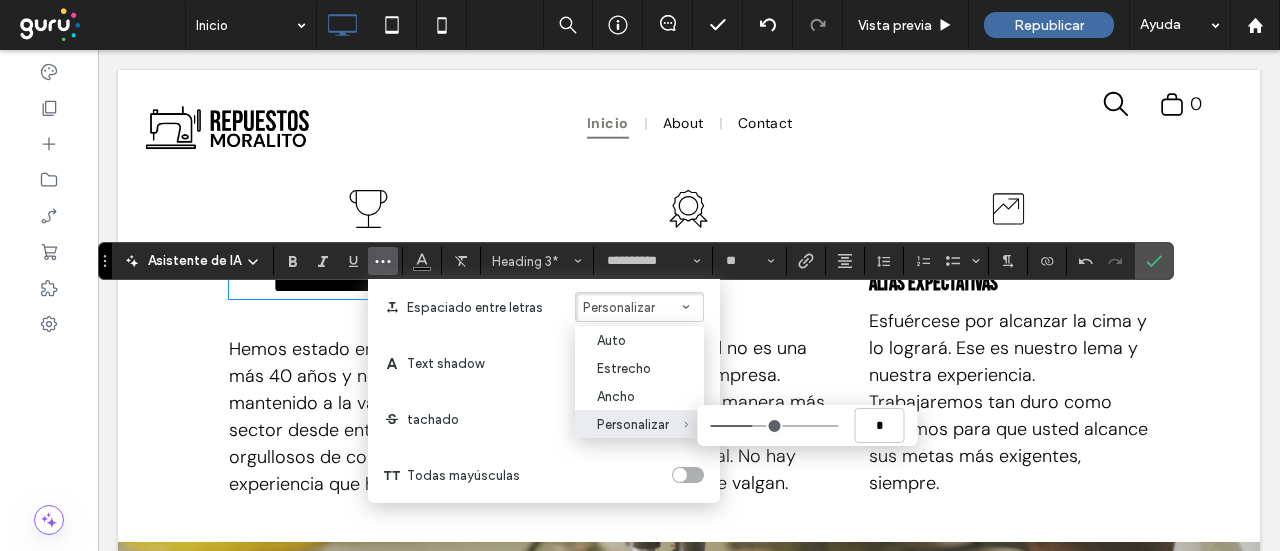 type on "*" 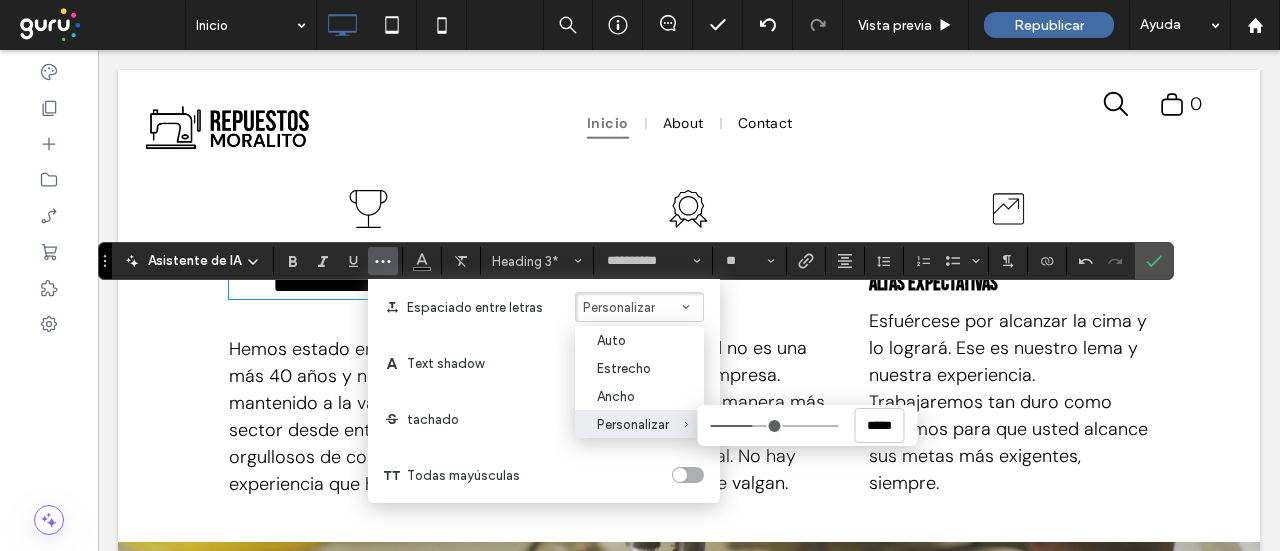 type on "*****" 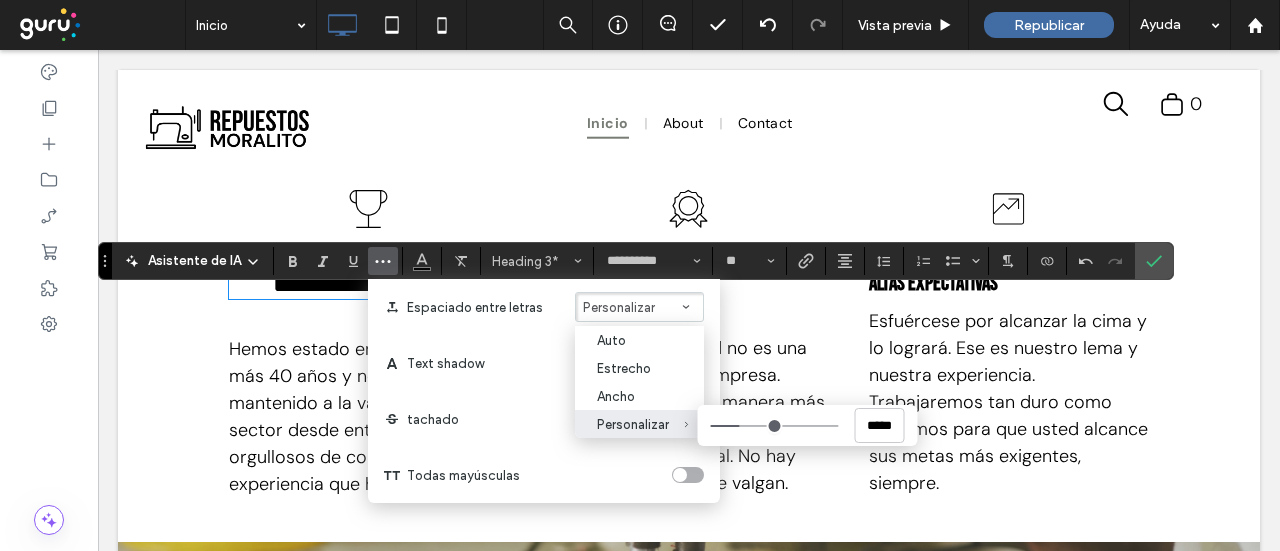type on "*****" 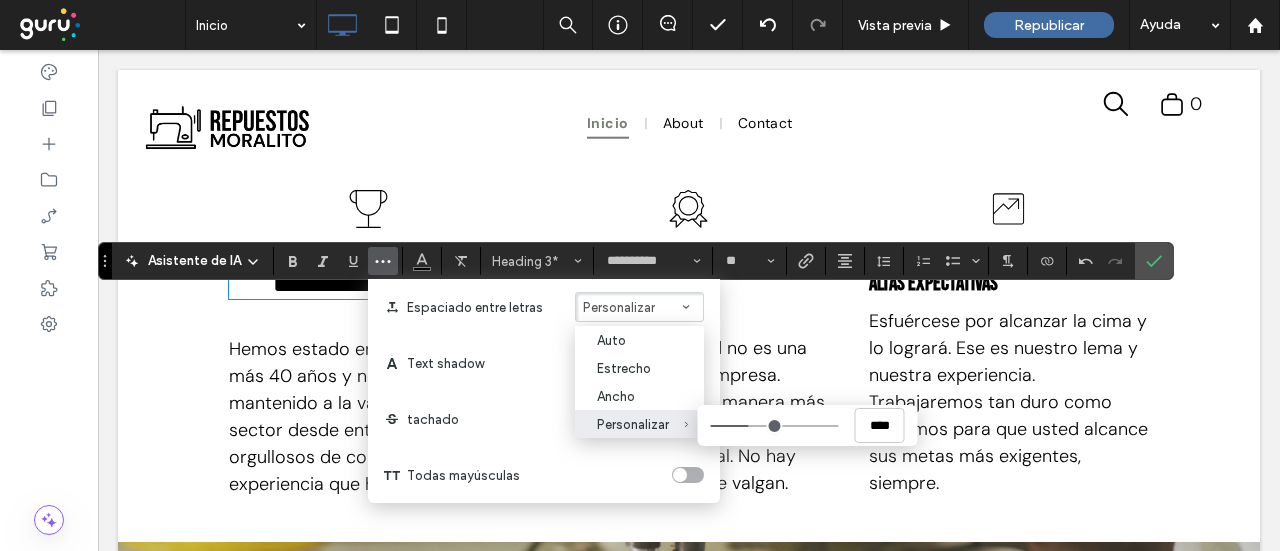 drag, startPoint x: 822, startPoint y: 429, endPoint x: 817, endPoint y: 305, distance: 124.10077 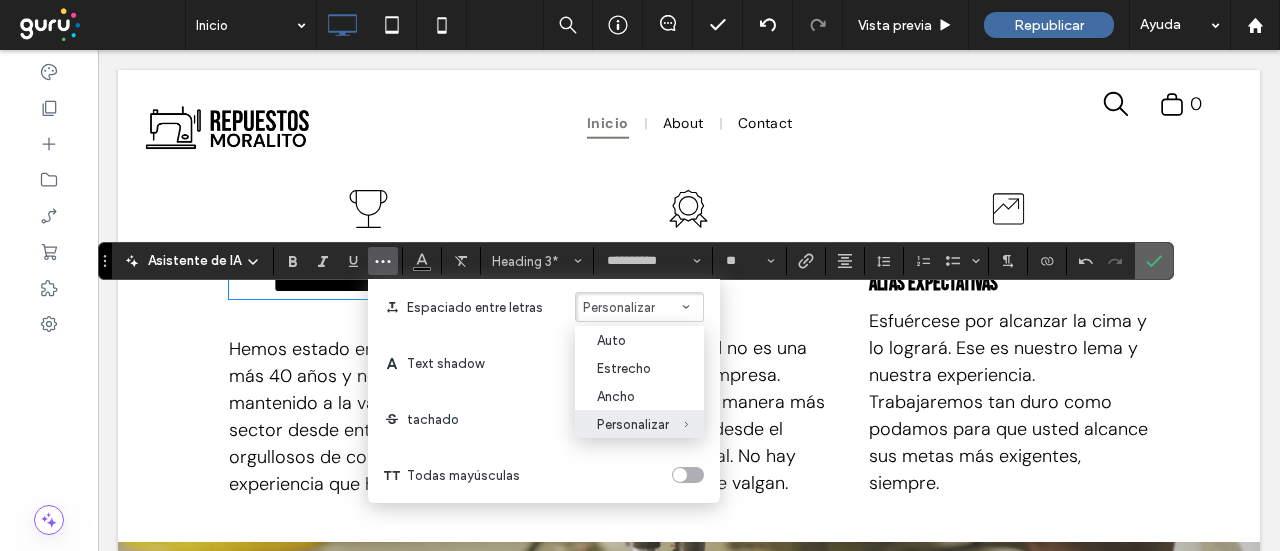 drag, startPoint x: 1138, startPoint y: 259, endPoint x: 943, endPoint y: 130, distance: 233.80762 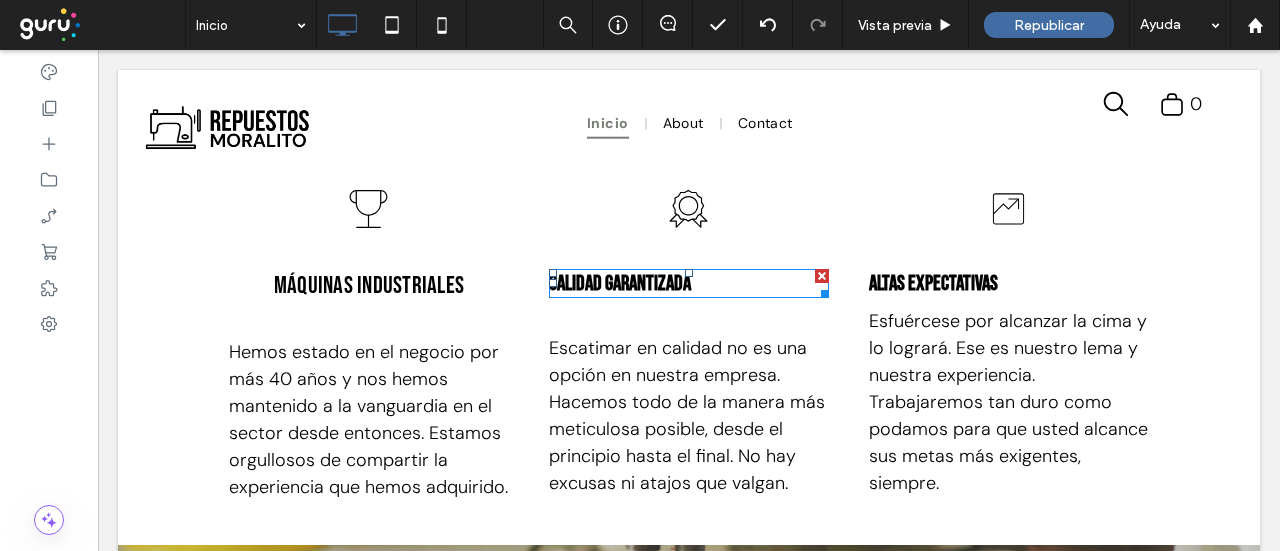 click on "Calidad garantizada" at bounding box center (689, 283) 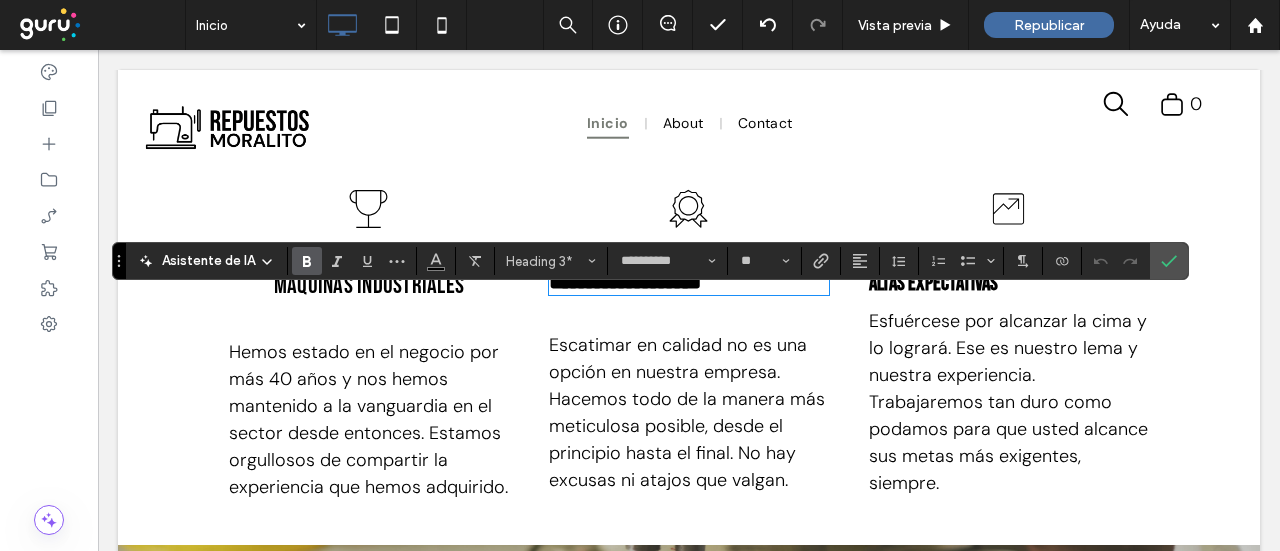type 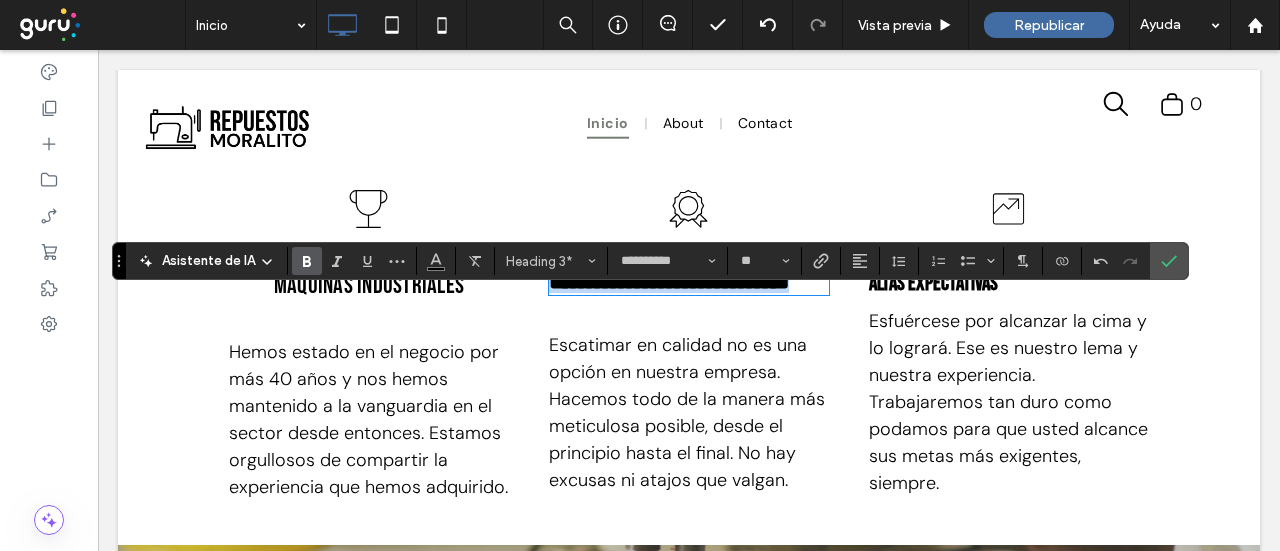 drag, startPoint x: 778, startPoint y: 313, endPoint x: 572, endPoint y: 283, distance: 208.173 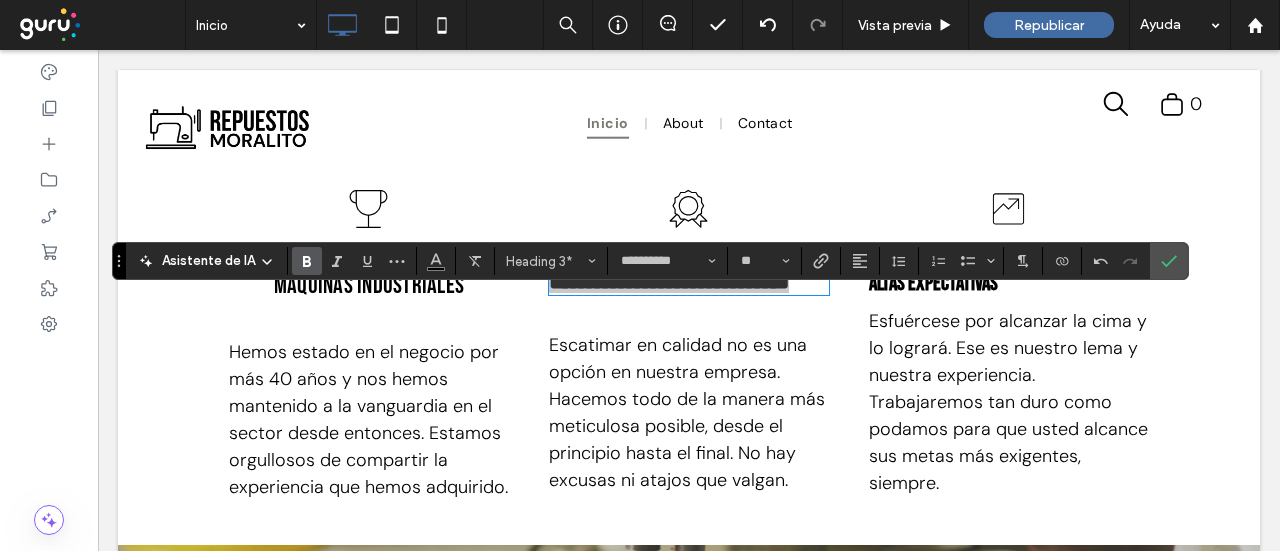 click 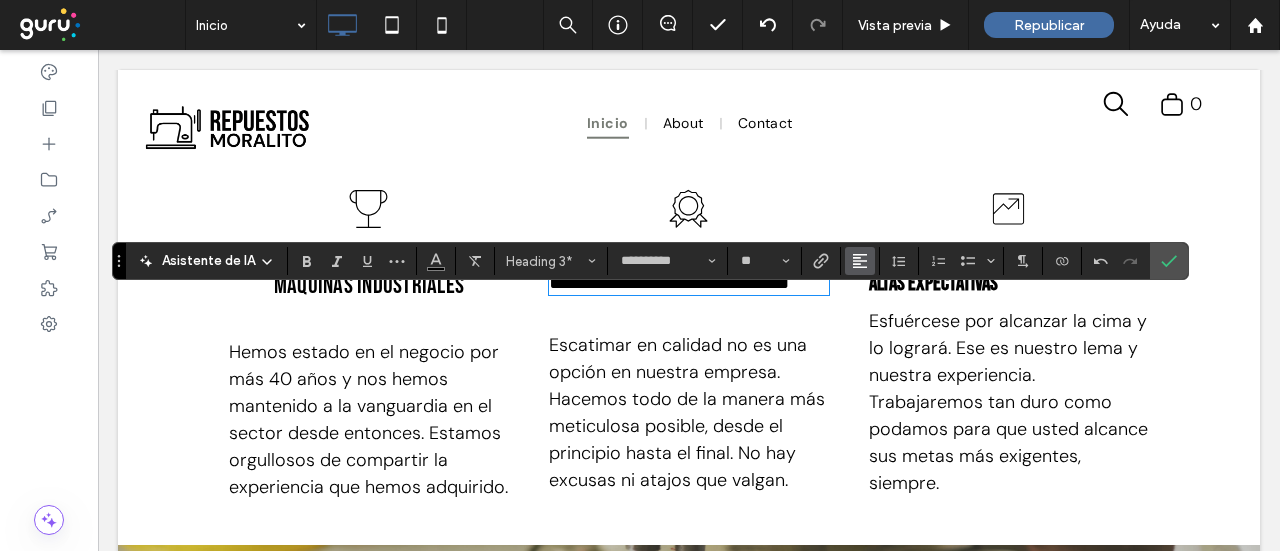 click 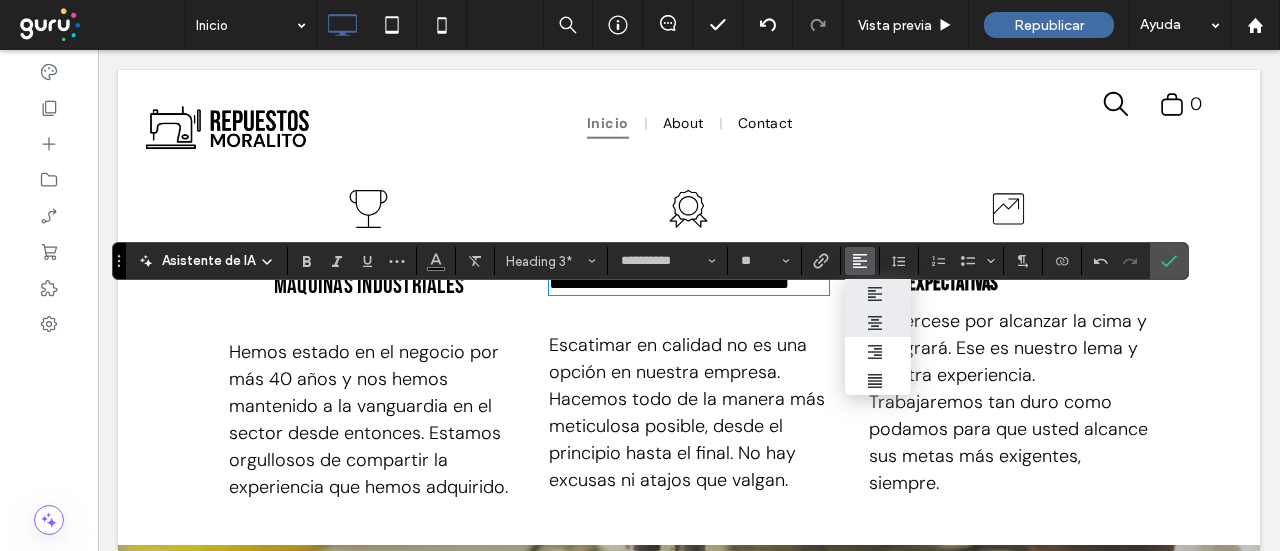 click 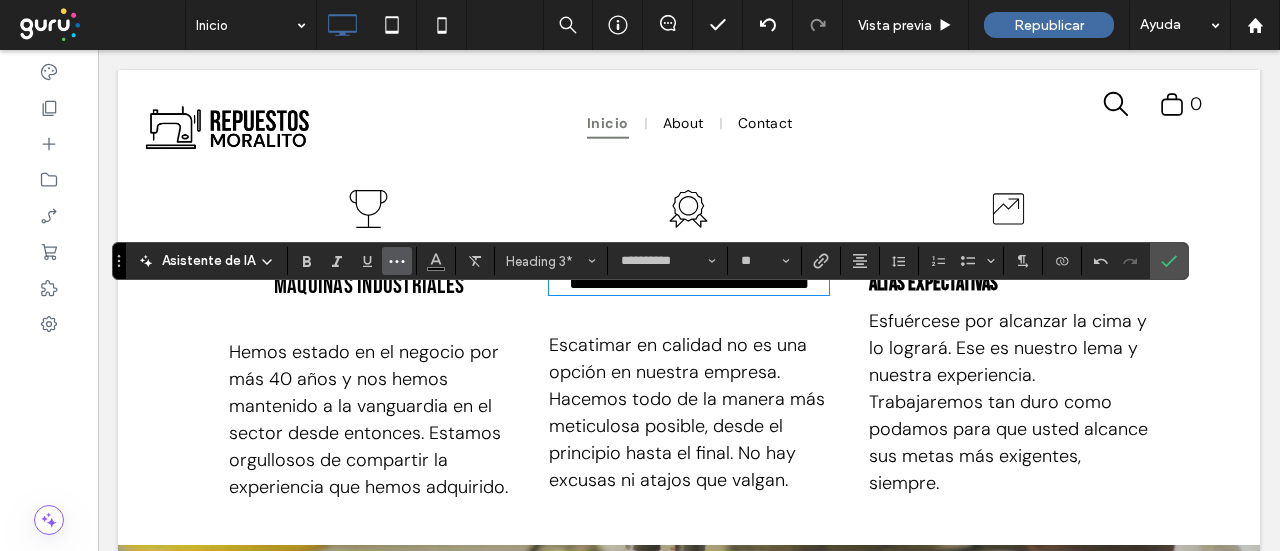 click 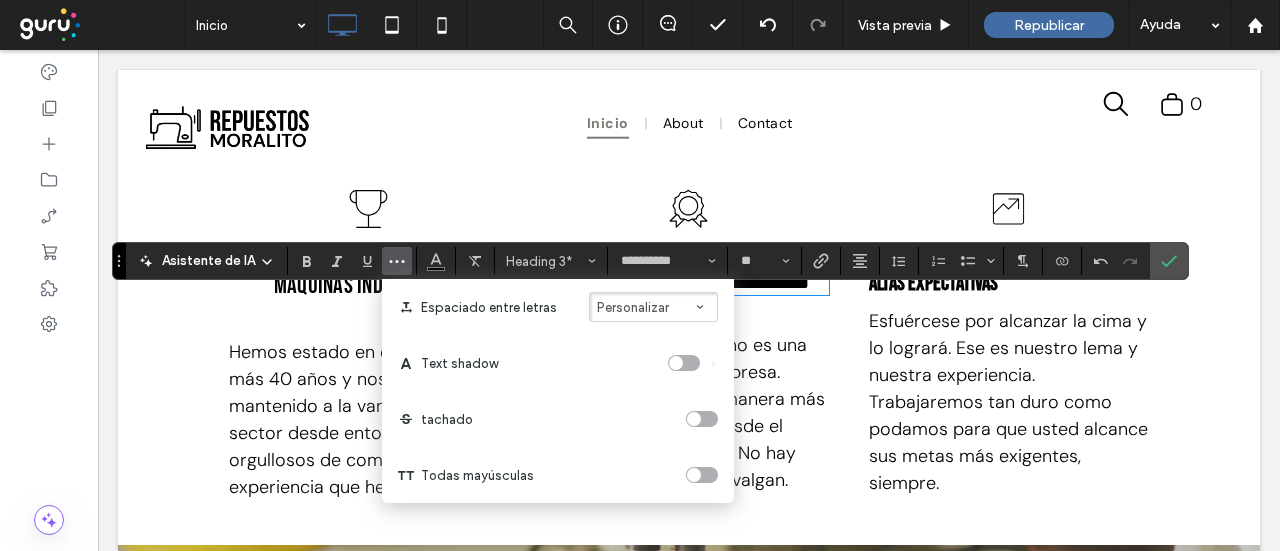 click on "Personalizar" at bounding box center [633, 307] 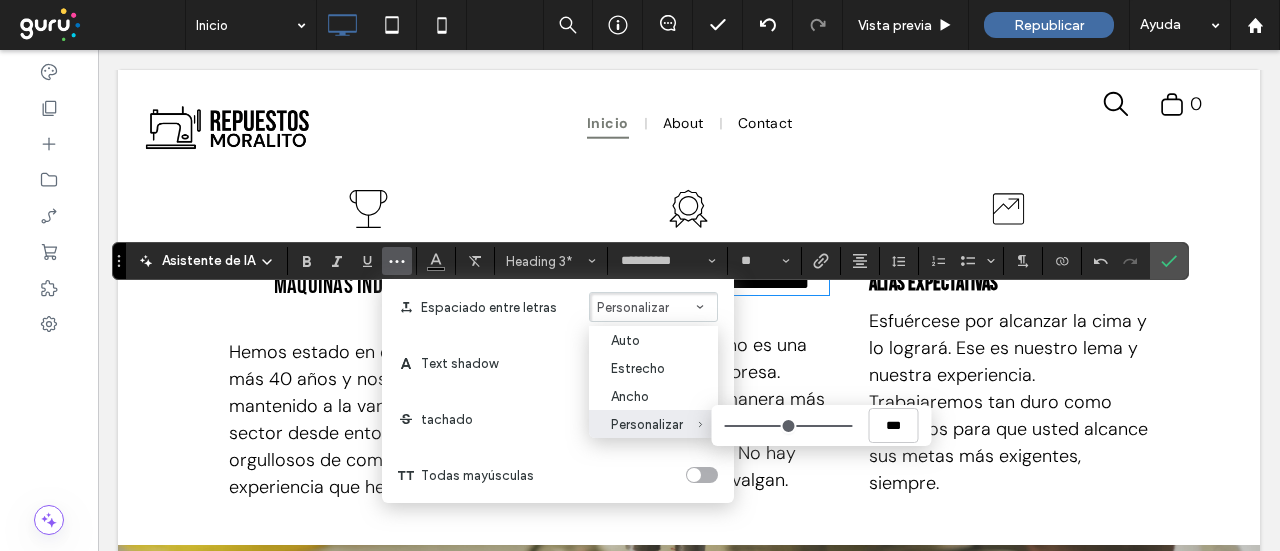 type on "****" 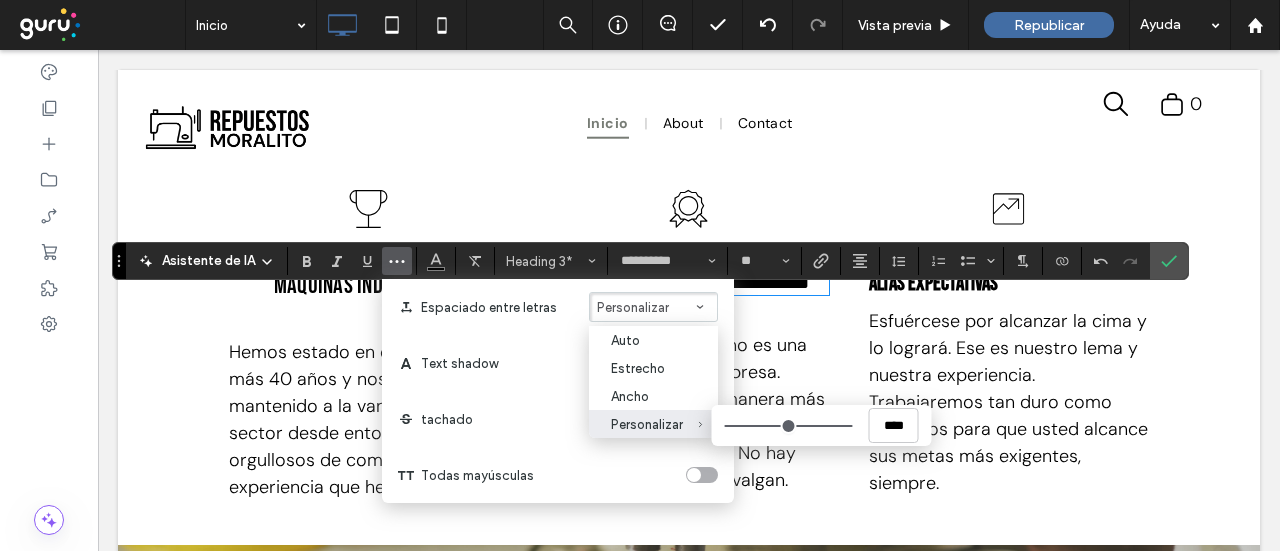 type on "****" 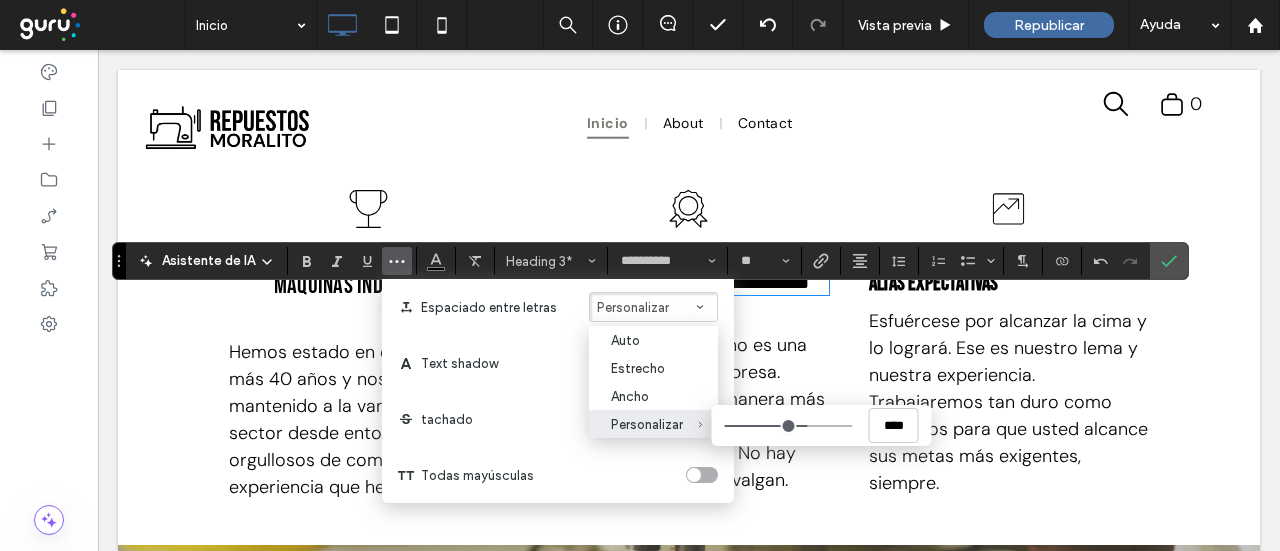 type on "***" 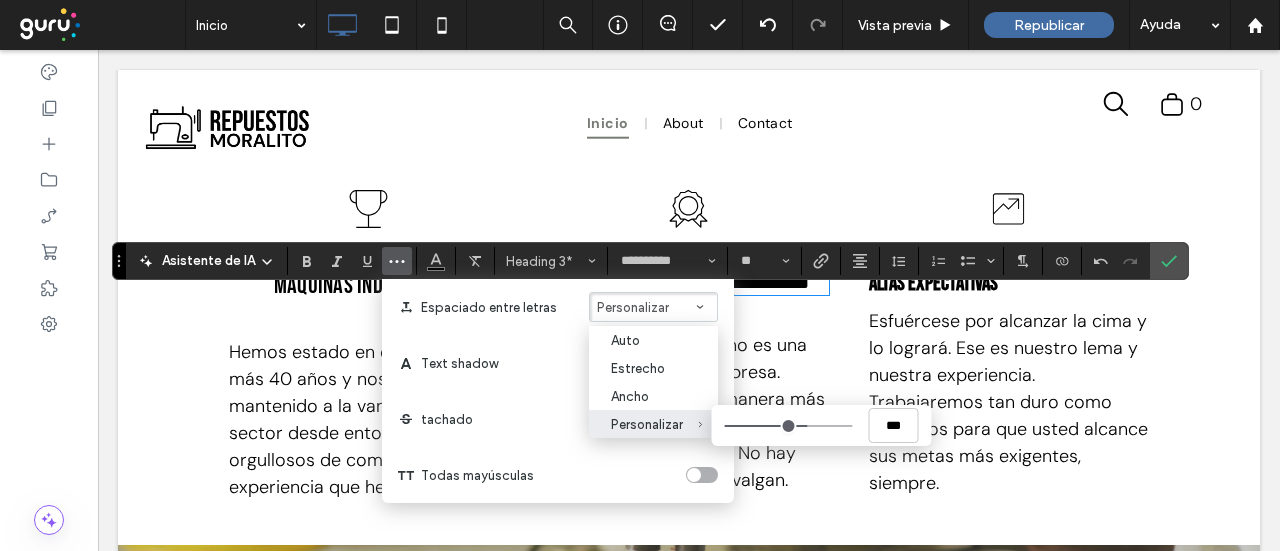 type on "****" 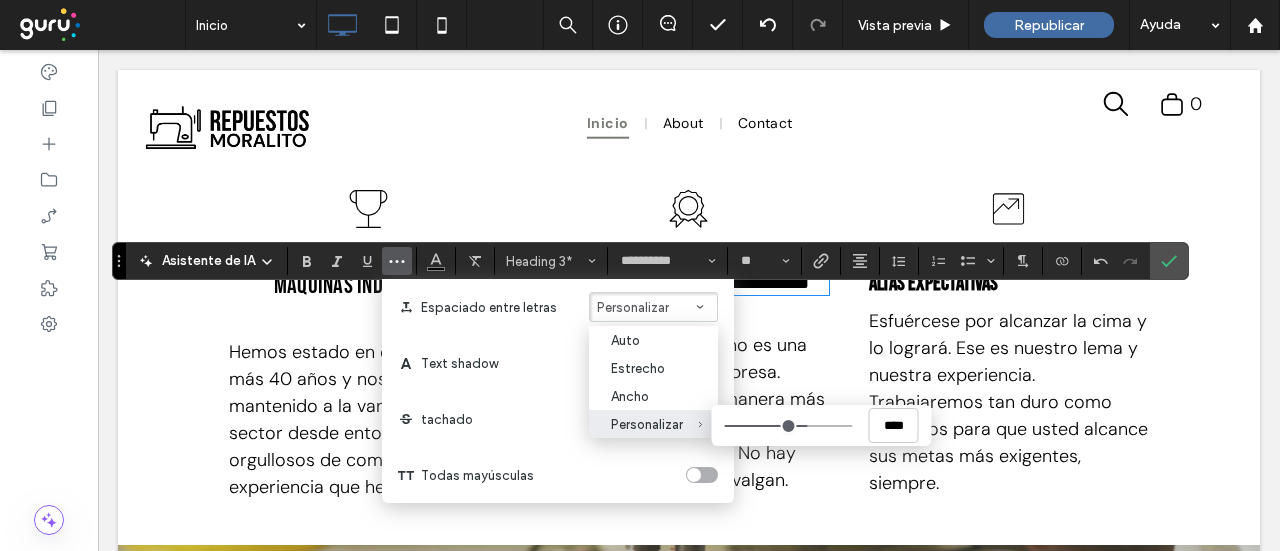 type on "****" 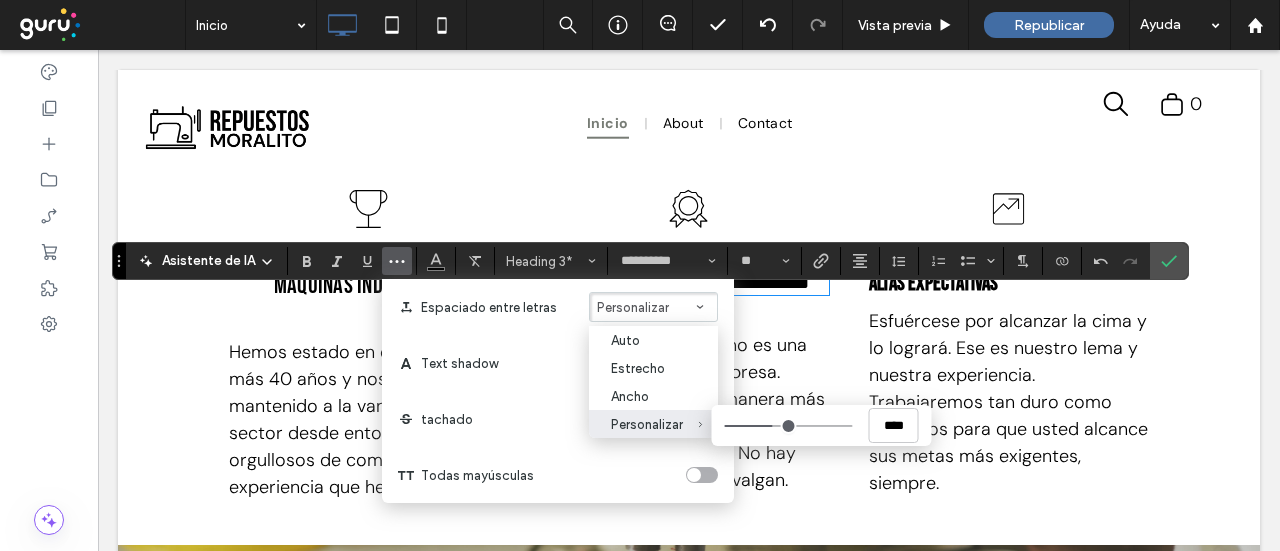 type on "****" 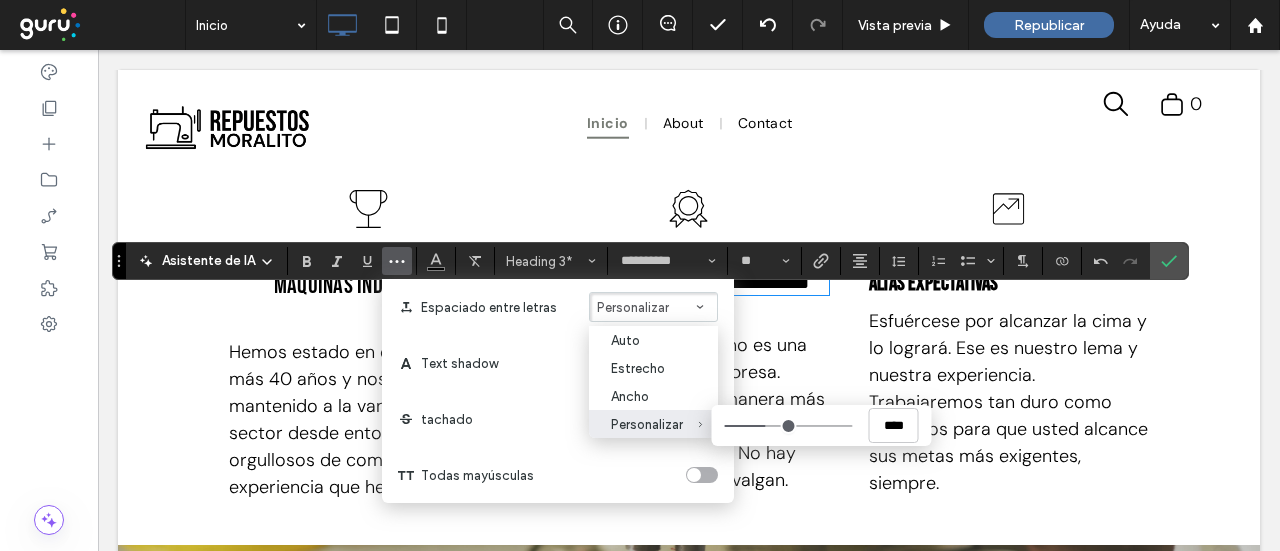 type on "****" 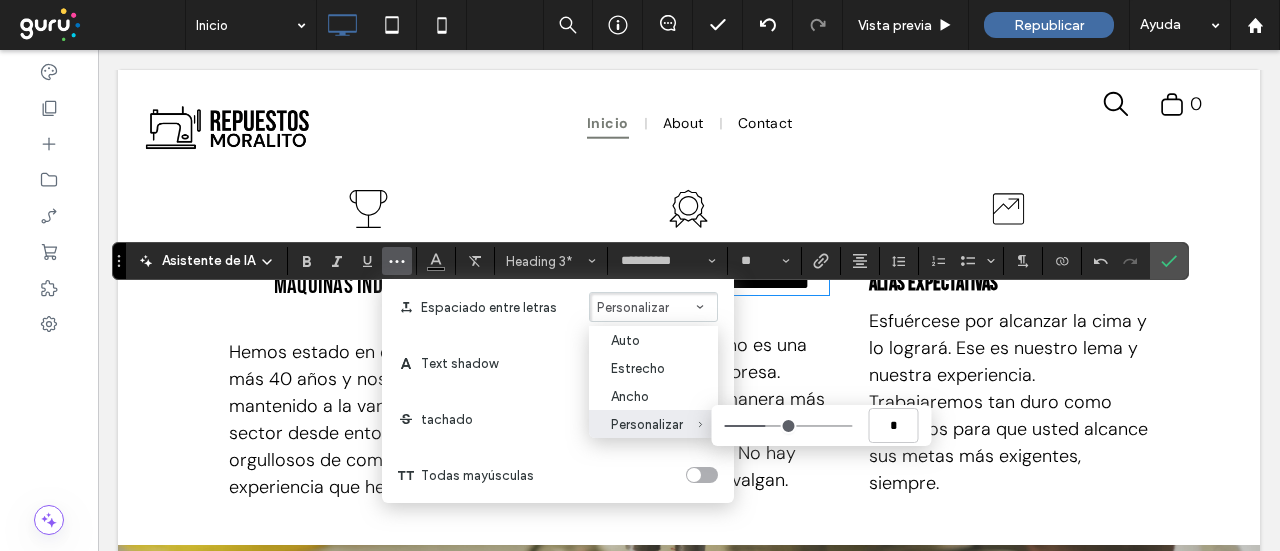 type on "***" 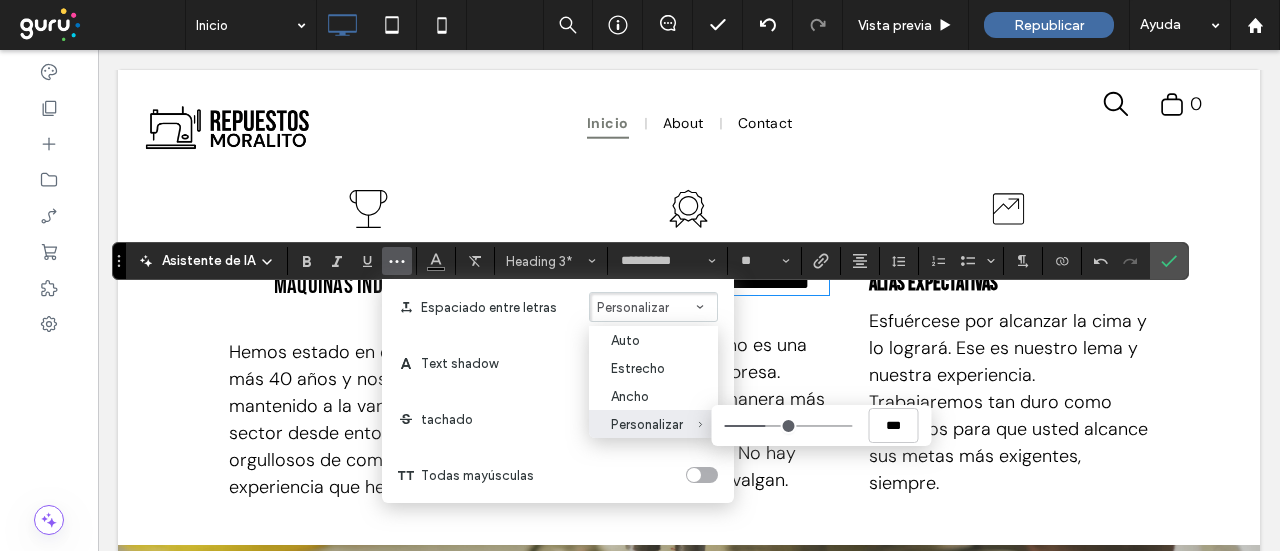 type on "*****" 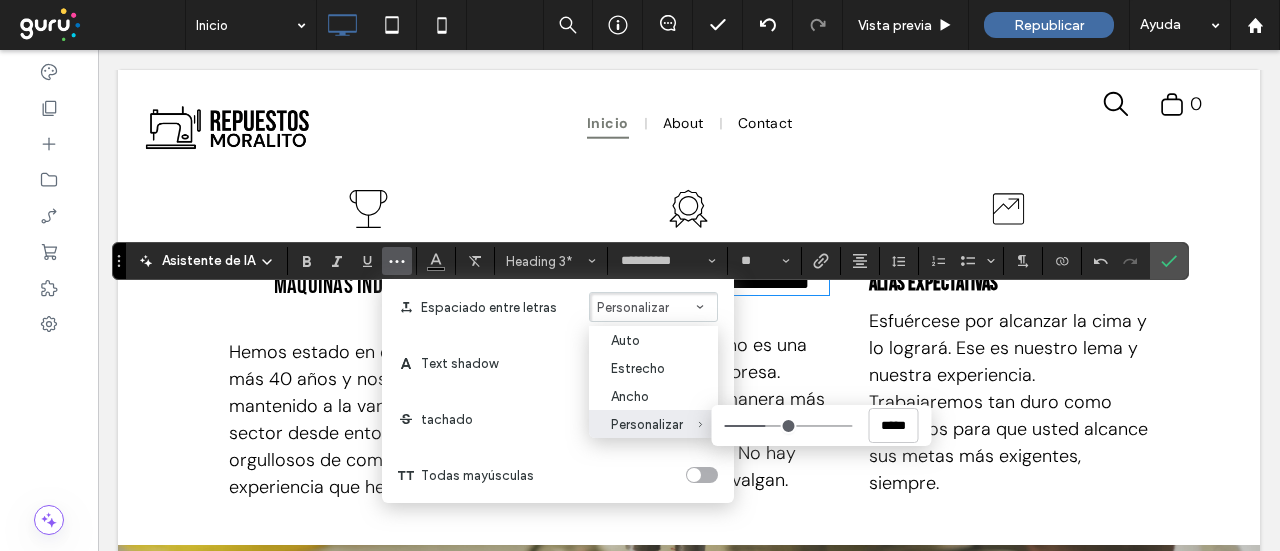 type on "*****" 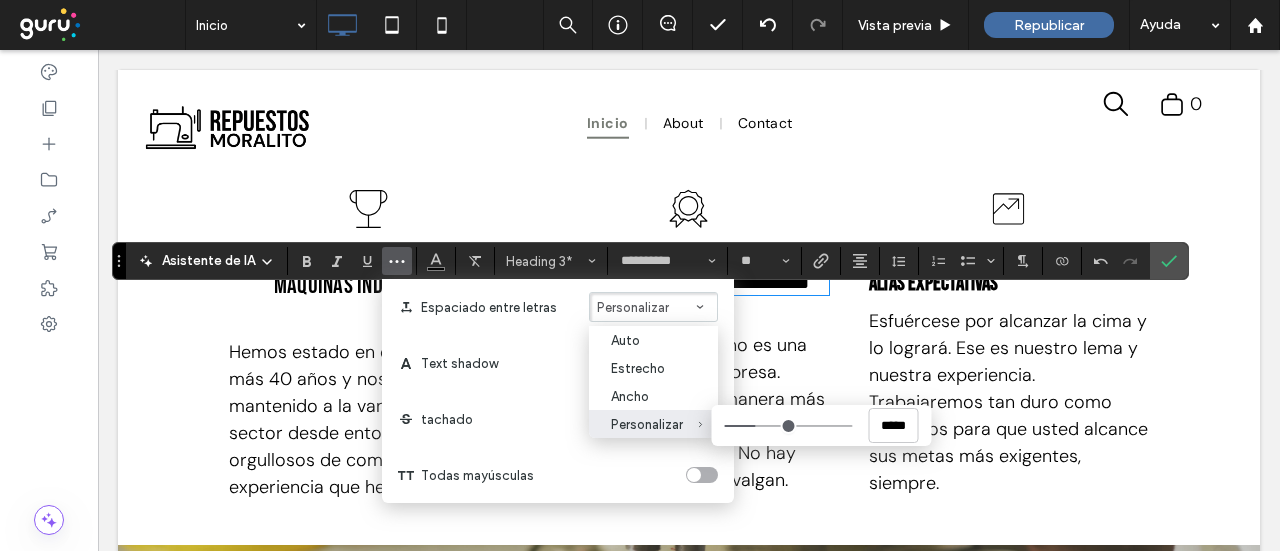 type on "*****" 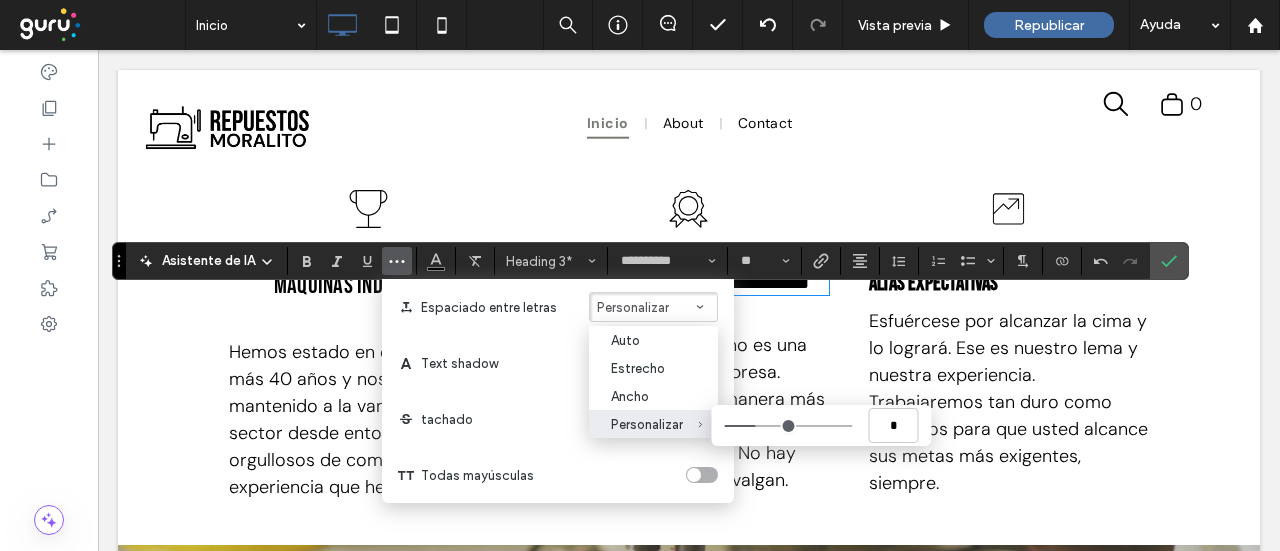 type on "***" 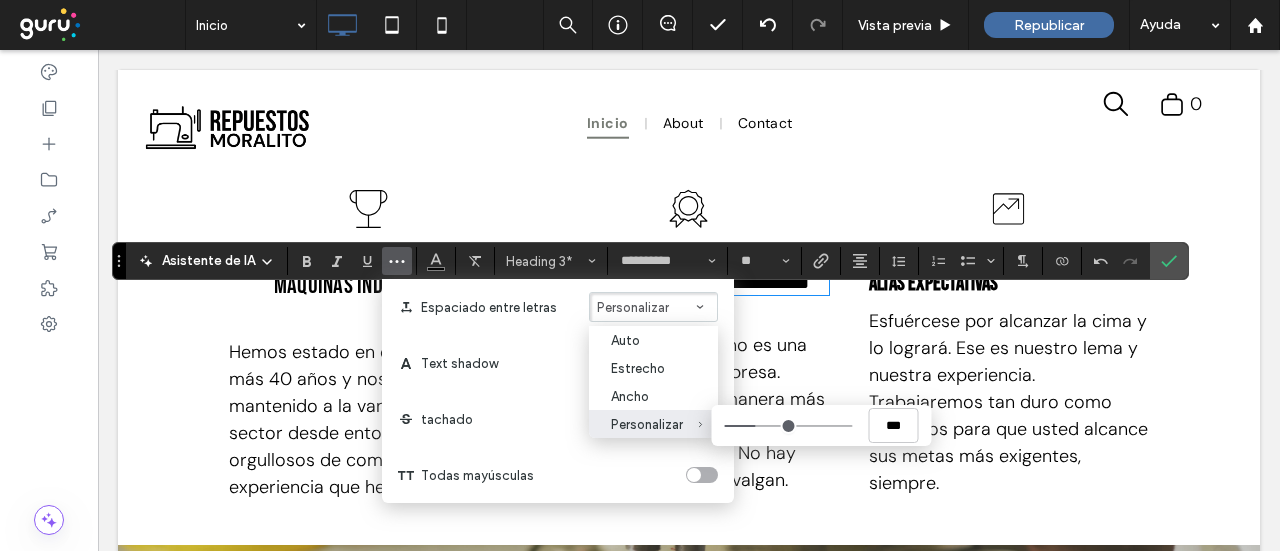 type on "****" 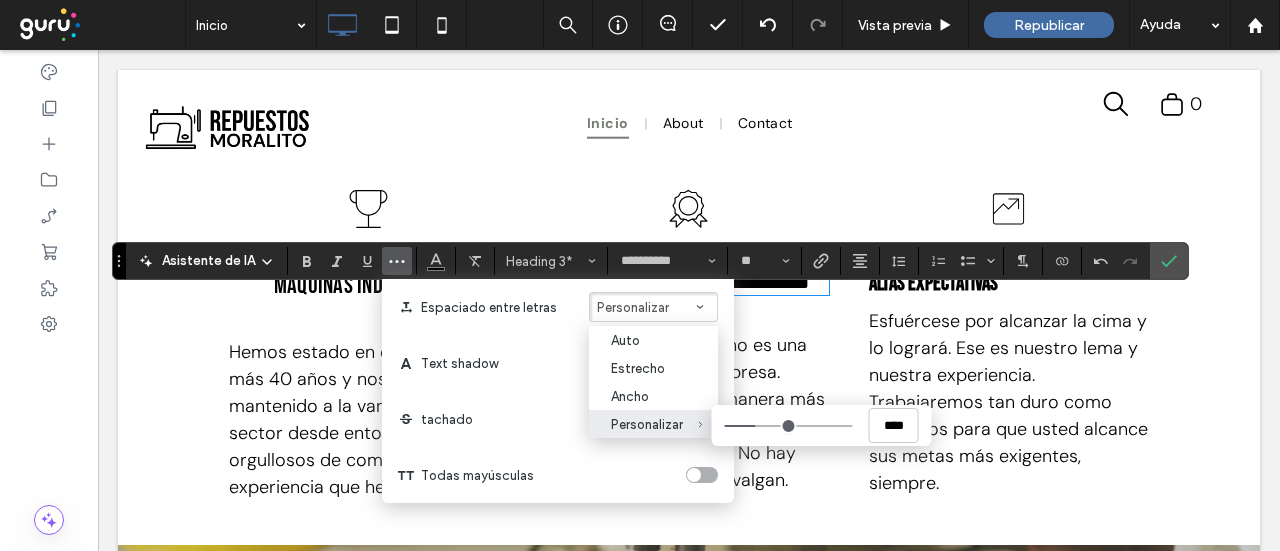 type on "****" 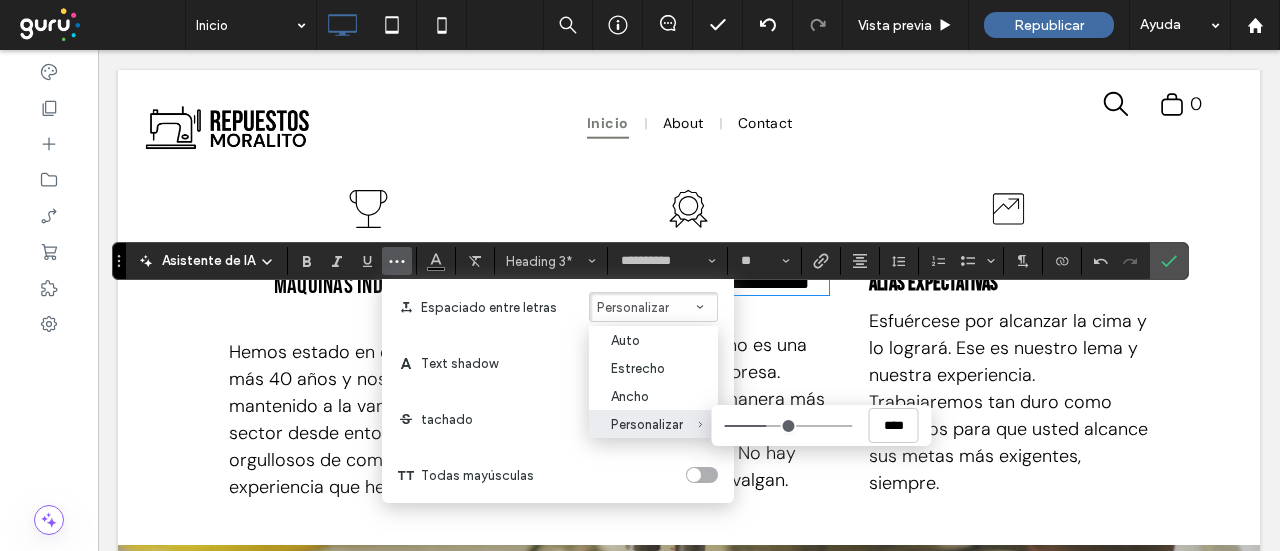 type on "****" 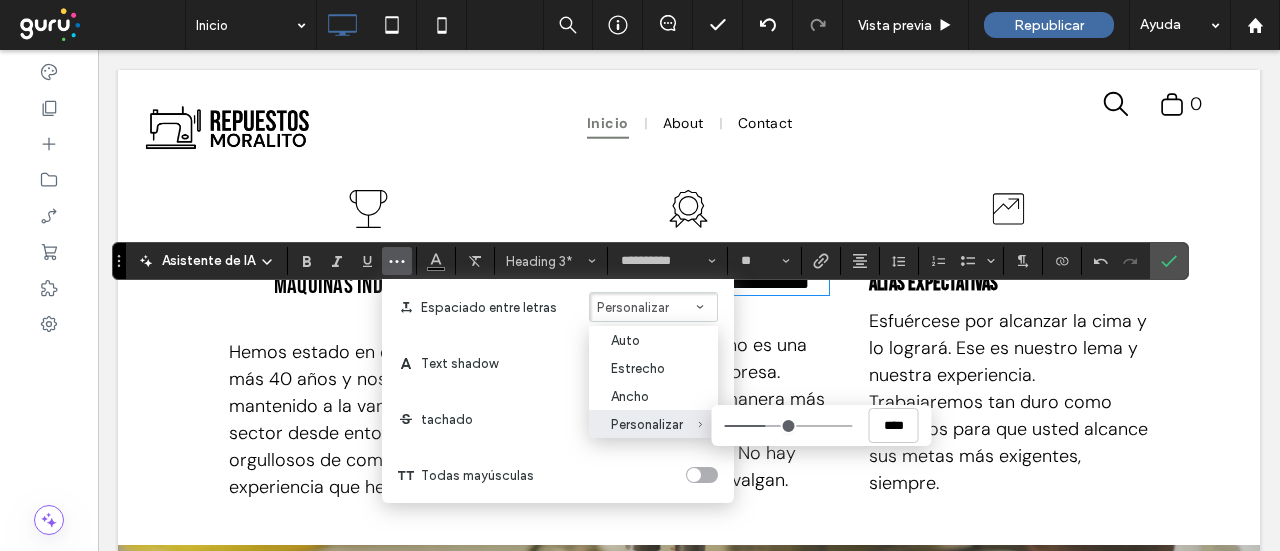 type on "****" 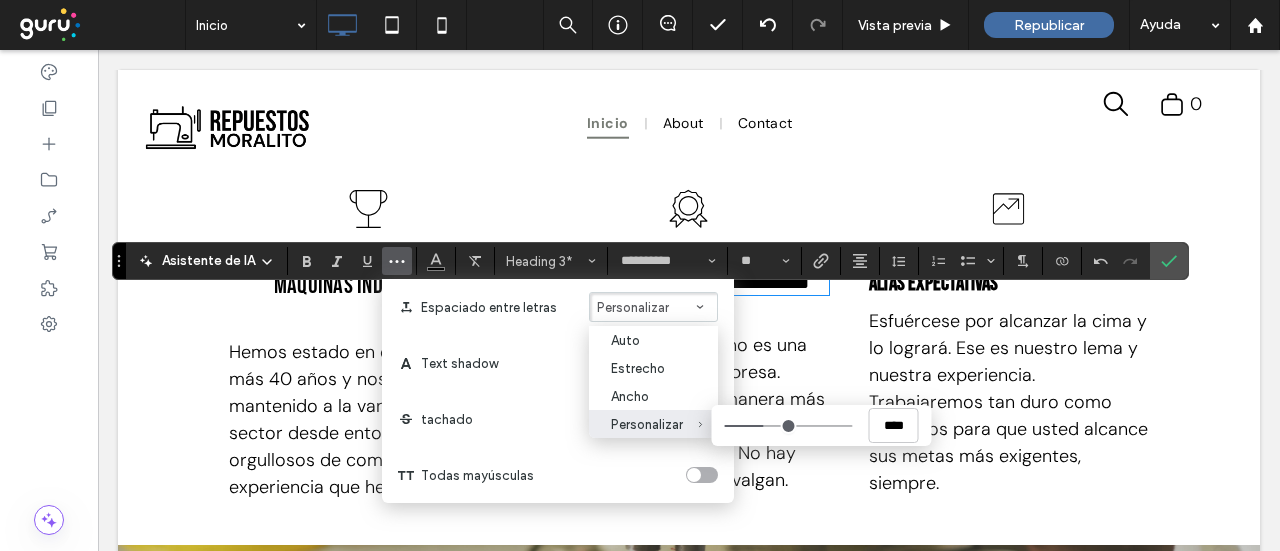 drag, startPoint x: 834, startPoint y: 427, endPoint x: 772, endPoint y: 332, distance: 113.44161 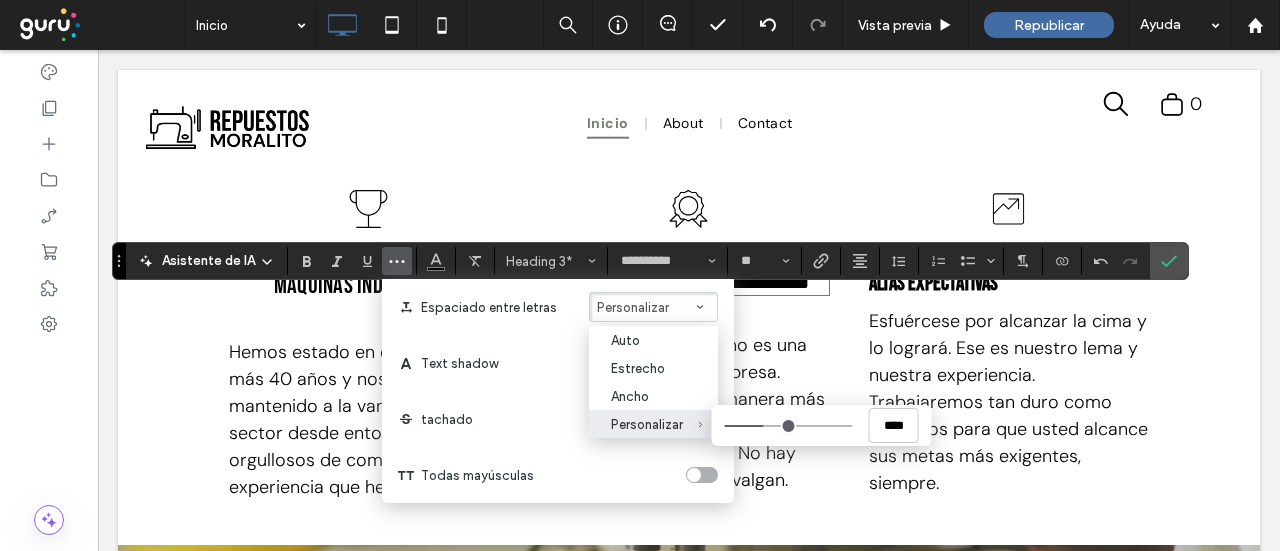 type on "****" 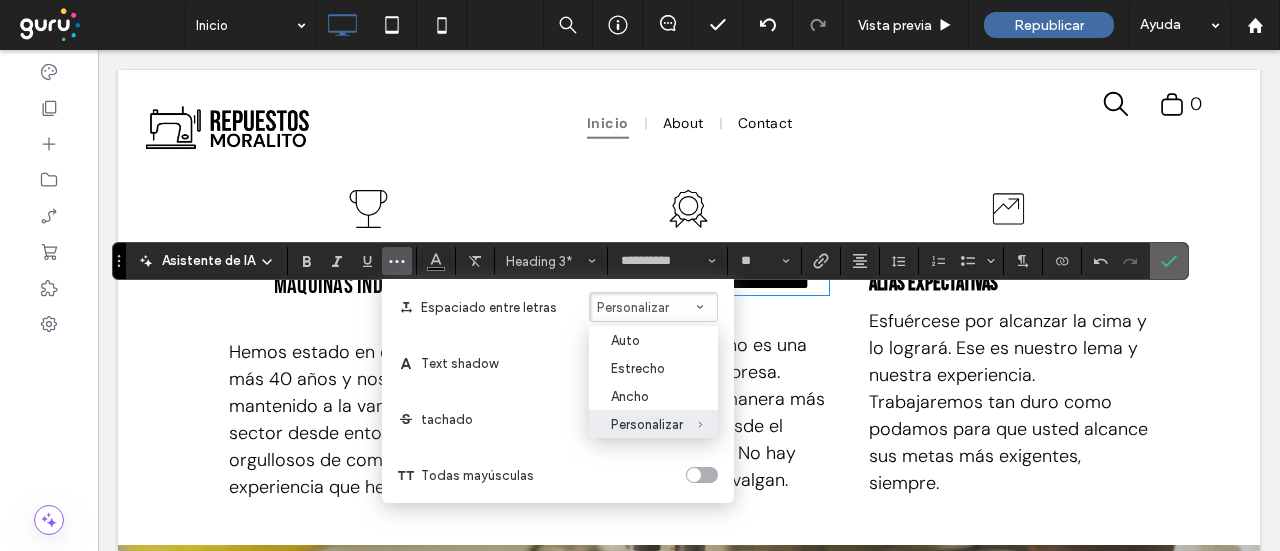 click at bounding box center [1165, 261] 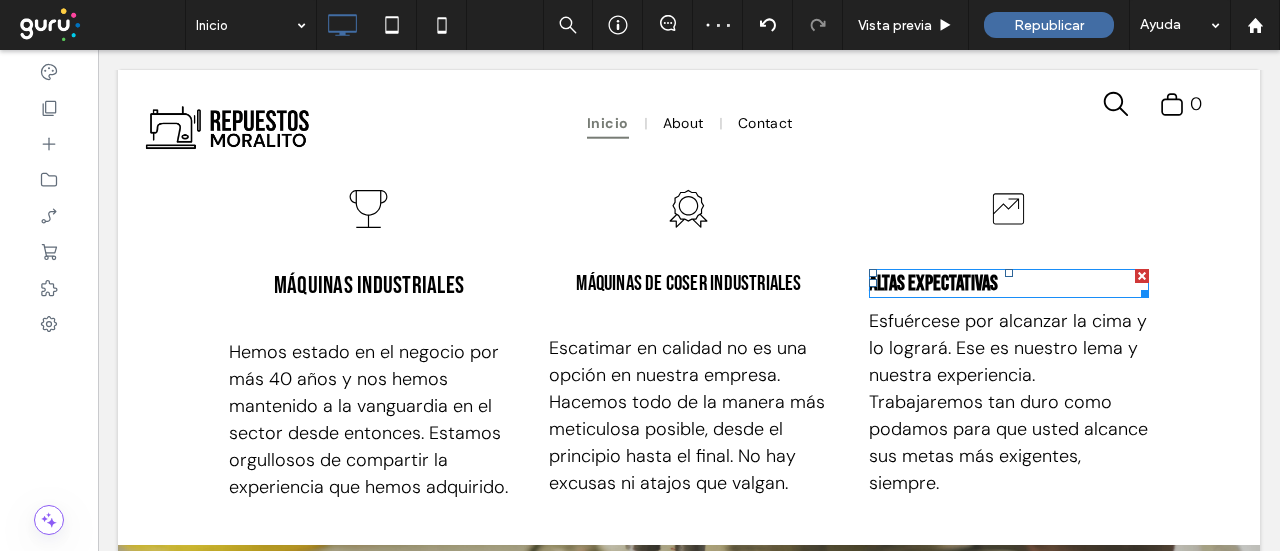 click on "Altas expectativas" at bounding box center [1009, 283] 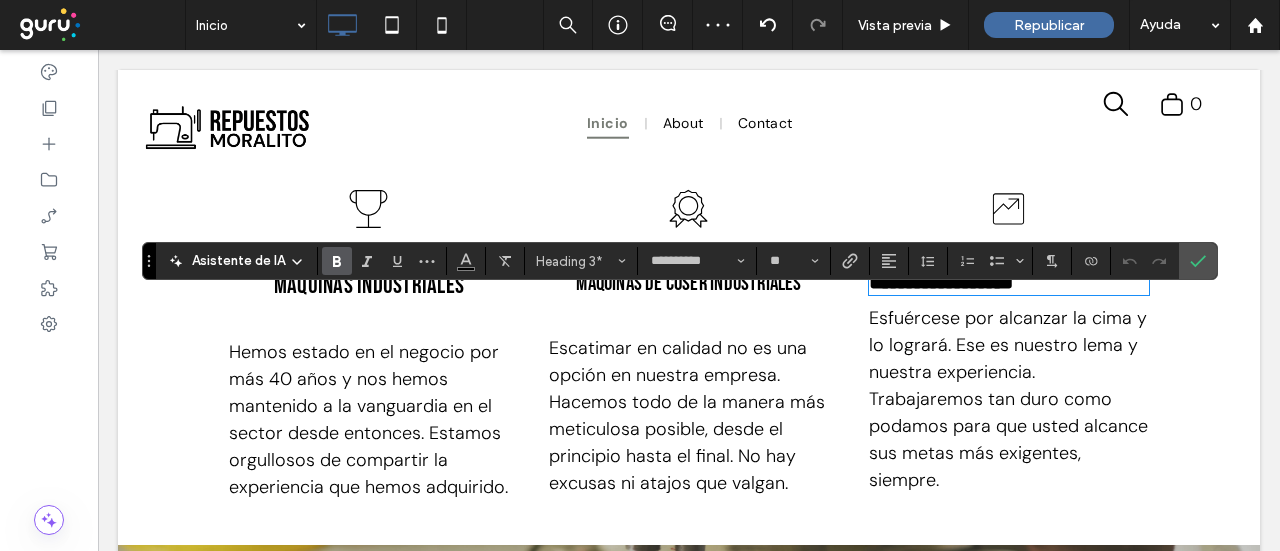 type 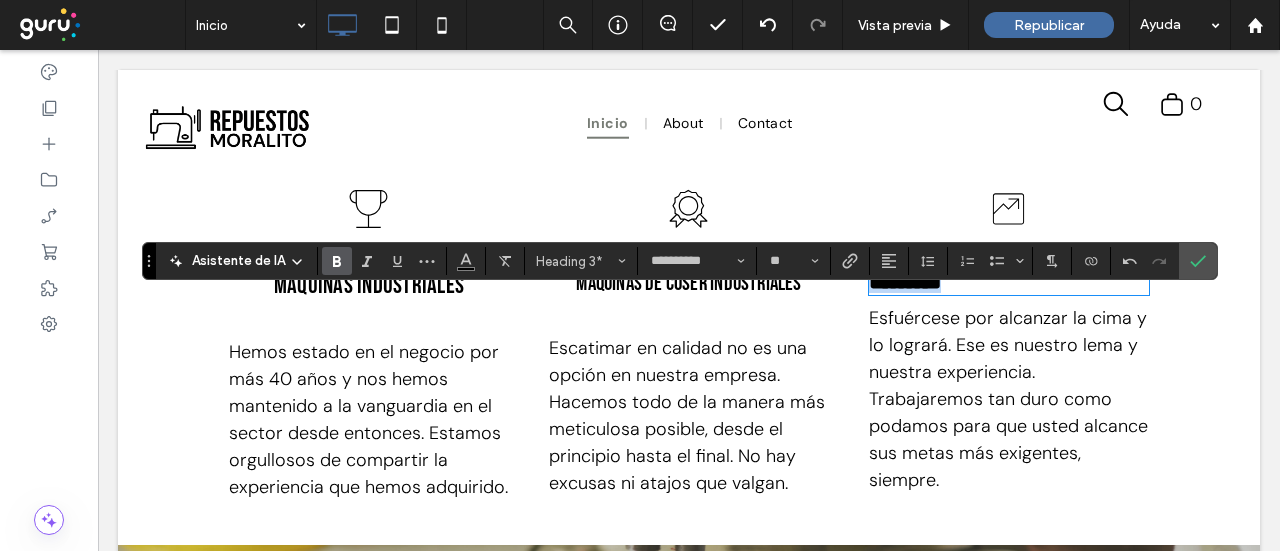 drag, startPoint x: 1041, startPoint y: 312, endPoint x: 906, endPoint y: 293, distance: 136.33047 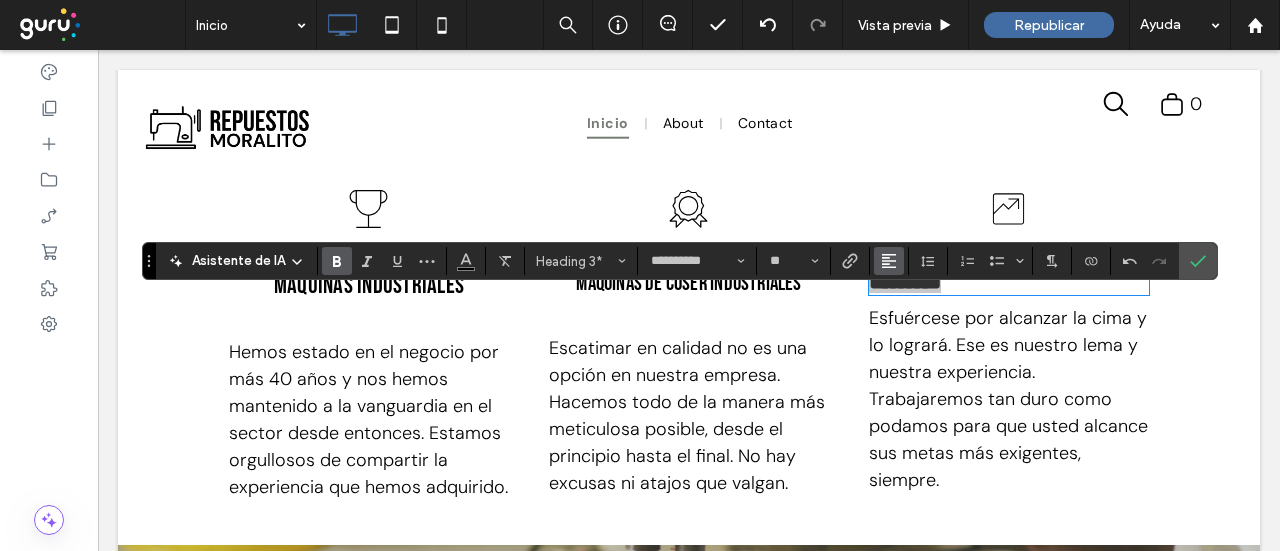 click 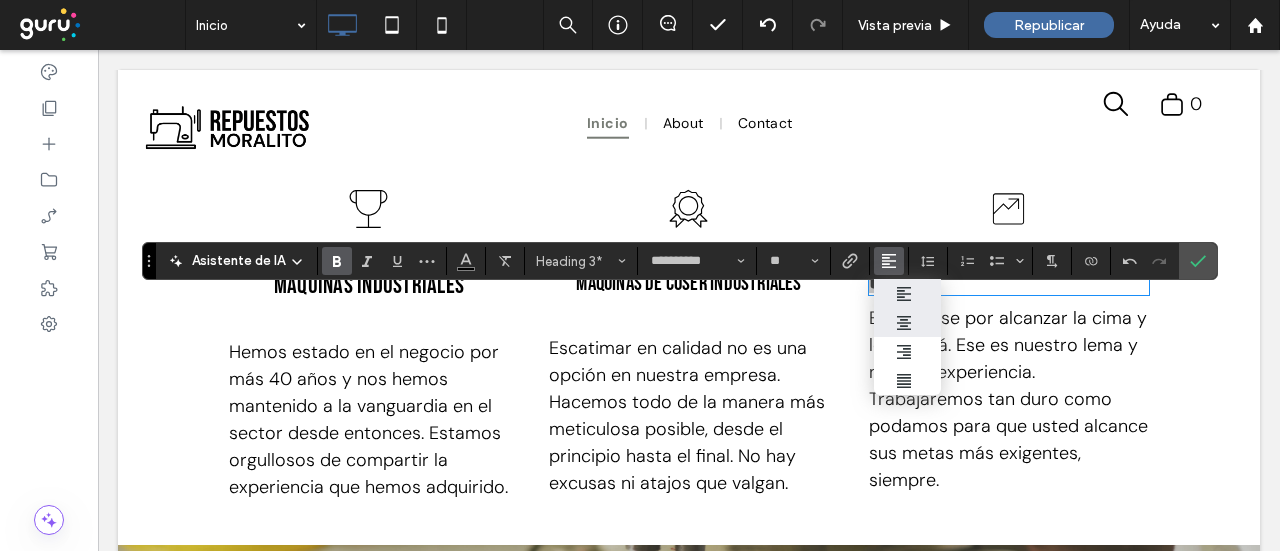 click 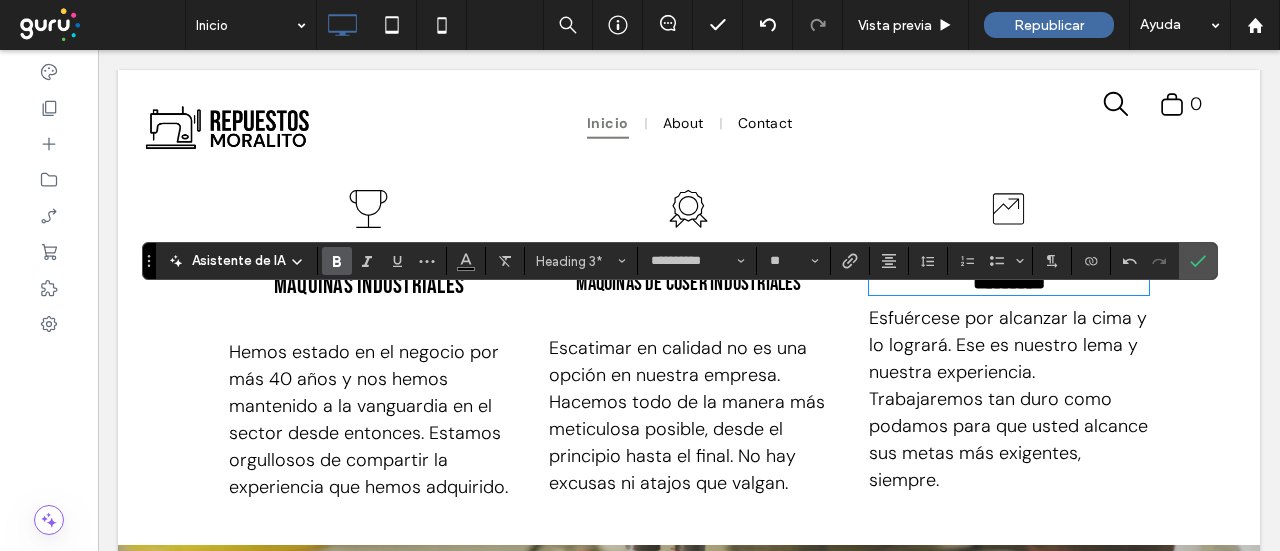 click on "Máquinas industriales" at bounding box center [369, 285] 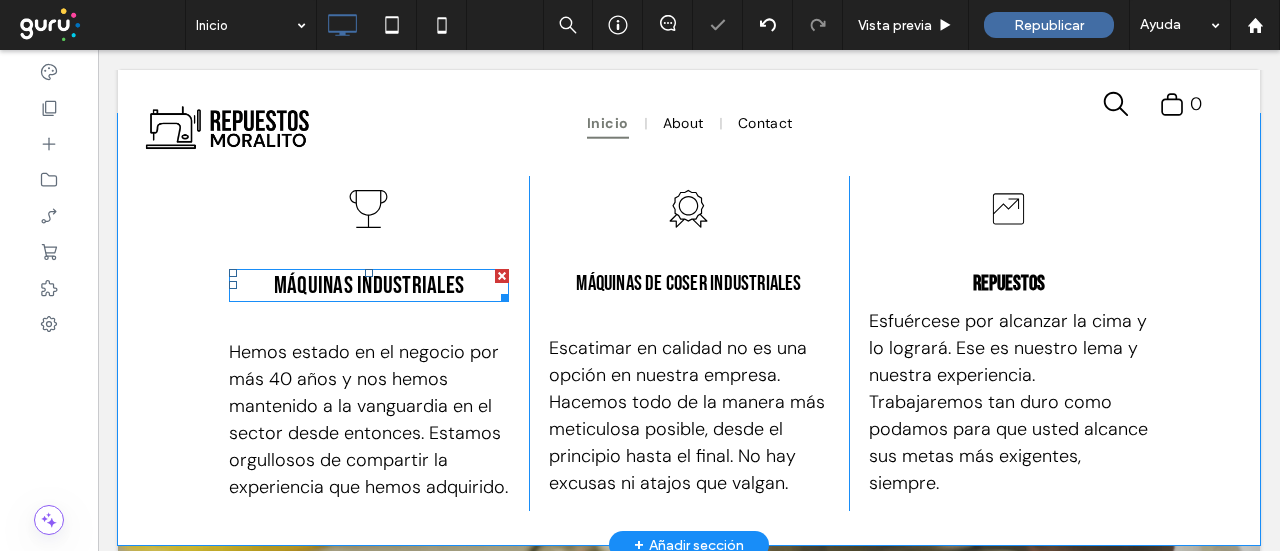 click on "Máquinas industriales" at bounding box center [369, 285] 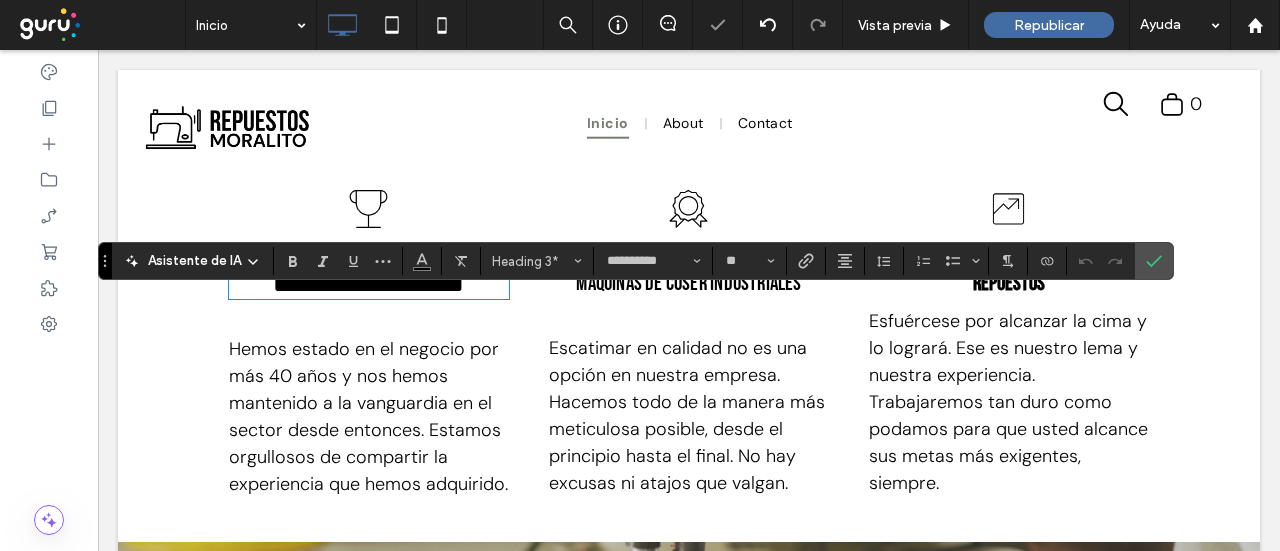 click on "máquinas de coser industriales" at bounding box center (688, 283) 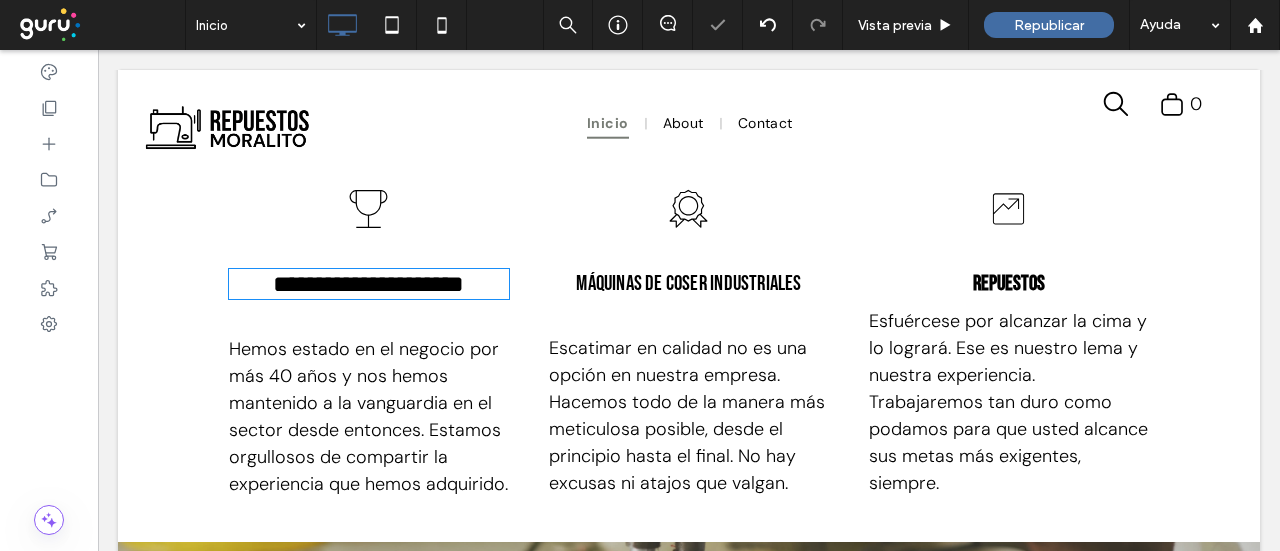 click on "máquinas de coser industriales" at bounding box center (688, 283) 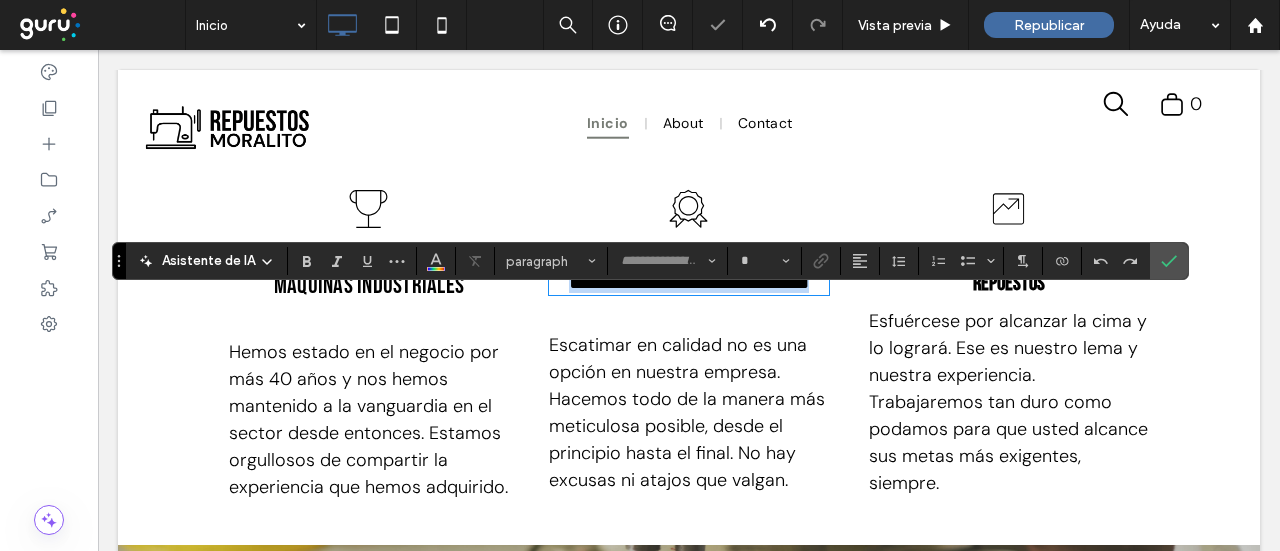type on "**********" 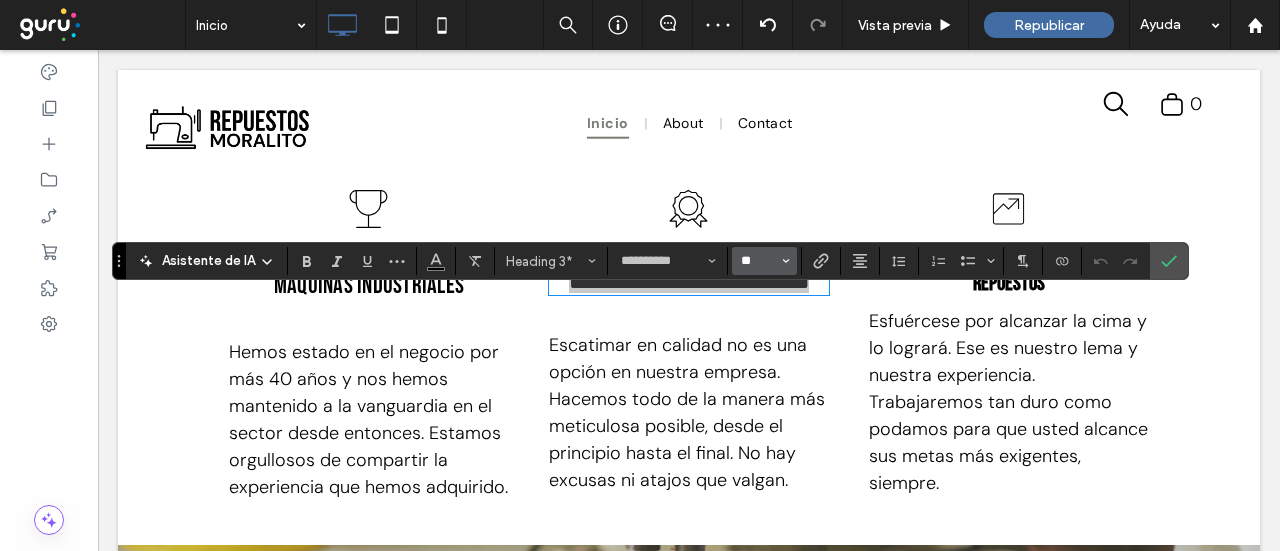 click on "**" at bounding box center (758, 261) 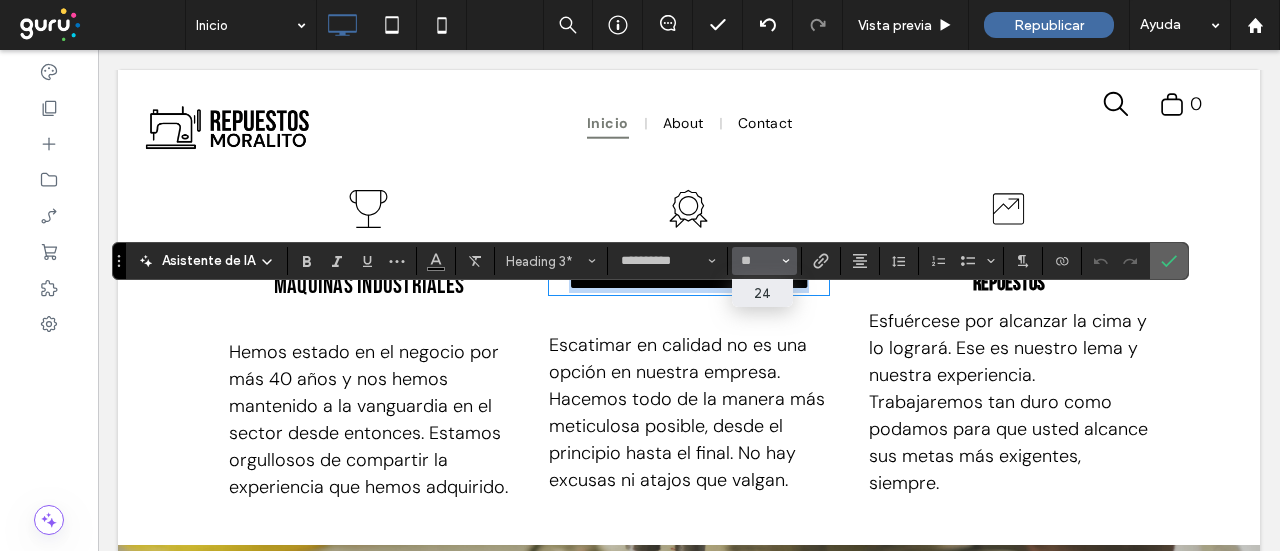 type on "**" 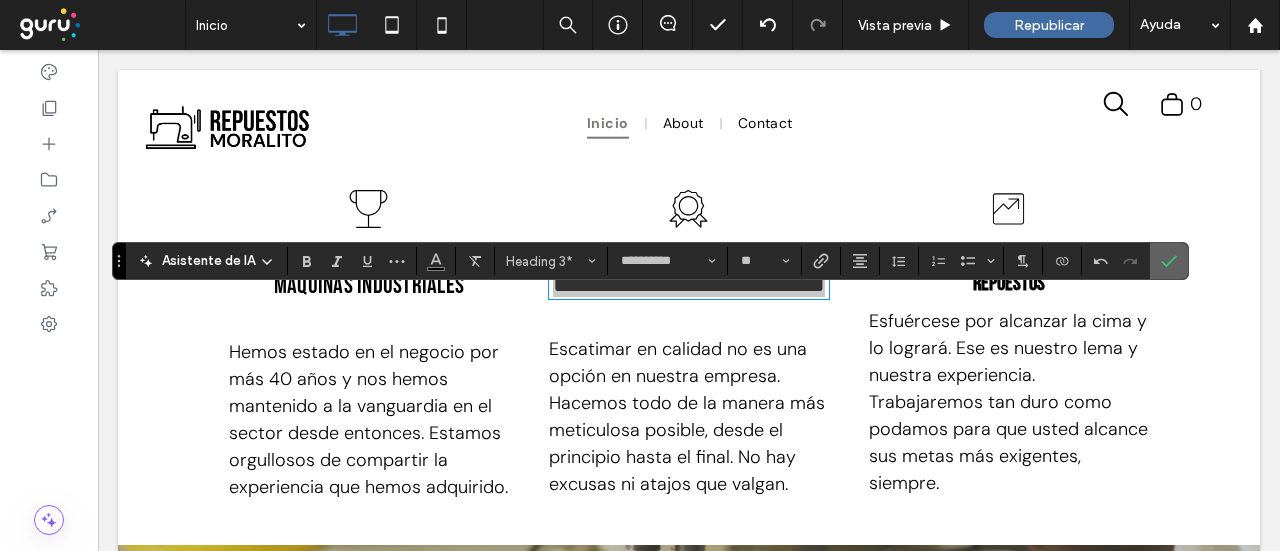 drag, startPoint x: 1158, startPoint y: 258, endPoint x: 954, endPoint y: 237, distance: 205.07803 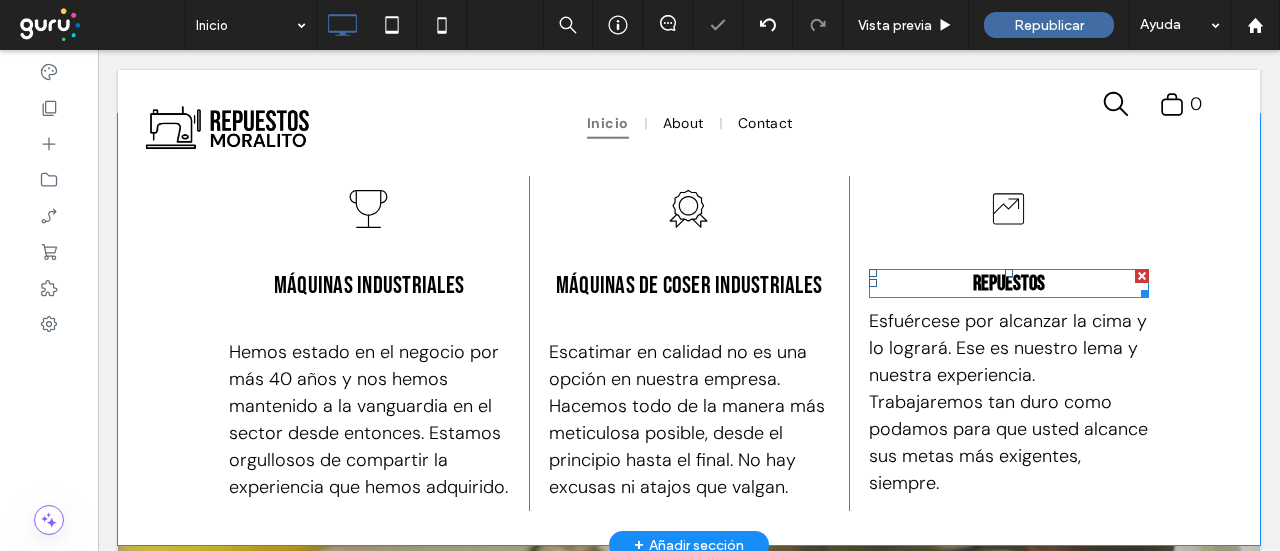 click on "Repuestos" at bounding box center (1009, 283) 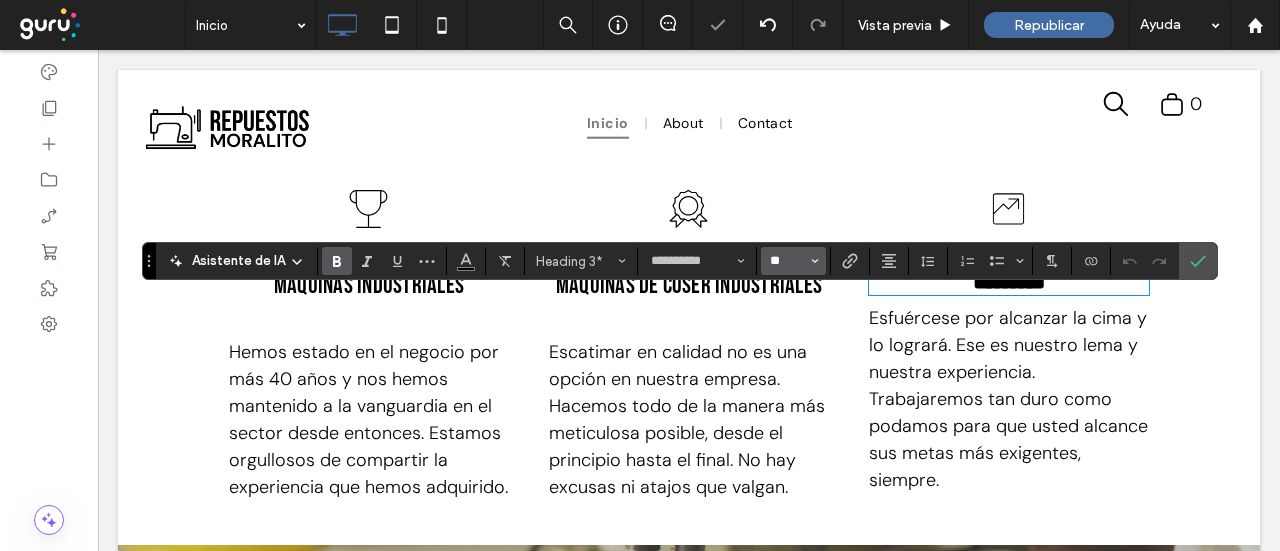 click on "**" at bounding box center [787, 261] 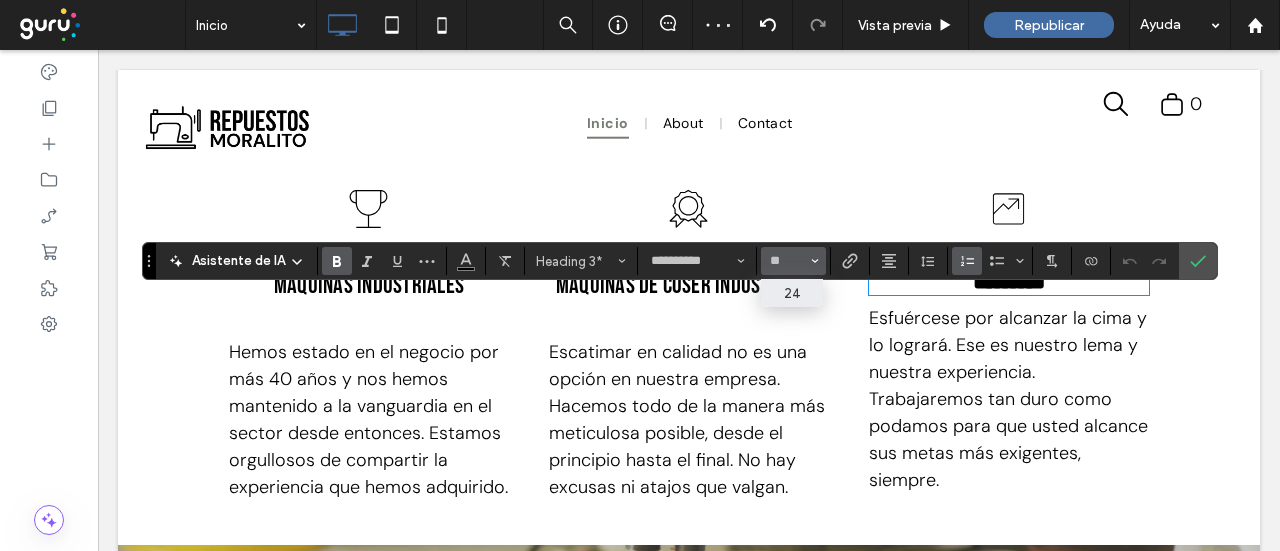 type on "**" 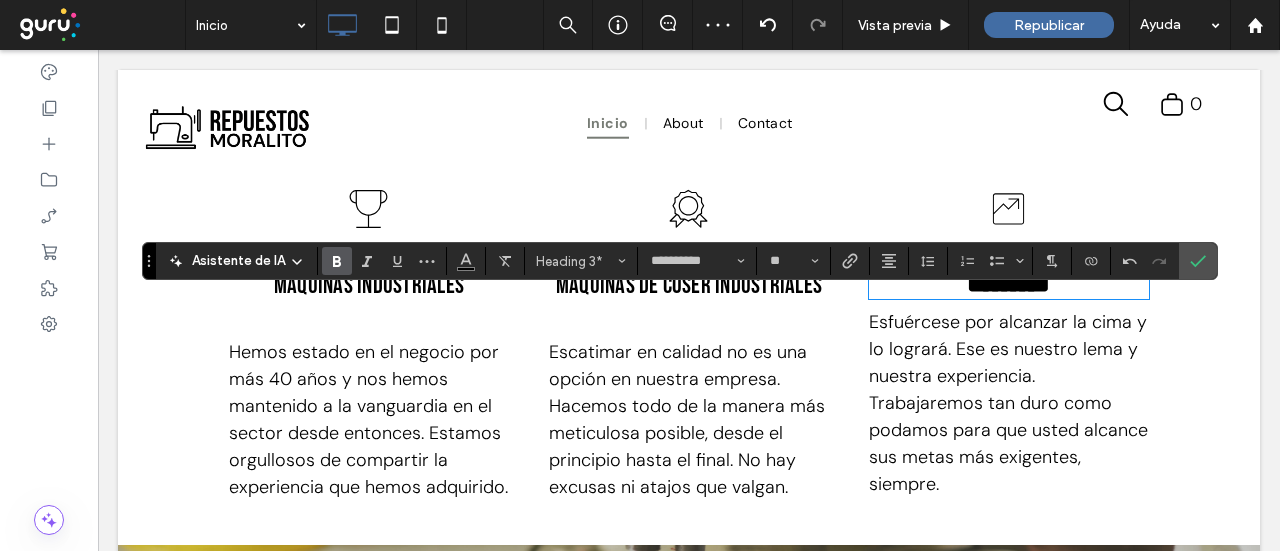 click 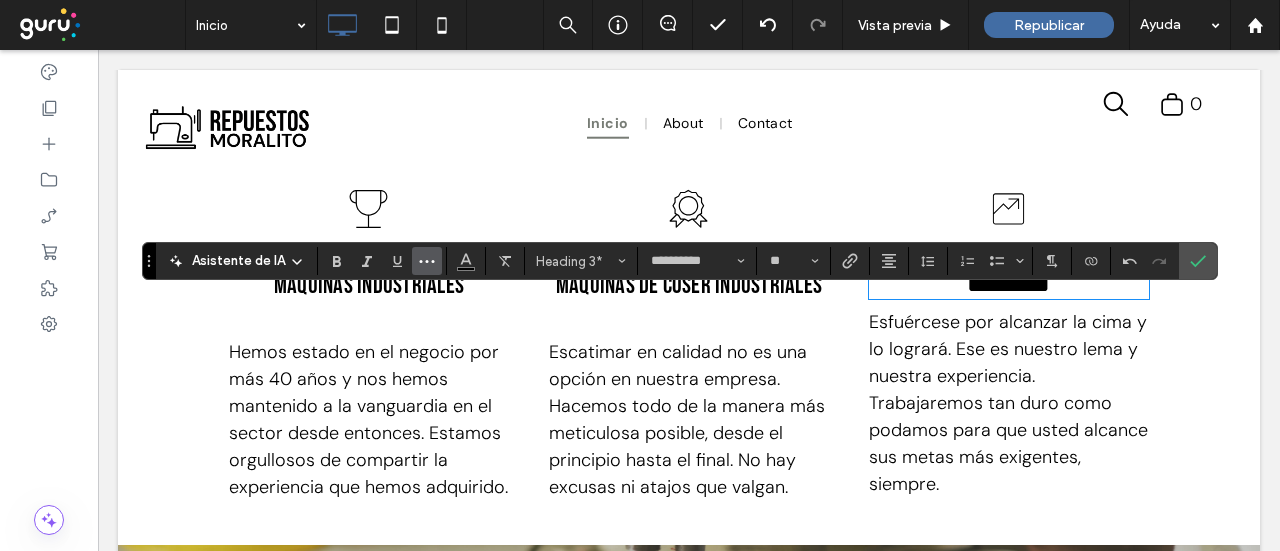 click 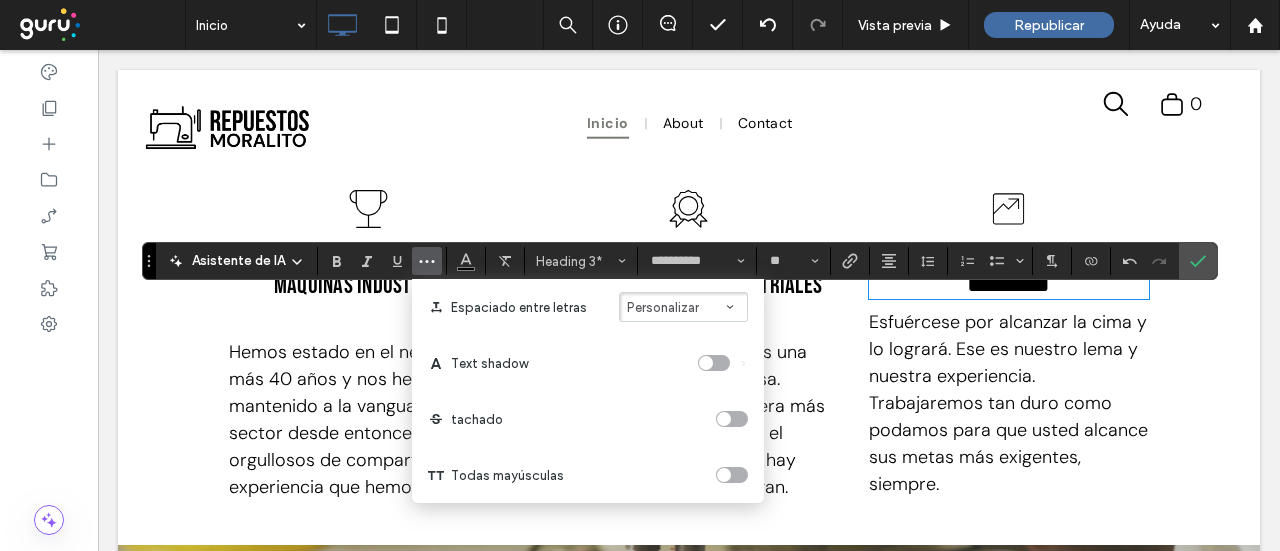 click on "Personalizar" at bounding box center [663, 307] 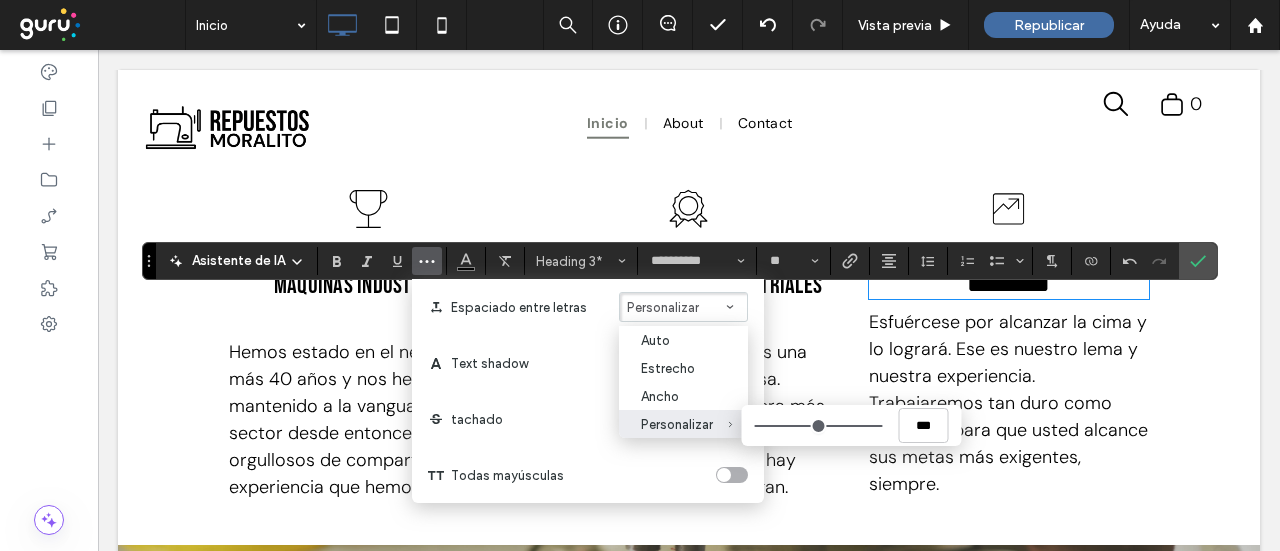 type on "****" 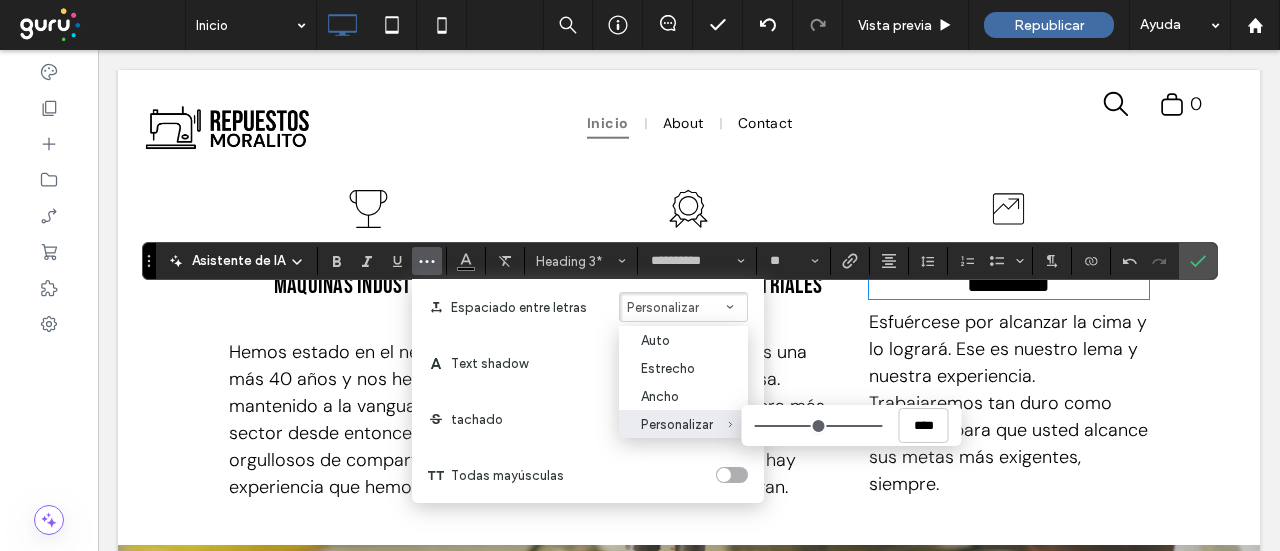 type on "****" 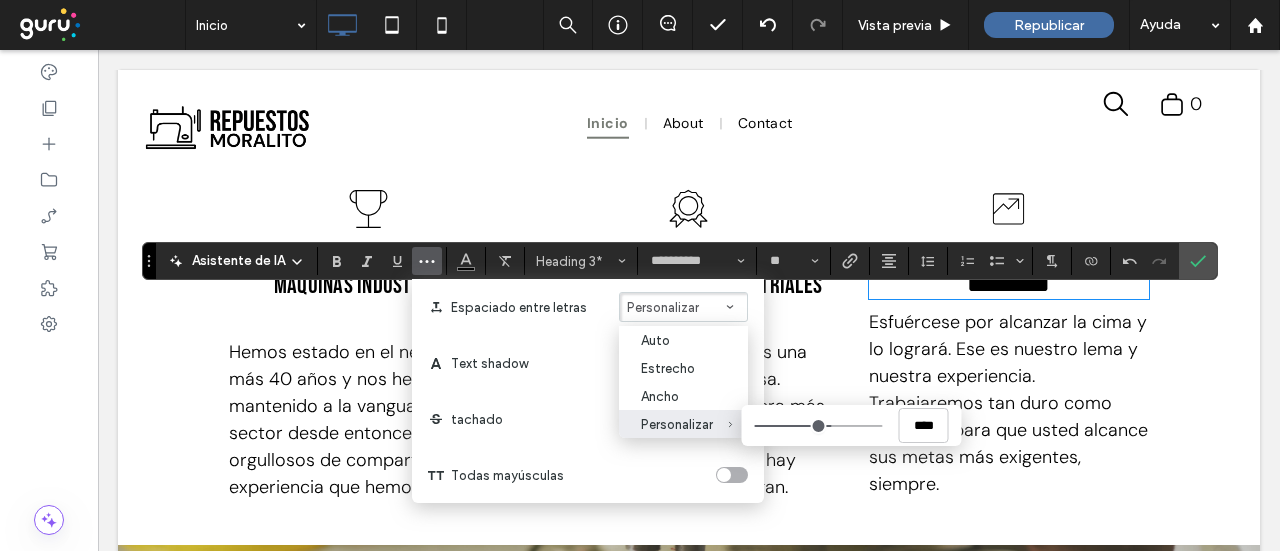 type on "****" 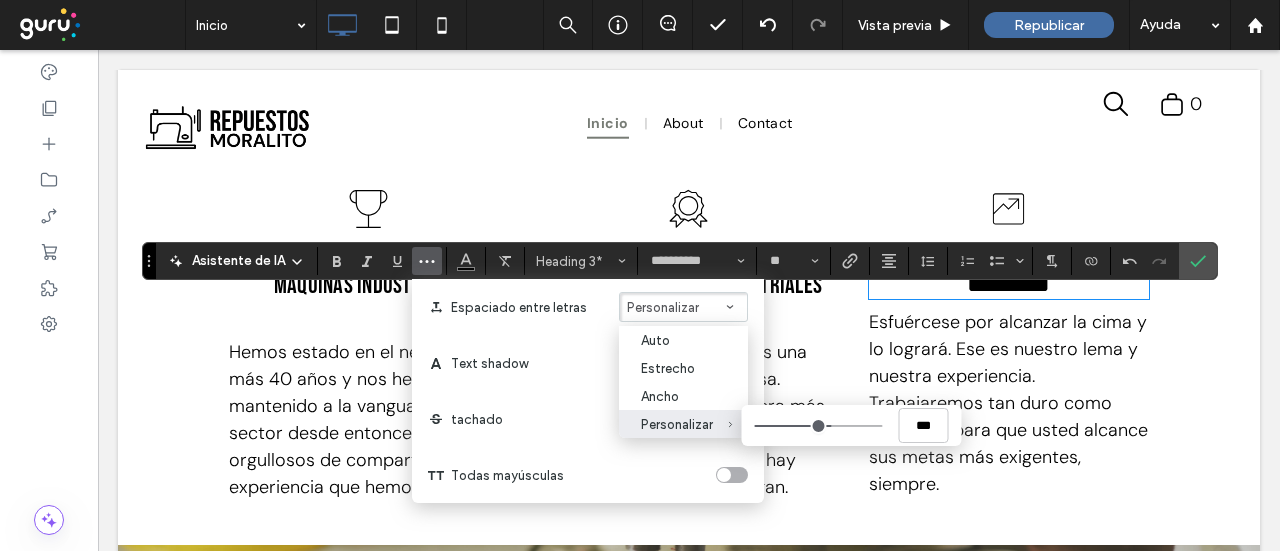 type on "****" 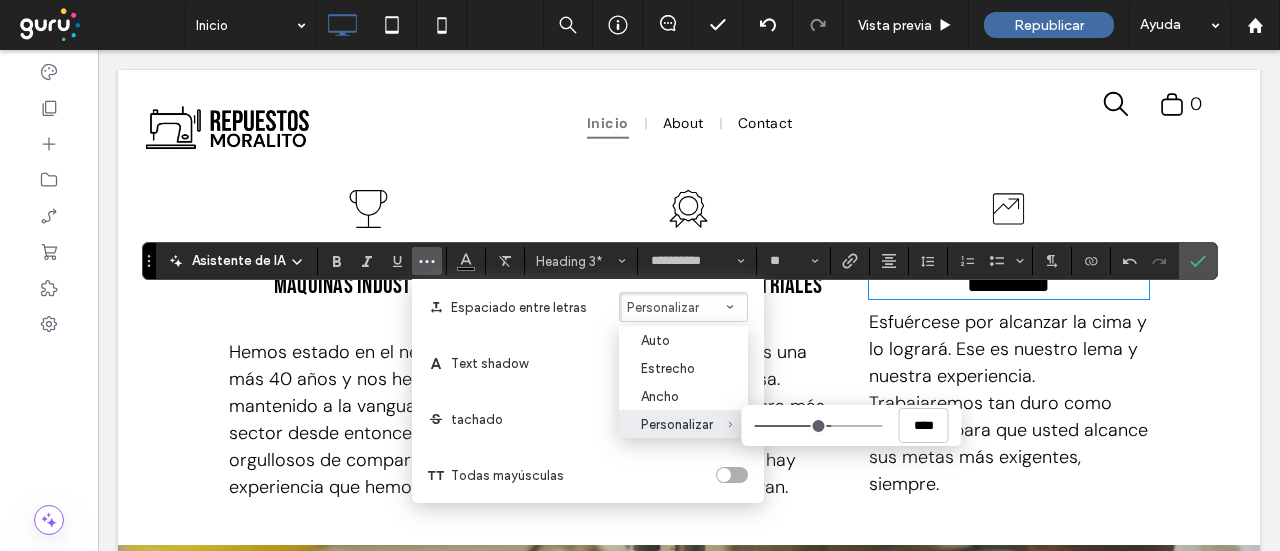 type on "****" 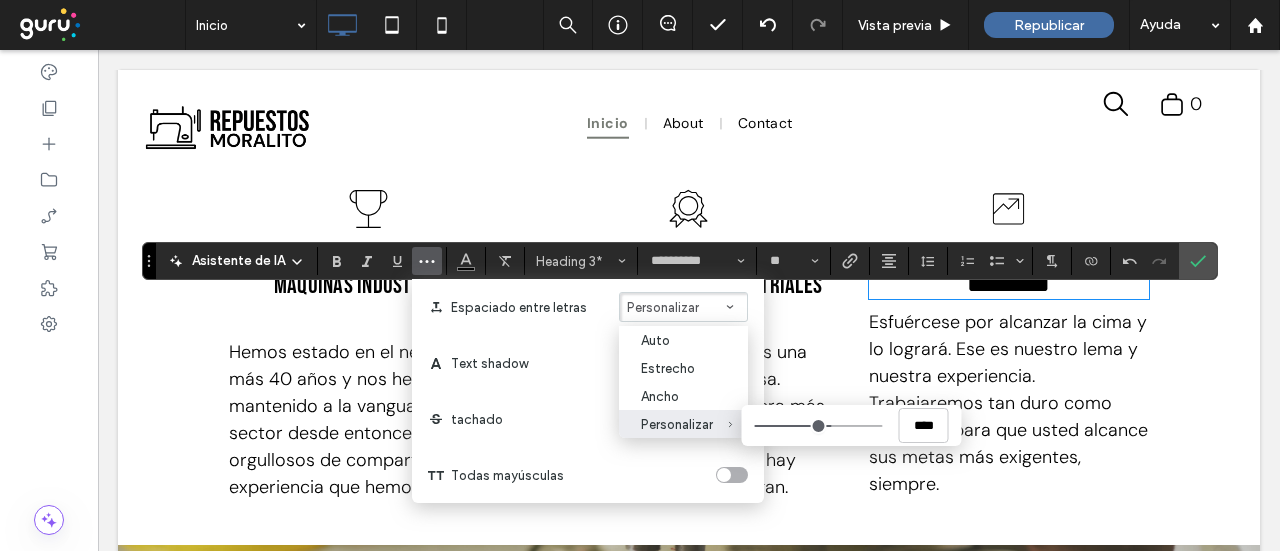 type on "****" 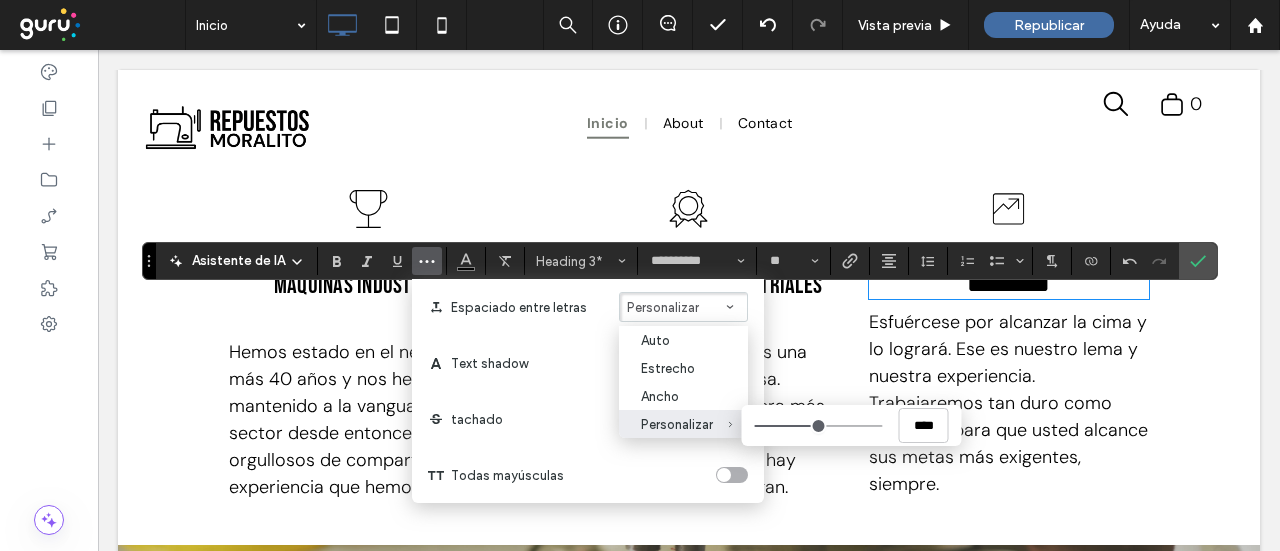 type on "****" 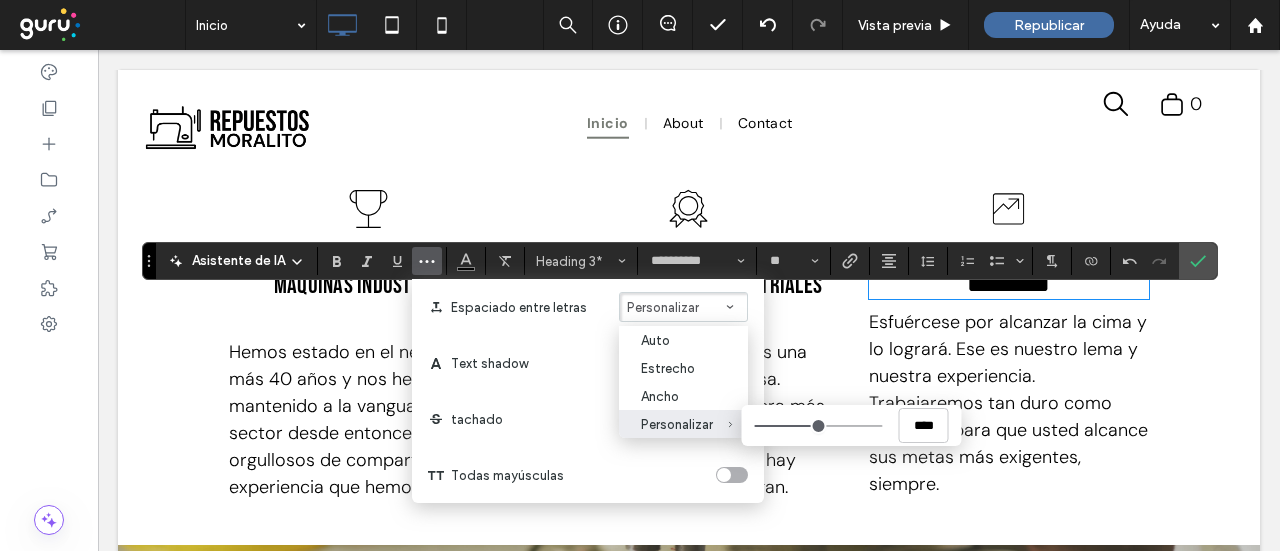 type on "***" 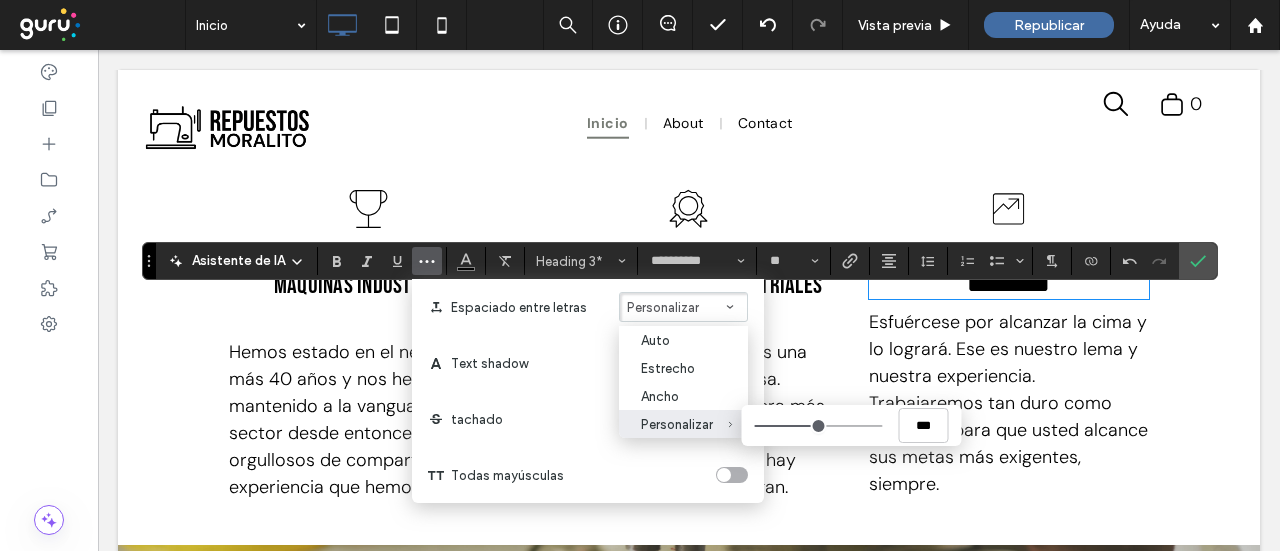 type on "****" 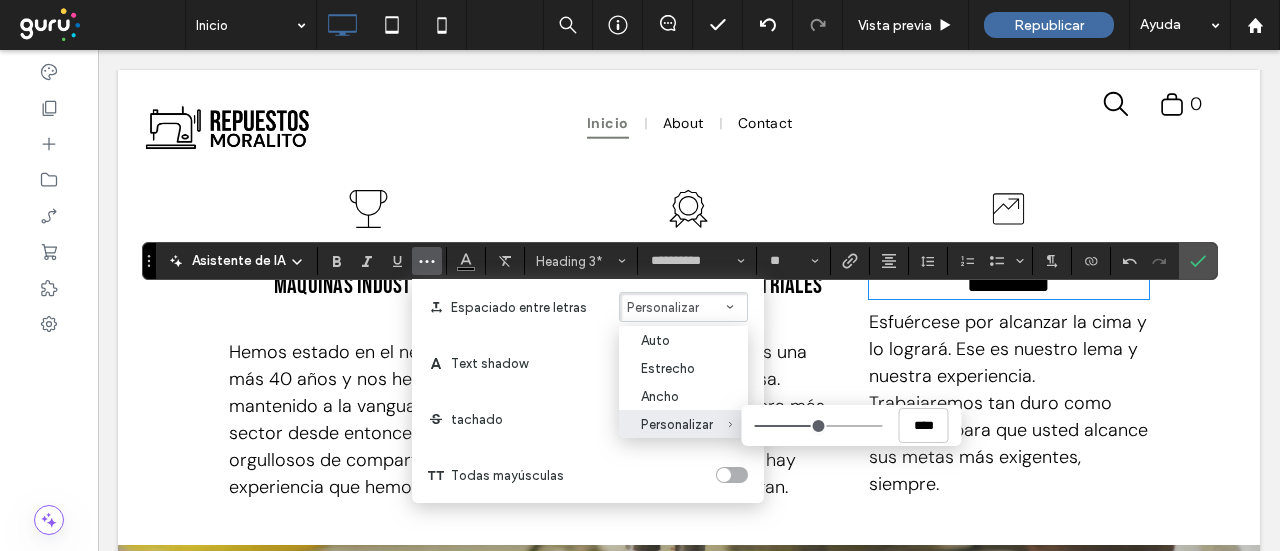 type on "****" 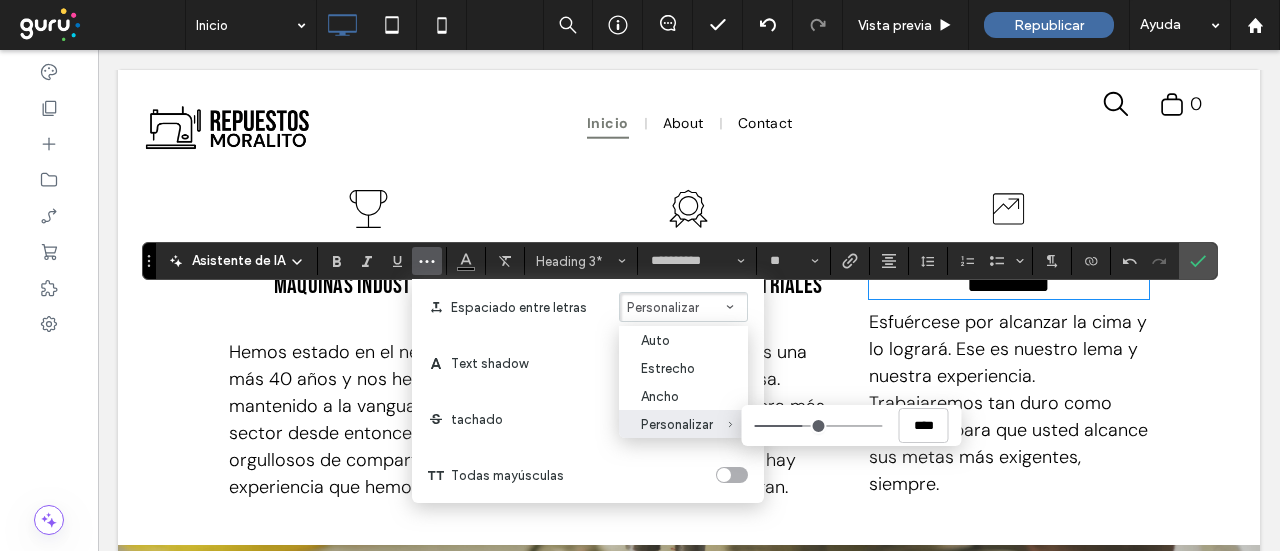 type on "****" 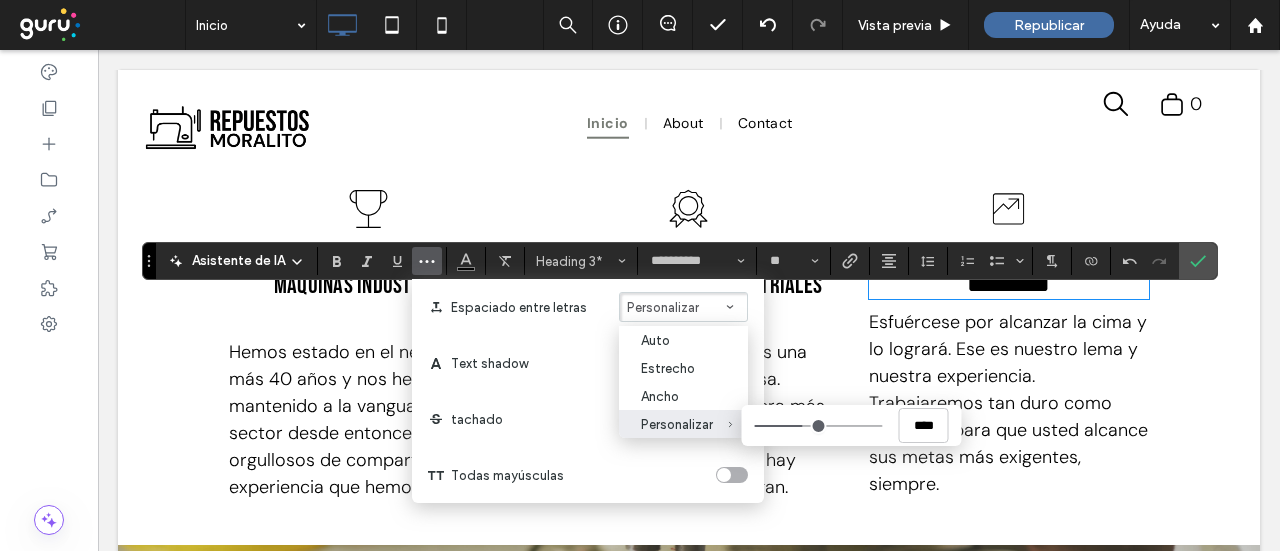type on "****" 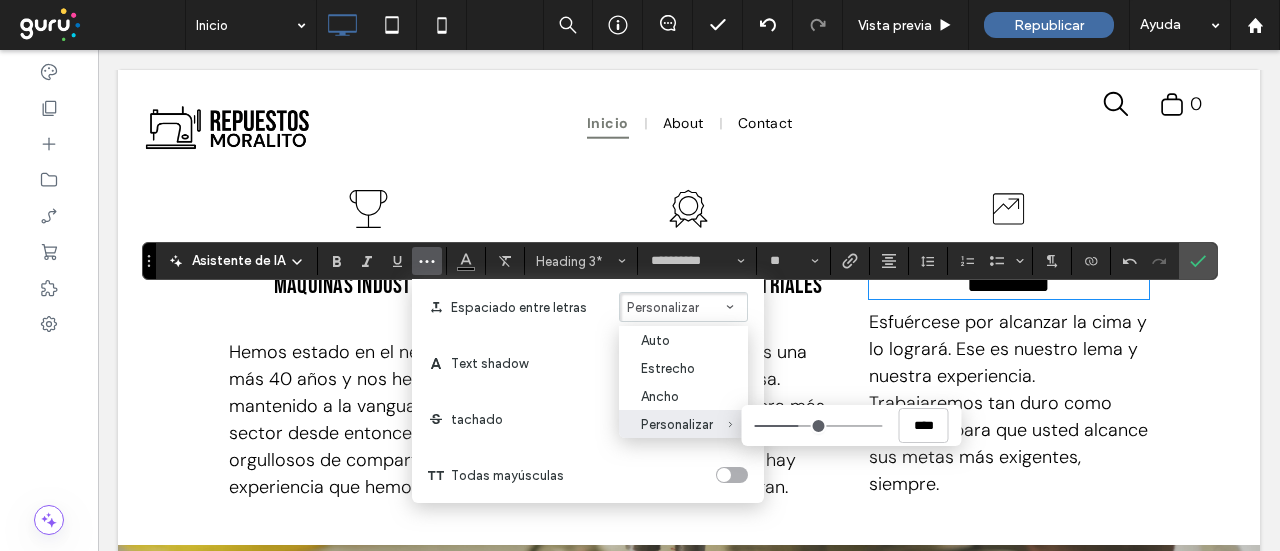 type on "****" 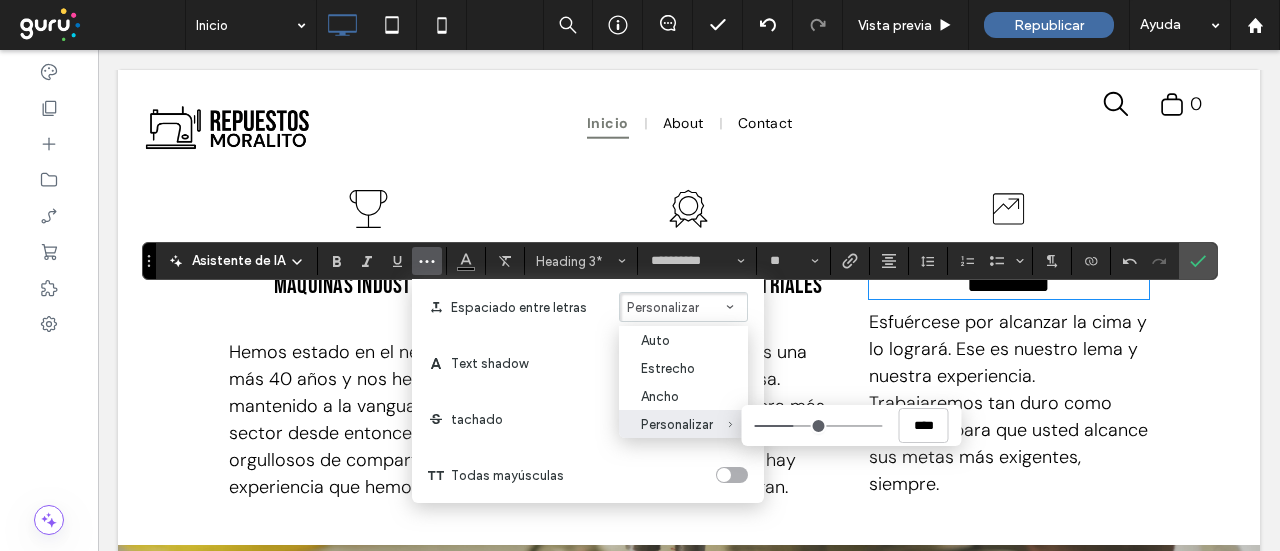 drag, startPoint x: 866, startPoint y: 429, endPoint x: 793, endPoint y: 427, distance: 73.02739 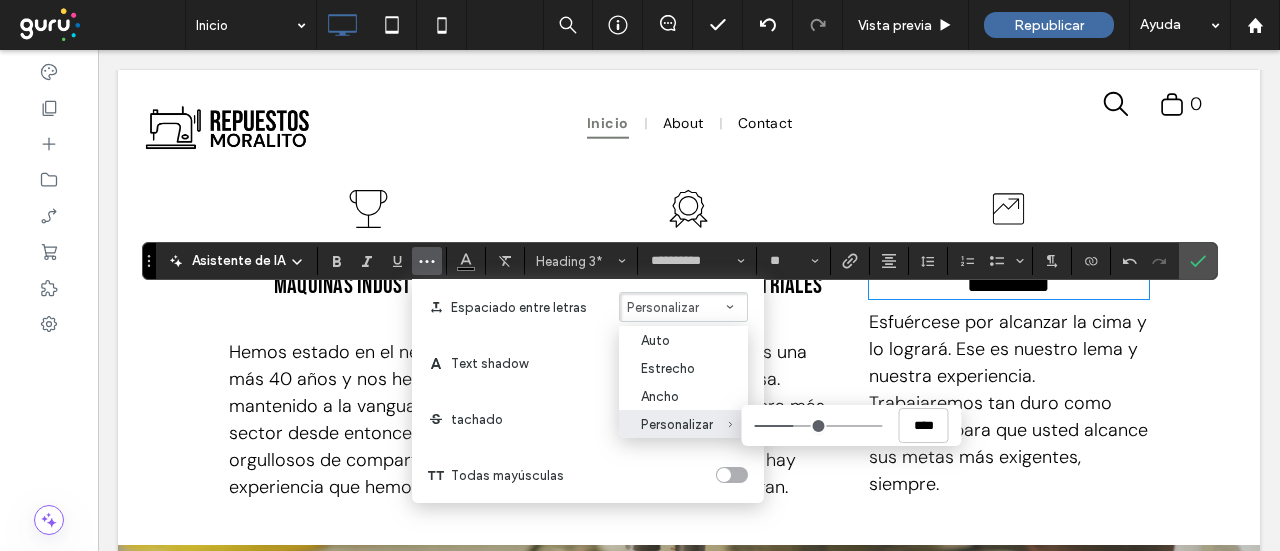 type on "****" 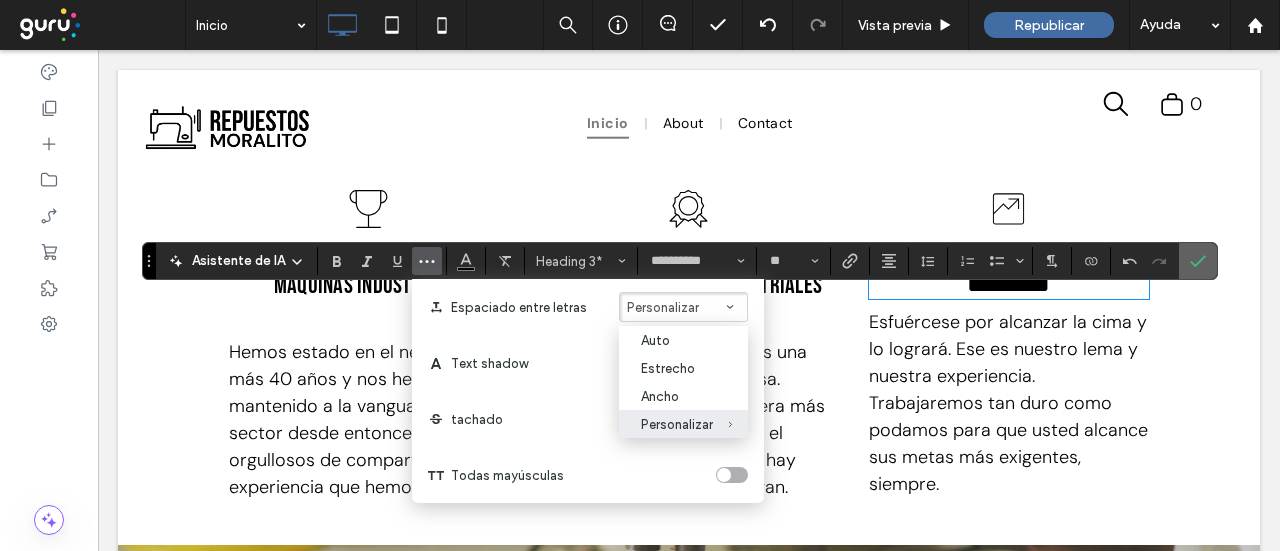 click 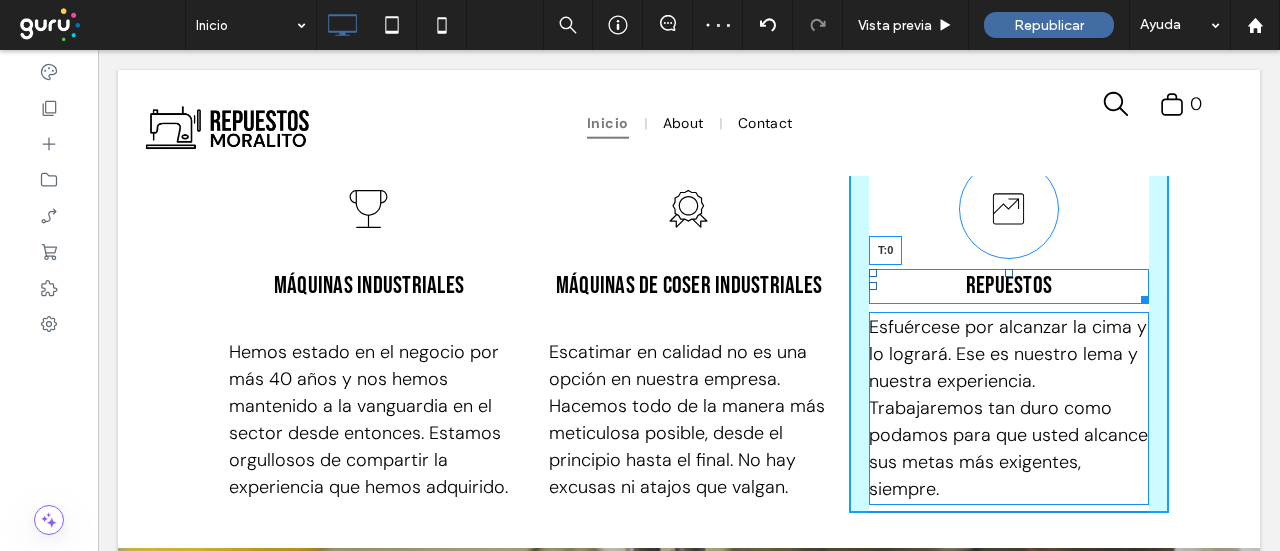 click on "Repuestos T:0    Esfuércese por alcanzar la cima y lo logrará. Ese es nuestro lema y nuestra experiencia. Trabajaremos tan duro como podamos para que usted alcance sus metas más exigentes, siempre.  Click To Paste" at bounding box center (1009, 331) 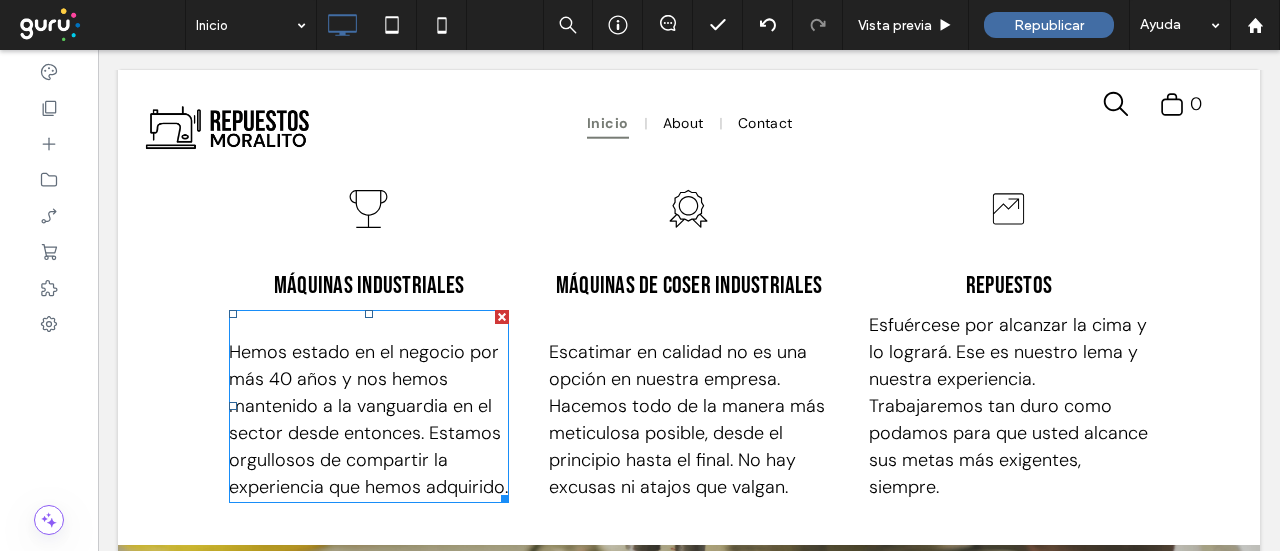 click on "Hemos estado en el negocio por más 40 años y nos hemos mantenido a la vanguardia en el sector desde entonces. Estamos orgullosos de compartir la experiencia que hemos adquirido." at bounding box center (369, 420) 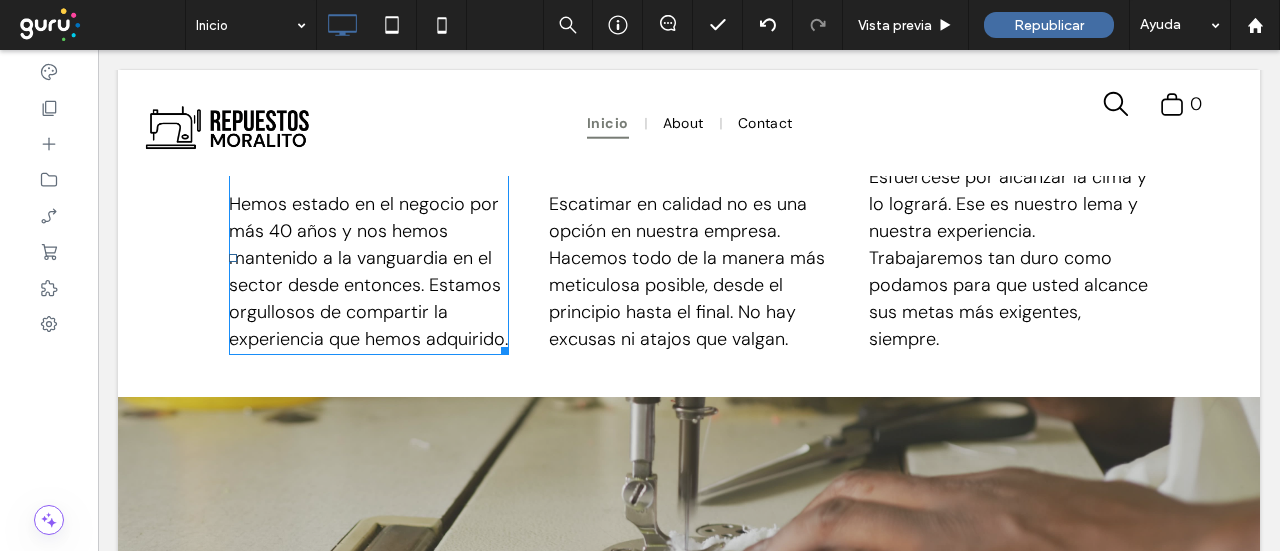type on "*******" 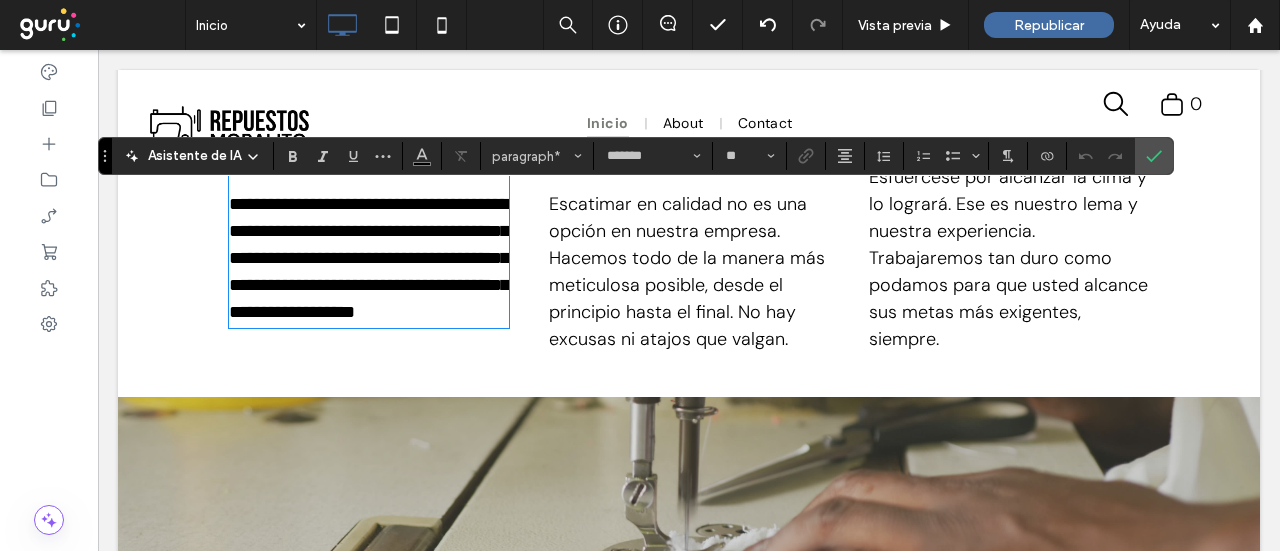 click on "**********" at bounding box center [369, 258] 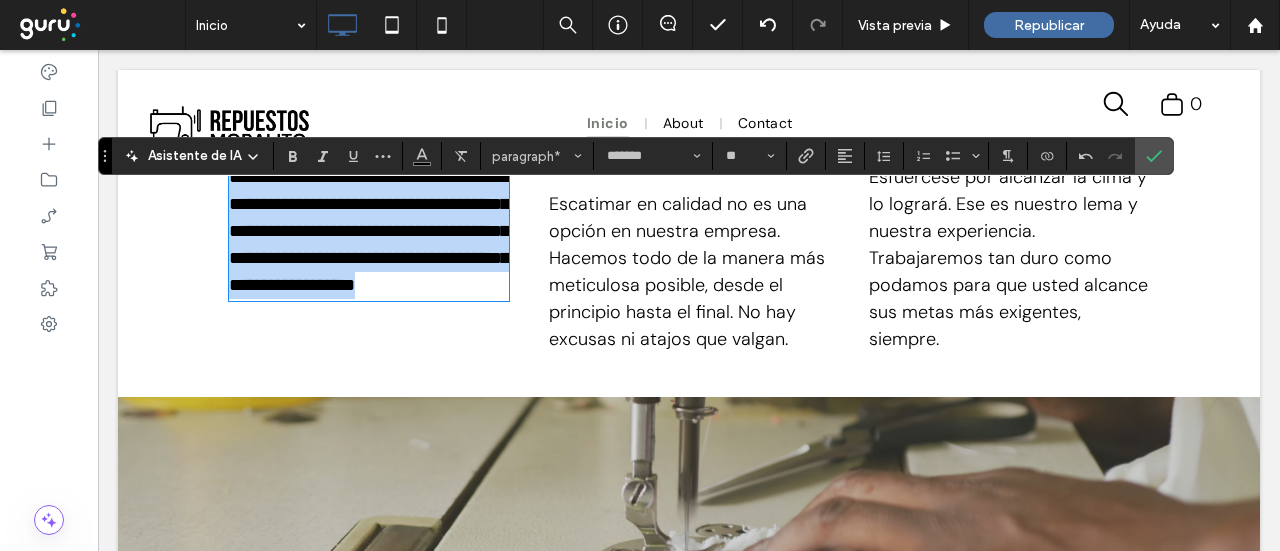 drag, startPoint x: 175, startPoint y: 296, endPoint x: 129, endPoint y: 175, distance: 129.44884 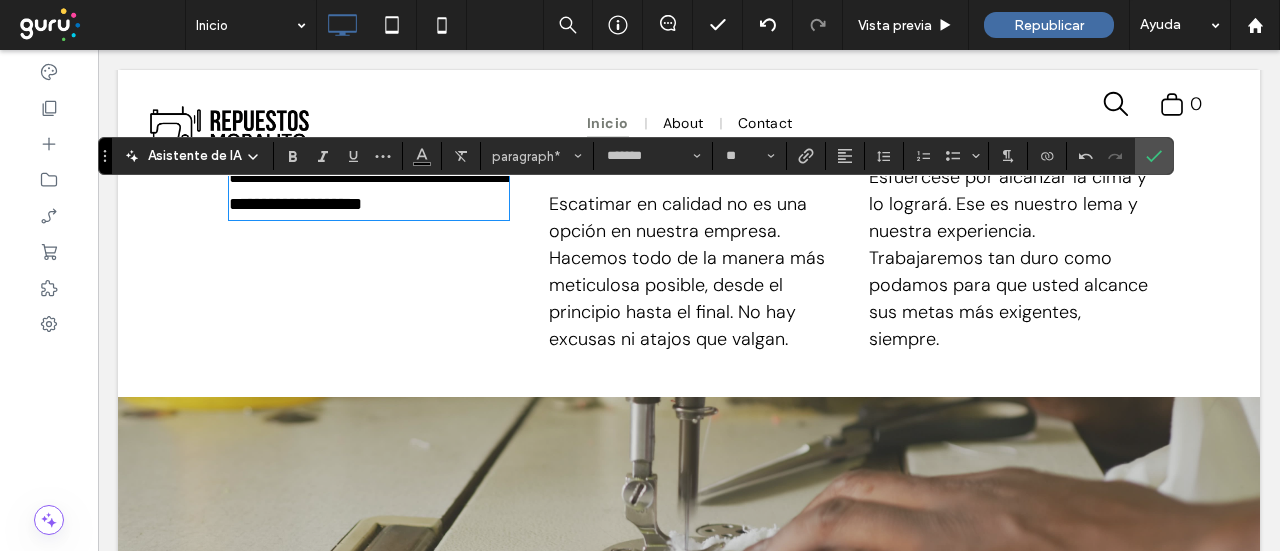 scroll, scrollTop: 0, scrollLeft: 0, axis: both 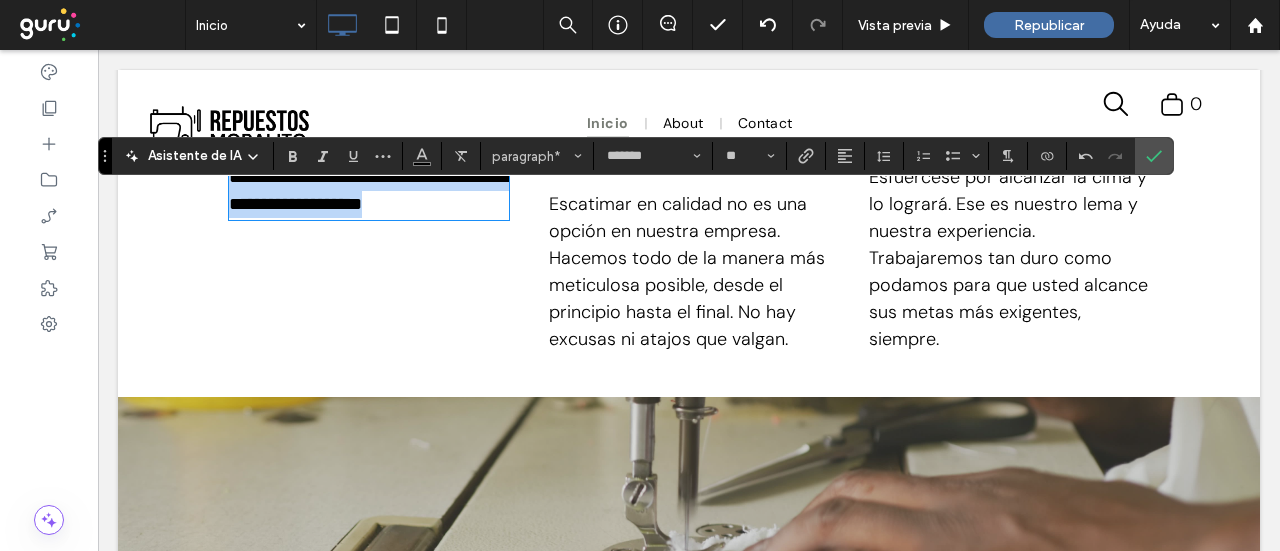 drag, startPoint x: 295, startPoint y: 219, endPoint x: 212, endPoint y: 203, distance: 84.5281 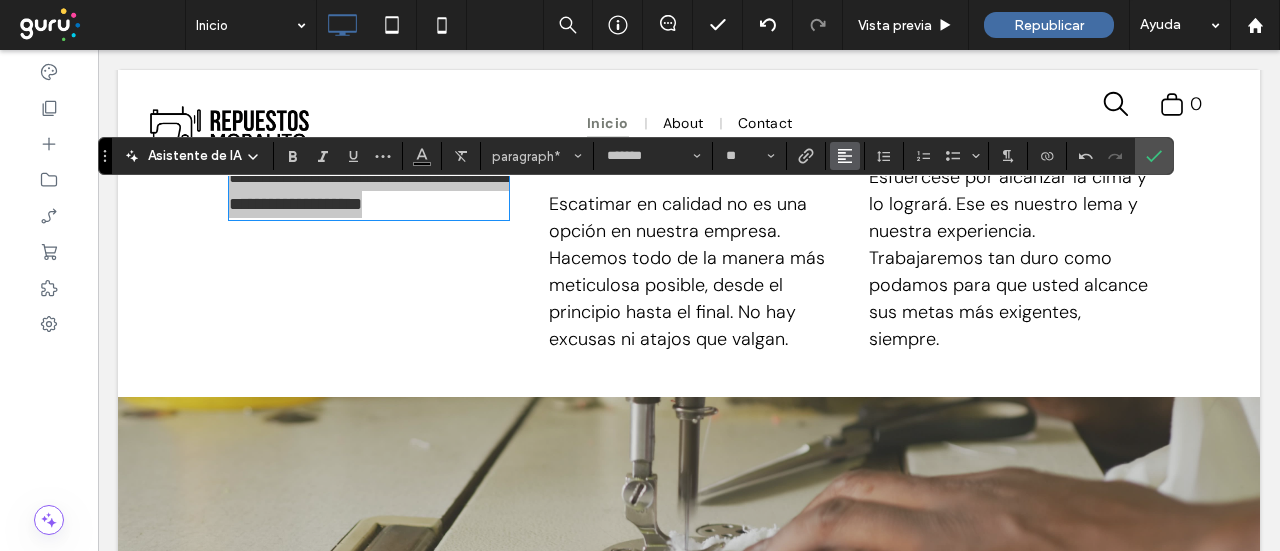 click 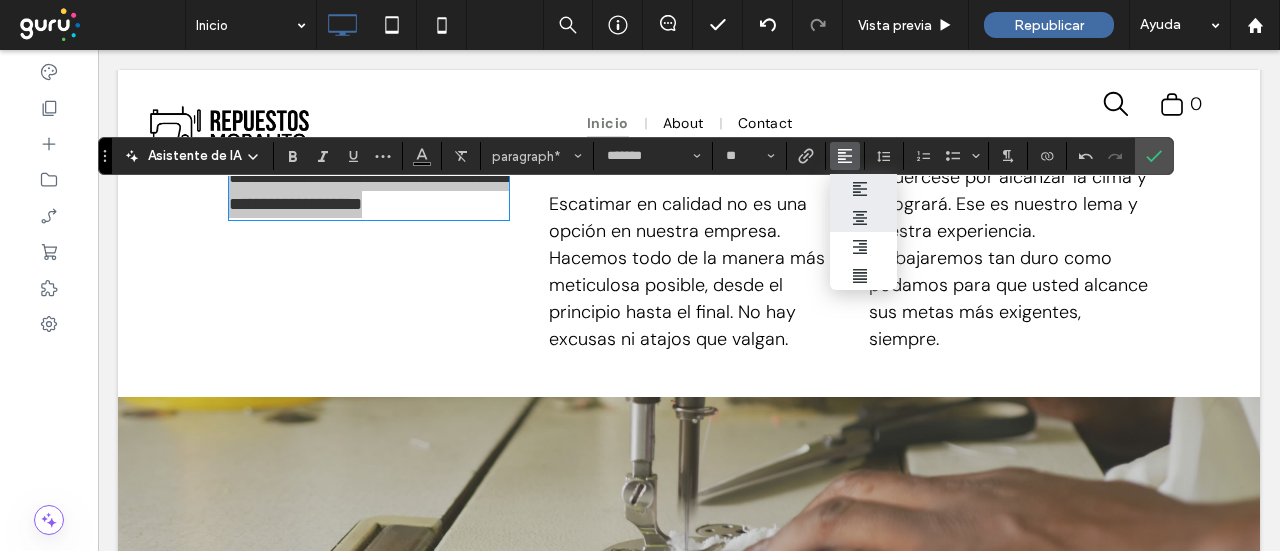 drag, startPoint x: 852, startPoint y: 225, endPoint x: 1042, endPoint y: 149, distance: 204.63626 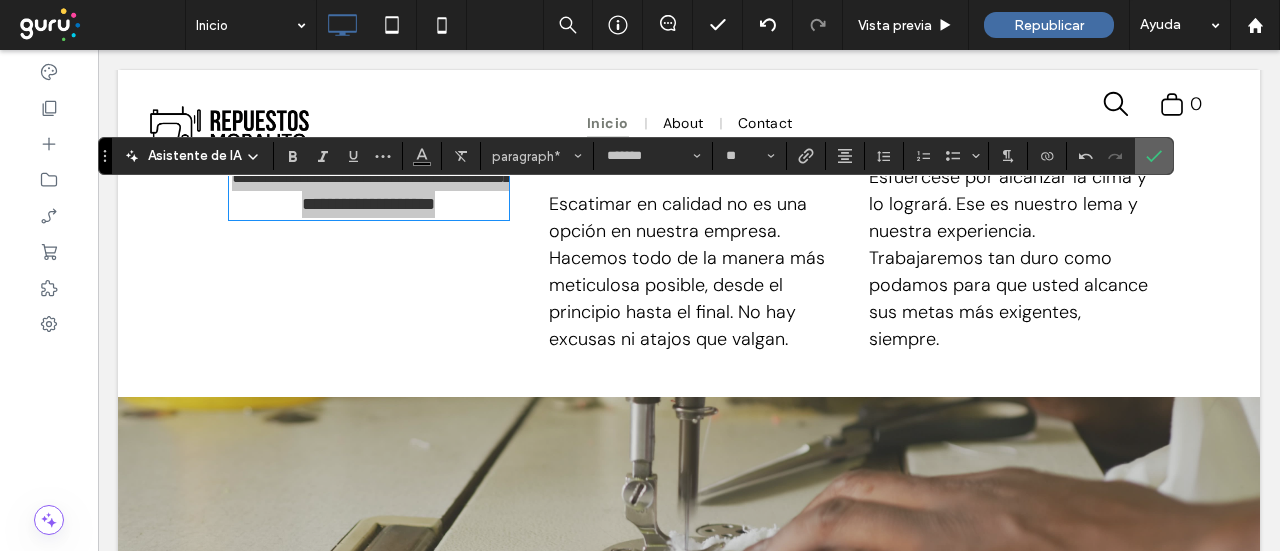 click 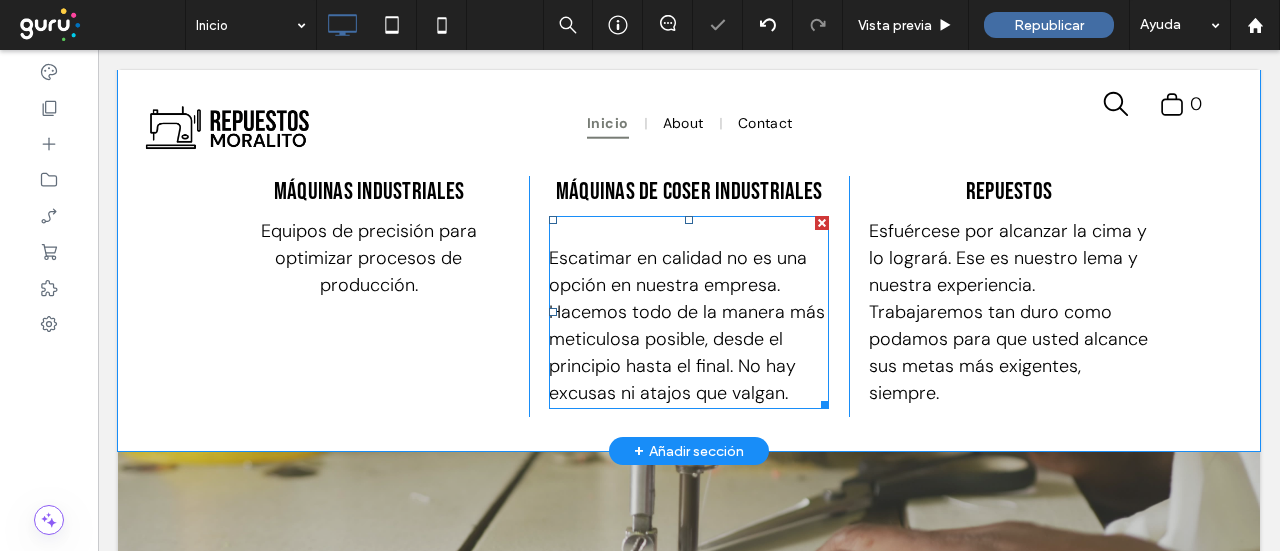 scroll, scrollTop: 2175, scrollLeft: 0, axis: vertical 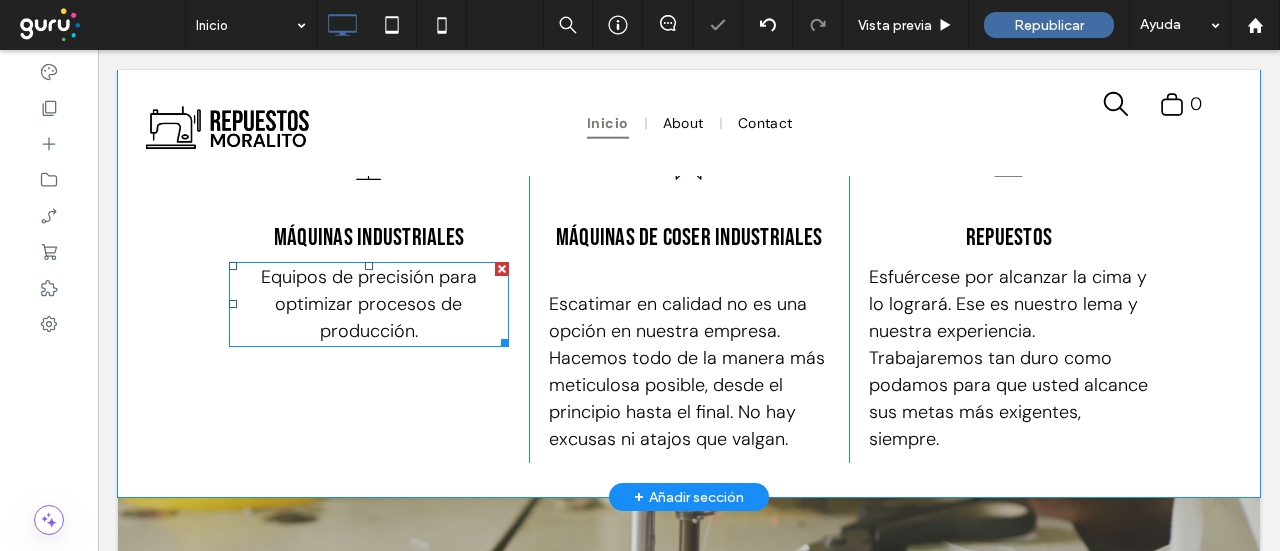 click on "Equipos de precisión para optimizar procesos de producción." at bounding box center (369, 304) 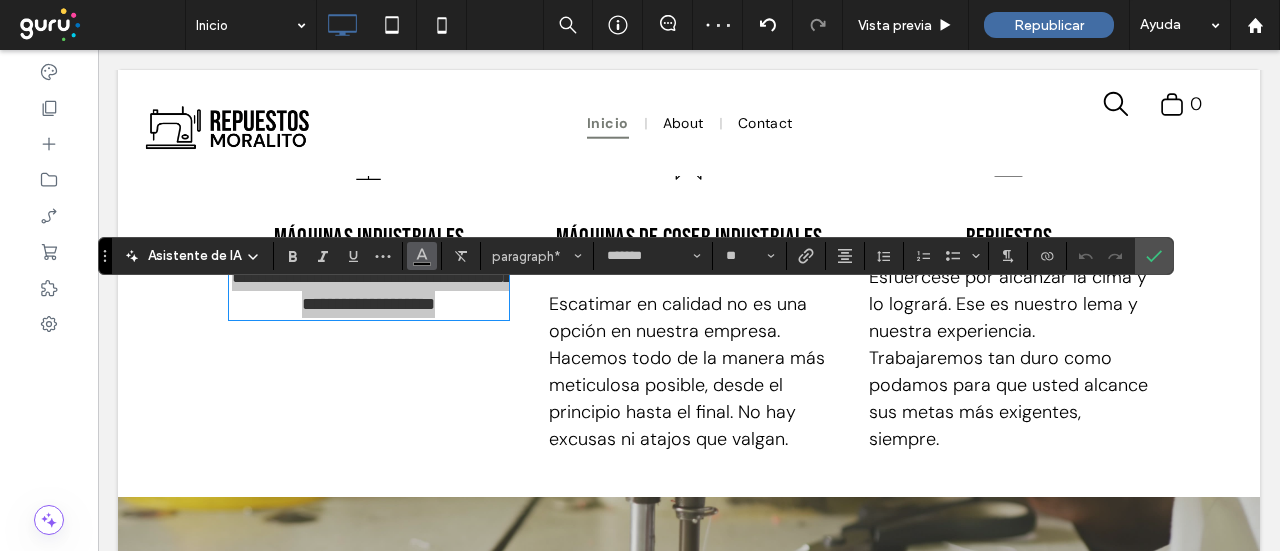 click 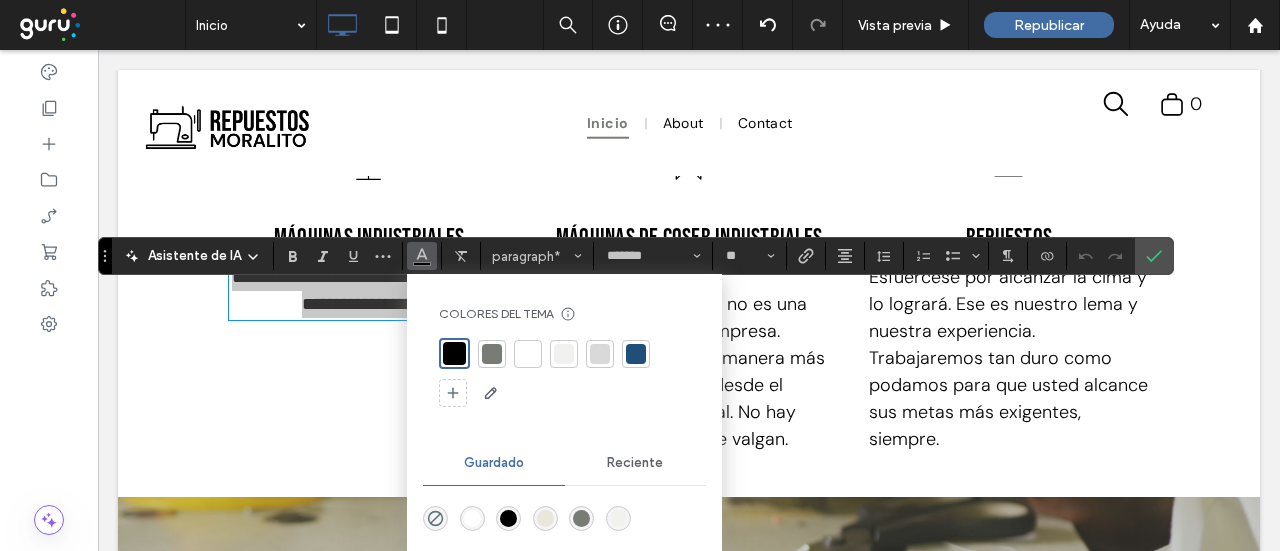 click at bounding box center [492, 354] 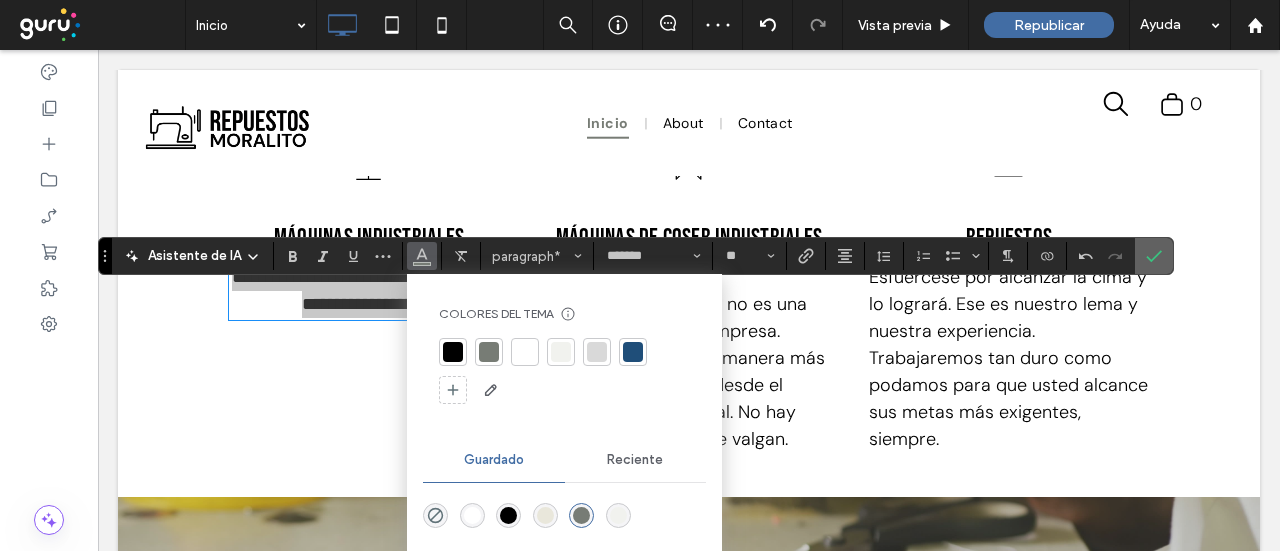 click 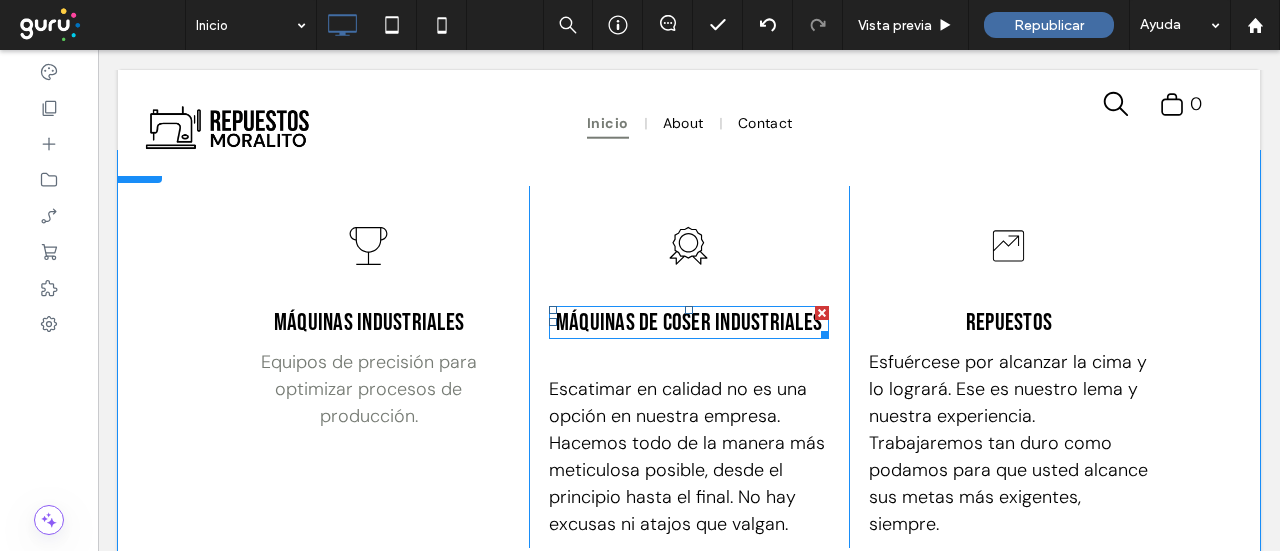 scroll, scrollTop: 2175, scrollLeft: 0, axis: vertical 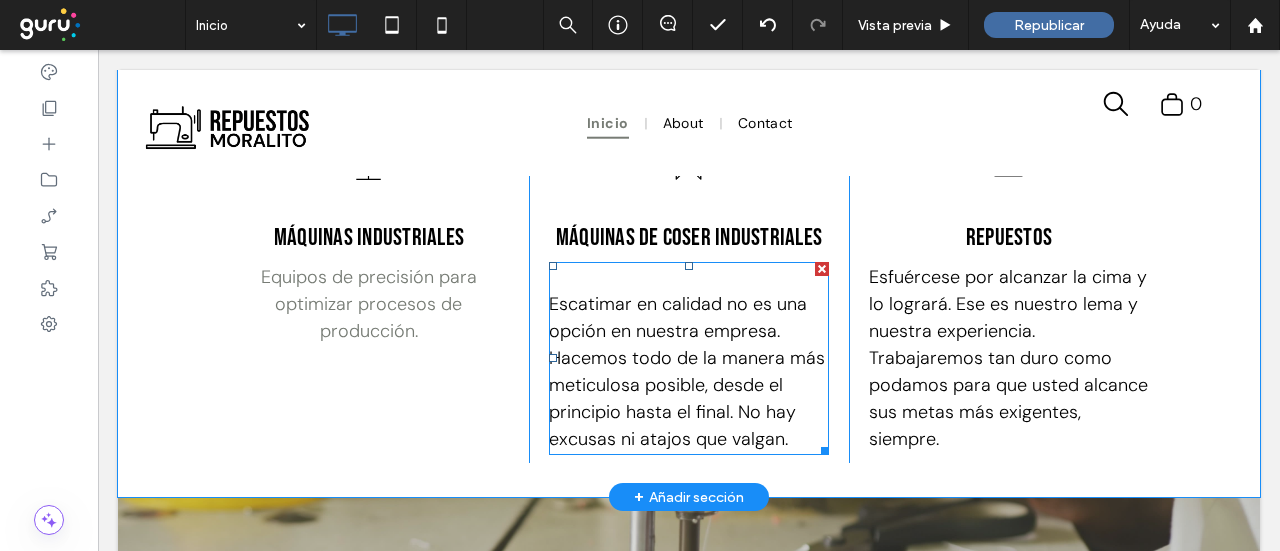 click on "Escatimar en calidad no es una opción en nuestra empresa. Hacemos todo de la manera más meticulosa posible, desde el principio hasta el final. No hay excusas ni atajos que valgan." at bounding box center (687, 371) 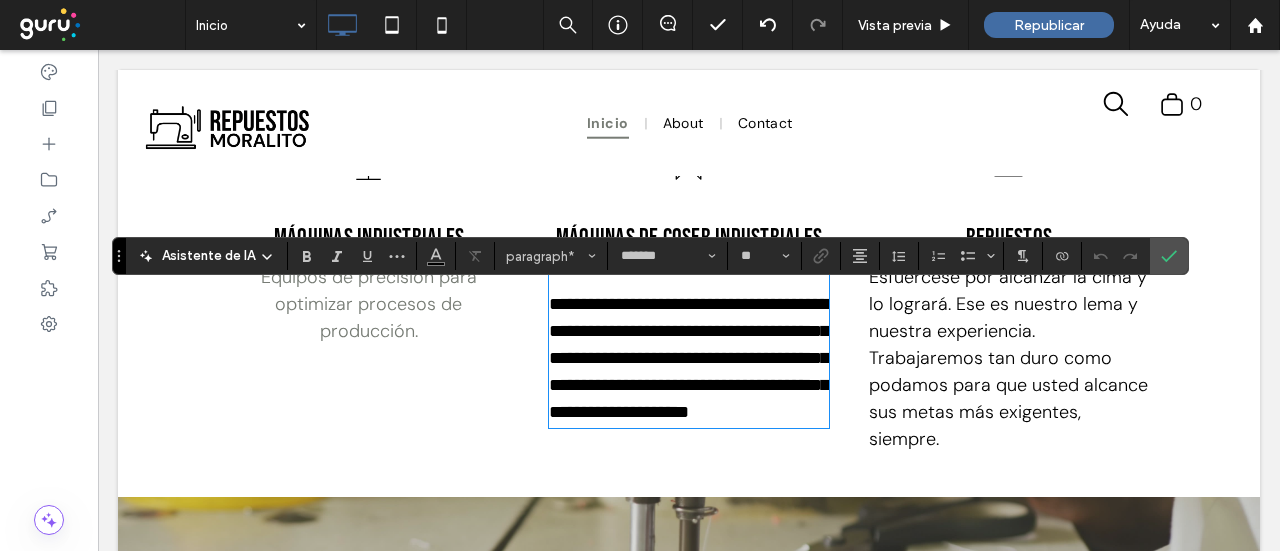 click on "**********" at bounding box center [689, 358] 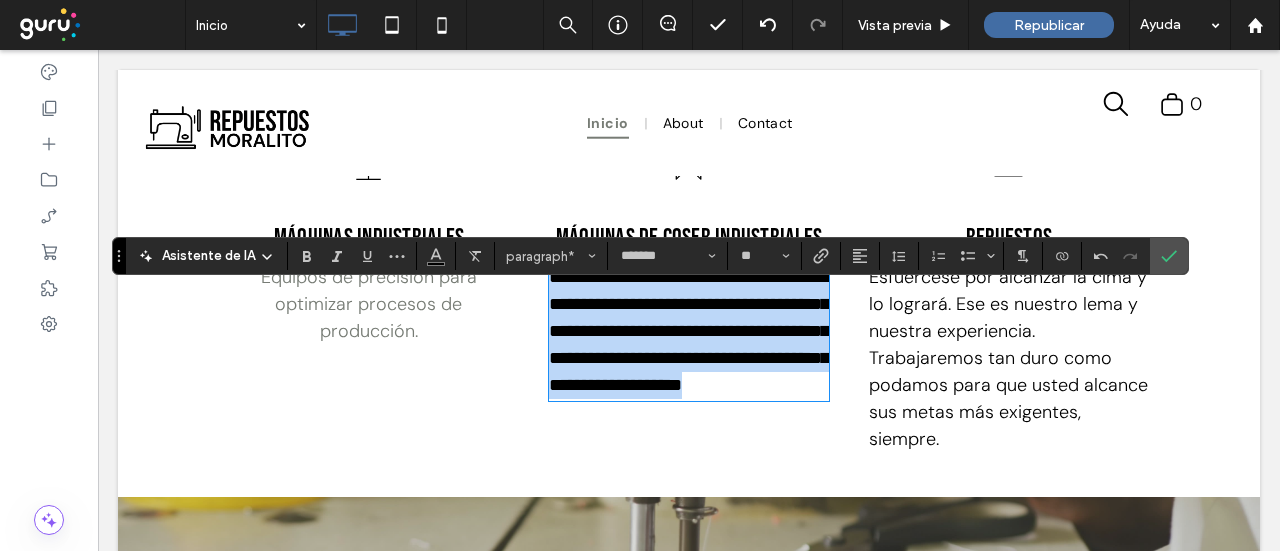 drag, startPoint x: 795, startPoint y: 438, endPoint x: 488, endPoint y: 296, distance: 338.2499 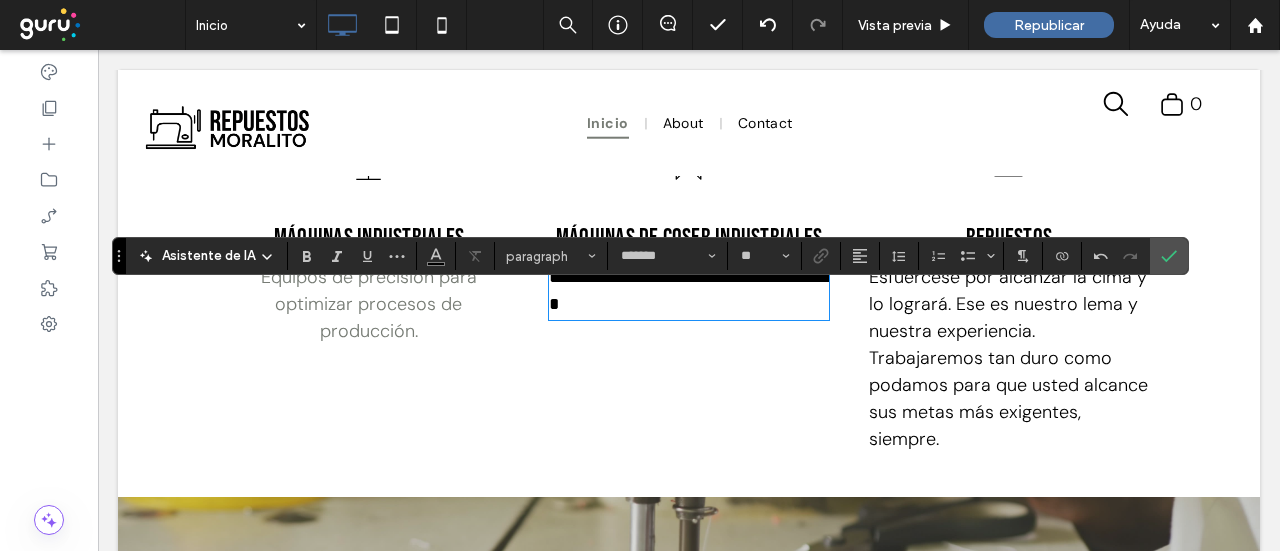 scroll, scrollTop: 0, scrollLeft: 0, axis: both 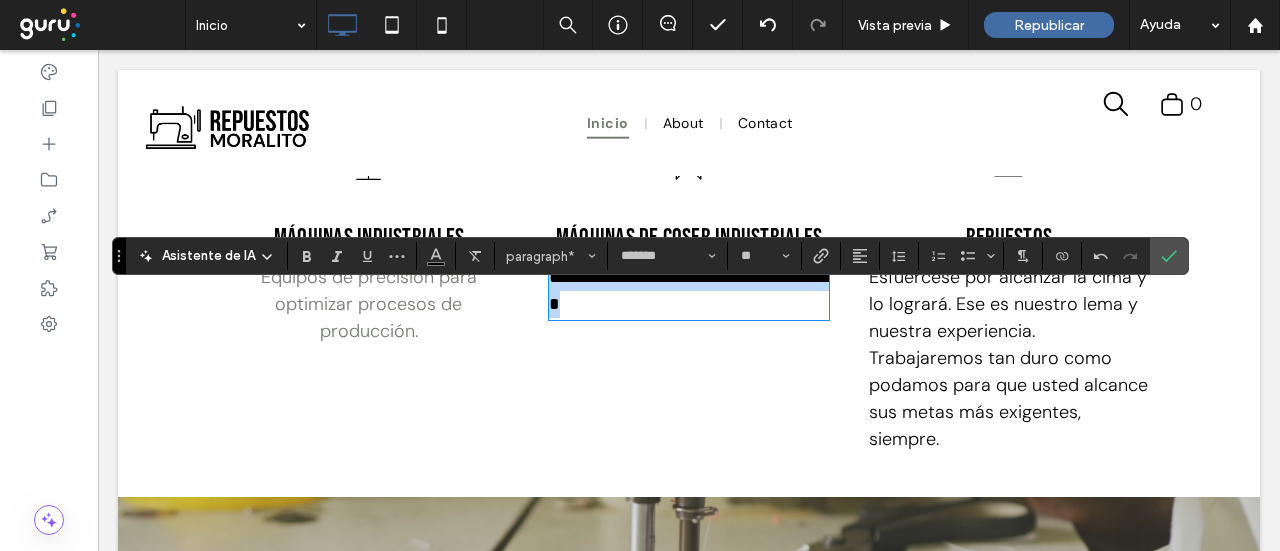 drag, startPoint x: 562, startPoint y: 289, endPoint x: 745, endPoint y: 291, distance: 183.01093 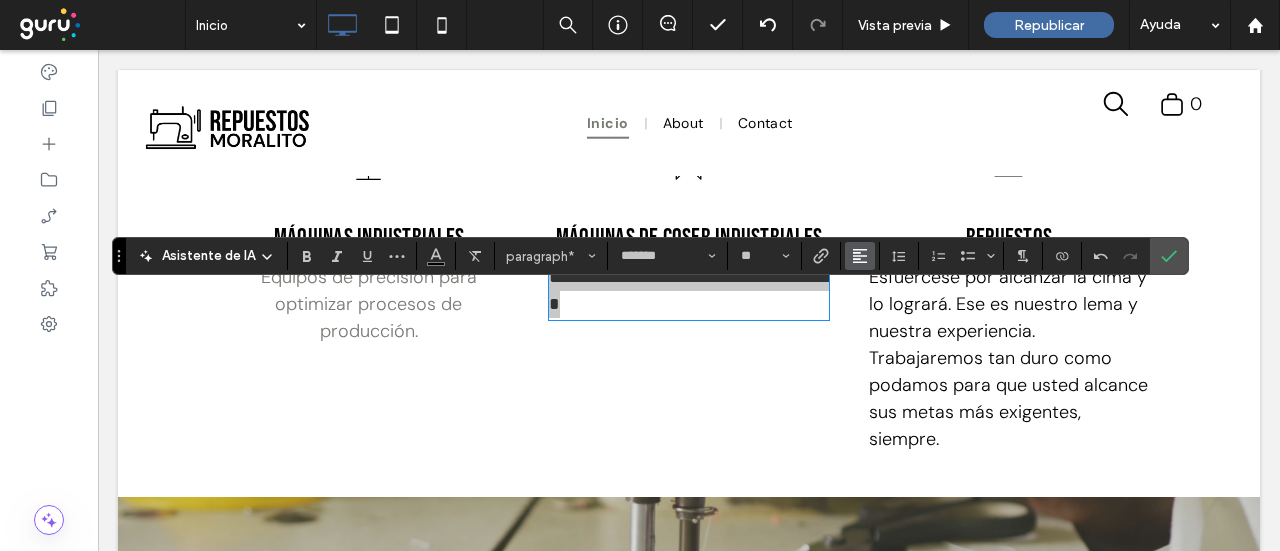 click at bounding box center [860, 256] 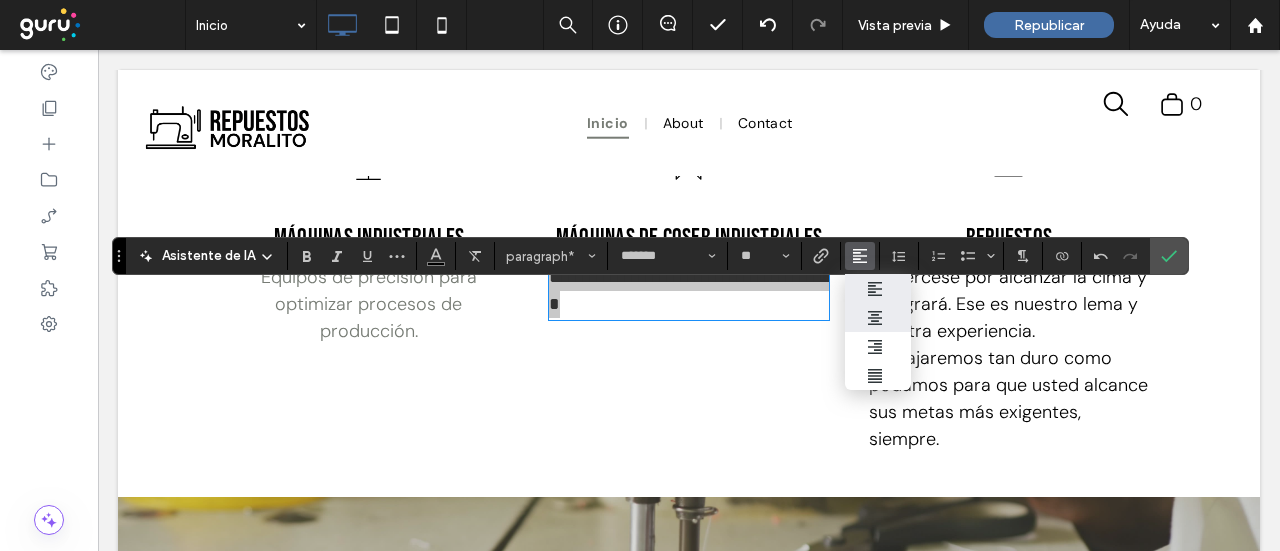 click 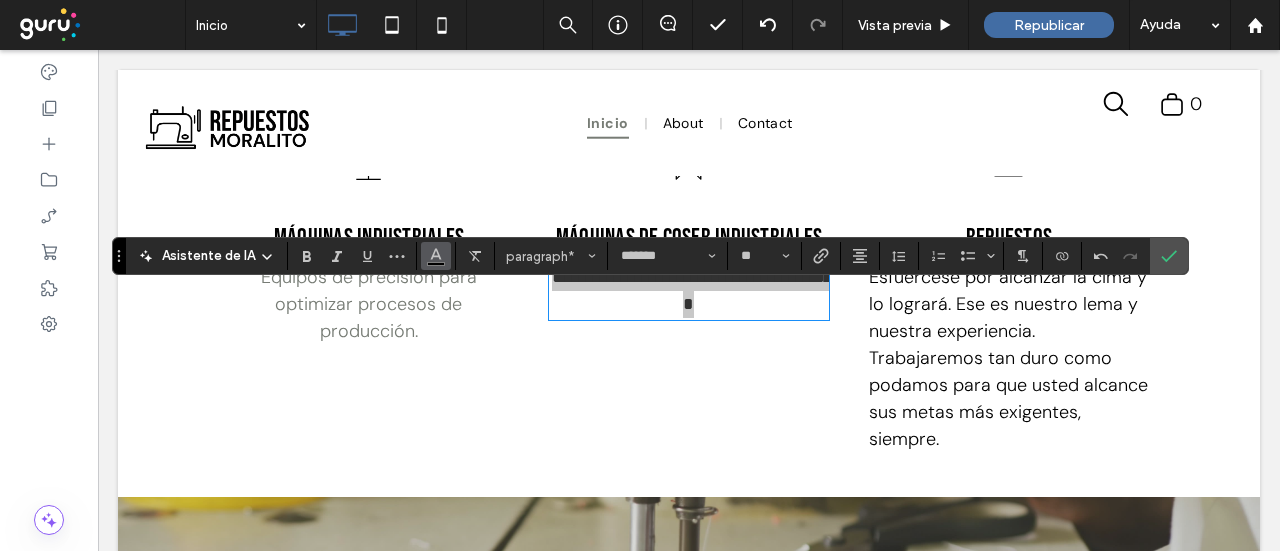 click 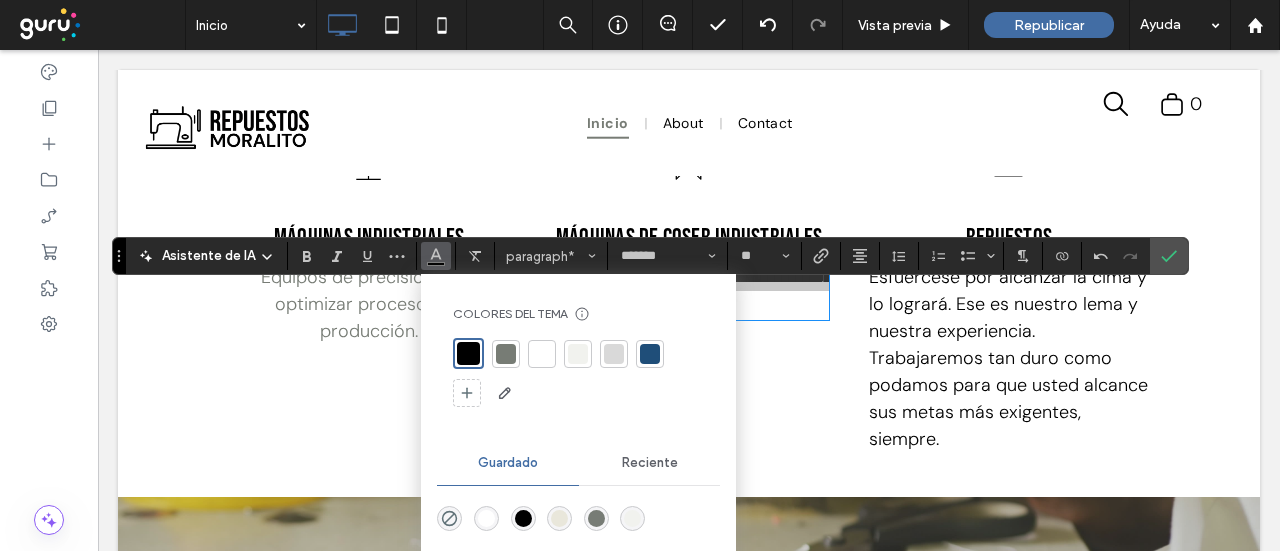 click at bounding box center [506, 354] 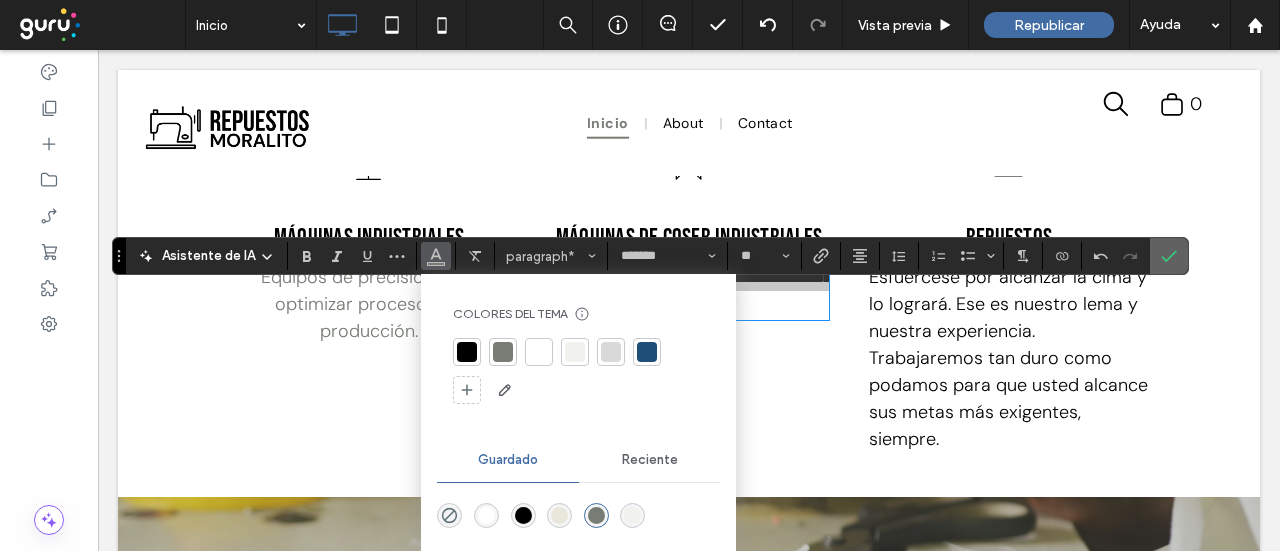 click 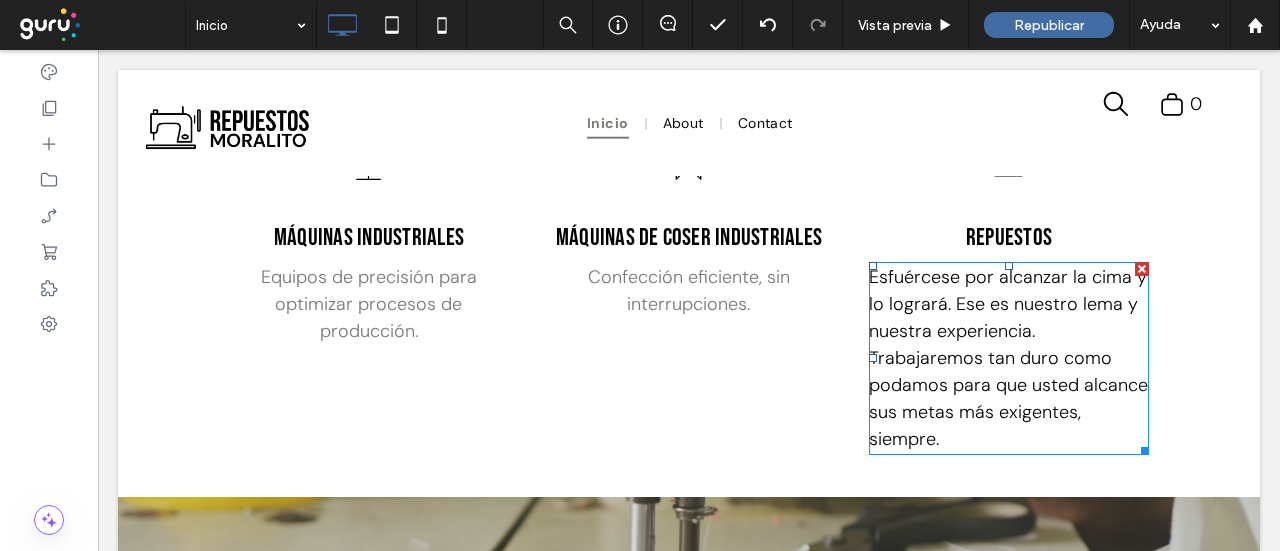 click on "Esfuércese por alcanzar la cima y lo logrará. Ese es nuestro lema y nuestra experiencia. Trabajaremos tan duro como podamos para que usted alcance sus metas más exigentes, siempre." at bounding box center [1008, 358] 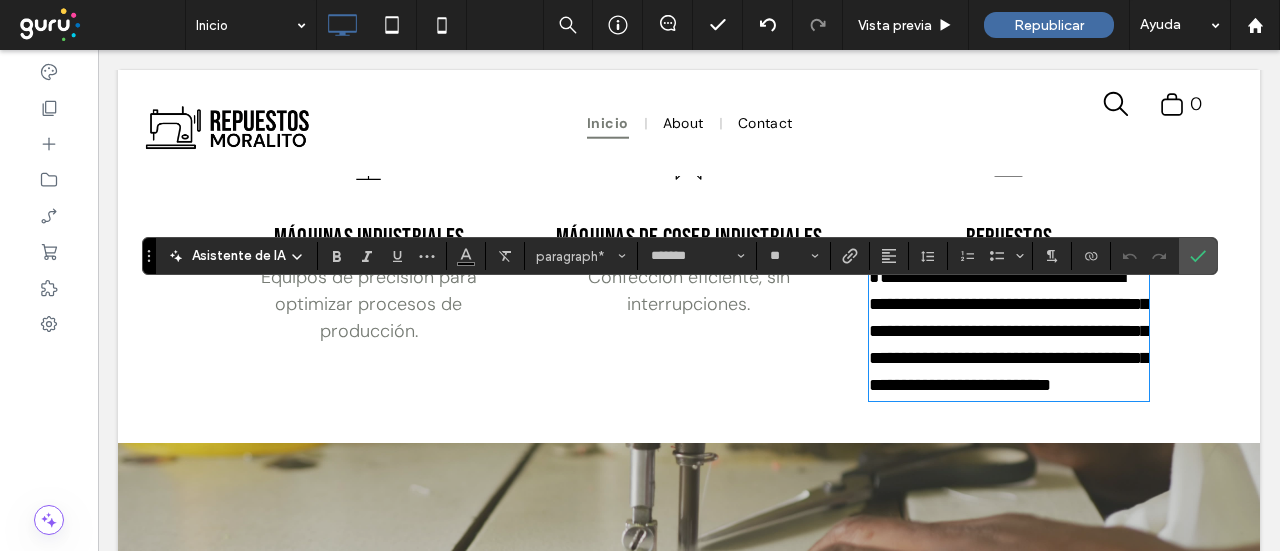 scroll, scrollTop: 0, scrollLeft: 0, axis: both 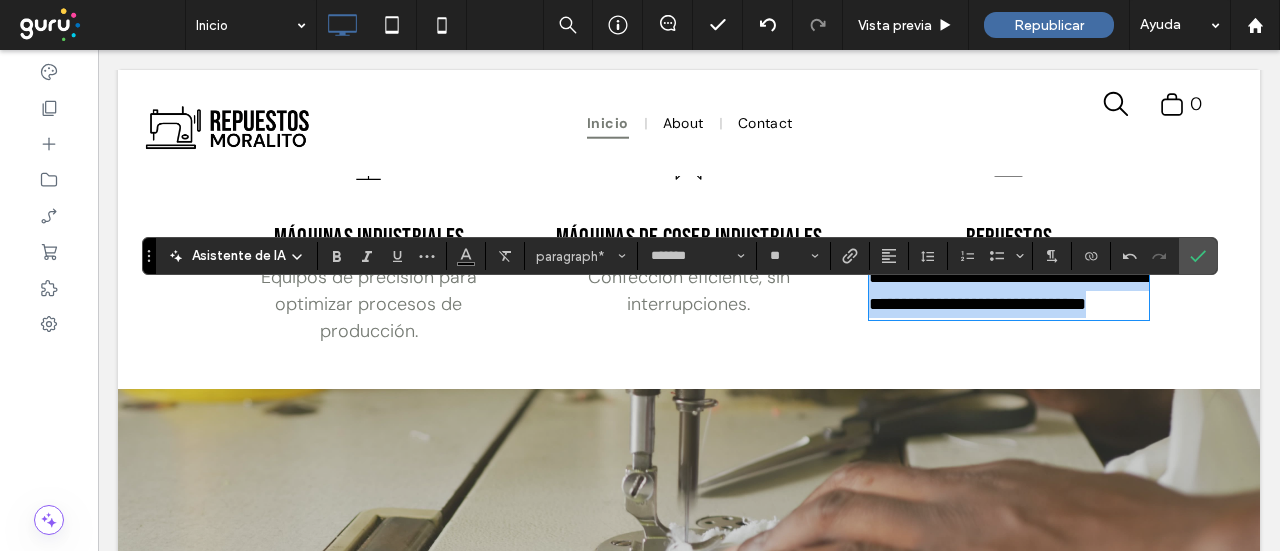 drag, startPoint x: 990, startPoint y: 365, endPoint x: 847, endPoint y: 286, distance: 163.37074 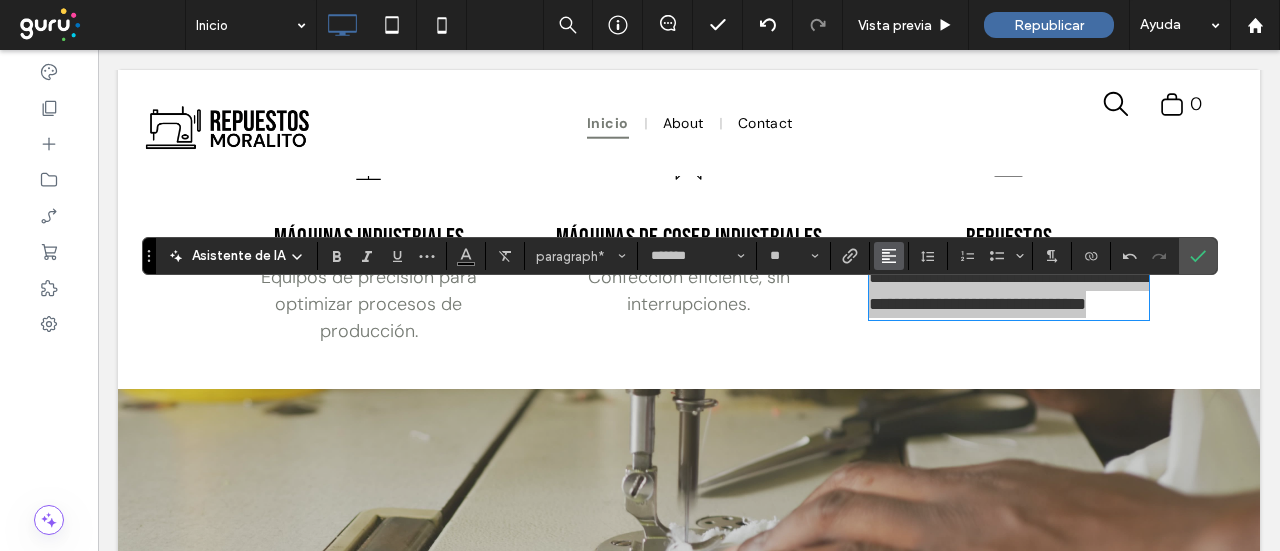 click 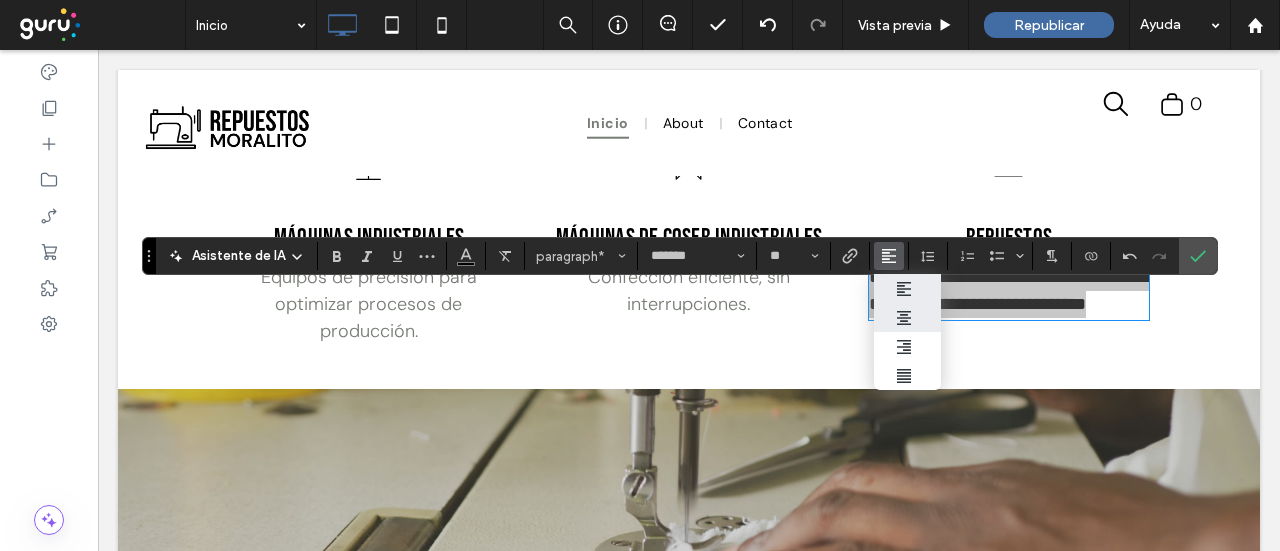 click 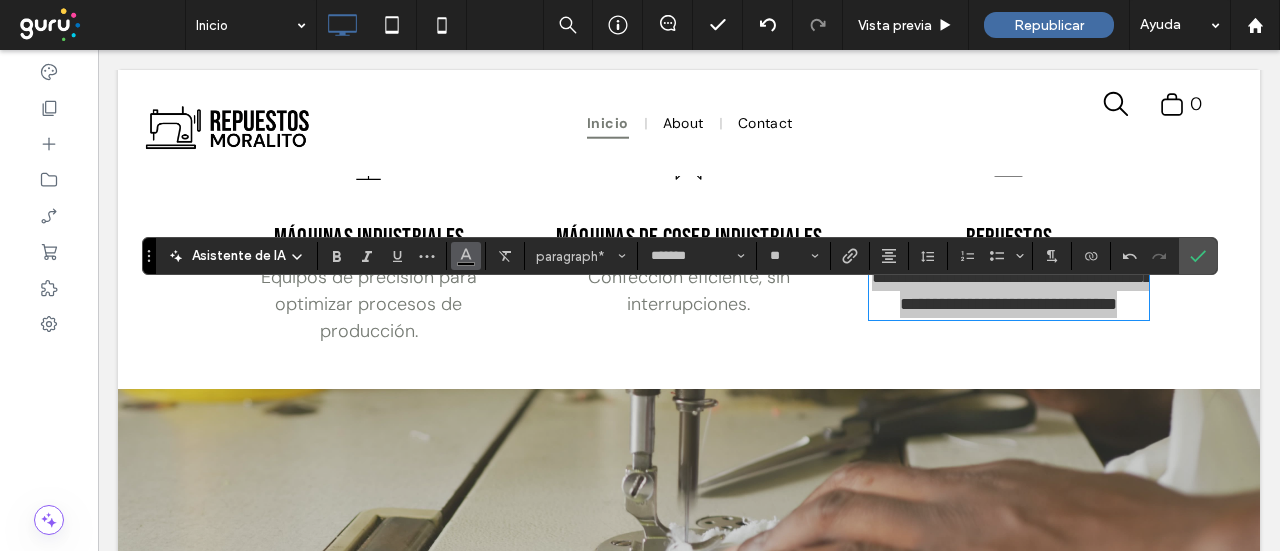click at bounding box center (466, 254) 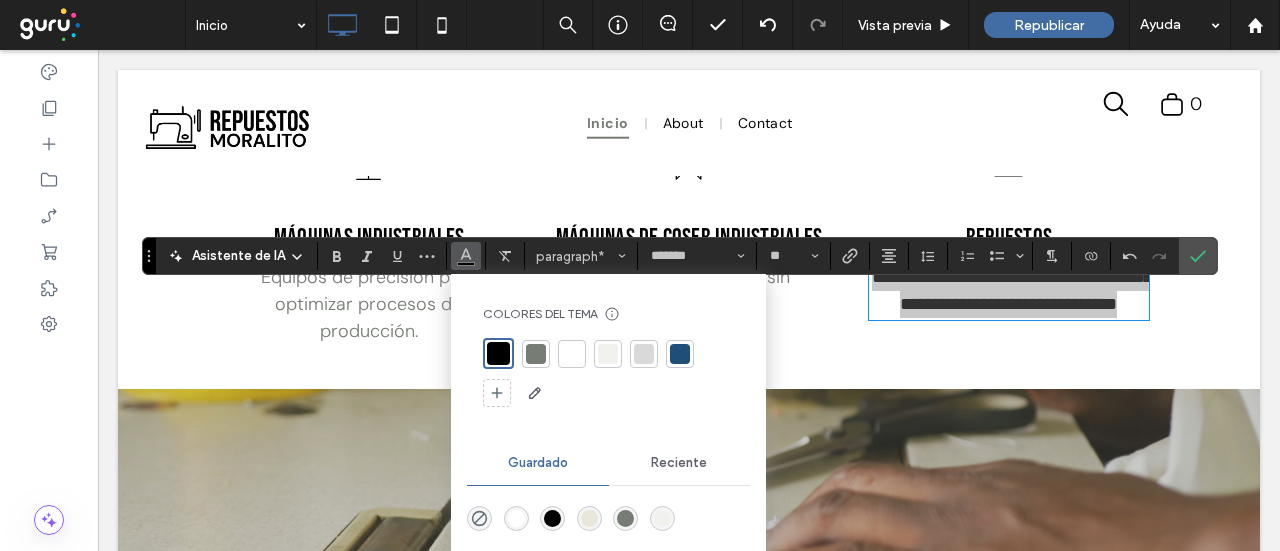 click at bounding box center [536, 354] 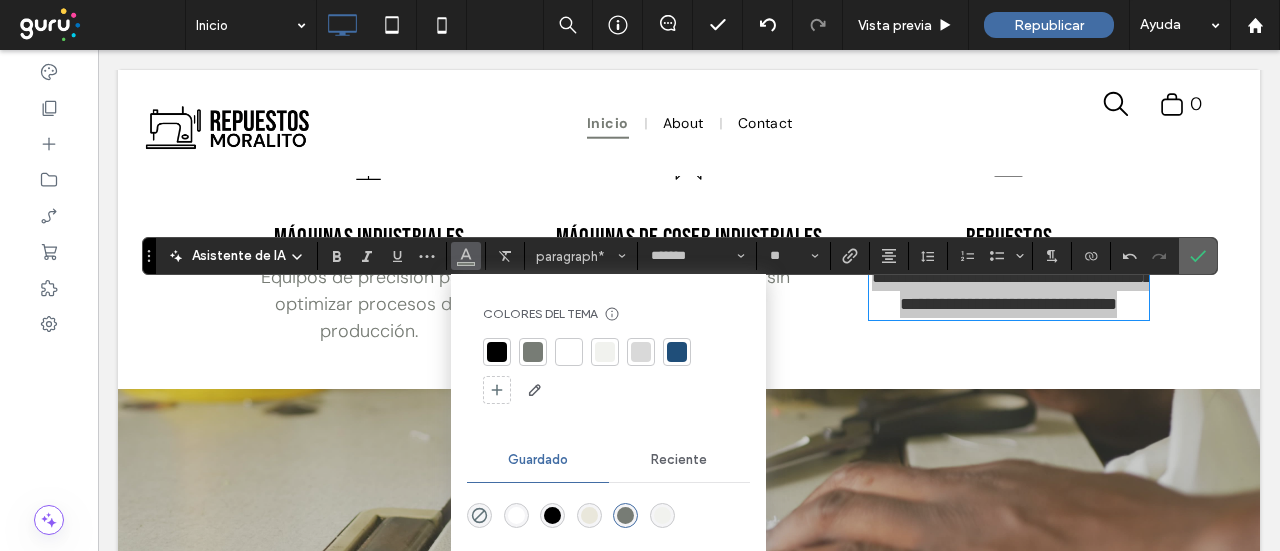click 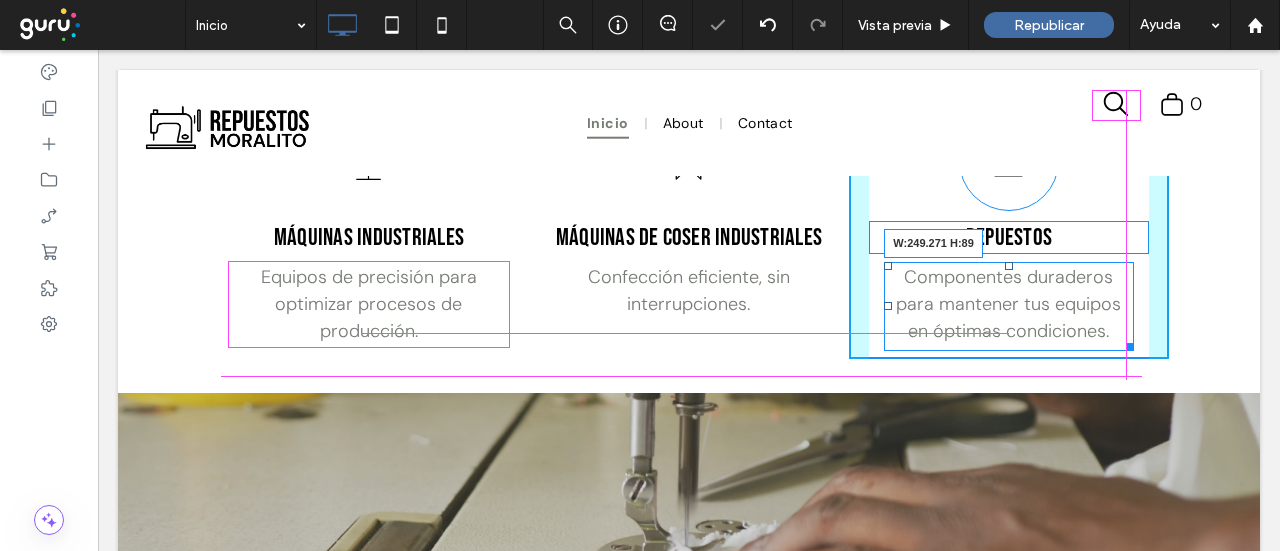 click at bounding box center (1126, 343) 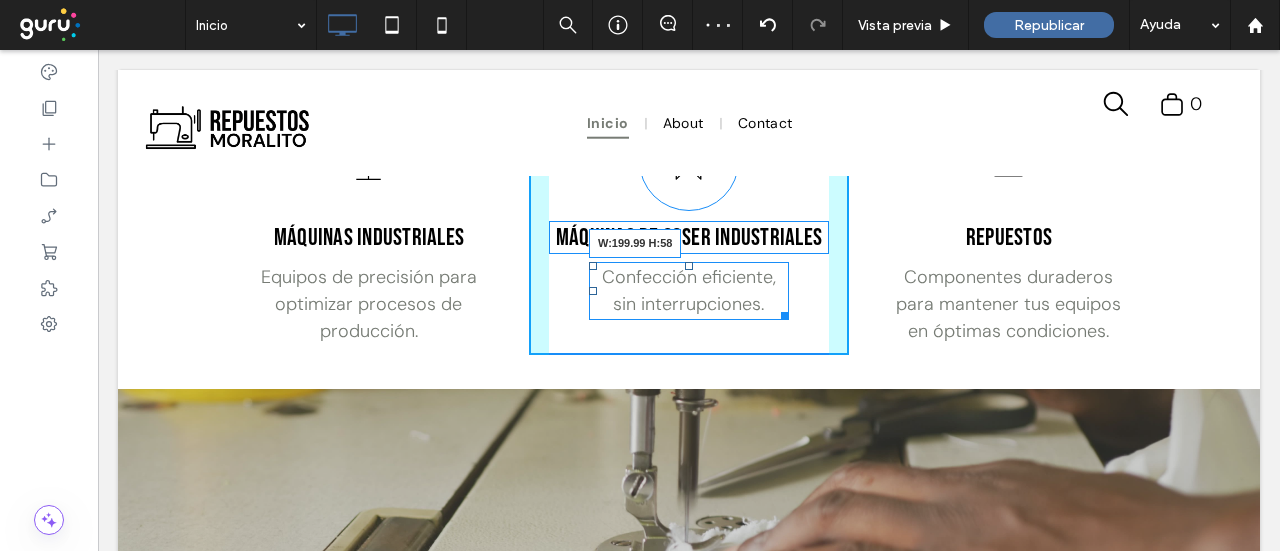 drag, startPoint x: 812, startPoint y: 343, endPoint x: 772, endPoint y: 343, distance: 40 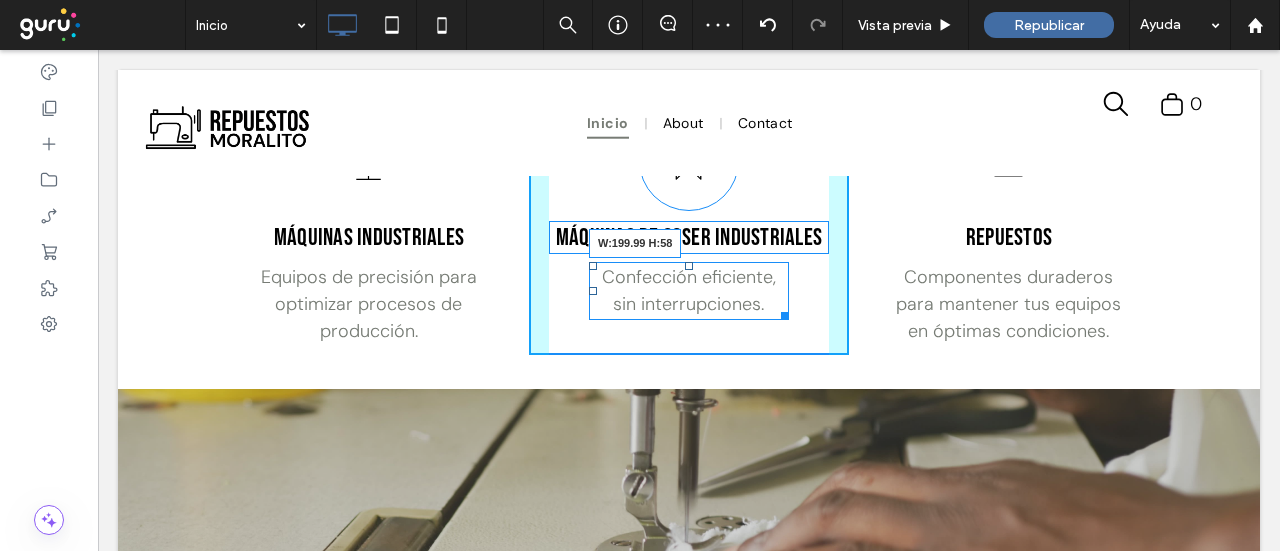 click at bounding box center [781, 312] 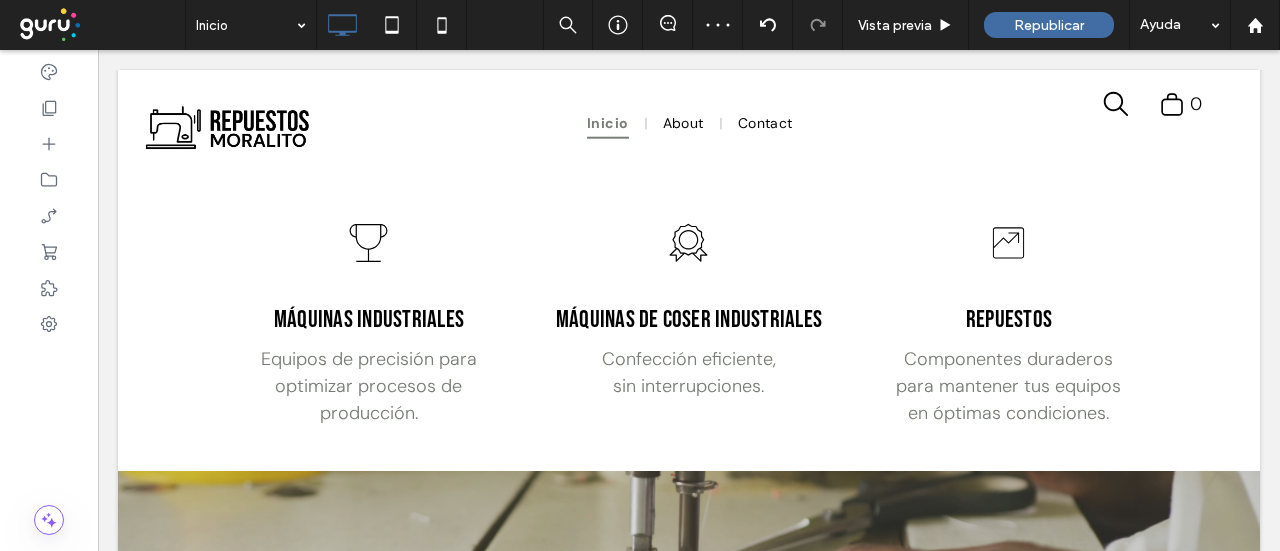 scroll, scrollTop: 2075, scrollLeft: 0, axis: vertical 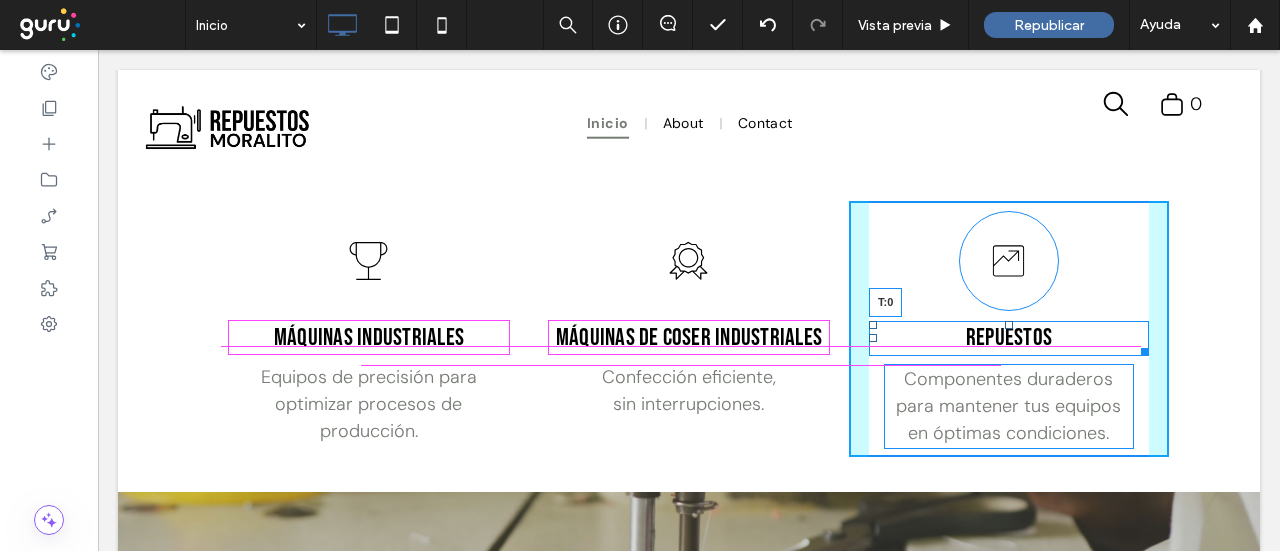 drag, startPoint x: 1000, startPoint y: 351, endPoint x: 1099, endPoint y: 402, distance: 111.364265 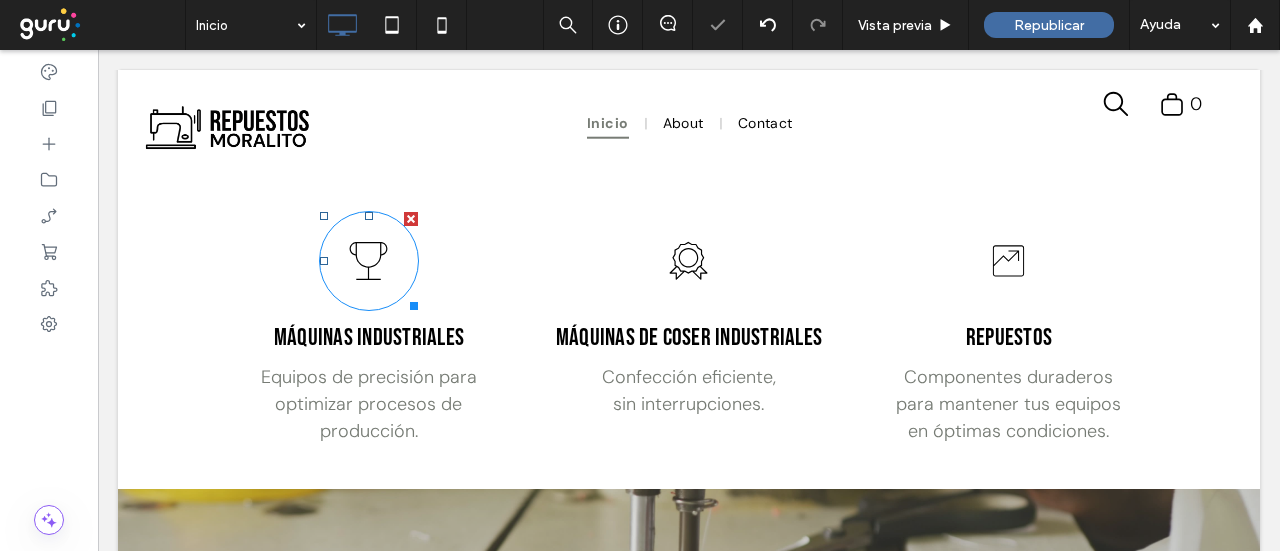 click 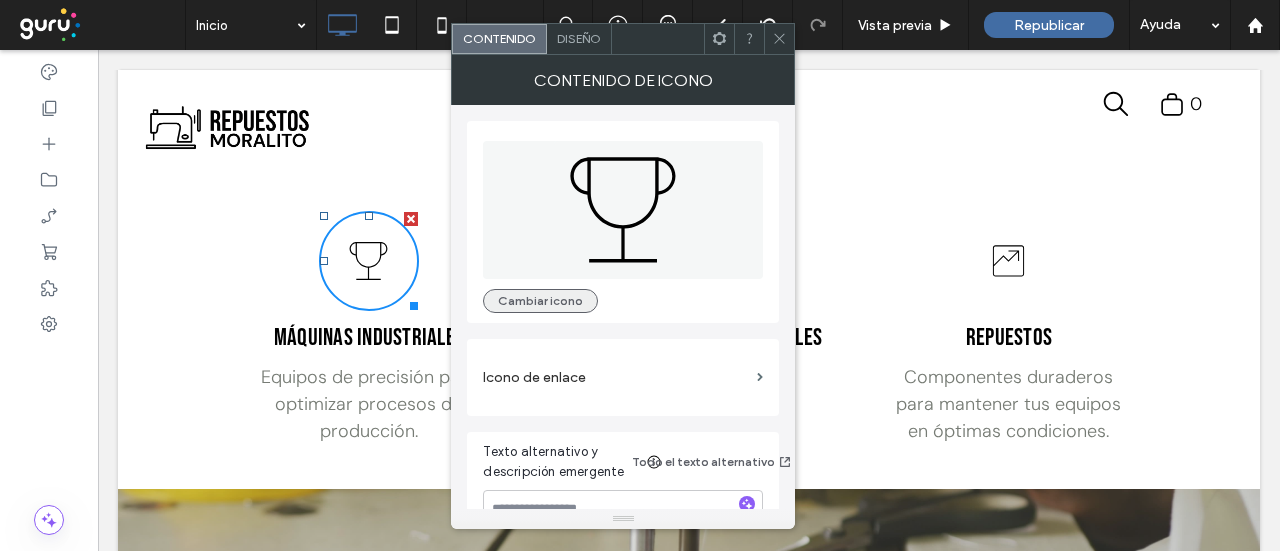 click on "Cambiar icono" at bounding box center (540, 301) 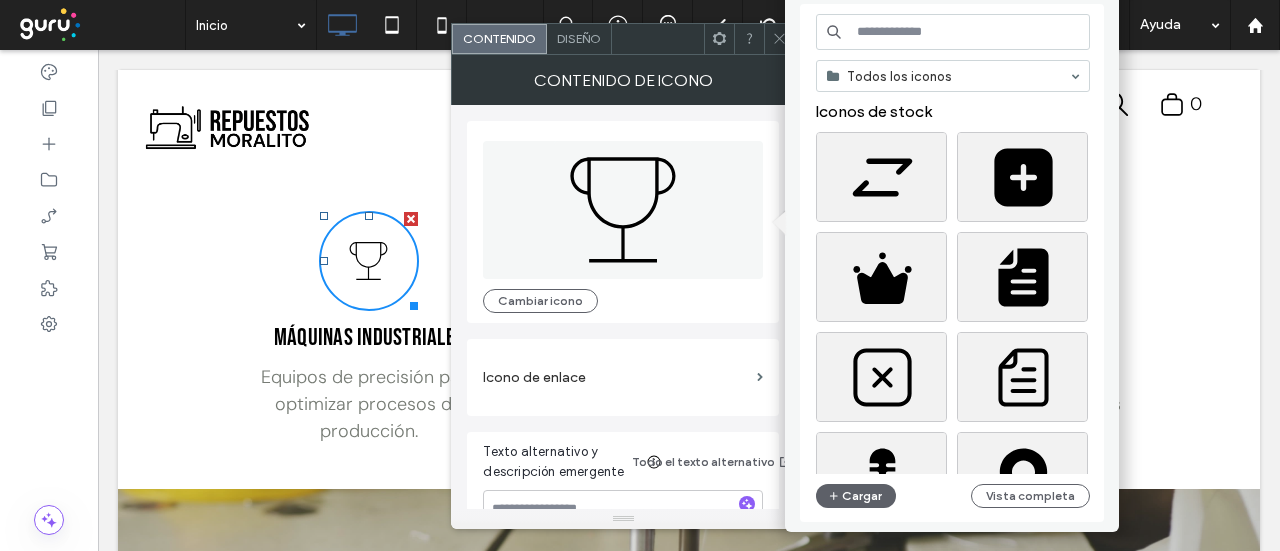 click at bounding box center [953, 32] 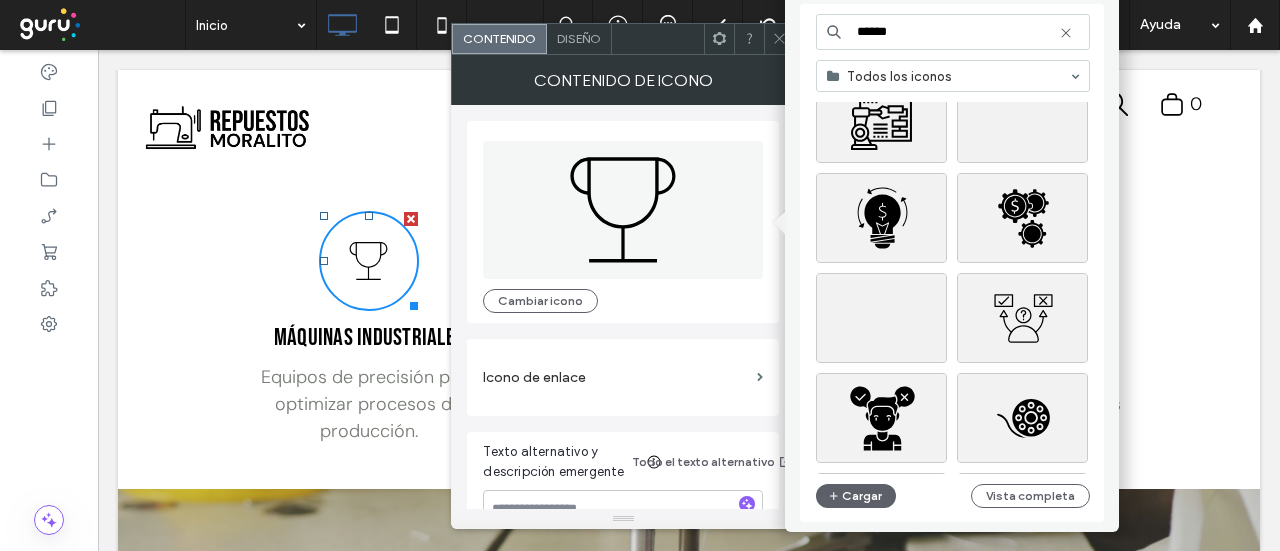 scroll, scrollTop: 200, scrollLeft: 0, axis: vertical 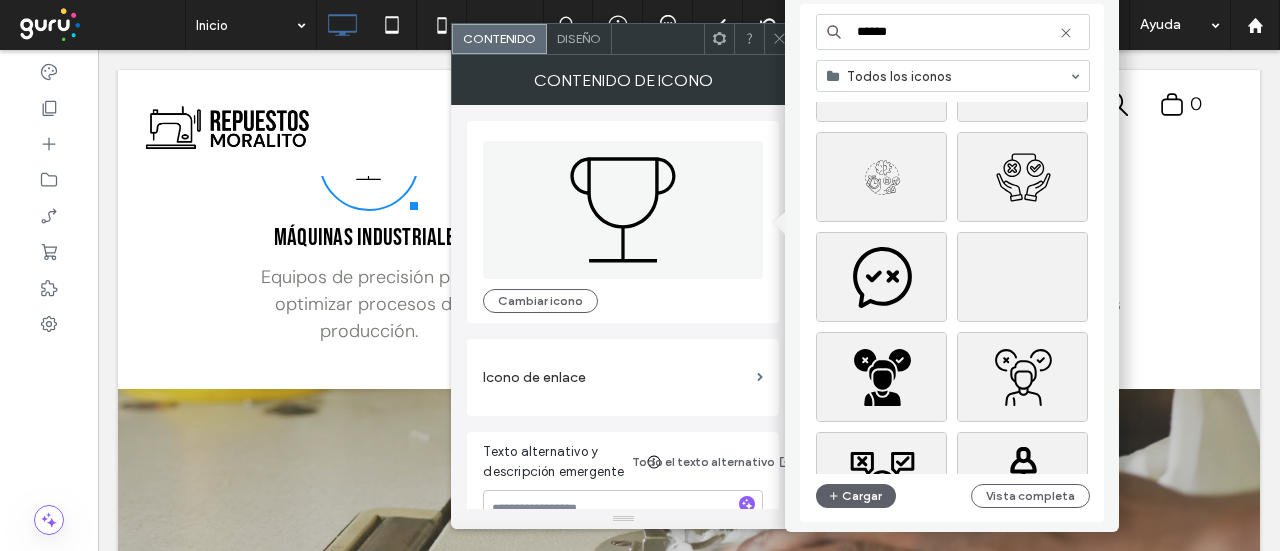 drag, startPoint x: 934, startPoint y: 39, endPoint x: 762, endPoint y: 26, distance: 172.49059 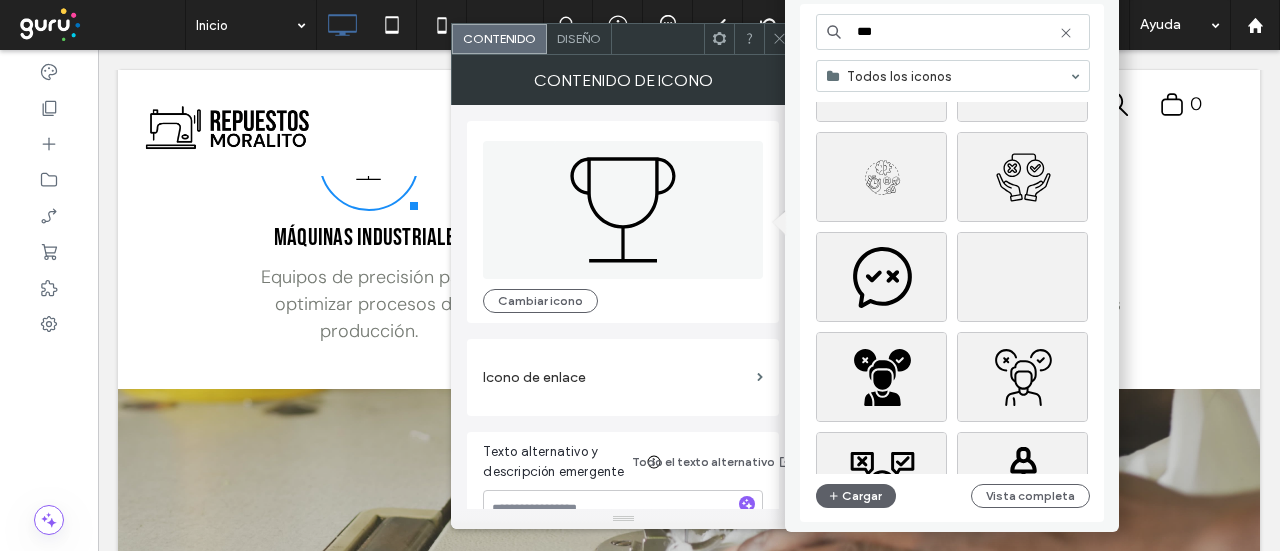 type on "***" 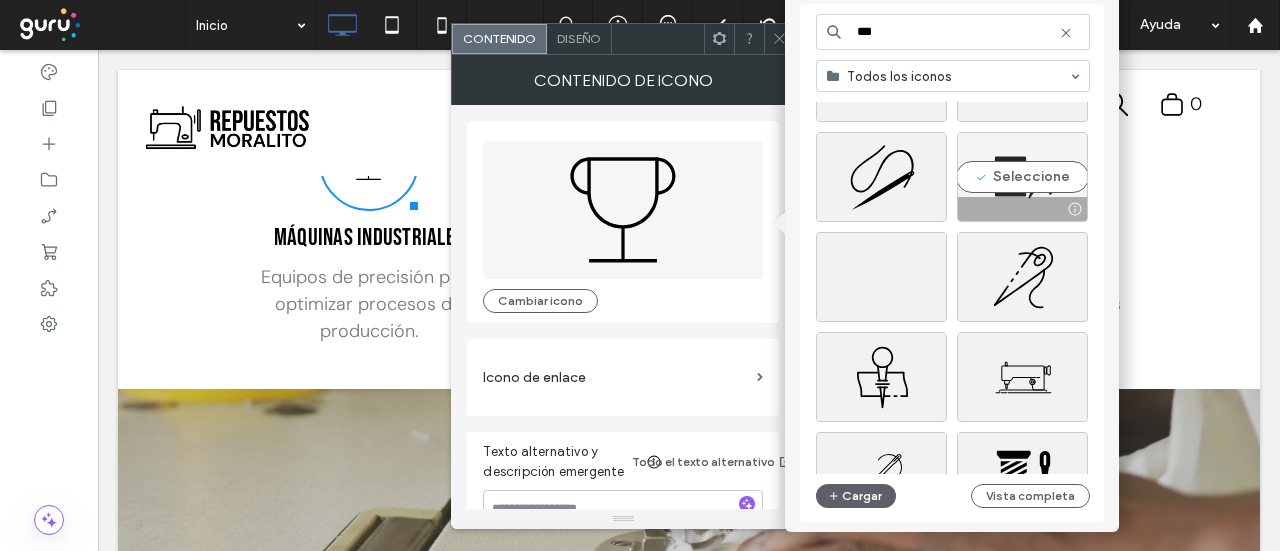 scroll, scrollTop: 500, scrollLeft: 0, axis: vertical 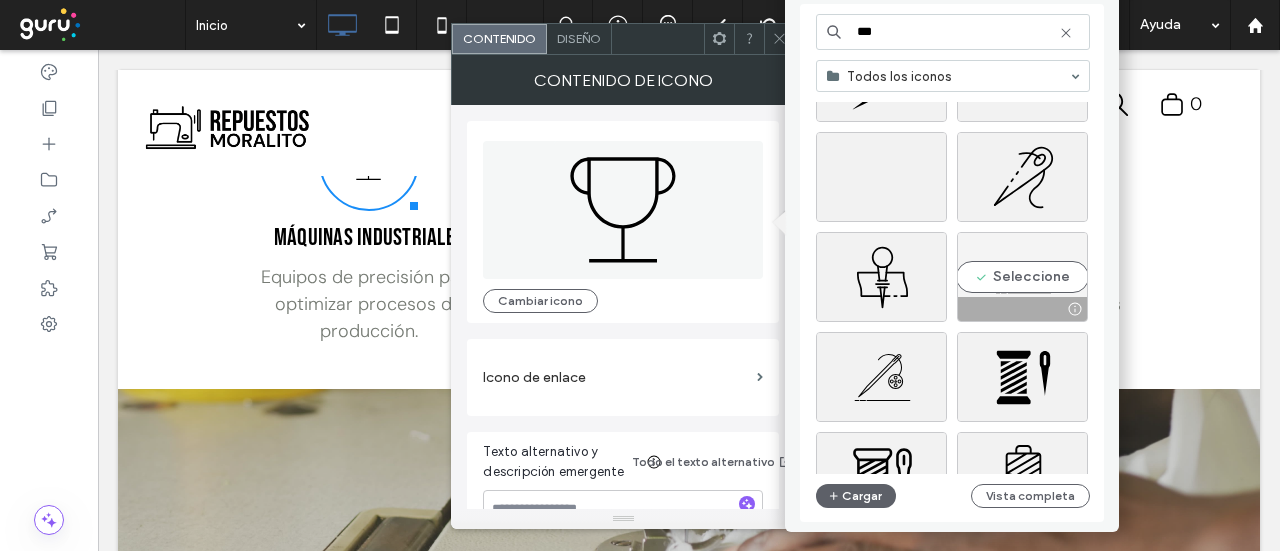 click on "Seleccione" at bounding box center [1022, 277] 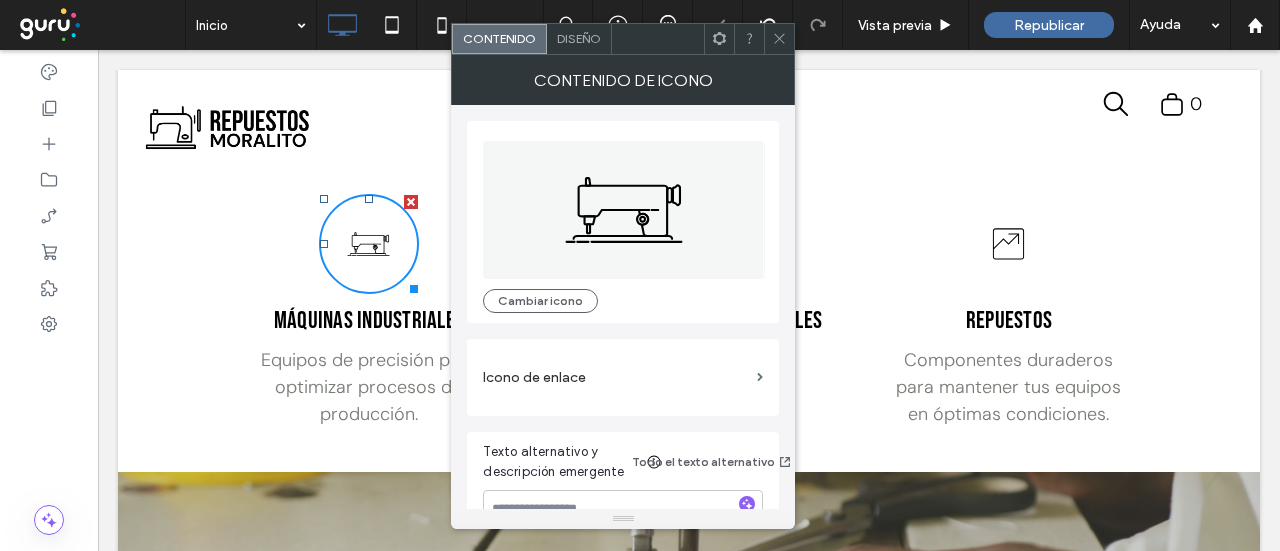 scroll, scrollTop: 1975, scrollLeft: 0, axis: vertical 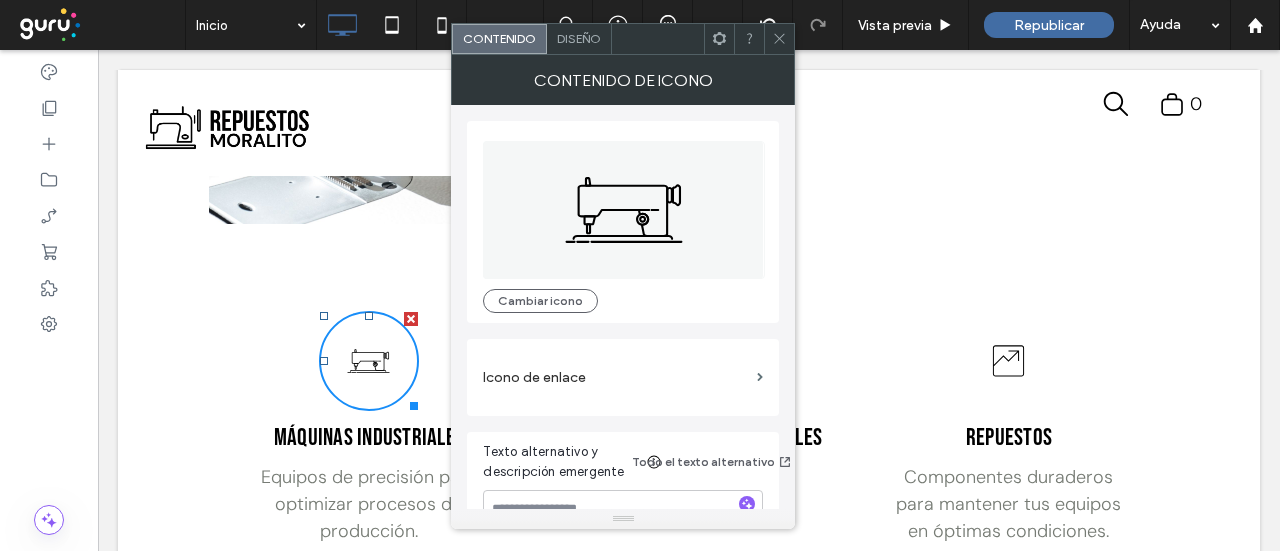 click on "Diseño" at bounding box center [579, 38] 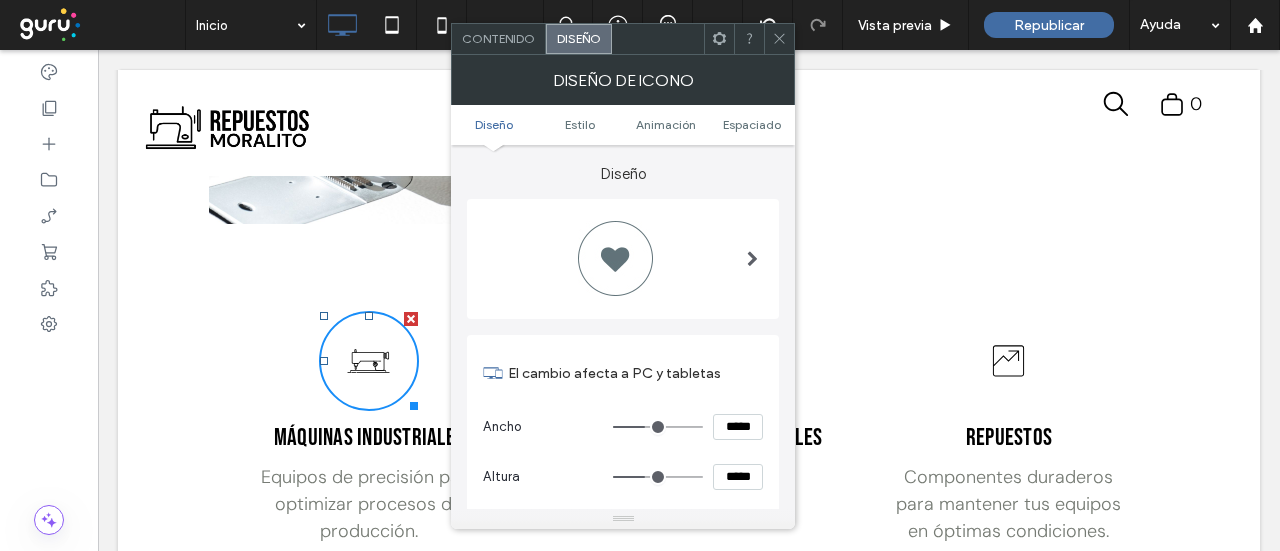 click at bounding box center [752, 259] 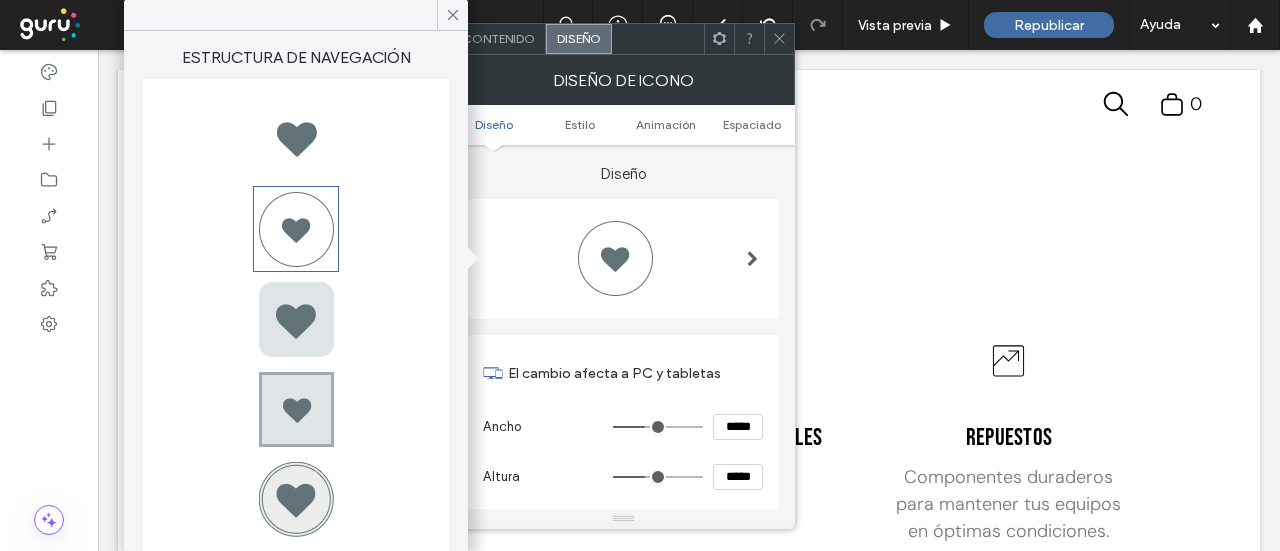 click at bounding box center [296, 139] 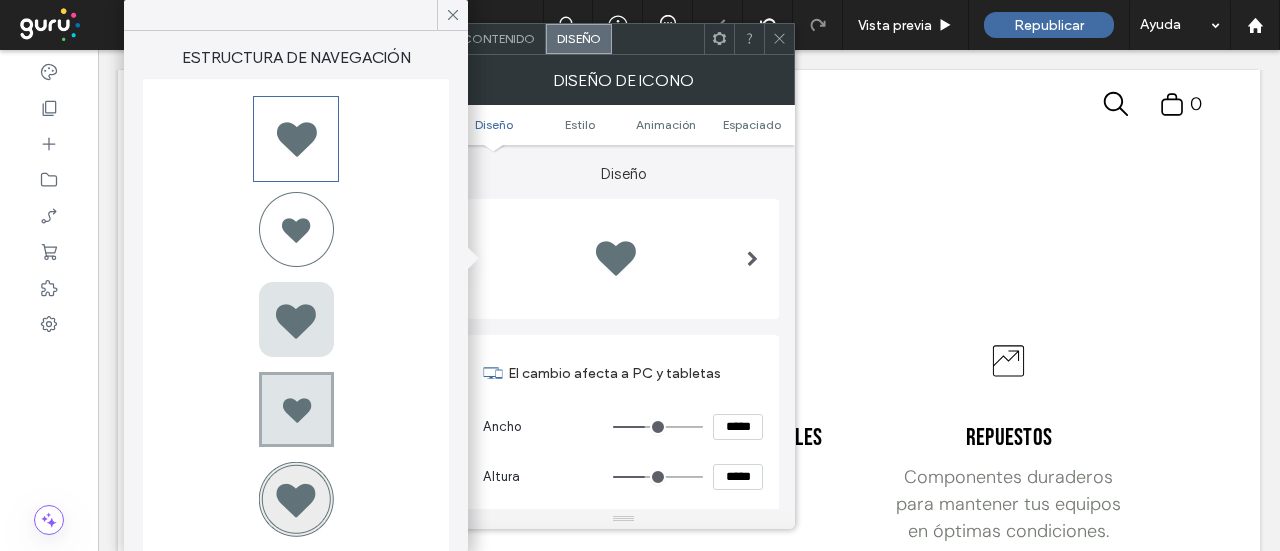type on "*" 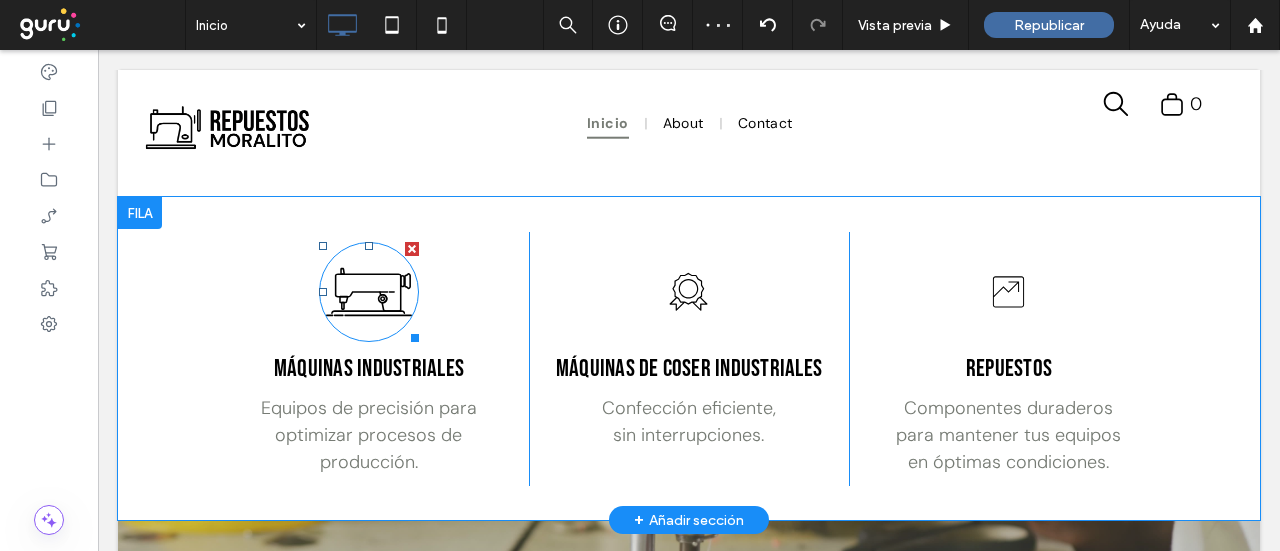 scroll, scrollTop: 2075, scrollLeft: 0, axis: vertical 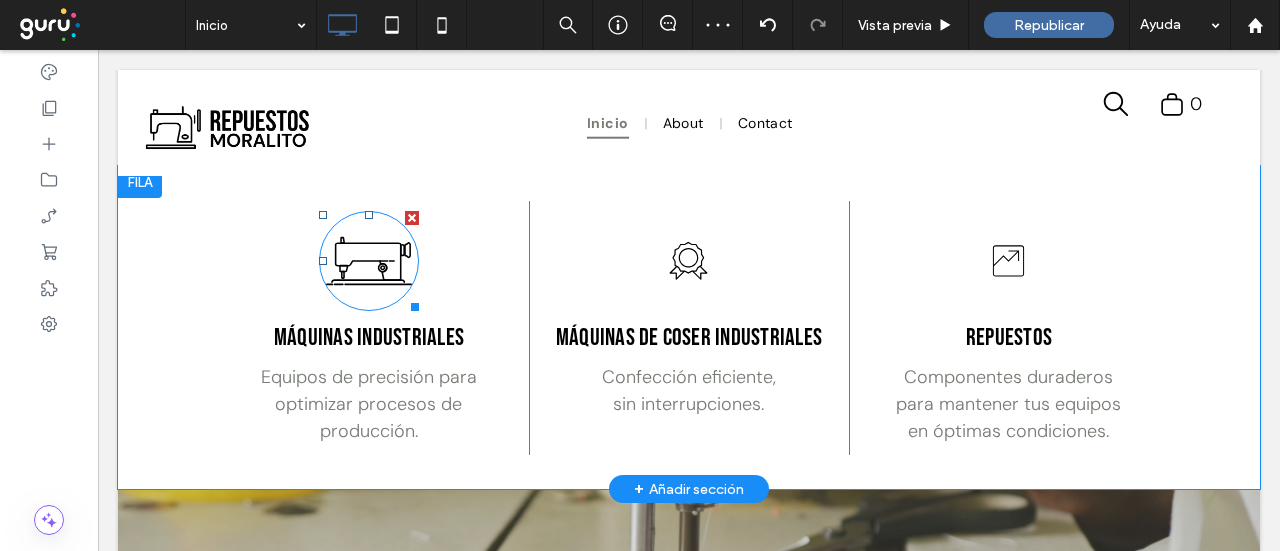 click 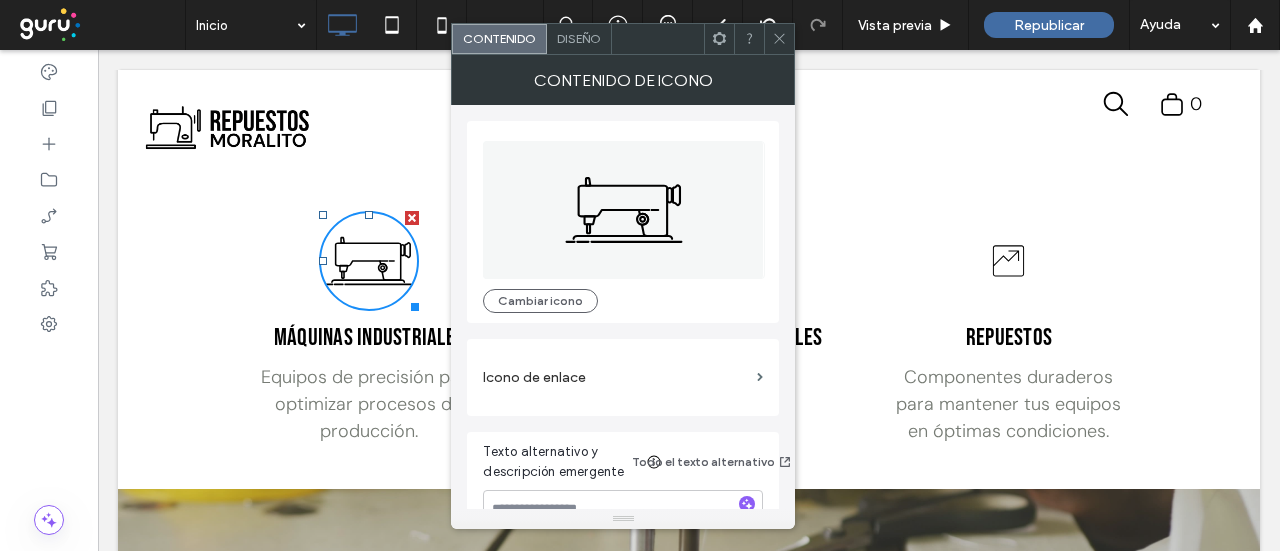 click on "Diseño" at bounding box center (579, 38) 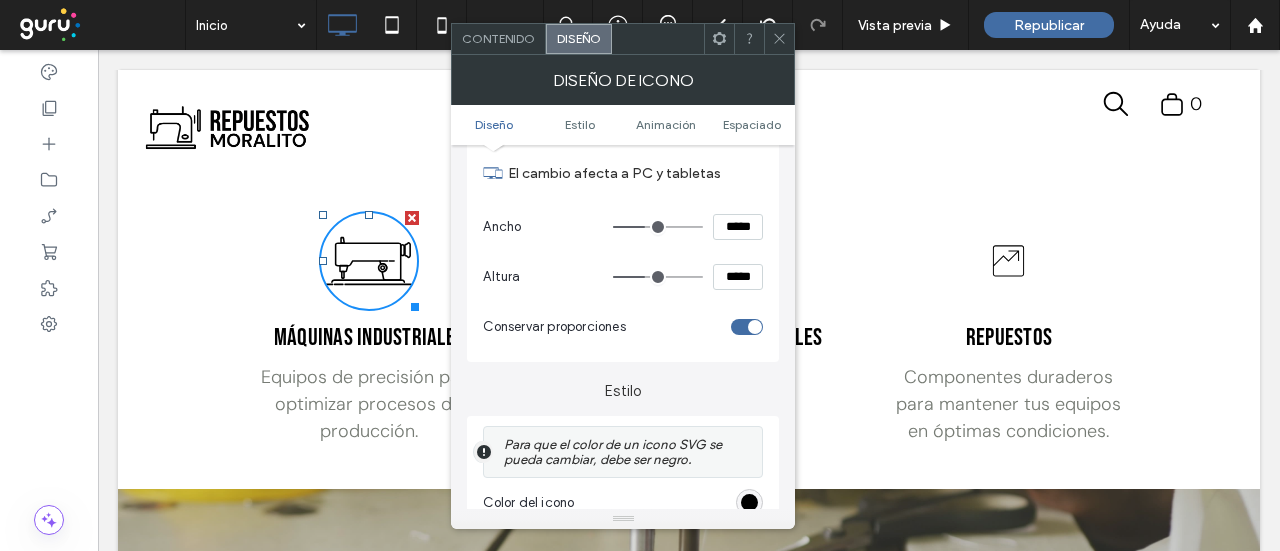 scroll, scrollTop: 300, scrollLeft: 0, axis: vertical 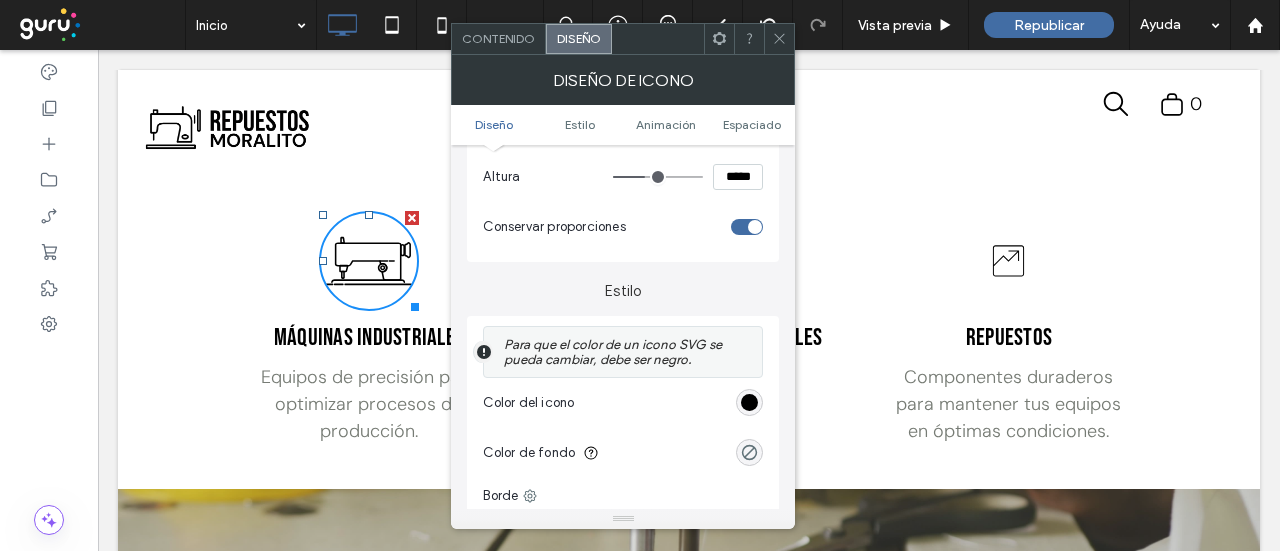 click at bounding box center [749, 402] 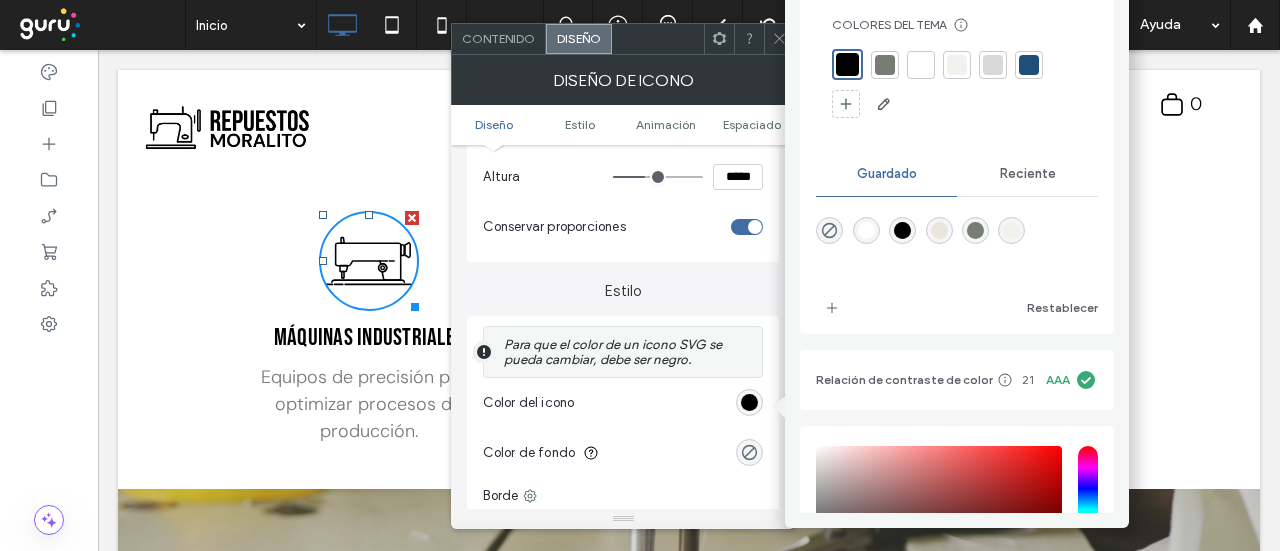 drag, startPoint x: 879, startPoint y: 74, endPoint x: 851, endPoint y: 60, distance: 31.304953 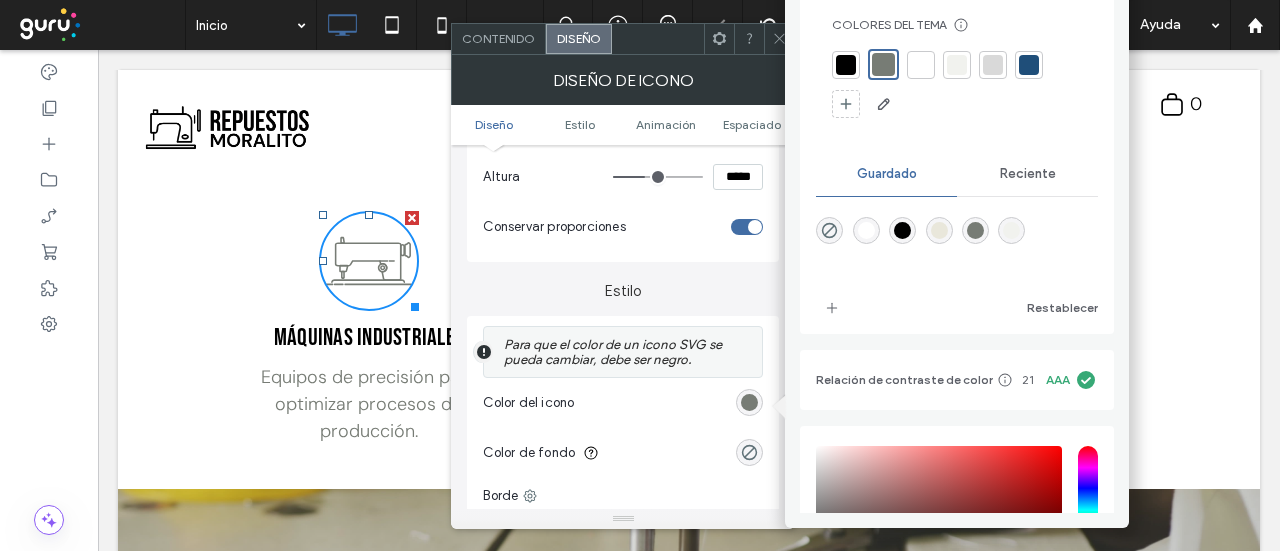 click 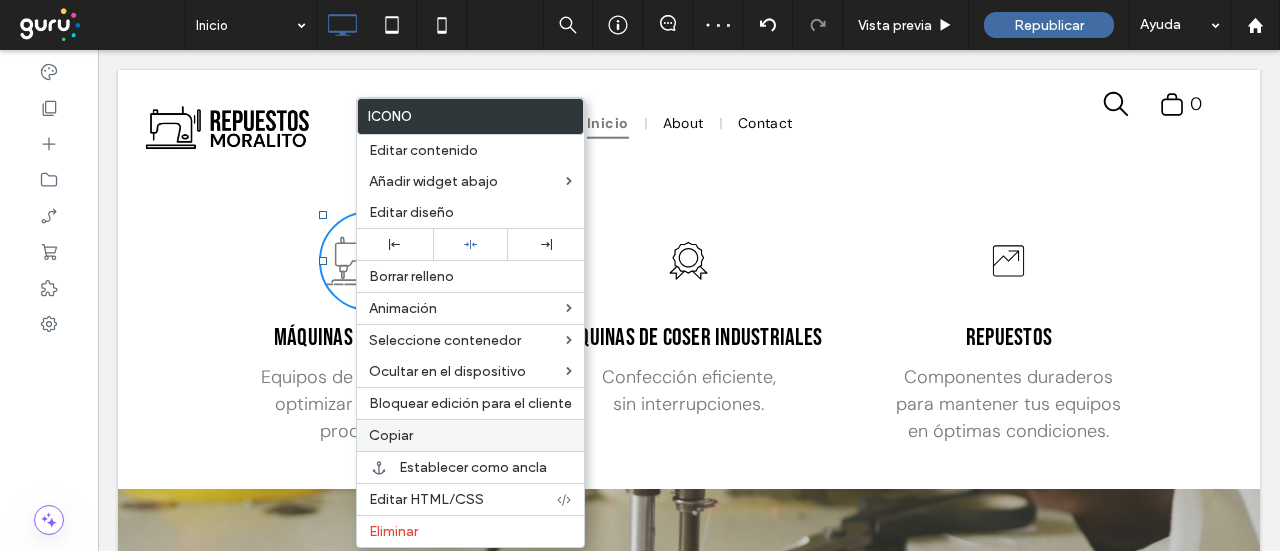 click on "Copiar" at bounding box center [470, 435] 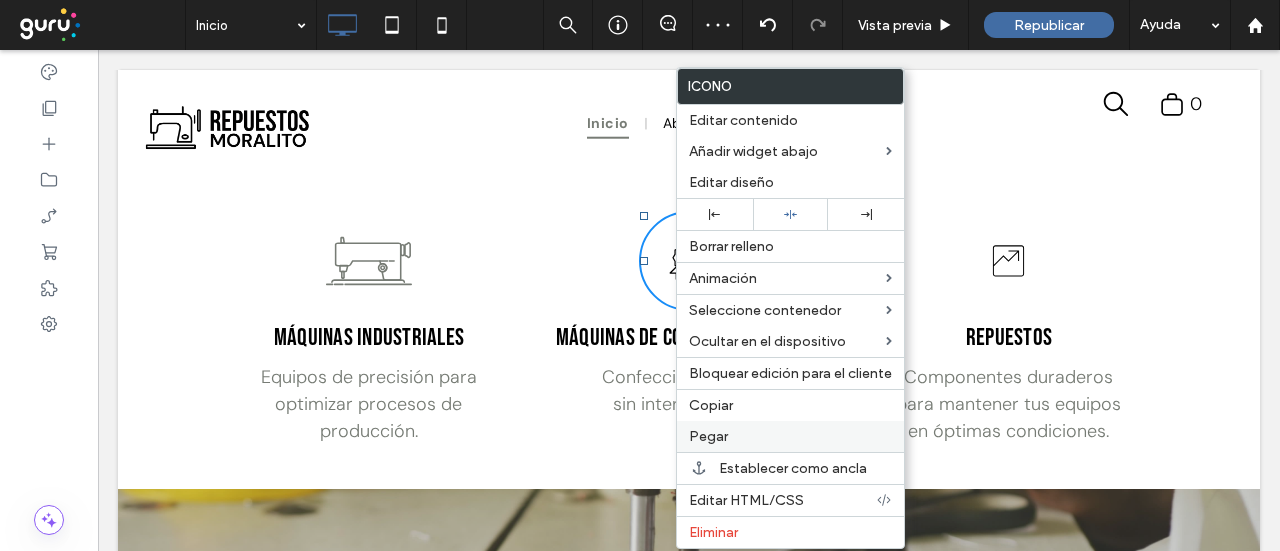 click on "Pegar" at bounding box center (790, 436) 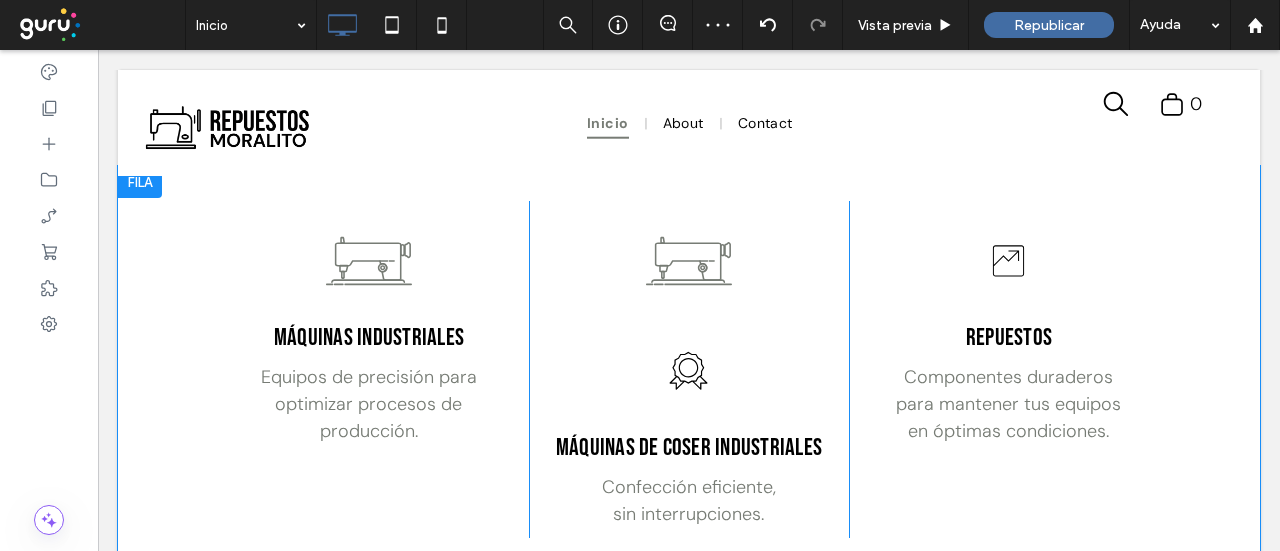 click on "máquinas de coser industriales   Confección eficiente, sin interrupciones. Click To Paste" at bounding box center [689, 369] 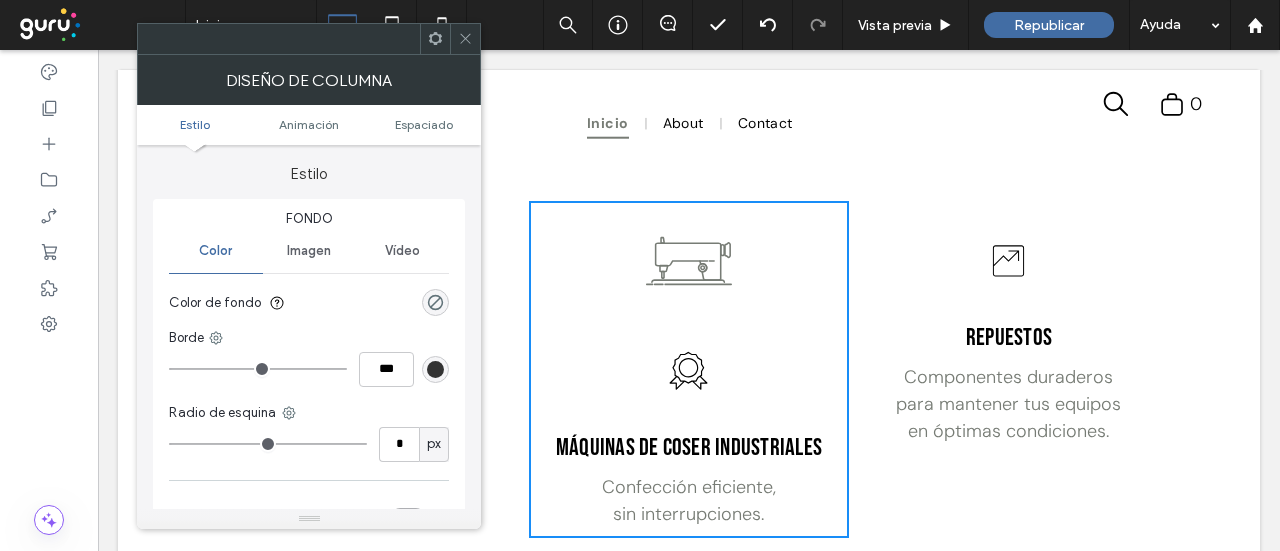 drag, startPoint x: 464, startPoint y: 45, endPoint x: 642, endPoint y: 254, distance: 274.52686 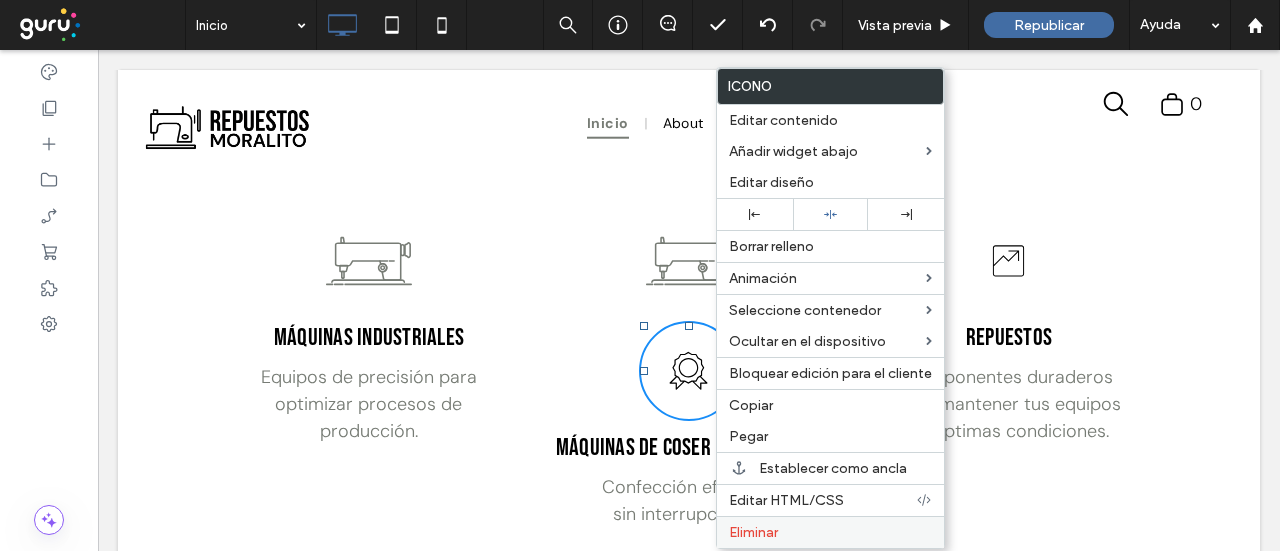 click on "Eliminar" at bounding box center (753, 532) 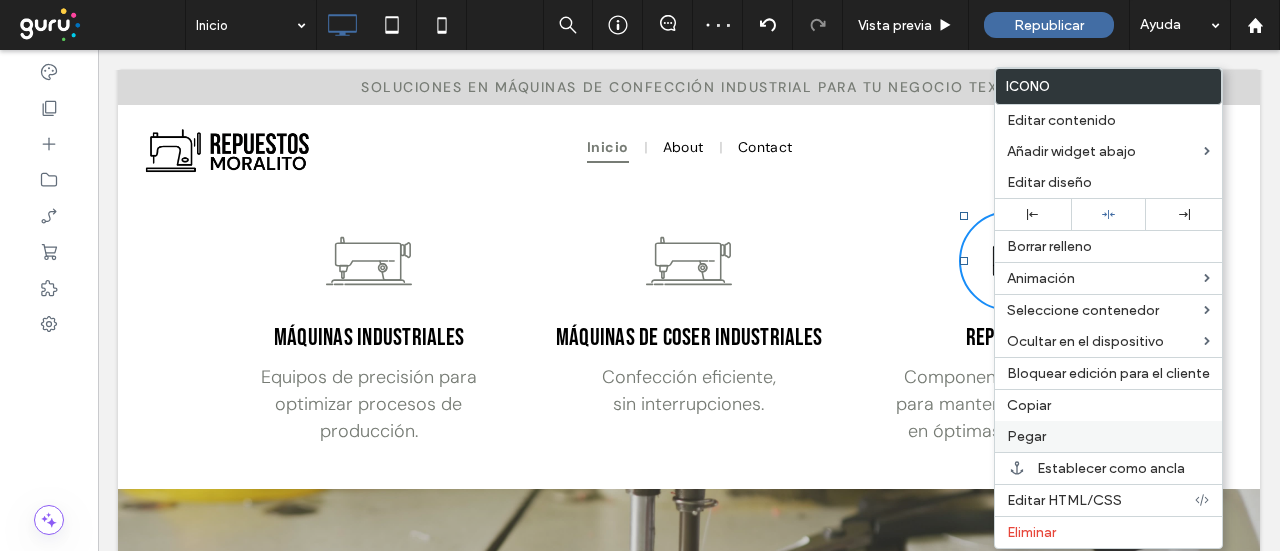 click on "Pegar" at bounding box center (1026, 436) 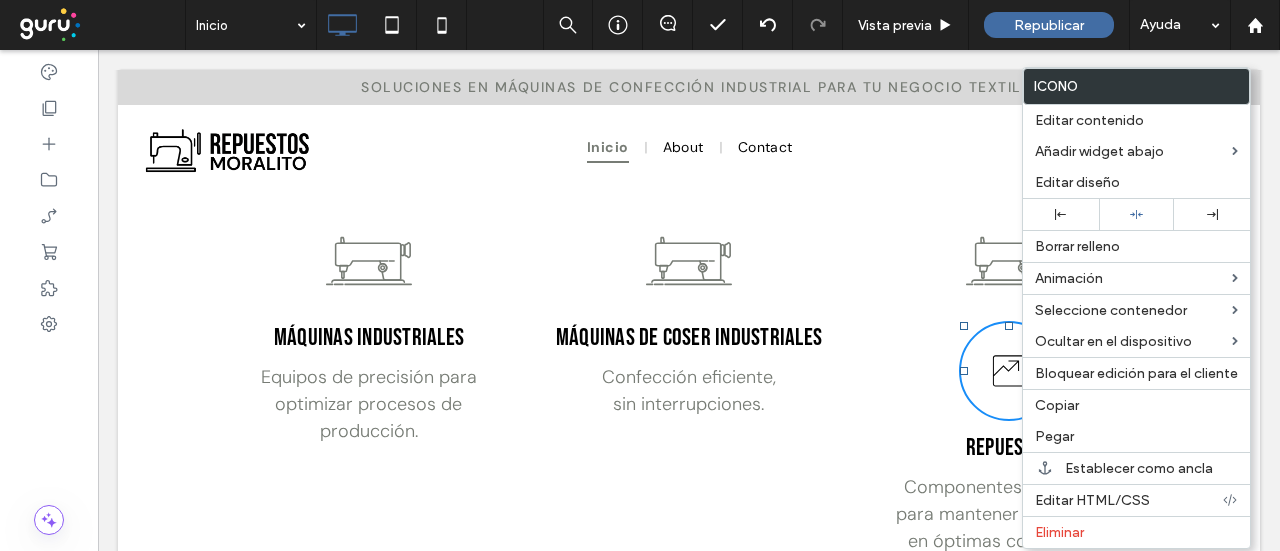 click on "Eliminar" at bounding box center [1059, 532] 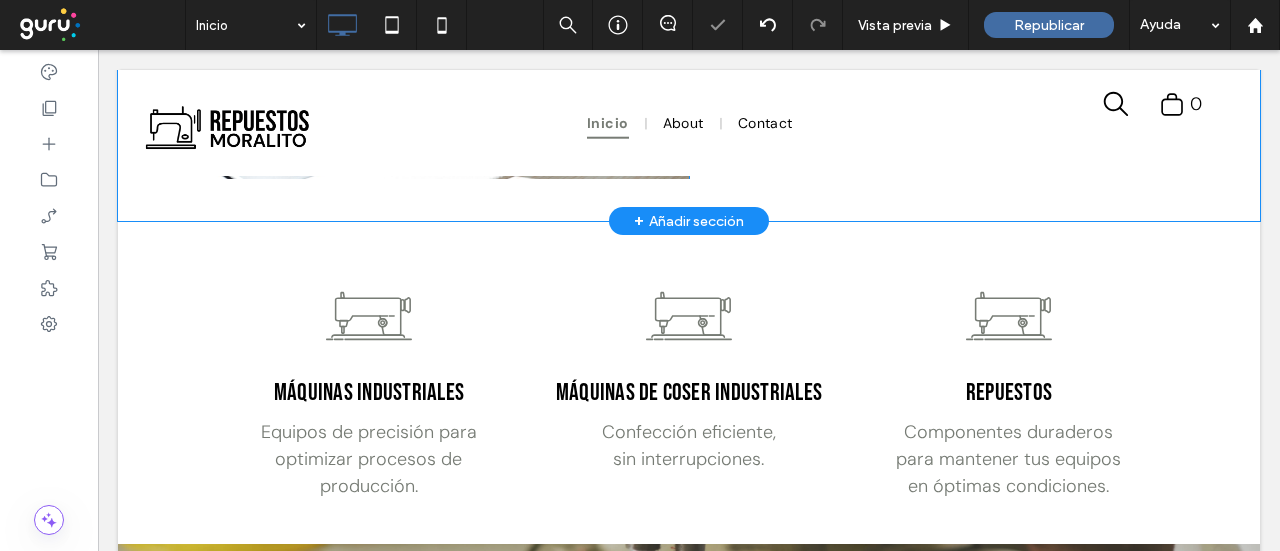 scroll, scrollTop: 1975, scrollLeft: 0, axis: vertical 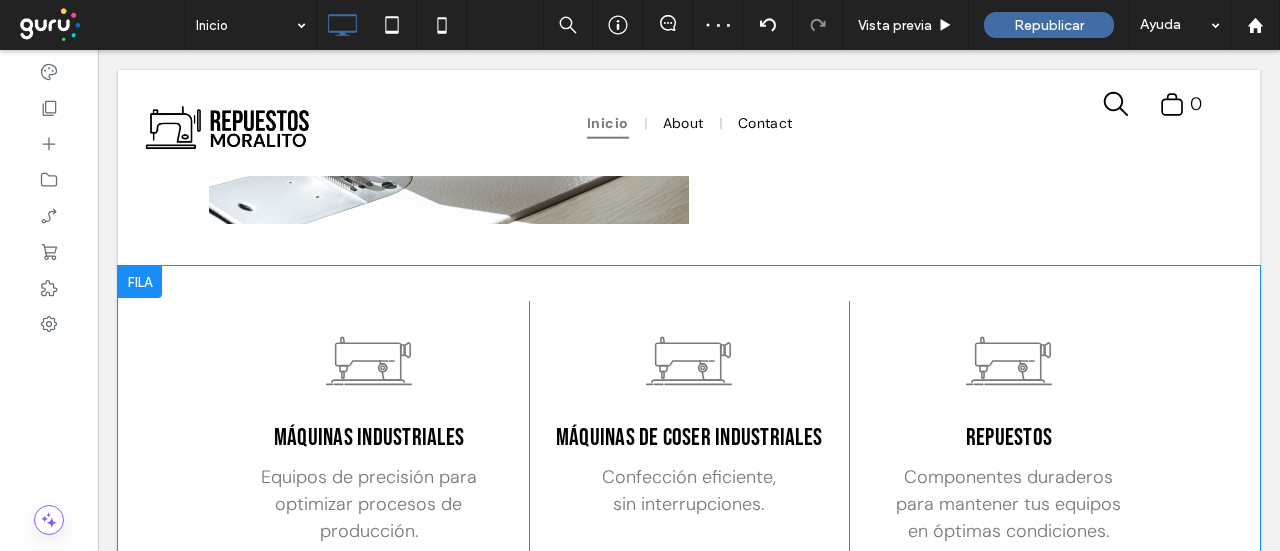 click on "Máquinas industriales   Equipos de precisión para optimizar procesos de producción. Click To Paste" at bounding box center (369, 428) 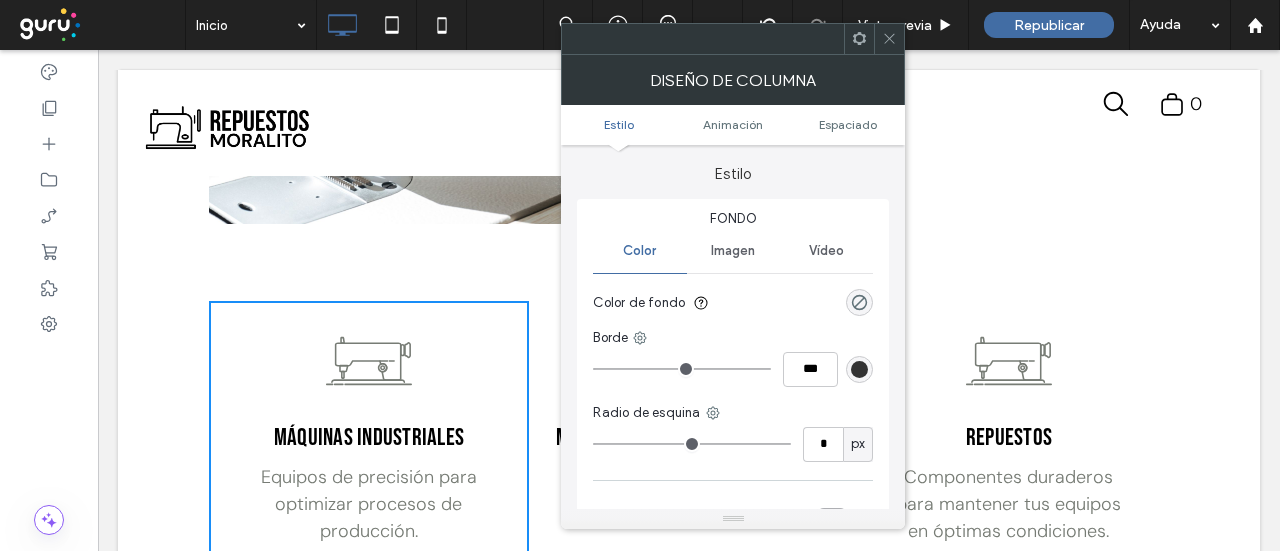 click 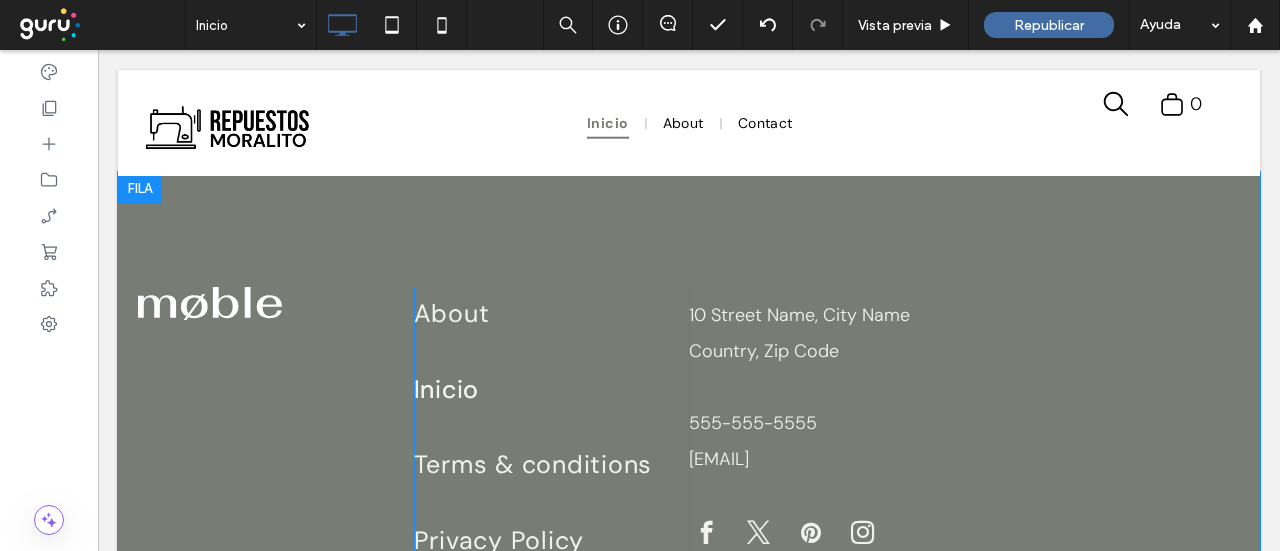 scroll, scrollTop: 2635, scrollLeft: 0, axis: vertical 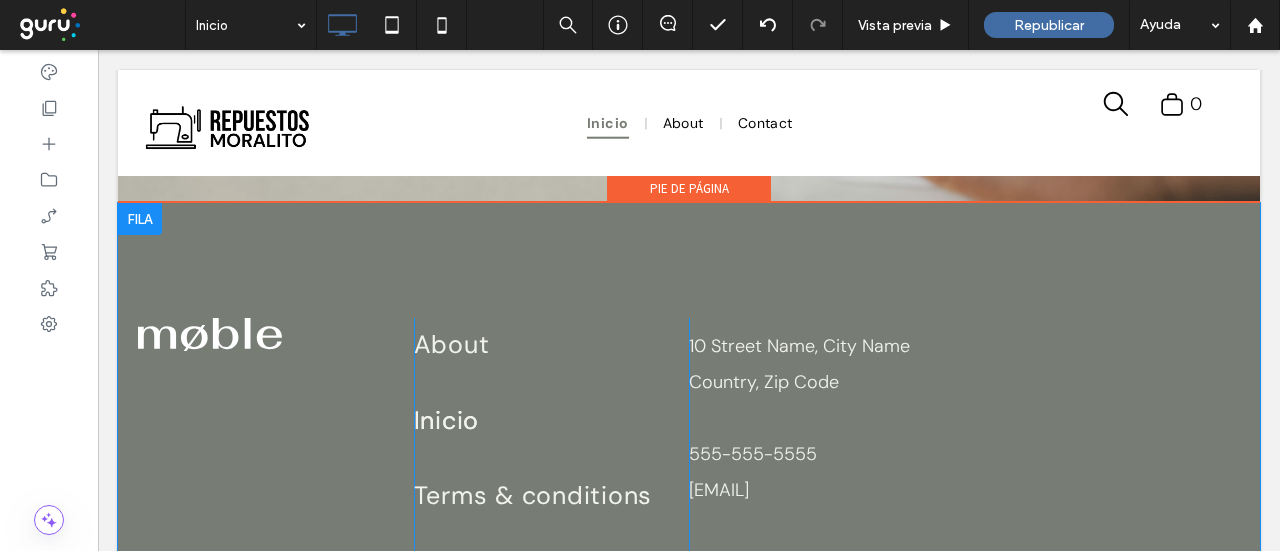 click at bounding box center [140, 219] 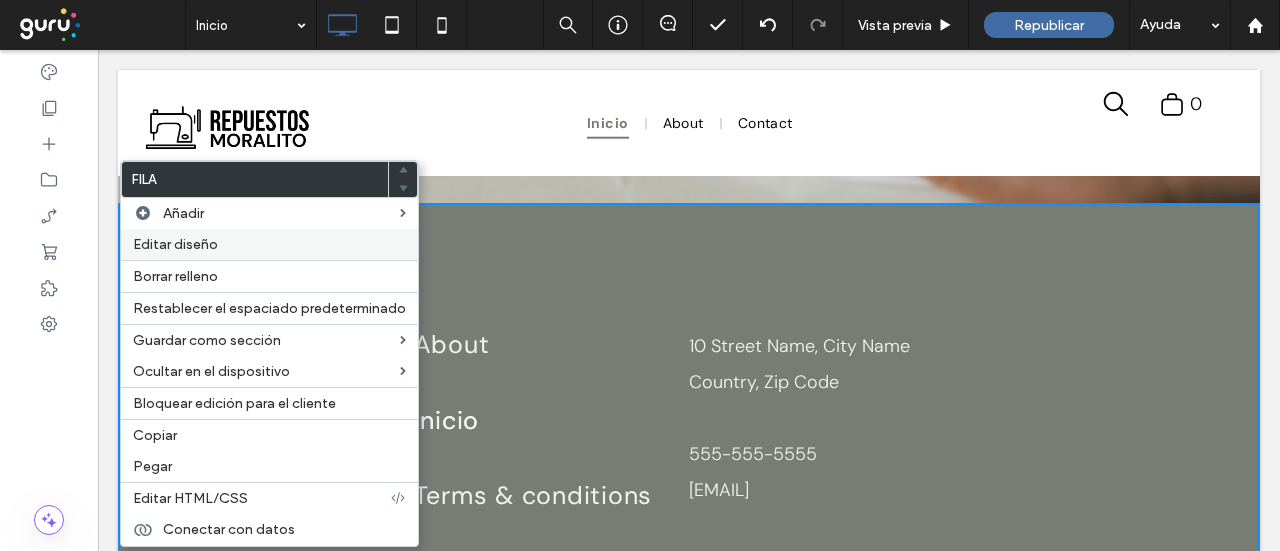 click on "Editar diseño" at bounding box center (175, 244) 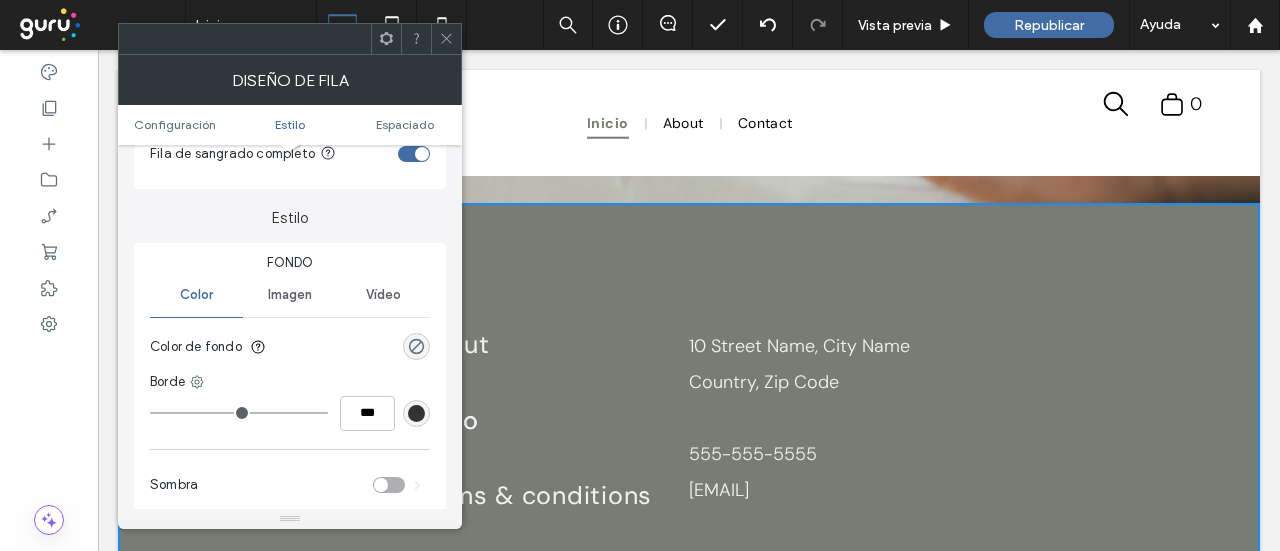 scroll, scrollTop: 100, scrollLeft: 0, axis: vertical 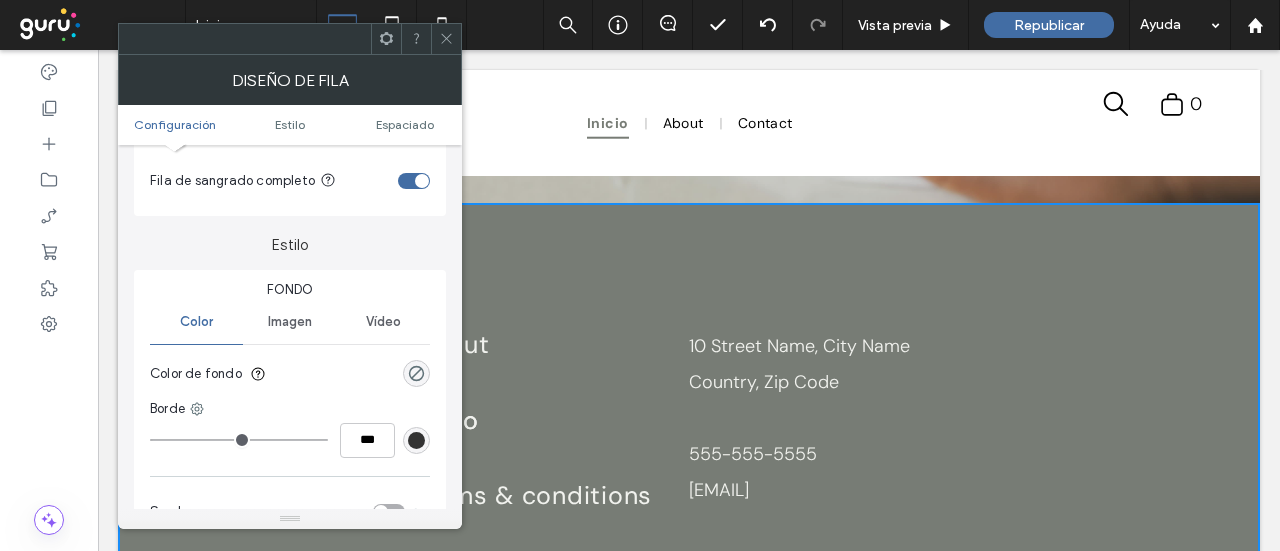 click 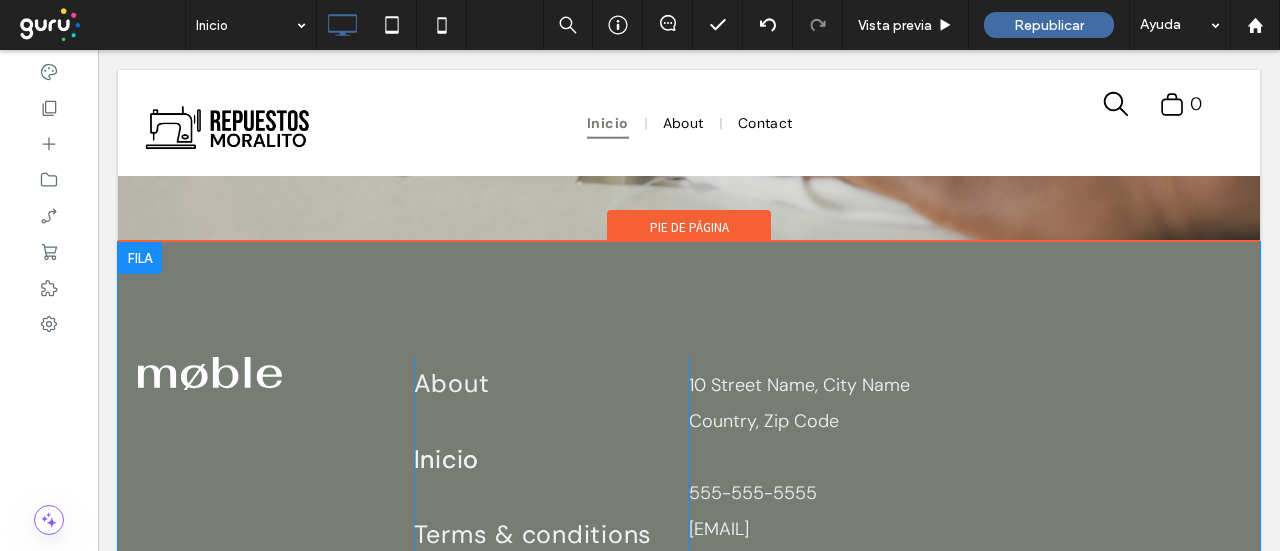 scroll, scrollTop: 2535, scrollLeft: 0, axis: vertical 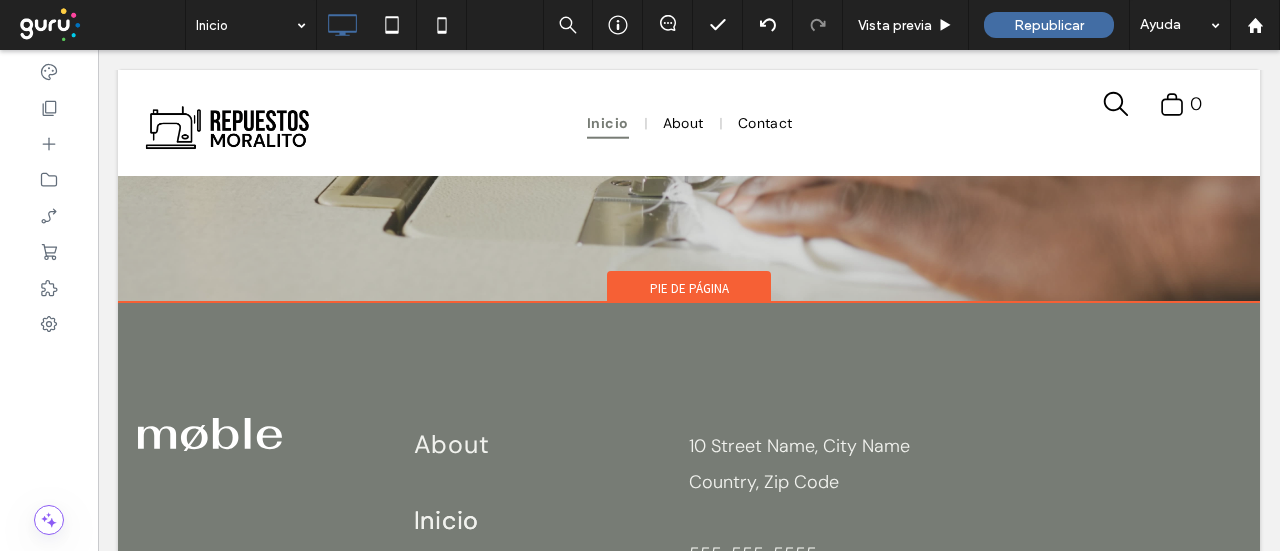 click on "Pie de página" at bounding box center (689, 286) 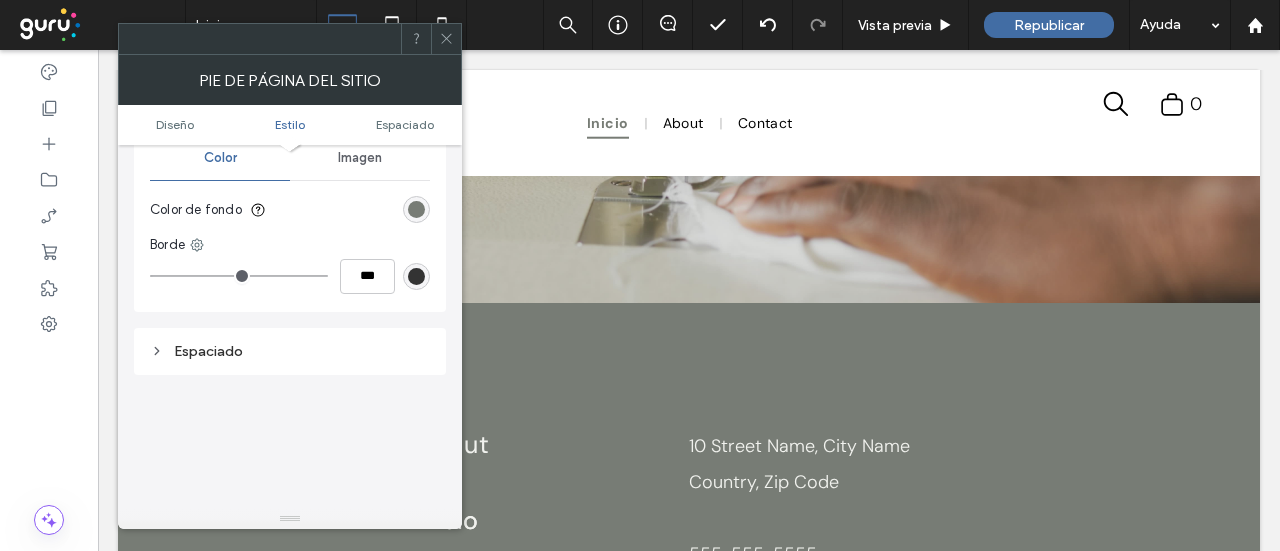 scroll, scrollTop: 300, scrollLeft: 0, axis: vertical 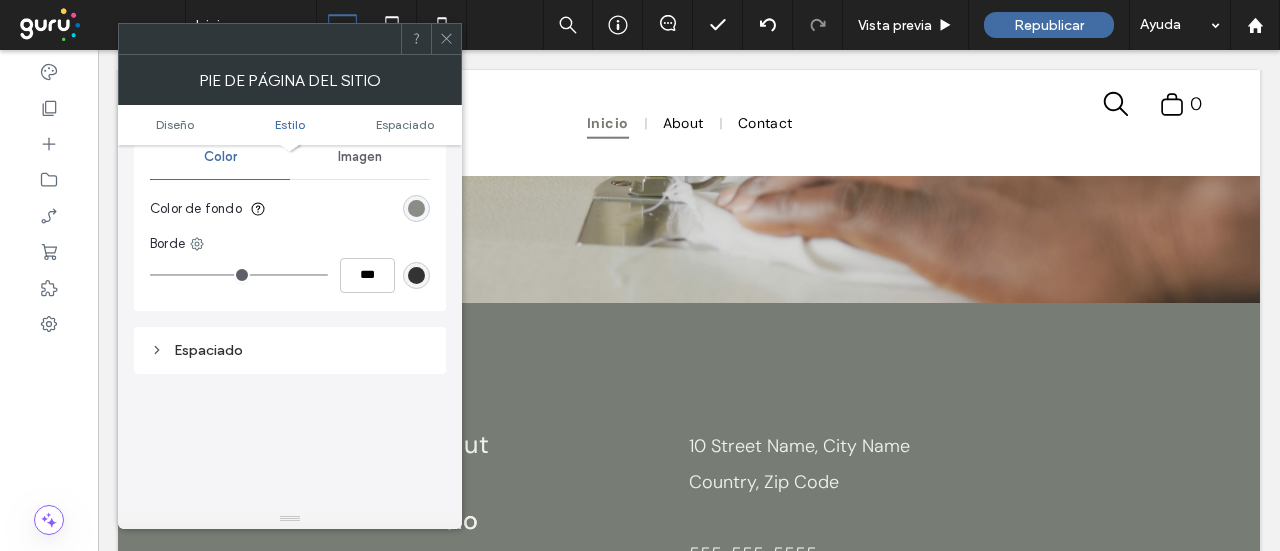 click at bounding box center [416, 208] 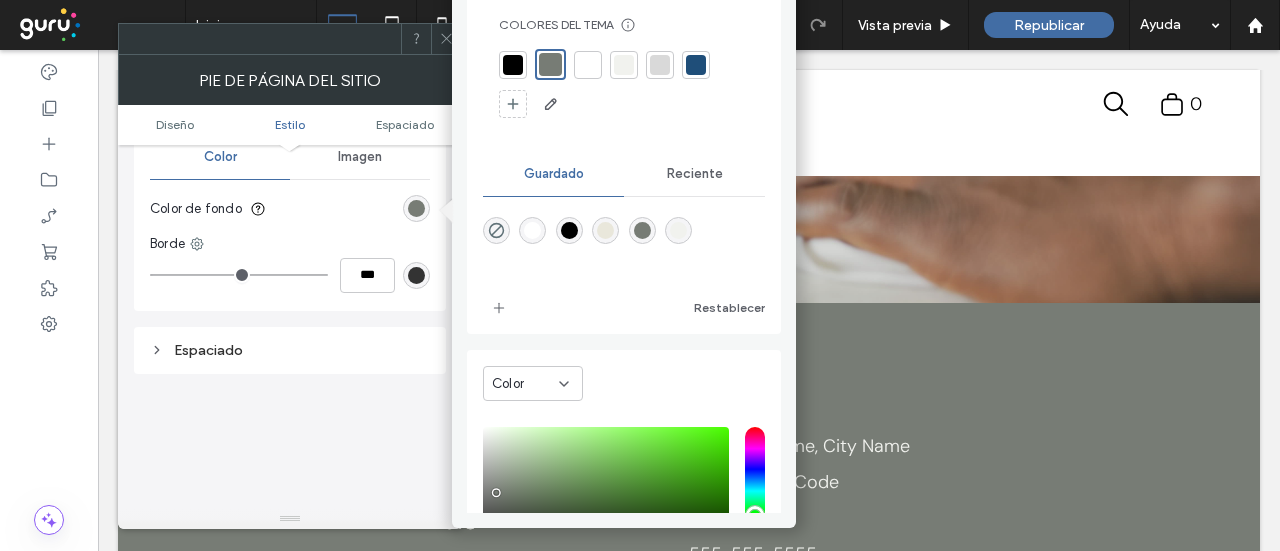 click at bounding box center [513, 65] 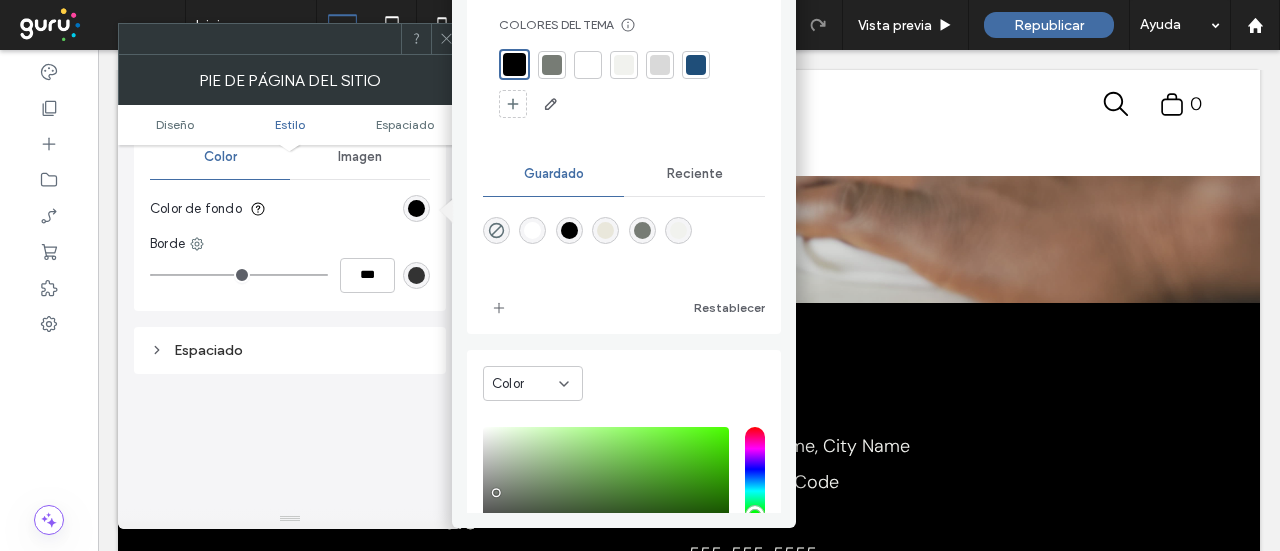 click 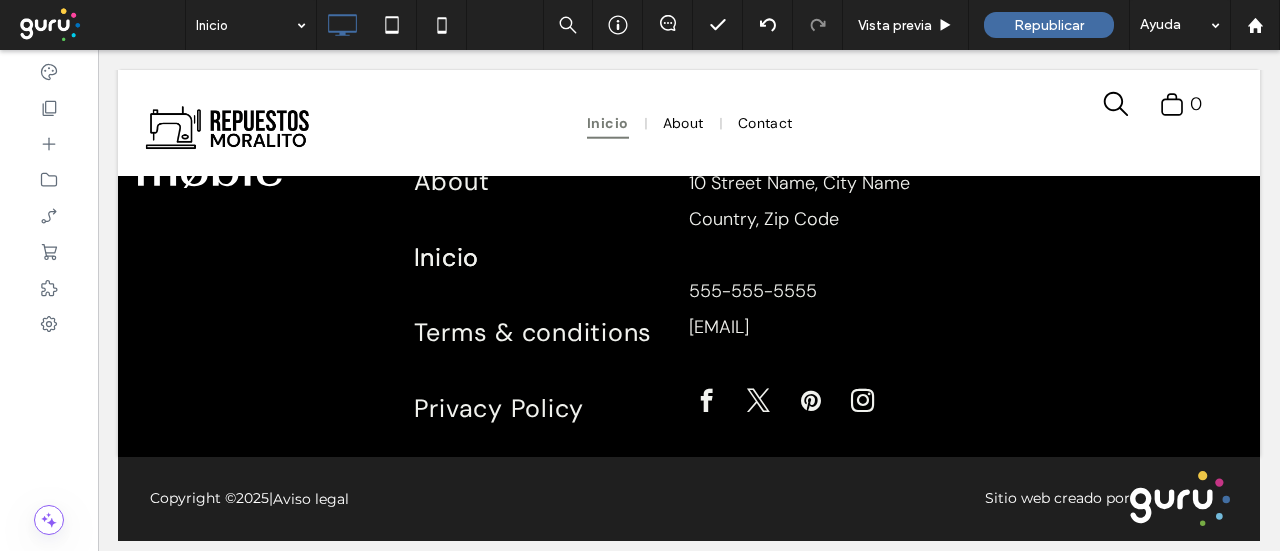 scroll, scrollTop: 2800, scrollLeft: 0, axis: vertical 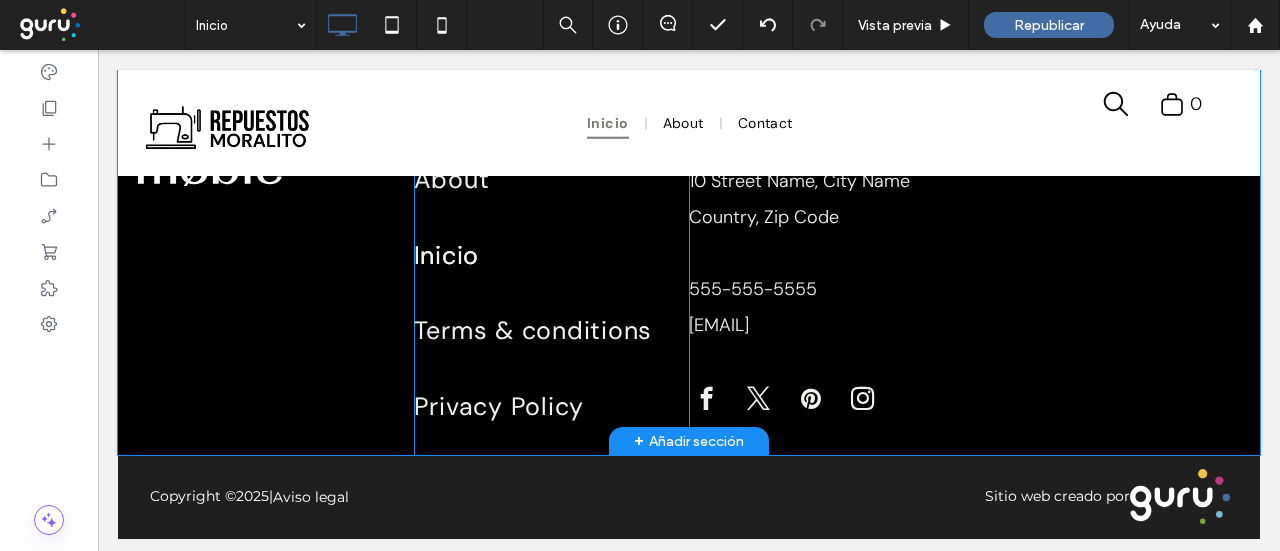 click on "Click To Paste     Click To Paste
About
Inicio
Terms & conditions
Privacy Policy
Click To Paste     Click To Paste
10 Street Name, City Name  Country, Zip Code 555-555-5555 myemail@mailservice.com
Click To Paste     Click To Paste
+ Añadir sección" at bounding box center [689, 246] 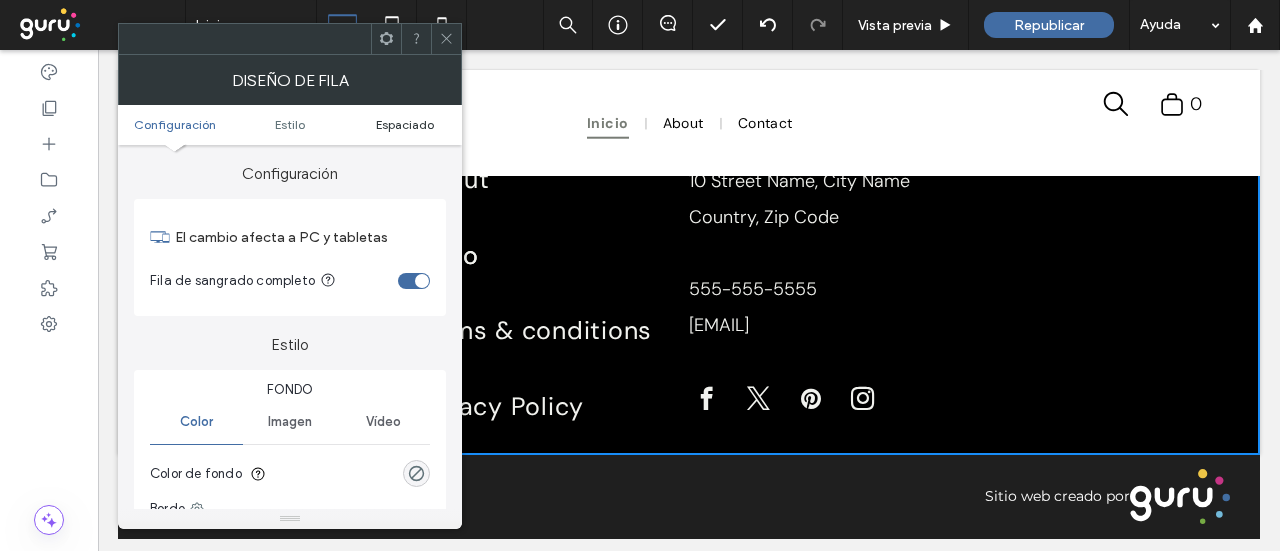 click on "Espaciado" at bounding box center (405, 124) 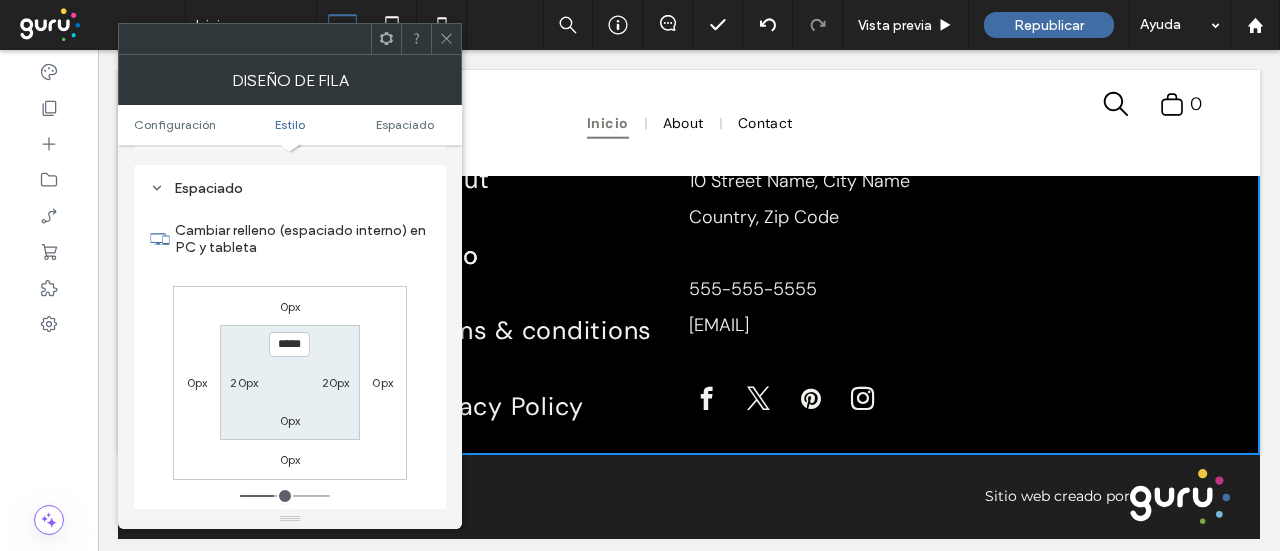 scroll, scrollTop: 502, scrollLeft: 0, axis: vertical 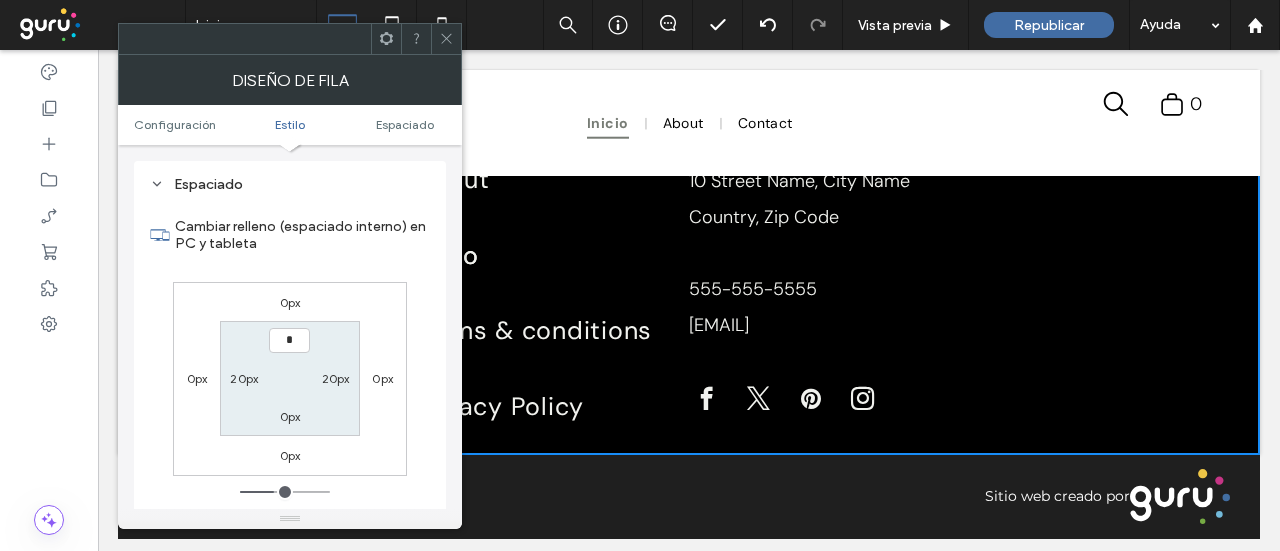 type on "***" 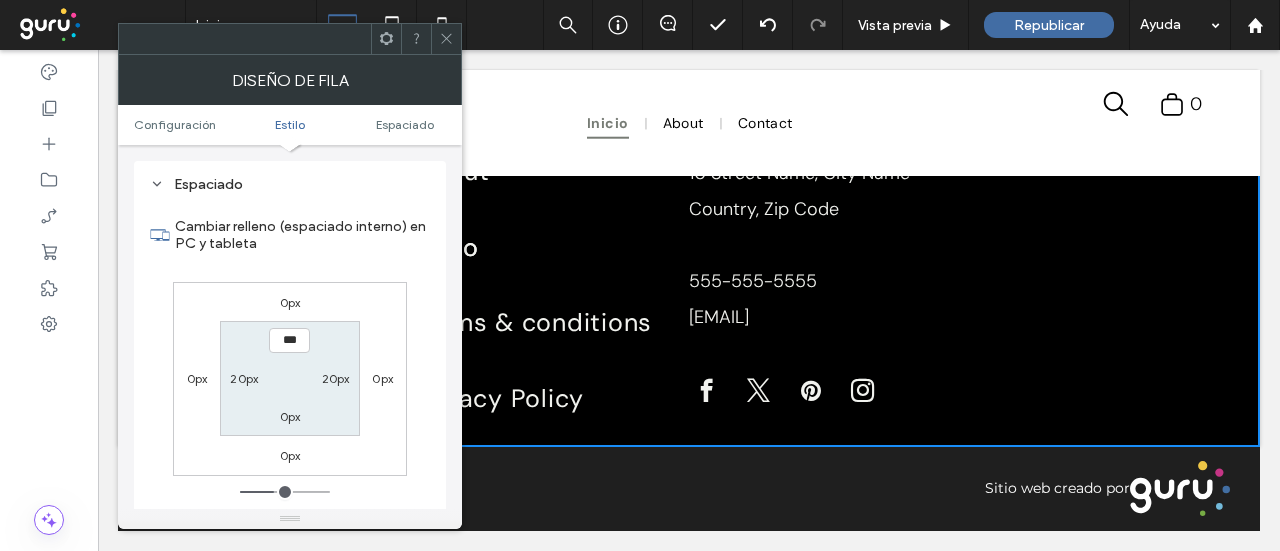 scroll, scrollTop: 2720, scrollLeft: 0, axis: vertical 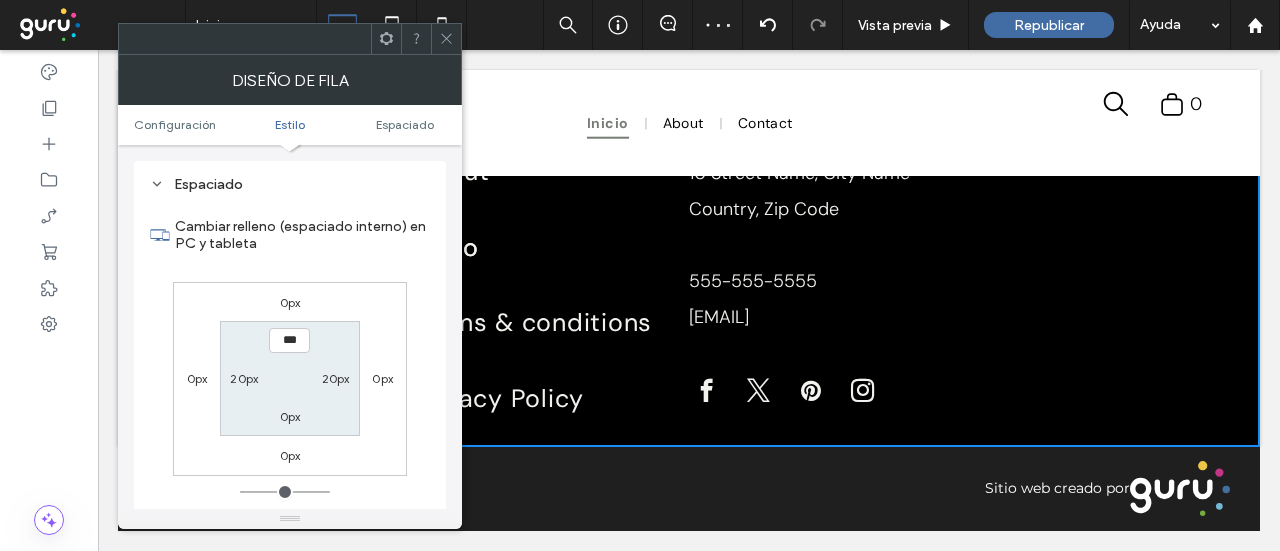 click on "***" at bounding box center [289, 340] 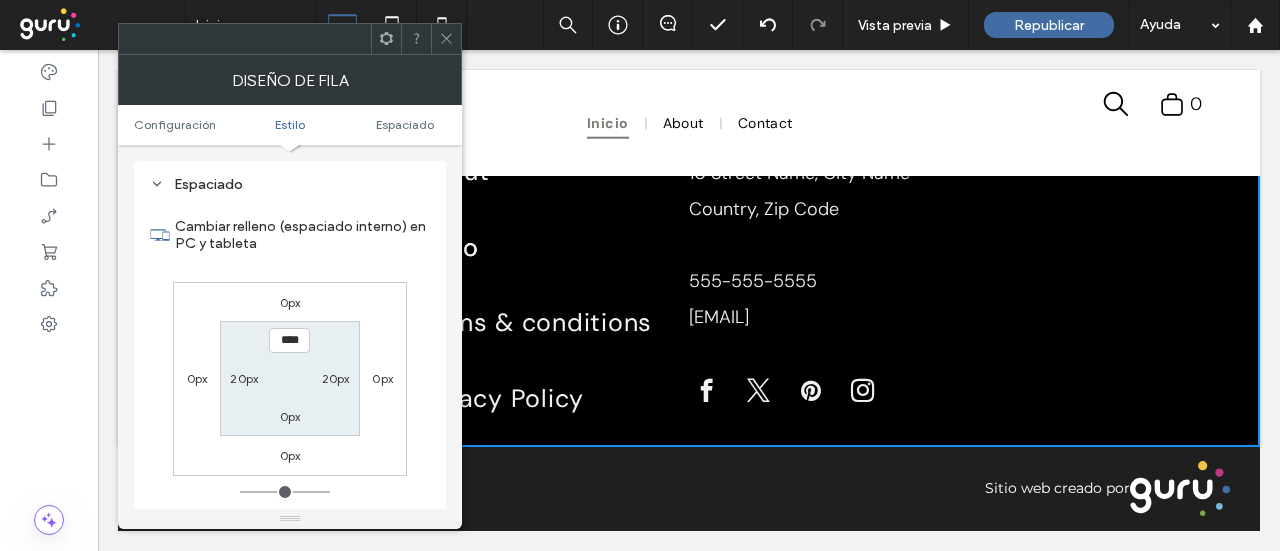 type on "****" 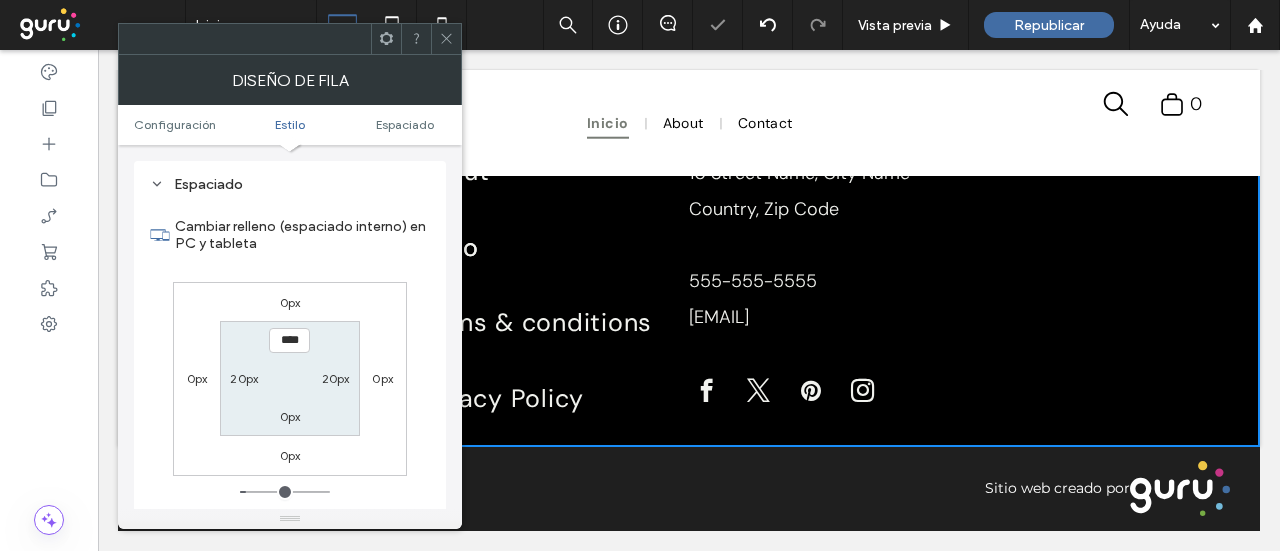 type on "****" 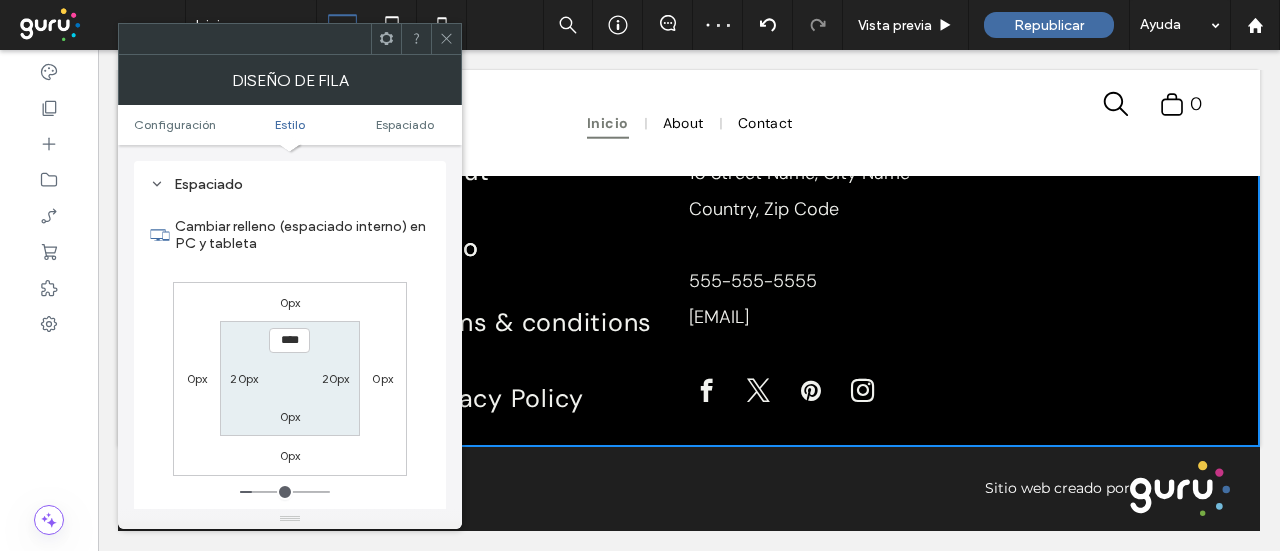 scroll, scrollTop: 2760, scrollLeft: 0, axis: vertical 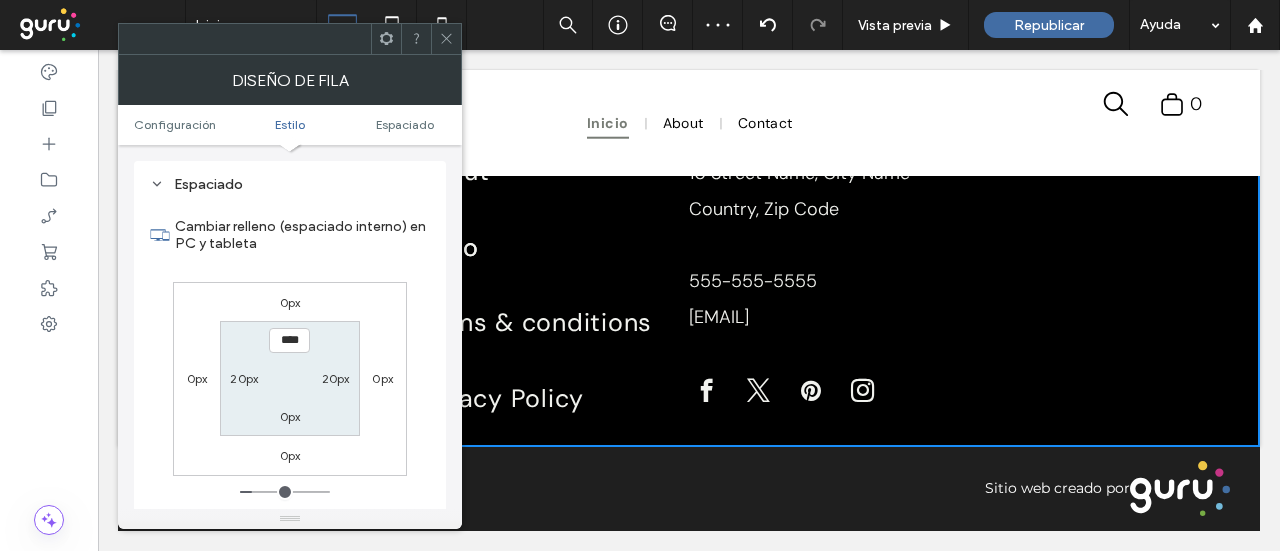 click on "0px" at bounding box center (290, 416) 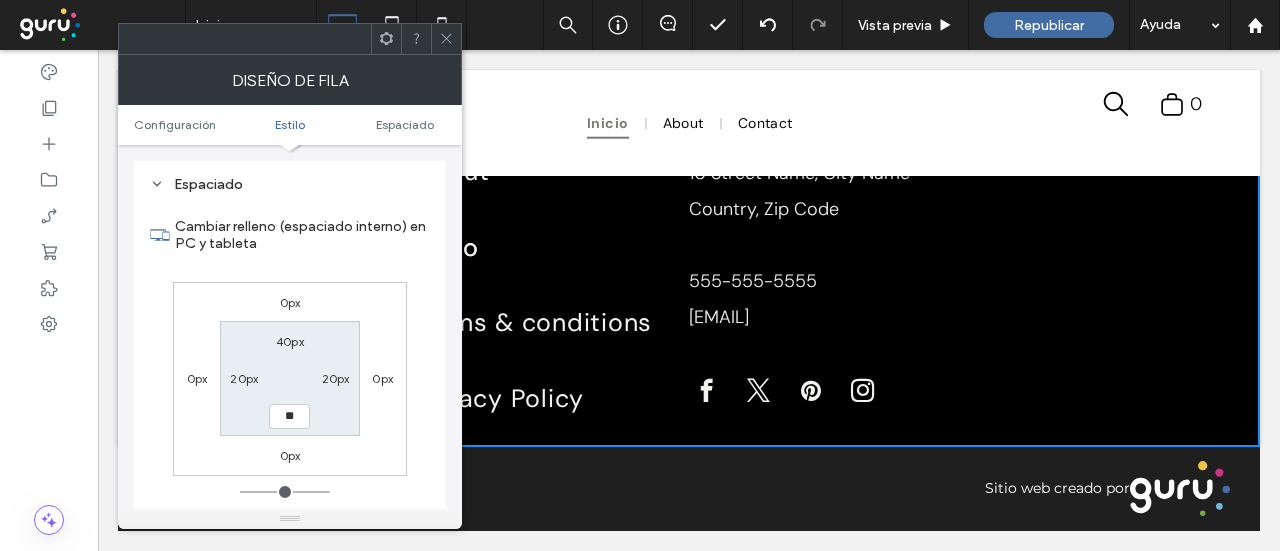 type on "**" 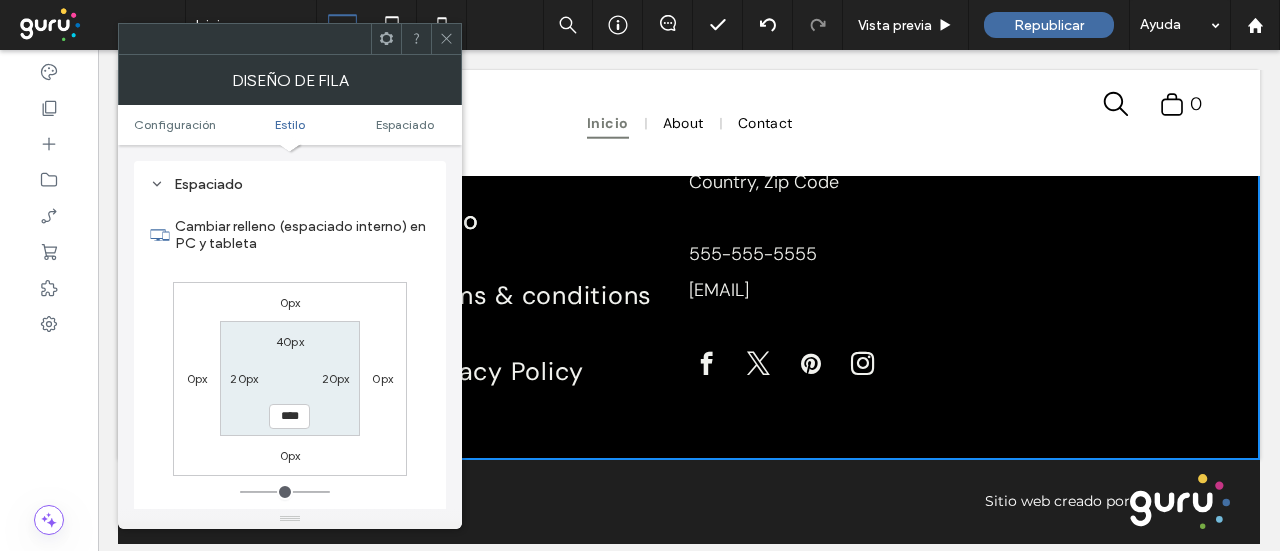 scroll, scrollTop: 2800, scrollLeft: 0, axis: vertical 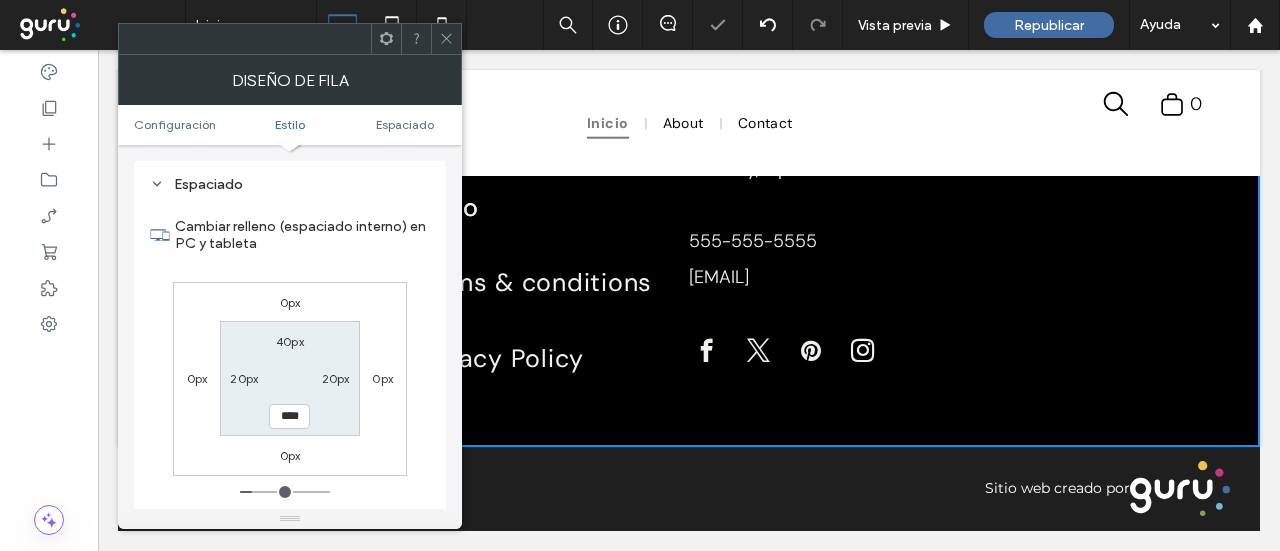 click 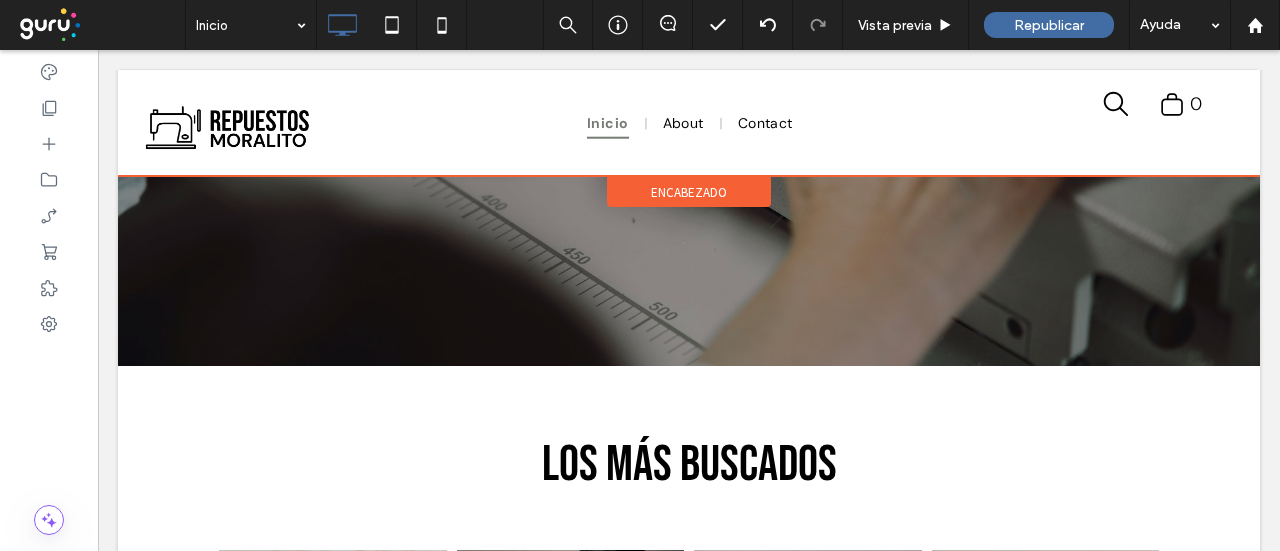 scroll, scrollTop: 0, scrollLeft: 0, axis: both 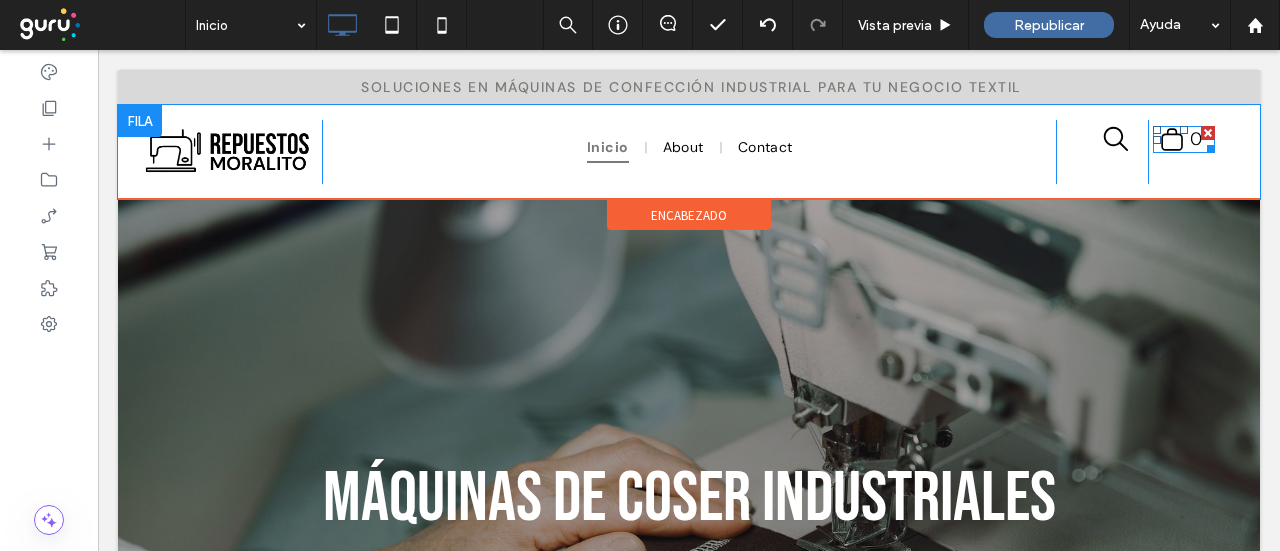 click on ".st0-undefined{fill-rule:evenodd;clip-rule:evenodd;}" 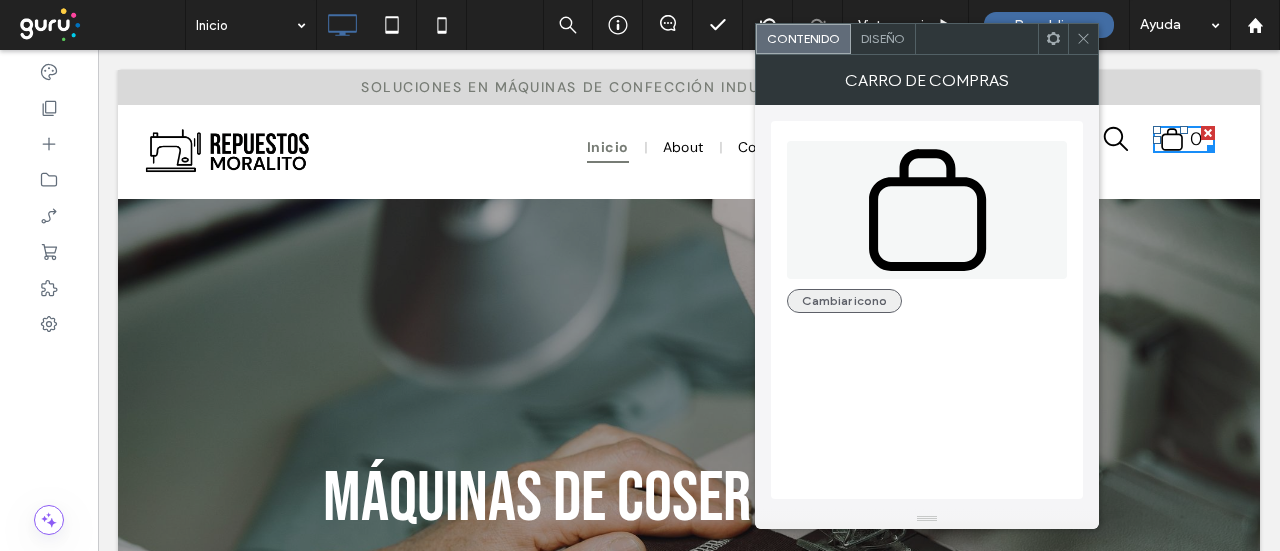 click on "Cambiar icono" at bounding box center [844, 301] 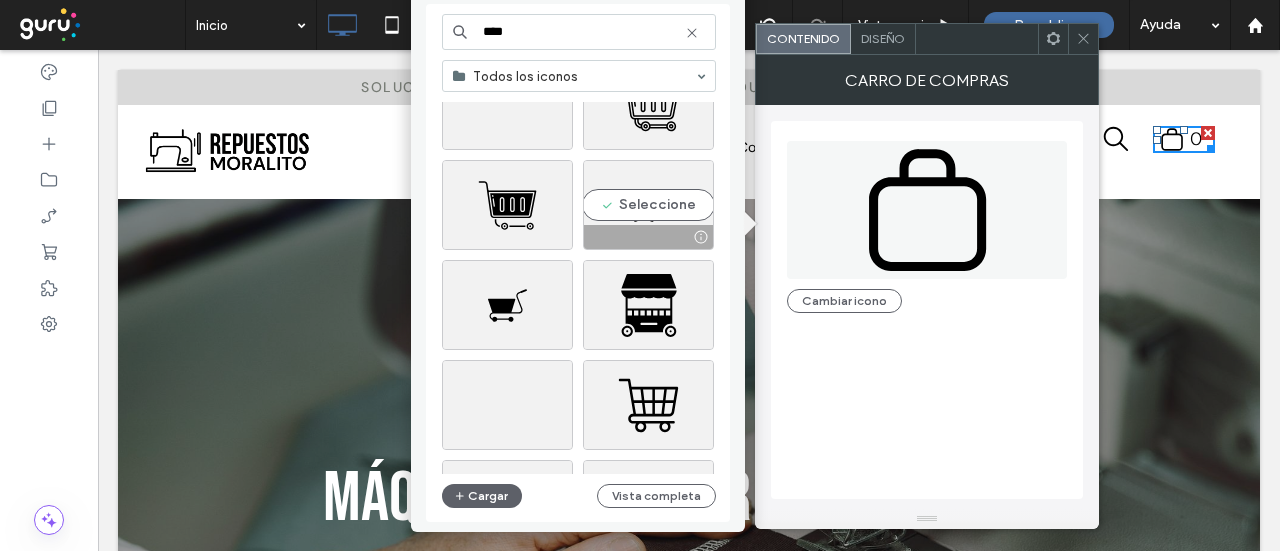 scroll, scrollTop: 500, scrollLeft: 0, axis: vertical 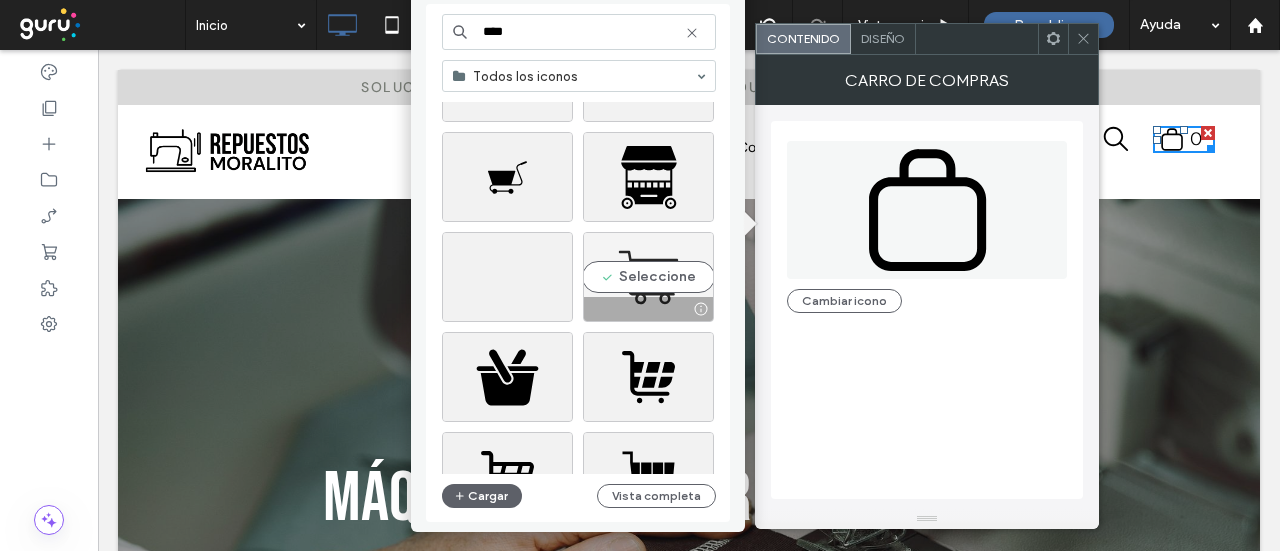 click on "Seleccione" at bounding box center [648, 277] 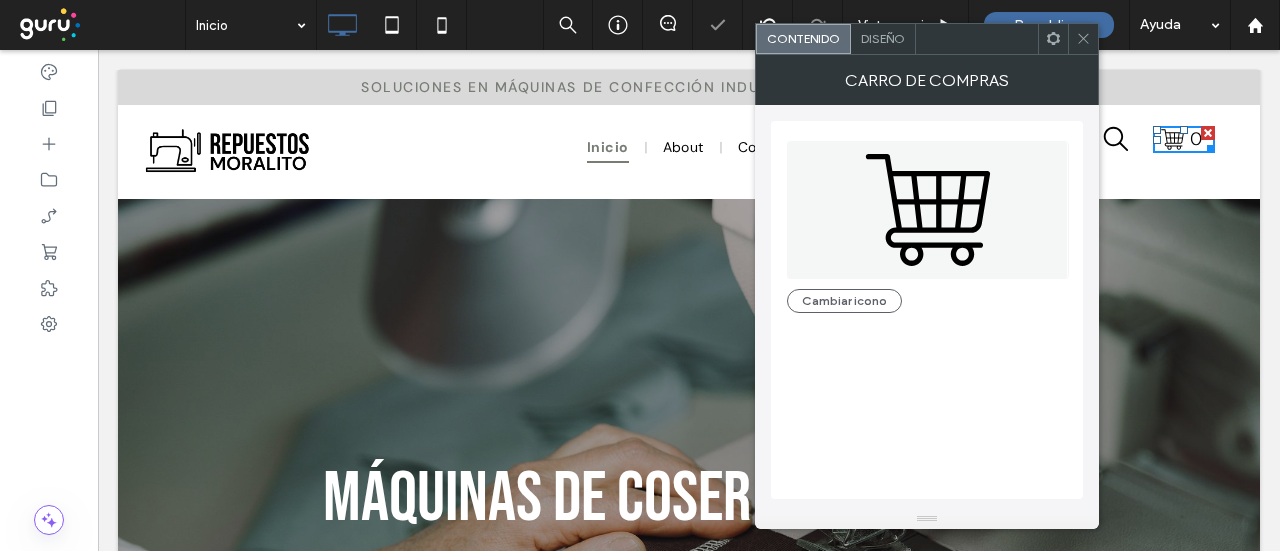 click 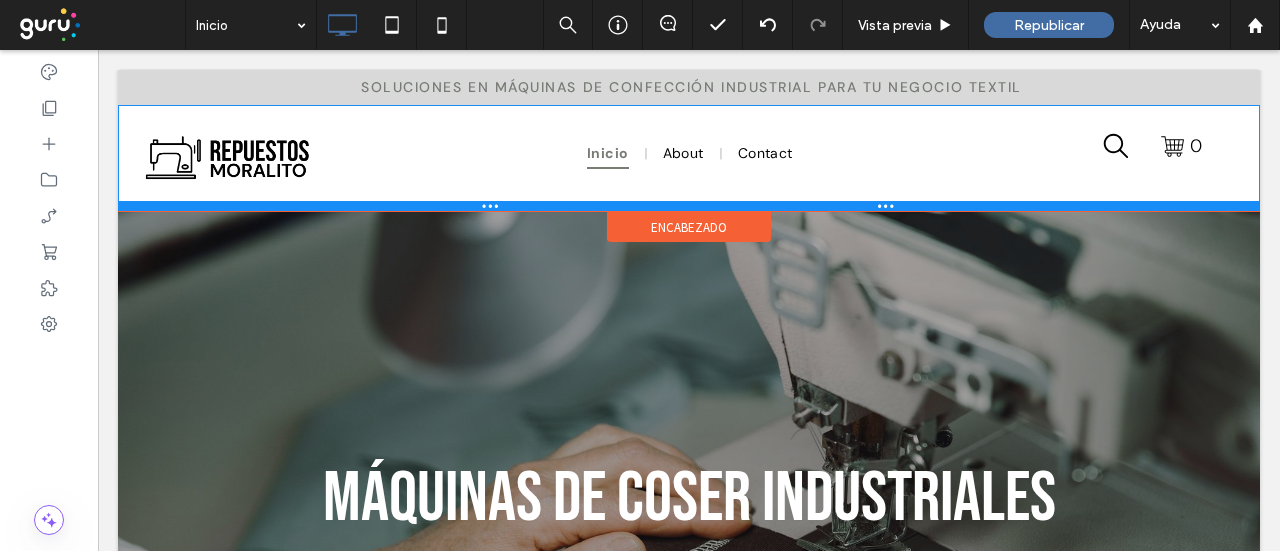 click at bounding box center [689, 206] 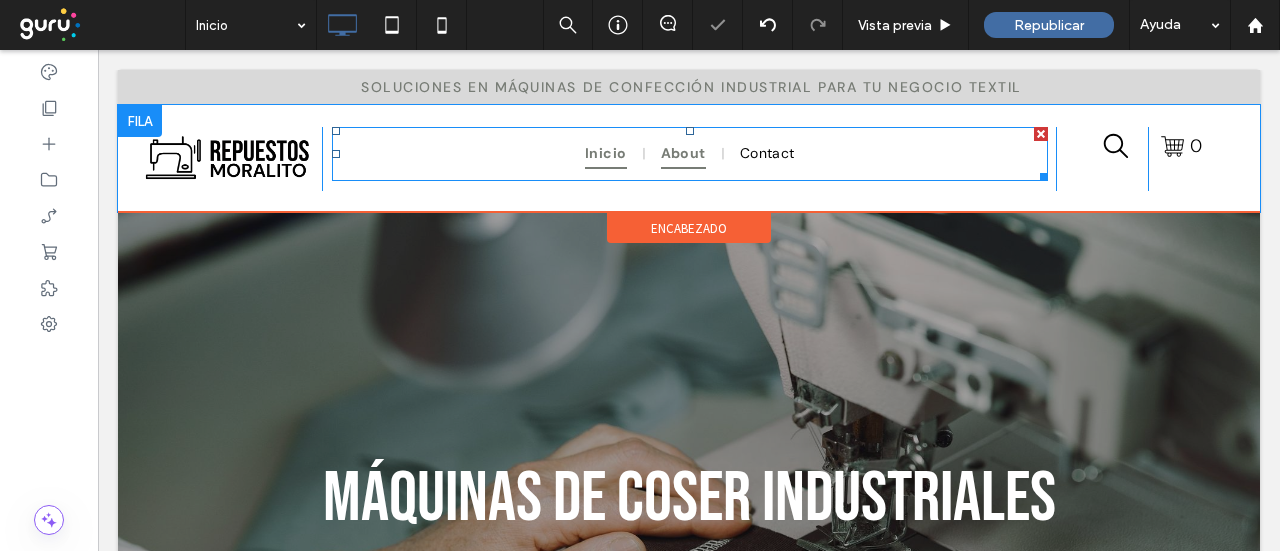 click on "About" at bounding box center (683, 154) 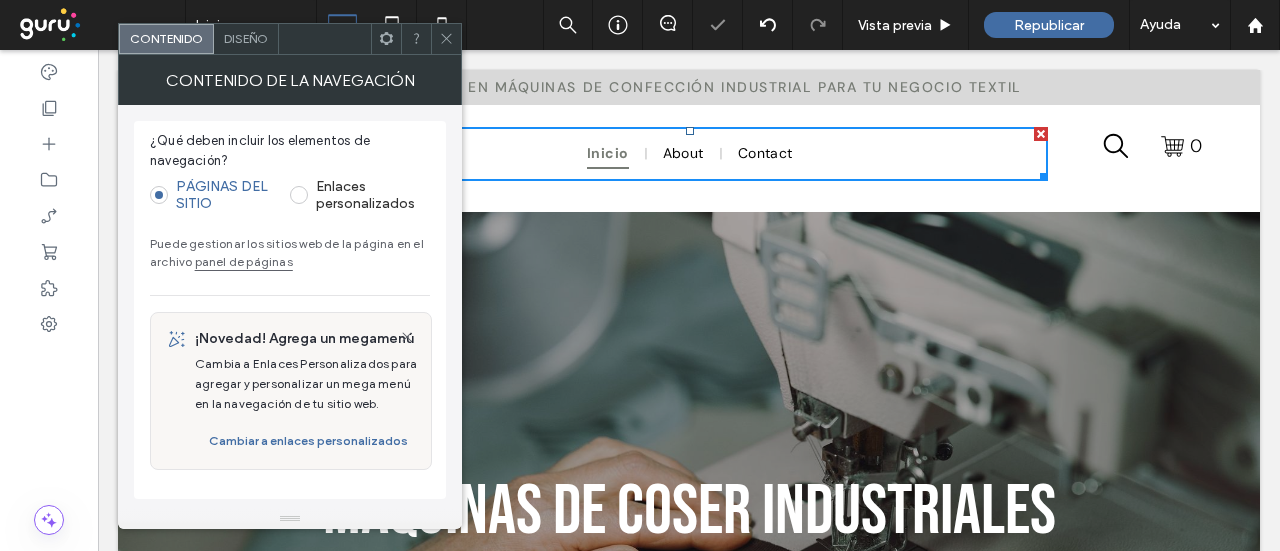click on "Diseño" at bounding box center (246, 38) 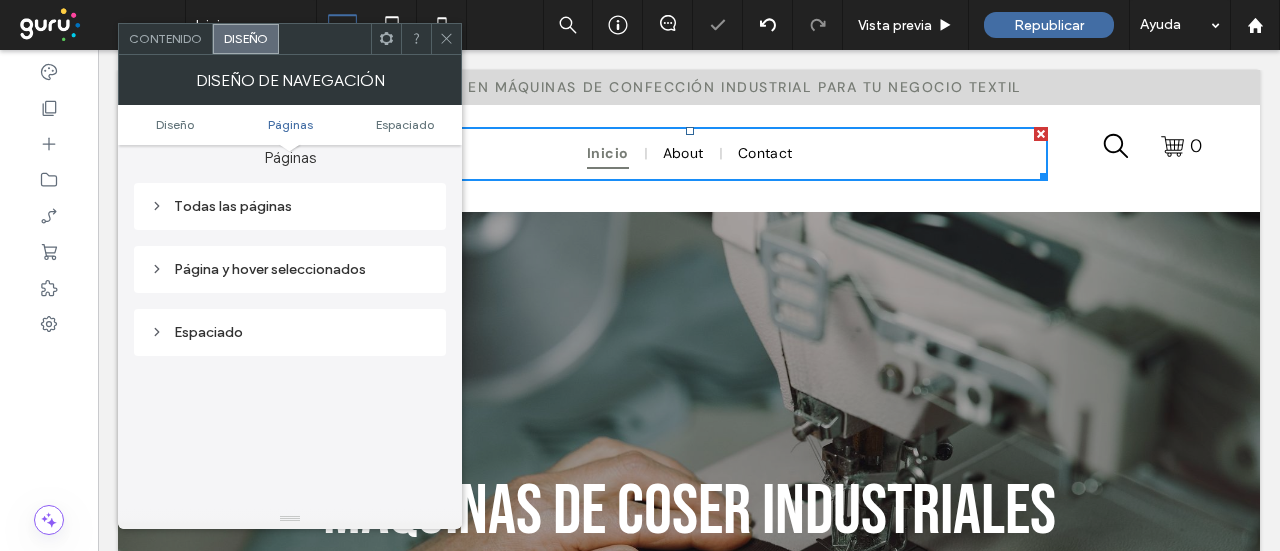 scroll, scrollTop: 300, scrollLeft: 0, axis: vertical 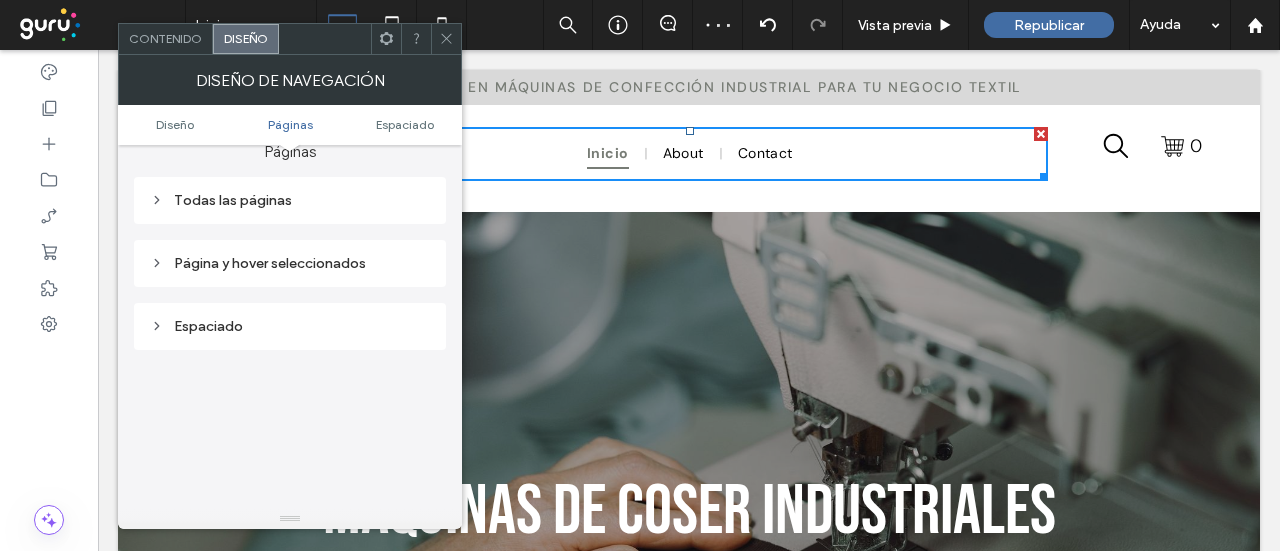click on "Todas las páginas" at bounding box center [290, 200] 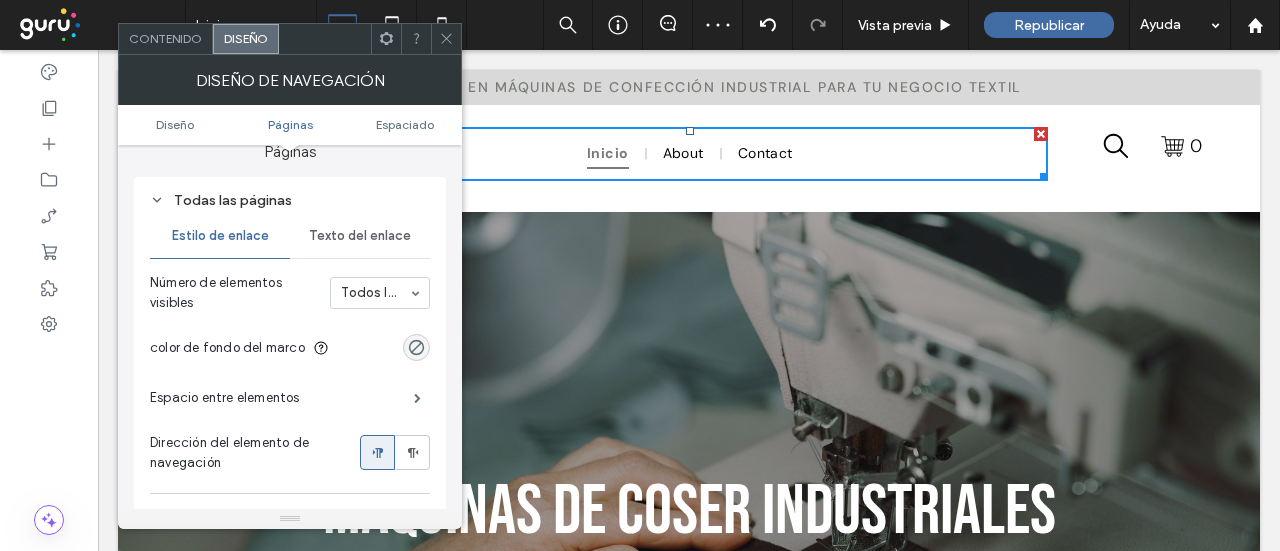 click on "Texto del enlace" at bounding box center (360, 236) 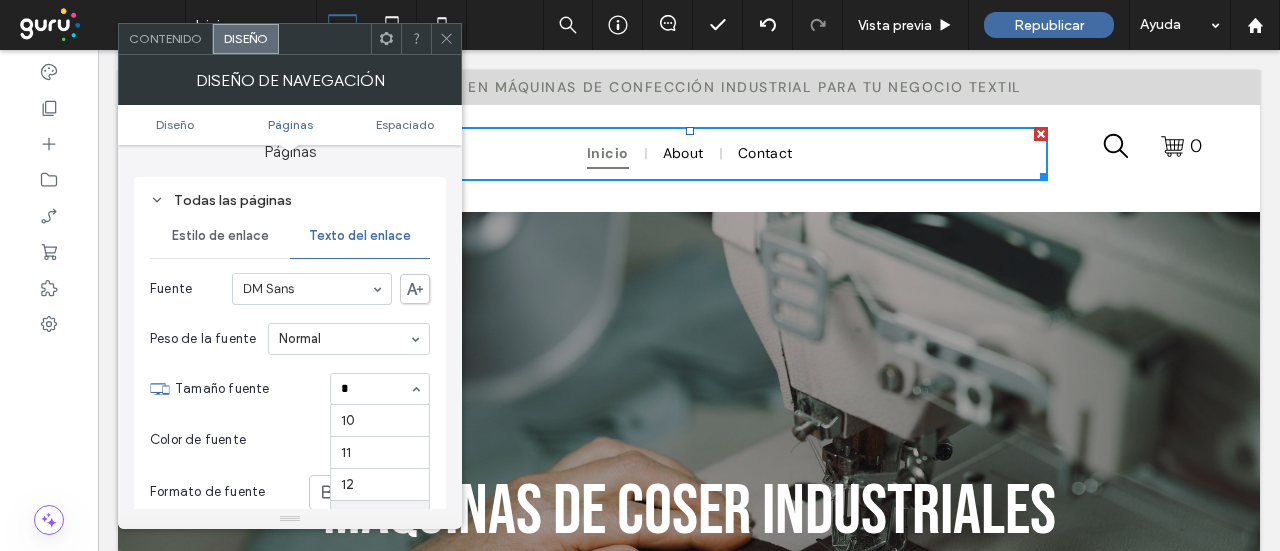 scroll, scrollTop: 0, scrollLeft: 0, axis: both 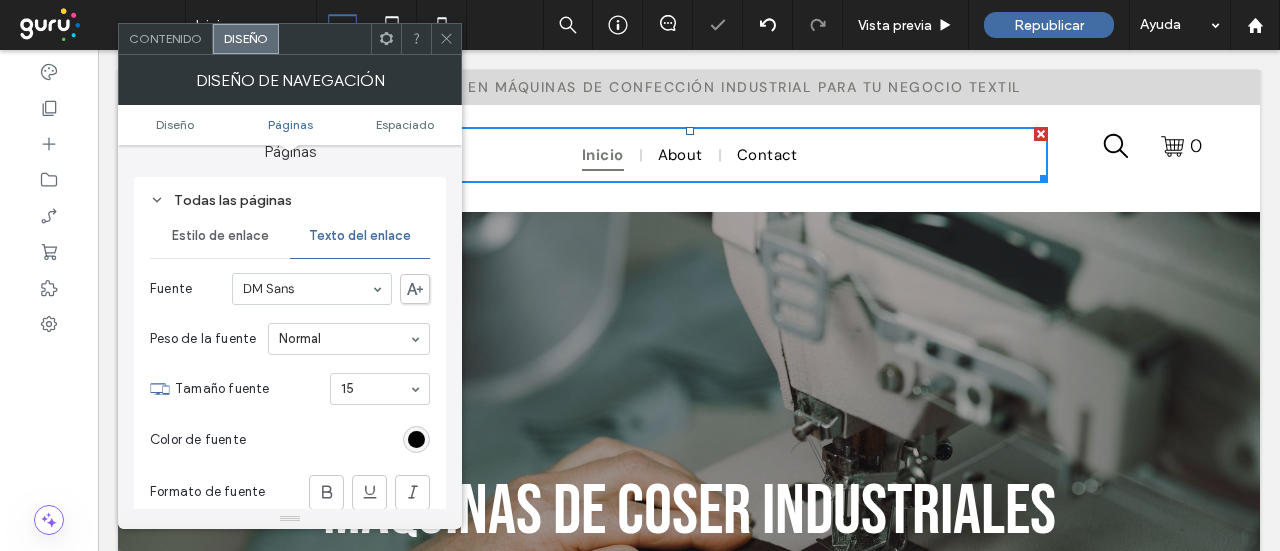 click at bounding box center [375, 389] 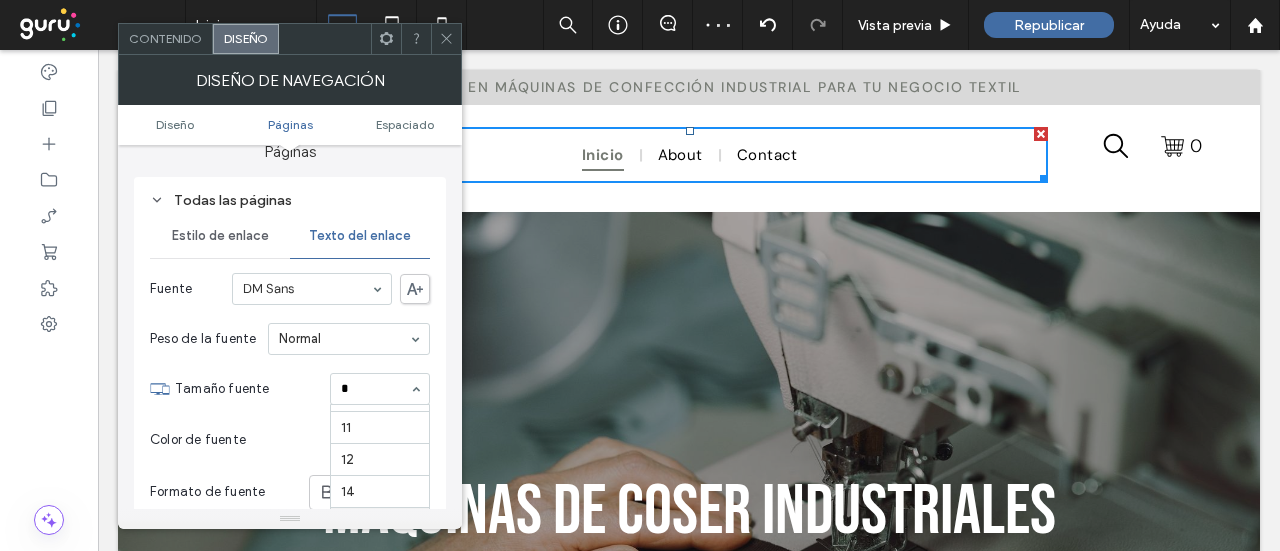 scroll, scrollTop: 30, scrollLeft: 0, axis: vertical 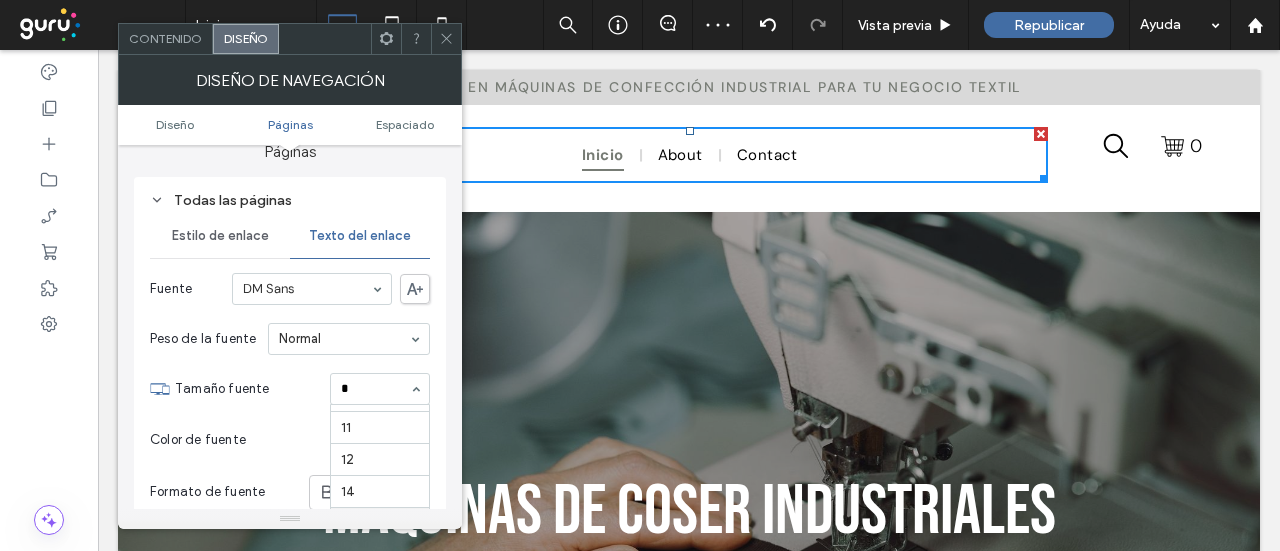 type on "**" 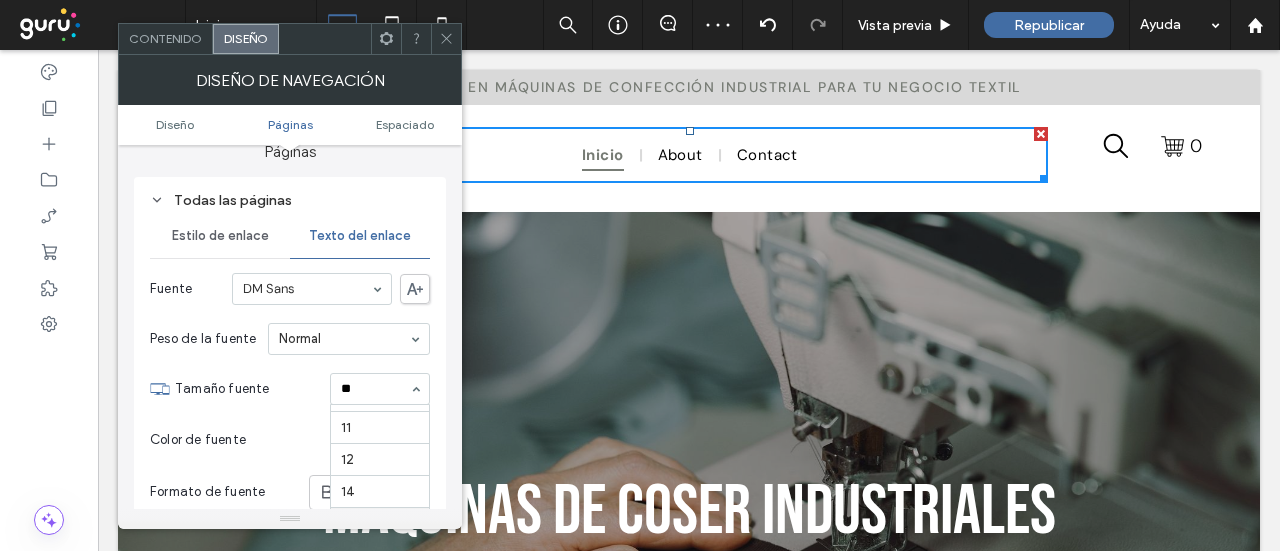 scroll, scrollTop: 0, scrollLeft: 0, axis: both 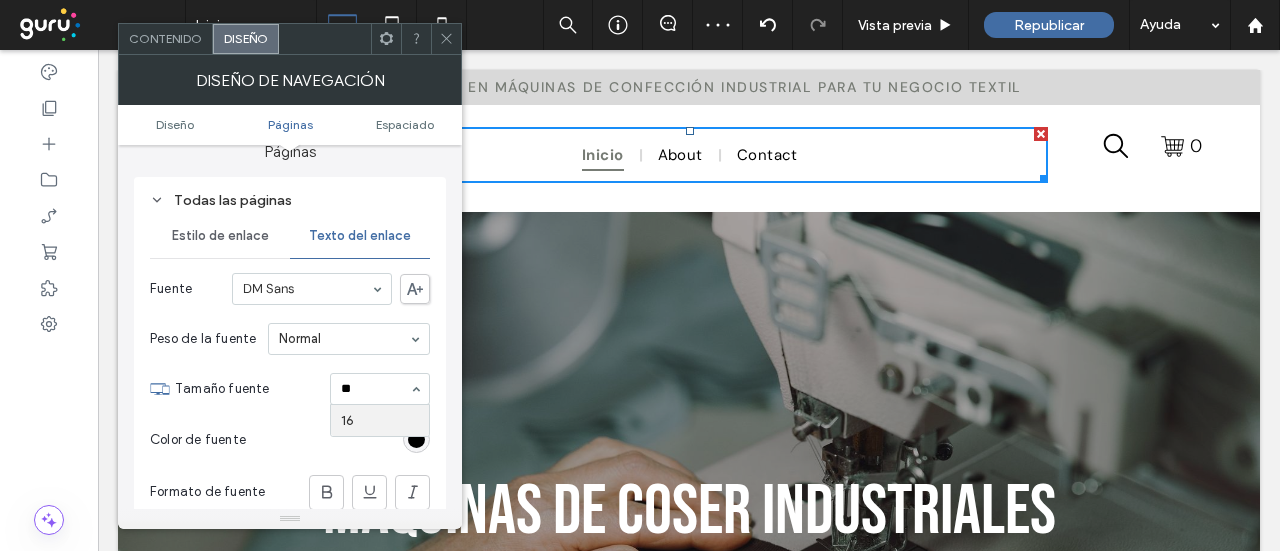 type 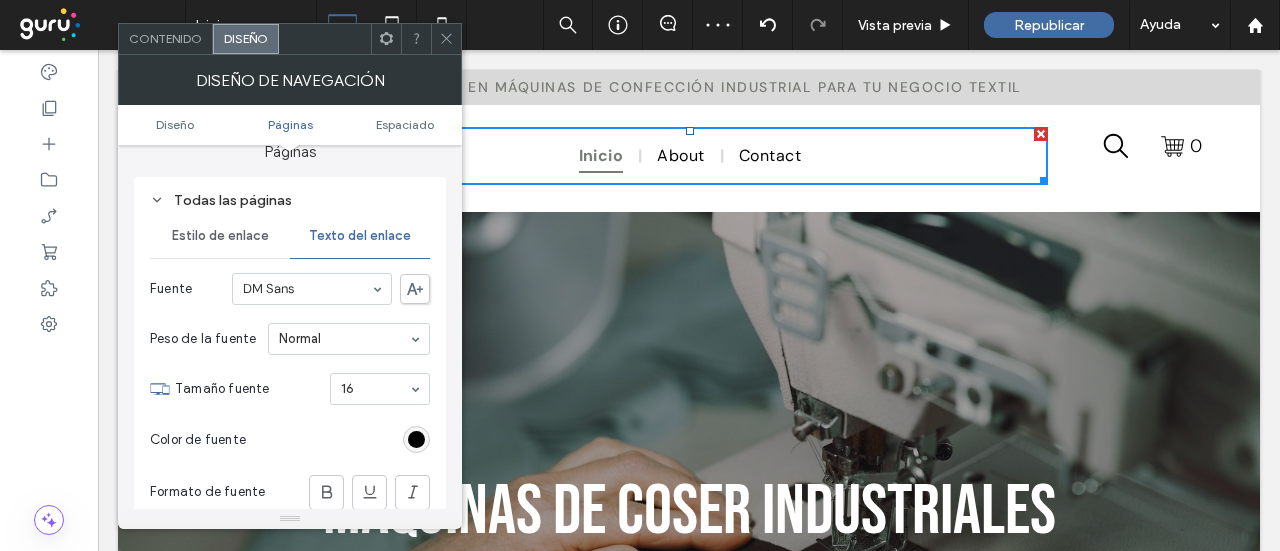 click at bounding box center [446, 39] 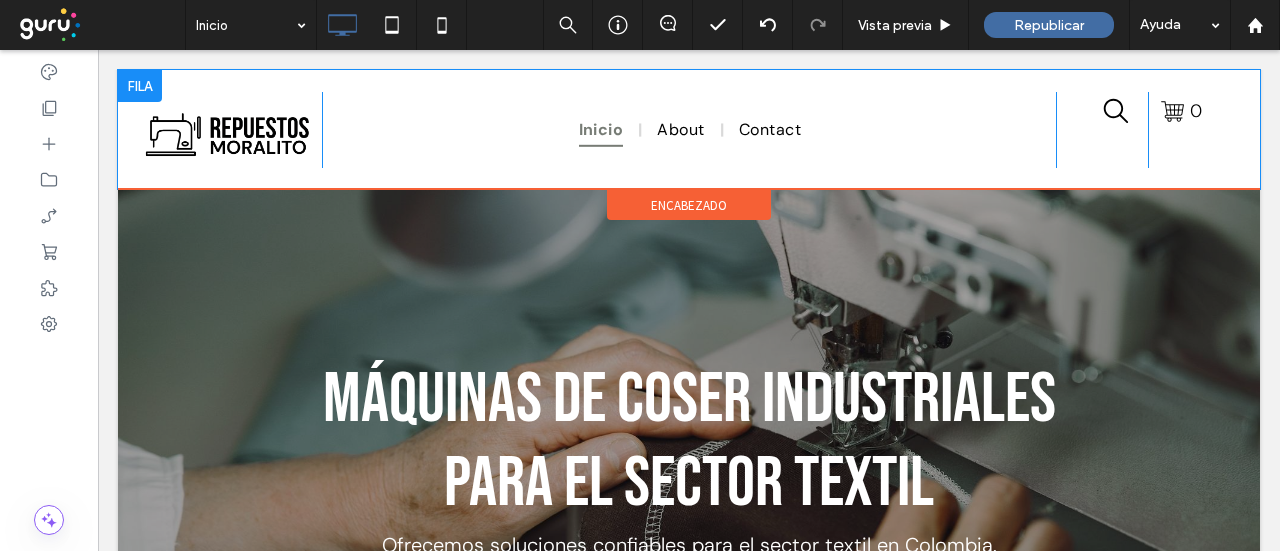 scroll, scrollTop: 0, scrollLeft: 0, axis: both 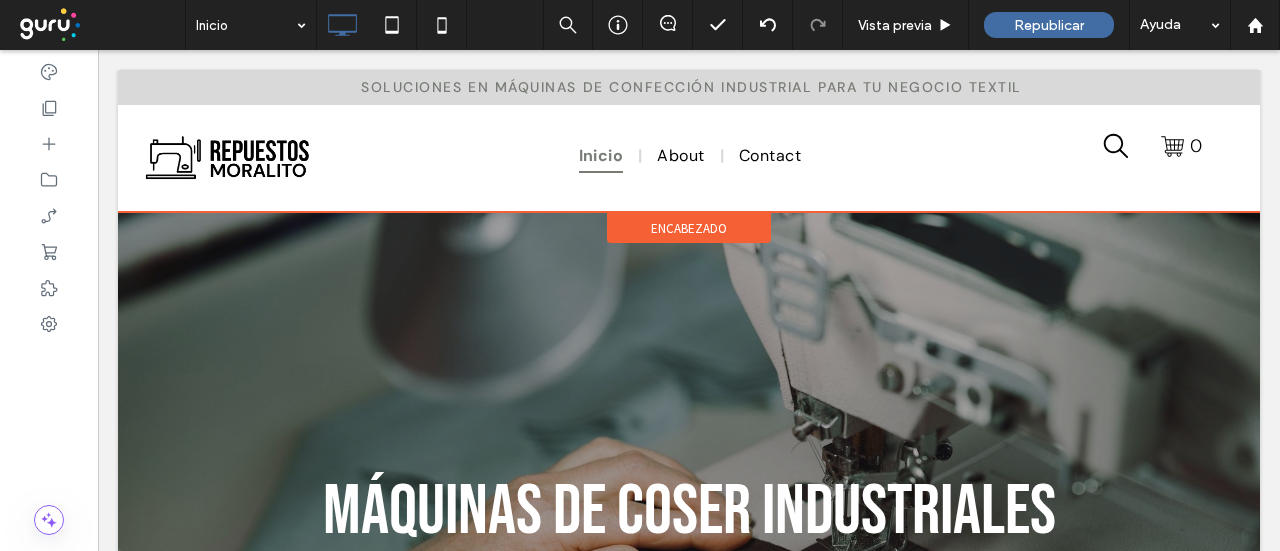 click on "encabezado" at bounding box center (689, 228) 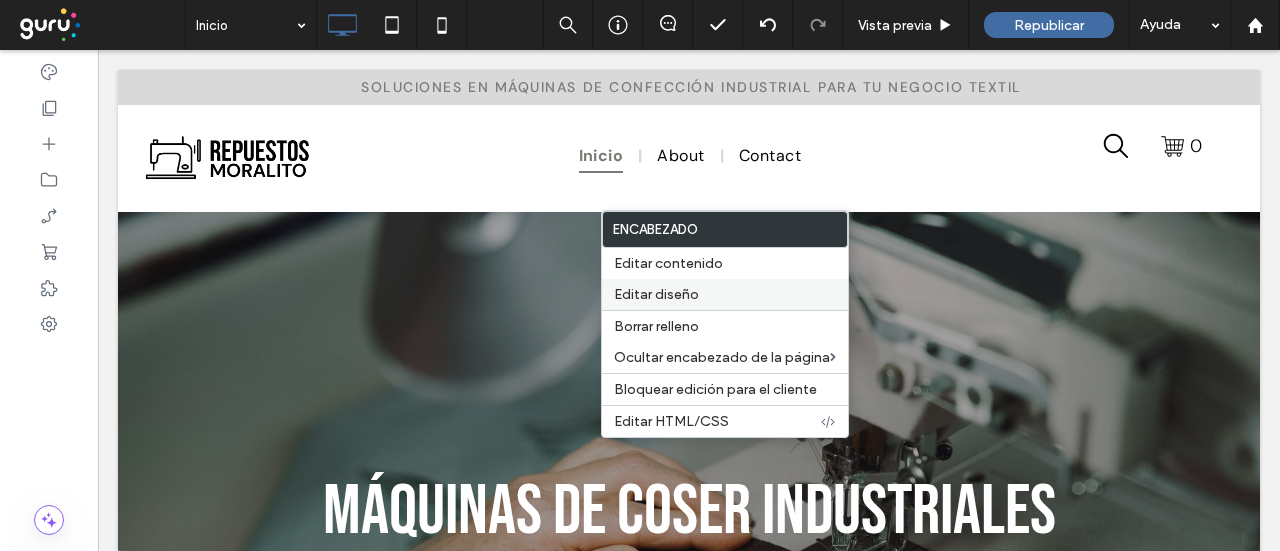 click on "Editar diseño" at bounding box center (656, 294) 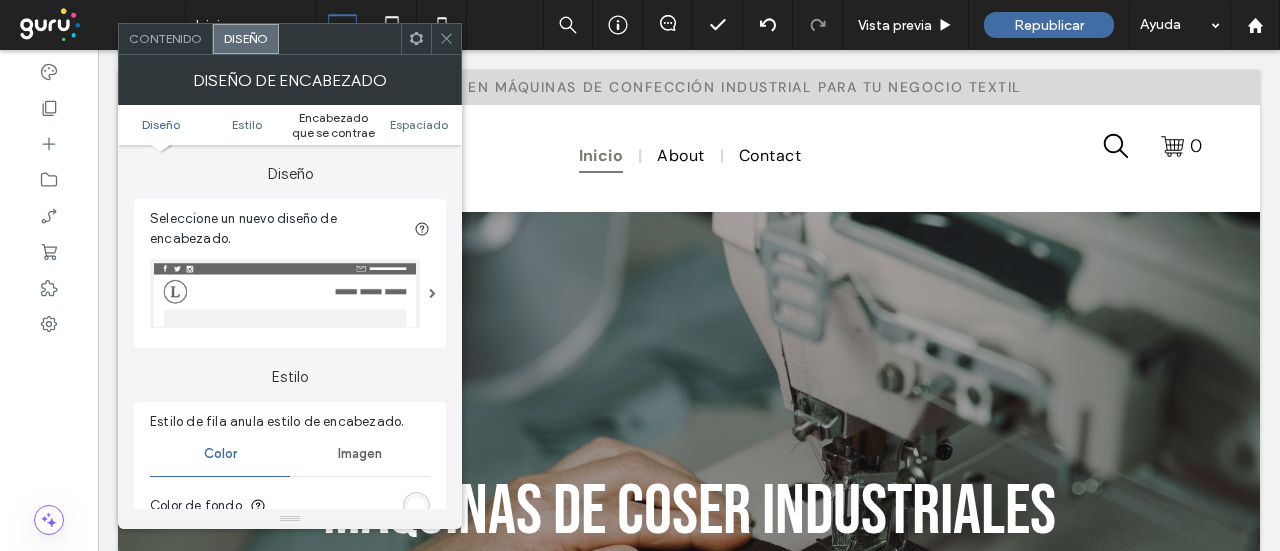 click on "Encabezado que se contrae" at bounding box center [333, 125] 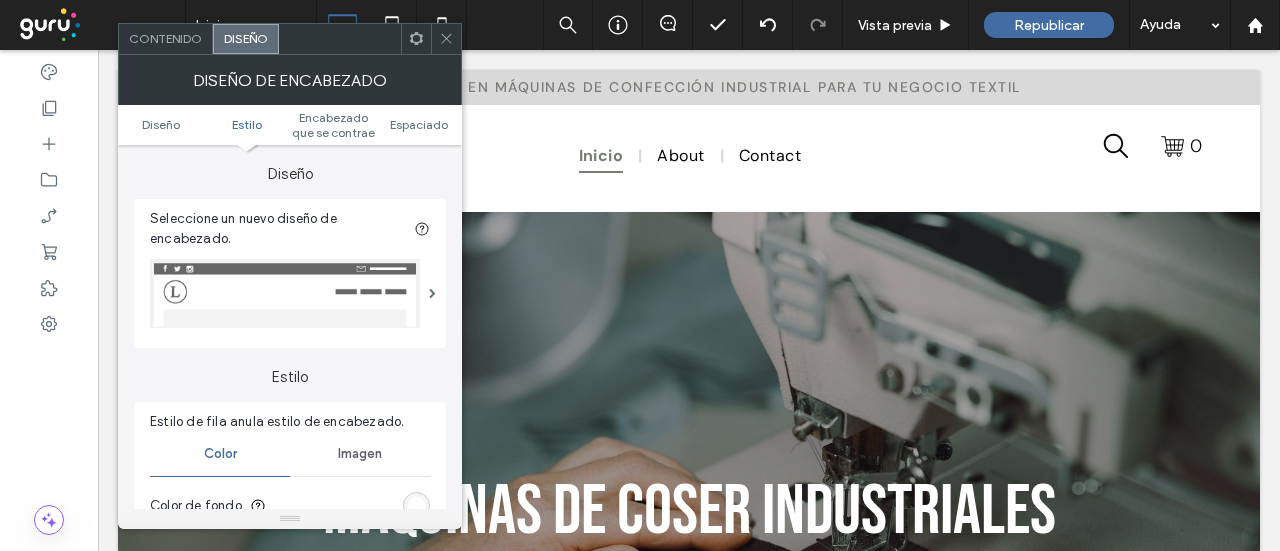 scroll, scrollTop: 582, scrollLeft: 0, axis: vertical 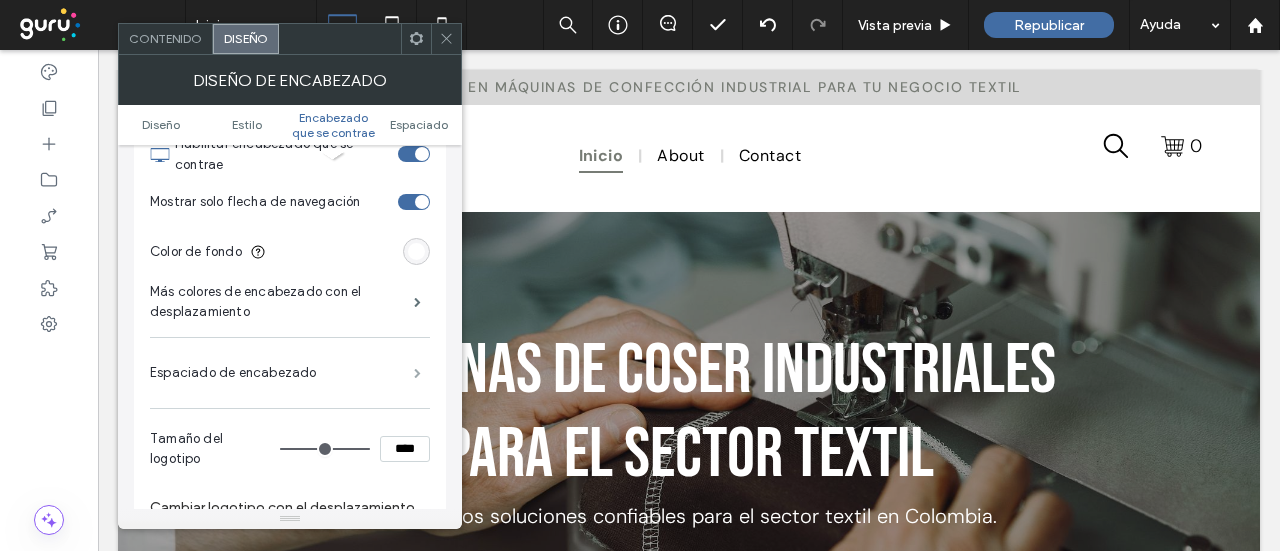 click at bounding box center [417, 373] 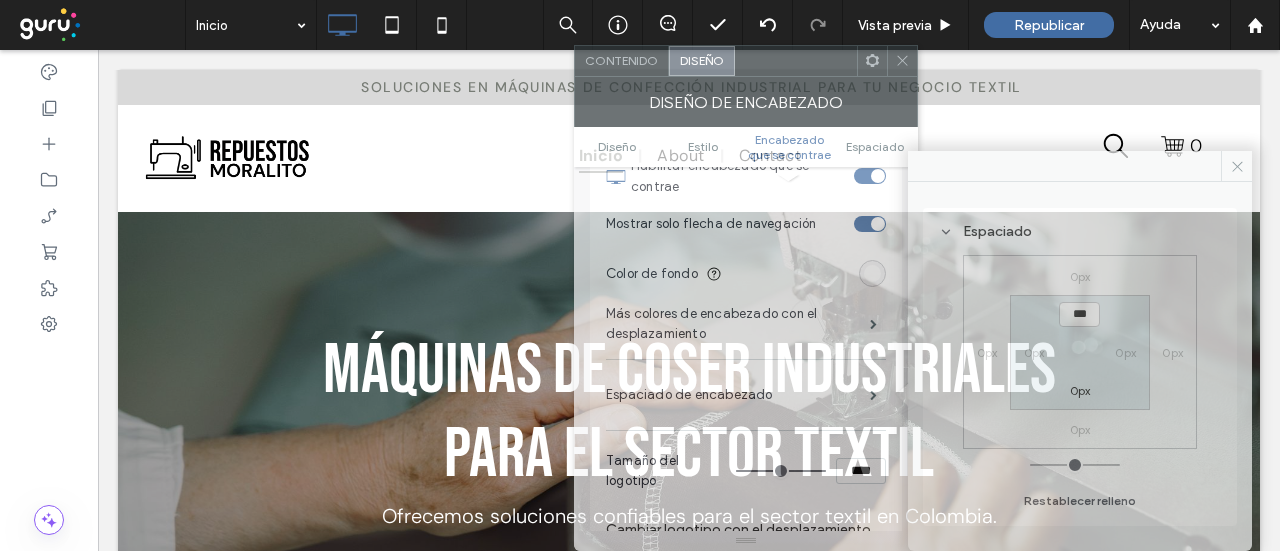 drag, startPoint x: 564, startPoint y: 79, endPoint x: 803, endPoint y: 67, distance: 239.30107 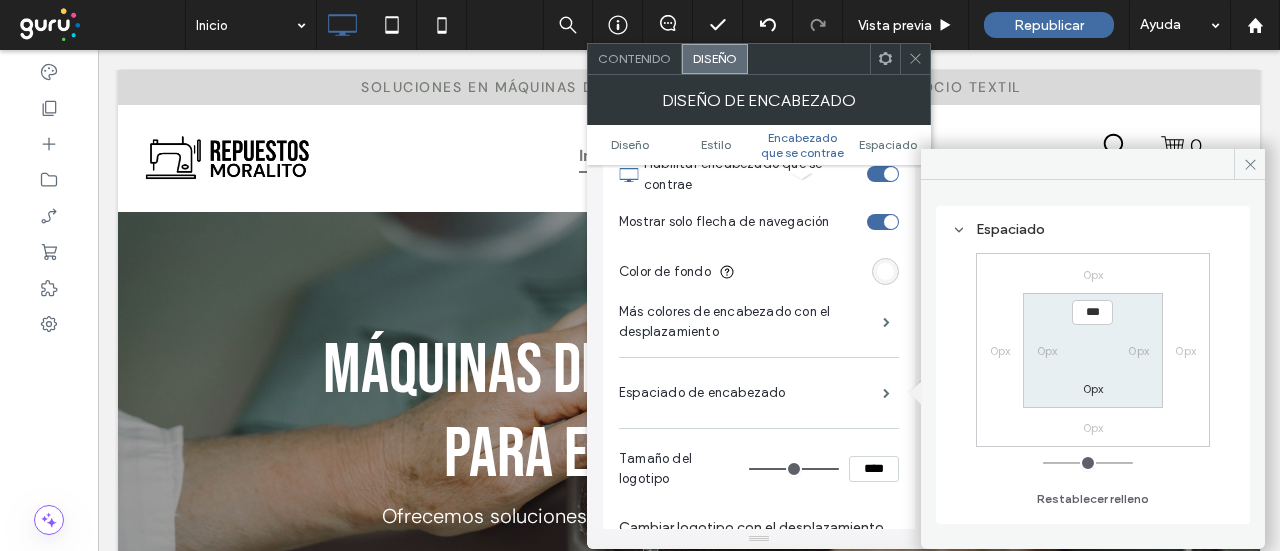 type on "**" 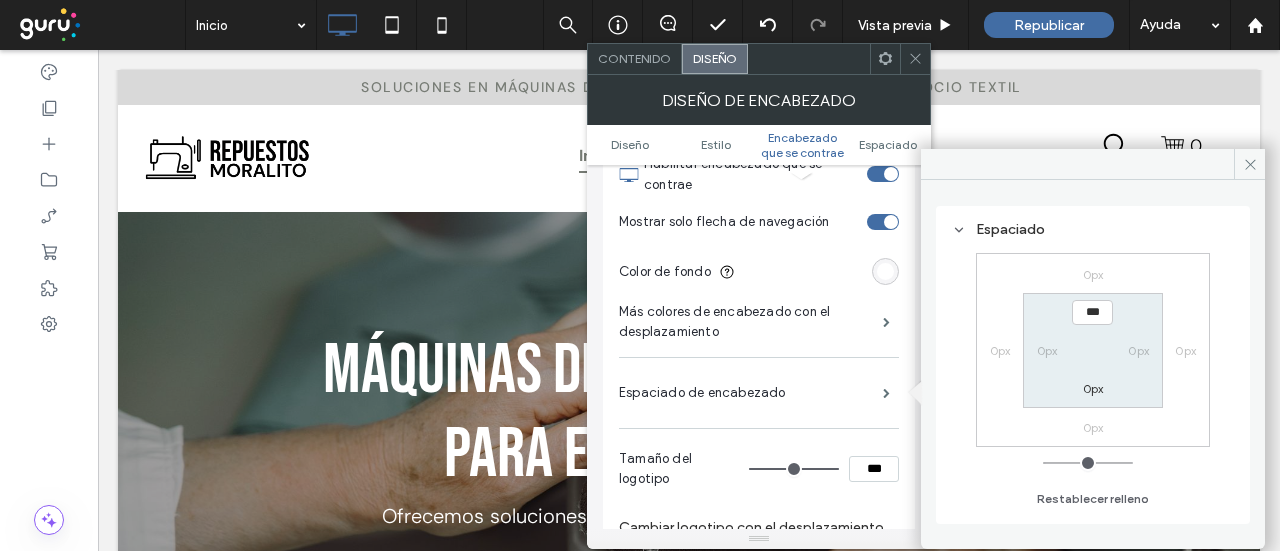 type on "**" 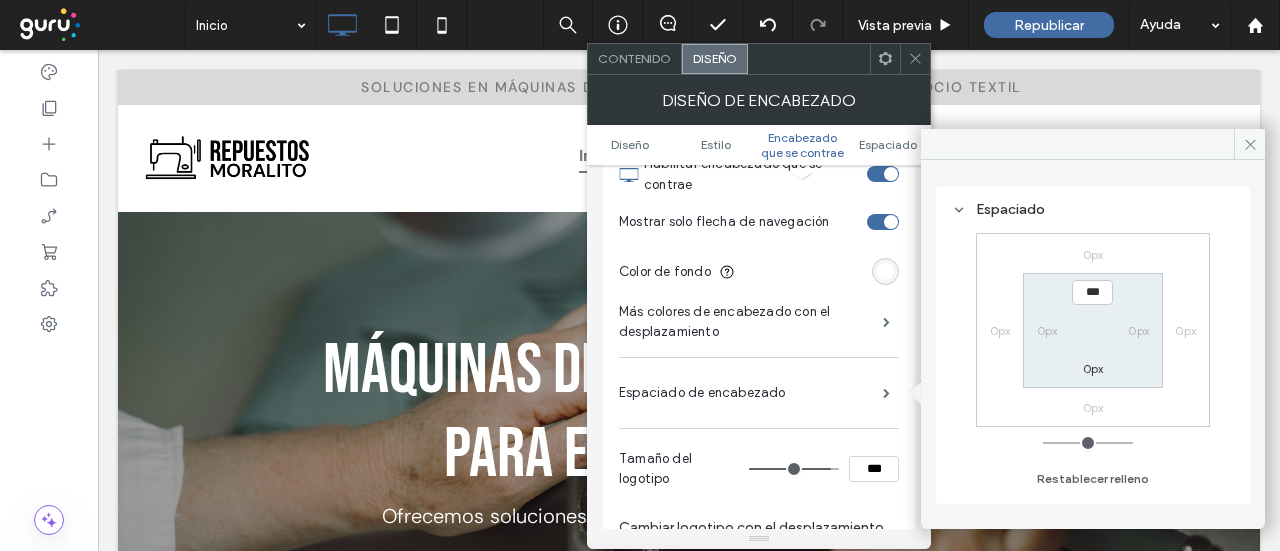 type on "**" 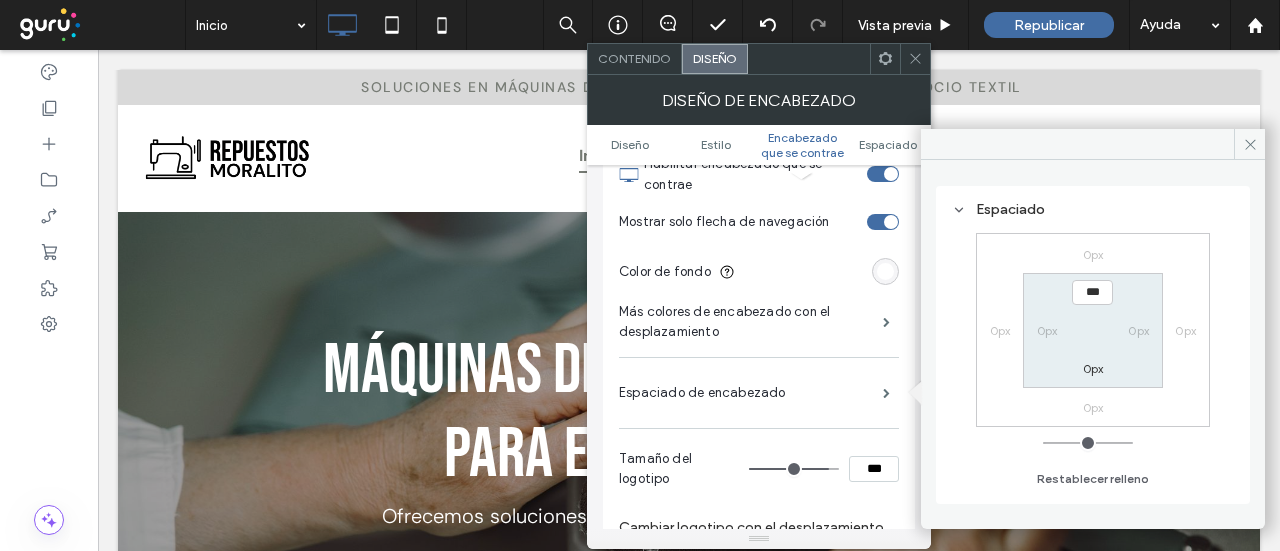 type on "**" 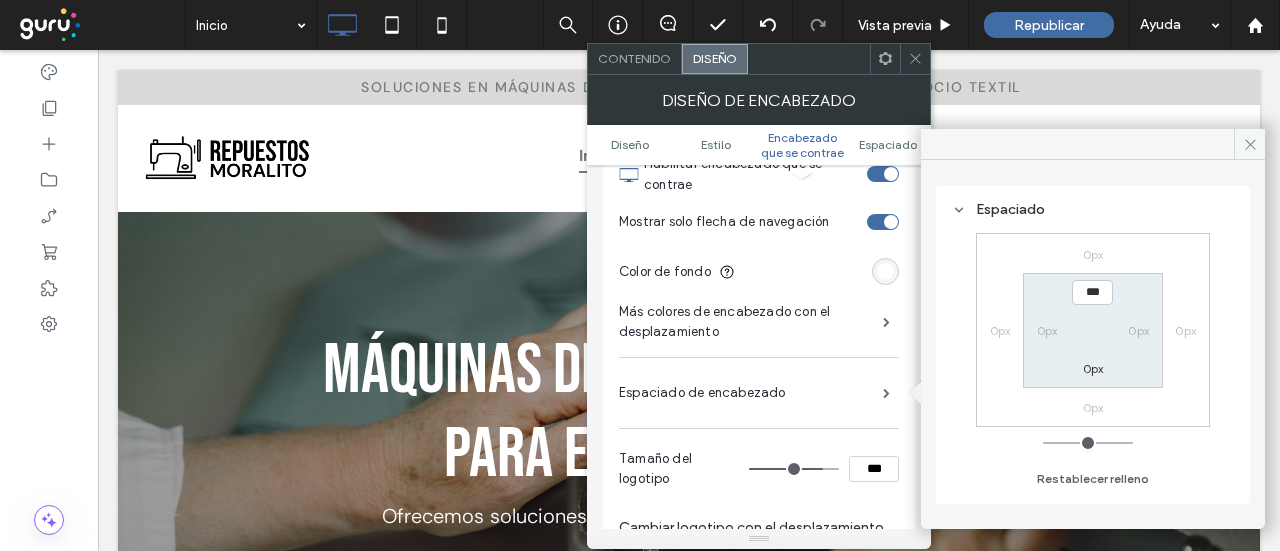 drag, startPoint x: 831, startPoint y: 466, endPoint x: 336, endPoint y: 249, distance: 540.4757 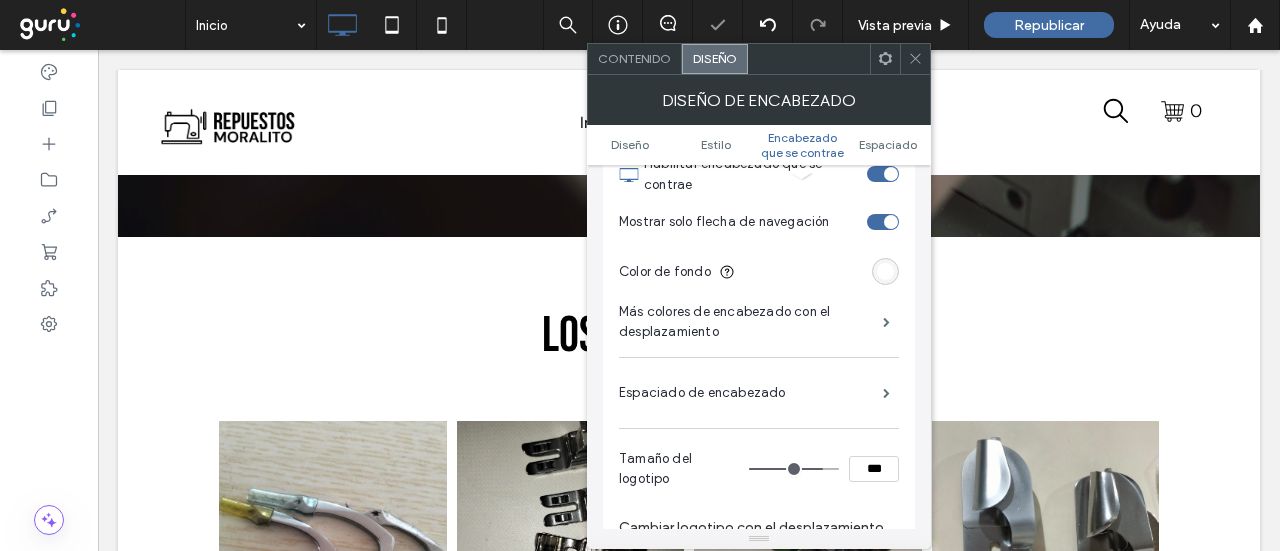scroll, scrollTop: 841, scrollLeft: 0, axis: vertical 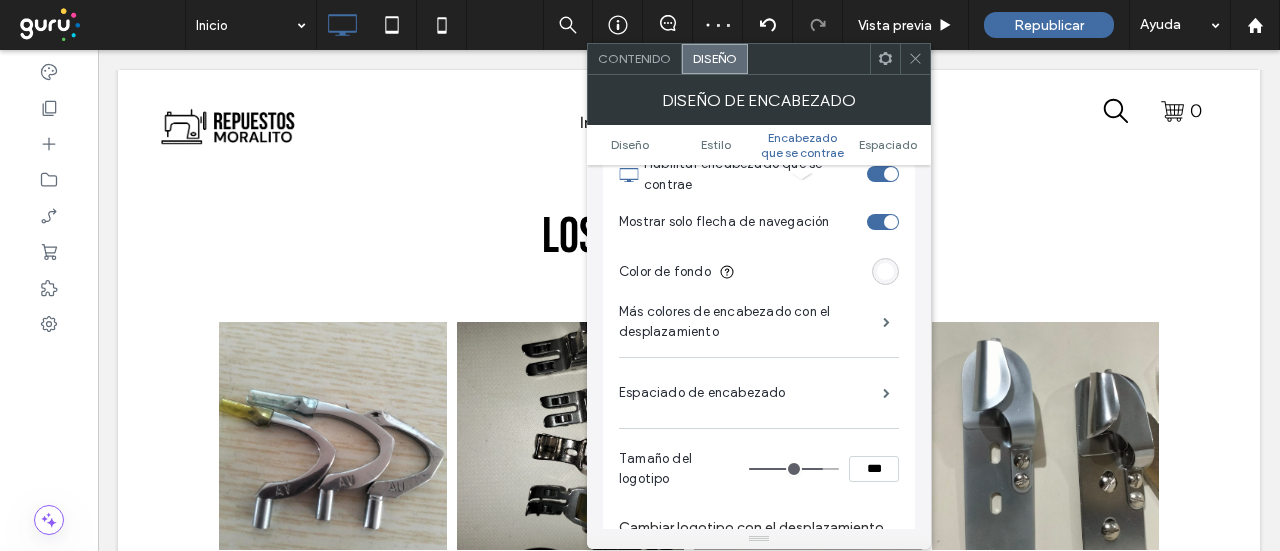 type on "***" 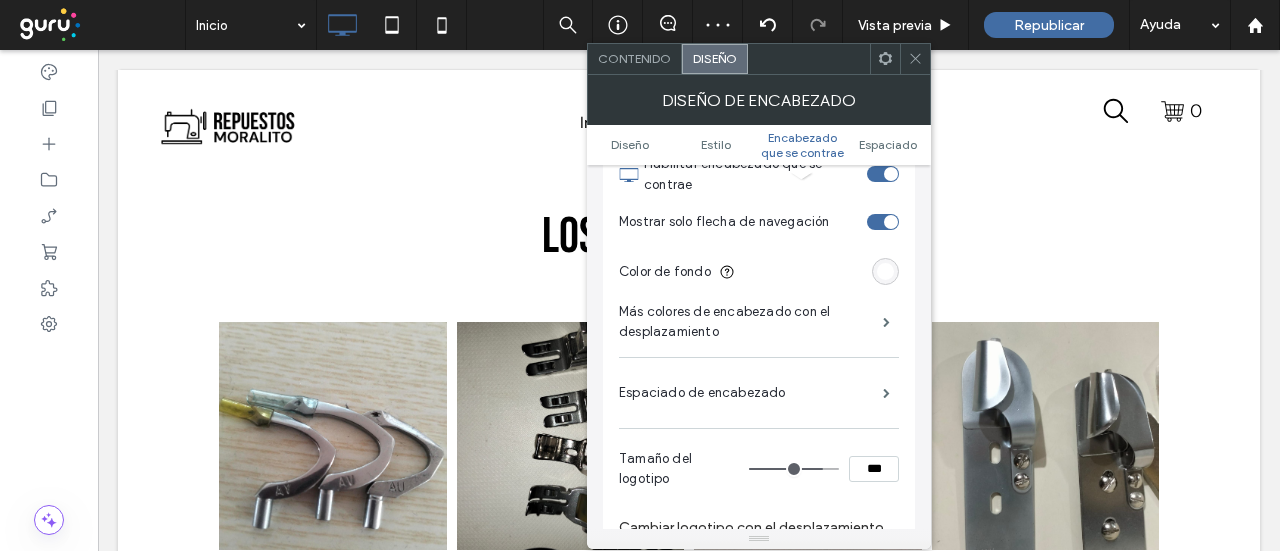 type on "****" 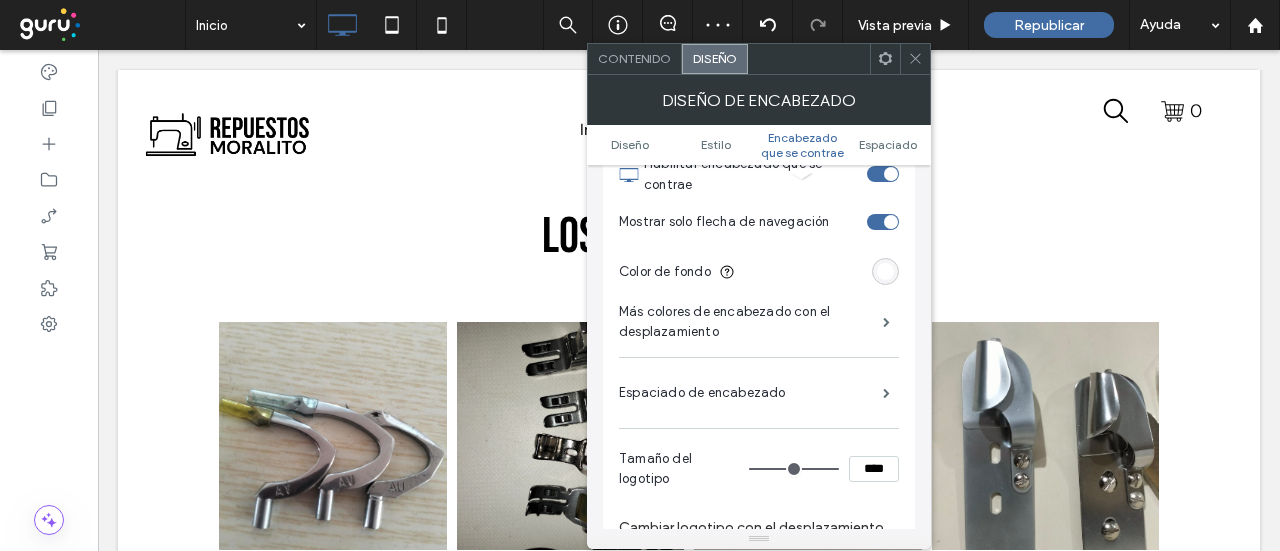 type on "**" 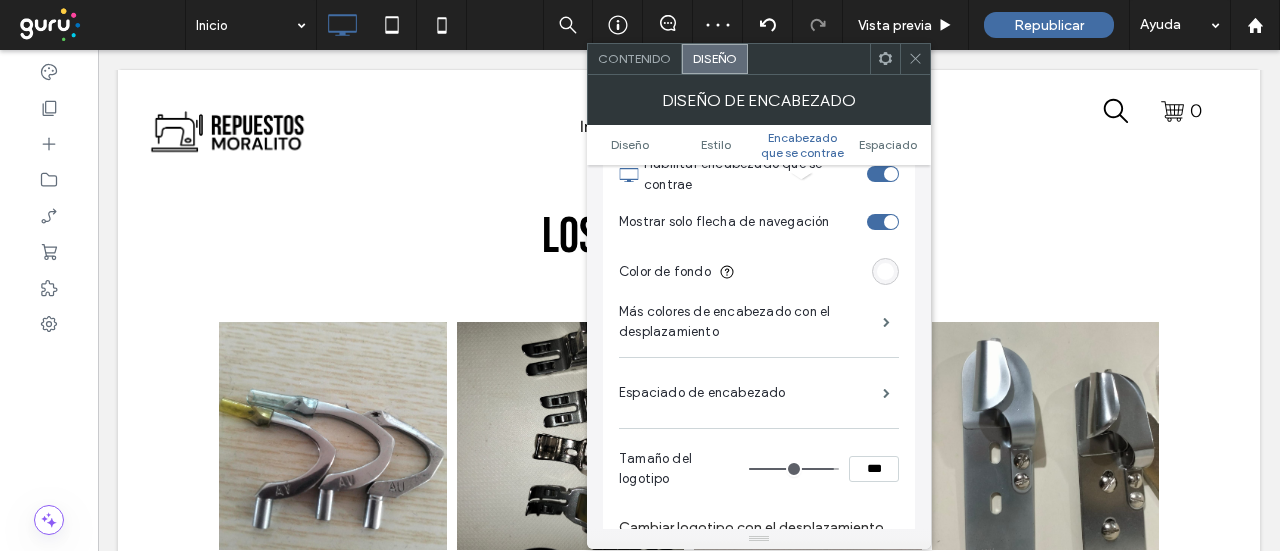 type on "**" 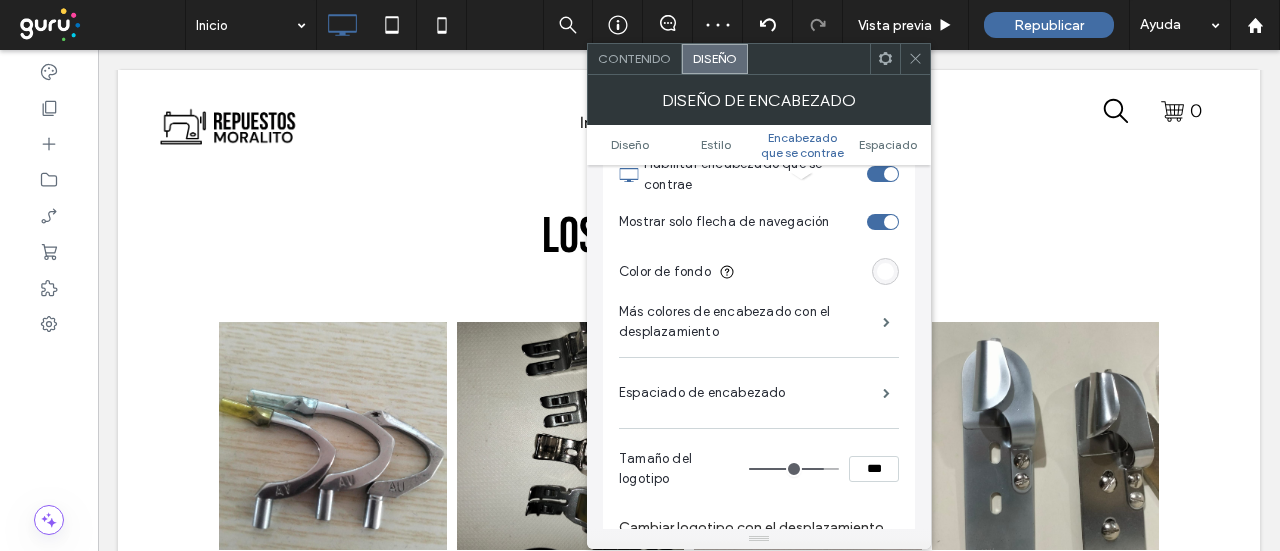 click at bounding box center [794, 469] 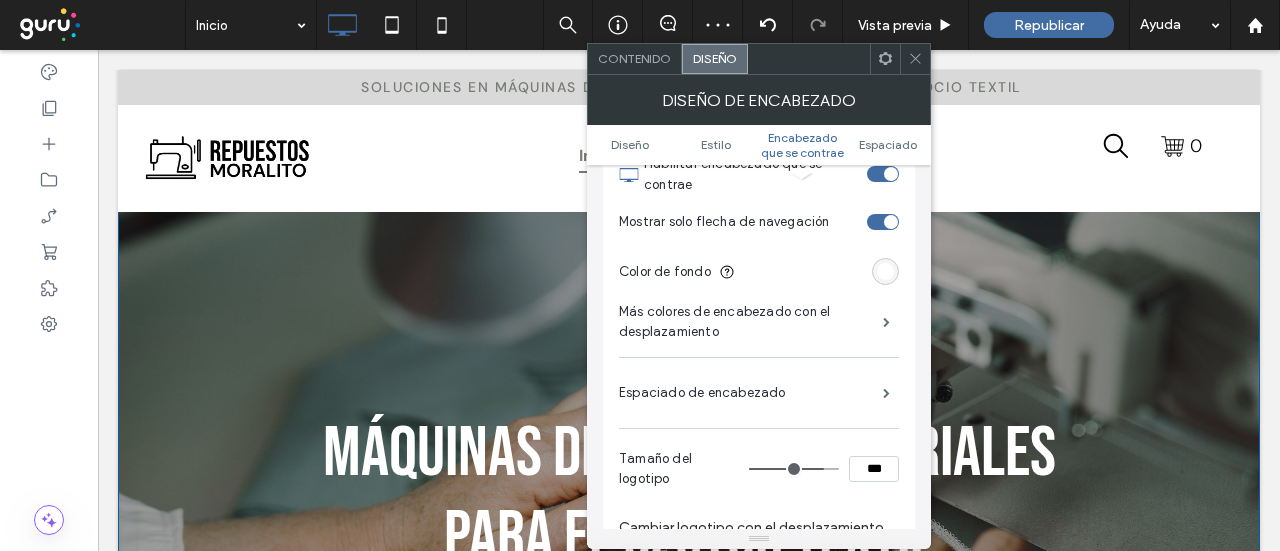scroll, scrollTop: 0, scrollLeft: 0, axis: both 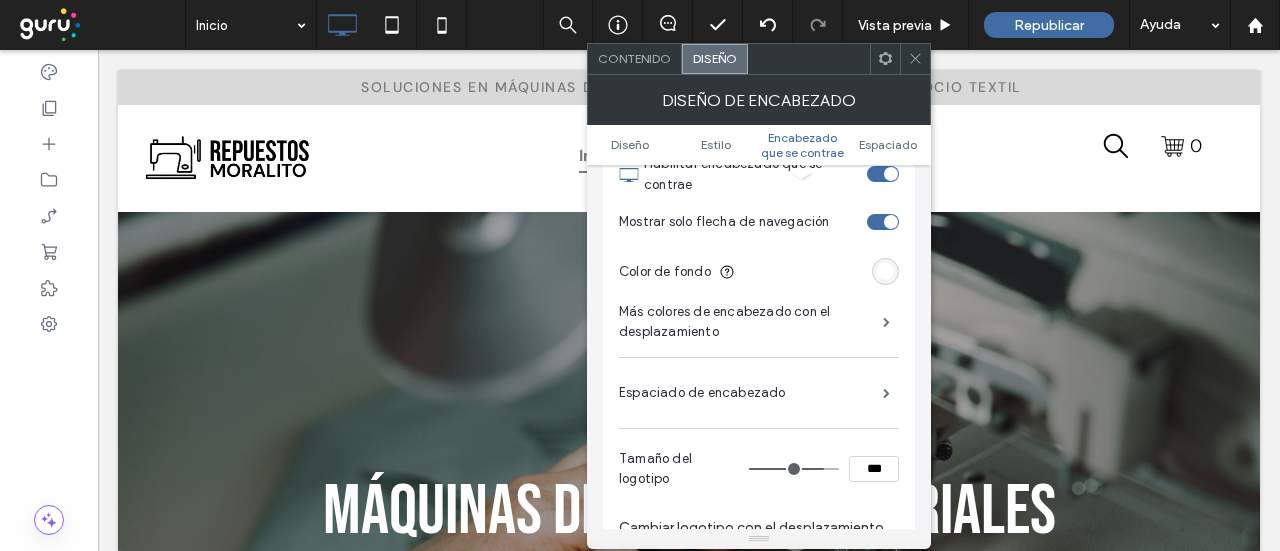 click 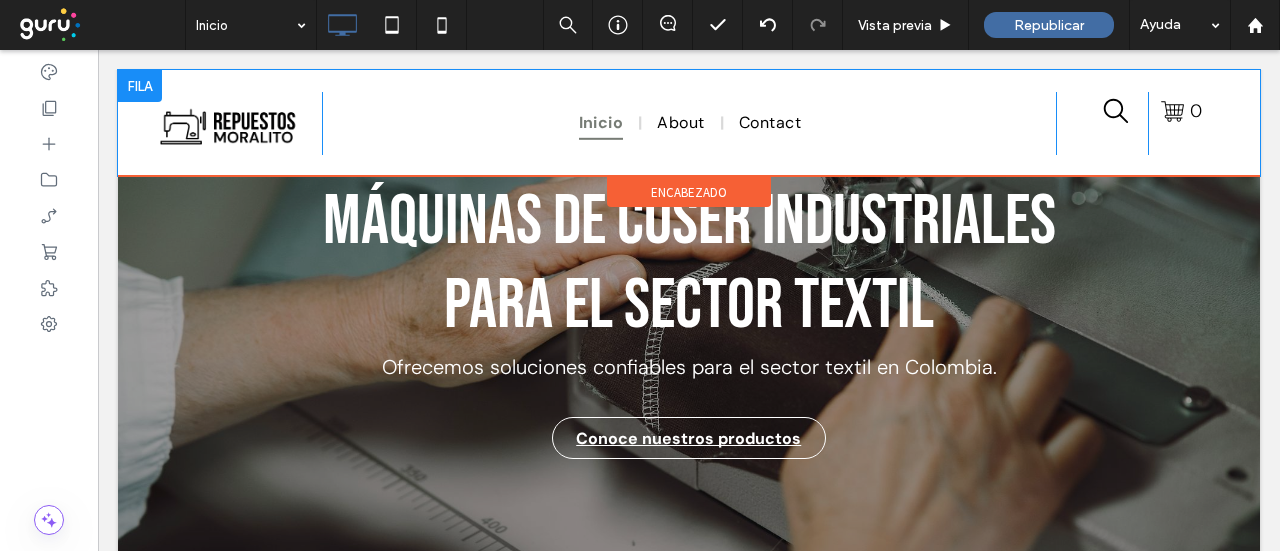 scroll, scrollTop: 0, scrollLeft: 0, axis: both 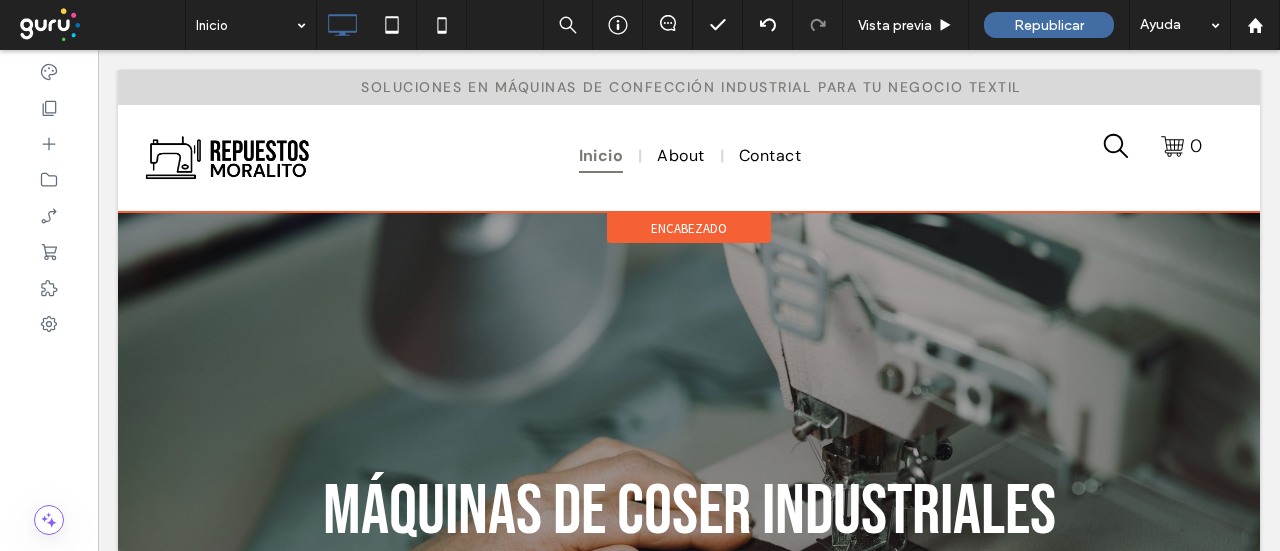 click on "encabezado" at bounding box center (689, 228) 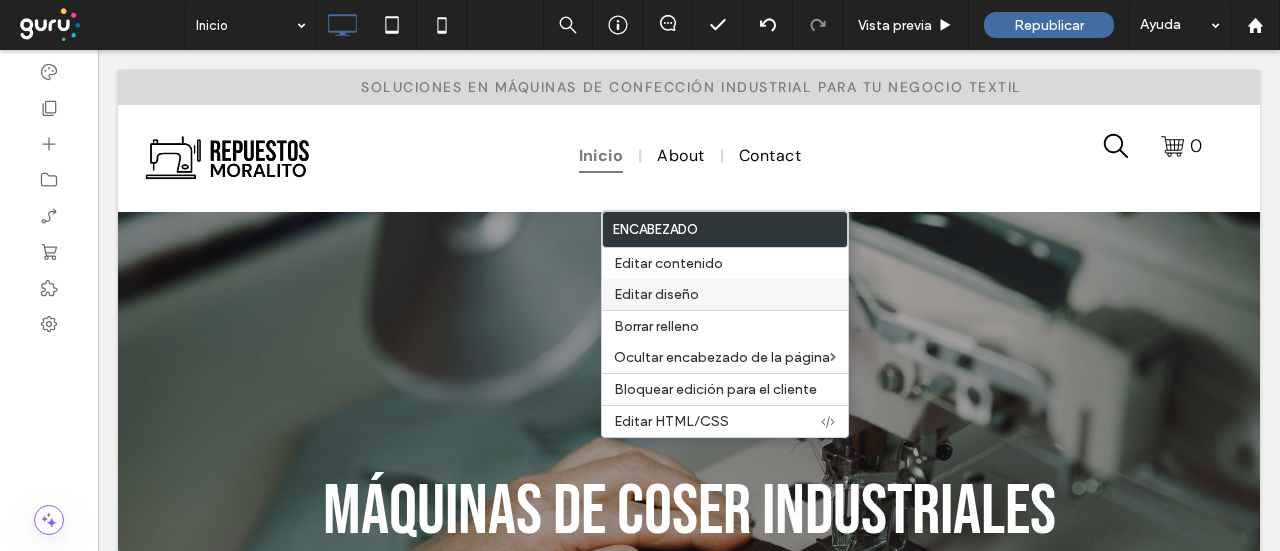 drag, startPoint x: 690, startPoint y: 284, endPoint x: 419, endPoint y: 192, distance: 286.1905 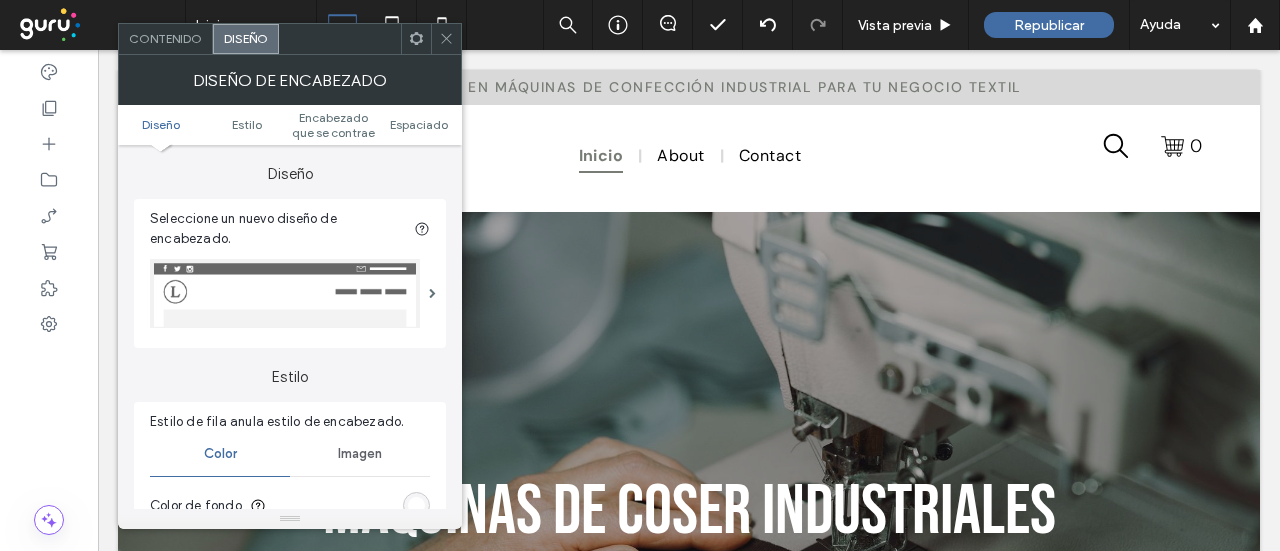 scroll, scrollTop: 200, scrollLeft: 0, axis: vertical 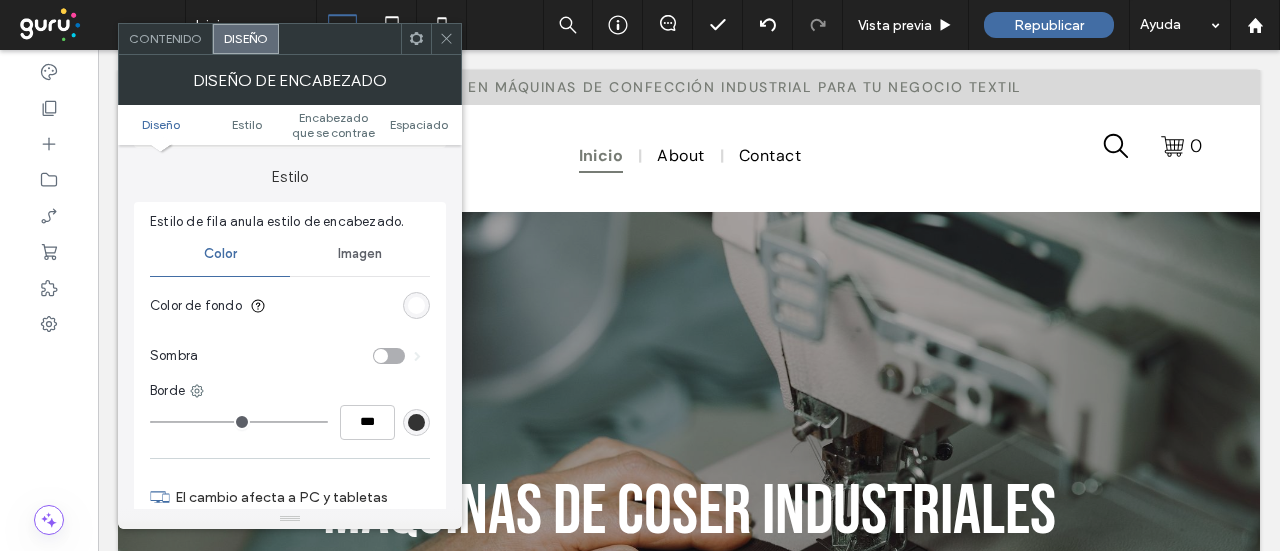 click at bounding box center (389, 356) 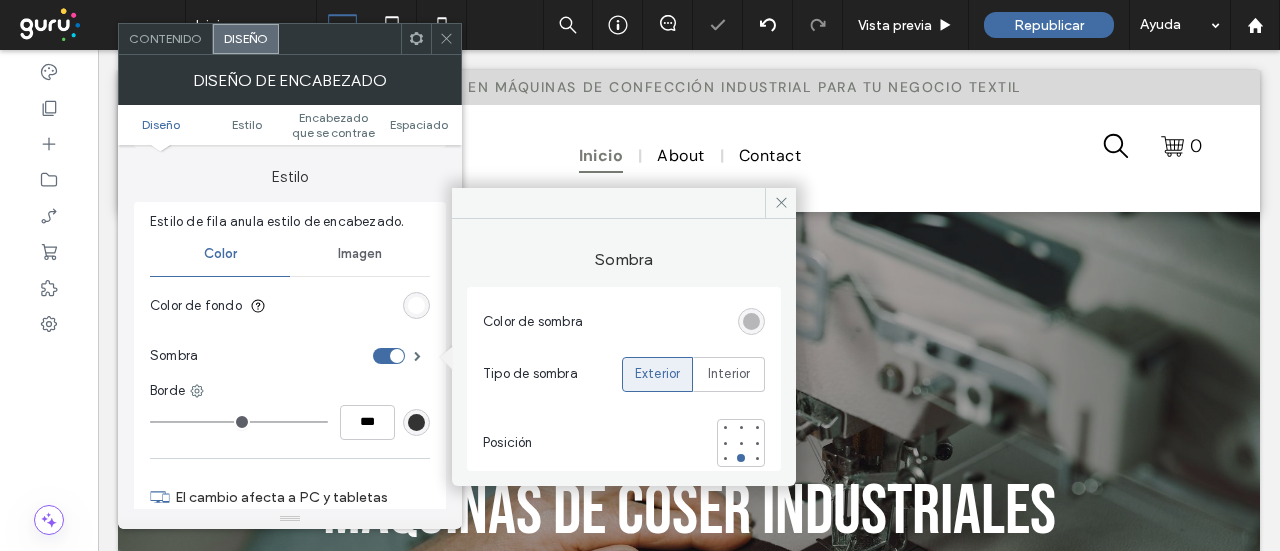 click 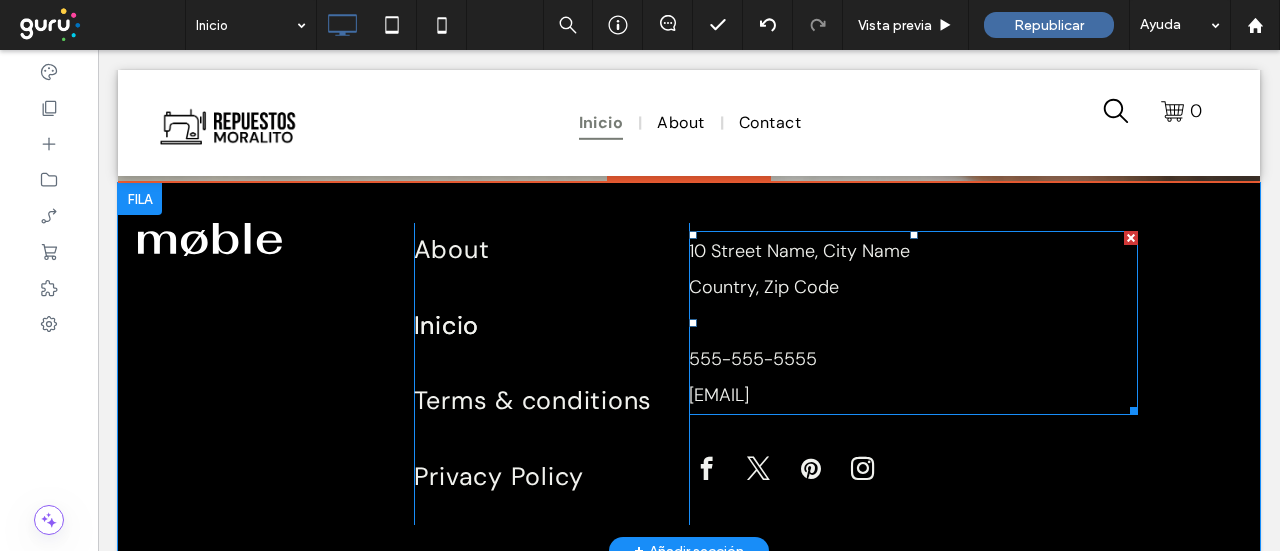 scroll, scrollTop: 2700, scrollLeft: 0, axis: vertical 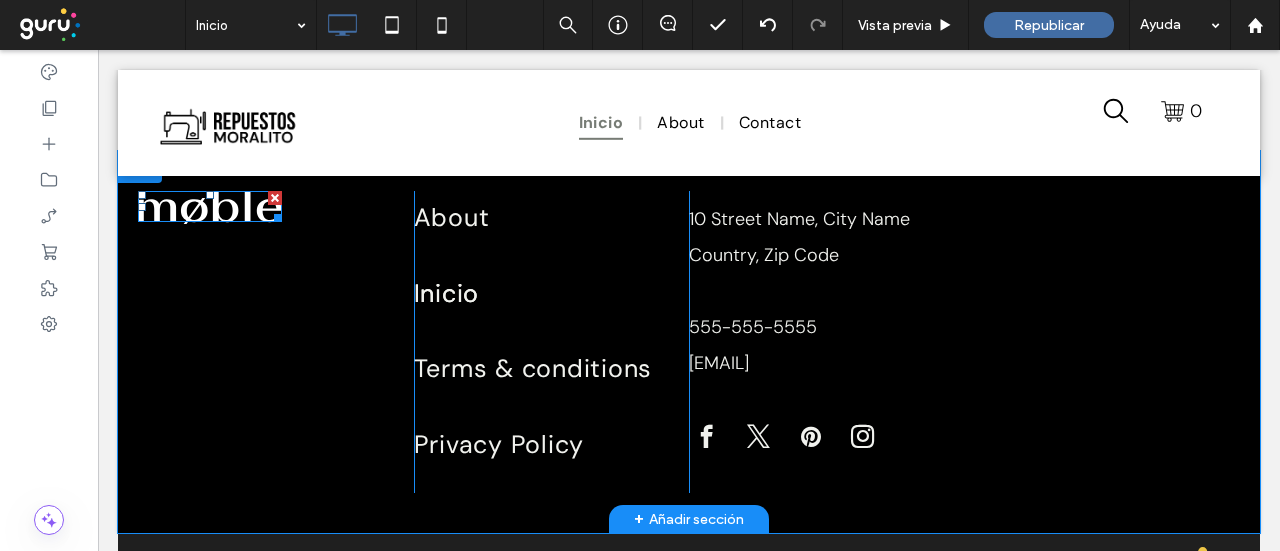 click at bounding box center [210, 207] 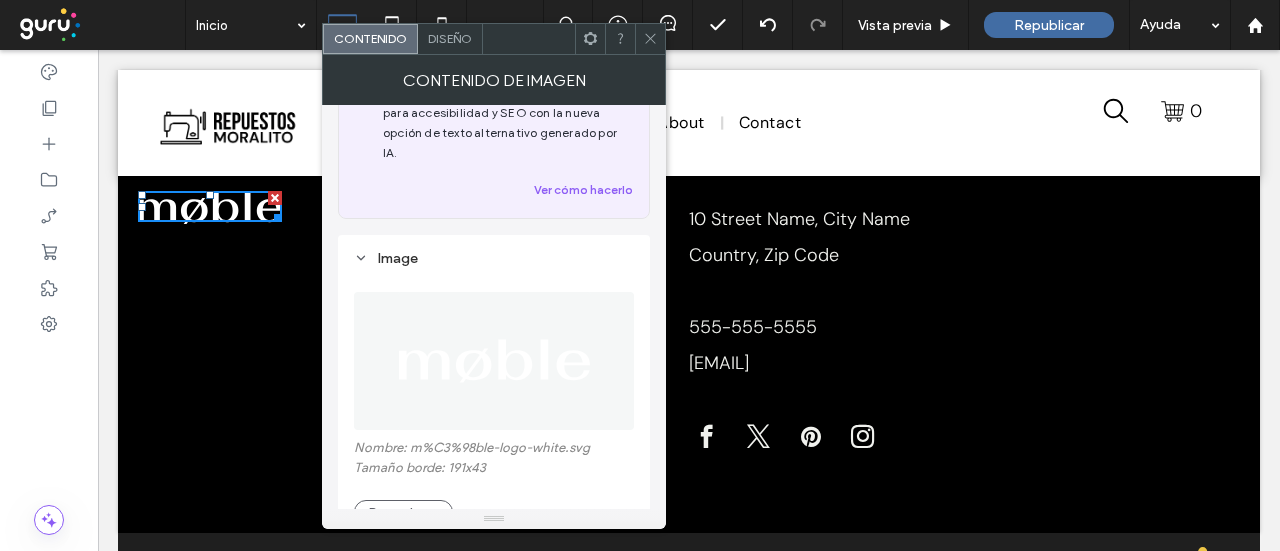 scroll, scrollTop: 200, scrollLeft: 0, axis: vertical 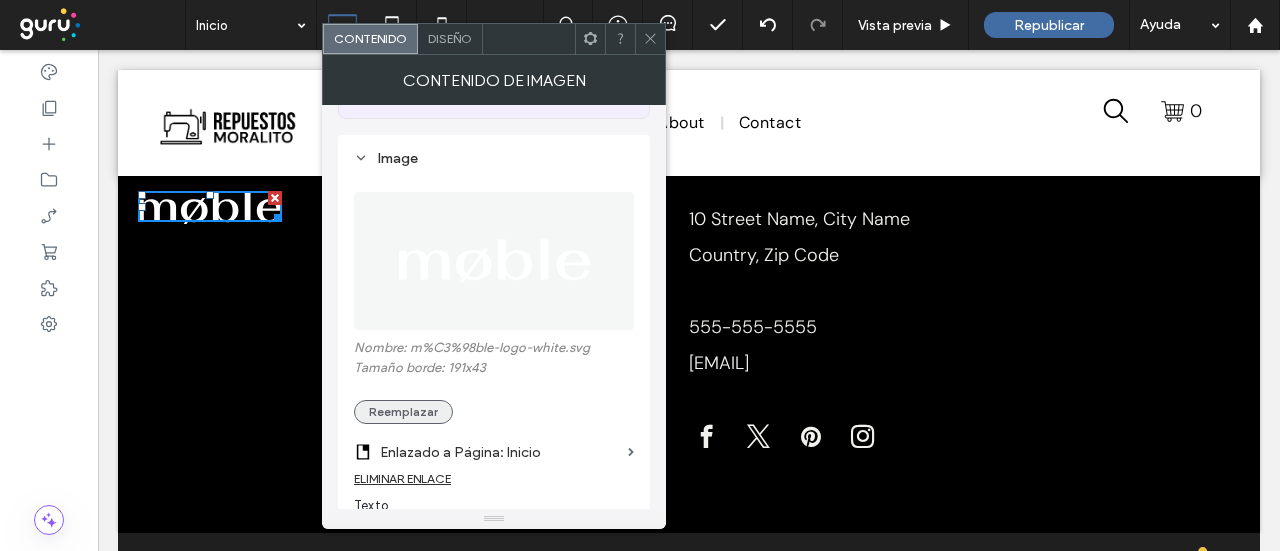 click on "Reemplazar" at bounding box center (403, 412) 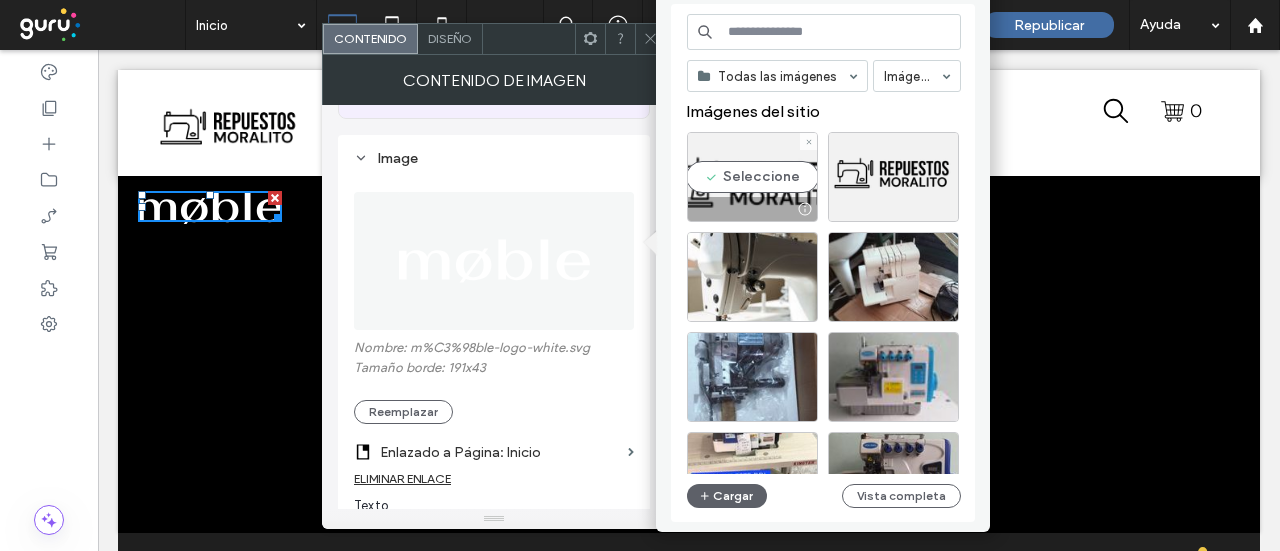 click on "Seleccione" at bounding box center (752, 177) 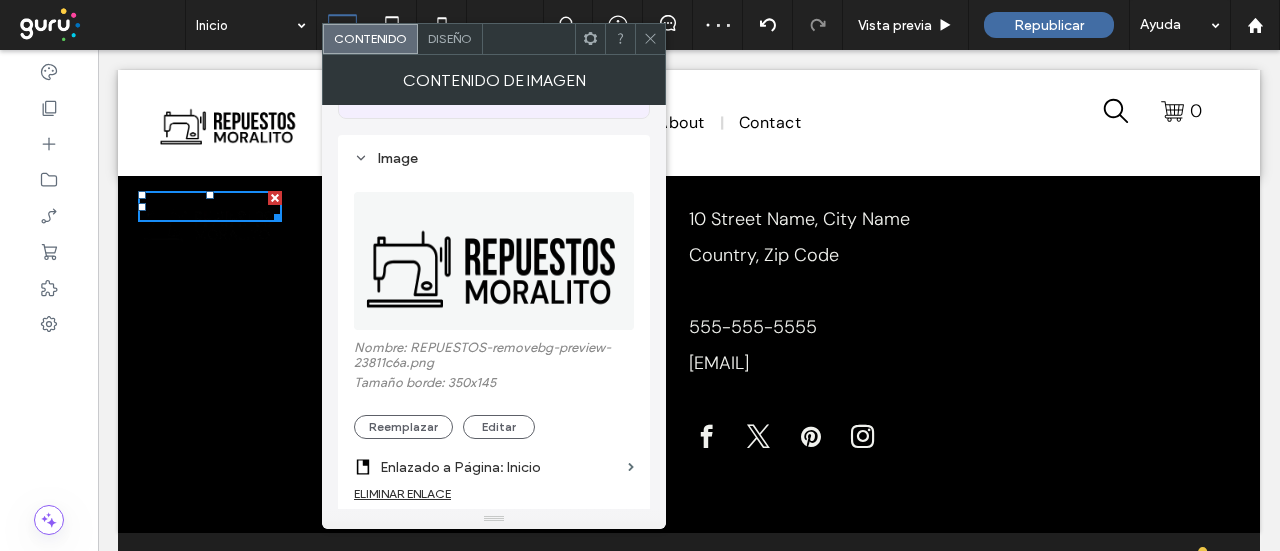 click 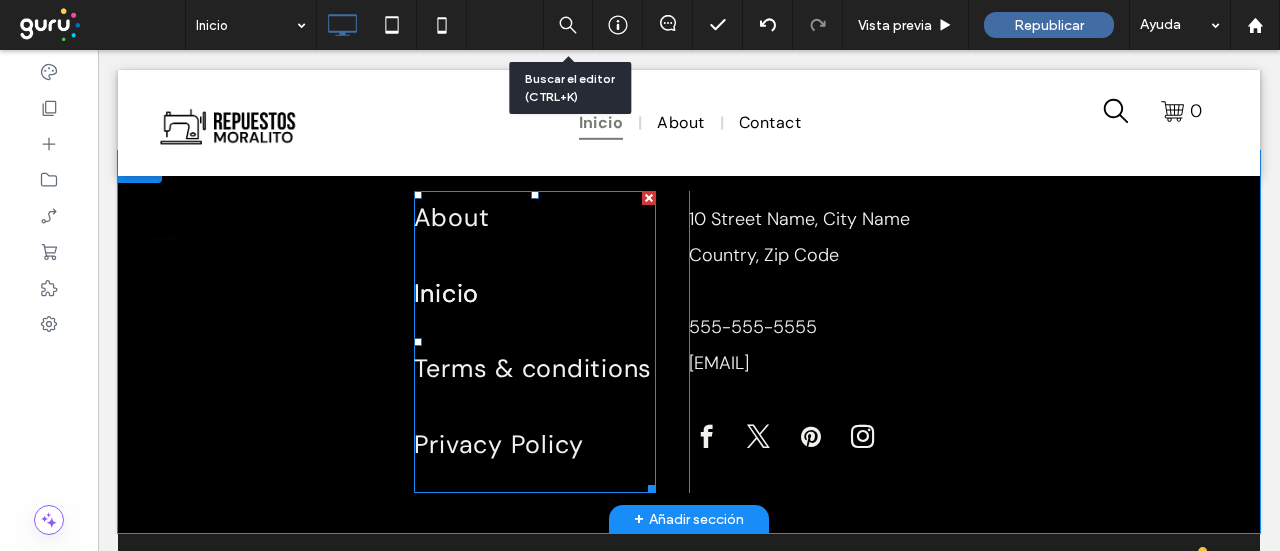 click at bounding box center (649, 198) 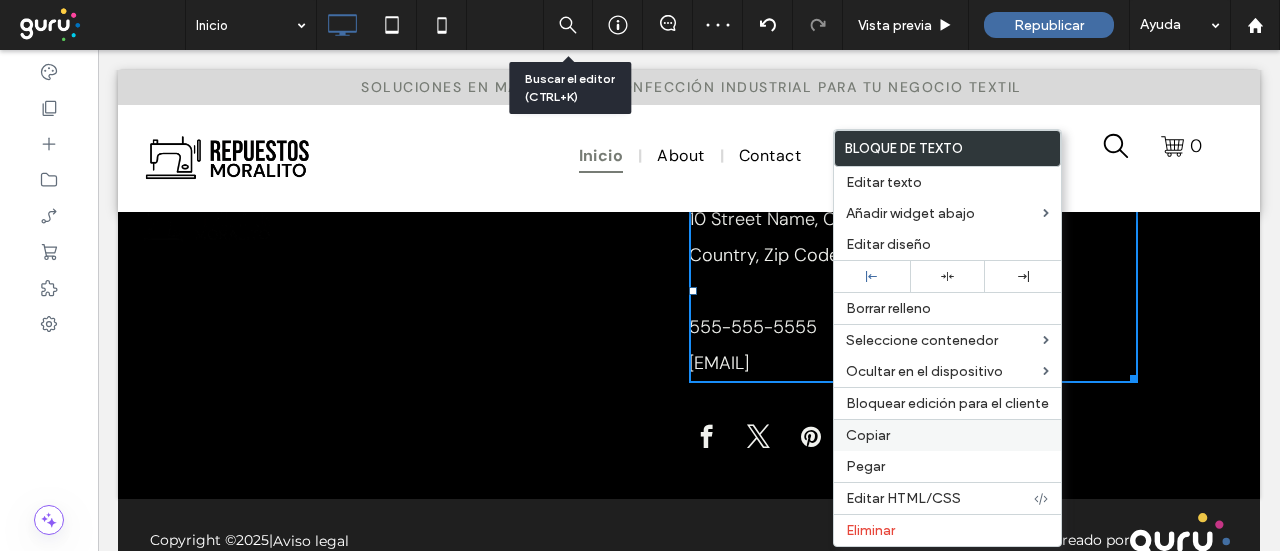 click on "Copiar" at bounding box center (868, 435) 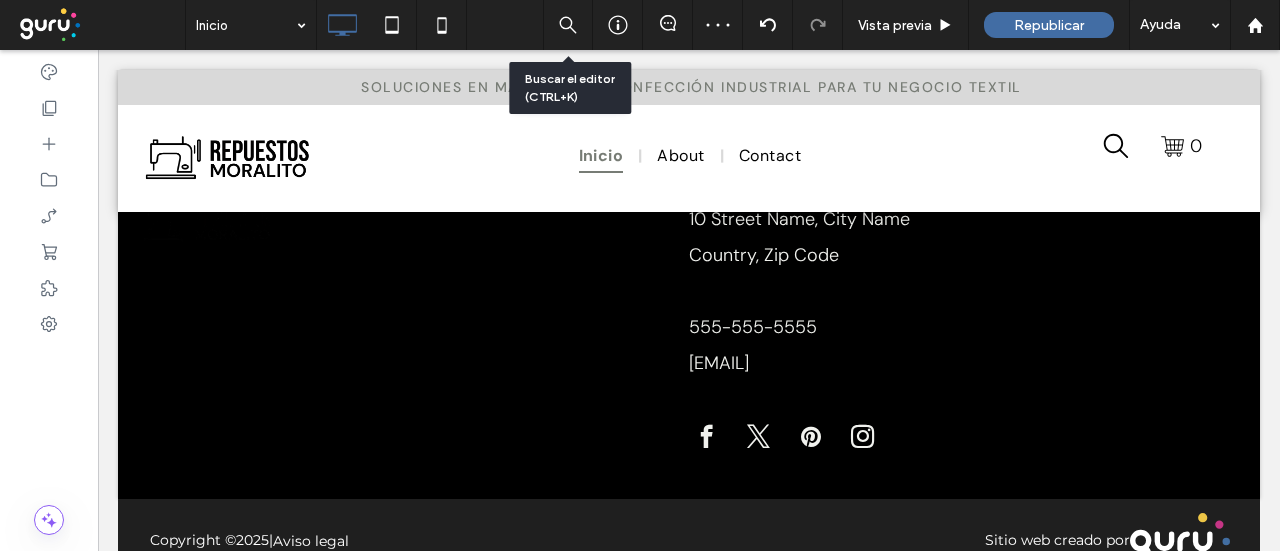 click on "Click To Paste" at bounding box center [551, 325] 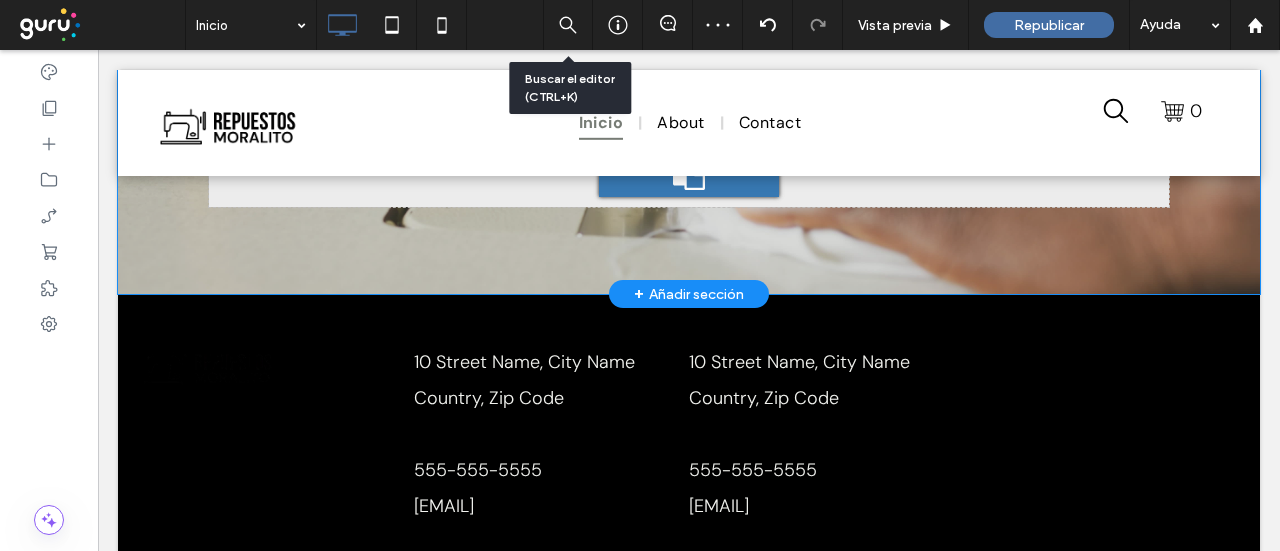 scroll, scrollTop: 2500, scrollLeft: 0, axis: vertical 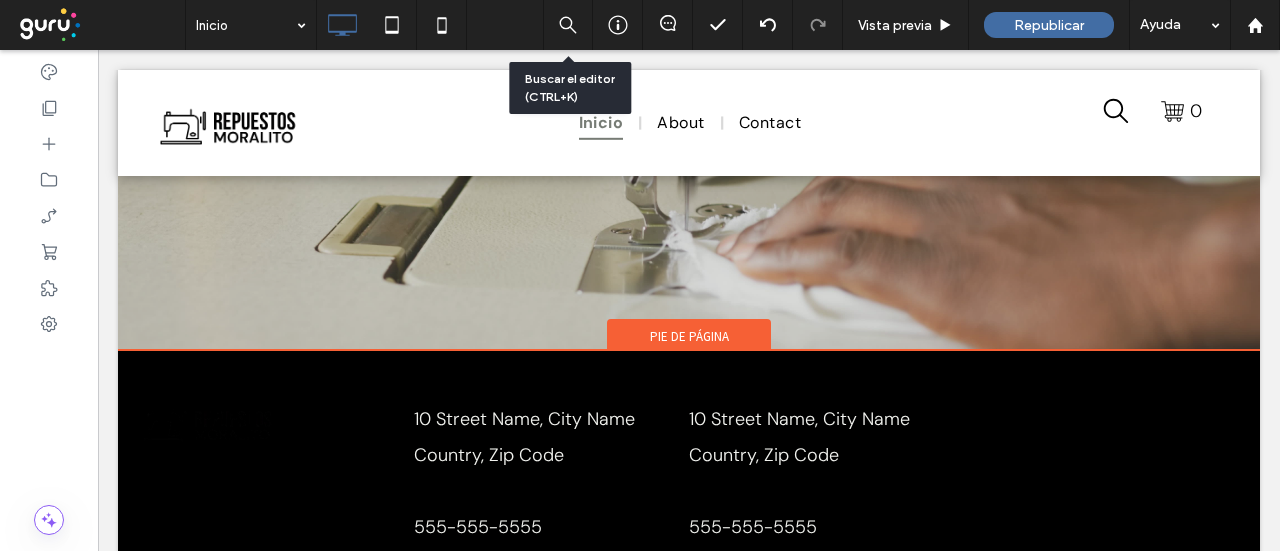 click on "Pie de página" at bounding box center [689, 336] 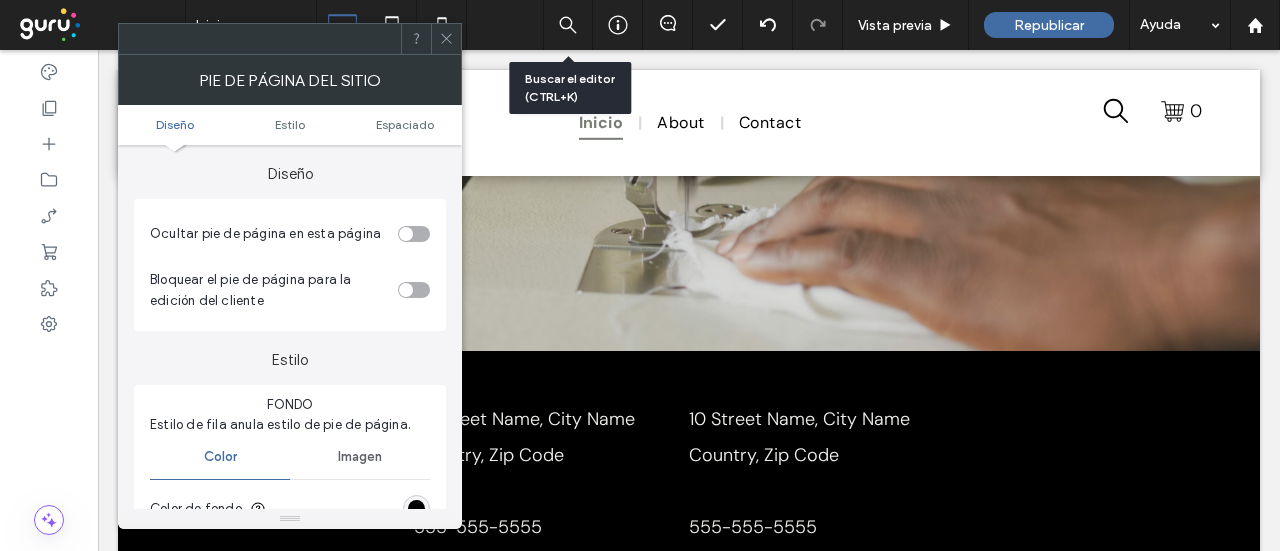 scroll, scrollTop: 100, scrollLeft: 0, axis: vertical 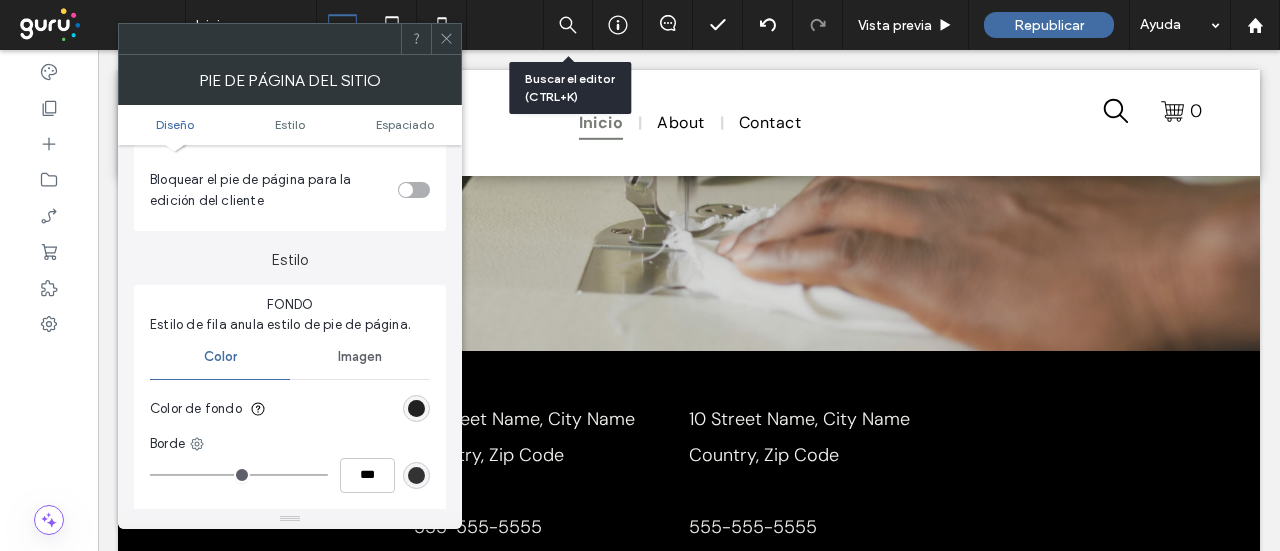 click at bounding box center (416, 408) 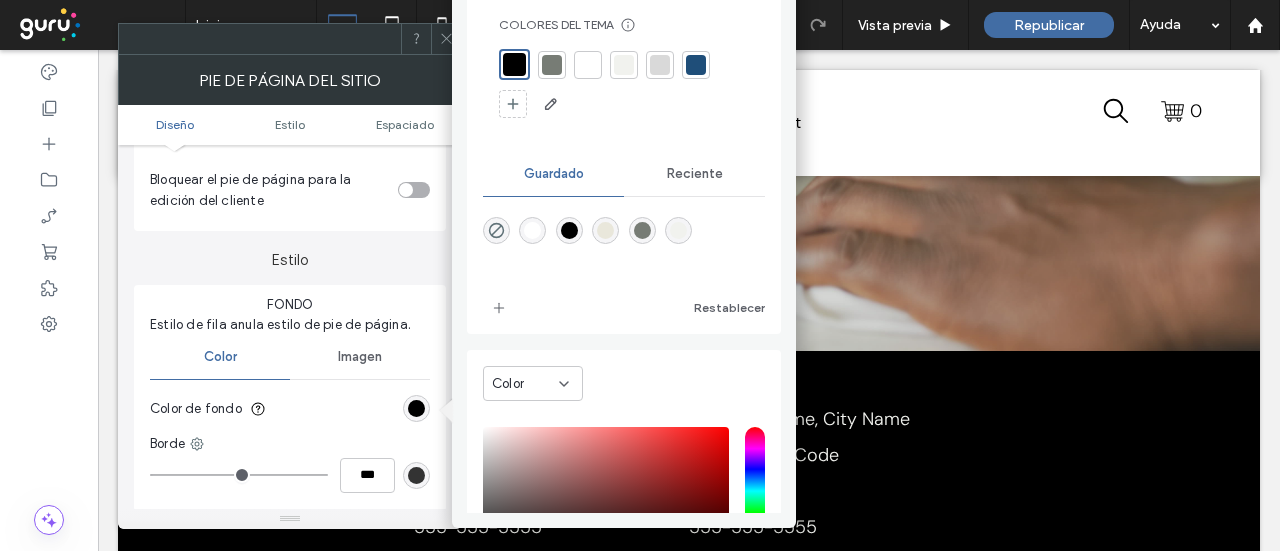 click at bounding box center (588, 65) 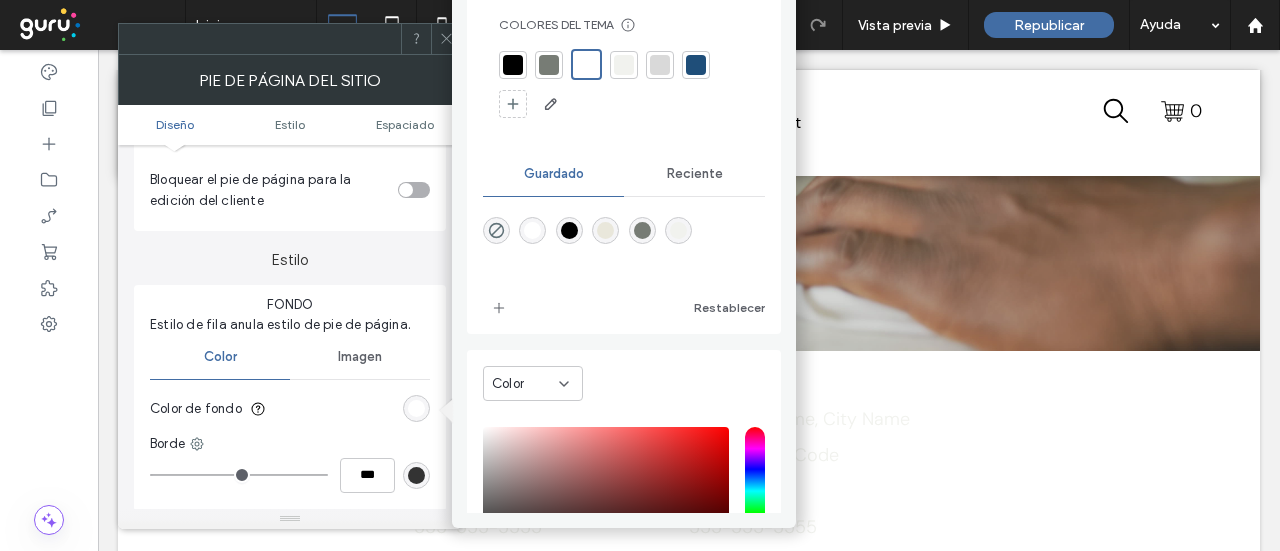 click at bounding box center (446, 39) 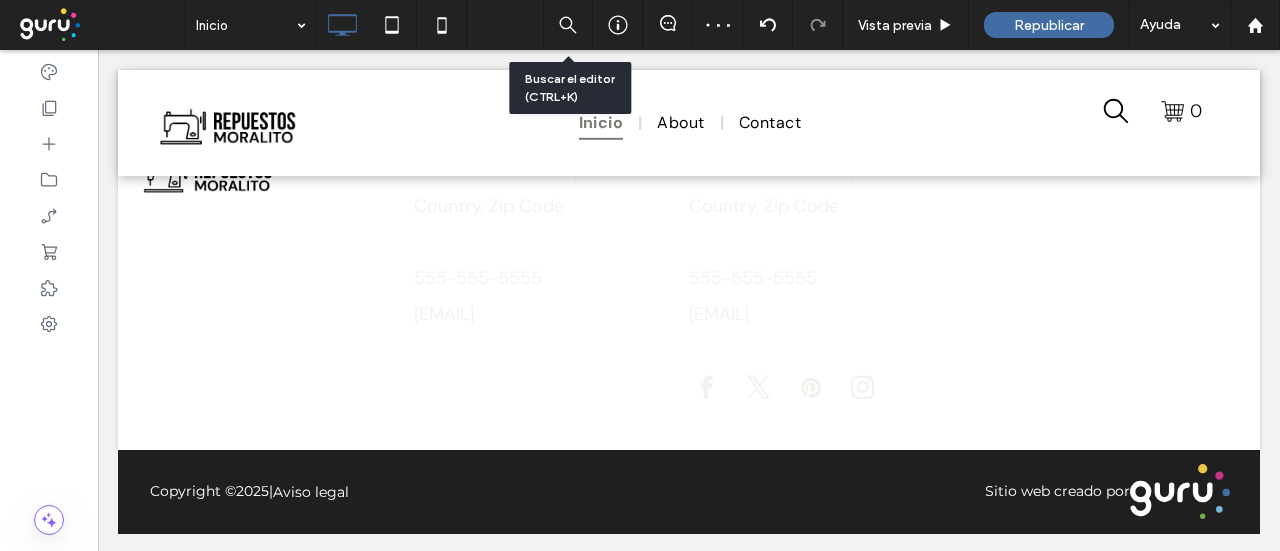 scroll, scrollTop: 2779, scrollLeft: 0, axis: vertical 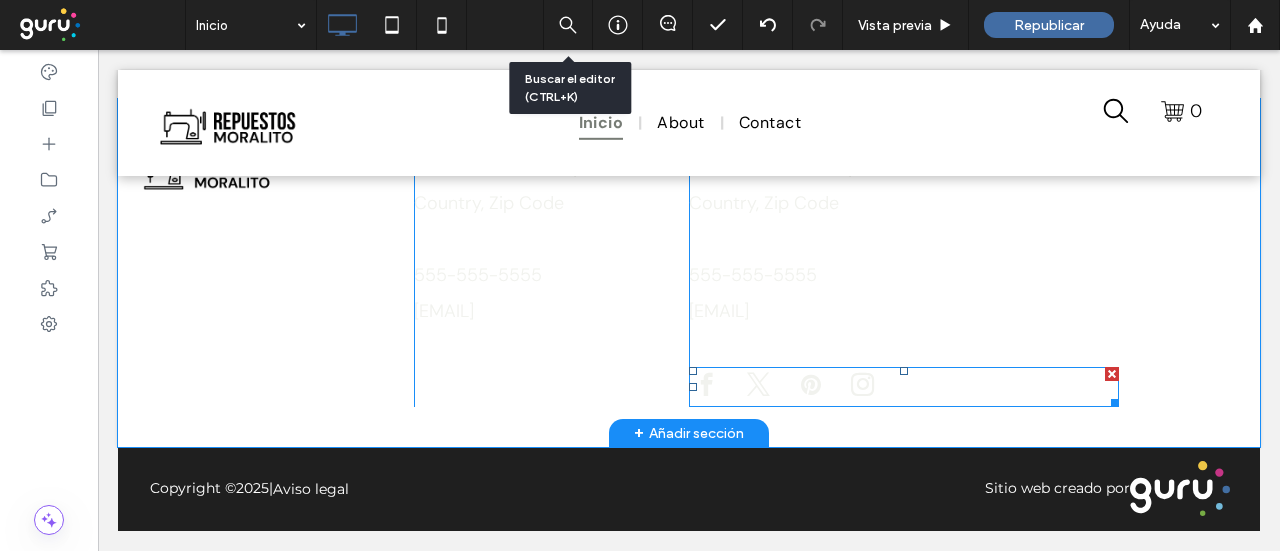 click at bounding box center [1112, 374] 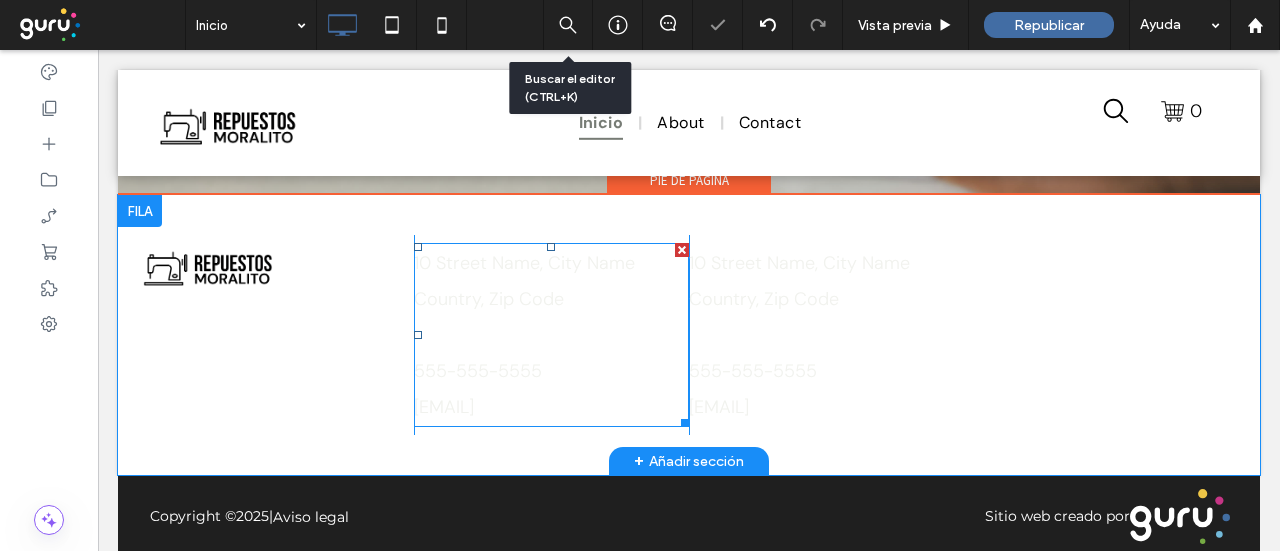 scroll, scrollTop: 2511, scrollLeft: 0, axis: vertical 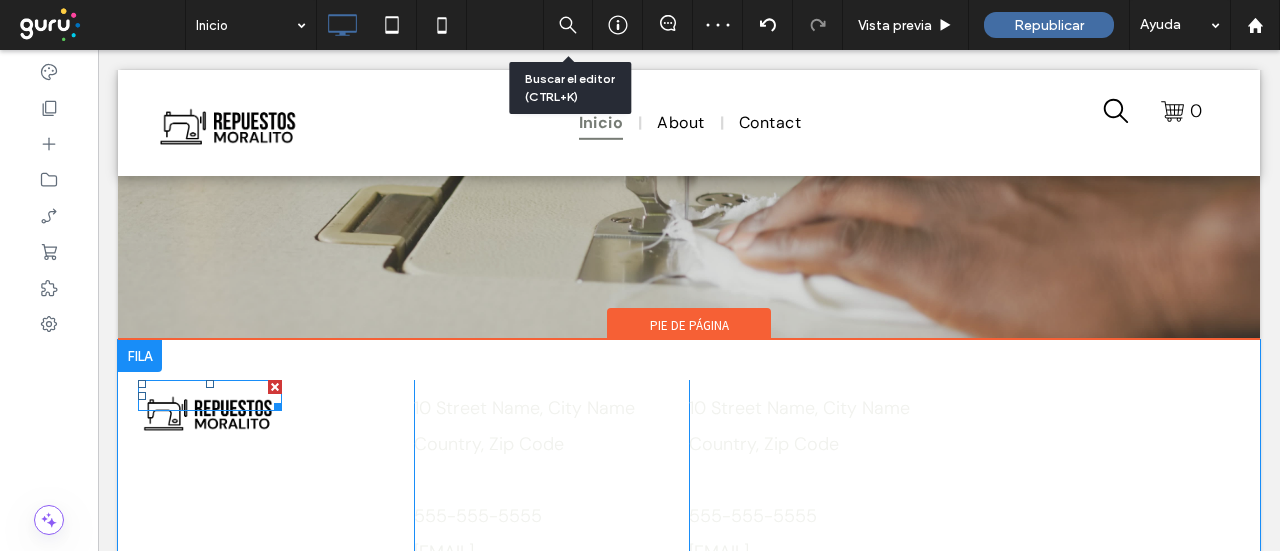 click at bounding box center [275, 387] 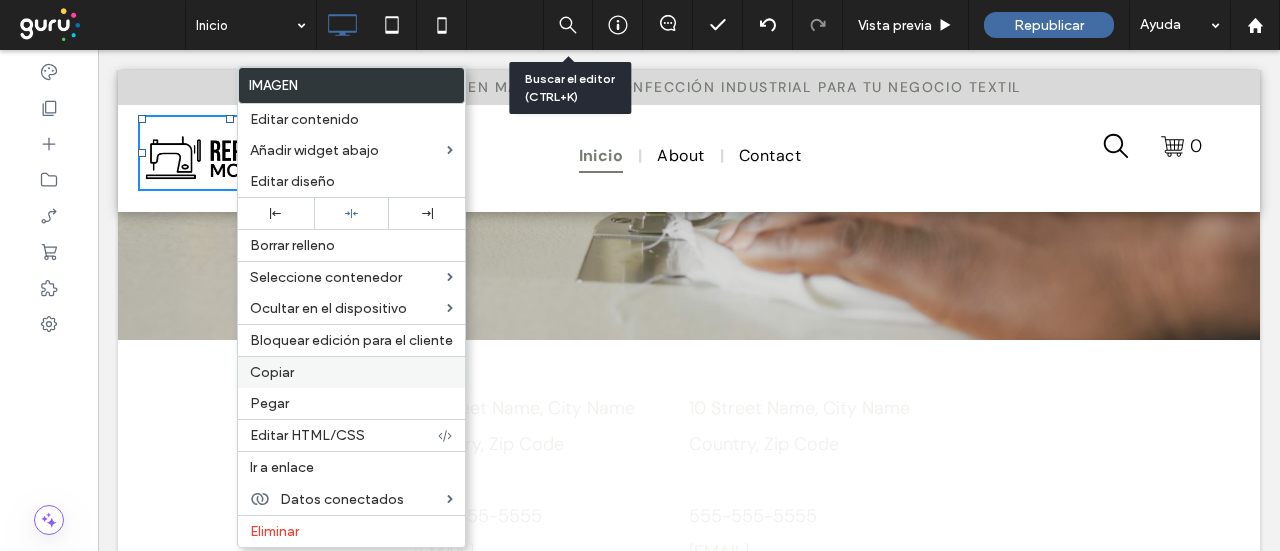 click on "Copiar" at bounding box center [272, 372] 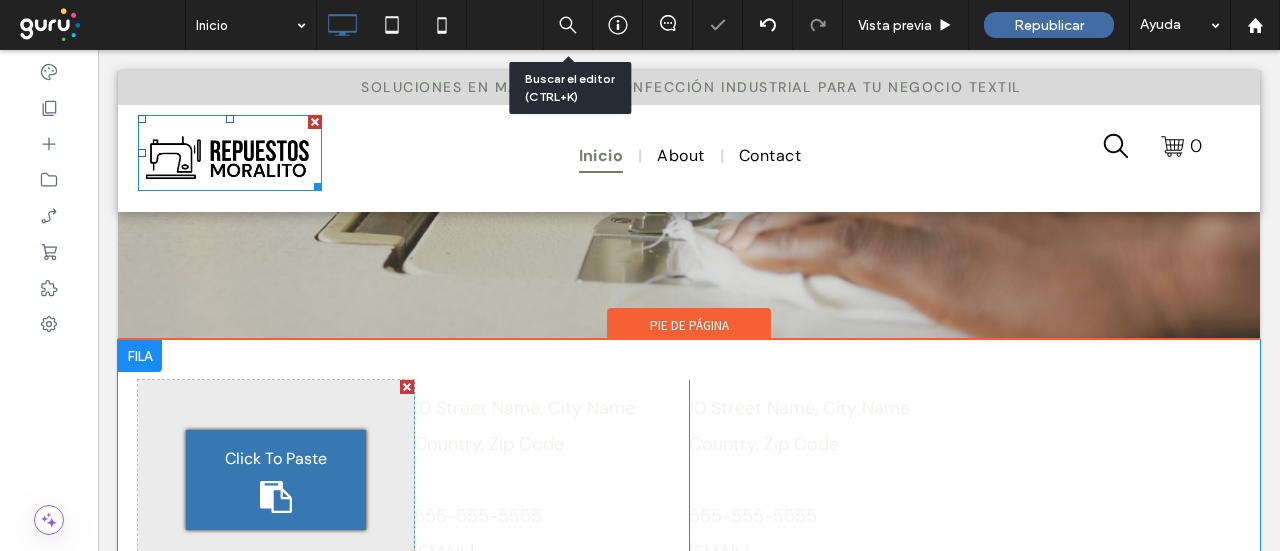 click on "Click To Paste" at bounding box center [276, 459] 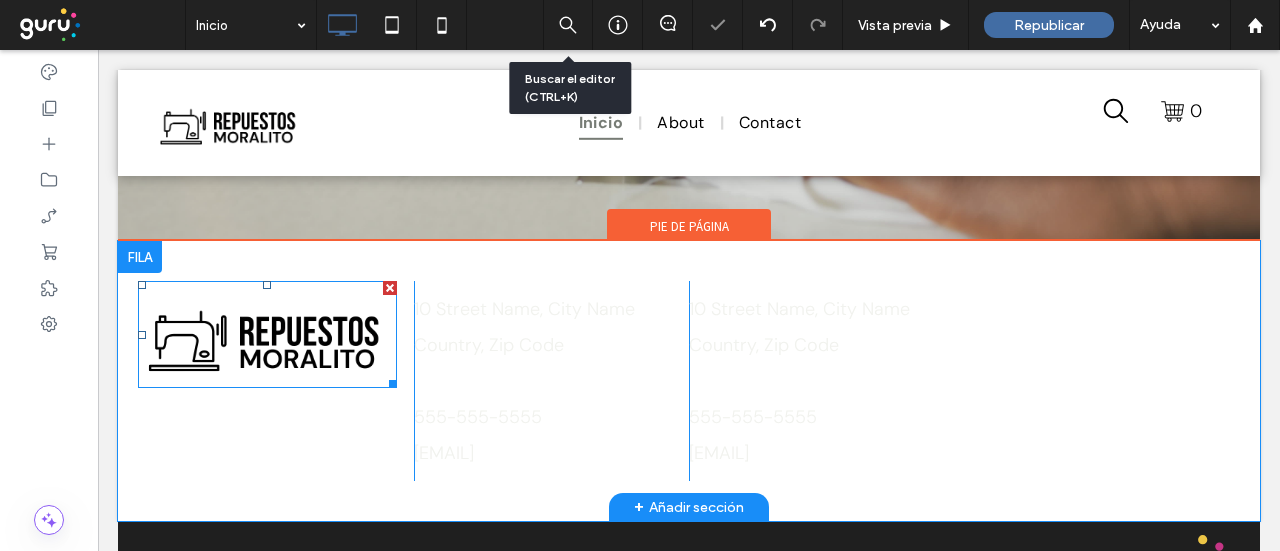 scroll, scrollTop: 2711, scrollLeft: 0, axis: vertical 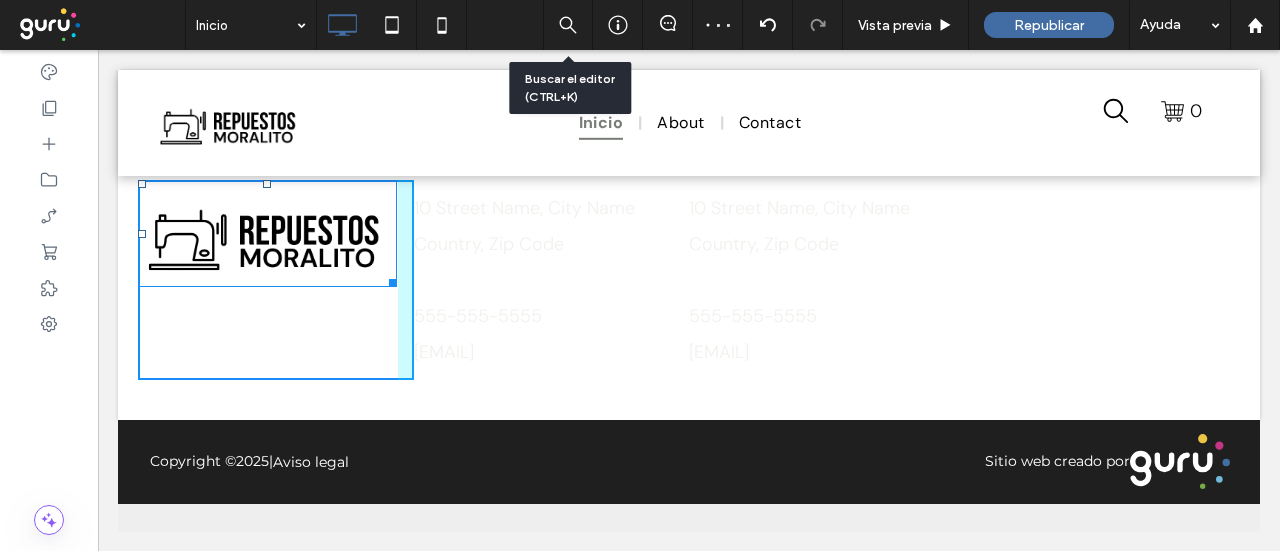 drag, startPoint x: 386, startPoint y: 309, endPoint x: 472, endPoint y: 351, distance: 95.707886 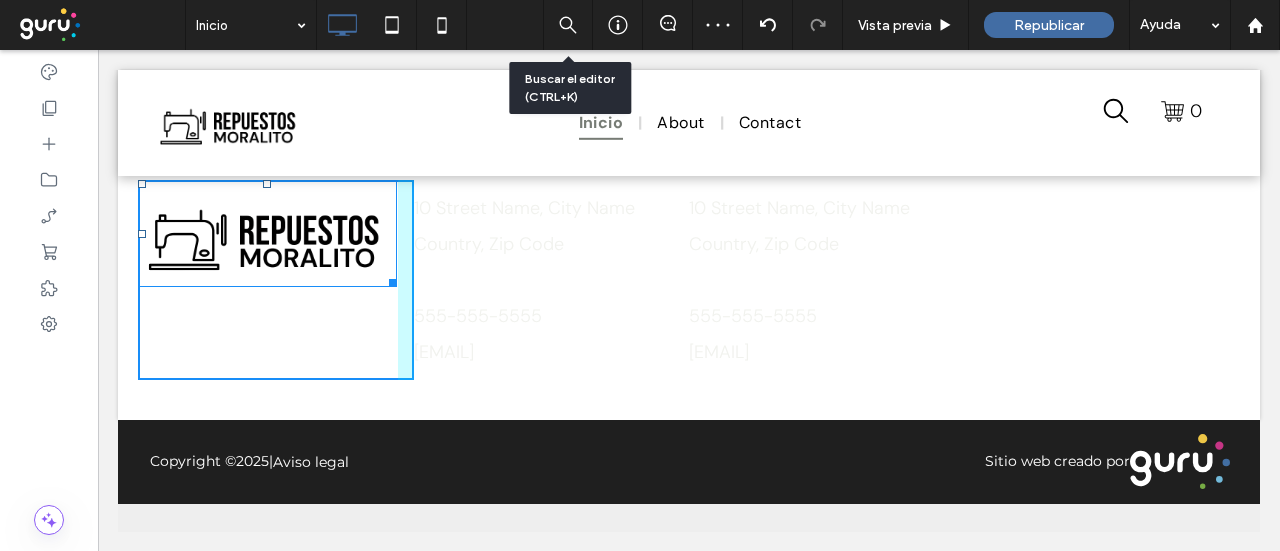 click on "Click To Paste     Click To Paste
W:193.375 H:80" at bounding box center (276, 280) 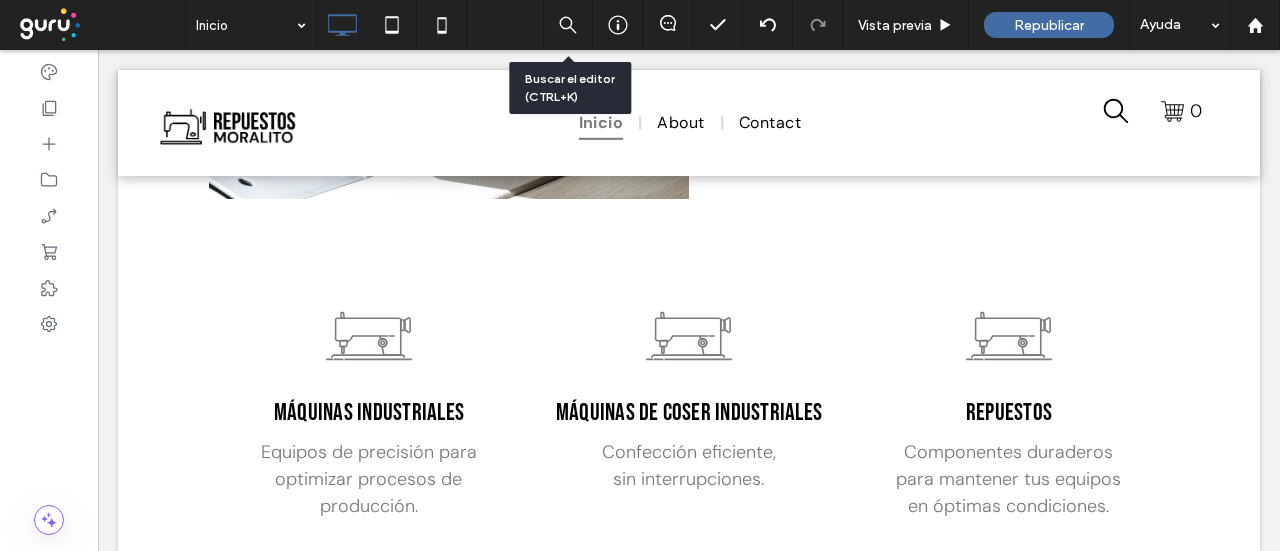 scroll, scrollTop: 2011, scrollLeft: 0, axis: vertical 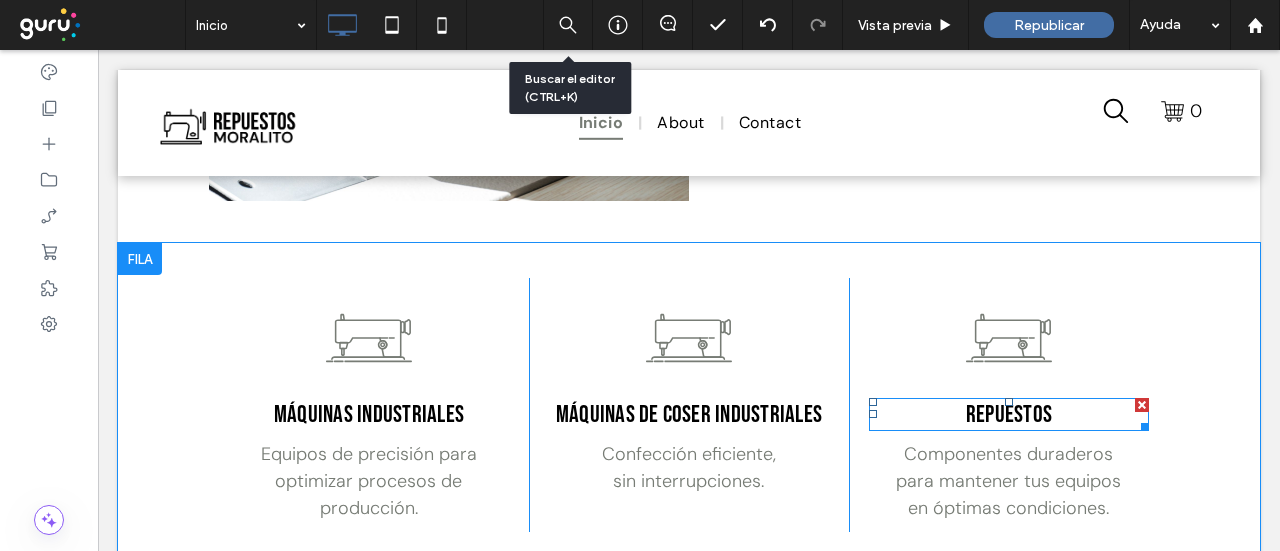 drag, startPoint x: 1031, startPoint y: 433, endPoint x: 944, endPoint y: 369, distance: 108.00463 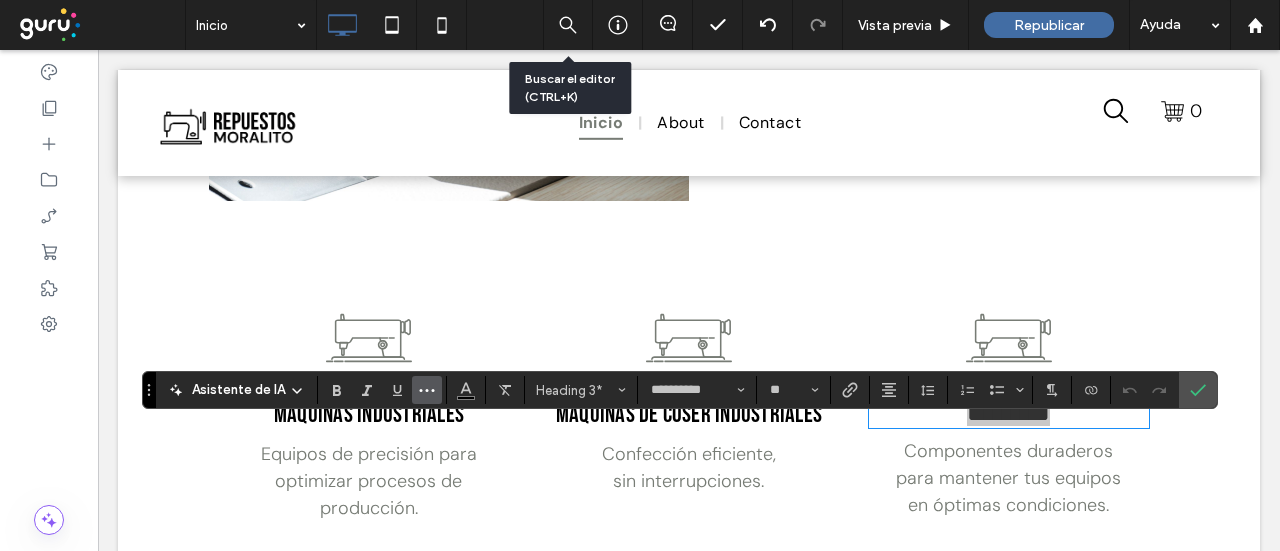 click at bounding box center [427, 390] 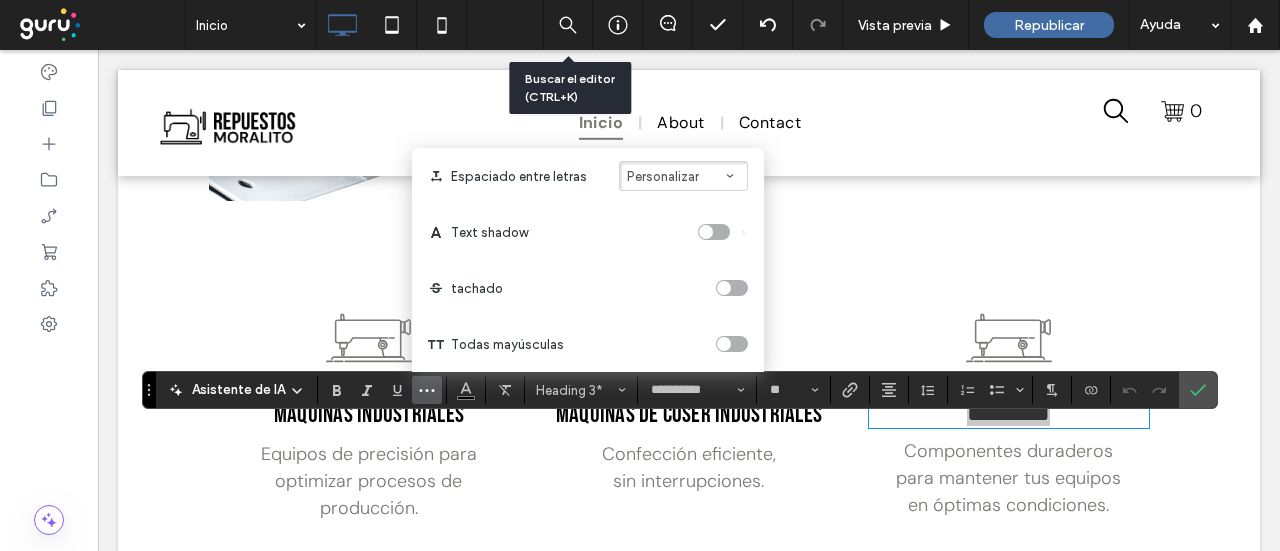 click on "Personalizar" at bounding box center (683, 176) 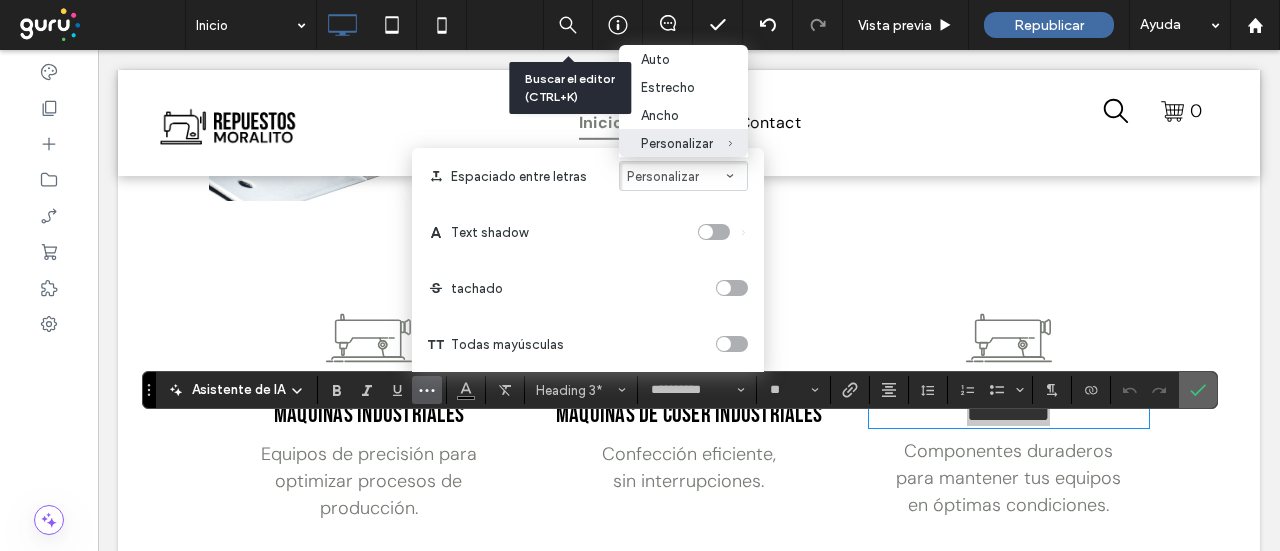 click at bounding box center (1198, 390) 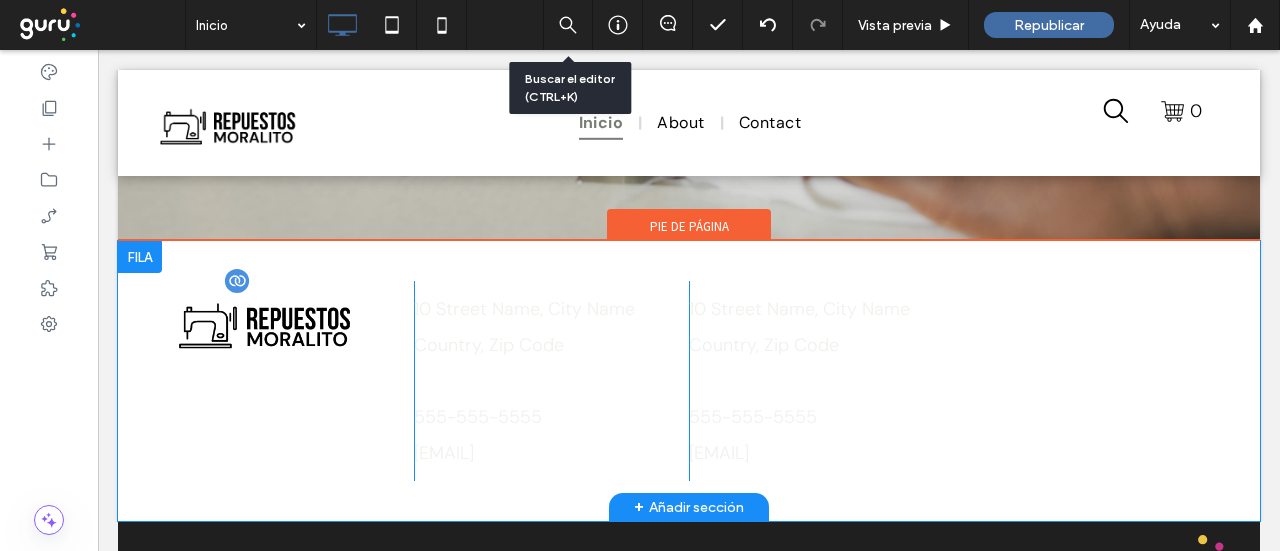 scroll, scrollTop: 2611, scrollLeft: 0, axis: vertical 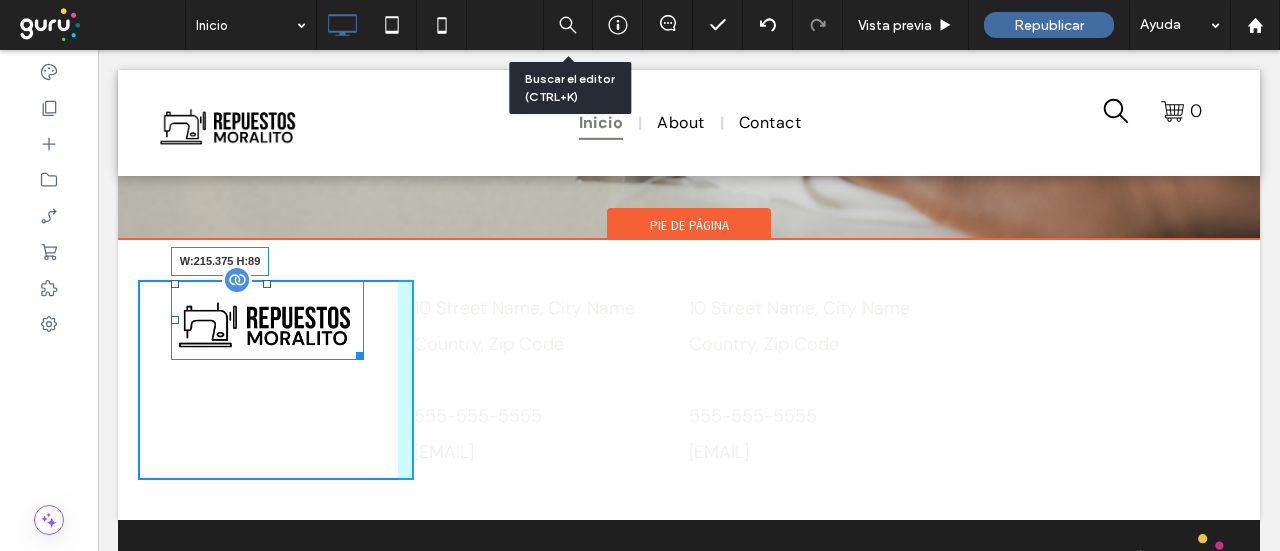drag, startPoint x: 358, startPoint y: 383, endPoint x: 369, endPoint y: 389, distance: 12.529964 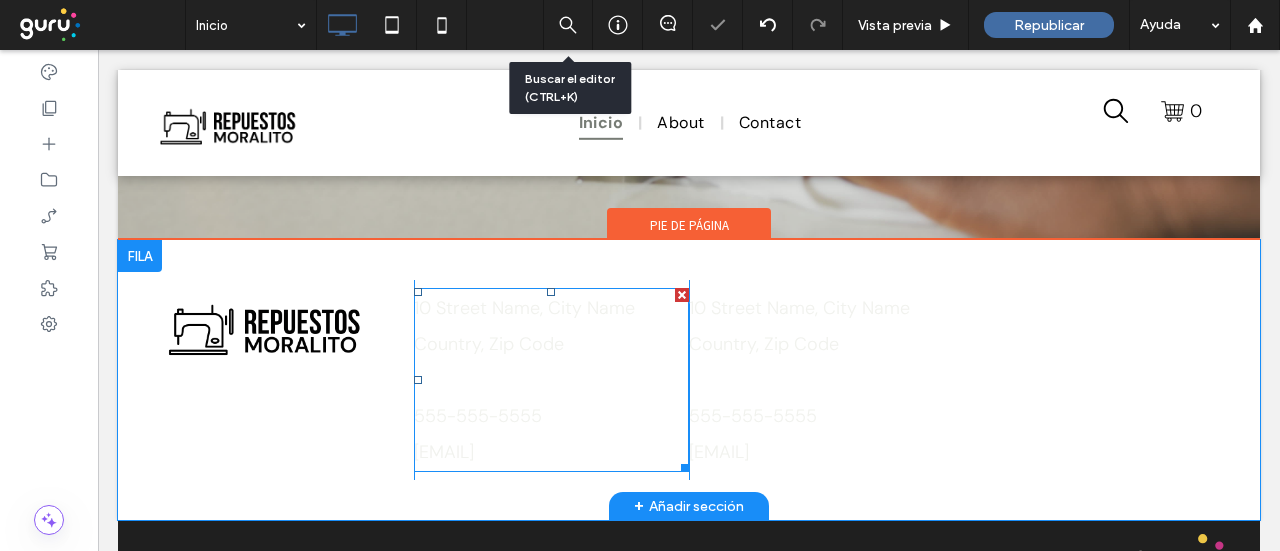 click on "10 Street Name, City Name  Country, Zip Code 555-555-5555 myemail@mailservice.com" at bounding box center (552, 380) 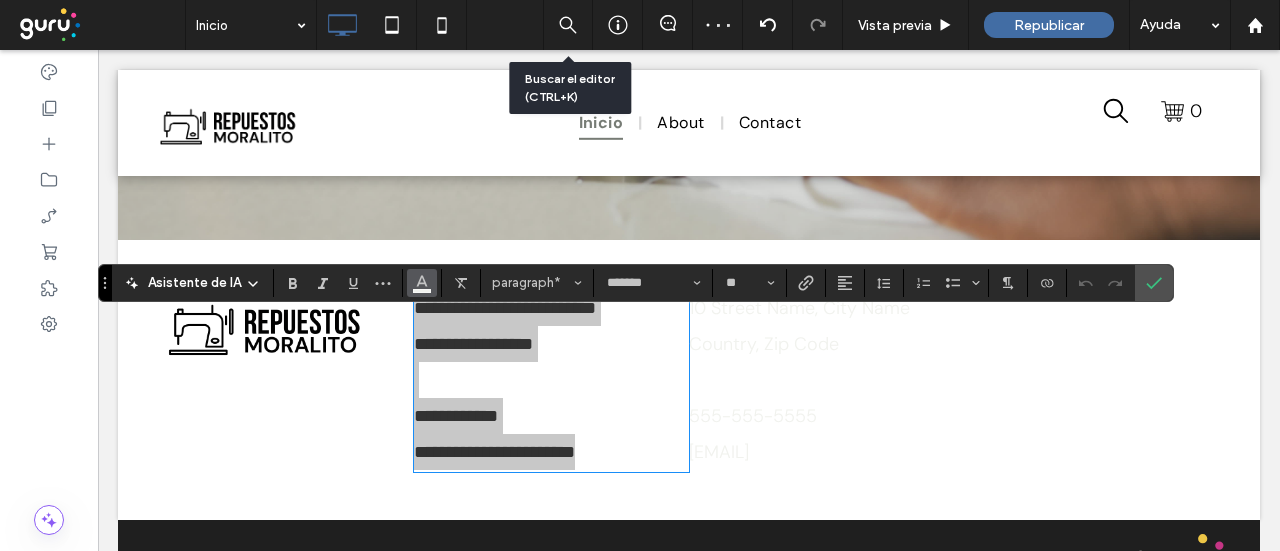 click 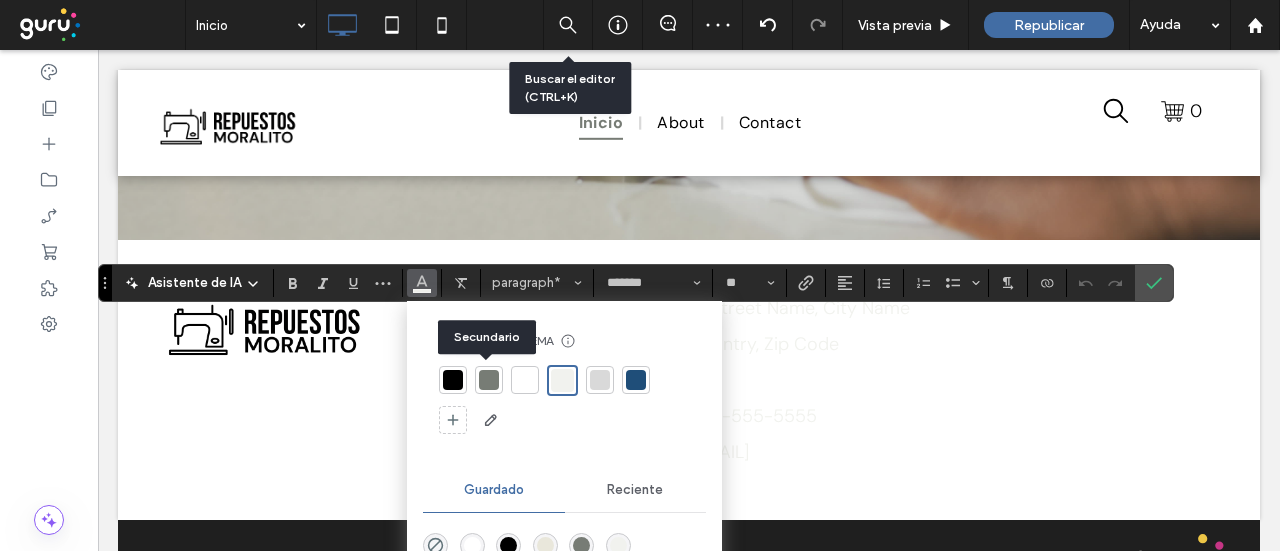 click at bounding box center (453, 380) 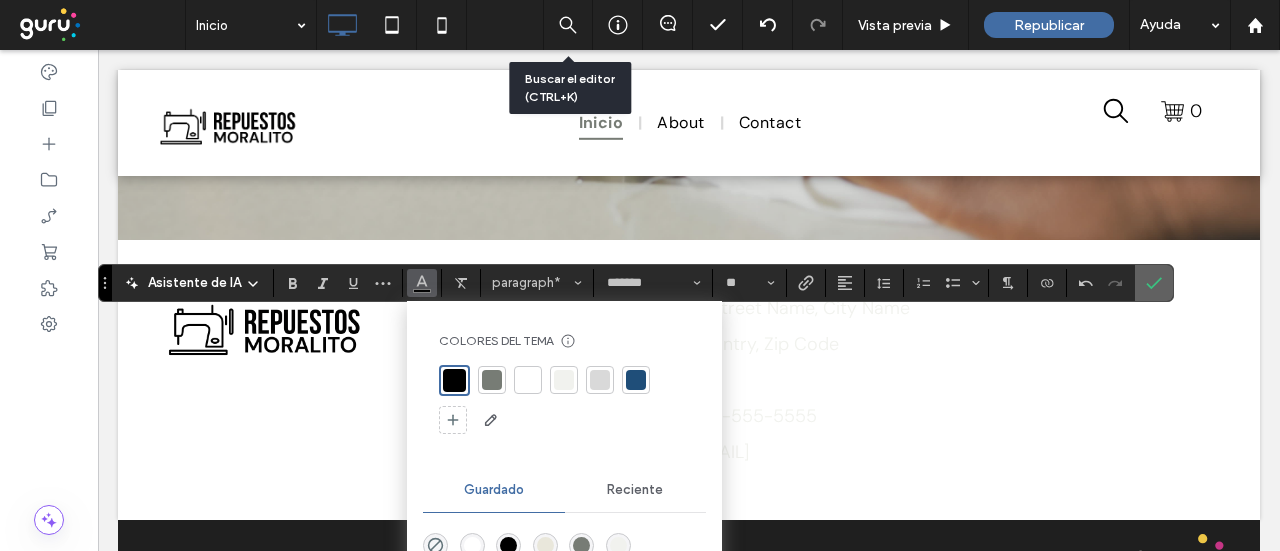 click 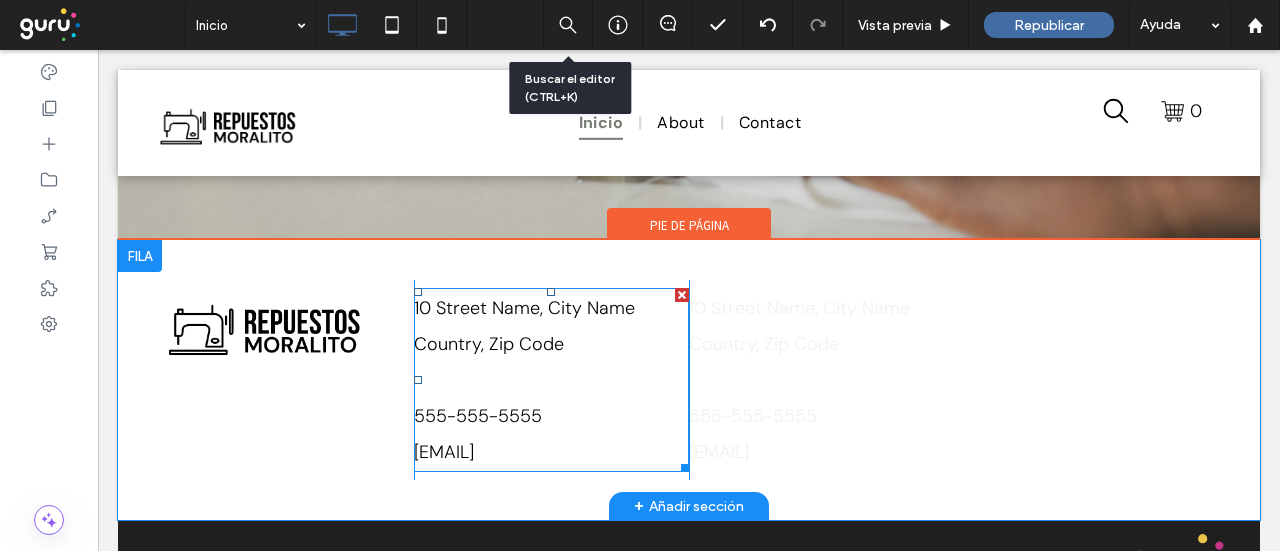 click on "10 Street Name, City Name  Country, Zip Code 555-555-5555 myemail@mailservice.com" at bounding box center (552, 380) 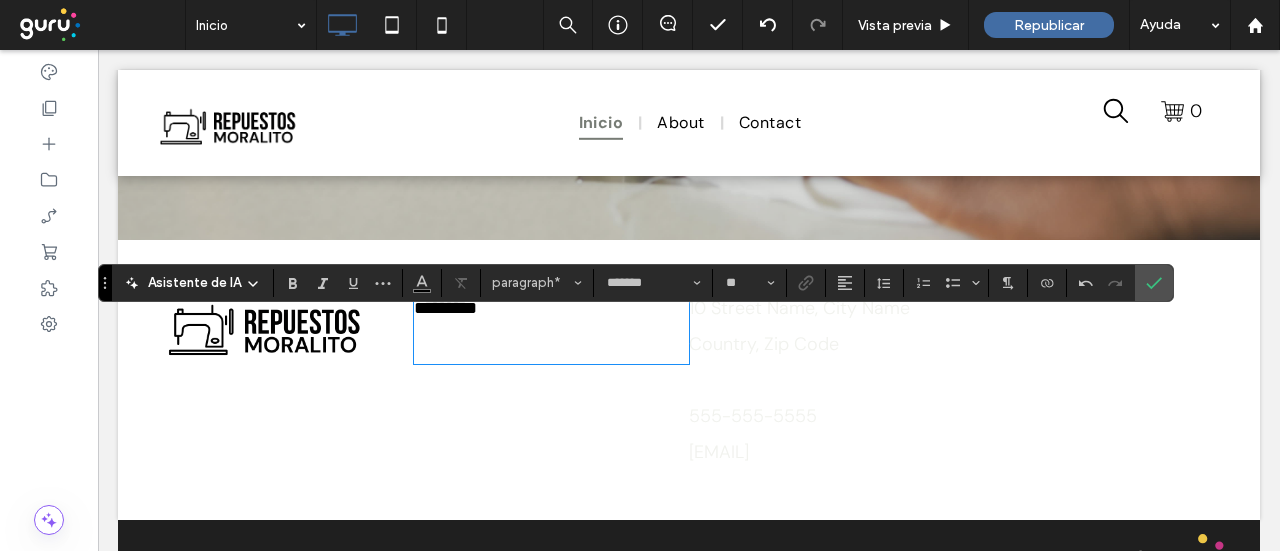 paste 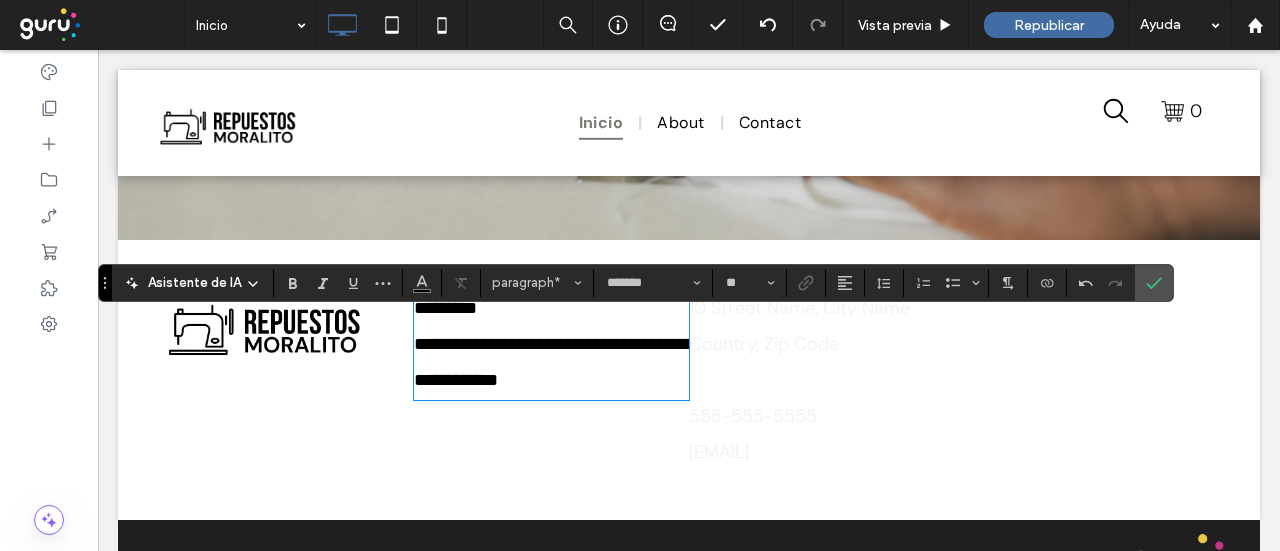 scroll, scrollTop: 0, scrollLeft: 0, axis: both 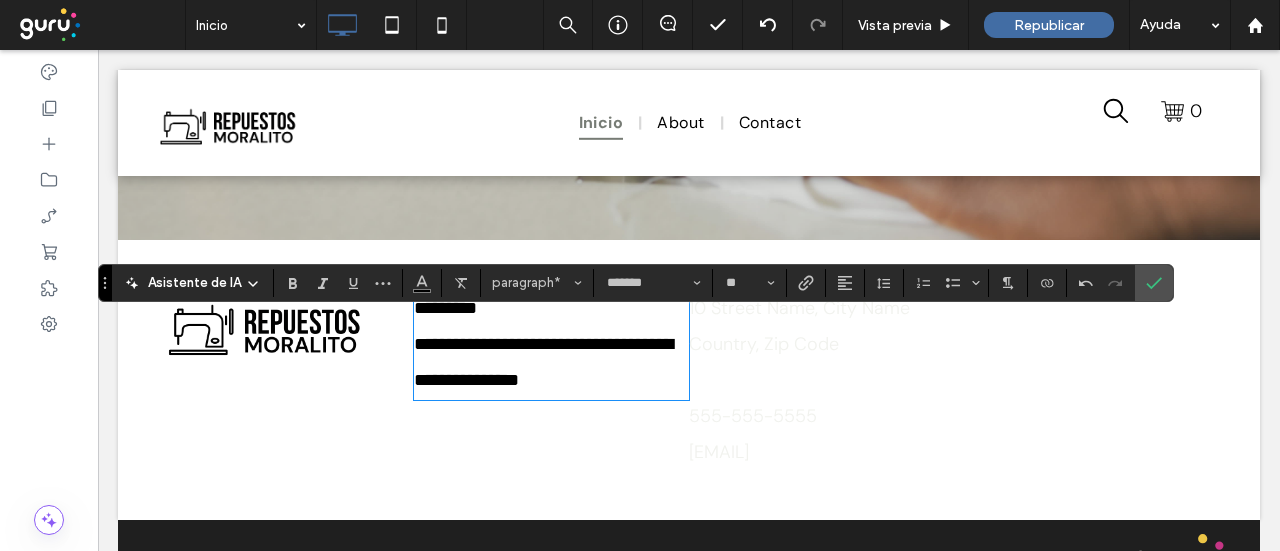 drag, startPoint x: 590, startPoint y: 412, endPoint x: 469, endPoint y: 348, distance: 136.88316 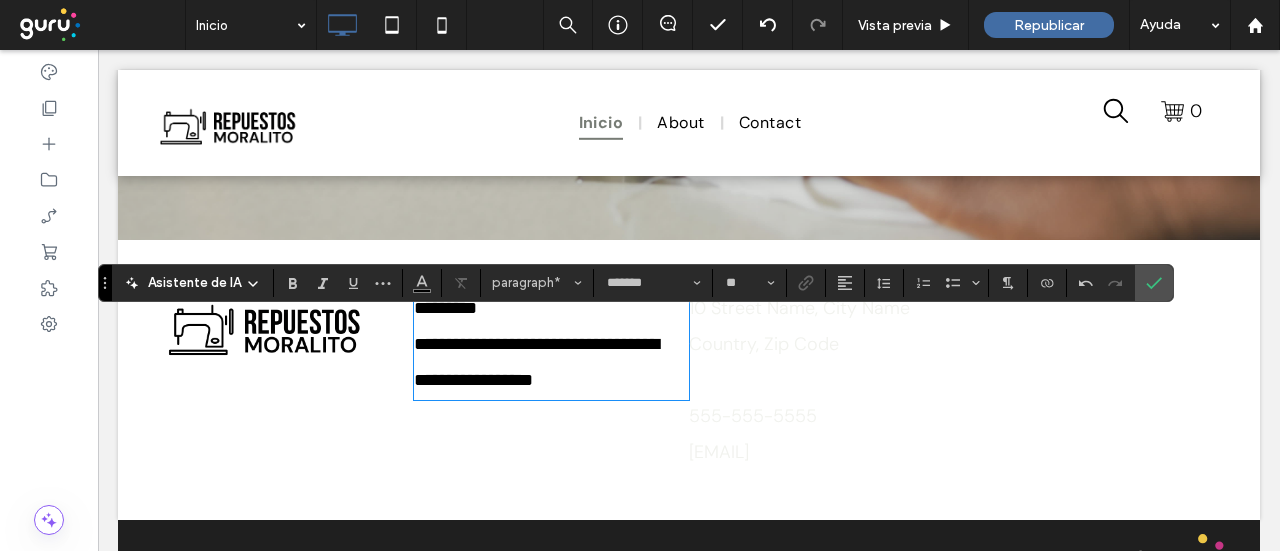 click on "******* ﻿ * *" at bounding box center [550, 308] 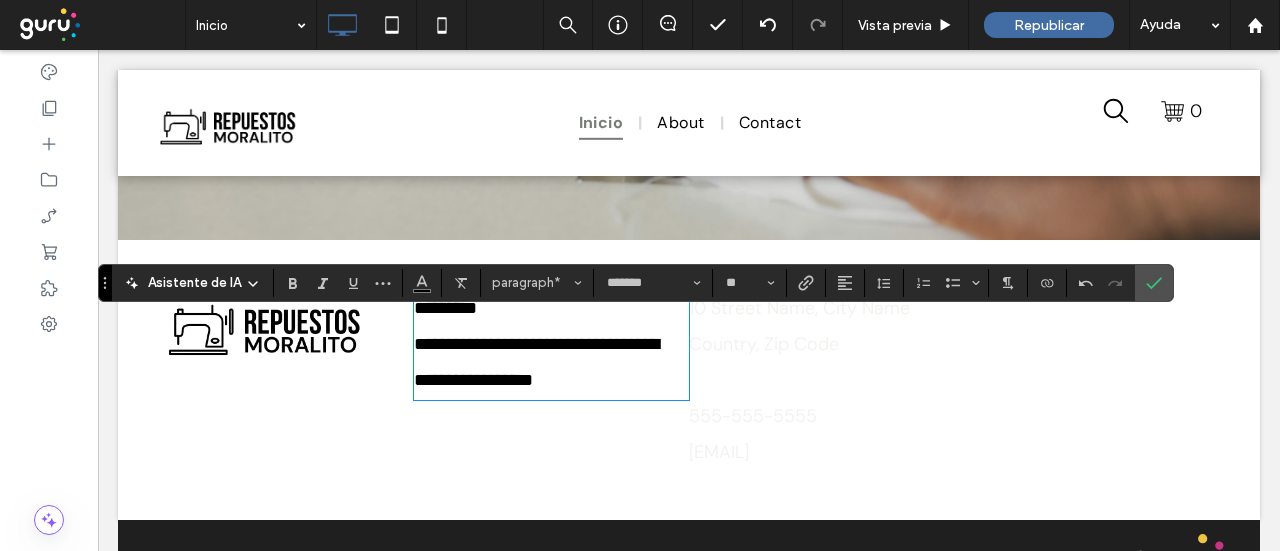 drag, startPoint x: 412, startPoint y: 337, endPoint x: 596, endPoint y: 427, distance: 204.83163 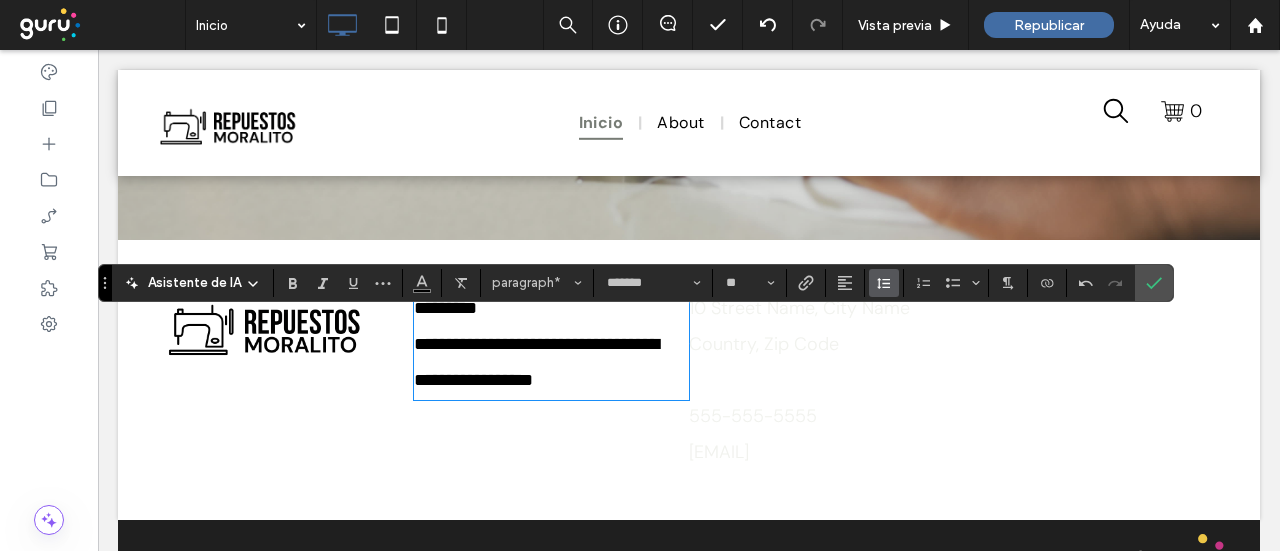 click 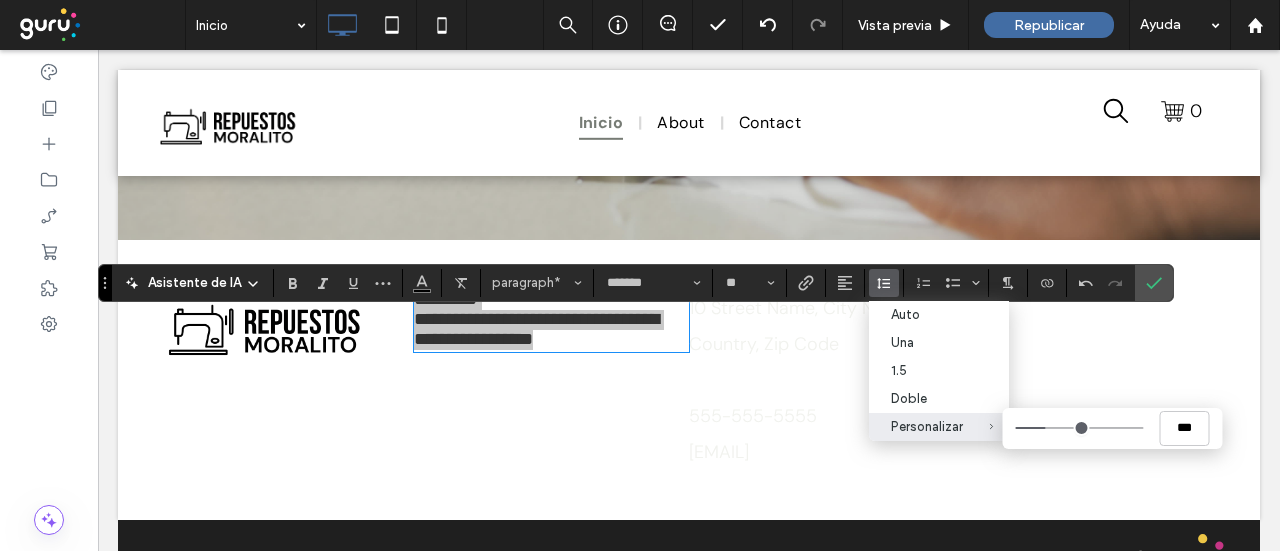 click on "Personalizar ***" at bounding box center (1079, 428) 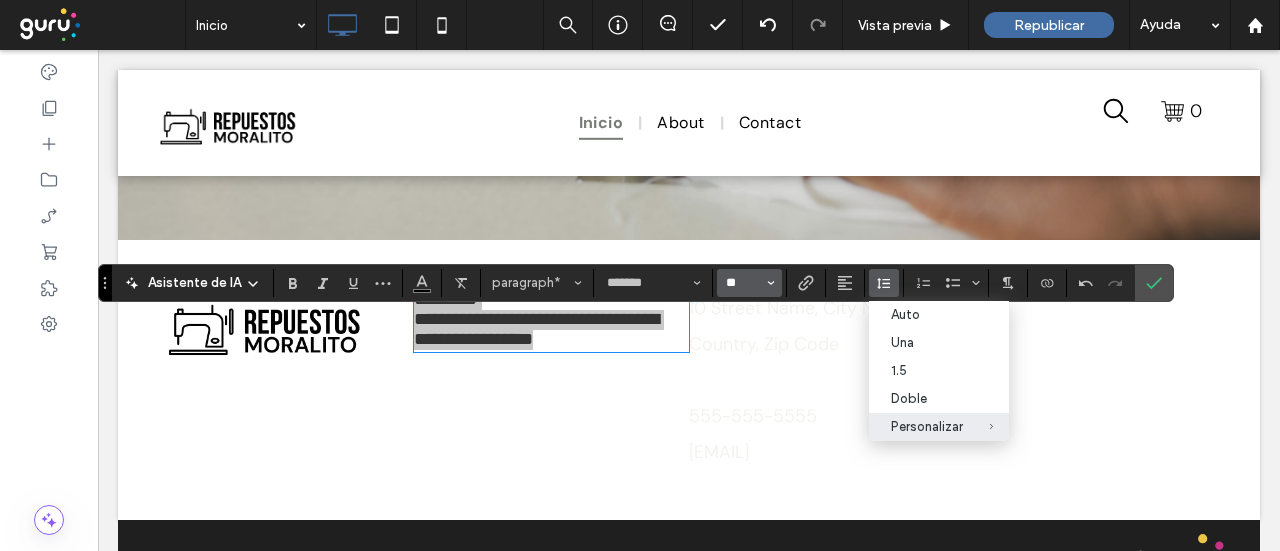 click on "**" at bounding box center [743, 283] 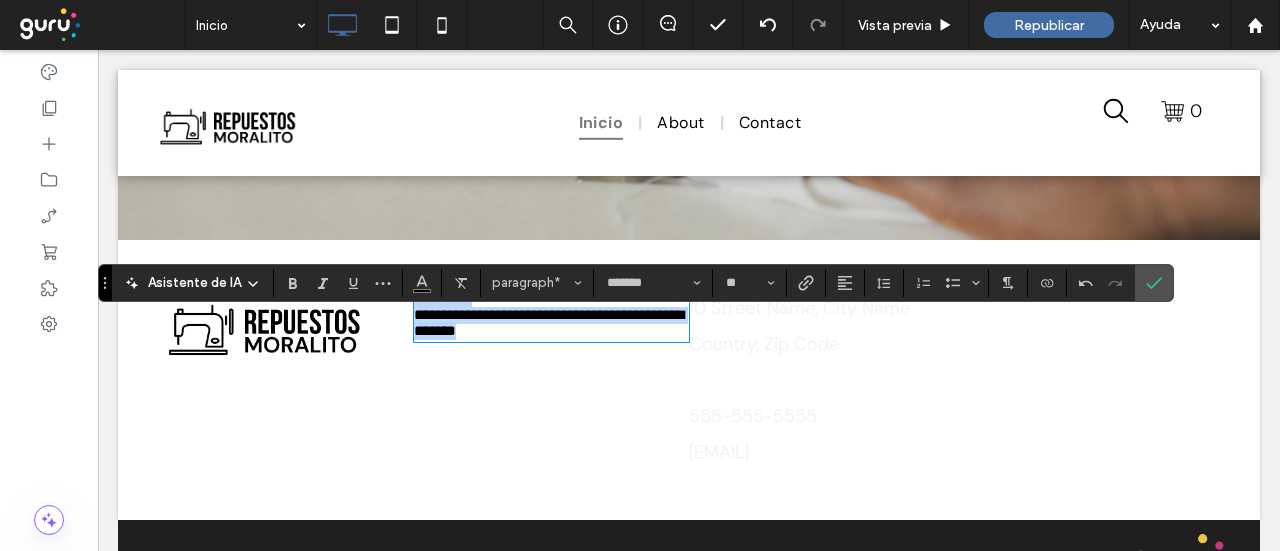 click on "**********" at bounding box center [549, 323] 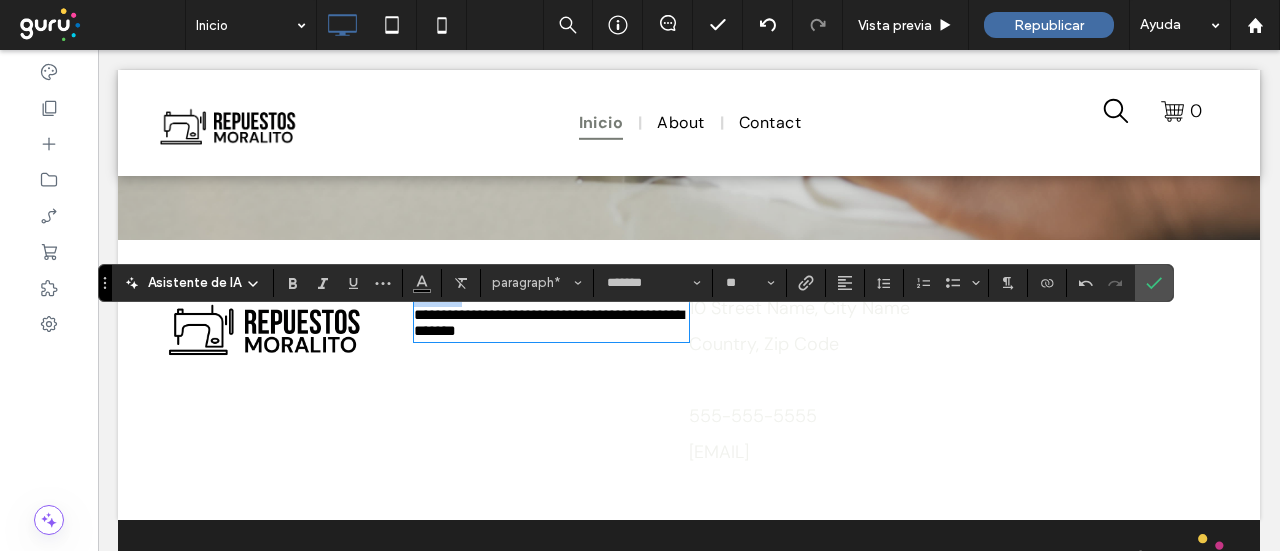 drag, startPoint x: 425, startPoint y: 327, endPoint x: 400, endPoint y: 328, distance: 25.019993 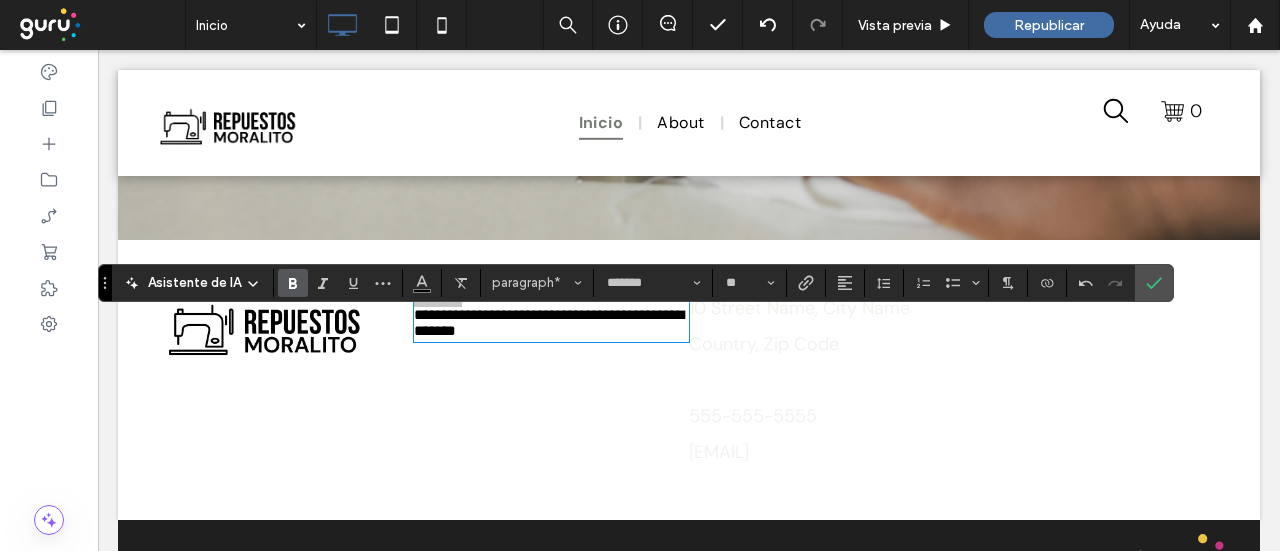 drag, startPoint x: 292, startPoint y: 280, endPoint x: 545, endPoint y: 253, distance: 254.43663 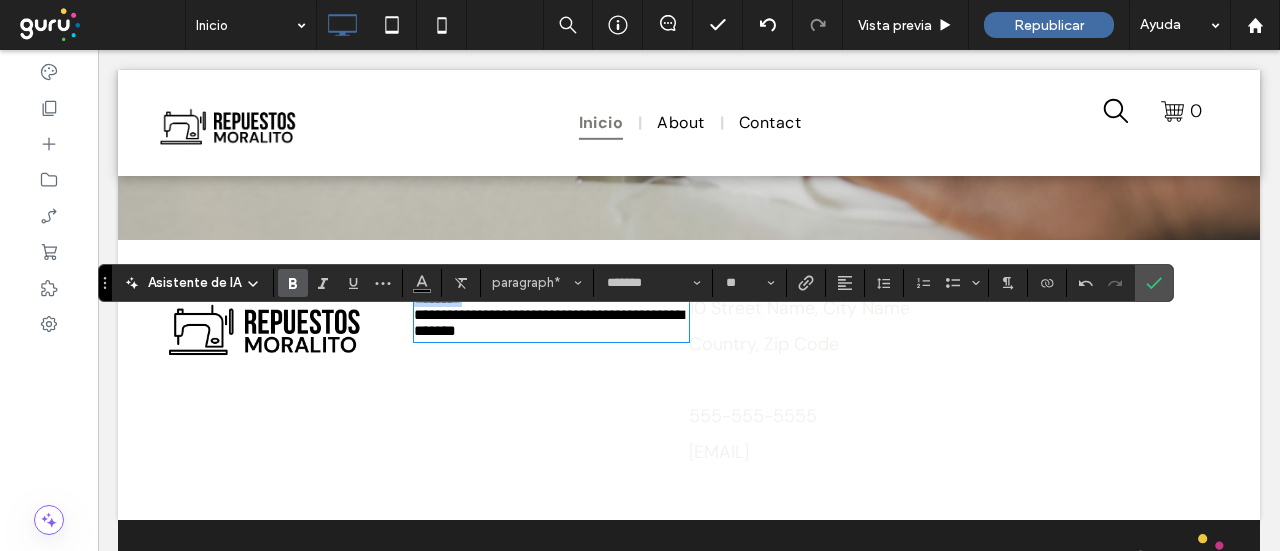 click on "**********" at bounding box center (552, 315) 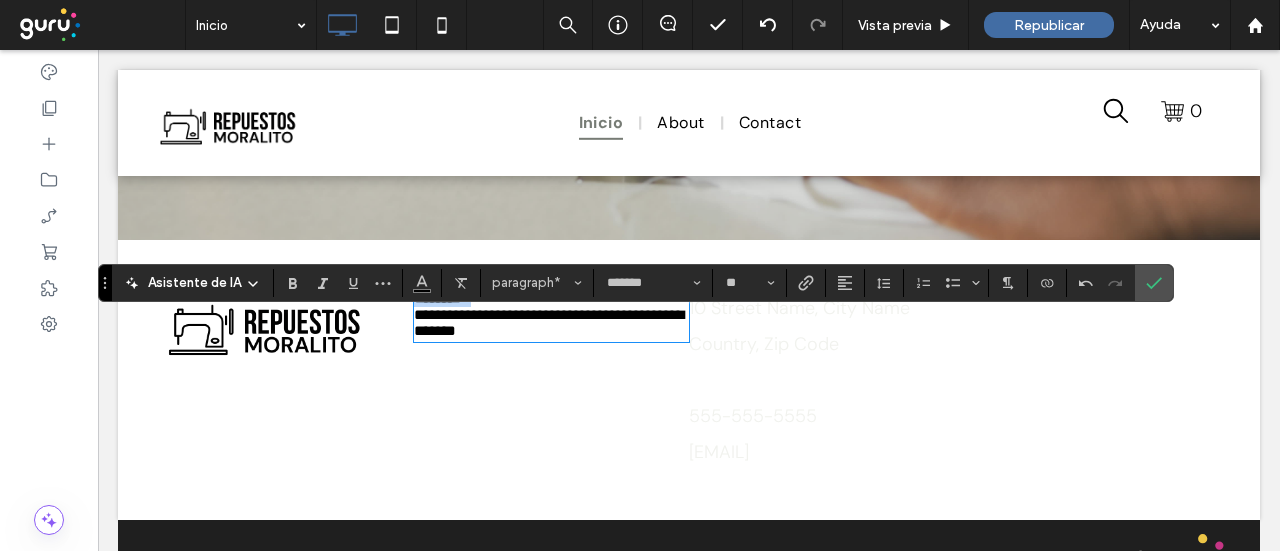 drag, startPoint x: 513, startPoint y: 319, endPoint x: 392, endPoint y: 321, distance: 121.016525 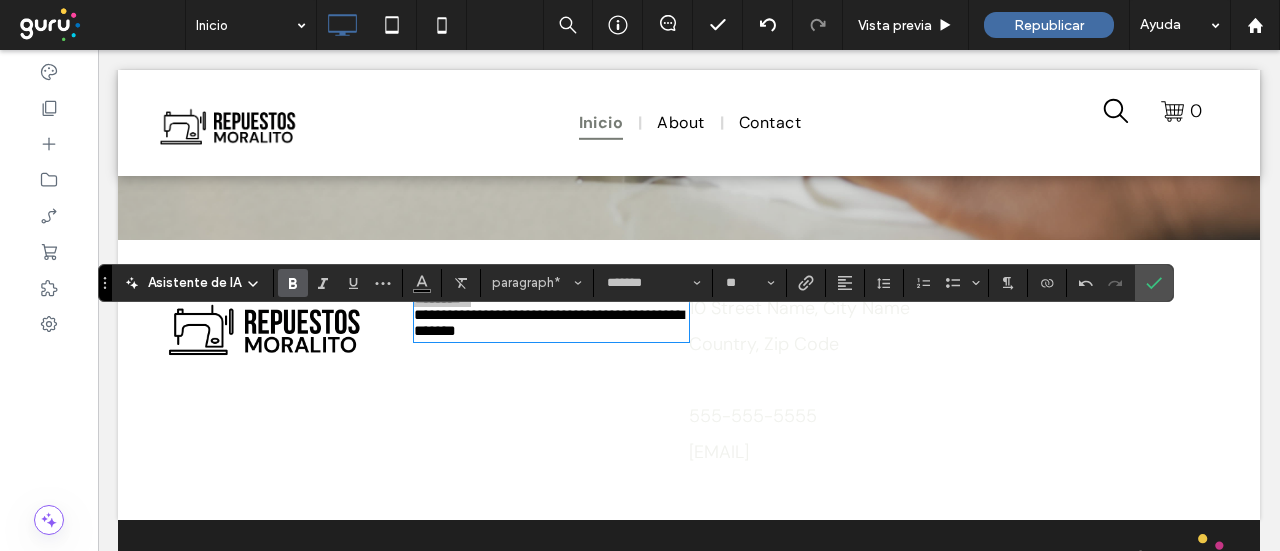 drag, startPoint x: 296, startPoint y: 291, endPoint x: 640, endPoint y: 253, distance: 346.09247 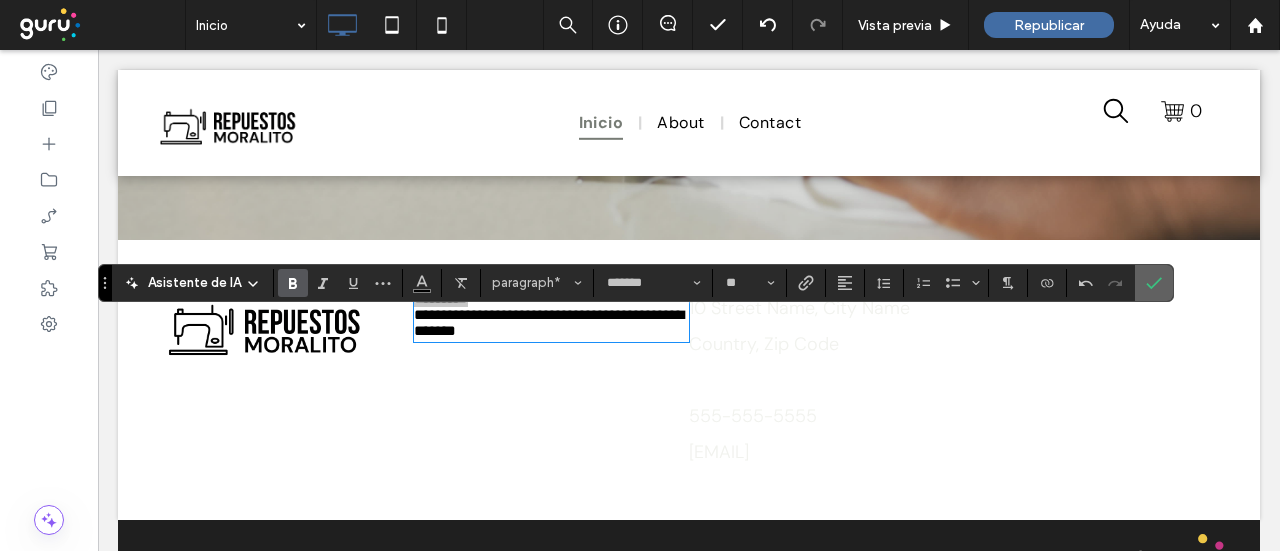 drag, startPoint x: 1140, startPoint y: 285, endPoint x: 909, endPoint y: 203, distance: 245.12242 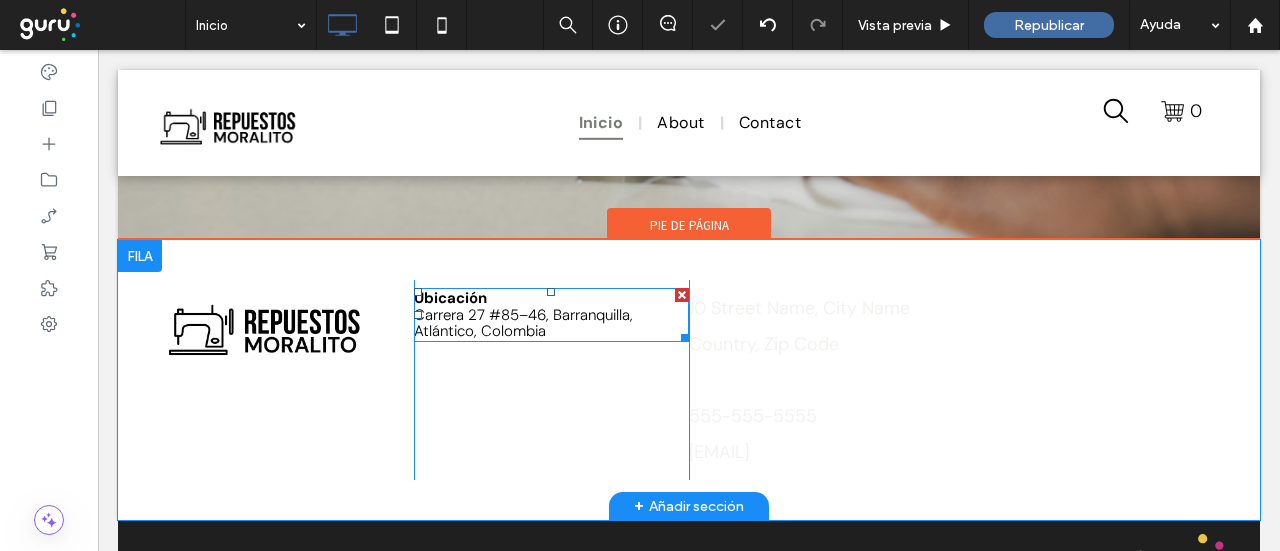 click on "Carrera 27 #85–46, Barranquilla, Atlántico, Colombia" at bounding box center (523, 323) 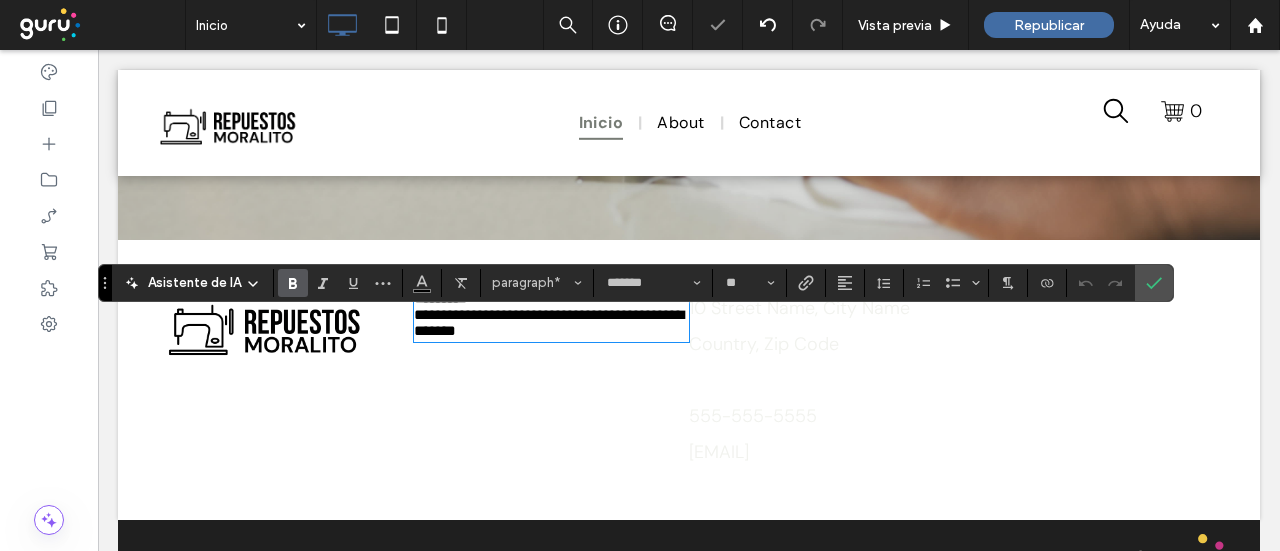 click on "**********" at bounding box center (552, 323) 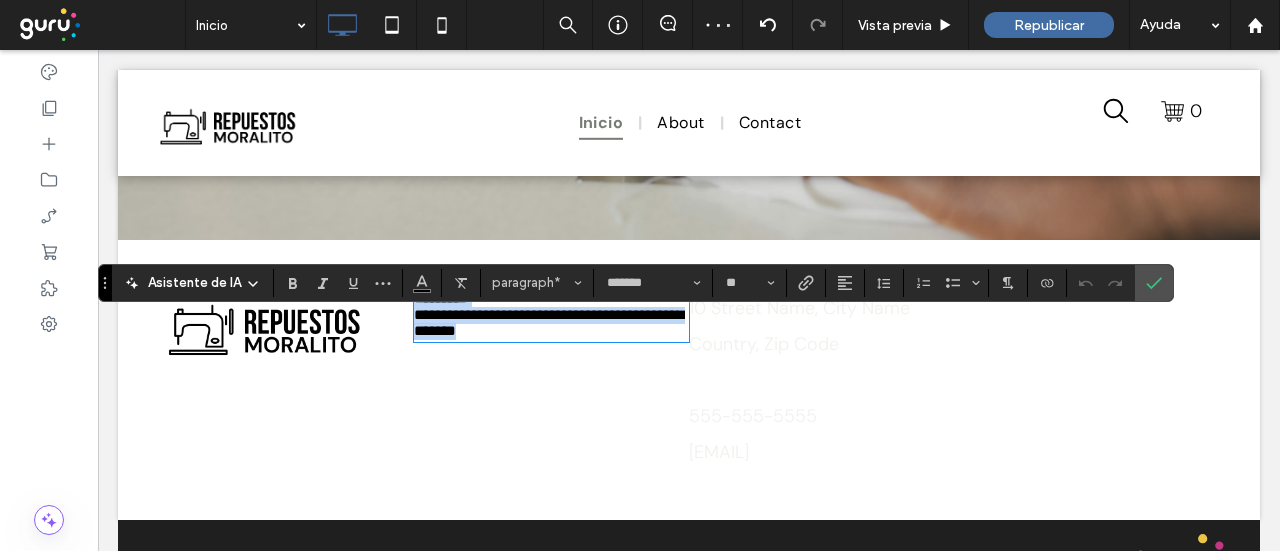scroll, scrollTop: 0, scrollLeft: 0, axis: both 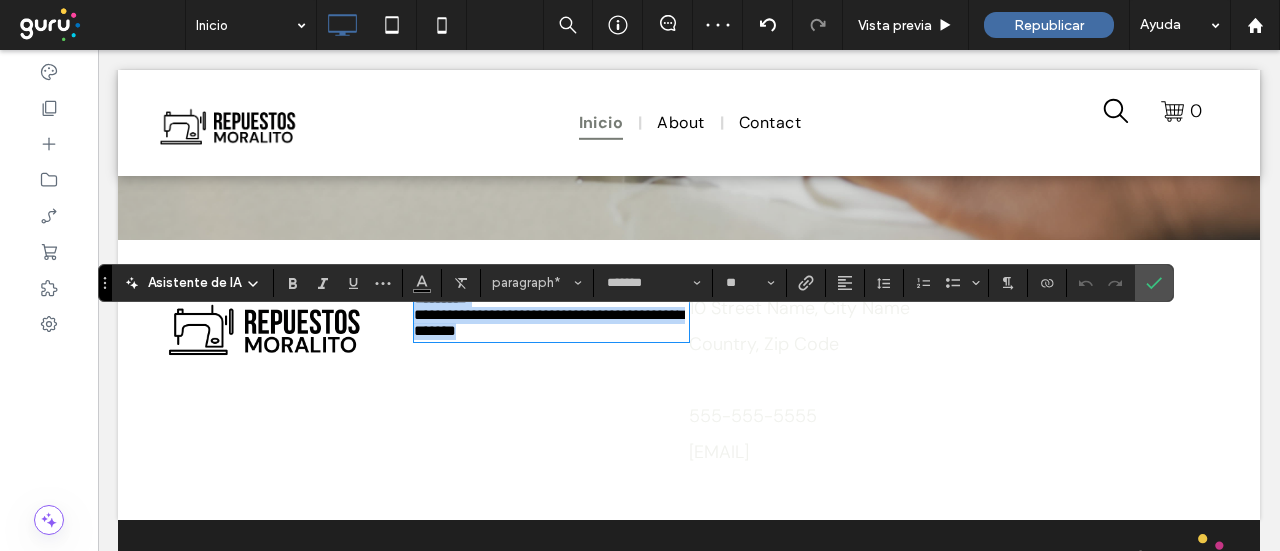 drag, startPoint x: 570, startPoint y: 363, endPoint x: 405, endPoint y: 310, distance: 173.3032 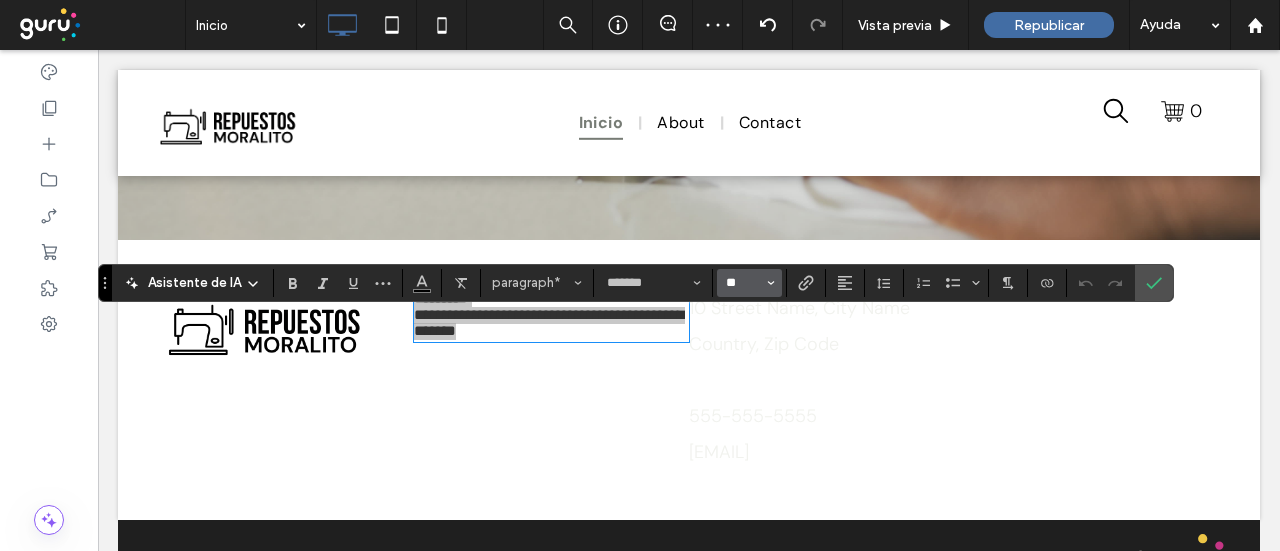 click on "**" at bounding box center (743, 283) 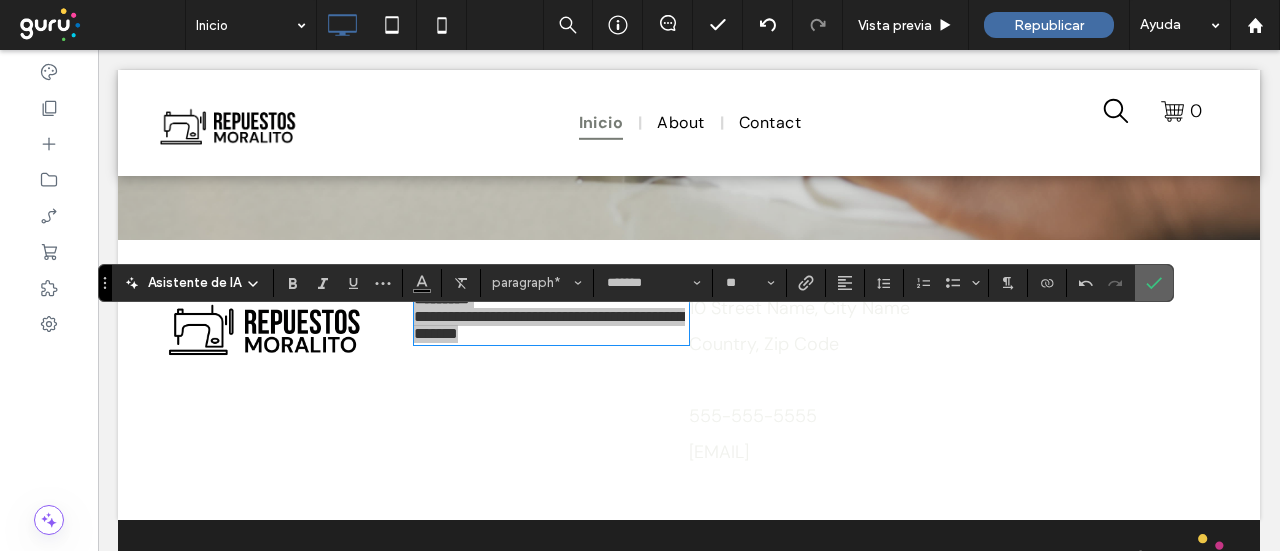 click at bounding box center (1154, 283) 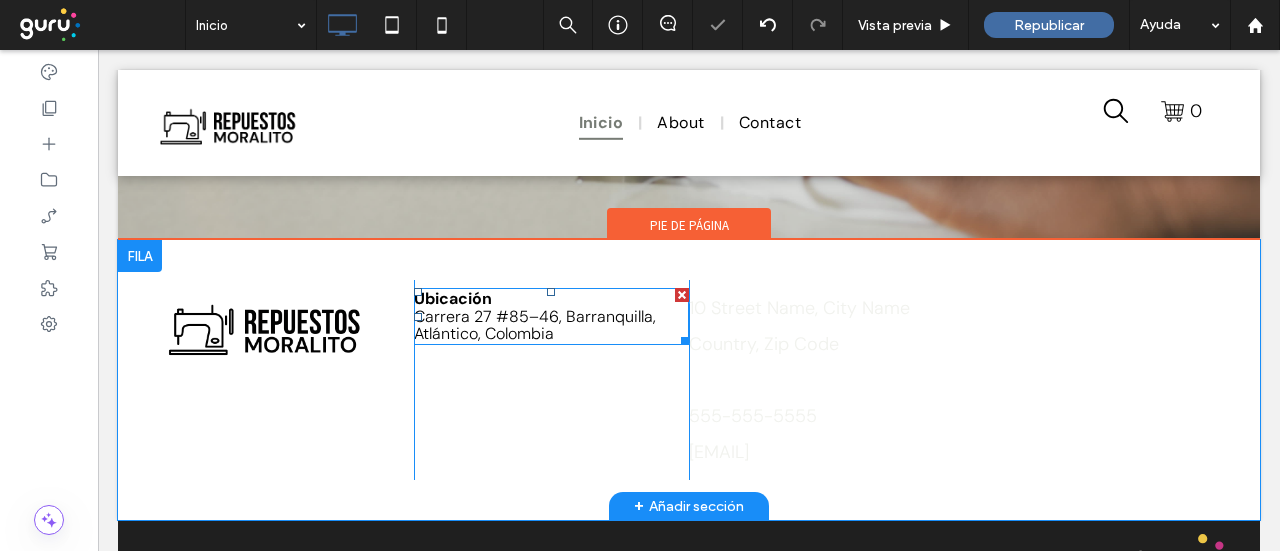 click on "Carrera 27 #85–46, Barranquilla, Atlántico, Colombia" at bounding box center [535, 325] 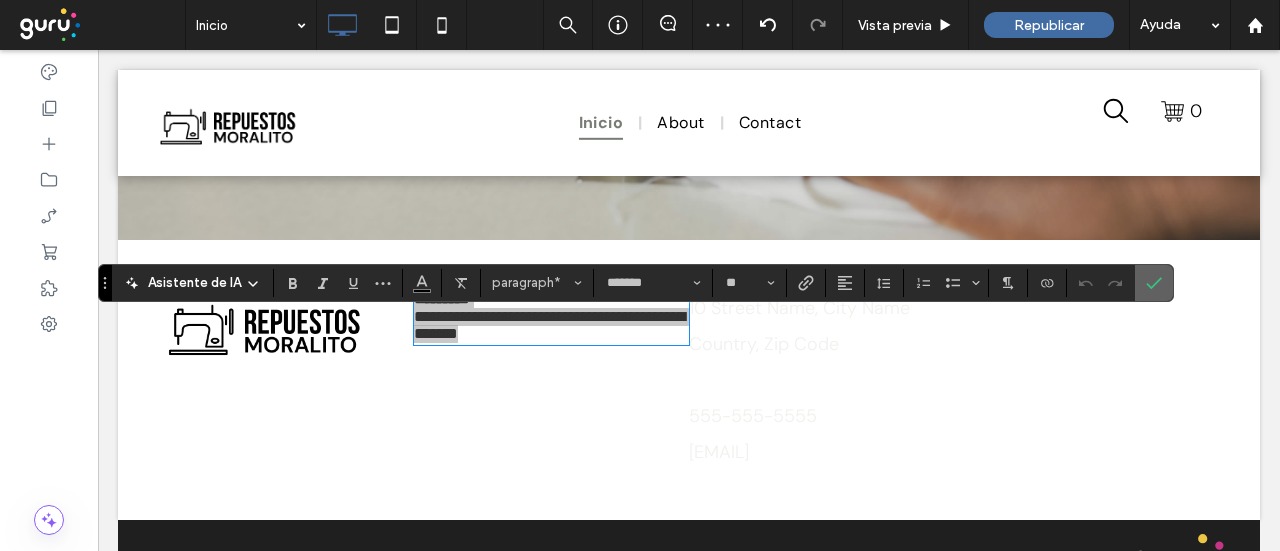 drag, startPoint x: 1152, startPoint y: 270, endPoint x: 636, endPoint y: 279, distance: 516.0785 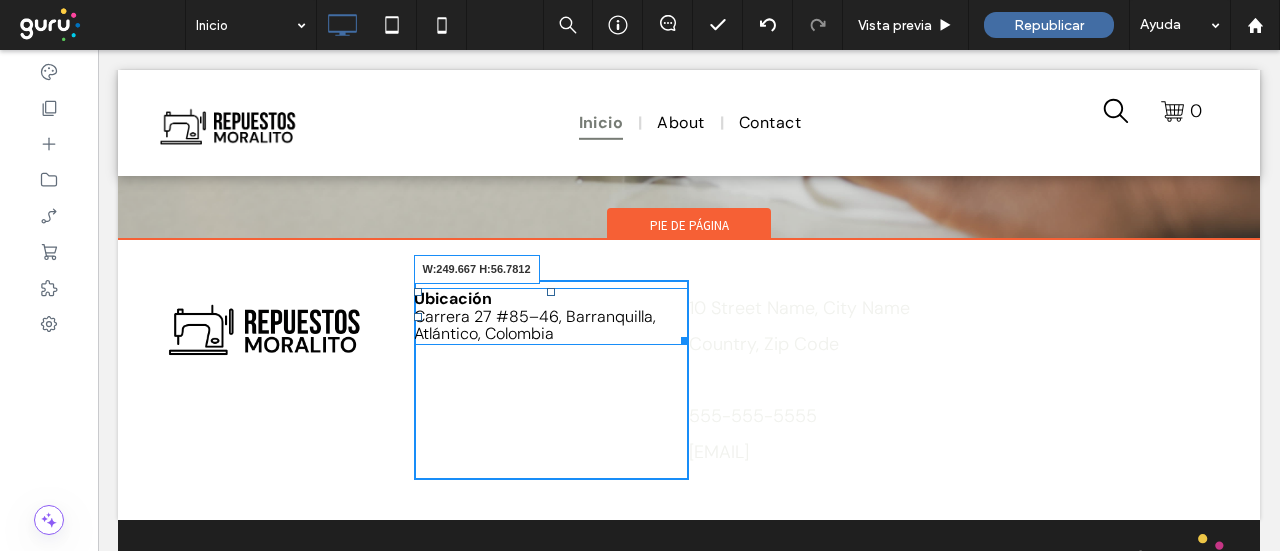 drag, startPoint x: 672, startPoint y: 369, endPoint x: 661, endPoint y: 371, distance: 11.18034 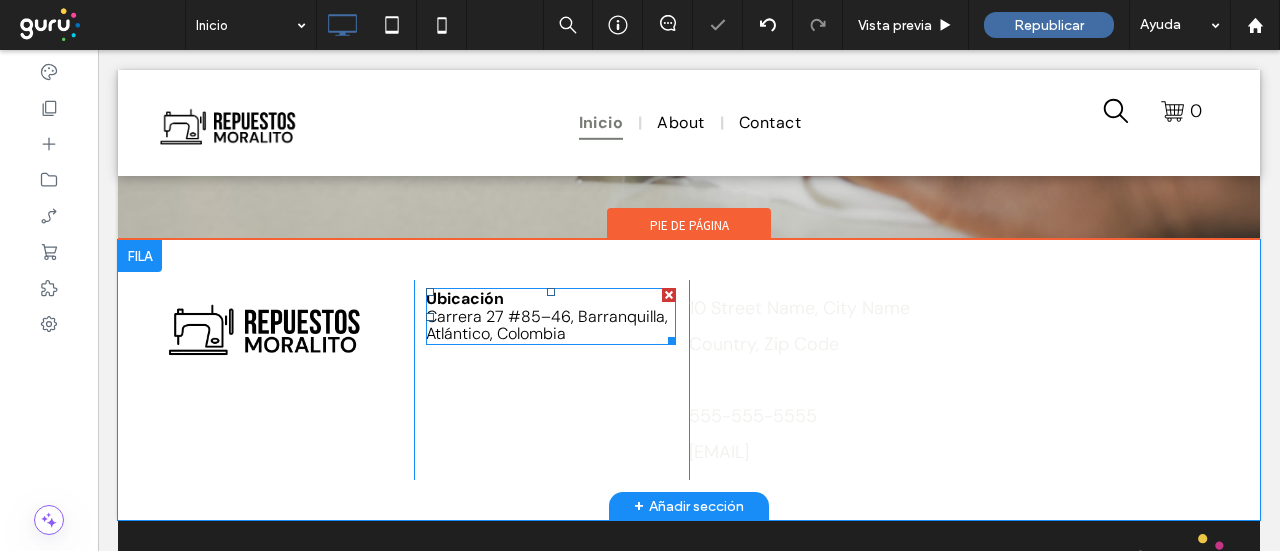 click on "Carrera 27 #85–46, Barranquilla, Atlántico, Colombia" at bounding box center [547, 325] 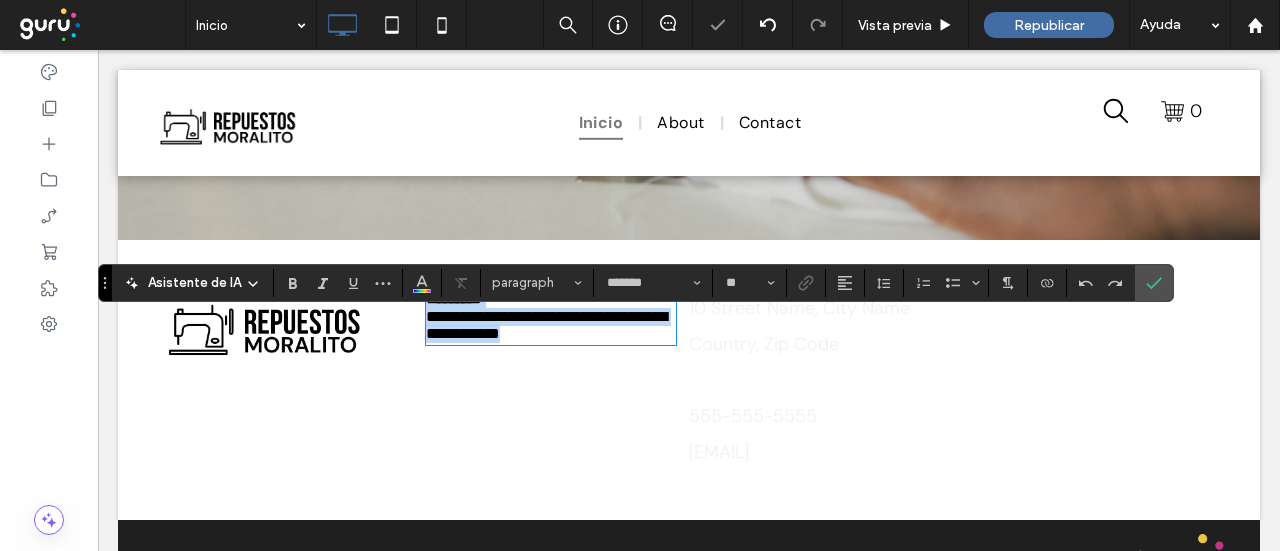 click on "**********" at bounding box center (546, 325) 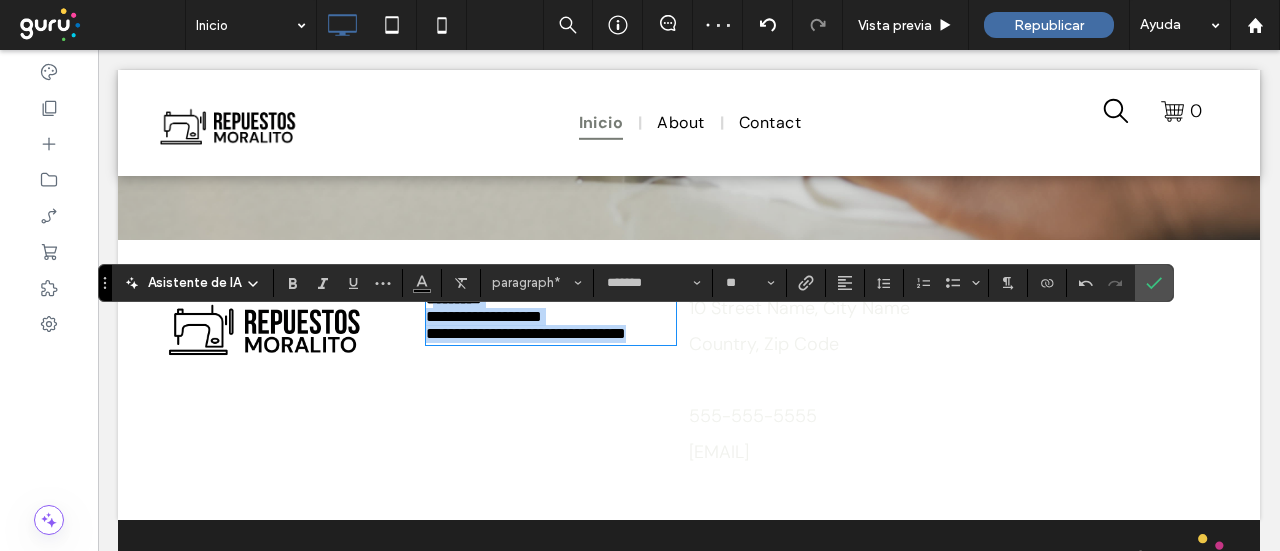 scroll, scrollTop: 0, scrollLeft: 0, axis: both 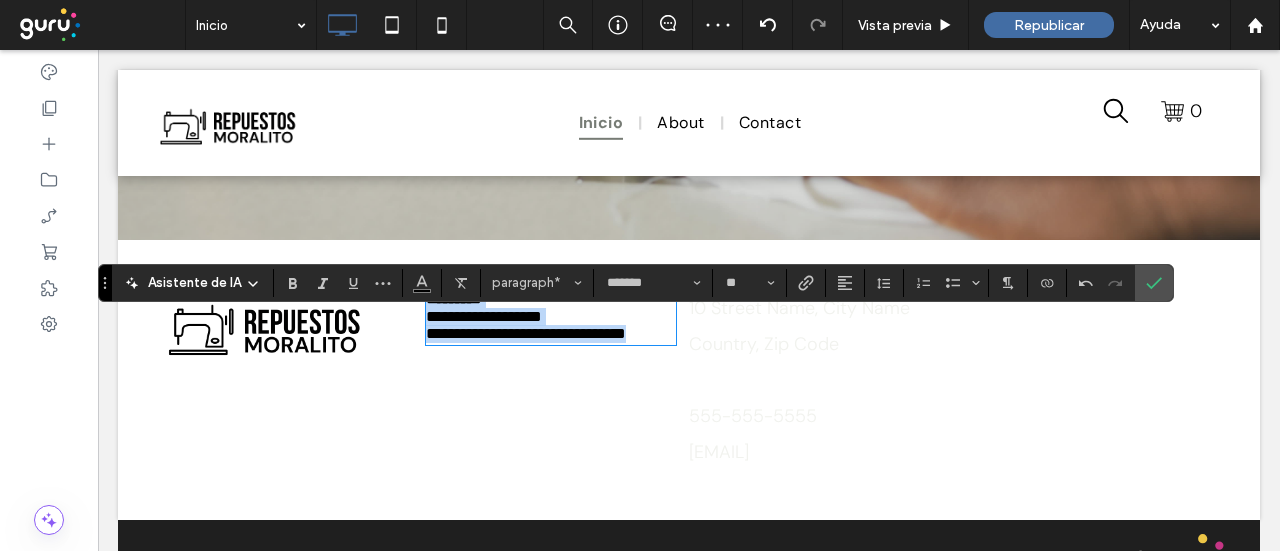 drag, startPoint x: 656, startPoint y: 362, endPoint x: 414, endPoint y: 325, distance: 244.81218 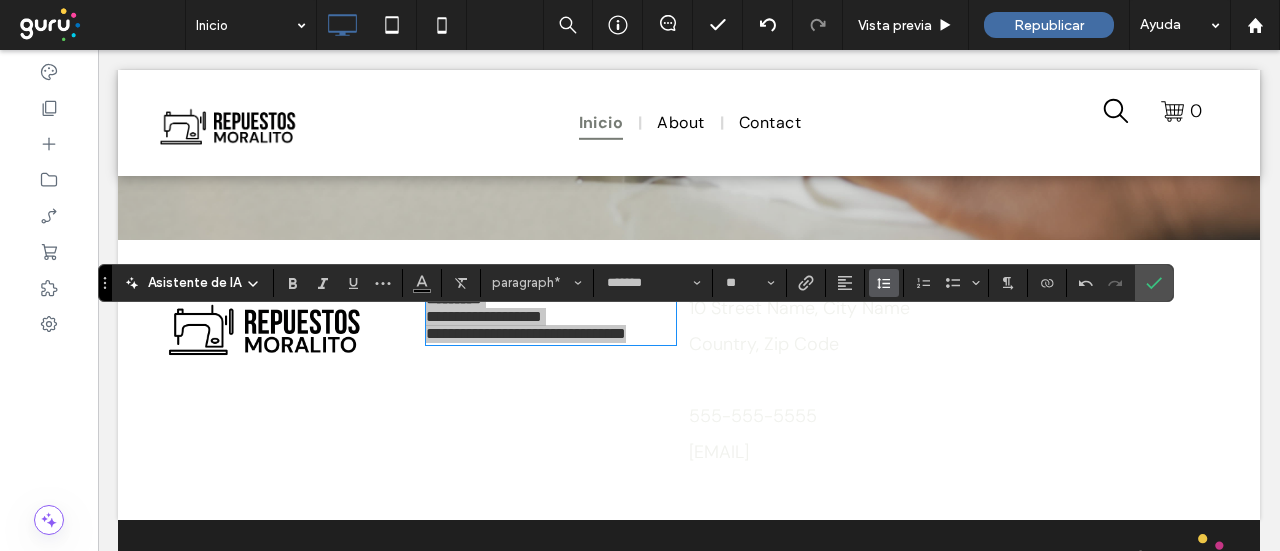 click 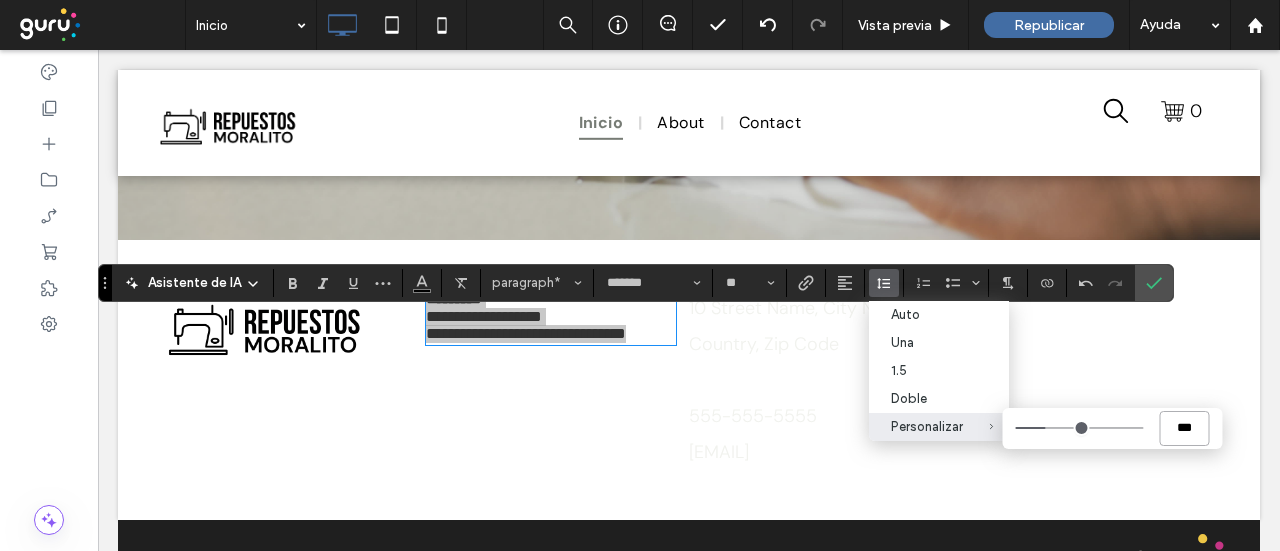 click on "***" at bounding box center [1184, 428] 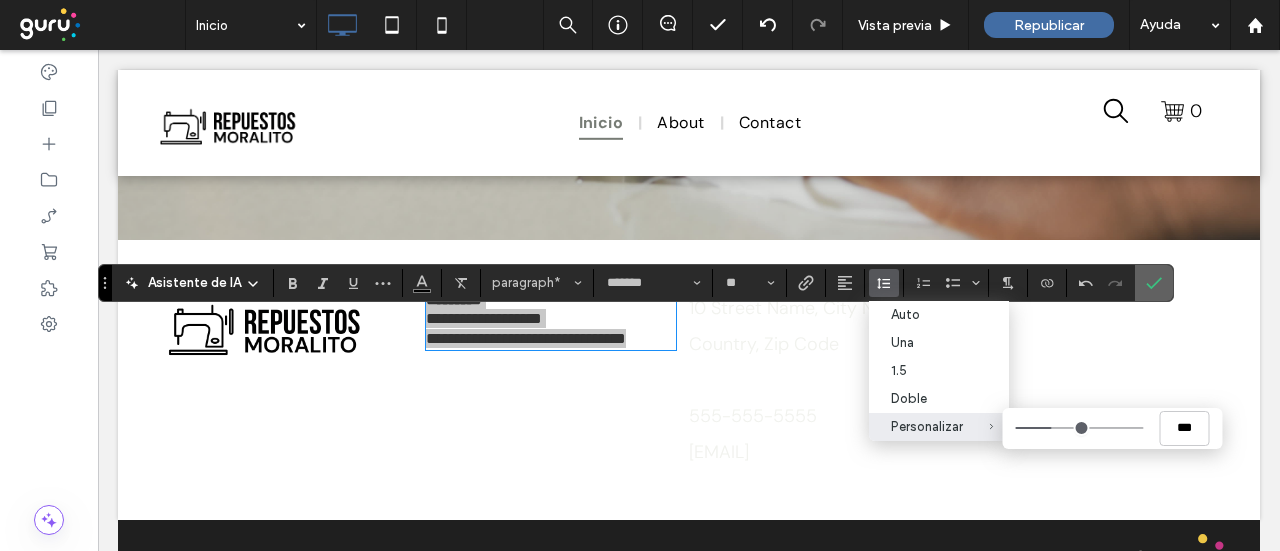 click 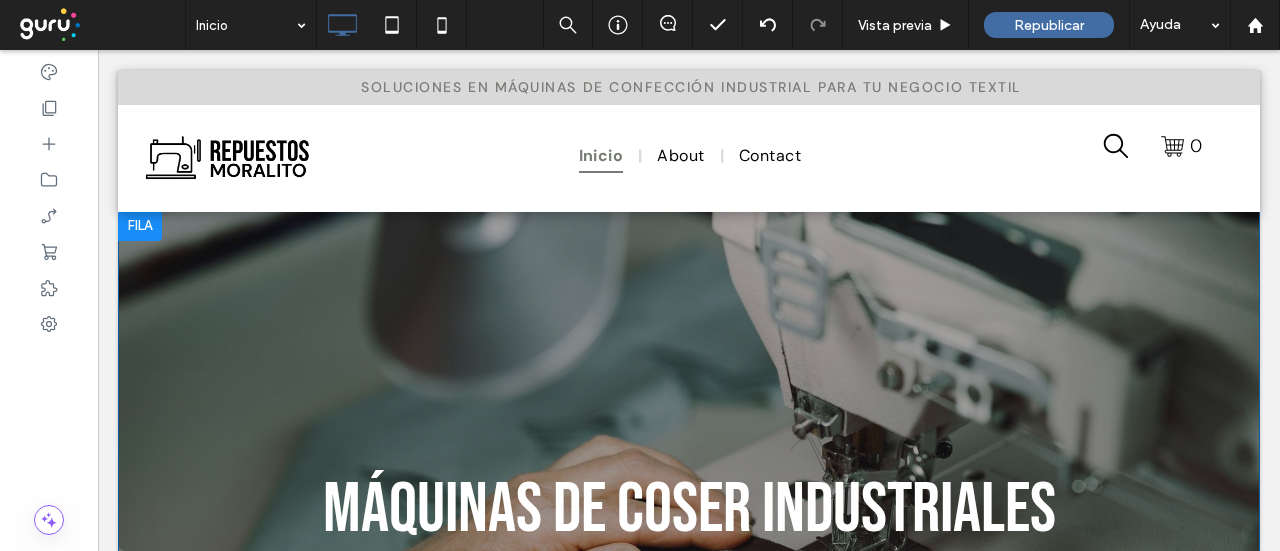 scroll, scrollTop: 0, scrollLeft: 0, axis: both 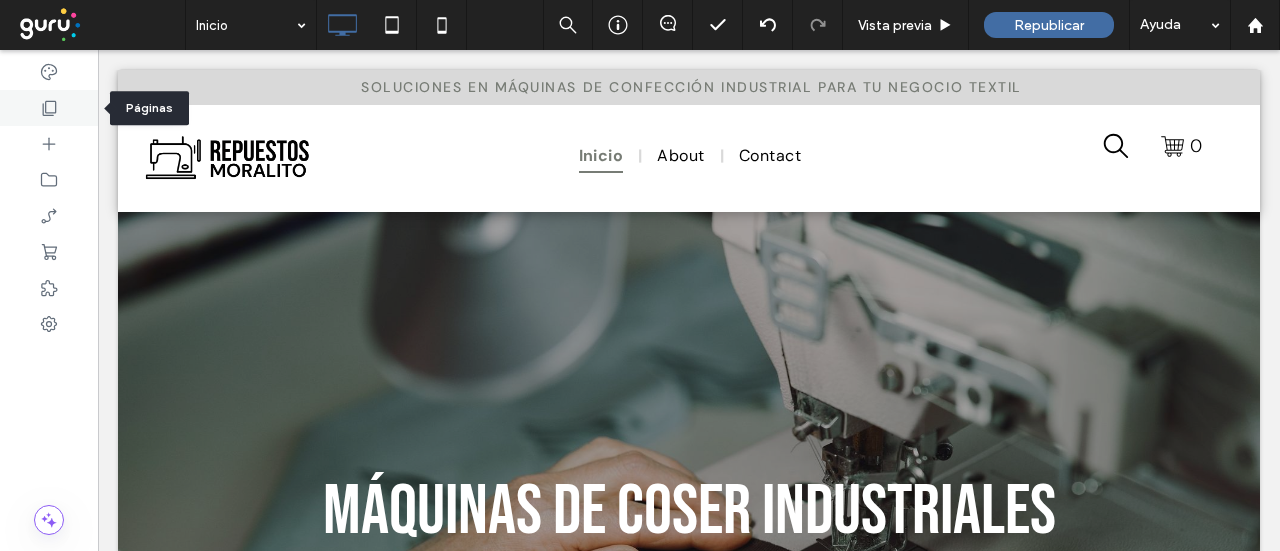 click 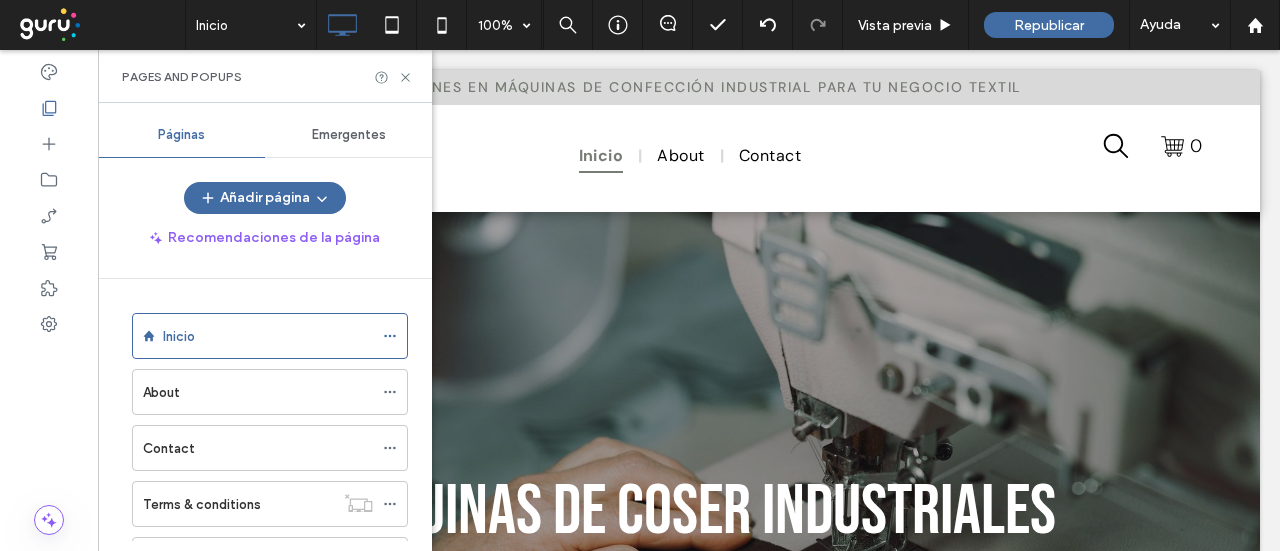 scroll, scrollTop: 100, scrollLeft: 0, axis: vertical 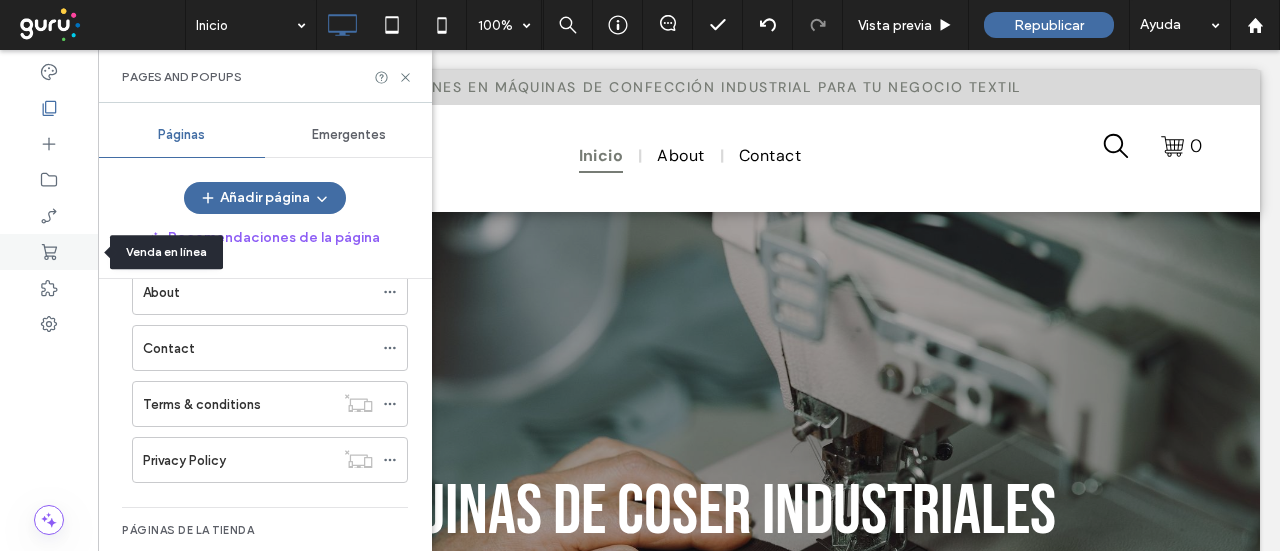 click at bounding box center (49, 252) 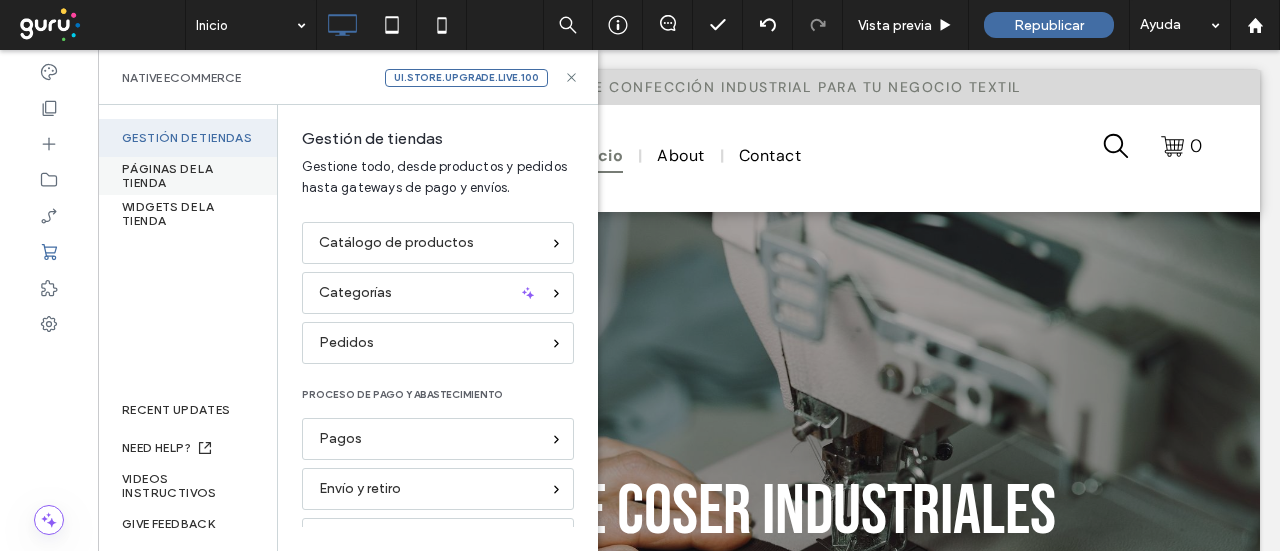 click on "PÁGINAS DE LA TIENDA" at bounding box center (187, 176) 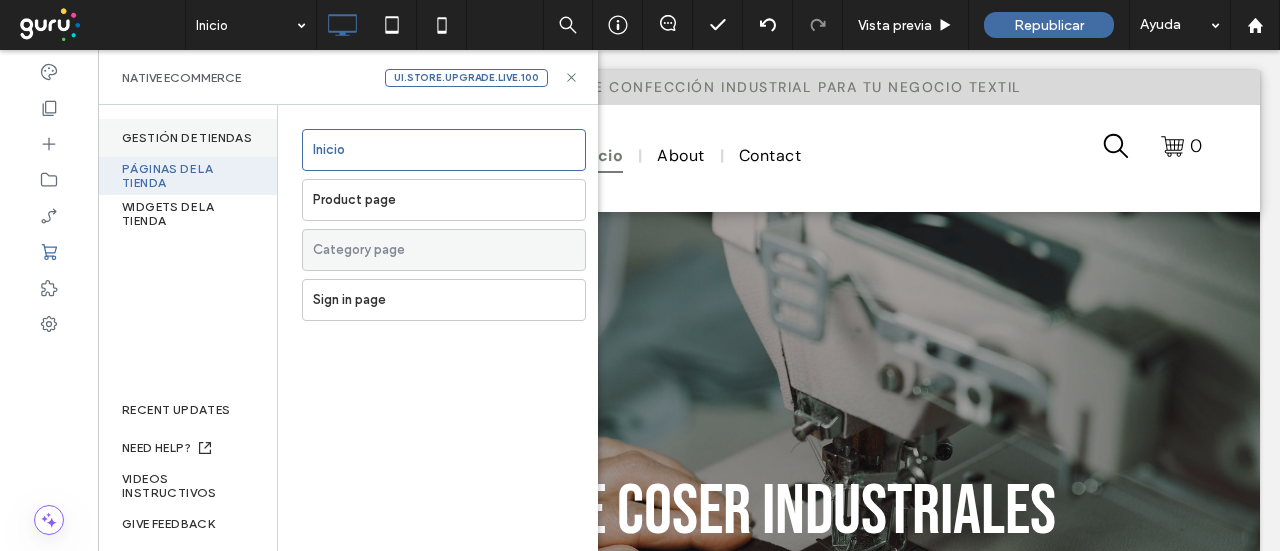 click on "Gestión de tiendas" at bounding box center (187, 138) 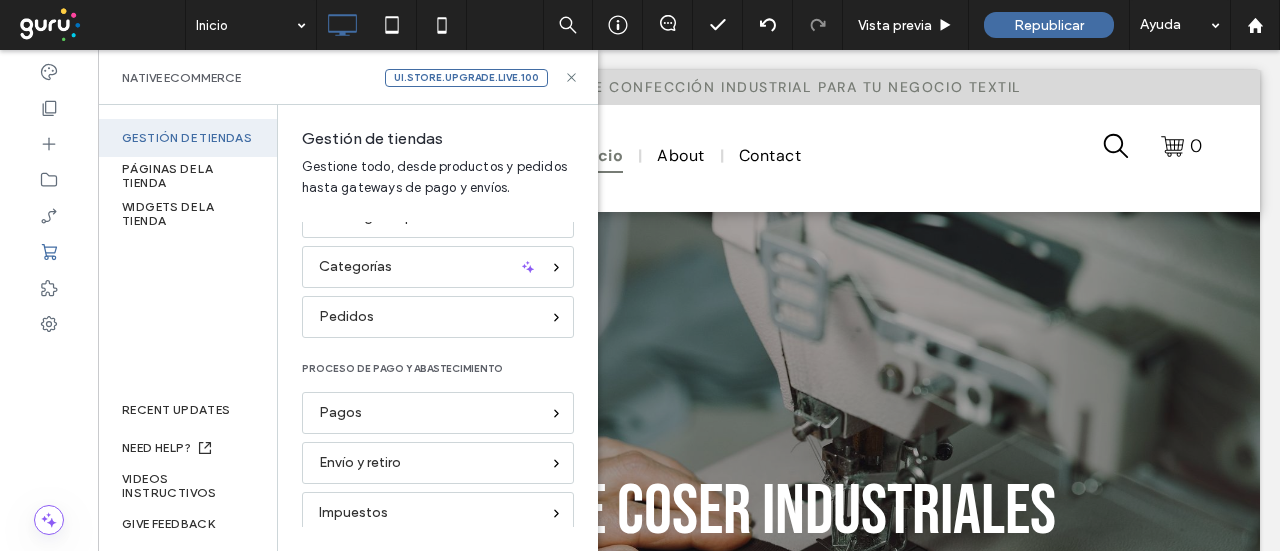 scroll, scrollTop: 40, scrollLeft: 0, axis: vertical 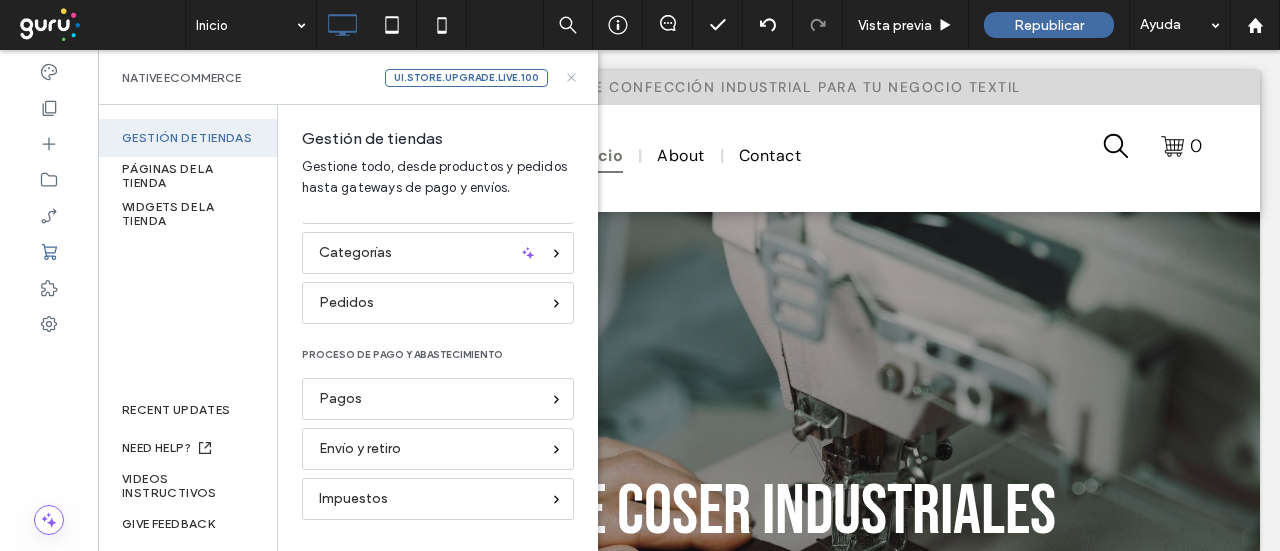 click 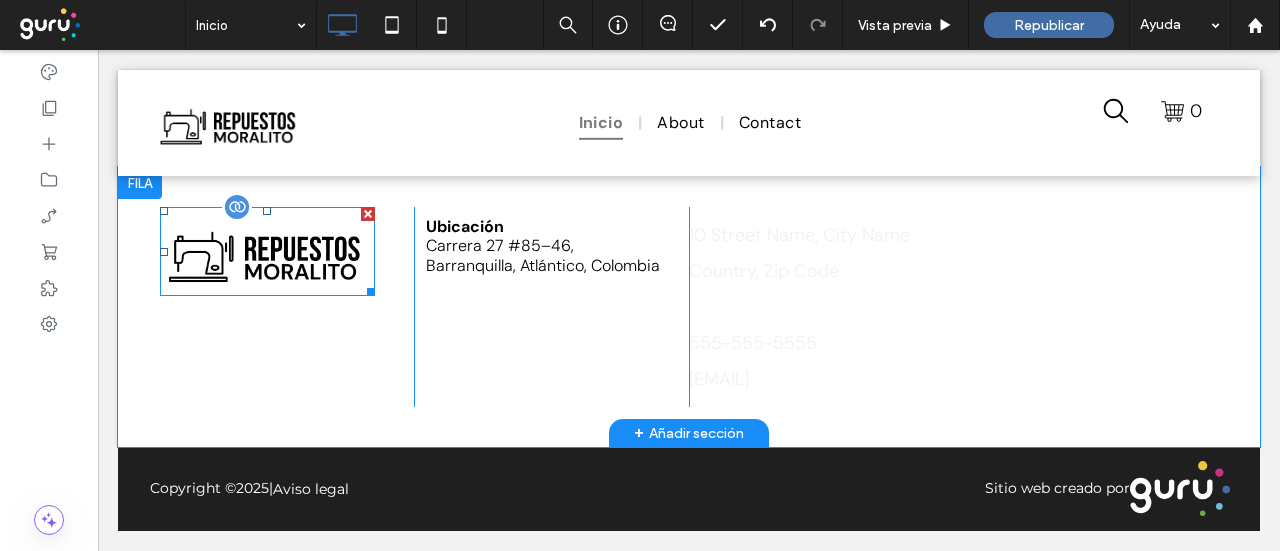 scroll, scrollTop: 2711, scrollLeft: 0, axis: vertical 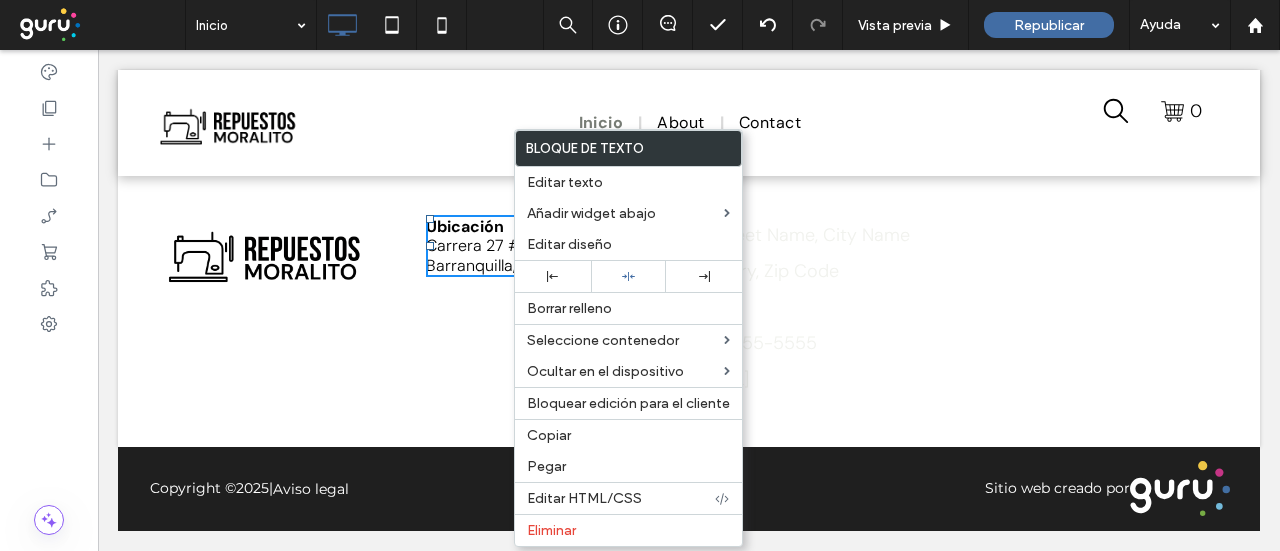click on "10 Street Name, City Name  Country, Zip Code 555-555-5555 myemail@mailservice.com" at bounding box center [913, 307] 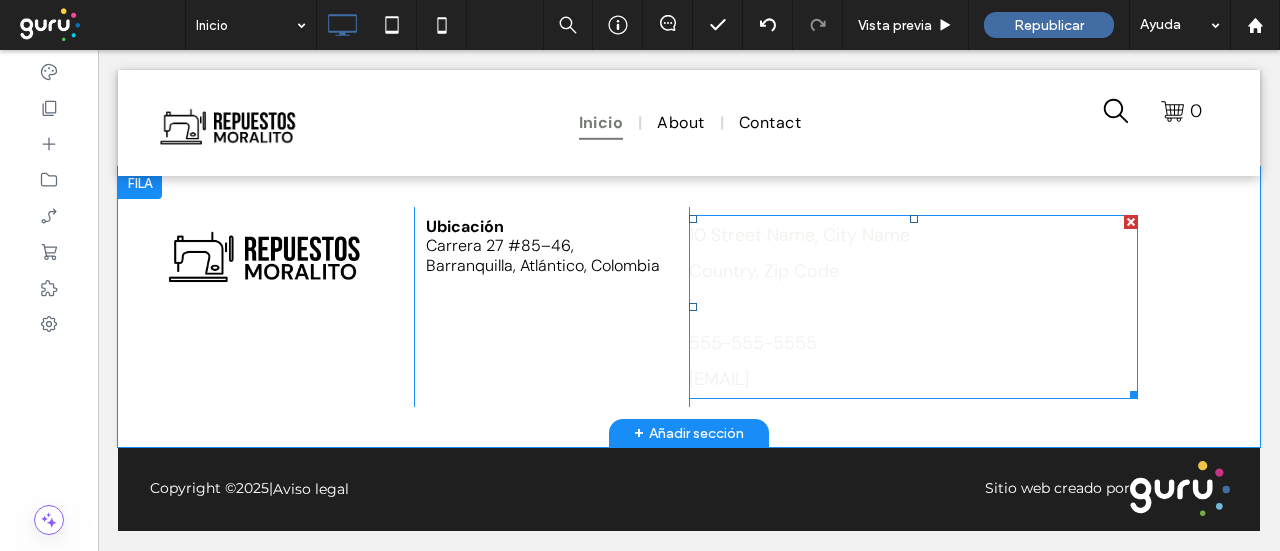 click at bounding box center (1131, 222) 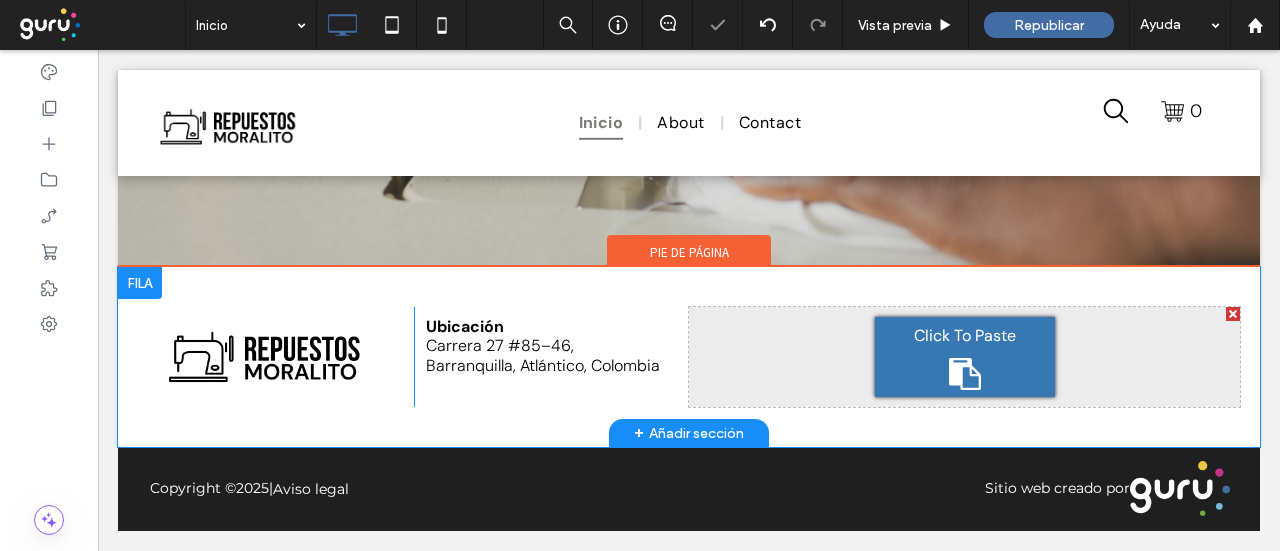 scroll, scrollTop: 2600, scrollLeft: 0, axis: vertical 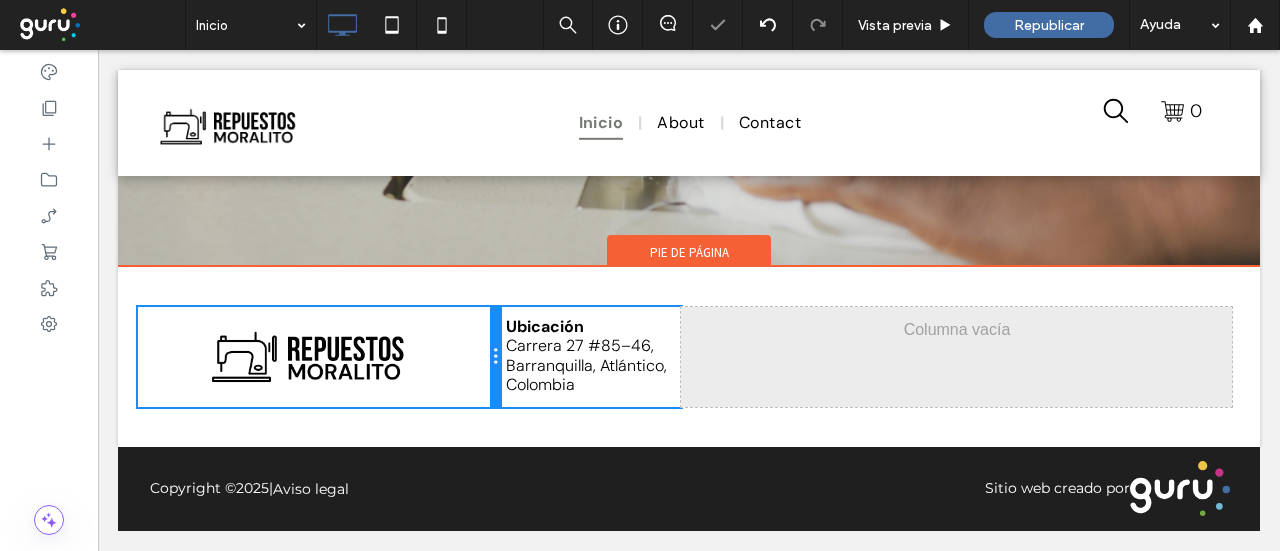 drag, startPoint x: 417, startPoint y: 383, endPoint x: 532, endPoint y: 423, distance: 121.75796 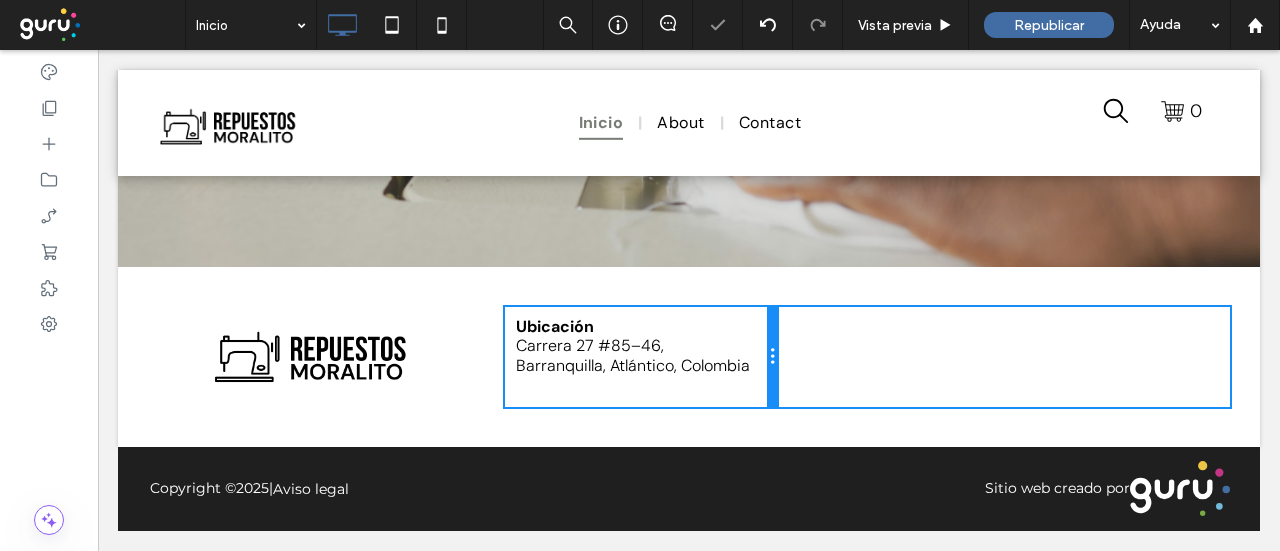 drag, startPoint x: 772, startPoint y: 381, endPoint x: 800, endPoint y: 378, distance: 28.160255 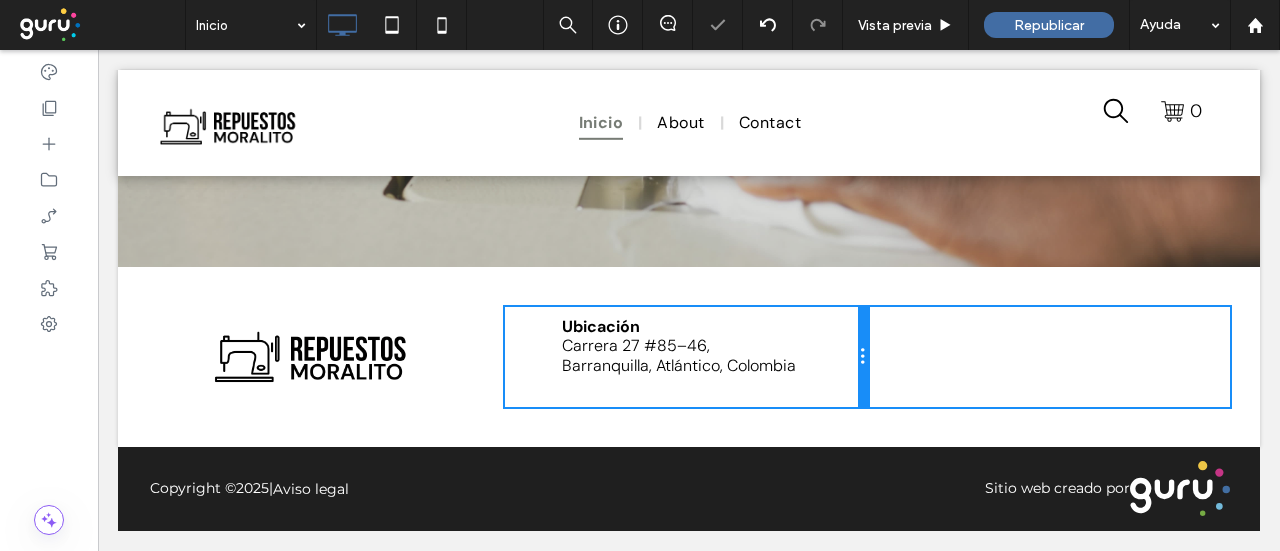drag, startPoint x: 769, startPoint y: 369, endPoint x: 869, endPoint y: 374, distance: 100.12492 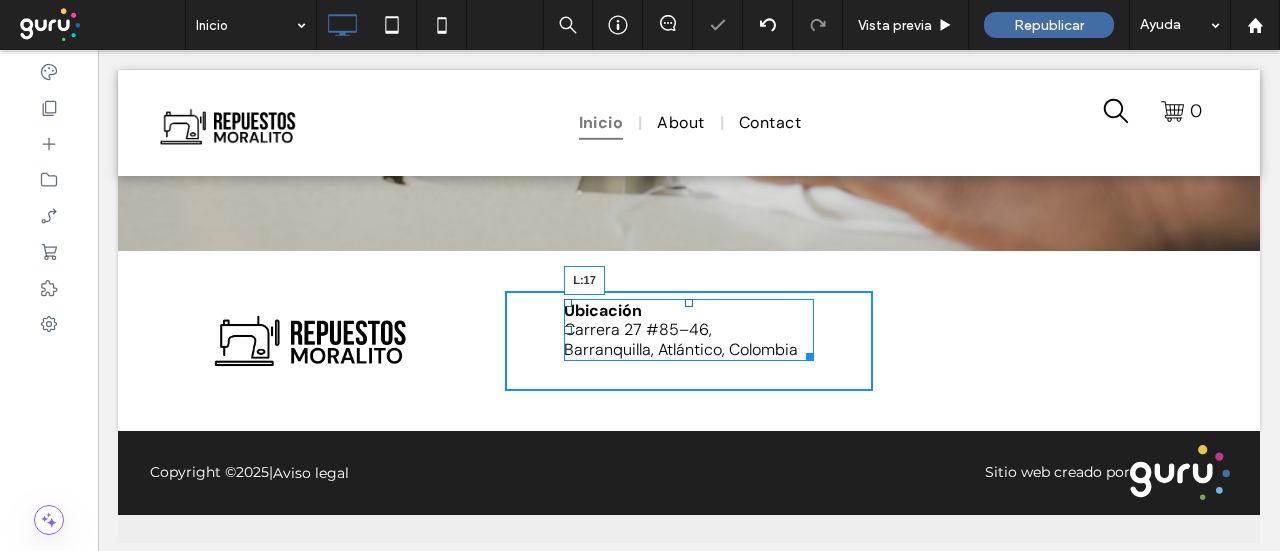 drag, startPoint x: 562, startPoint y: 359, endPoint x: 648, endPoint y: 411, distance: 100.49876 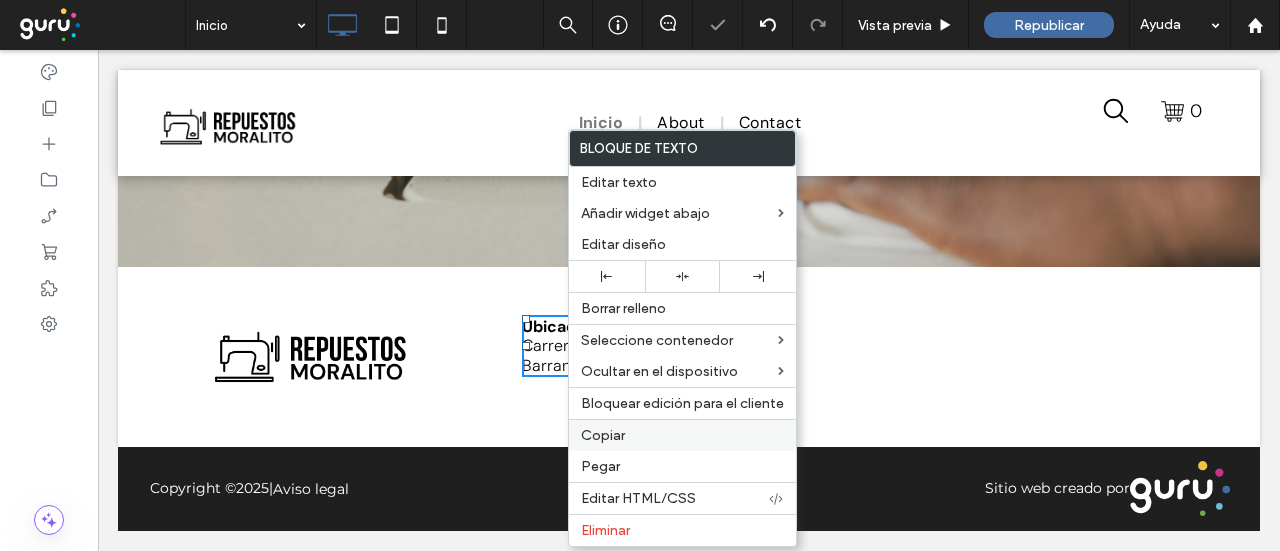 click on "Copiar" at bounding box center (682, 435) 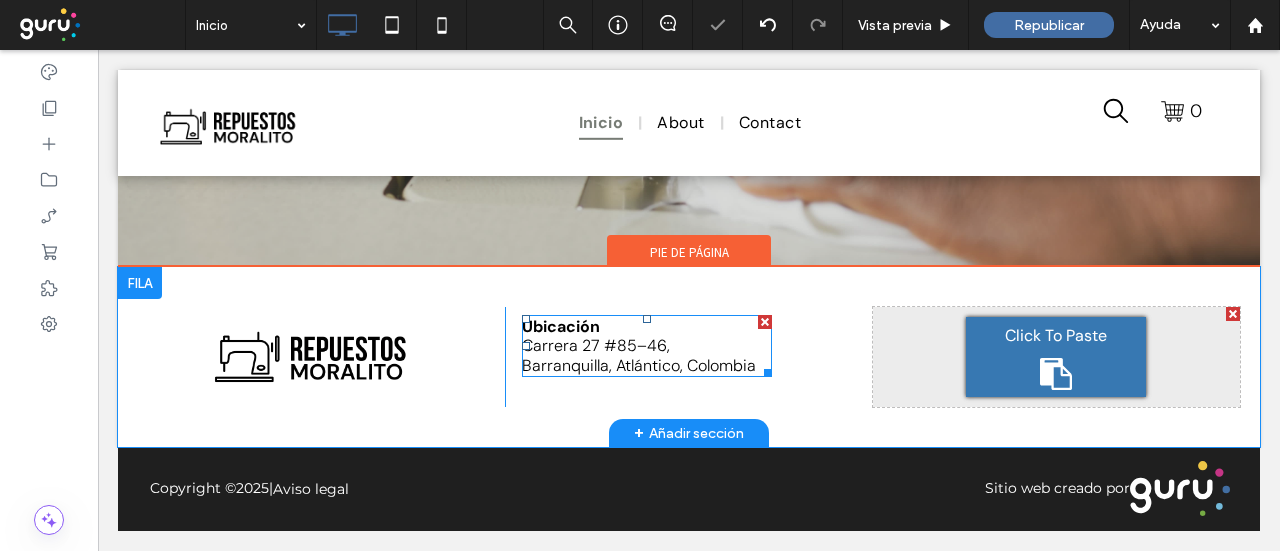click 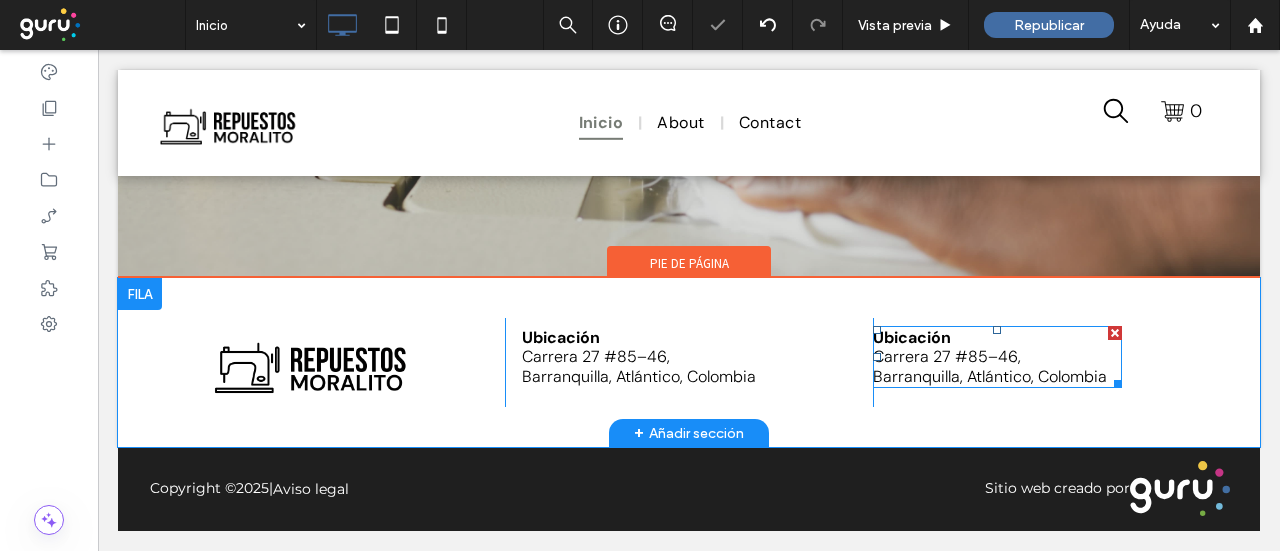 click on "Ubicación" at bounding box center [998, 337] 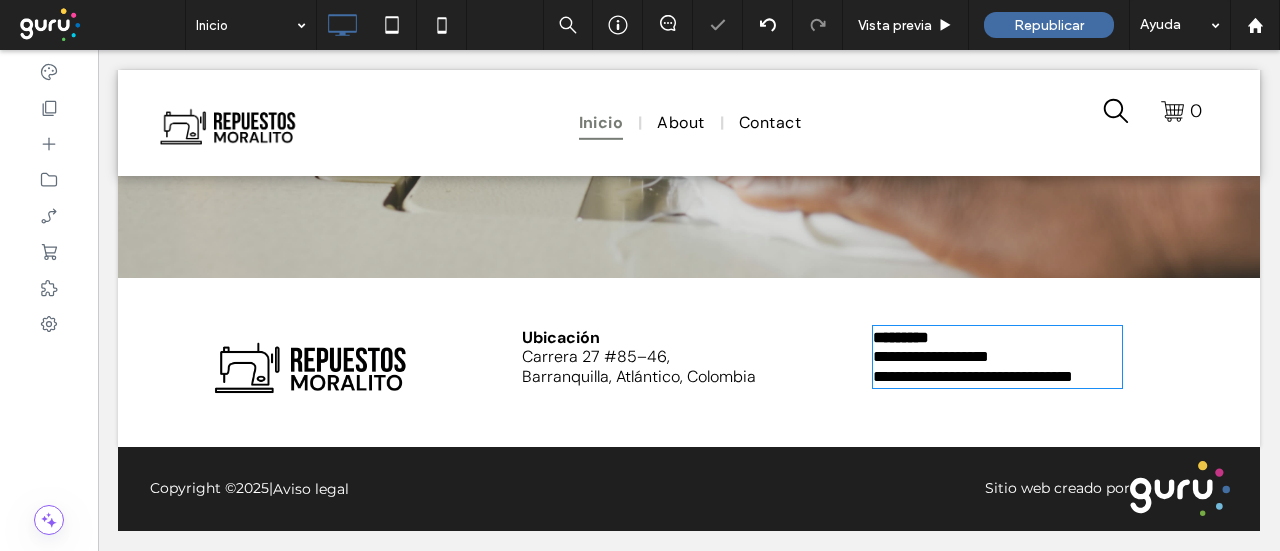 click on "*********" at bounding box center [998, 337] 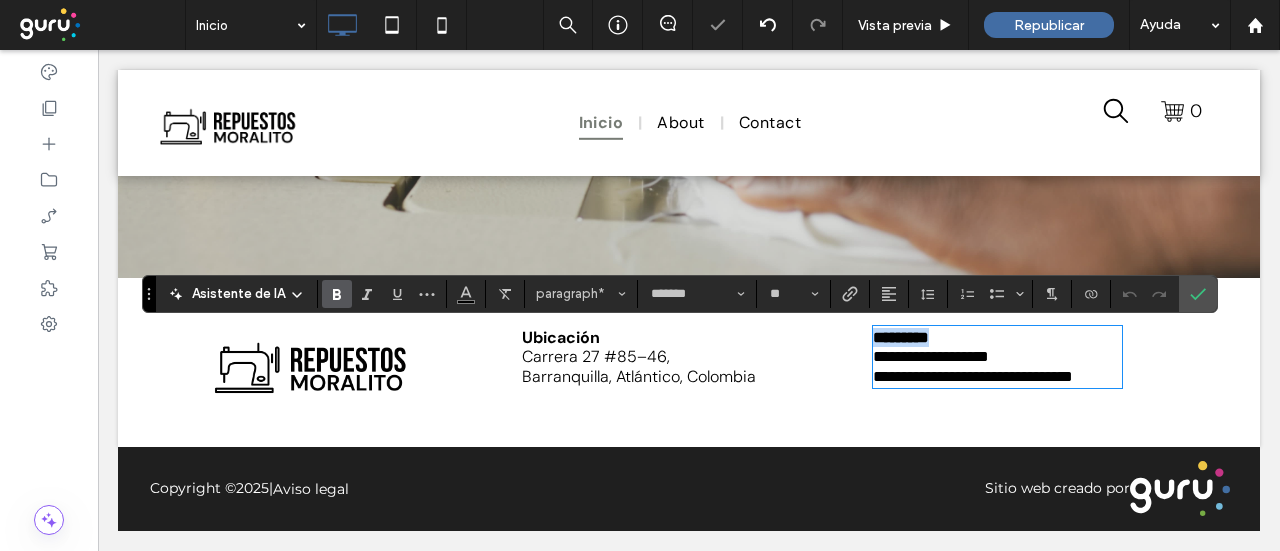 drag, startPoint x: 944, startPoint y: 337, endPoint x: 814, endPoint y: 336, distance: 130.00385 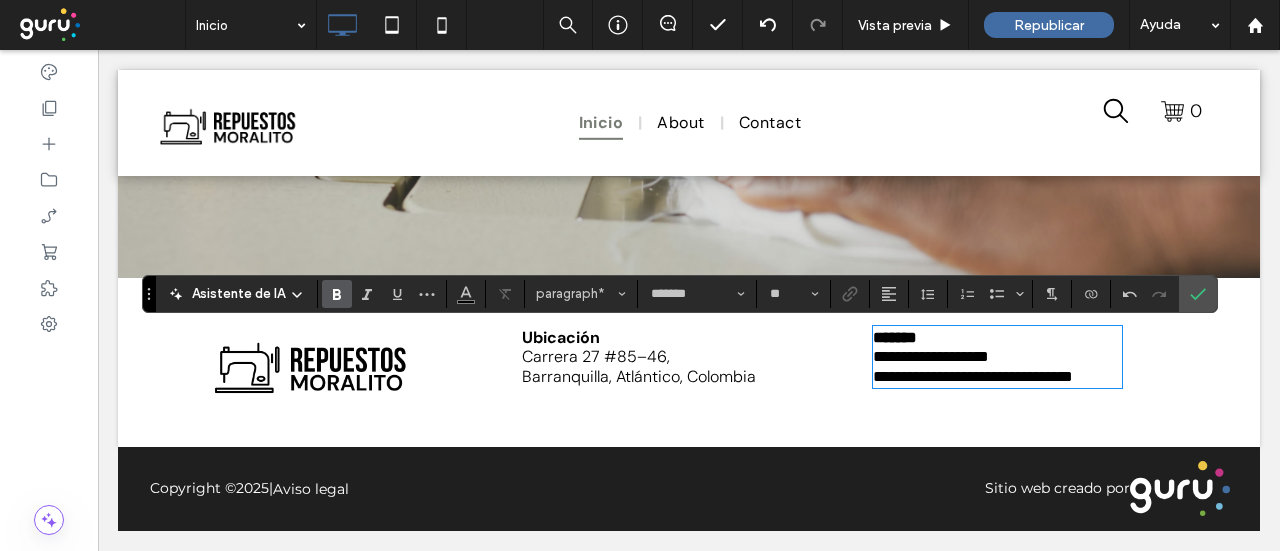 click on "**********" at bounding box center (973, 376) 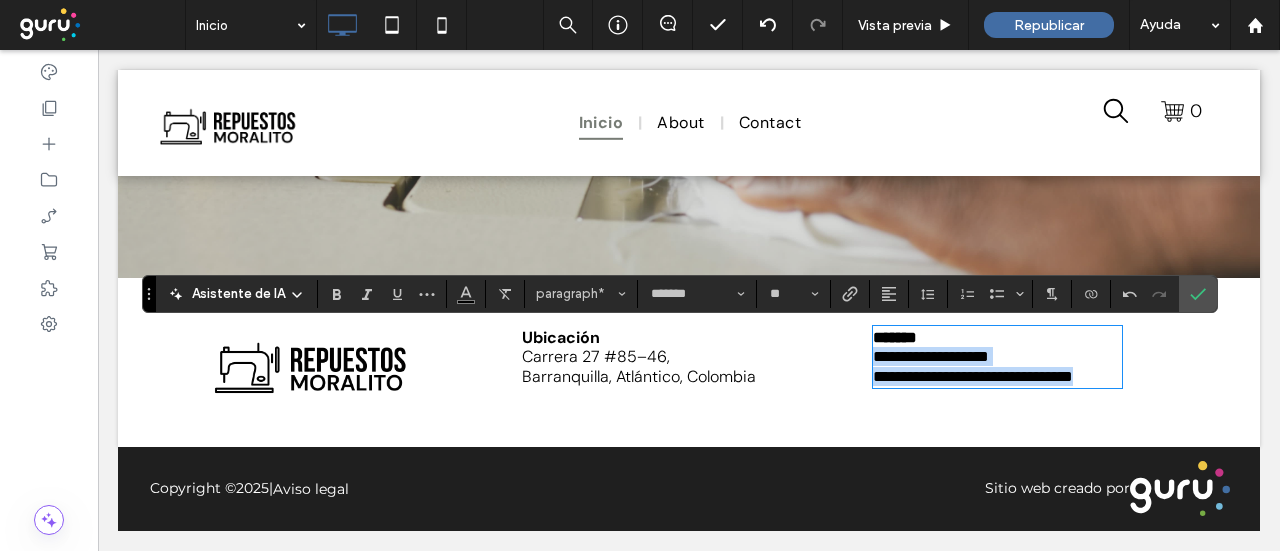 drag, startPoint x: 1103, startPoint y: 382, endPoint x: 840, endPoint y: 352, distance: 264.7055 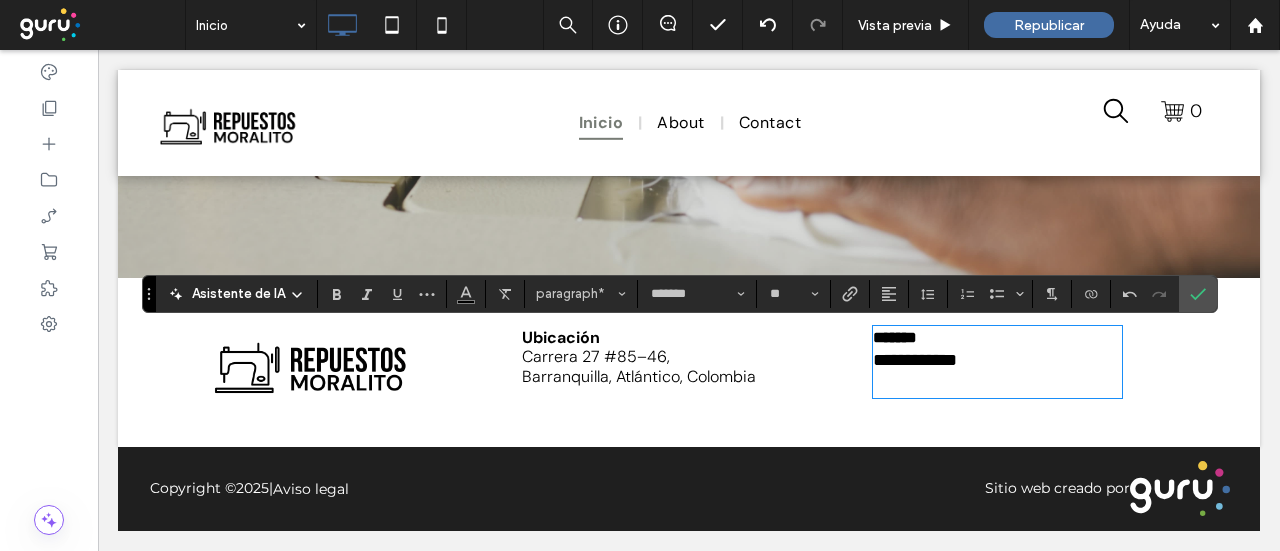 scroll, scrollTop: 0, scrollLeft: 0, axis: both 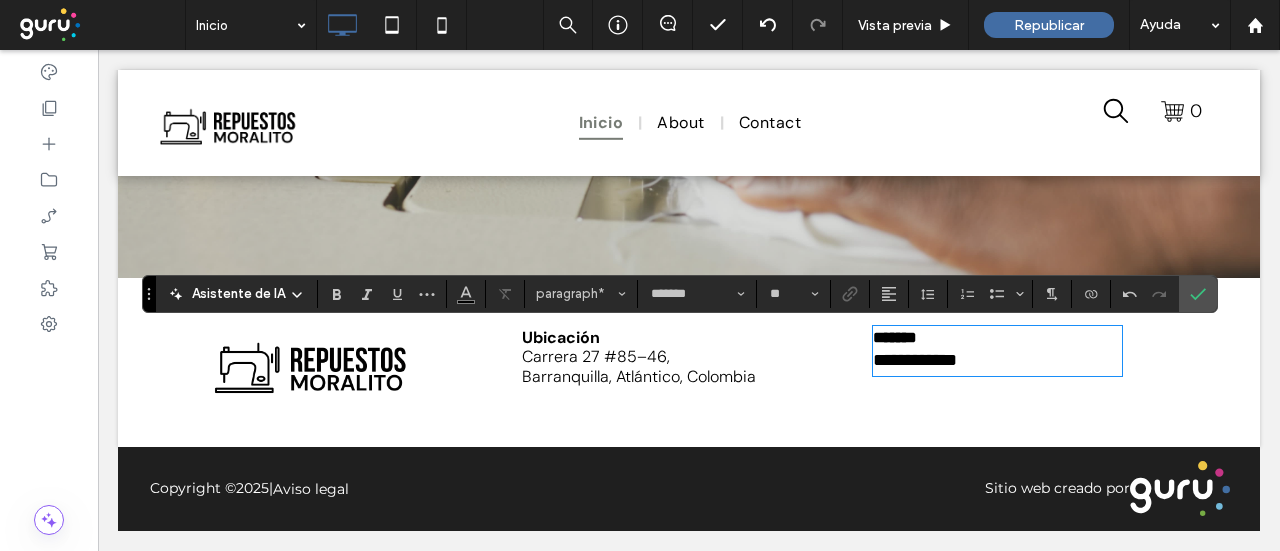 click on "**********" at bounding box center (915, 360) 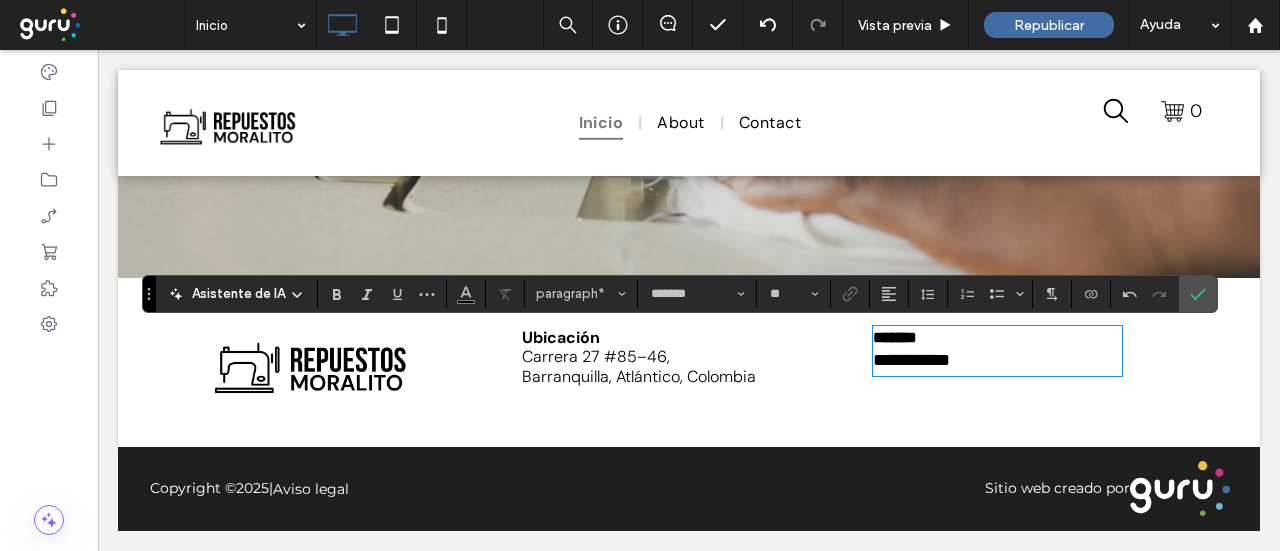 click on "**********" at bounding box center [911, 360] 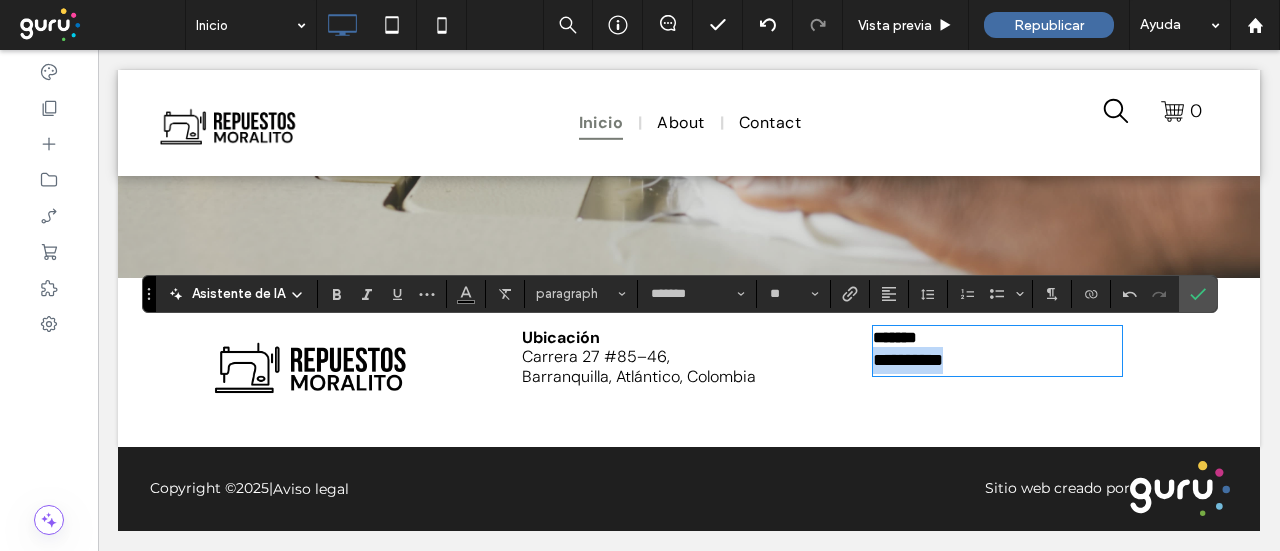 drag, startPoint x: 963, startPoint y: 363, endPoint x: 806, endPoint y: 315, distance: 164.17369 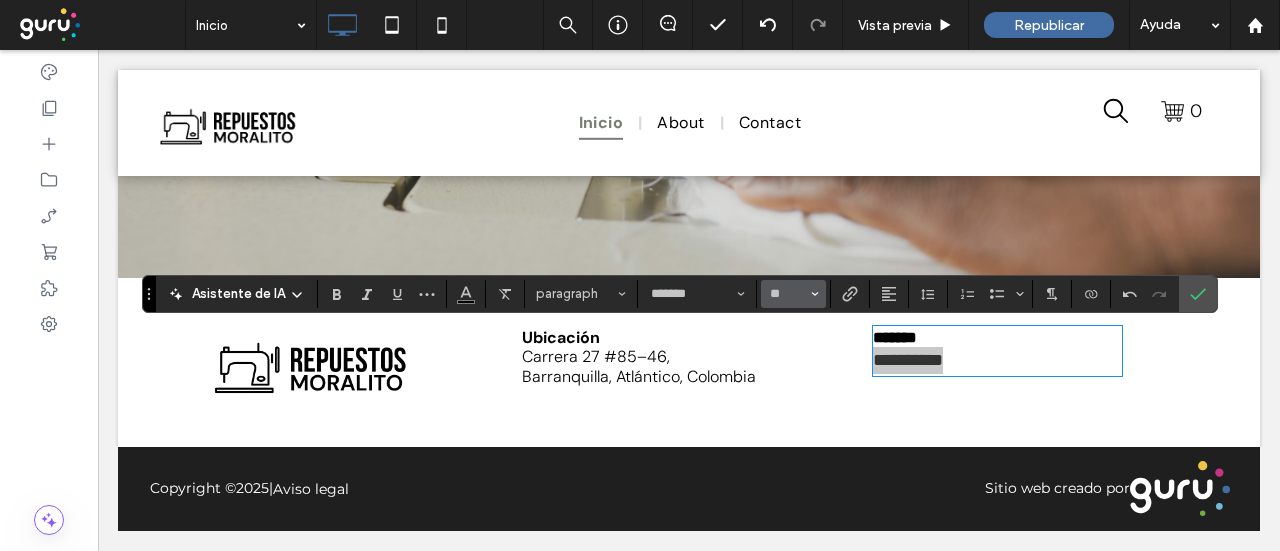 click on "**" at bounding box center (793, 294) 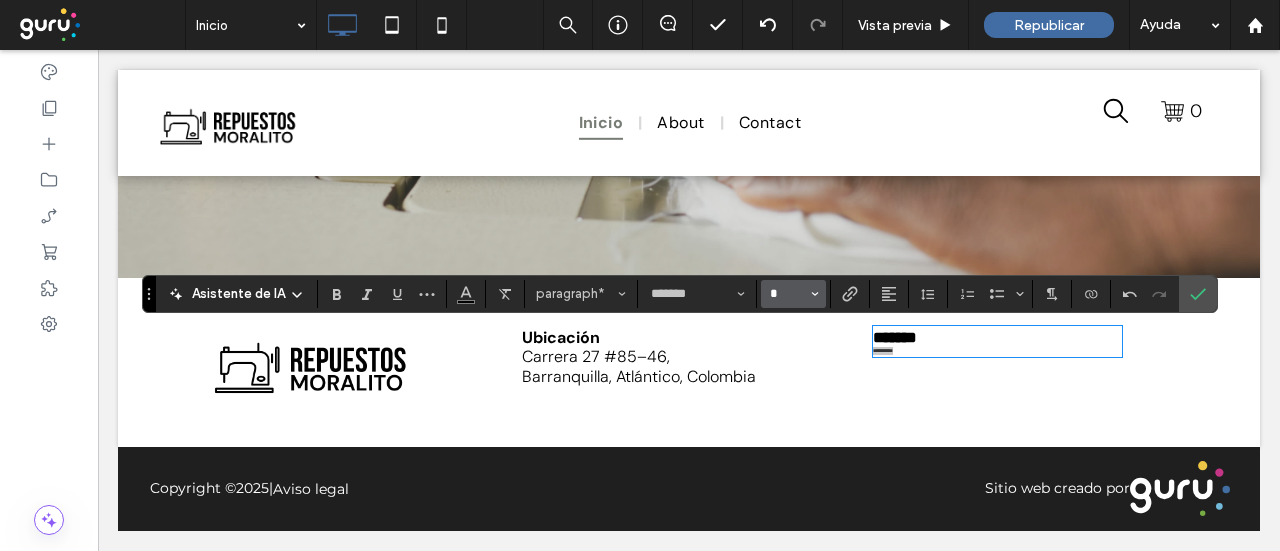 click on "*" at bounding box center (787, 294) 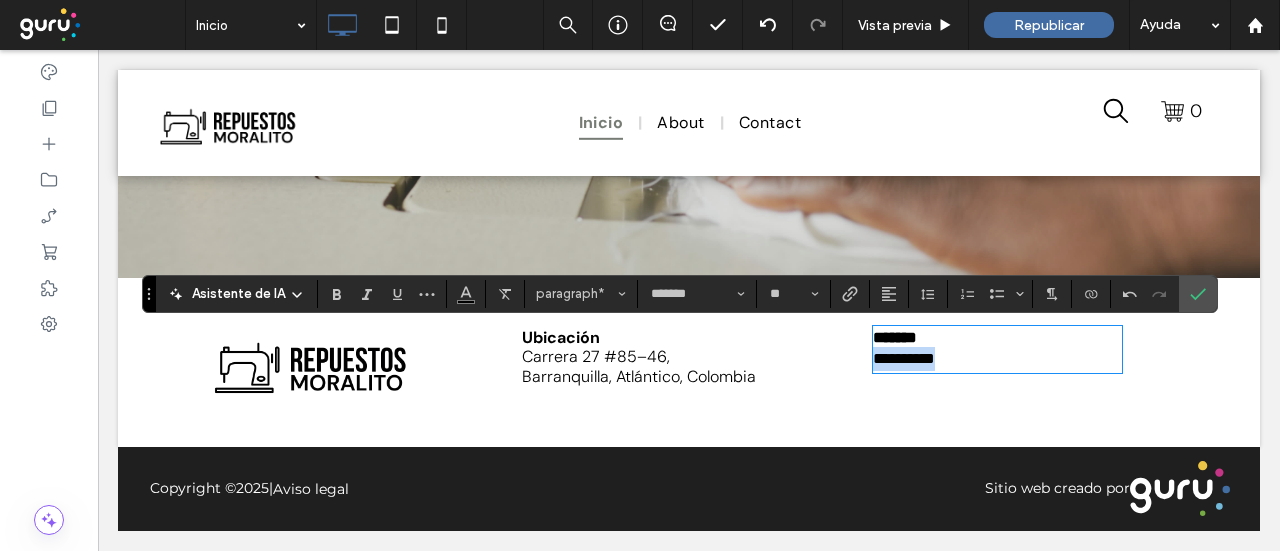 click on "**********" at bounding box center [904, 358] 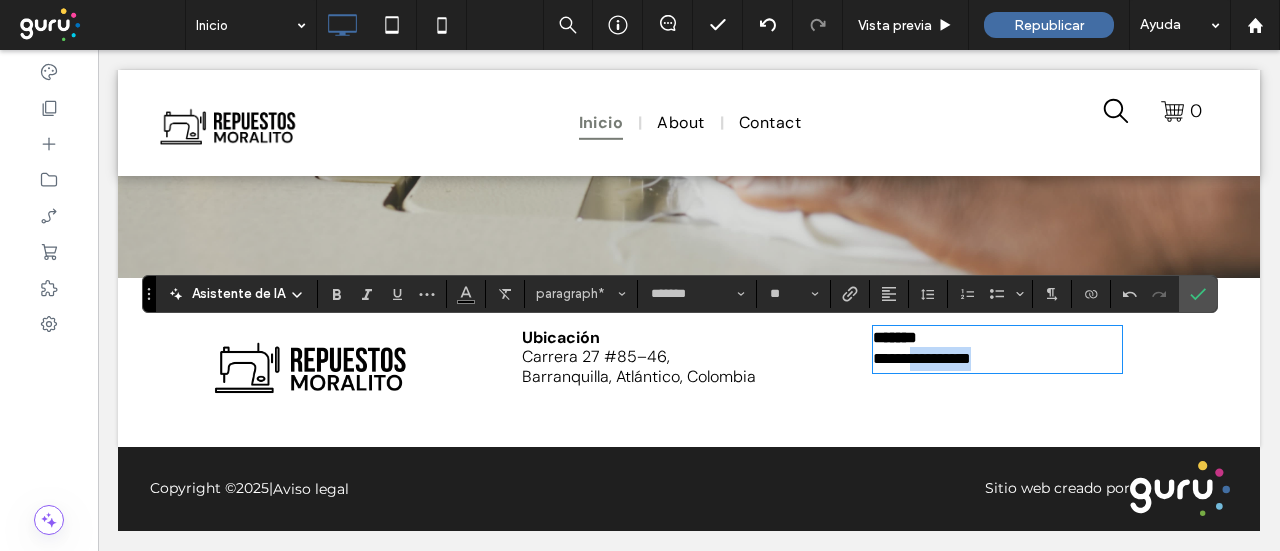 copy on "**********" 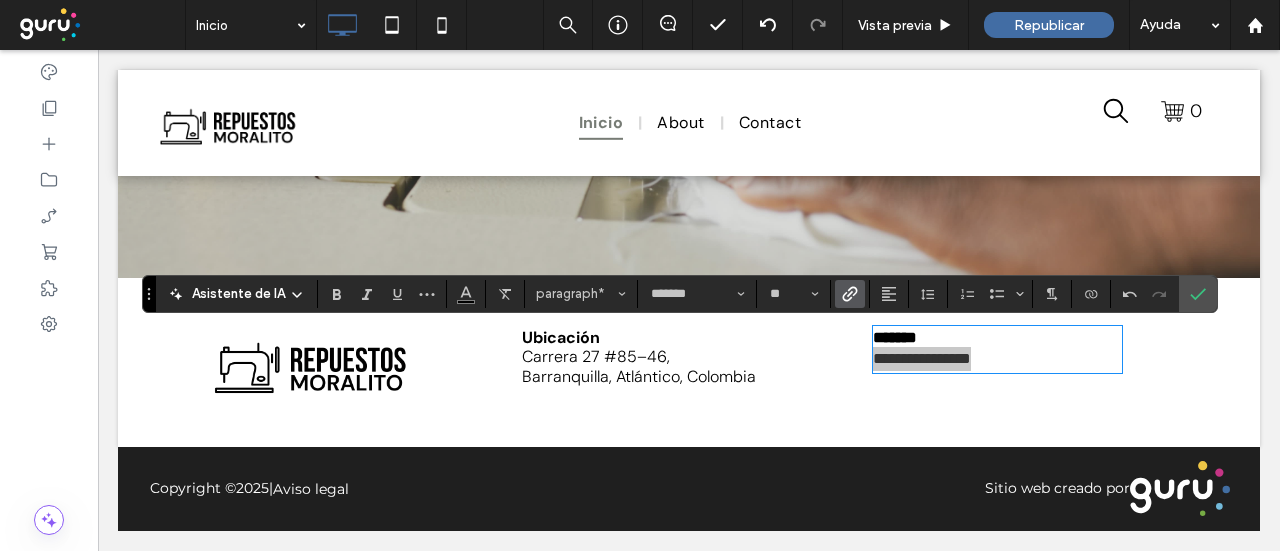 click 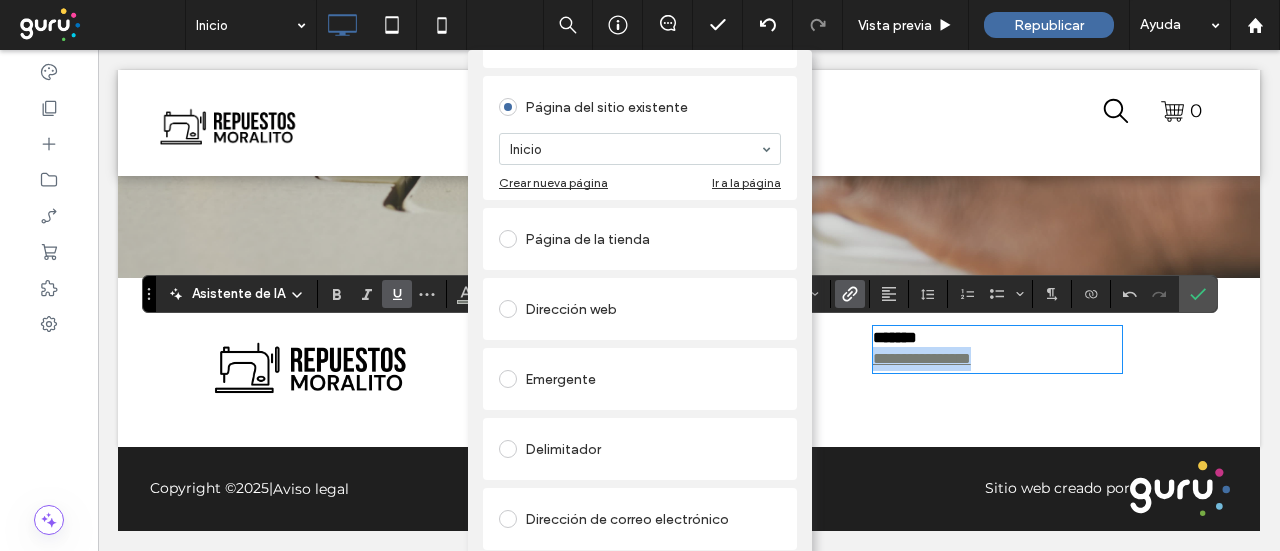 scroll, scrollTop: 200, scrollLeft: 0, axis: vertical 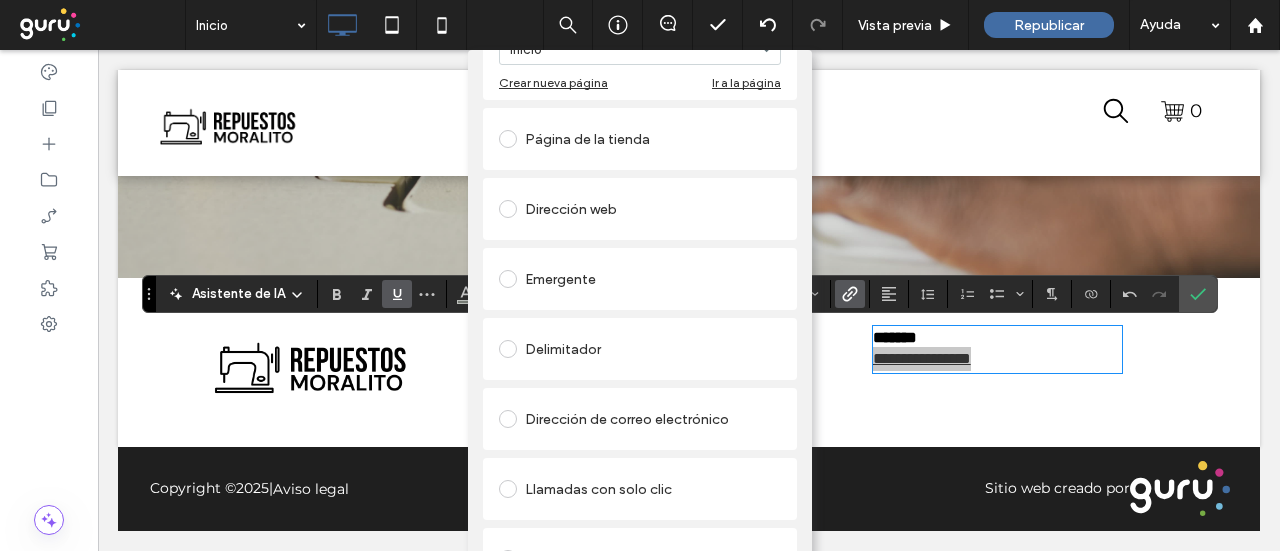 click at bounding box center [508, 489] 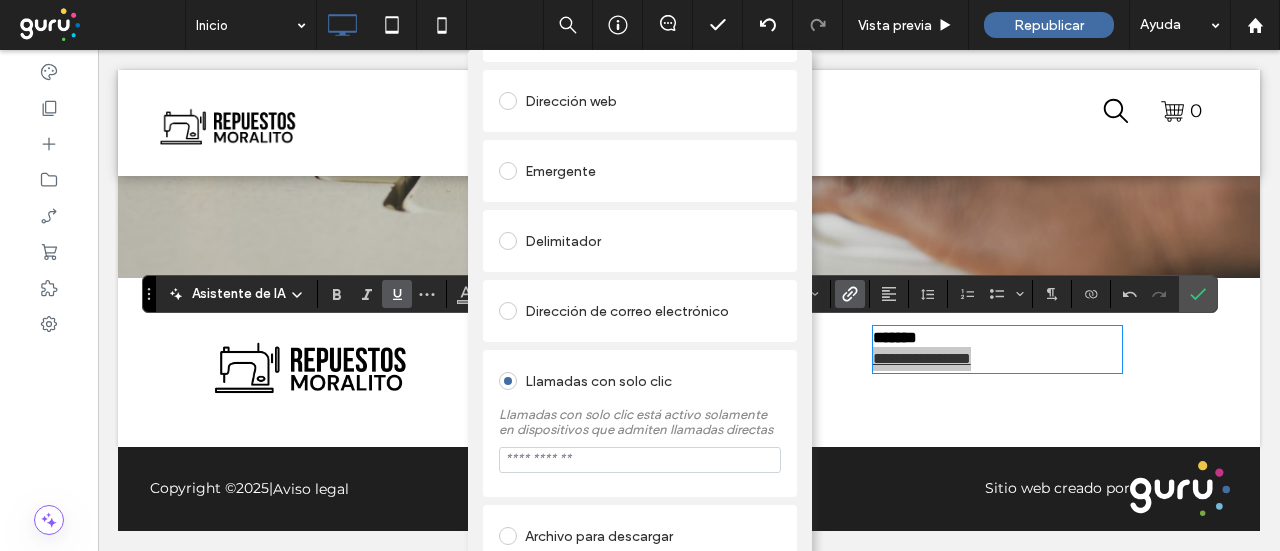 scroll, scrollTop: 270, scrollLeft: 0, axis: vertical 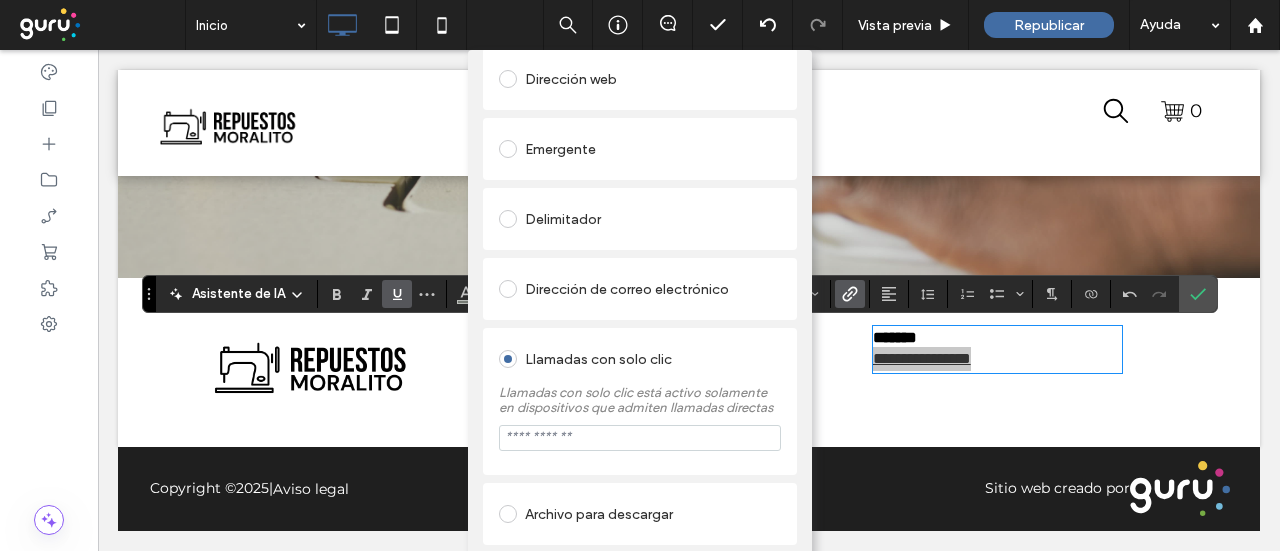 click at bounding box center [640, 438] 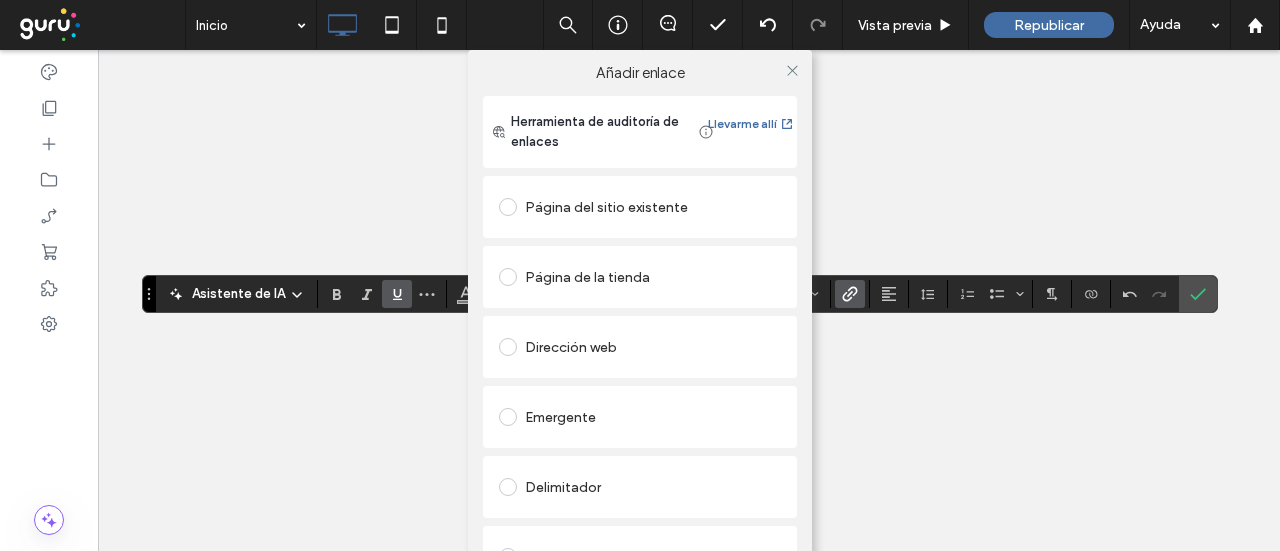scroll, scrollTop: 0, scrollLeft: 0, axis: both 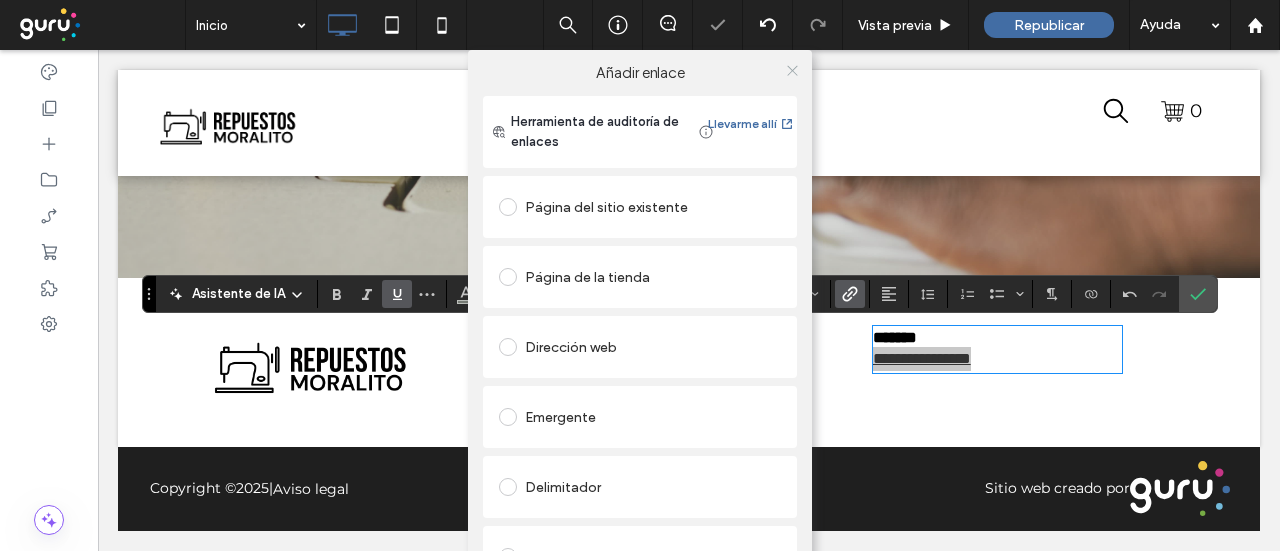 click 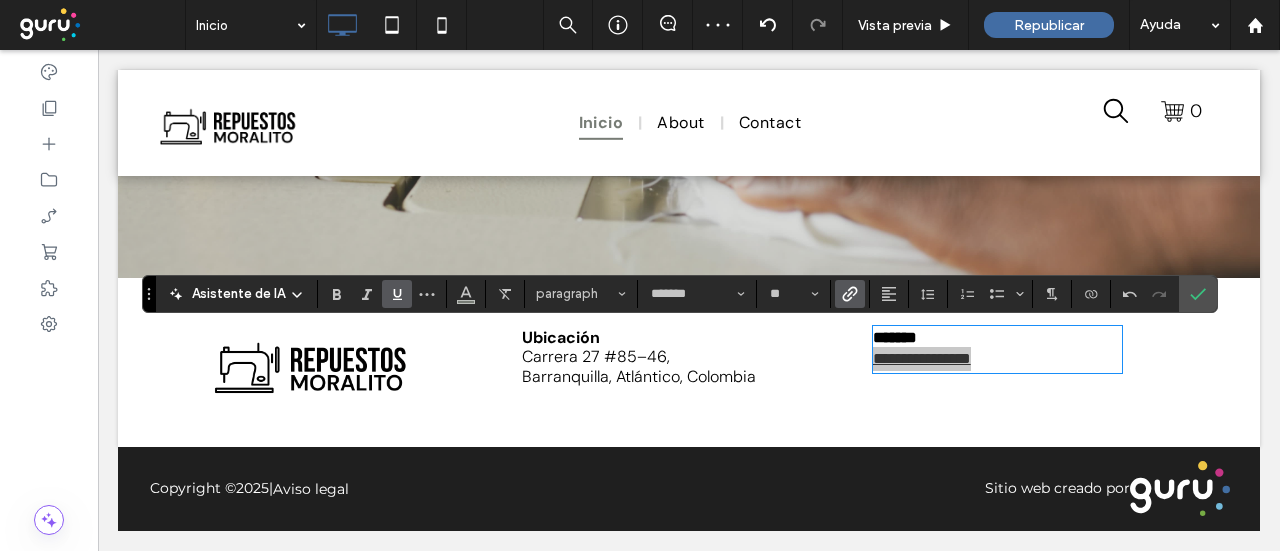 click 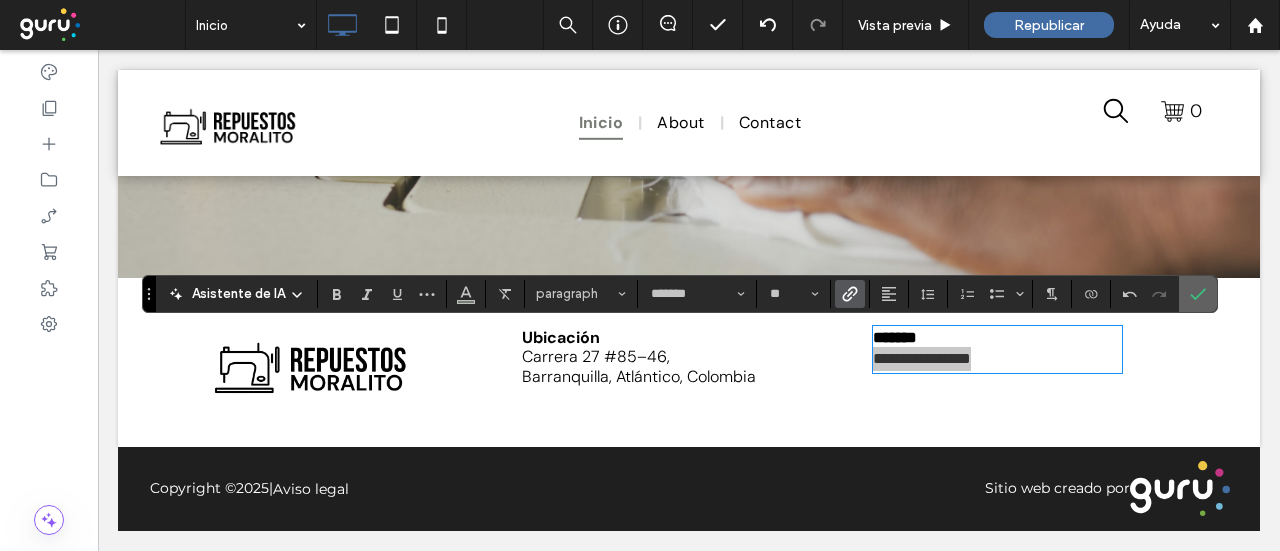 click at bounding box center (1198, 294) 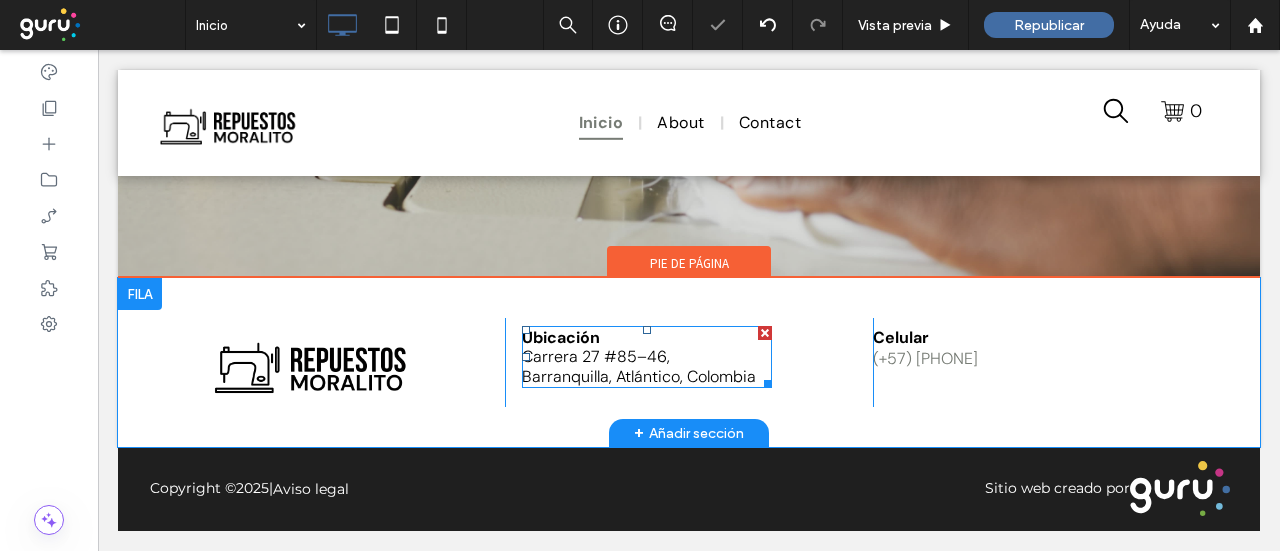 click on "Barranquilla, Atlántico, Colombia" at bounding box center [639, 376] 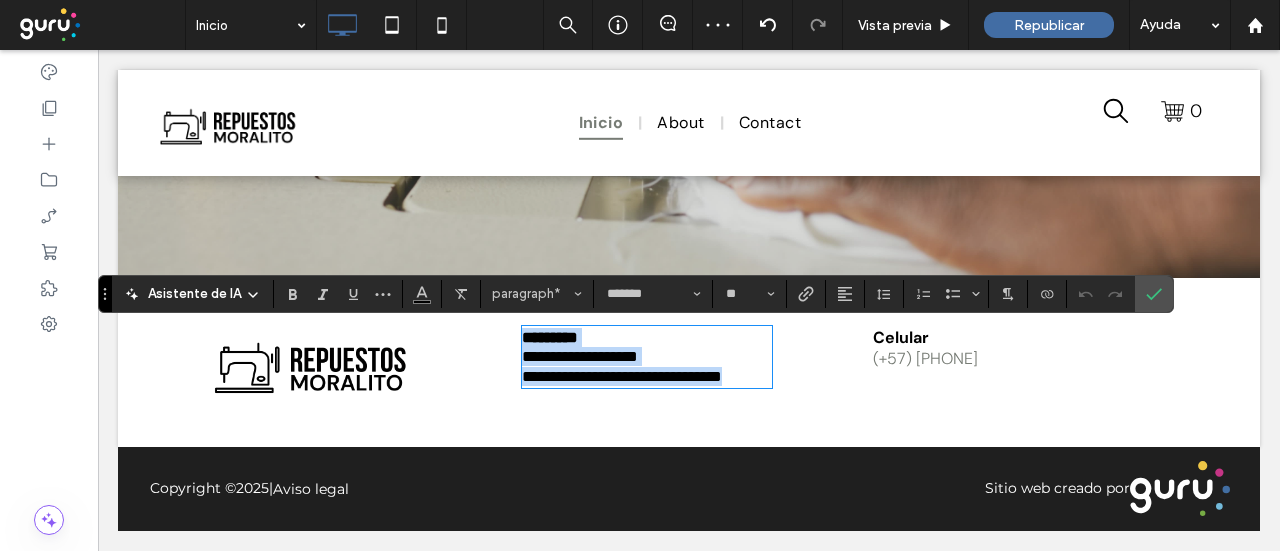 click on "**********" at bounding box center [580, 356] 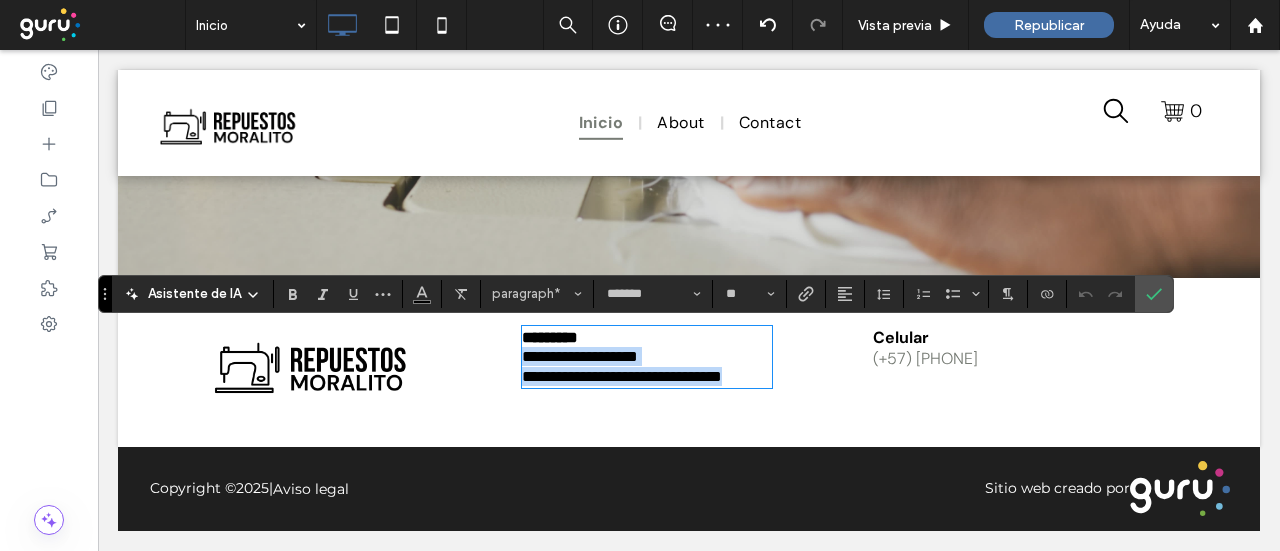 drag, startPoint x: 520, startPoint y: 357, endPoint x: 608, endPoint y: 314, distance: 97.94386 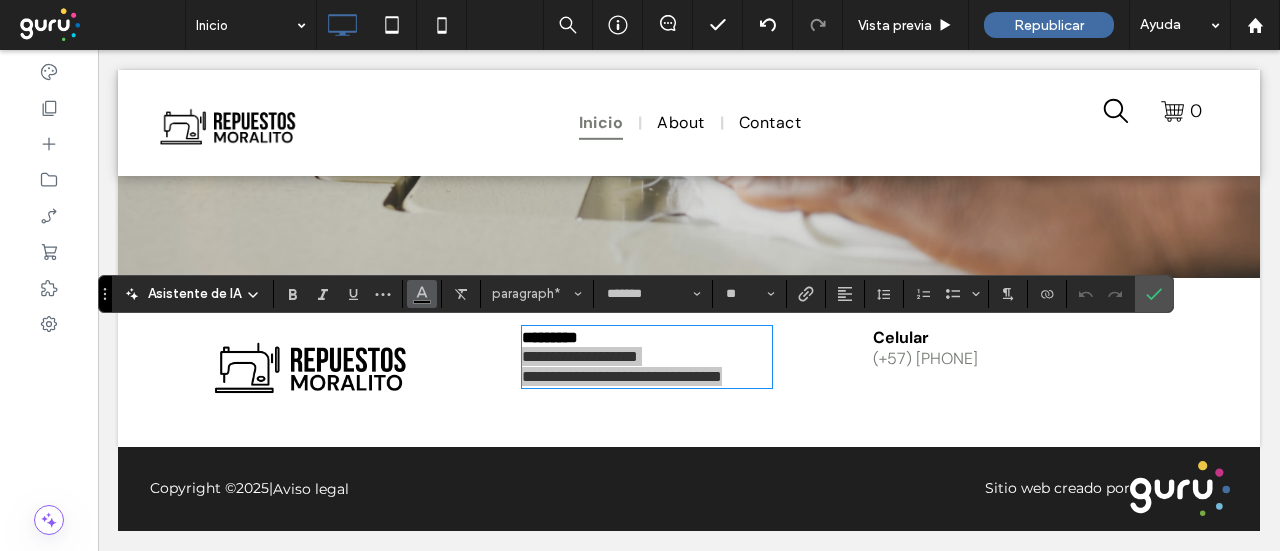 click at bounding box center (422, 294) 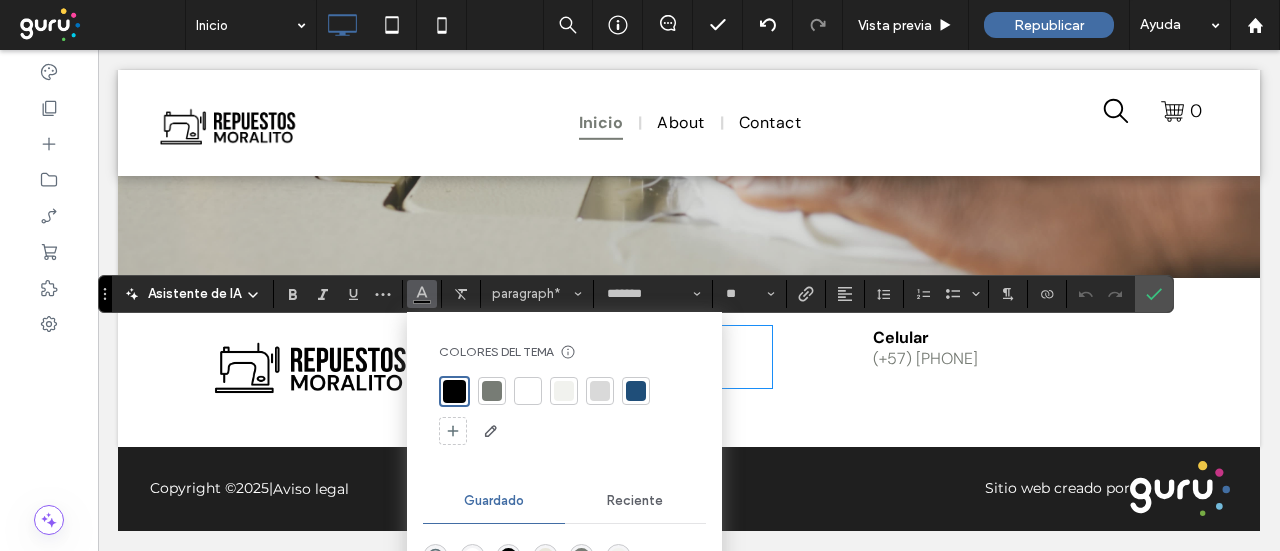 click at bounding box center (492, 391) 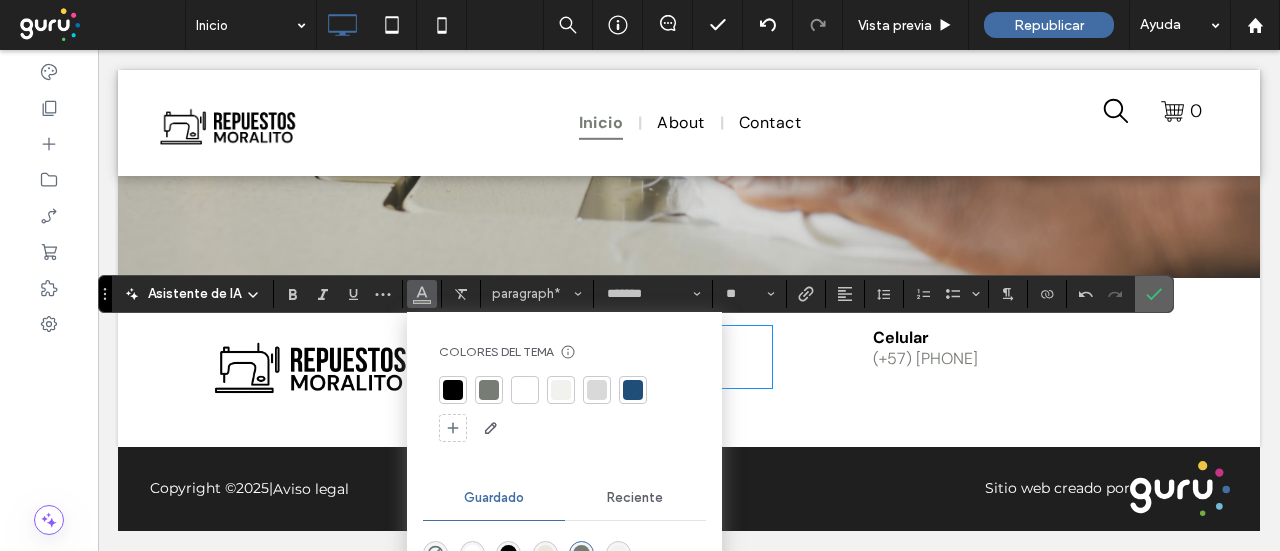 click at bounding box center [1150, 294] 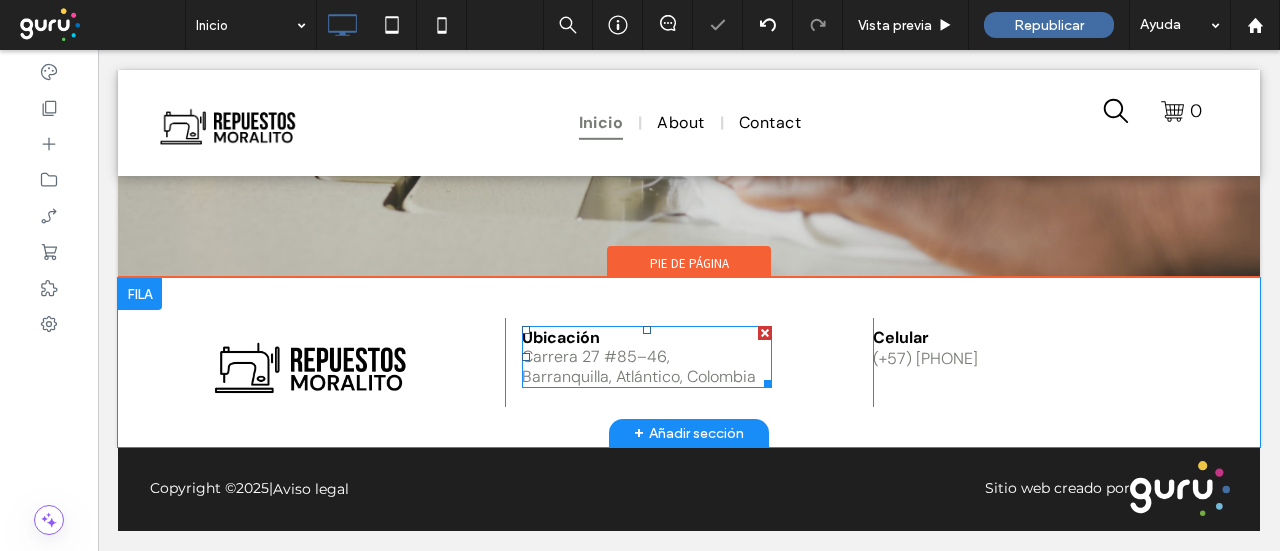 click on "Ubicación" at bounding box center [561, 337] 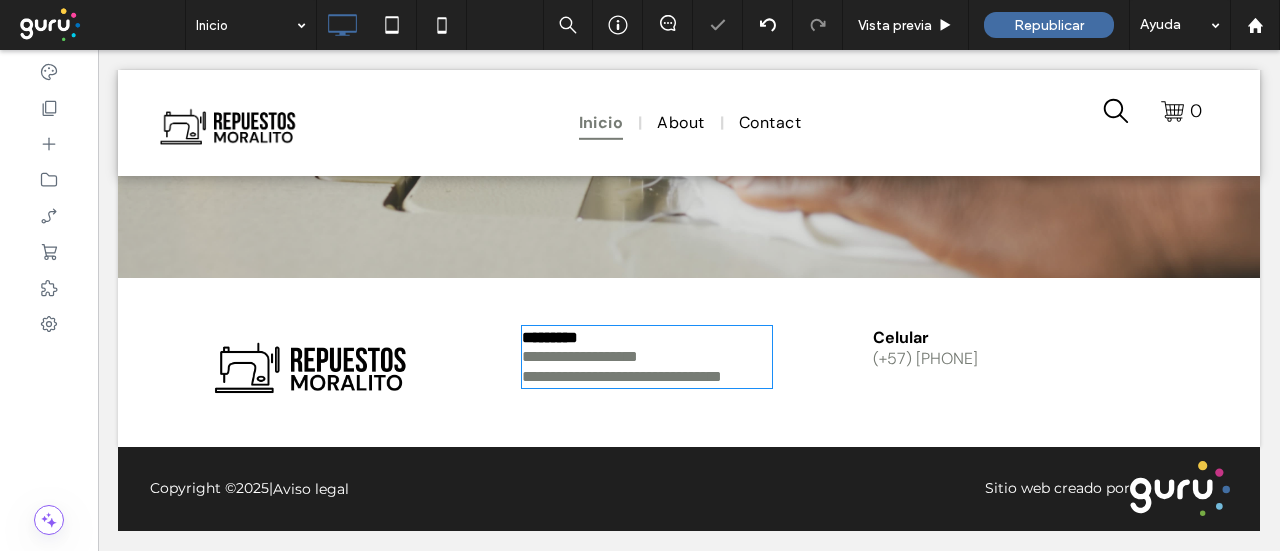 click on "*********" at bounding box center [550, 337] 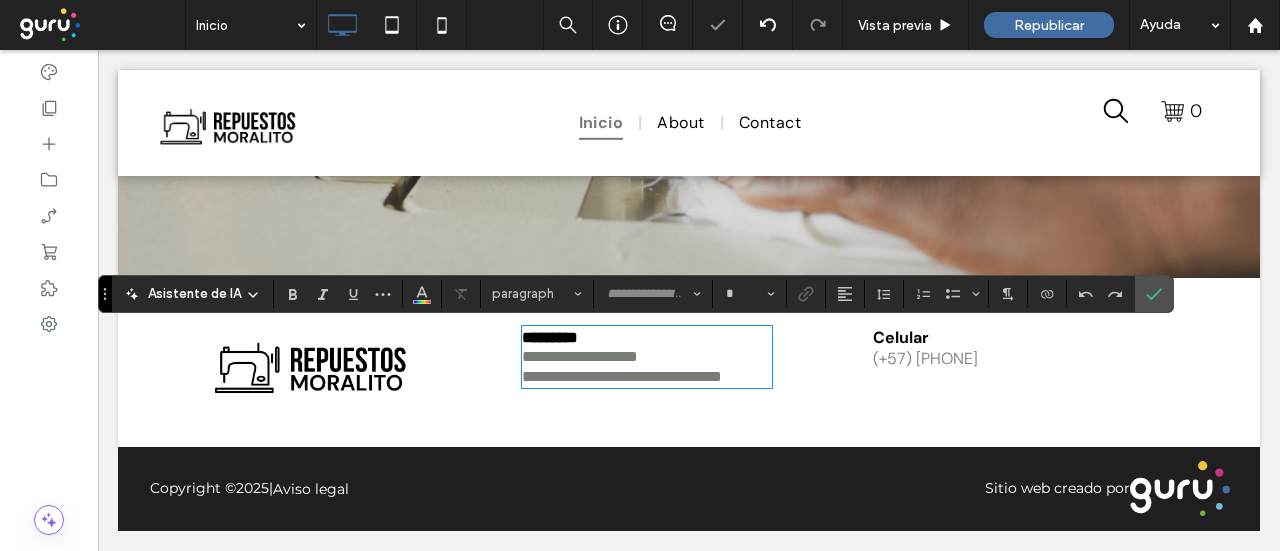type on "*******" 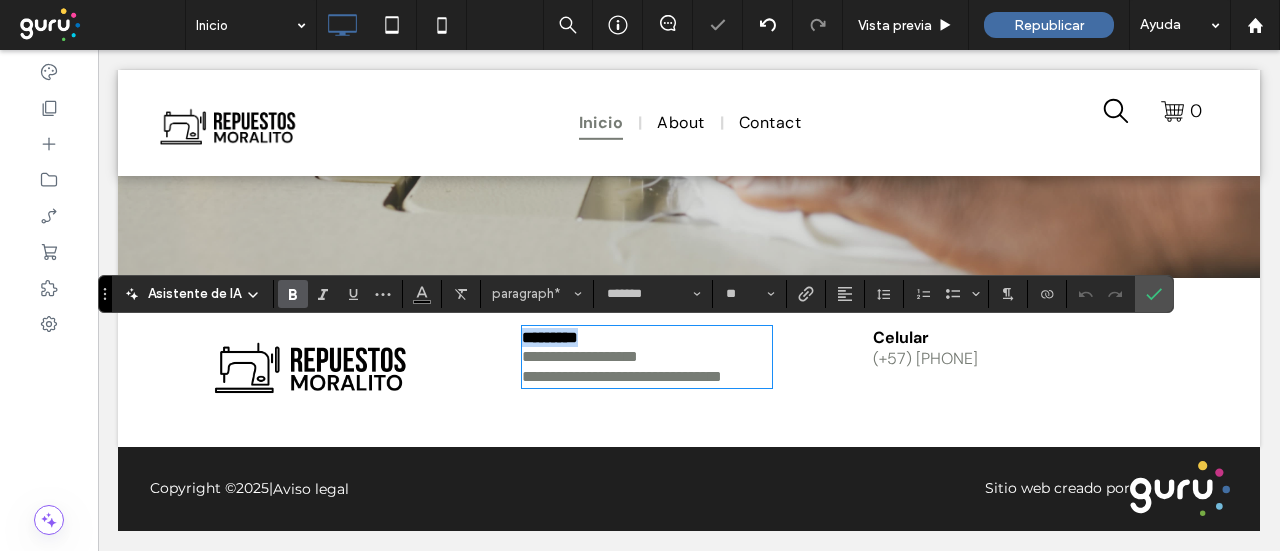 drag, startPoint x: 610, startPoint y: 339, endPoint x: 404, endPoint y: 315, distance: 207.39334 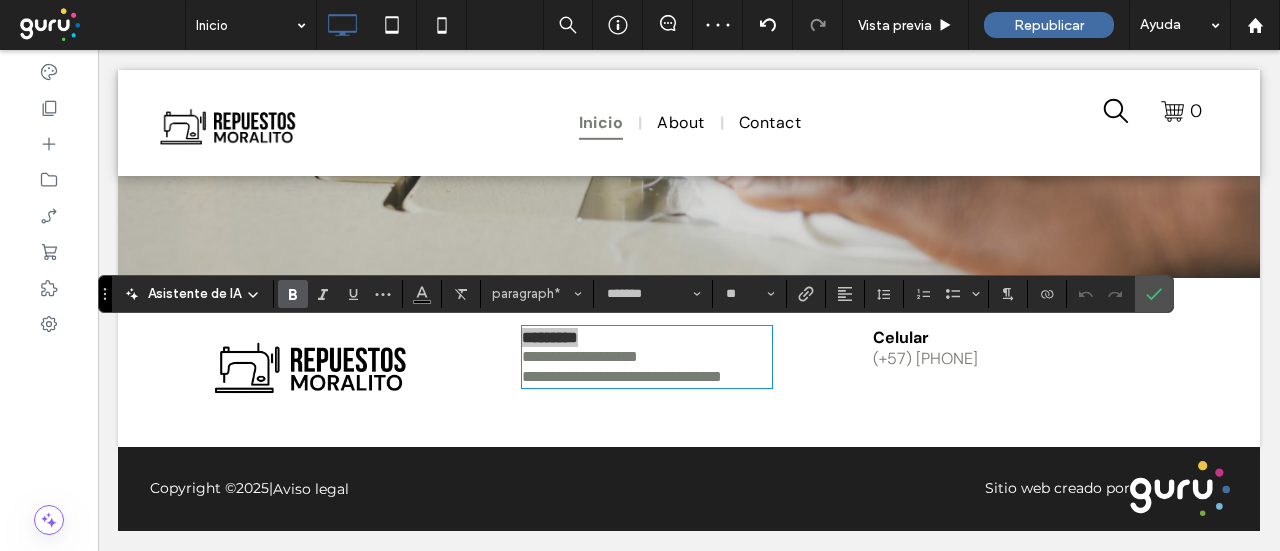 click 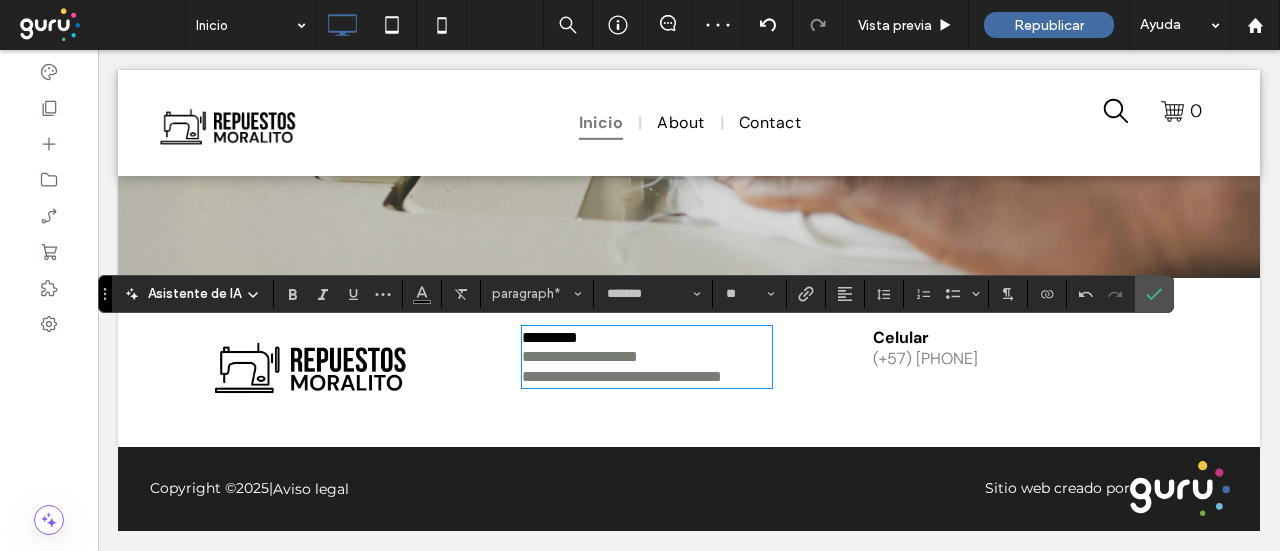 drag, startPoint x: 622, startPoint y: 360, endPoint x: 640, endPoint y: 361, distance: 18.027756 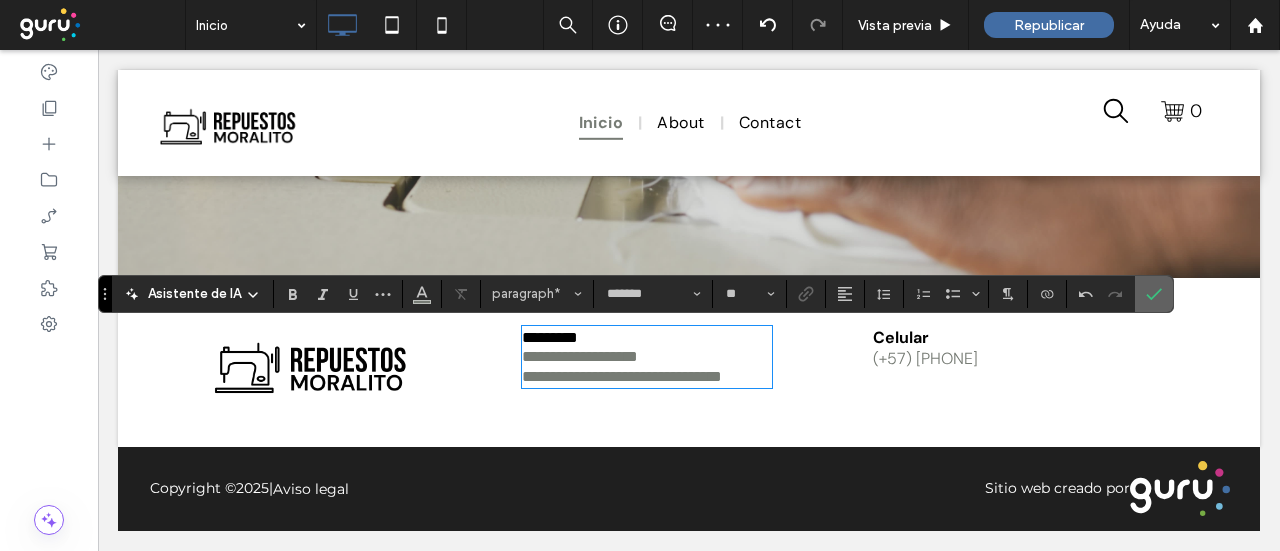 click at bounding box center (1154, 294) 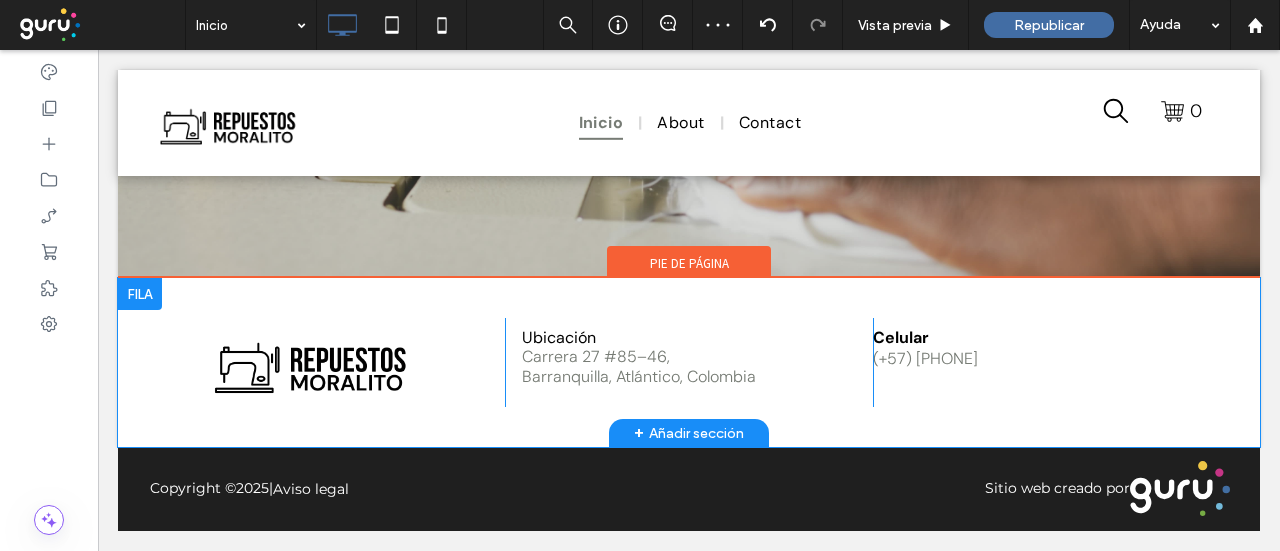 click on "Click To Paste     Click To Paste     Celular (+57) 3217724747" at bounding box center [1056, 362] 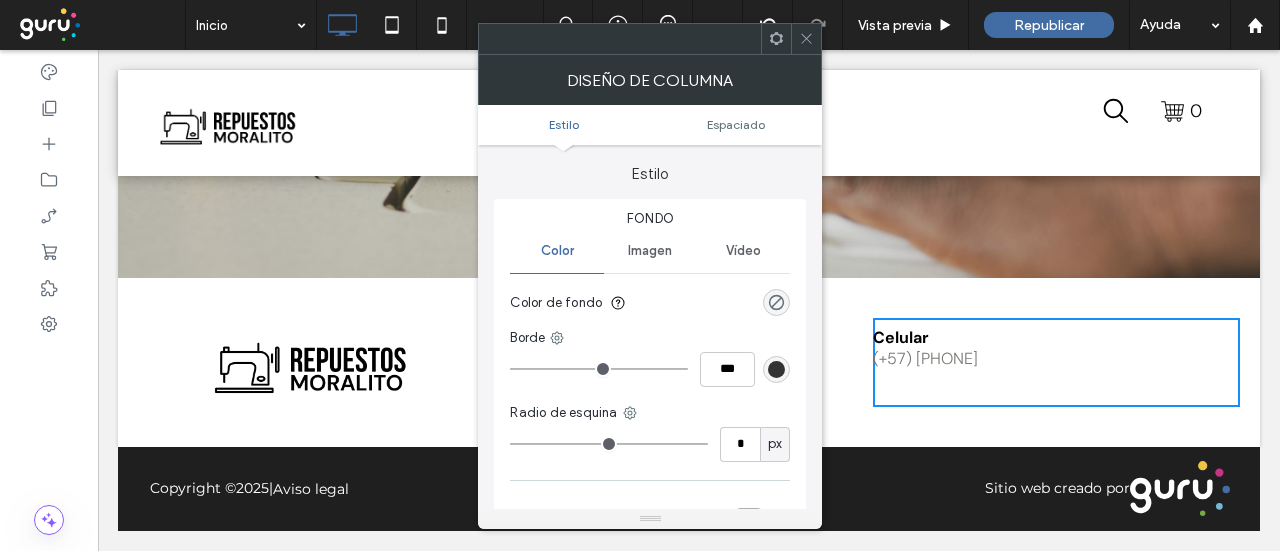 click on "Celular" at bounding box center (998, 337) 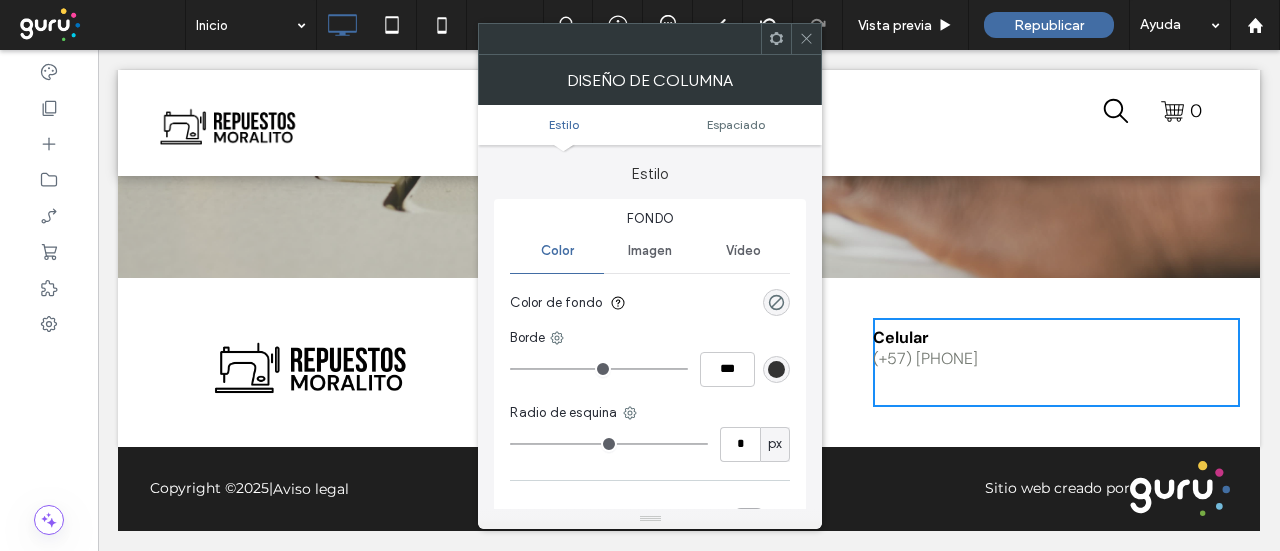 click on "Diseño de columna" at bounding box center [650, 80] 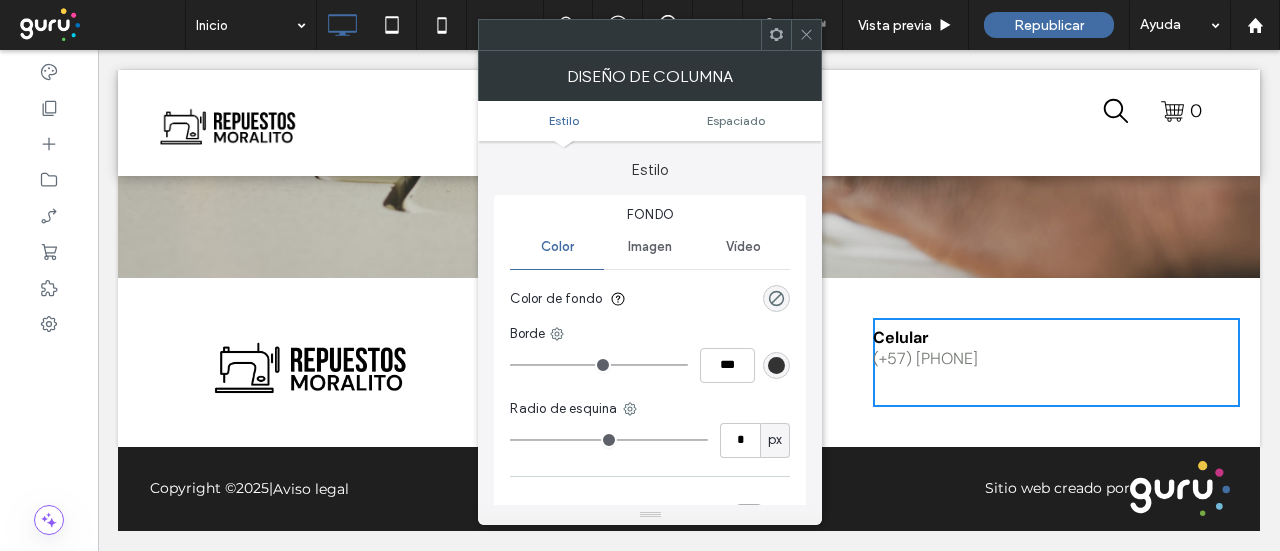 click at bounding box center [806, 35] 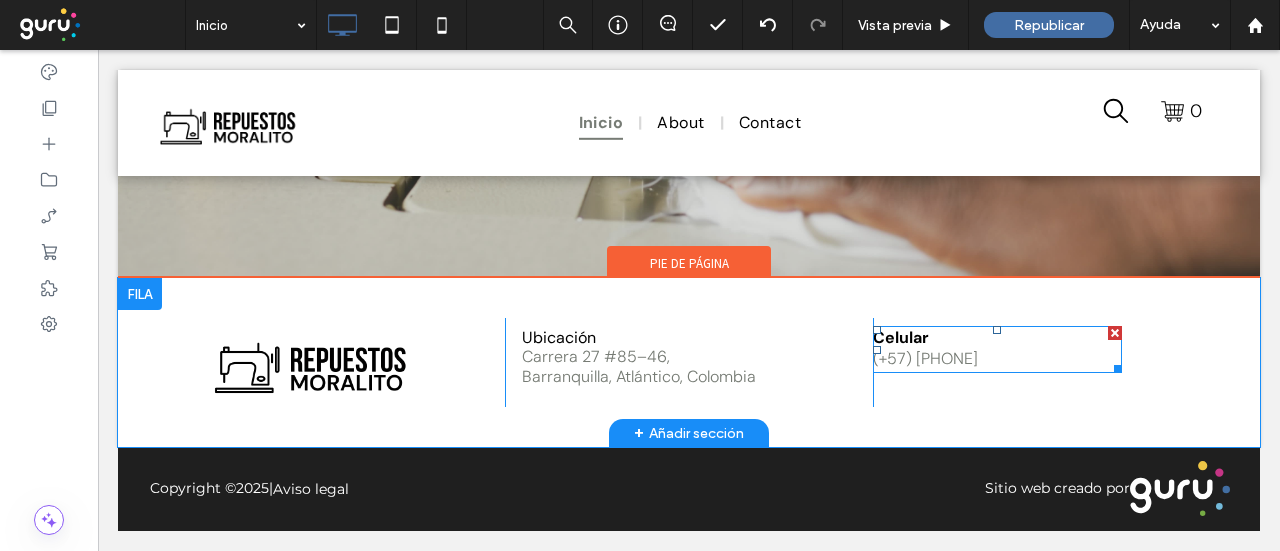 click on "Celular" at bounding box center (901, 337) 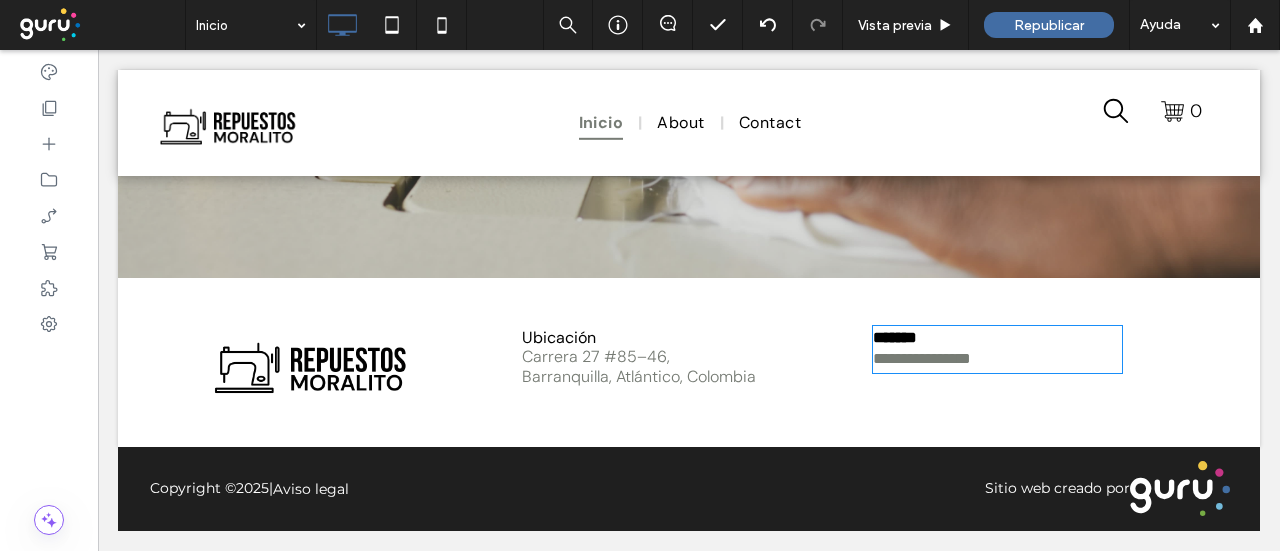 click on "*******" at bounding box center [998, 337] 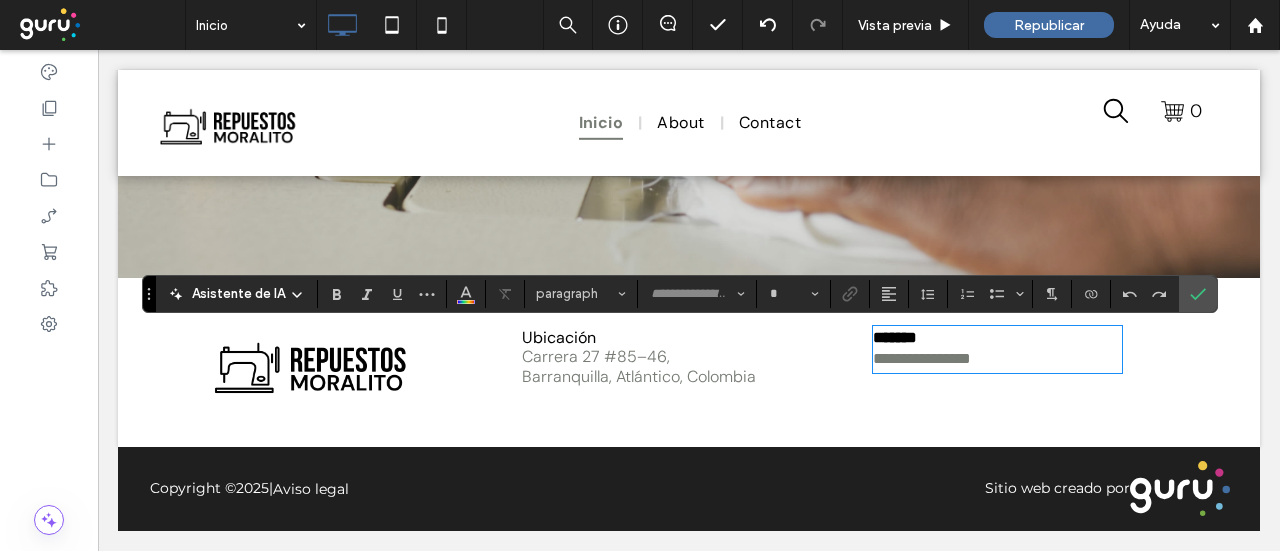 type on "*******" 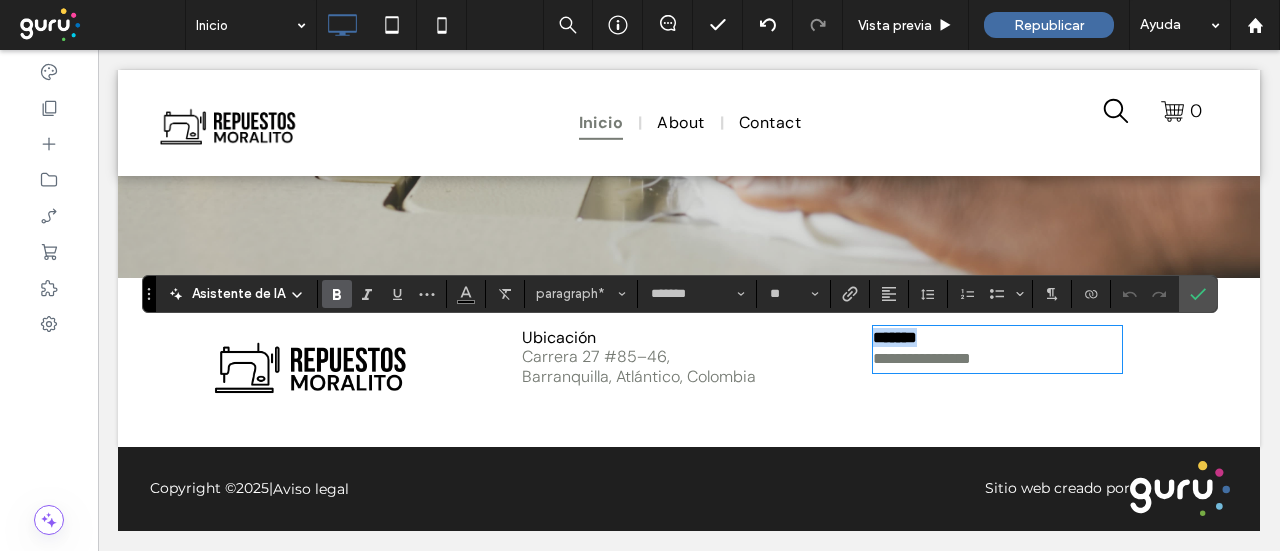 drag, startPoint x: 926, startPoint y: 340, endPoint x: 816, endPoint y: 329, distance: 110.54863 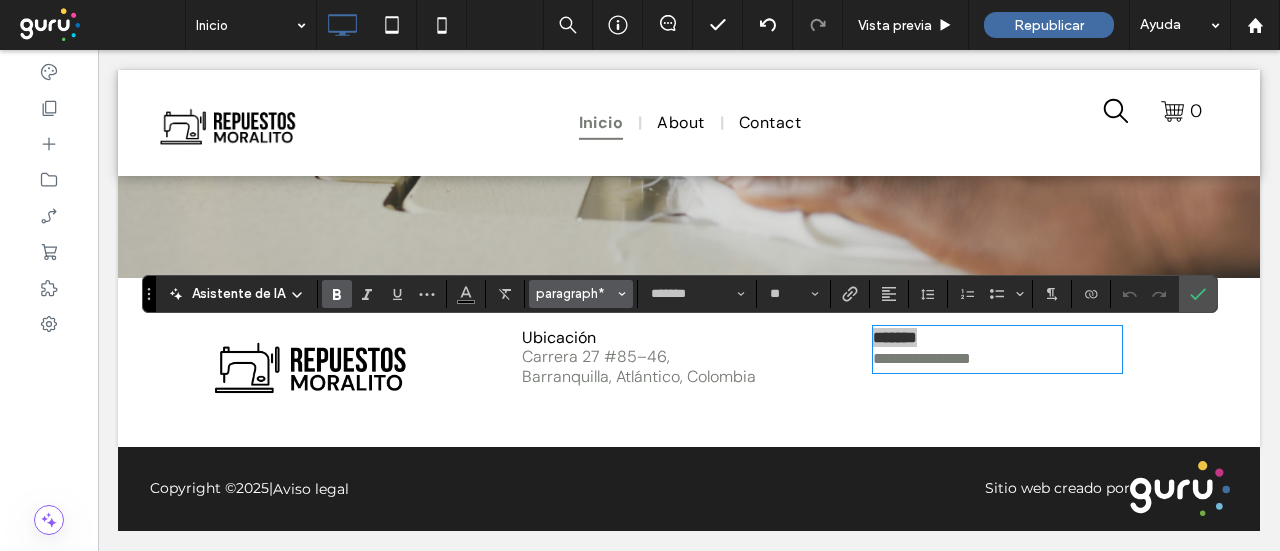 drag, startPoint x: 332, startPoint y: 300, endPoint x: 536, endPoint y: 287, distance: 204.4138 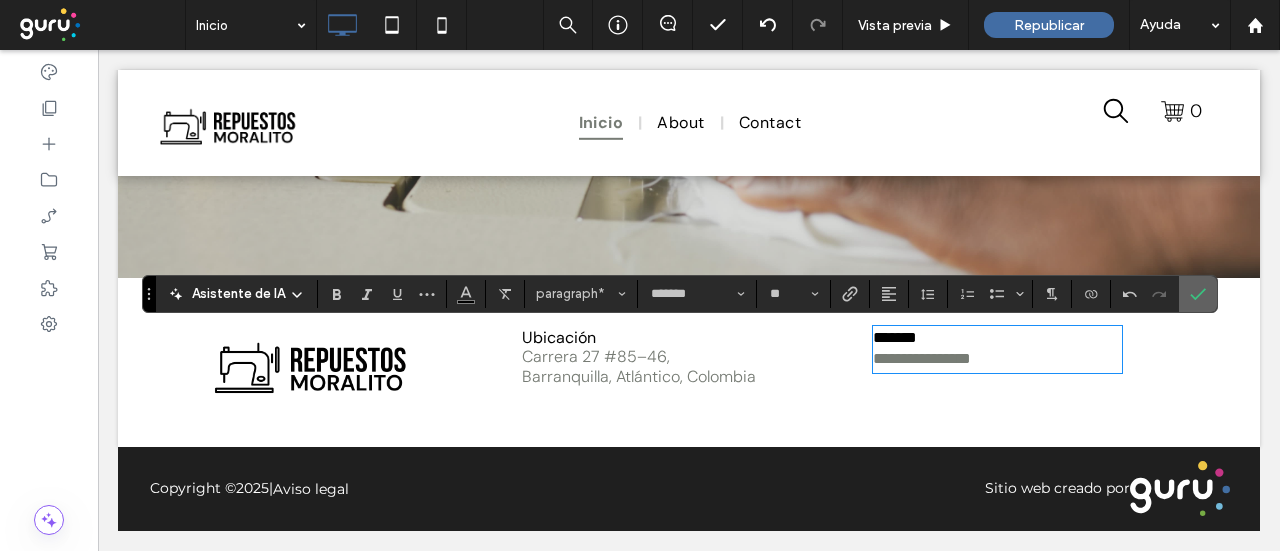 click 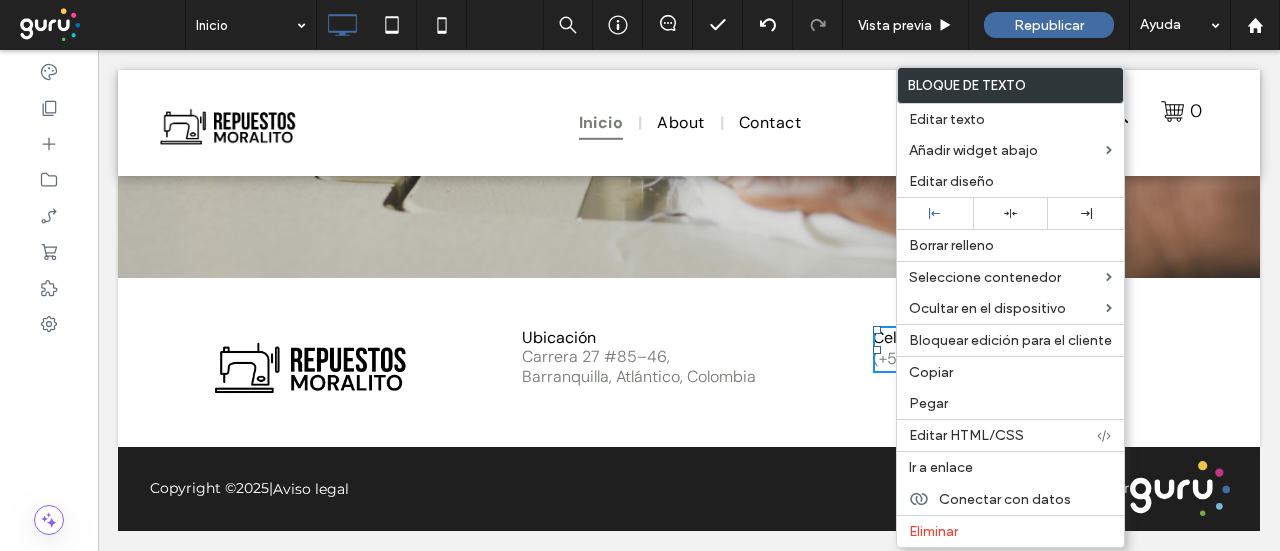 click at bounding box center [689, 123] 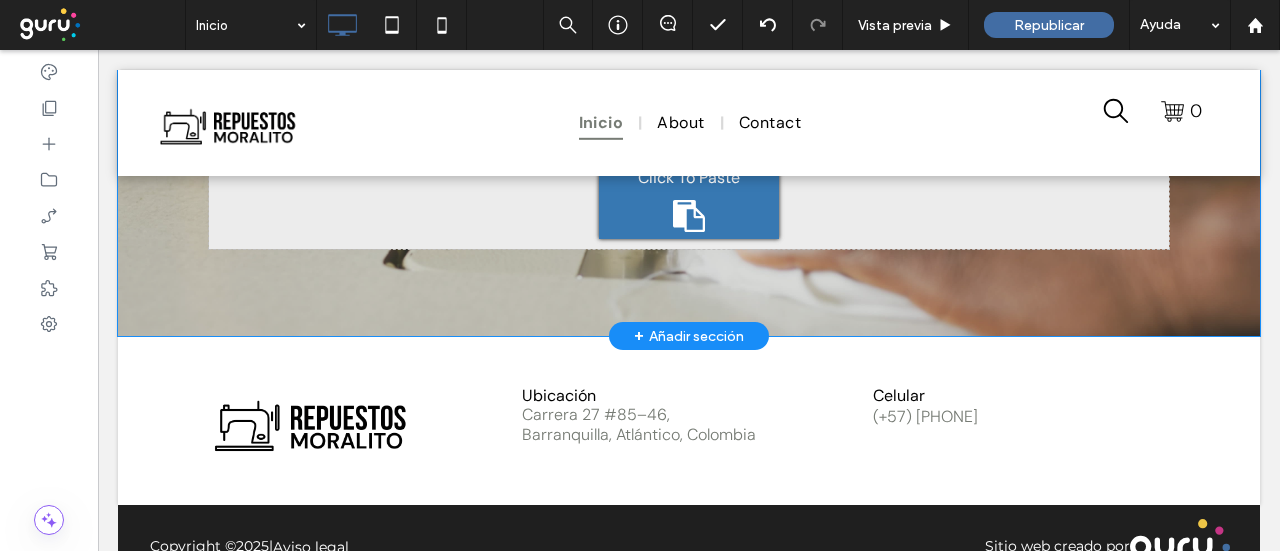 scroll, scrollTop: 2600, scrollLeft: 0, axis: vertical 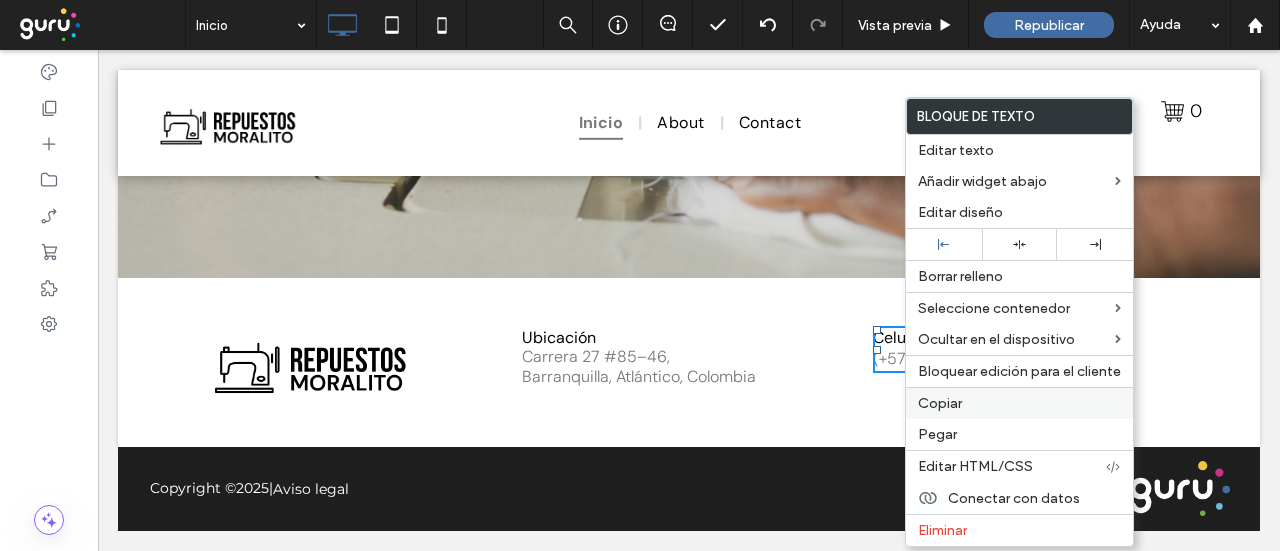 click on "Copiar" at bounding box center (1019, 403) 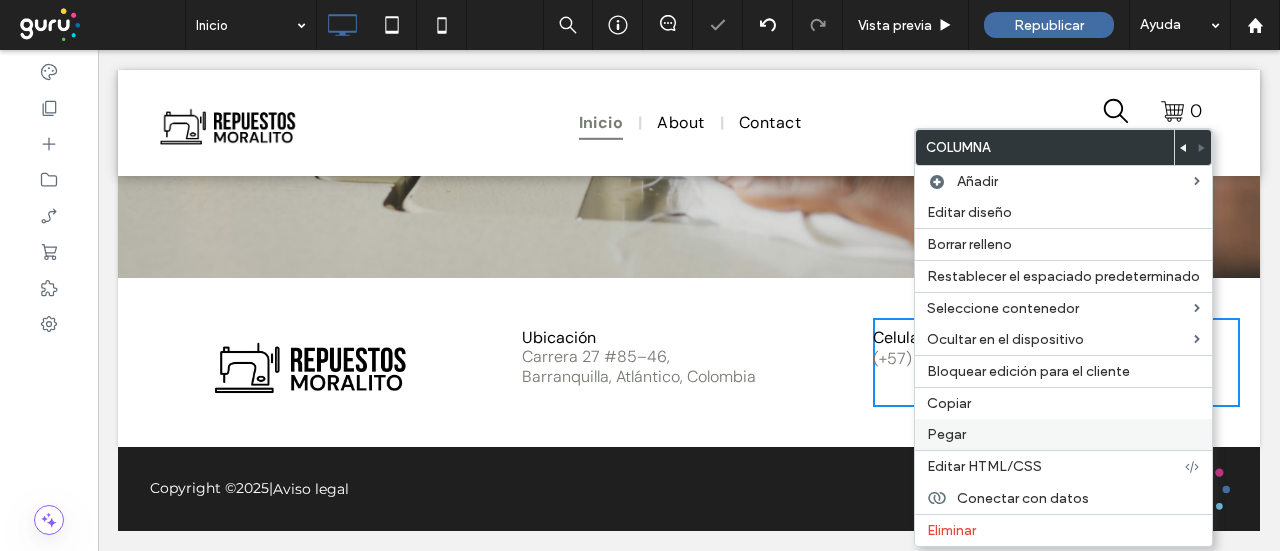 click on "Pegar" at bounding box center [946, 434] 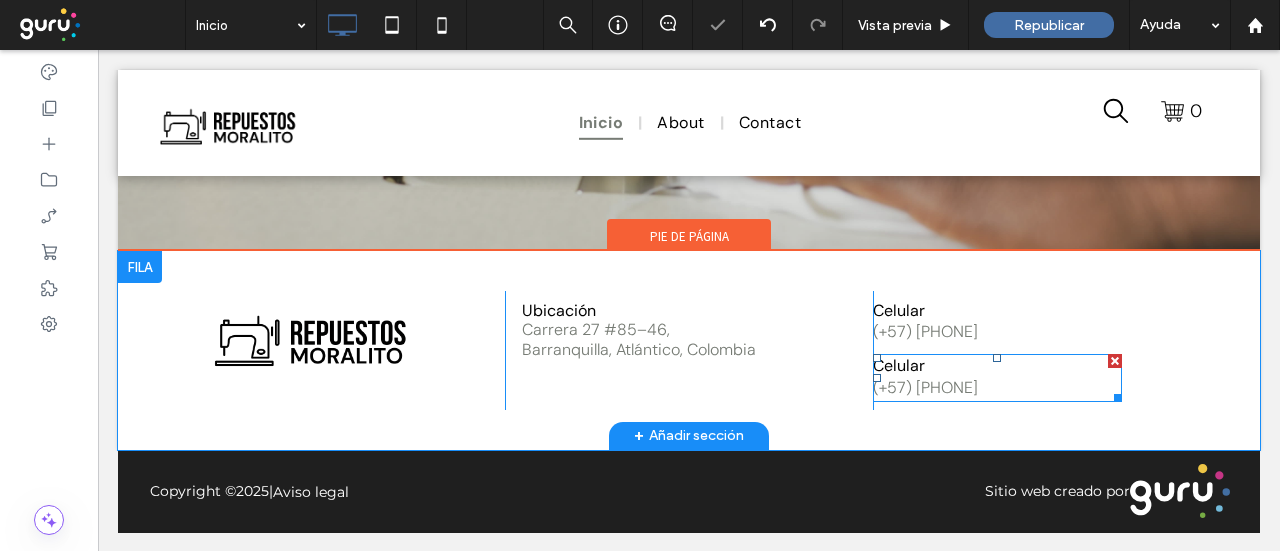 click on "Celular" at bounding box center (998, 365) 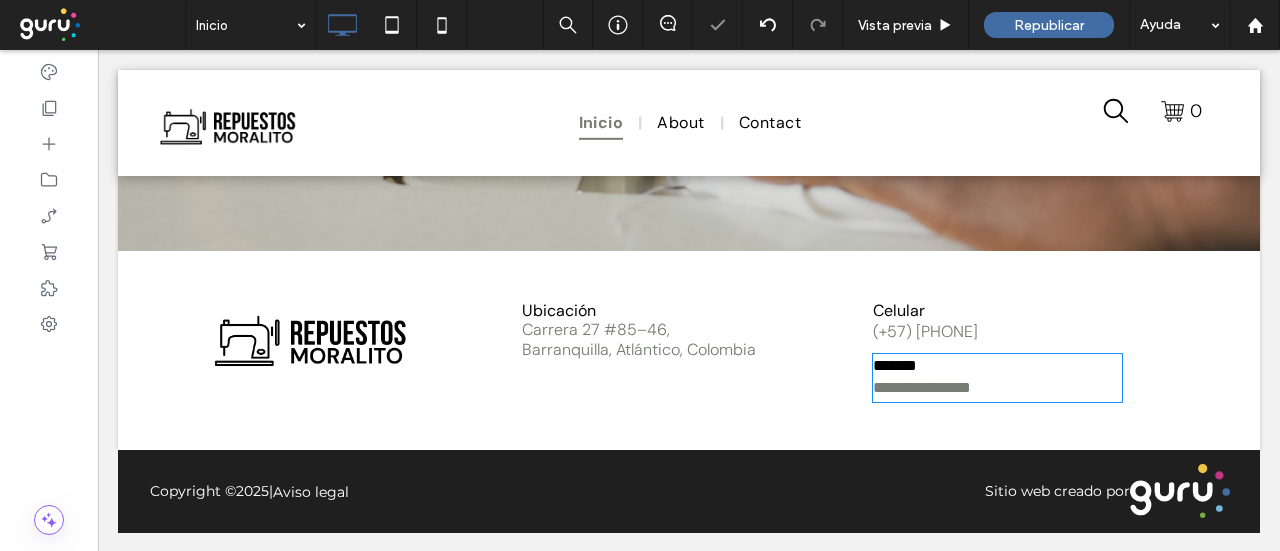 click on "*******" at bounding box center (998, 365) 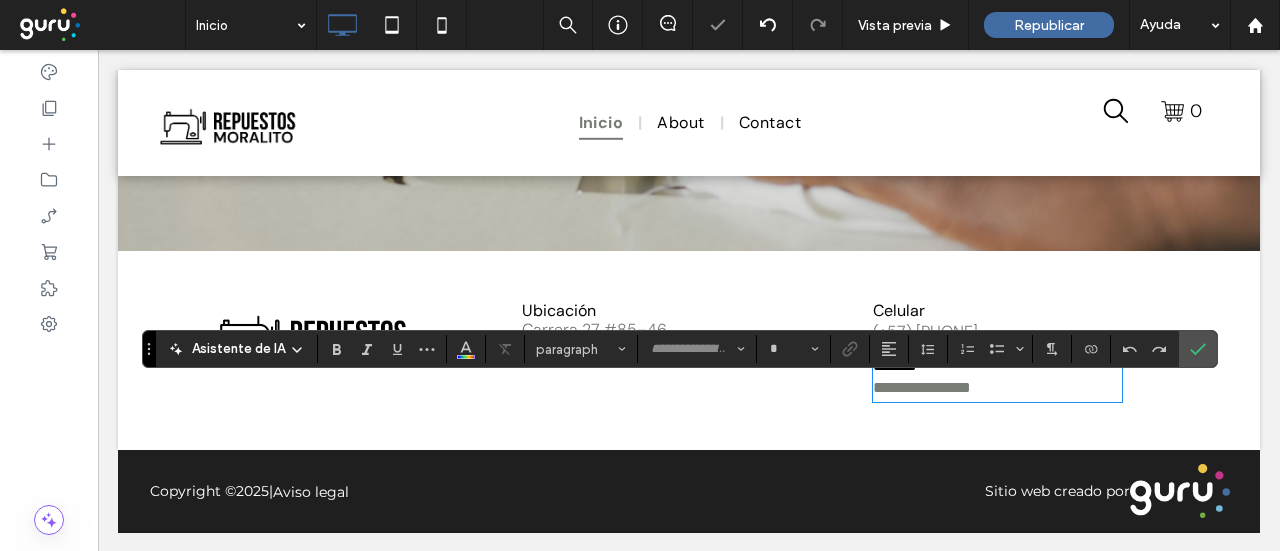 type on "*******" 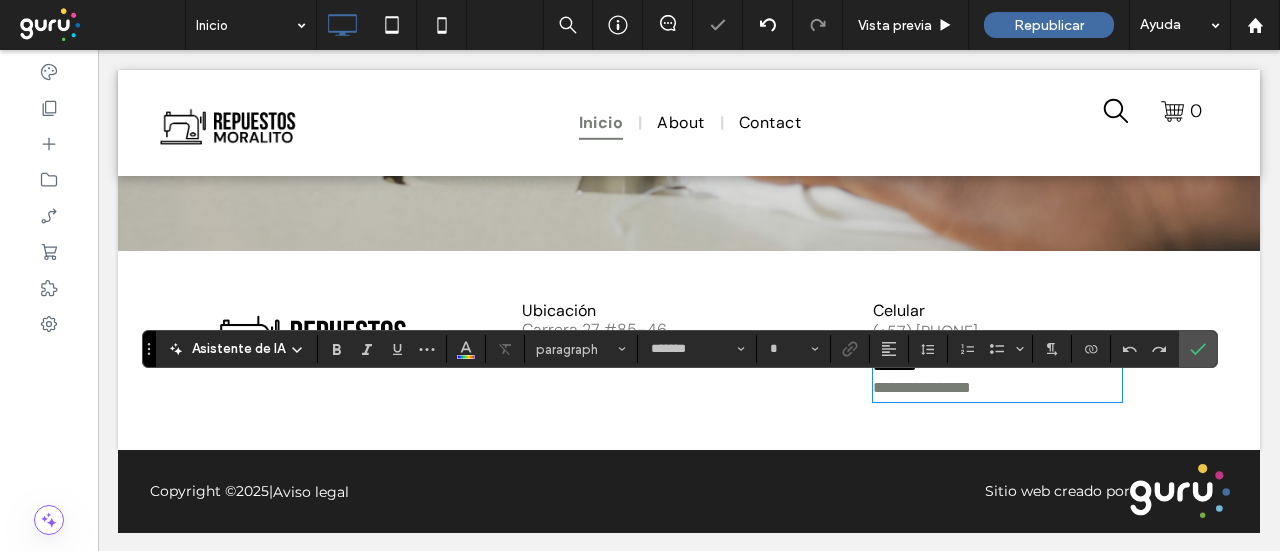type on "**" 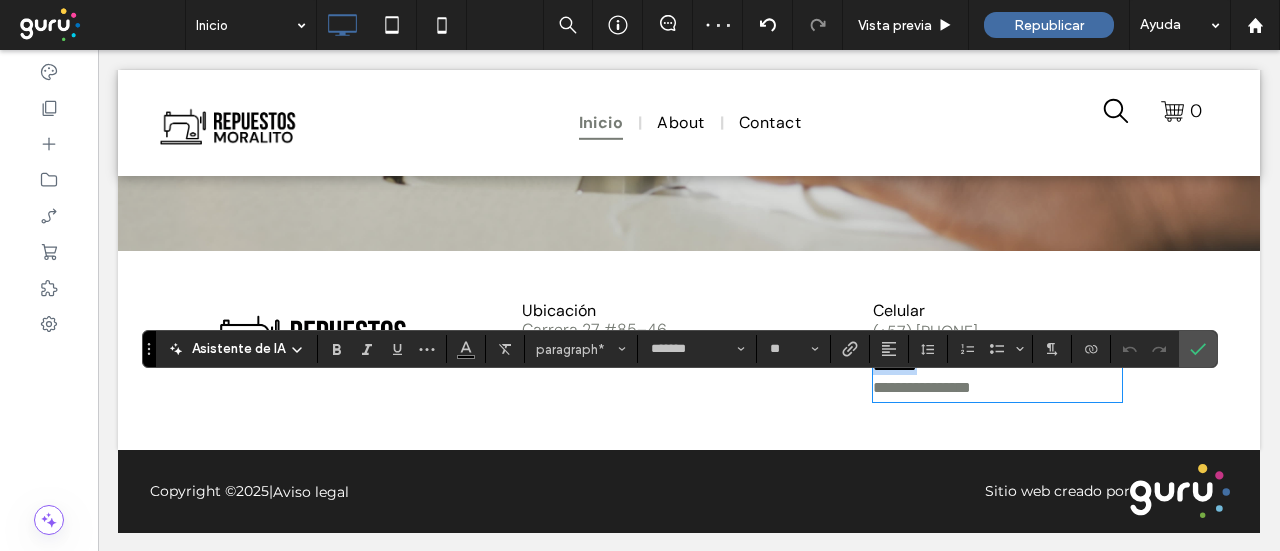 drag, startPoint x: 919, startPoint y: 392, endPoint x: 855, endPoint y: 390, distance: 64.03124 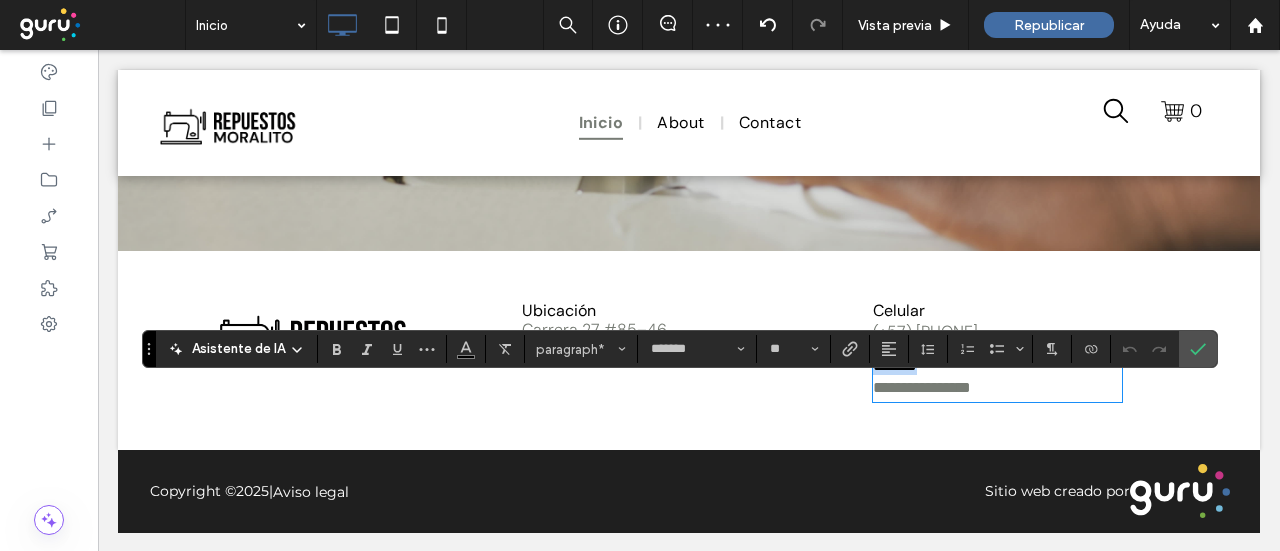 click on "**********" at bounding box center (689, 350) 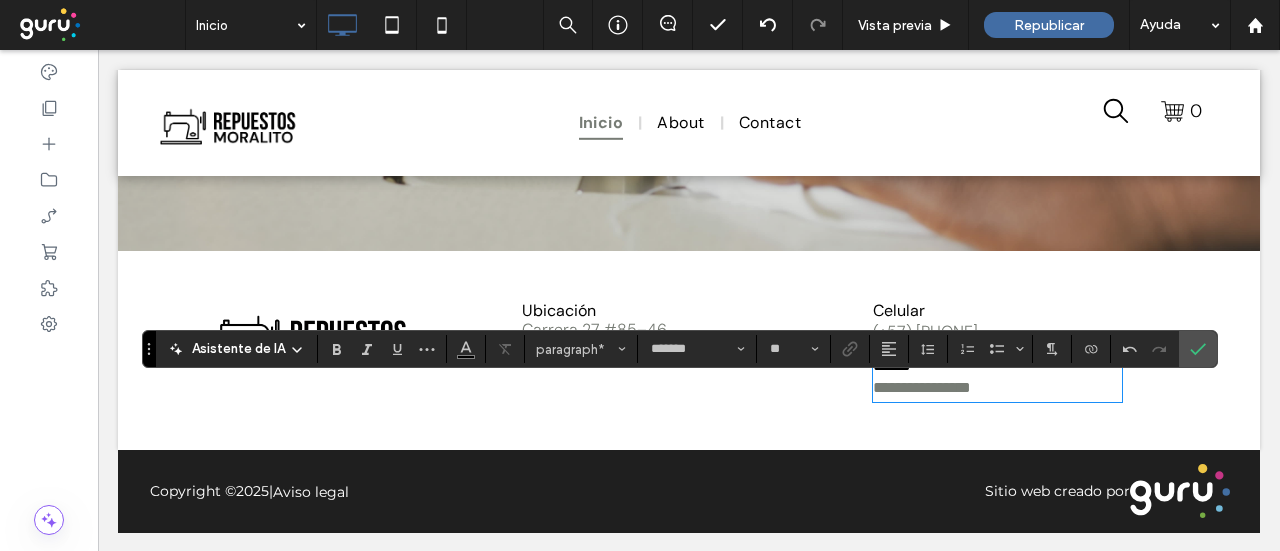 click on "**********" at bounding box center (998, 388) 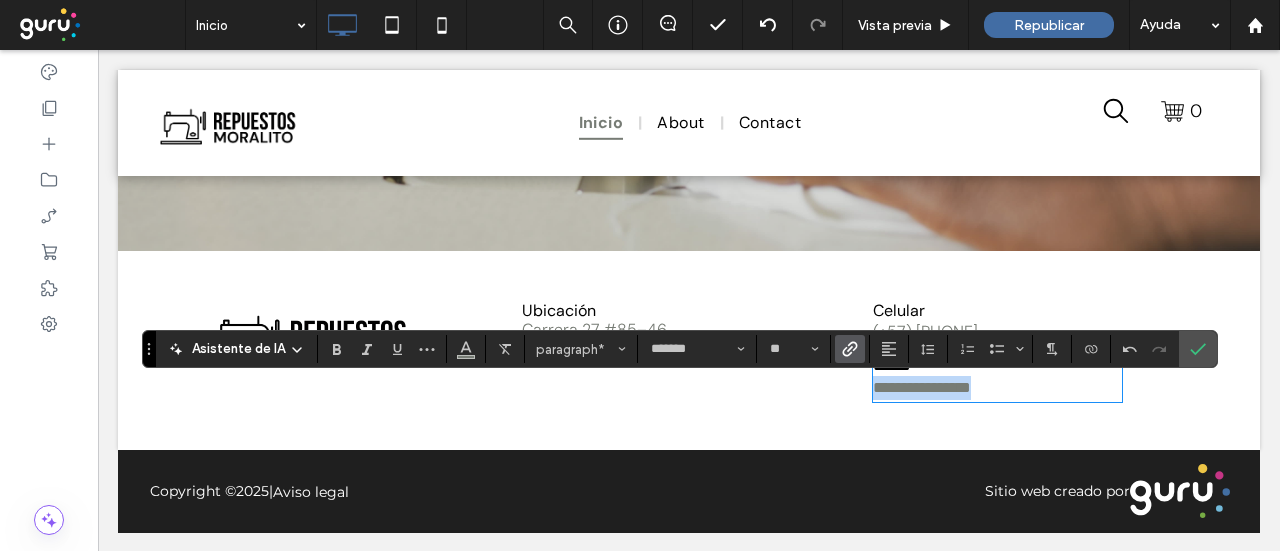 drag, startPoint x: 994, startPoint y: 415, endPoint x: 851, endPoint y: 414, distance: 143.0035 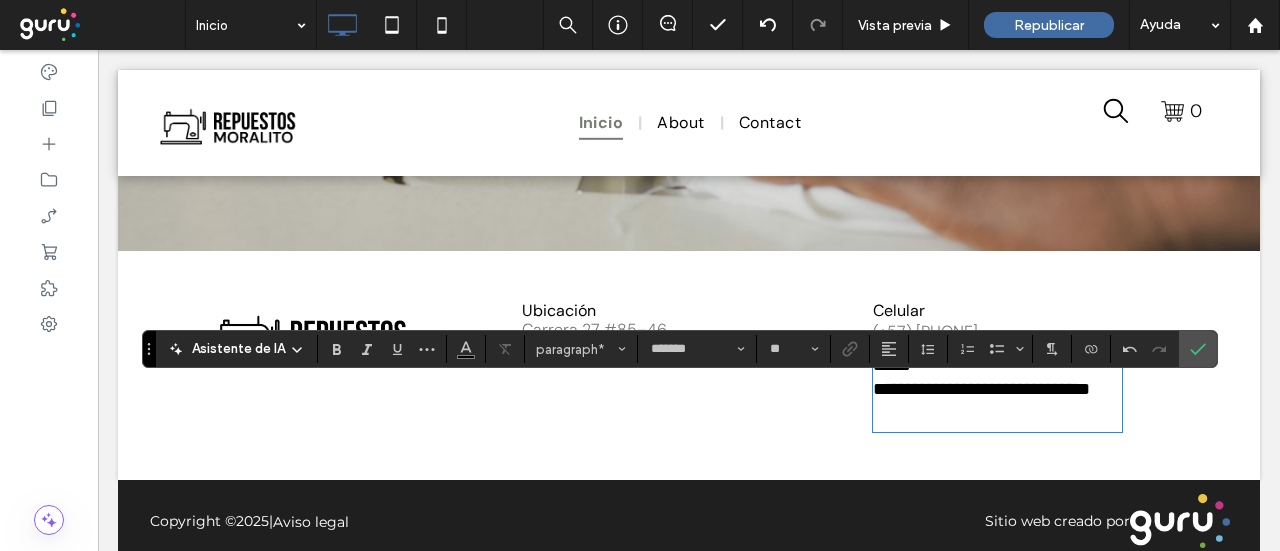 drag, startPoint x: 886, startPoint y: 442, endPoint x: 872, endPoint y: 428, distance: 19.79899 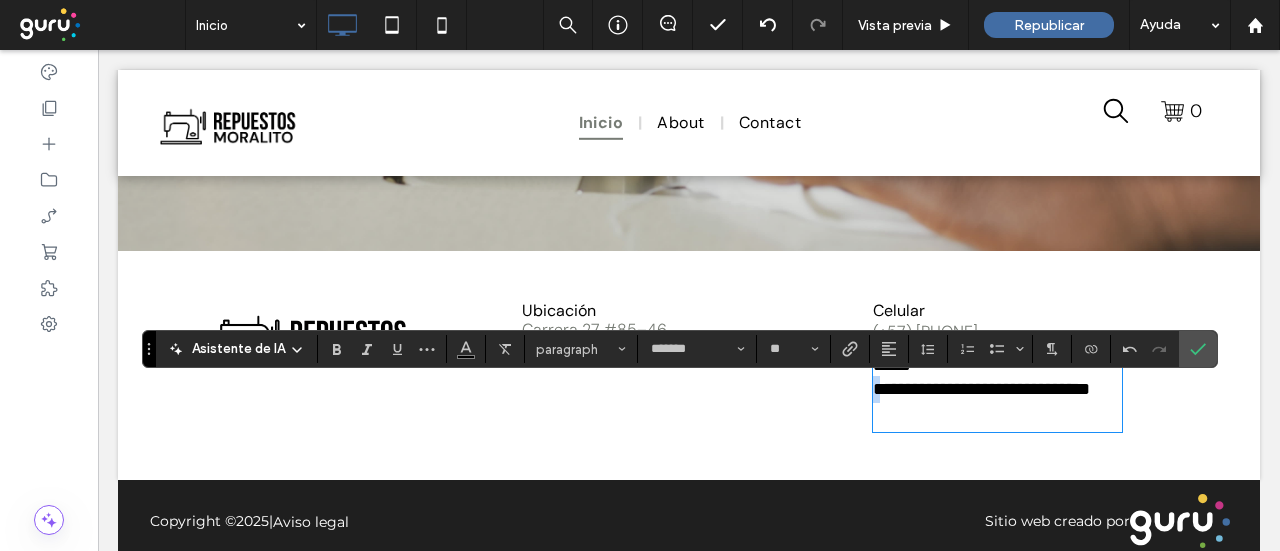 click on "**********" at bounding box center (981, 389) 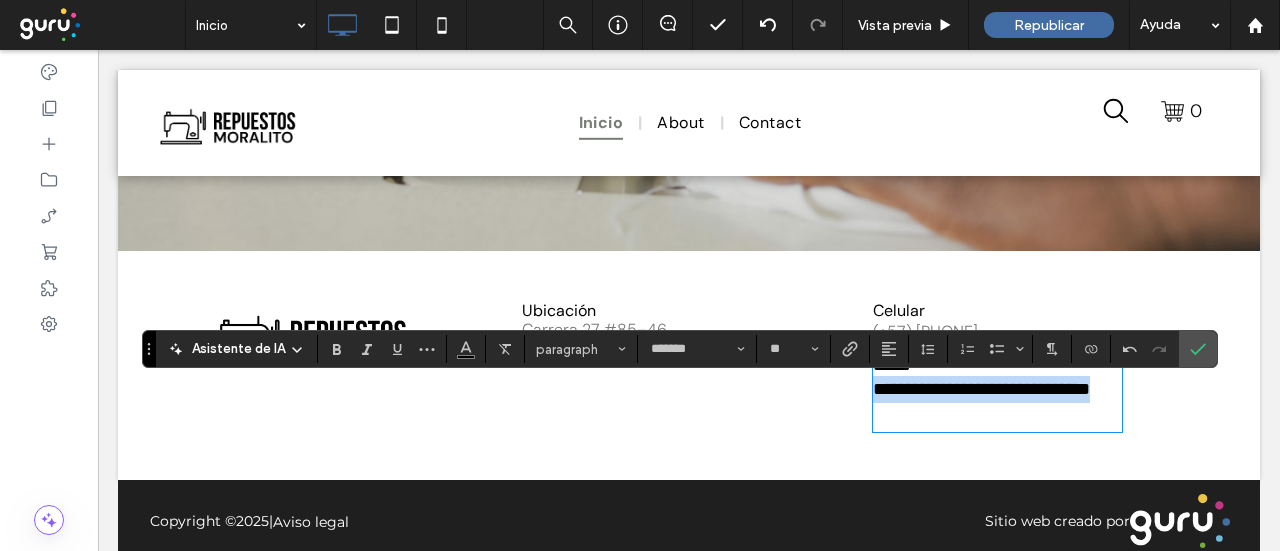 drag, startPoint x: 864, startPoint y: 419, endPoint x: 928, endPoint y: 447, distance: 69.856995 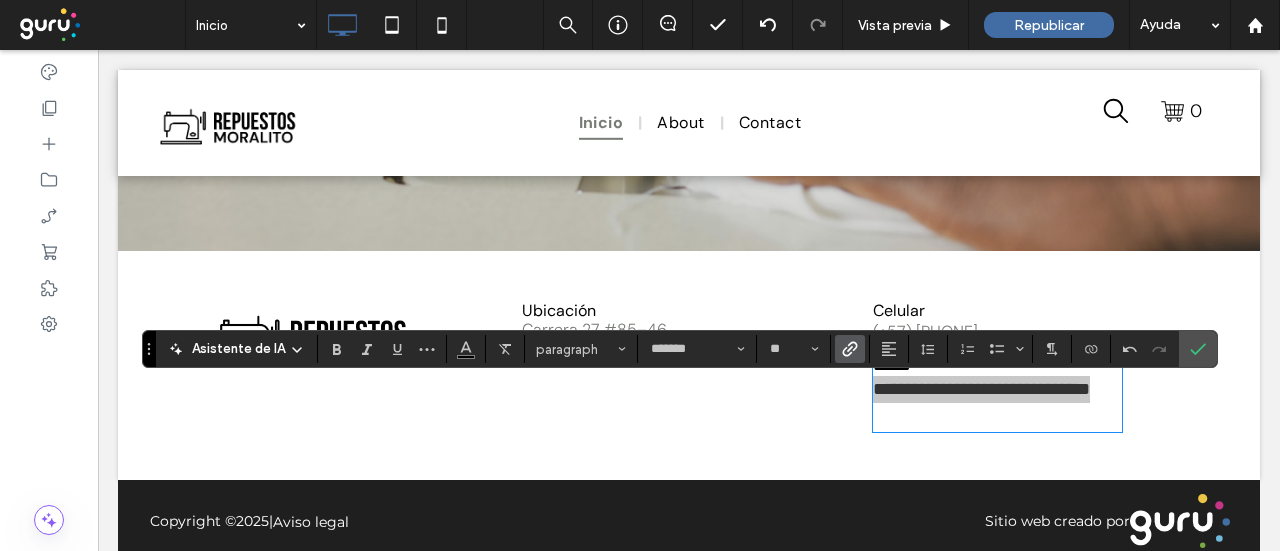 click 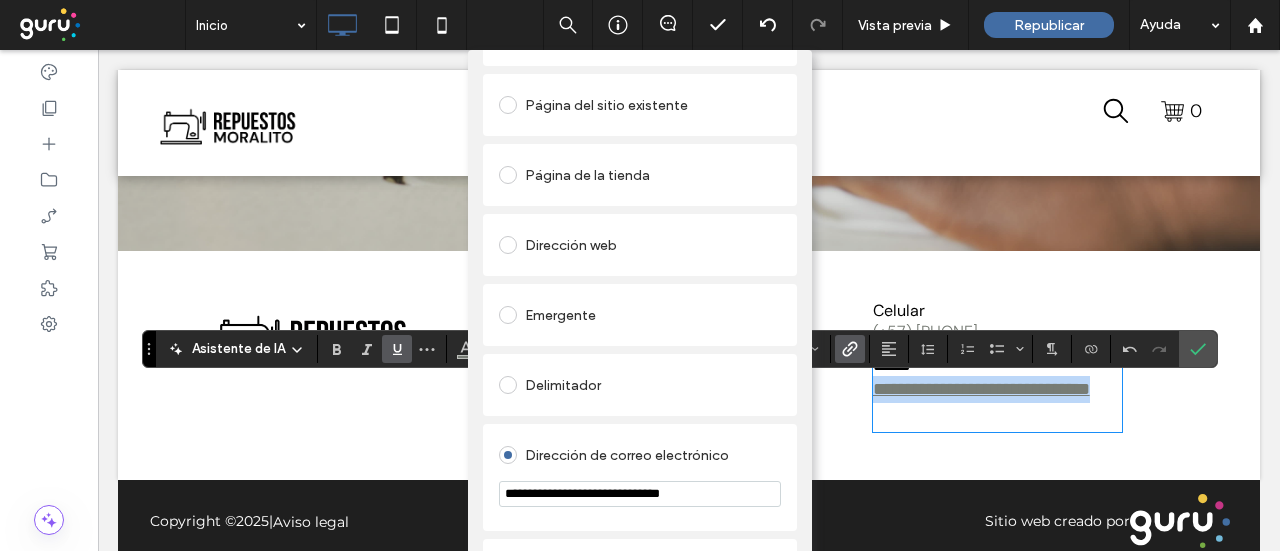 scroll, scrollTop: 0, scrollLeft: 0, axis: both 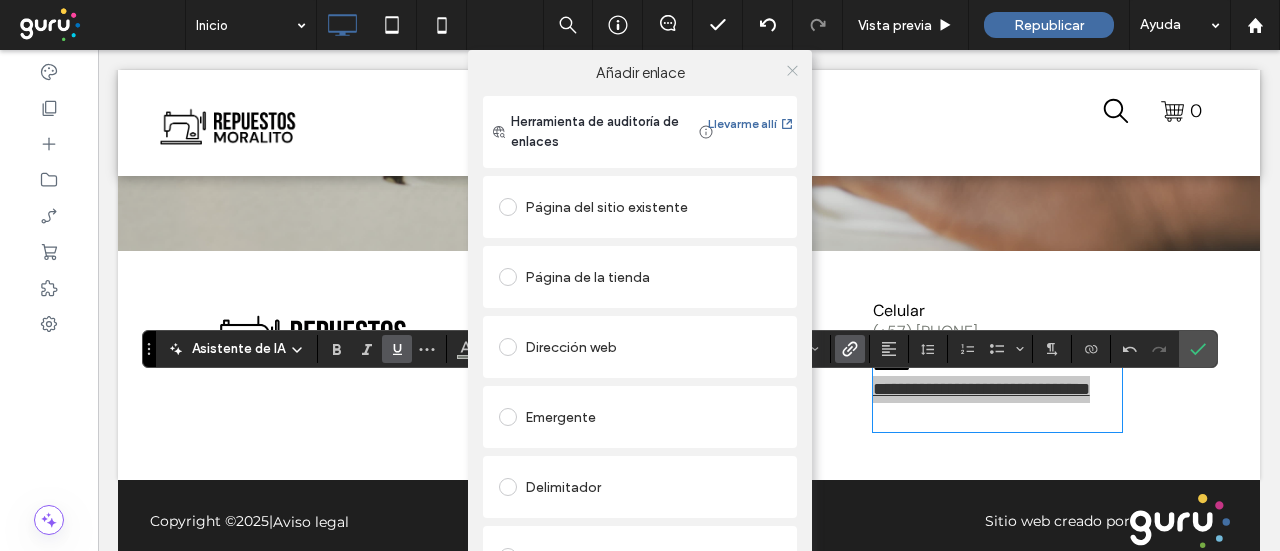 click 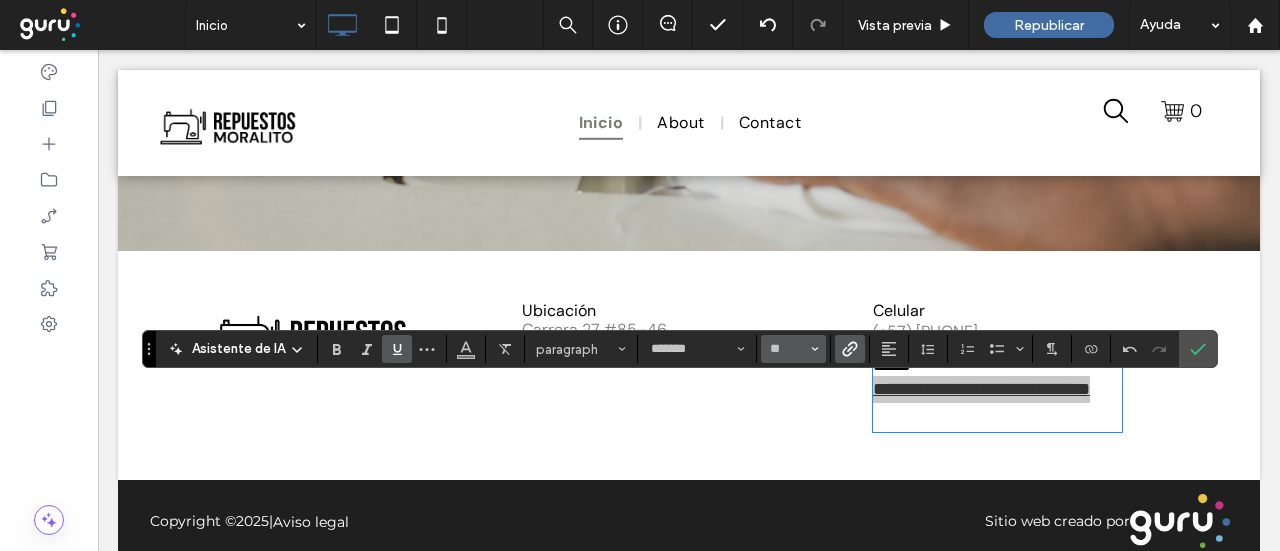 click 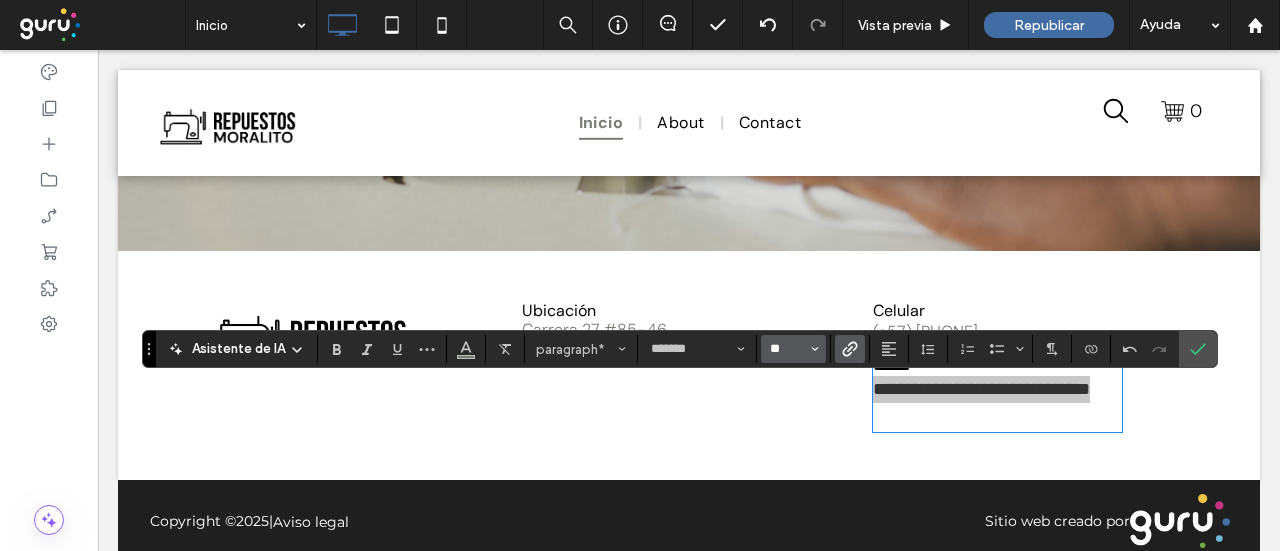 click on "**" at bounding box center (787, 349) 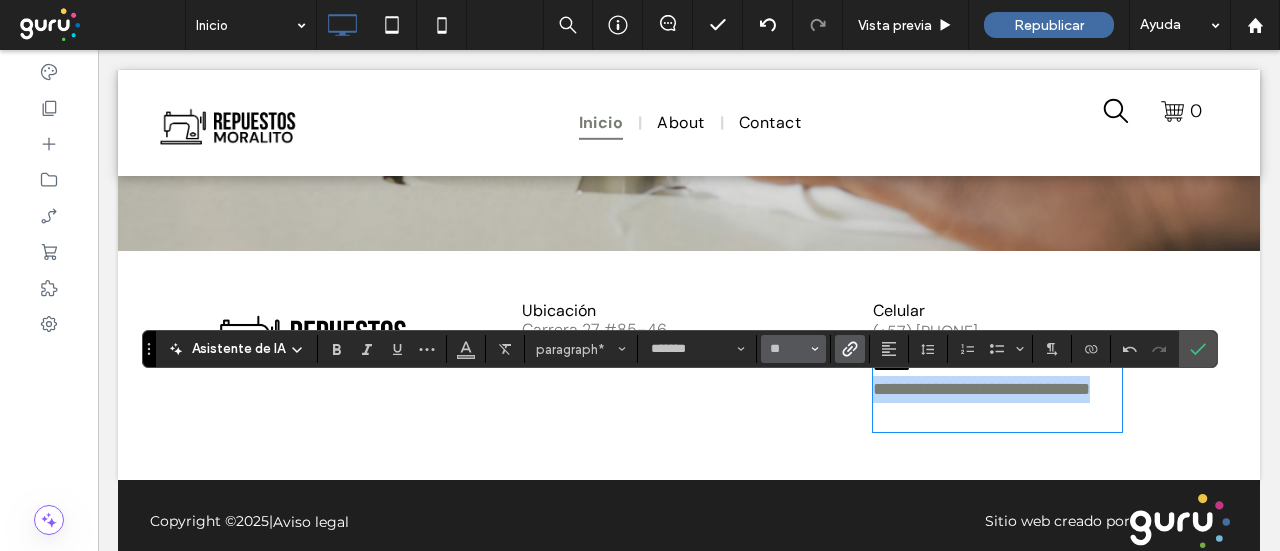 type on "**" 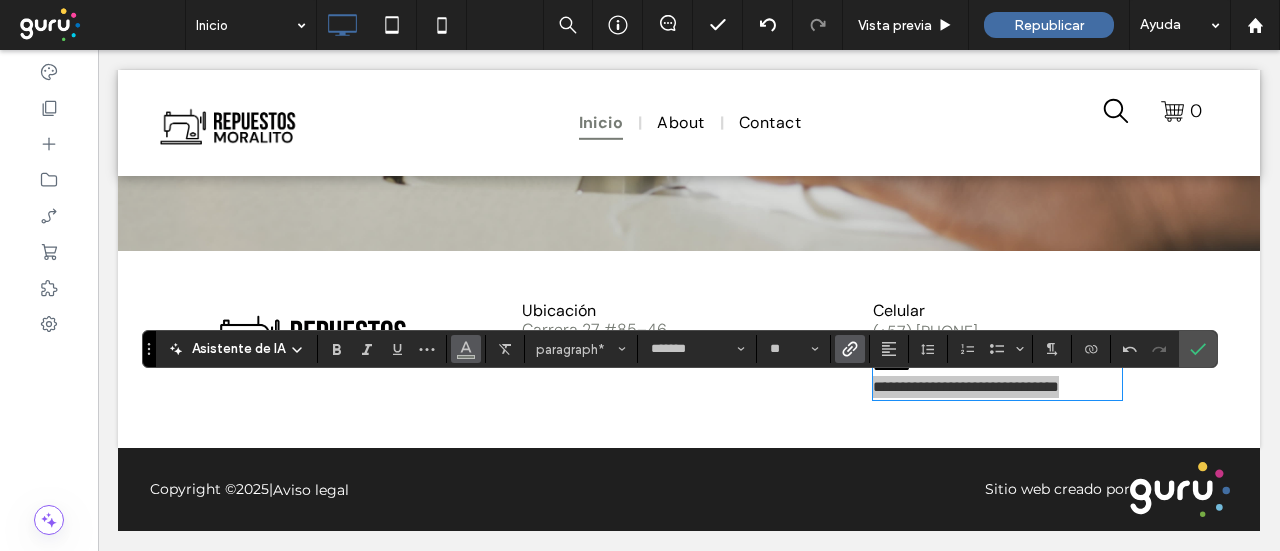 click 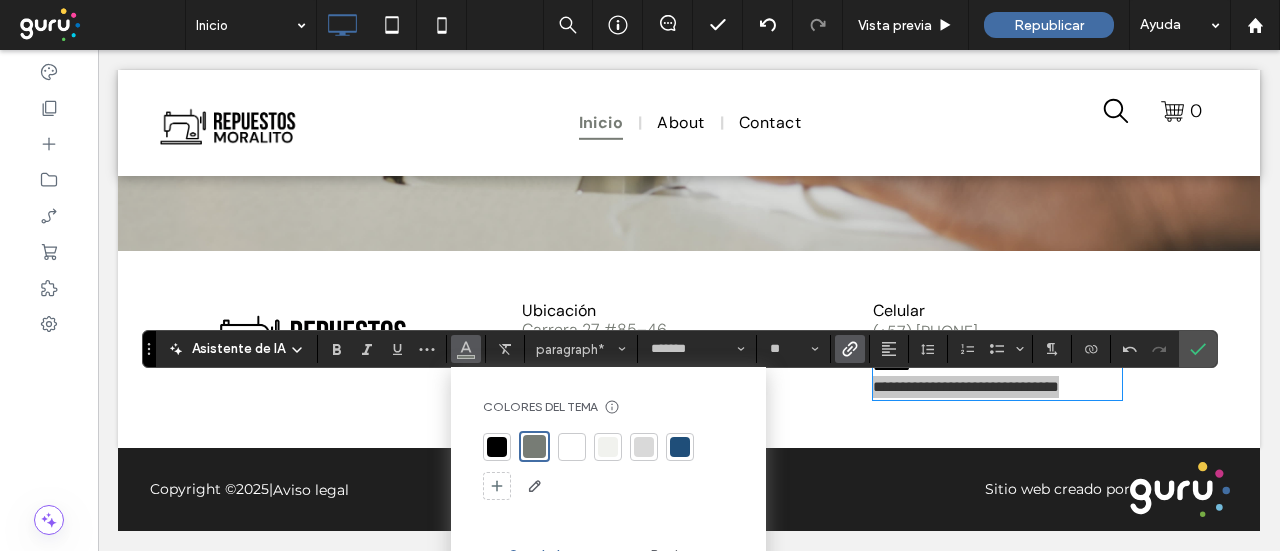 click at bounding box center (534, 446) 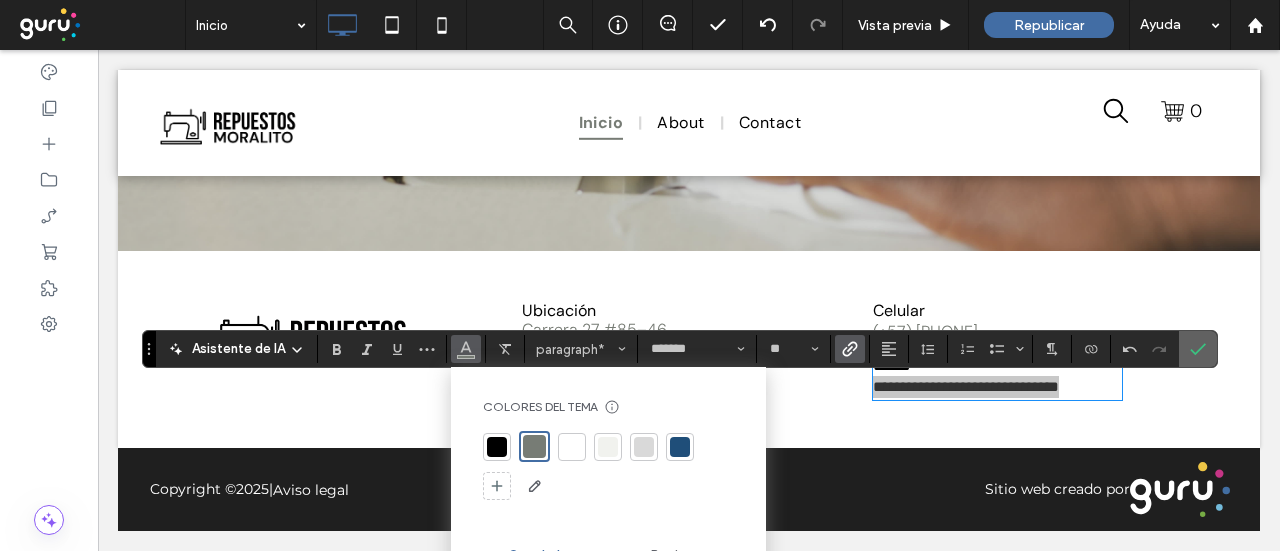 click 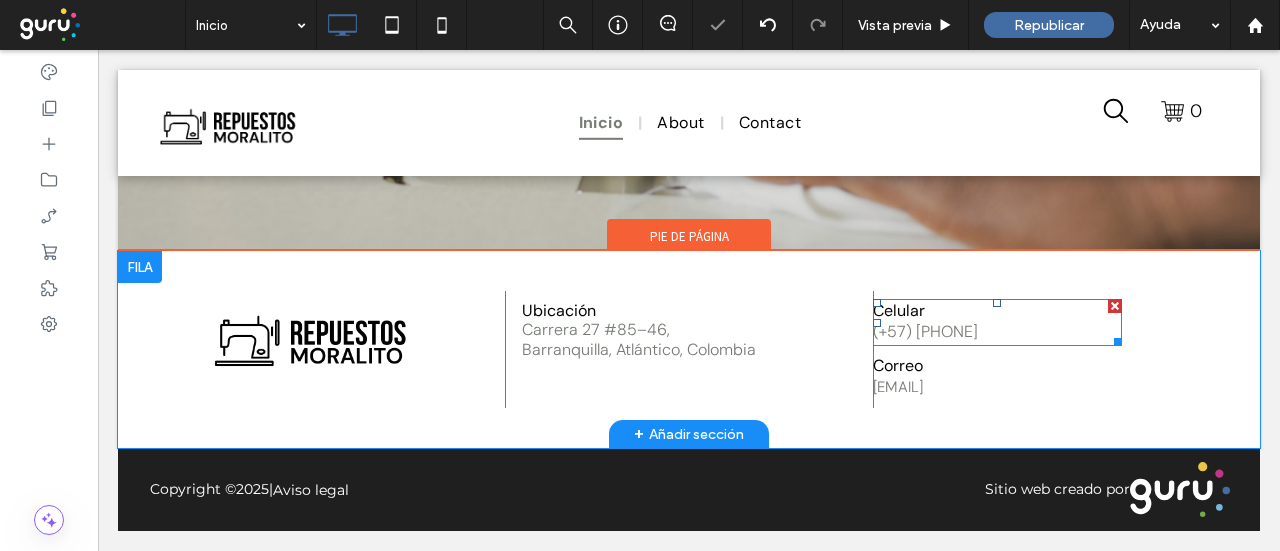 click on "(+57) 3217724747" at bounding box center (925, 331) 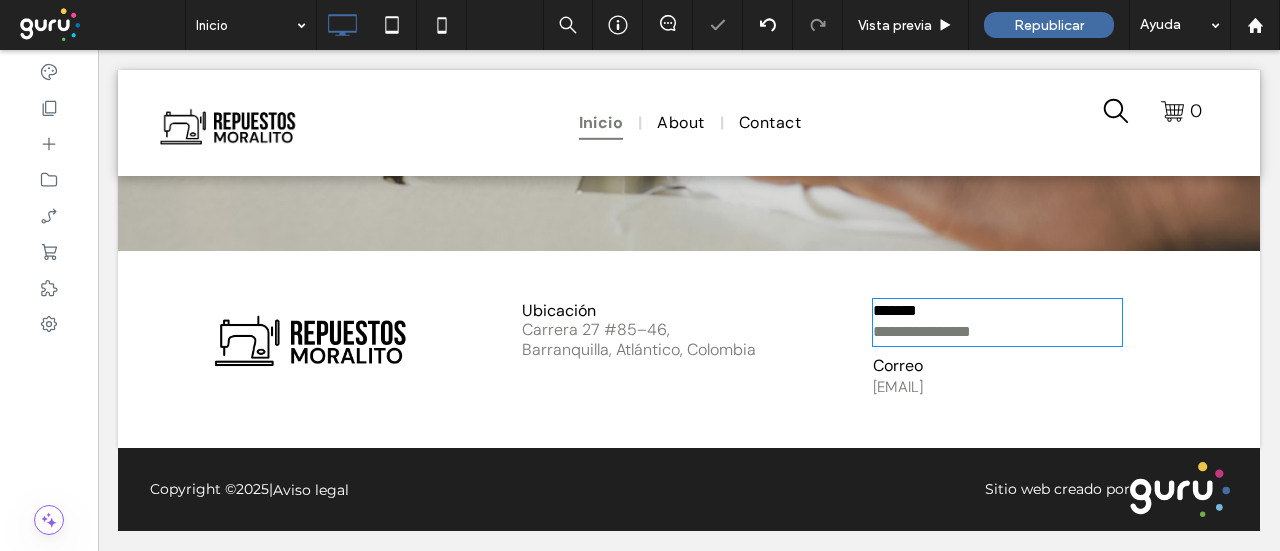 drag, startPoint x: 984, startPoint y: 364, endPoint x: 999, endPoint y: 363, distance: 15.033297 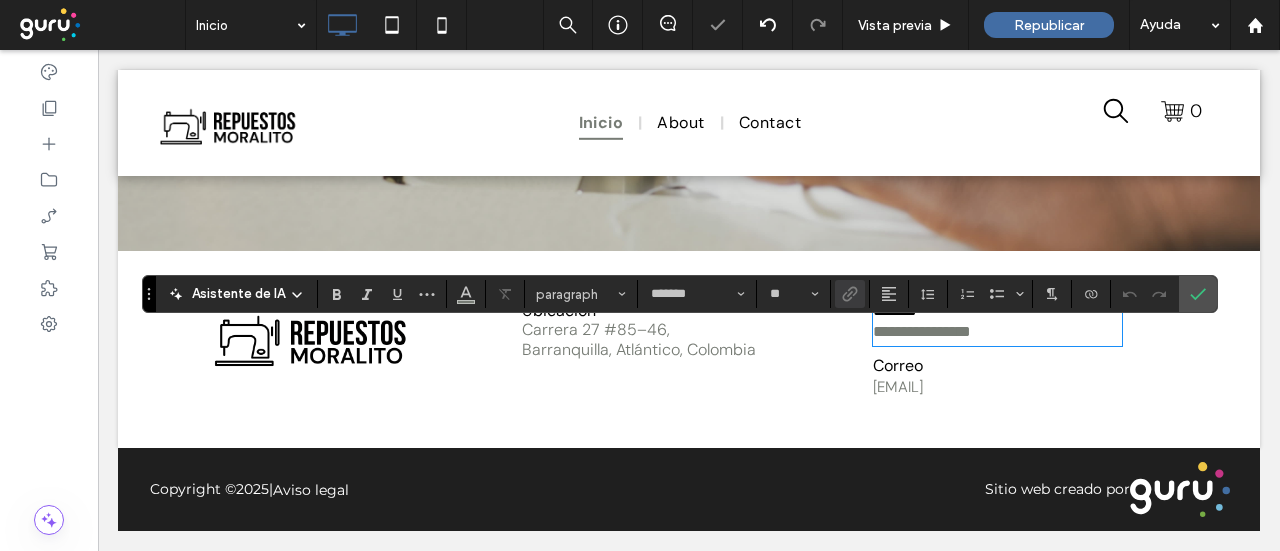 click on "contacto@repuestosmoralitos.com" at bounding box center (898, 387) 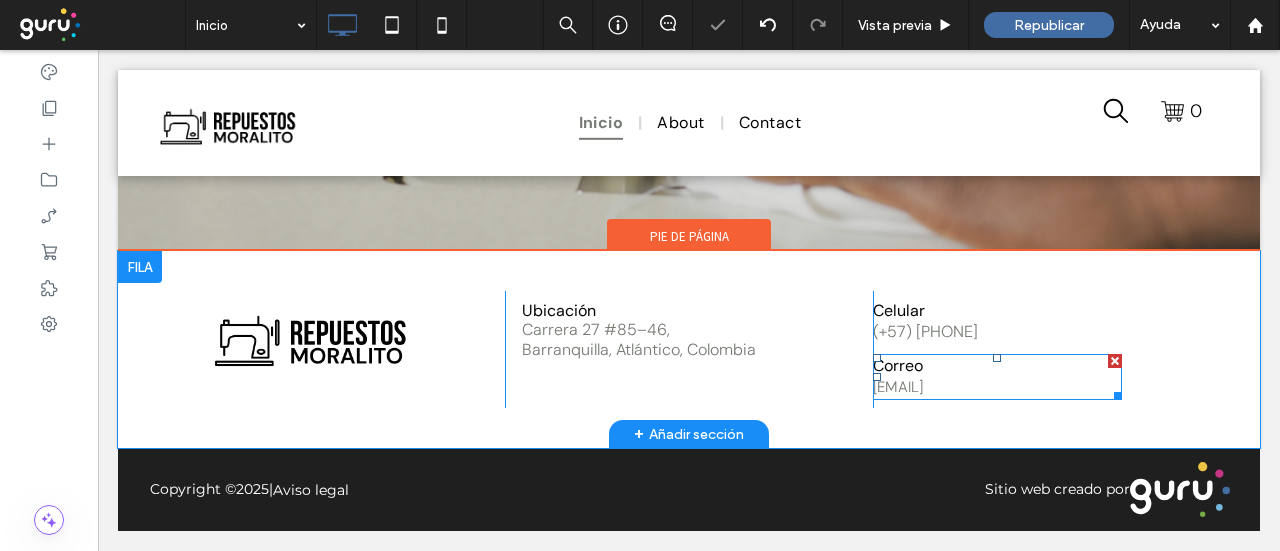 click on "contacto@repuestosmoralitos.com" at bounding box center (898, 387) 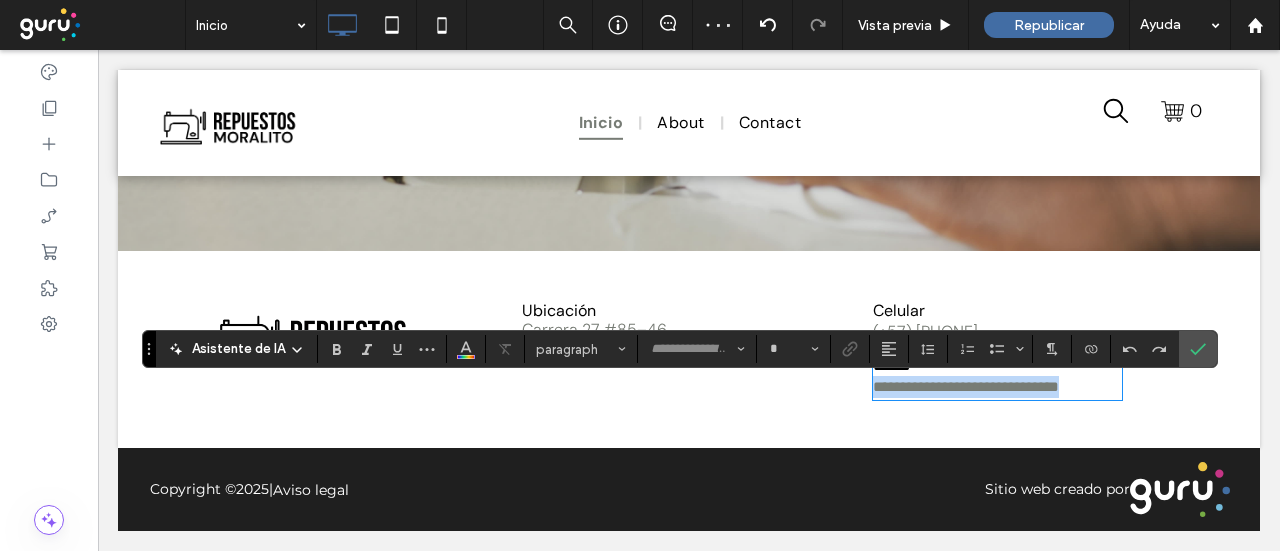 type on "*******" 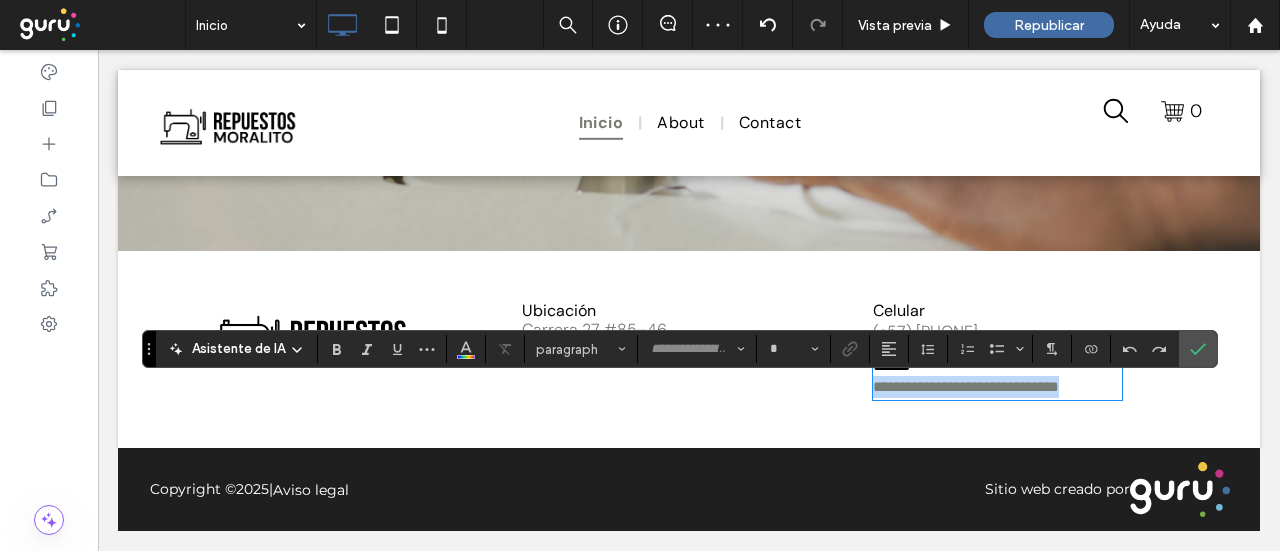 type on "**" 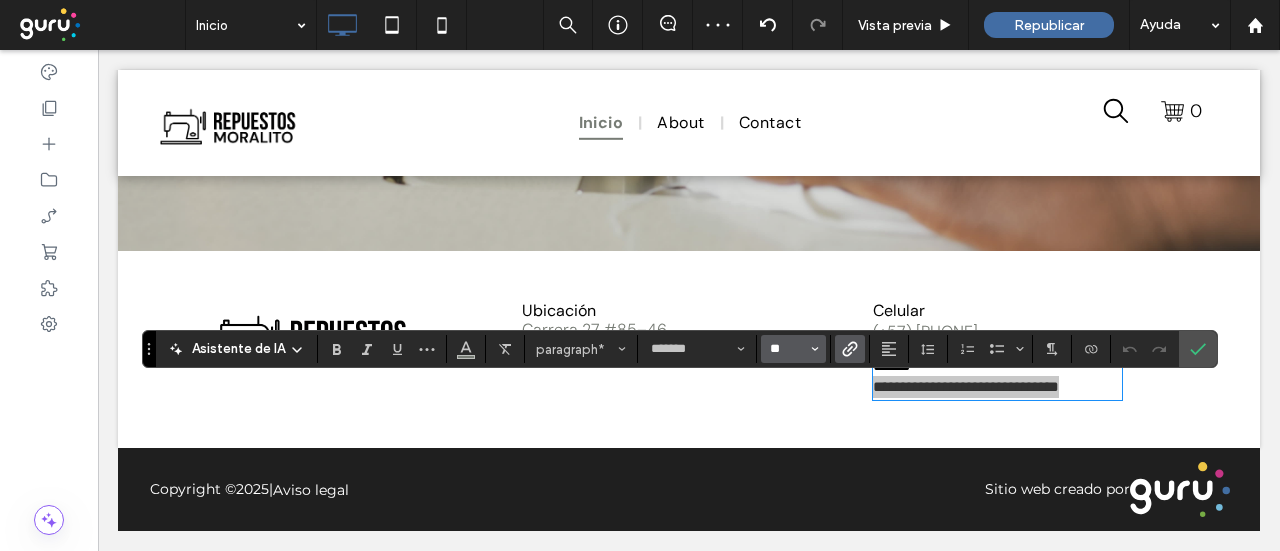 click on "**" at bounding box center (787, 349) 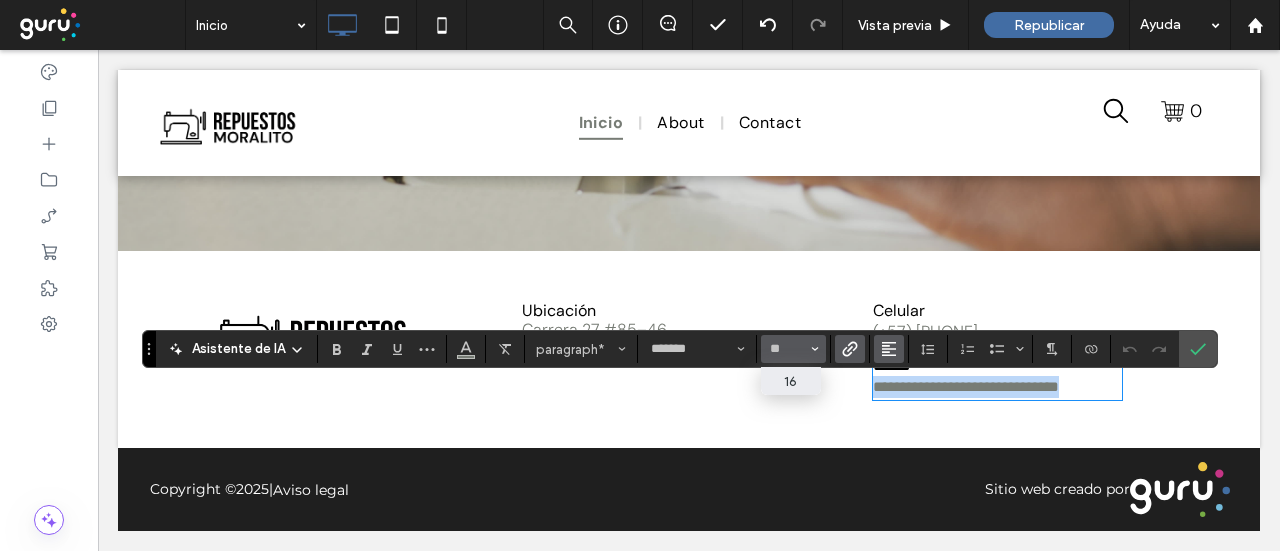 type on "**" 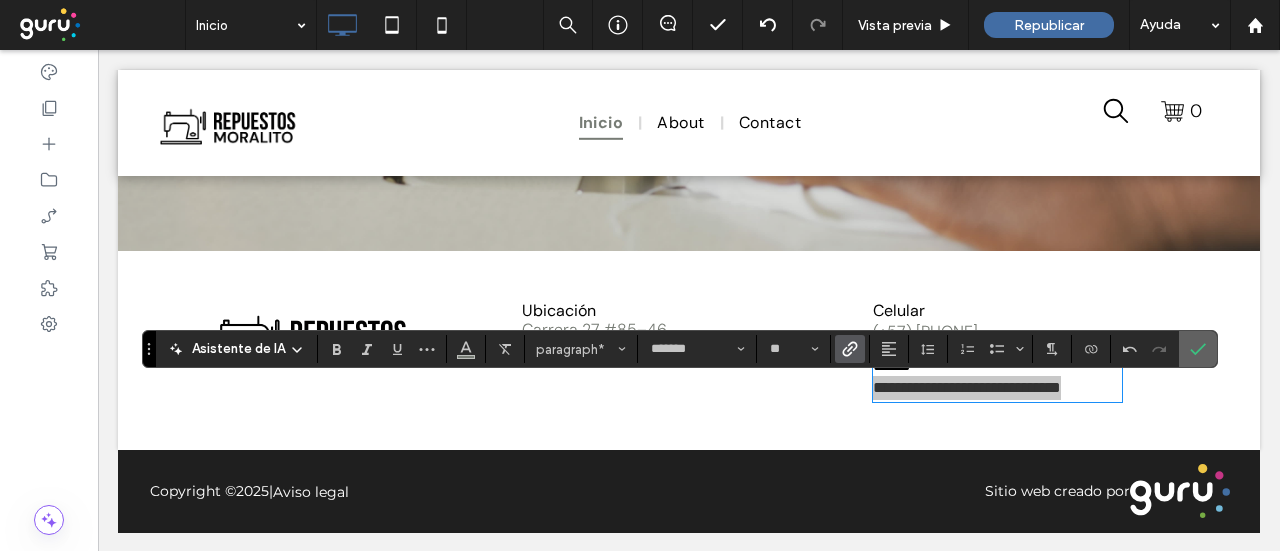 click 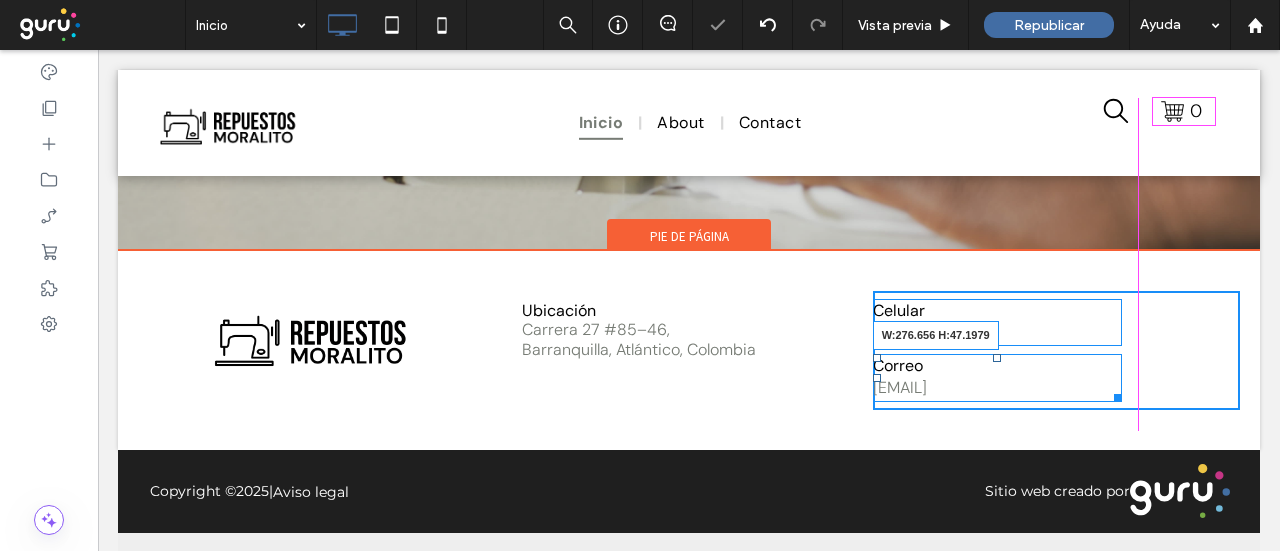 click on "Click To Paste     Click To Paste
Click To Paste     Click To Paste     Ubicación Carrera 27 #85–46,  Barranquilla, Atlántico, Colombia
Click To Paste     Click To Paste     Celular (+57) 3217724747 Correo contacto@repuestosmoralitos.com W:276.656 H:47.1979
+ Añadir sección" at bounding box center (689, 350) 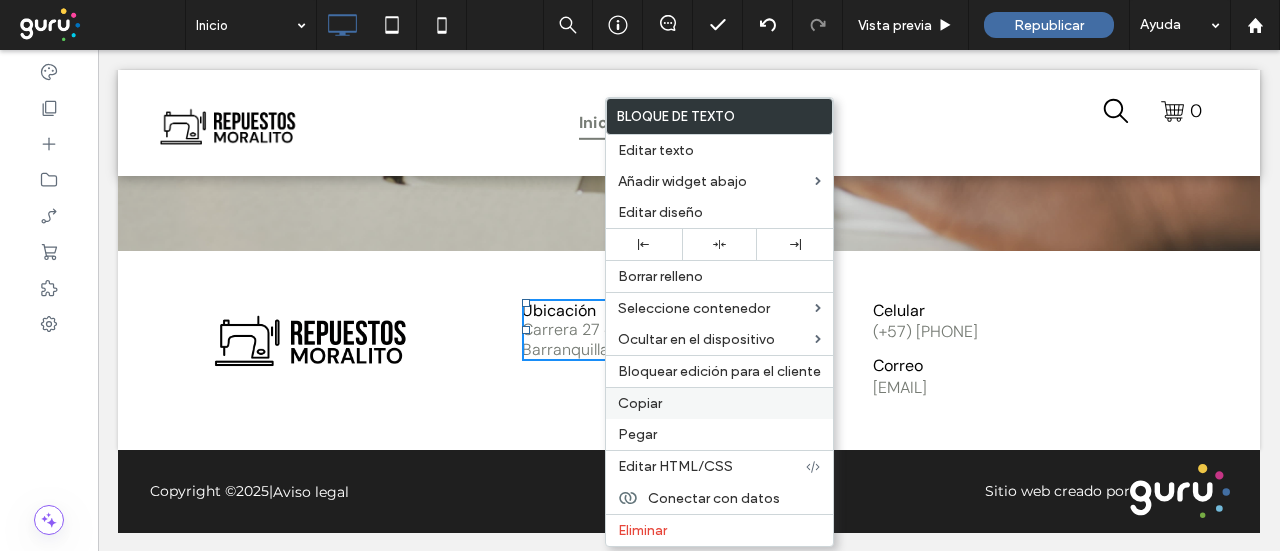 click on "Copiar" at bounding box center [719, 403] 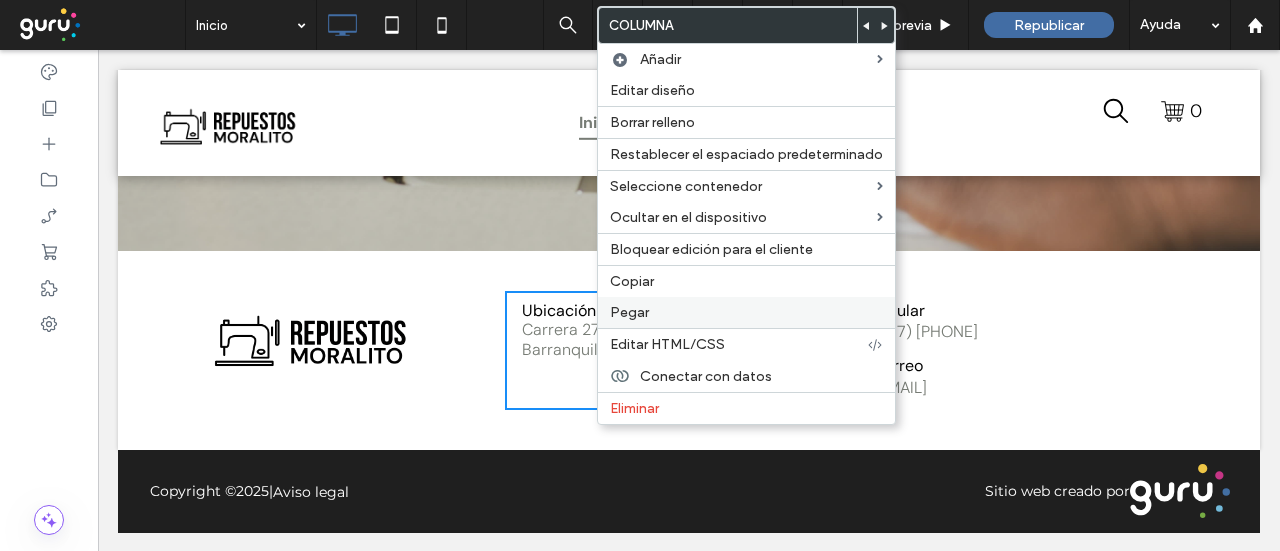 click on "Pegar" at bounding box center [629, 312] 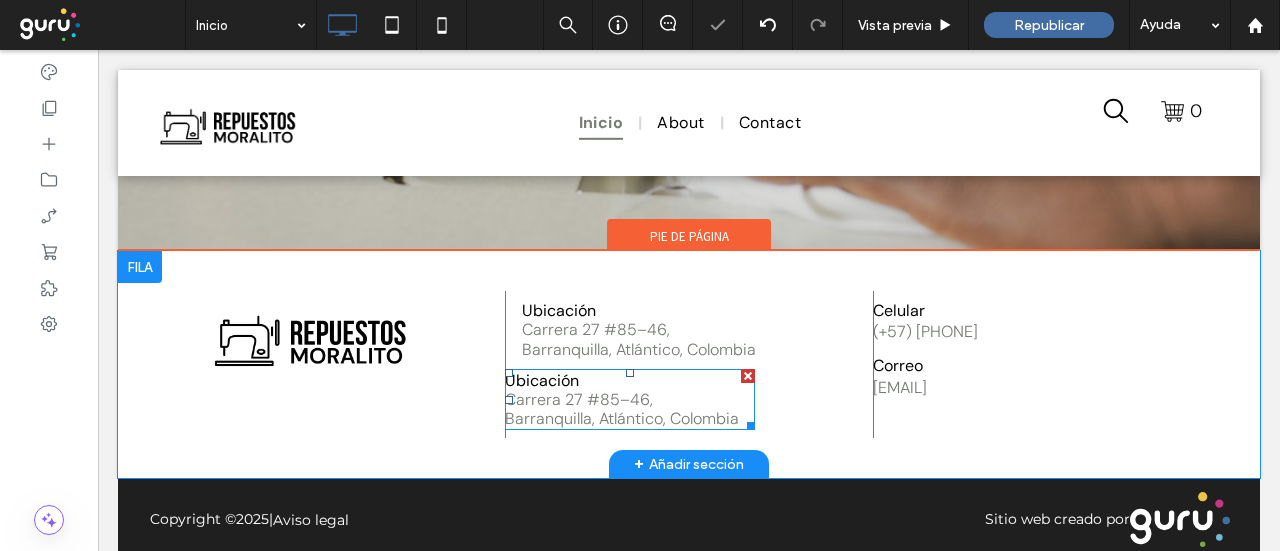 click on "Ubicación" at bounding box center (630, 380) 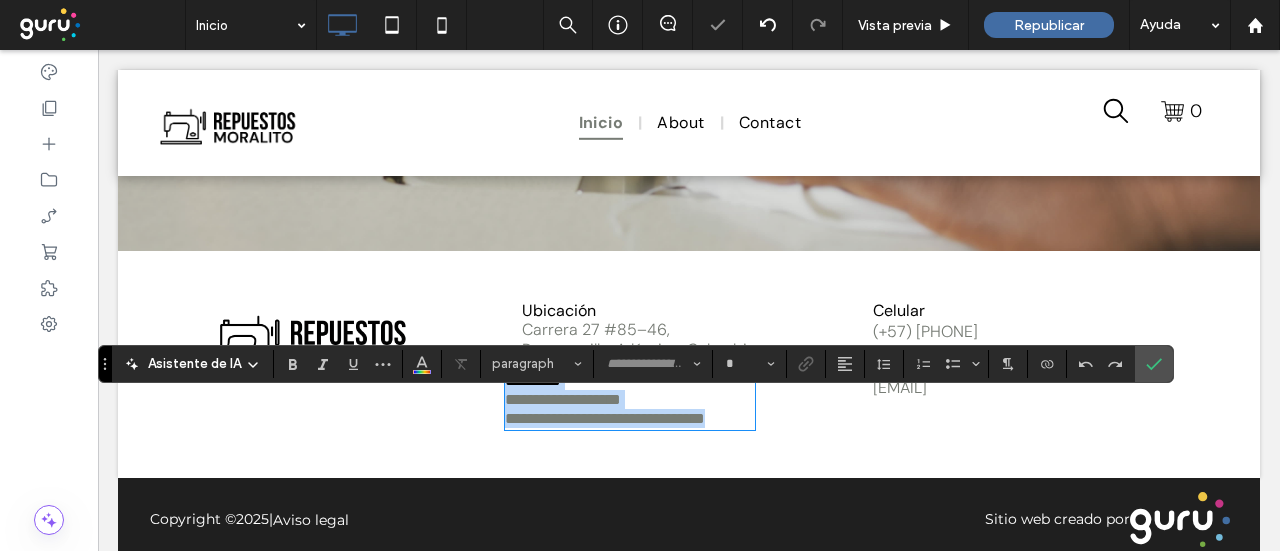 type on "*******" 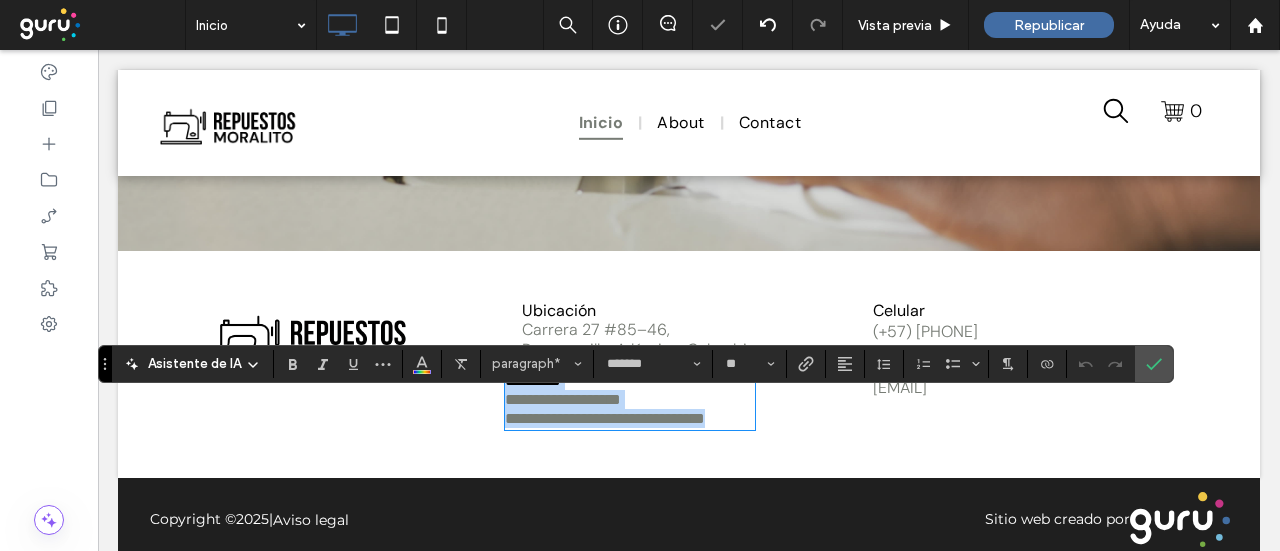 drag, startPoint x: 592, startPoint y: 411, endPoint x: 582, endPoint y: 405, distance: 11.661903 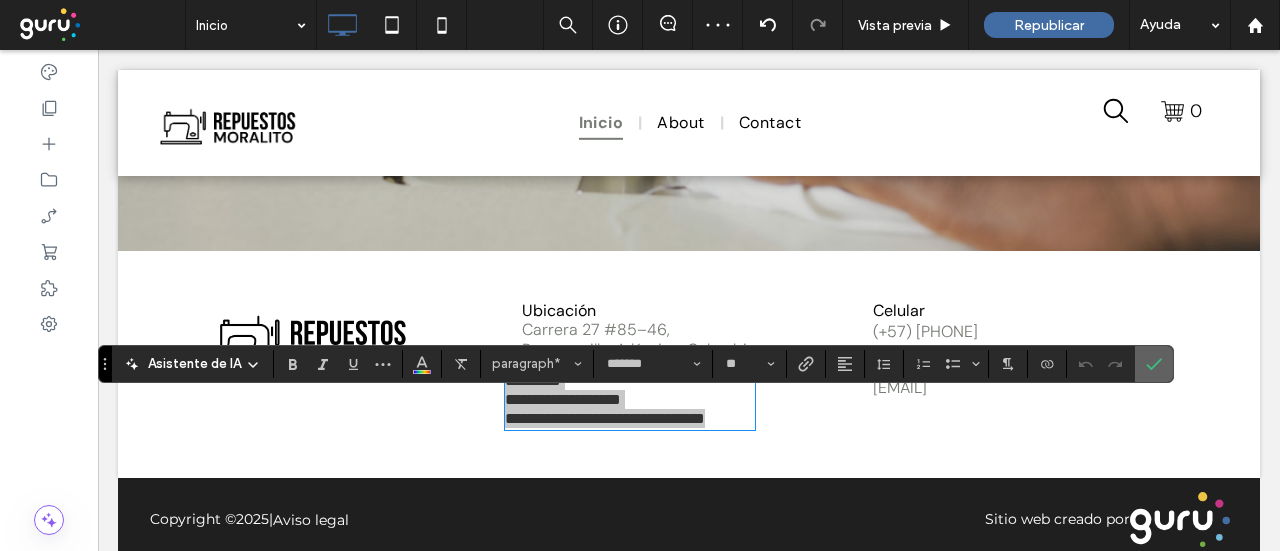 click 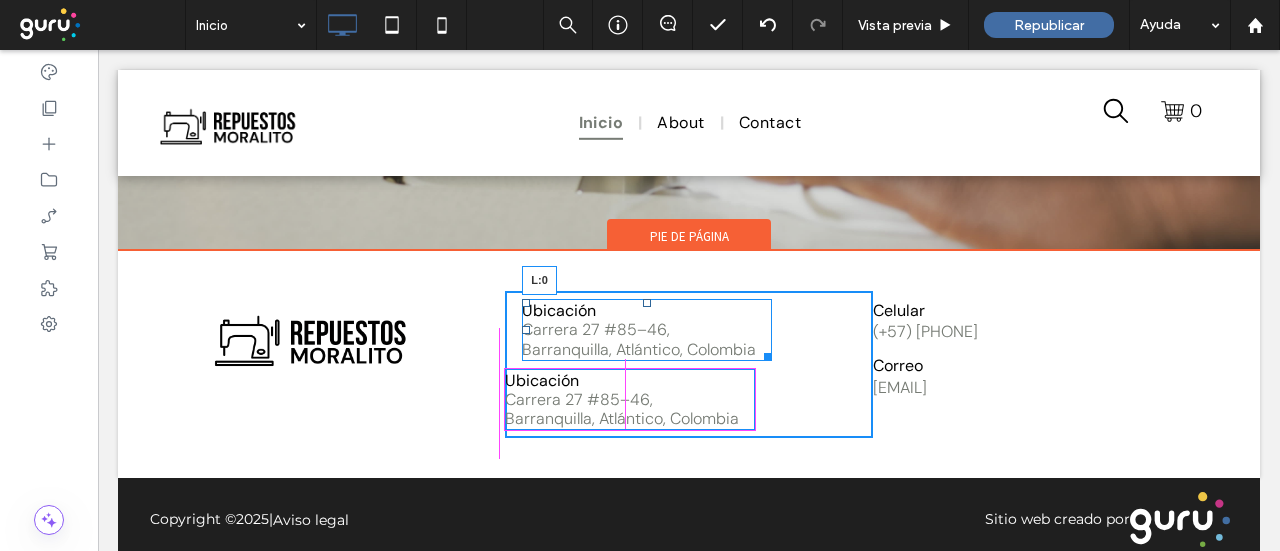 drag, startPoint x: 521, startPoint y: 356, endPoint x: 818, endPoint y: 355, distance: 297.00168 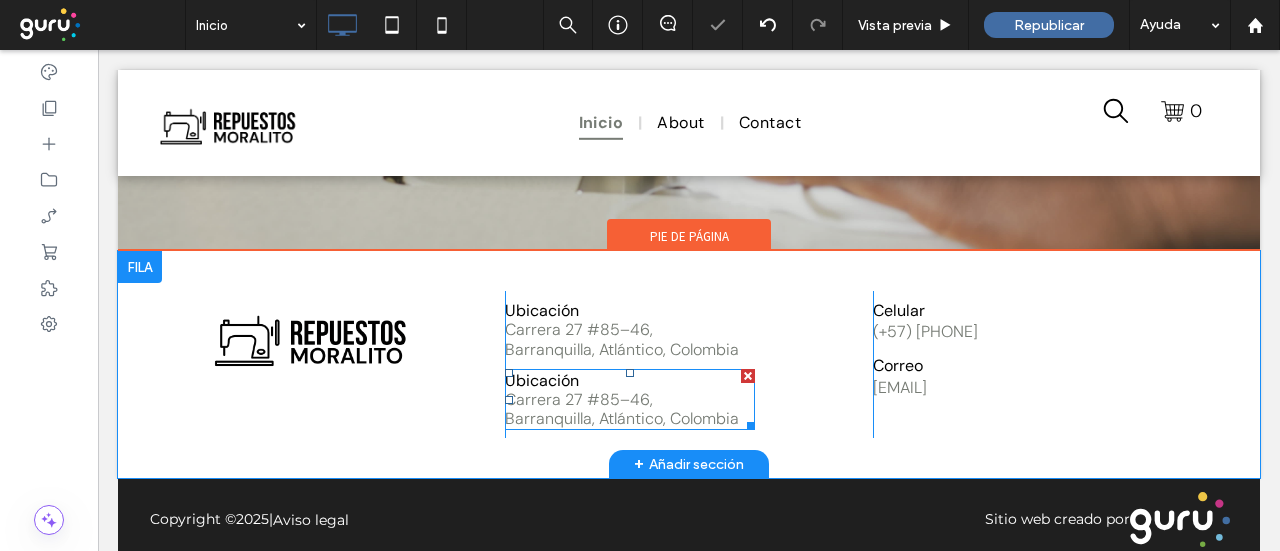 click on "Carrera 27 #85–46," at bounding box center [579, 399] 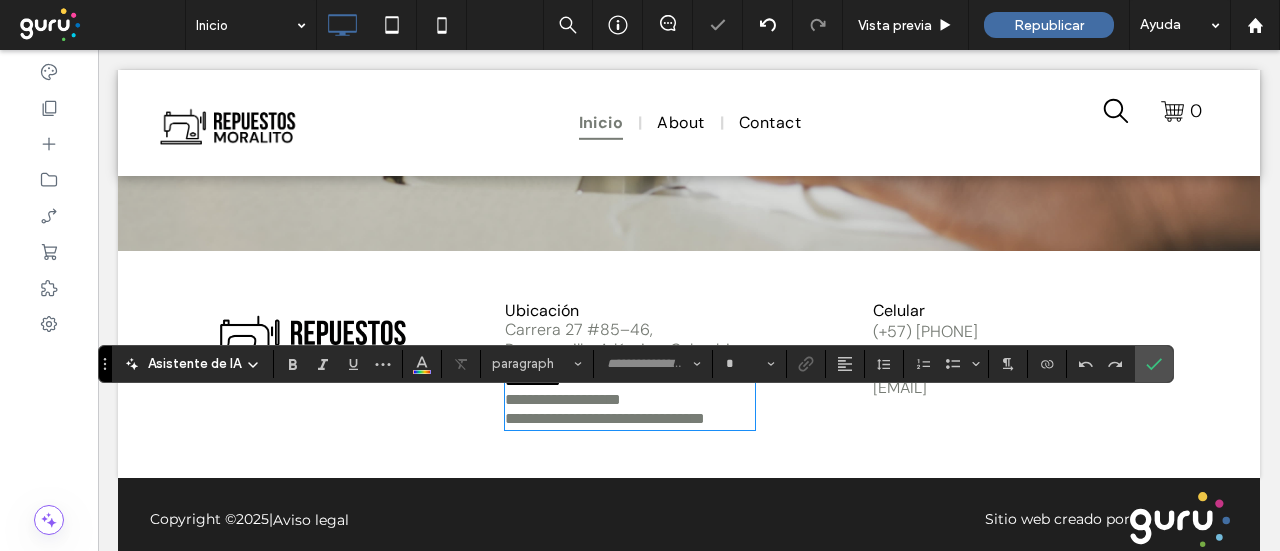 type on "*******" 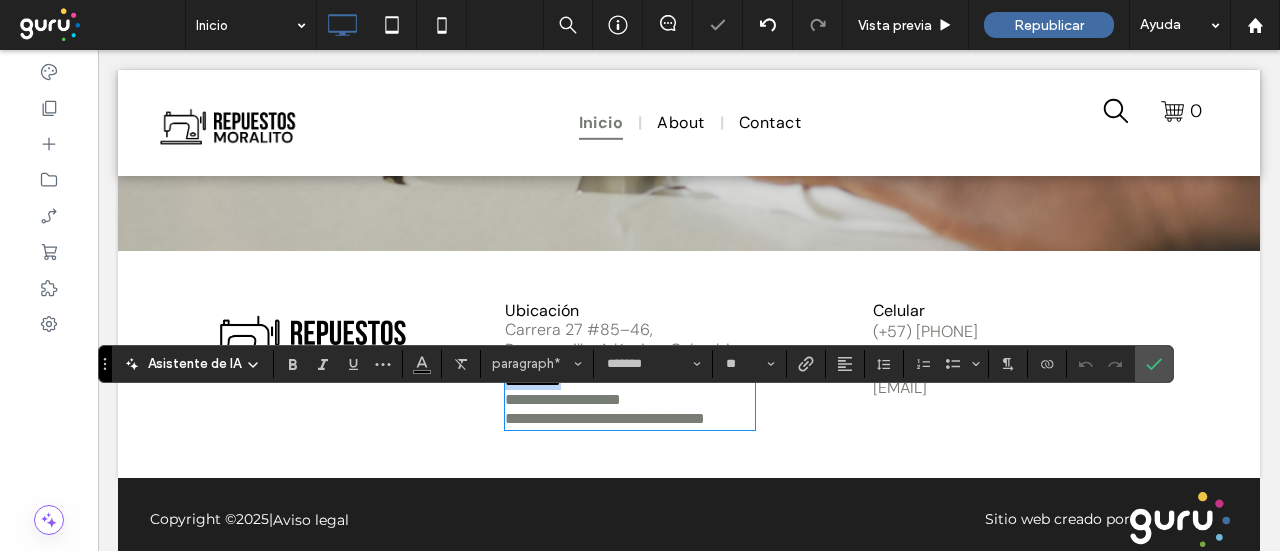 drag, startPoint x: 579, startPoint y: 405, endPoint x: 642, endPoint y: 231, distance: 185.05405 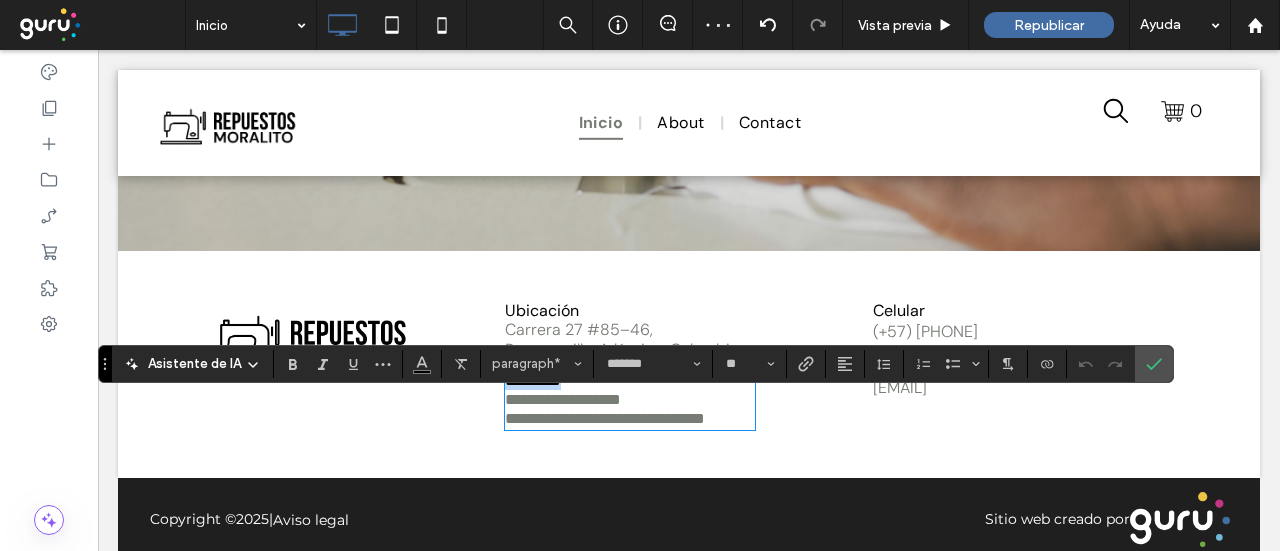 type 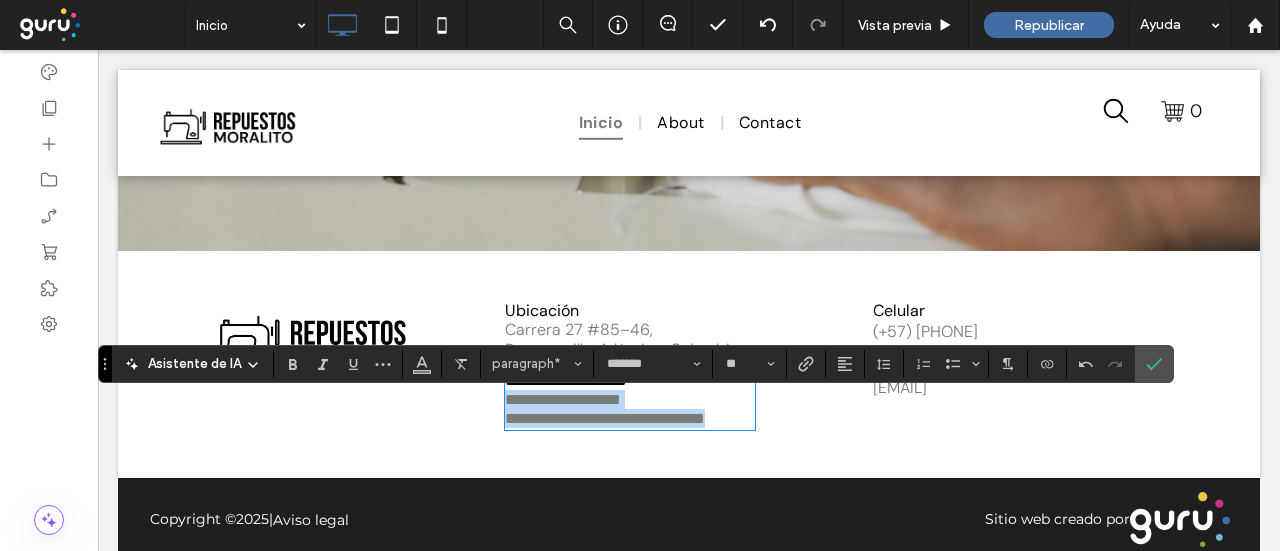 drag, startPoint x: 735, startPoint y: 449, endPoint x: 466, endPoint y: 387, distance: 276.05252 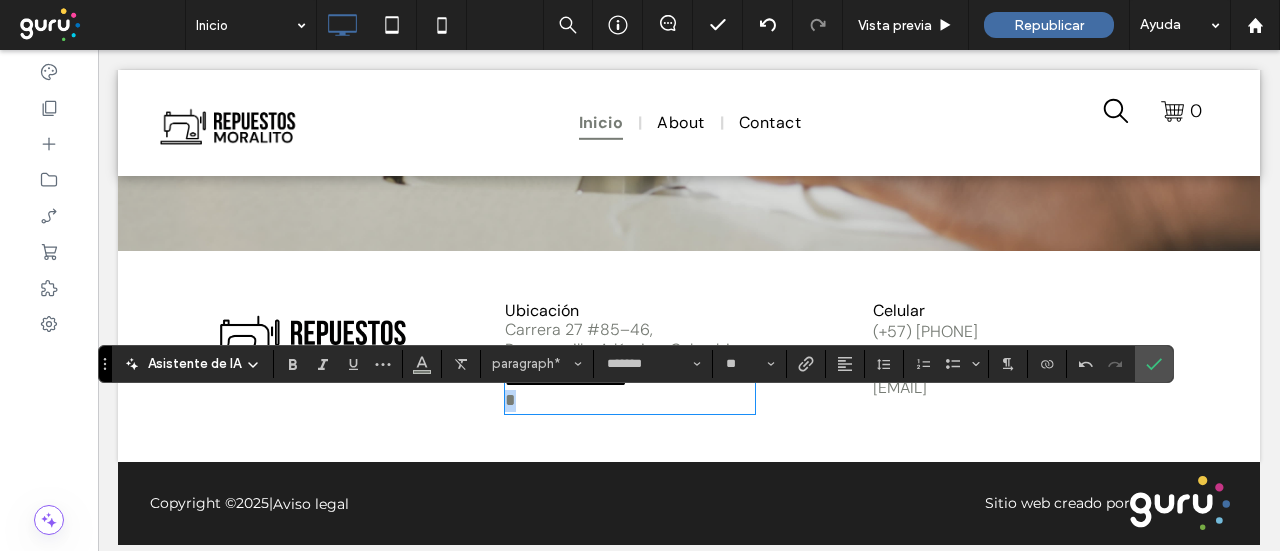 type on "**" 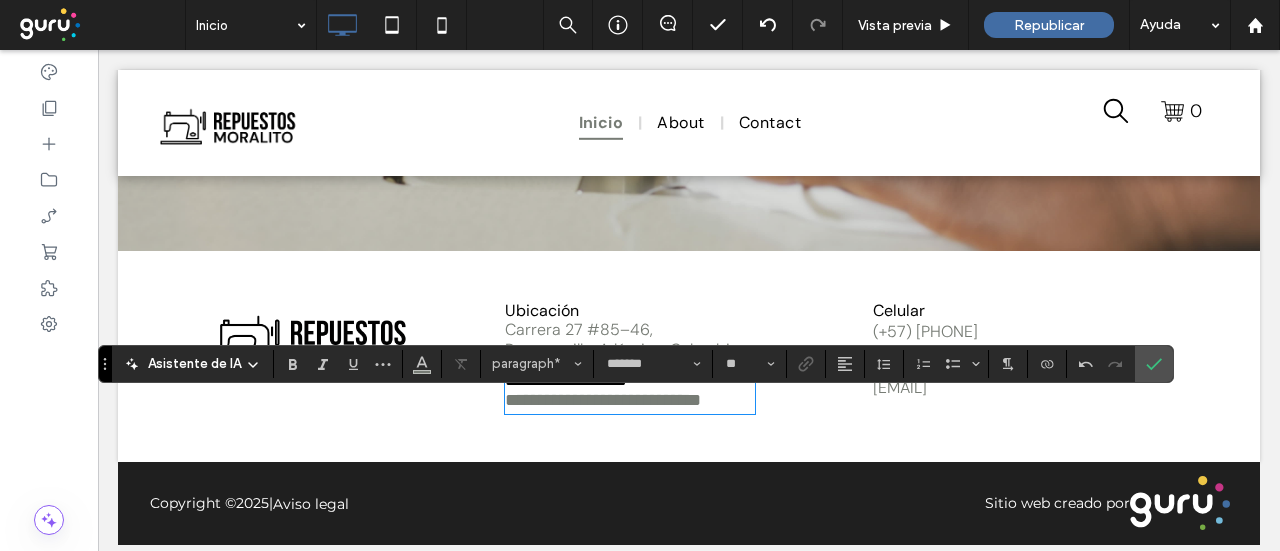 scroll, scrollTop: 0, scrollLeft: 0, axis: both 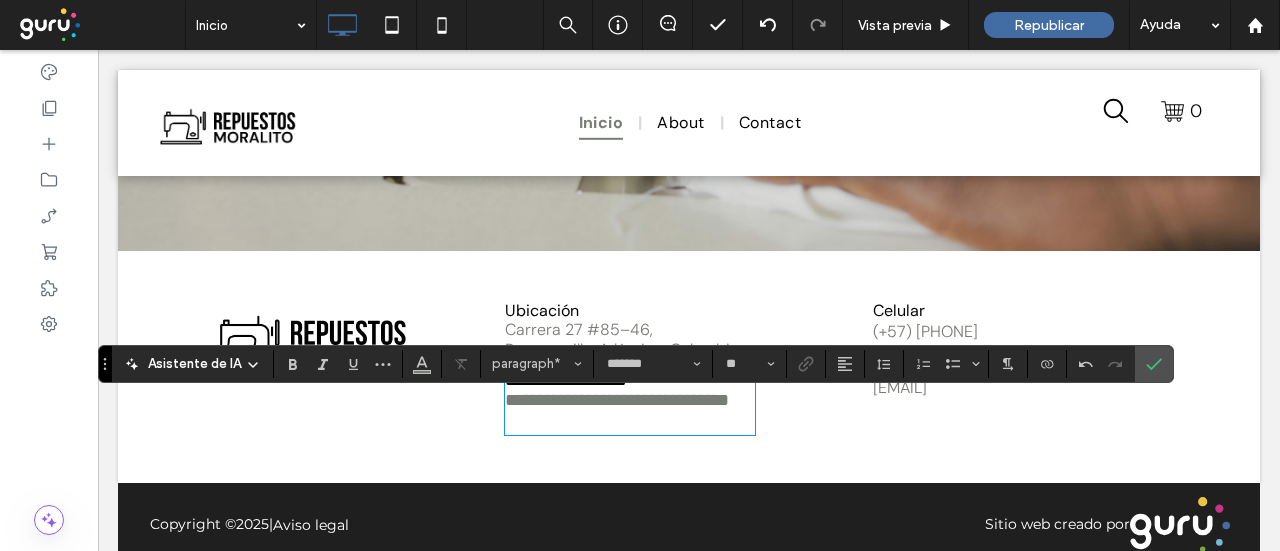 drag, startPoint x: 571, startPoint y: 449, endPoint x: 521, endPoint y: 428, distance: 54.230988 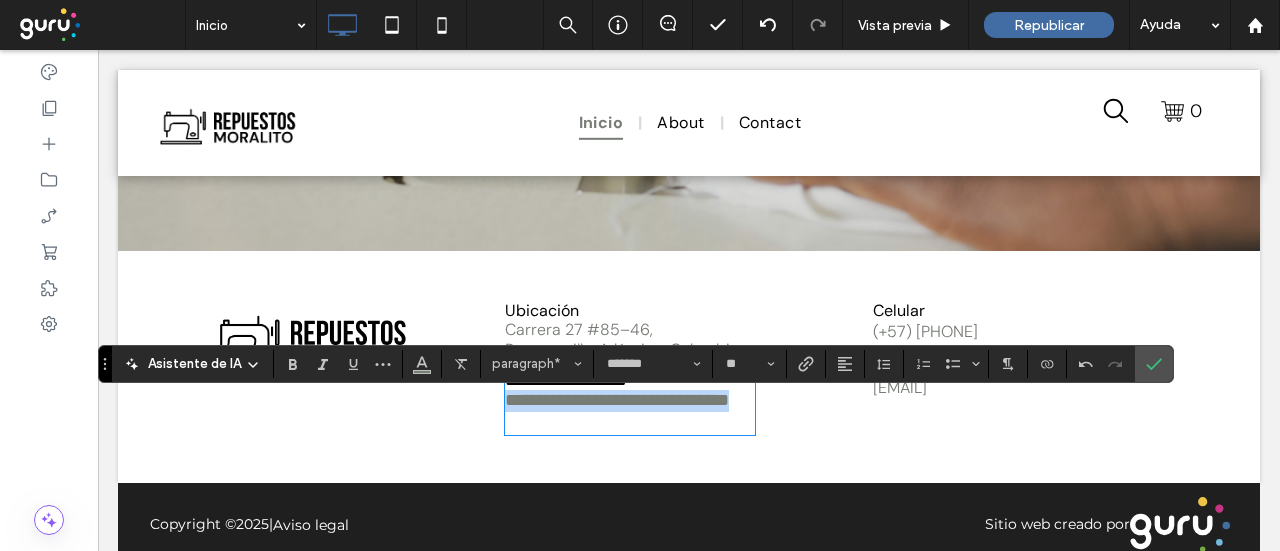 drag, startPoint x: 500, startPoint y: 427, endPoint x: 742, endPoint y: 385, distance: 245.61758 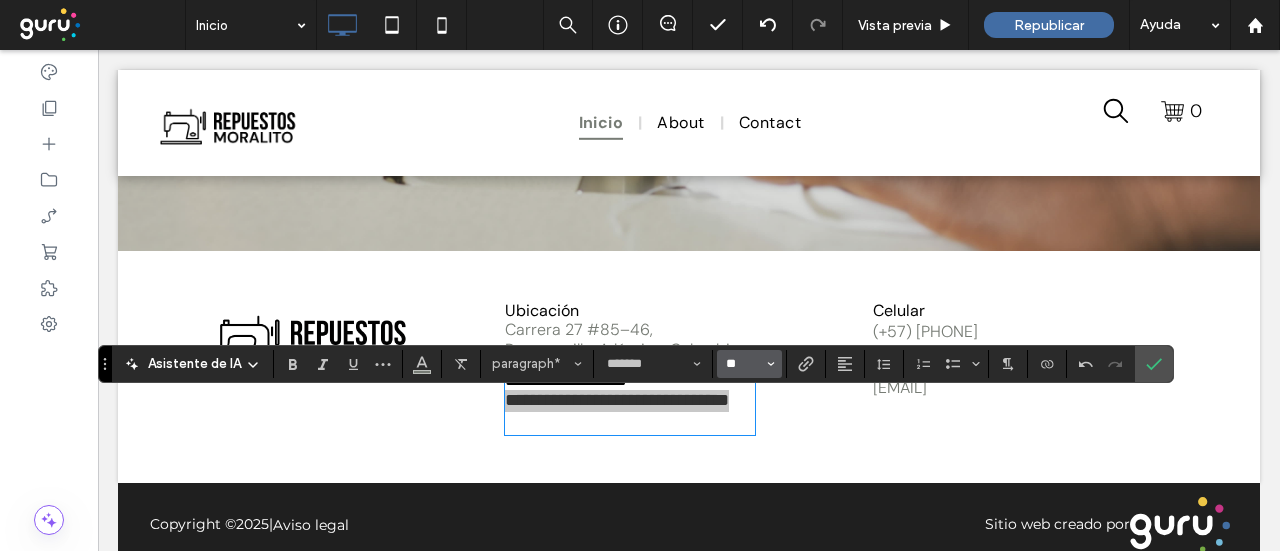 click on "**" at bounding box center (743, 364) 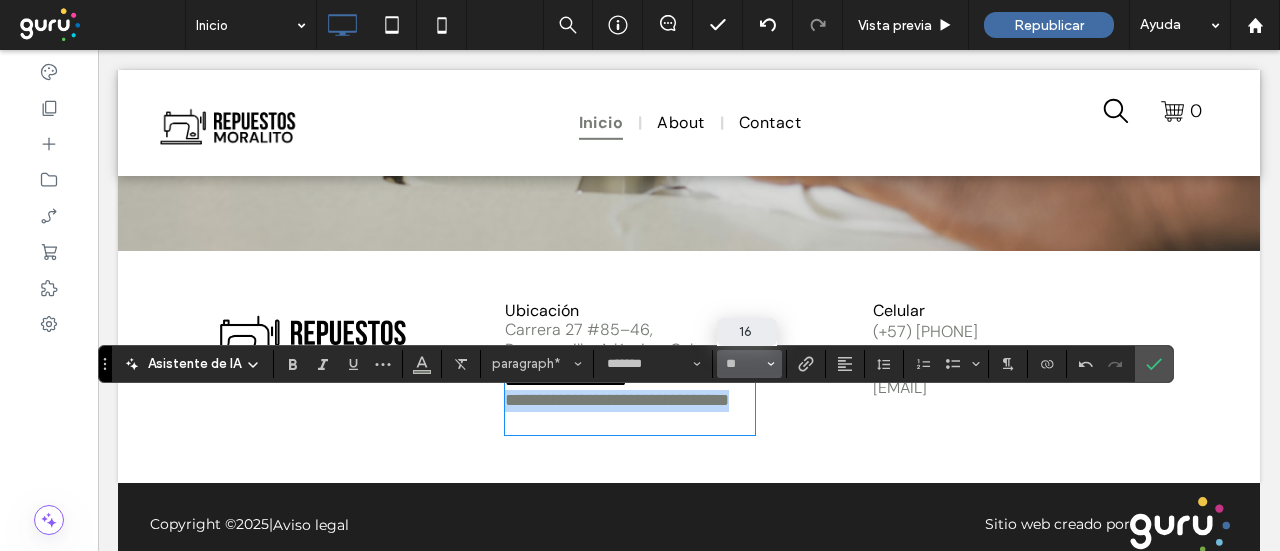 type on "**" 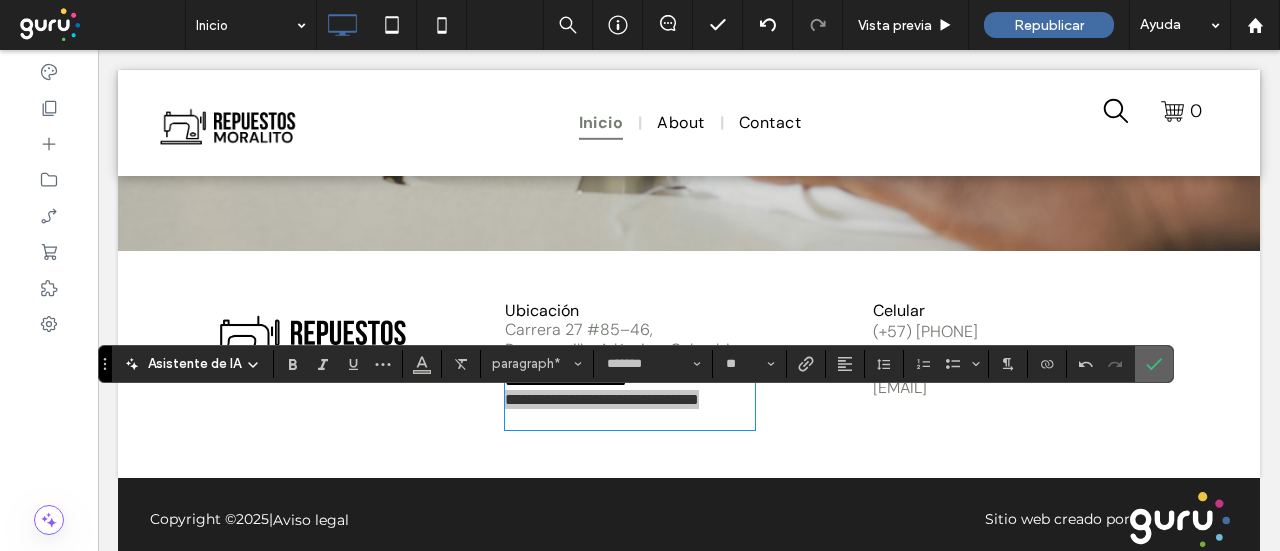 click 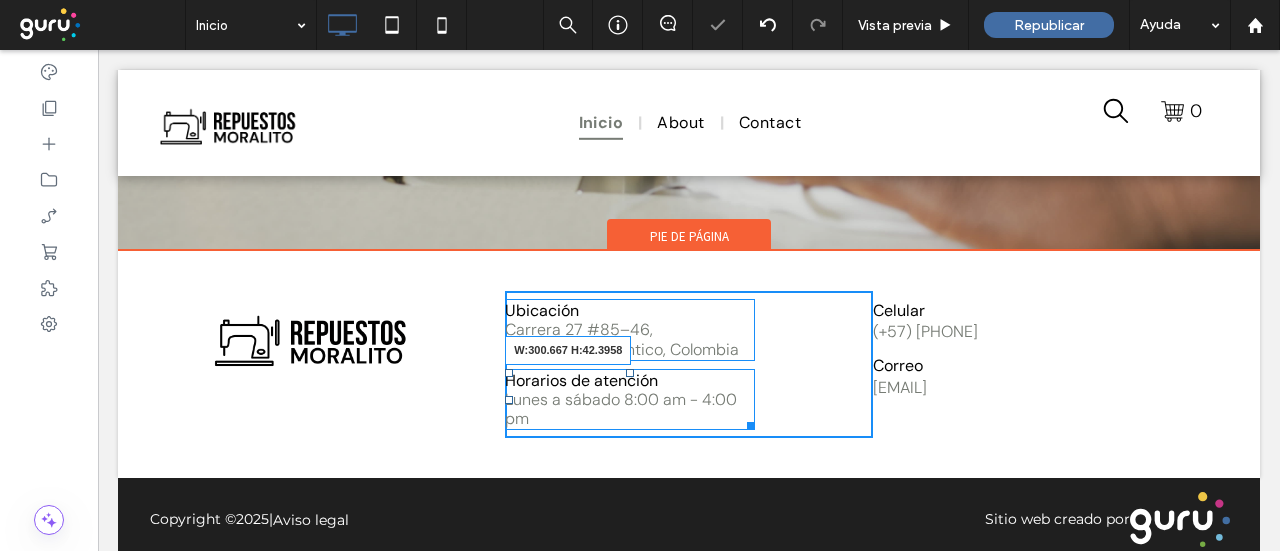 drag, startPoint x: 742, startPoint y: 451, endPoint x: 888, endPoint y: 407, distance: 152.48607 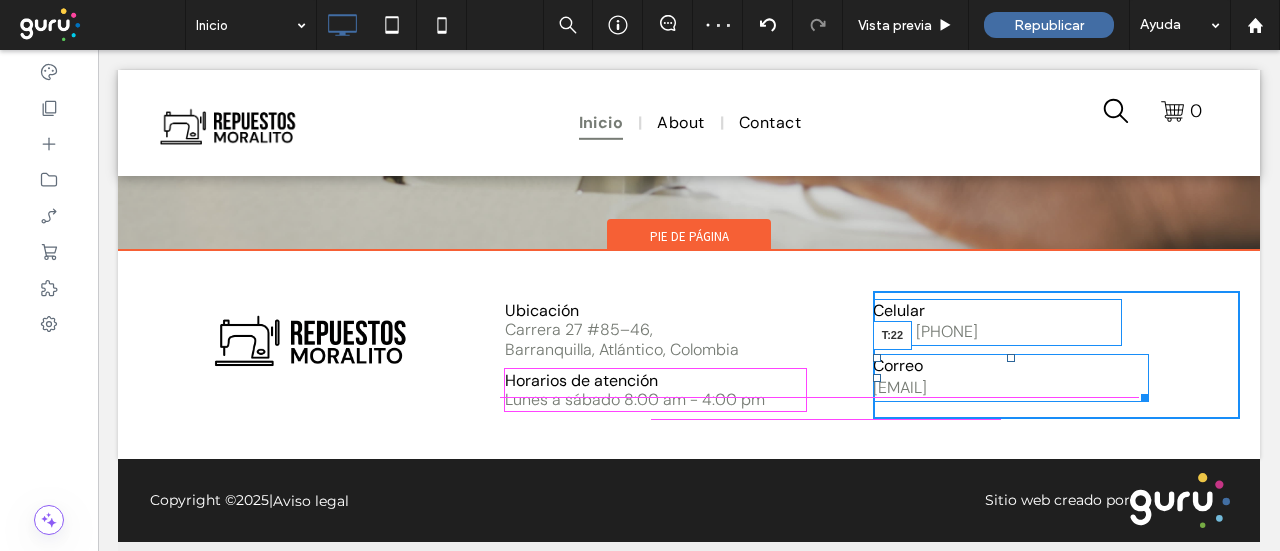 drag, startPoint x: 1001, startPoint y: 387, endPoint x: 1070, endPoint y: 390, distance: 69.065186 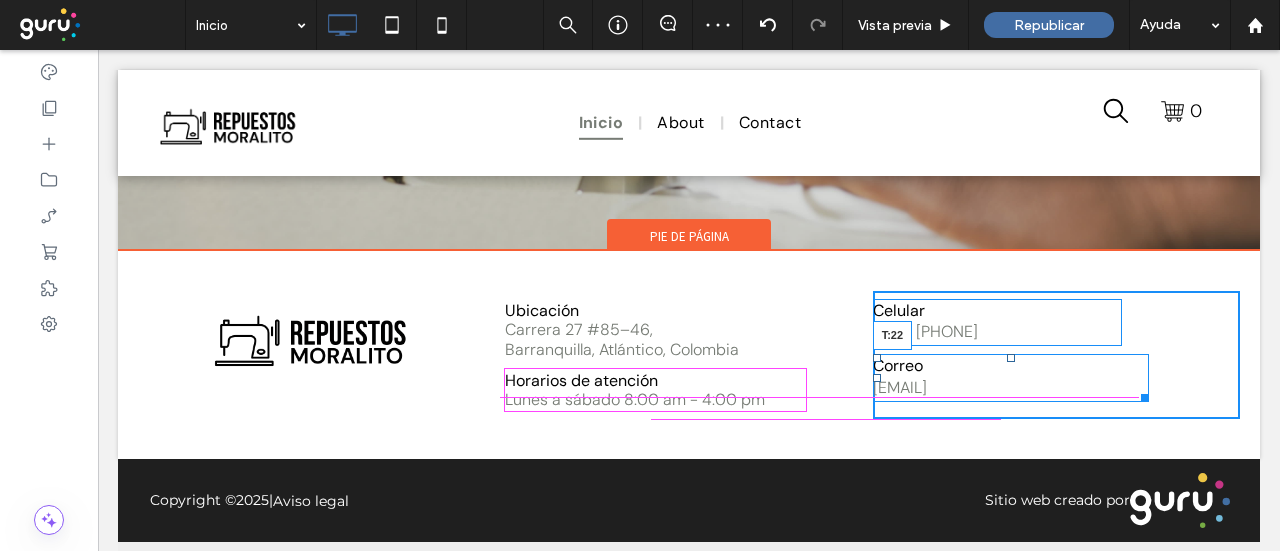 click at bounding box center [1011, 358] 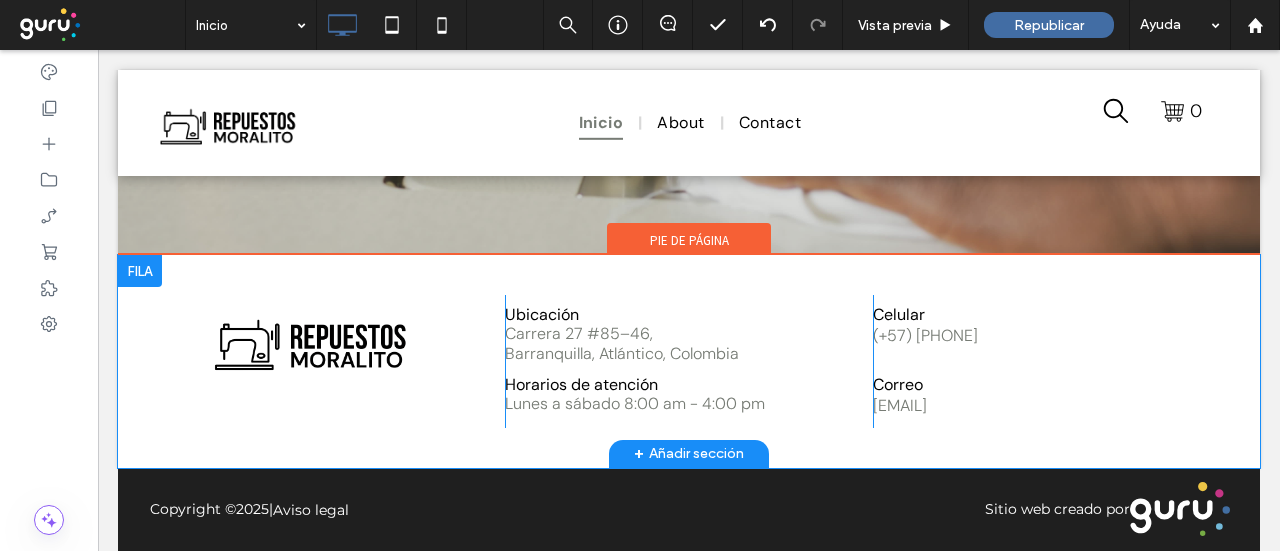 scroll, scrollTop: 2644, scrollLeft: 0, axis: vertical 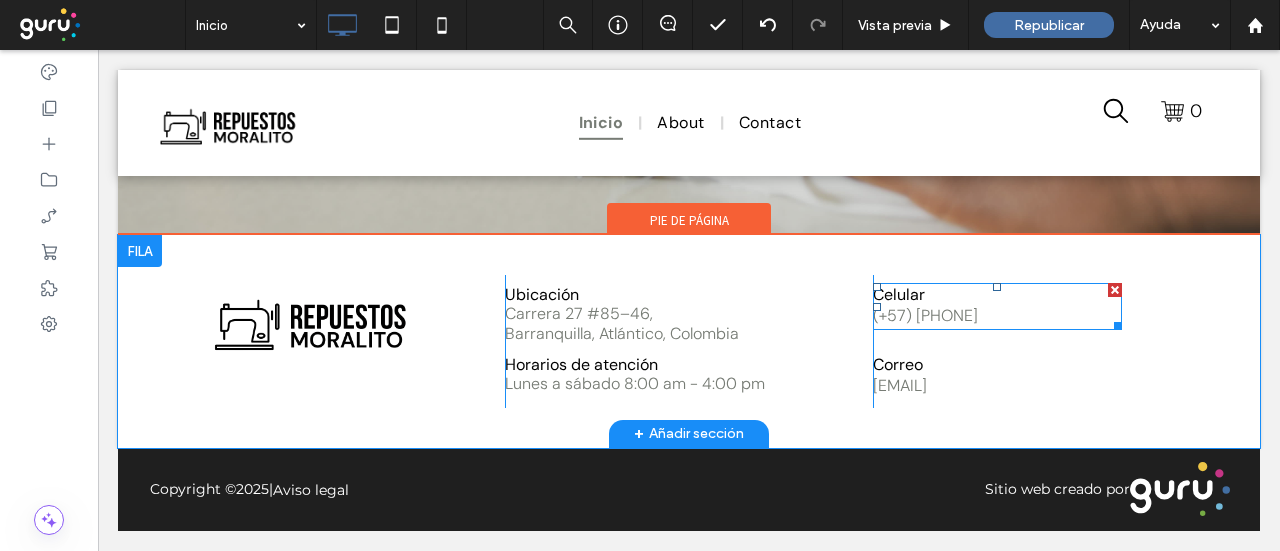 click on "(+57) 3217724747" at bounding box center [925, 315] 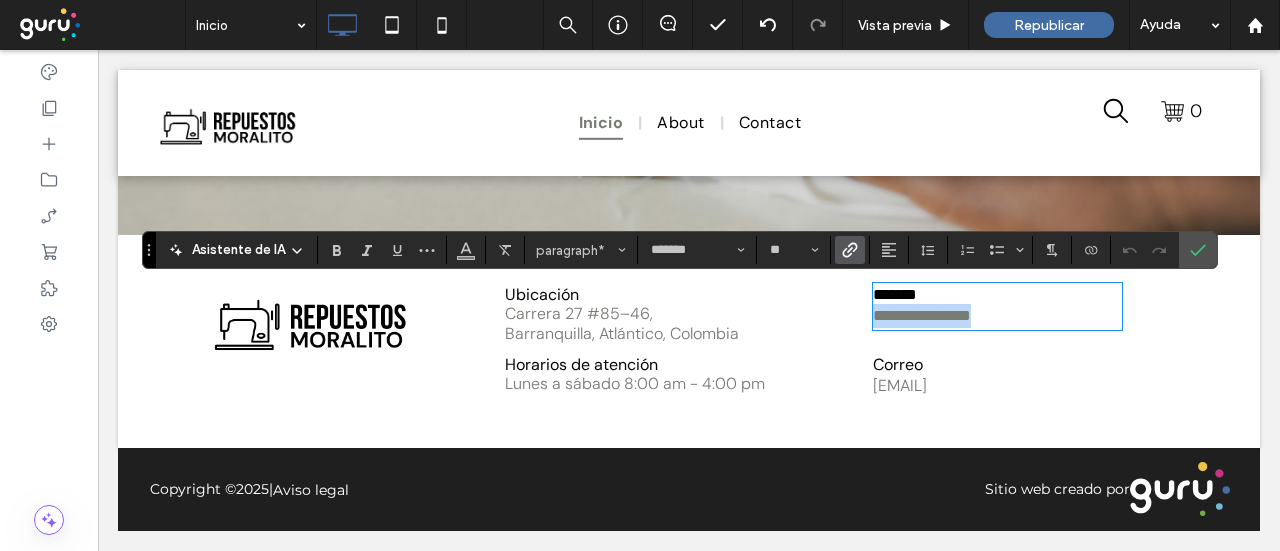 drag, startPoint x: 1012, startPoint y: 313, endPoint x: 838, endPoint y: 319, distance: 174.10342 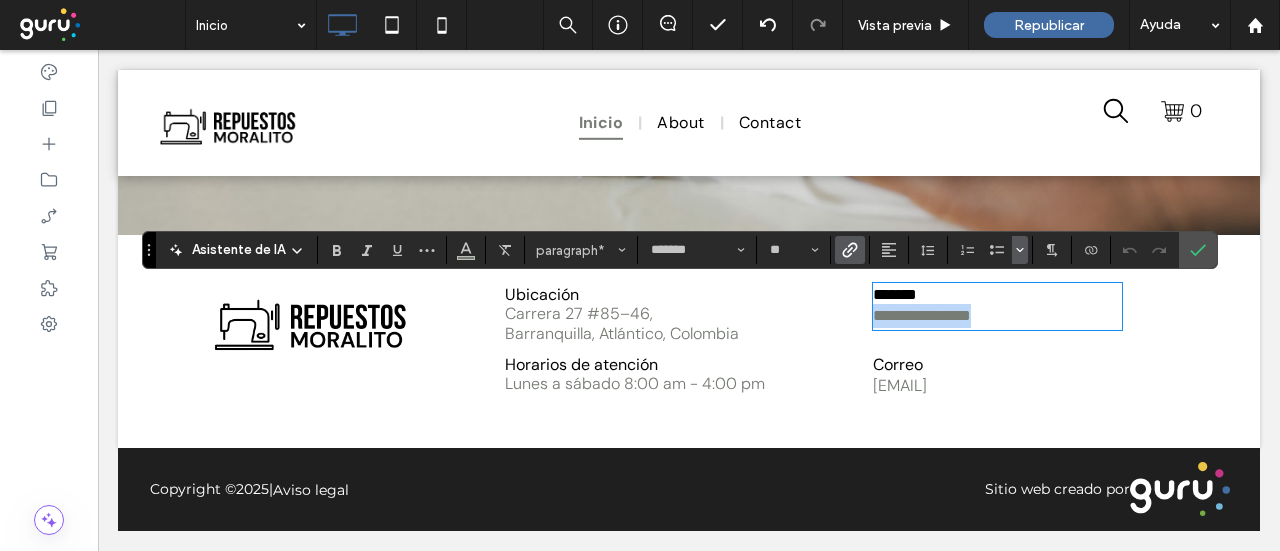 copy on "**********" 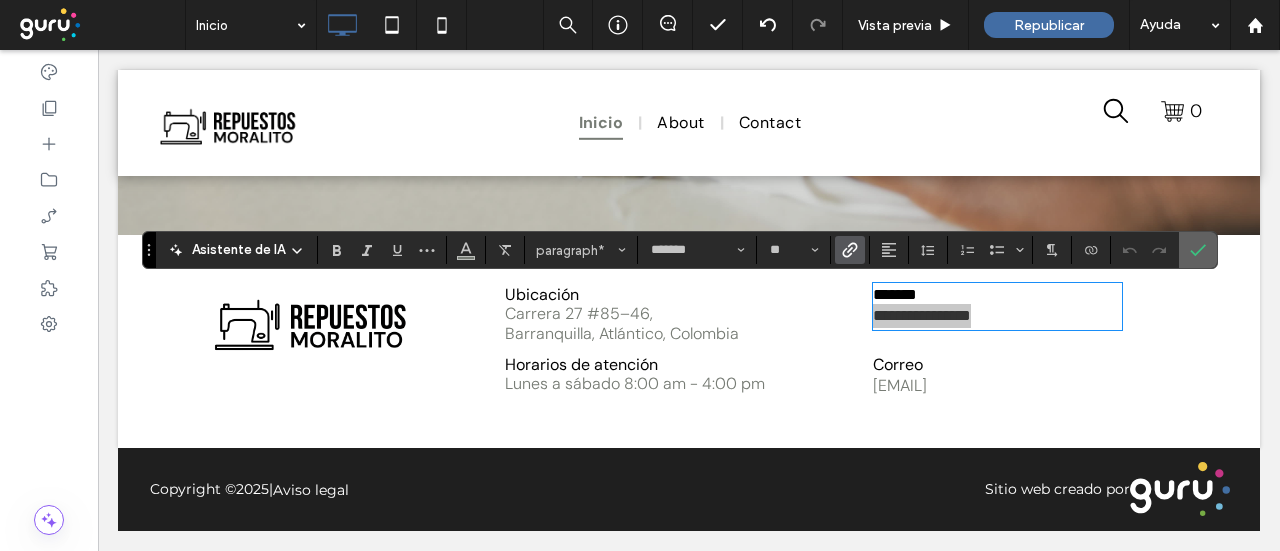 click 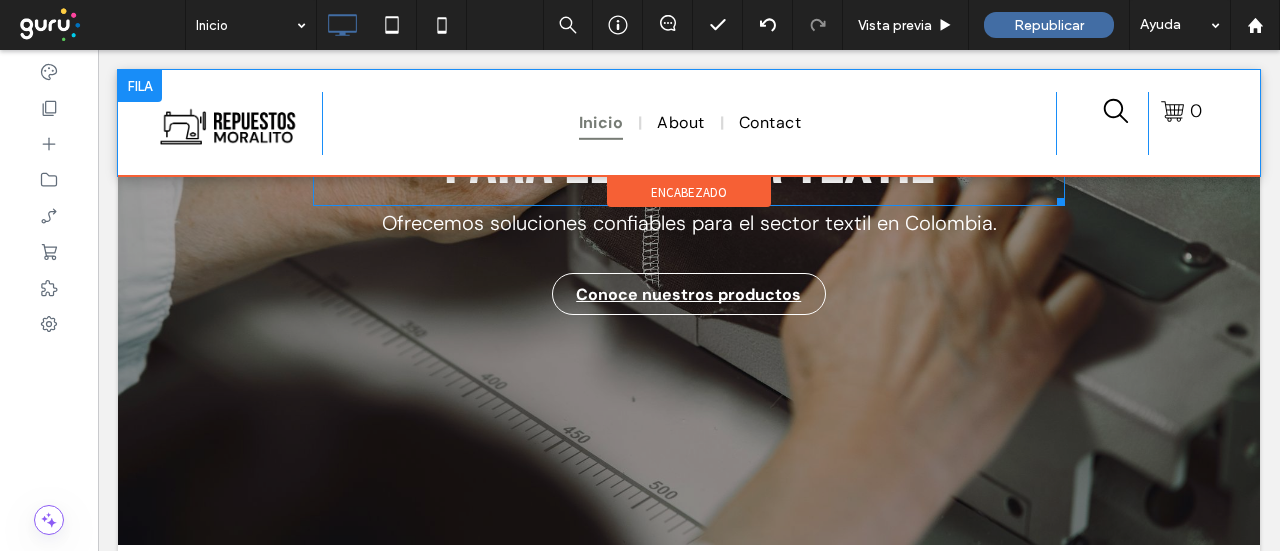 scroll, scrollTop: 0, scrollLeft: 0, axis: both 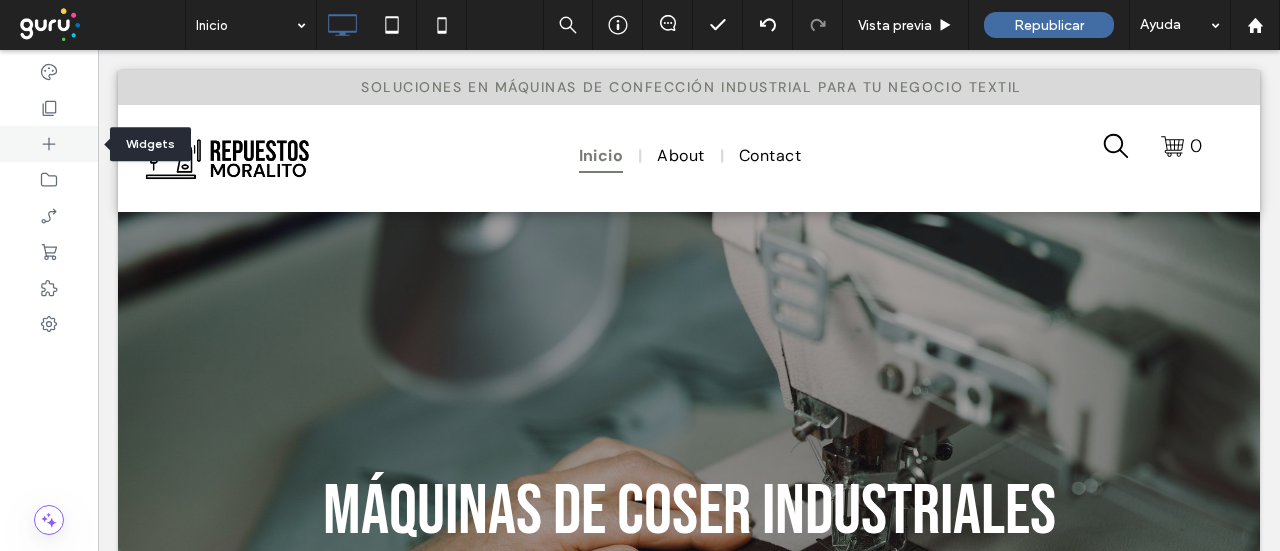 click 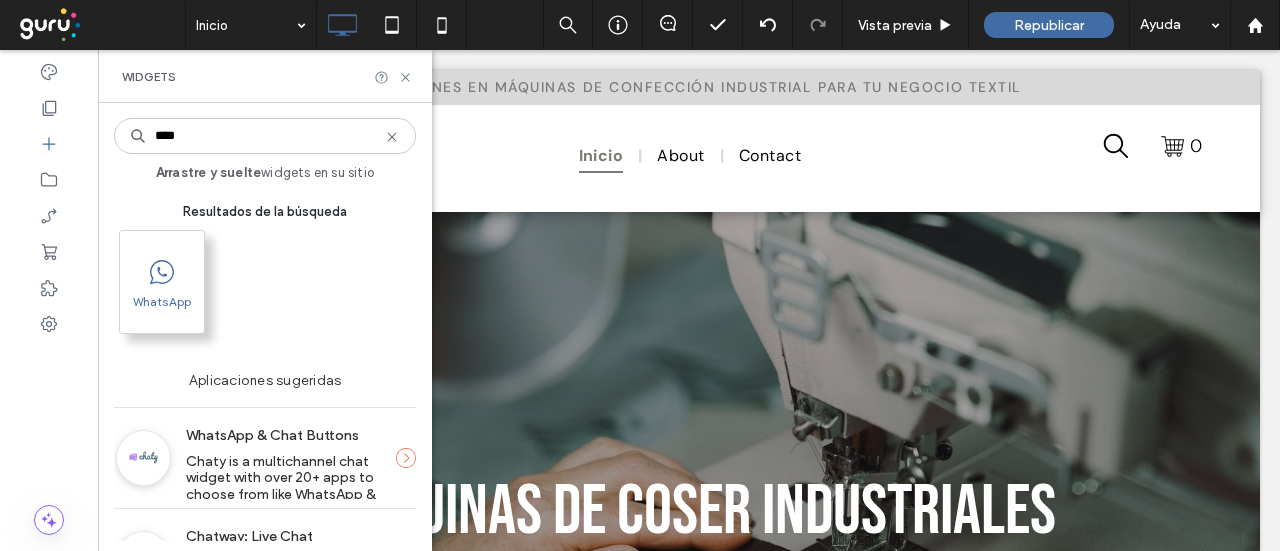 type on "****" 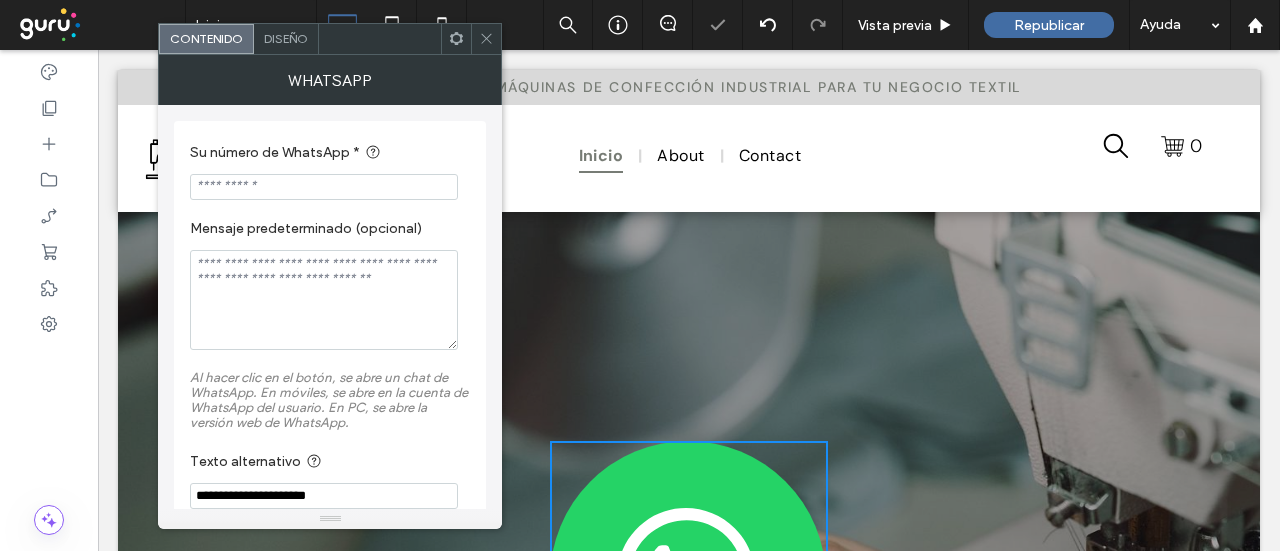 click at bounding box center [324, 187] 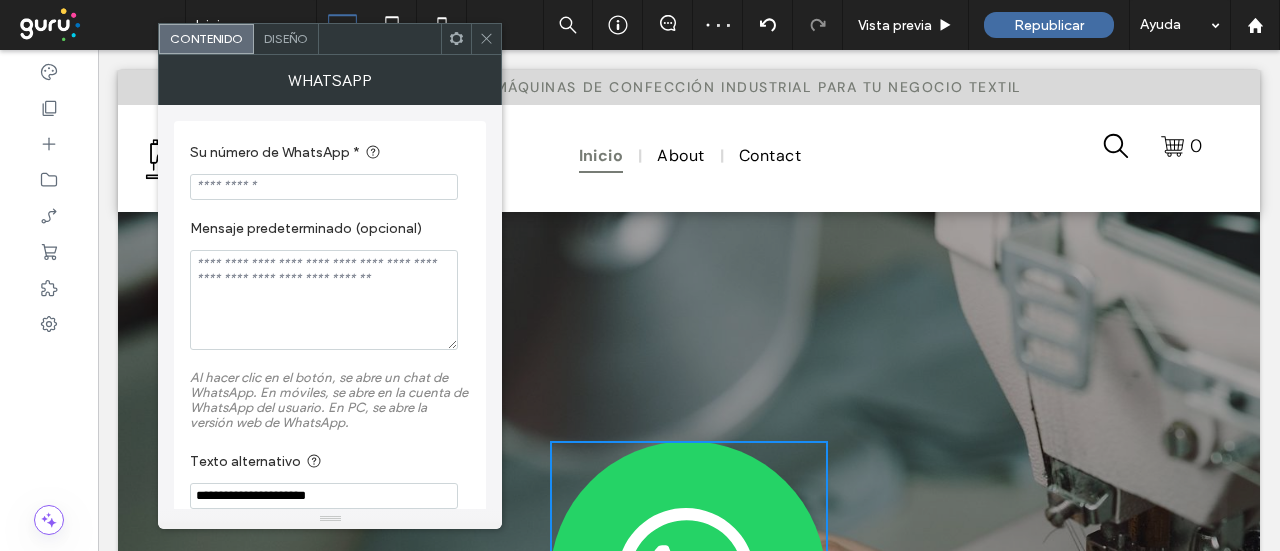 paste on "**********" 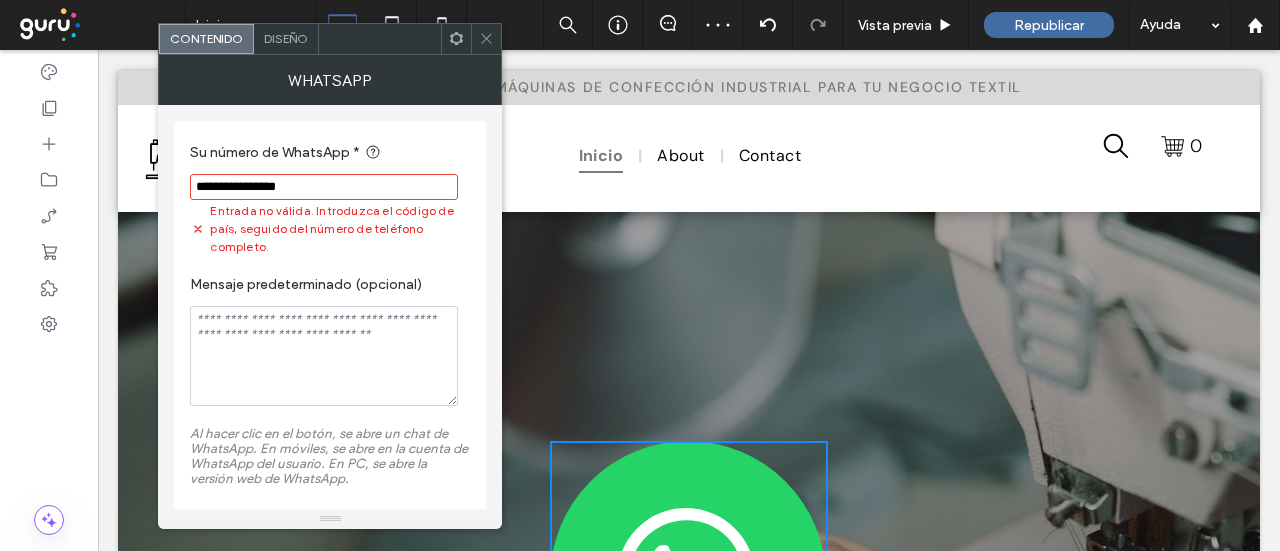 click on "**********" at bounding box center (324, 187) 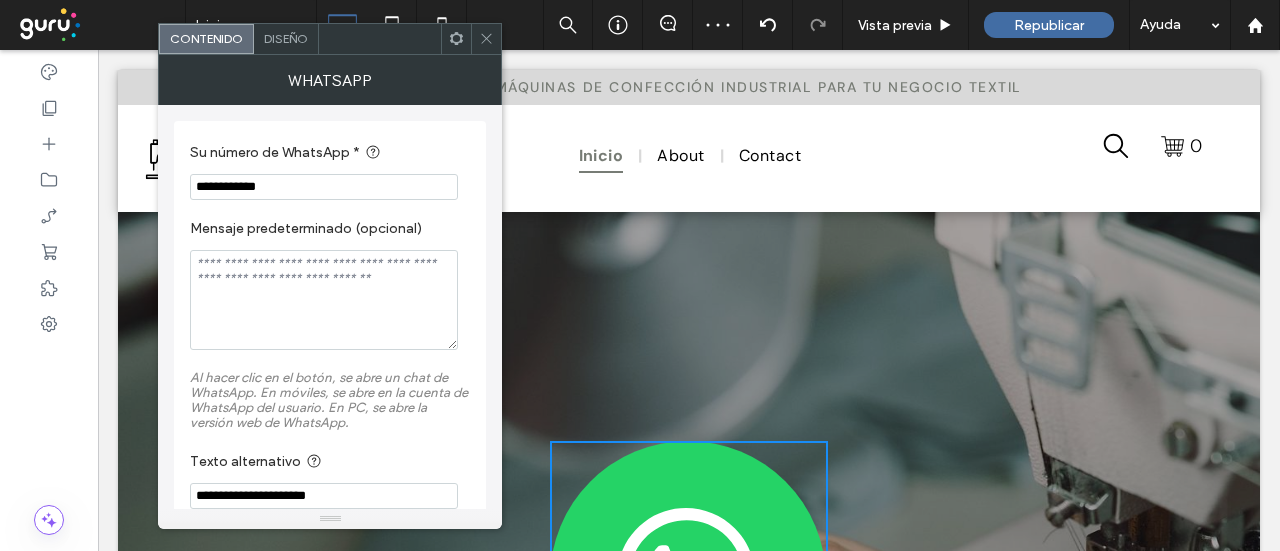 scroll, scrollTop: 34, scrollLeft: 0, axis: vertical 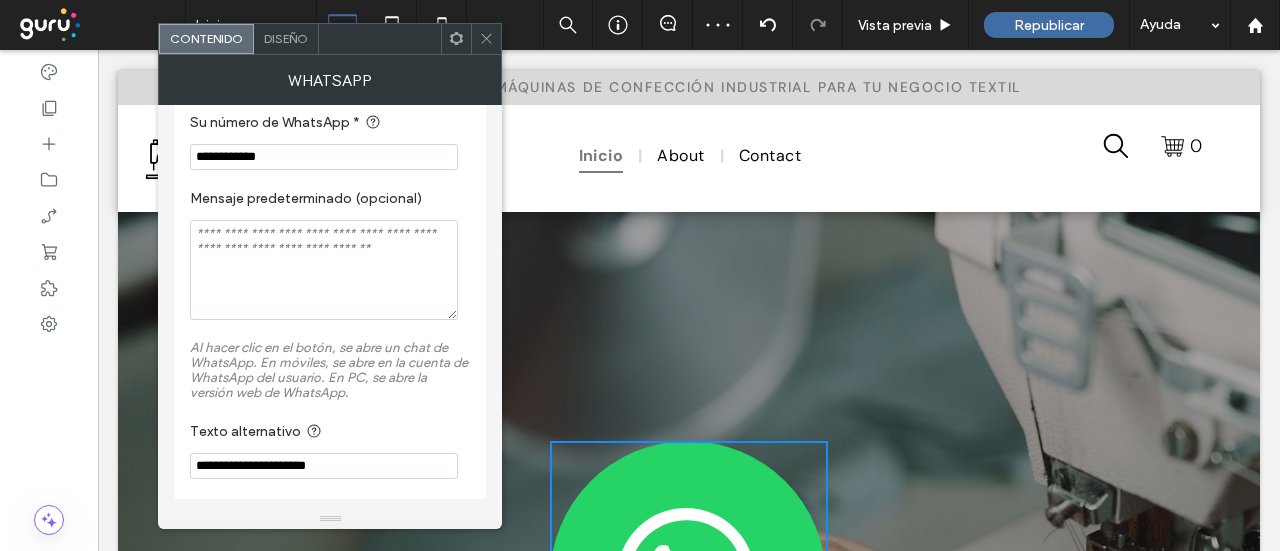 type on "**********" 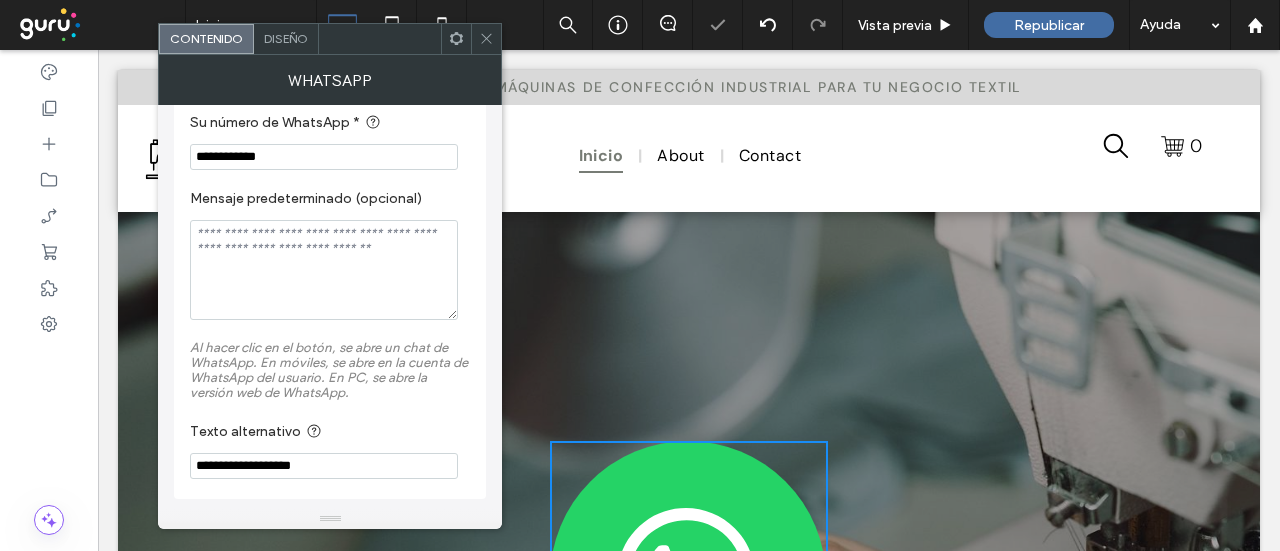 type on "**********" 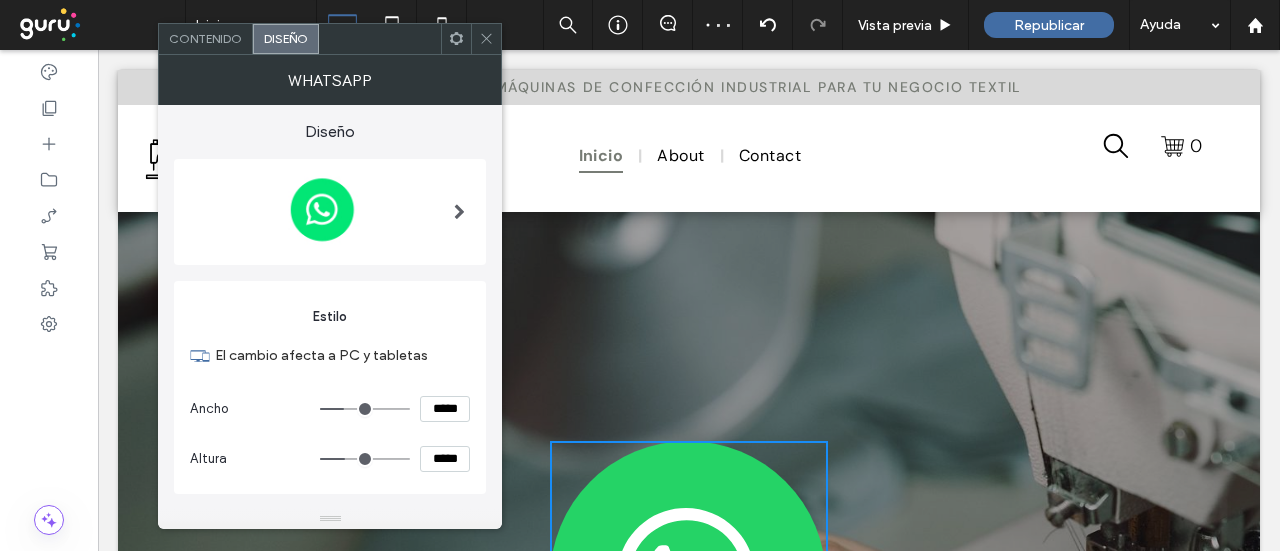 scroll, scrollTop: 200, scrollLeft: 0, axis: vertical 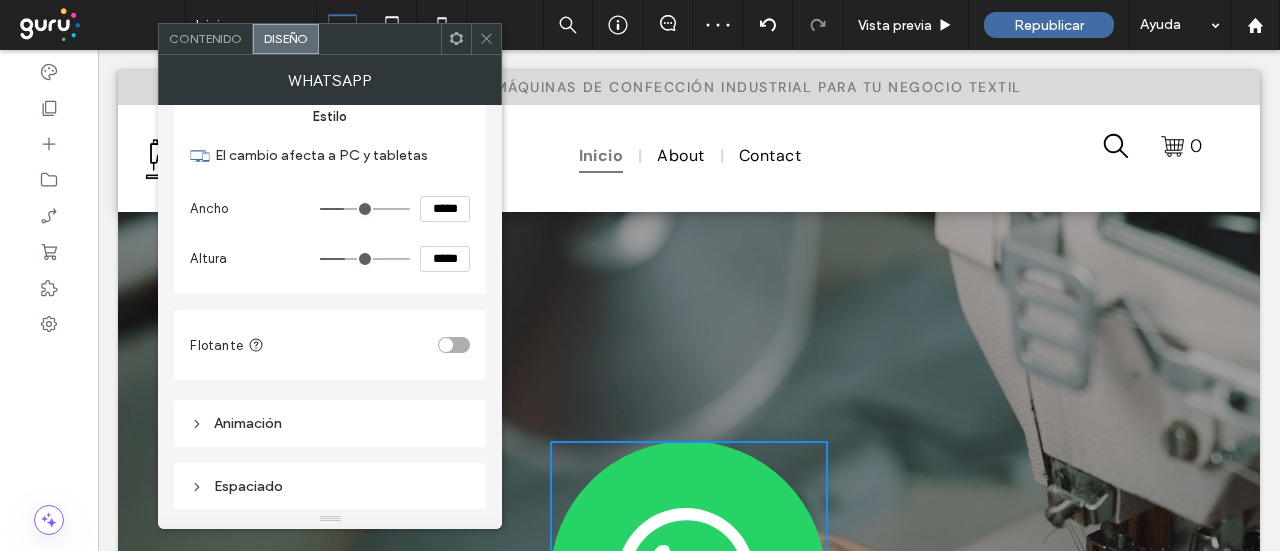 click at bounding box center [454, 345] 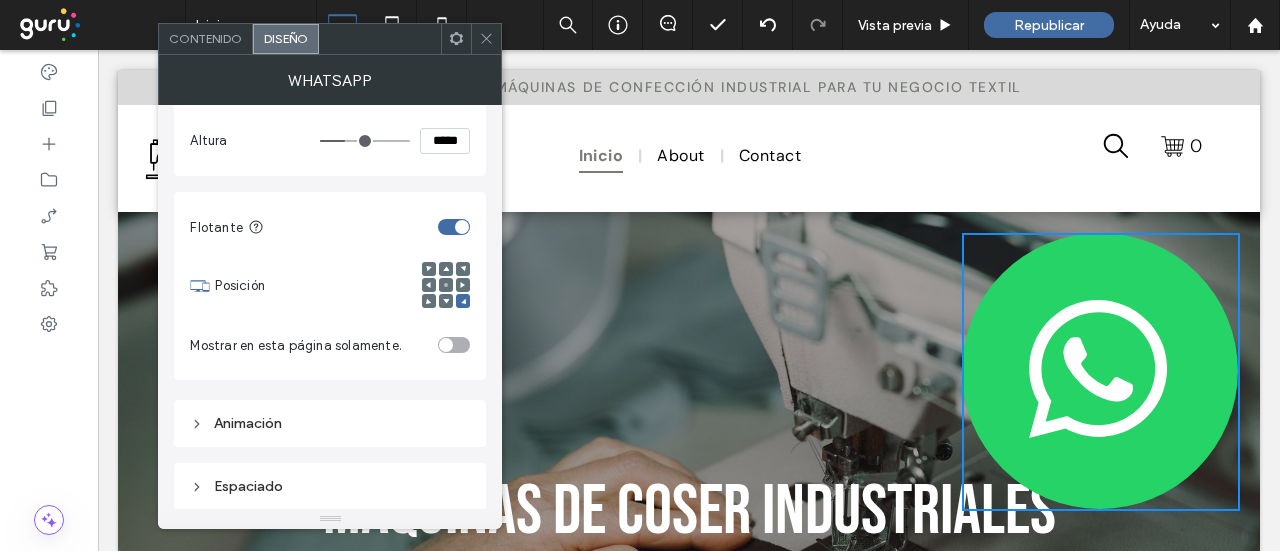 scroll, scrollTop: 218, scrollLeft: 0, axis: vertical 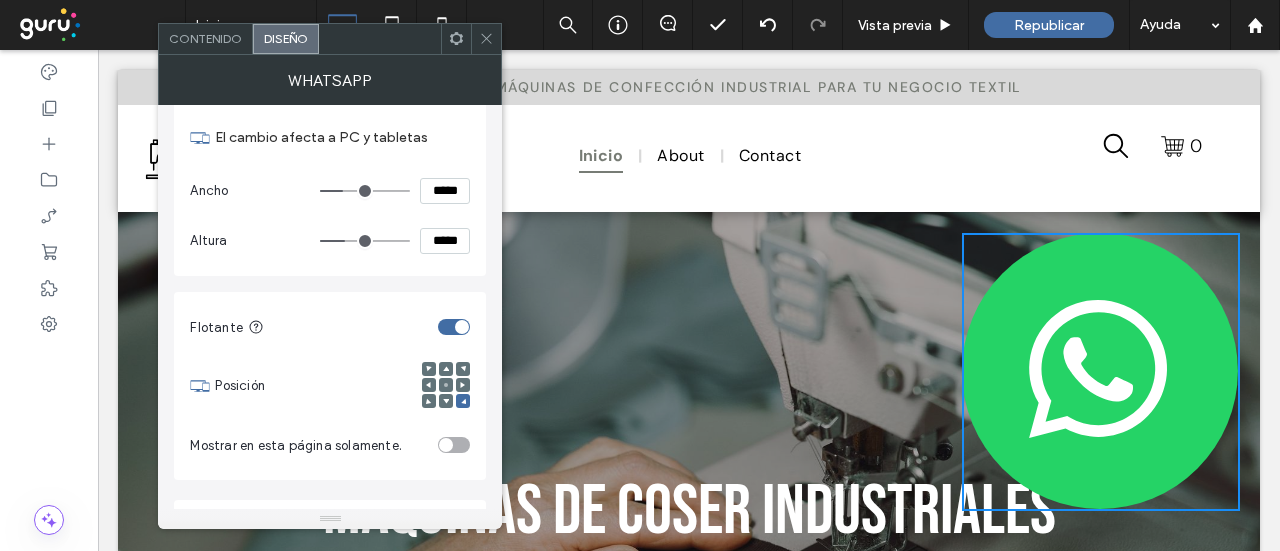click on "*****" at bounding box center (445, 191) 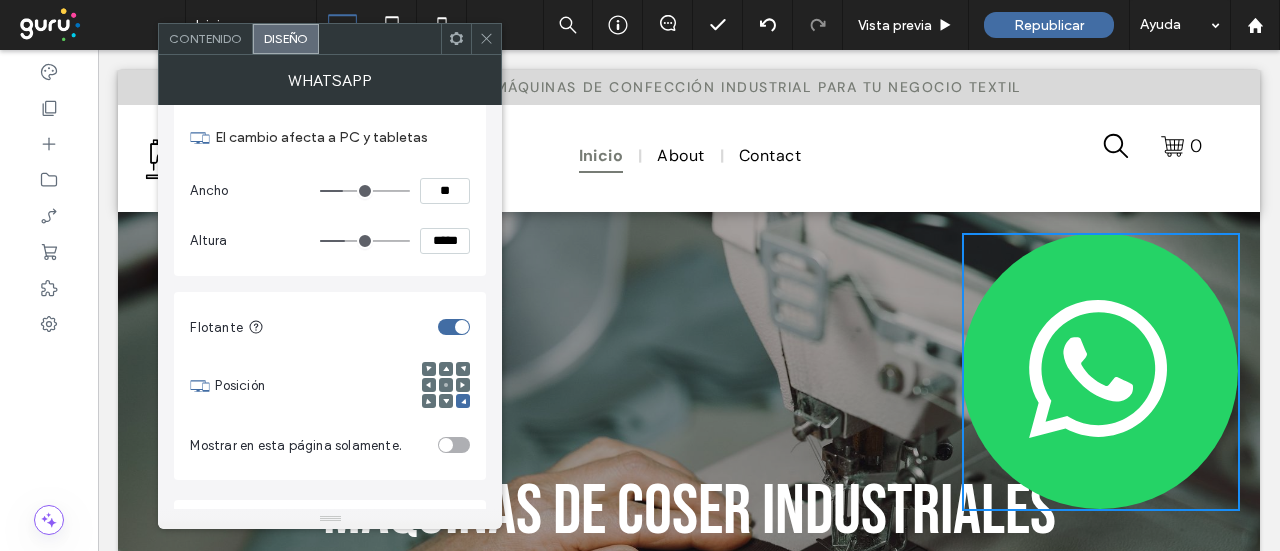 type on "****" 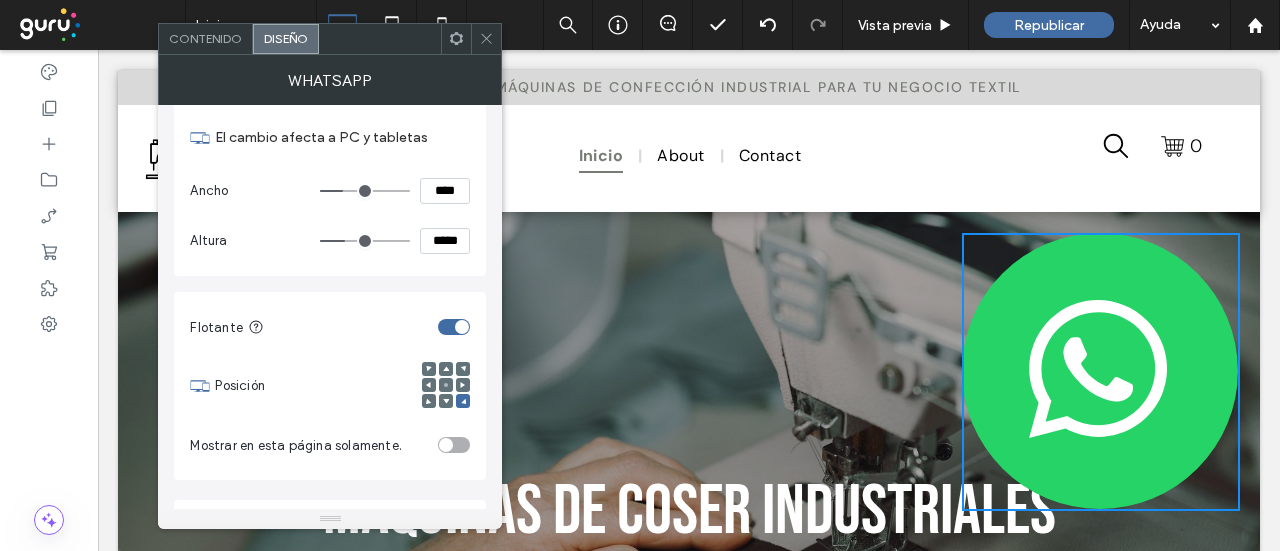 type on "**" 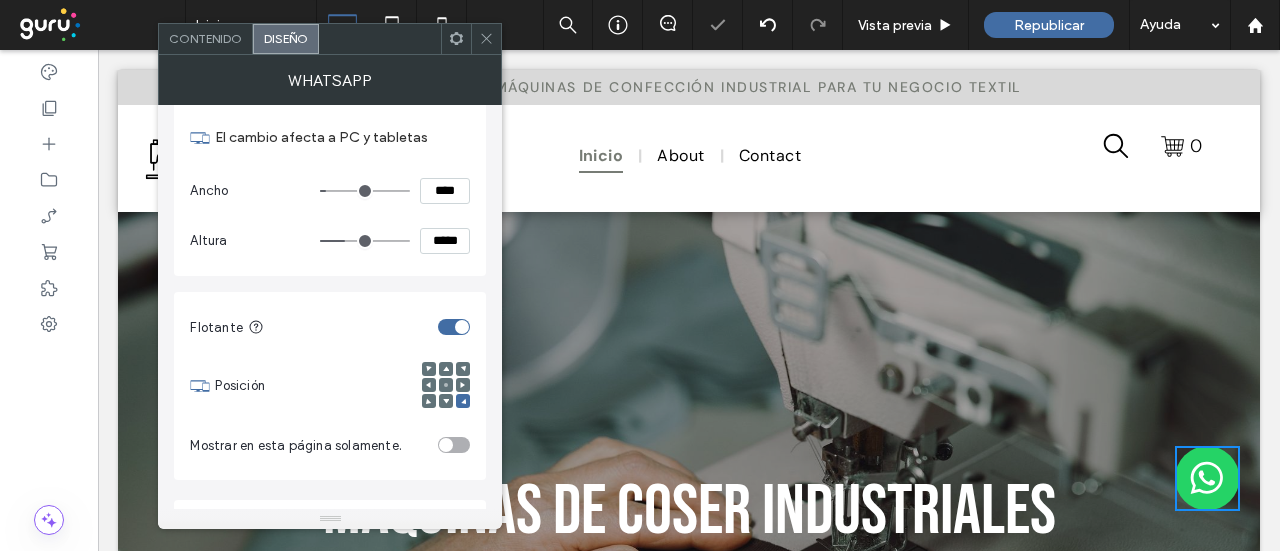 click on "*****" at bounding box center (445, 241) 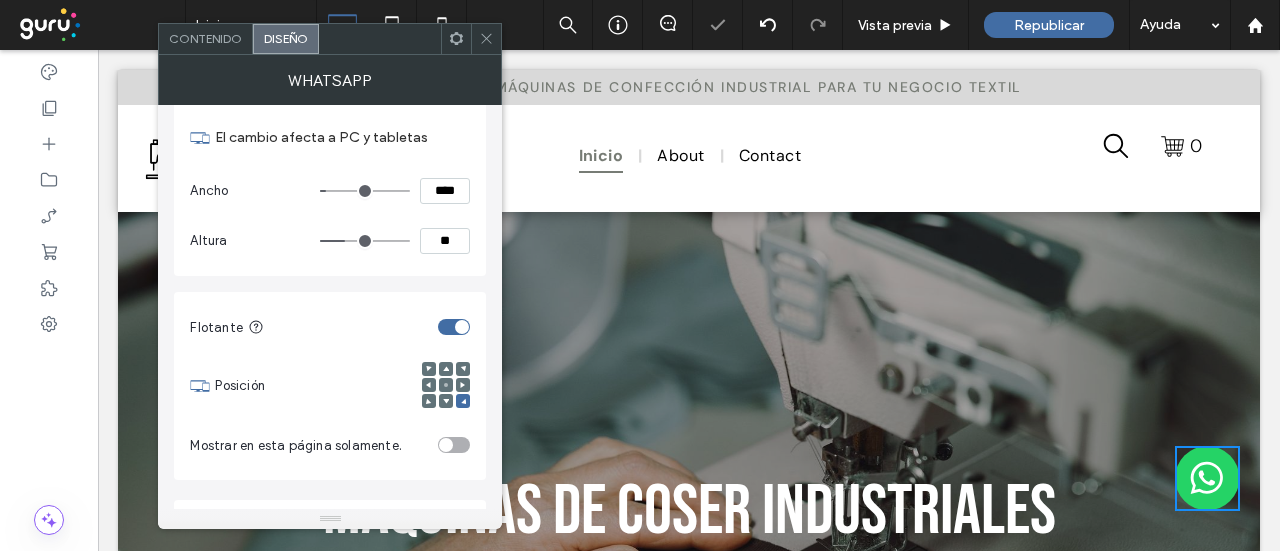 type on "****" 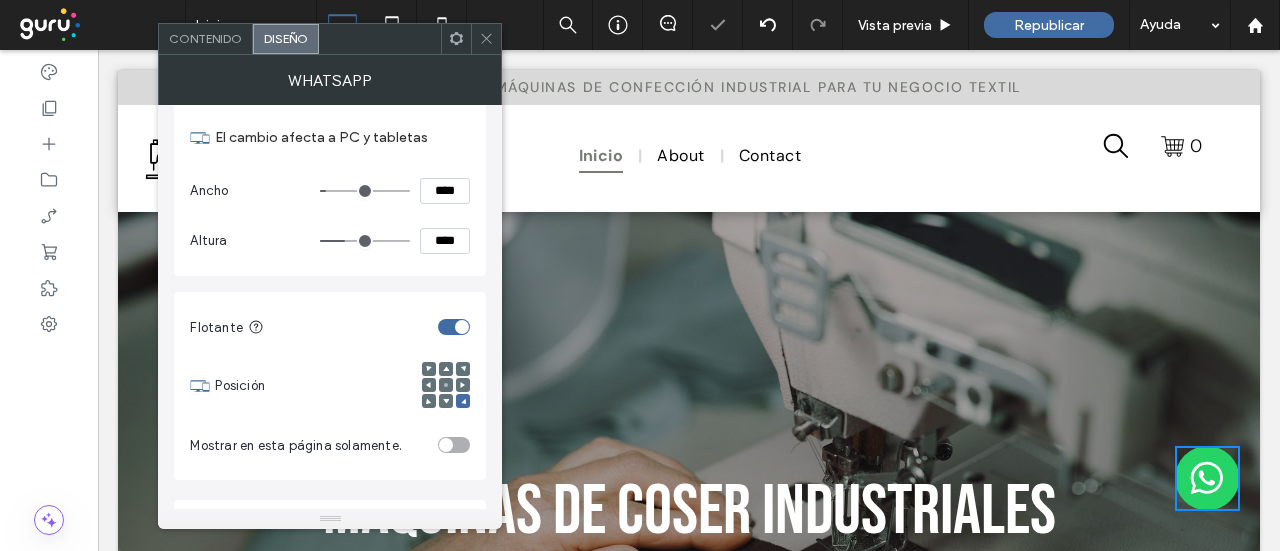 type on "**" 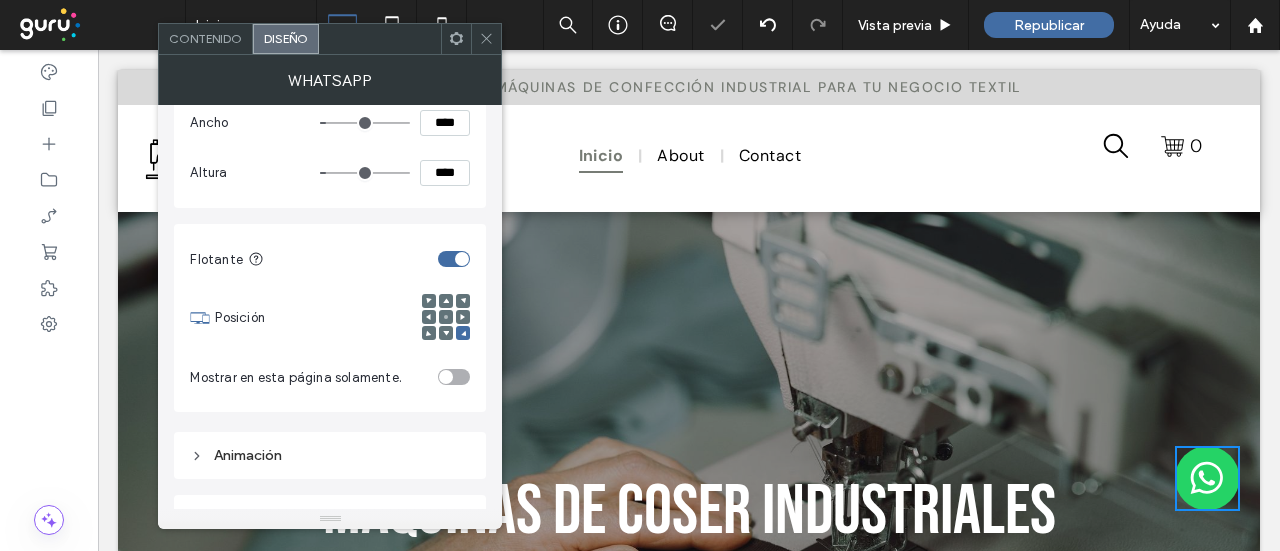 scroll, scrollTop: 318, scrollLeft: 0, axis: vertical 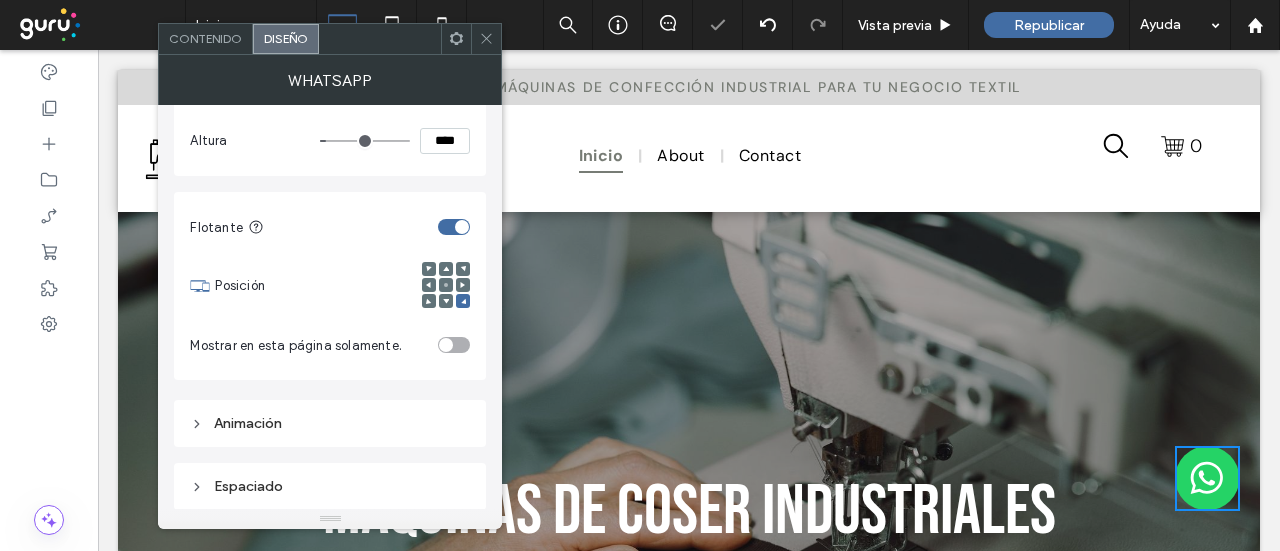 click on "Espaciado" at bounding box center [330, 486] 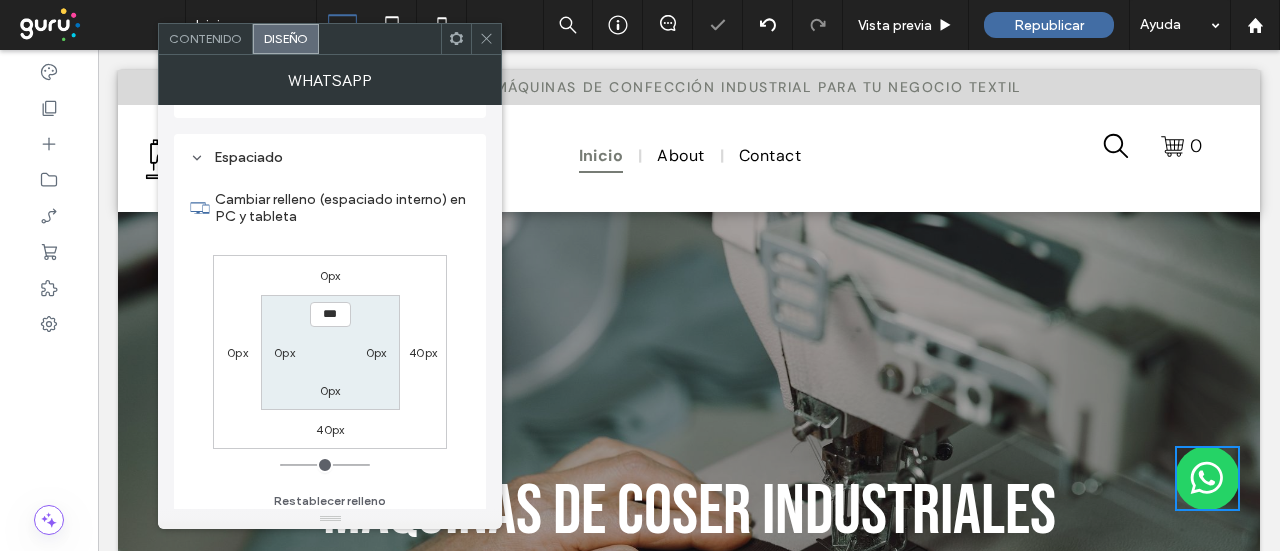 scroll, scrollTop: 666, scrollLeft: 0, axis: vertical 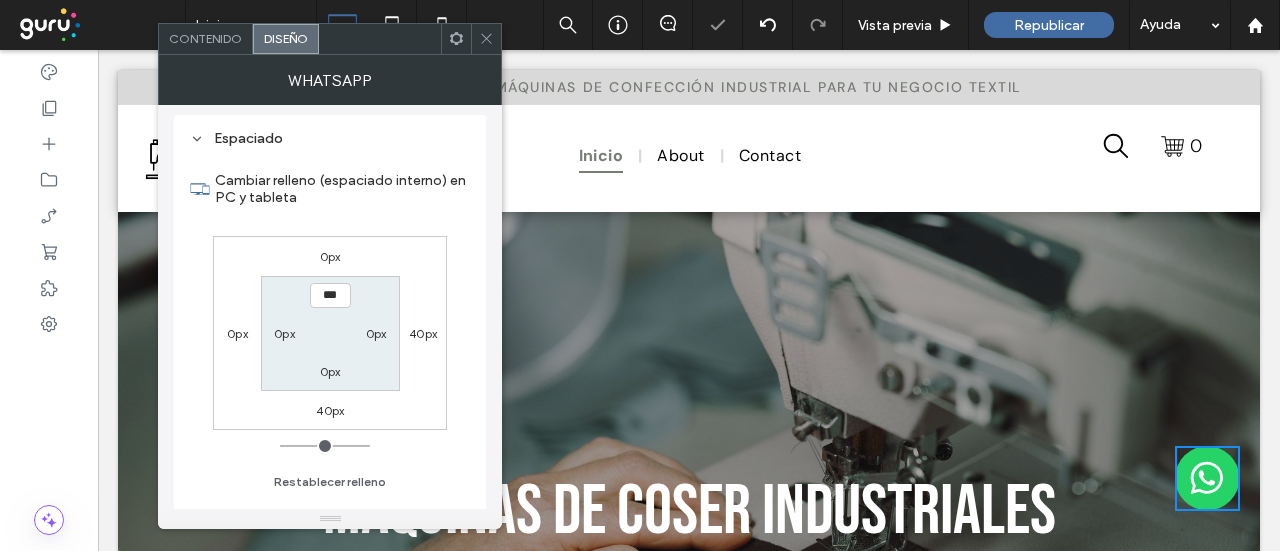 click on "40px" at bounding box center [330, 410] 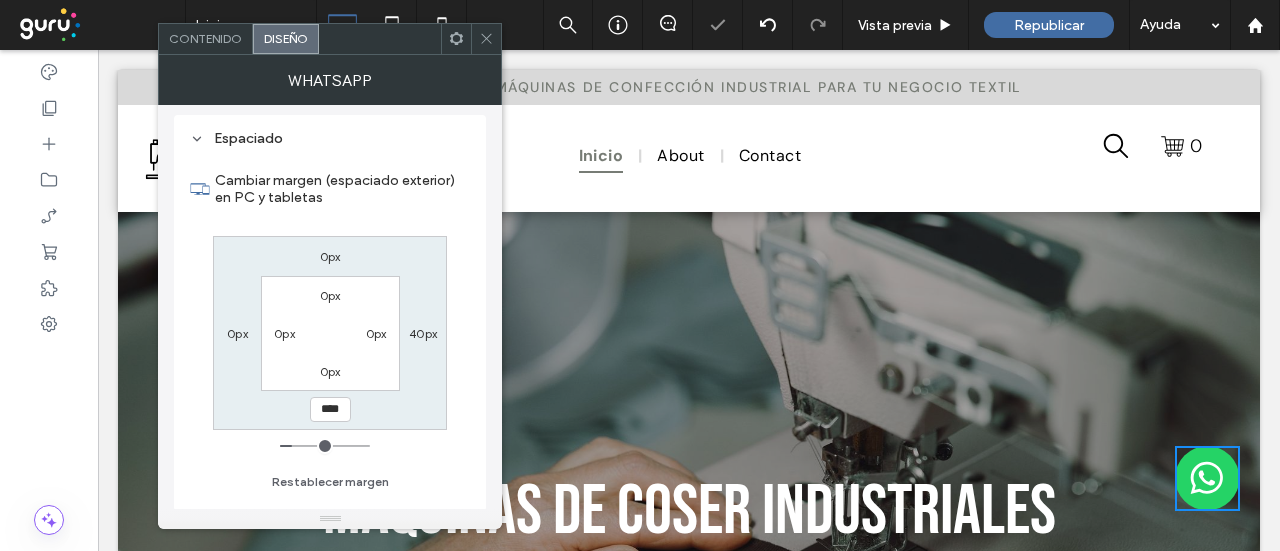 type on "**" 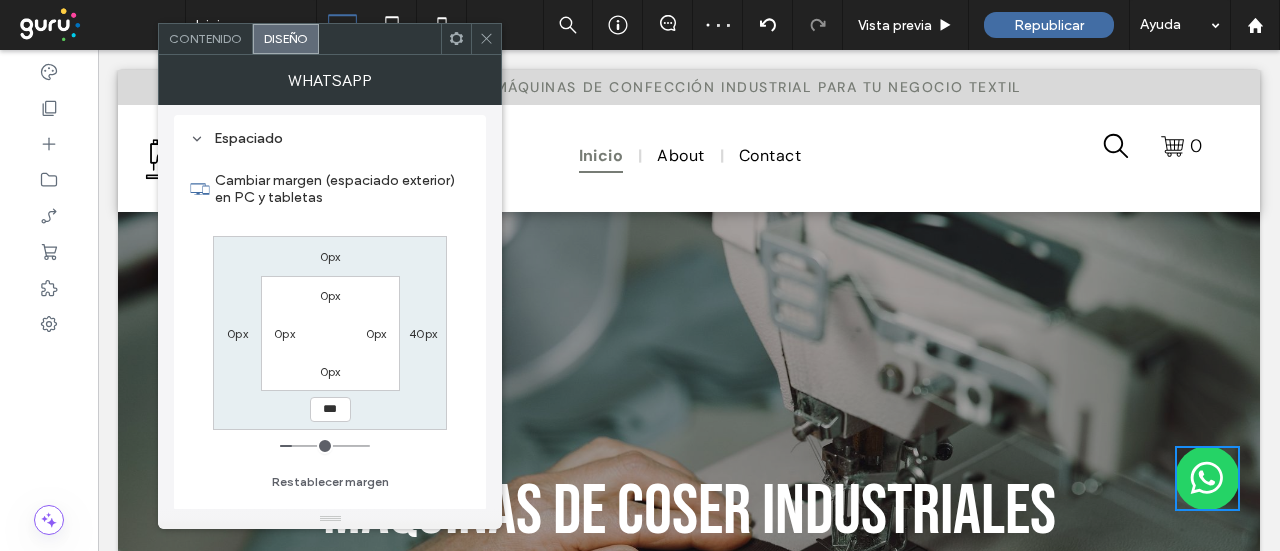 type on "***" 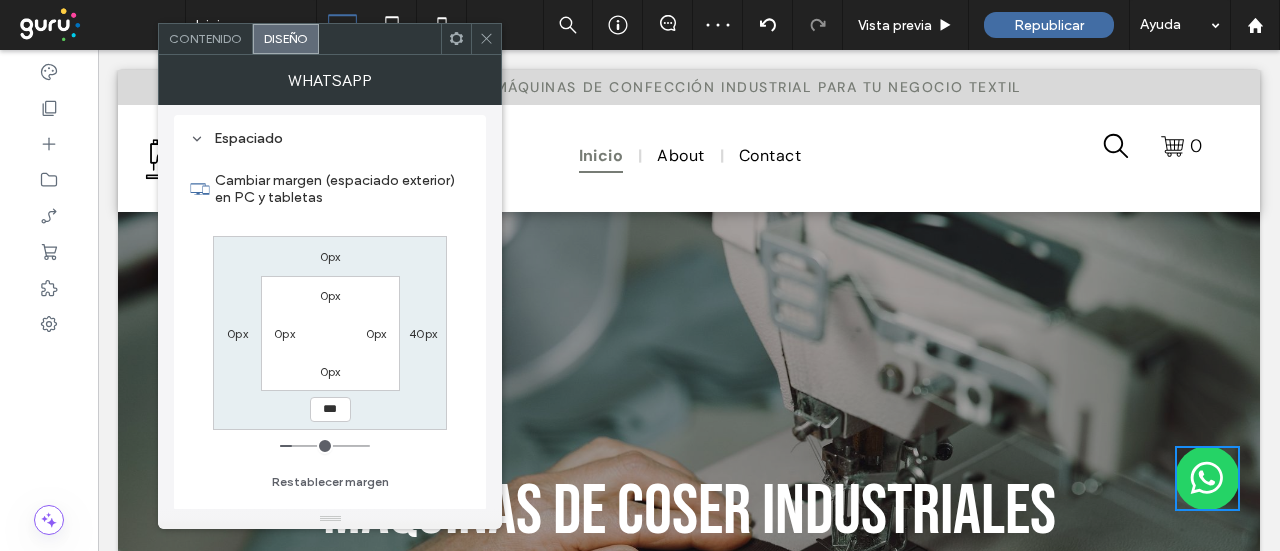 type on "***" 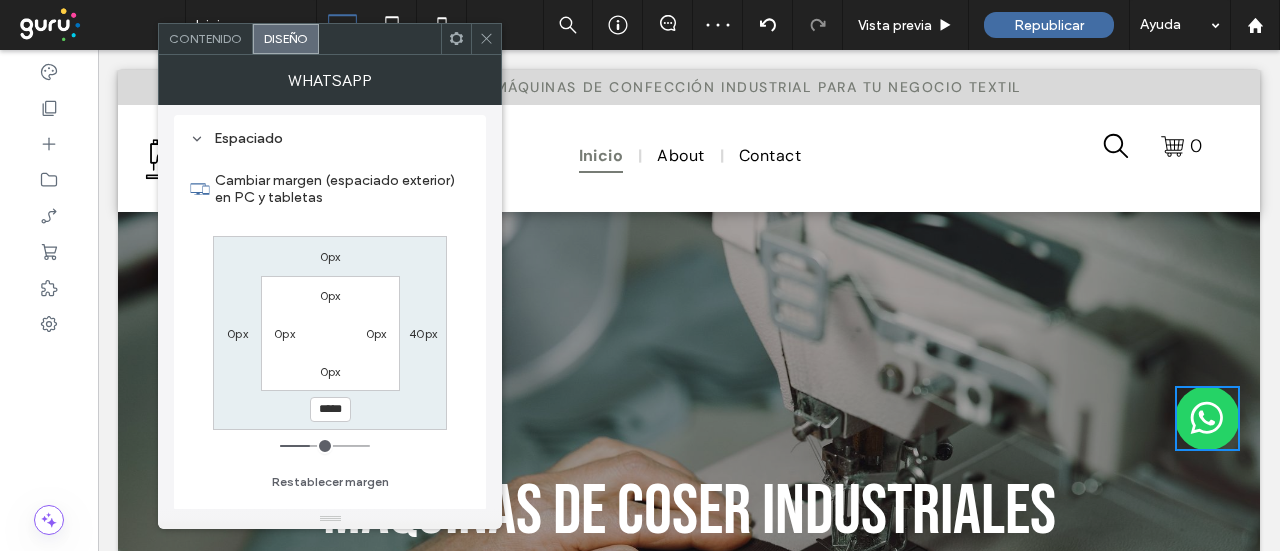 click 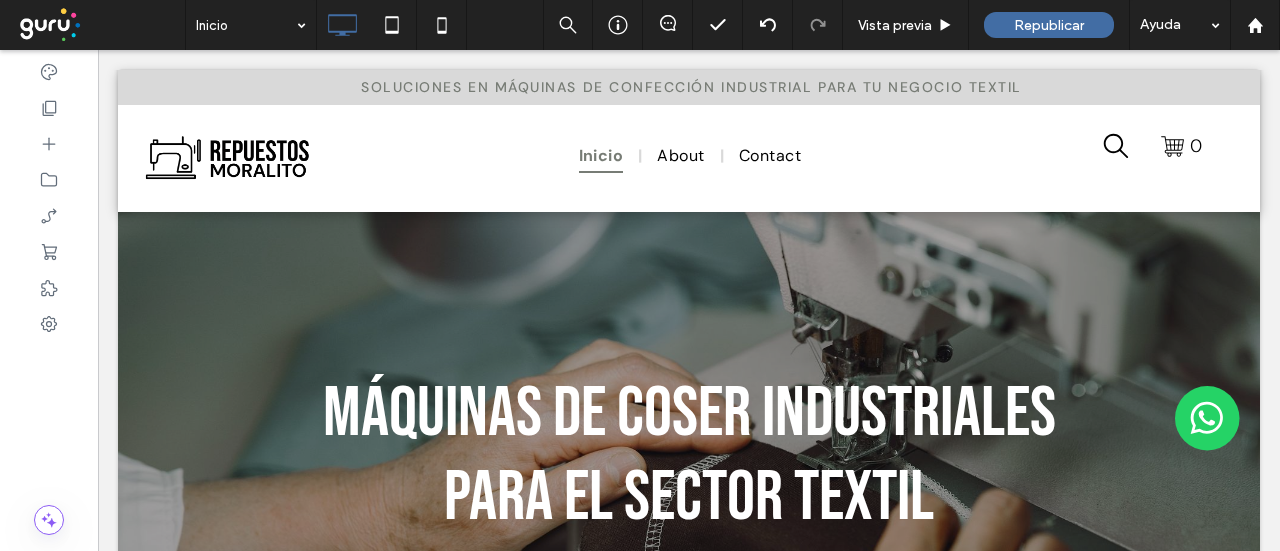 scroll, scrollTop: 0, scrollLeft: 0, axis: both 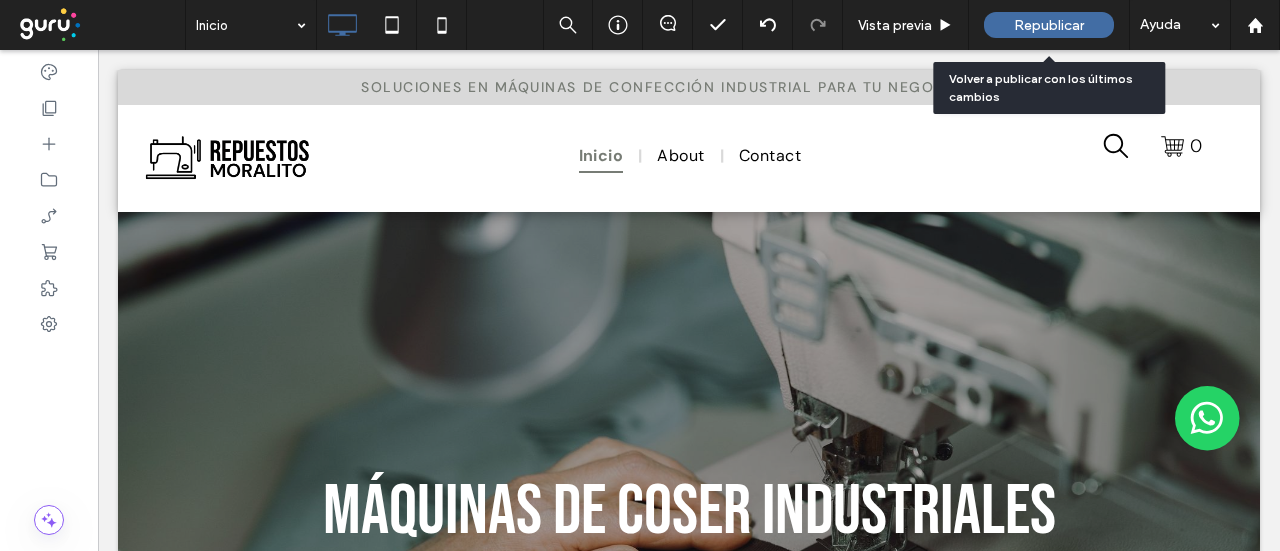 click on "Republicar" at bounding box center (1049, 25) 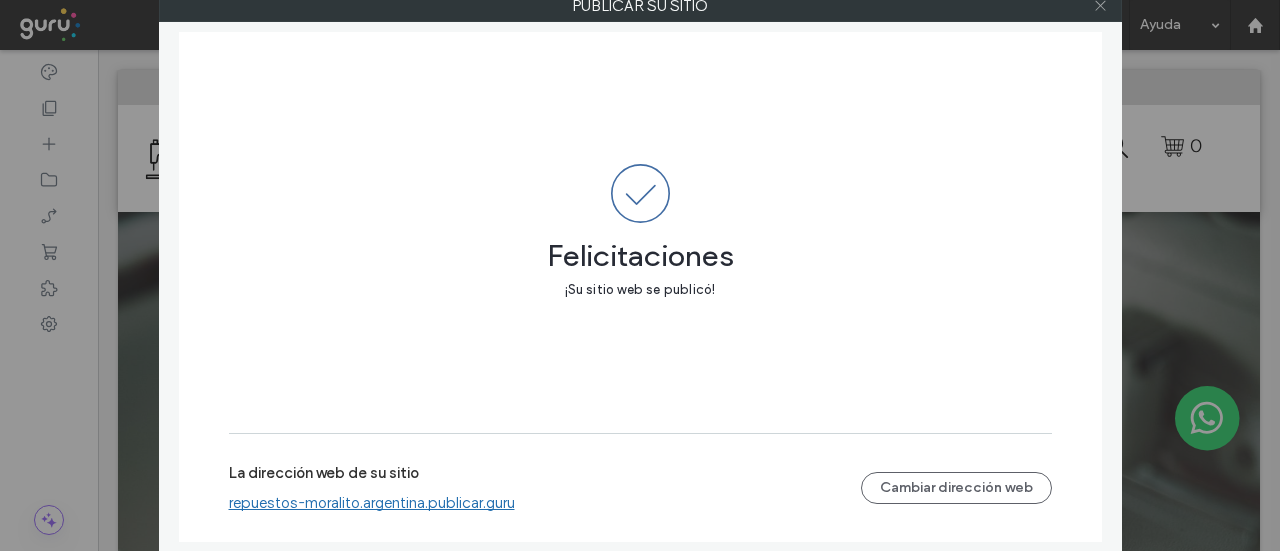 click 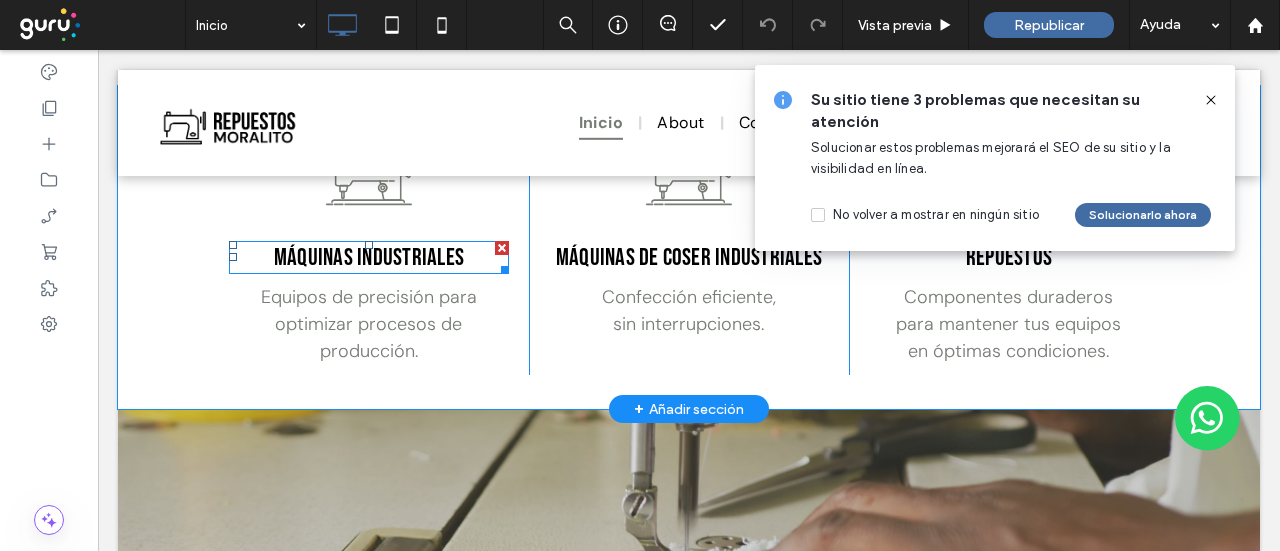 scroll, scrollTop: 2200, scrollLeft: 0, axis: vertical 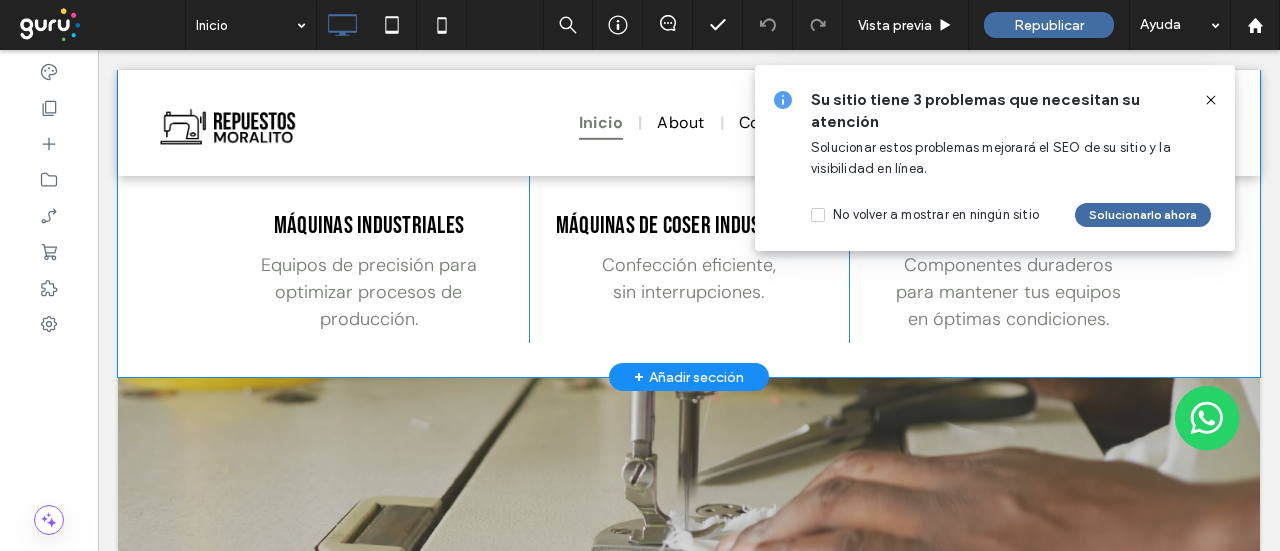 click on "Máquinas industriales   Equipos de precisión para optimizar procesos de producción. Click To Paste
máquinas de coser industriales   Confección eficiente, sin interrupciones. Click To Paste
Repuestos   Componentes duraderos para mantener tus equipos en óptimas condiciones. Click To Paste
Fila + Añadir sección" at bounding box center (689, 215) 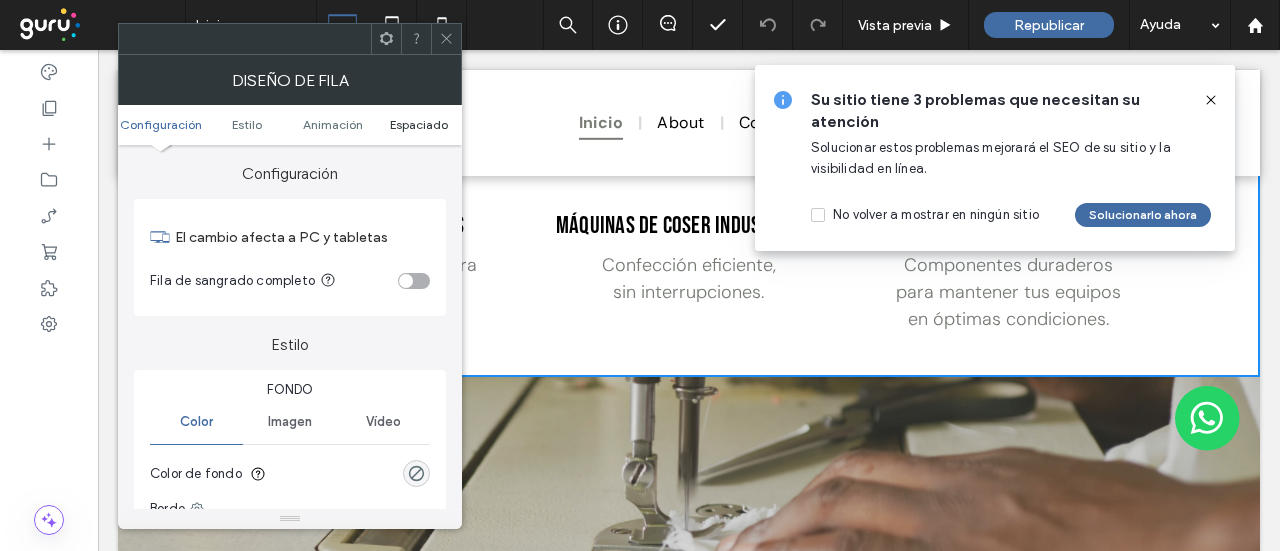 click on "Espaciado" at bounding box center [419, 124] 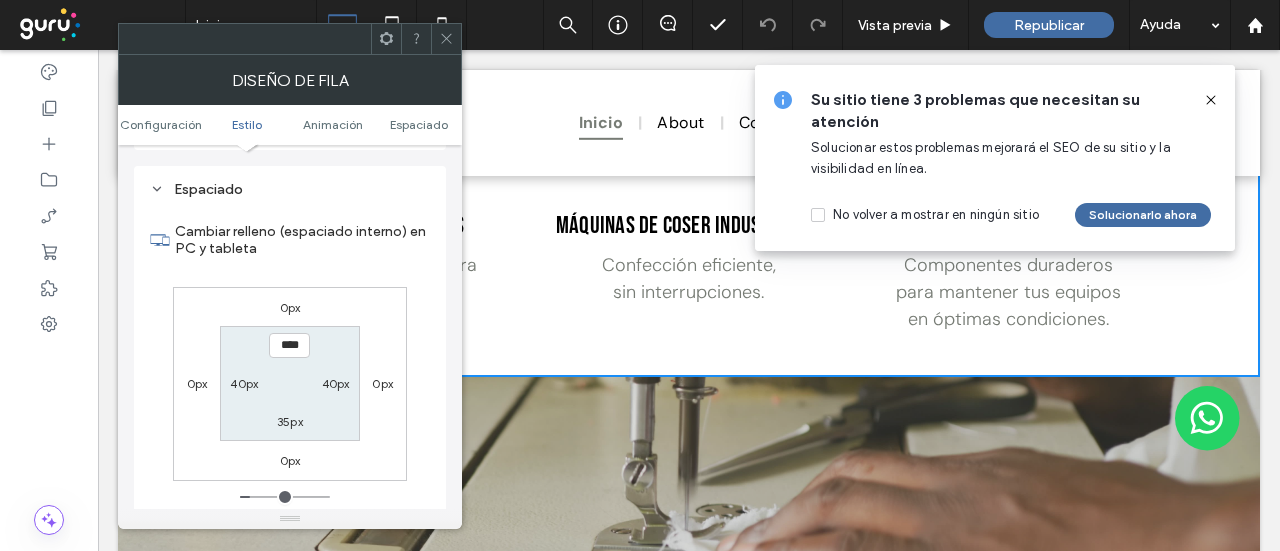 scroll, scrollTop: 565, scrollLeft: 0, axis: vertical 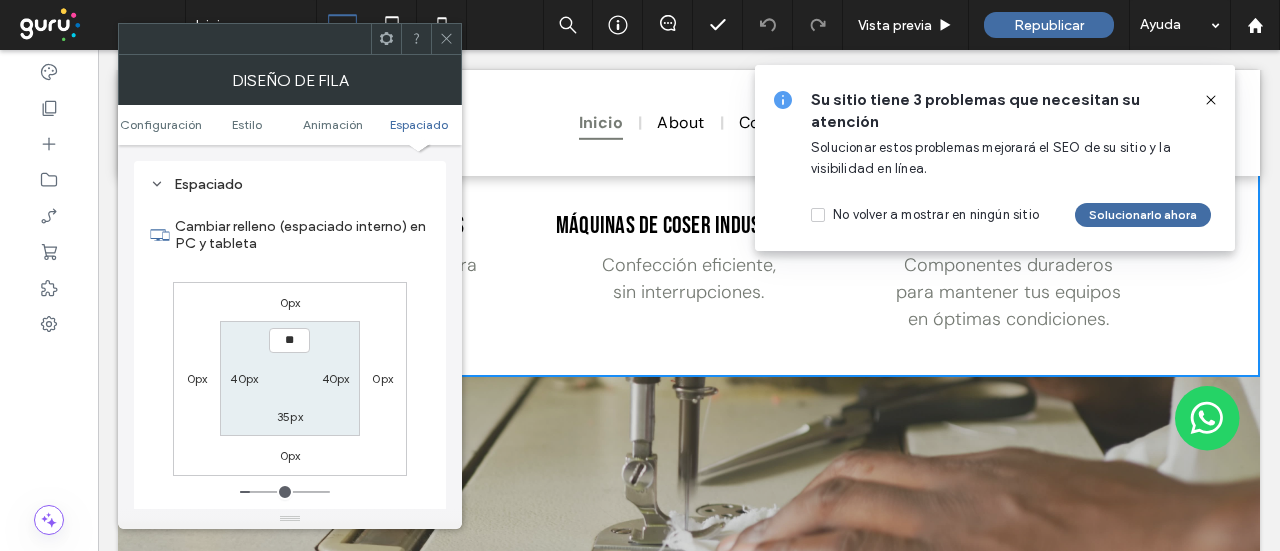 type on "****" 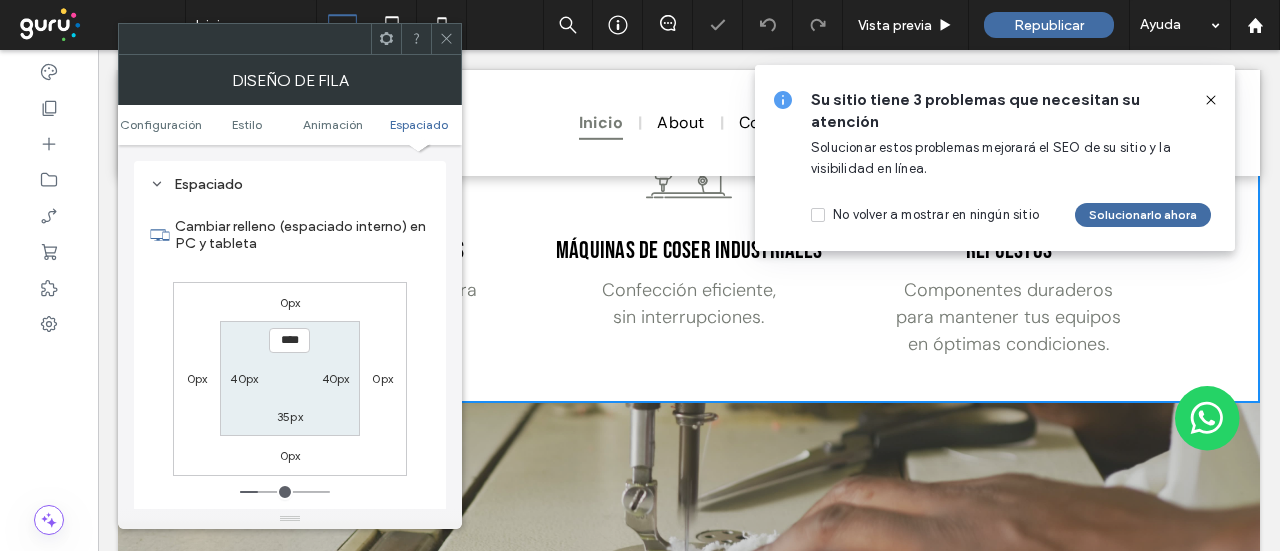 click on "35px" at bounding box center [290, 416] 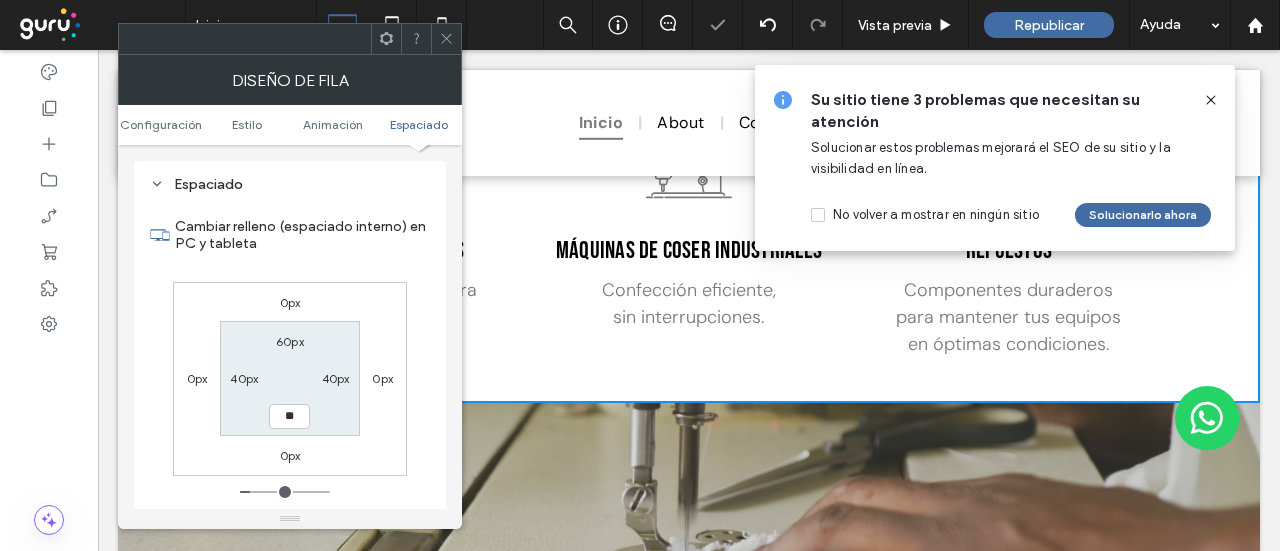 type on "**" 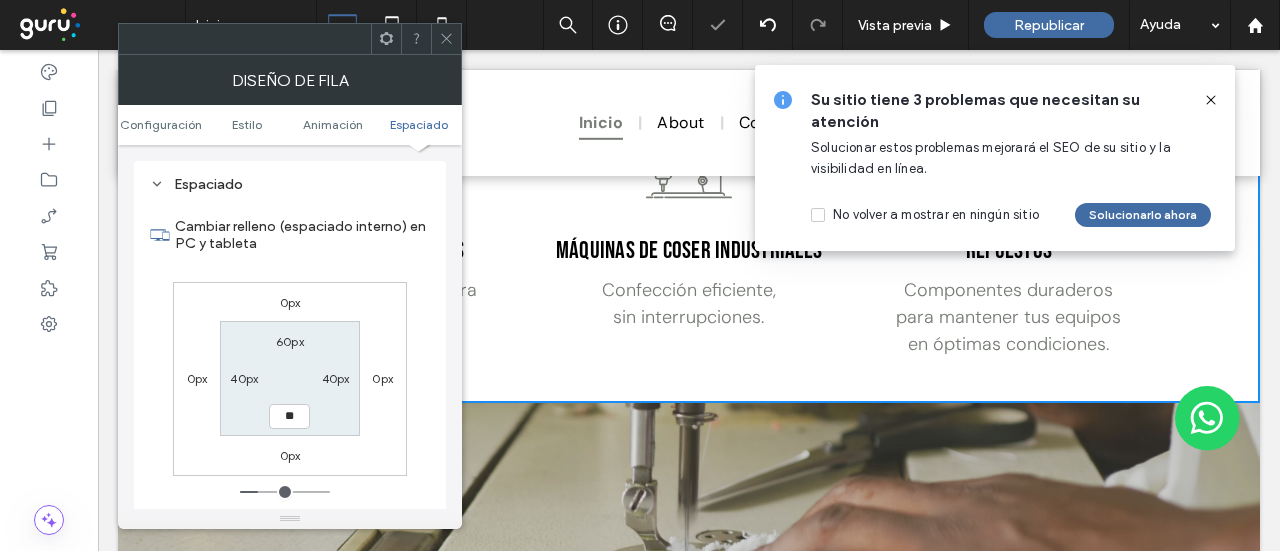 type on "**" 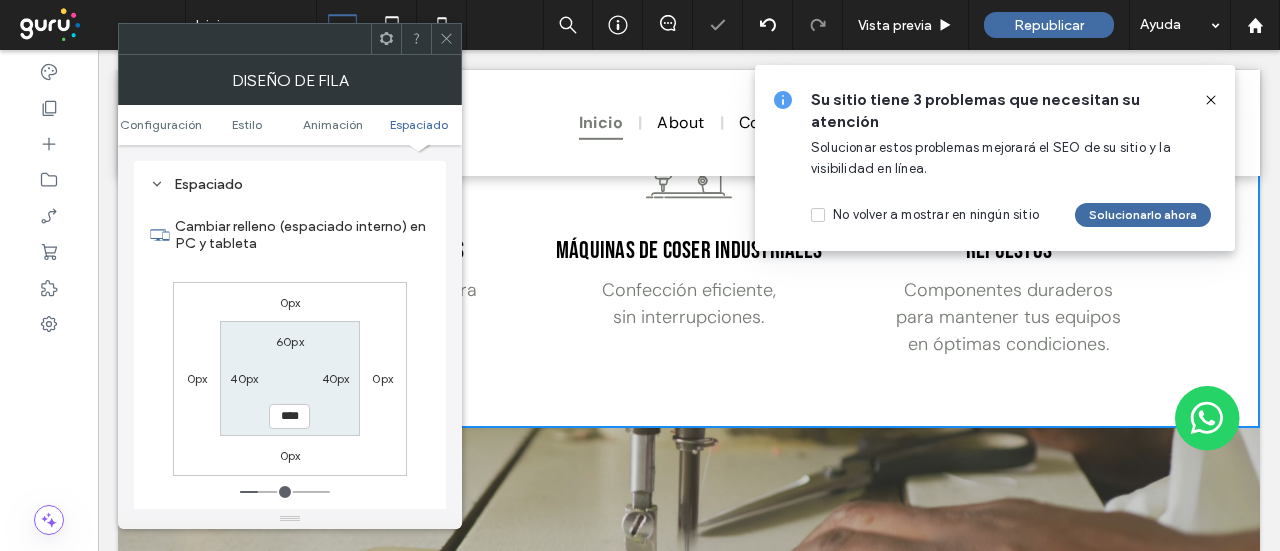 click at bounding box center (446, 39) 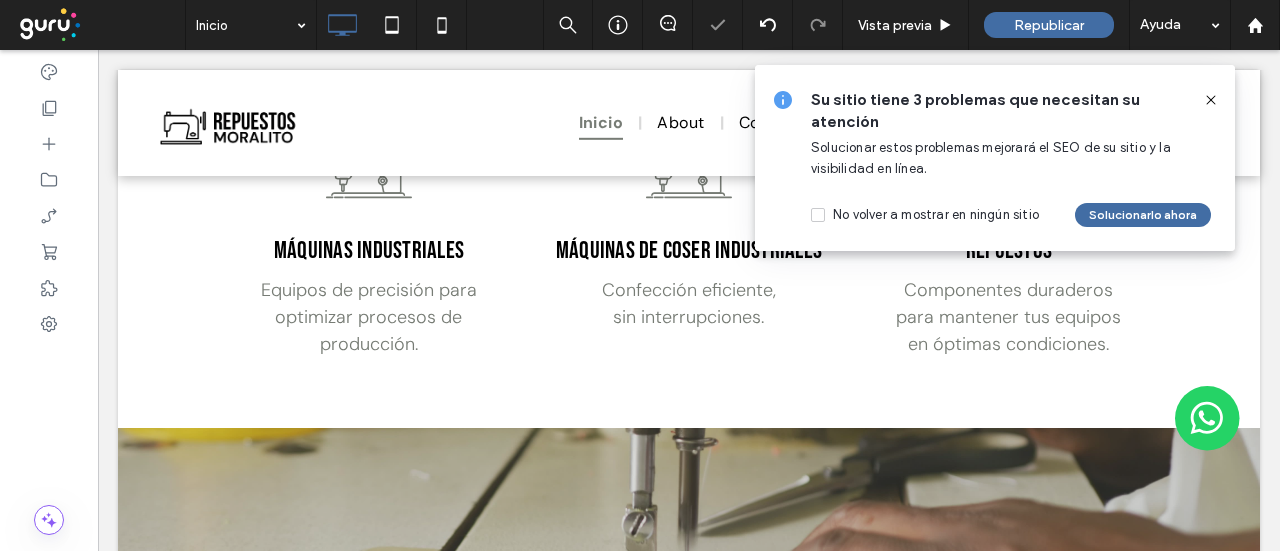 click 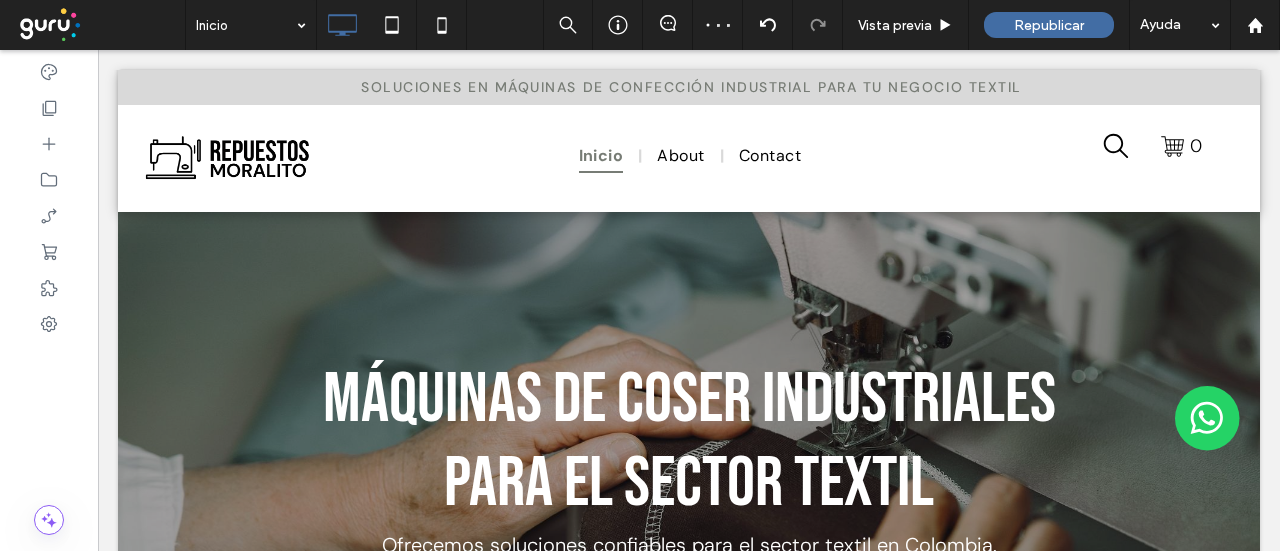 scroll, scrollTop: 100, scrollLeft: 0, axis: vertical 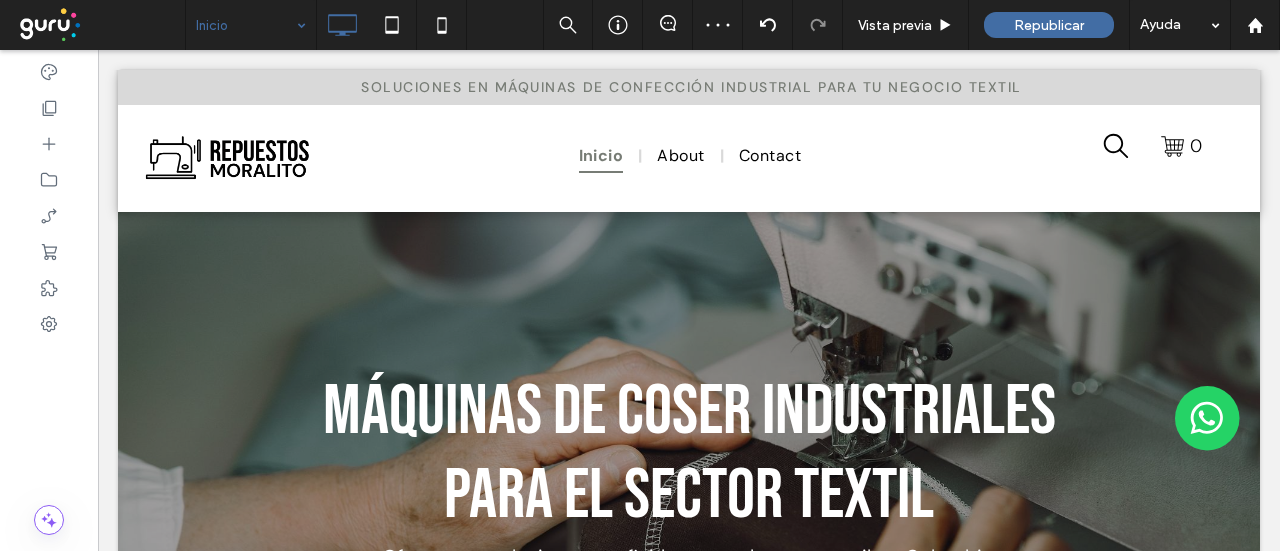 drag, startPoint x: 250, startPoint y: 30, endPoint x: 252, endPoint y: 45, distance: 15.132746 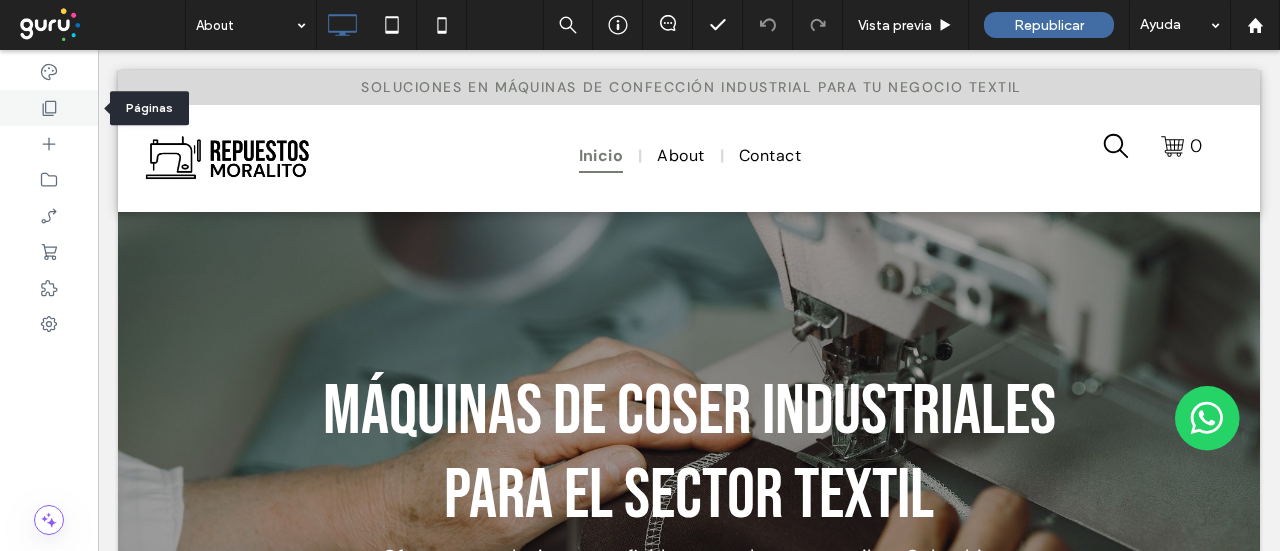 click 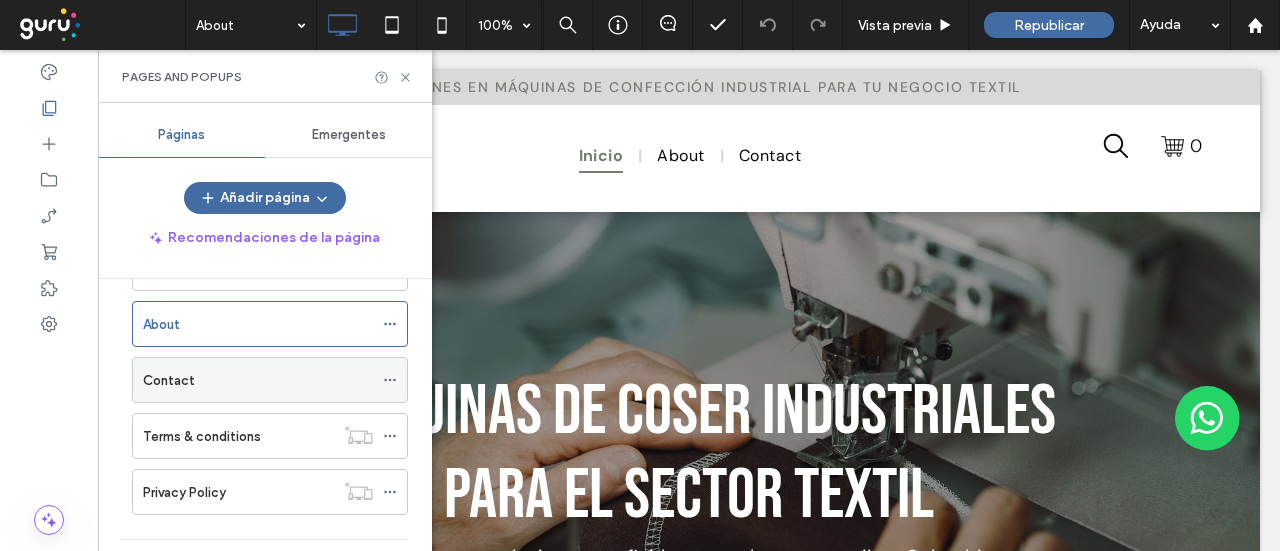 scroll, scrollTop: 100, scrollLeft: 0, axis: vertical 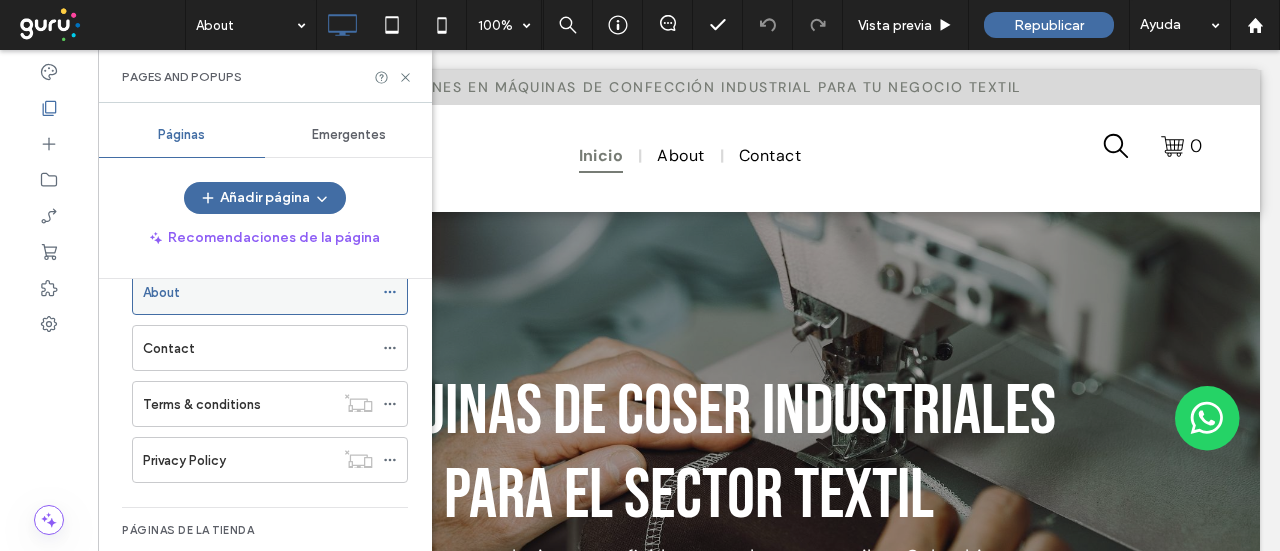 click at bounding box center [390, 292] 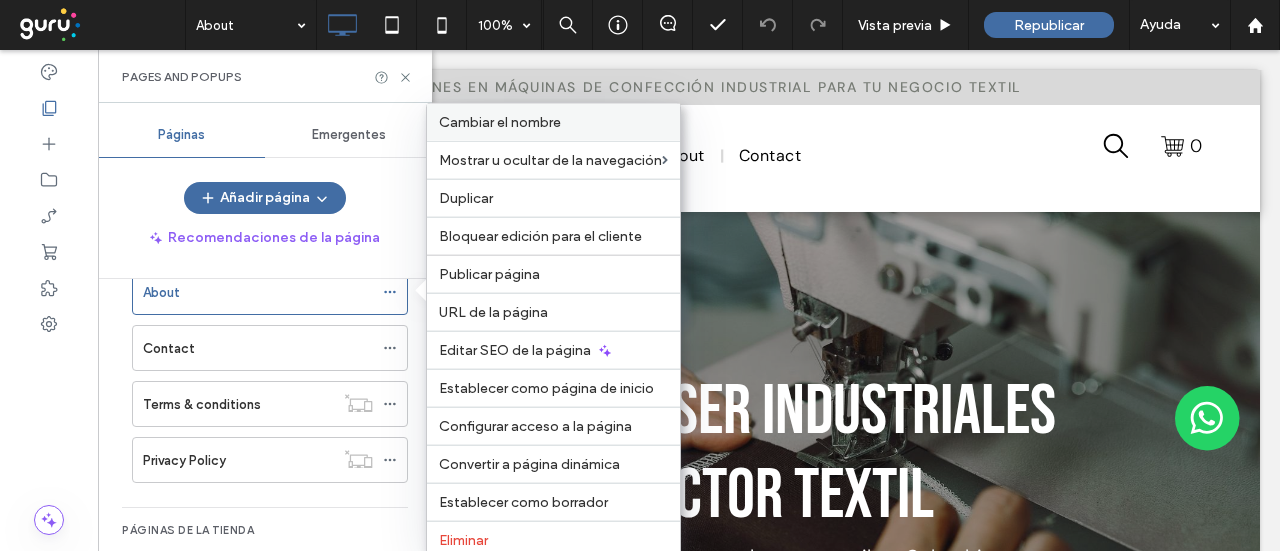 click on "Cambiar el nombre" at bounding box center (500, 122) 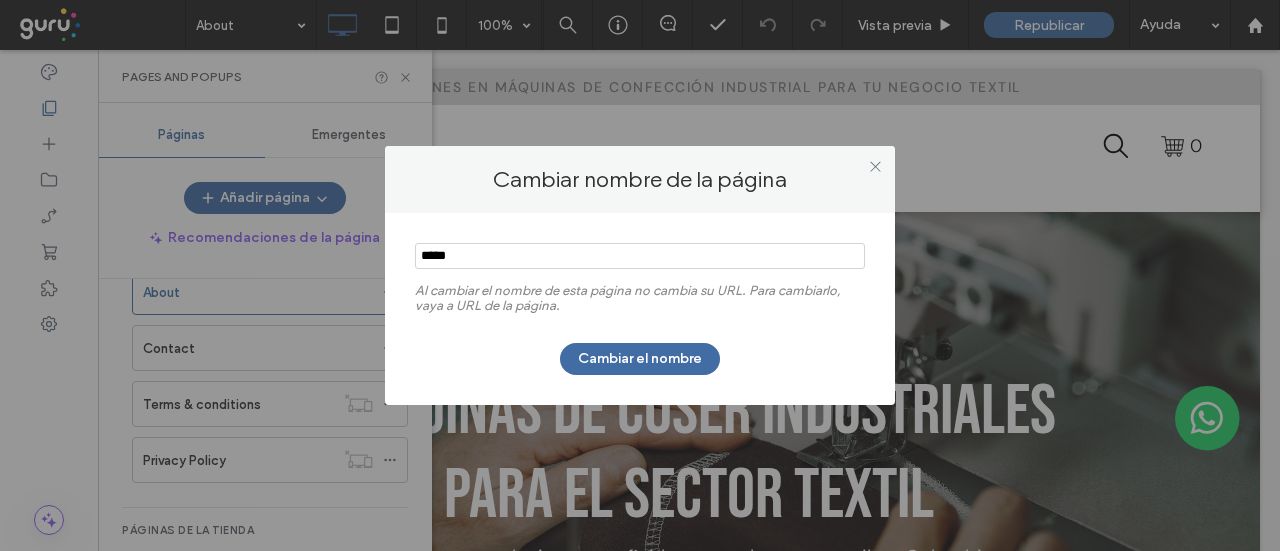 drag, startPoint x: 535, startPoint y: 255, endPoint x: 260, endPoint y: 258, distance: 275.01636 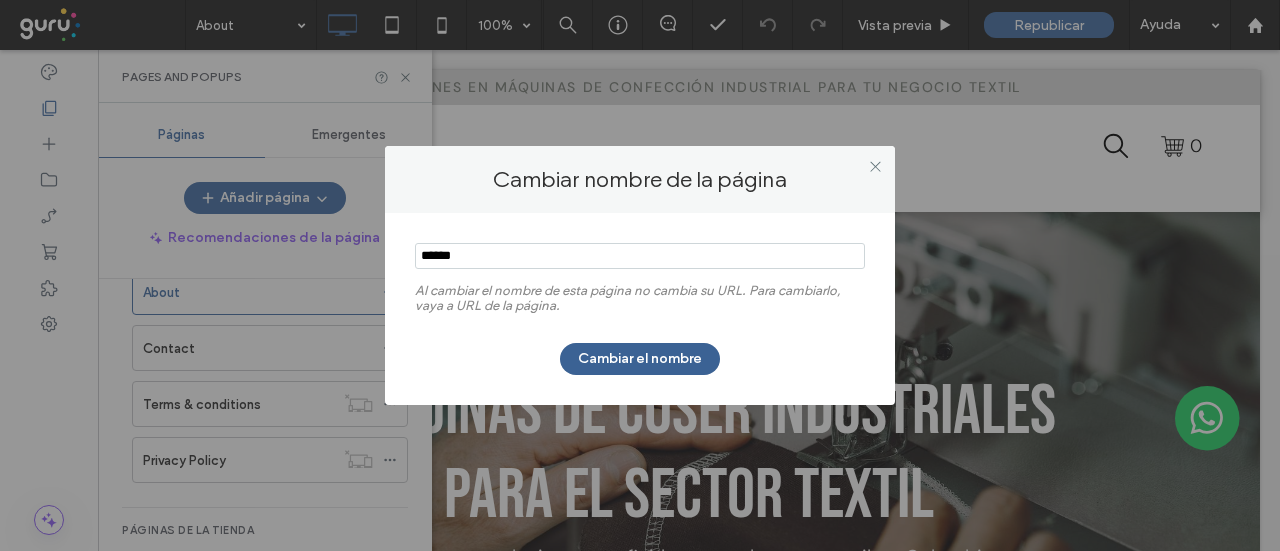 type on "******" 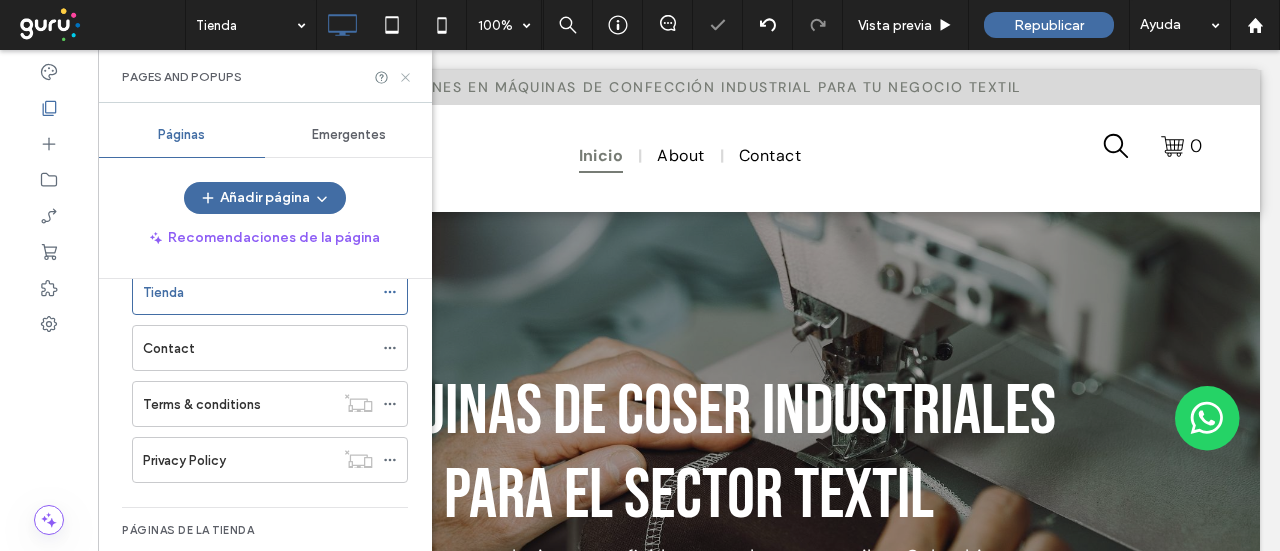 click 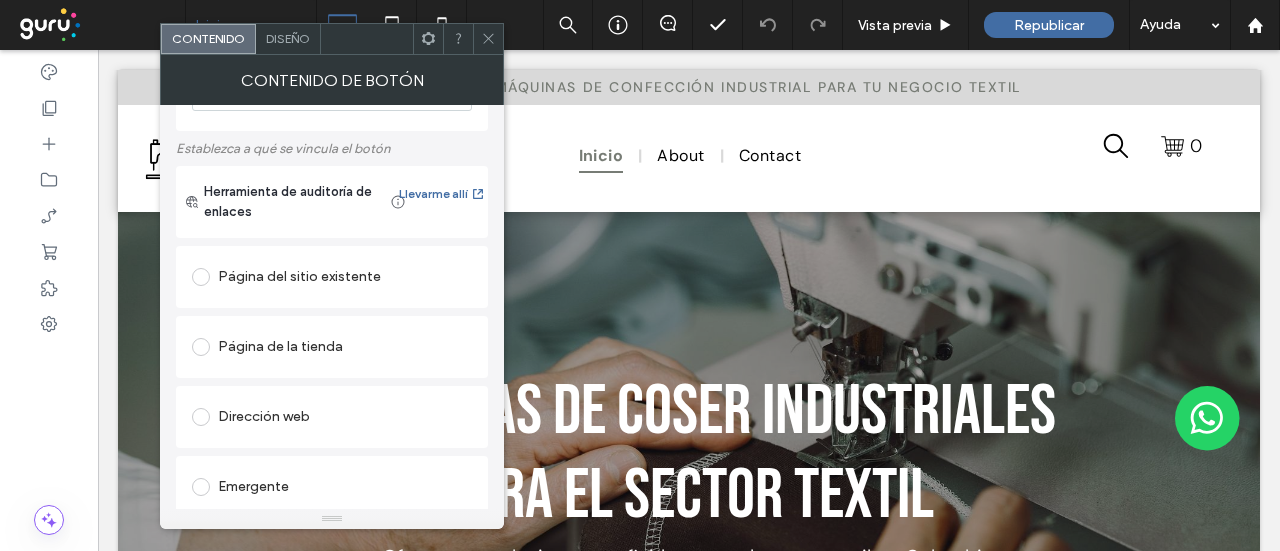 scroll, scrollTop: 500, scrollLeft: 0, axis: vertical 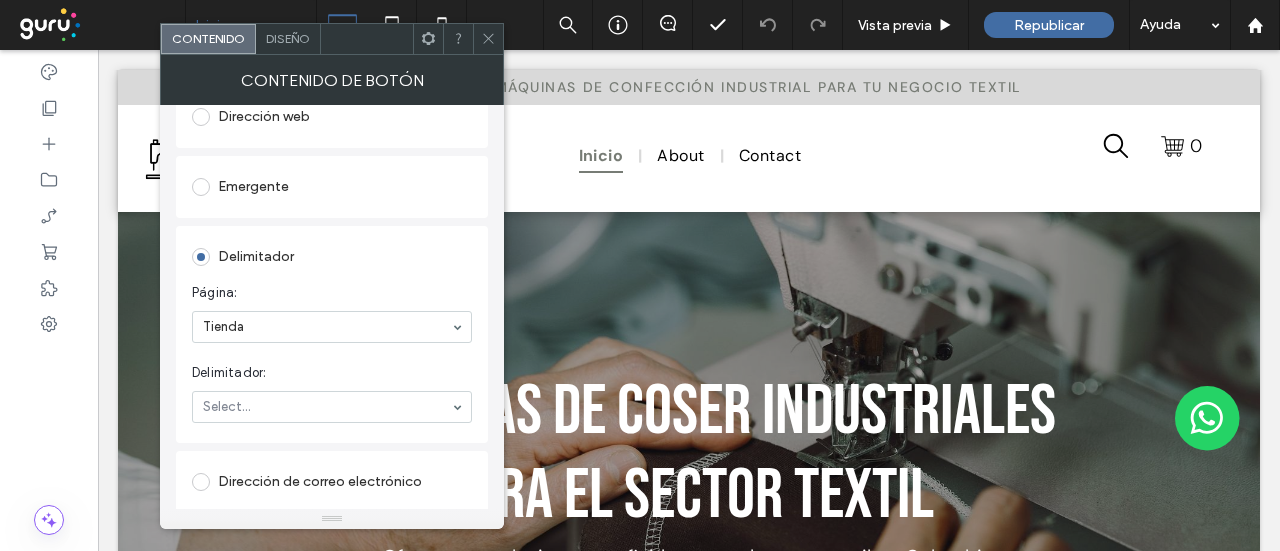 click 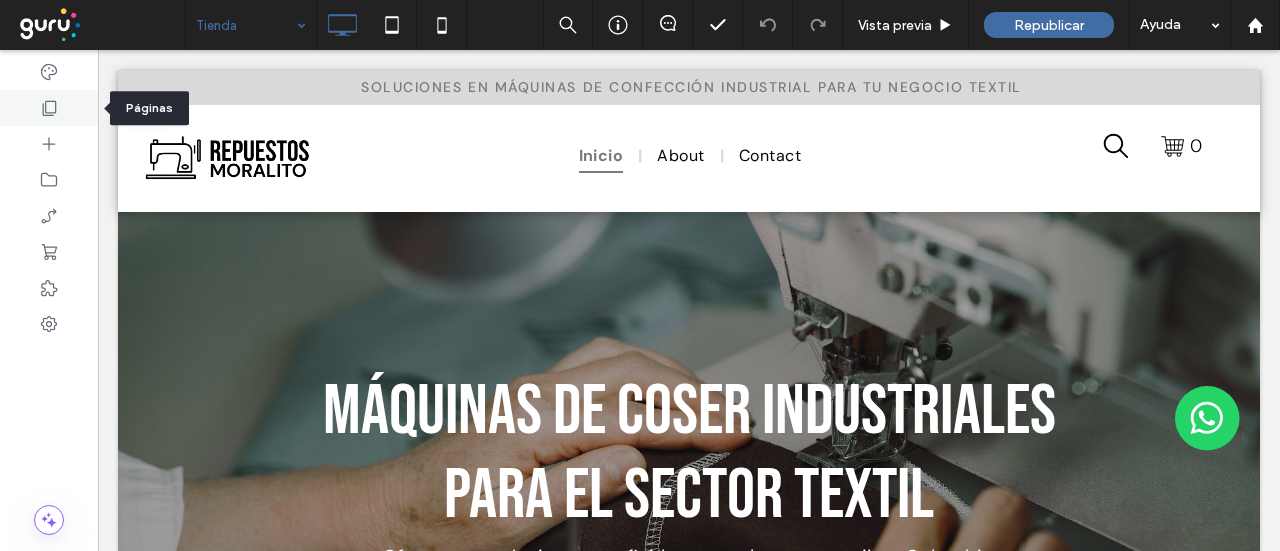 click 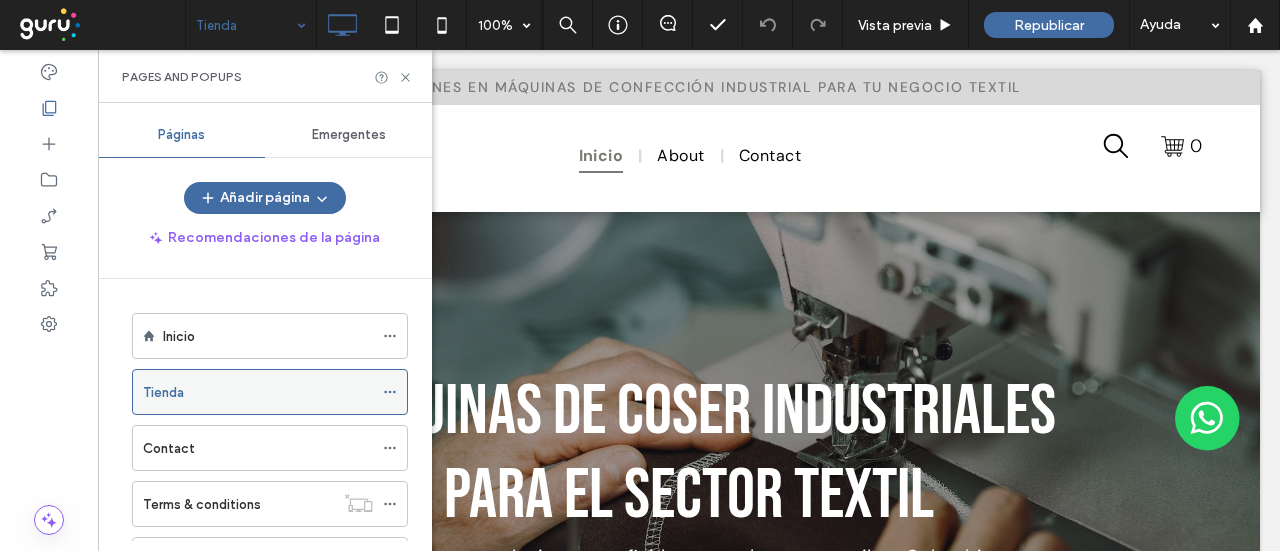 click 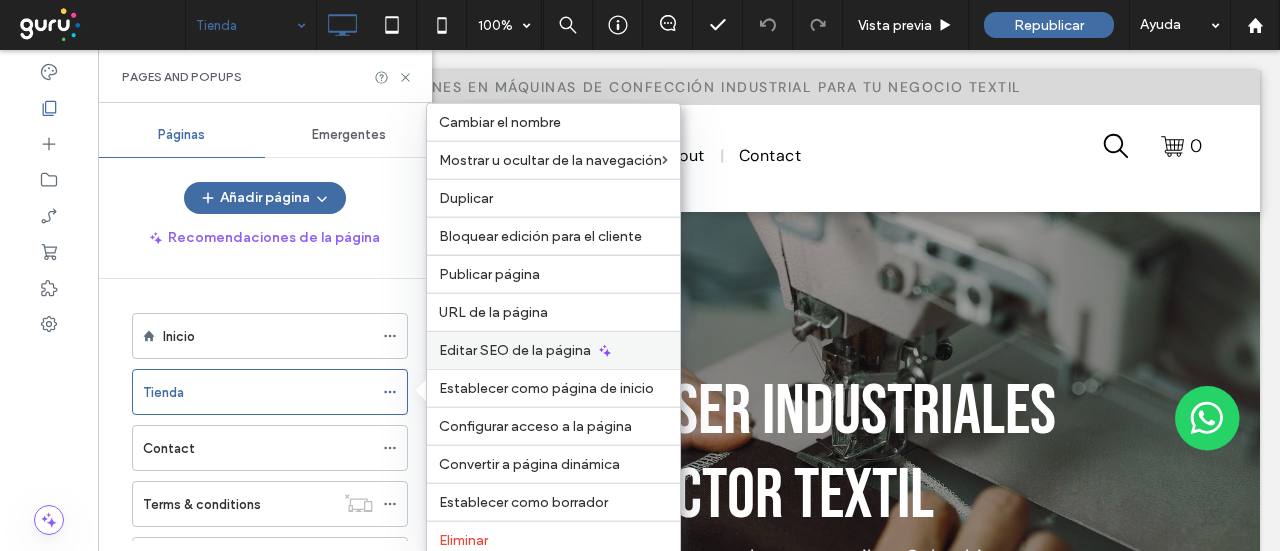 click on "Editar SEO de la página" at bounding box center [553, 350] 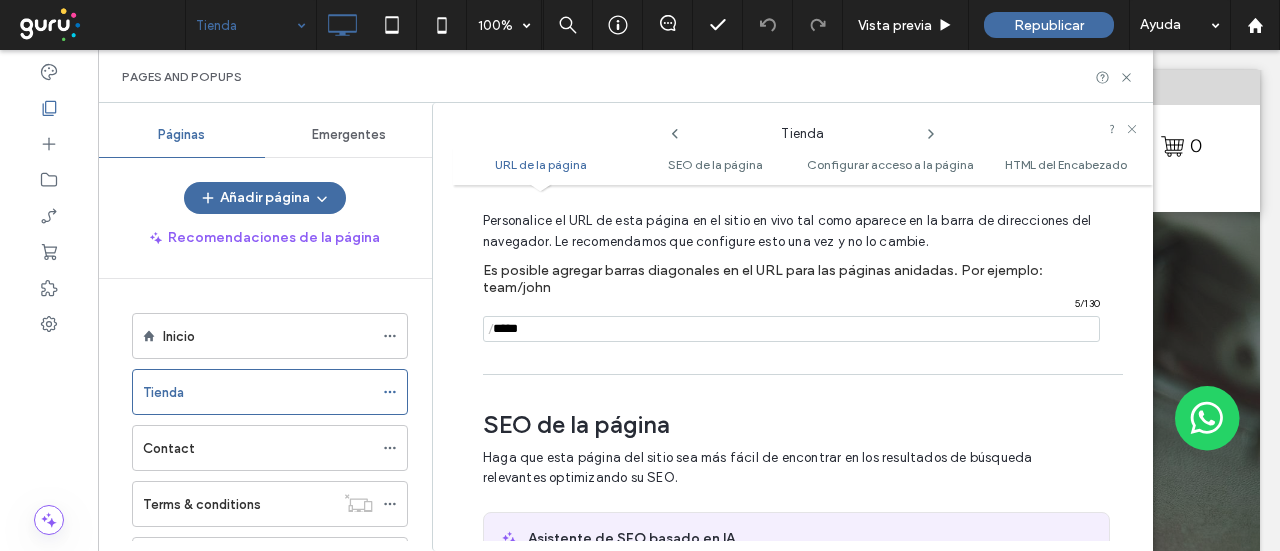 scroll, scrollTop: 90, scrollLeft: 0, axis: vertical 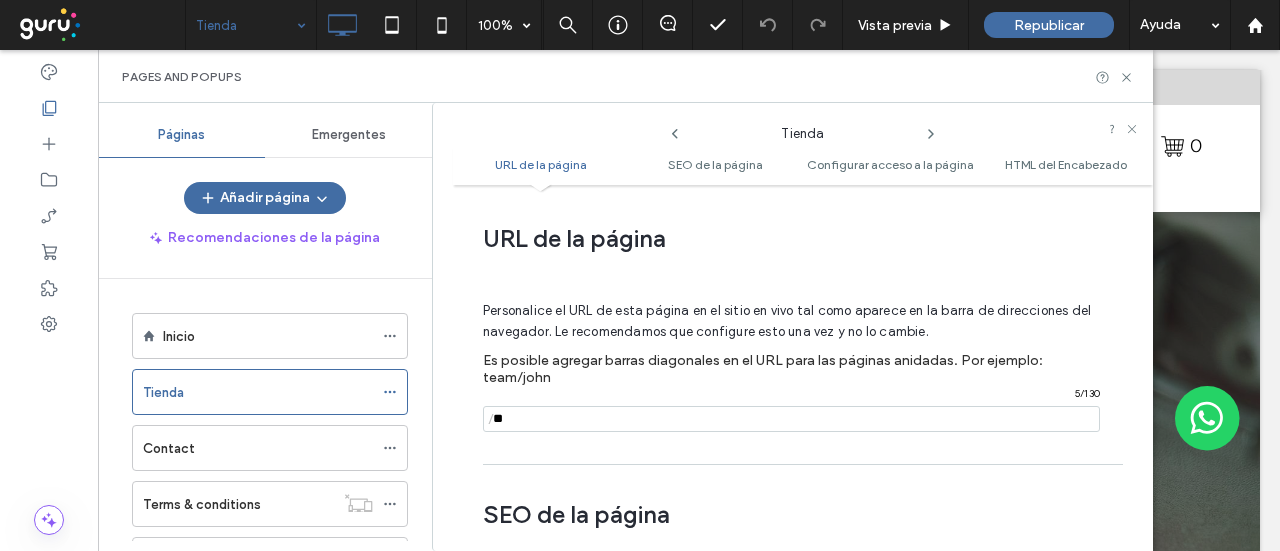 type on "*" 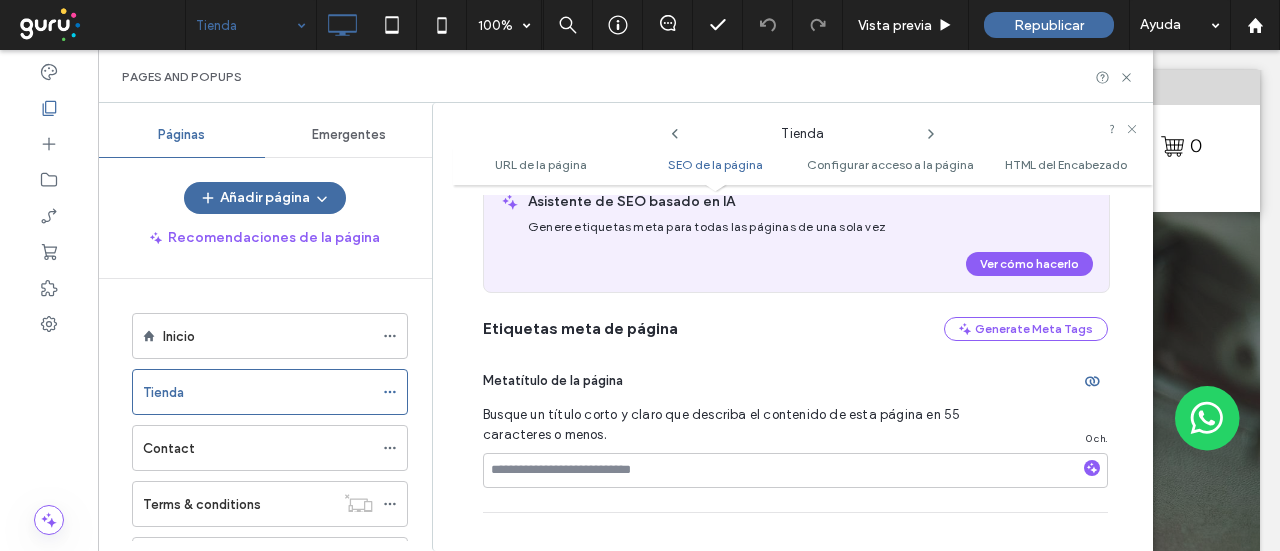 scroll, scrollTop: 500, scrollLeft: 0, axis: vertical 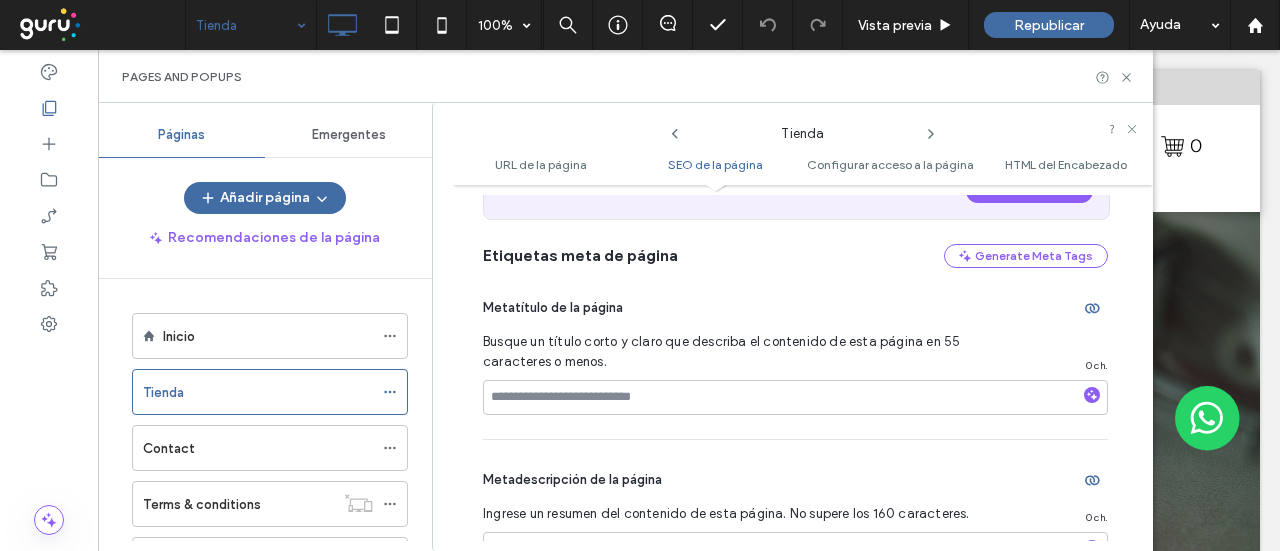 type on "******" 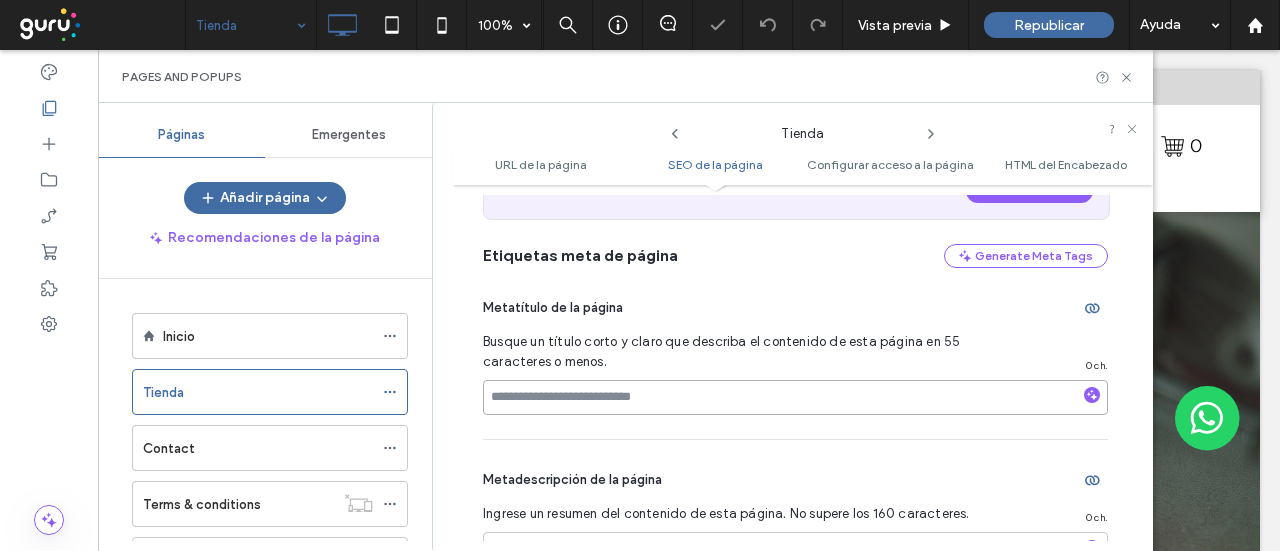 click at bounding box center (795, 397) 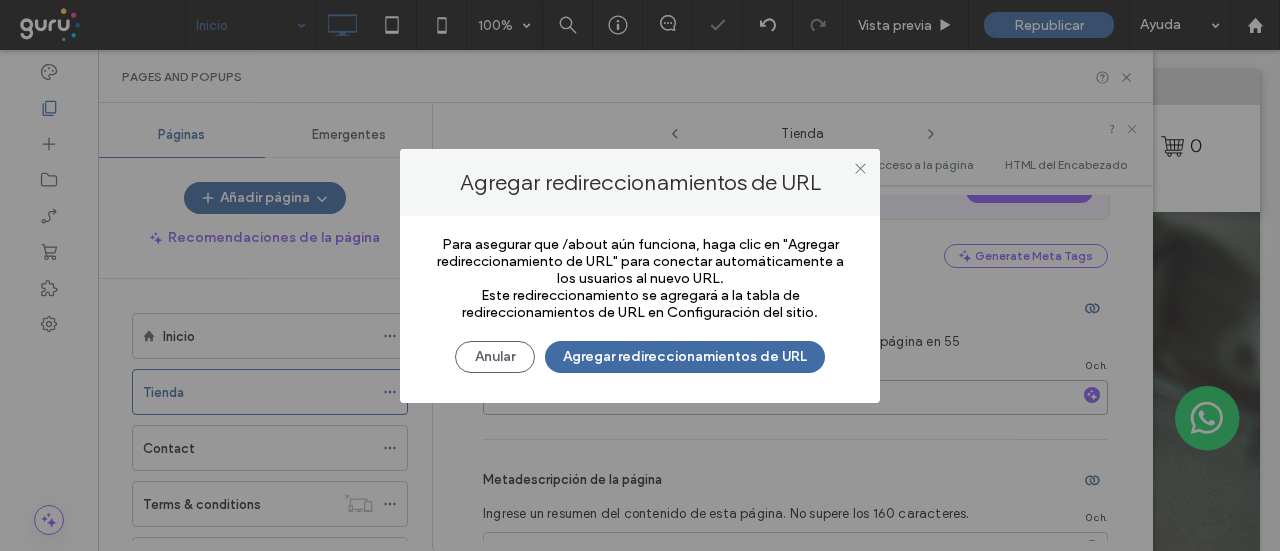 paste on "**********" 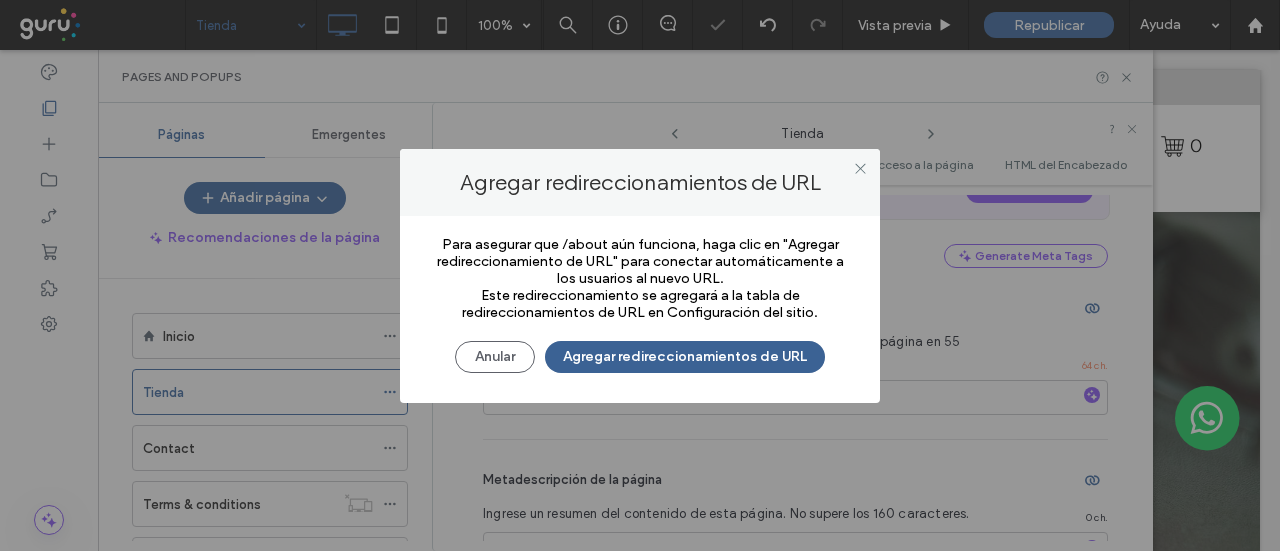 click on "Agregar redireccionamientos de URL" at bounding box center (685, 357) 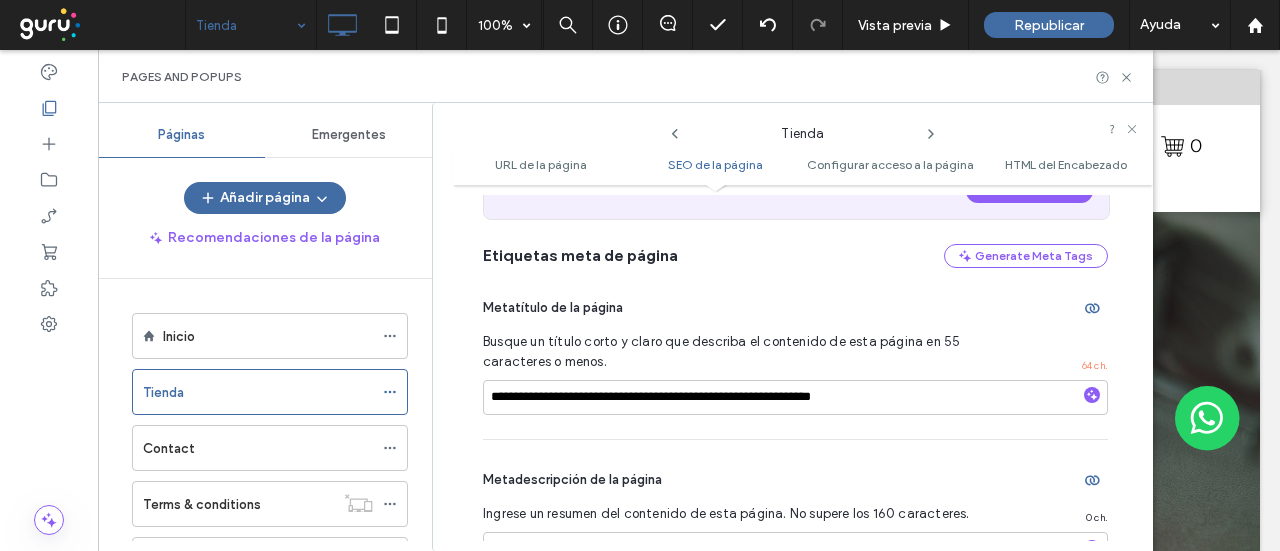 scroll, scrollTop: 700, scrollLeft: 0, axis: vertical 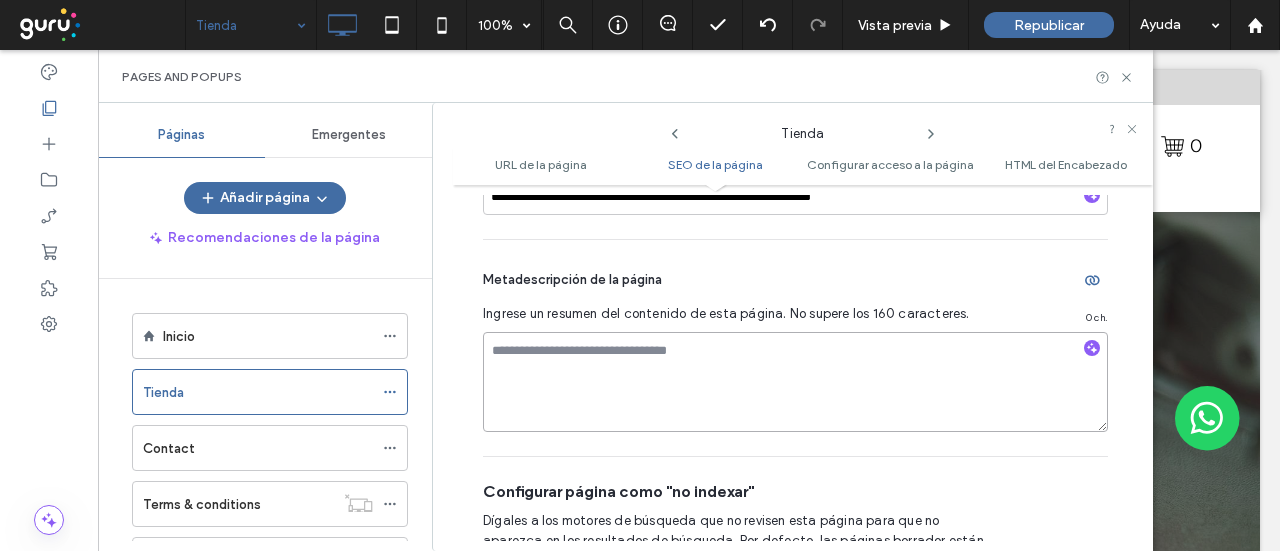click at bounding box center (795, 382) 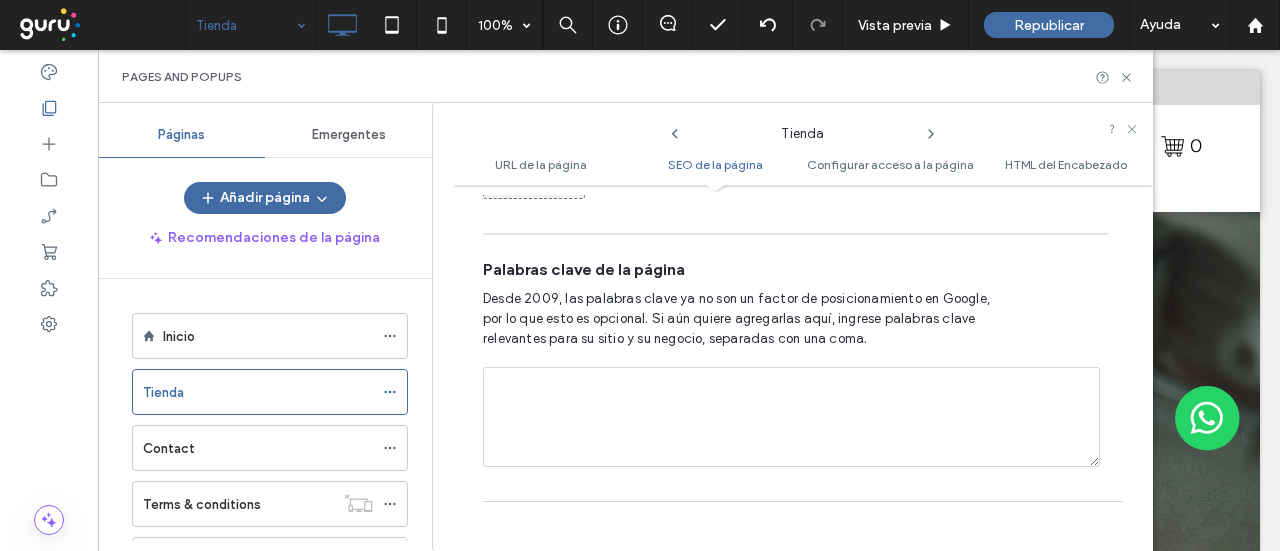 scroll, scrollTop: 1500, scrollLeft: 0, axis: vertical 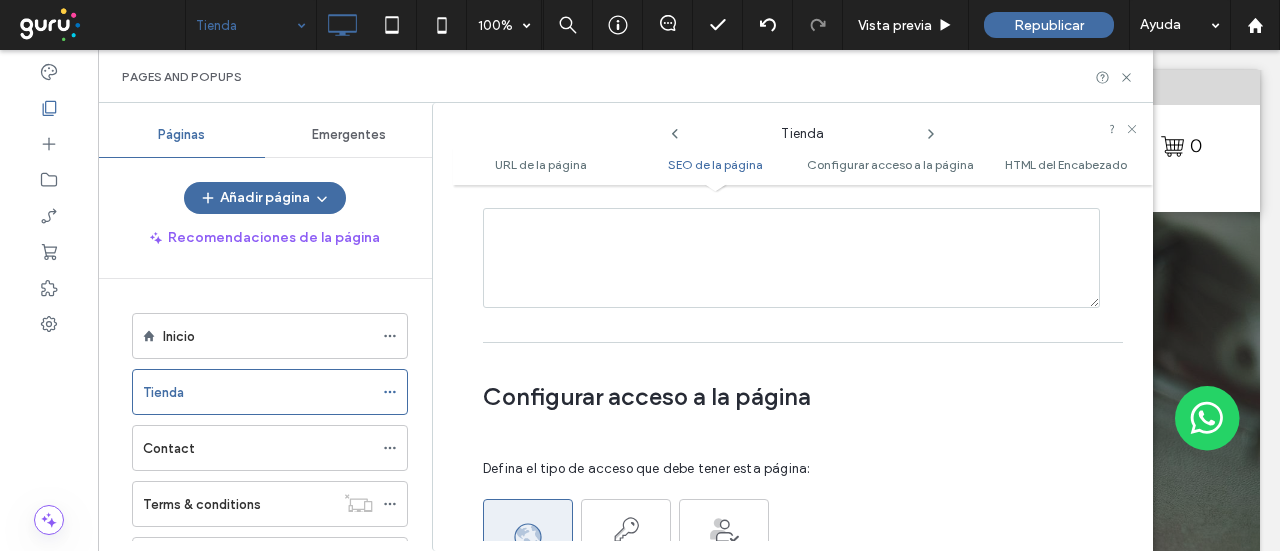 click at bounding box center [791, 258] 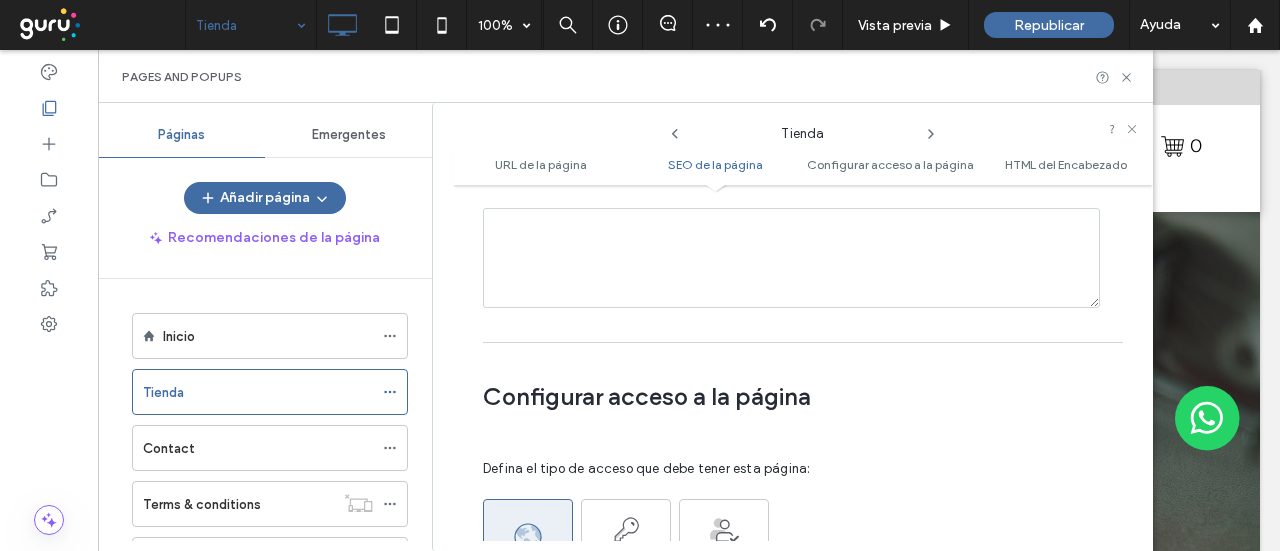 paste on "**********" 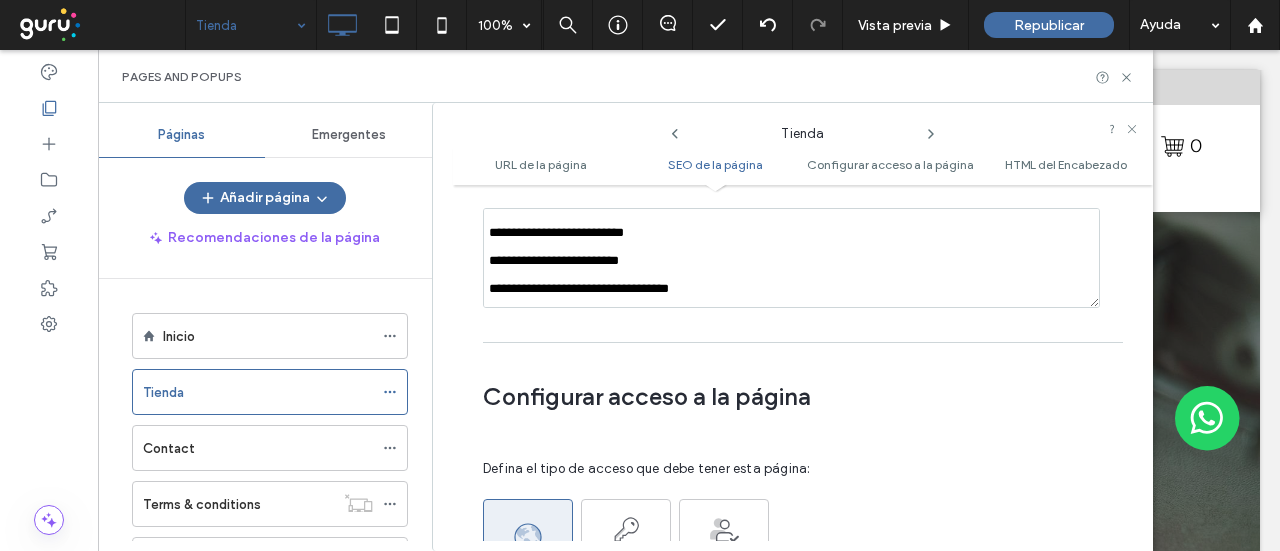 scroll, scrollTop: 0, scrollLeft: 0, axis: both 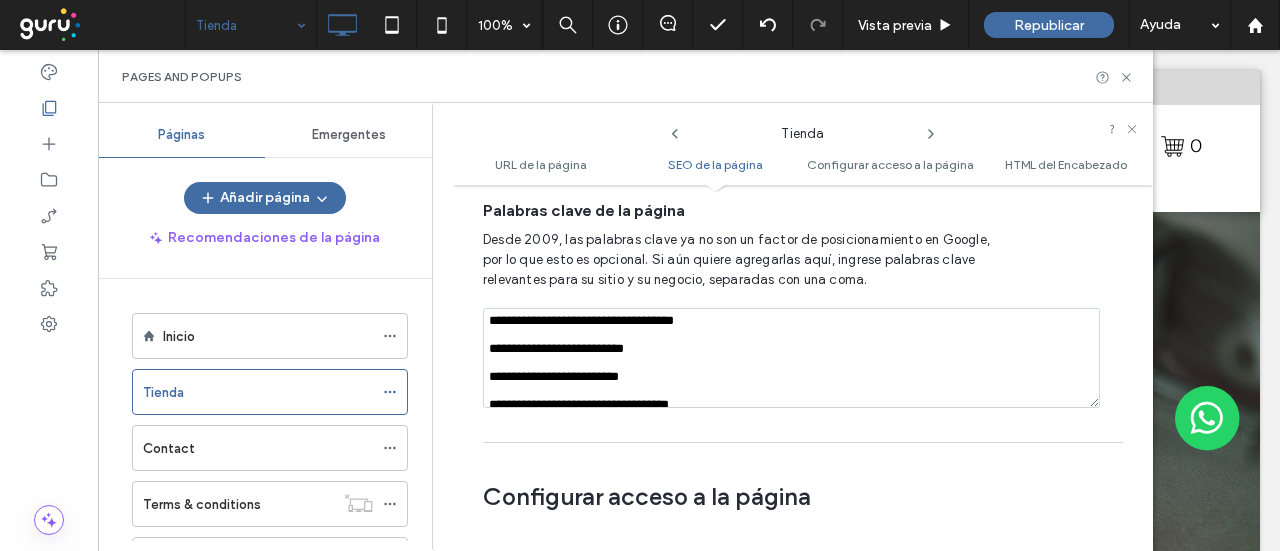 click on "**********" at bounding box center (791, 358) 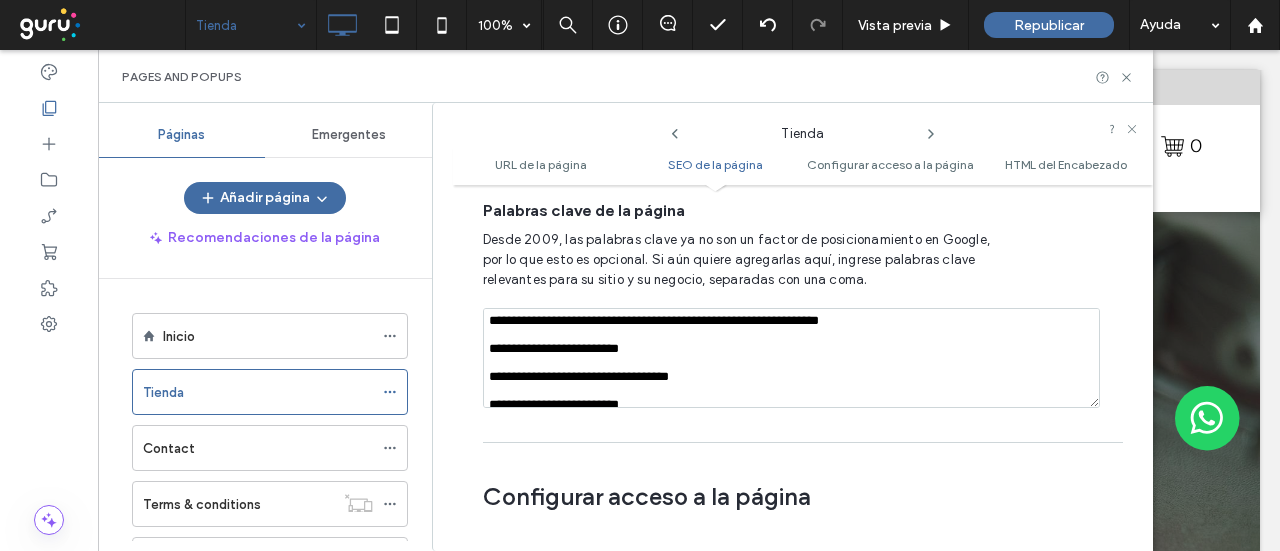 click on "**********" at bounding box center [791, 358] 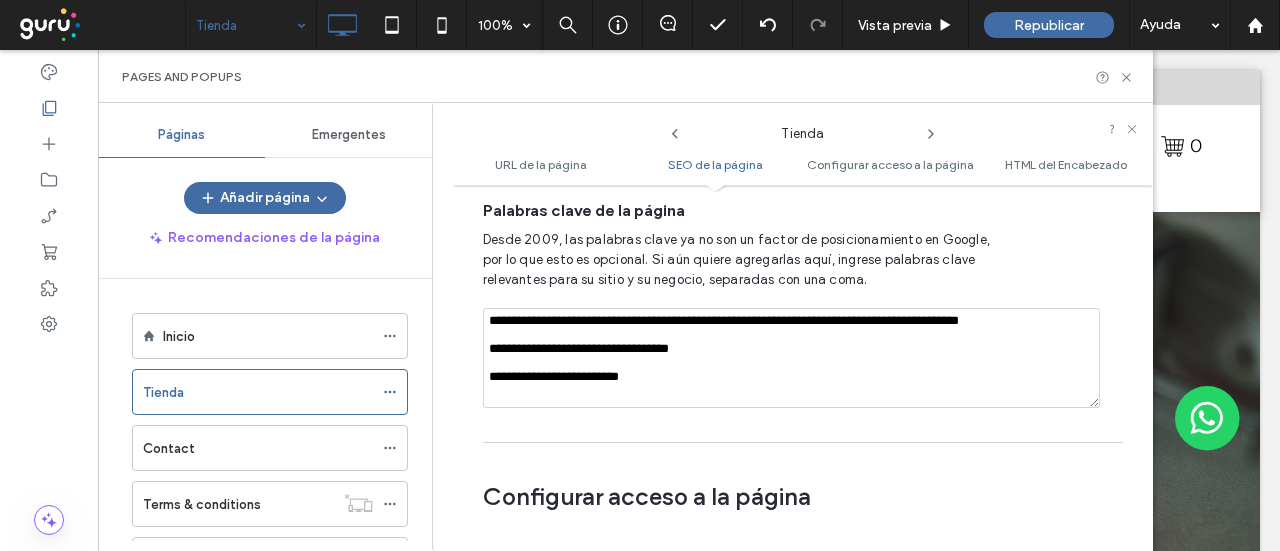 click on "**********" at bounding box center (791, 358) 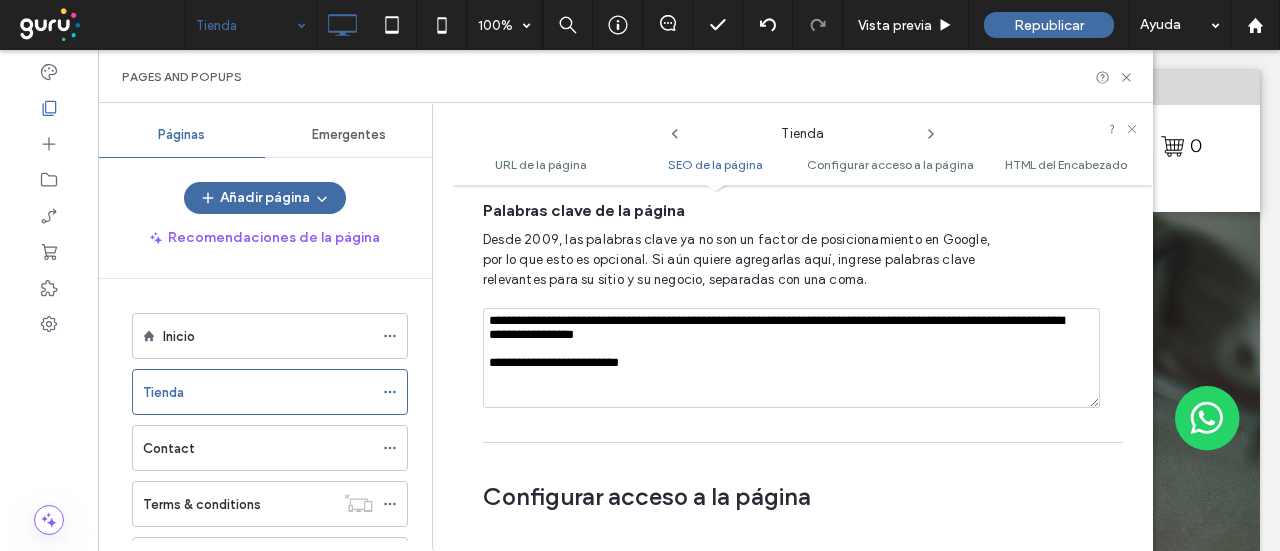 click on "**********" at bounding box center [791, 358] 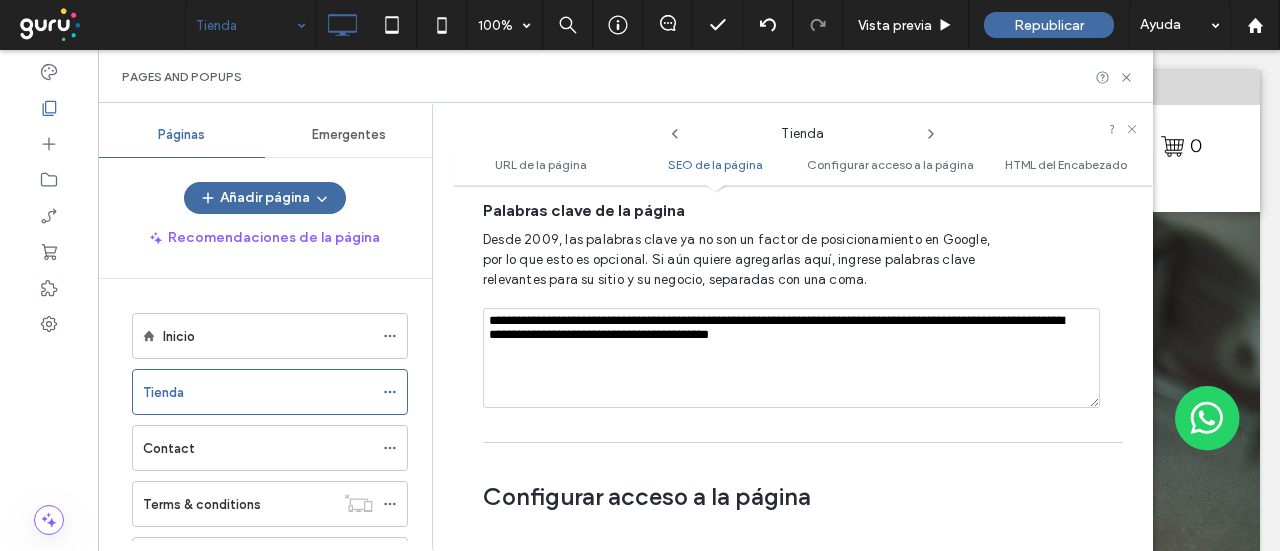 type on "**********" 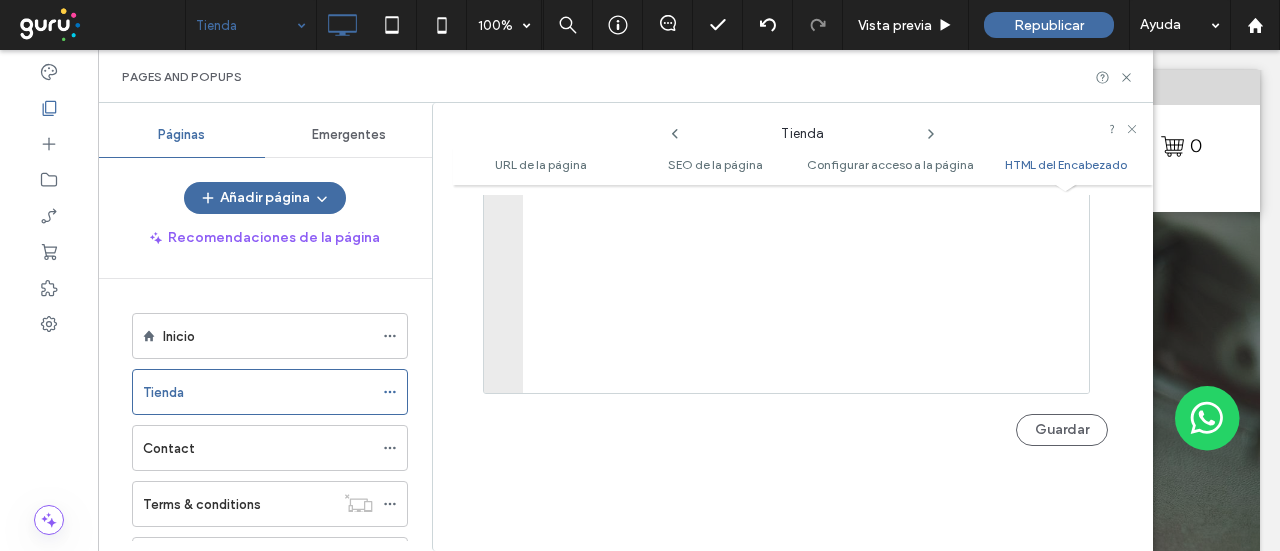 scroll, scrollTop: 2406, scrollLeft: 0, axis: vertical 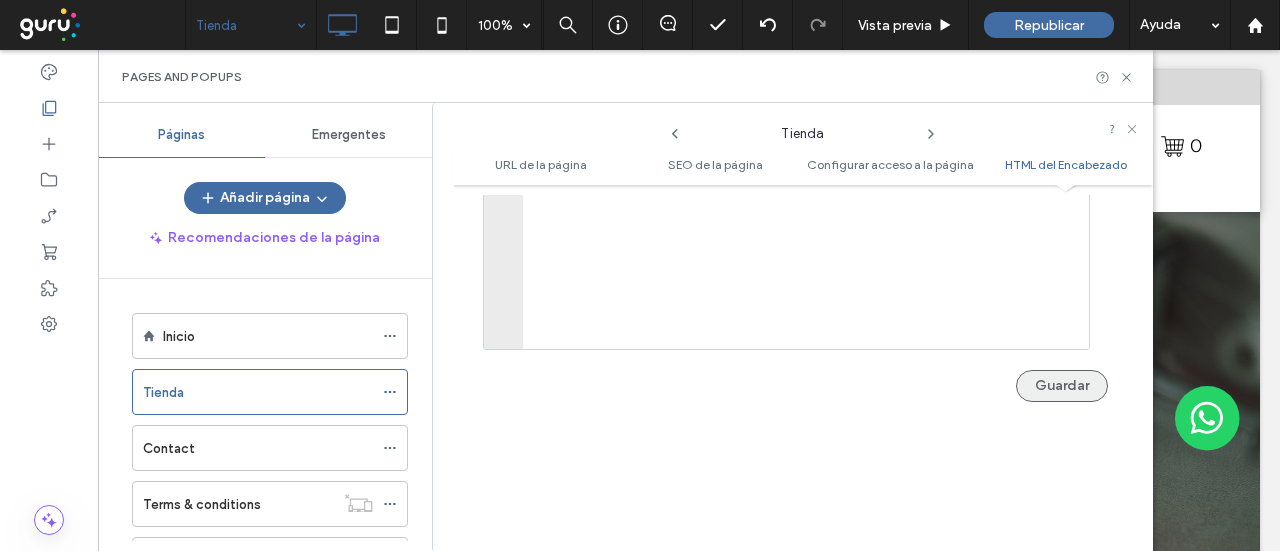 click on "Guardar" at bounding box center (1062, 386) 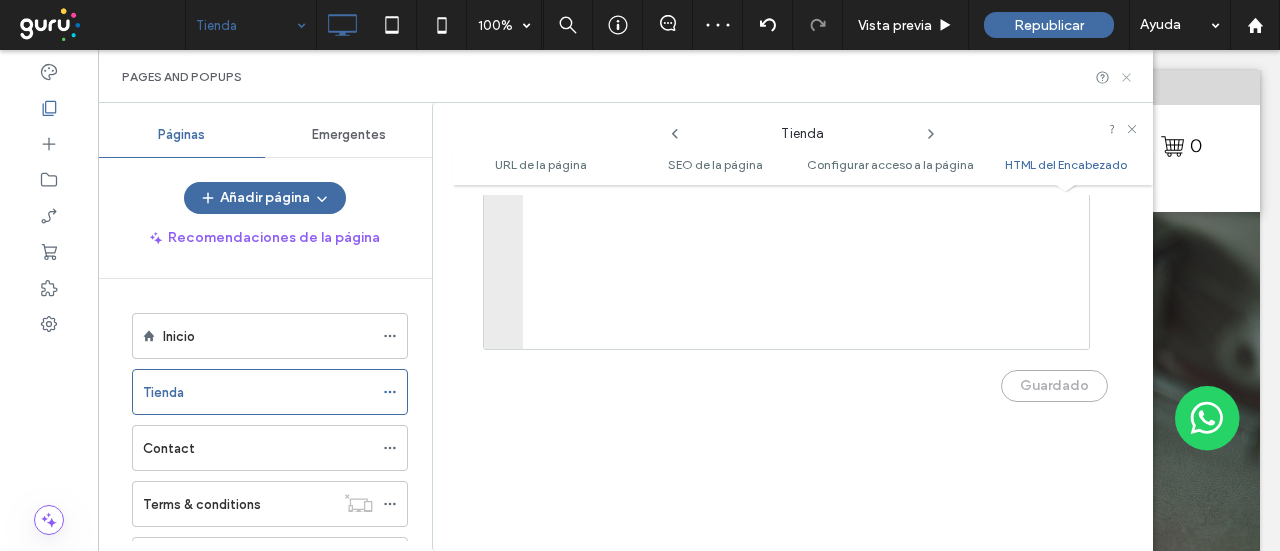 click 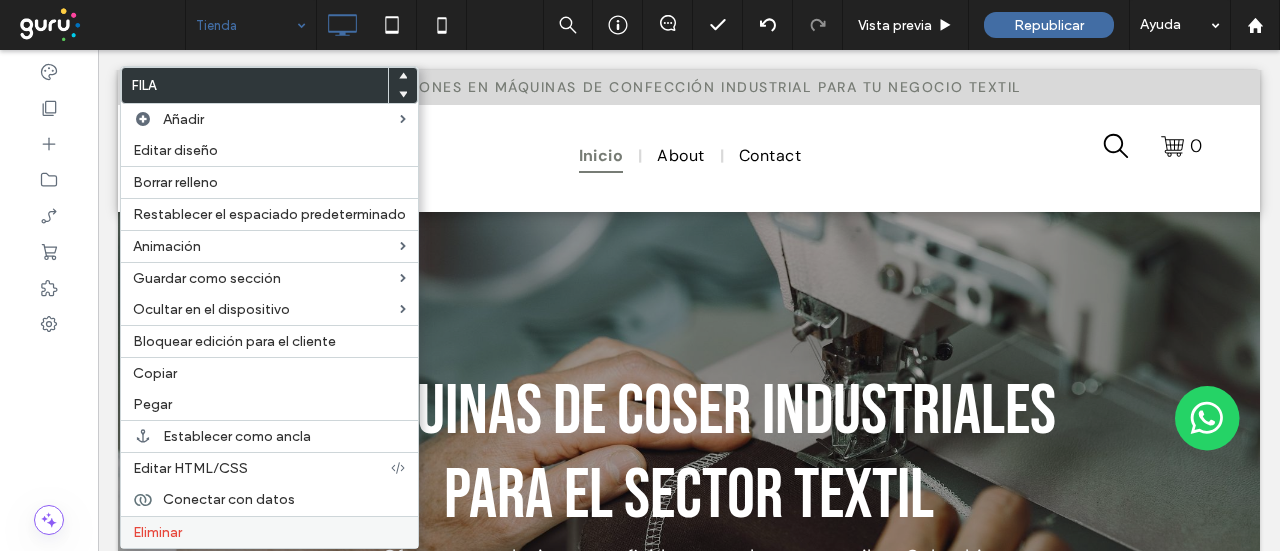 click on "Eliminar" at bounding box center [269, 532] 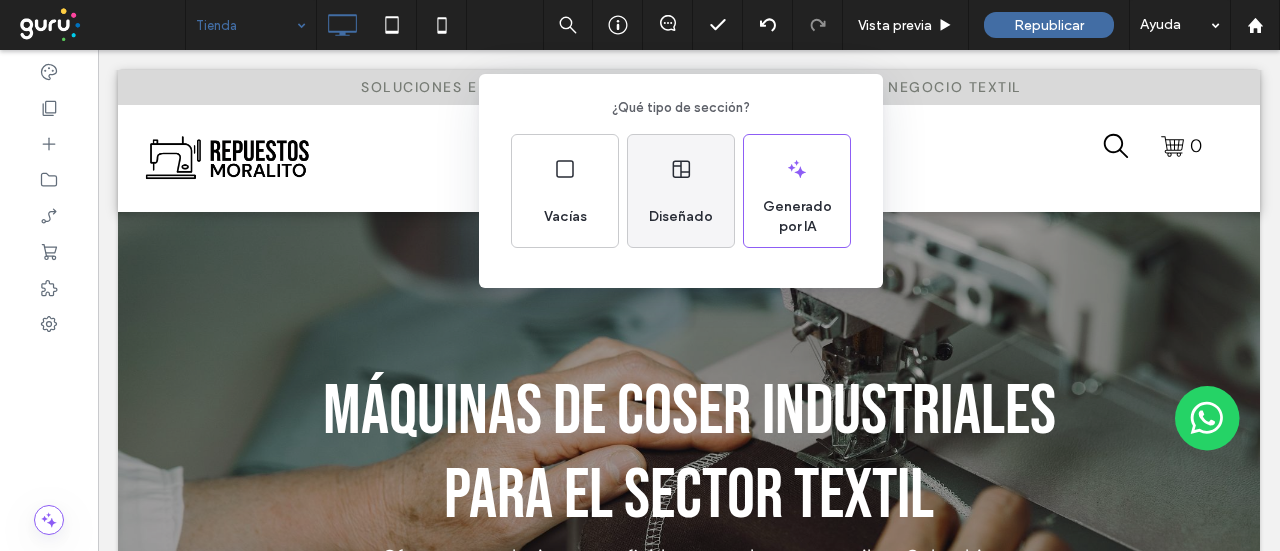 click on "Diseñado" at bounding box center (681, 217) 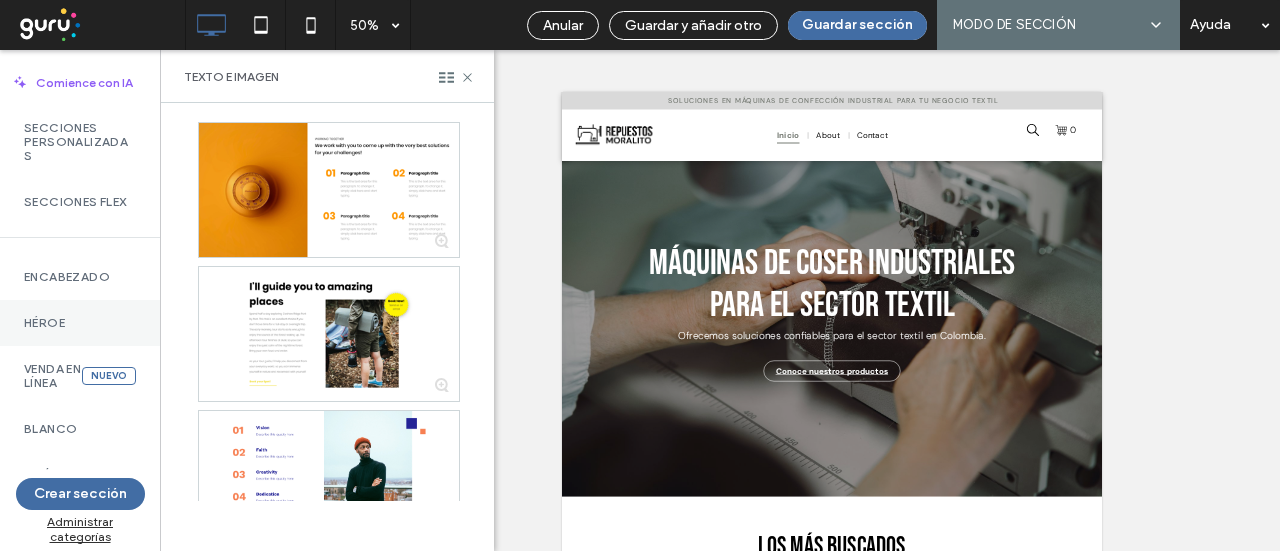 click on "Héroe" at bounding box center [80, 323] 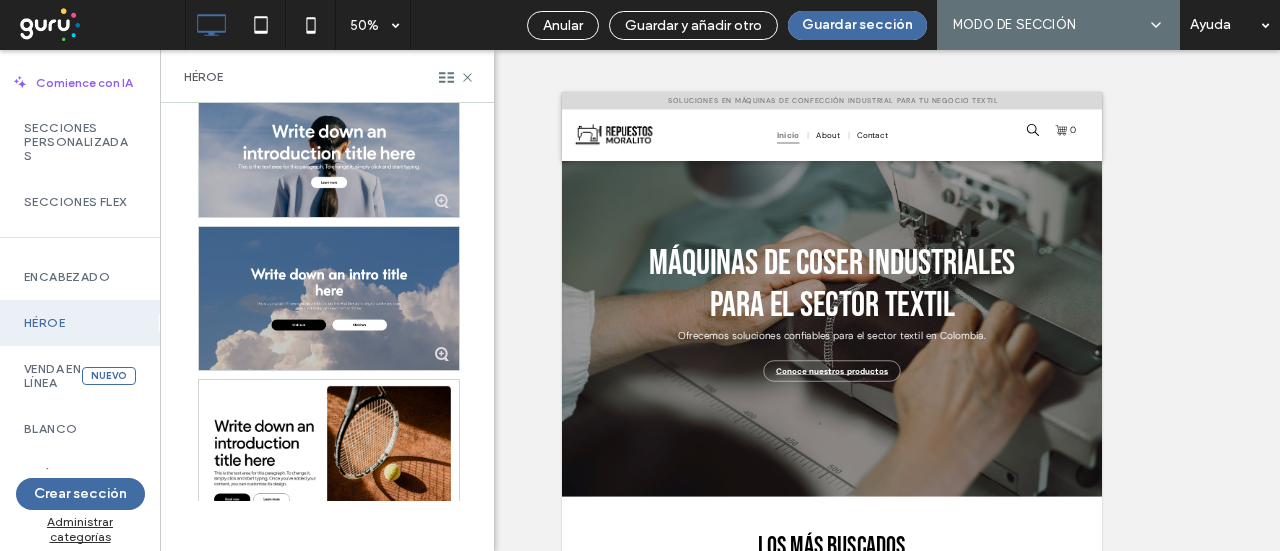 scroll, scrollTop: 100, scrollLeft: 0, axis: vertical 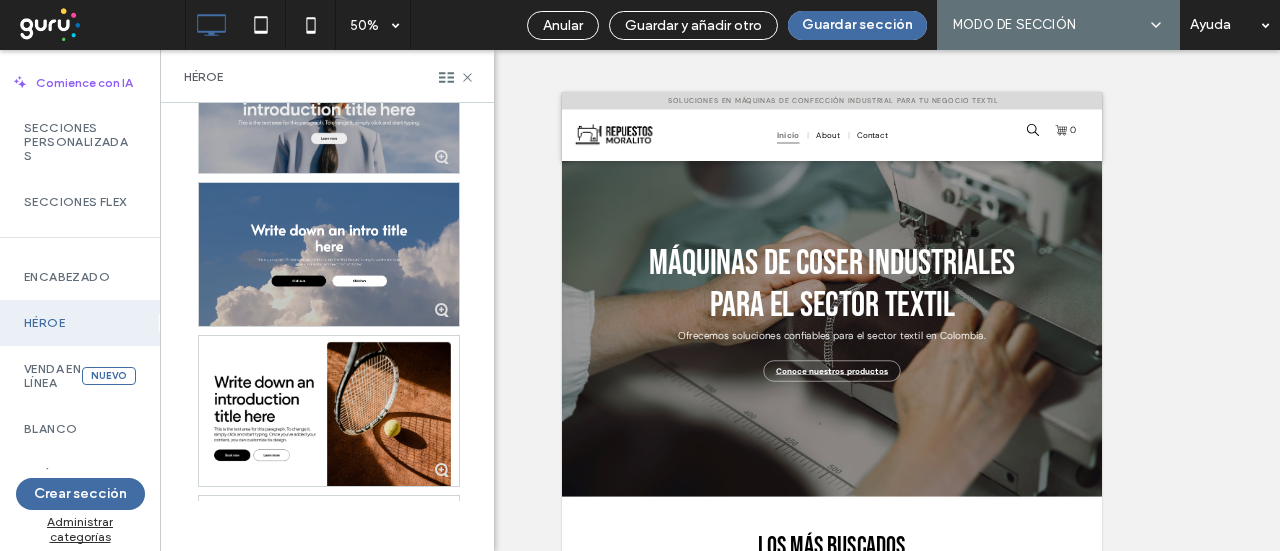 click at bounding box center [329, 98] 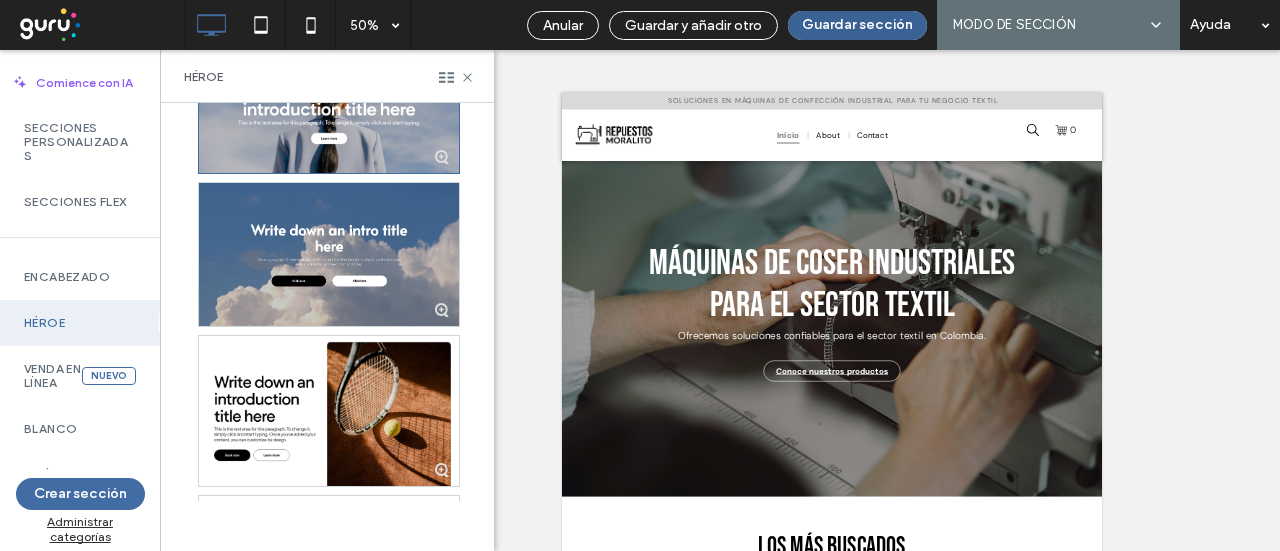 click on "Guardar sección" at bounding box center [857, 25] 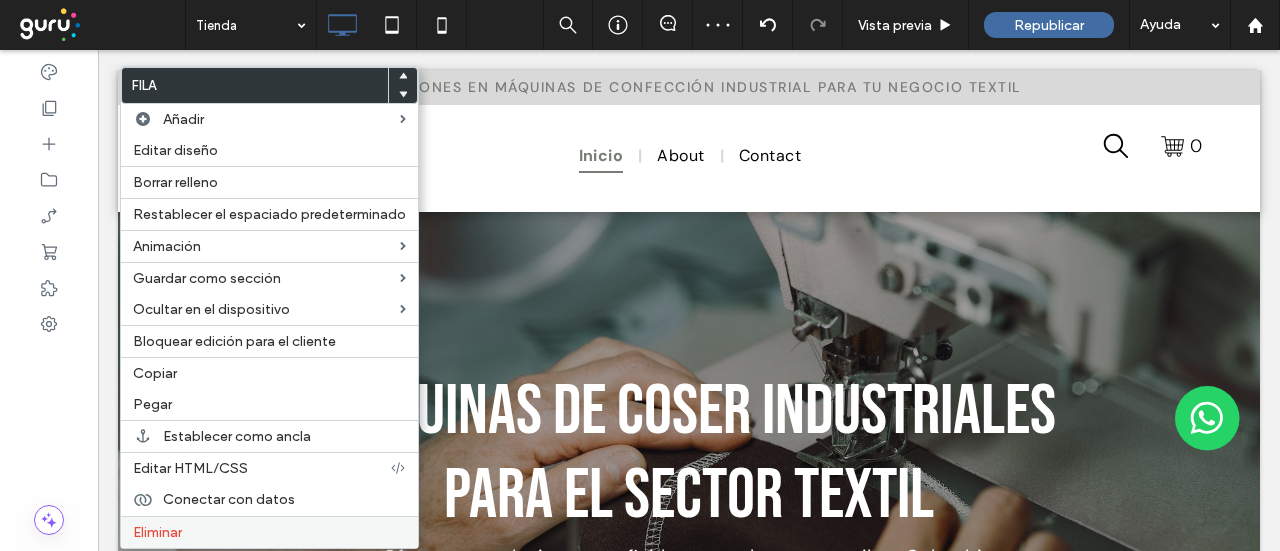 click on "Eliminar" at bounding box center (157, 532) 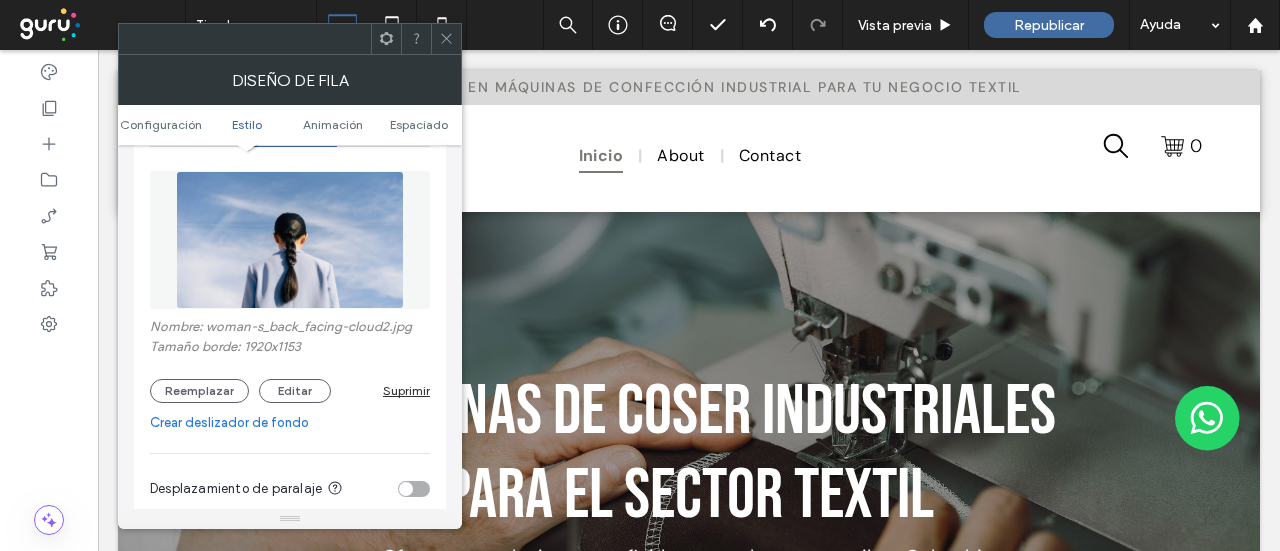 scroll, scrollTop: 300, scrollLeft: 0, axis: vertical 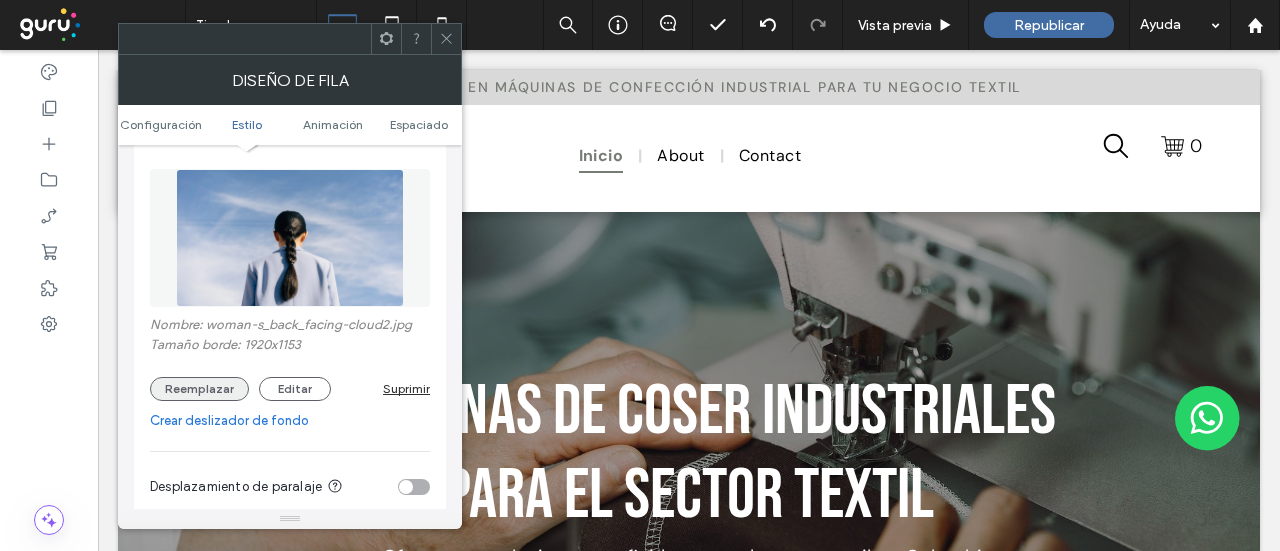 click on "Reemplazar" at bounding box center (199, 389) 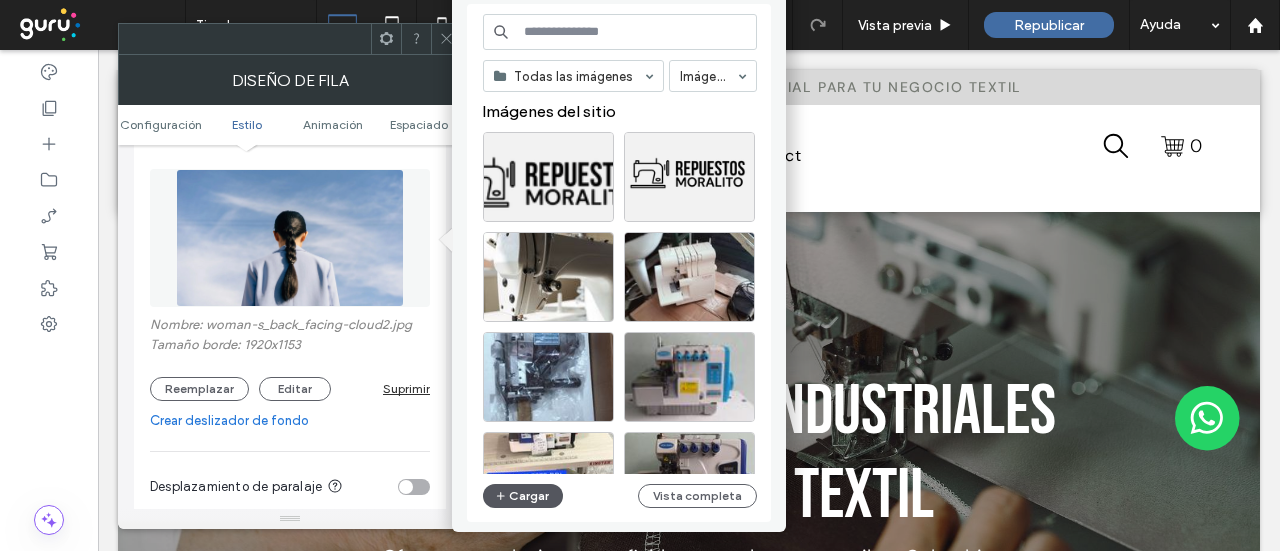 click at bounding box center (502, 496) 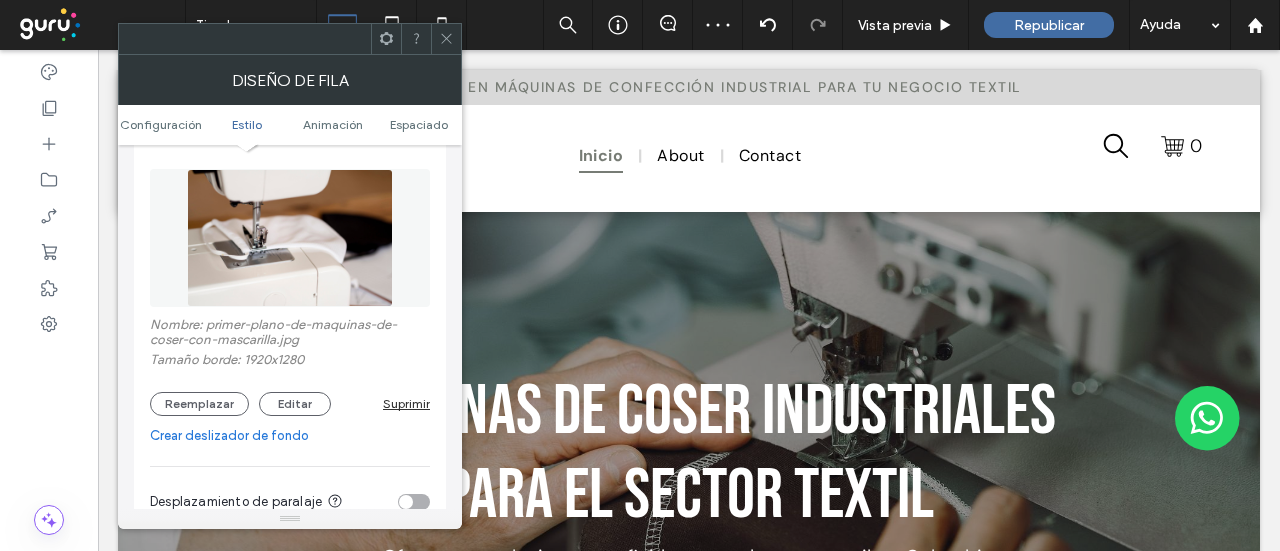 click 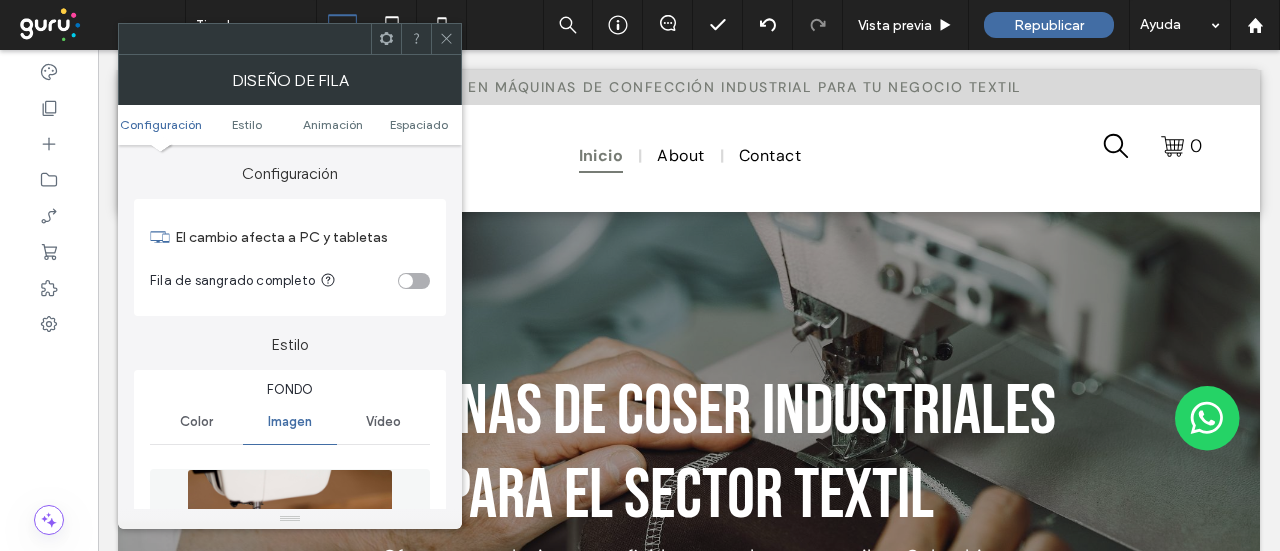 click 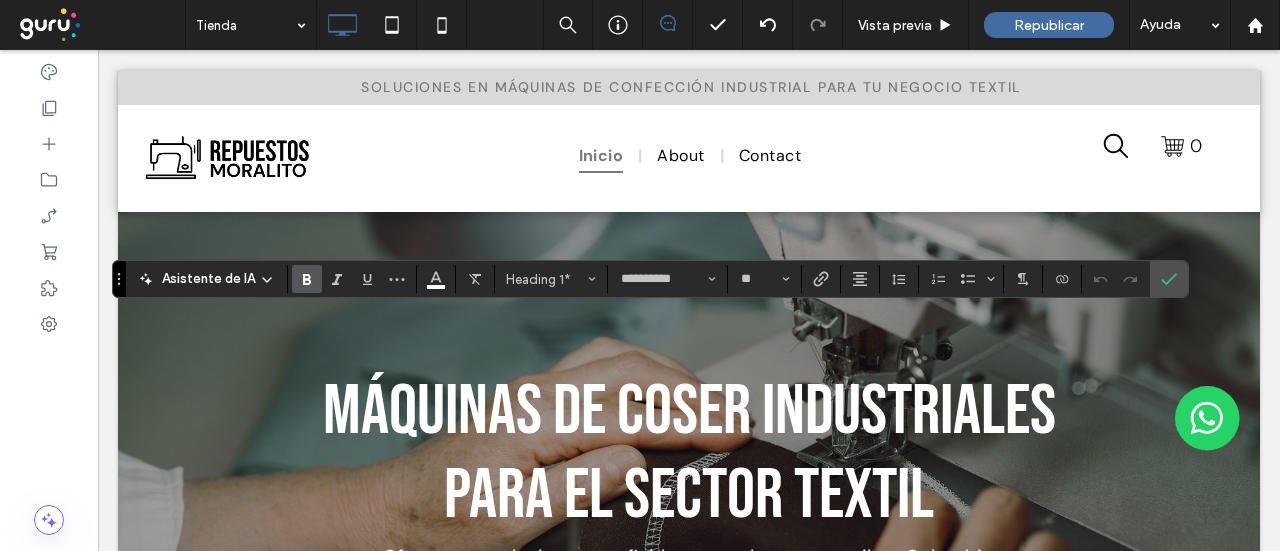 type on "*******" 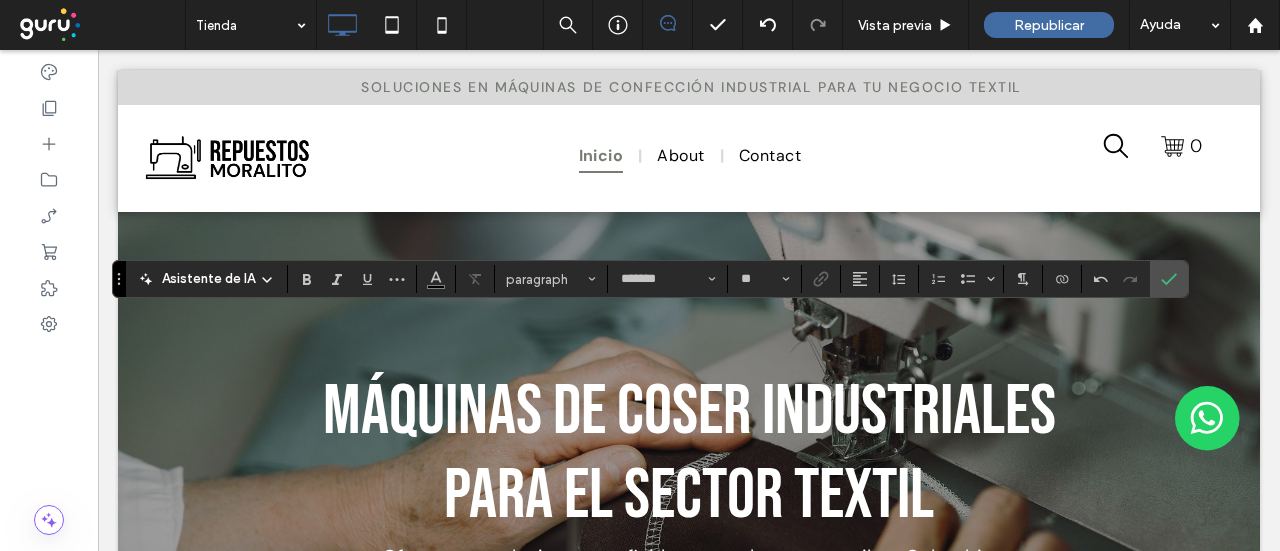 type on "**********" 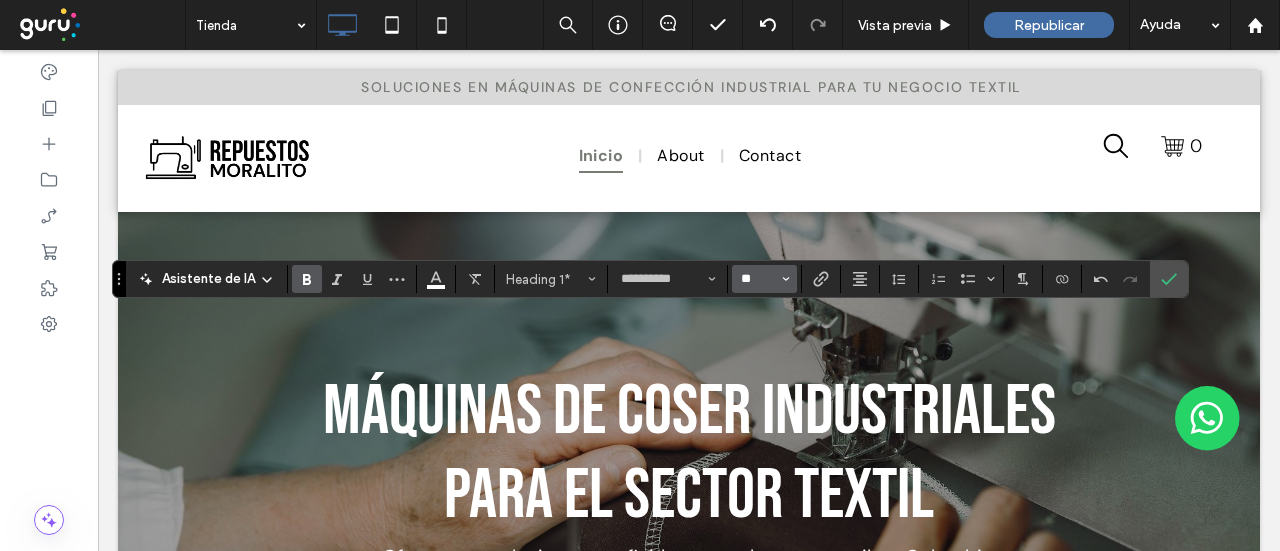 click on "**" at bounding box center [758, 279] 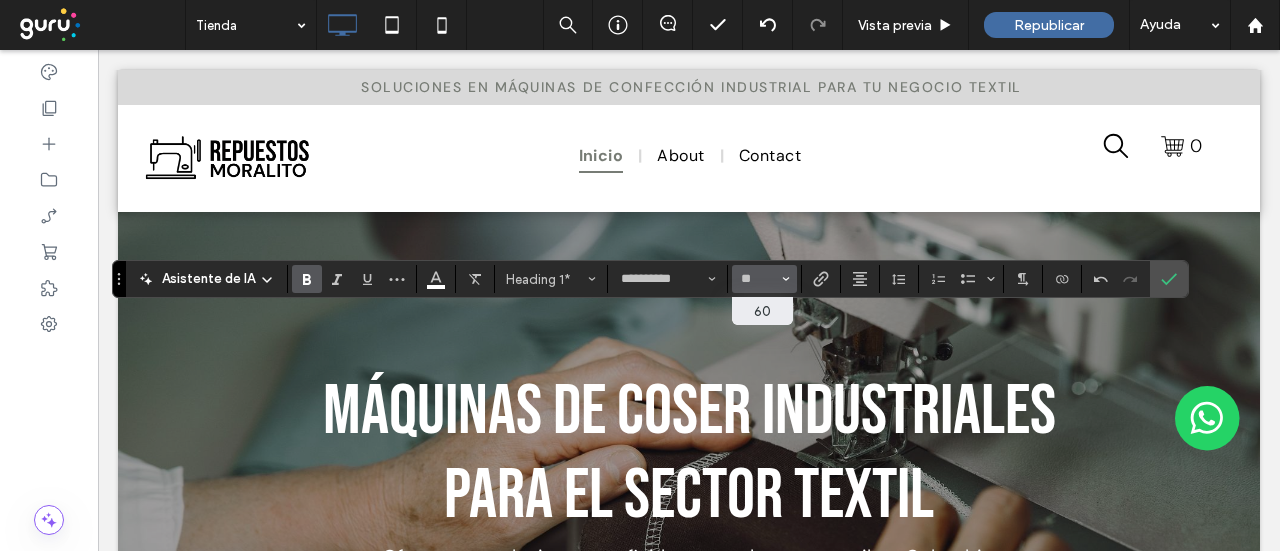 type on "**" 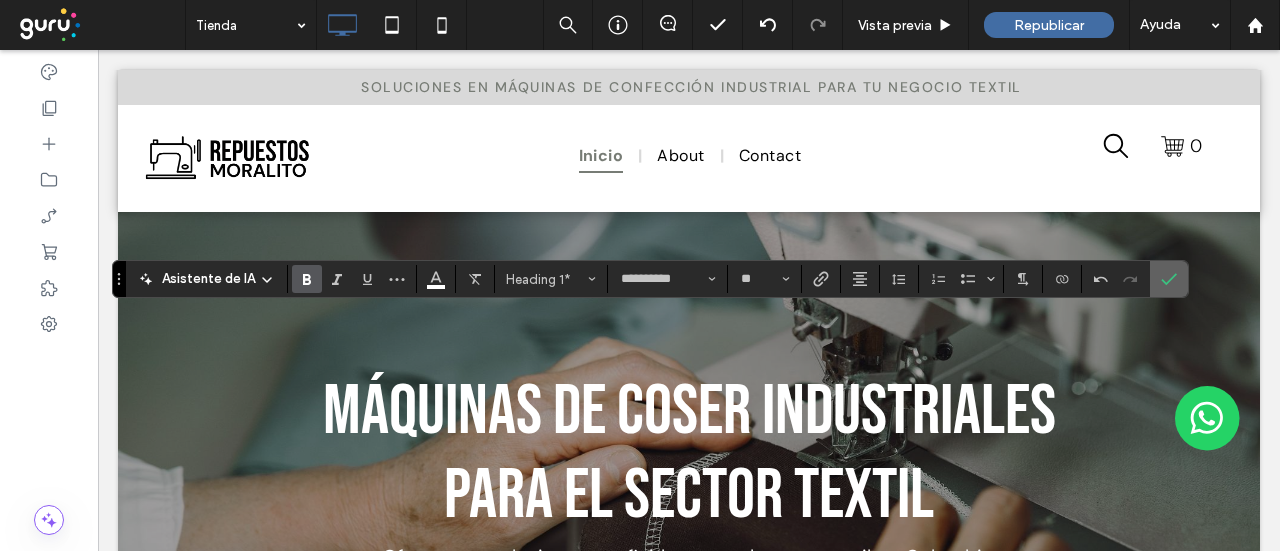 click 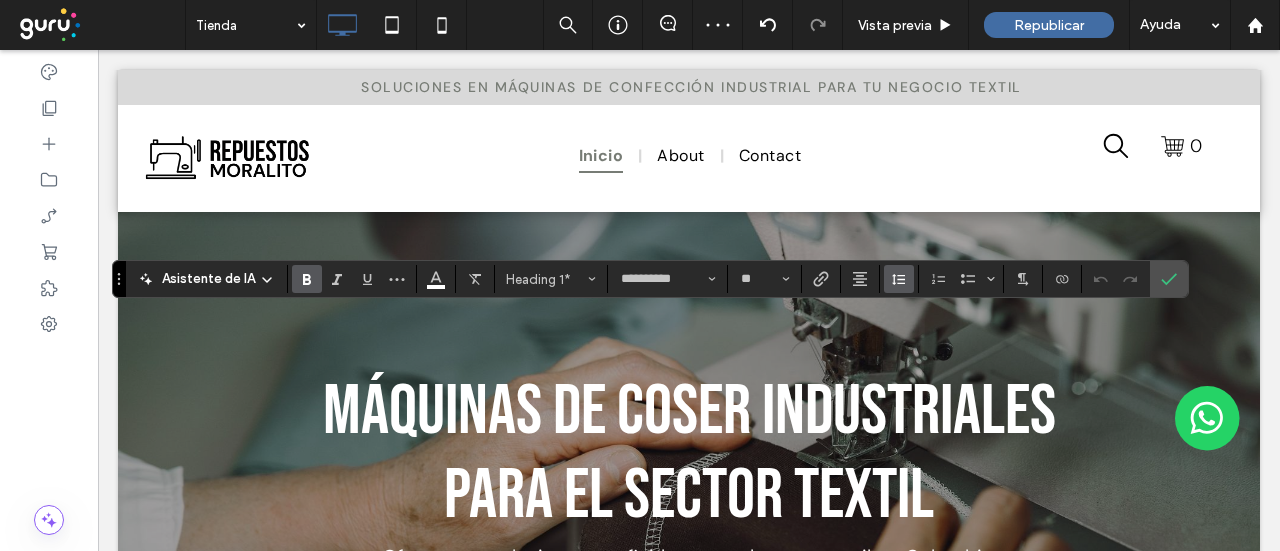drag, startPoint x: 879, startPoint y: 281, endPoint x: 896, endPoint y: 279, distance: 17.117243 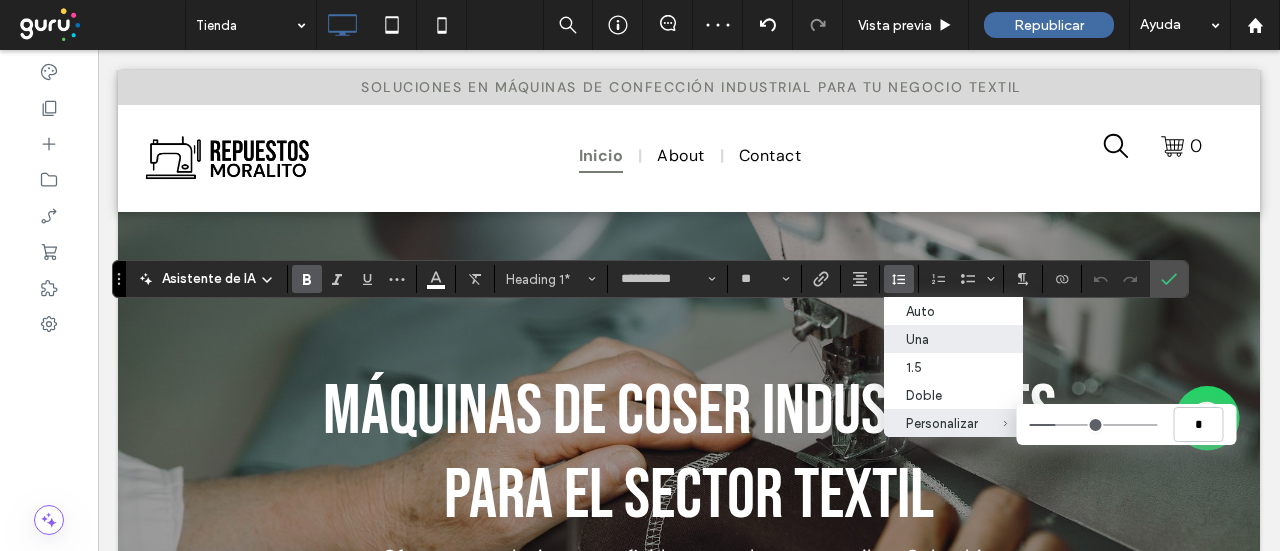 click on "Personalizar *" at bounding box center (954, 423) 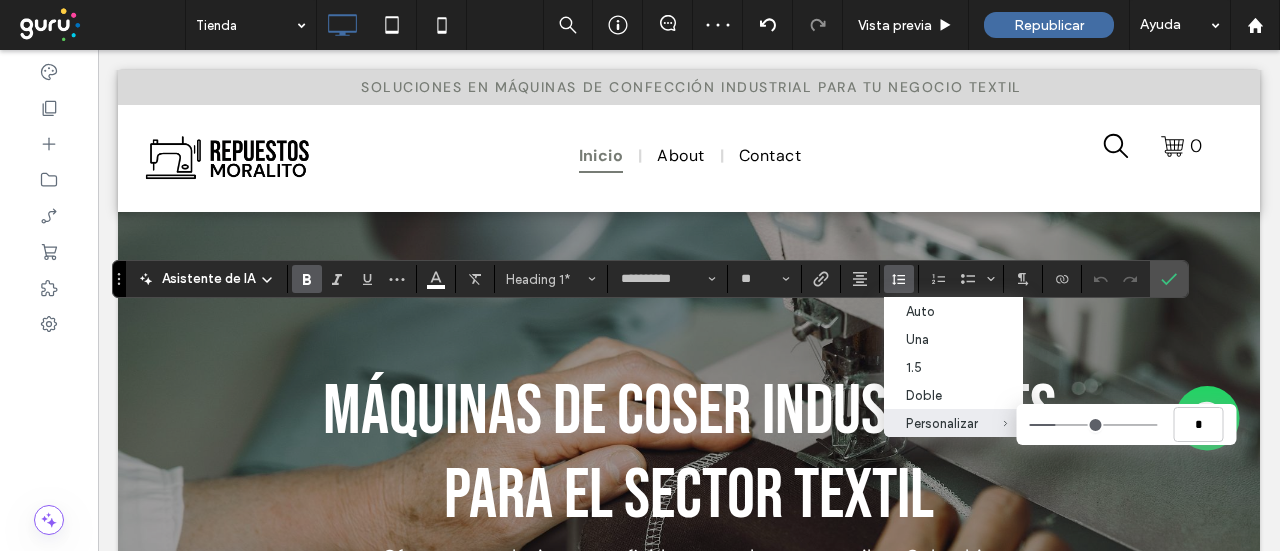 type on "***" 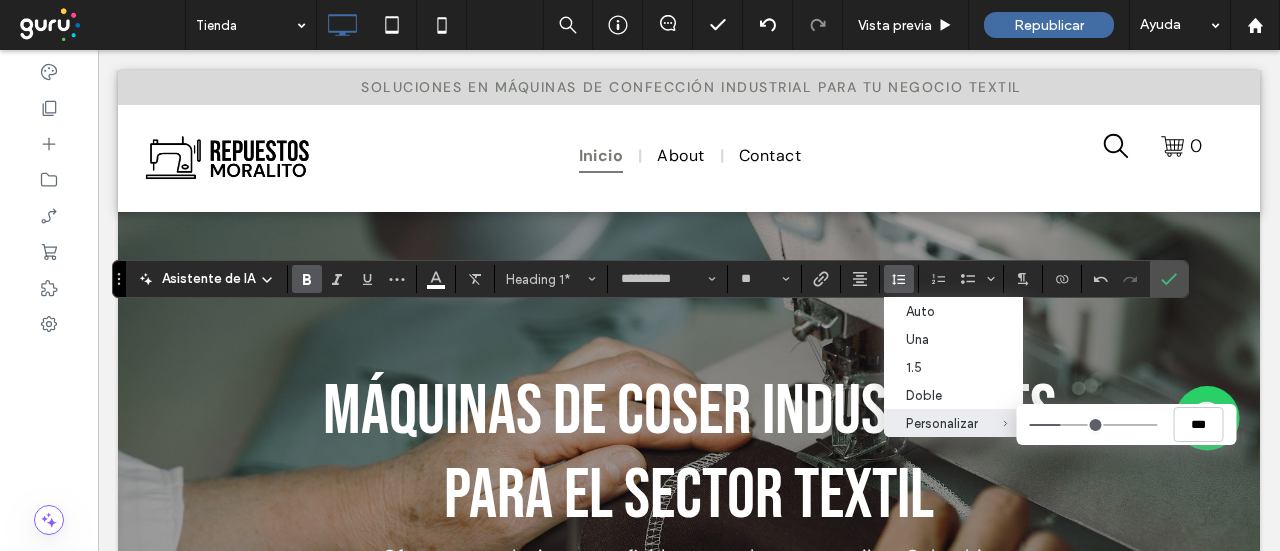 type on "***" 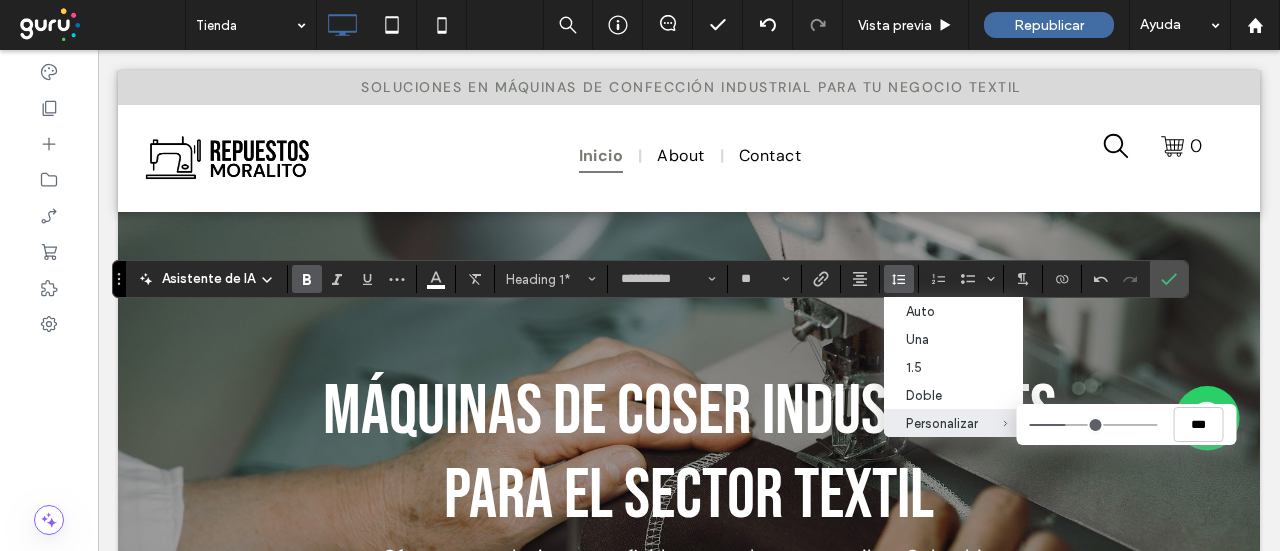 type on "***" 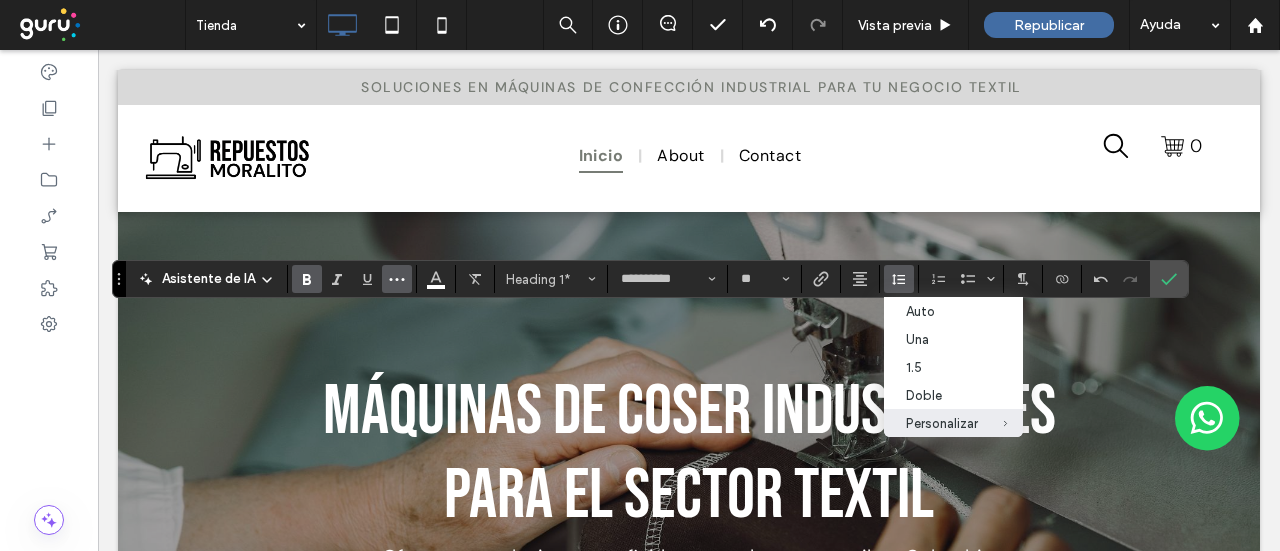 click 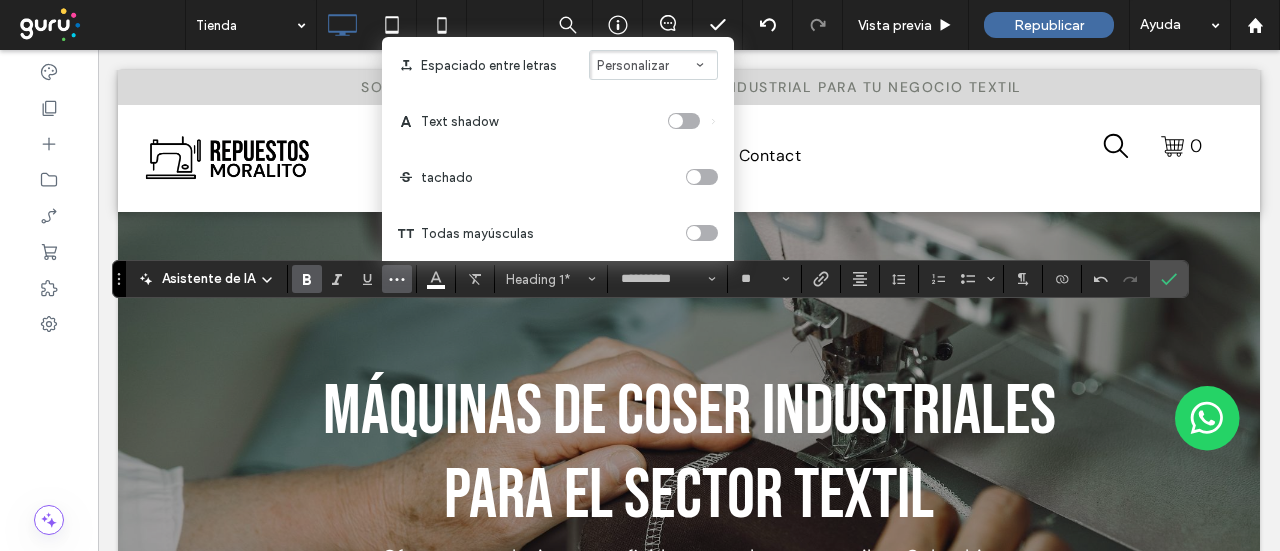 click on "Personalizar" at bounding box center [633, 65] 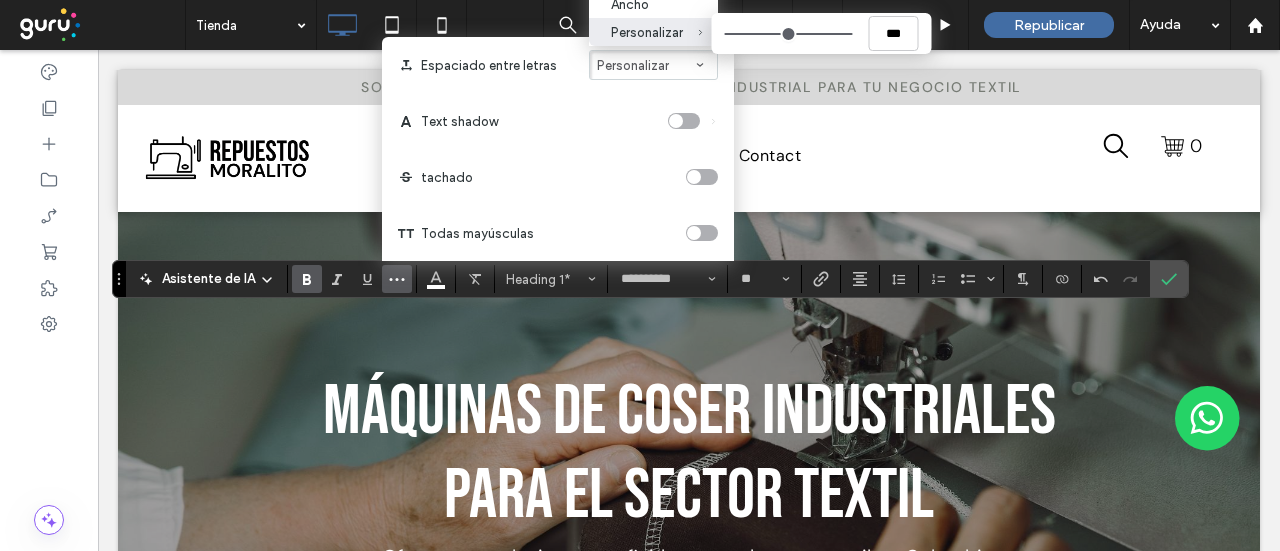 type on "****" 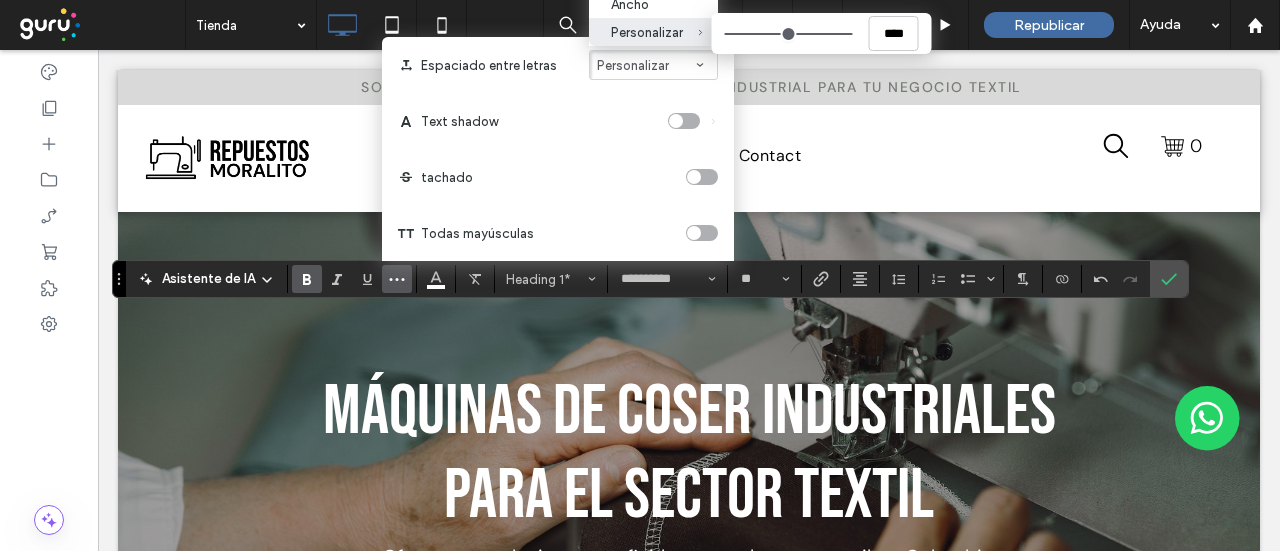 type on "****" 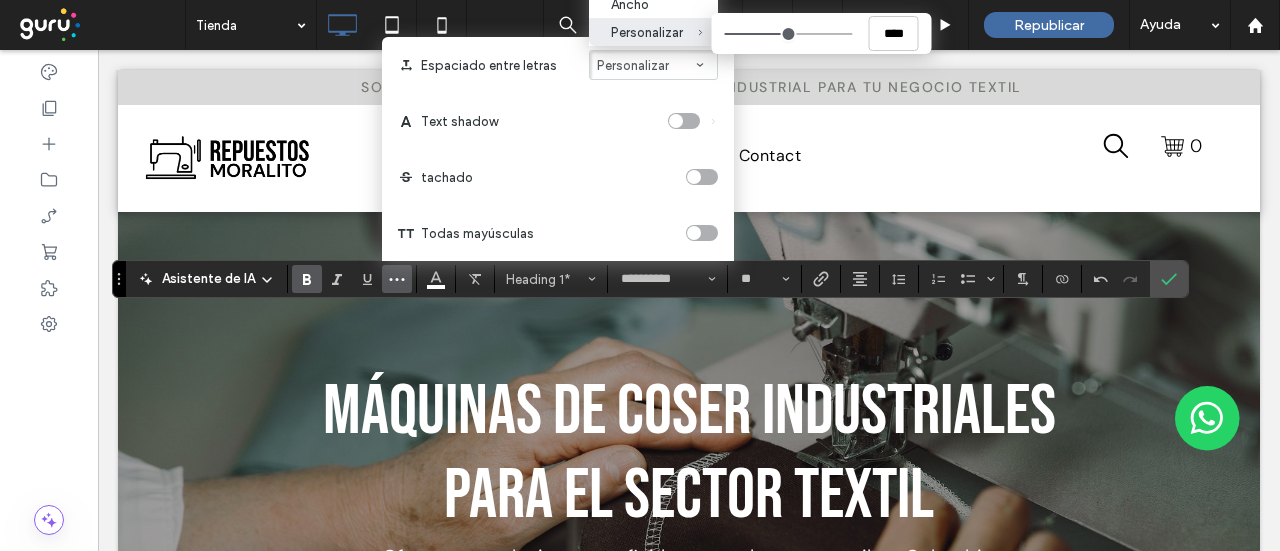 type on "****" 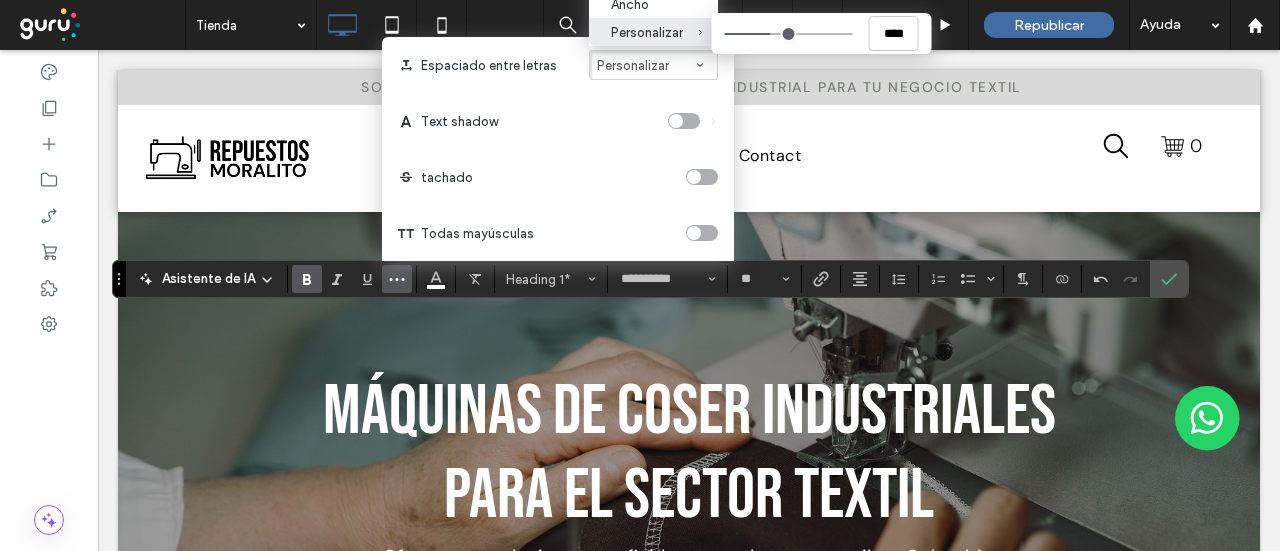 type on "*" 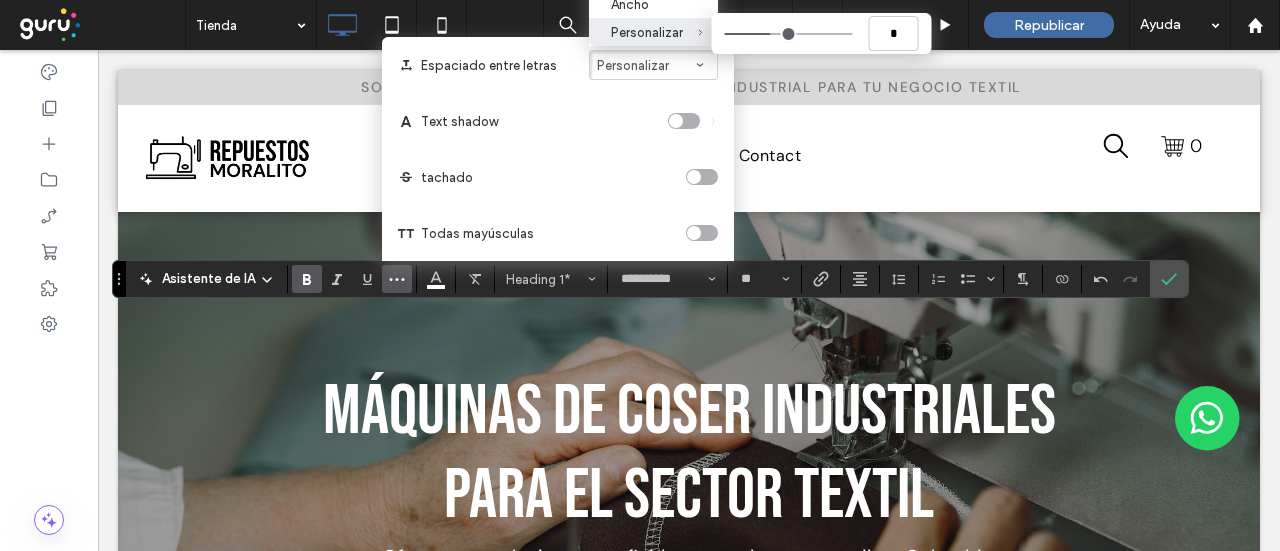 type on "****" 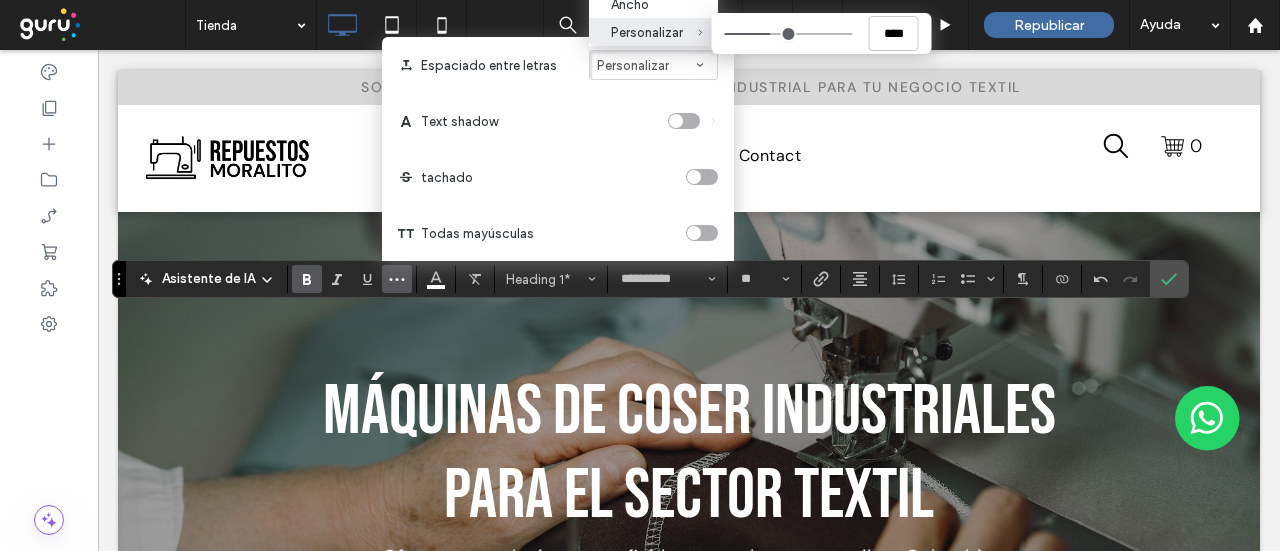type on "***" 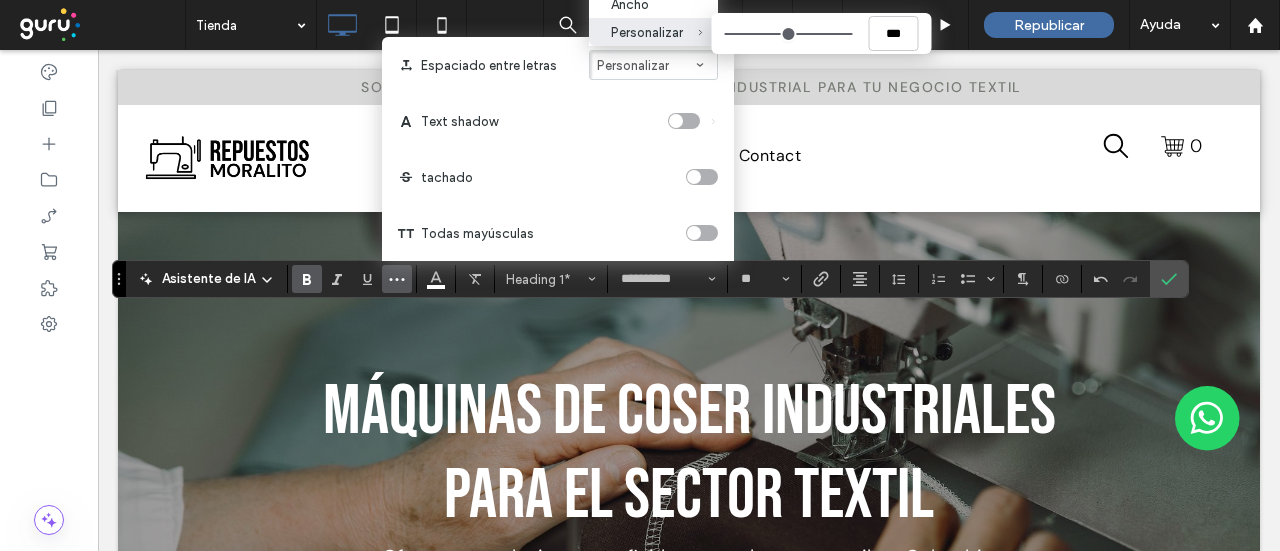 type on "*" 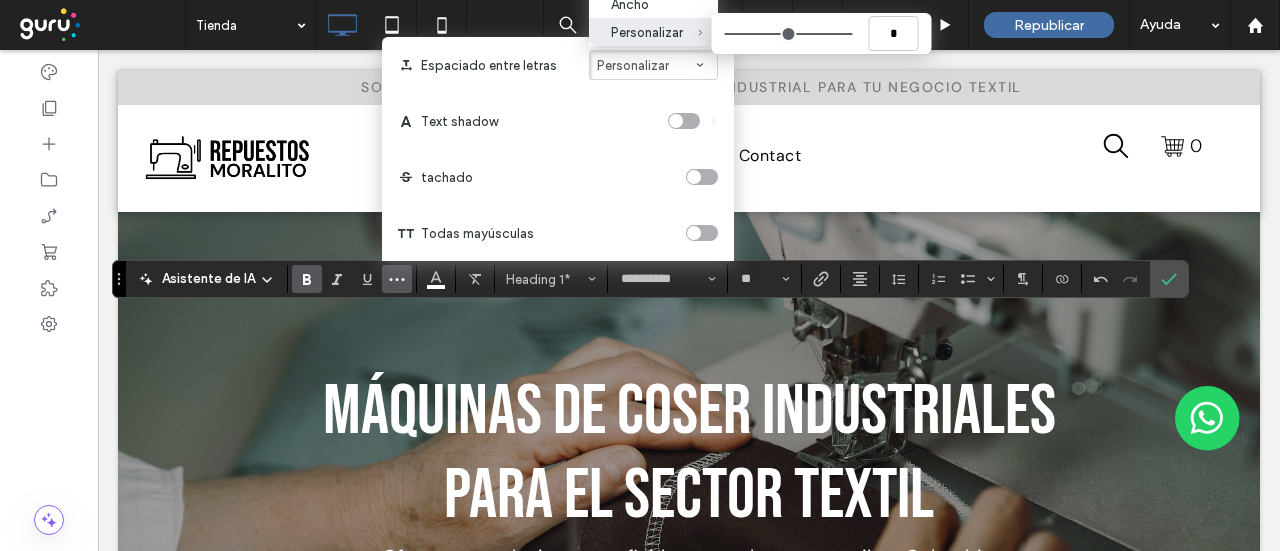 type on "****" 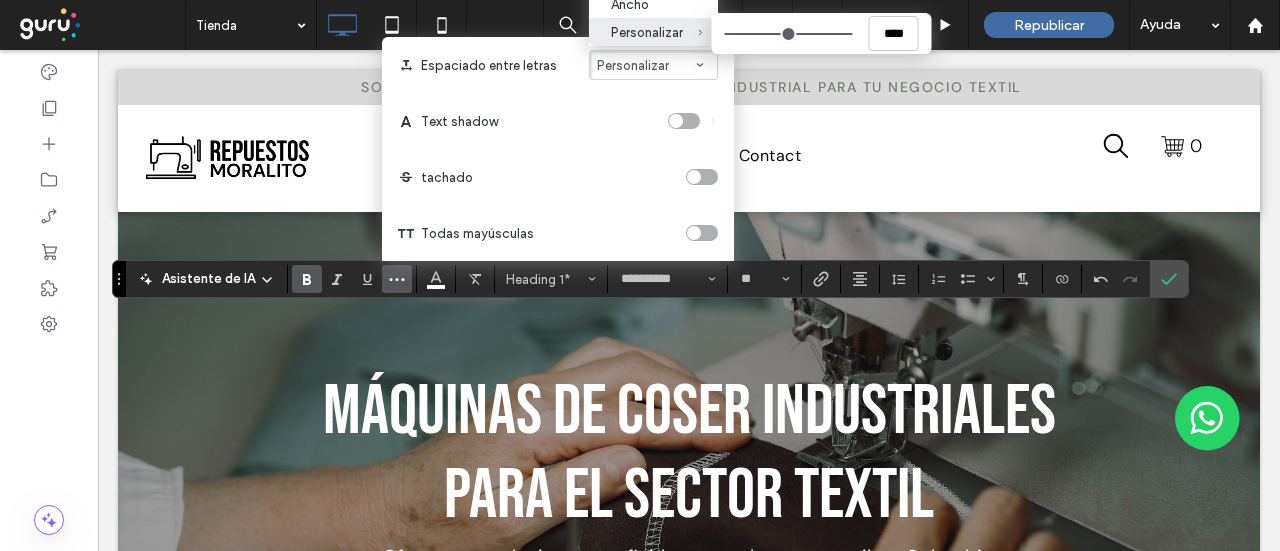 type on "****" 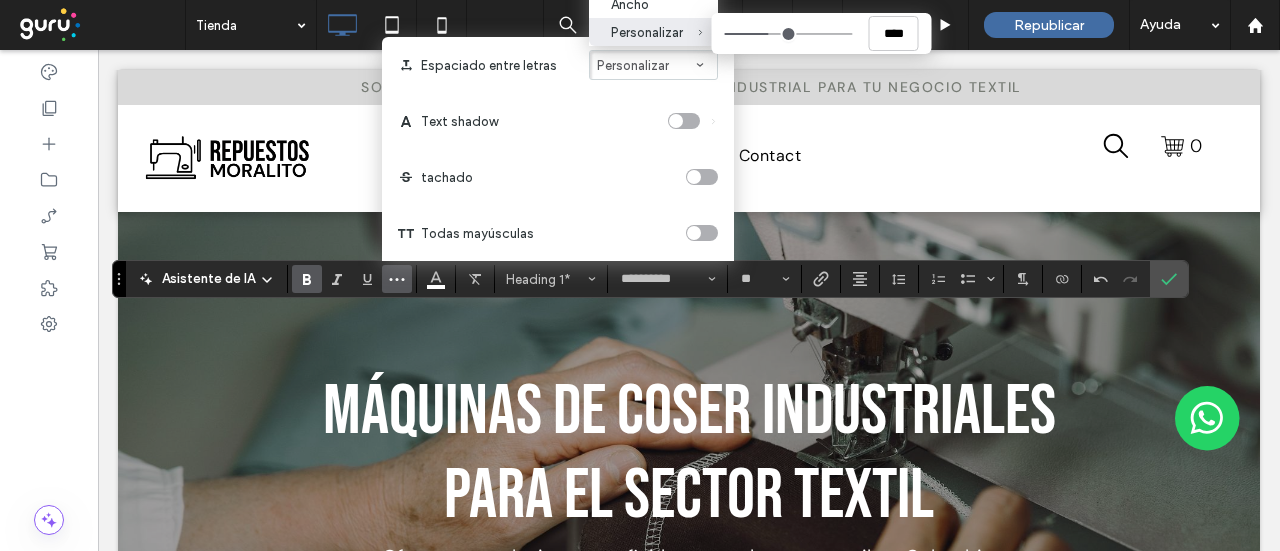 type on "****" 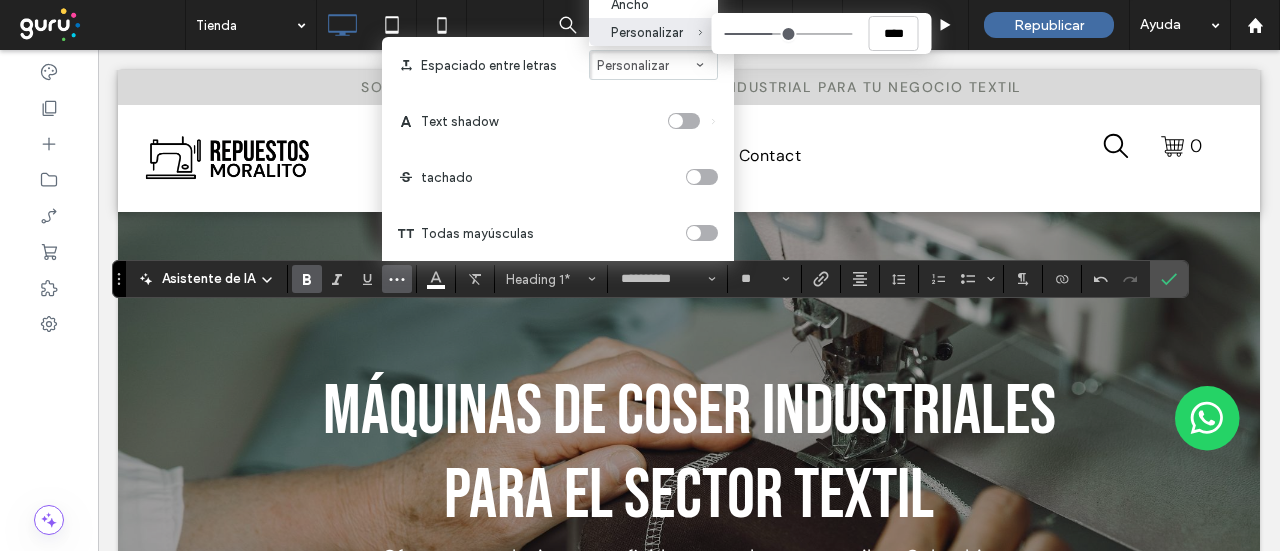 type on "****" 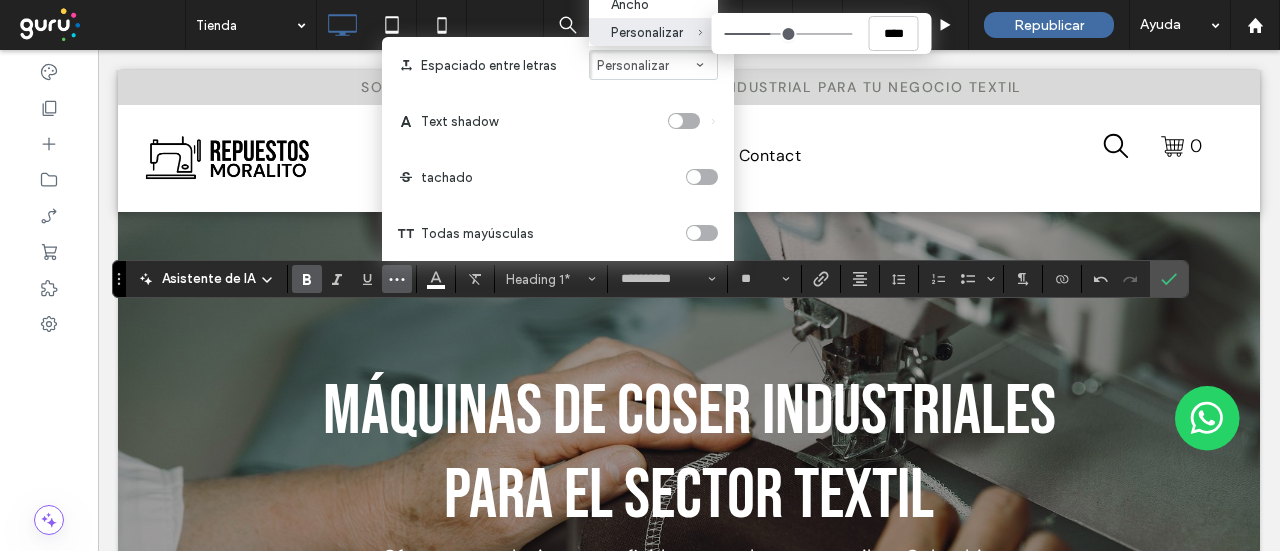 type on "****" 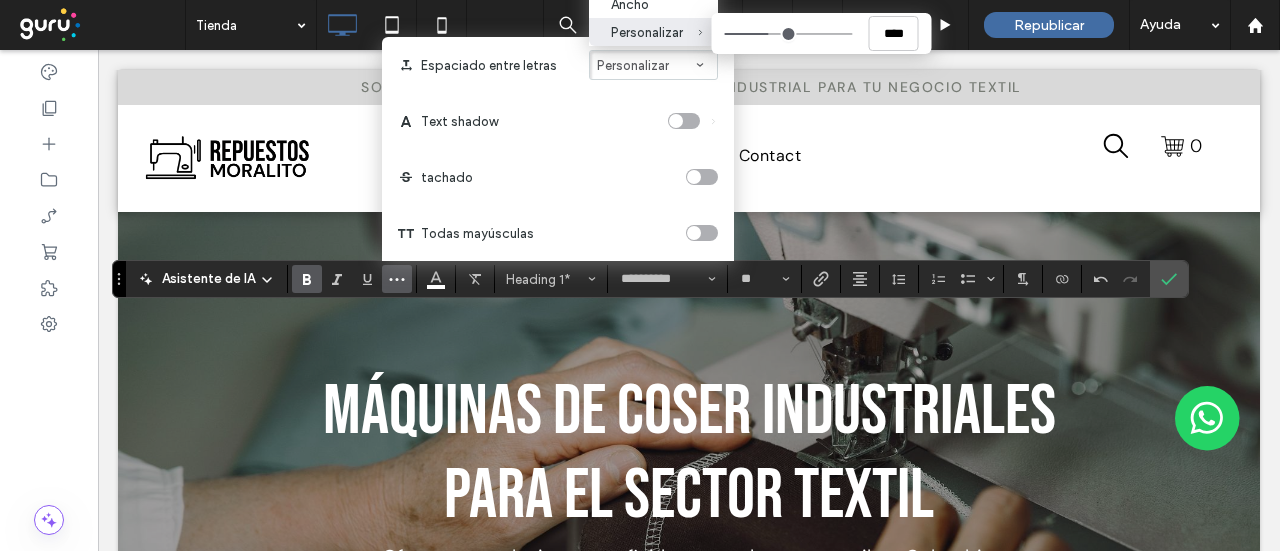 drag, startPoint x: 842, startPoint y: 31, endPoint x: 768, endPoint y: 37, distance: 74.24284 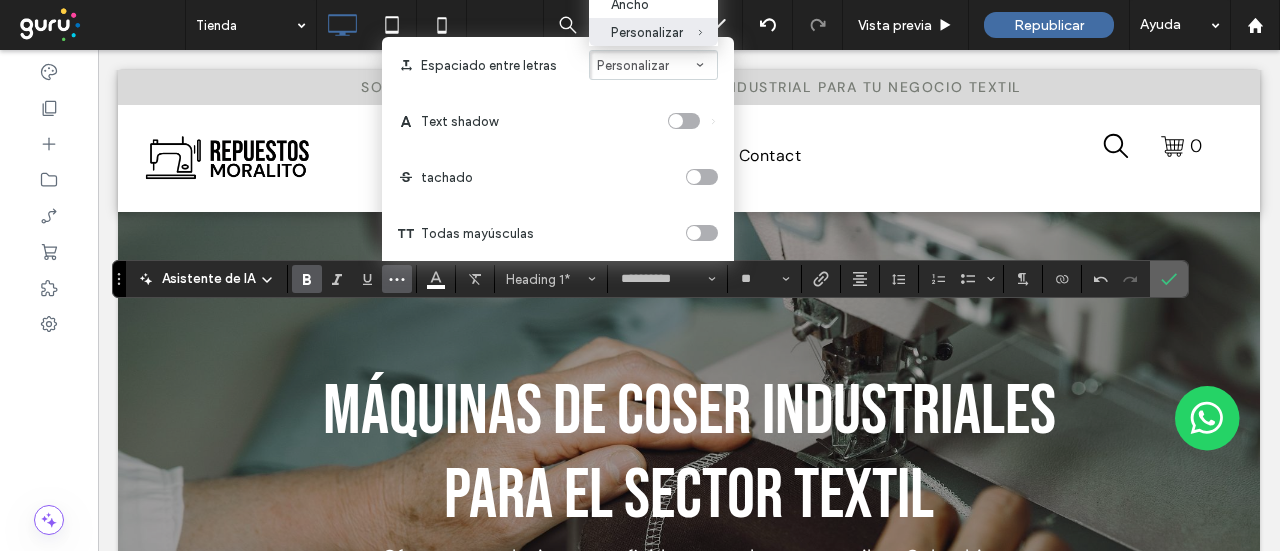 click 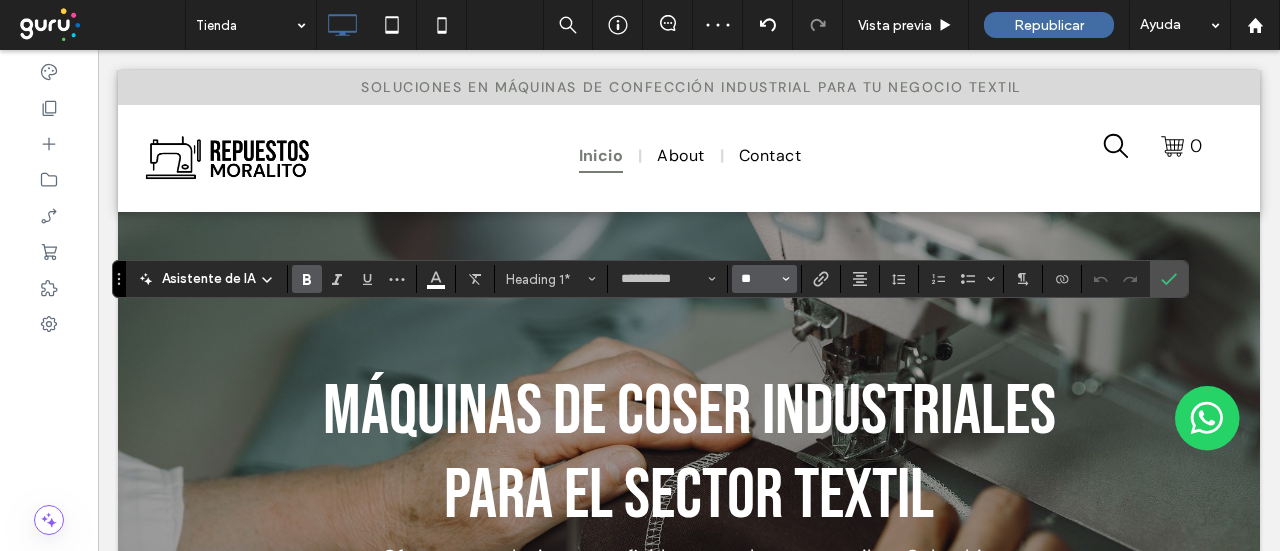click on "**" at bounding box center [758, 279] 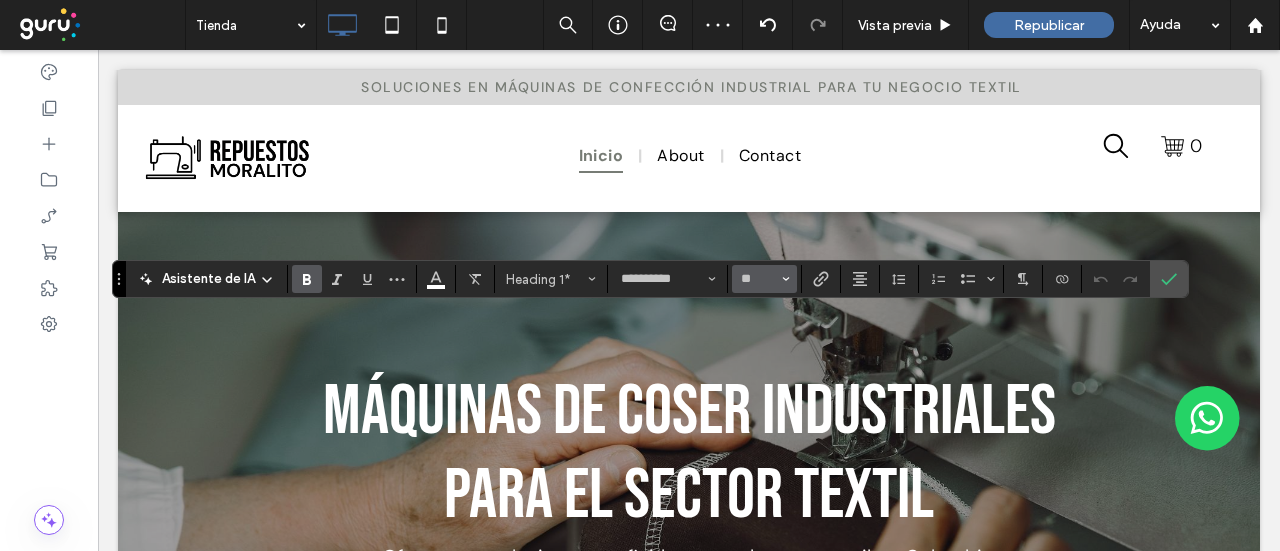 type on "**" 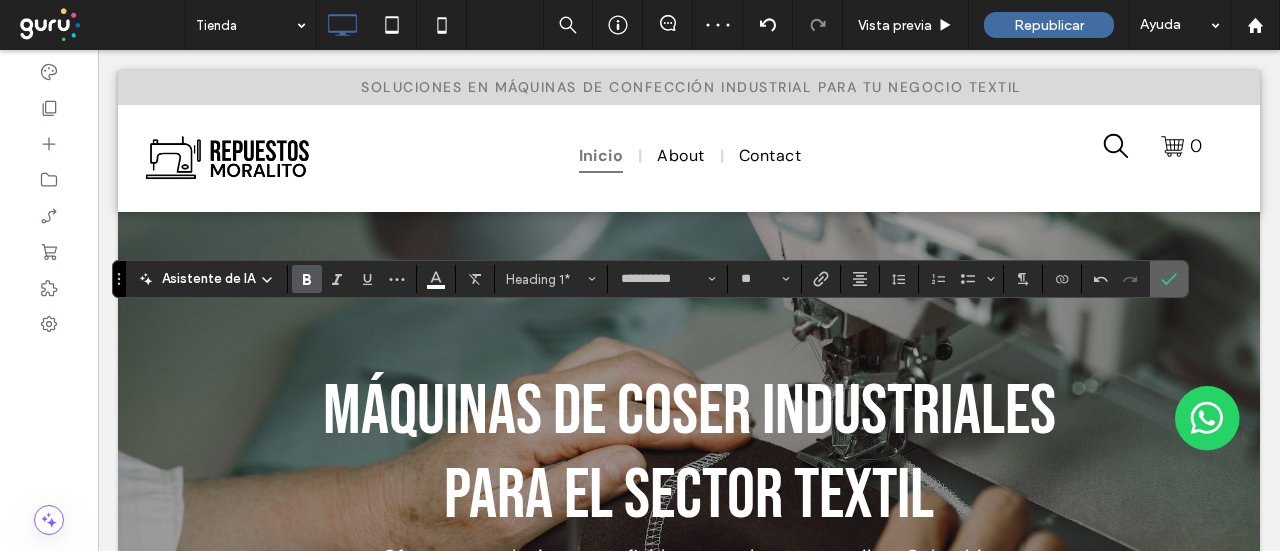 click at bounding box center [1169, 279] 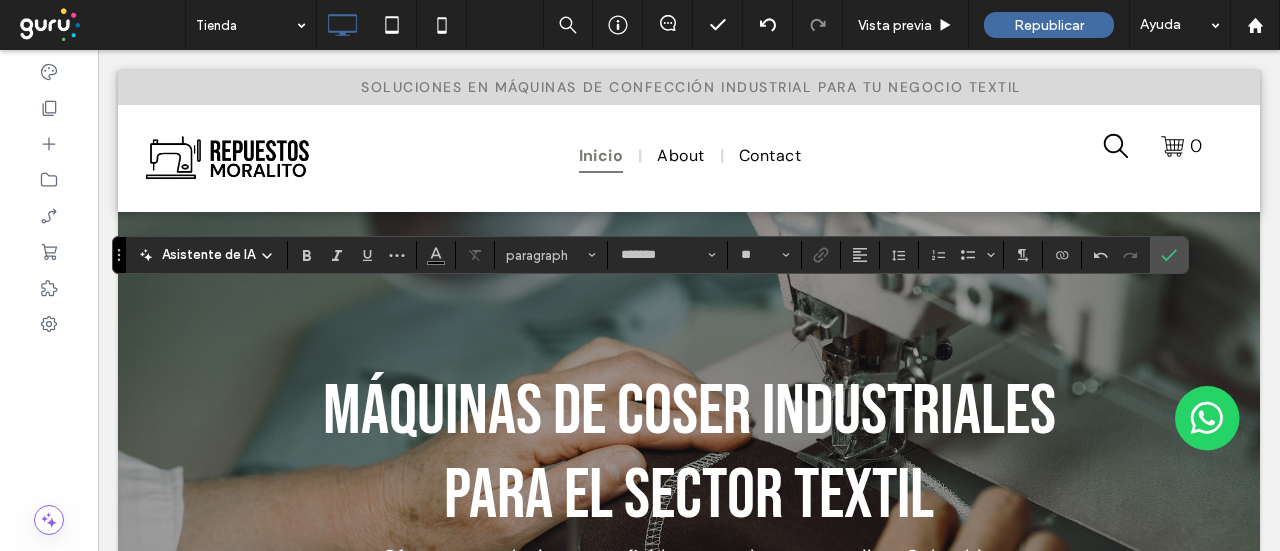 type on "**" 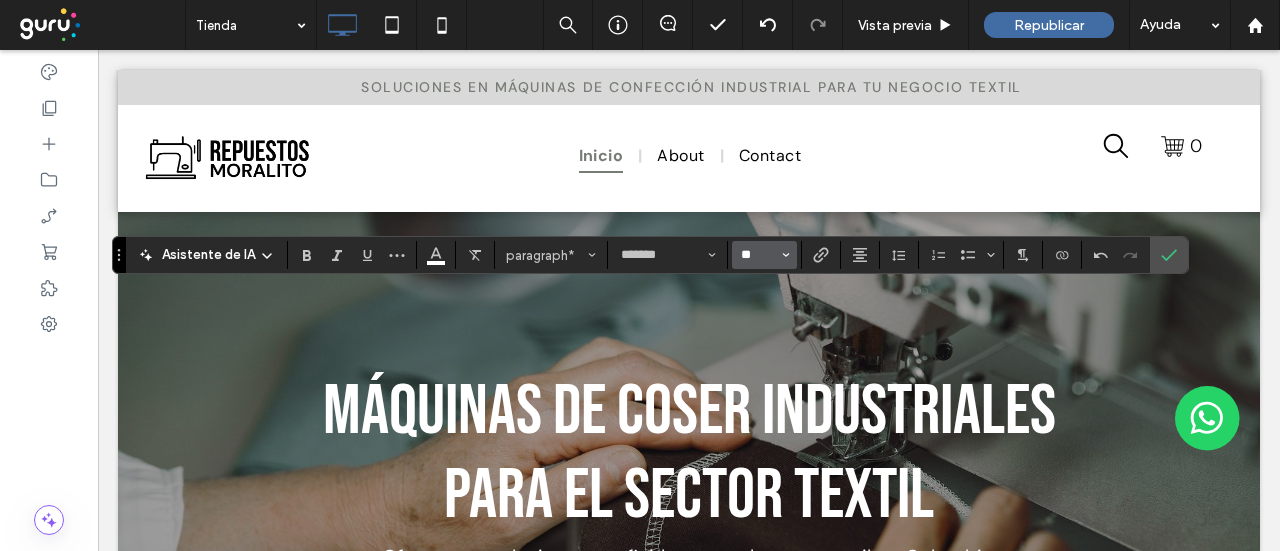 click on "**" at bounding box center [758, 255] 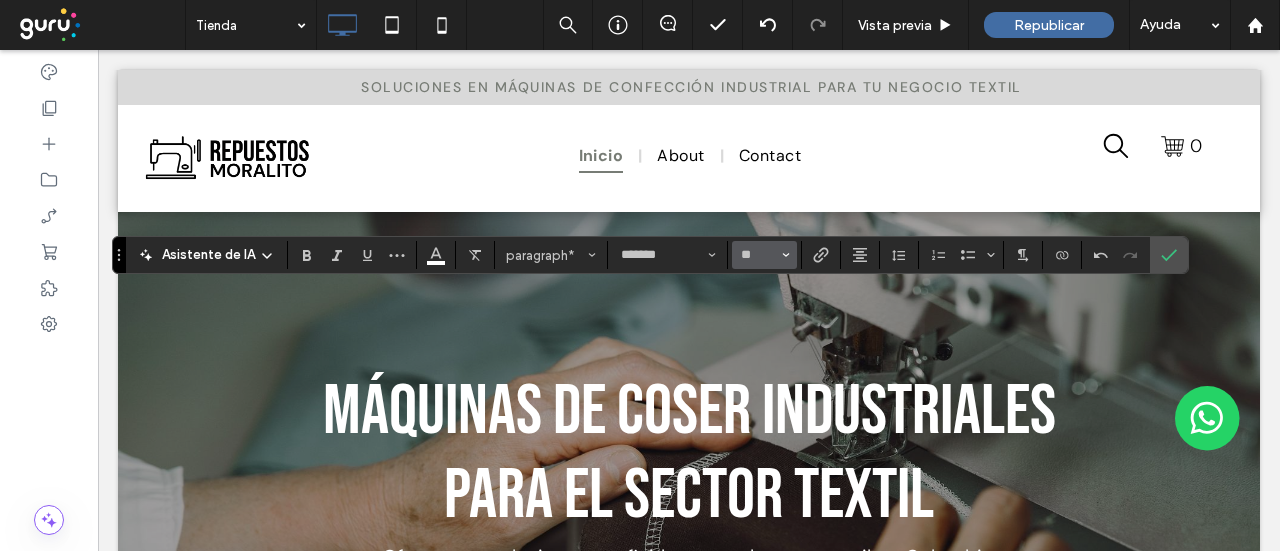 type on "**" 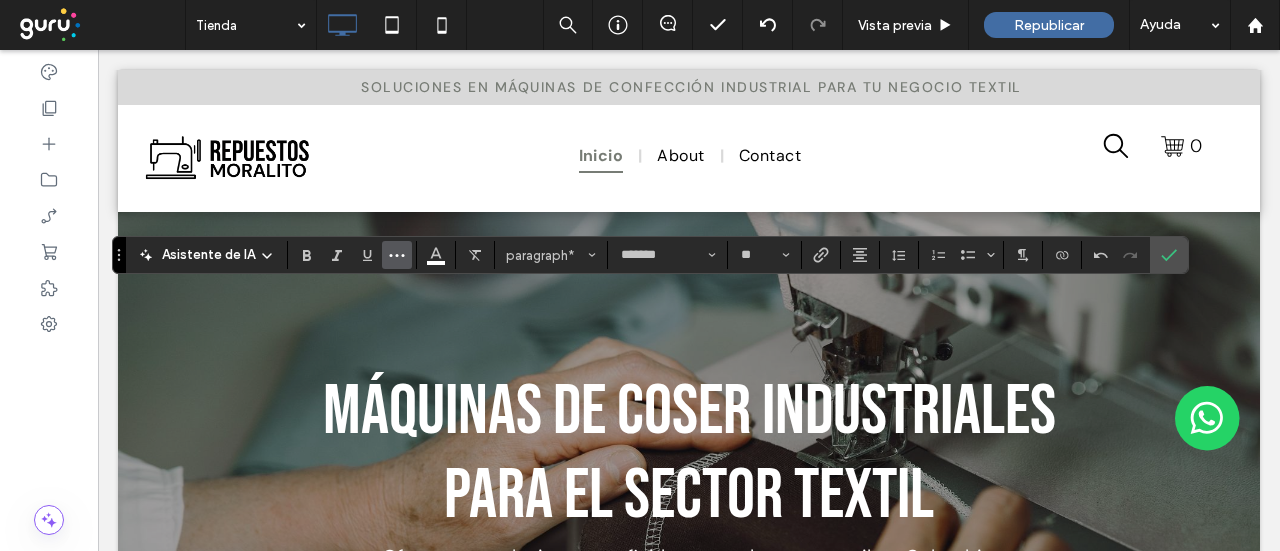 click 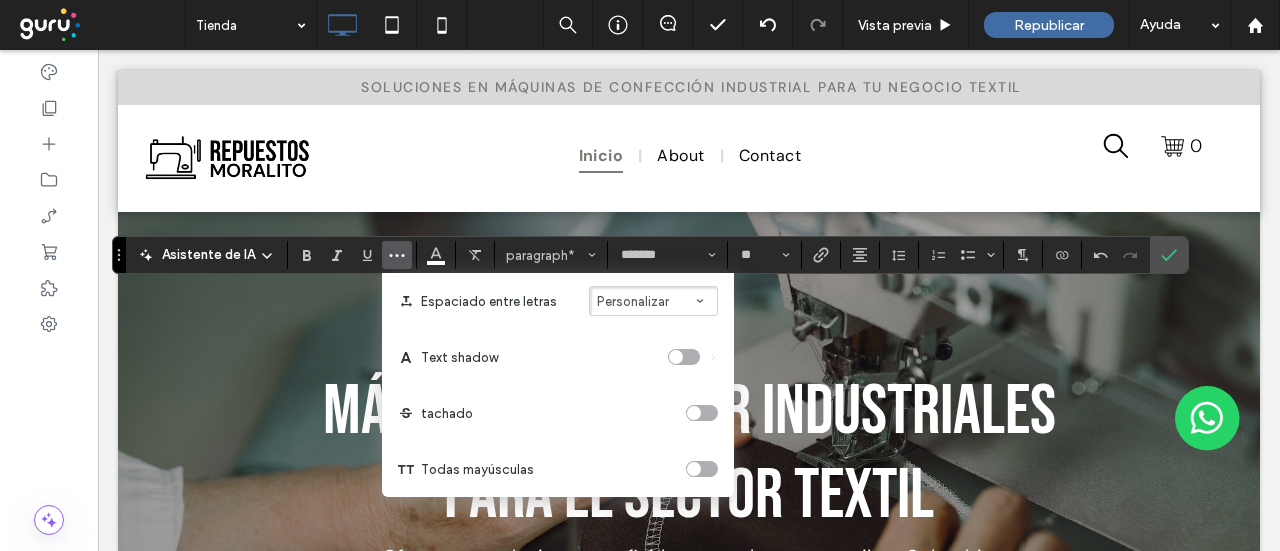 drag, startPoint x: 683, startPoint y: 301, endPoint x: 721, endPoint y: 302, distance: 38.013157 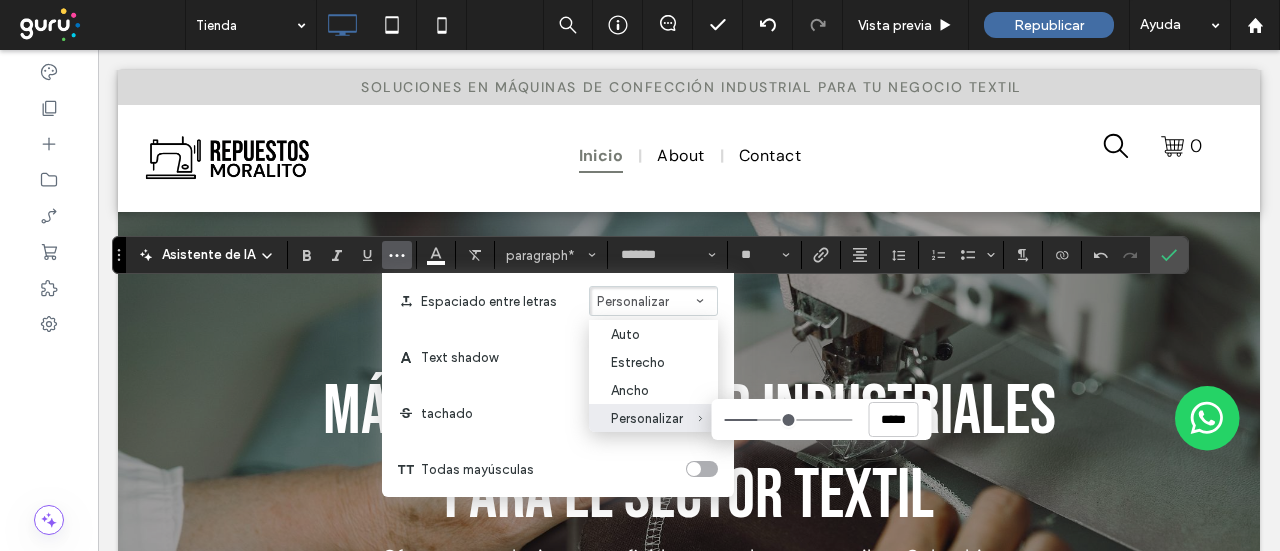 type on "****" 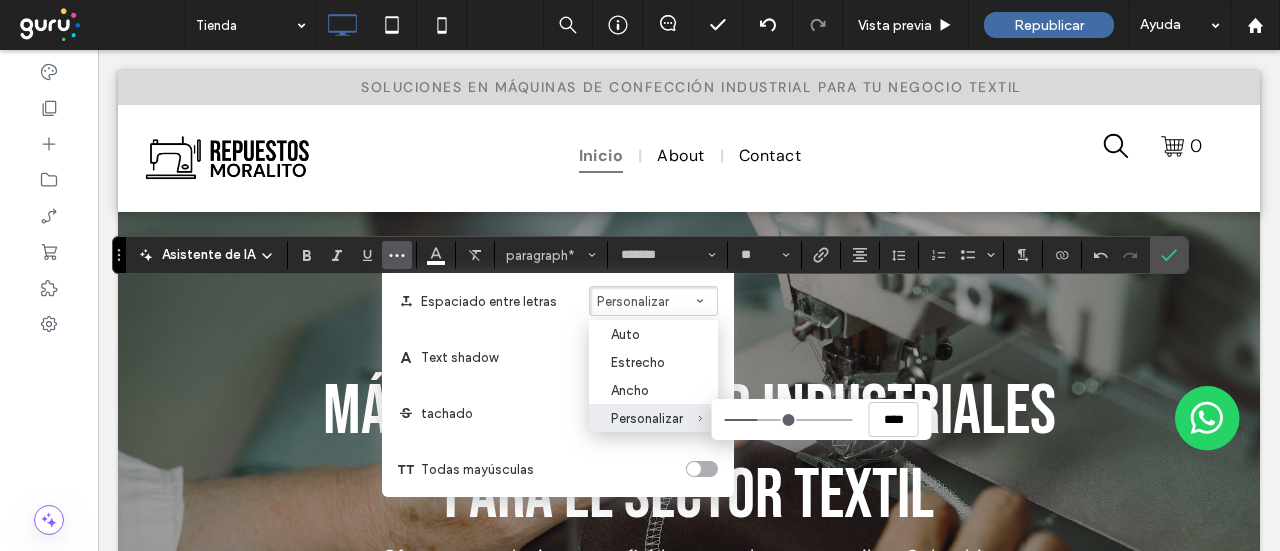 type on "****" 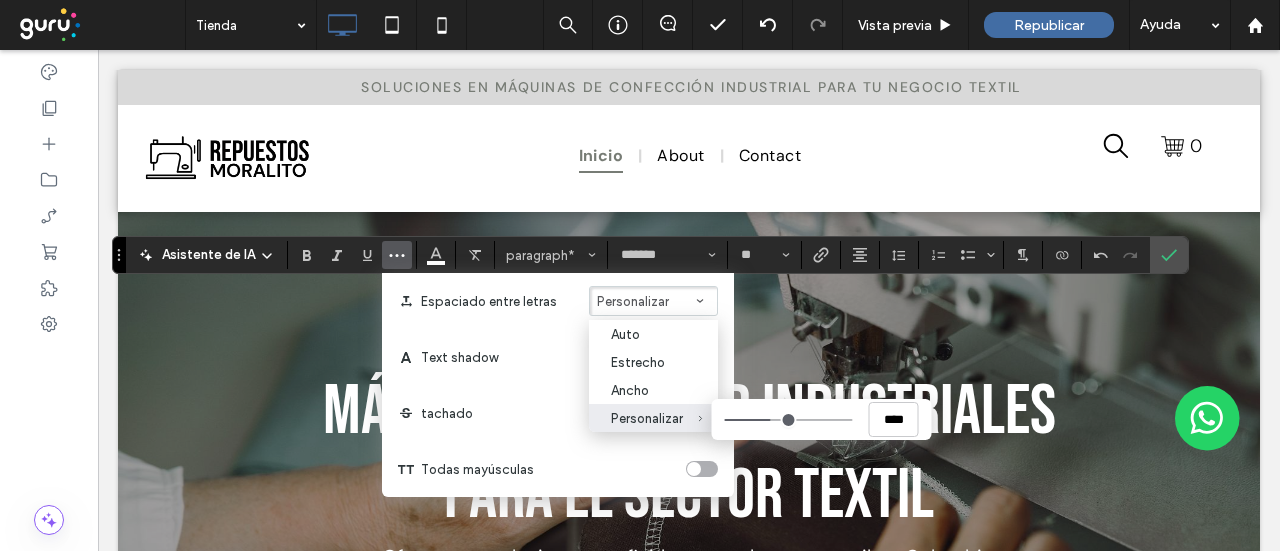 type on "****" 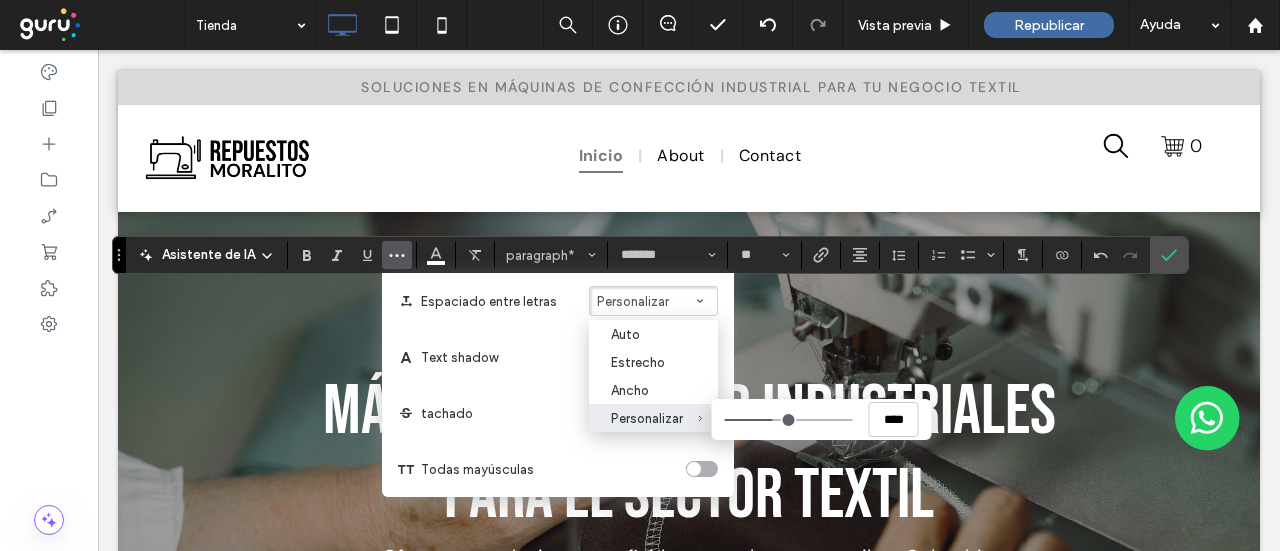 type on "****" 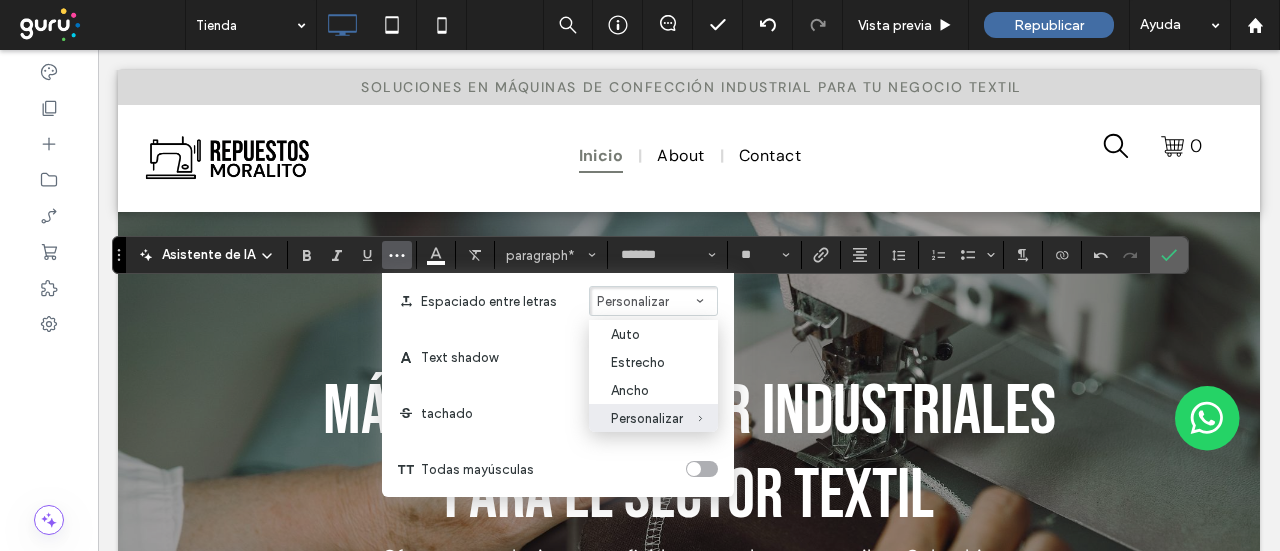 click 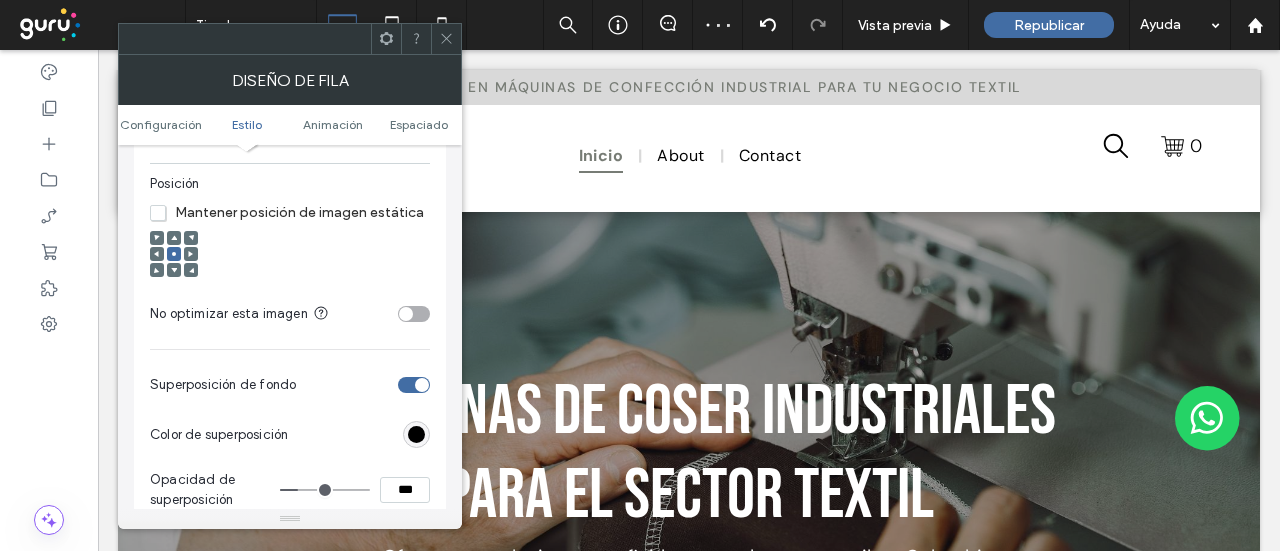 scroll, scrollTop: 800, scrollLeft: 0, axis: vertical 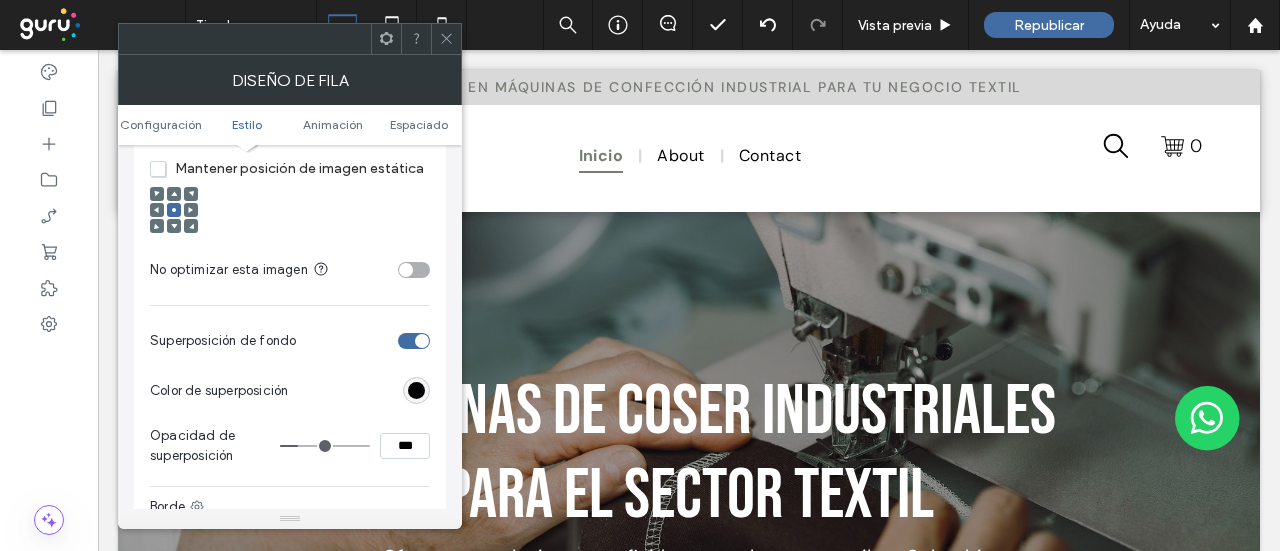 drag, startPoint x: 404, startPoint y: 442, endPoint x: 367, endPoint y: 441, distance: 37.01351 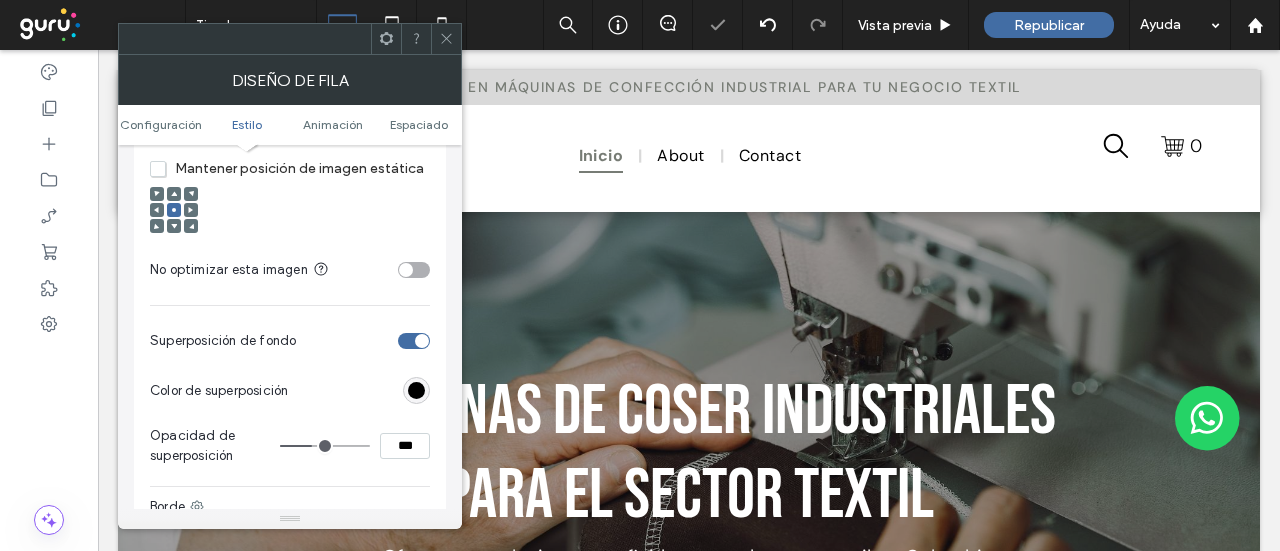 click 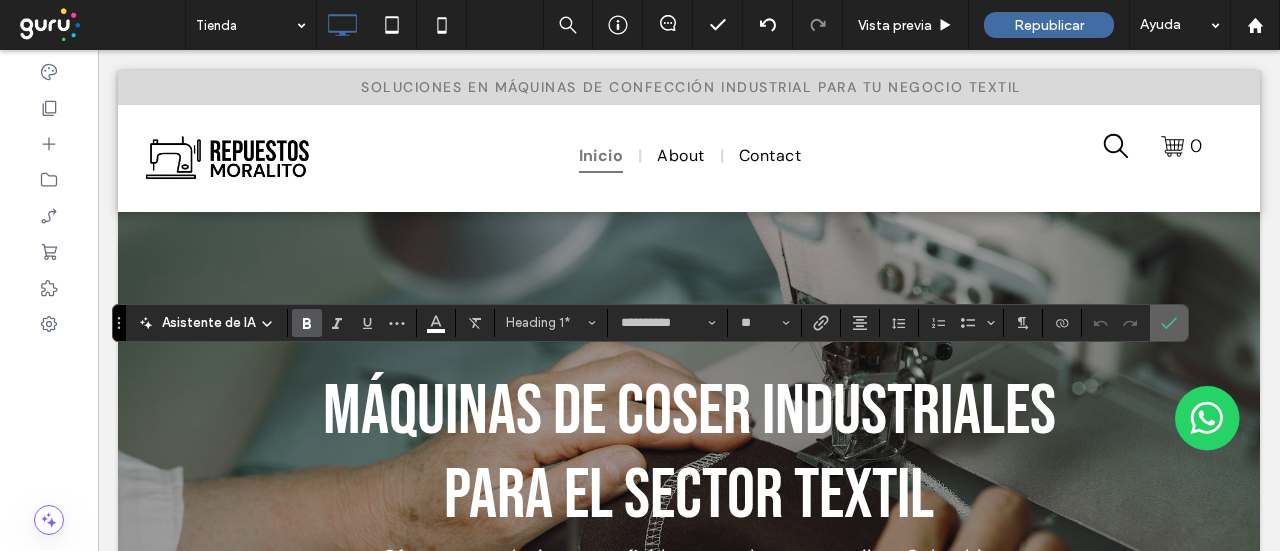click 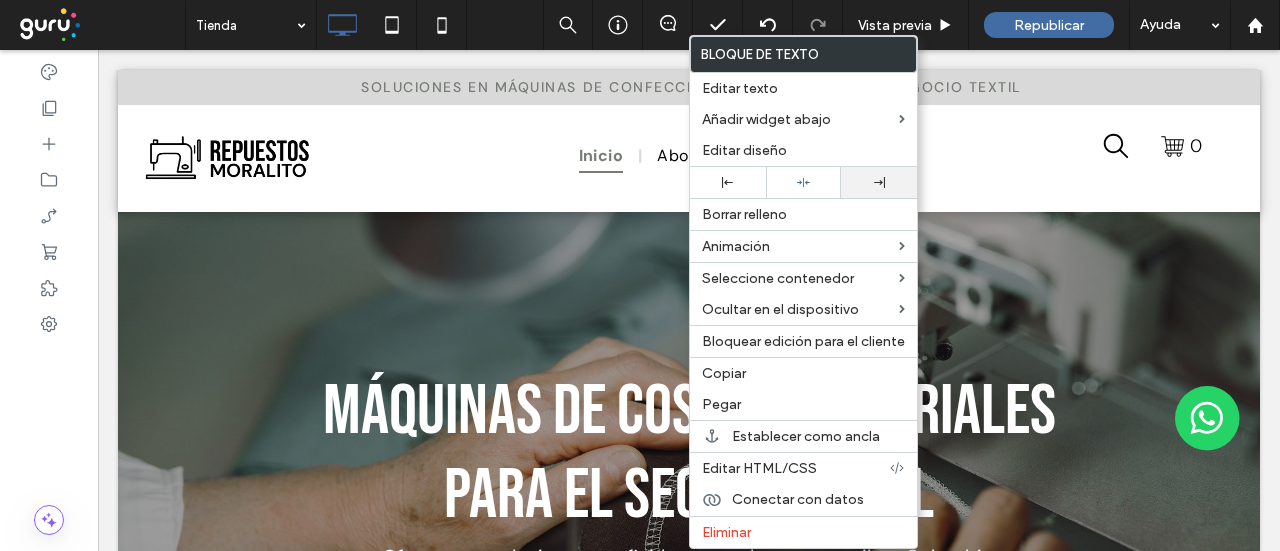 click 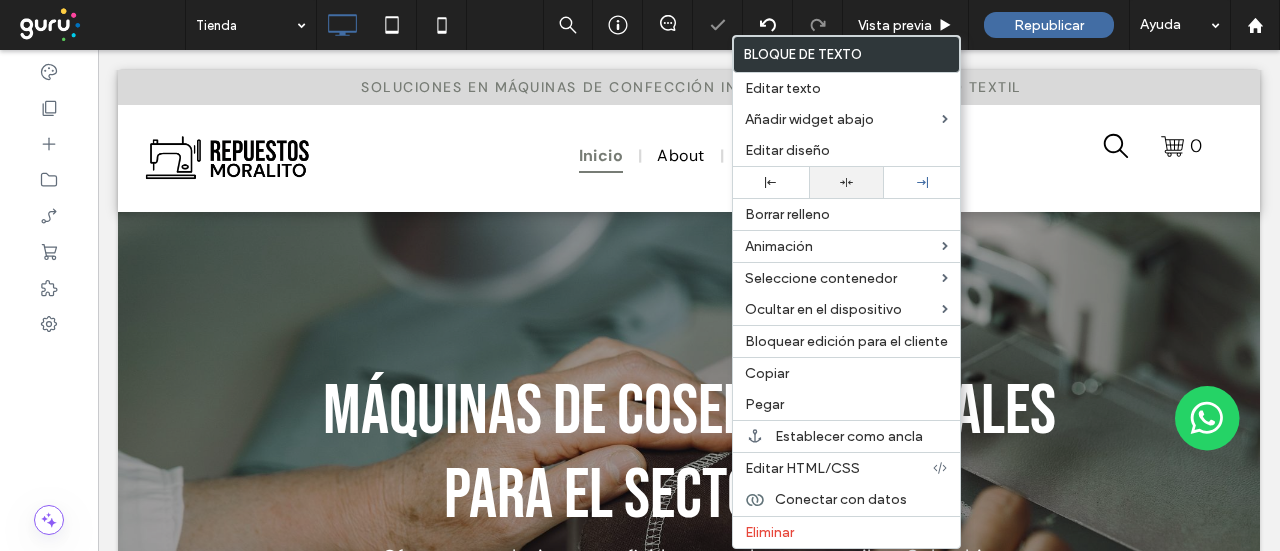 click 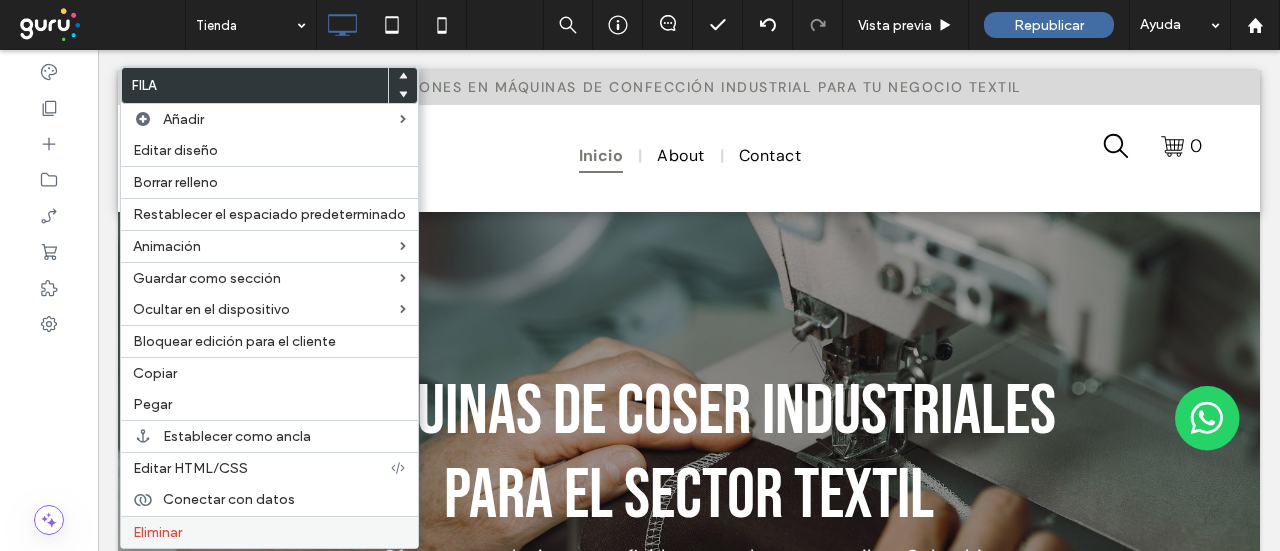 click on "Eliminar" at bounding box center (269, 532) 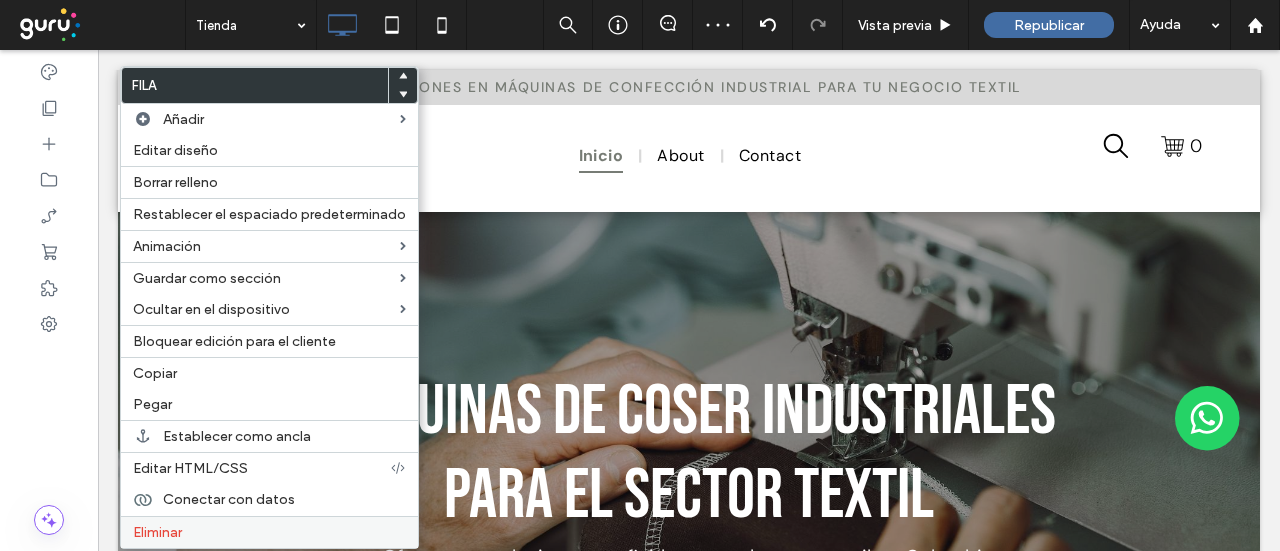 click on "Eliminar" at bounding box center (157, 532) 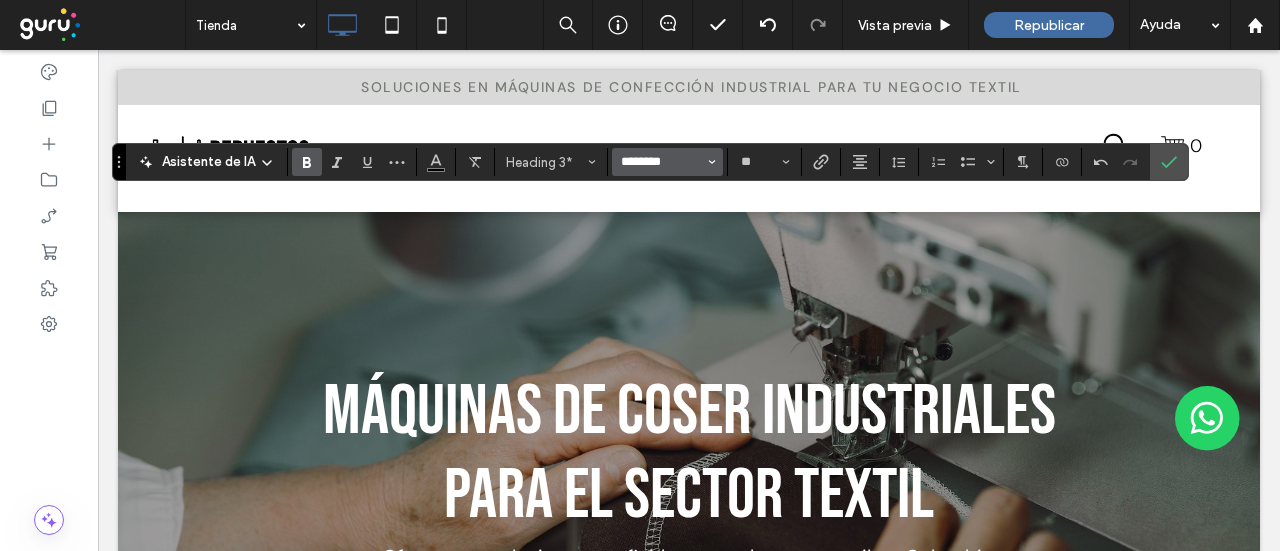 click on "********" at bounding box center (661, 162) 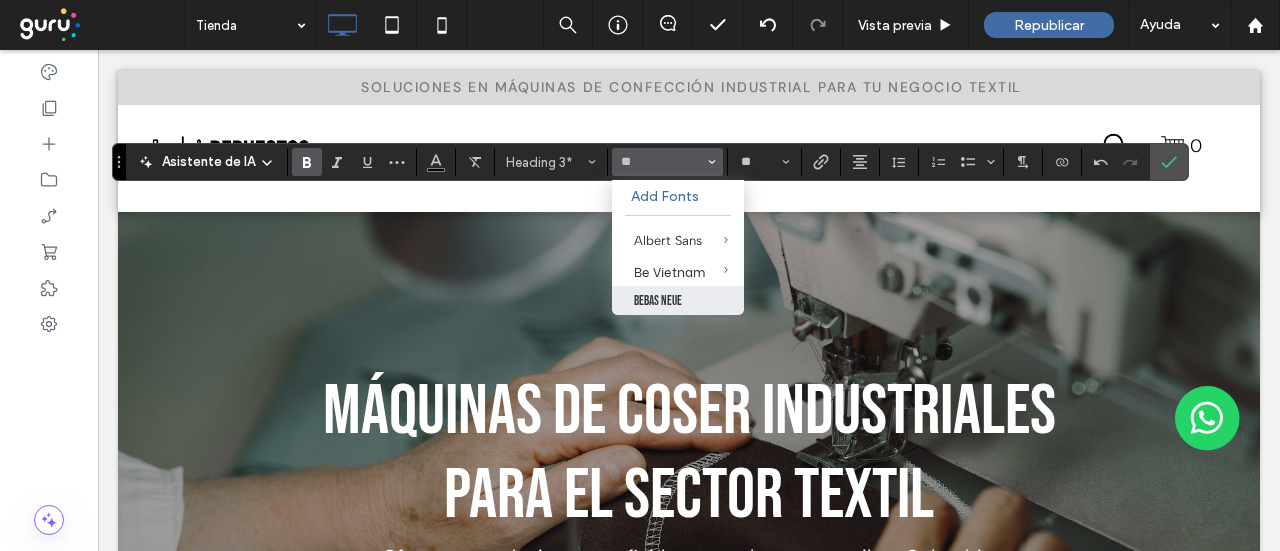 click on "Bebas Neue" at bounding box center [678, 300] 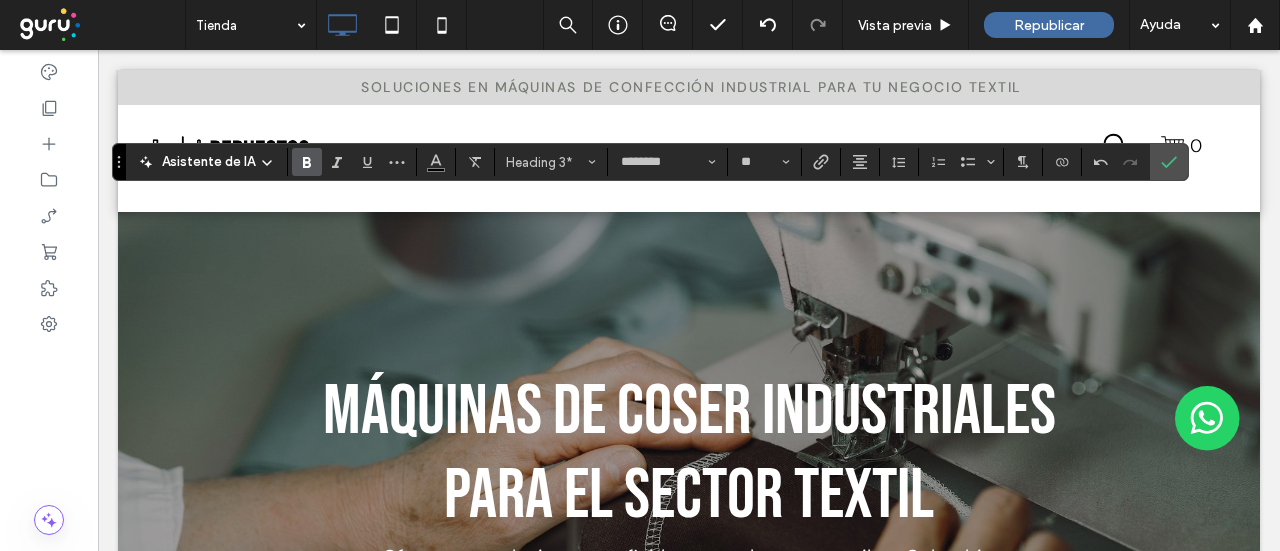 type on "**********" 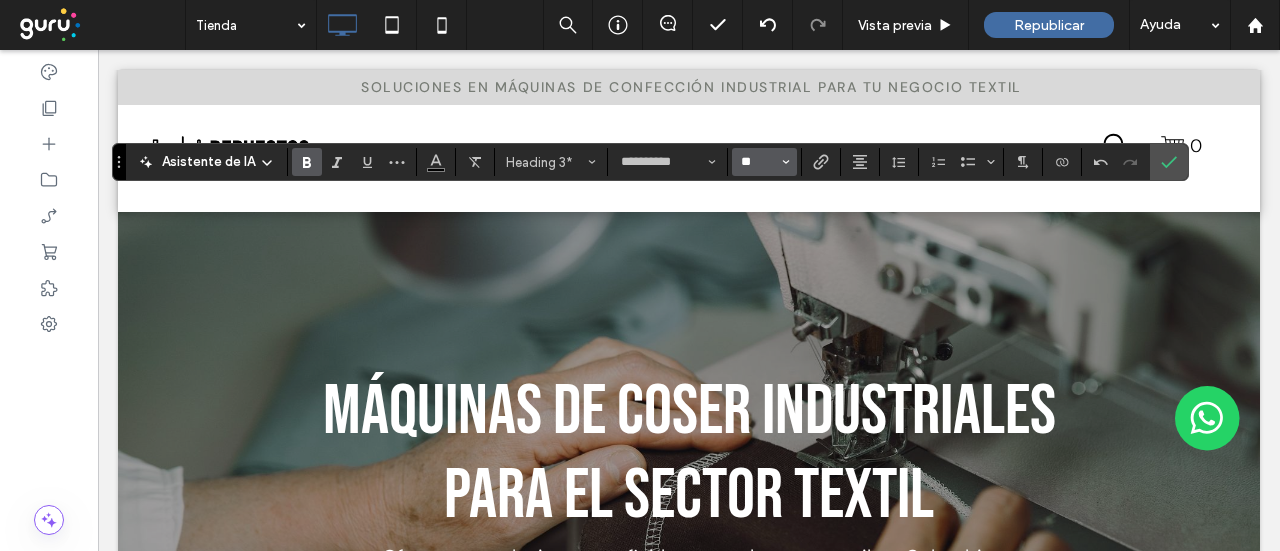 click on "**" at bounding box center [758, 162] 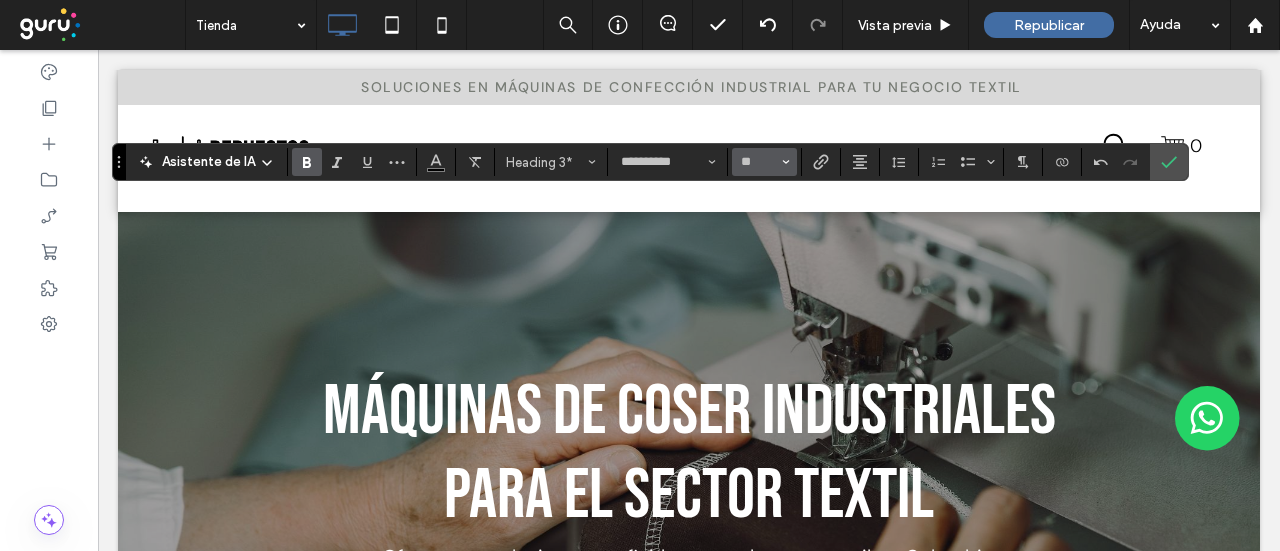 type on "**" 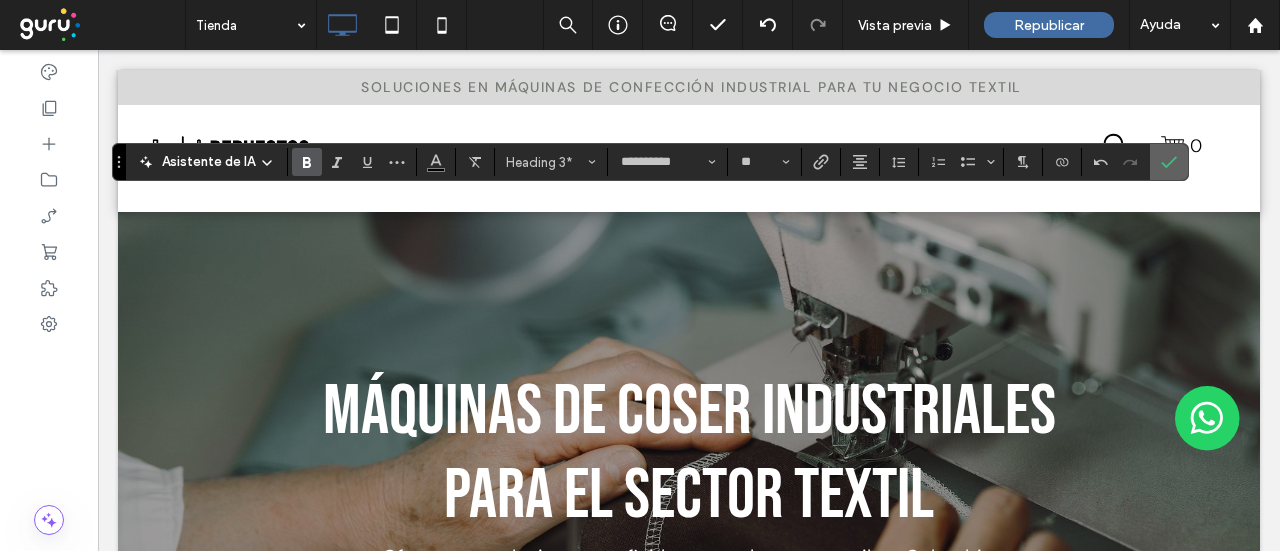 click at bounding box center [1169, 162] 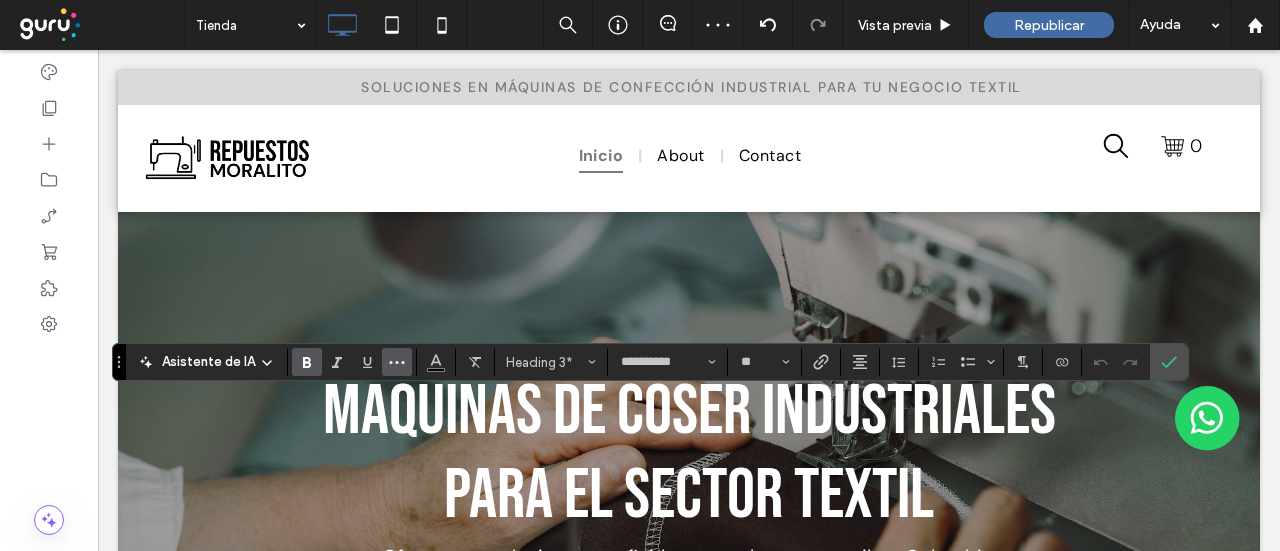 click 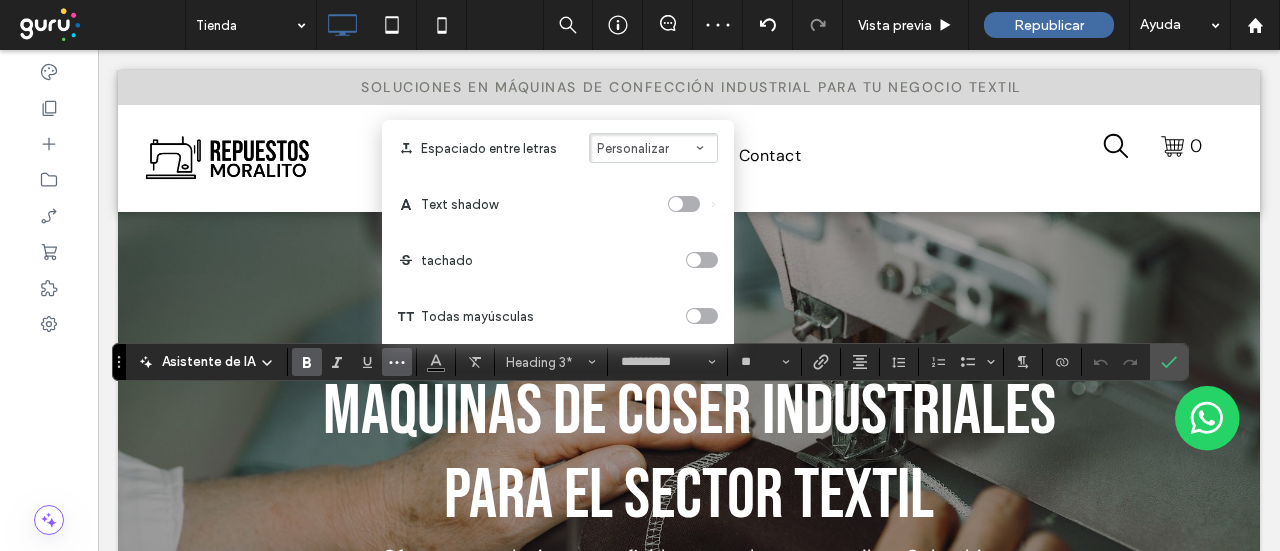 click on "Personalizar" at bounding box center [633, 148] 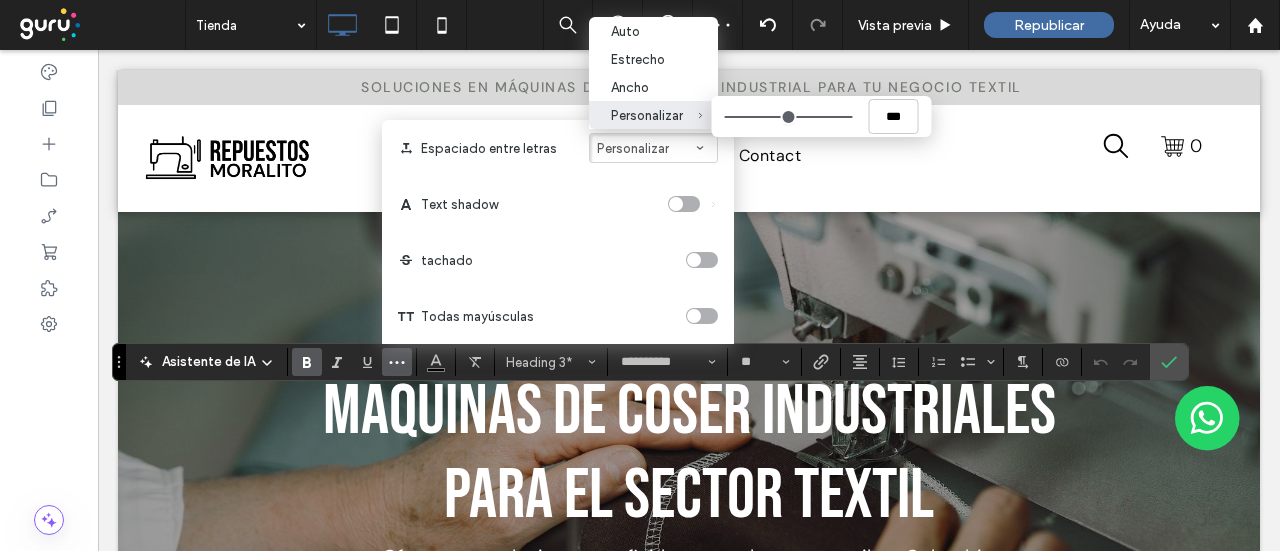 type on "****" 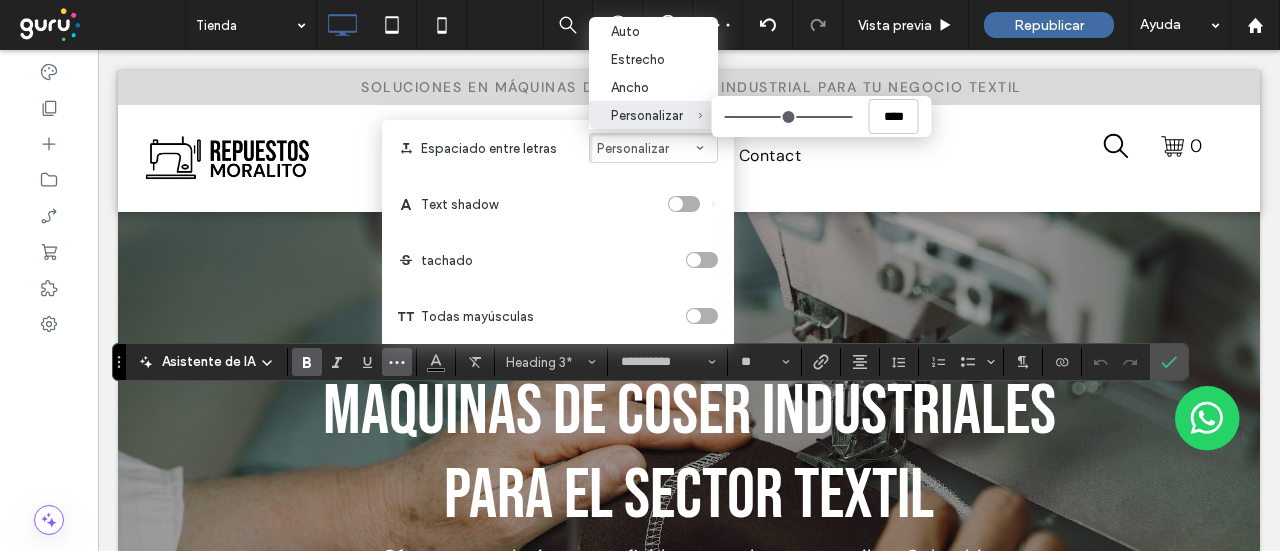 type on "****" 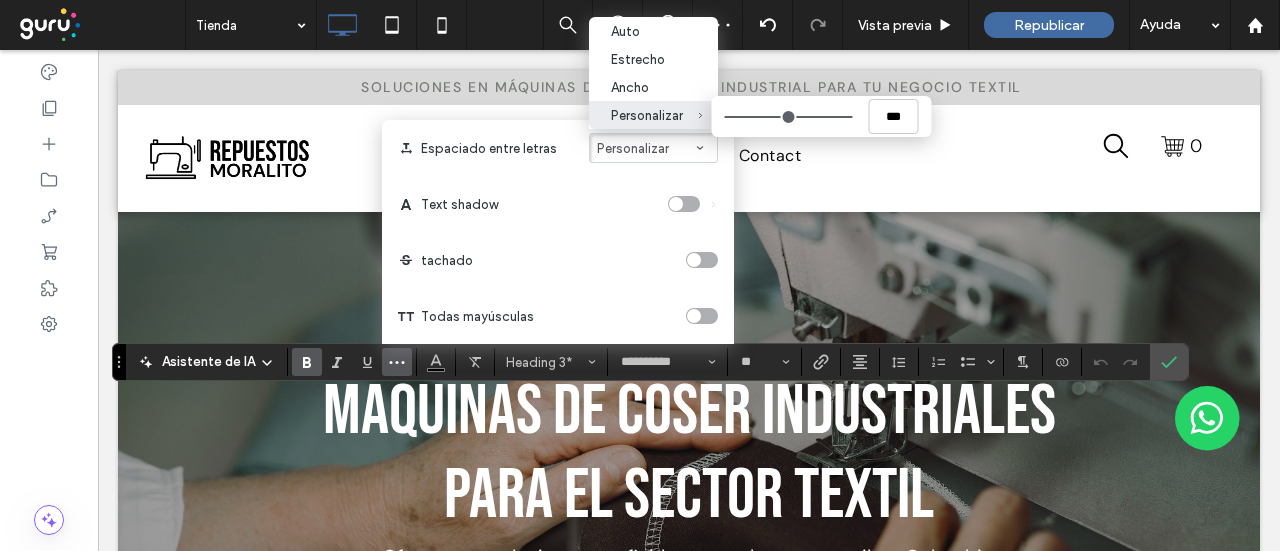 type on "****" 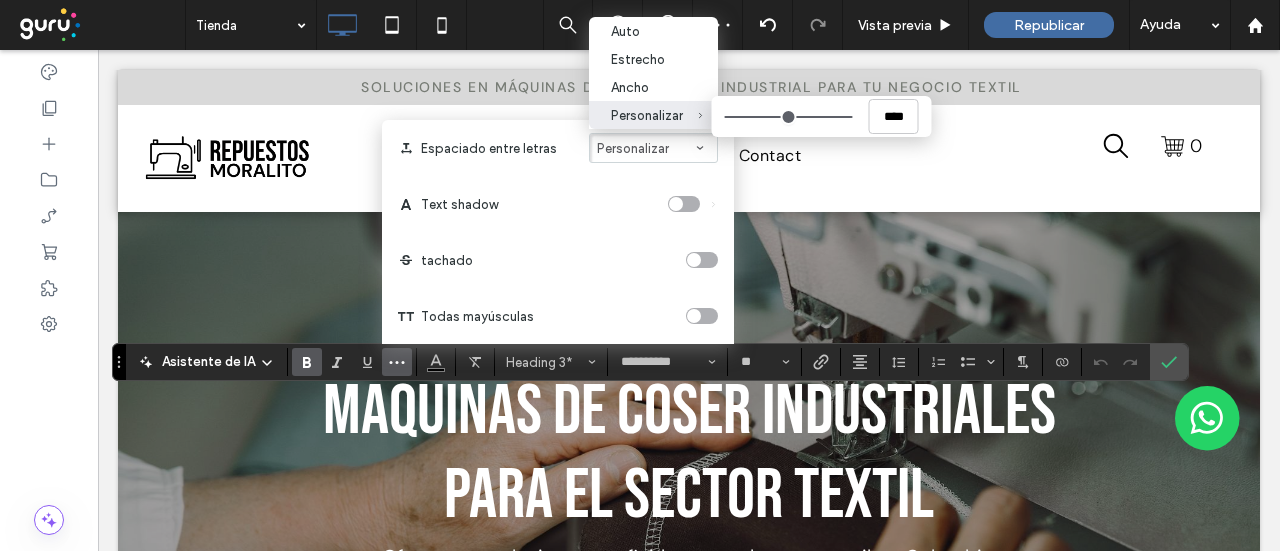type on "****" 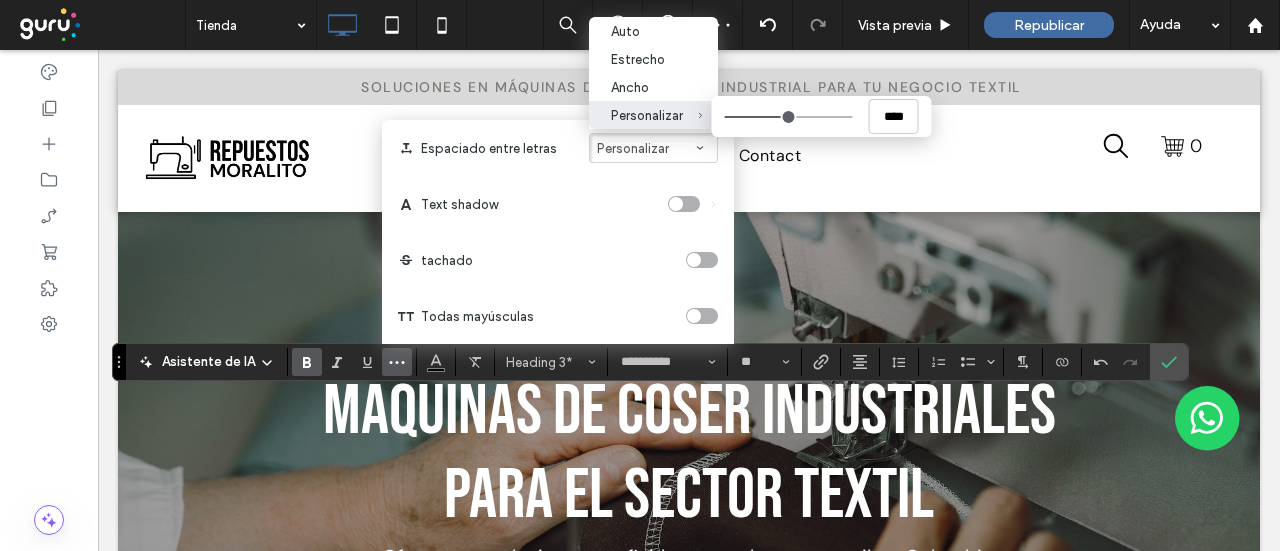 type on "****" 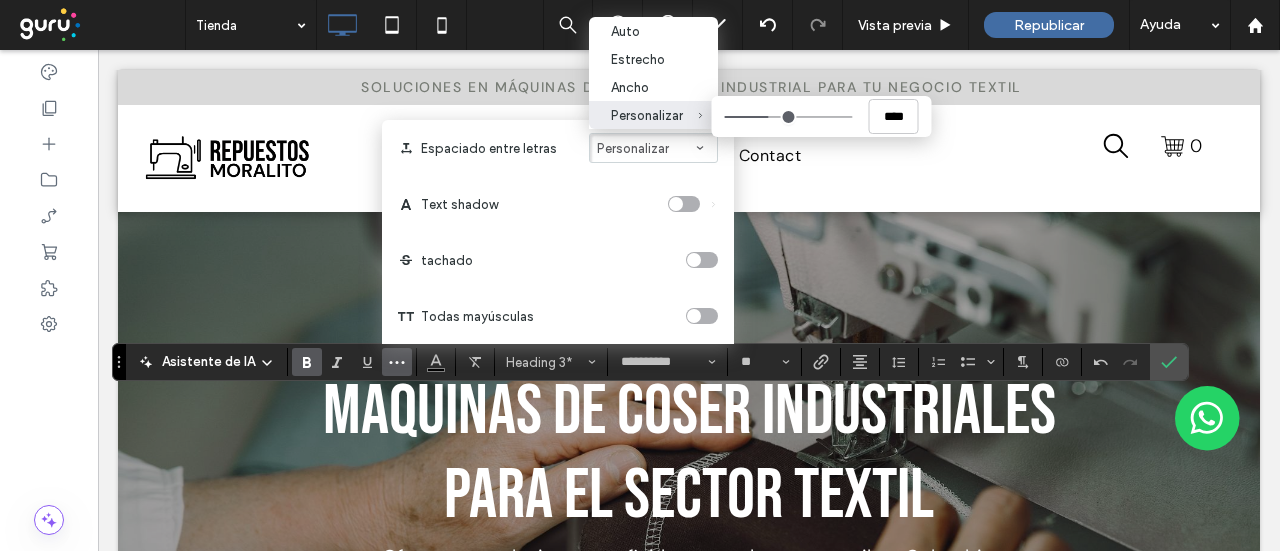 type on "****" 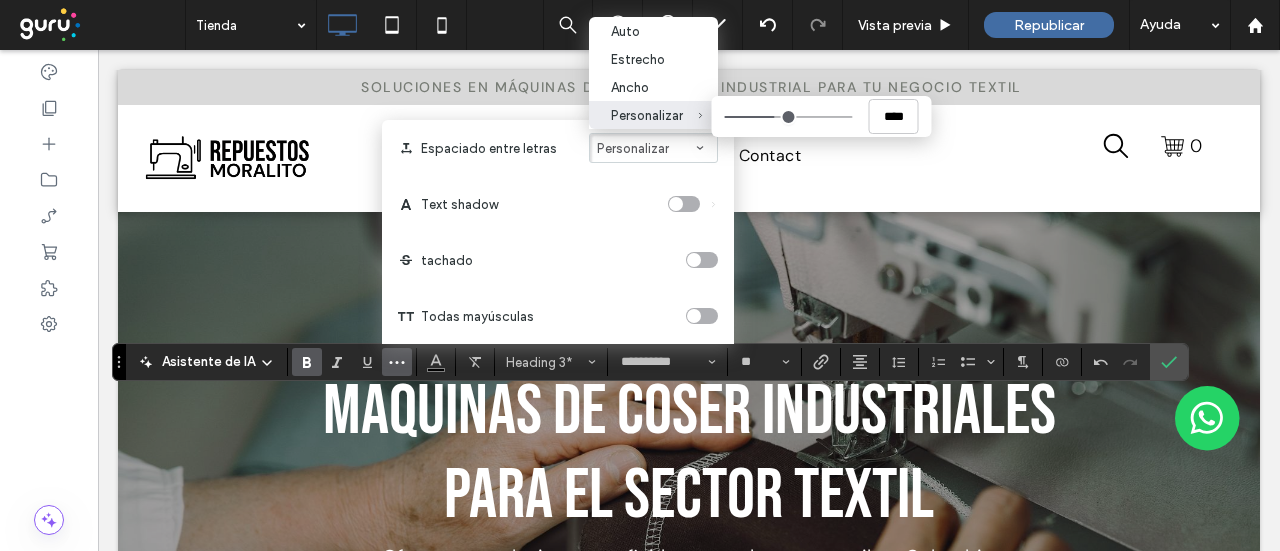 type on "****" 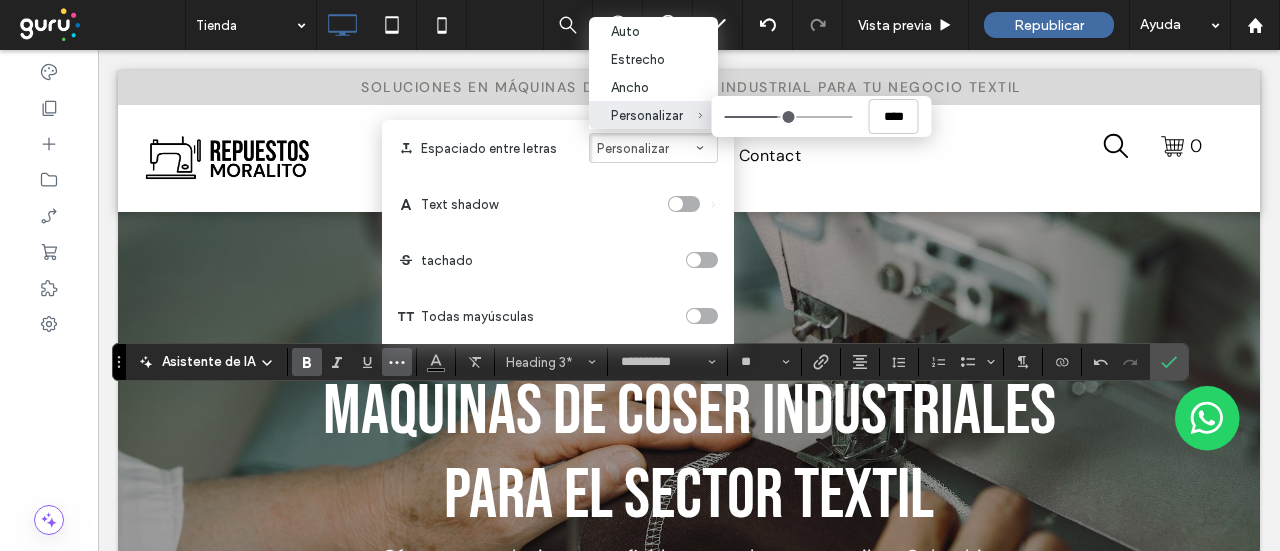 drag, startPoint x: 842, startPoint y: 117, endPoint x: 776, endPoint y: 121, distance: 66.1211 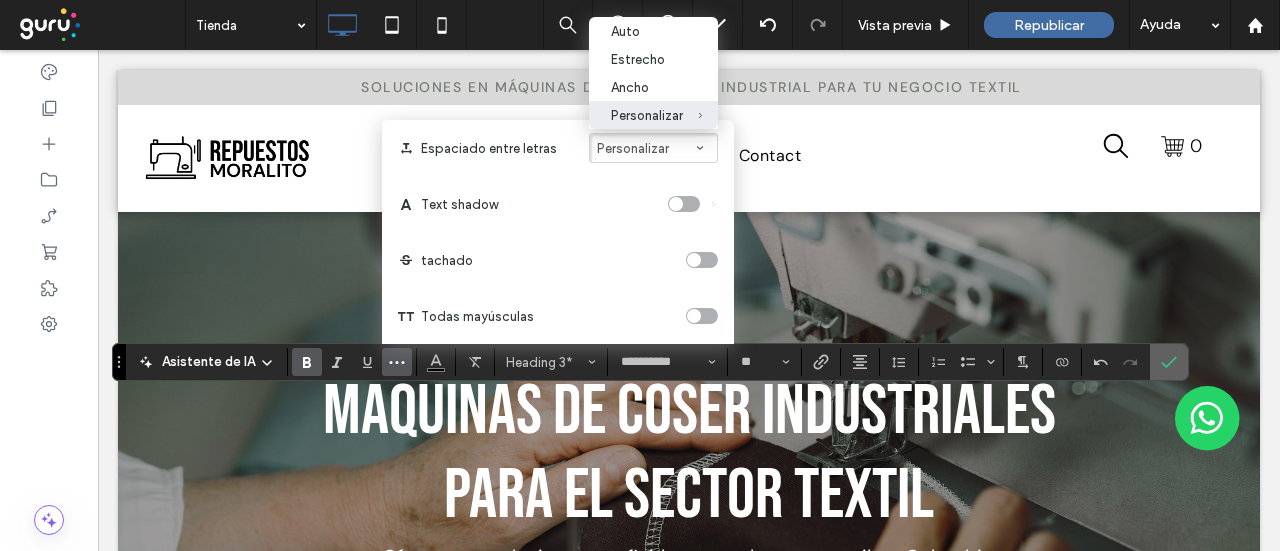 click 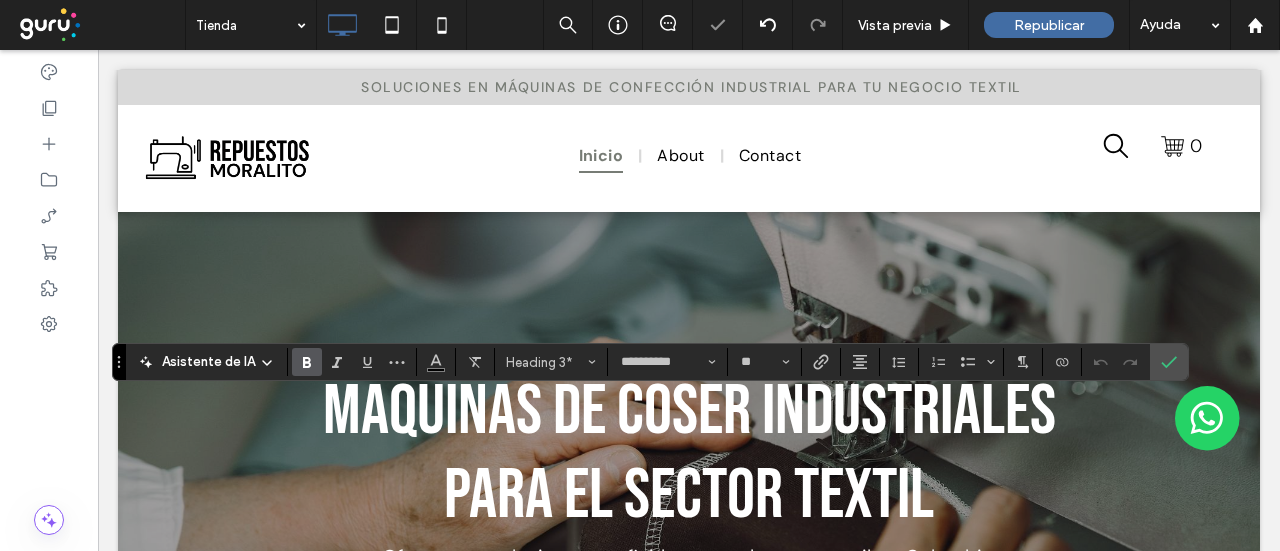 click at bounding box center [307, 362] 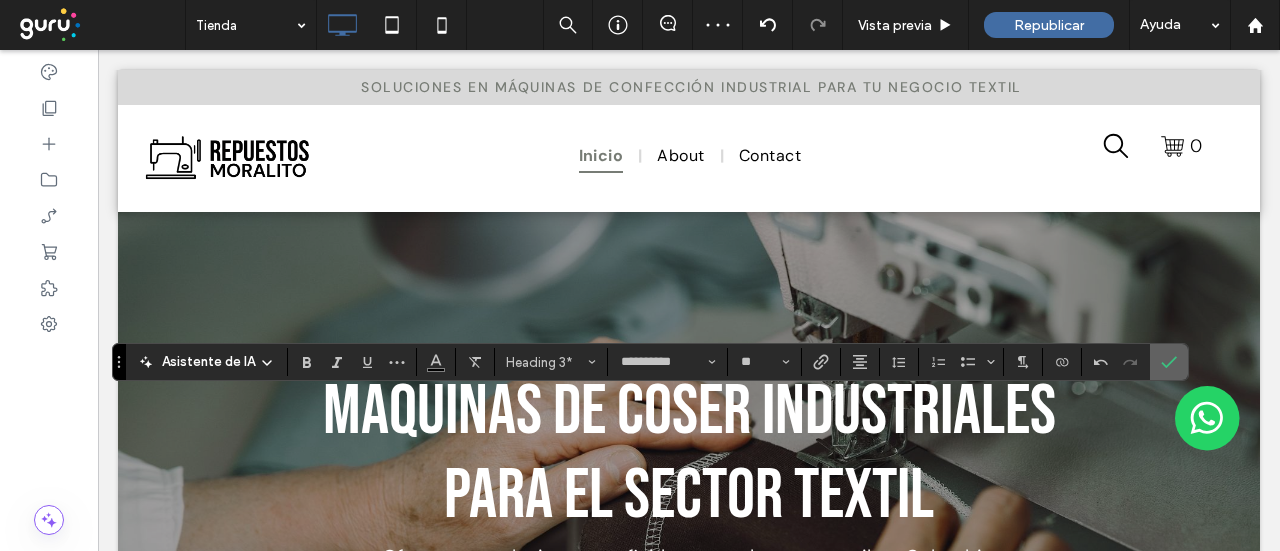click at bounding box center [1169, 362] 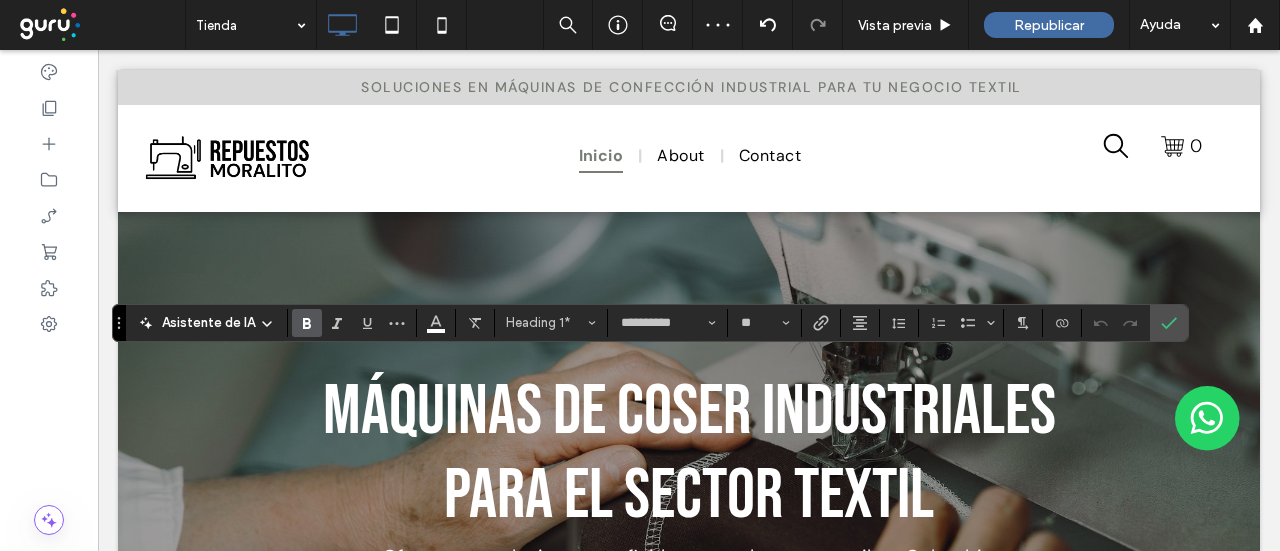 click 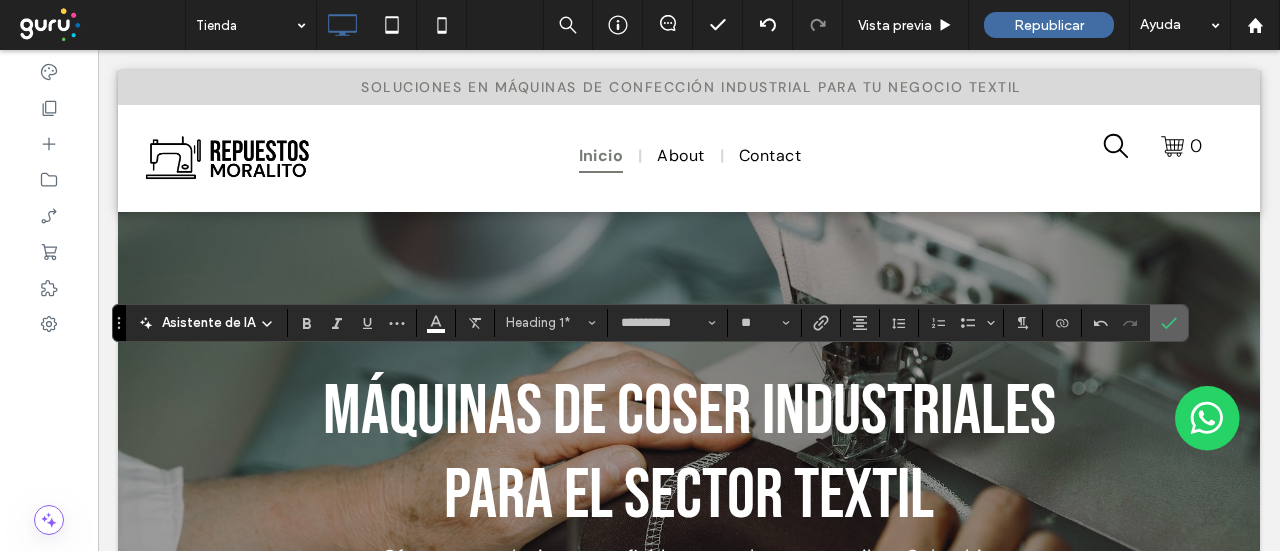 click 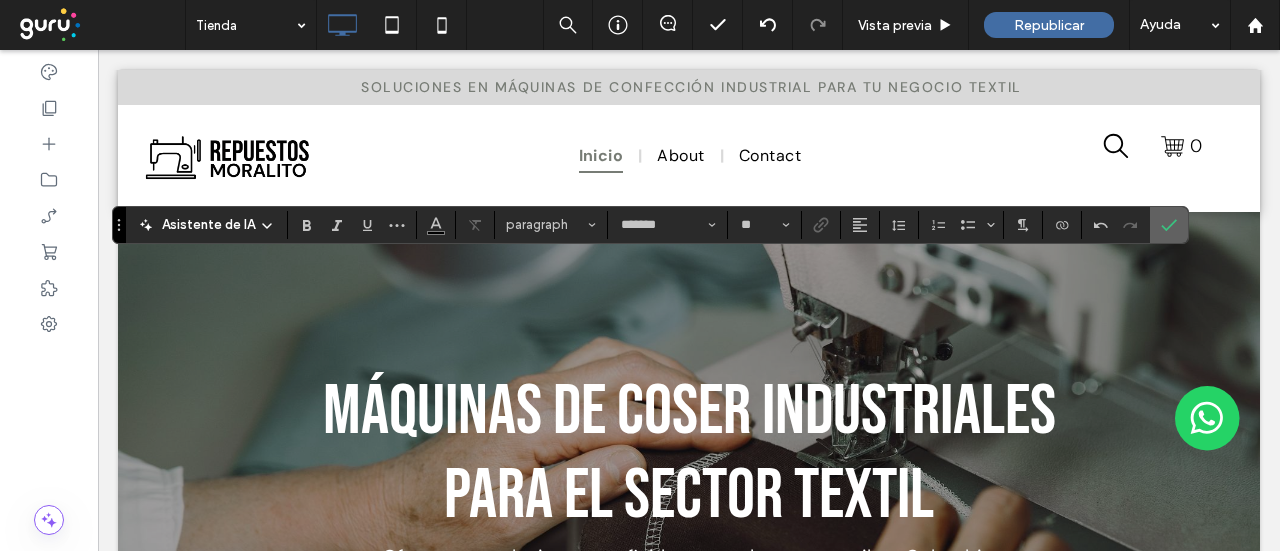 click at bounding box center [1169, 225] 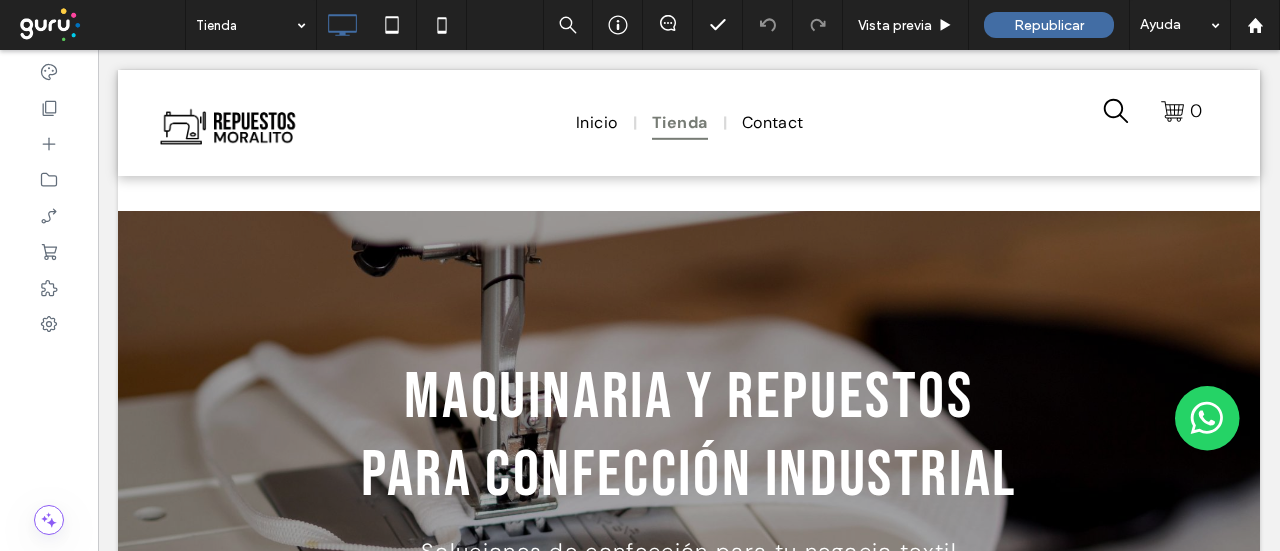 scroll, scrollTop: 1000, scrollLeft: 0, axis: vertical 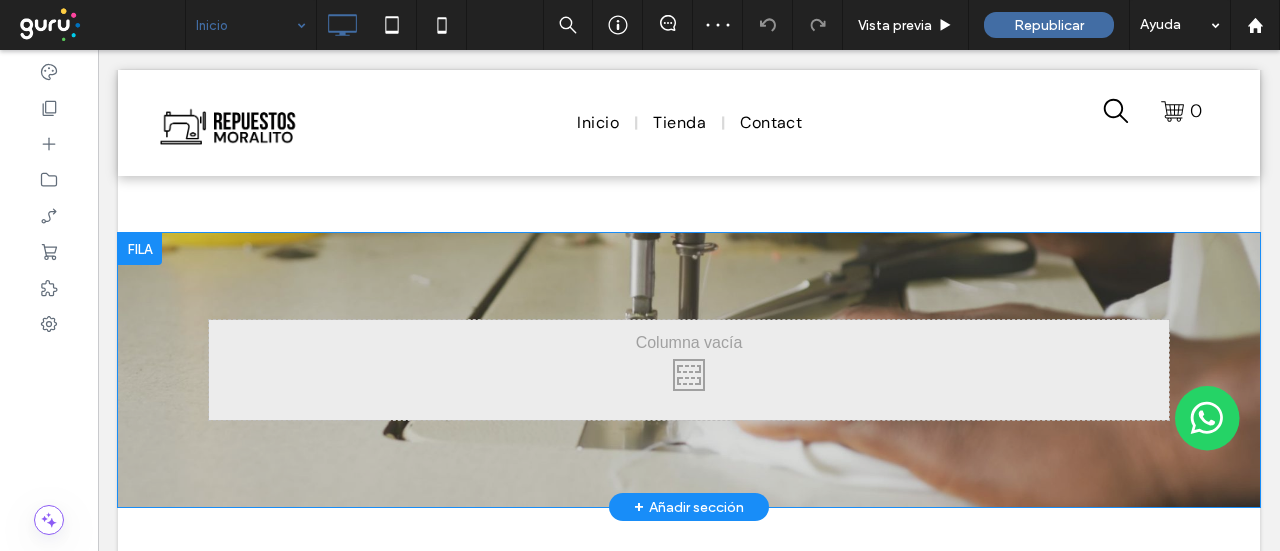 click on "+ Añadir sección" at bounding box center (689, 507) 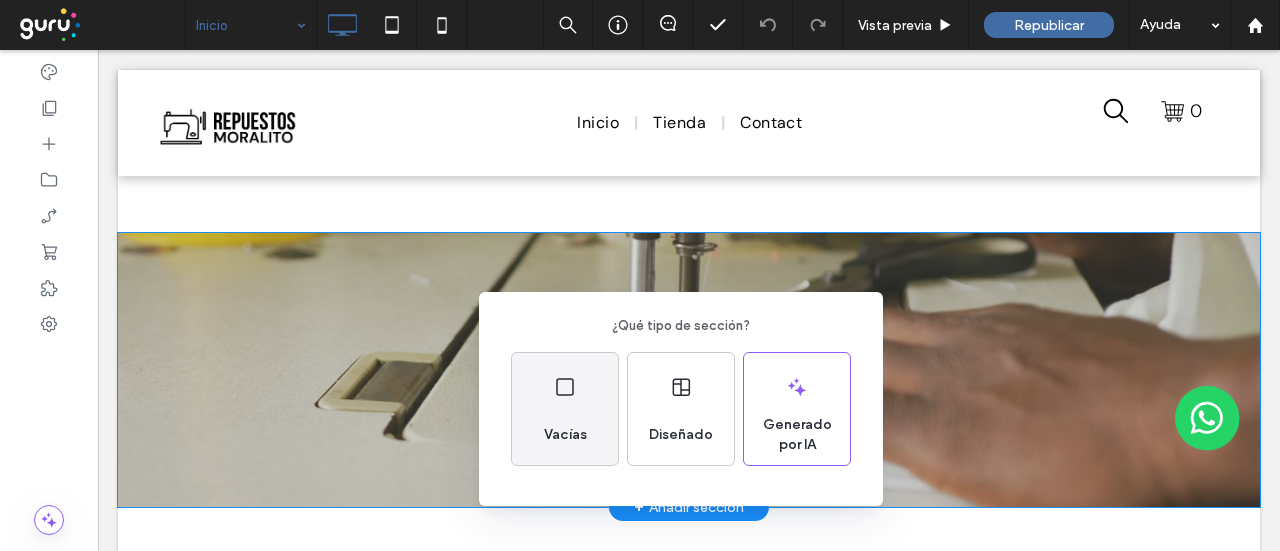 click on "Vacías" at bounding box center (565, 409) 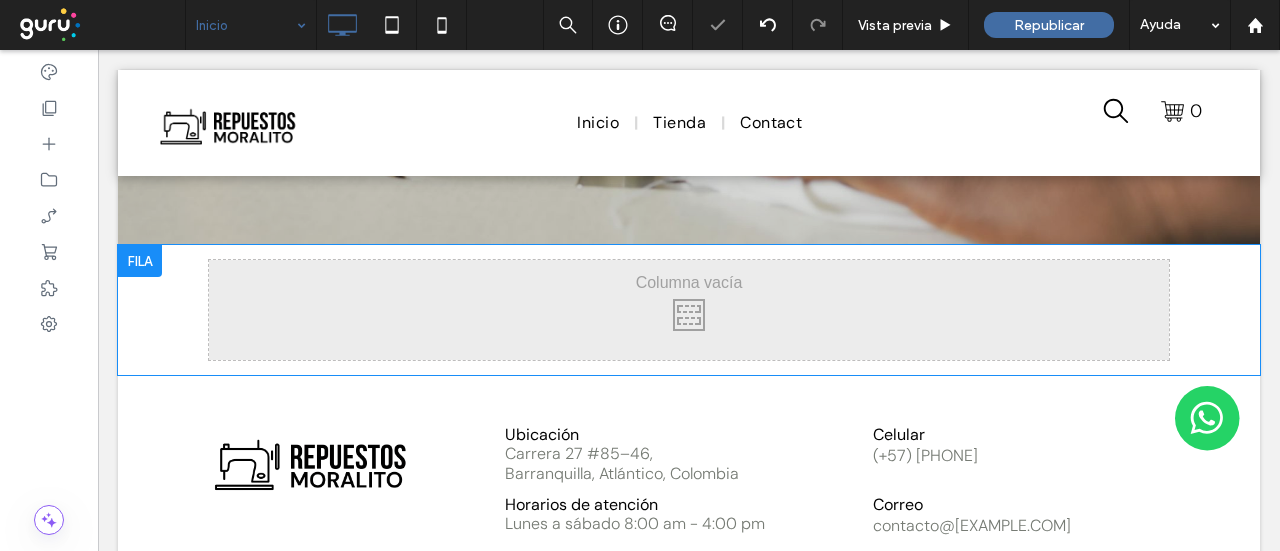 scroll, scrollTop: 2695, scrollLeft: 0, axis: vertical 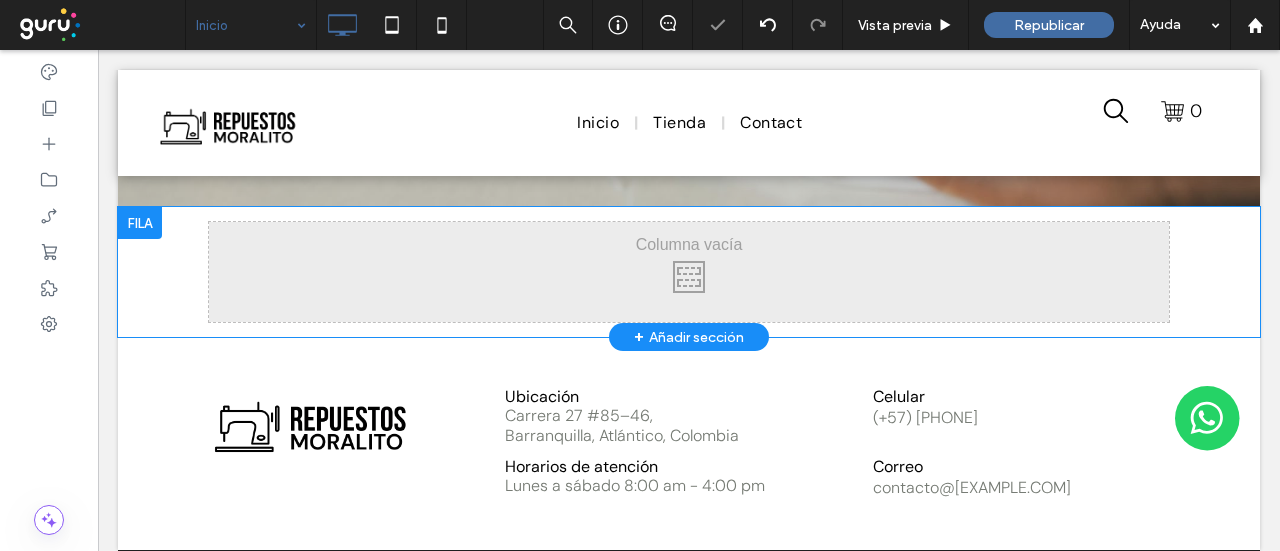 click at bounding box center (140, 223) 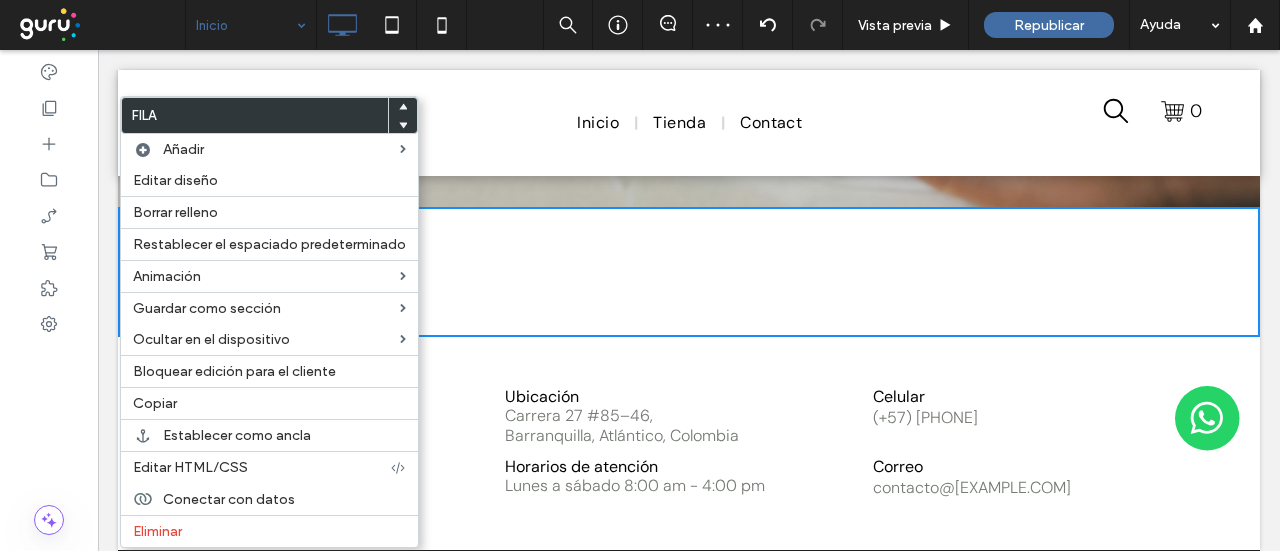 click at bounding box center [403, 125] 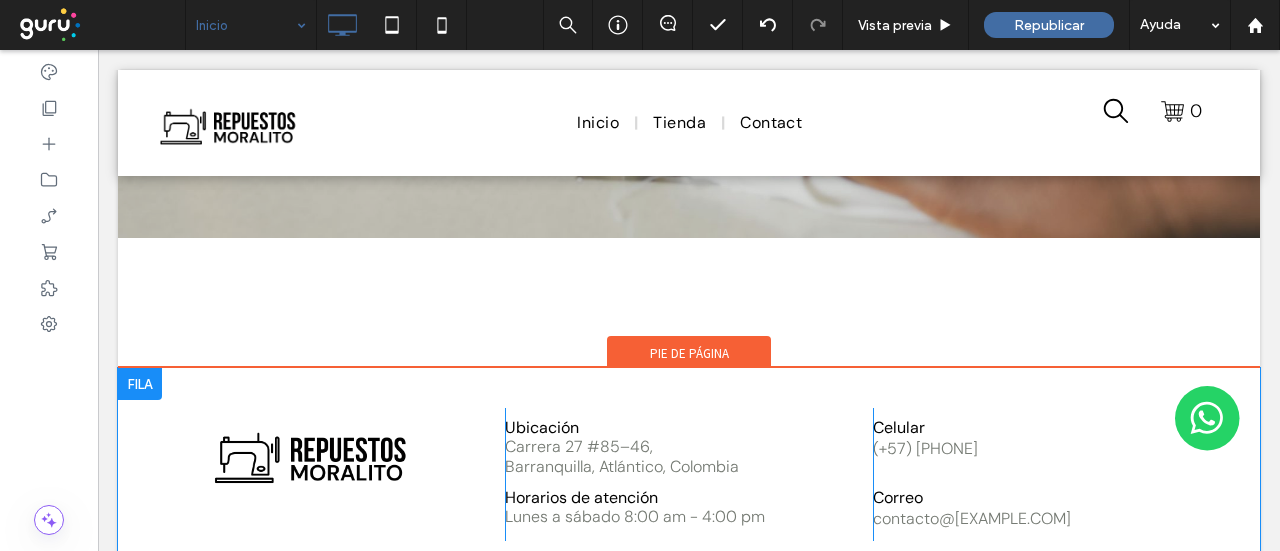 scroll, scrollTop: 2695, scrollLeft: 0, axis: vertical 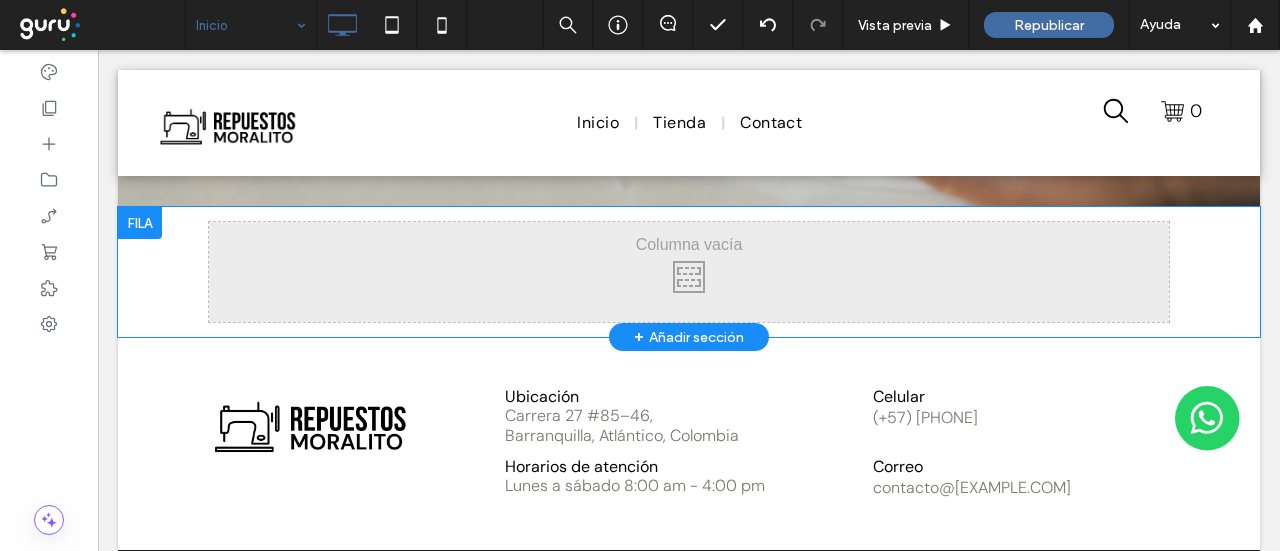 click at bounding box center (140, 223) 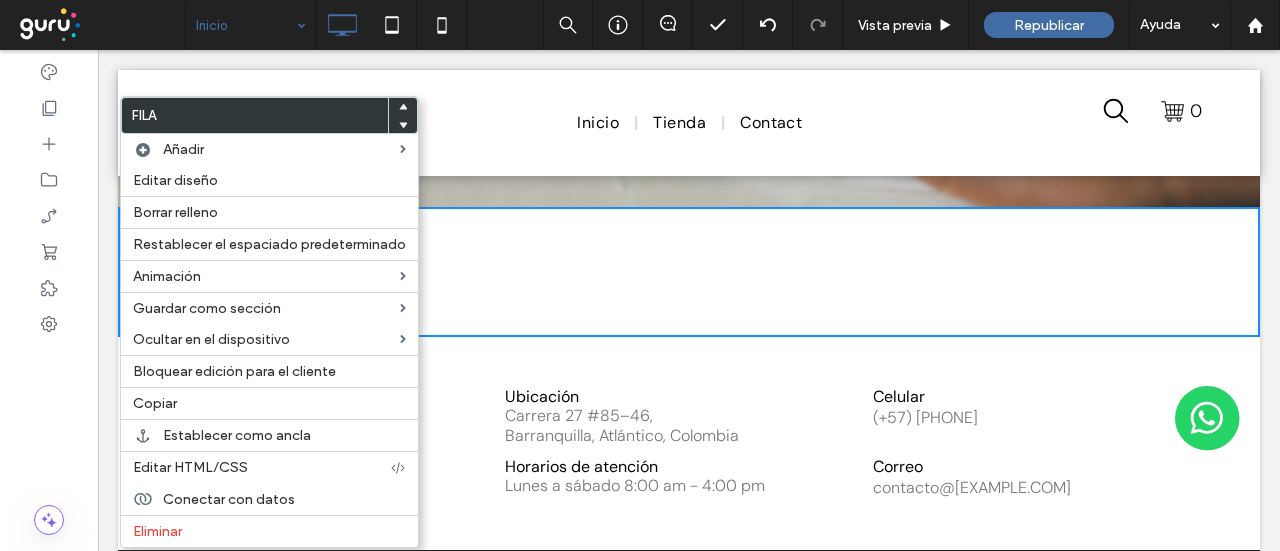 click 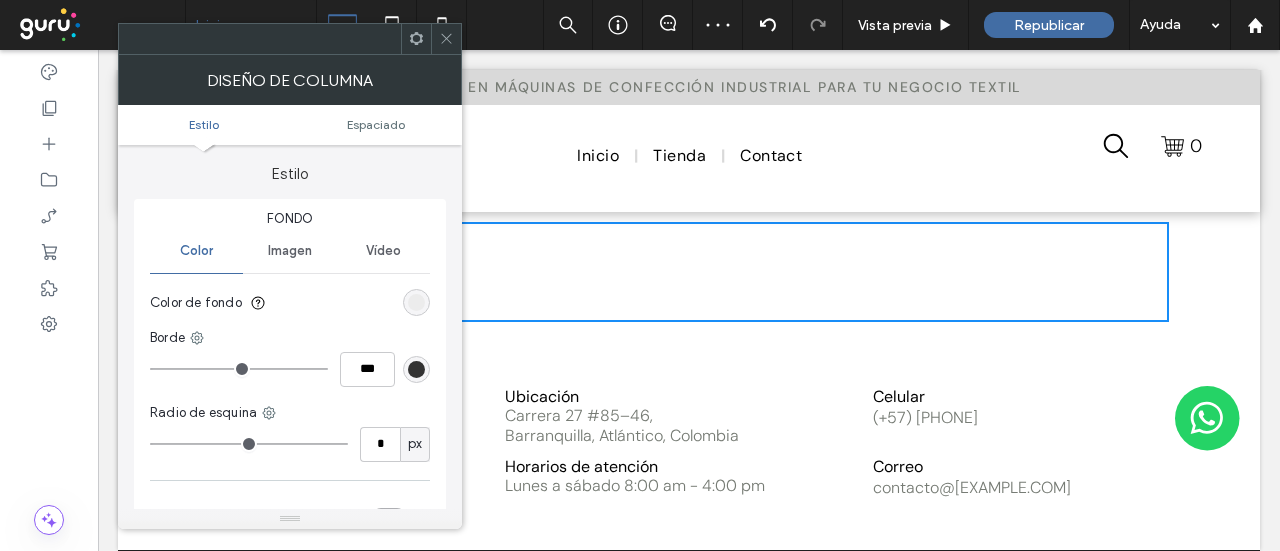 click at bounding box center [446, 39] 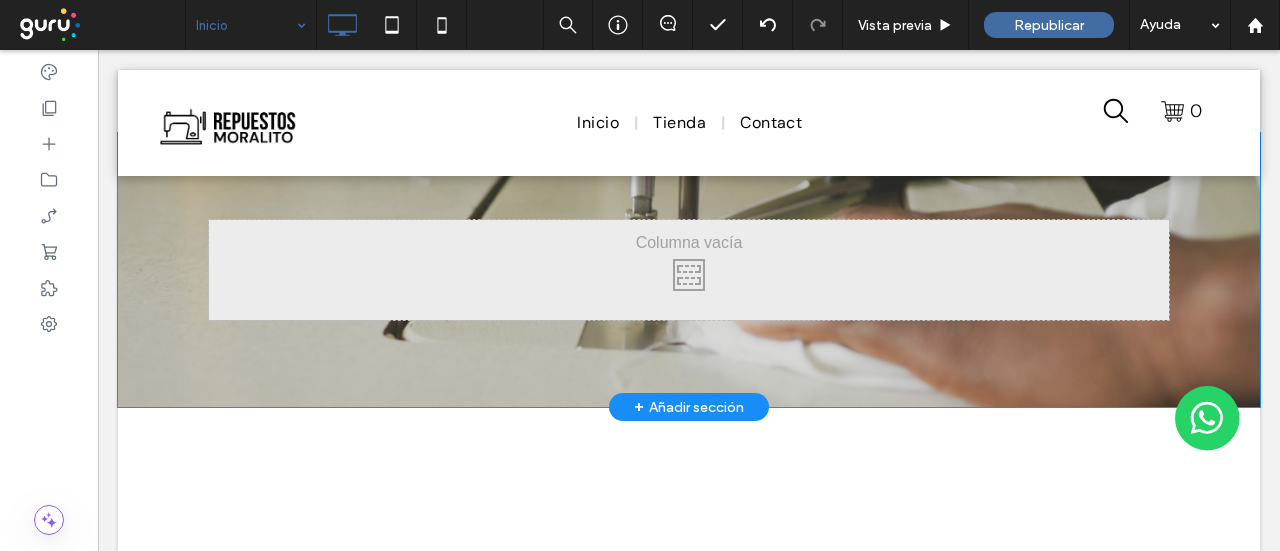 scroll, scrollTop: 2595, scrollLeft: 0, axis: vertical 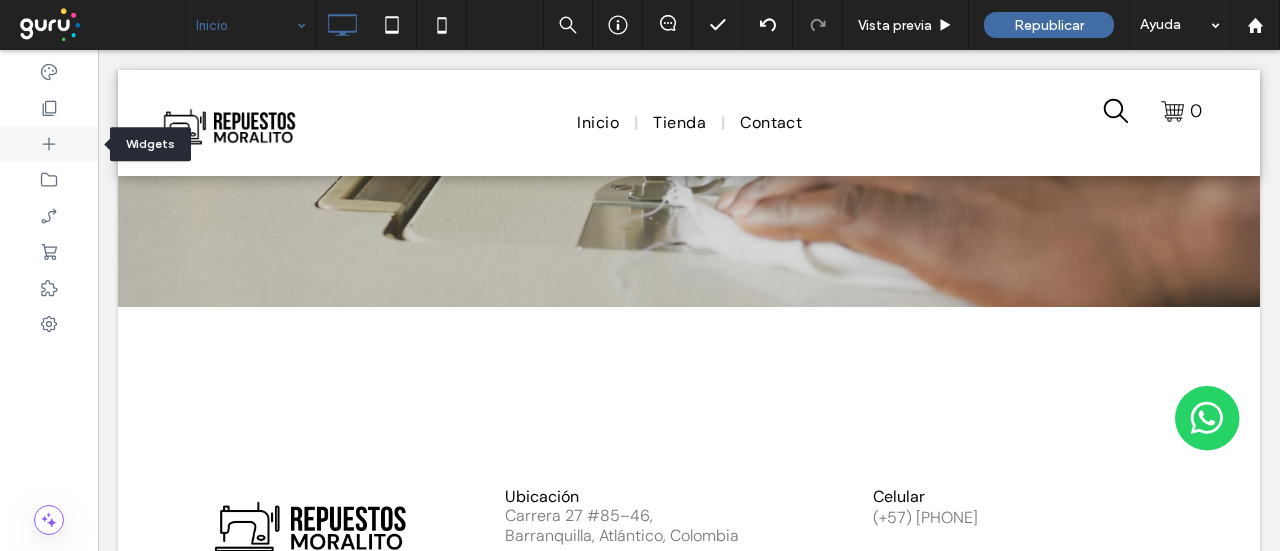click at bounding box center (49, 144) 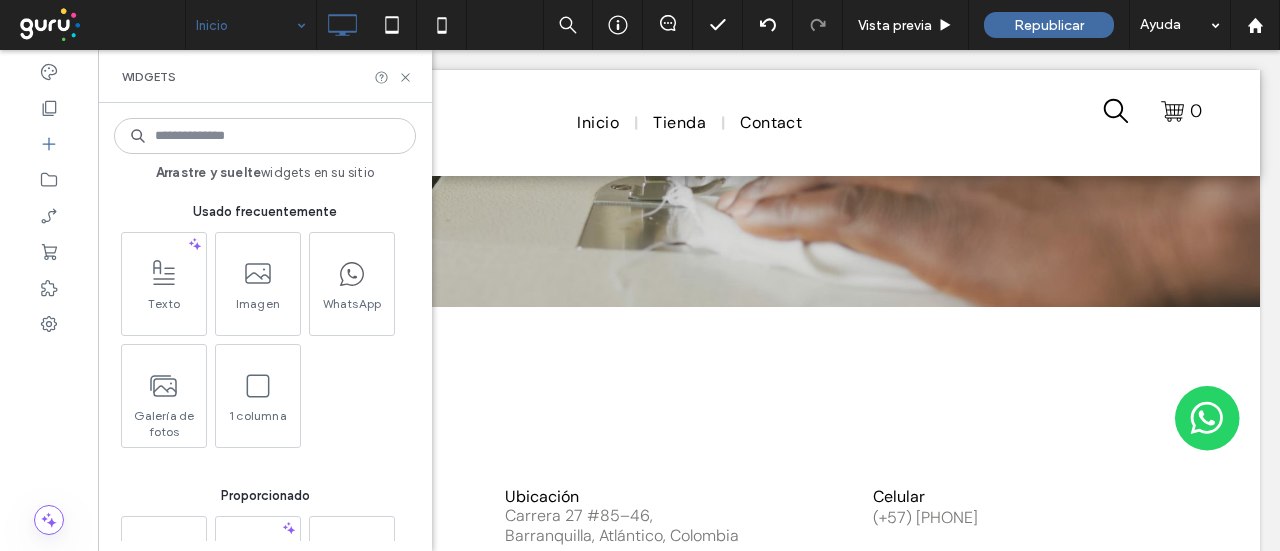 click at bounding box center (265, 136) 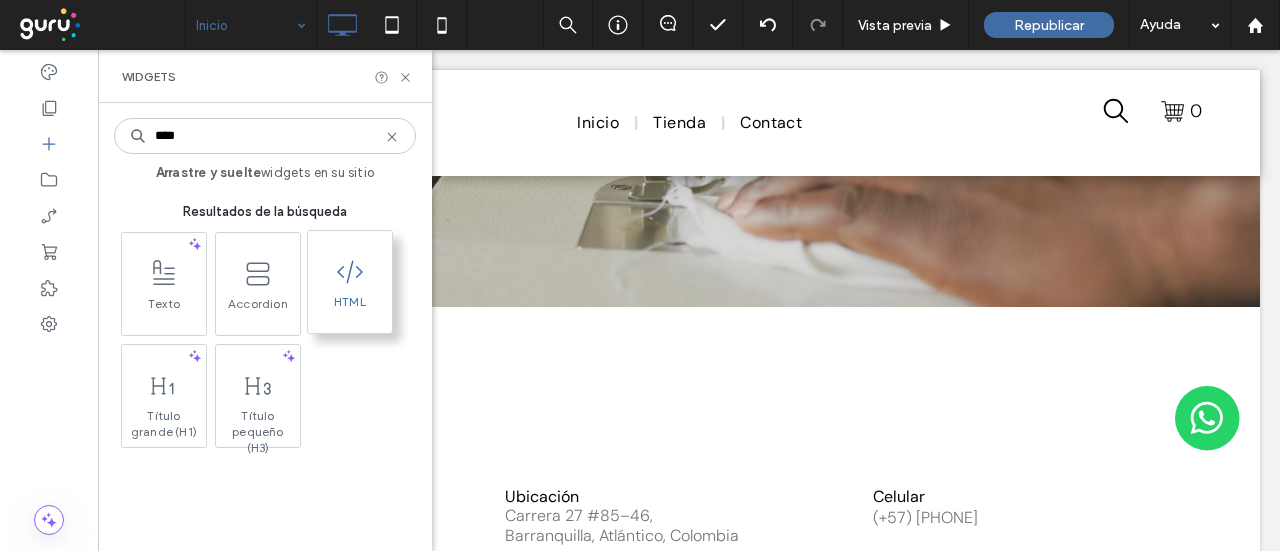 type on "****" 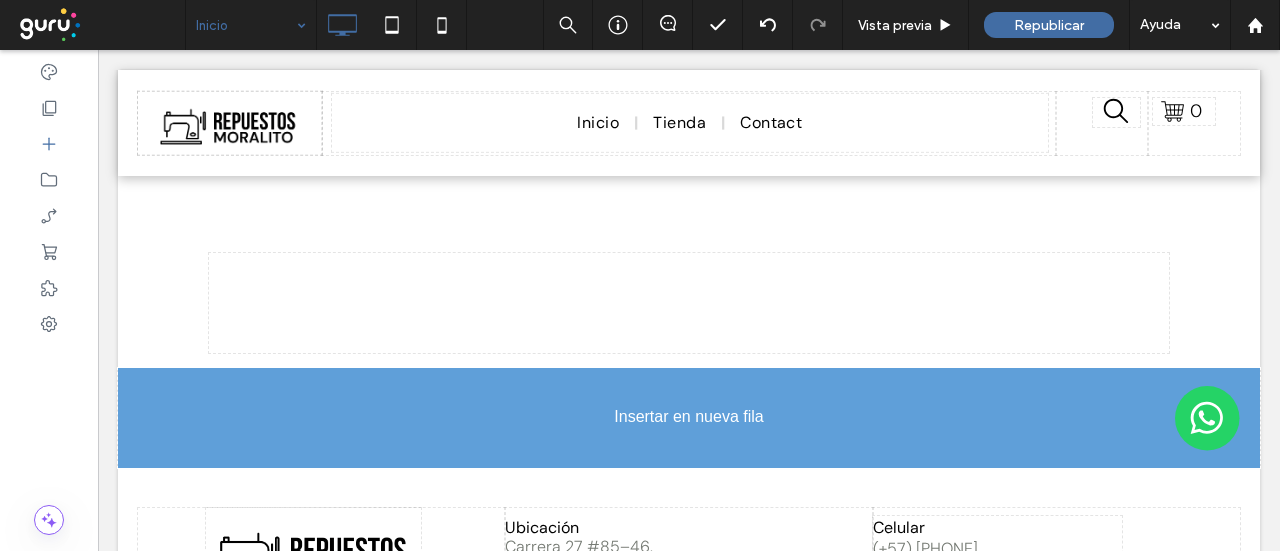 scroll, scrollTop: 2696, scrollLeft: 0, axis: vertical 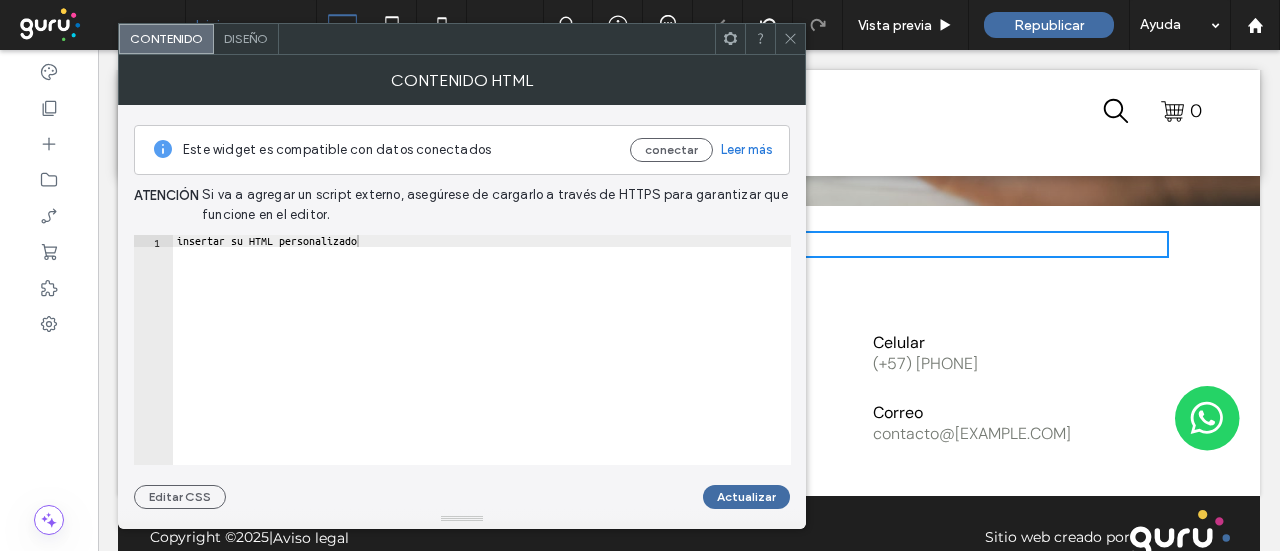 click 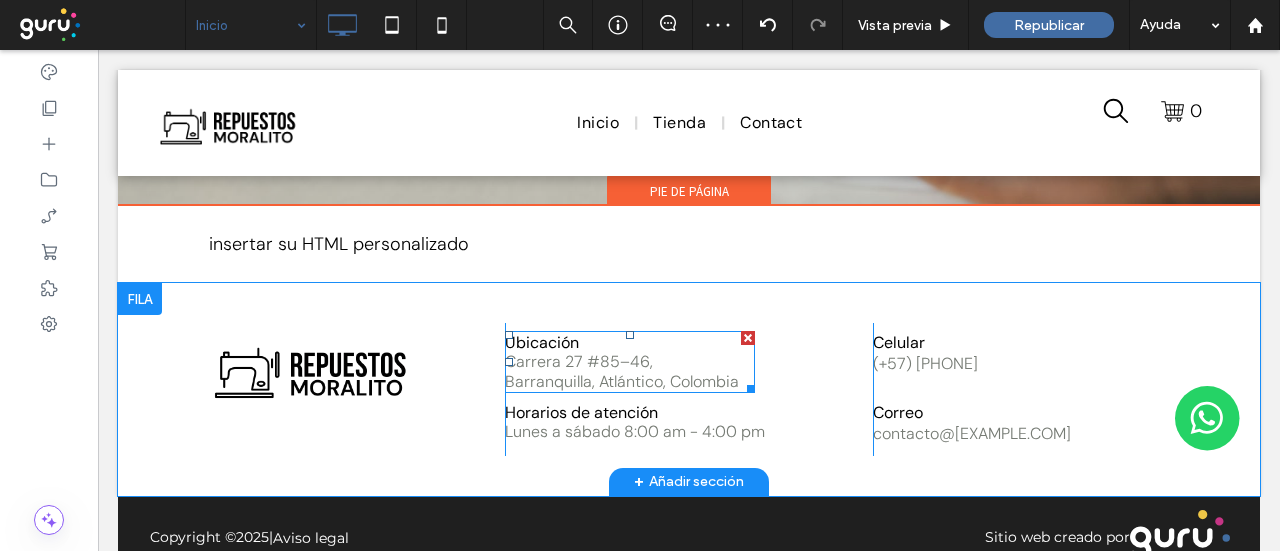 click on "Carrera 27 #85–46," at bounding box center (579, 361) 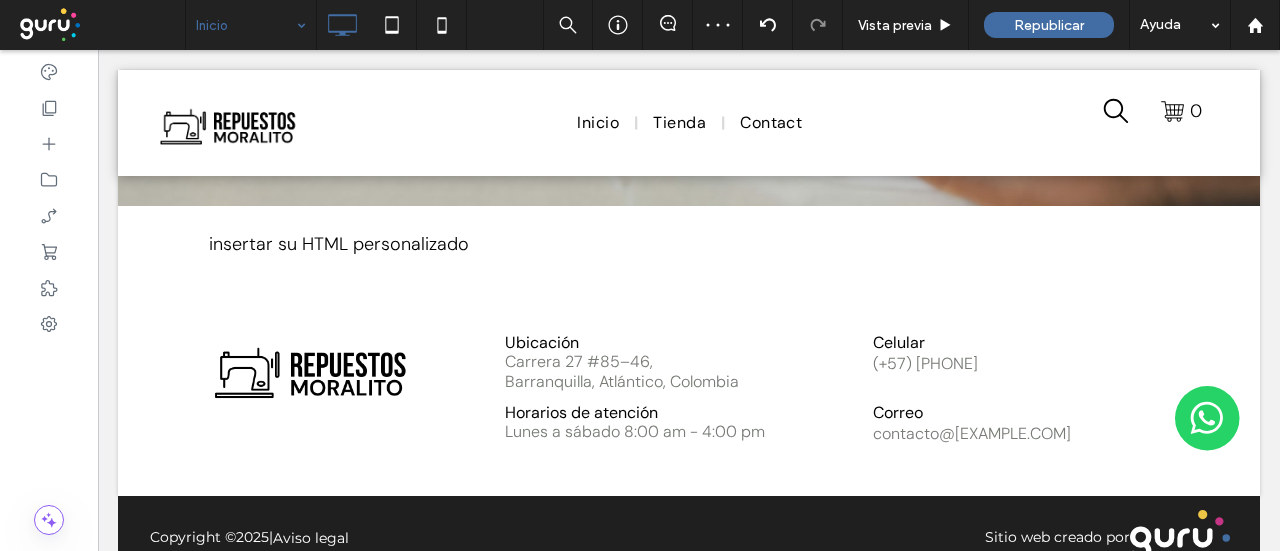 click on "Carrera 27 #85–46," at bounding box center [579, 361] 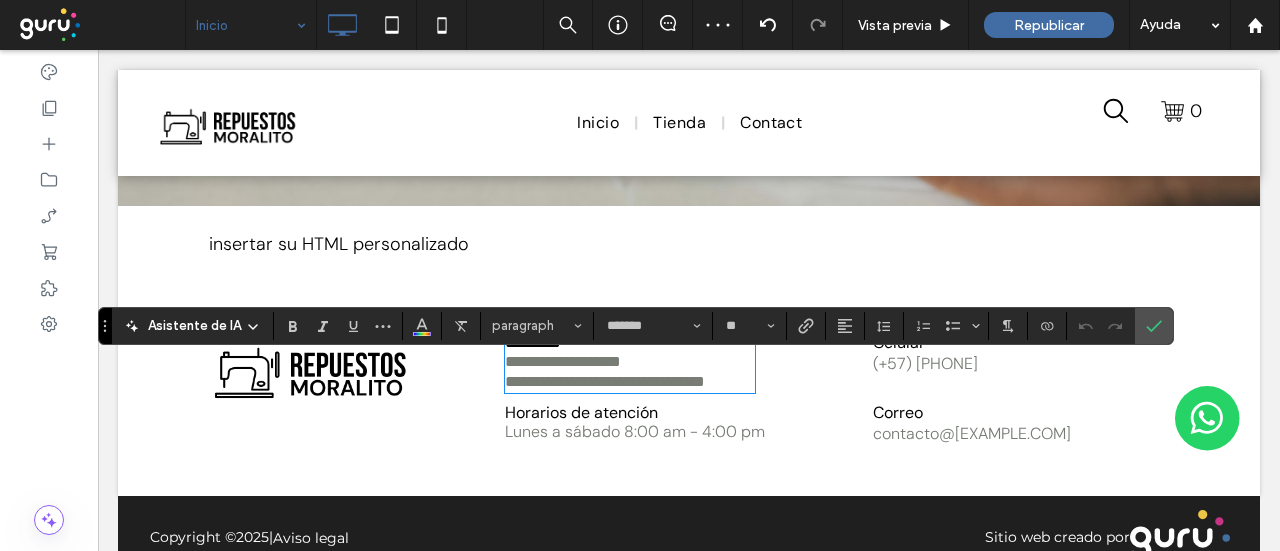 type on "*******" 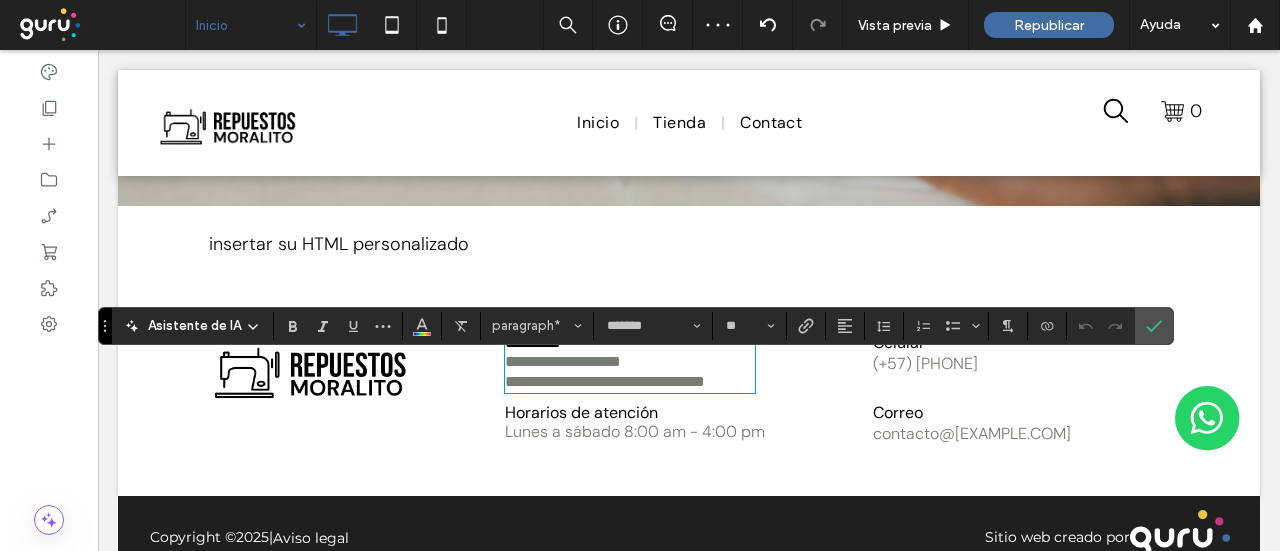 click on "**********" at bounding box center [563, 361] 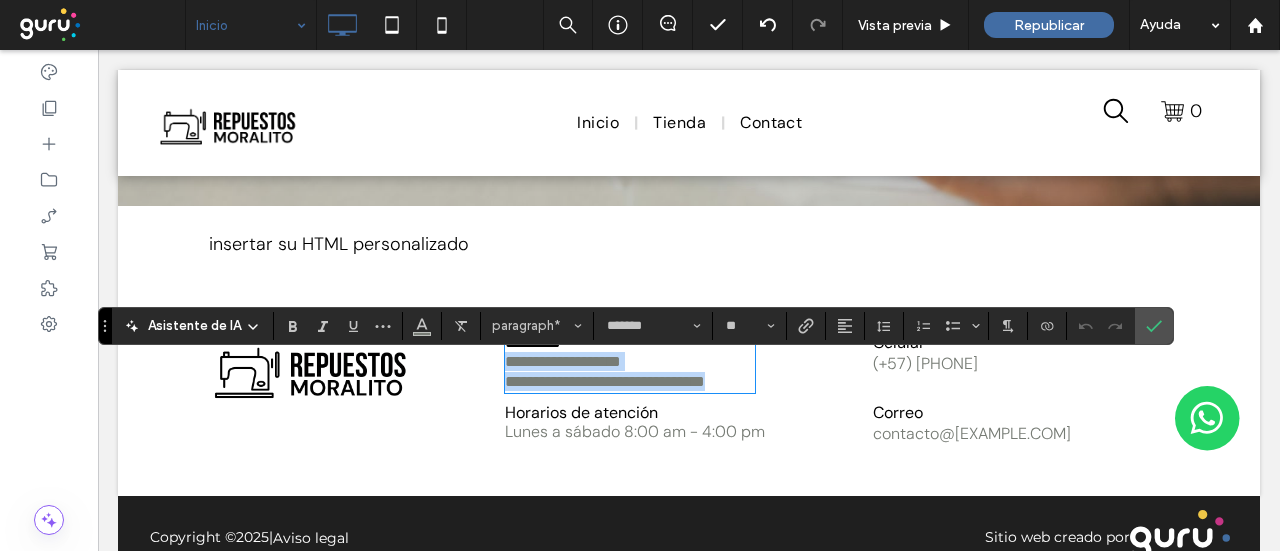 drag, startPoint x: 503, startPoint y: 389, endPoint x: 748, endPoint y: 414, distance: 246.2722 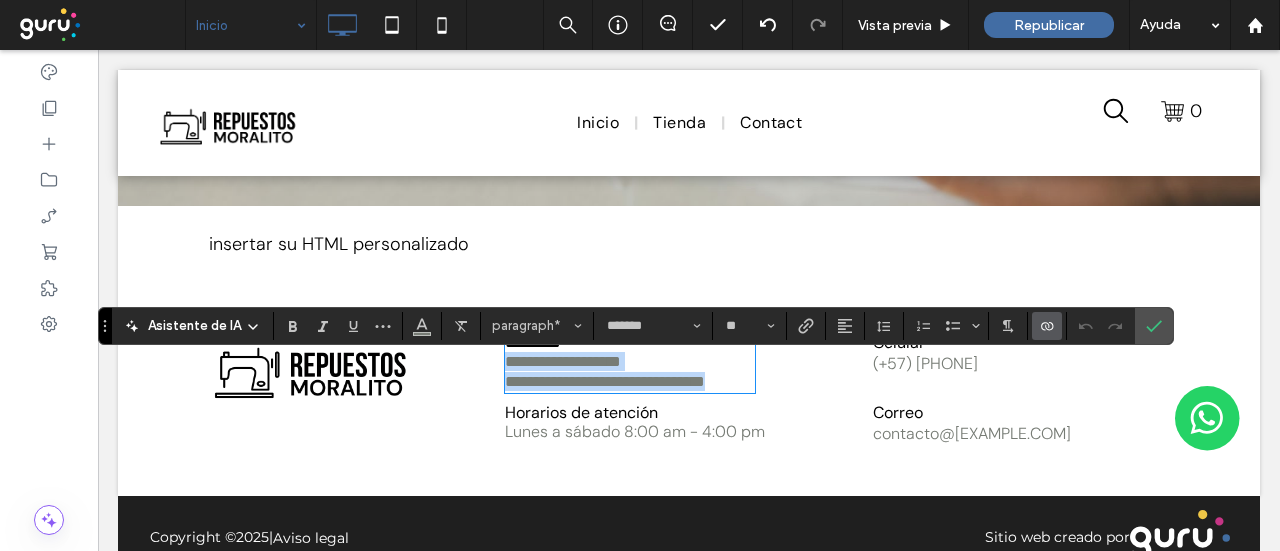copy on "**********" 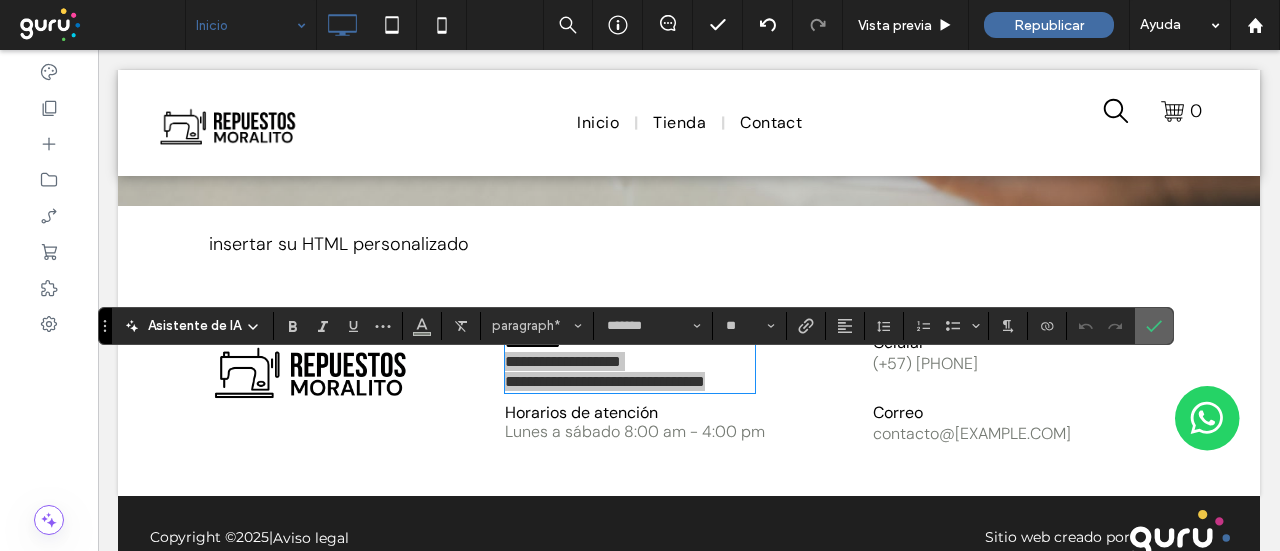 click at bounding box center [1150, 326] 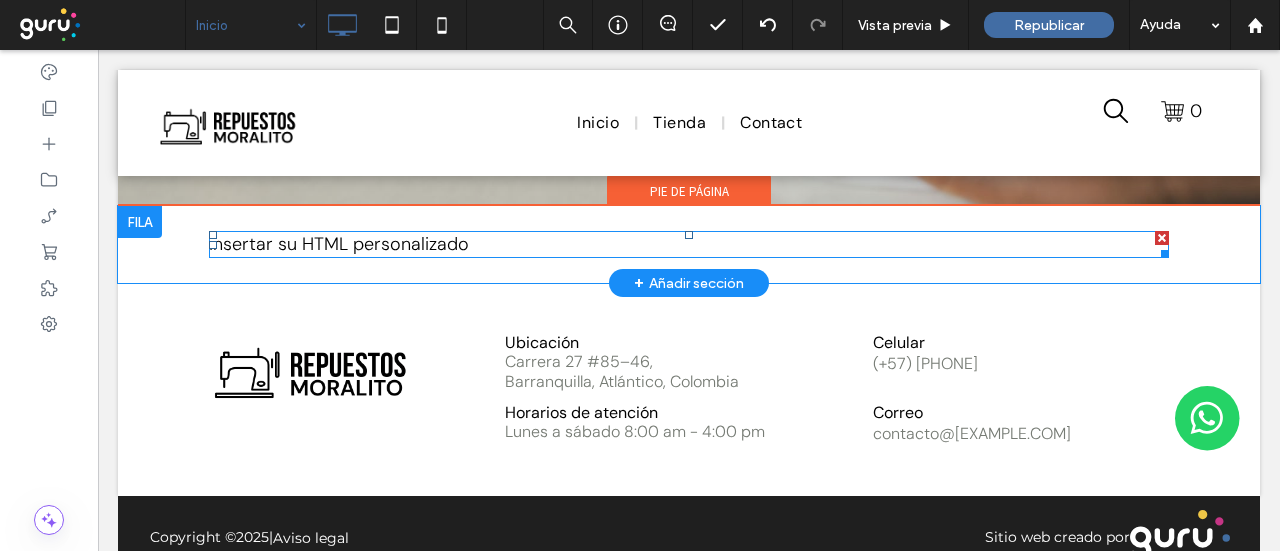 click at bounding box center (689, 244) 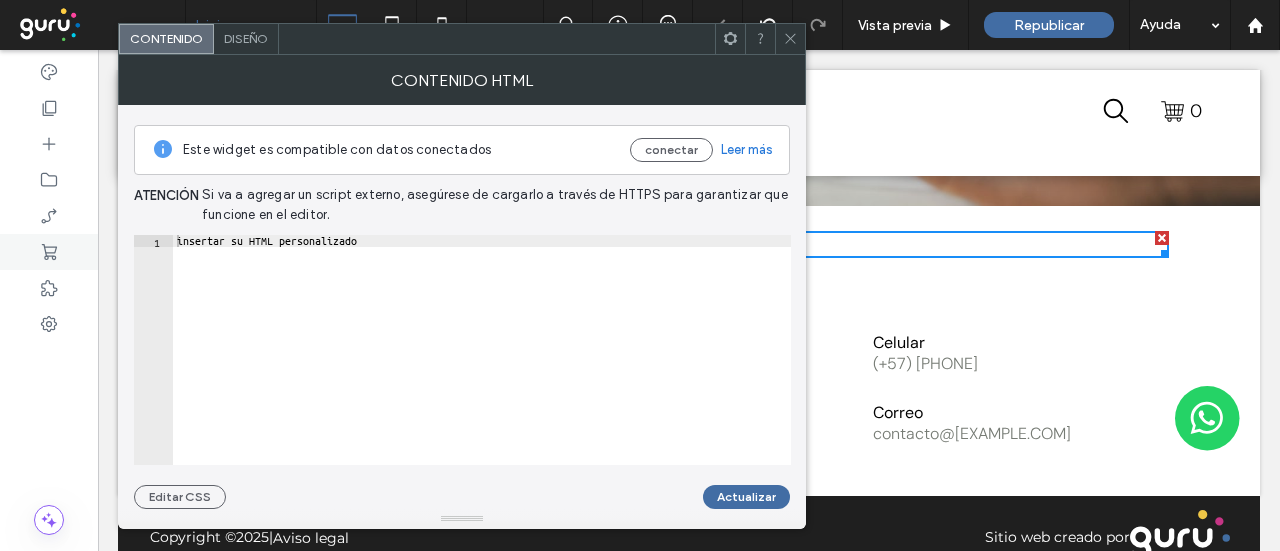 type on "**********" 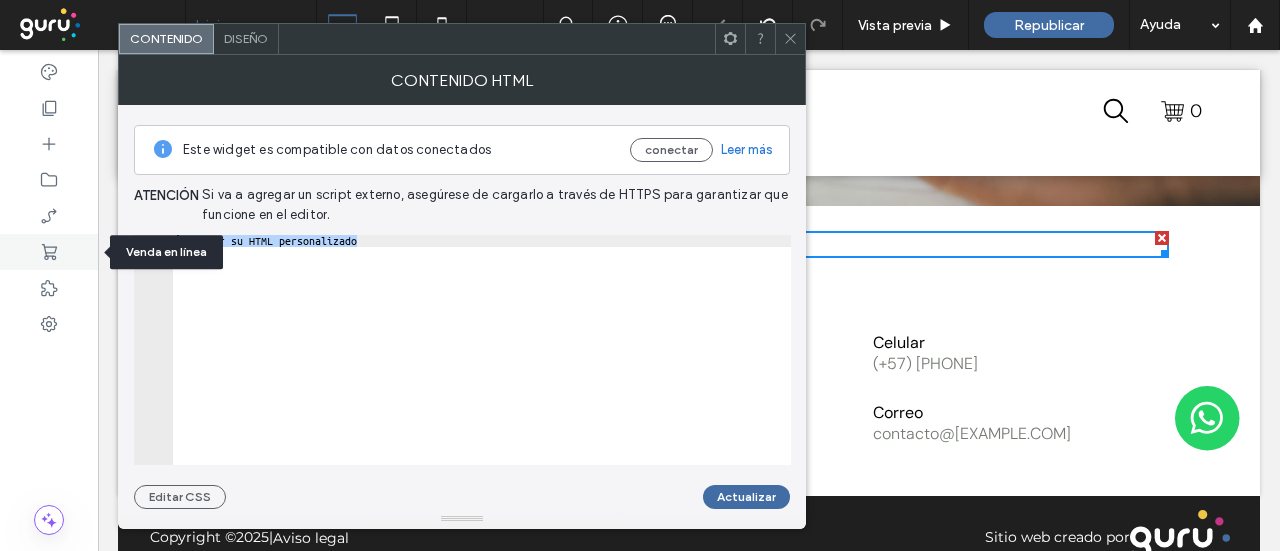 click on ".wqwq-1{fill:#231f20;}
.cls-1q, .cls-2q { fill-rule: evenodd; }
.cls-2q { fill: #6e8188; }
True_local
Agendize
HealthEngine
x_close_popup
from_your_site
multi_language
zoom-out
zoom-in
z_vimeo
z_yelp
z_picassa
w_vCita
youtube
yelp
x2
x
x_x
x_alignright
x_handwritten
wrench
wordpress
windowsvv
win8
whats_app
wallet
warning-sign
w_youtube
w_youtube_channel
w_yelp
w_video
w_twitter
w_title
w_tabs
w_social_icons
w_spacer
w_share
w_rss_feed
w_recent-posts
w_push
w_paypal
w_photo_gallery" at bounding box center [640, 275] 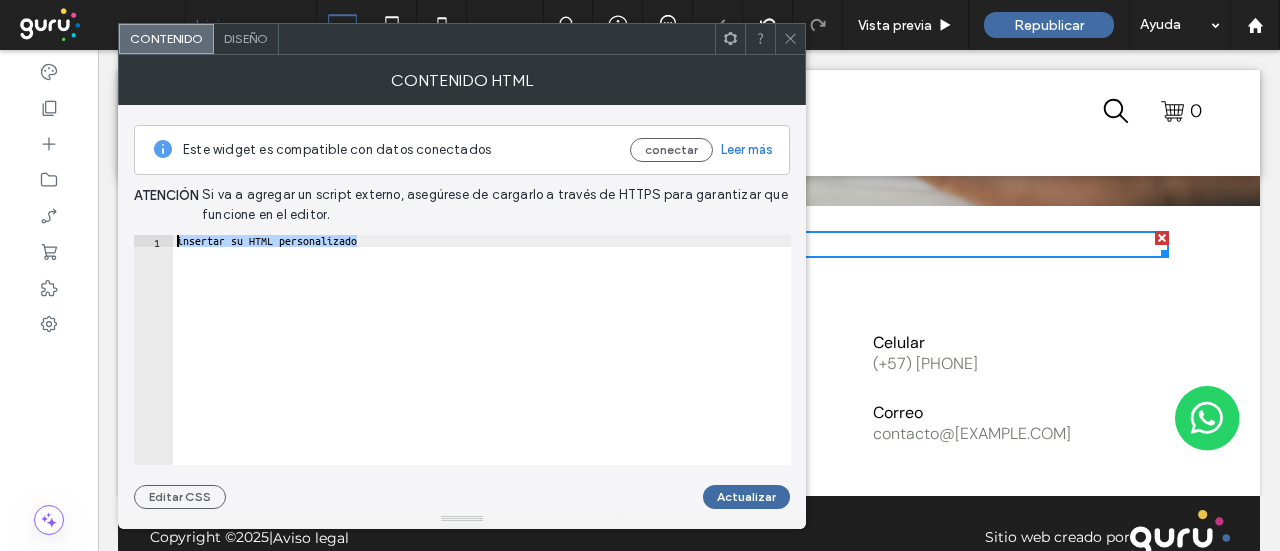paste 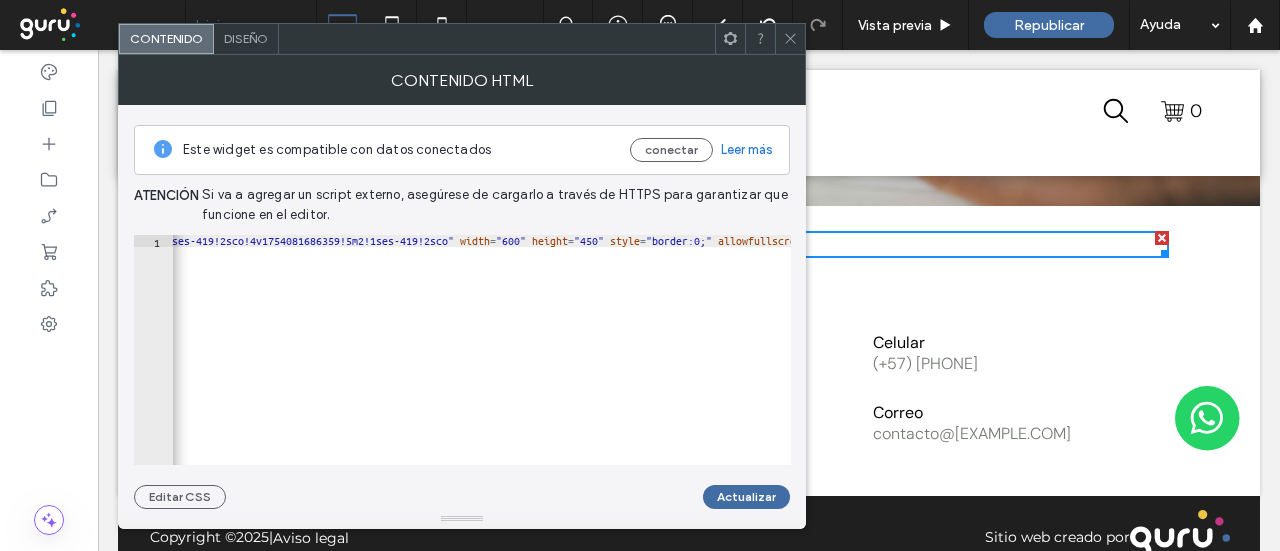 scroll, scrollTop: 0, scrollLeft: 1824, axis: horizontal 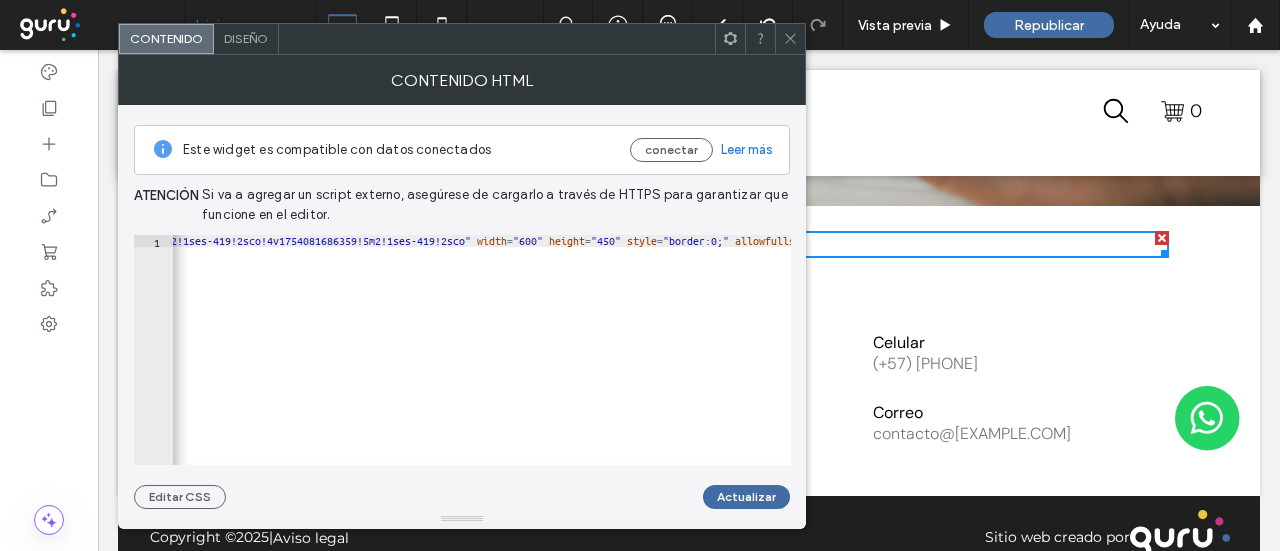 click on "< iframe   src = "https://www.google.com/maps/embed?pb=!1m18!1m12!1m3!1d3916.8197456503303!2d-74.83213862495516!3d10.976974489184288!2m3!1f0!2f0!3f0!3m2!1i1024!2i768!4f13.1!3m3!1m2!1s0x8ef42cdfa88fbd3d%3A0x30eef3173ed696a3!2sCra.%2027%20%2385-46%2C%20Suroccidente%2C%20Barranquilla%2C%20Atl%C3%A1ntico!5e0!3m2!1ses-419!2sco!4v1754081686359!5m2!1ses-419!2sco"   width = "600"   height = "450"   style = "border:0;"   allowfullscreen = ""   loading = "lazy"   referrerpolicy = "no-referrer-when-downgrade" > </ iframe >" at bounding box center (-195, 355) 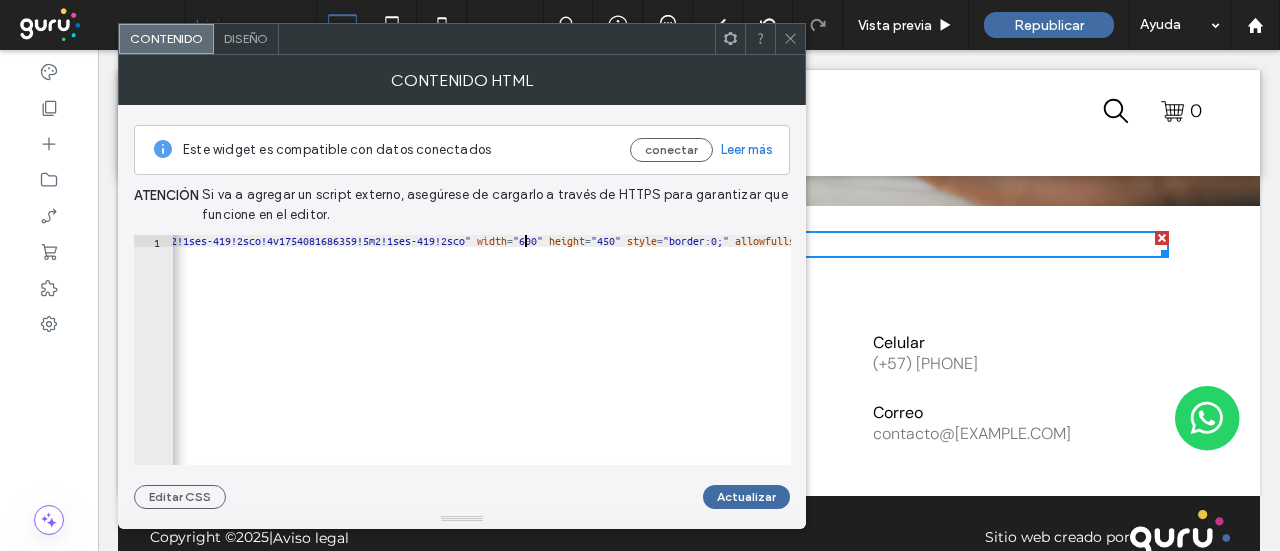 click on "< iframe   src = "https://www.google.com/maps/embed?pb=!1m18!1m12!1m3!1d3916.8197456503303!2d-74.83213862495516!3d10.976974489184288!2m3!1f0!2f0!3f0!3m2!1i1024!2i768!4f13.1!3m3!1m2!1s0x8ef42cdfa88fbd3d%3A0x30eef3173ed696a3!2sCra.%2027%20%2385-46%2C%20Suroccidente%2C%20Barranquilla%2C%20Atl%C3%A1ntico!5e0!3m2!1ses-419!2sco!4v1754081686359!5m2!1ses-419!2sco"   width = "600"   height = "450"   style = "border:0;"   allowfullscreen = ""   loading = "lazy"   referrerpolicy = "no-referrer-when-downgrade" > </ iframe >" at bounding box center (-195, 355) 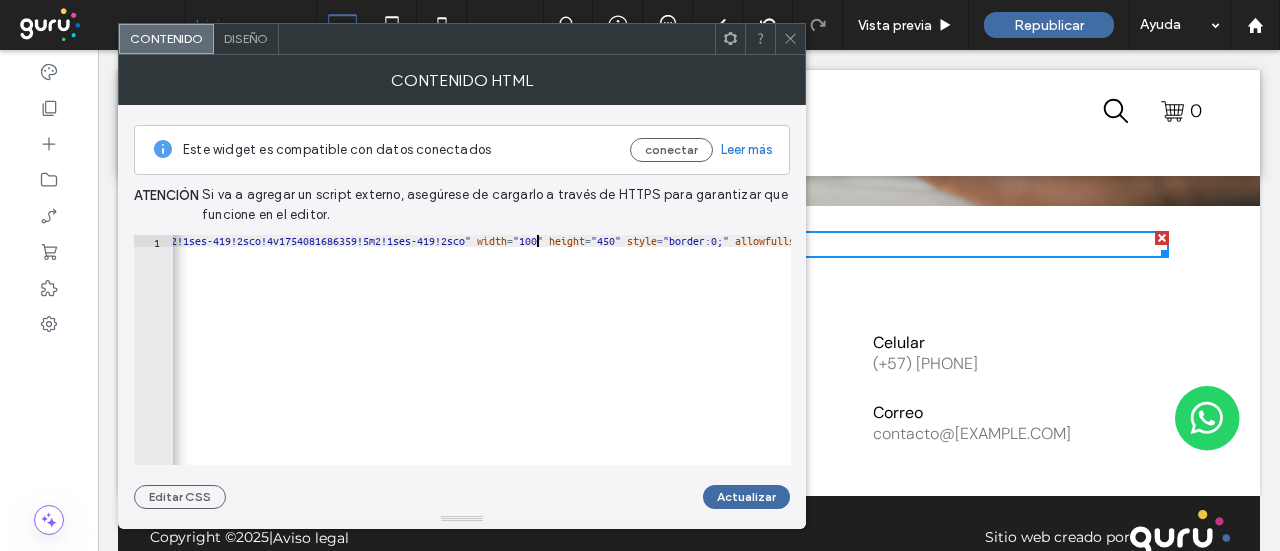 scroll, scrollTop: 0, scrollLeft: 182, axis: horizontal 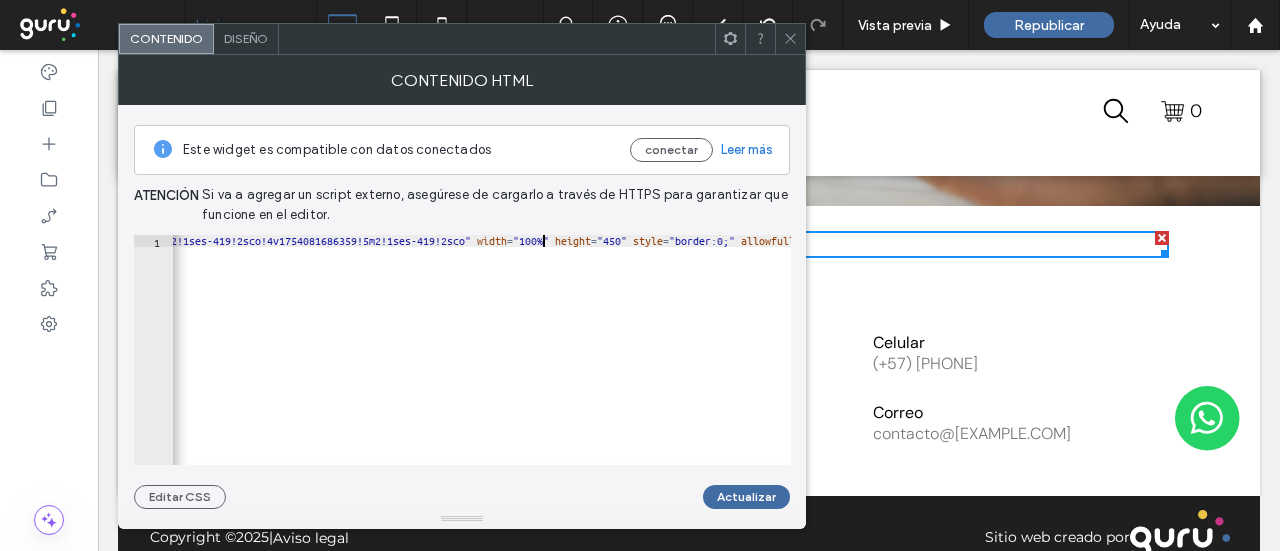click on "< iframe   src = "https://www.google.com/maps/embed?pb=!1m18!1m12!1m3!1d3916.8197456503303!2d-74.83213862495516!3d10.976974489184288!2m3!1f0!2f0!3f0!3m2!1i1024!2i768!4f13.1!3m3!1m2!1s0x8ef42cdfa88fbd3d%3A0x30eef3173ed696a3!2sCra.%2027%20%2385-46%2C%20Suroccidente%2C%20Barranquilla%2C%20Atl%C3%A1ntico!5e0!3m2!1ses-419!2sco!4v1754081686359!5m2!1ses-419!2sco"   width = "100%"   height = "450"   style = "border:0;"   allowfullscreen = ""   loading = "lazy"   referrerpolicy = "no-referrer-when-downgrade" > </ iframe >" at bounding box center (-192, 355) 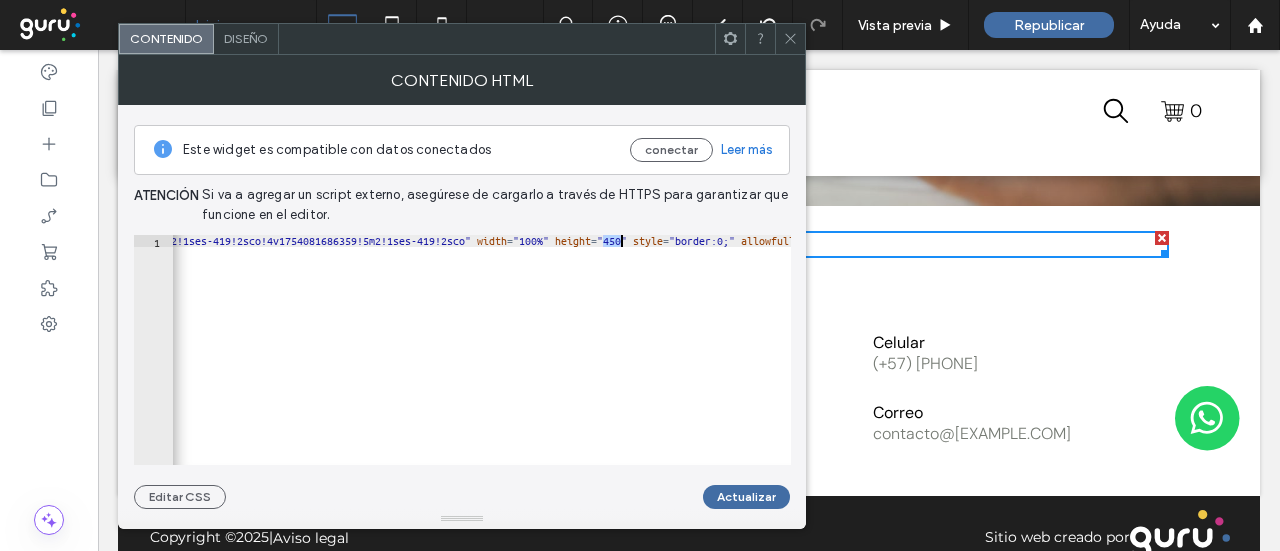 click on "< iframe   src = "https://www.google.com/maps/embed?pb=!1m18!1m12!1m3!1d3916.8197456503303!2d-74.83213862495516!3d10.976974489184288!2m3!1f0!2f0!3f0!3m2!1i1024!2i768!4f13.1!3m3!1m2!1s0x8ef42cdfa88fbd3d%3A0x30eef3173ed696a3!2sCra.%2027%20%2385-46%2C%20Suroccidente%2C%20Barranquilla%2C%20Atl%C3%A1ntico!5e0!3m2!1ses-419!2sco!4v1754081686359!5m2!1ses-419!2sco"   width = "100%"   height = "450"   style = "border:0;"   allowfullscreen = ""   loading = "lazy"   referrerpolicy = "no-referrer-when-downgrade" > </ iframe >" at bounding box center (-192, 355) 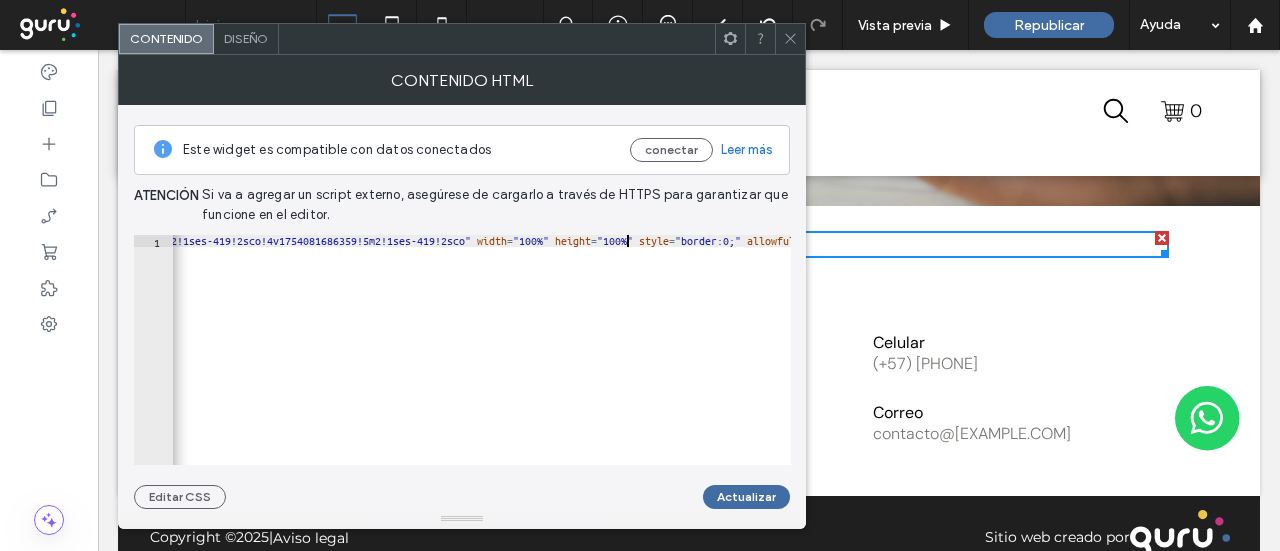 scroll, scrollTop: 0, scrollLeft: 189, axis: horizontal 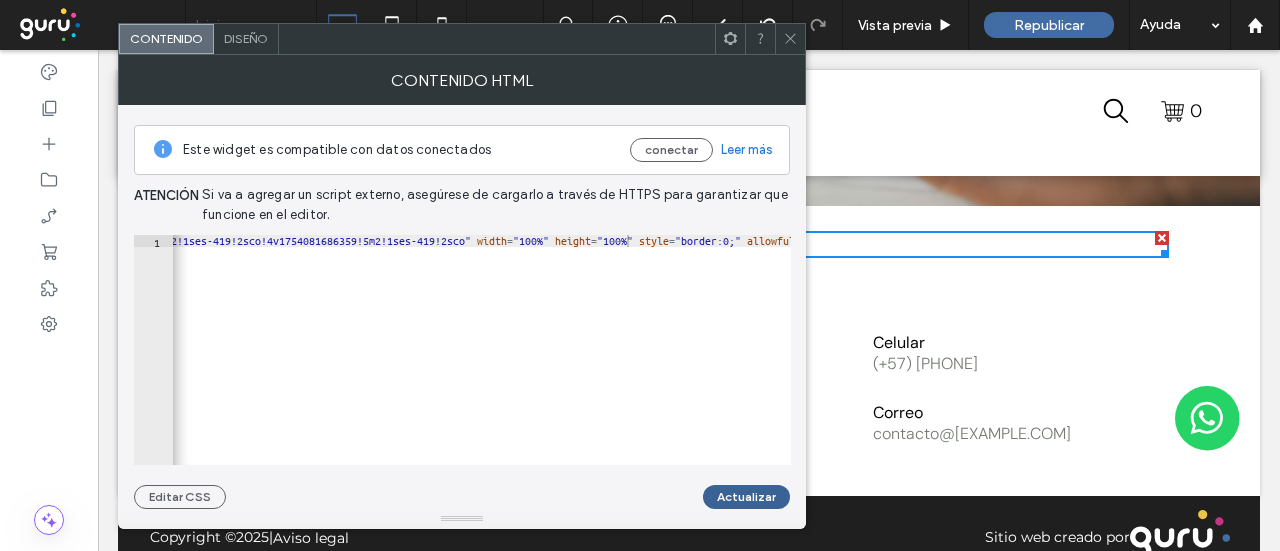 click on "Actualizar" at bounding box center [746, 497] 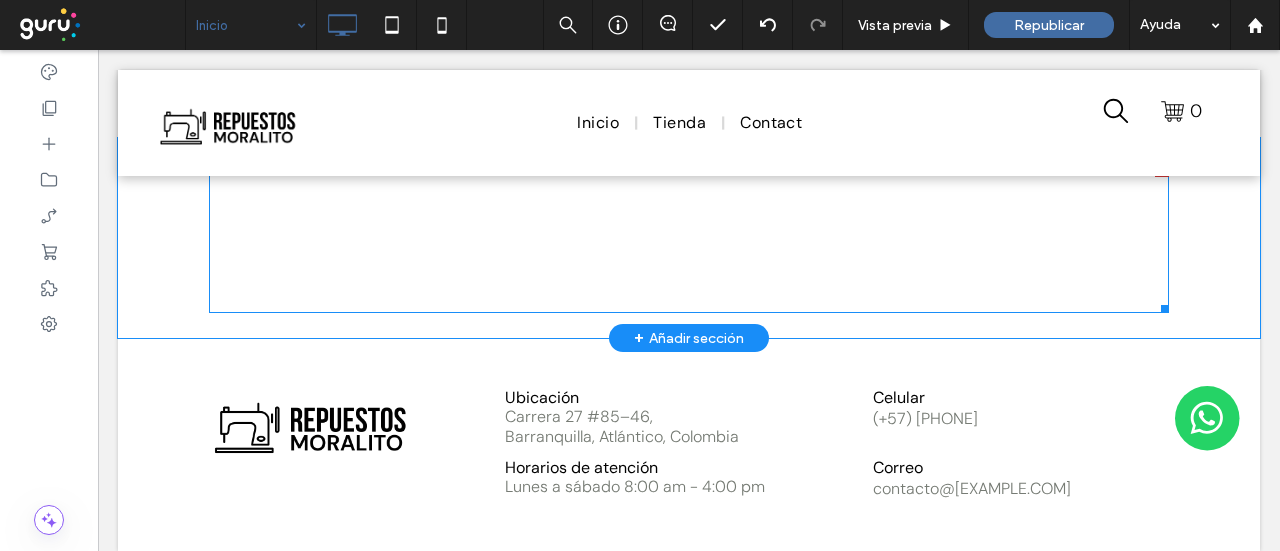scroll, scrollTop: 2795, scrollLeft: 0, axis: vertical 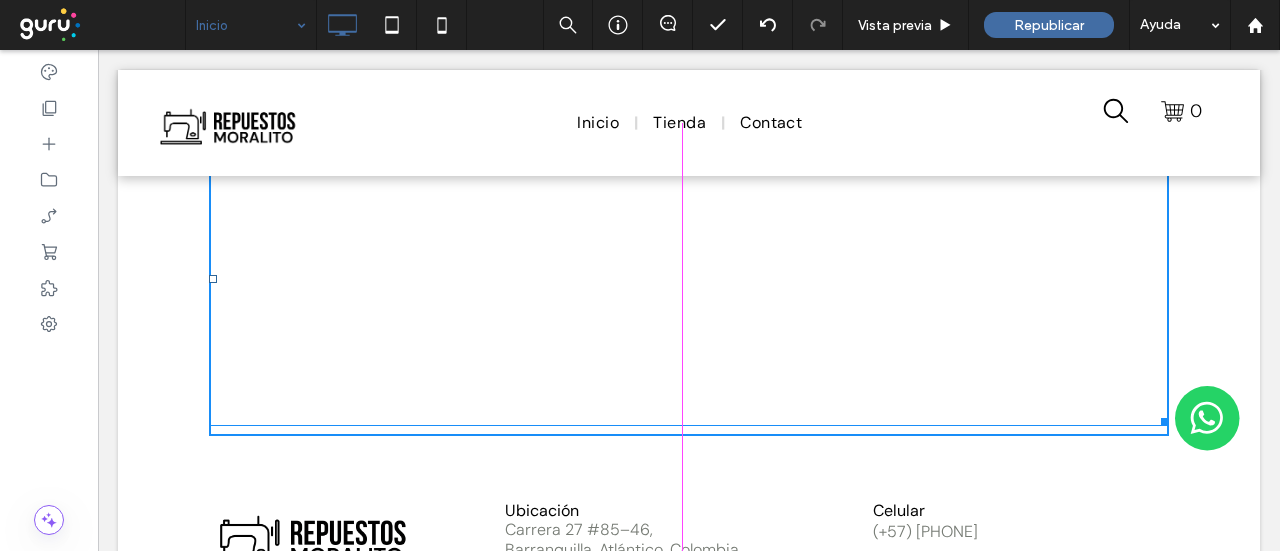 drag, startPoint x: 1151, startPoint y: 301, endPoint x: 1194, endPoint y: 445, distance: 150.28307 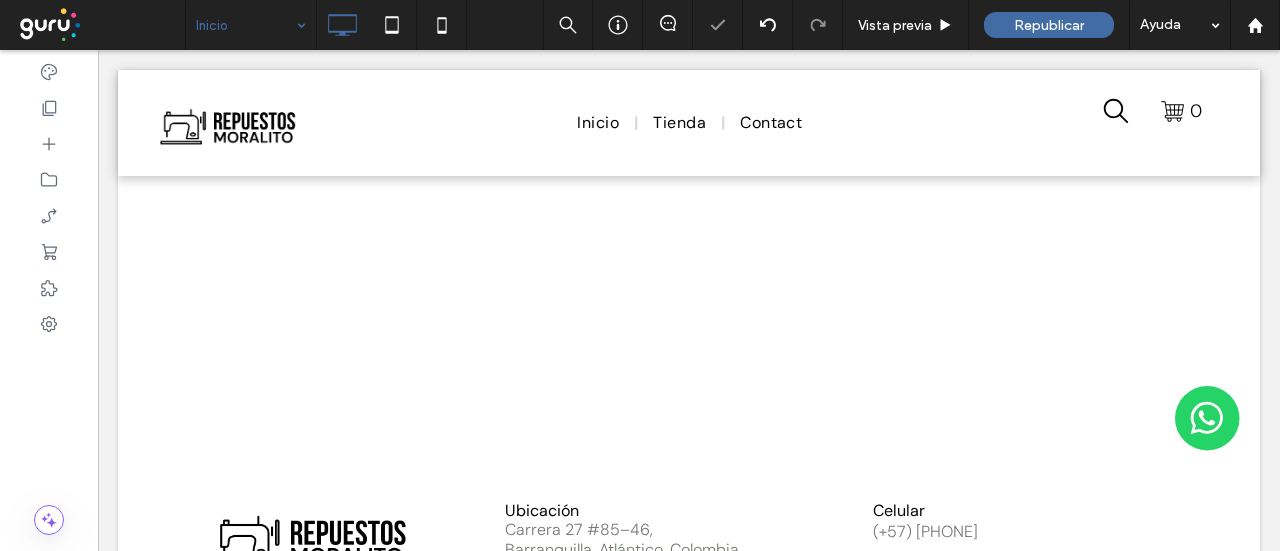 click on "Click To Paste
+ Añadir sección" at bounding box center [689, 279] 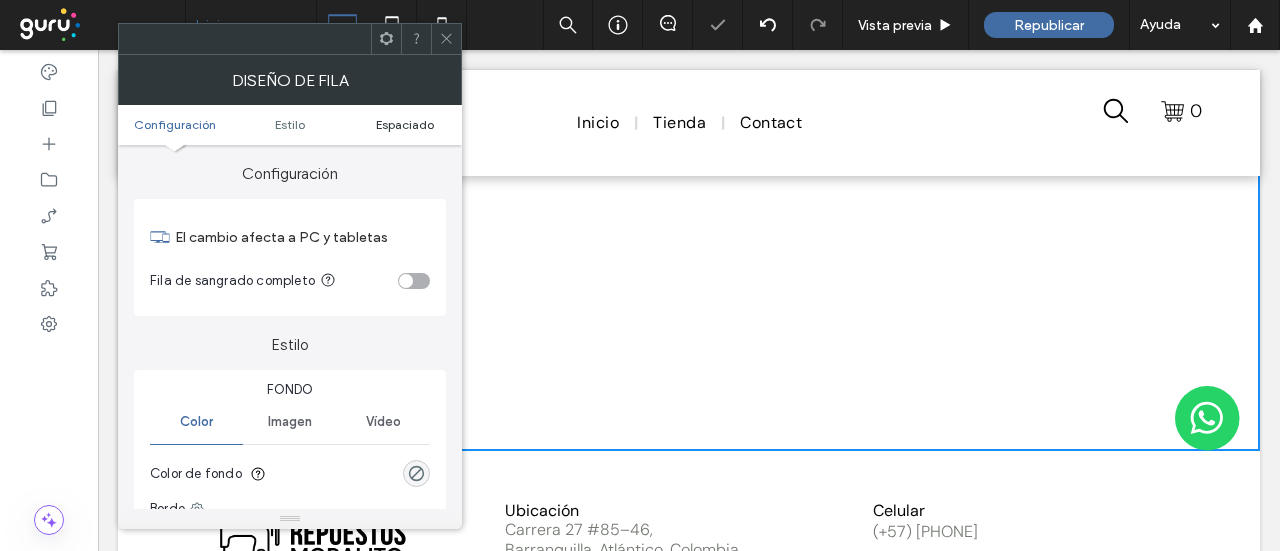click on "Espaciado" at bounding box center (405, 124) 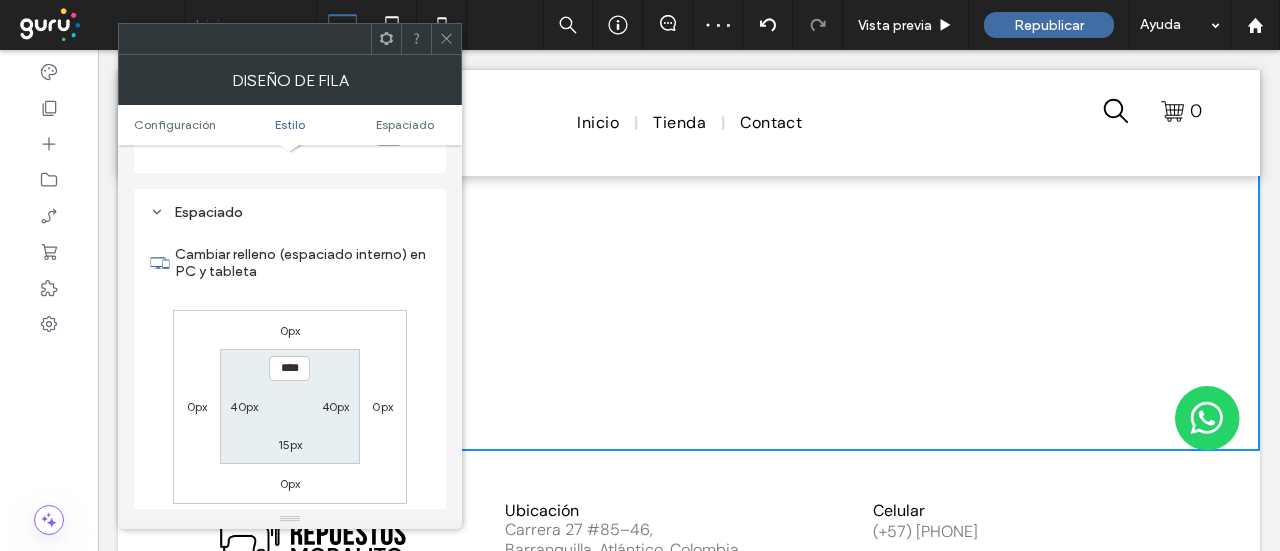 scroll, scrollTop: 502, scrollLeft: 0, axis: vertical 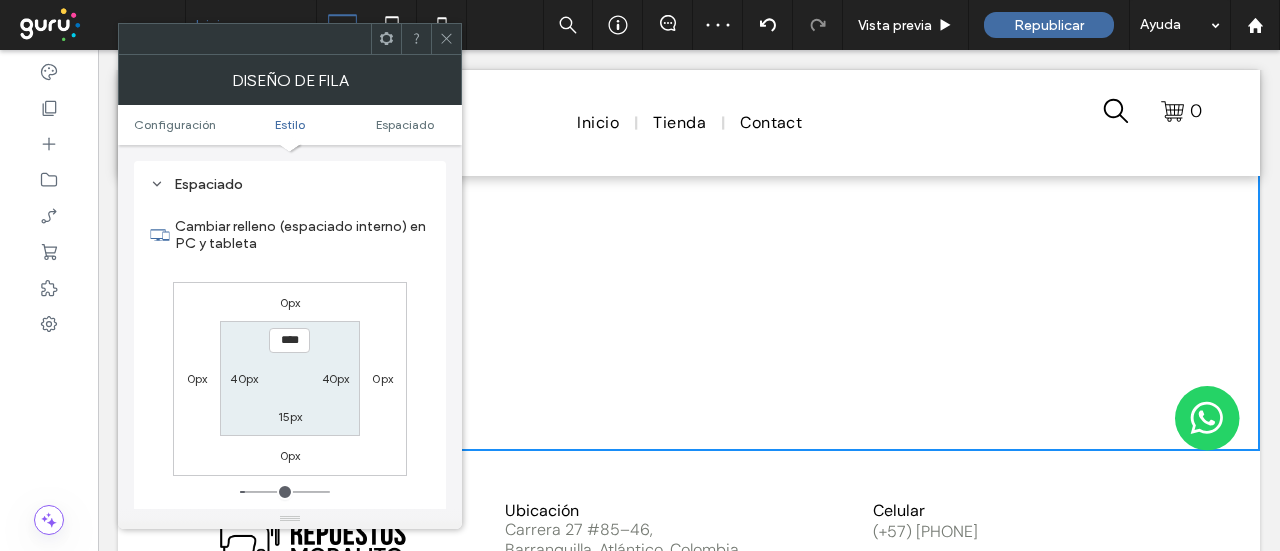 click on "40px" at bounding box center (244, 378) 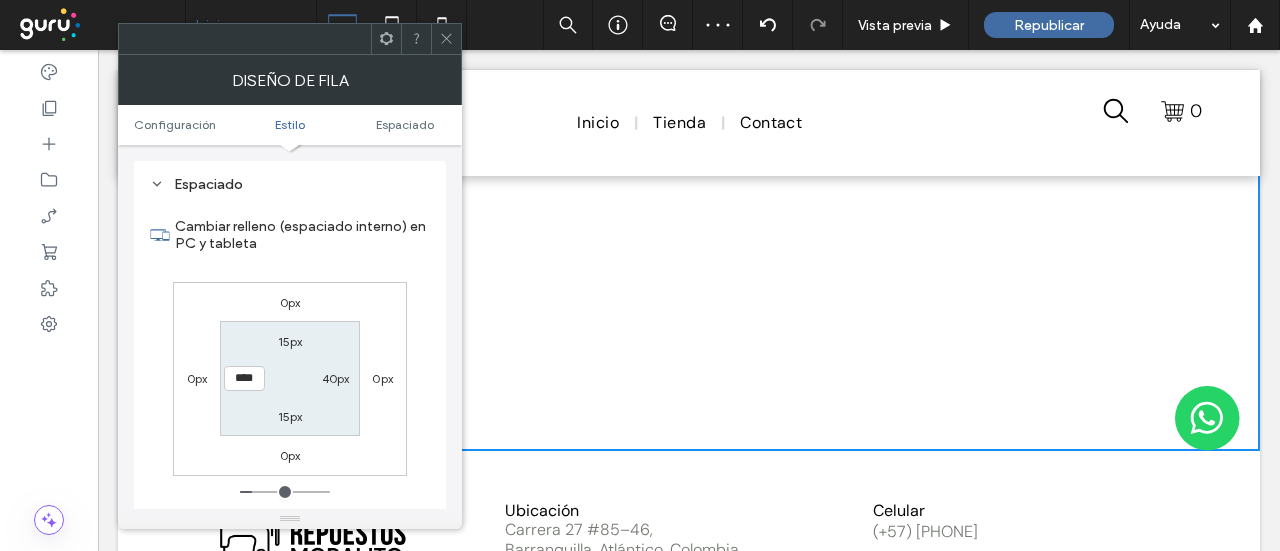 type on "**" 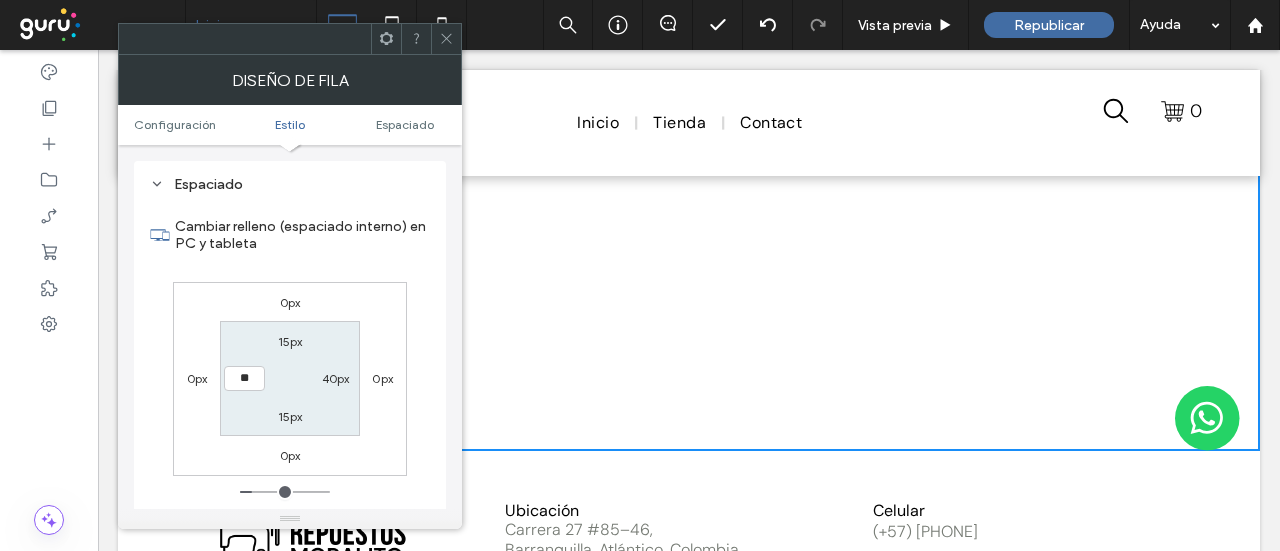 type on "**" 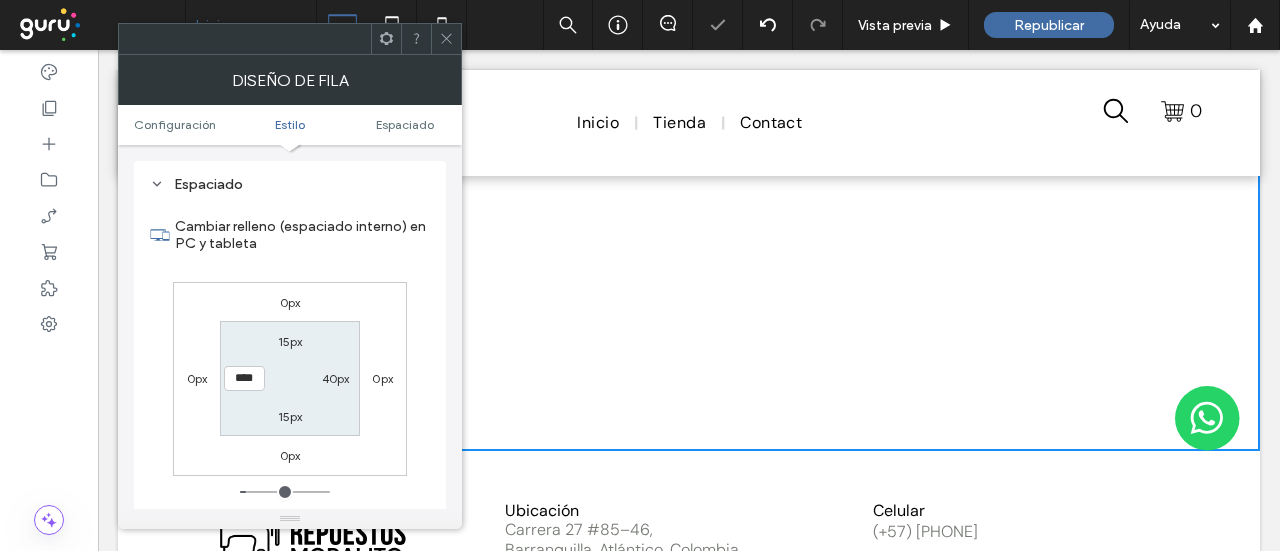 click on "40px" at bounding box center [336, 378] 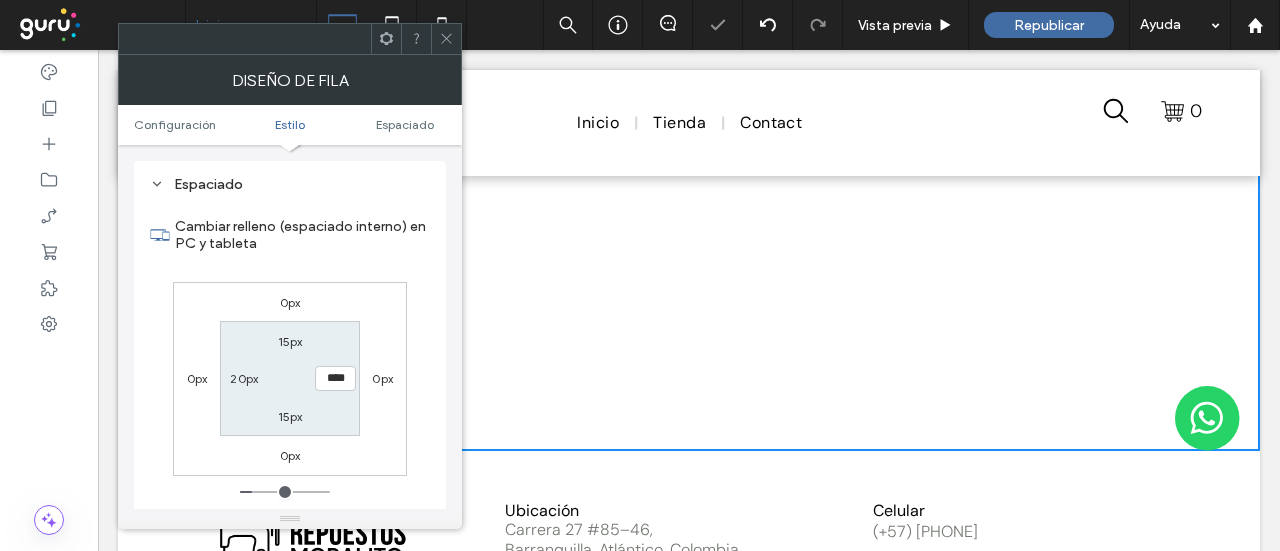 type on "**" 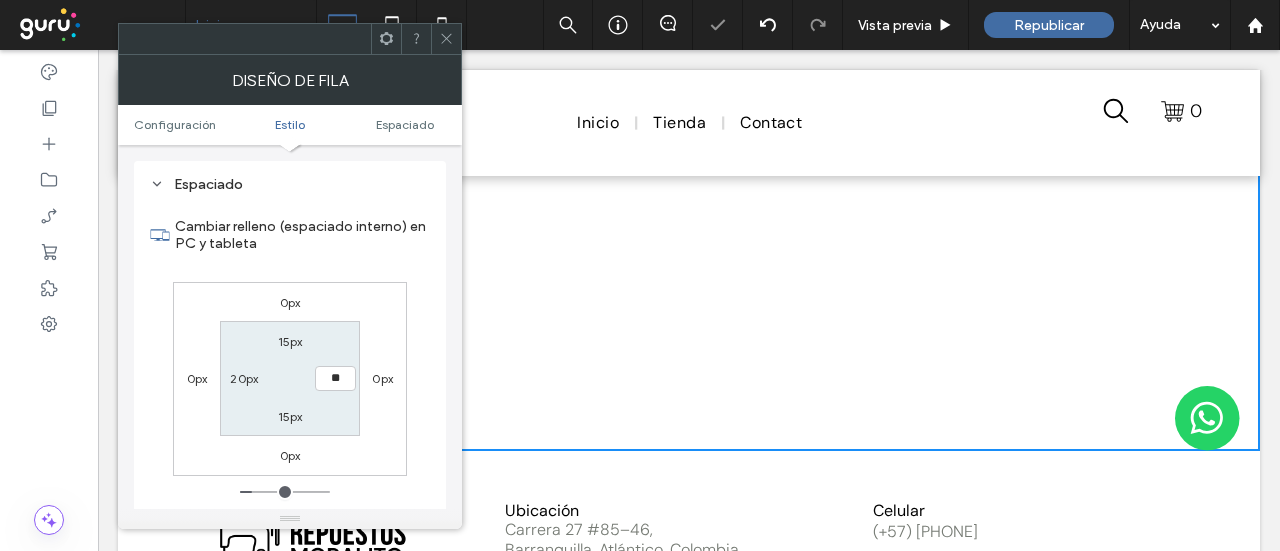 type on "**" 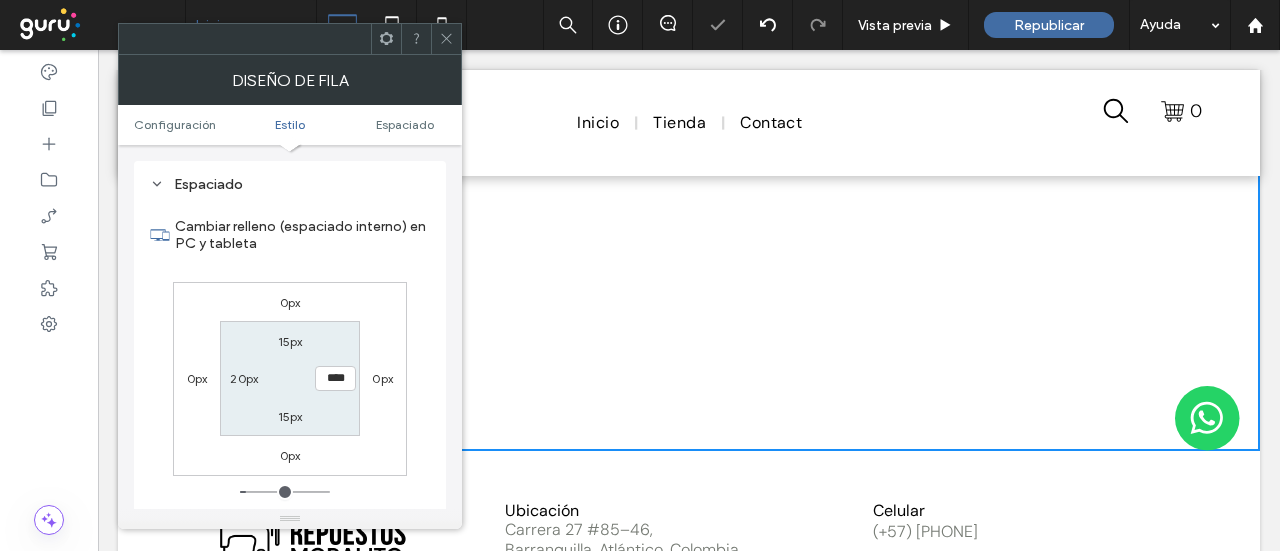 click 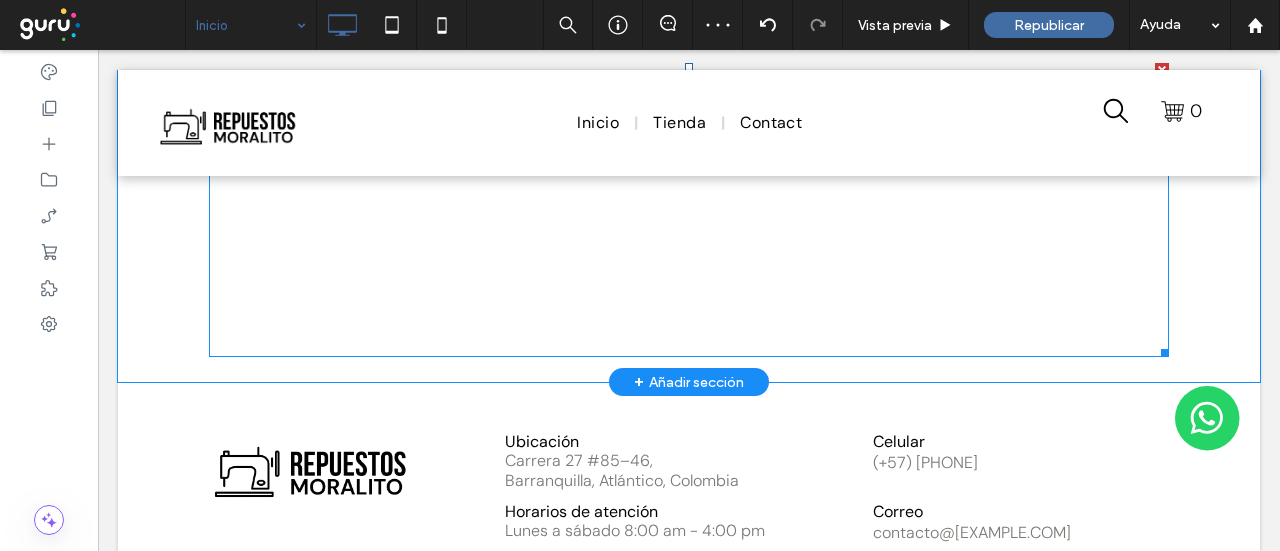 scroll, scrollTop: 2895, scrollLeft: 0, axis: vertical 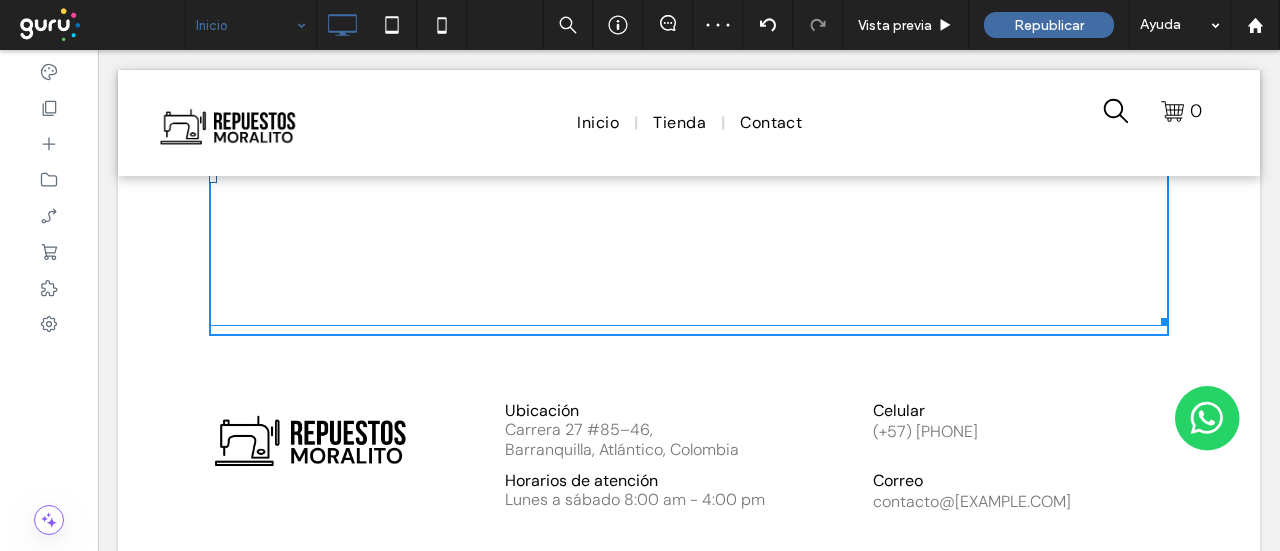drag, startPoint x: 1161, startPoint y: 353, endPoint x: 1191, endPoint y: 406, distance: 60.90156 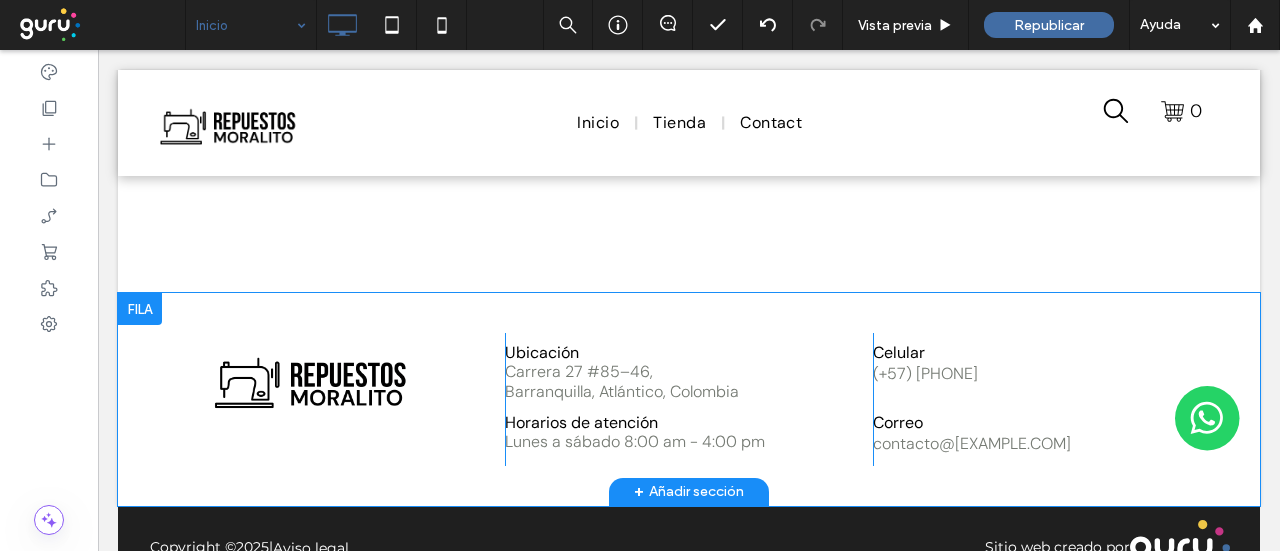 scroll, scrollTop: 3100, scrollLeft: 0, axis: vertical 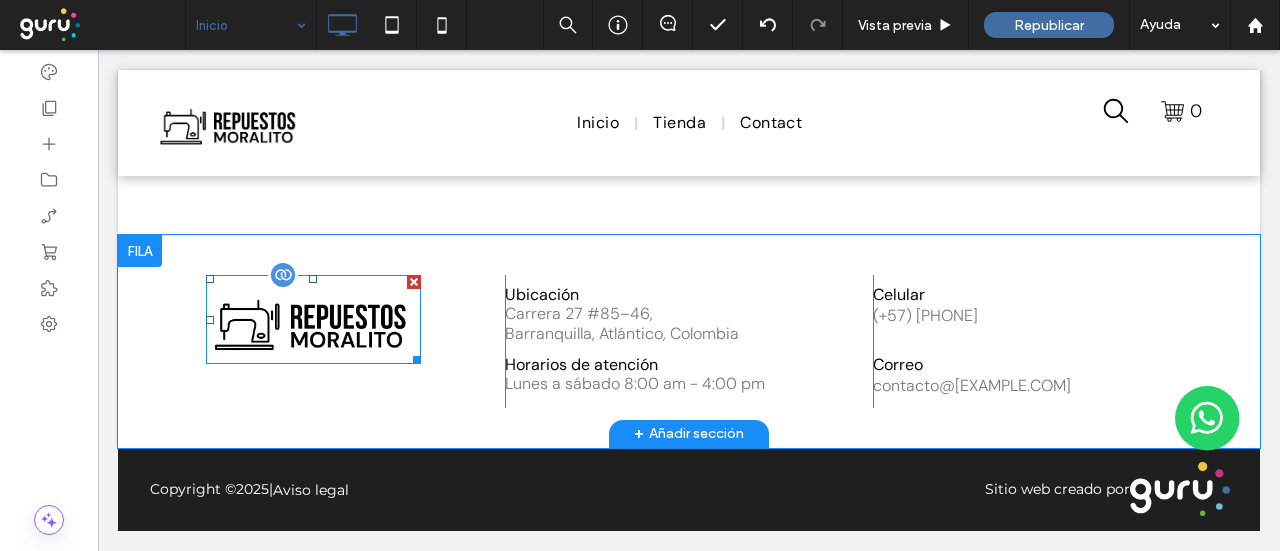 click at bounding box center (313, 319) 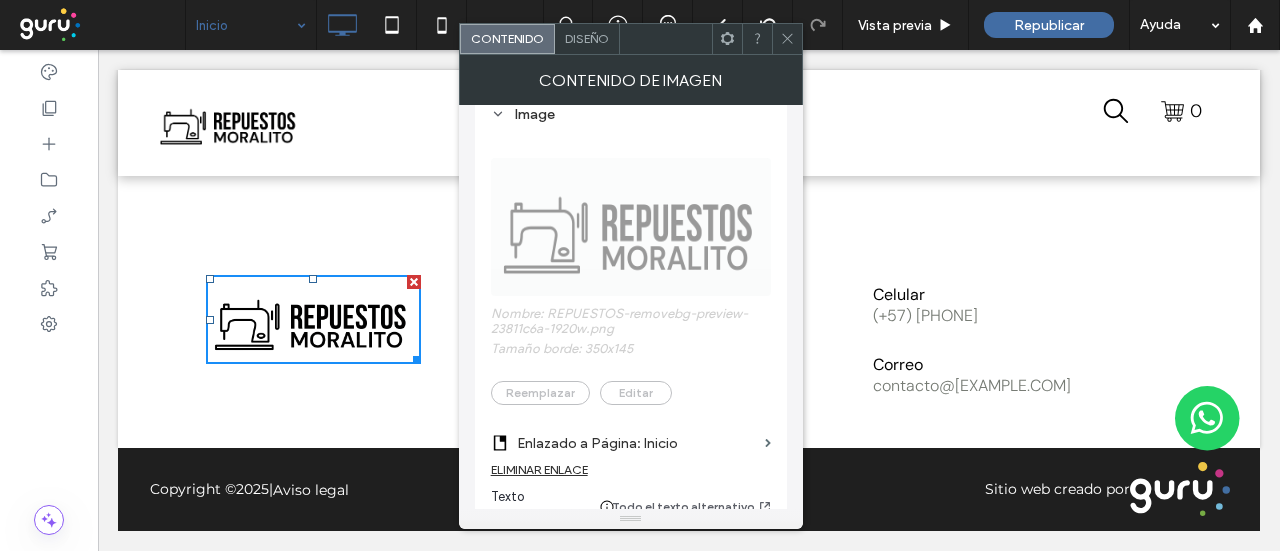 scroll, scrollTop: 400, scrollLeft: 0, axis: vertical 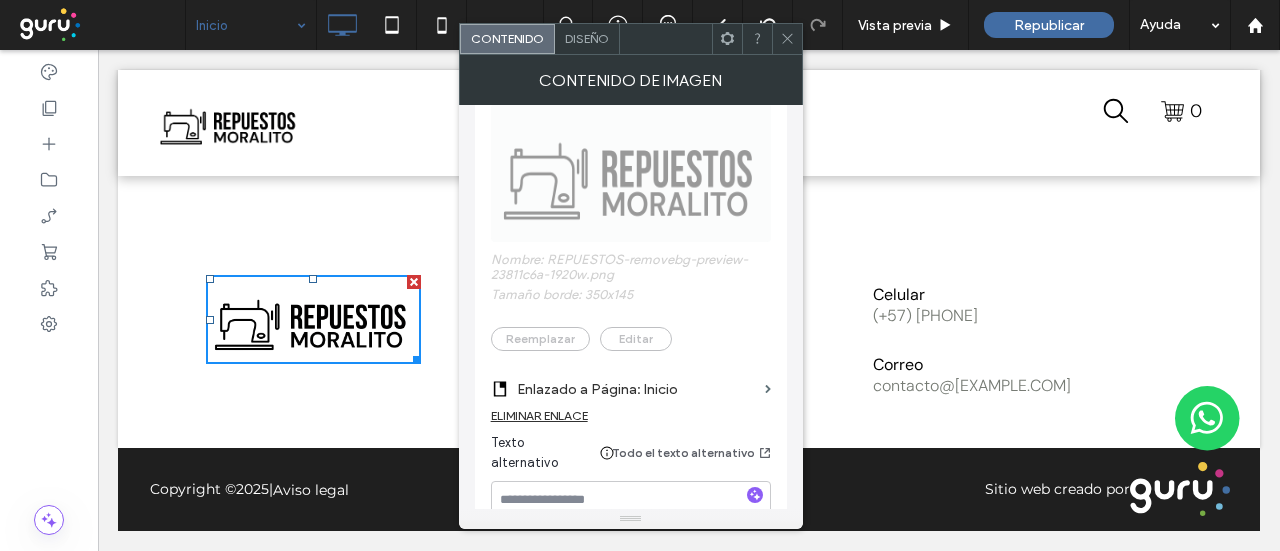 click at bounding box center (755, 495) 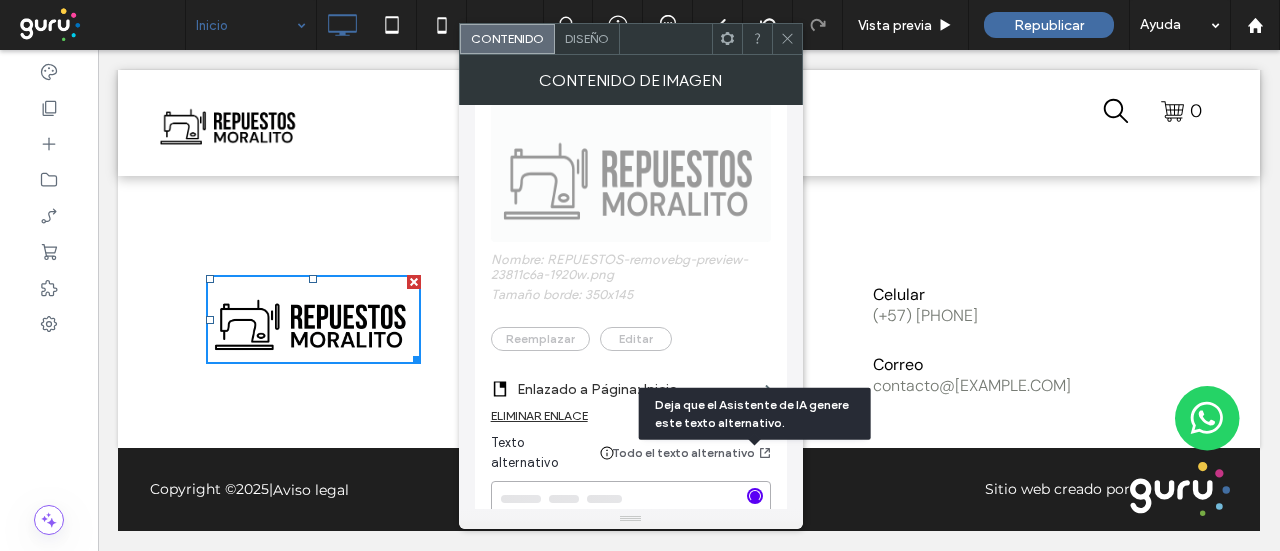 type on "**********" 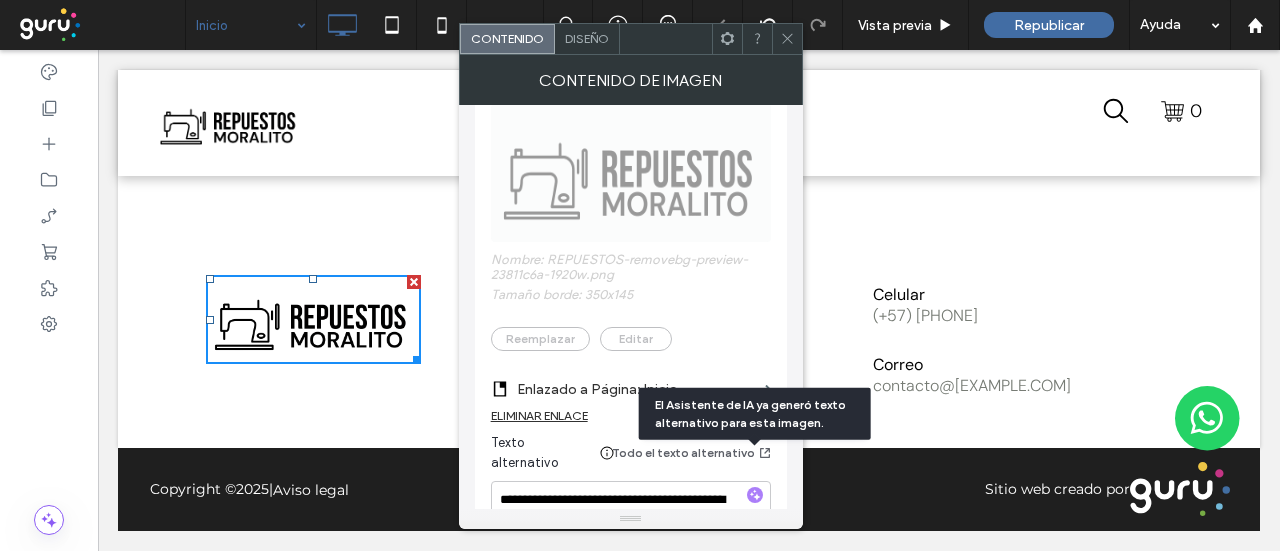 click 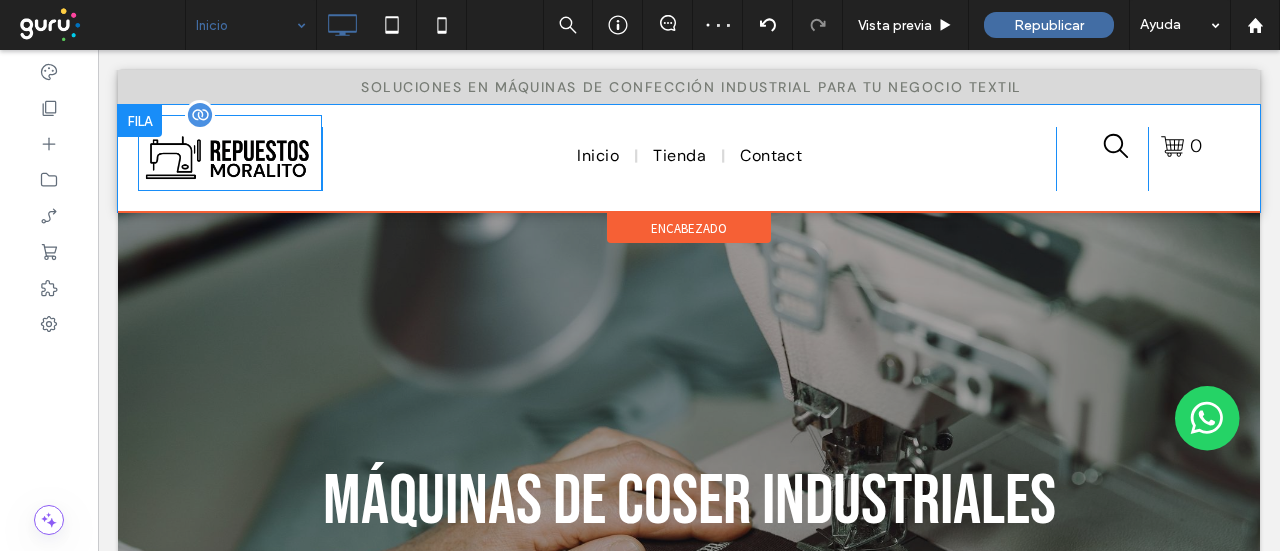 scroll, scrollTop: 0, scrollLeft: 0, axis: both 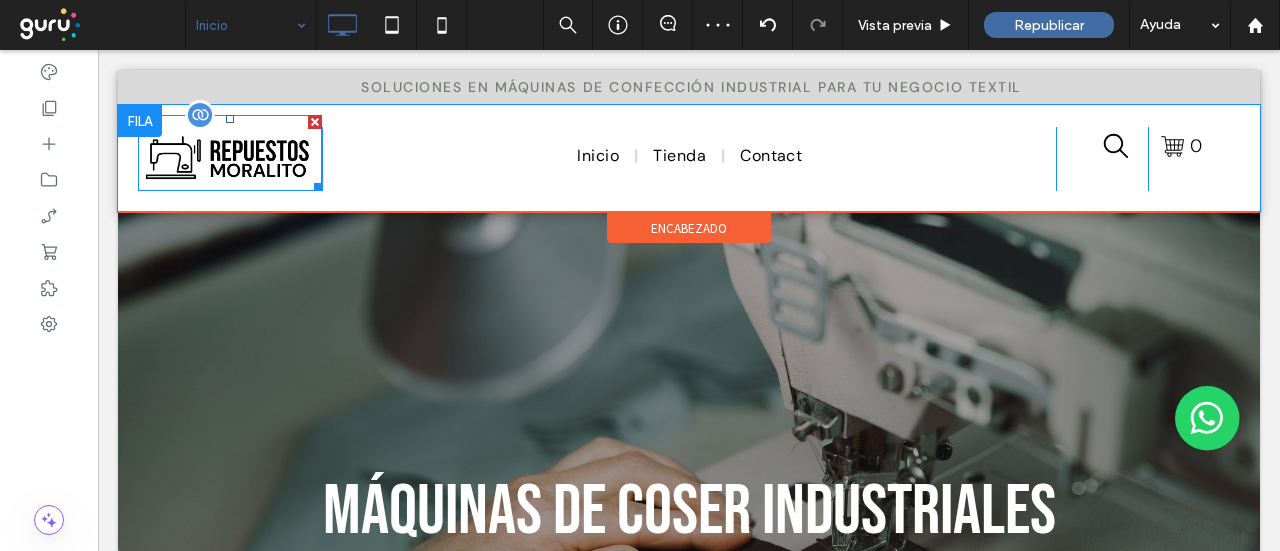 click at bounding box center (230, 153) 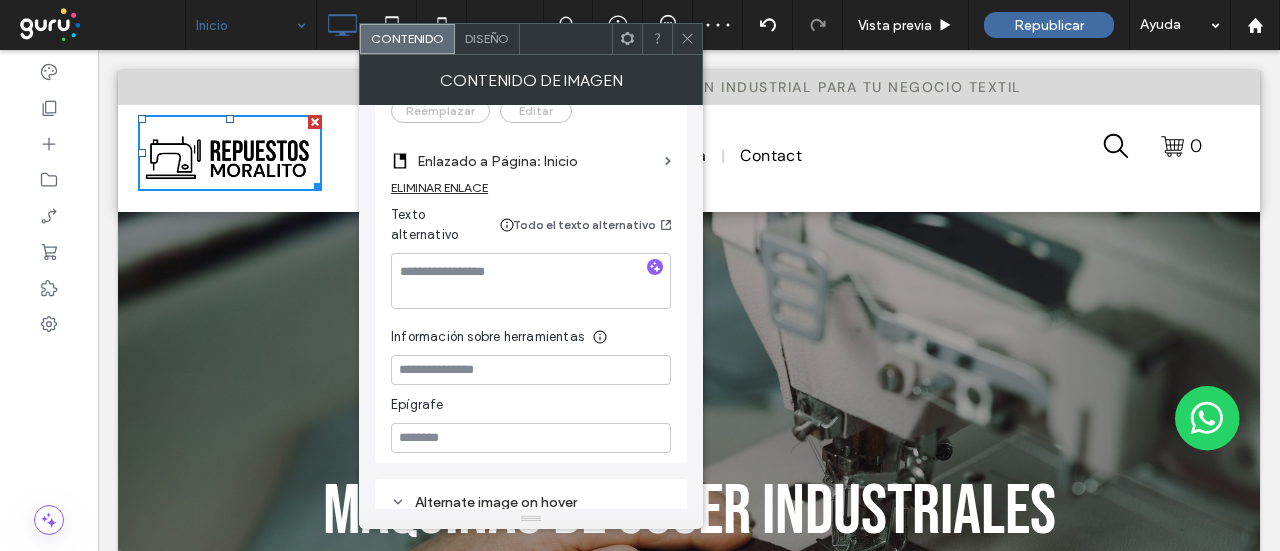 scroll, scrollTop: 700, scrollLeft: 0, axis: vertical 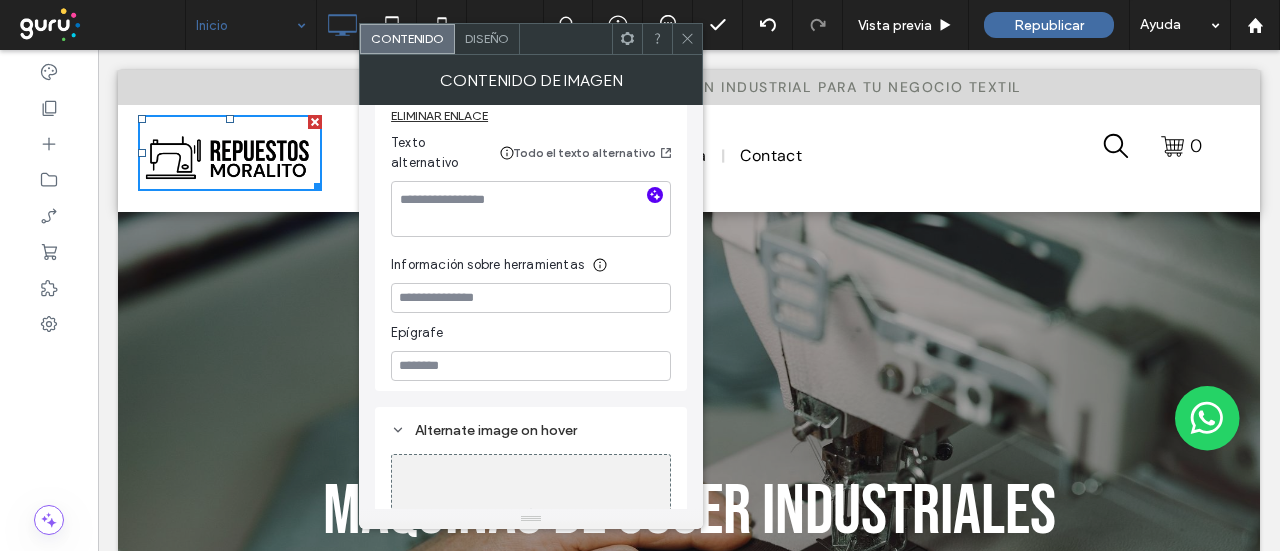 click 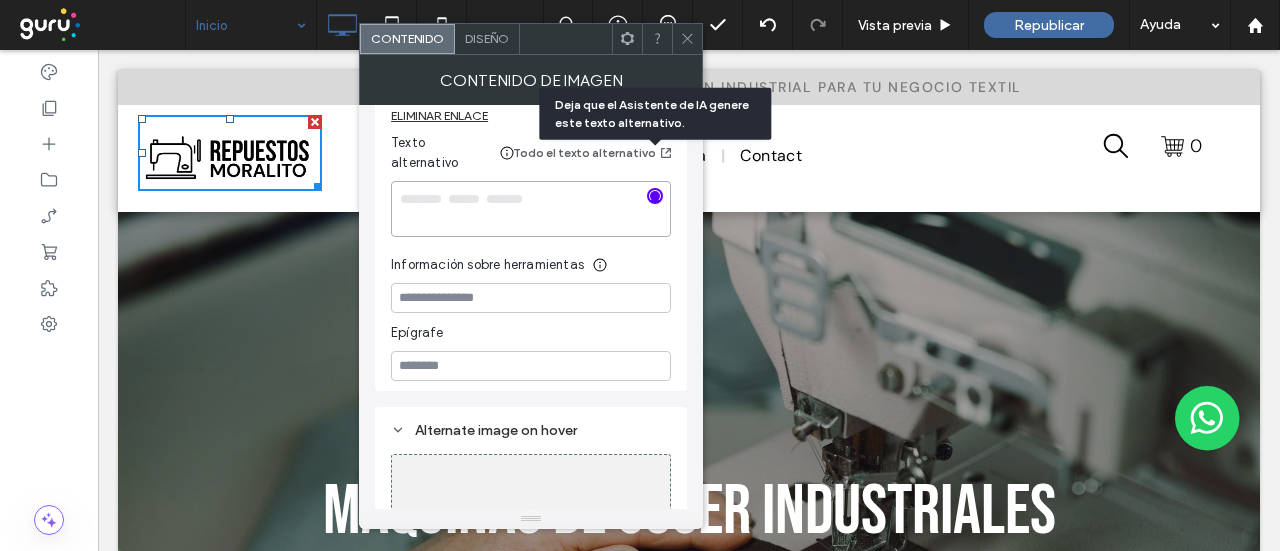 type on "**********" 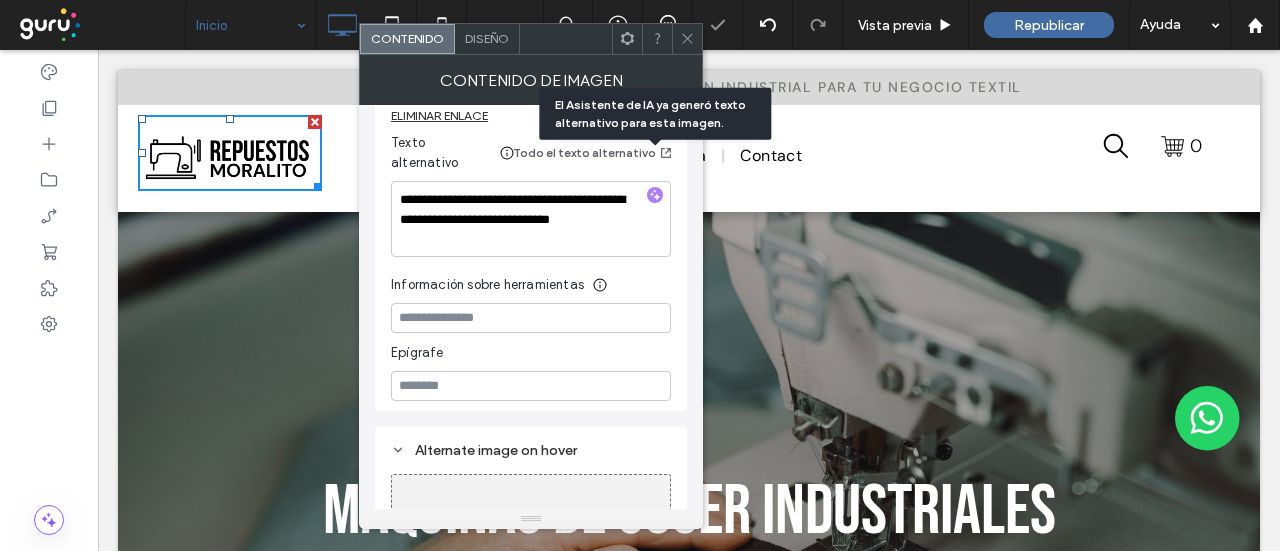 click 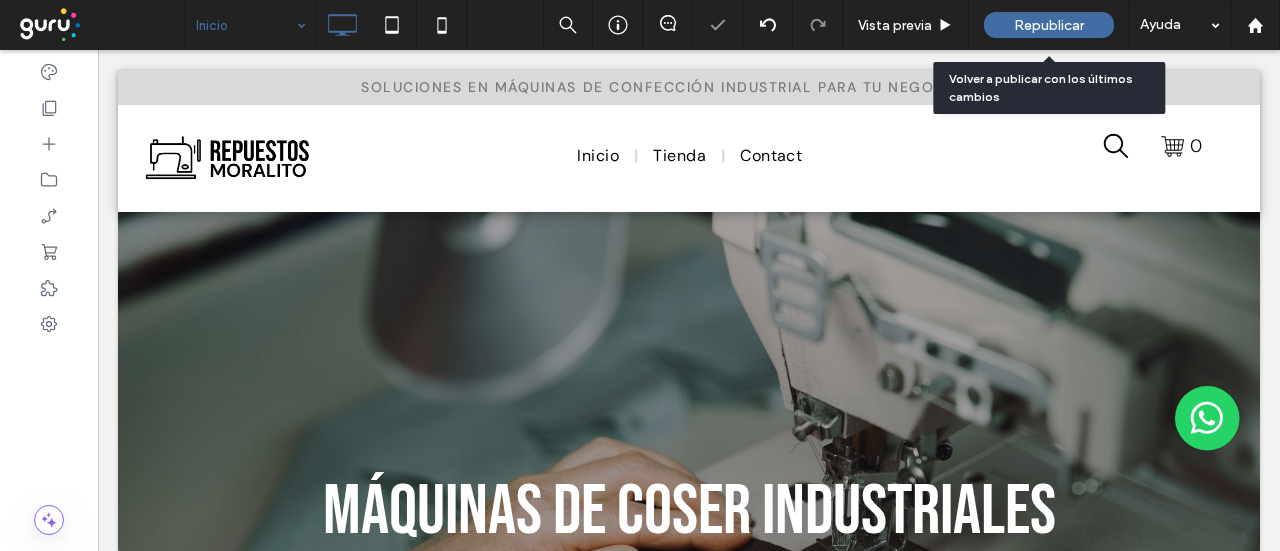 click on "Republicar" at bounding box center (1049, 25) 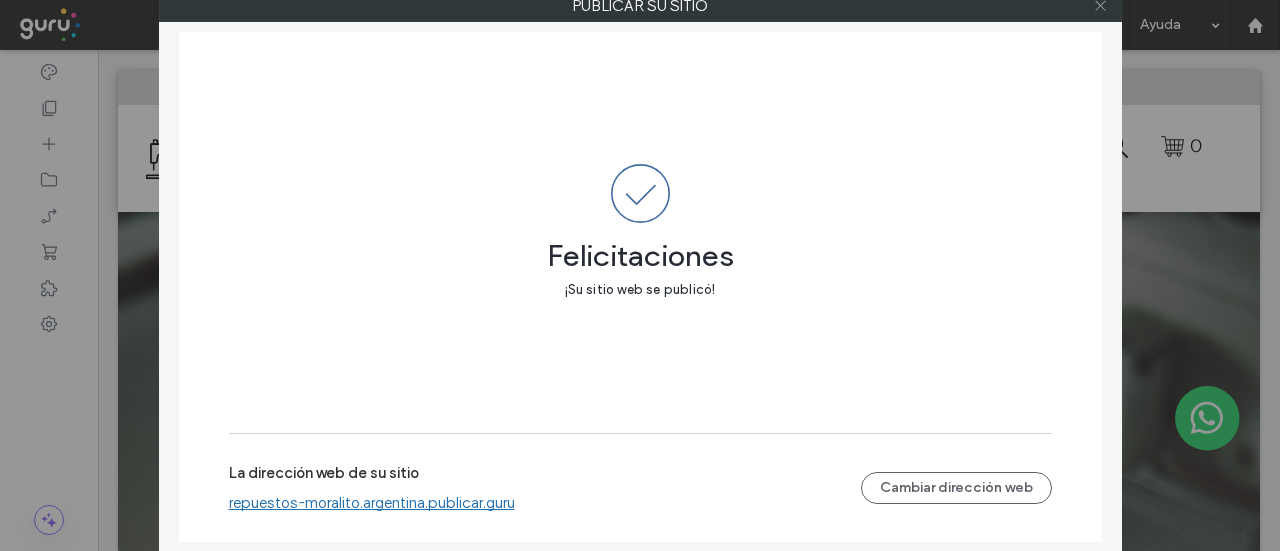 click 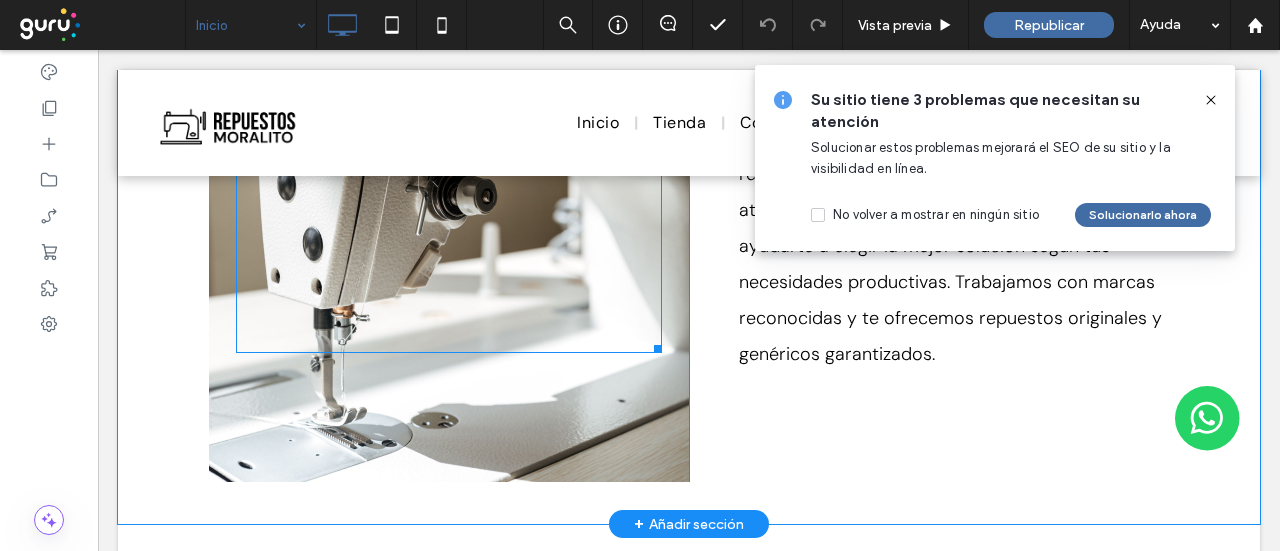 scroll, scrollTop: 1500, scrollLeft: 0, axis: vertical 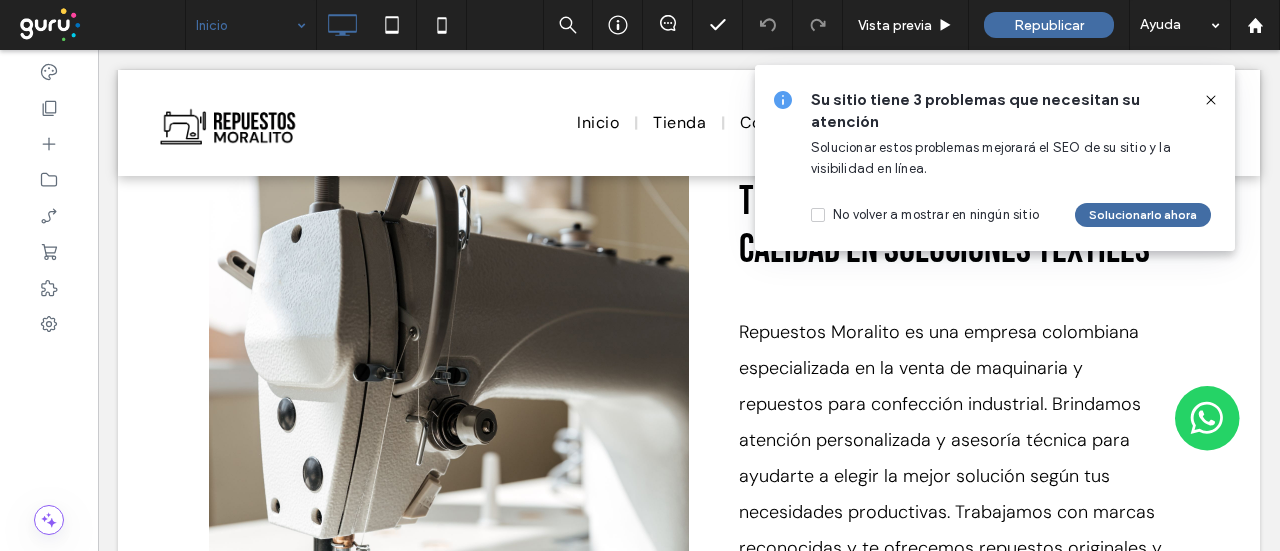 click 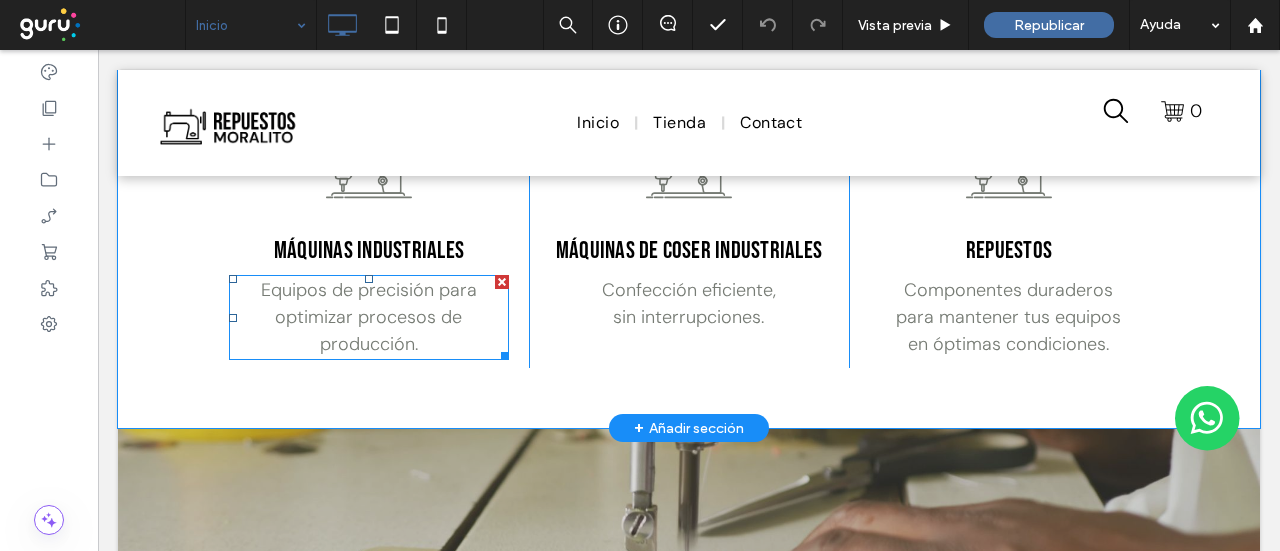 scroll, scrollTop: 2100, scrollLeft: 0, axis: vertical 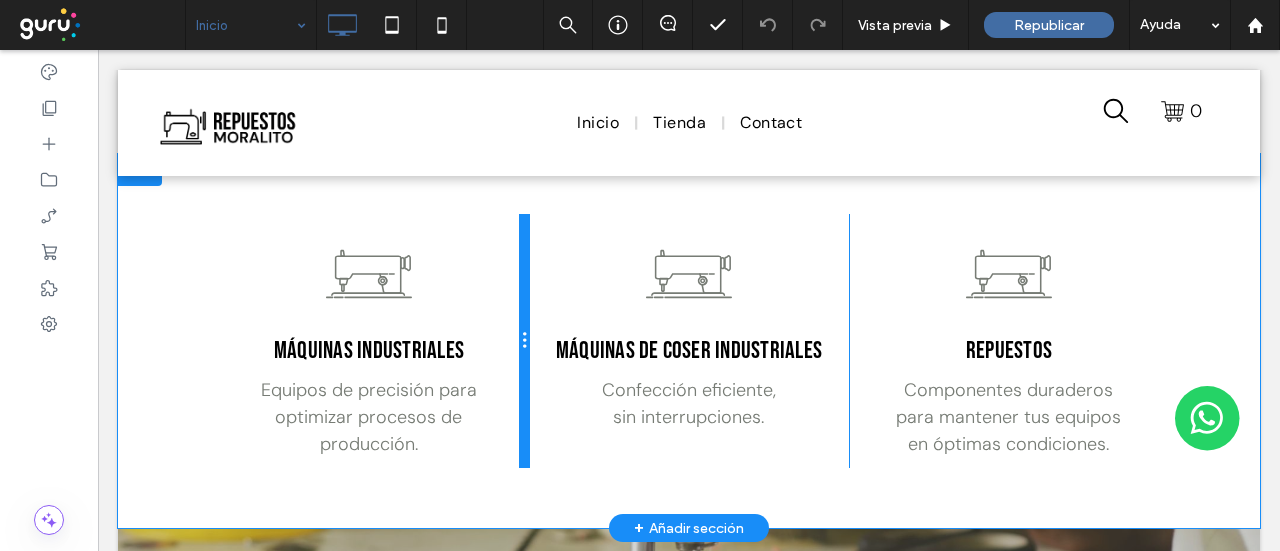 click at bounding box center (524, 341) 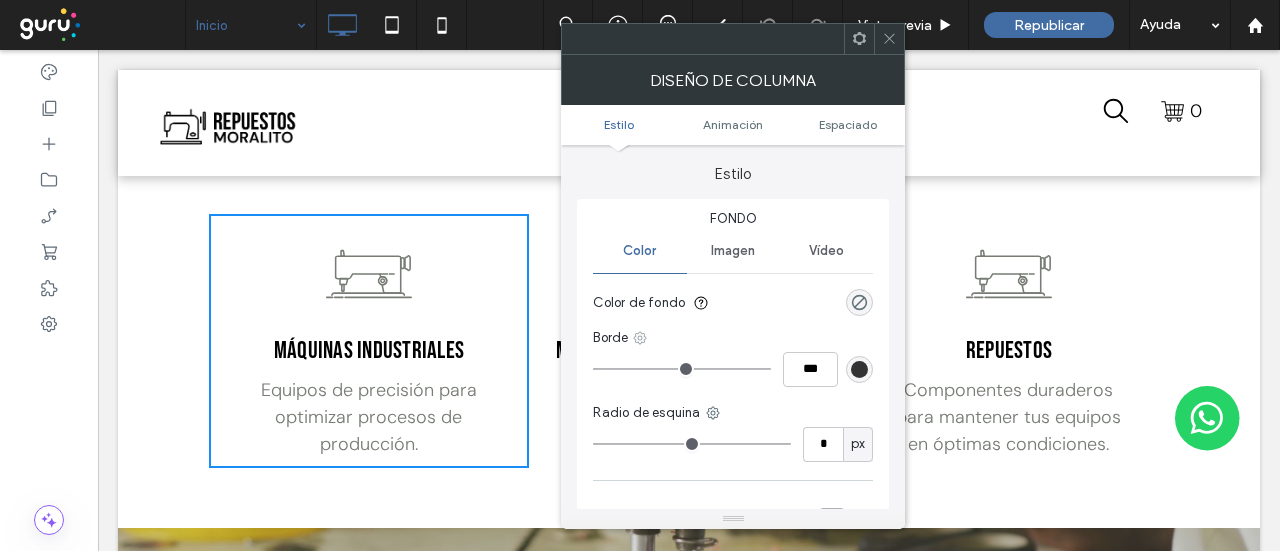 click 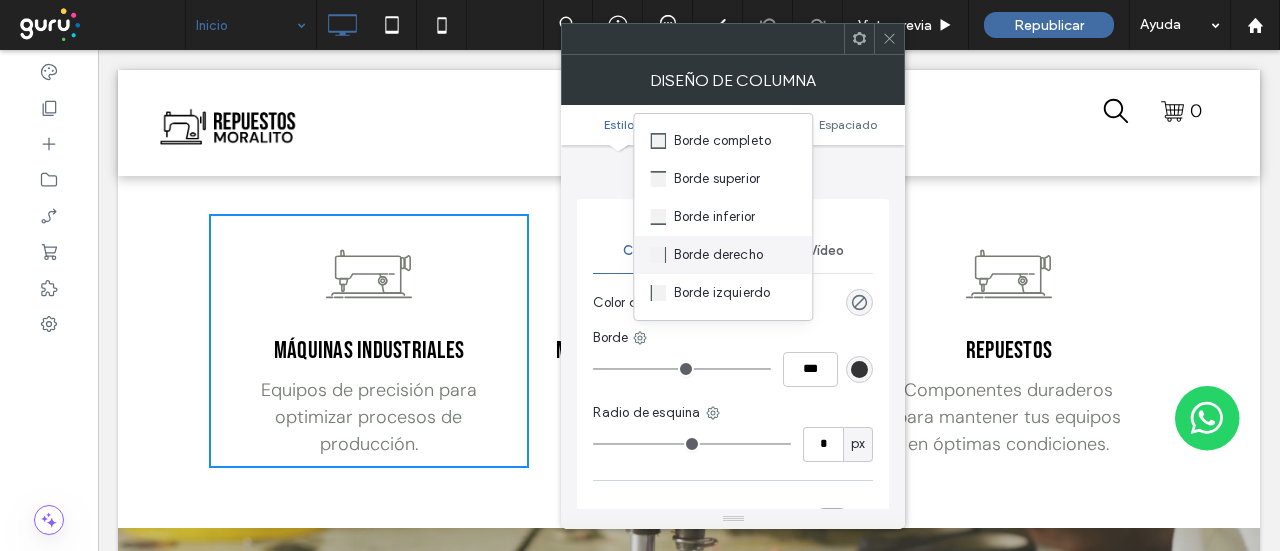click on "Borde derecho" at bounding box center [723, 255] 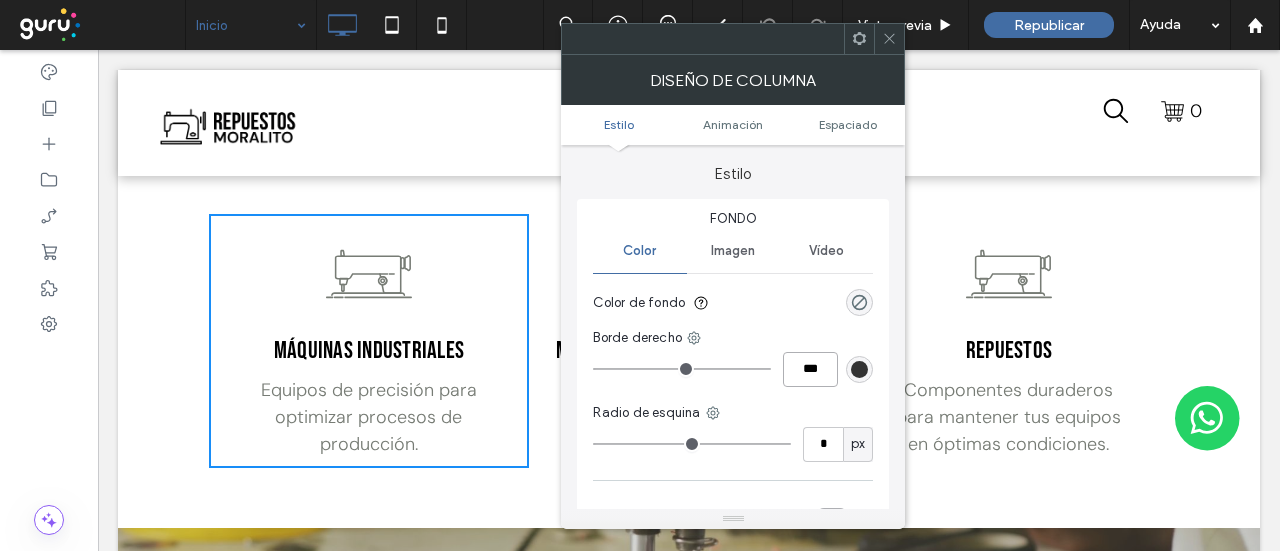 click on "***" at bounding box center (810, 369) 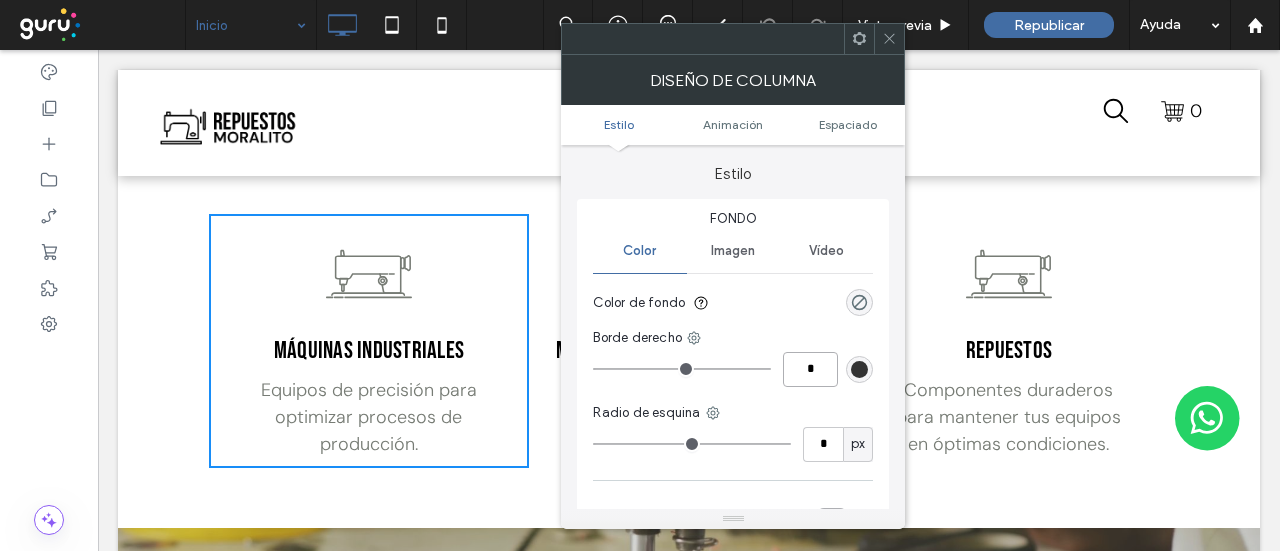 type on "*" 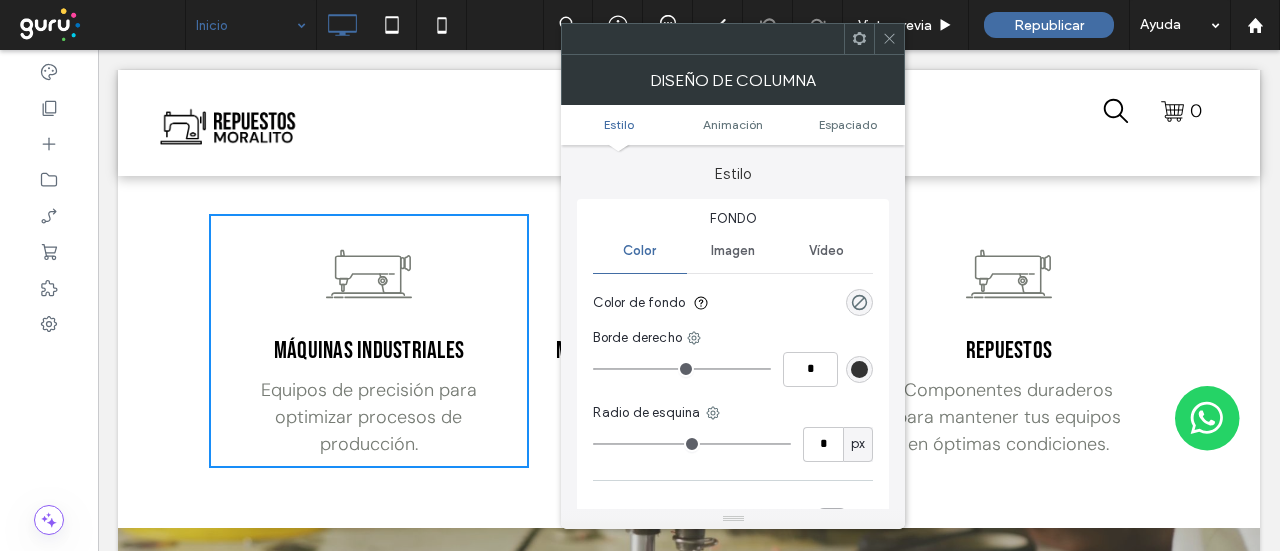 click on "*" at bounding box center (733, 369) 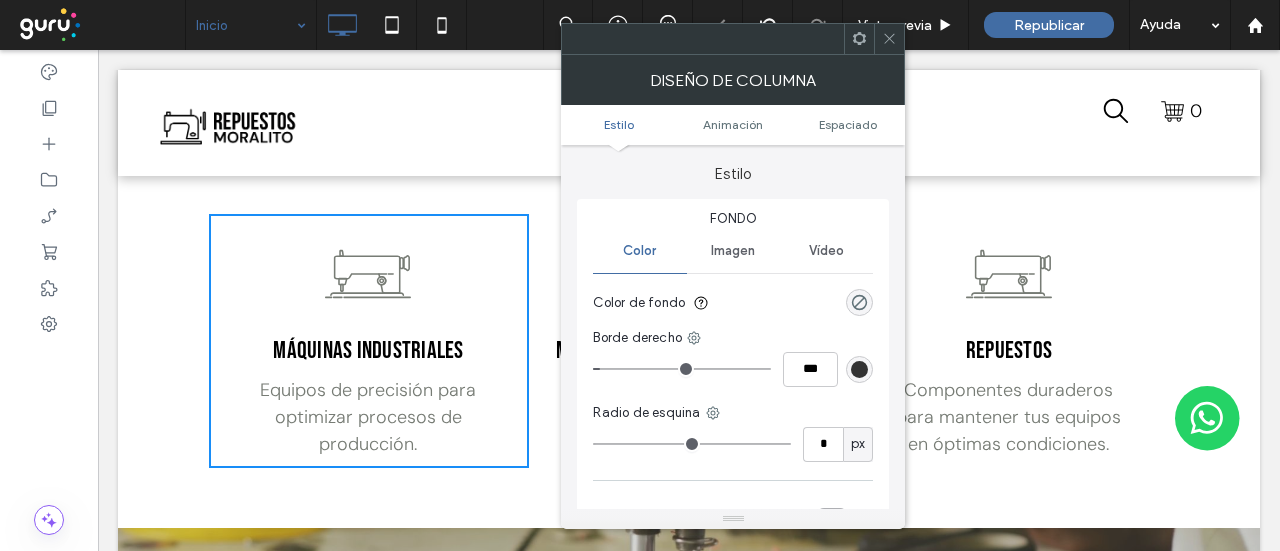 click at bounding box center [859, 369] 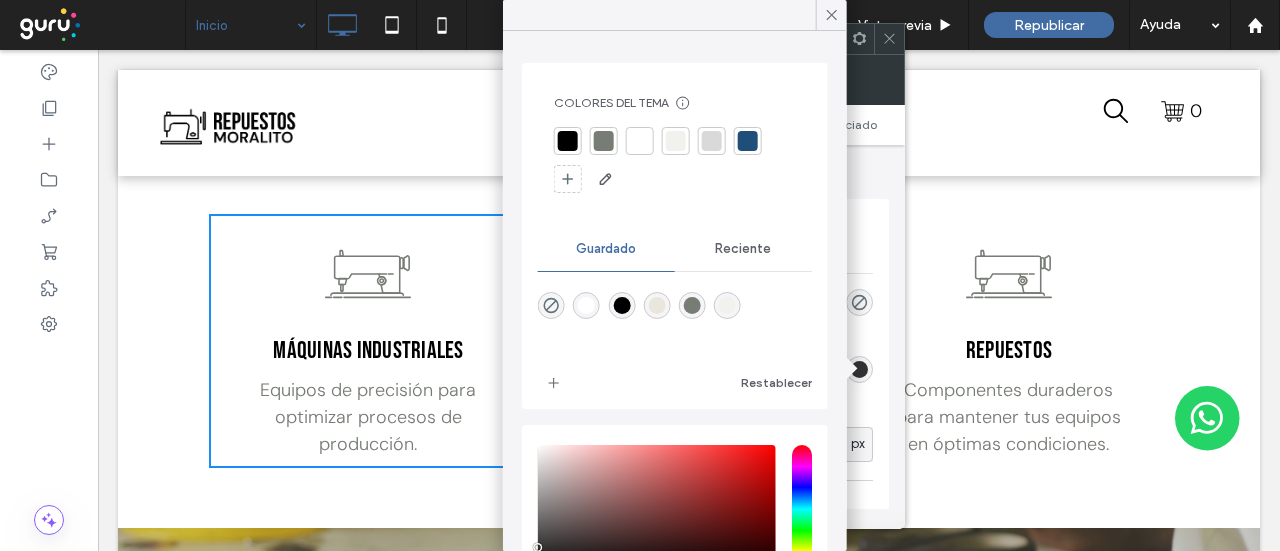 click at bounding box center (604, 141) 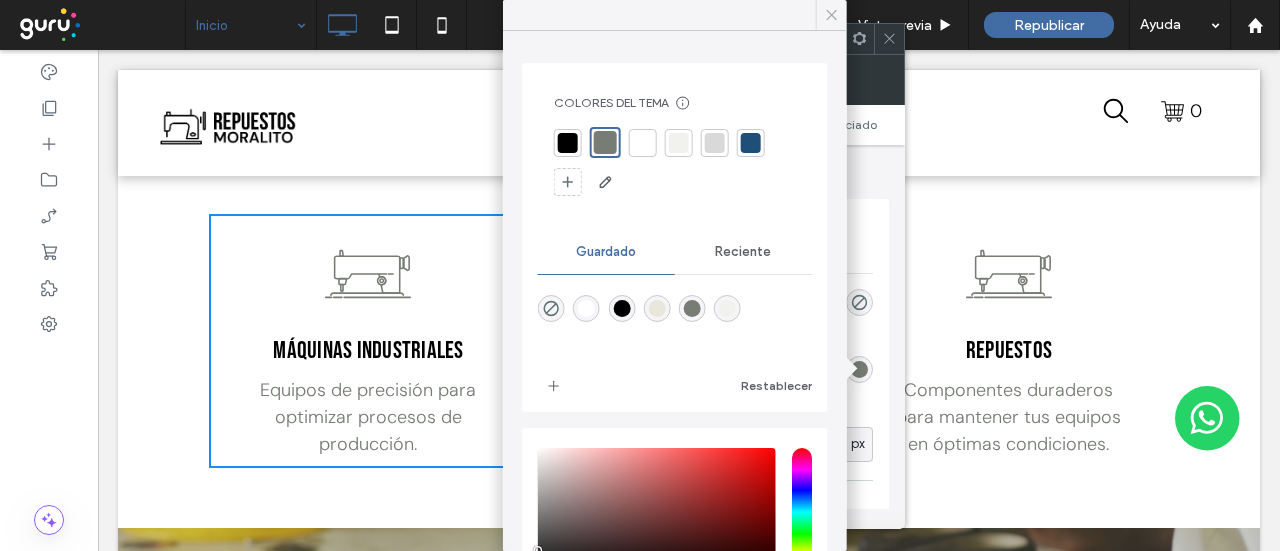 click 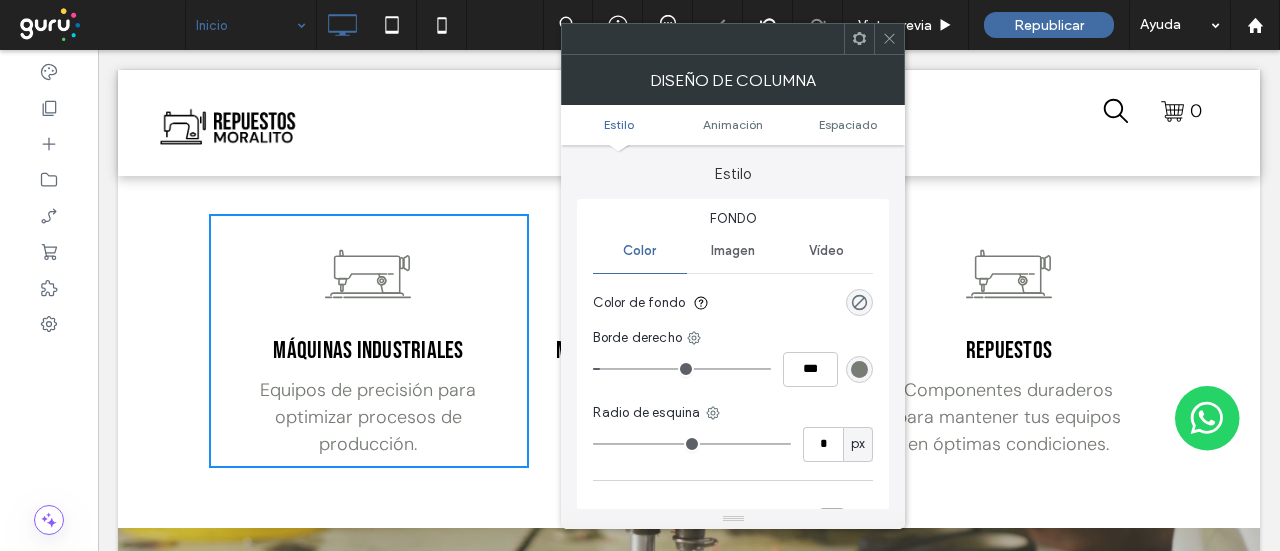 click 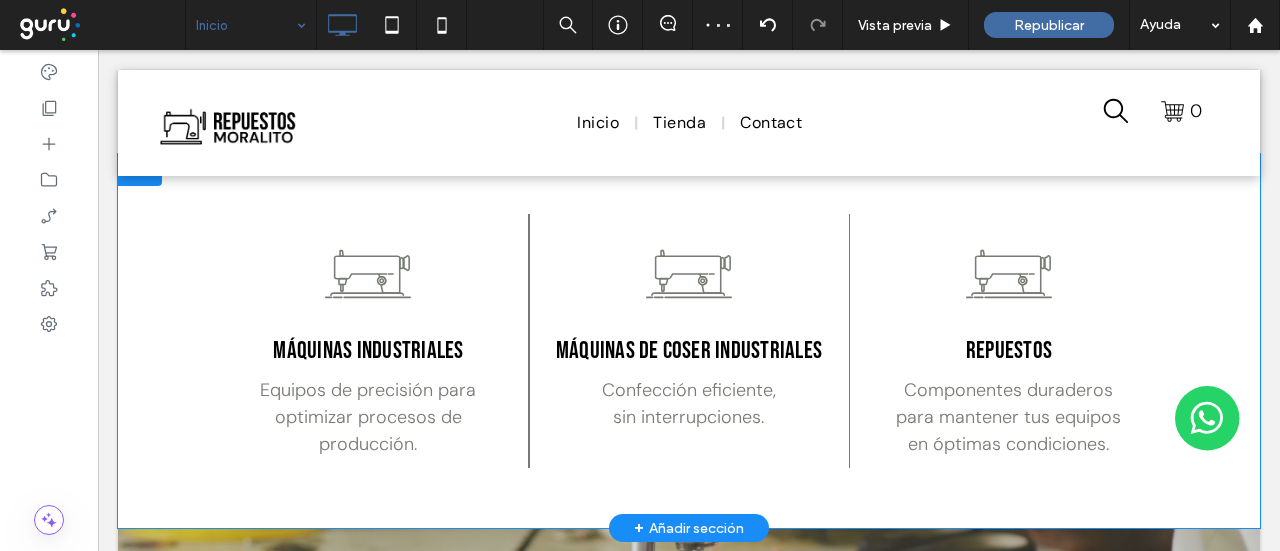 click on "máquinas de coser industriales
Confección eficiente, sin interrupciones. Click To Paste" at bounding box center [689, 341] 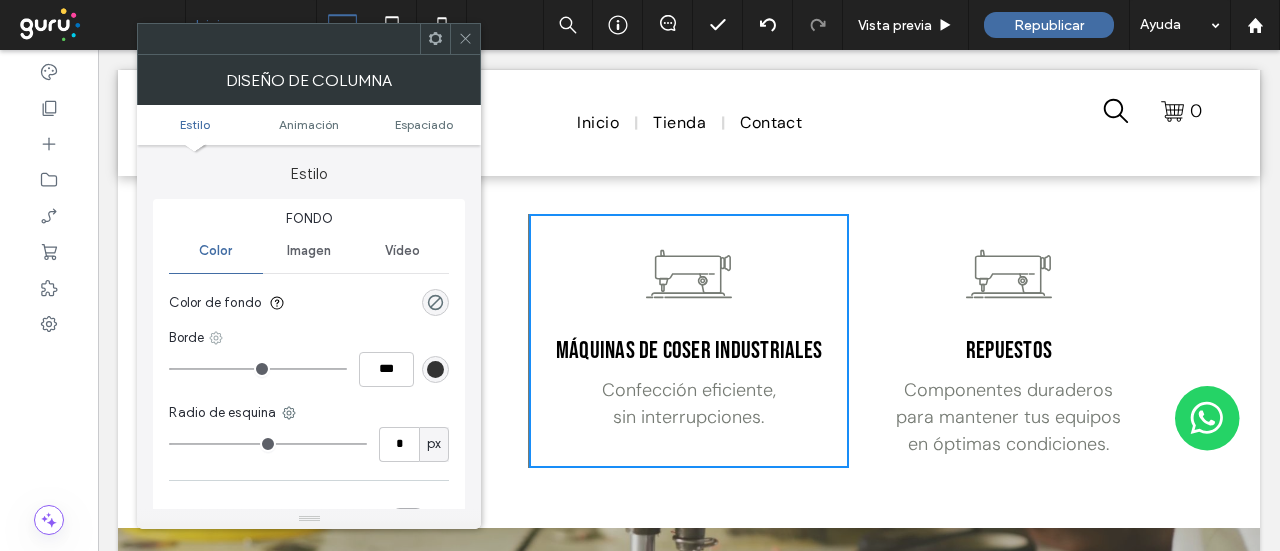 click 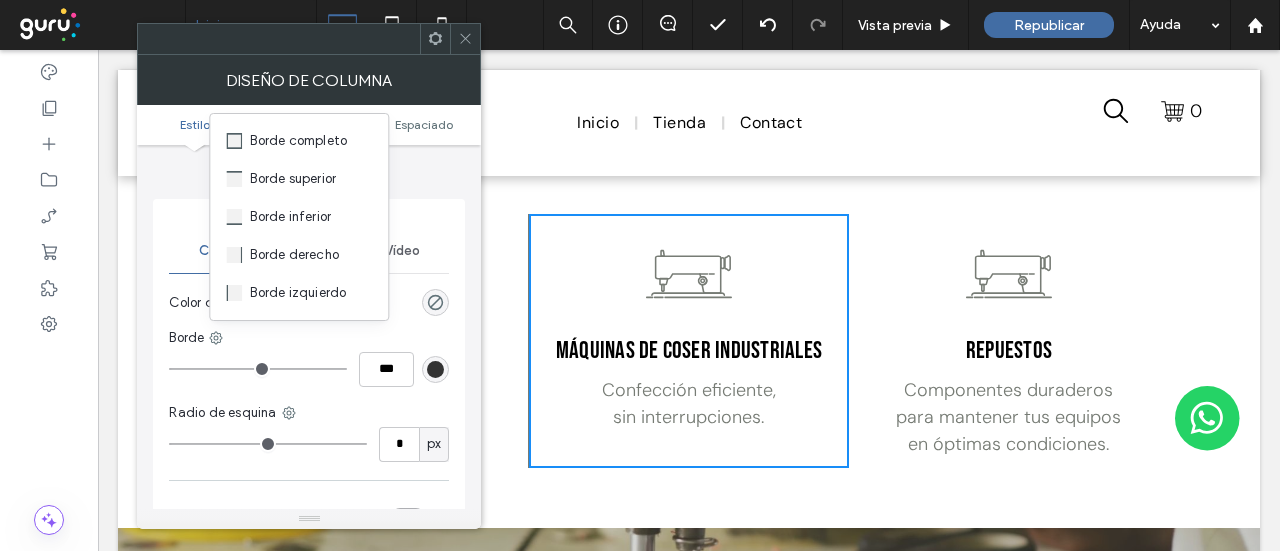 click on "Borde derecho" at bounding box center (299, 255) 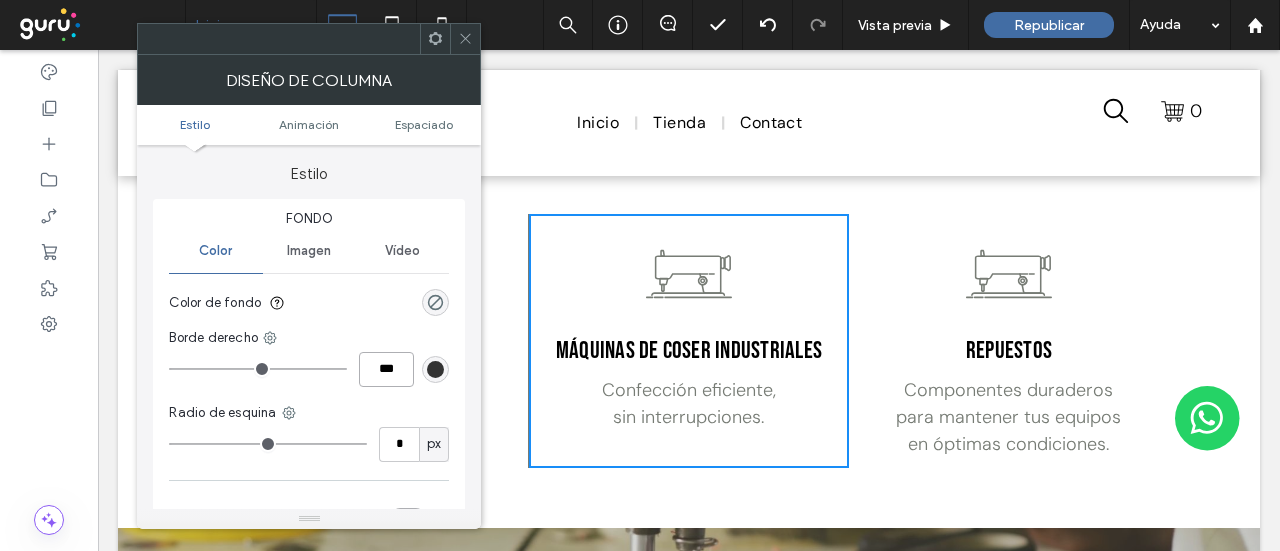click on "***" at bounding box center [386, 369] 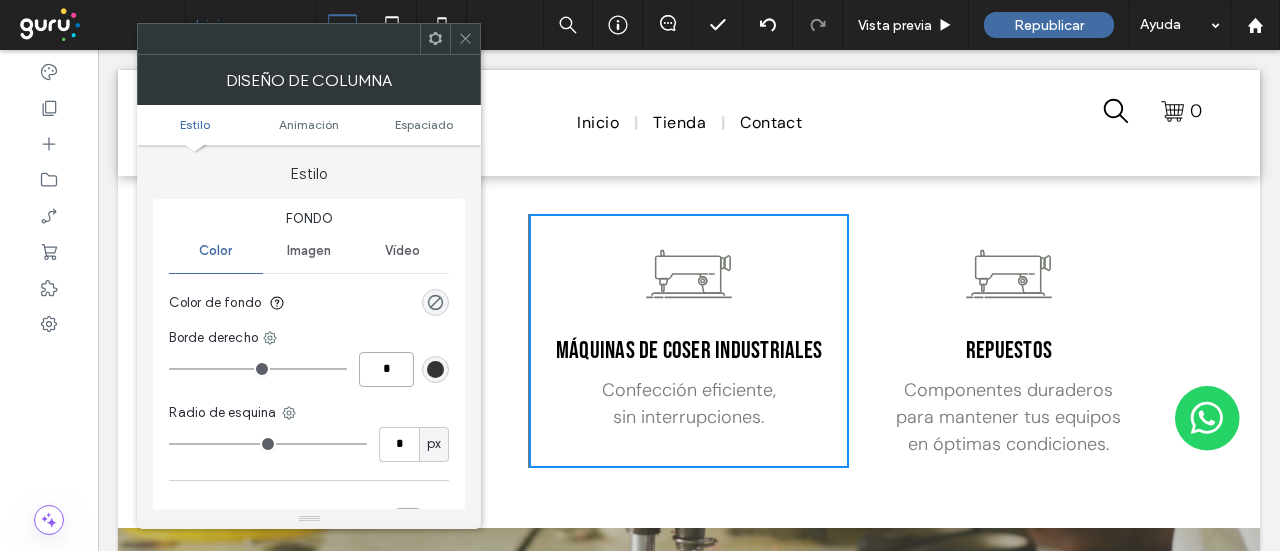 type on "*" 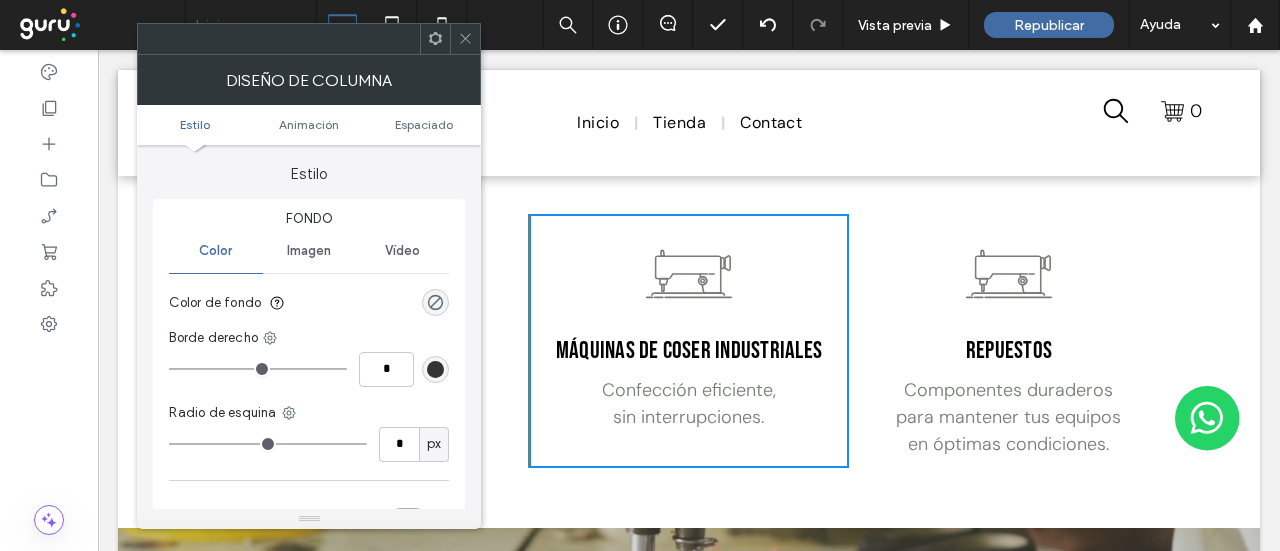 type on "*" 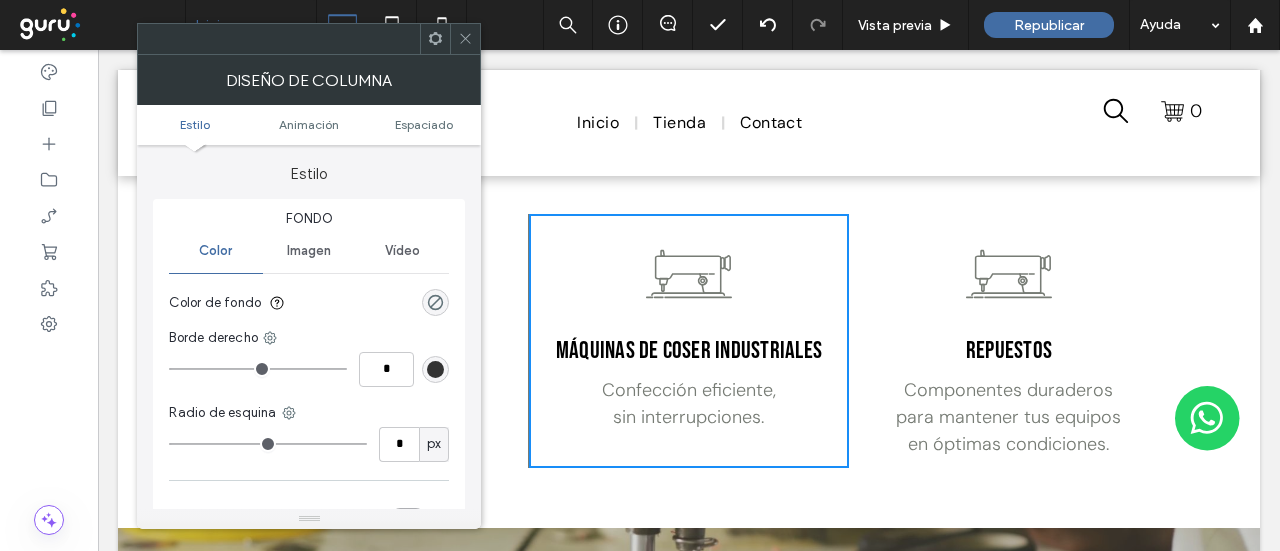 type on "***" 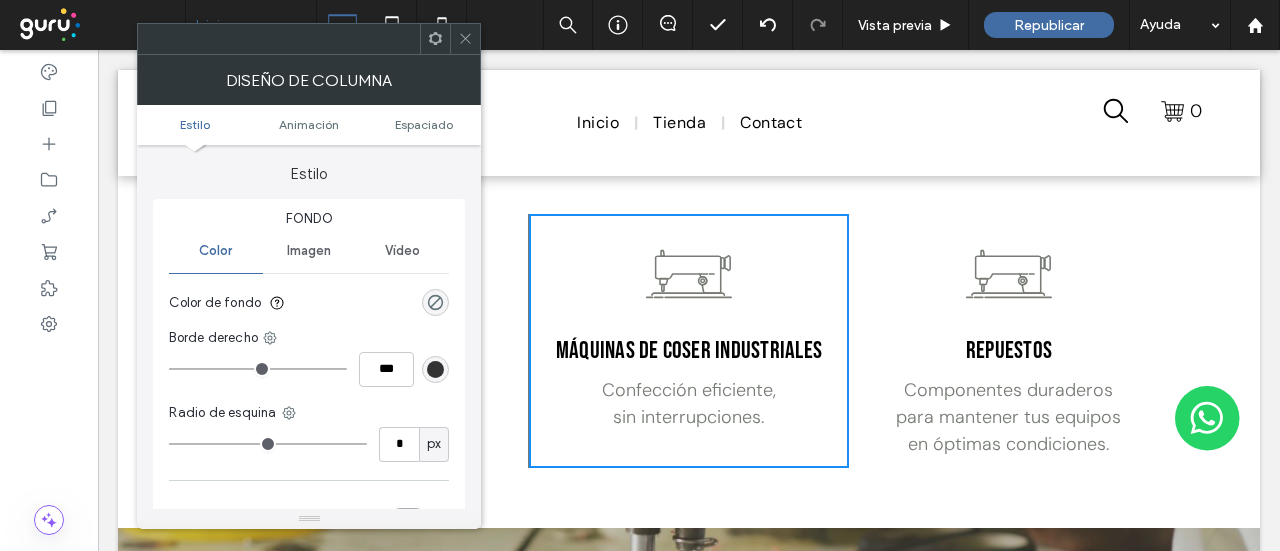 click at bounding box center [435, 369] 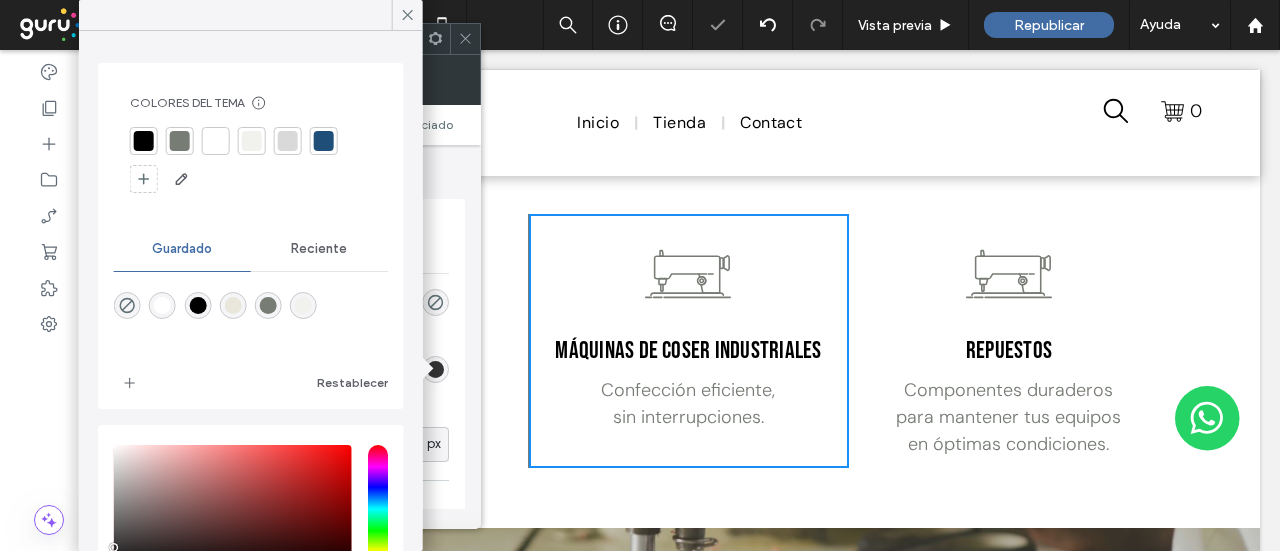 click at bounding box center [180, 141] 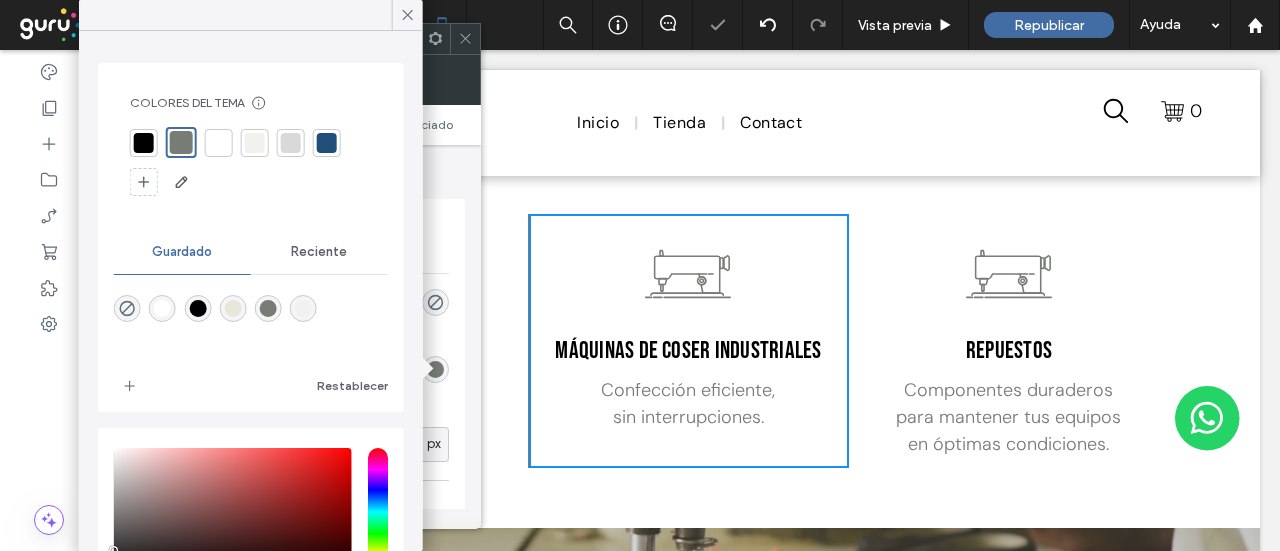 drag, startPoint x: 402, startPoint y: 15, endPoint x: 422, endPoint y: 21, distance: 20.880613 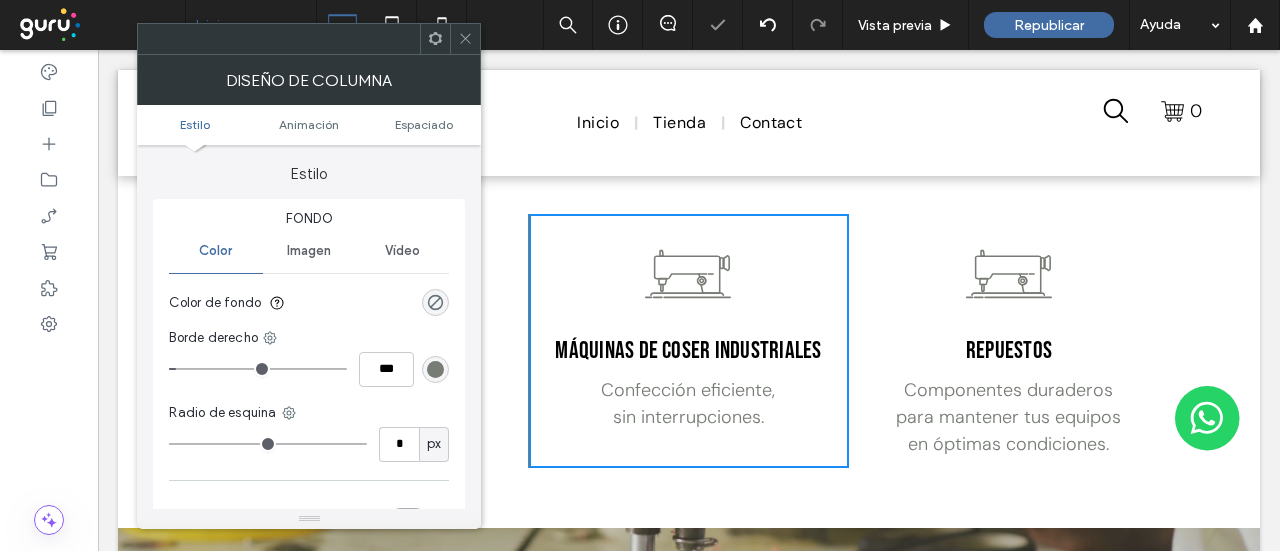 click 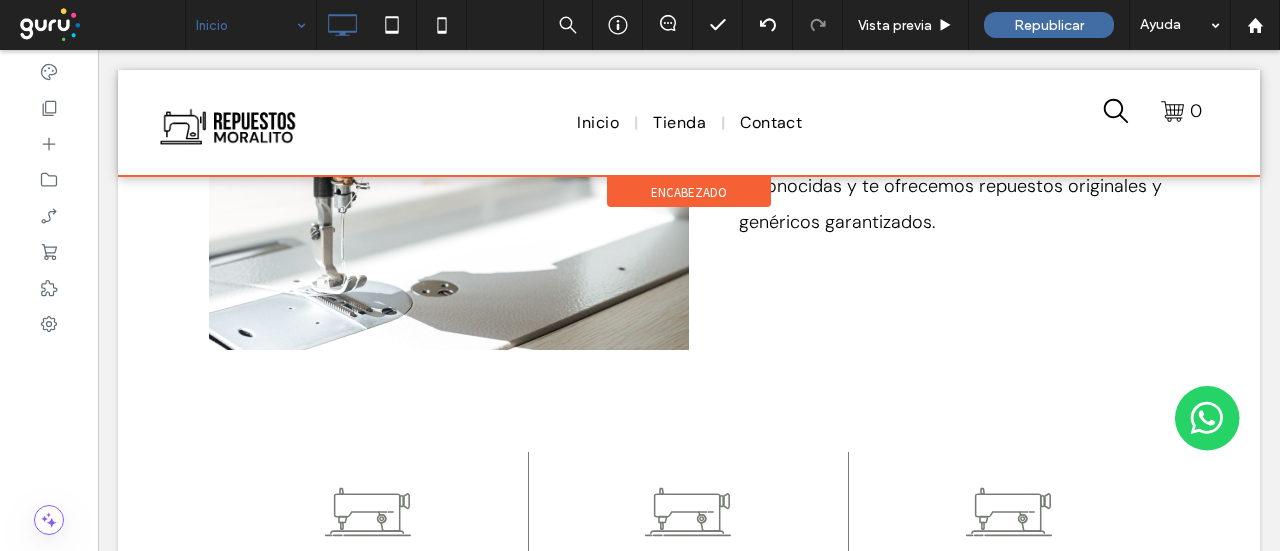 scroll, scrollTop: 1700, scrollLeft: 0, axis: vertical 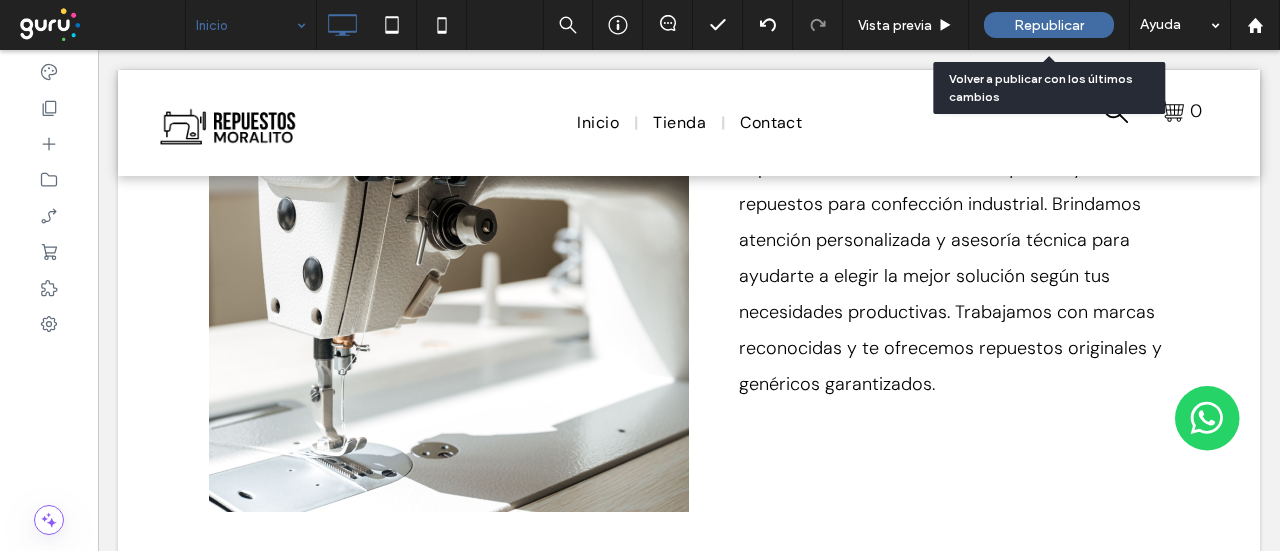 click on "Republicar" at bounding box center (1049, 25) 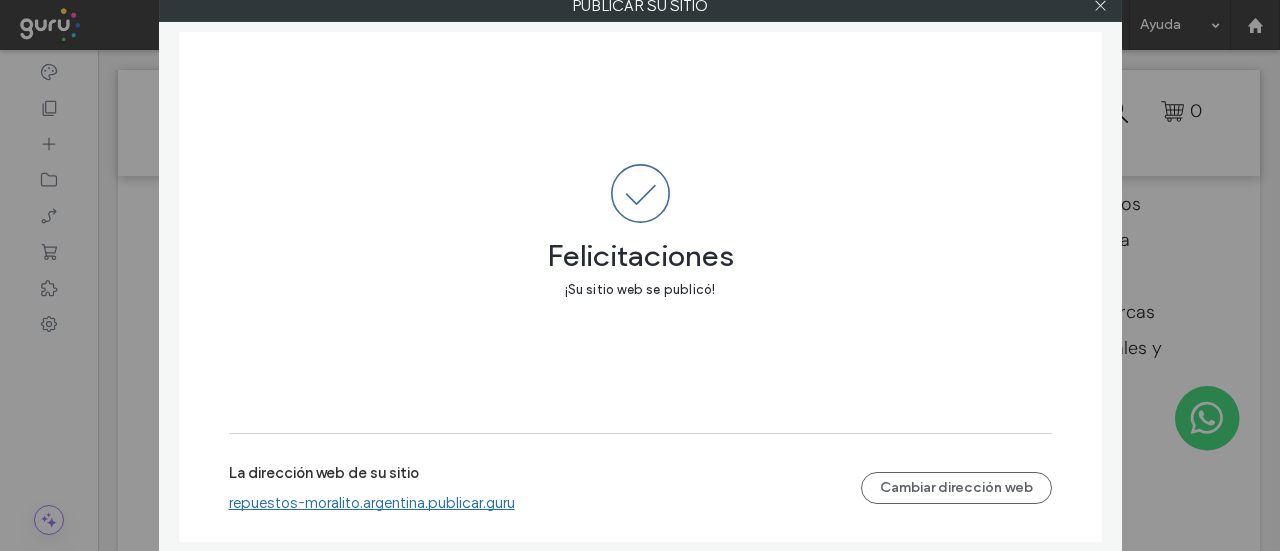 drag, startPoint x: 1100, startPoint y: 3, endPoint x: 545, endPoint y: 88, distance: 561.47125 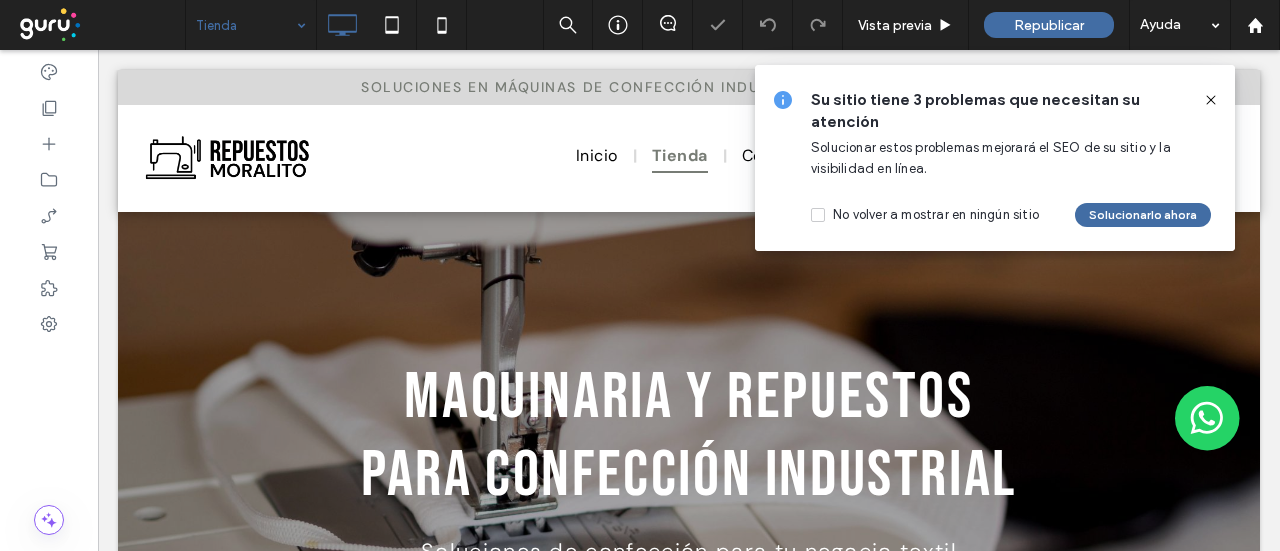 scroll, scrollTop: 0, scrollLeft: 0, axis: both 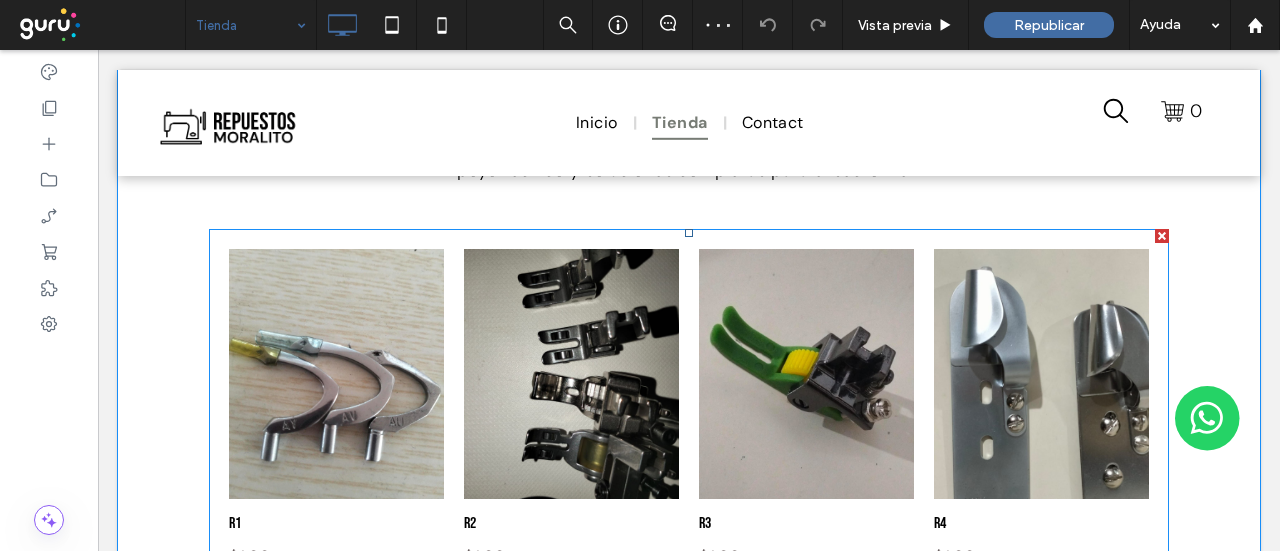 click at bounding box center (571, 374) 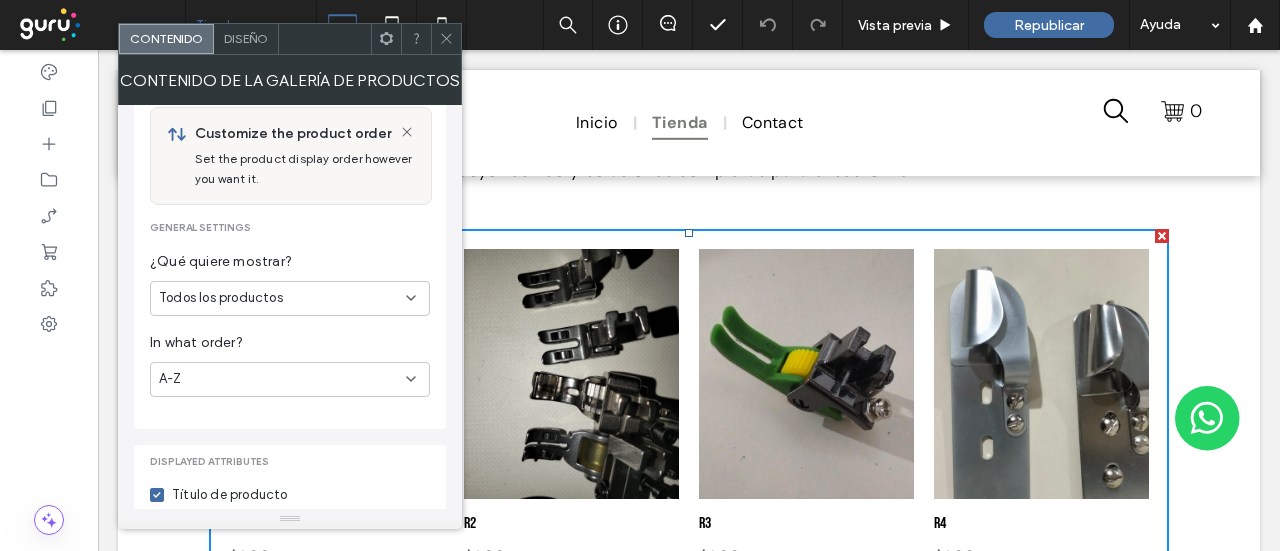 scroll, scrollTop: 250, scrollLeft: 0, axis: vertical 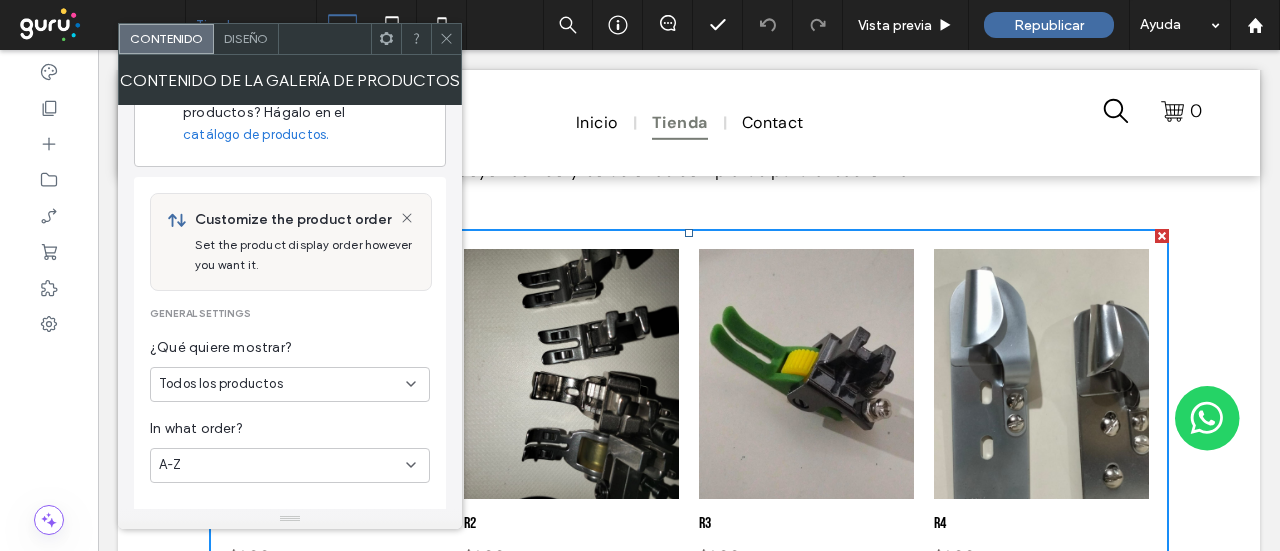 click on "Diseño" at bounding box center [246, 38] 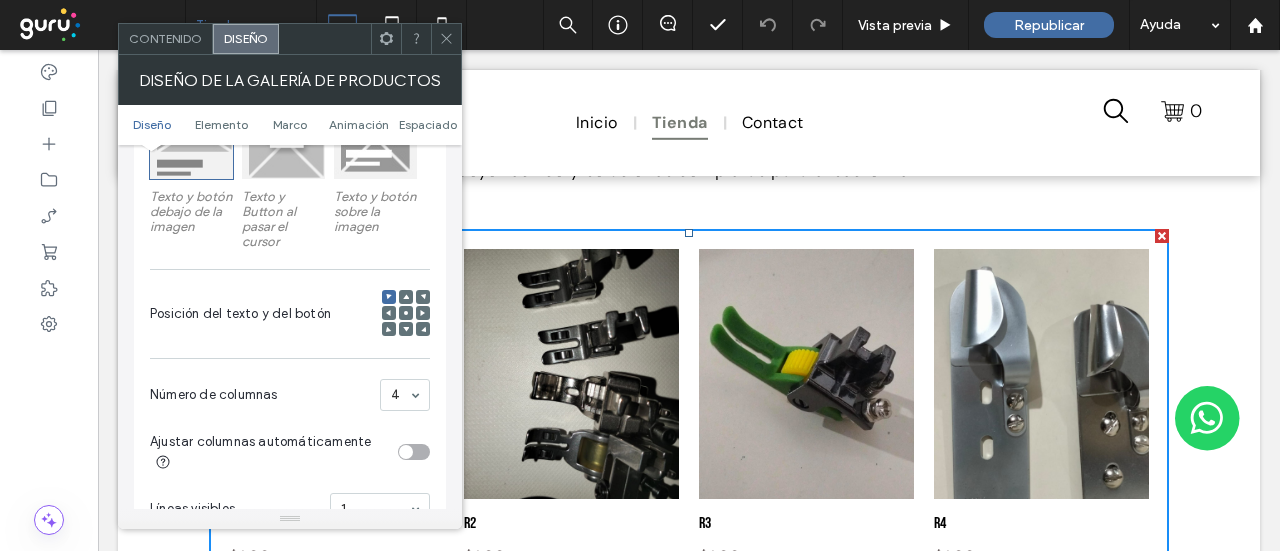 scroll, scrollTop: 400, scrollLeft: 0, axis: vertical 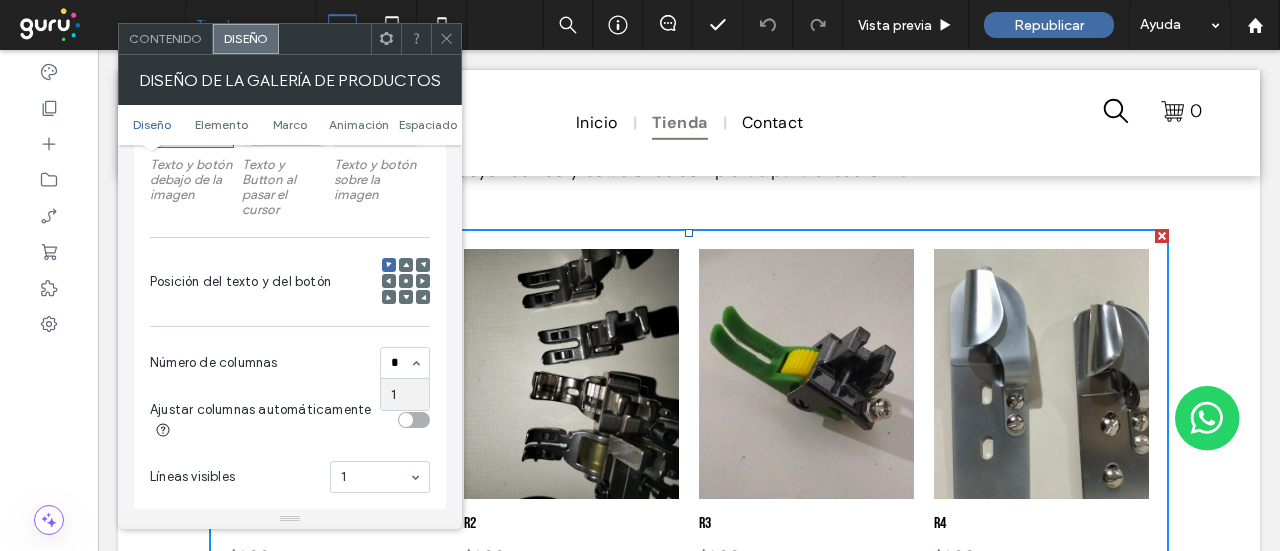 type on "**" 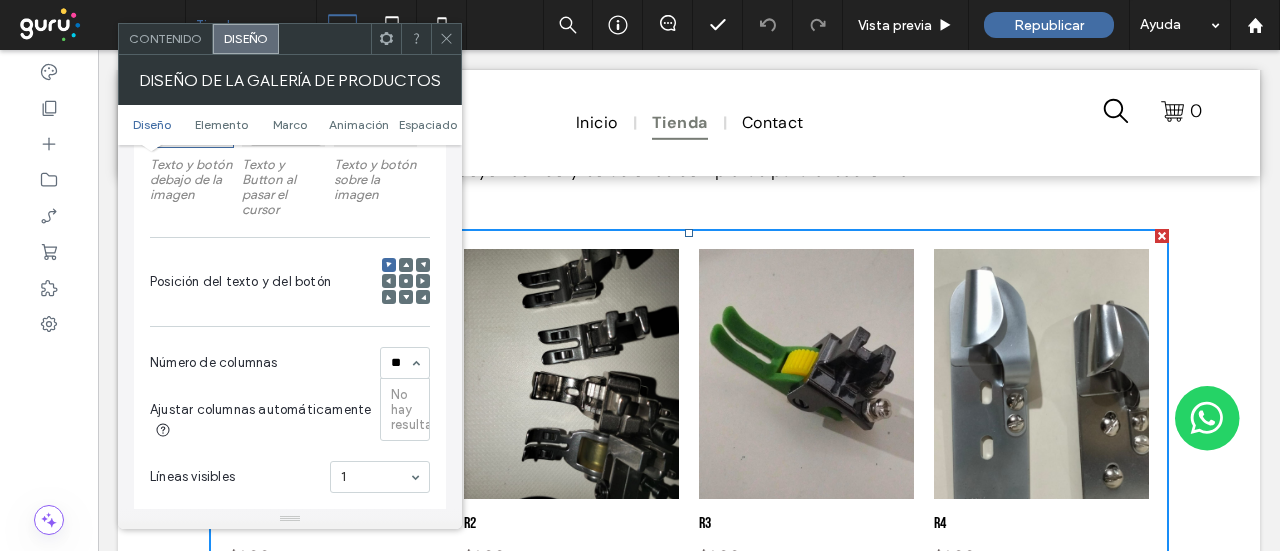 type 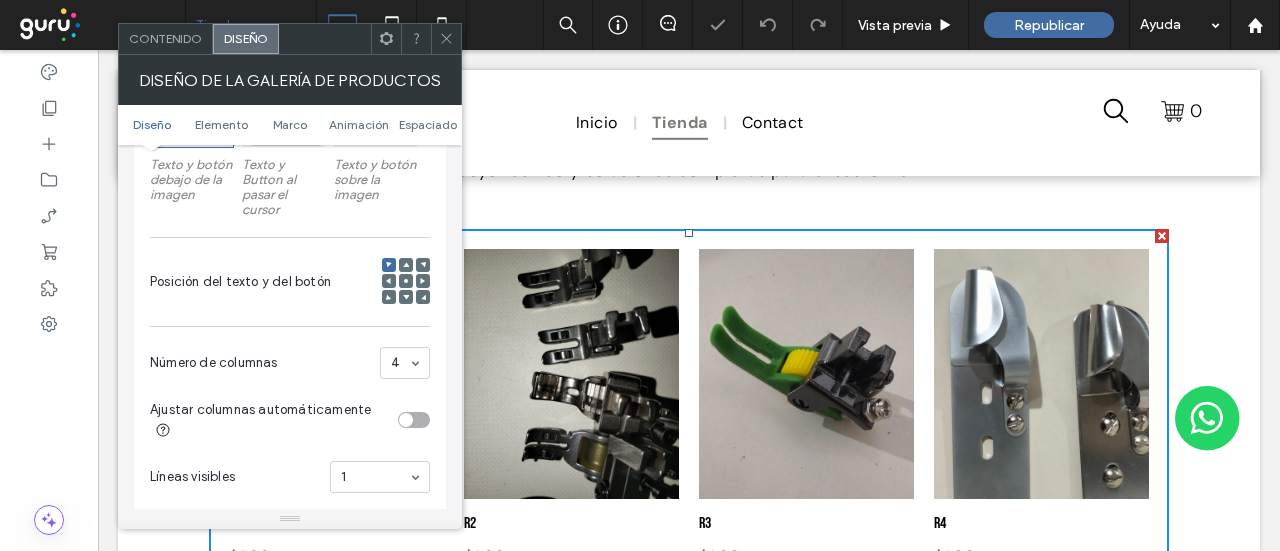 click 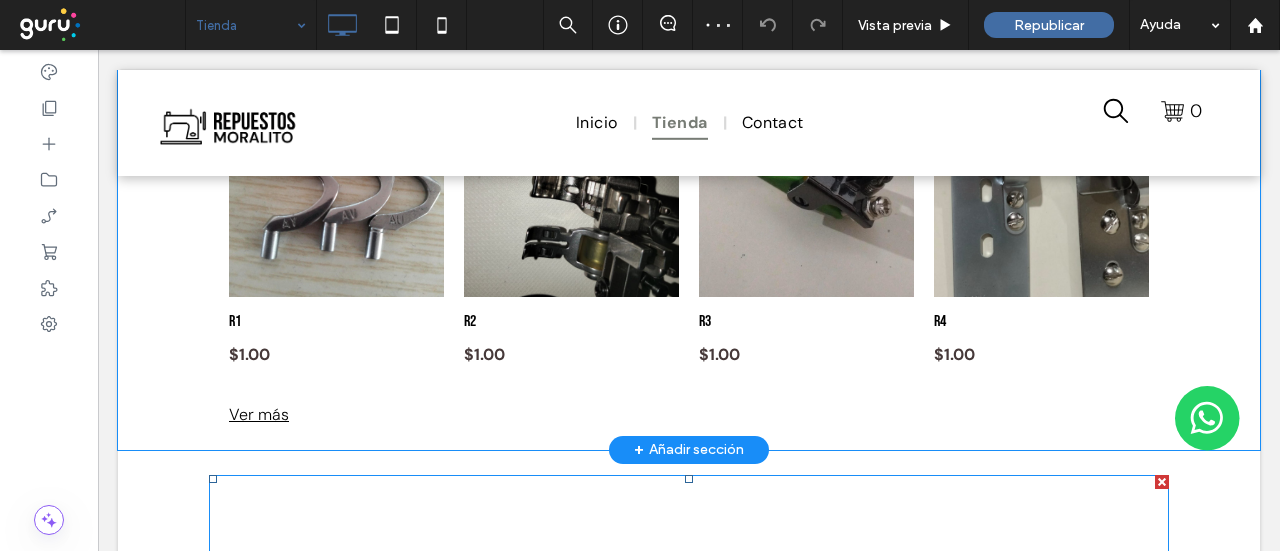 scroll, scrollTop: 900, scrollLeft: 0, axis: vertical 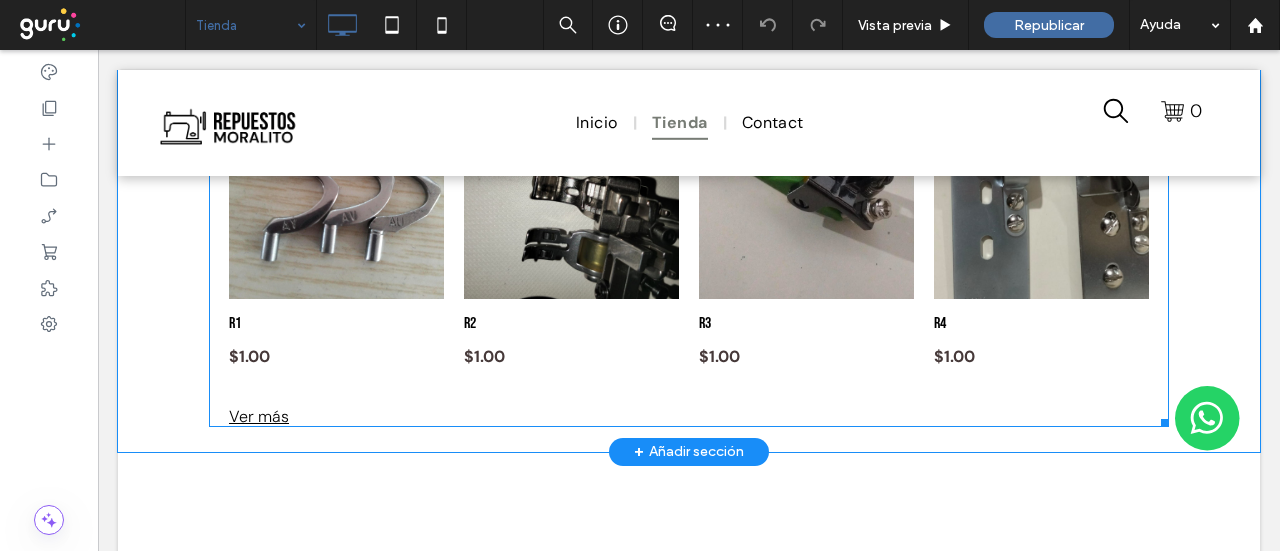 click on "R1
$1.00" at bounding box center (336, 342) 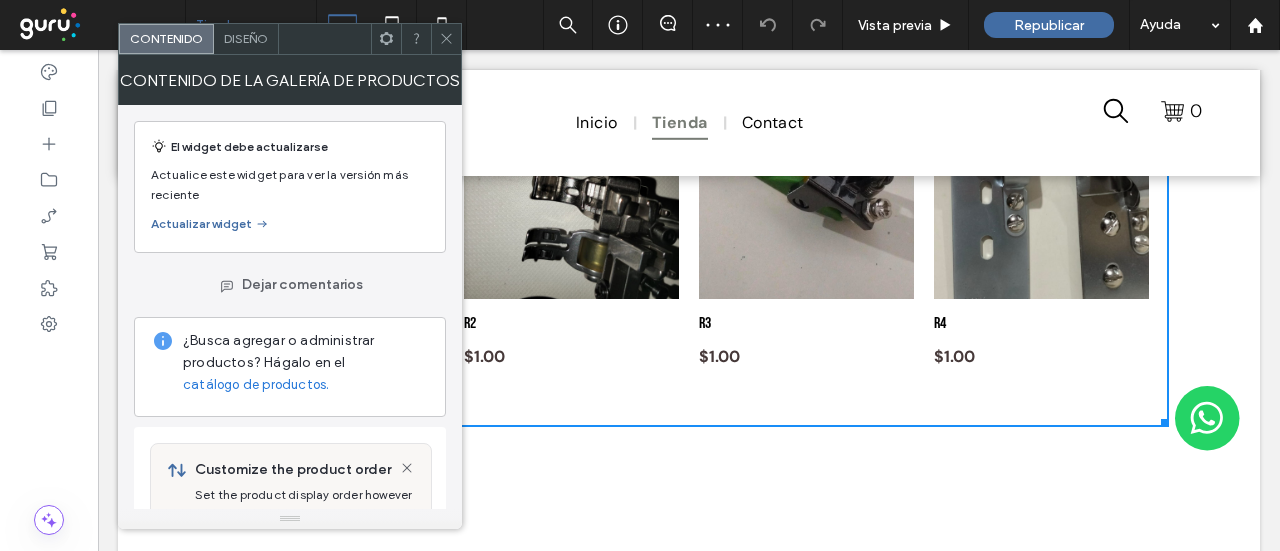 click on "Diseño" at bounding box center [246, 38] 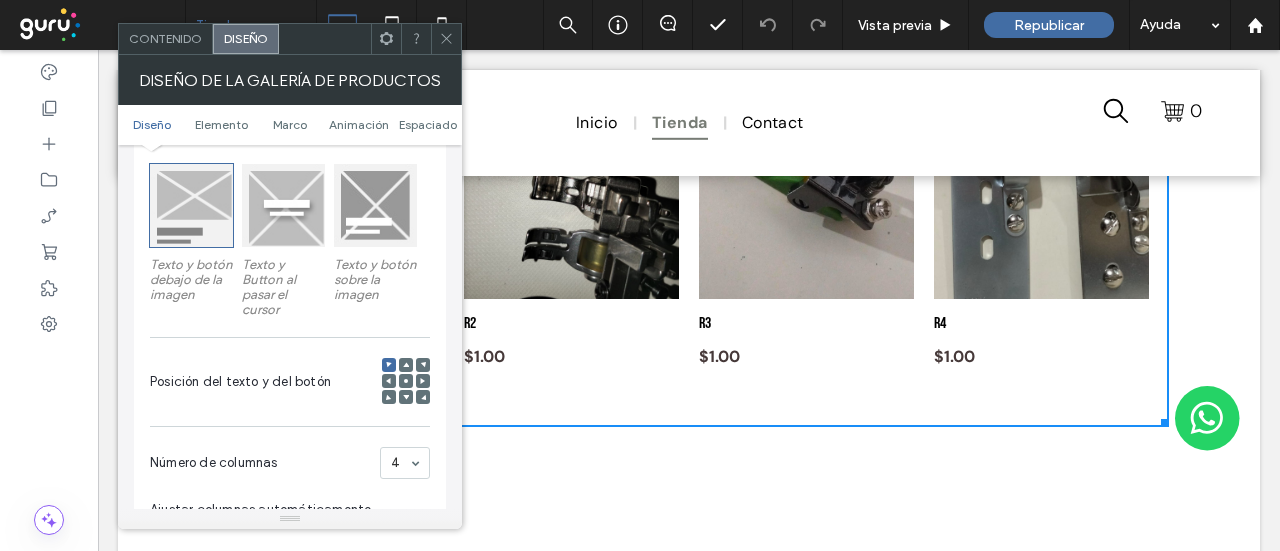 scroll, scrollTop: 400, scrollLeft: 0, axis: vertical 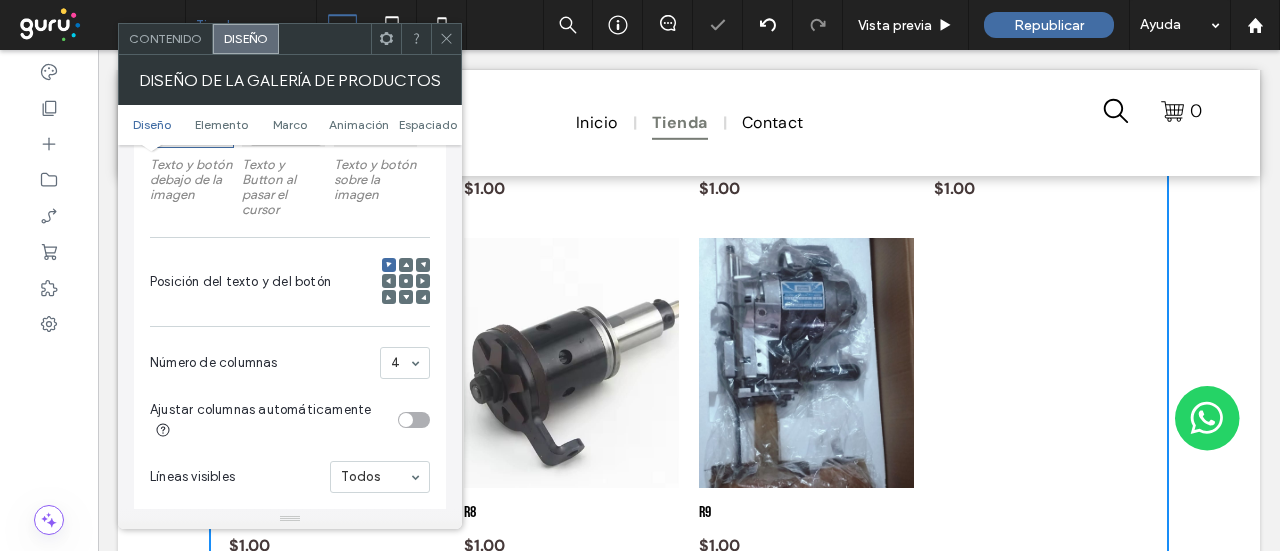 click 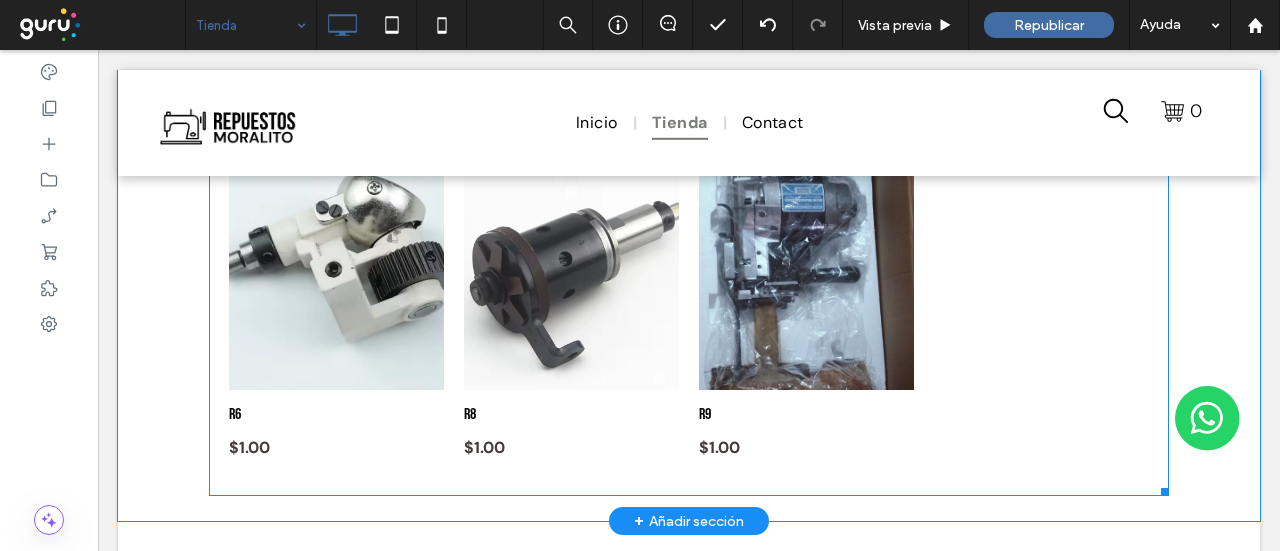 scroll, scrollTop: 1168, scrollLeft: 0, axis: vertical 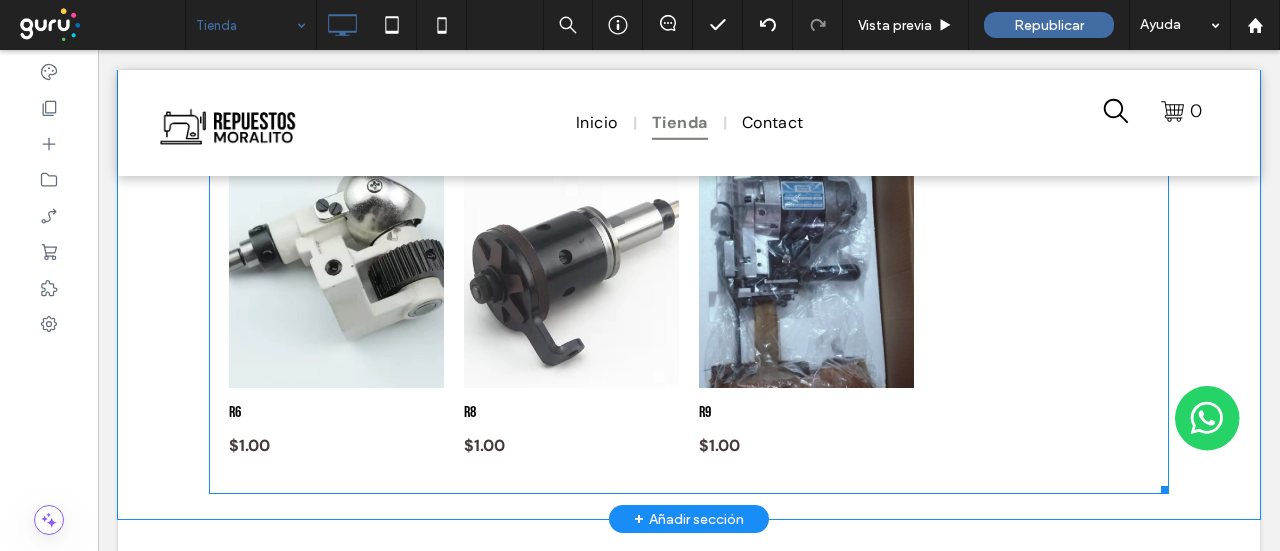 click at bounding box center (806, 263) 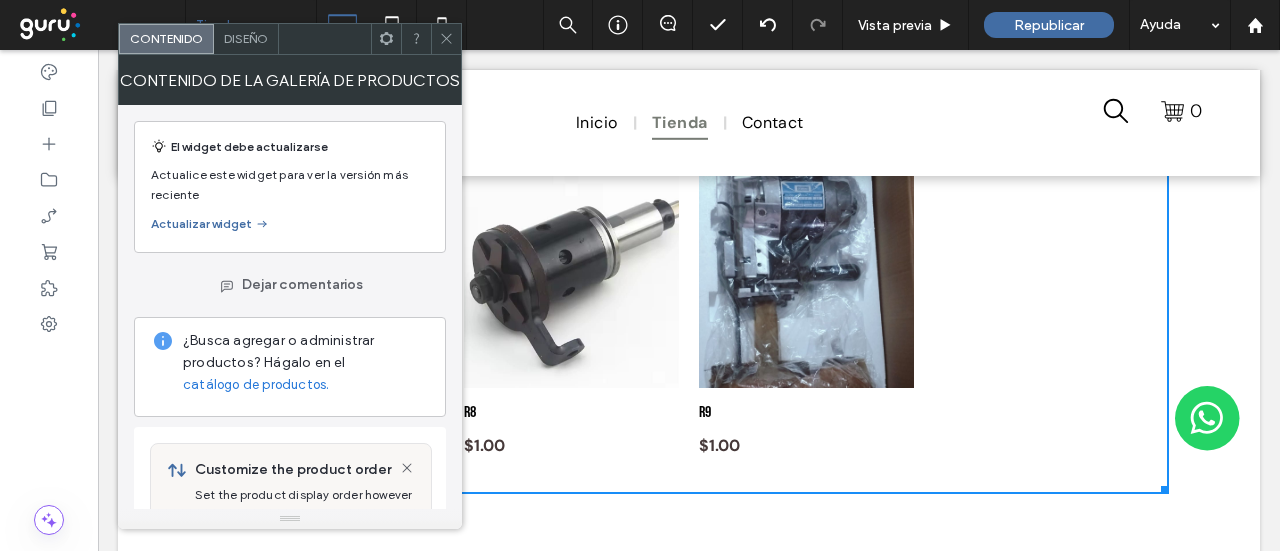 click on "Diseño" at bounding box center [246, 39] 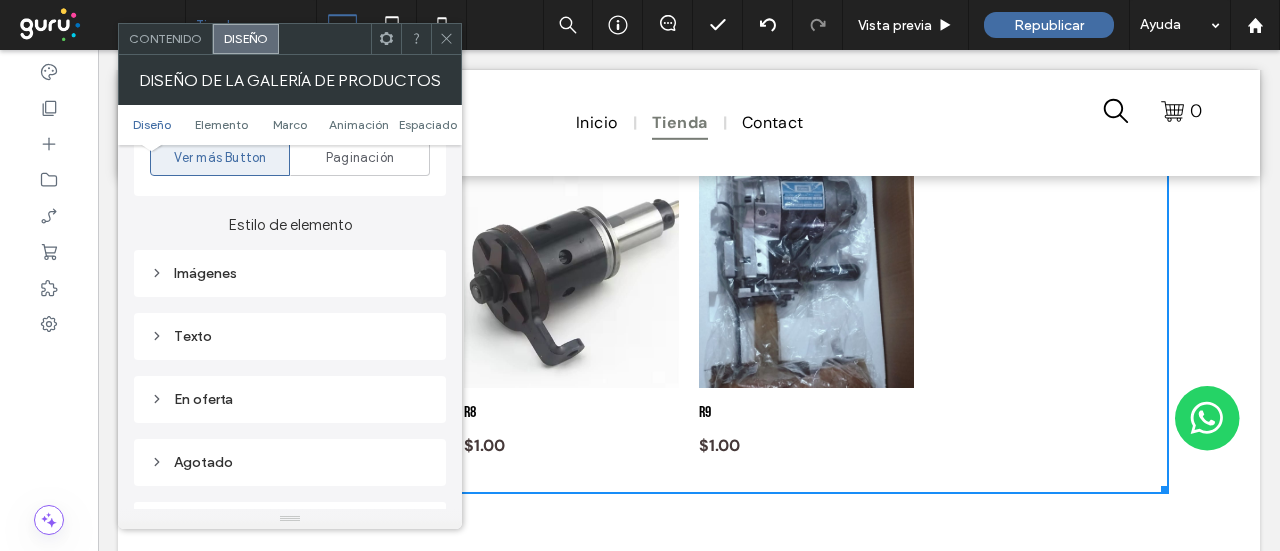 click on "Imágenes" at bounding box center [290, 273] 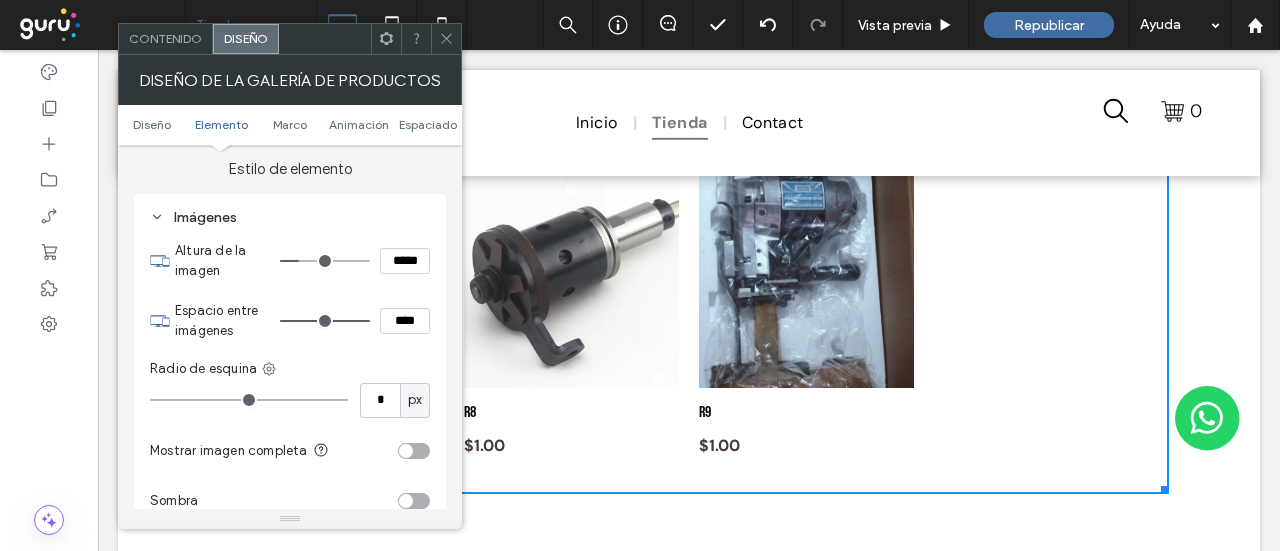 scroll, scrollTop: 900, scrollLeft: 0, axis: vertical 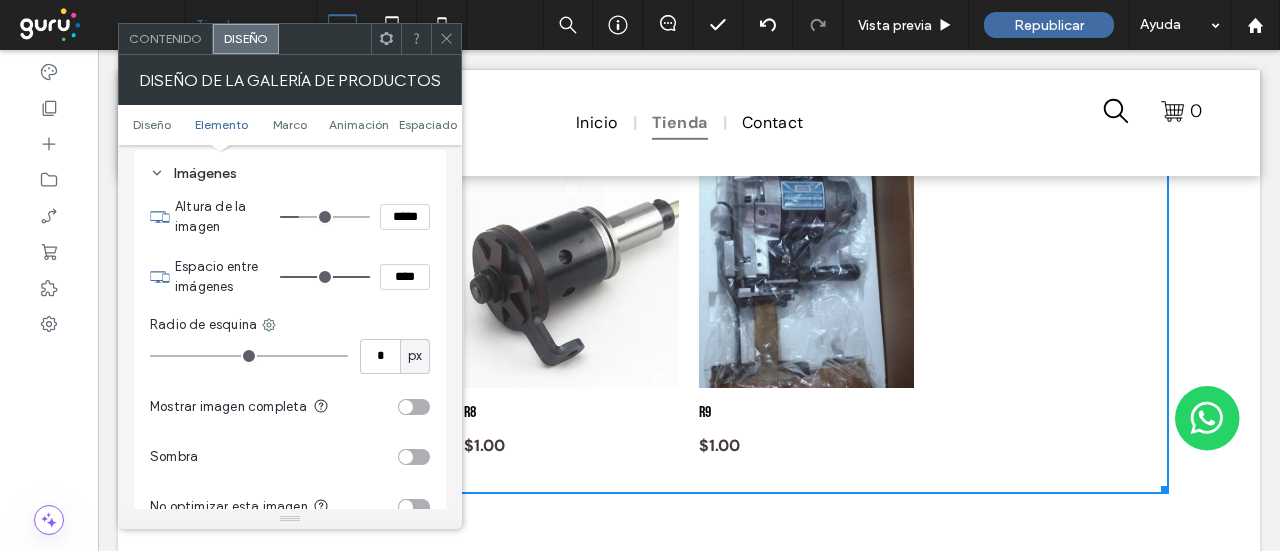type on "**" 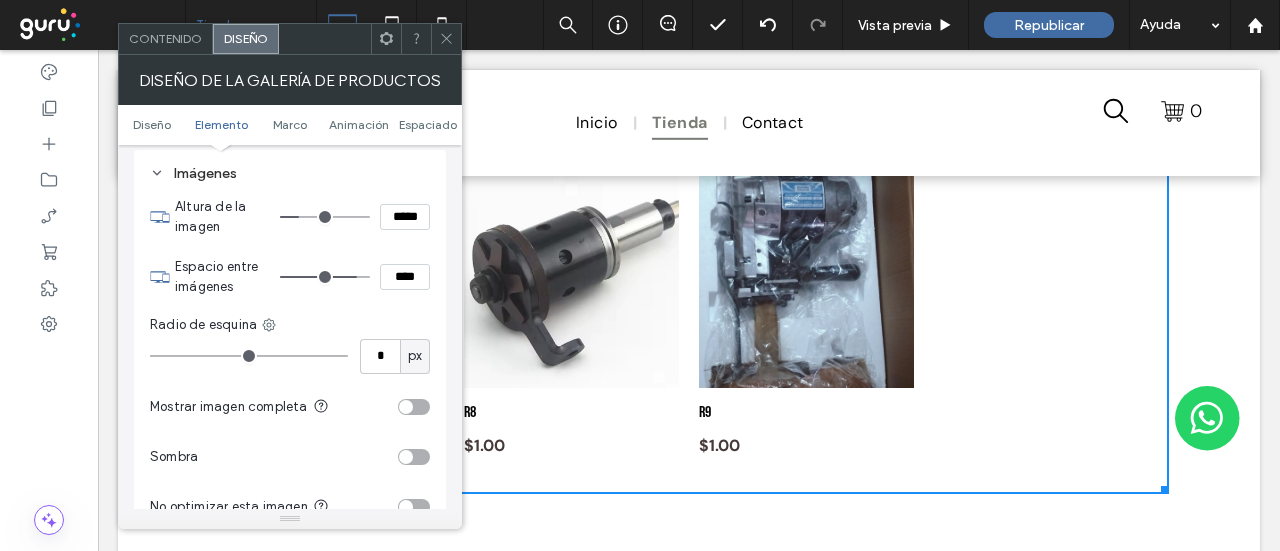 type on "**" 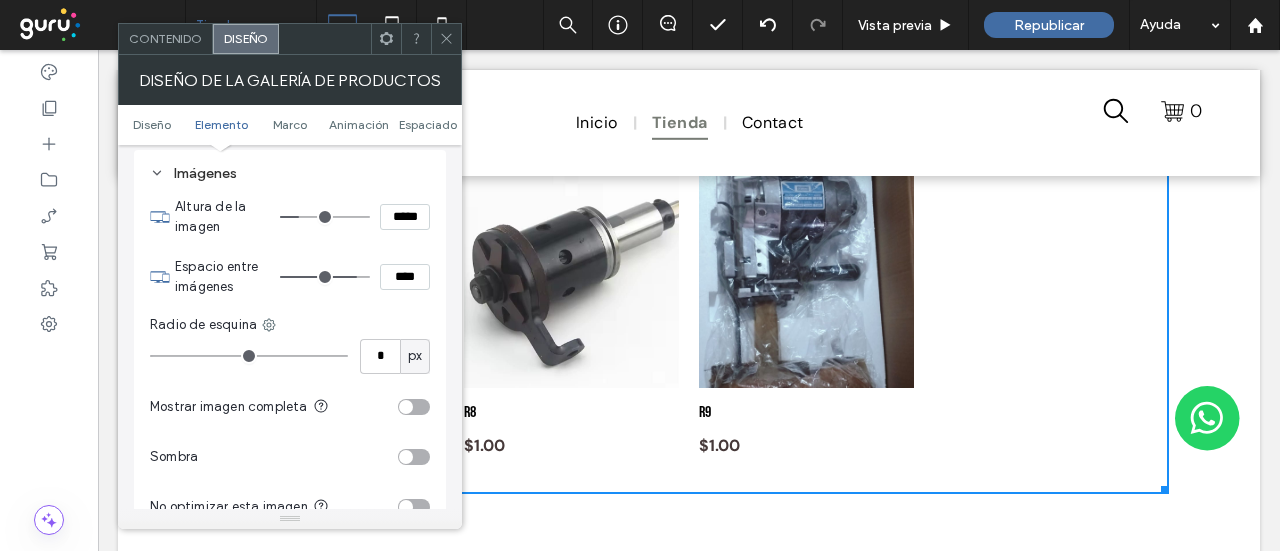 type on "****" 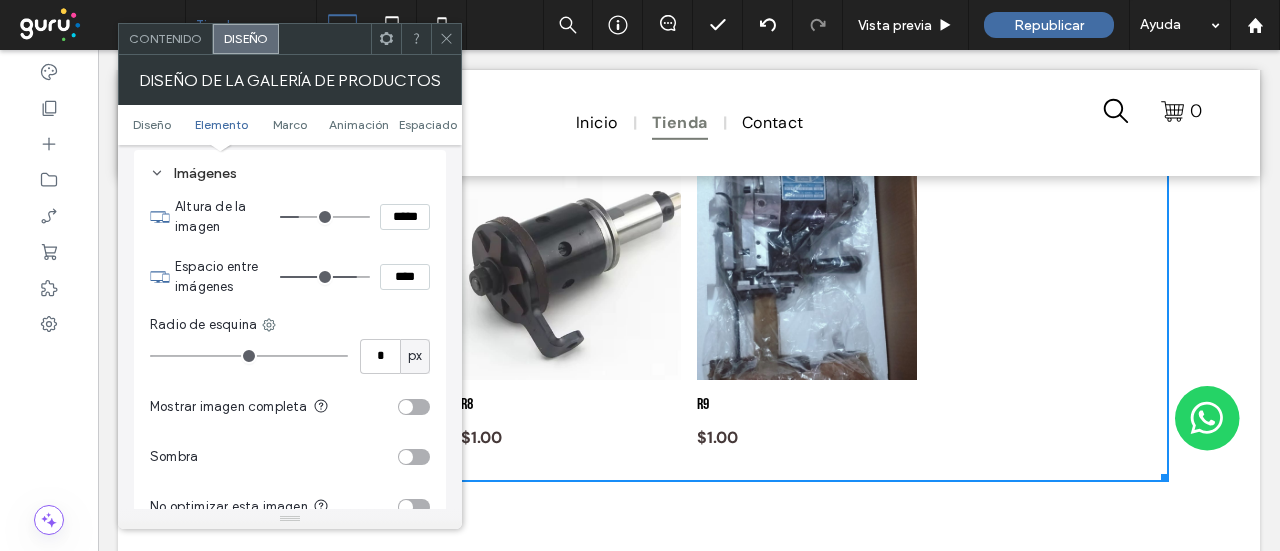 drag, startPoint x: 362, startPoint y: 283, endPoint x: 348, endPoint y: 282, distance: 14.035668 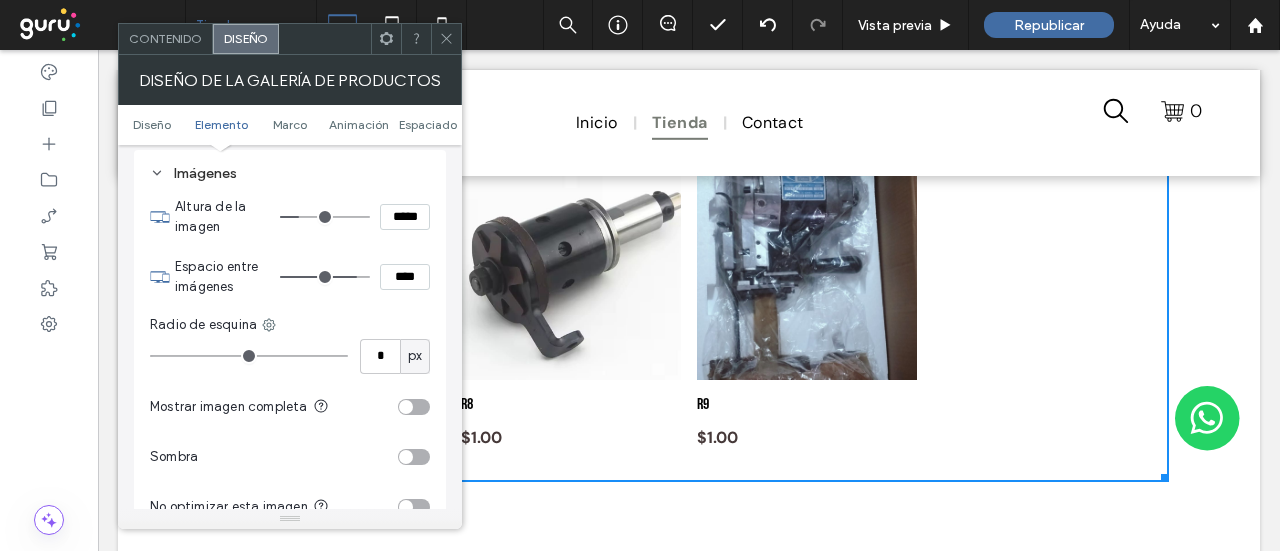 click at bounding box center (325, 277) 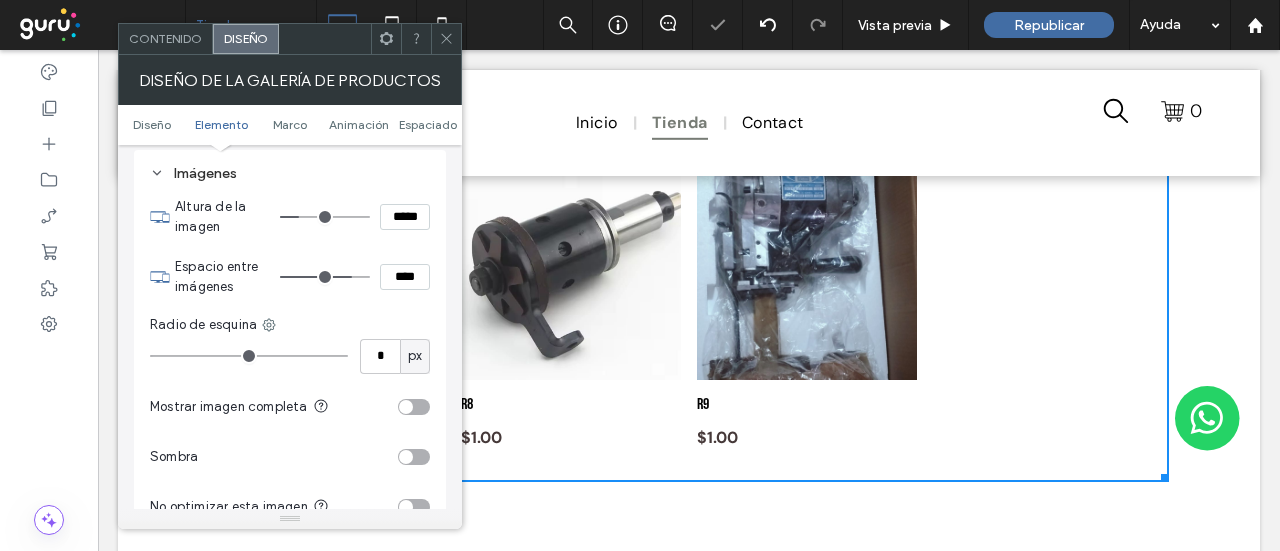type on "**" 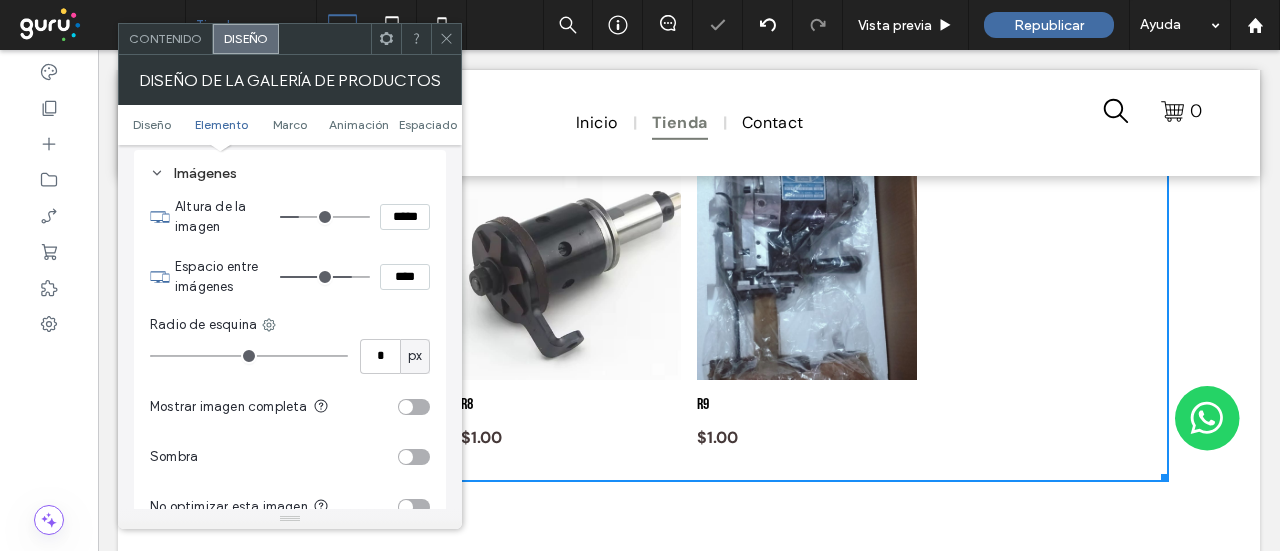 type on "****" 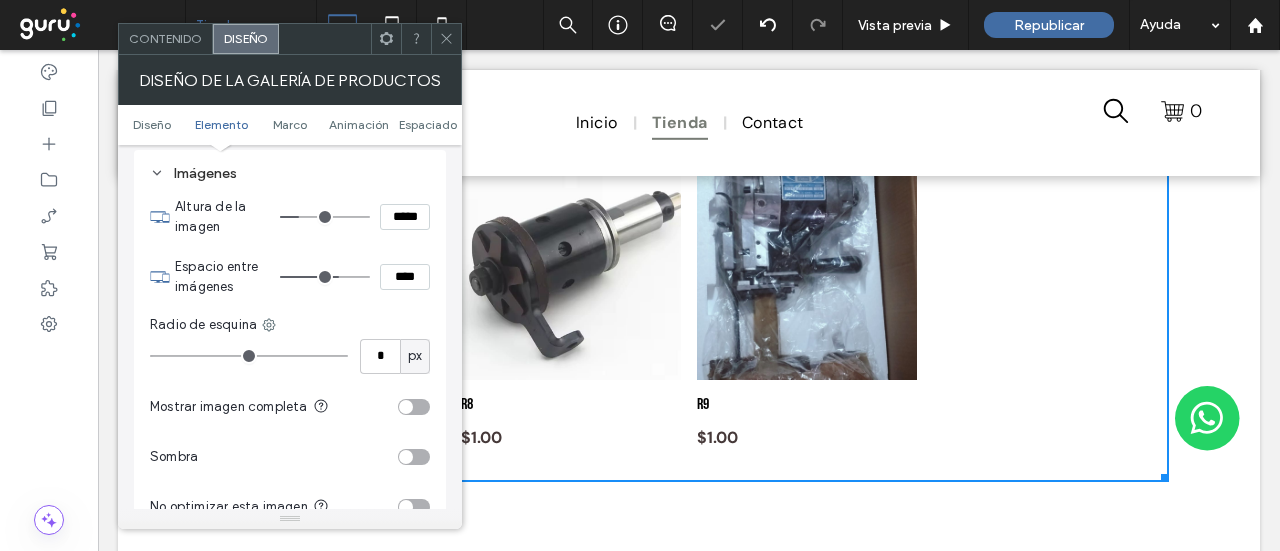 type on "**" 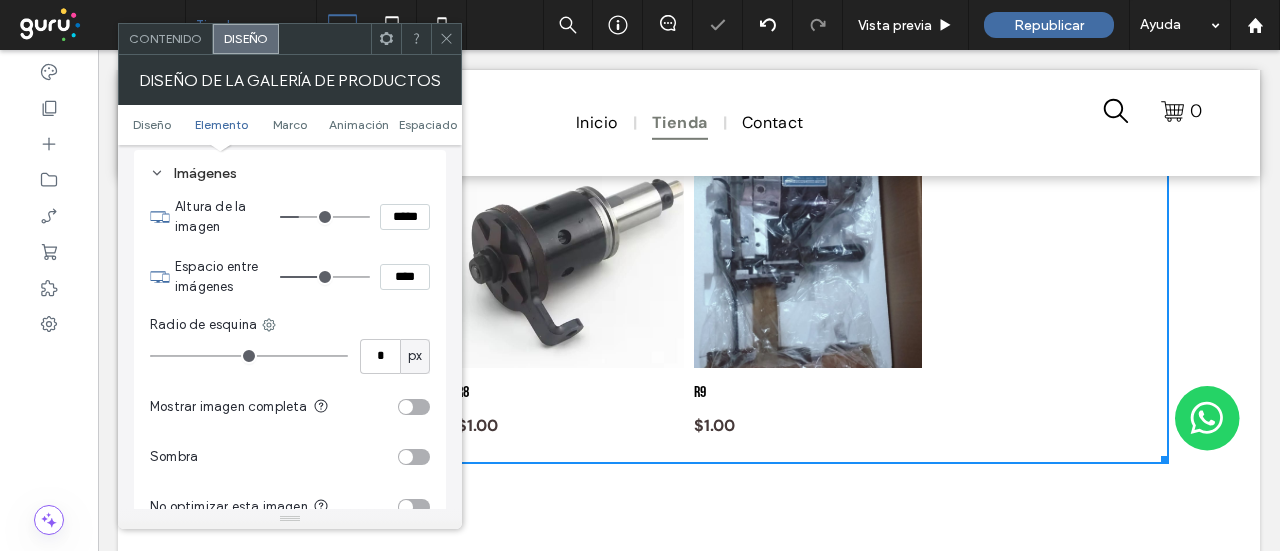 drag, startPoint x: 346, startPoint y: 277, endPoint x: 326, endPoint y: 276, distance: 20.024984 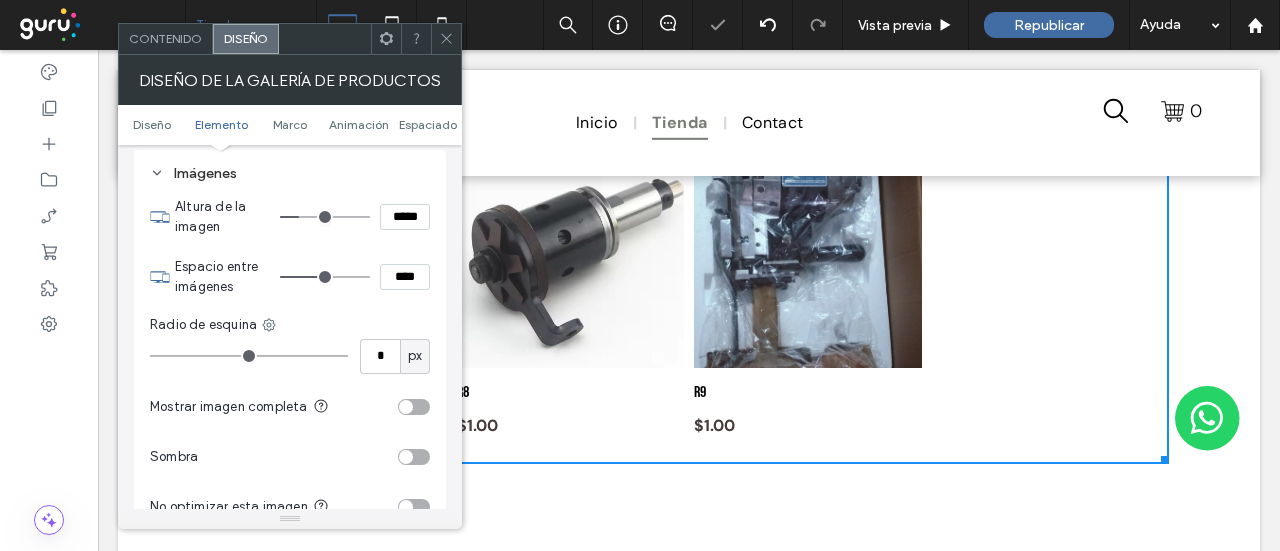 click at bounding box center (325, 277) 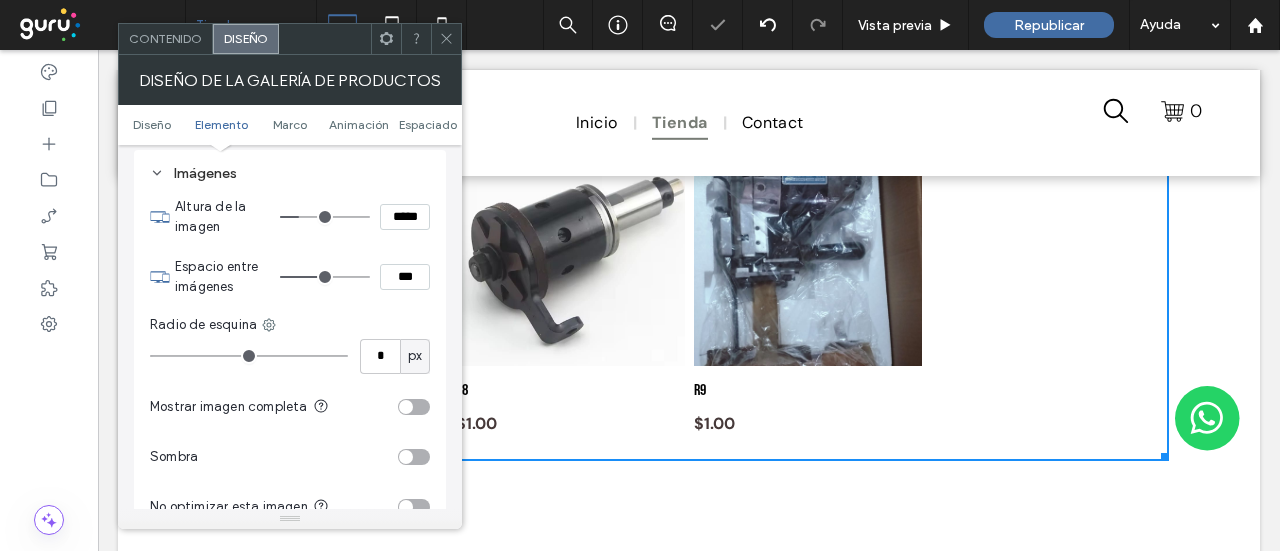 type on "*" 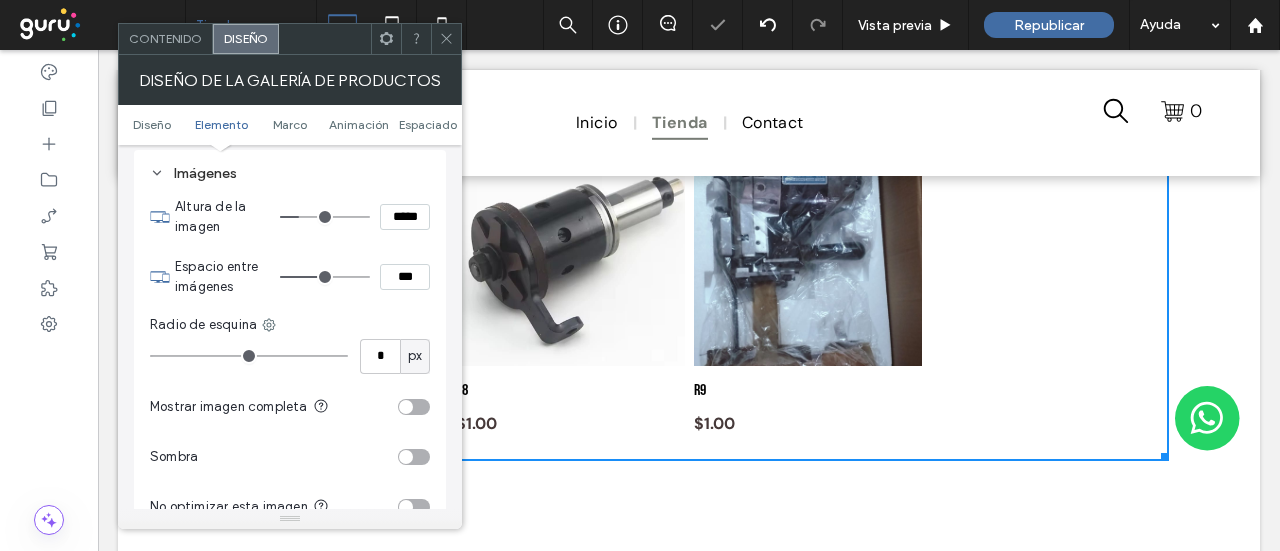 click at bounding box center (325, 277) 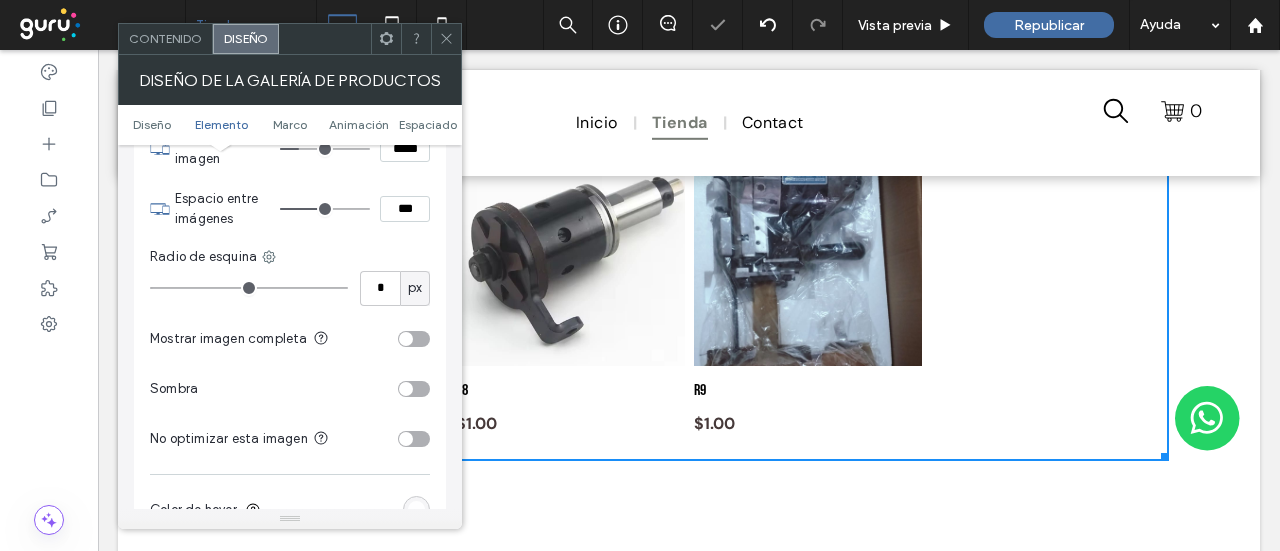 scroll, scrollTop: 1000, scrollLeft: 0, axis: vertical 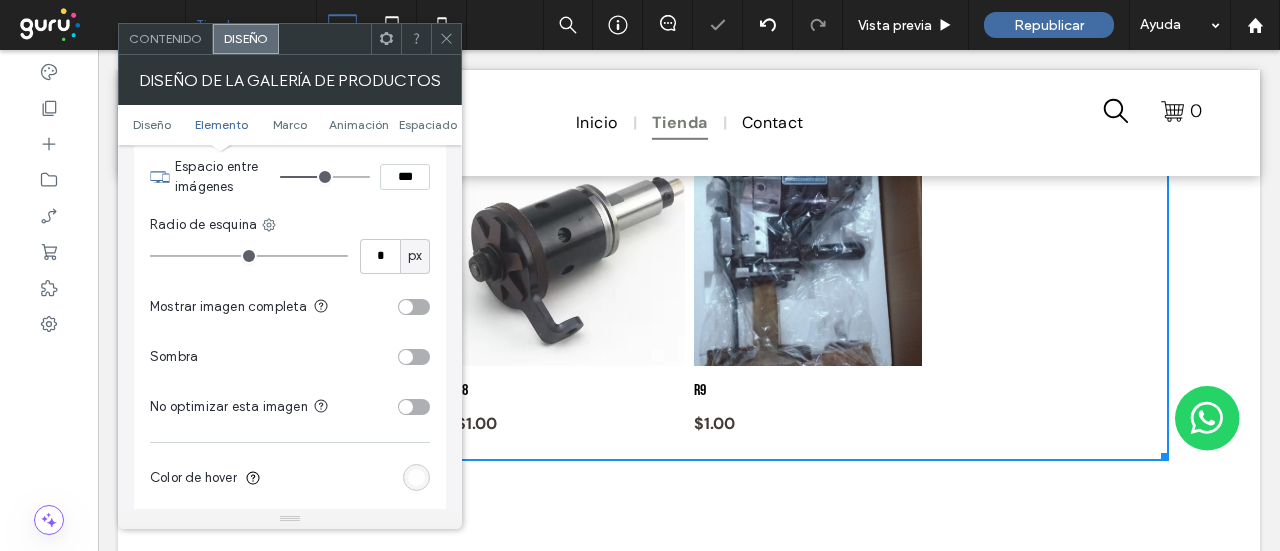 click at bounding box center [414, 307] 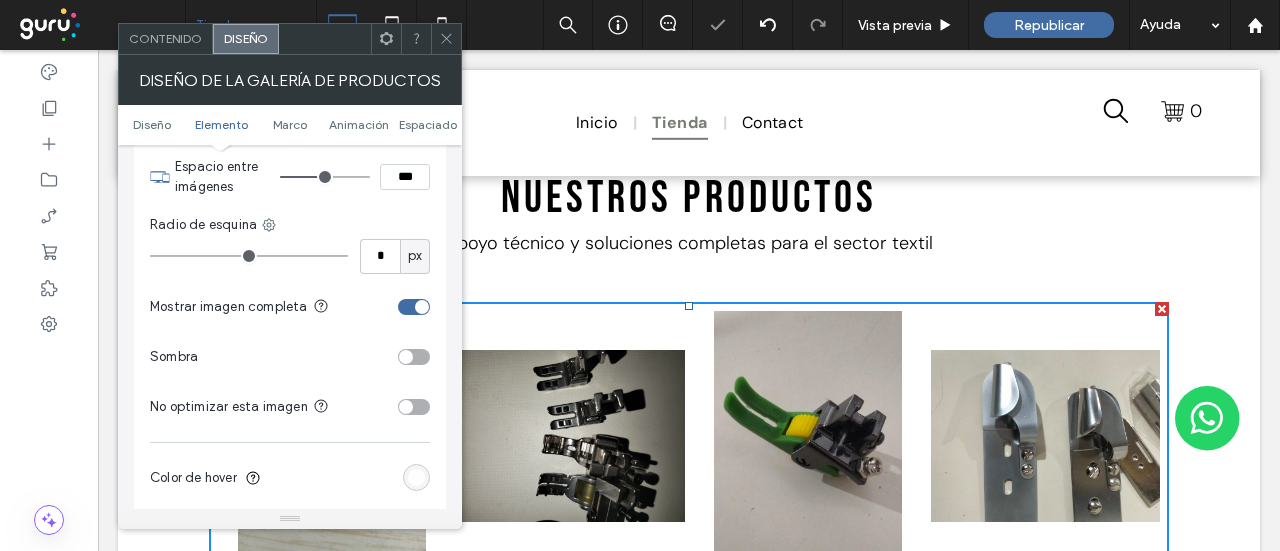 scroll, scrollTop: 668, scrollLeft: 0, axis: vertical 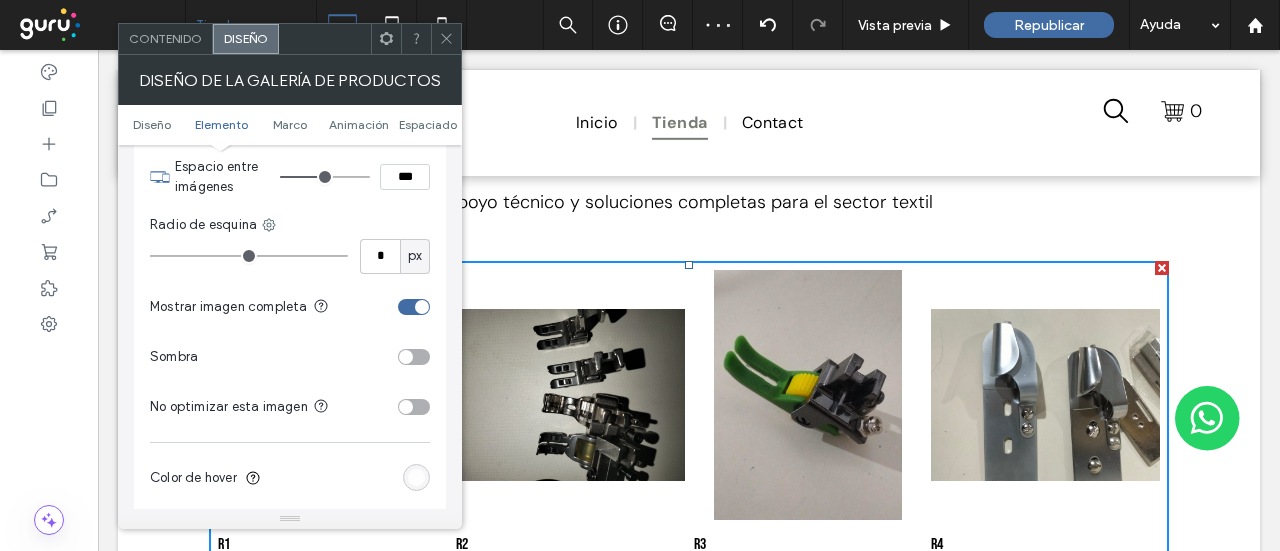 click at bounding box center [422, 307] 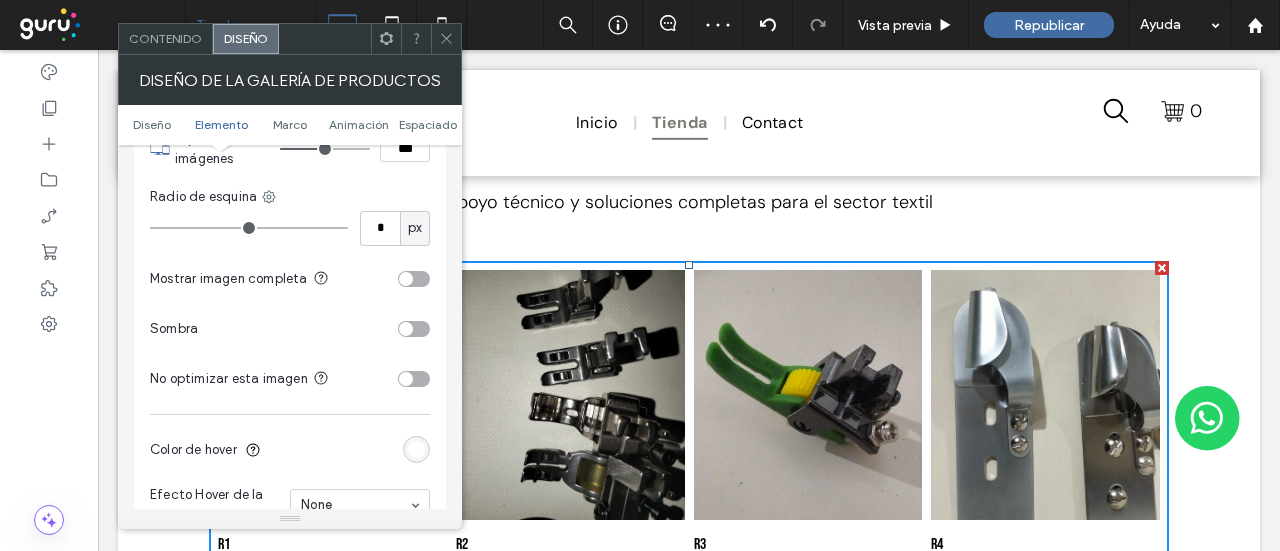 scroll, scrollTop: 1100, scrollLeft: 0, axis: vertical 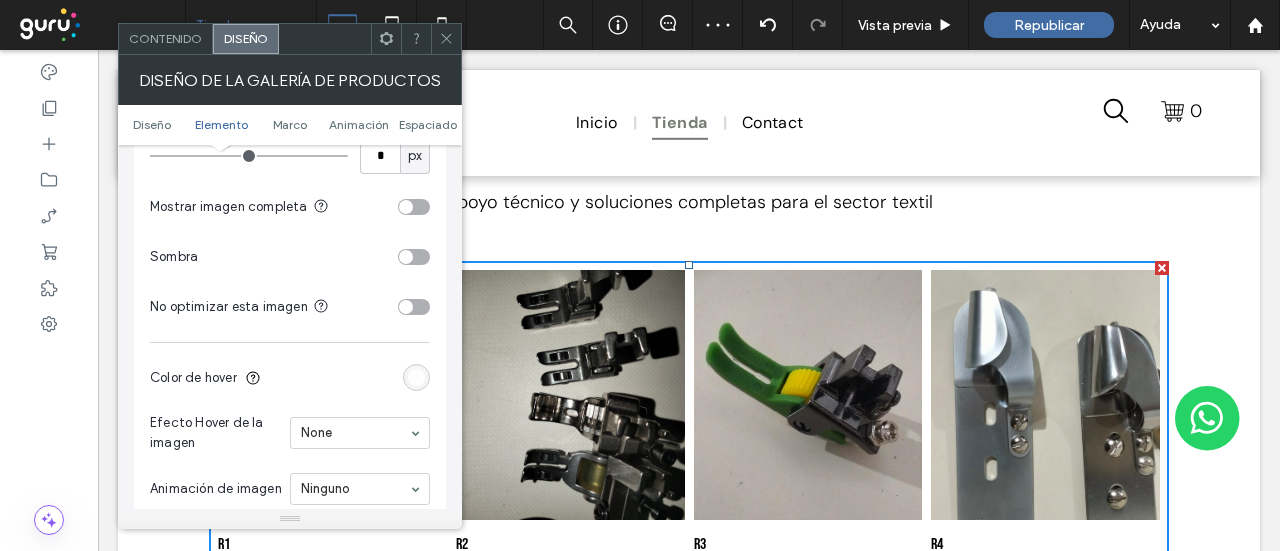 click at bounding box center [414, 257] 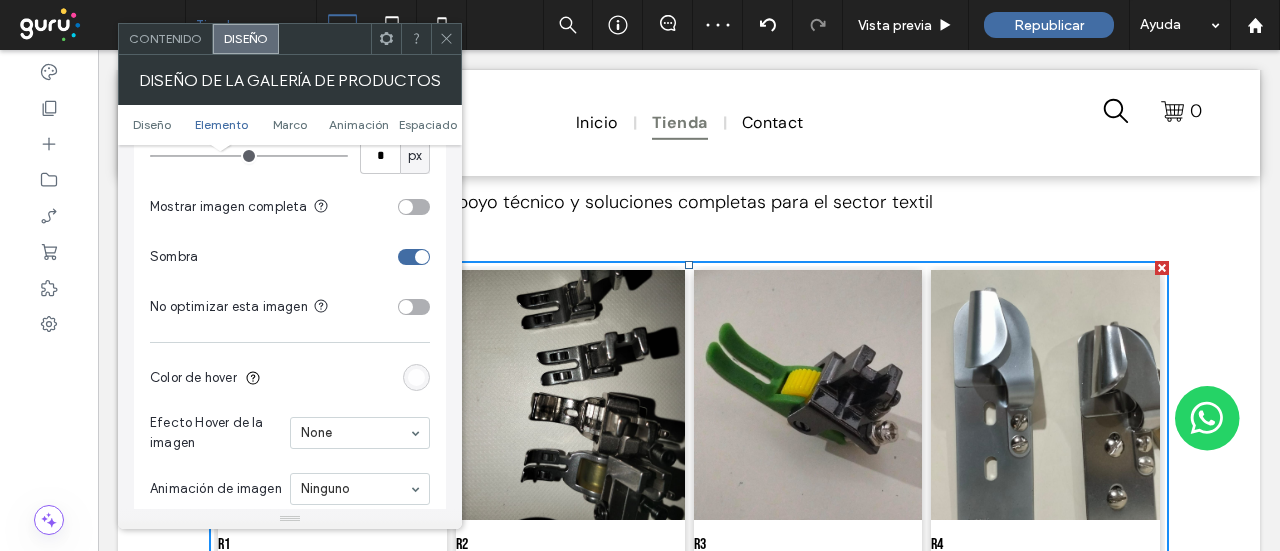 click on "Diseño de la Galería de productos" at bounding box center [290, 80] 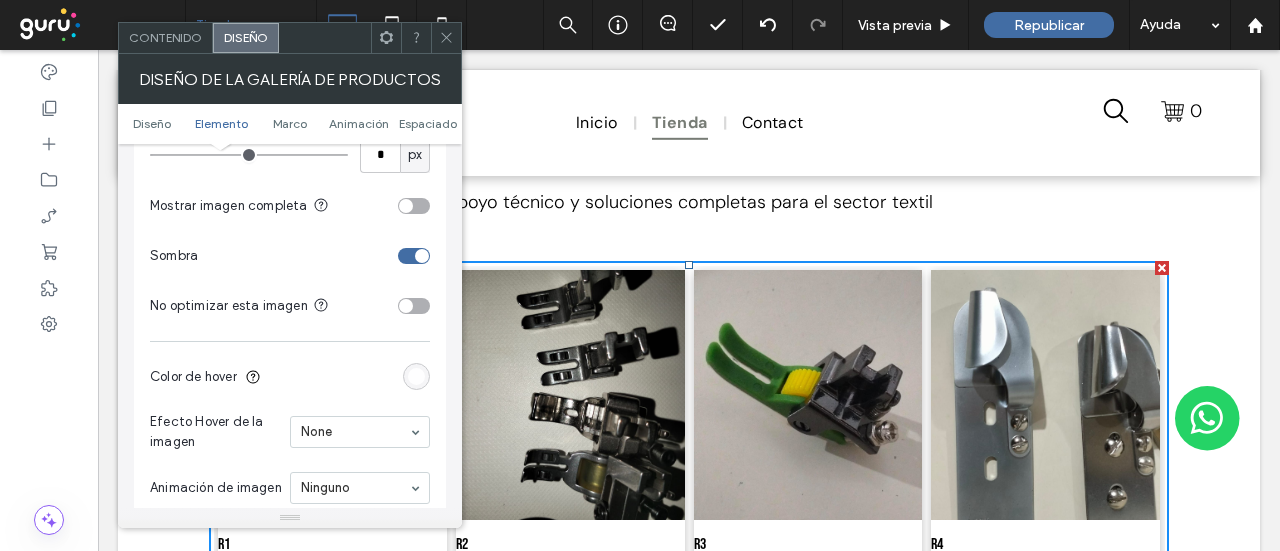 click on "Diseño de la Galería de productos" at bounding box center [290, 79] 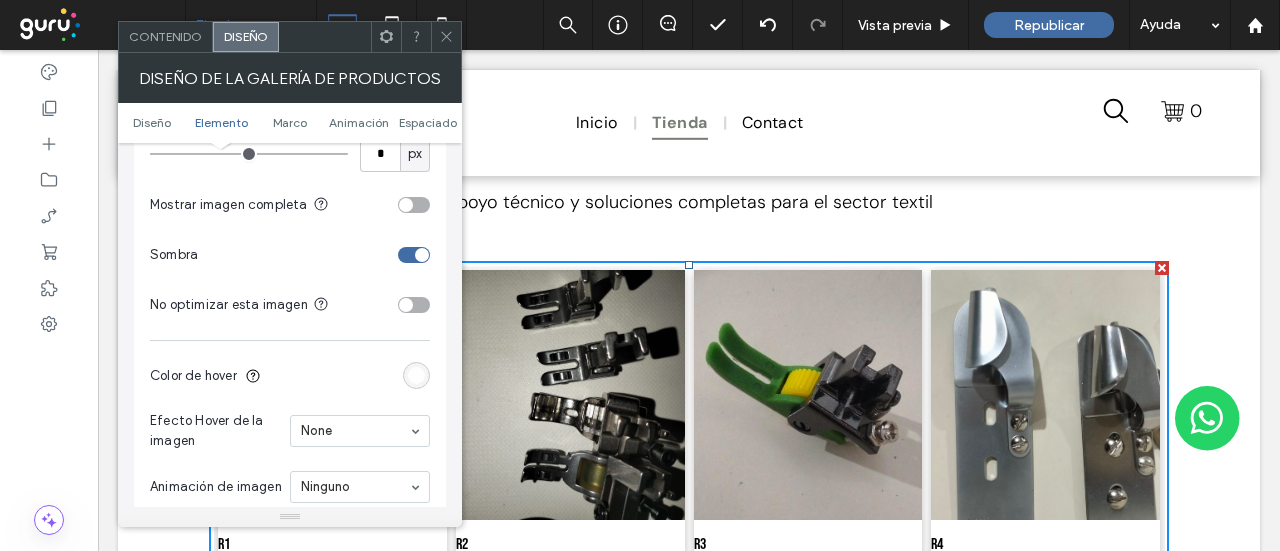 drag, startPoint x: 452, startPoint y: 36, endPoint x: 396, endPoint y: 11, distance: 61.326992 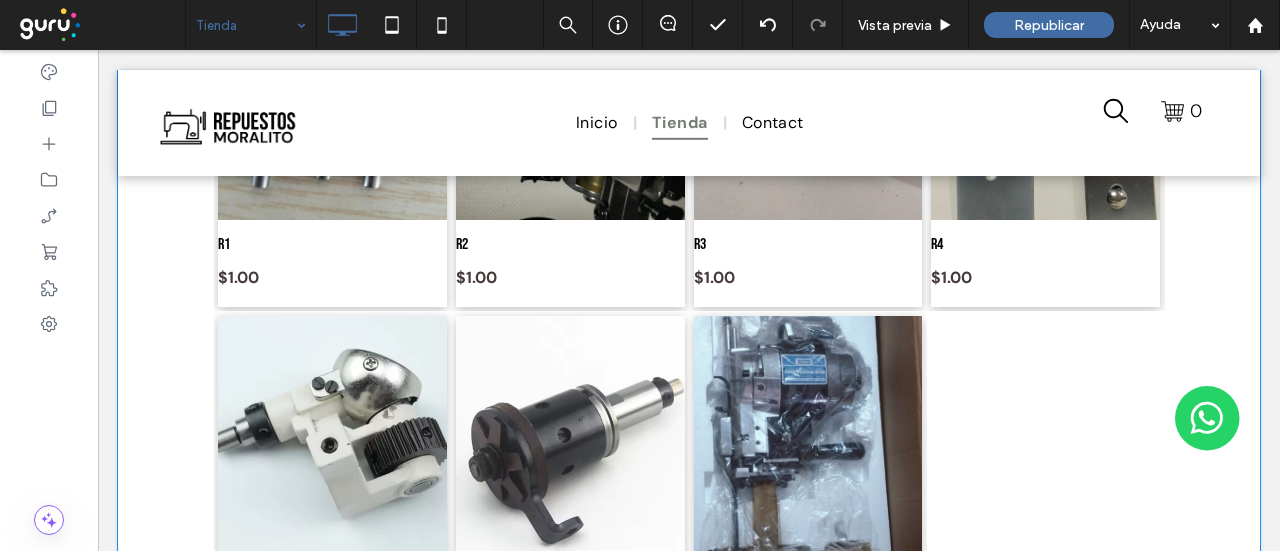 scroll, scrollTop: 1168, scrollLeft: 0, axis: vertical 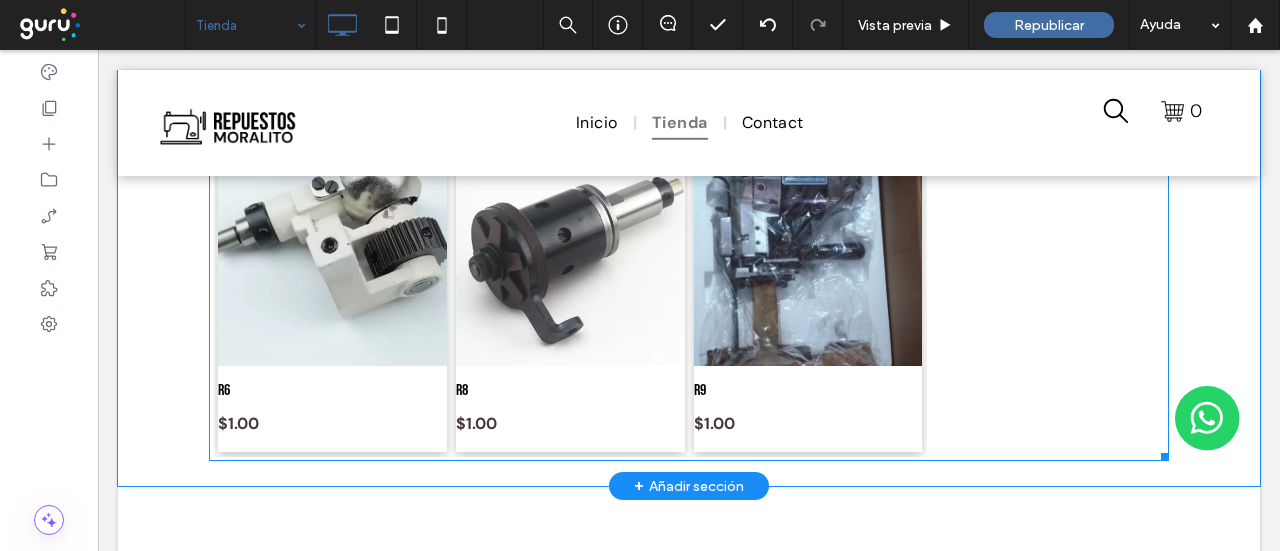 click at bounding box center (1046, 284) 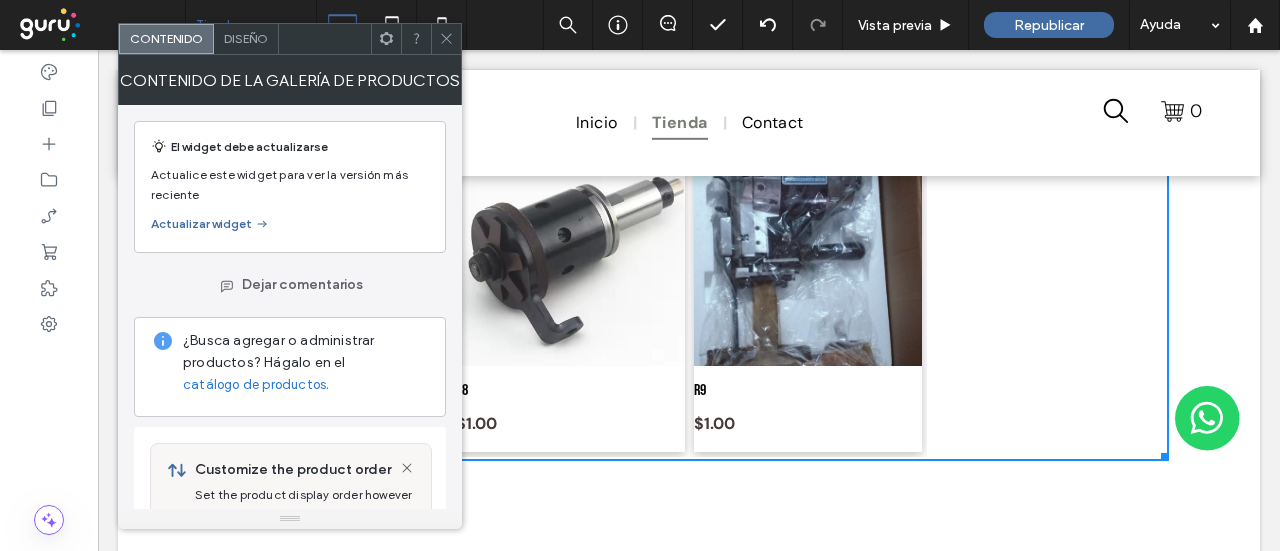 click on "Diseño" at bounding box center (246, 38) 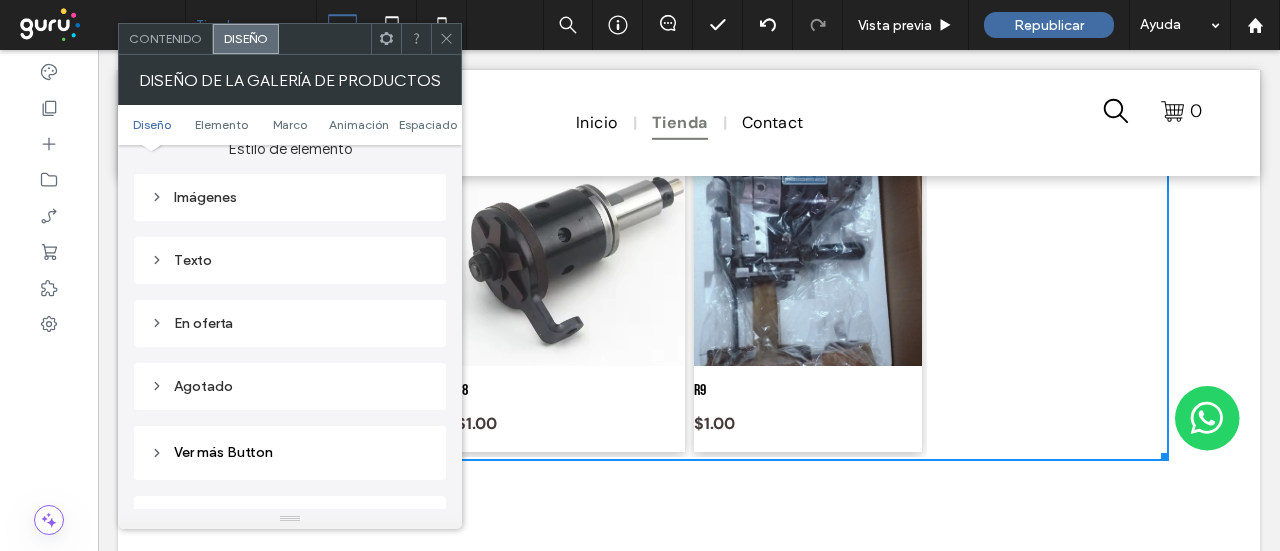 scroll, scrollTop: 900, scrollLeft: 0, axis: vertical 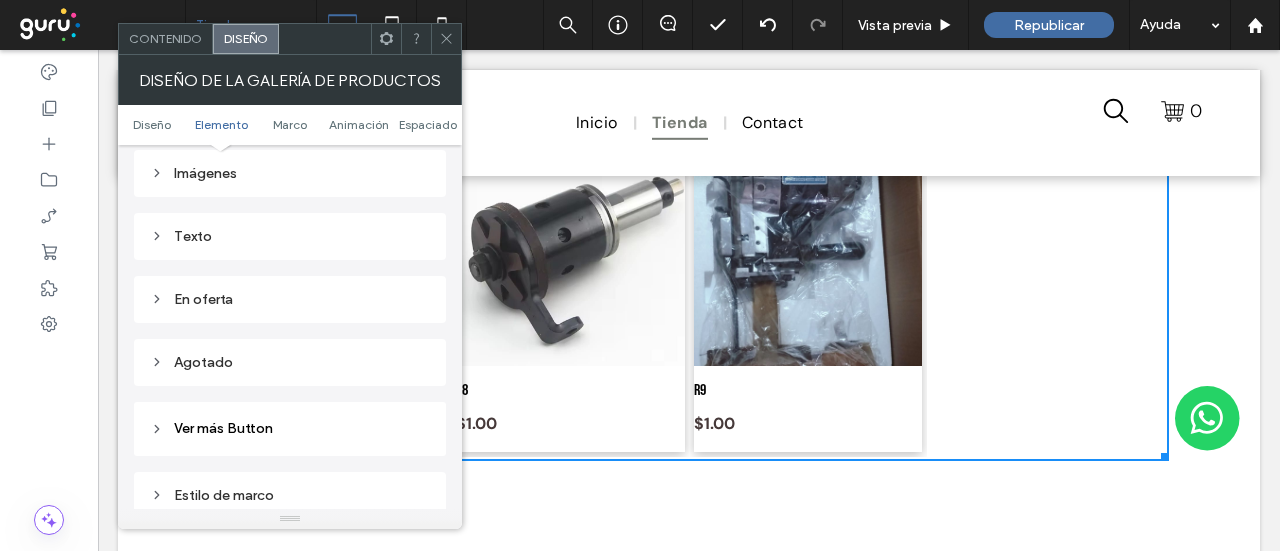 click on "Imágenes" at bounding box center (290, 173) 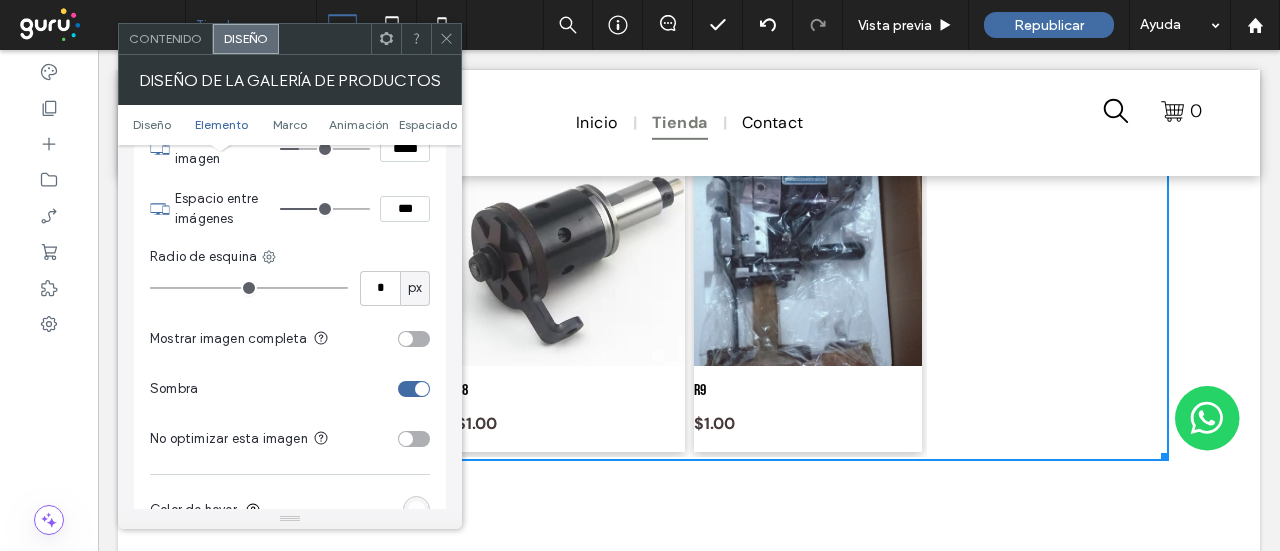scroll, scrollTop: 1000, scrollLeft: 0, axis: vertical 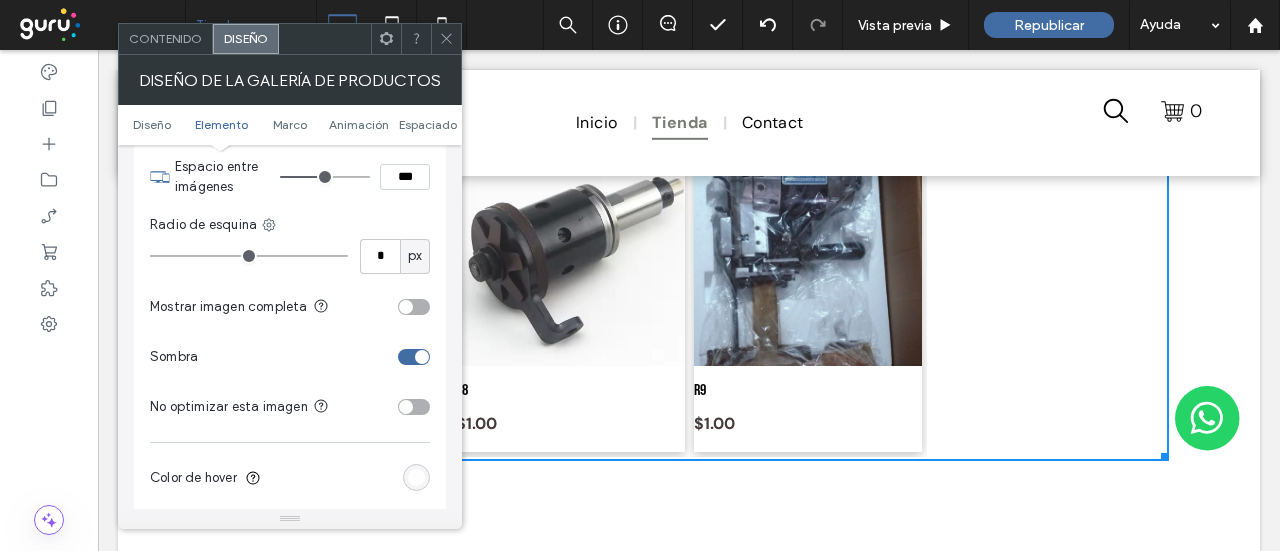click at bounding box center (414, 357) 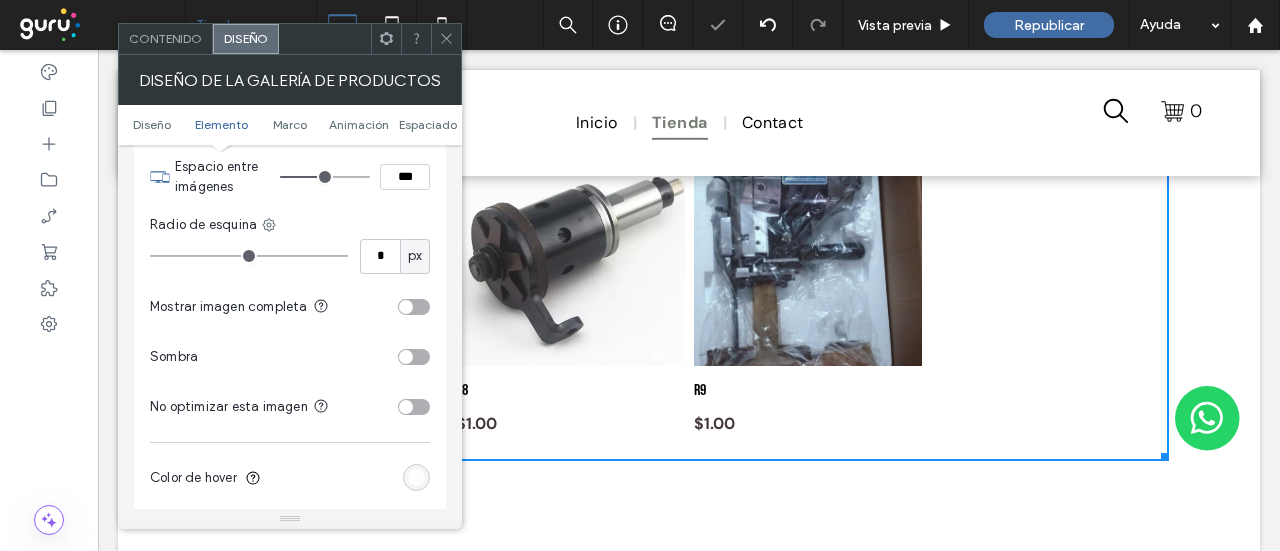 click at bounding box center [446, 39] 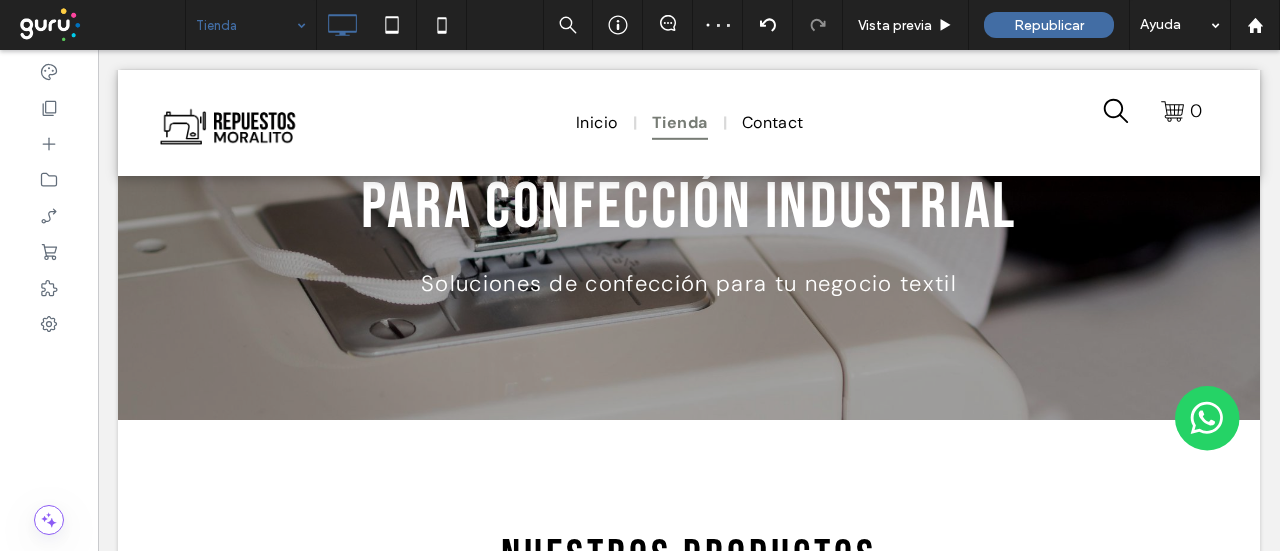 scroll, scrollTop: 0, scrollLeft: 0, axis: both 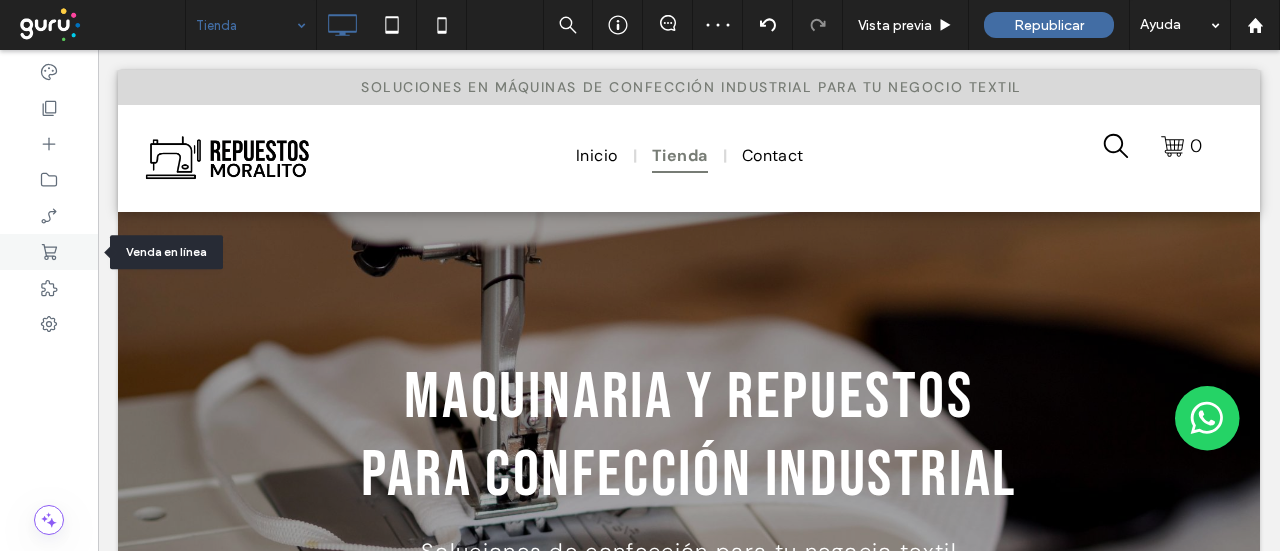click 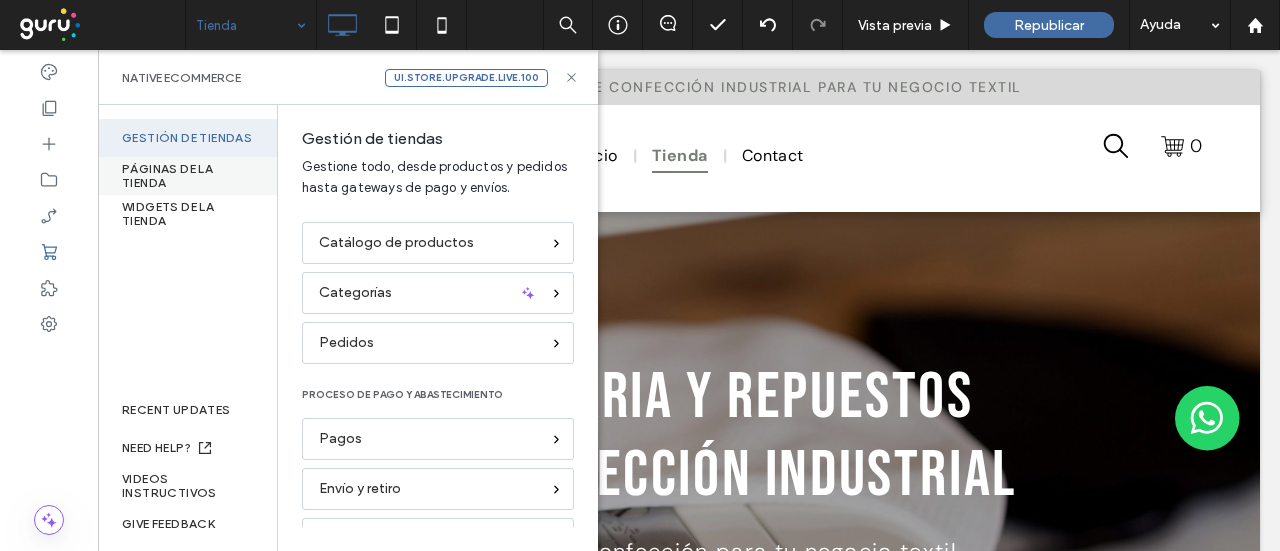 click on "PÁGINAS DE LA TIENDA" at bounding box center (187, 176) 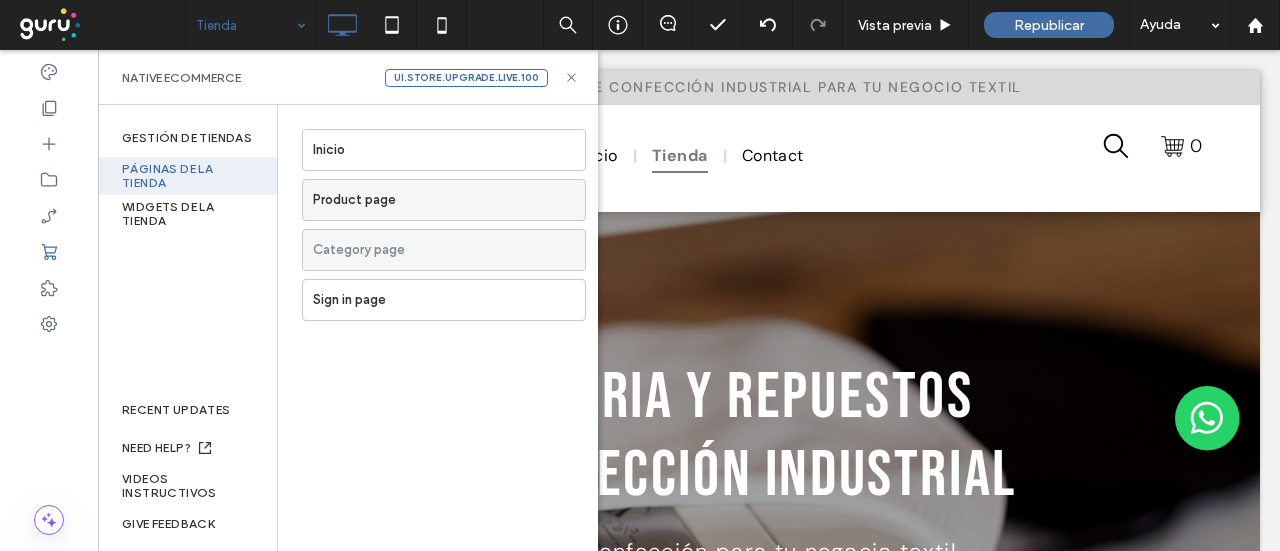 click on "Product page" at bounding box center [449, 200] 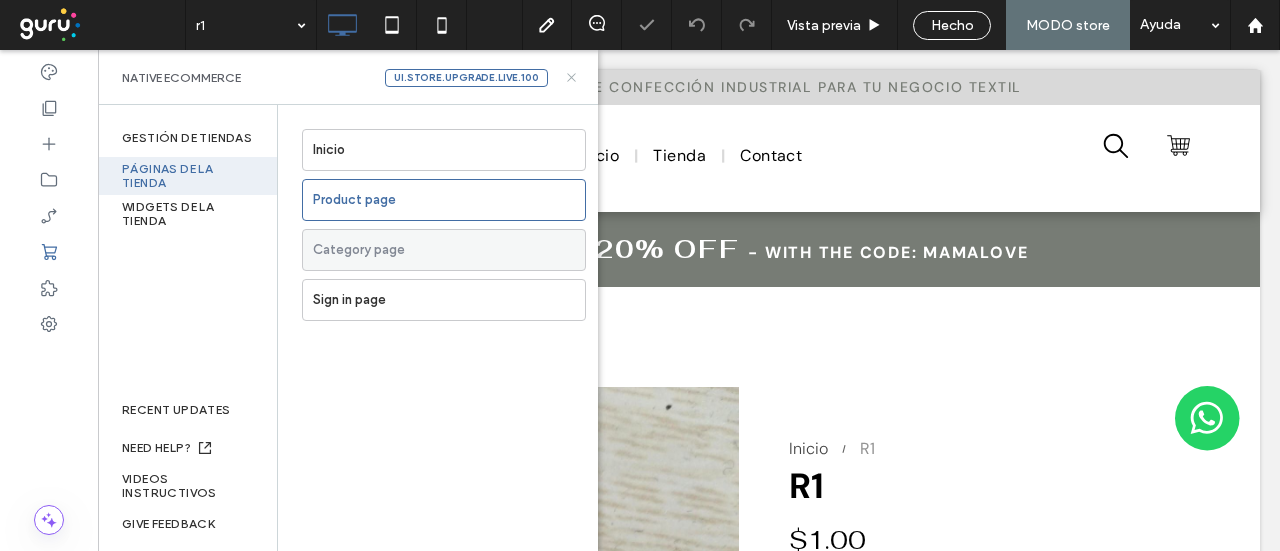 scroll, scrollTop: 0, scrollLeft: 0, axis: both 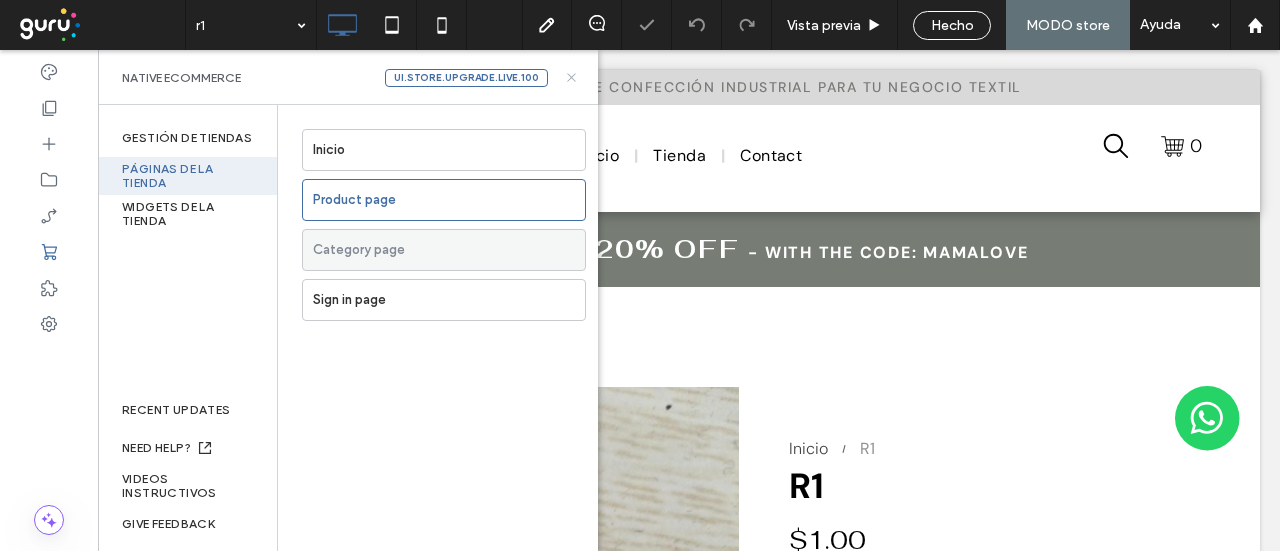 click 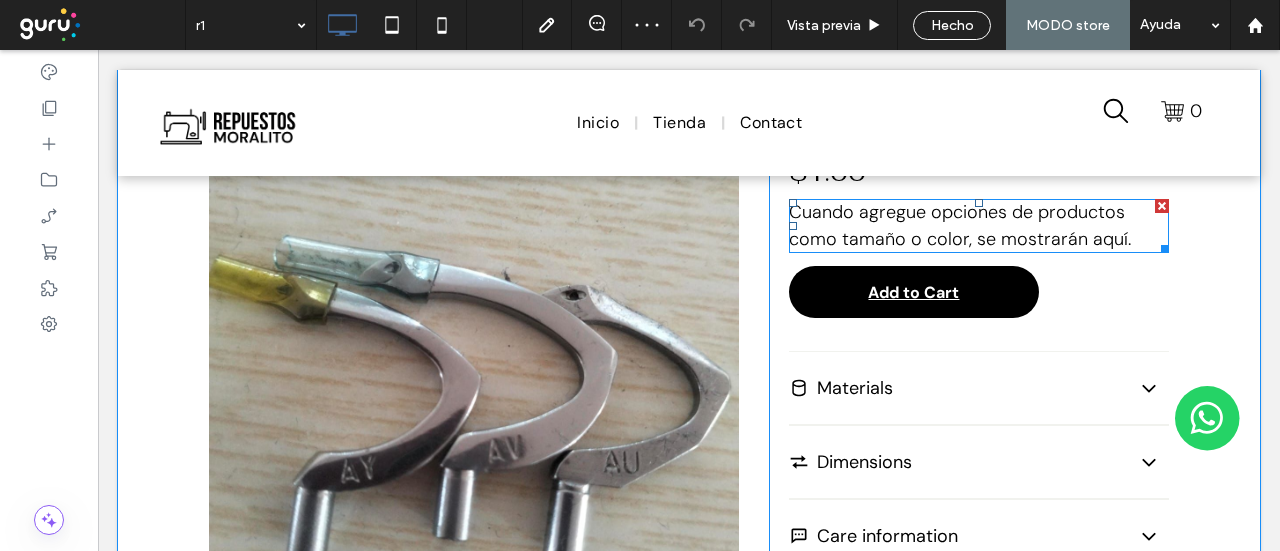scroll, scrollTop: 400, scrollLeft: 0, axis: vertical 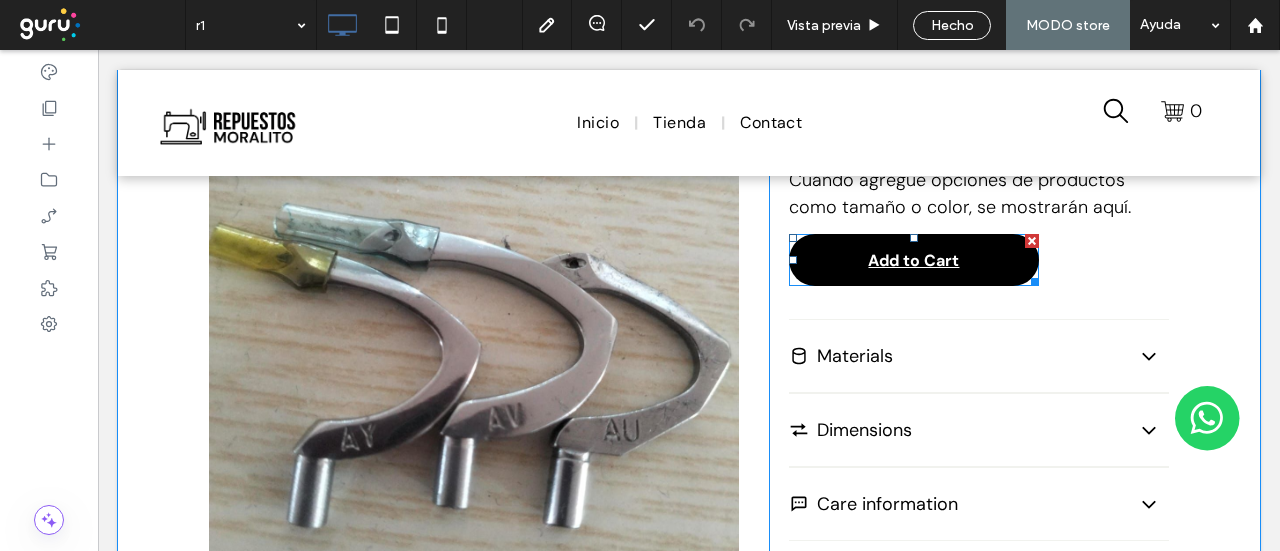 click on "Add to Cart" at bounding box center (914, 260) 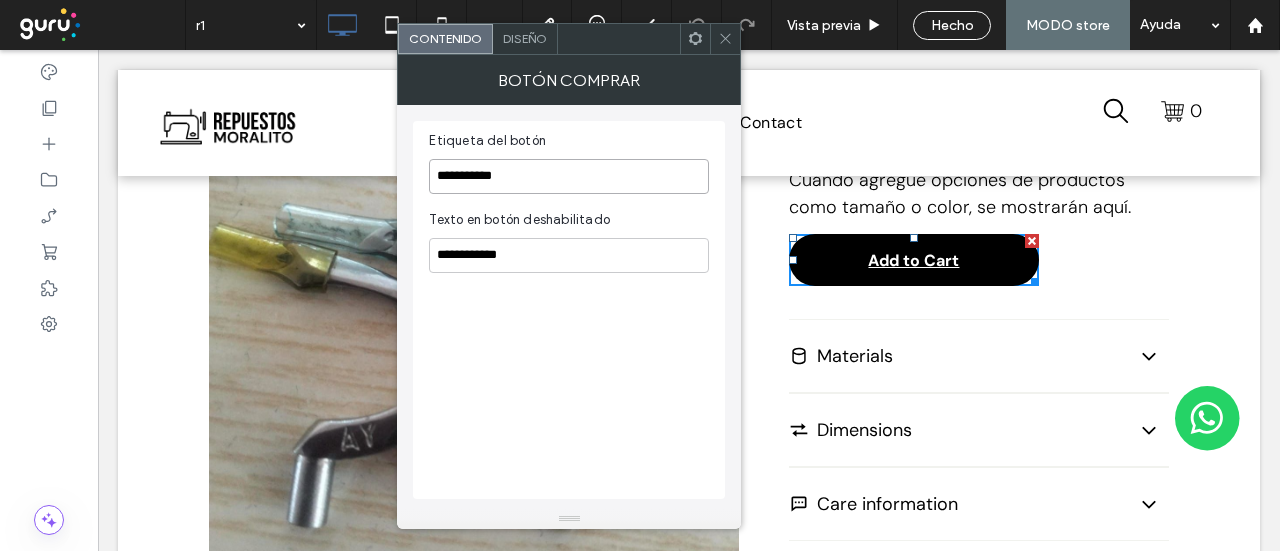 drag, startPoint x: 660, startPoint y: 224, endPoint x: 348, endPoint y: 176, distance: 315.67072 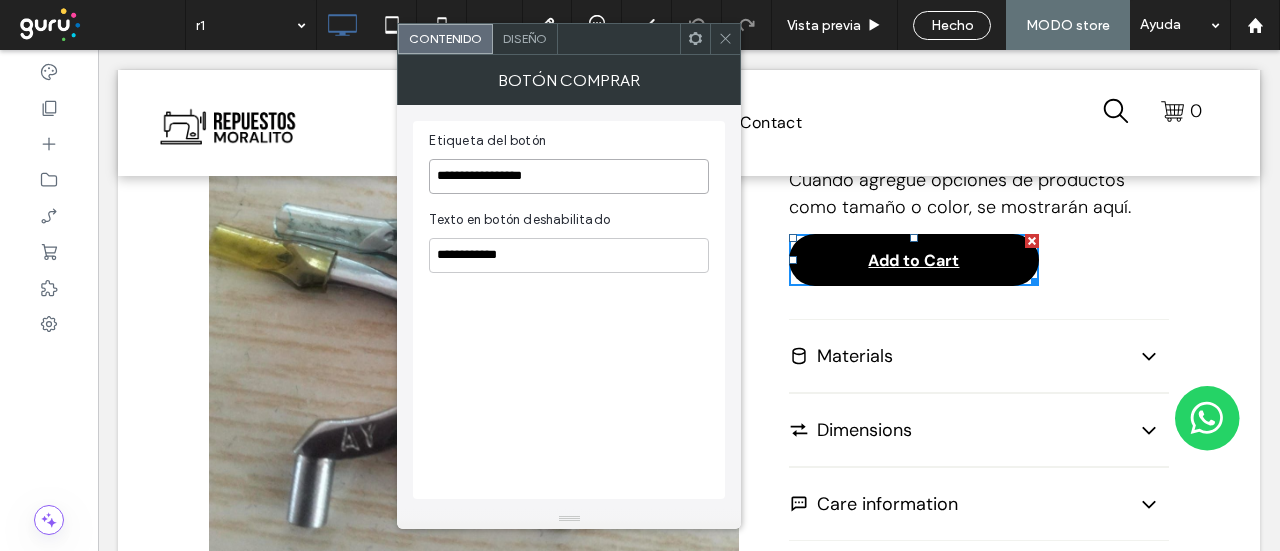 type on "**********" 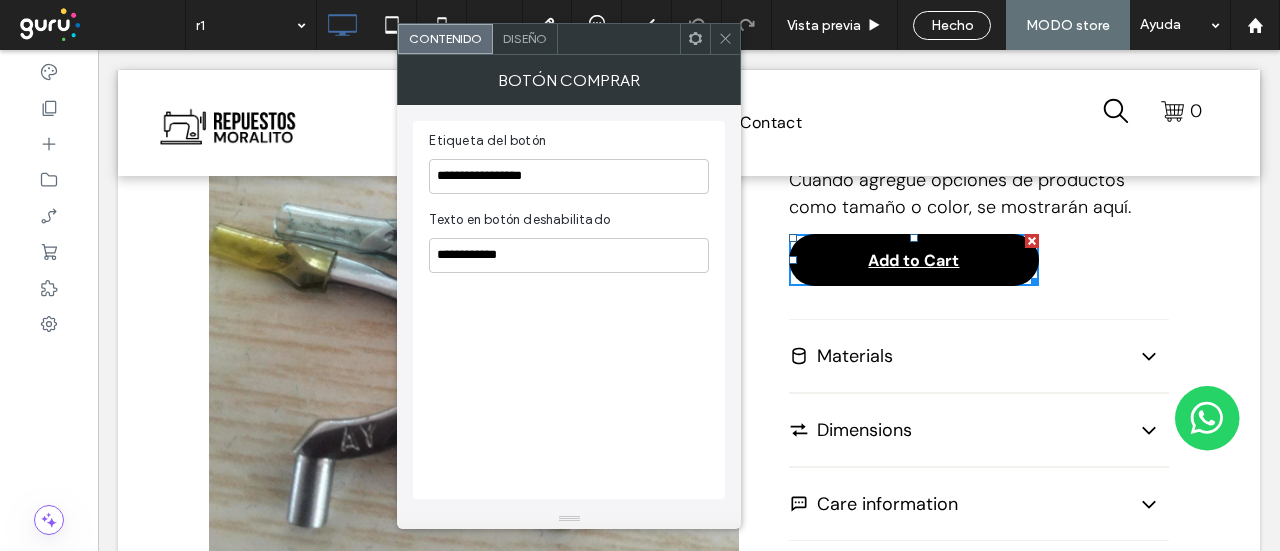 click on "Diseño" at bounding box center (525, 38) 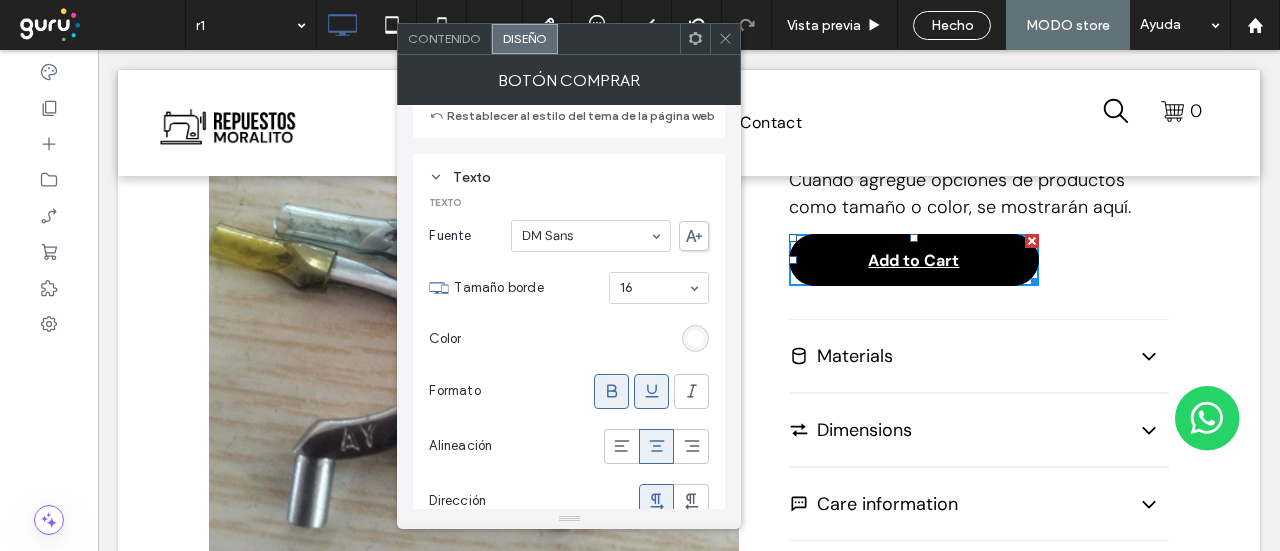 scroll, scrollTop: 1400, scrollLeft: 0, axis: vertical 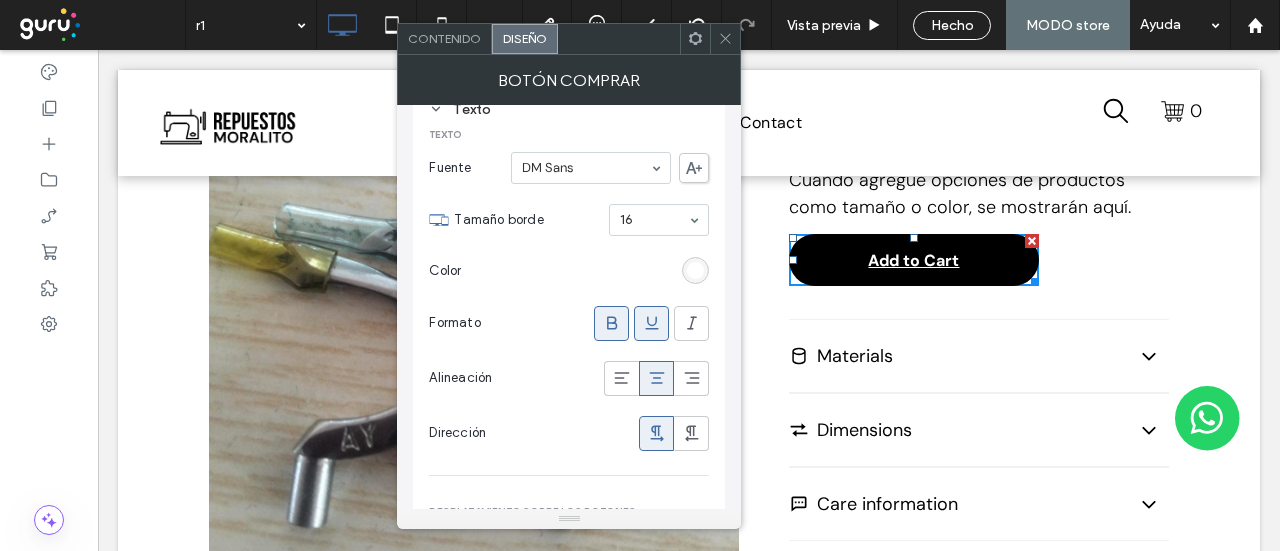 click 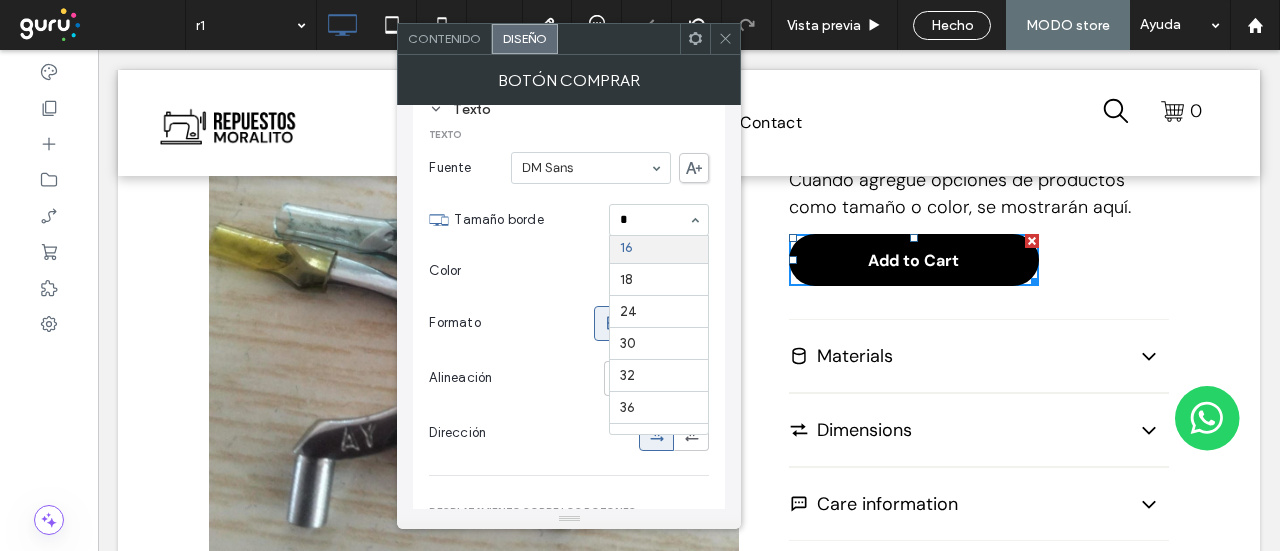 scroll, scrollTop: 0, scrollLeft: 0, axis: both 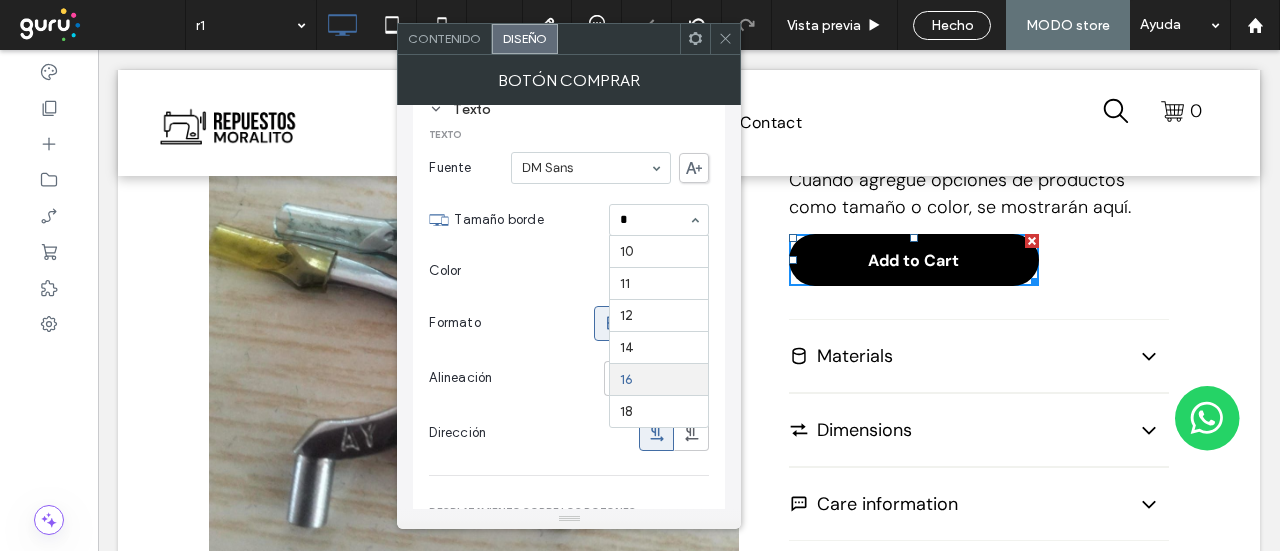 type on "**" 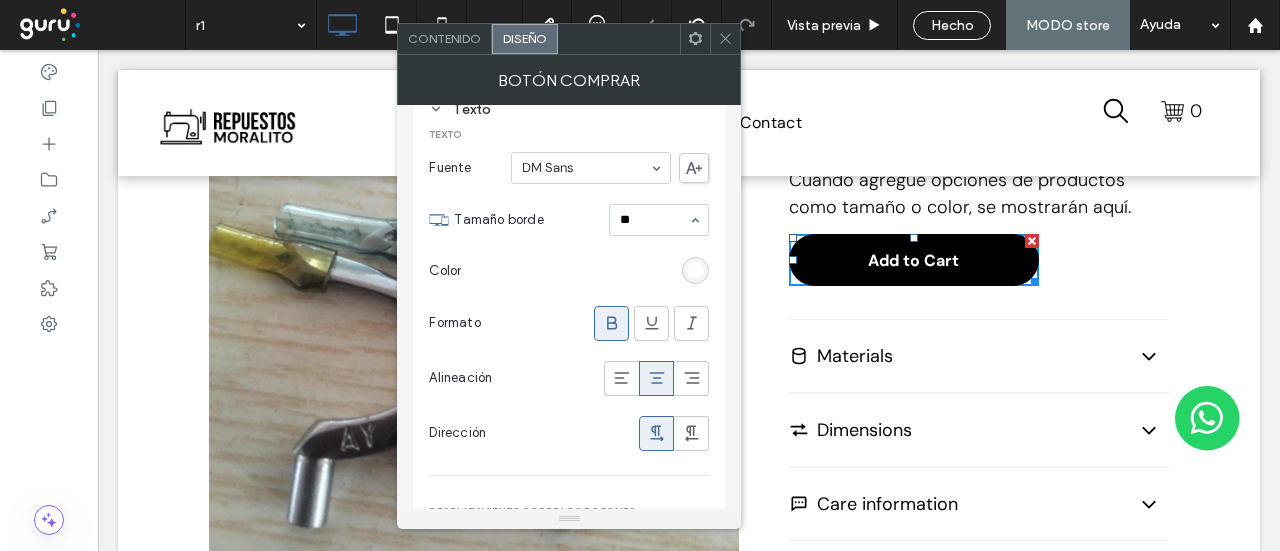 type 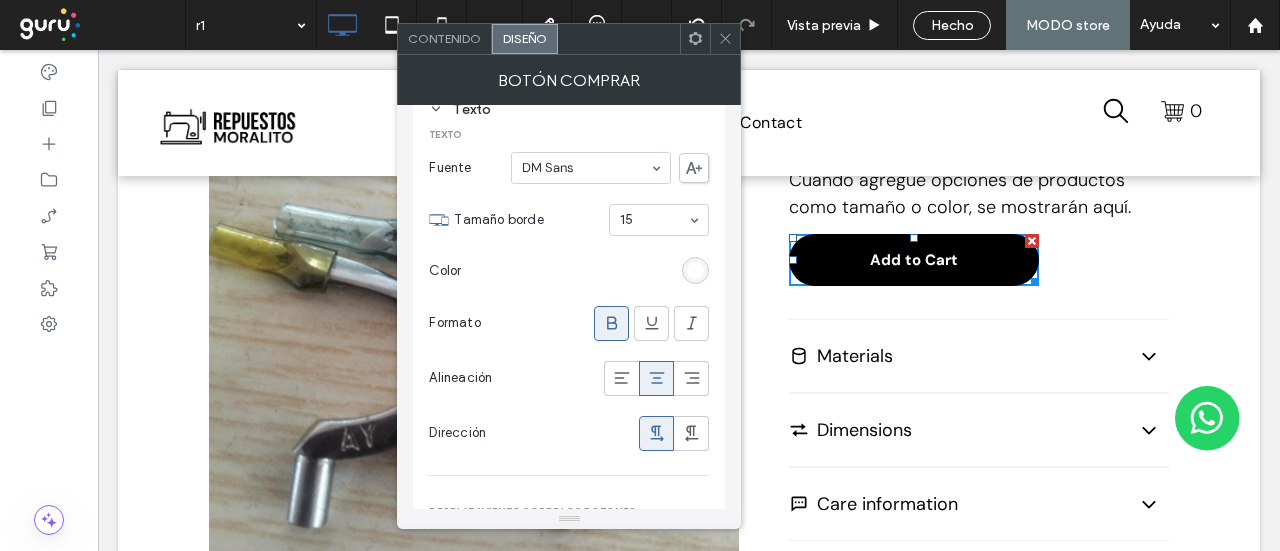 scroll, scrollTop: 1200, scrollLeft: 0, axis: vertical 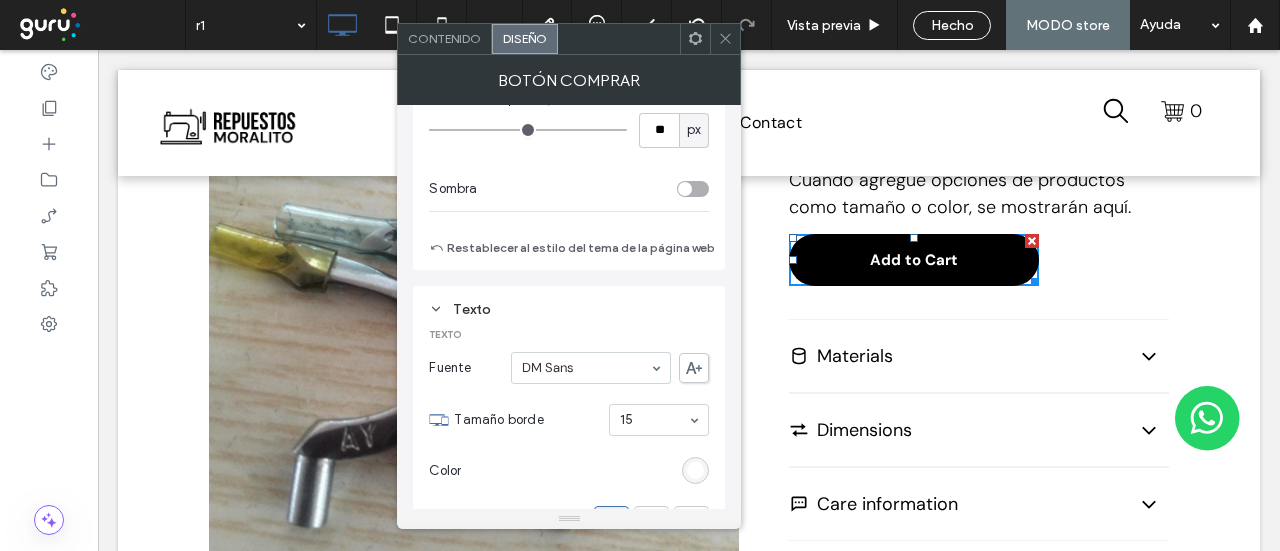 click on "Contenido" at bounding box center (445, 39) 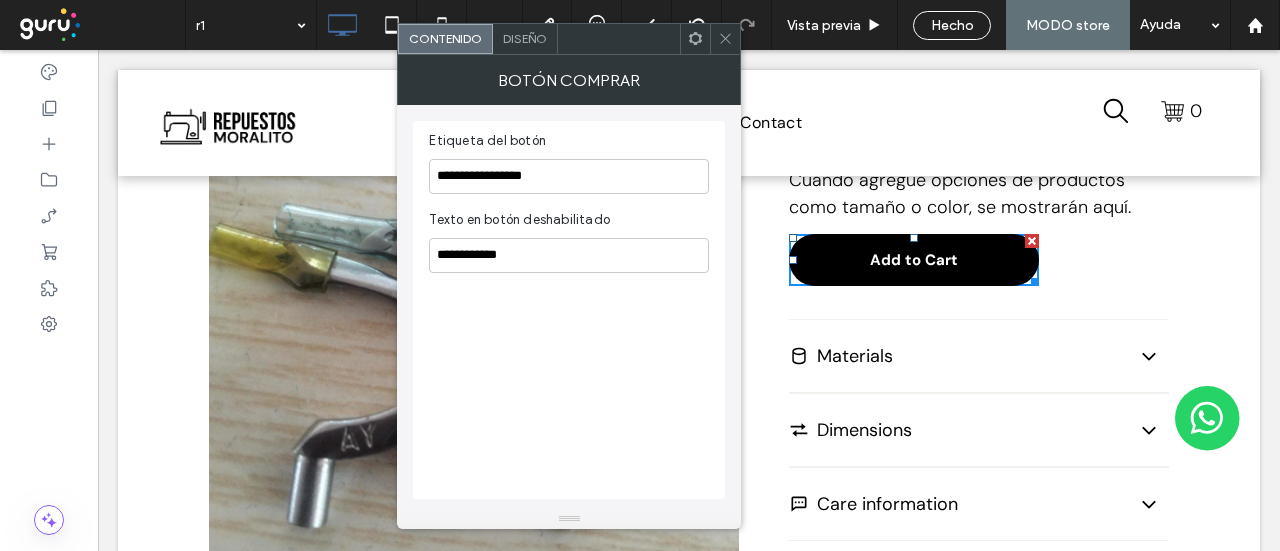 click 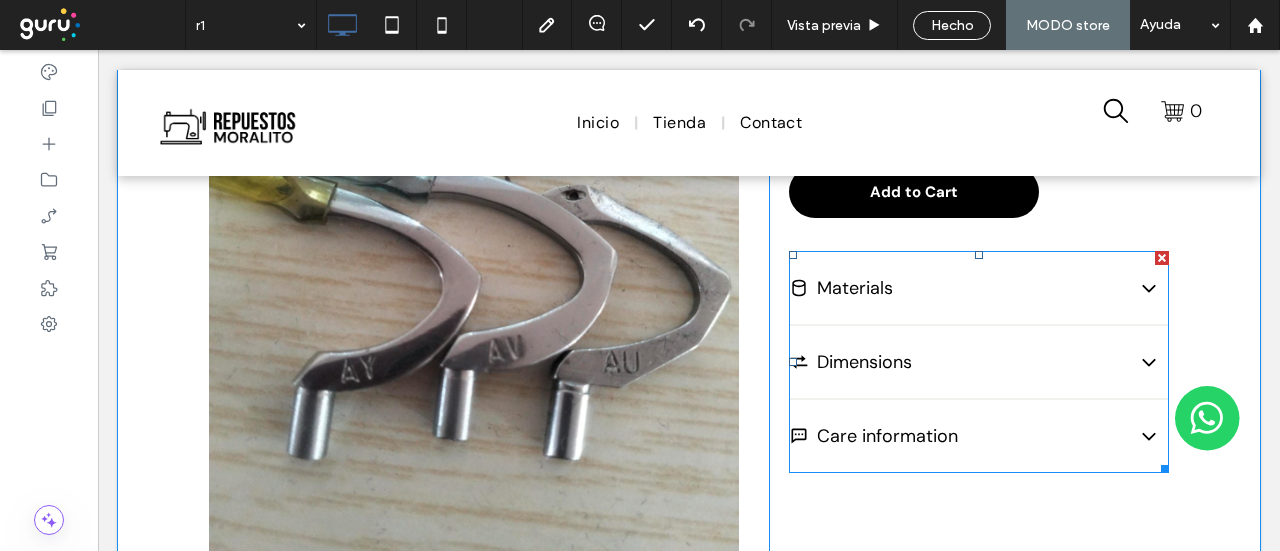 scroll, scrollTop: 500, scrollLeft: 0, axis: vertical 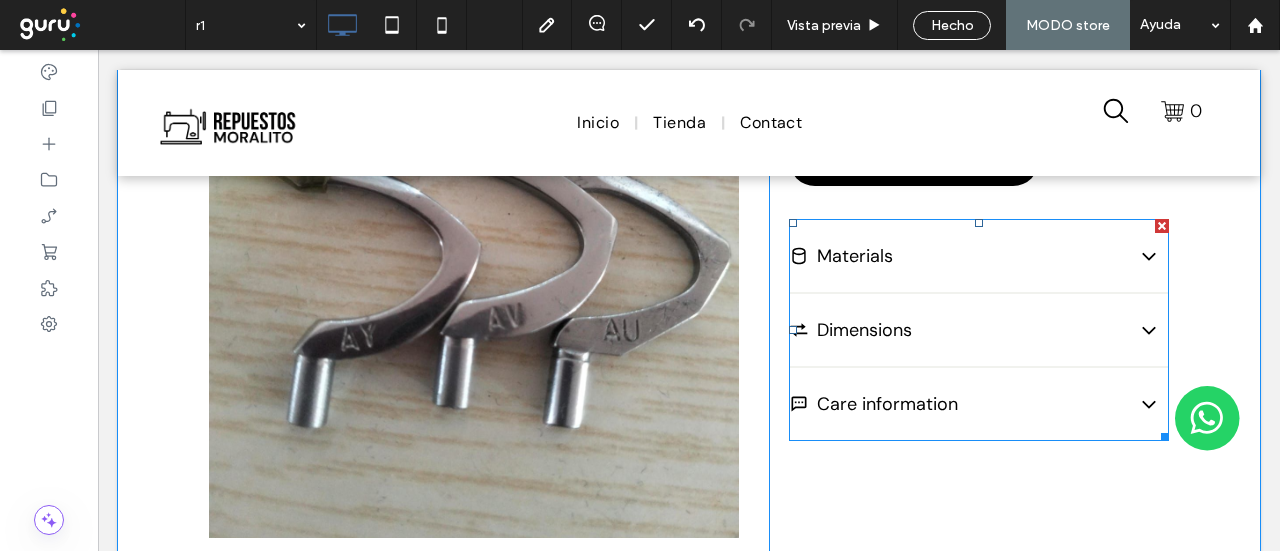 click at bounding box center [1162, 226] 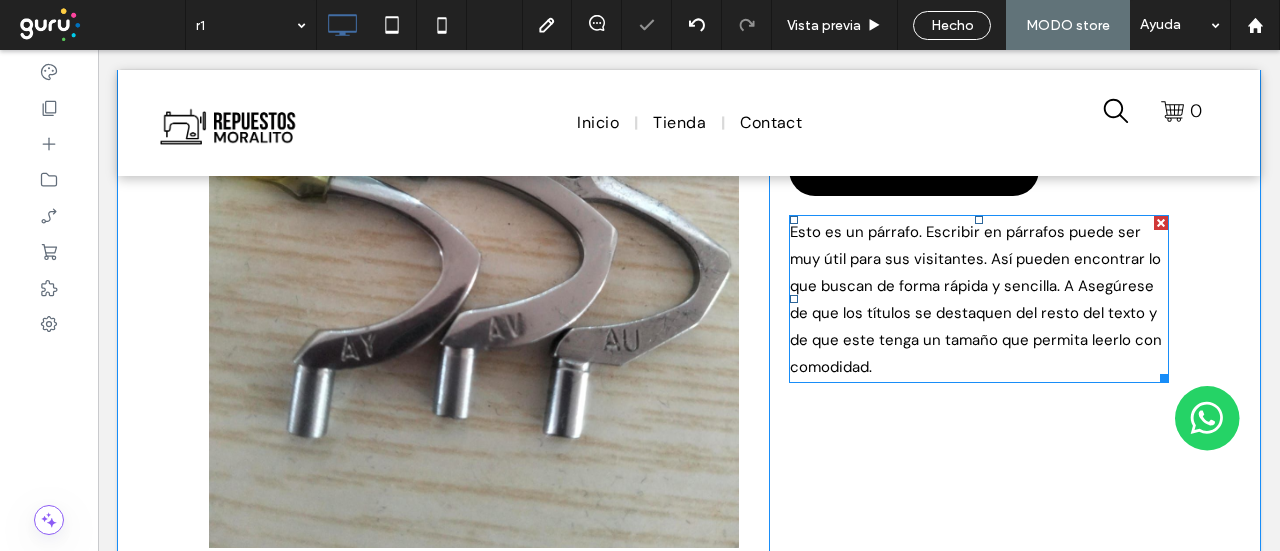 scroll, scrollTop: 400, scrollLeft: 0, axis: vertical 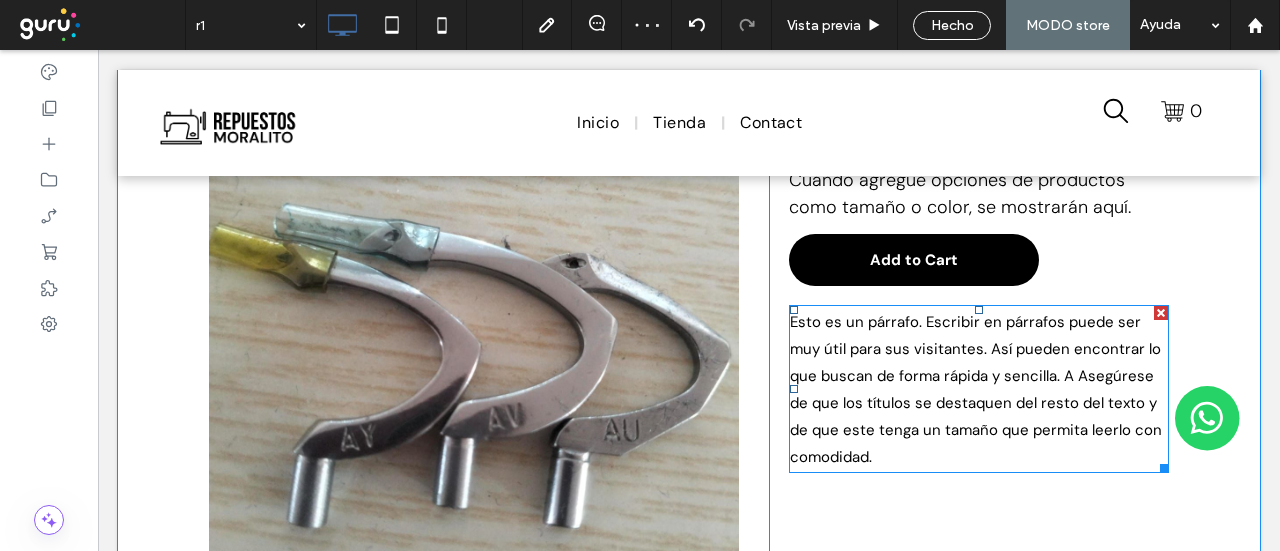 click at bounding box center [1161, 313] 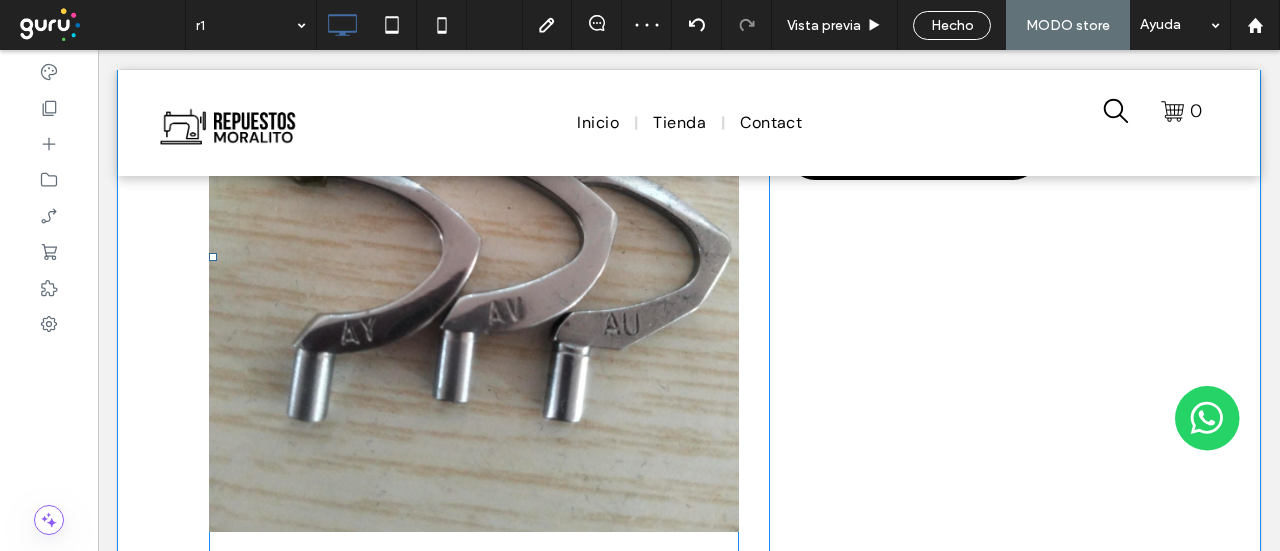 scroll, scrollTop: 700, scrollLeft: 0, axis: vertical 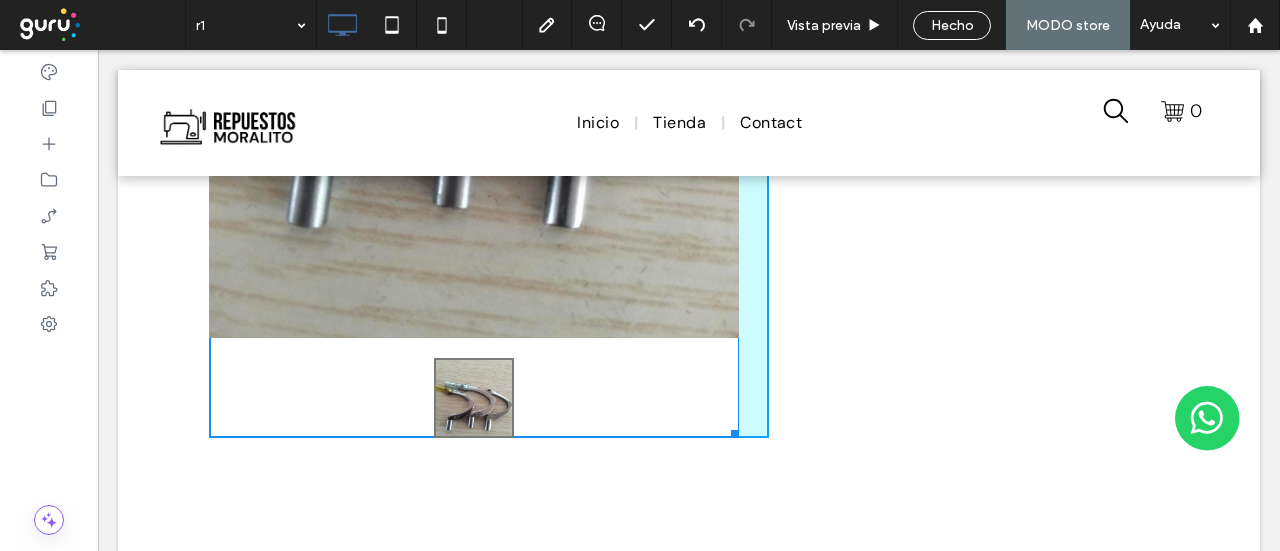 drag, startPoint x: 726, startPoint y: 429, endPoint x: 615, endPoint y: 199, distance: 255.38402 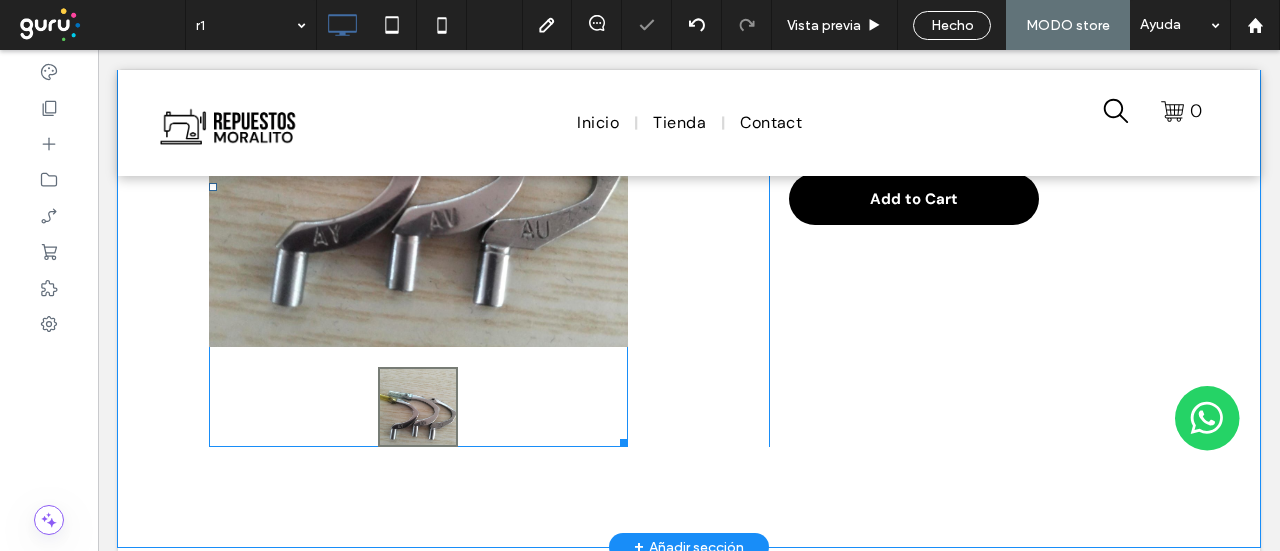 scroll, scrollTop: 300, scrollLeft: 0, axis: vertical 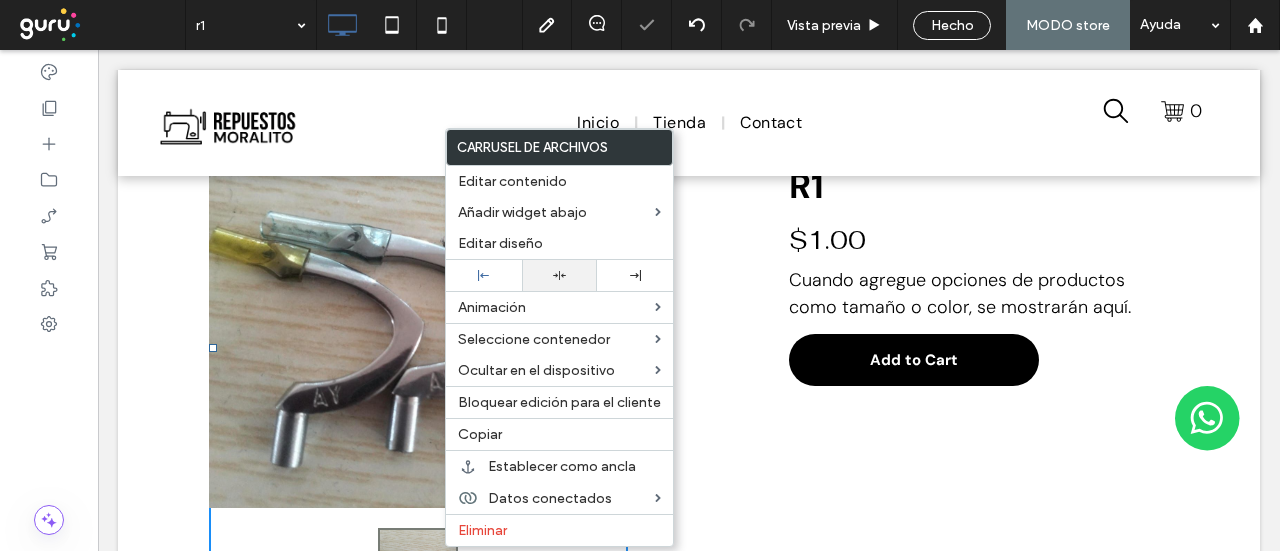 click at bounding box center [560, 275] 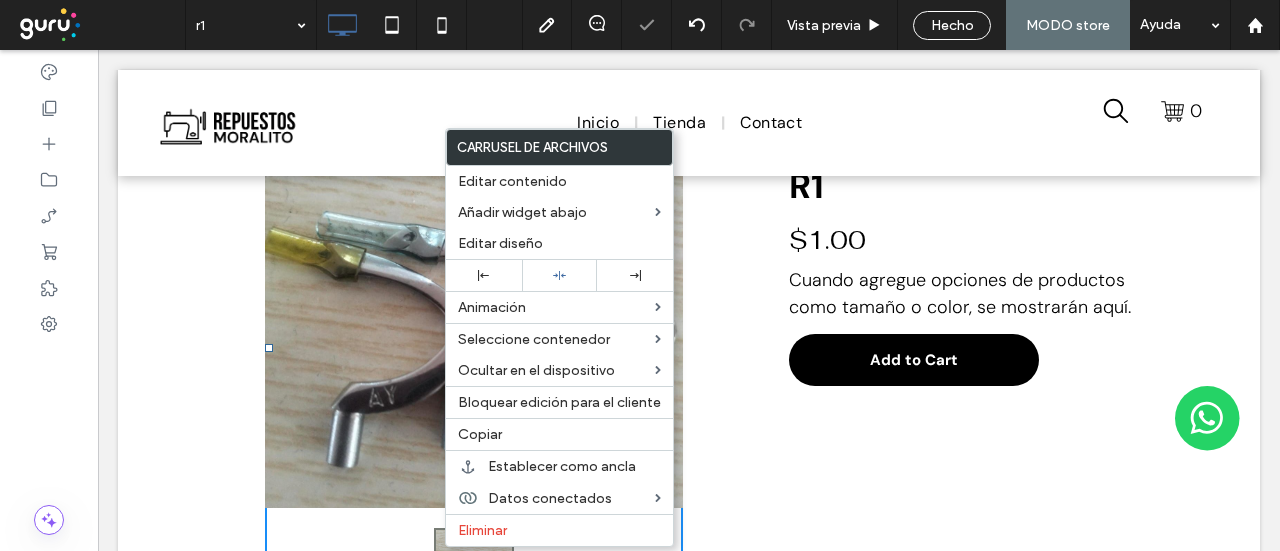 click on "a a a a
Click To Paste" at bounding box center (489, 347) 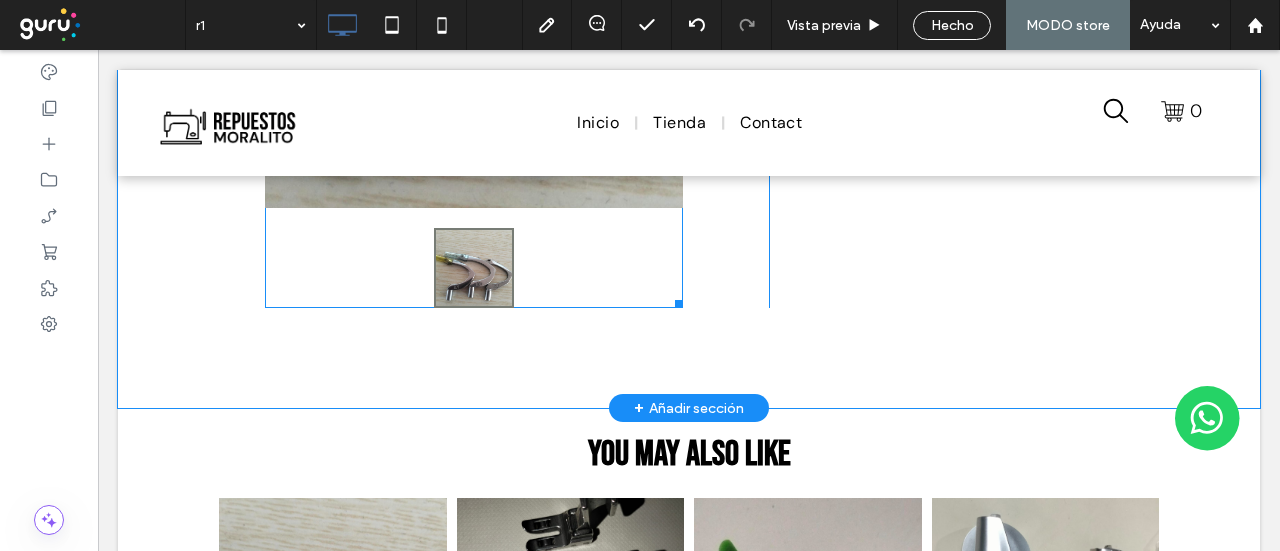 scroll, scrollTop: 800, scrollLeft: 0, axis: vertical 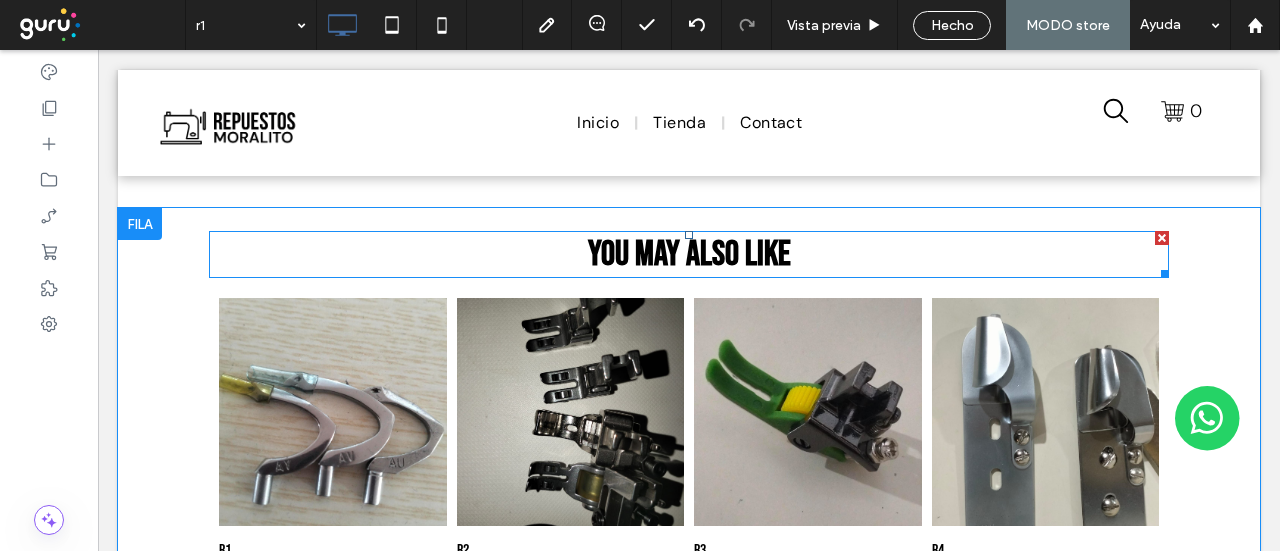 click on "You may also like" at bounding box center [689, 254] 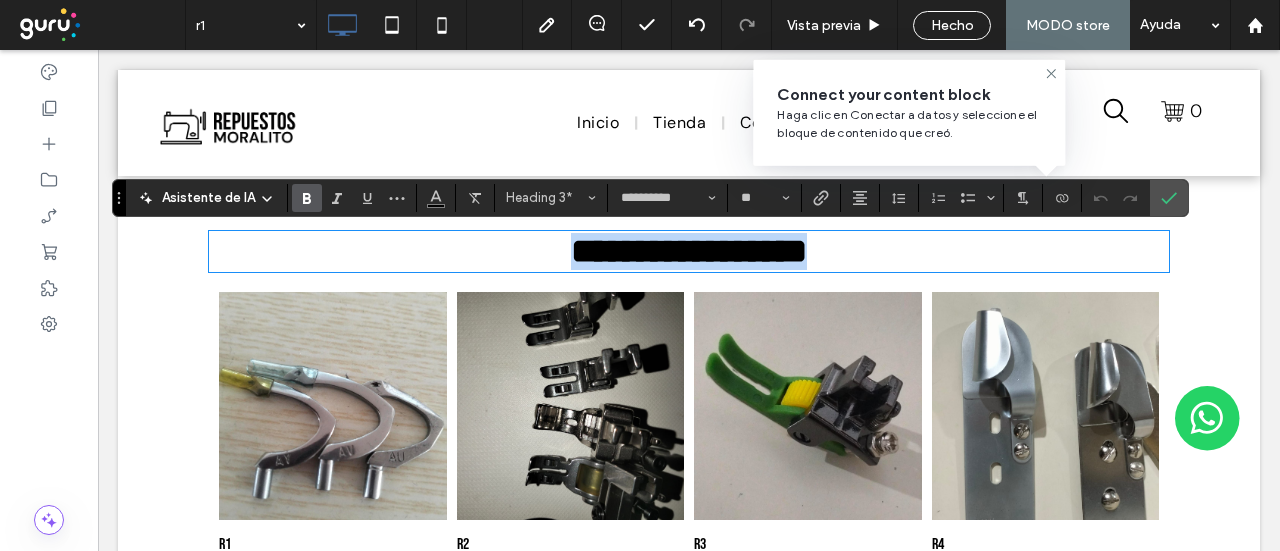 type 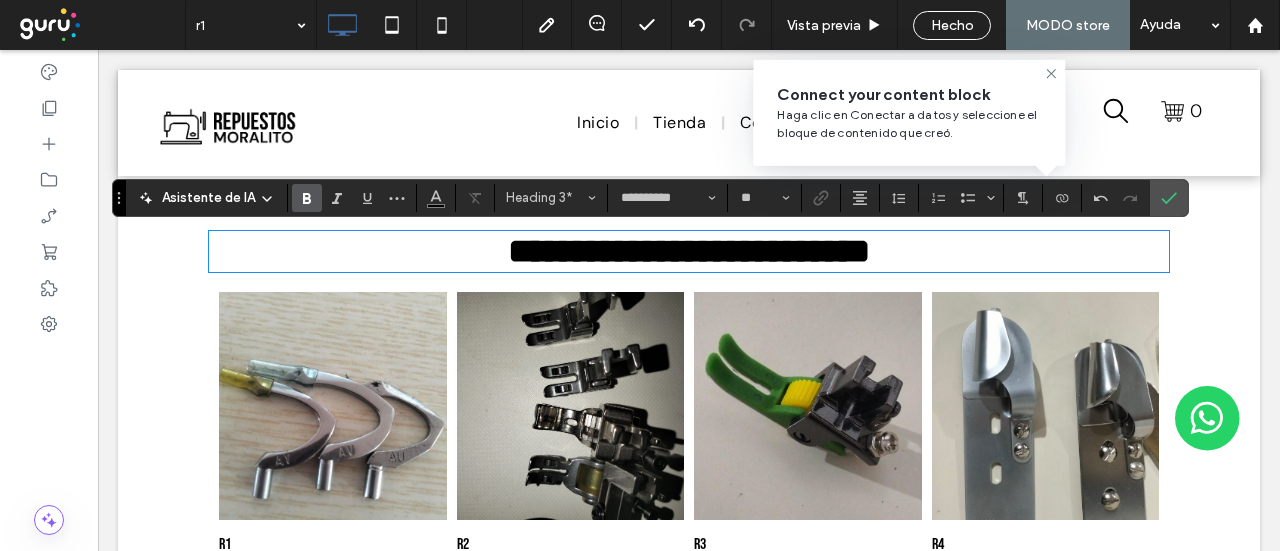 click on "**********" at bounding box center [689, 251] 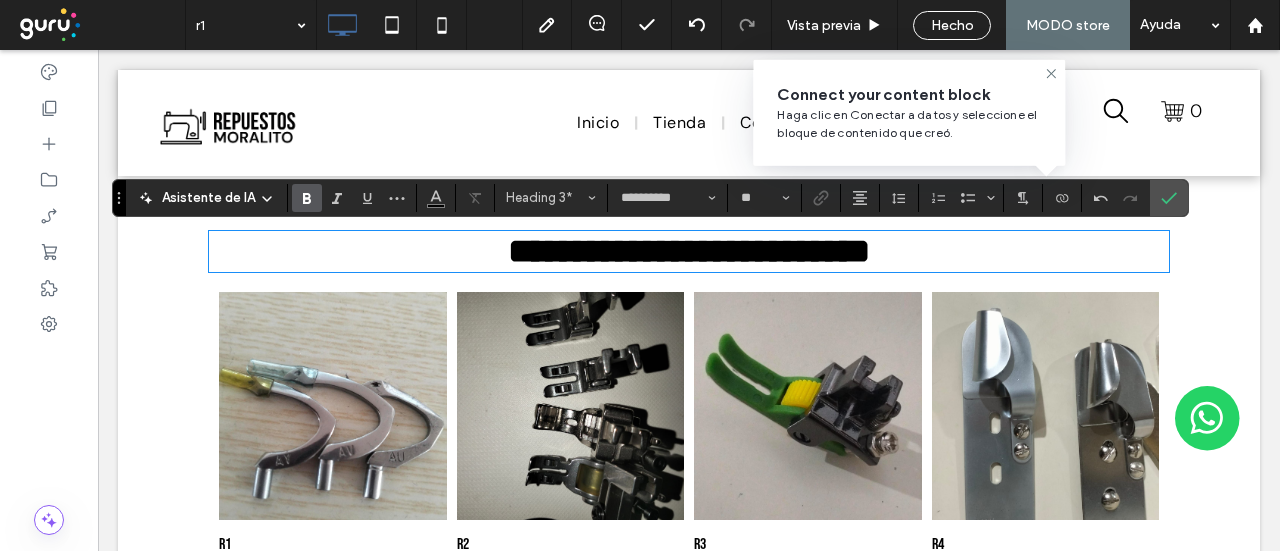 click on "**********" at bounding box center [689, 251] 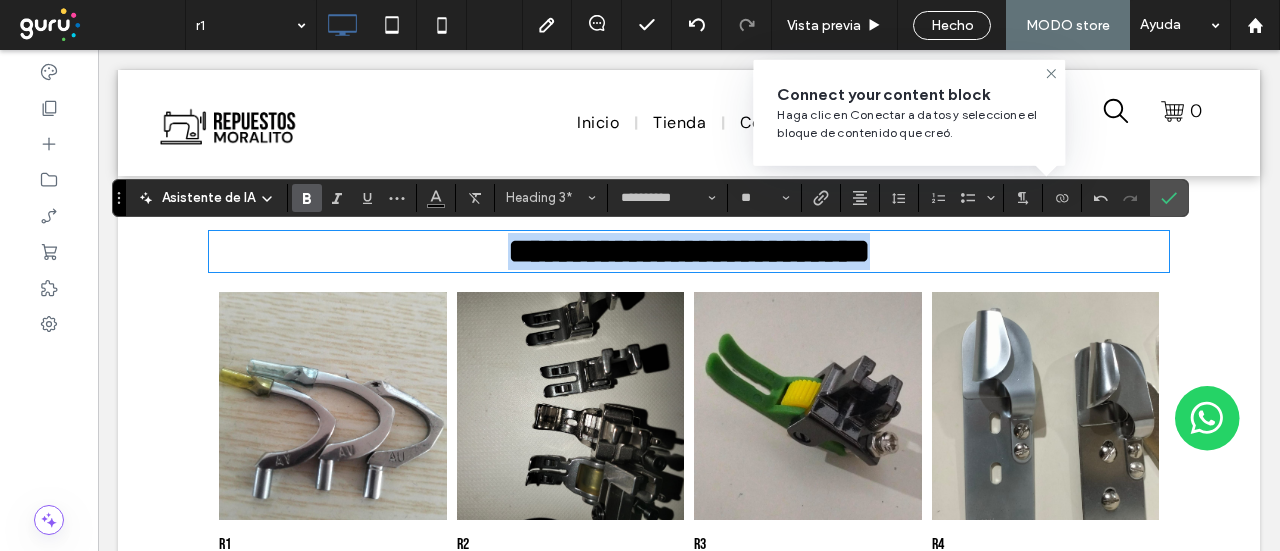 drag, startPoint x: 689, startPoint y: 262, endPoint x: 248, endPoint y: 222, distance: 442.81033 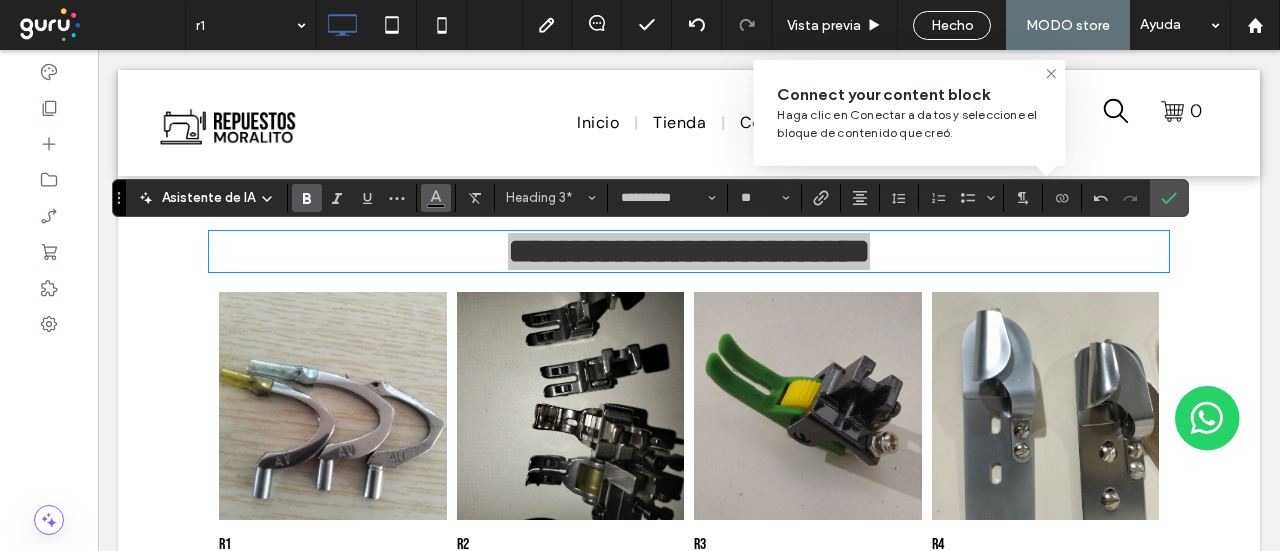 click 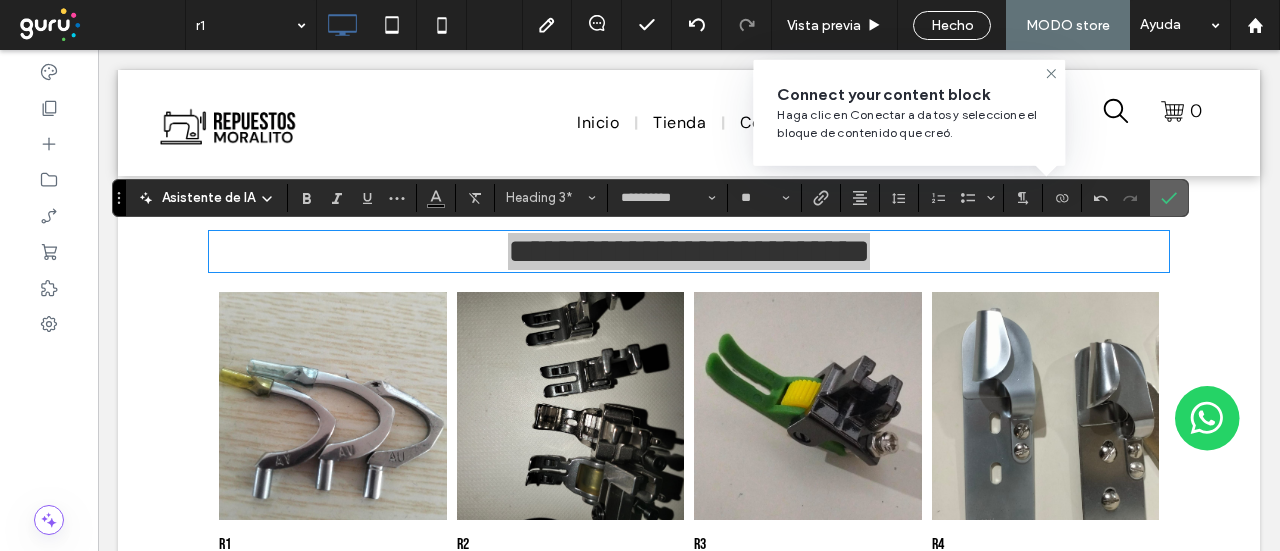 drag, startPoint x: 1150, startPoint y: 197, endPoint x: 1056, endPoint y: 135, distance: 112.60551 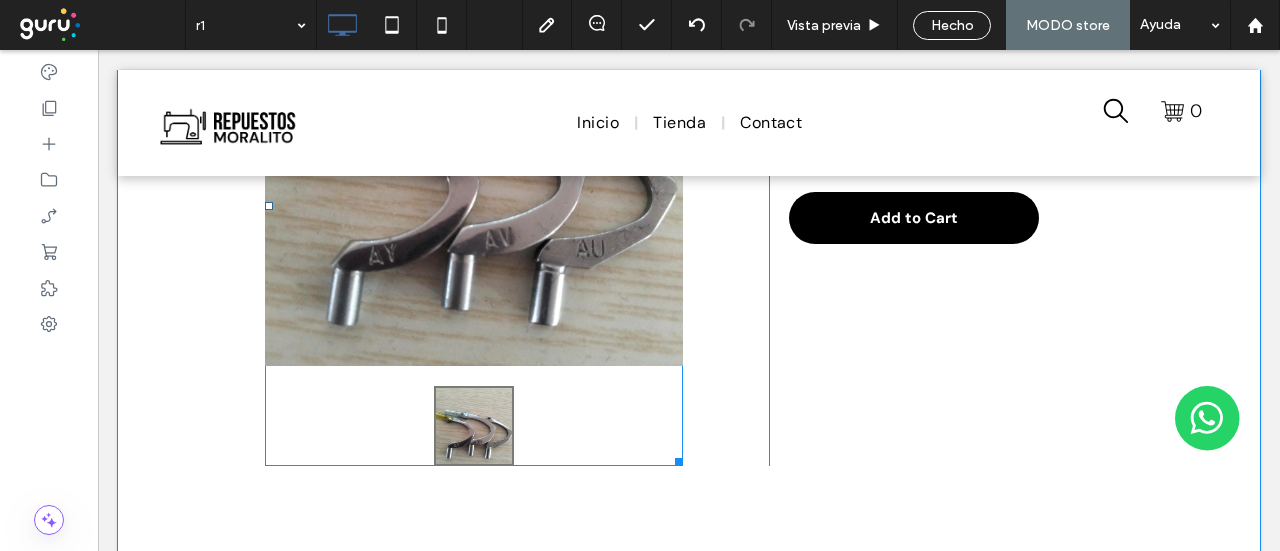 scroll, scrollTop: 542, scrollLeft: 0, axis: vertical 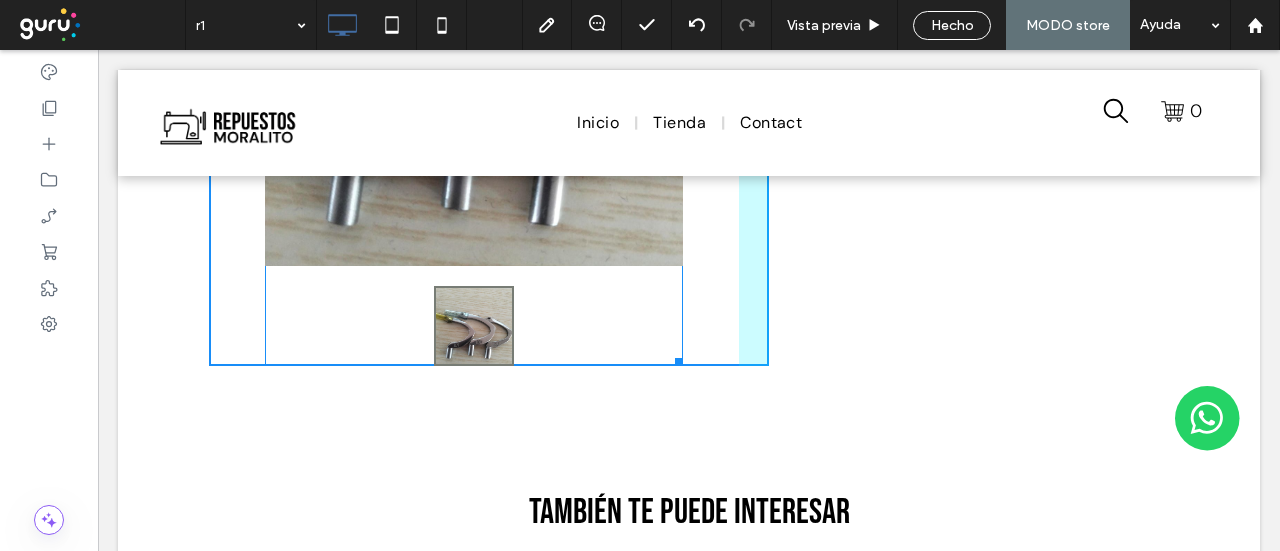 drag, startPoint x: 670, startPoint y: 355, endPoint x: 709, endPoint y: 285, distance: 80.13114 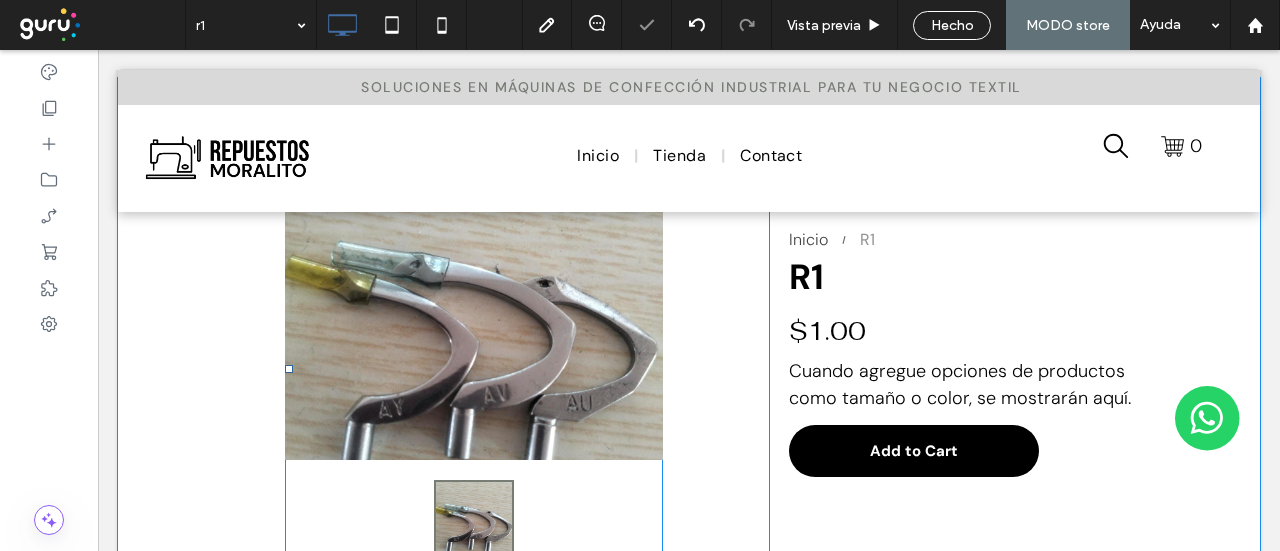 scroll, scrollTop: 142, scrollLeft: 0, axis: vertical 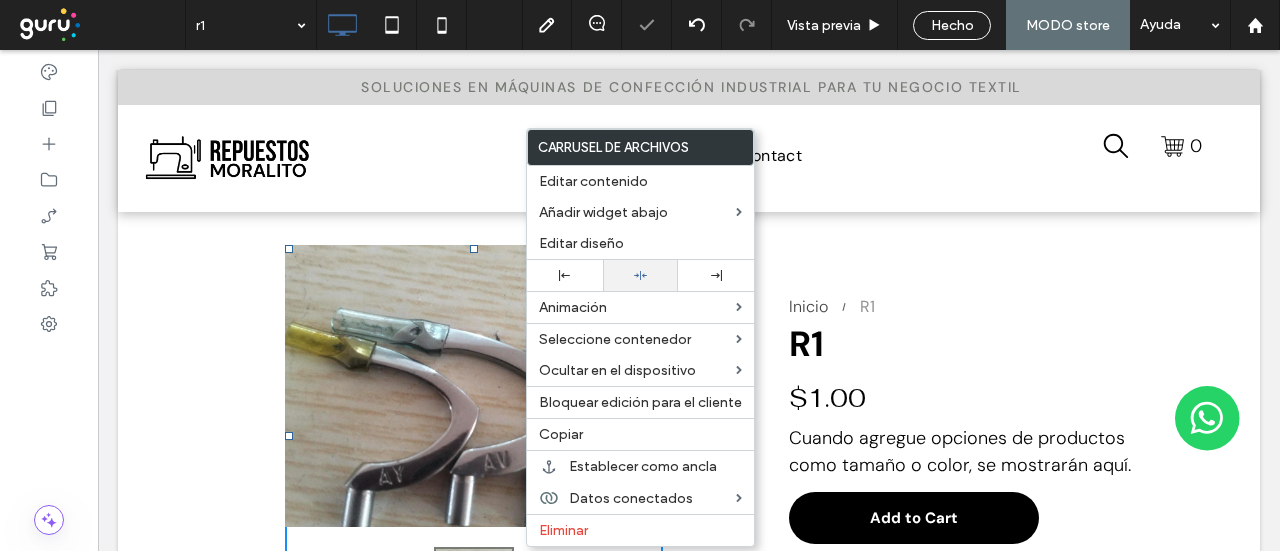 click 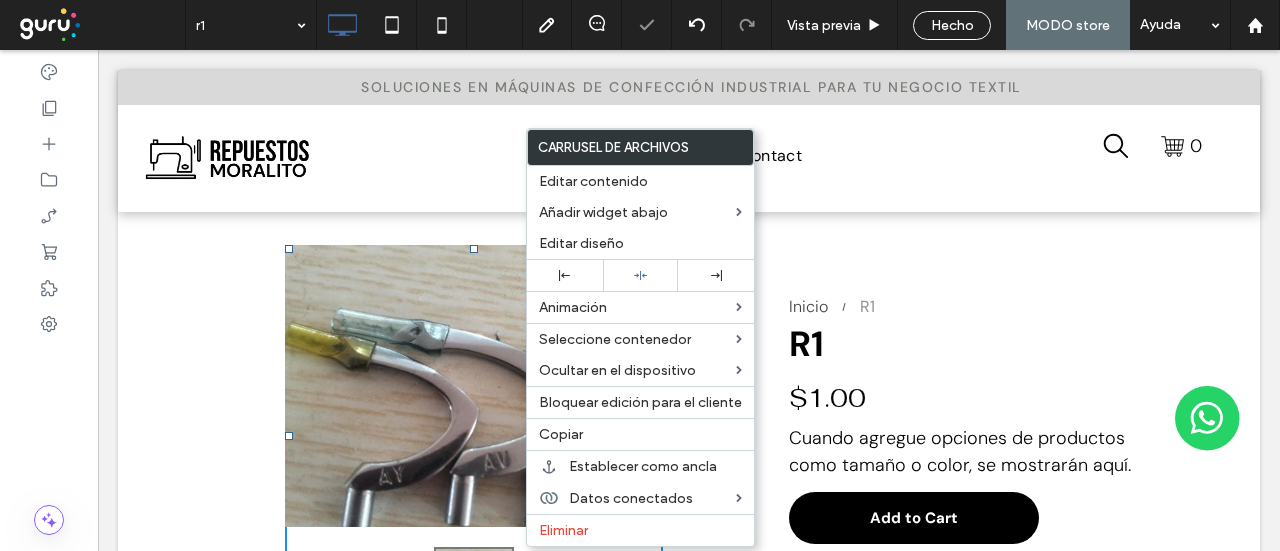 click on "a a a a
Click To Paste" at bounding box center (489, 436) 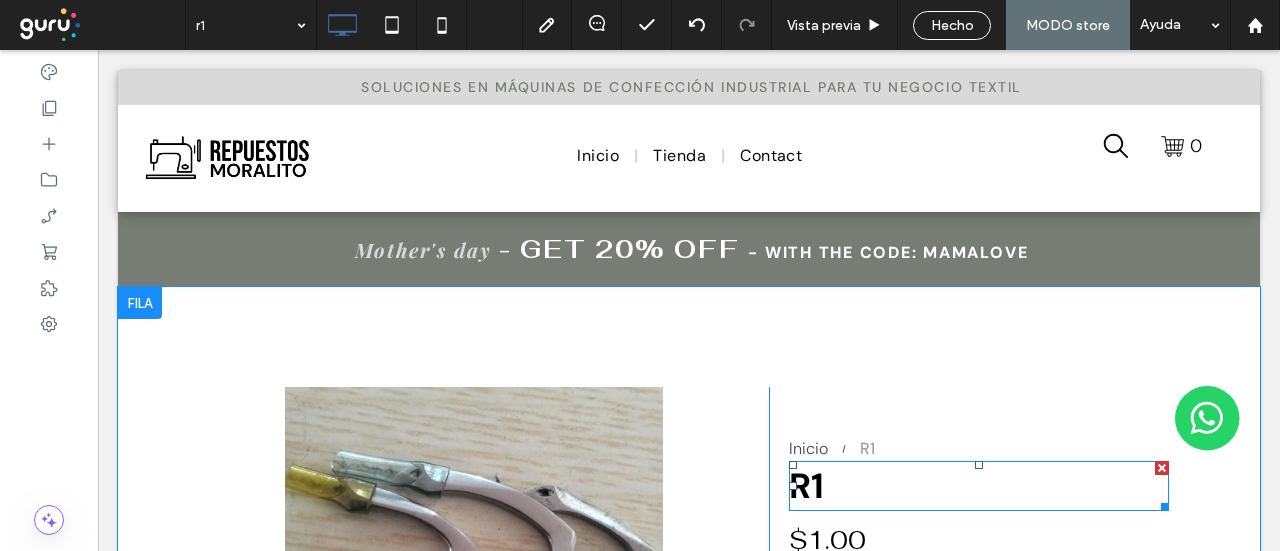 scroll, scrollTop: 0, scrollLeft: 0, axis: both 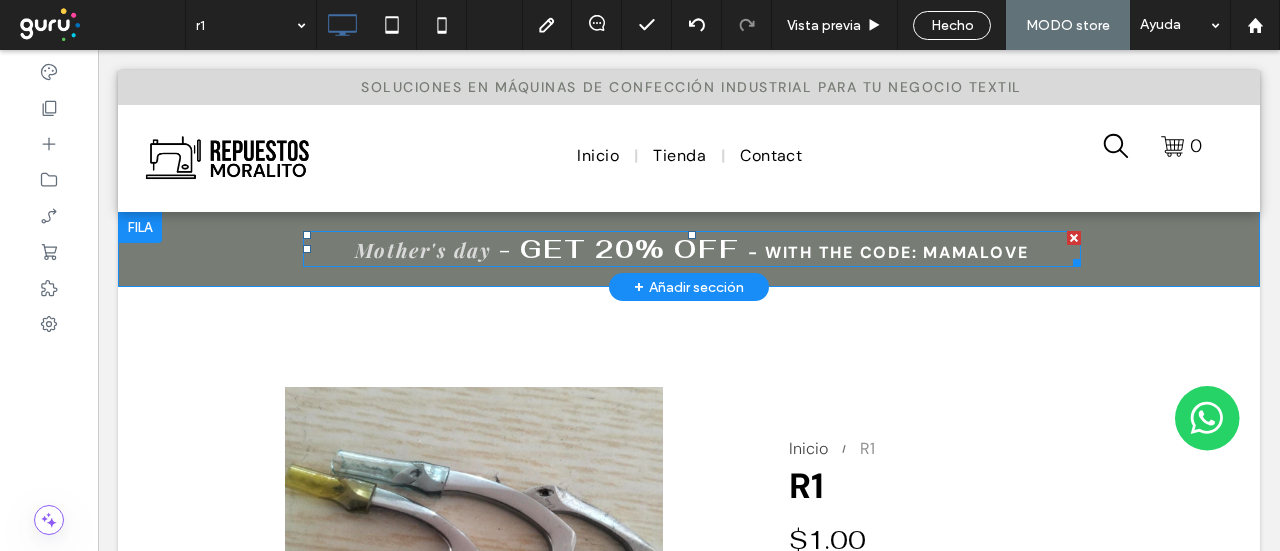 click on "- GET 20% OFF" at bounding box center [619, 249] 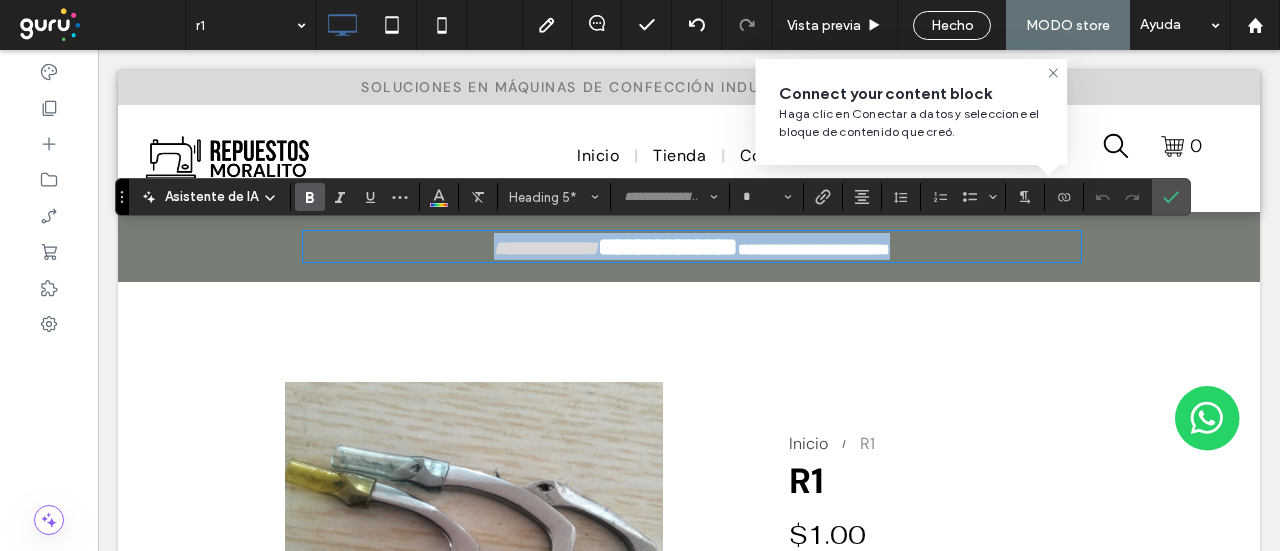 type 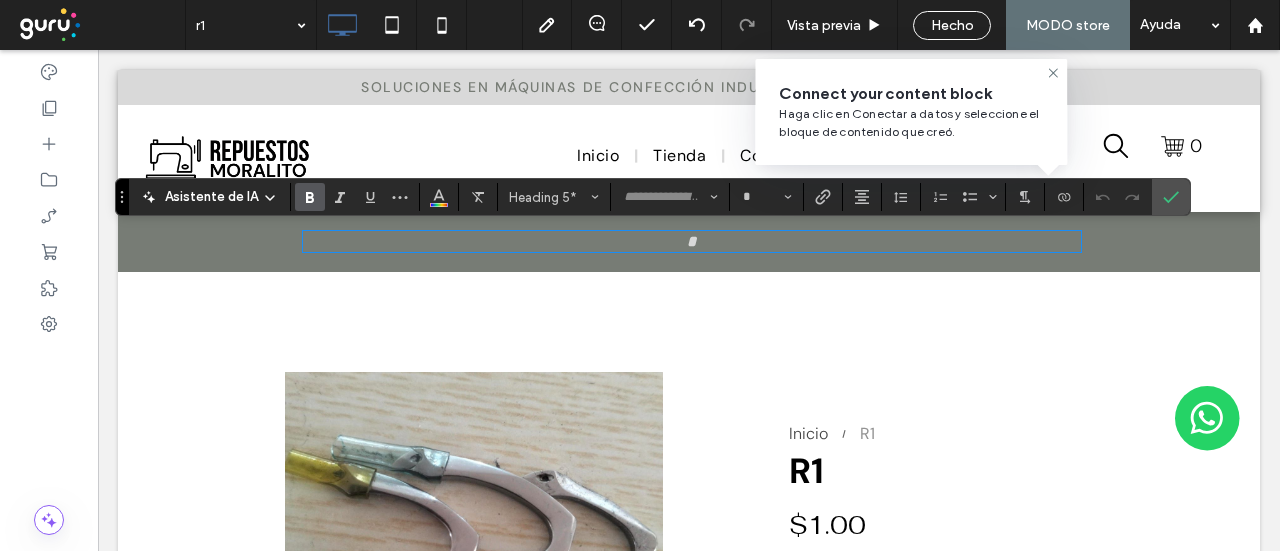 type on "**********" 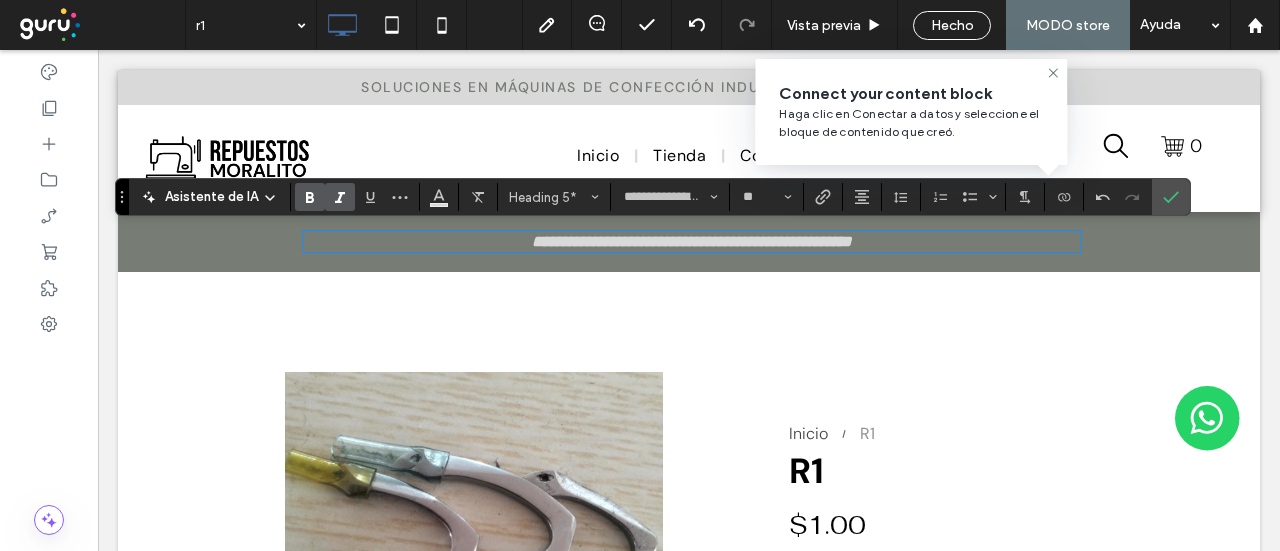 drag, startPoint x: 955, startPoint y: 235, endPoint x: 496, endPoint y: 228, distance: 459.05338 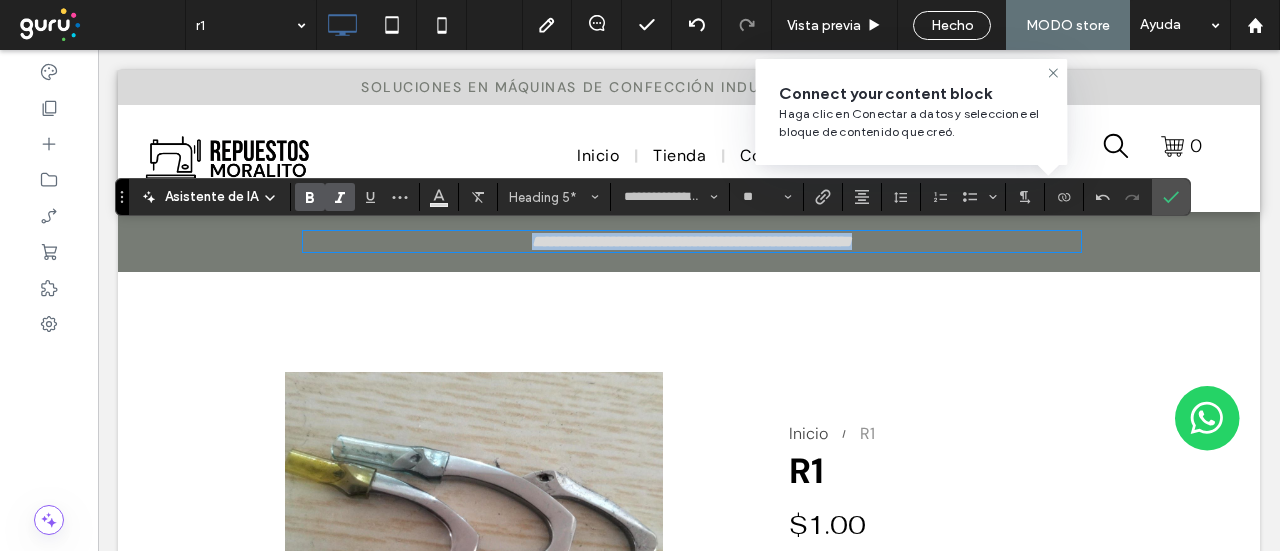 drag, startPoint x: 416, startPoint y: 236, endPoint x: 1035, endPoint y: 251, distance: 619.1817 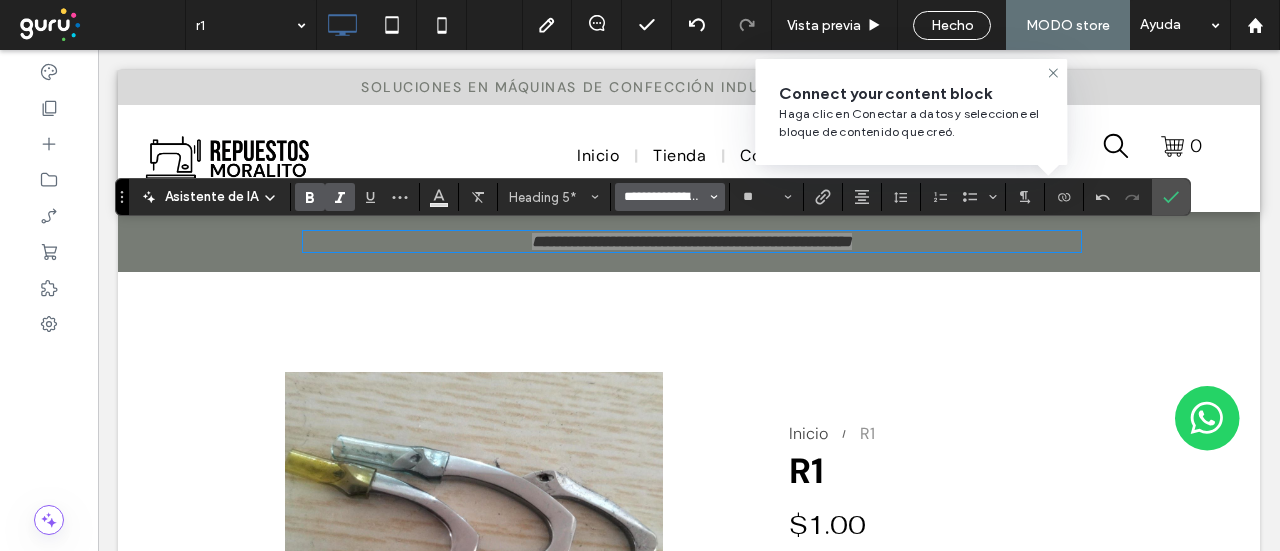 click on "**********" at bounding box center [664, 197] 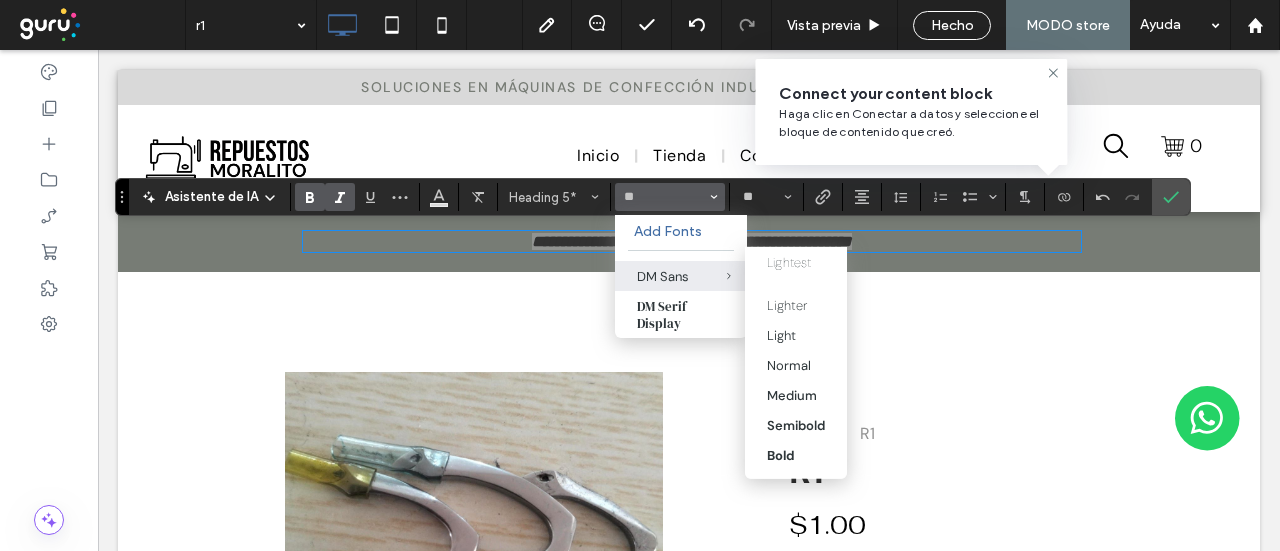 drag, startPoint x: 681, startPoint y: 271, endPoint x: 584, endPoint y: 221, distance: 109.128365 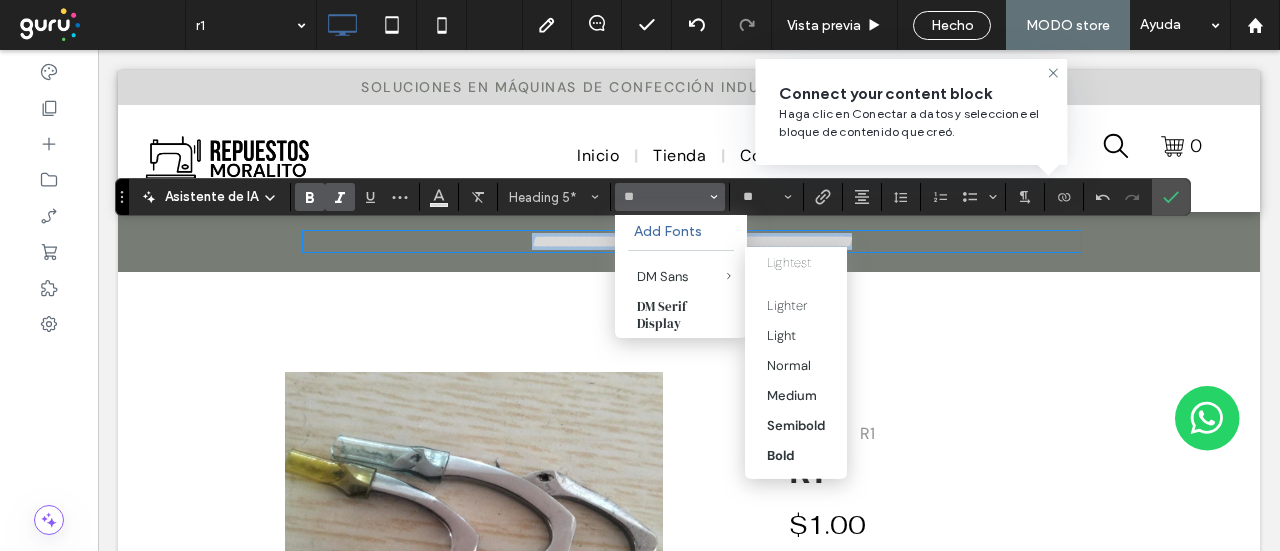 type on "**********" 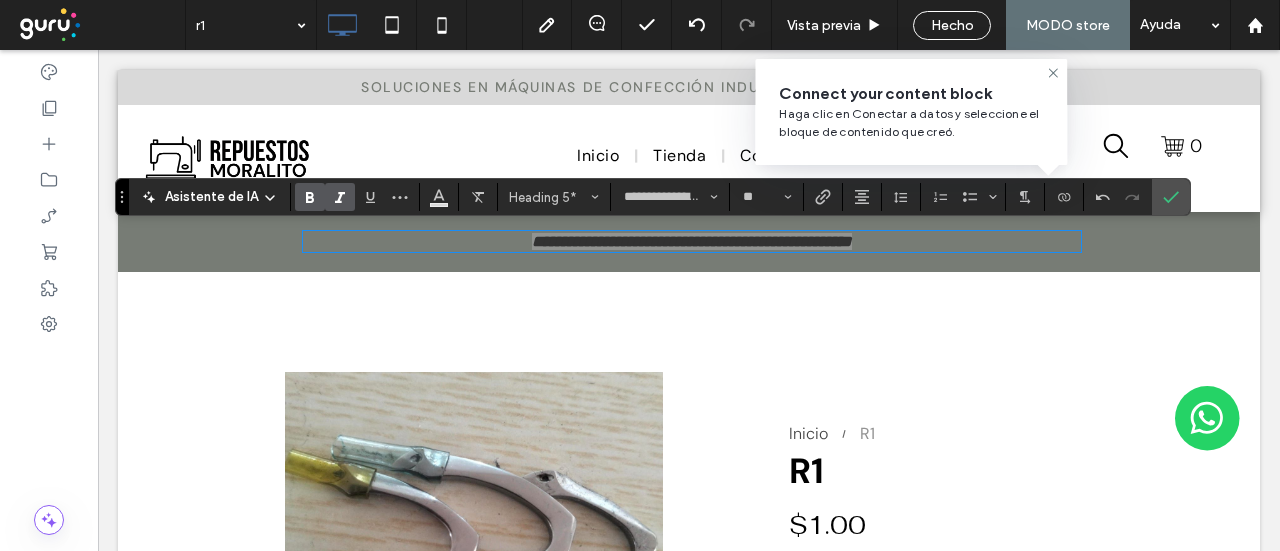 click at bounding box center (310, 197) 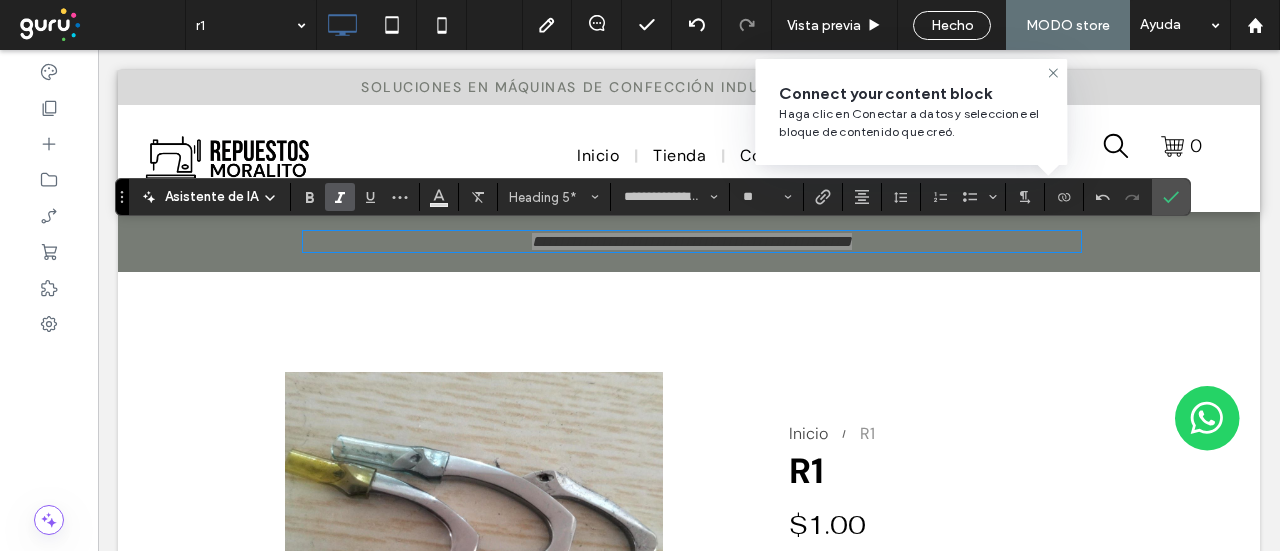 click 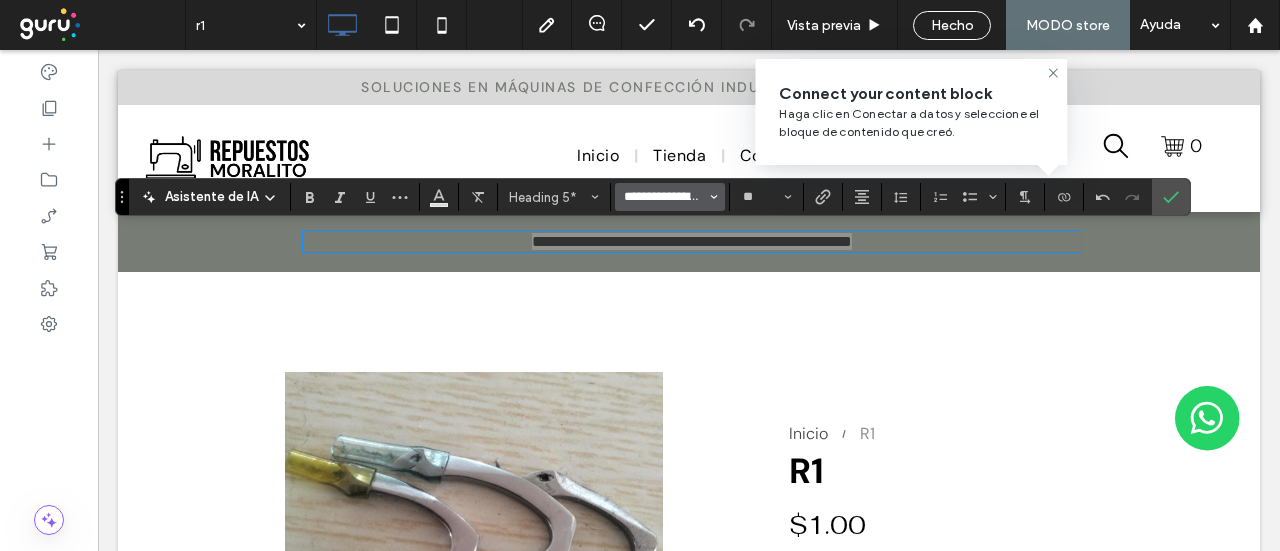 click on "**********" at bounding box center (664, 197) 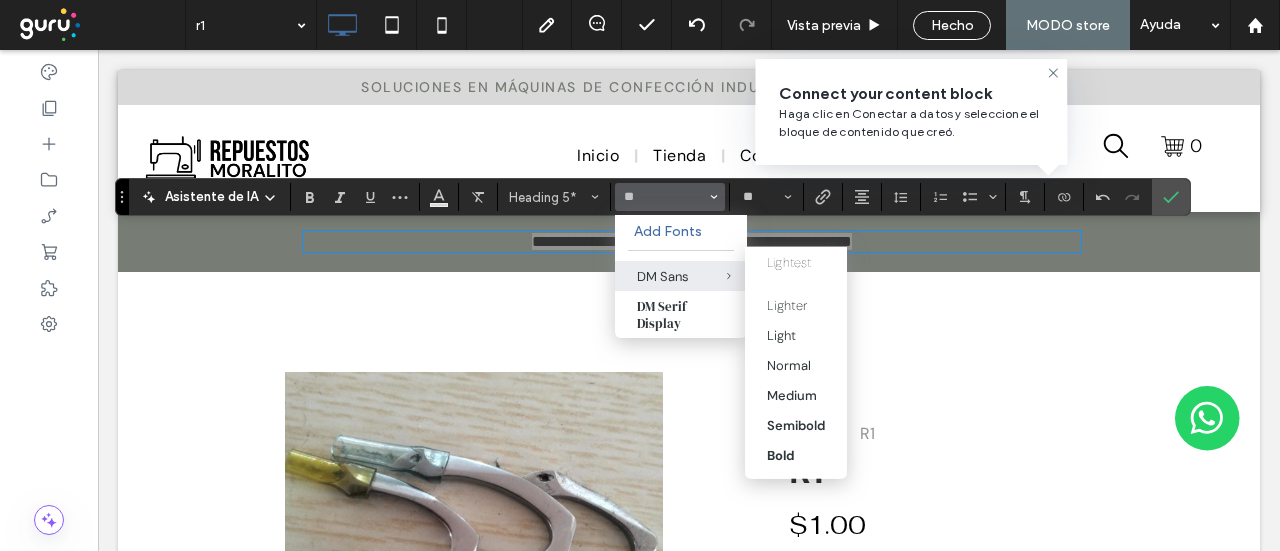 click at bounding box center (714, 276) 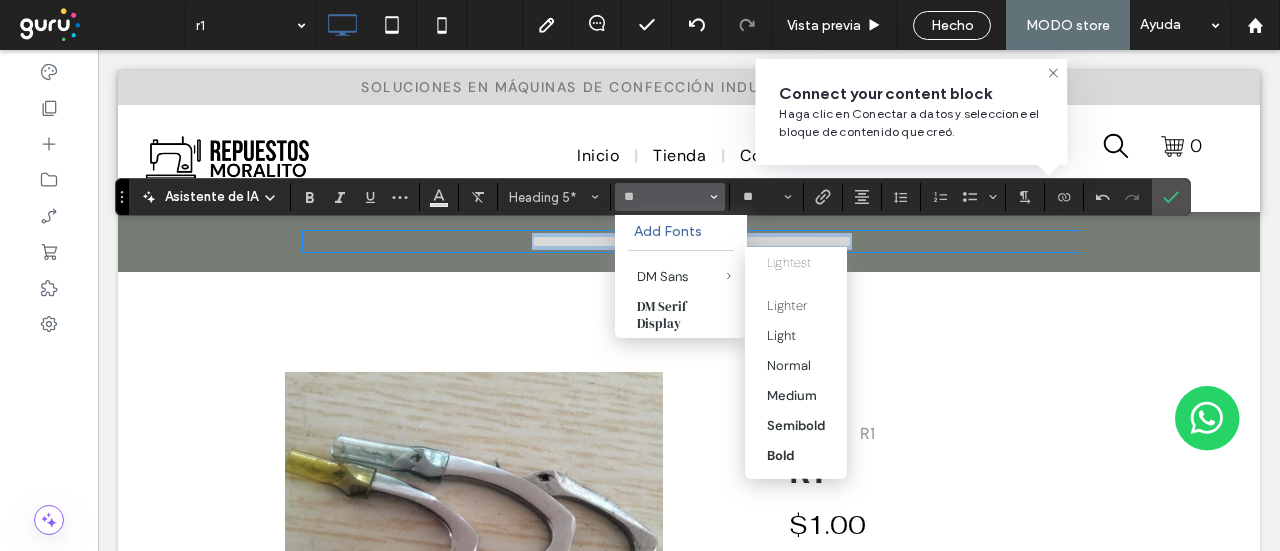 type on "**********" 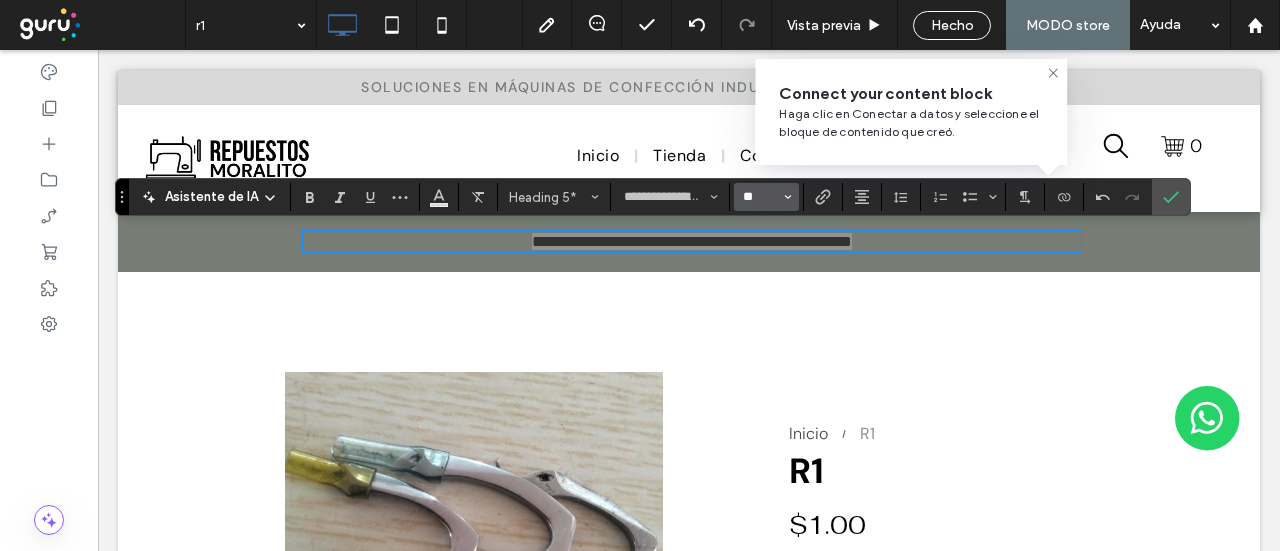 click on "**" at bounding box center [760, 197] 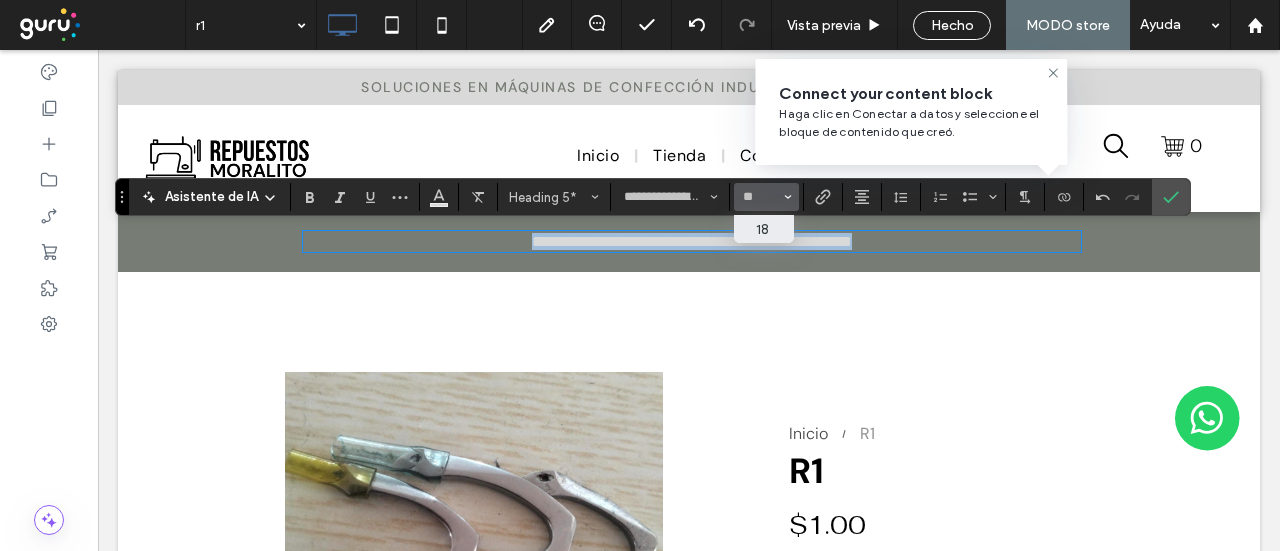 type on "**" 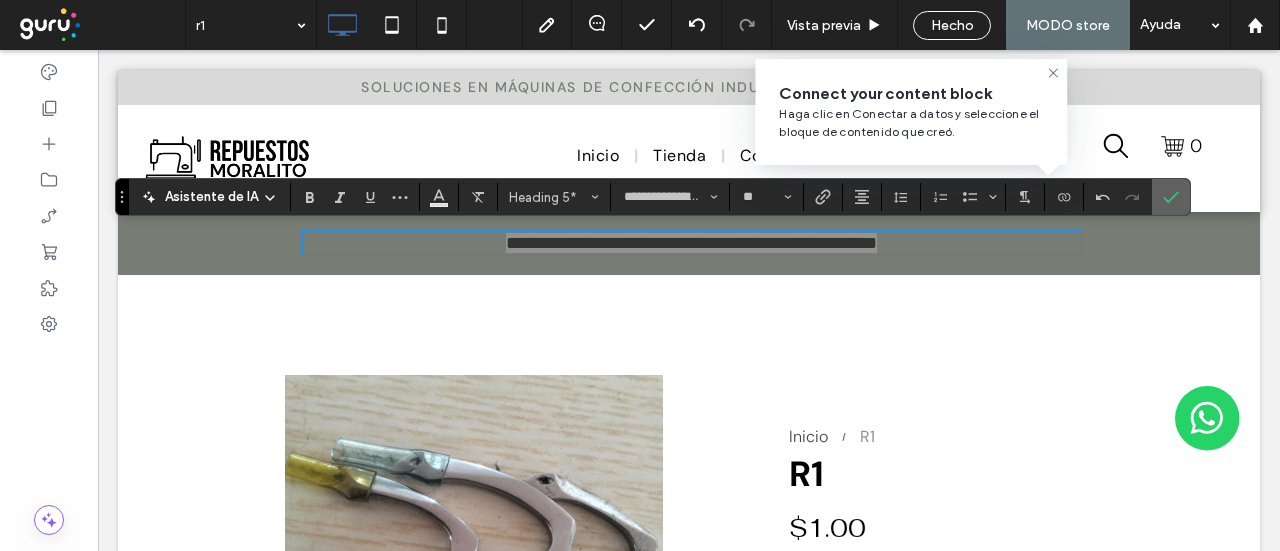 drag, startPoint x: 1043, startPoint y: 153, endPoint x: 1161, endPoint y: 192, distance: 124.277916 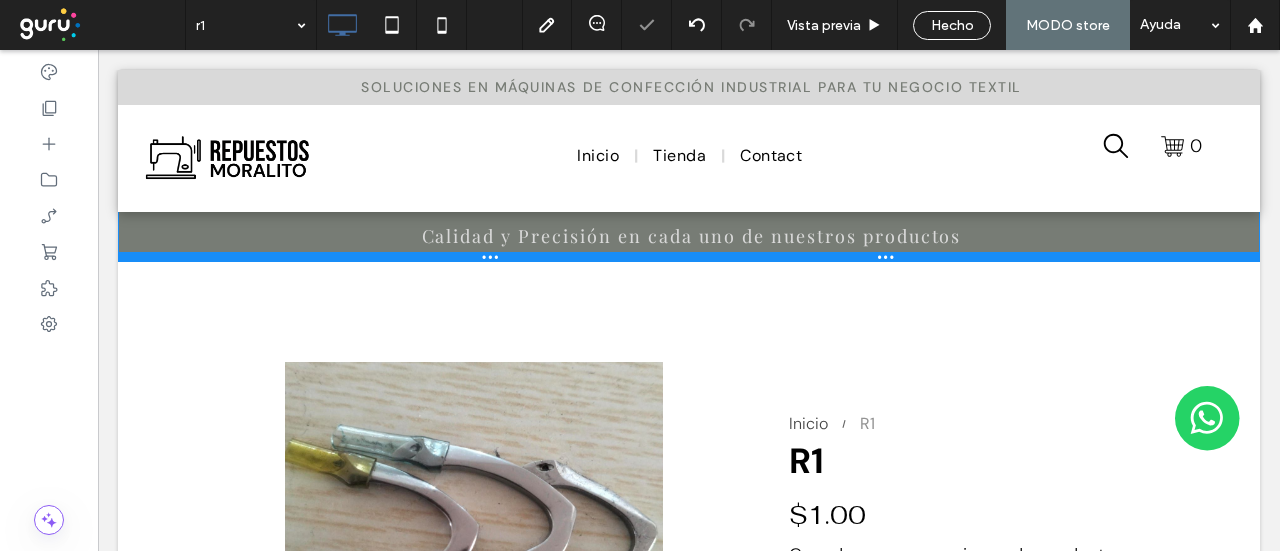 drag, startPoint x: 1053, startPoint y: 276, endPoint x: 1045, endPoint y: 301, distance: 26.24881 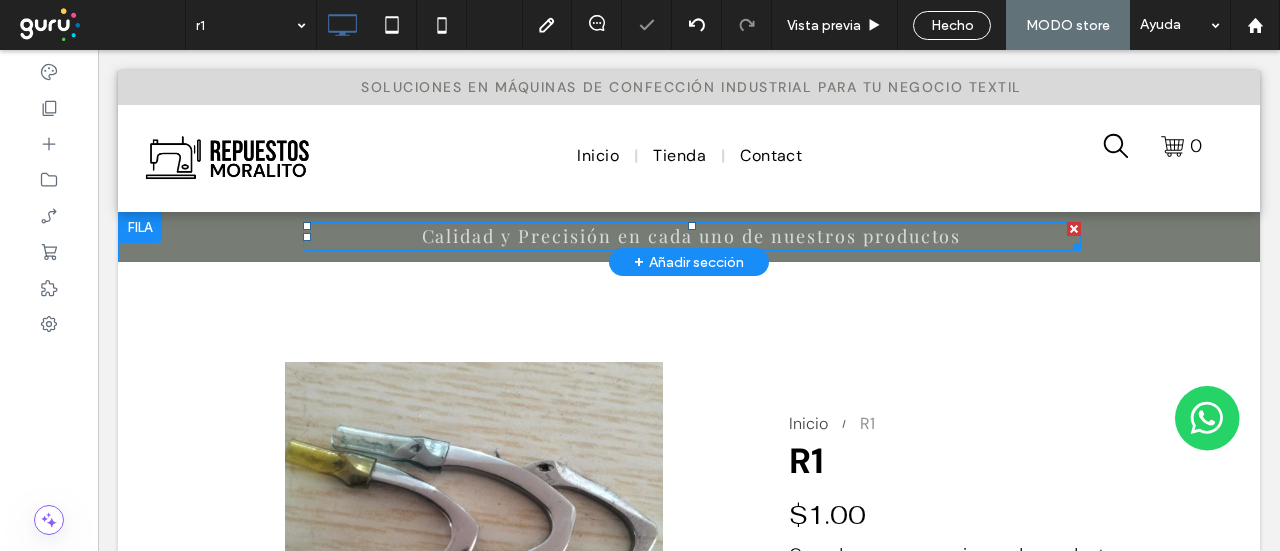 click on "Calidad y Precisión en cada uno de nuestros productos" at bounding box center (692, 236) 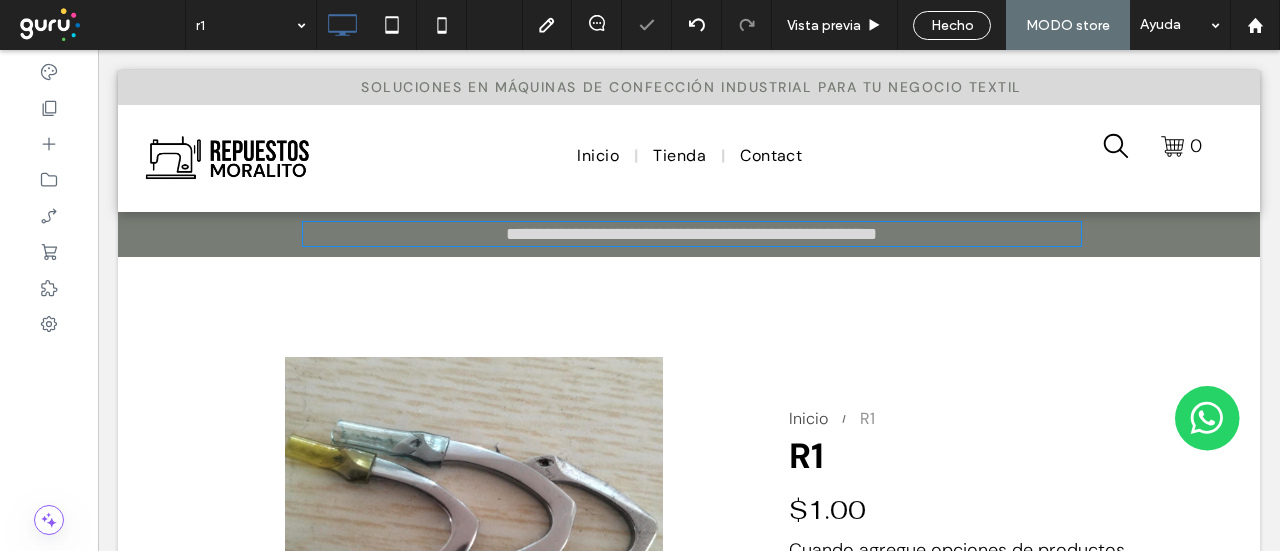 click on "**********" at bounding box center [692, 234] 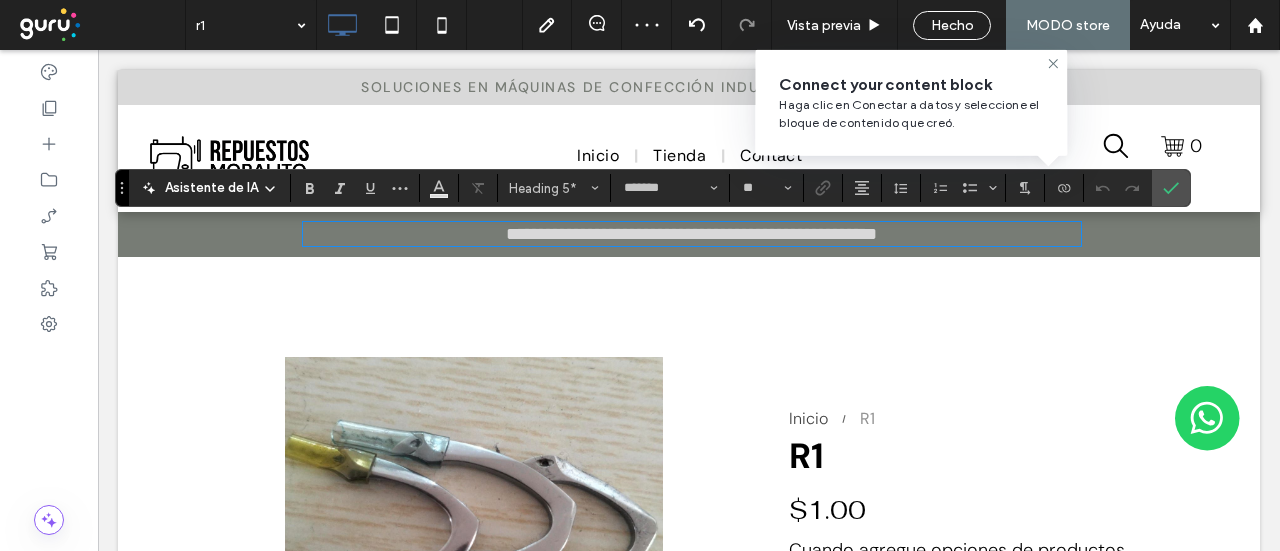 drag, startPoint x: 1000, startPoint y: 232, endPoint x: 782, endPoint y: 299, distance: 228.06358 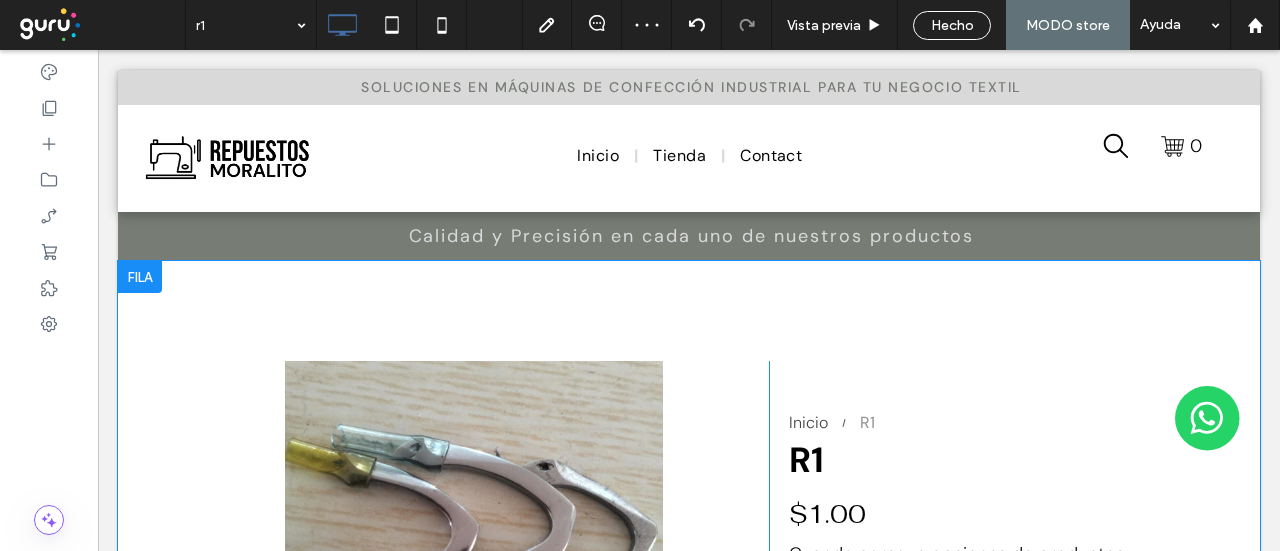 click on "a a a a
Click To Paste
Inicio R1
R1
$1.00
Cuando agregue opciones de productos como tamaño o color, se mostrarán aquí.
Add to Cart Add to Cart
Click To Paste
Fila + Añadir sección" at bounding box center [689, 552] 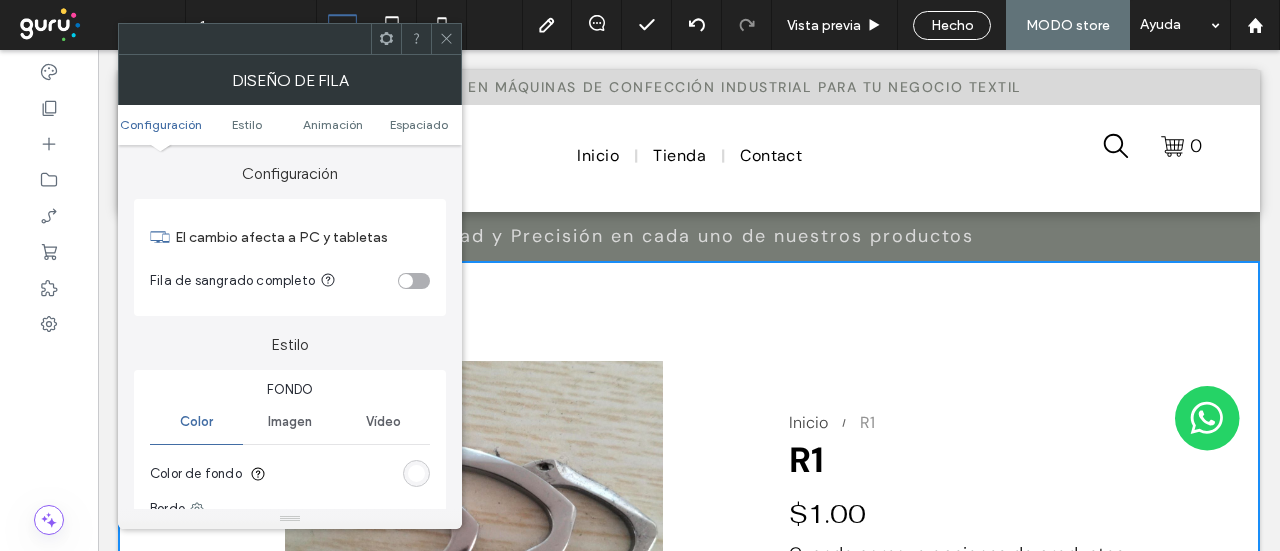click at bounding box center (446, 39) 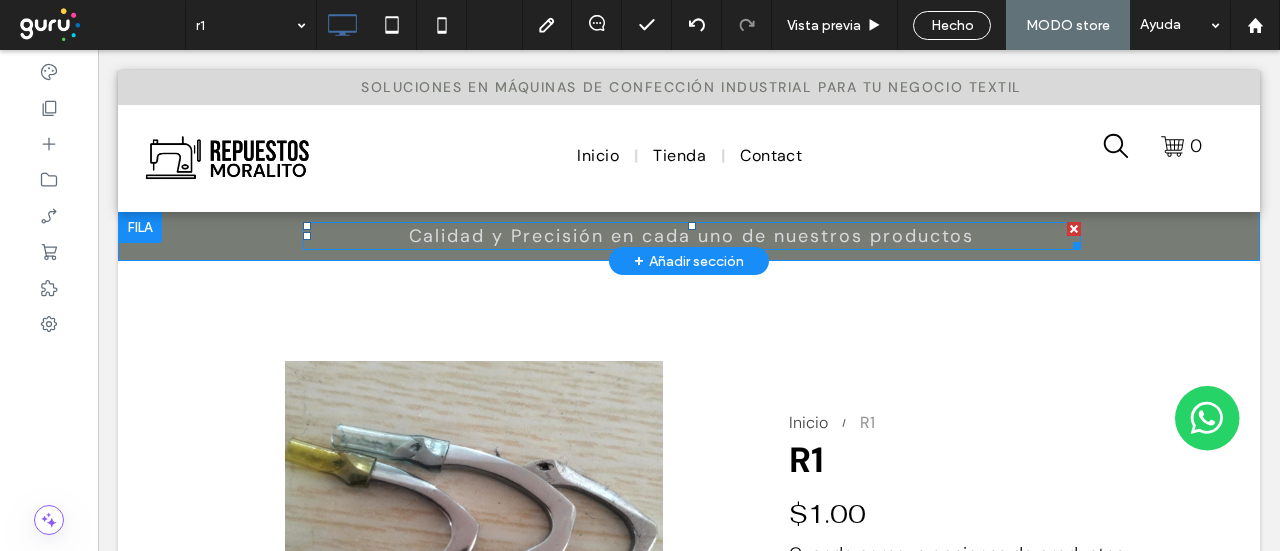 click on "Calidad y Precisión en cada uno de nuestros productos" at bounding box center [692, 236] 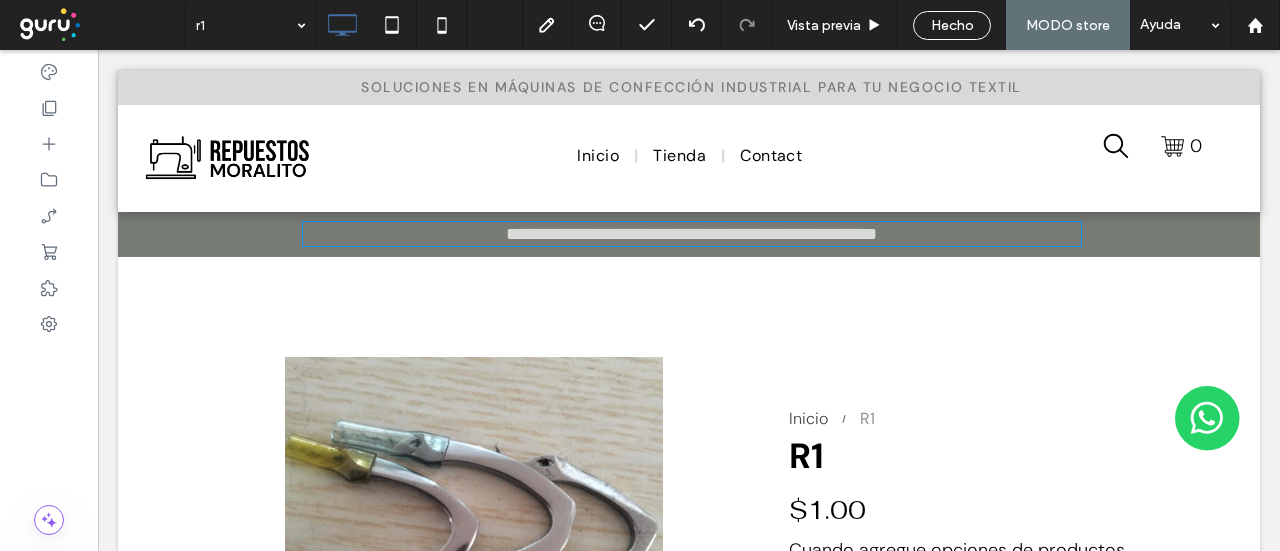 click on "**********" at bounding box center (691, 234) 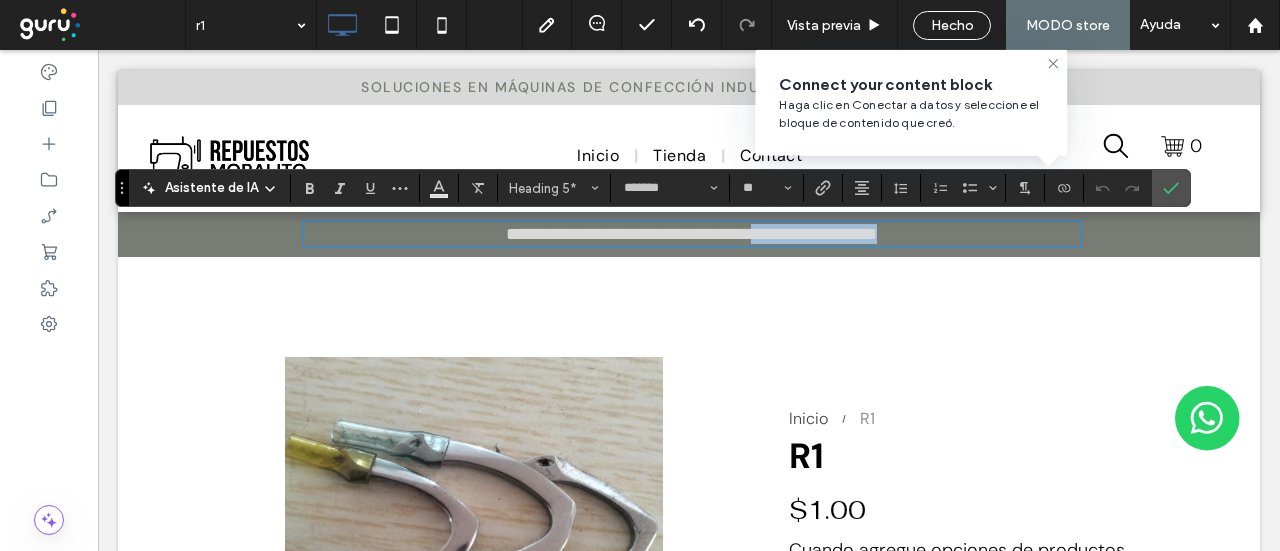 drag, startPoint x: 766, startPoint y: 236, endPoint x: 900, endPoint y: 216, distance: 135.48431 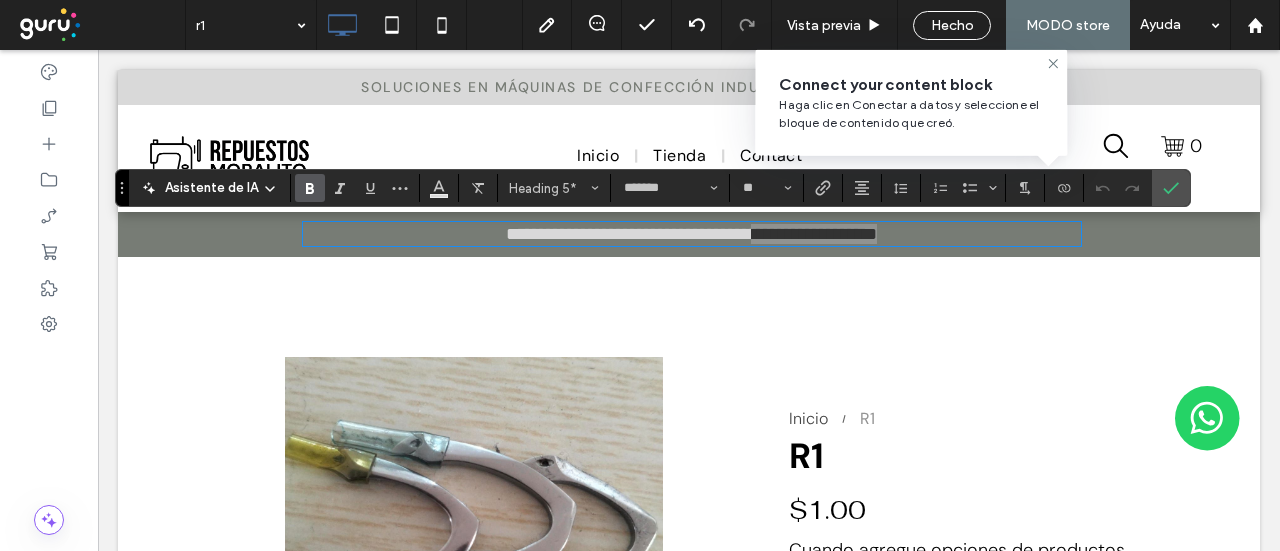 click 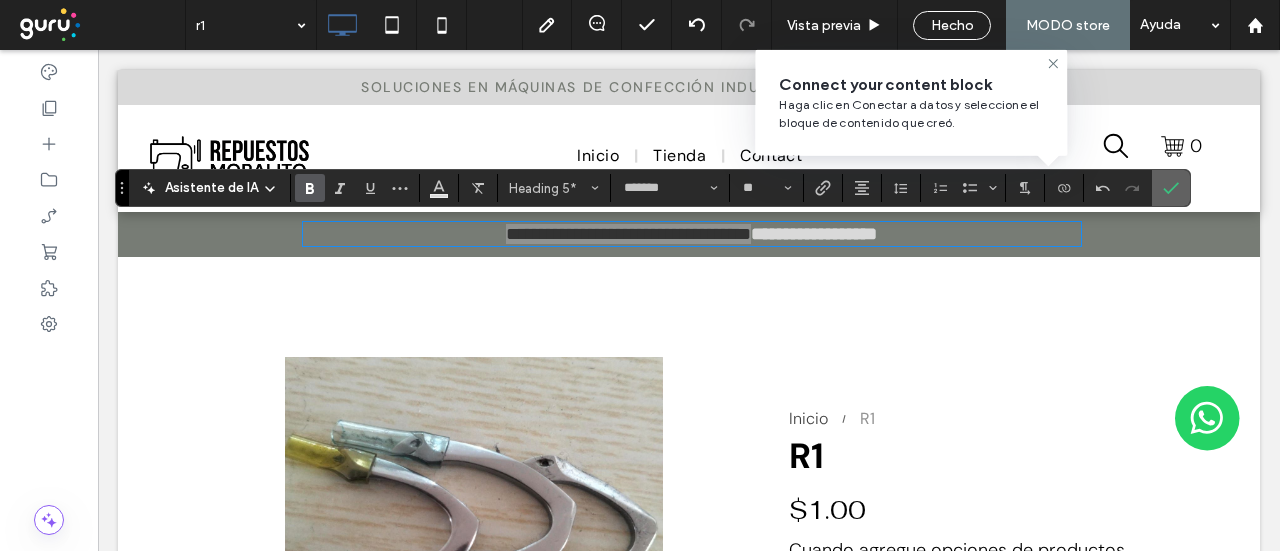 click 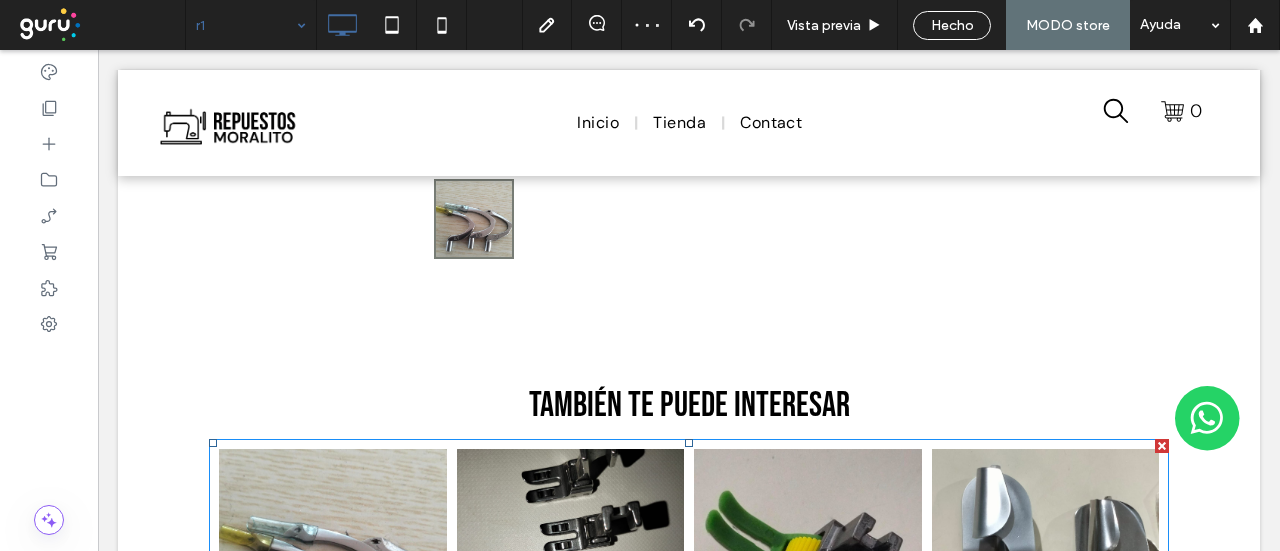 scroll, scrollTop: 400, scrollLeft: 0, axis: vertical 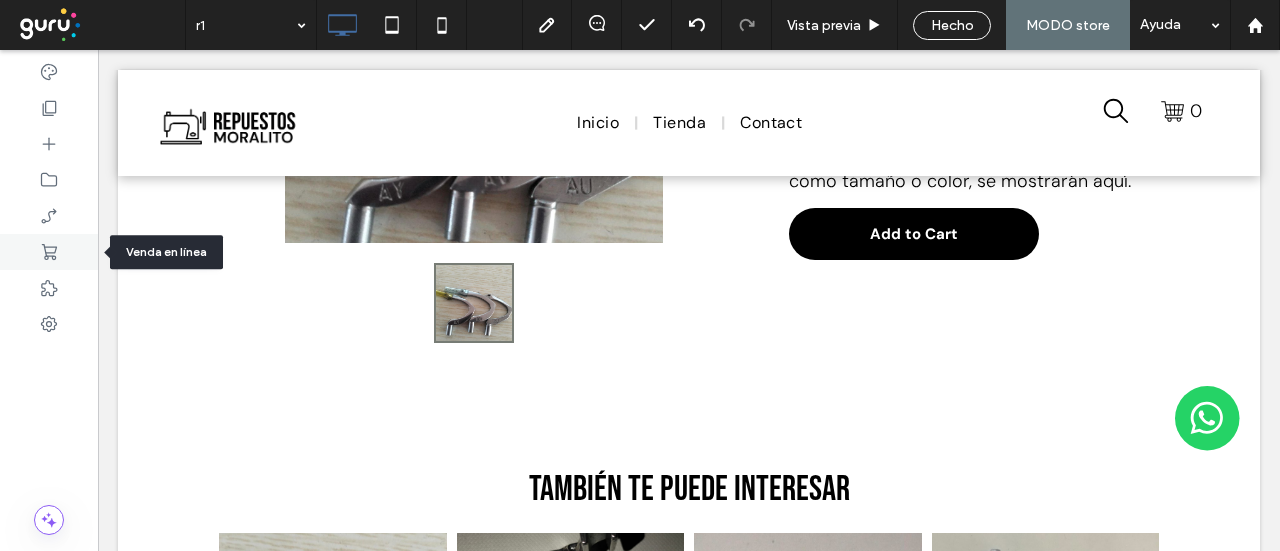 click at bounding box center (49, 252) 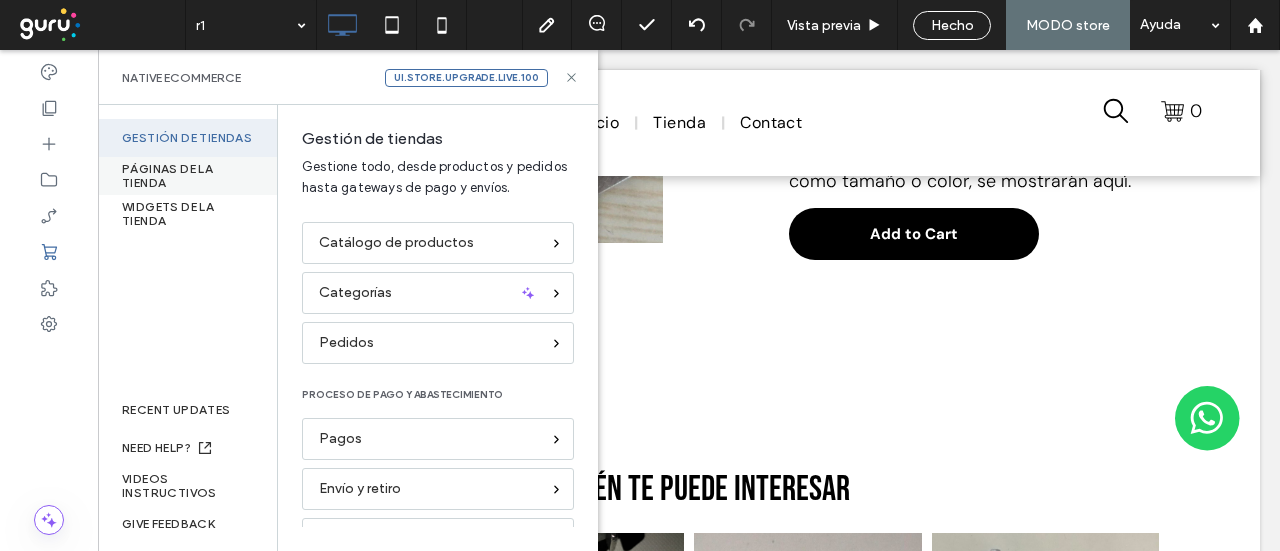 click on "PÁGINAS DE LA TIENDA" at bounding box center (187, 176) 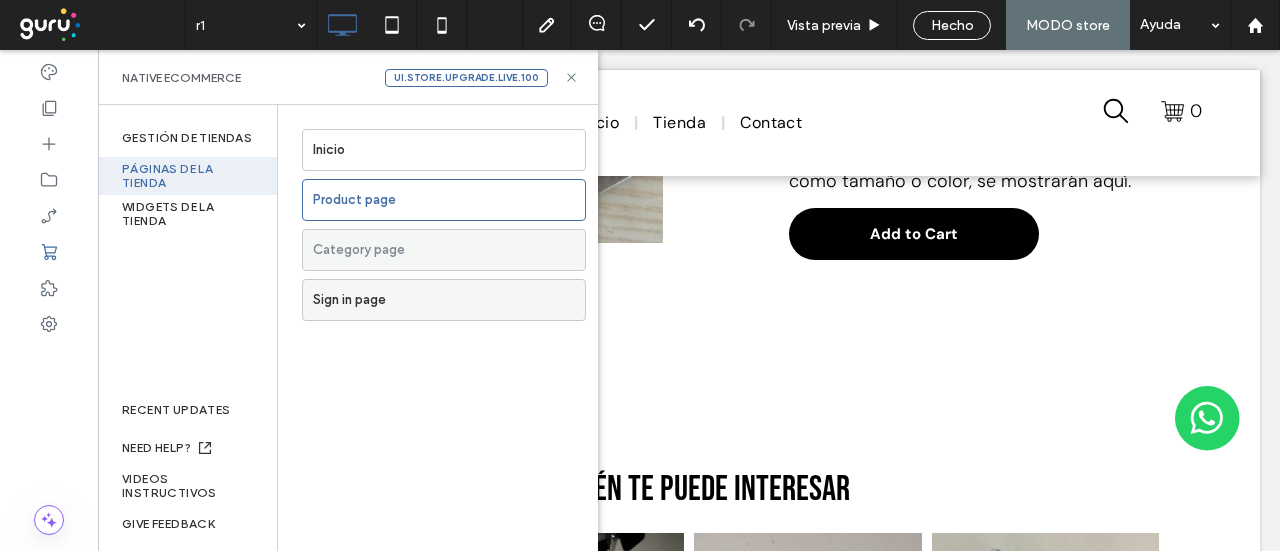 click on "Sign in page" at bounding box center (449, 300) 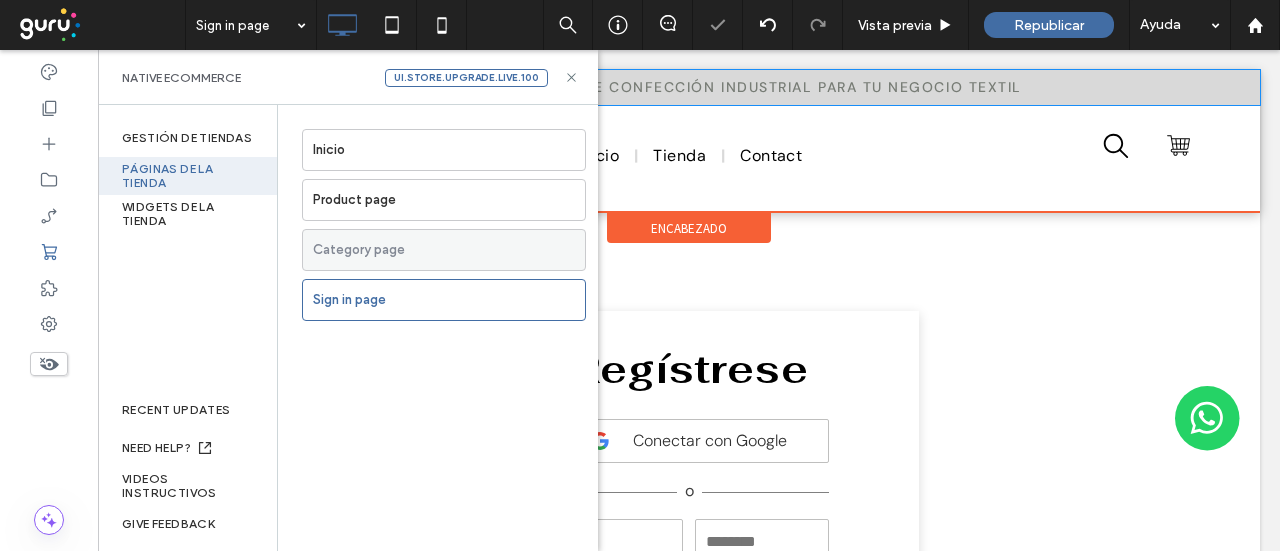 scroll, scrollTop: 0, scrollLeft: 0, axis: both 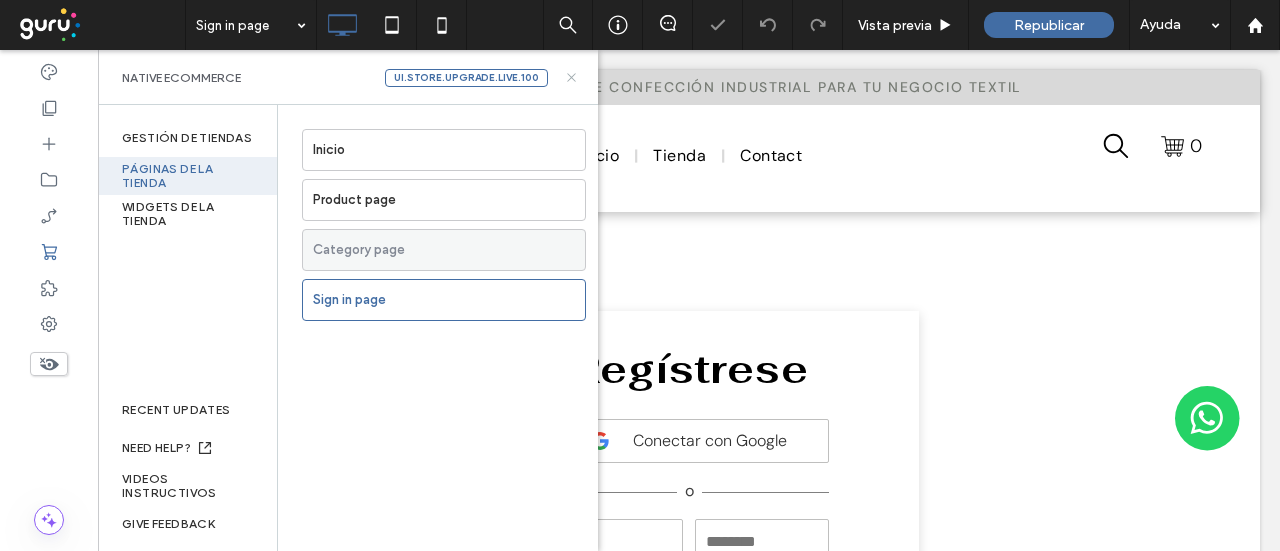 click 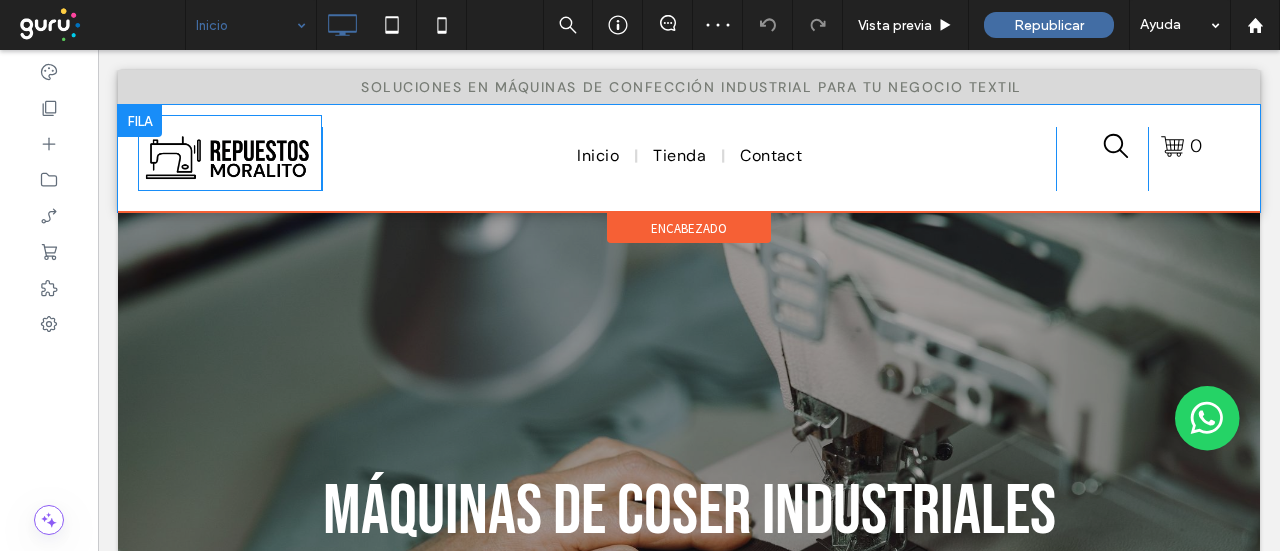 scroll, scrollTop: 0, scrollLeft: 0, axis: both 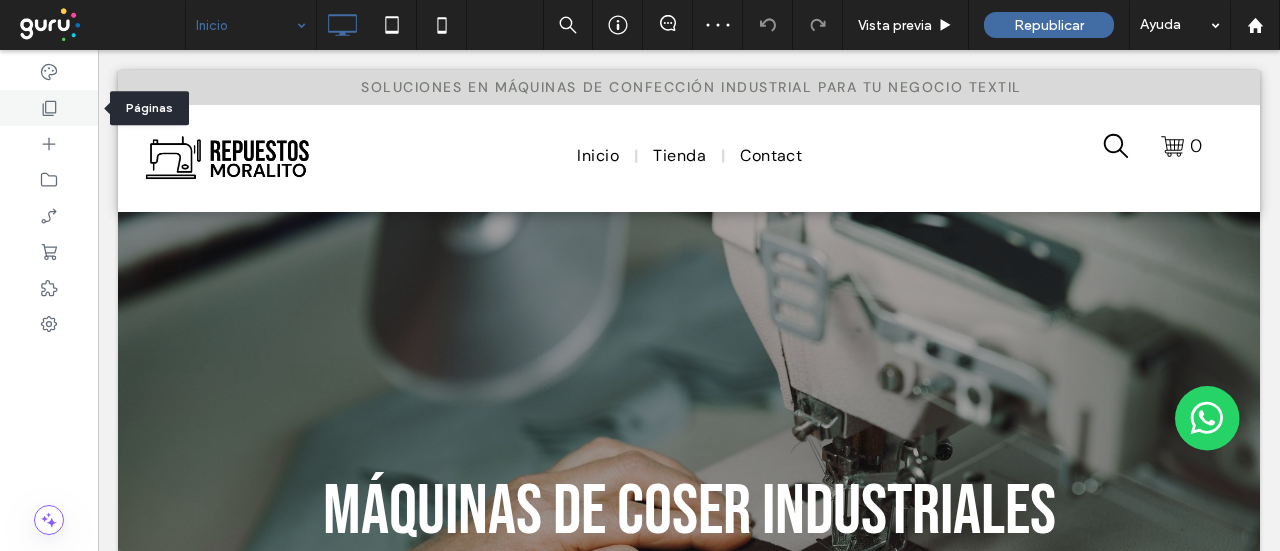 click at bounding box center (49, 108) 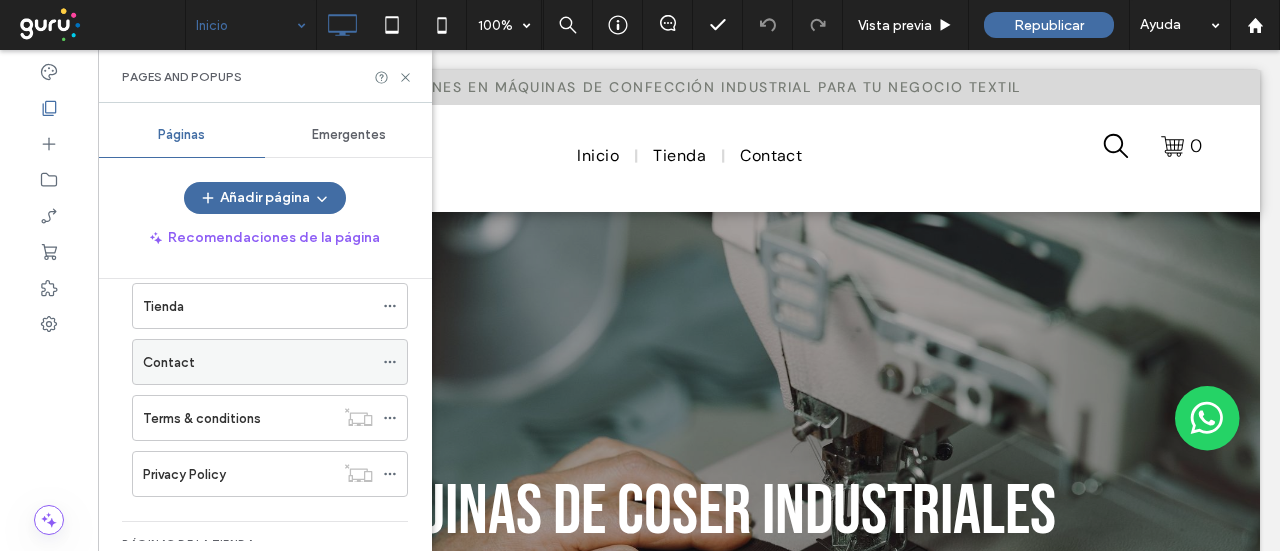 scroll, scrollTop: 100, scrollLeft: 0, axis: vertical 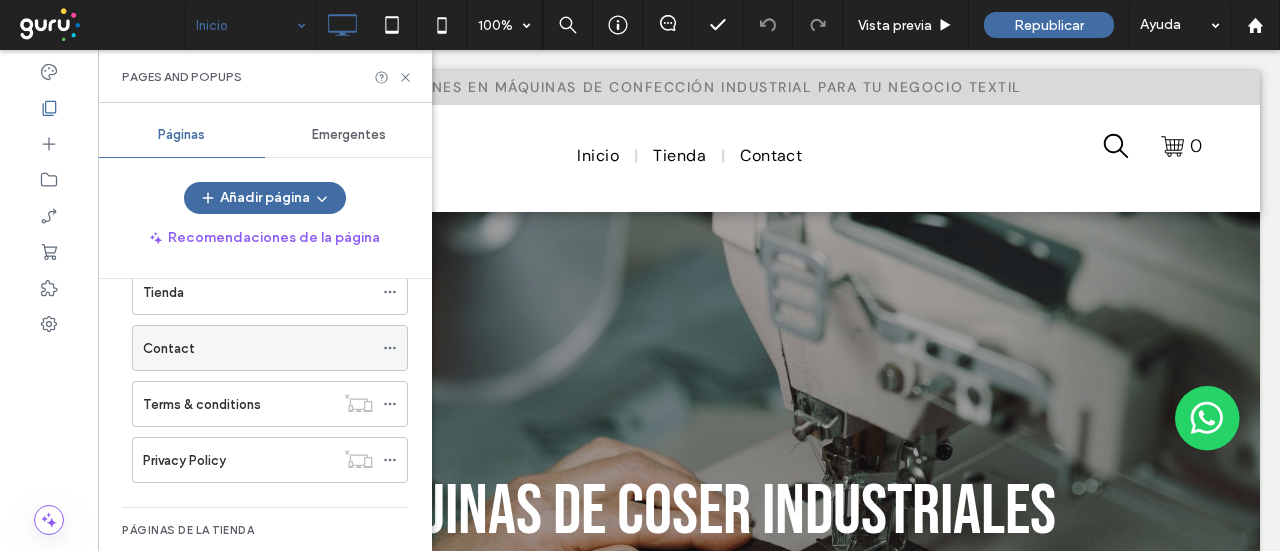 click 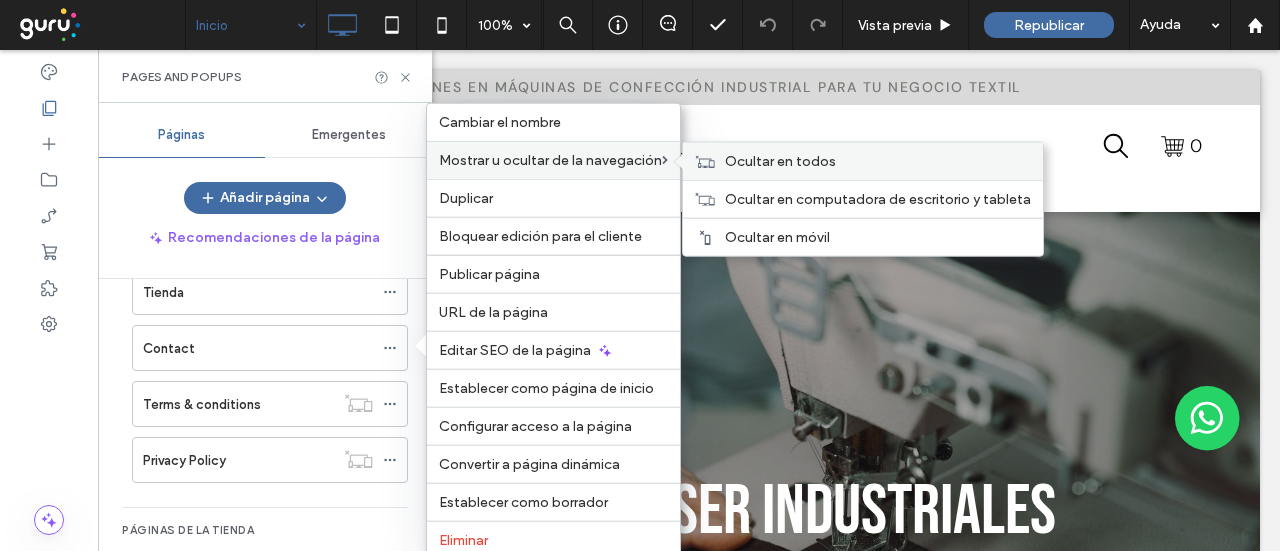 click on "Ocultar en todos" at bounding box center (780, 161) 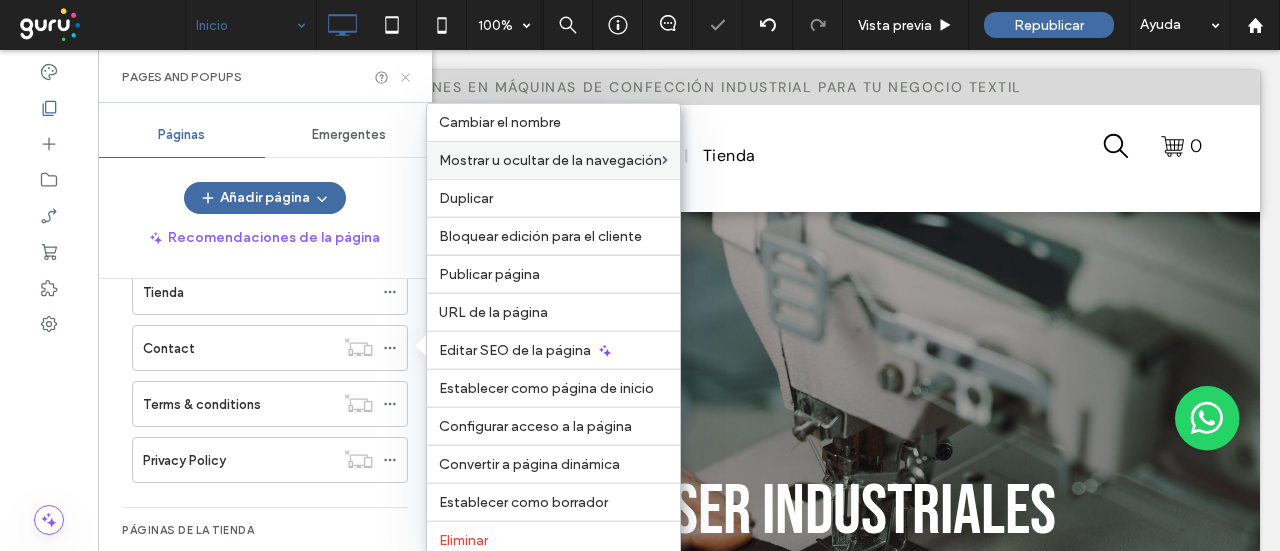 click 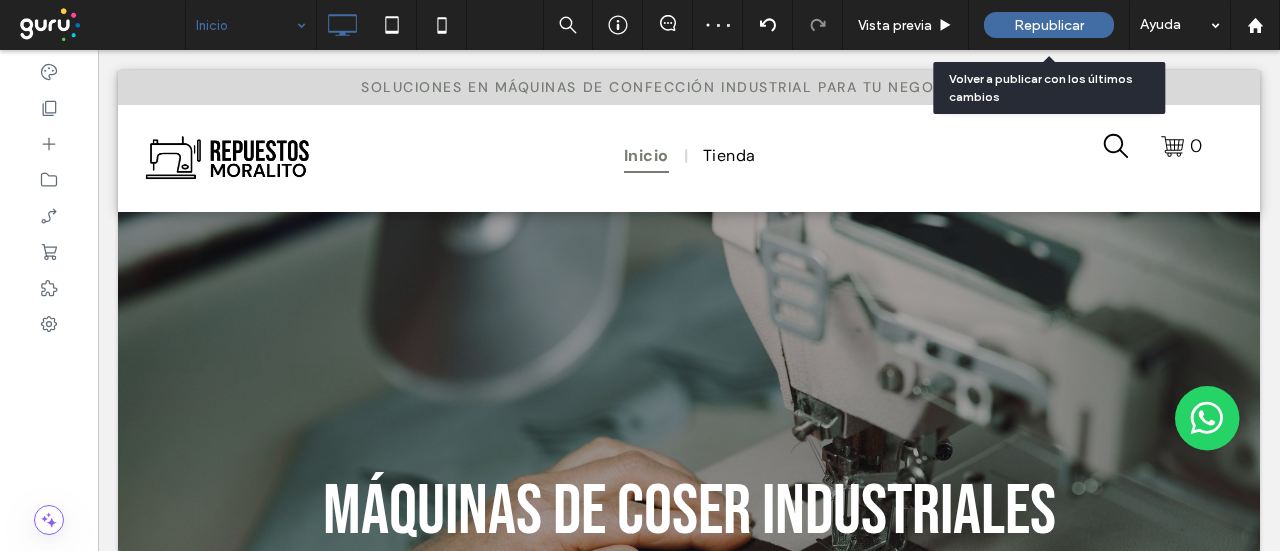 click on "Republicar" at bounding box center (1049, 25) 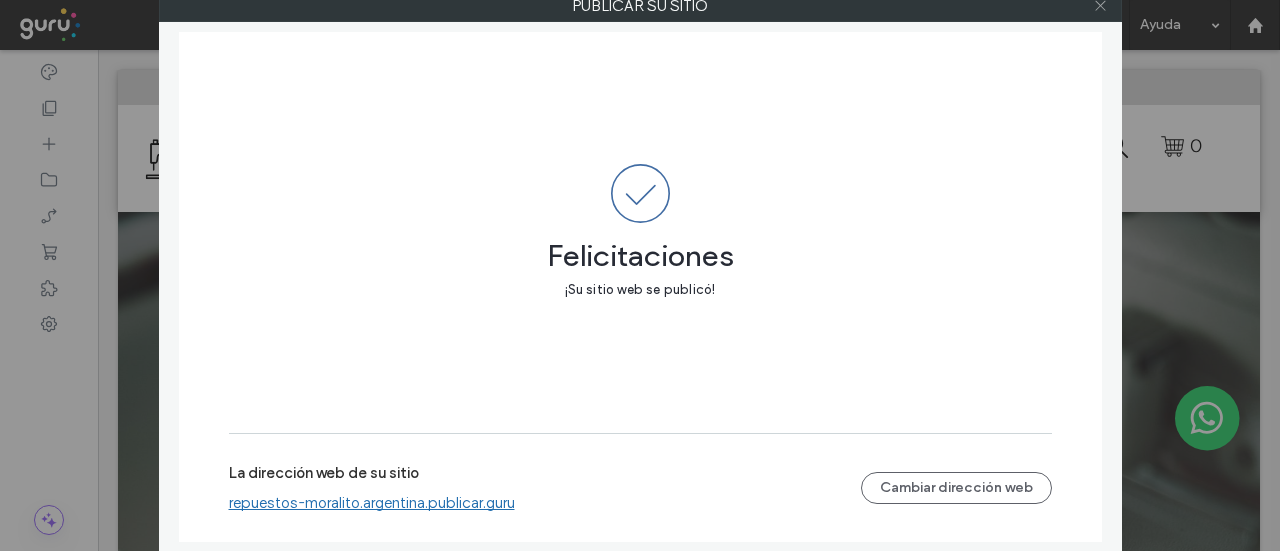 click 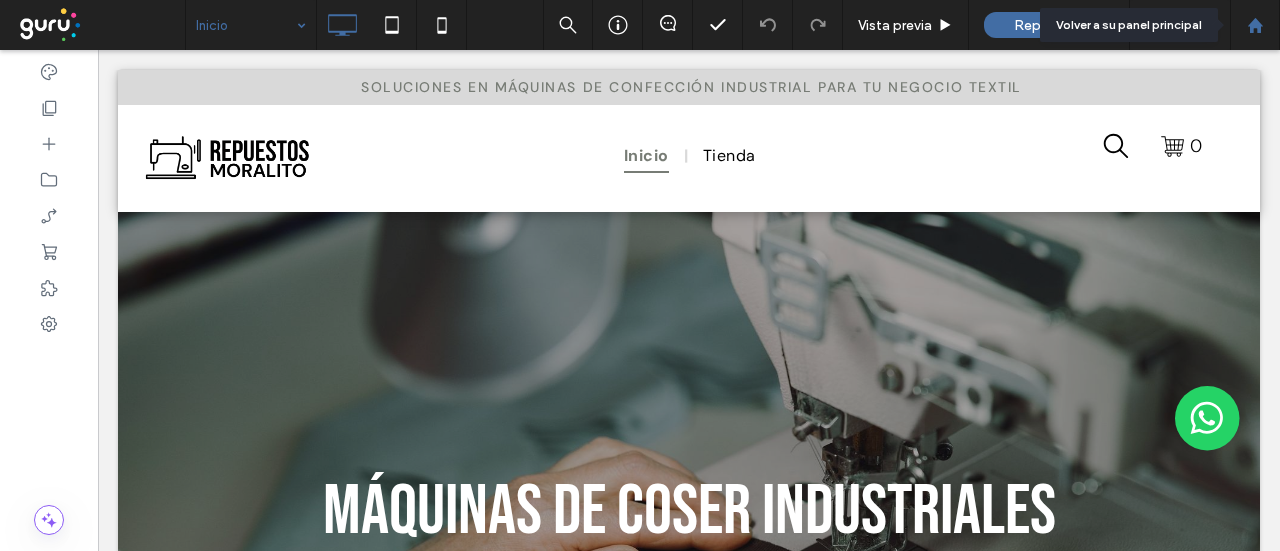 click at bounding box center (1255, 25) 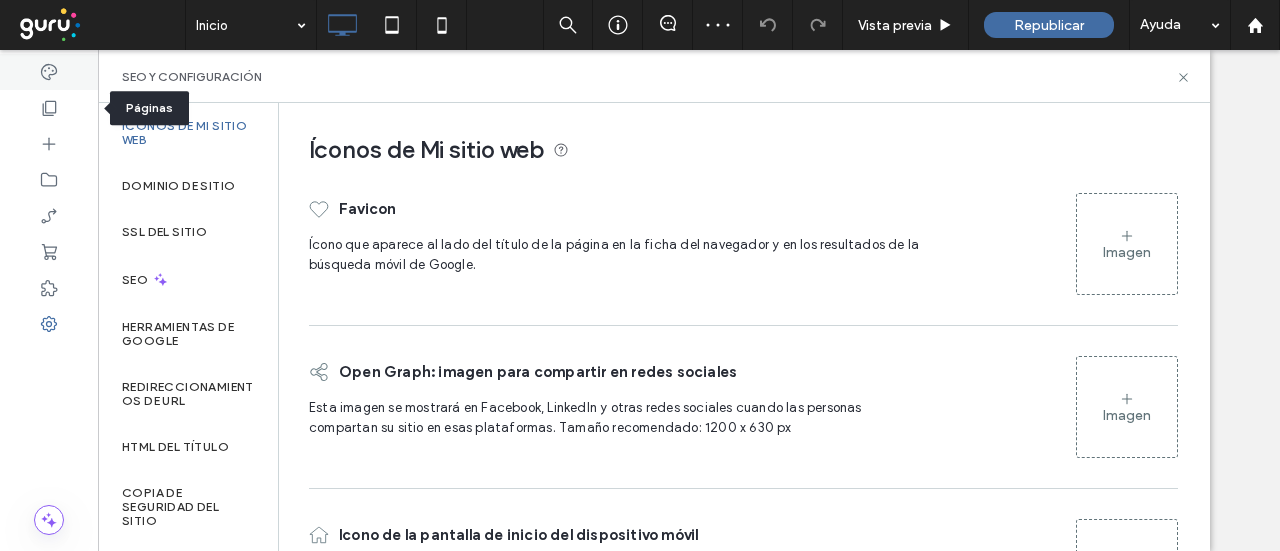 click 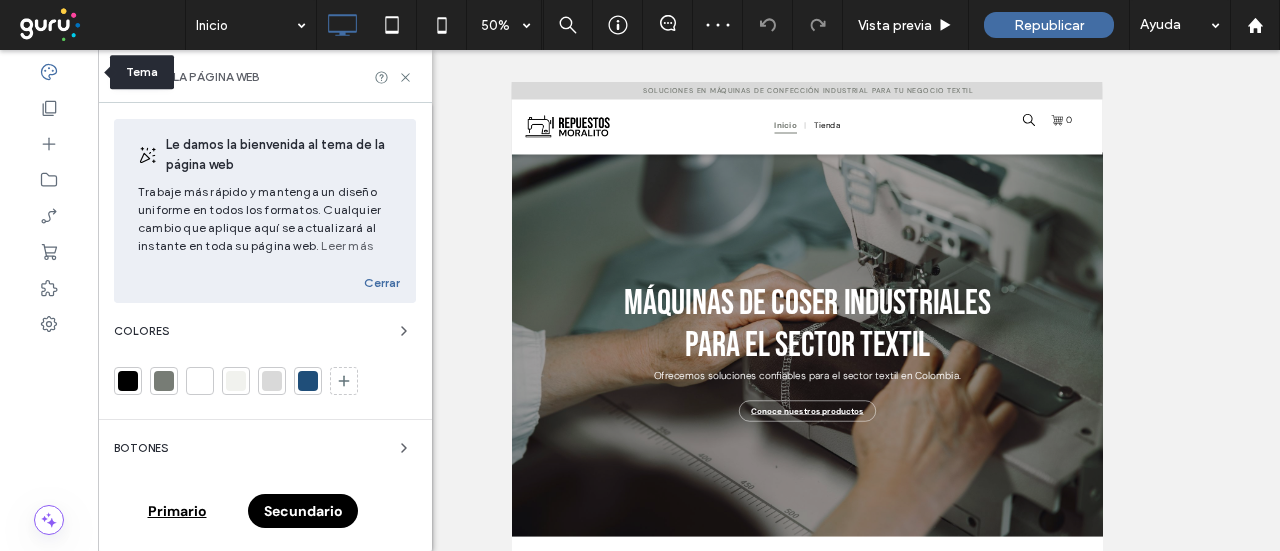 scroll, scrollTop: 0, scrollLeft: 0, axis: both 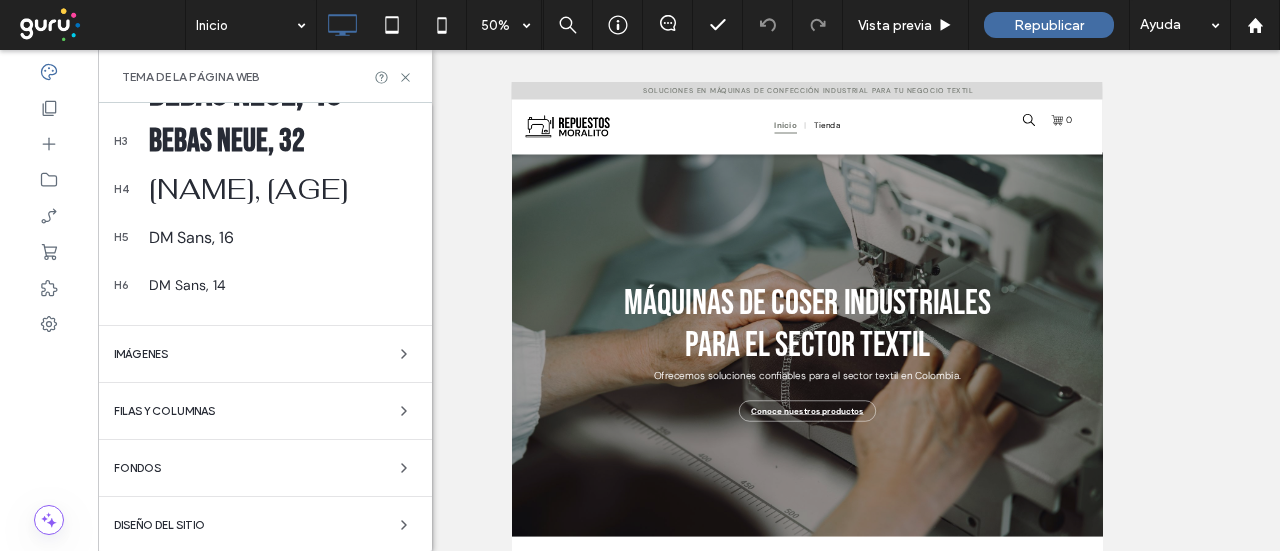 click on "Diseño del sitio" at bounding box center [265, 525] 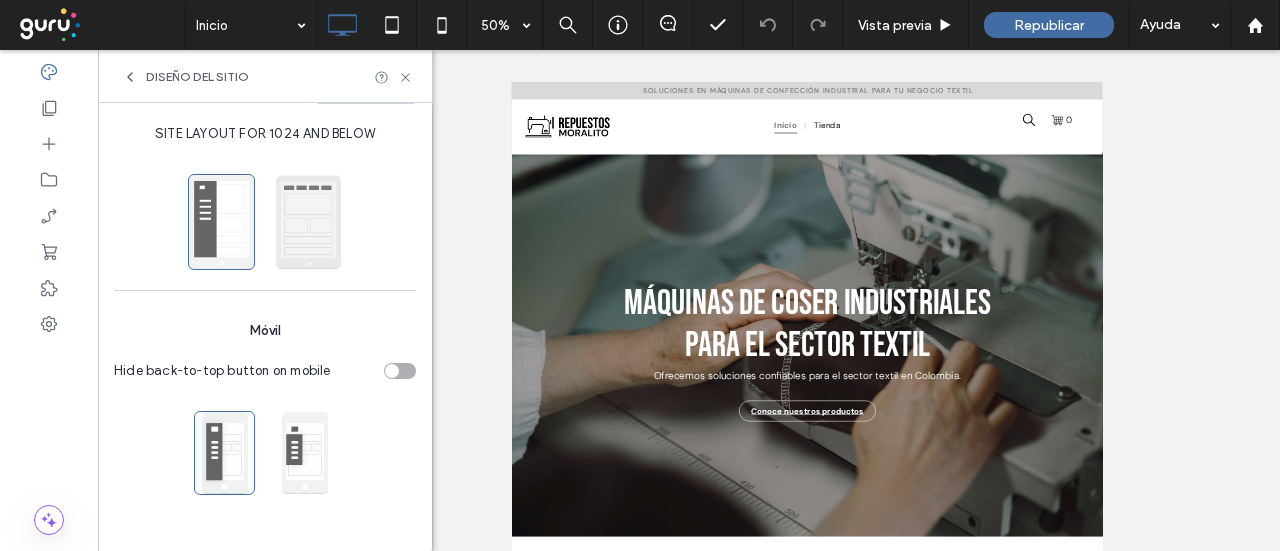 scroll, scrollTop: 436, scrollLeft: 0, axis: vertical 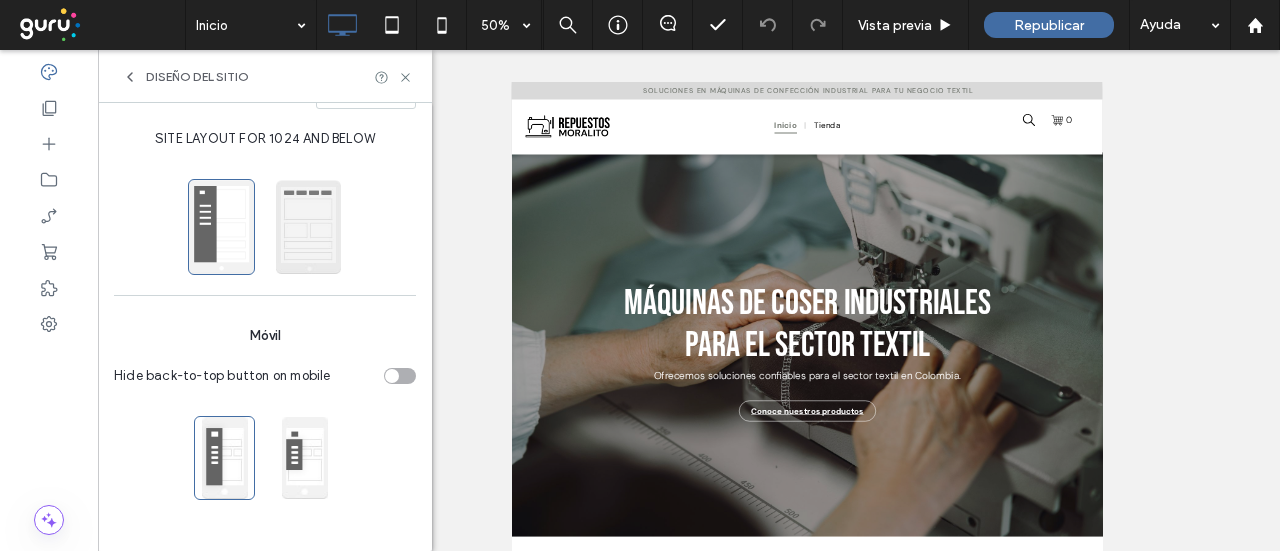 click at bounding box center (308, 227) 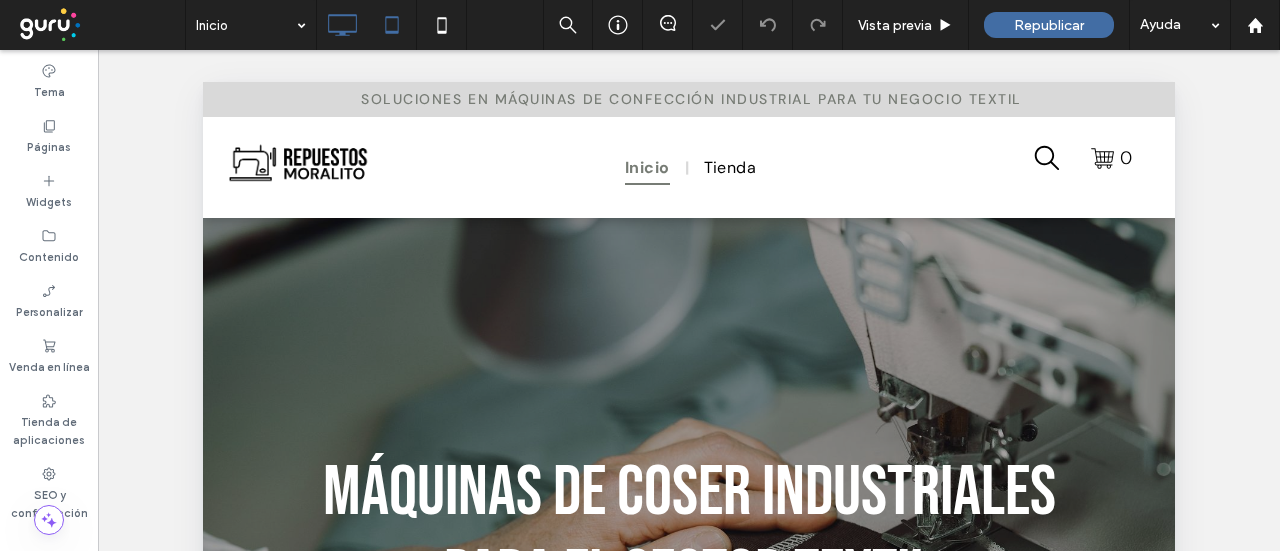 scroll, scrollTop: 0, scrollLeft: 0, axis: both 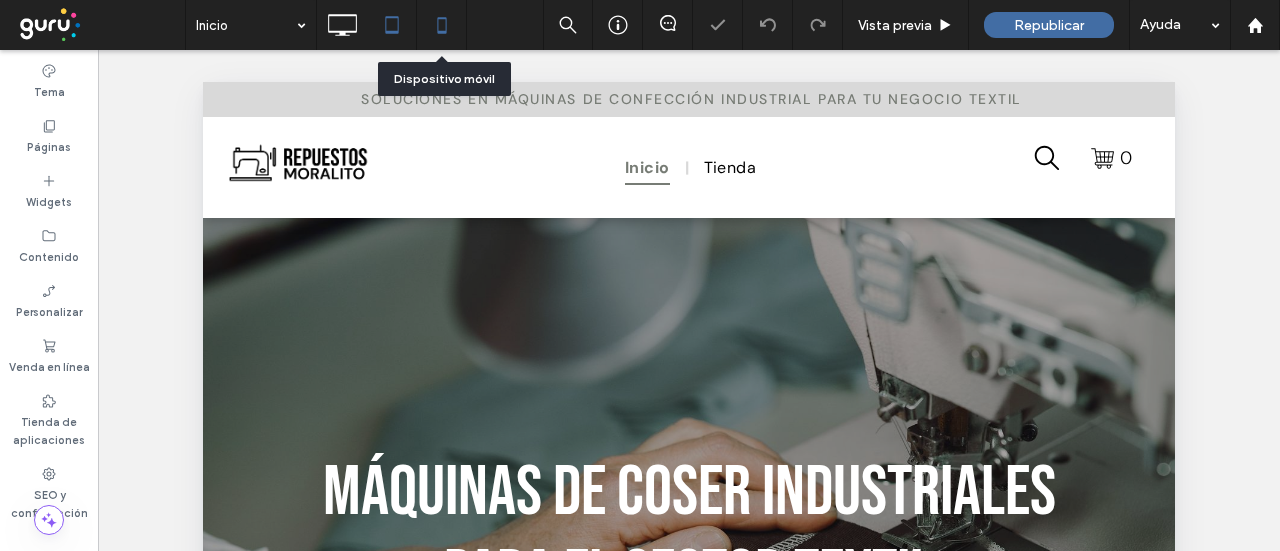 click 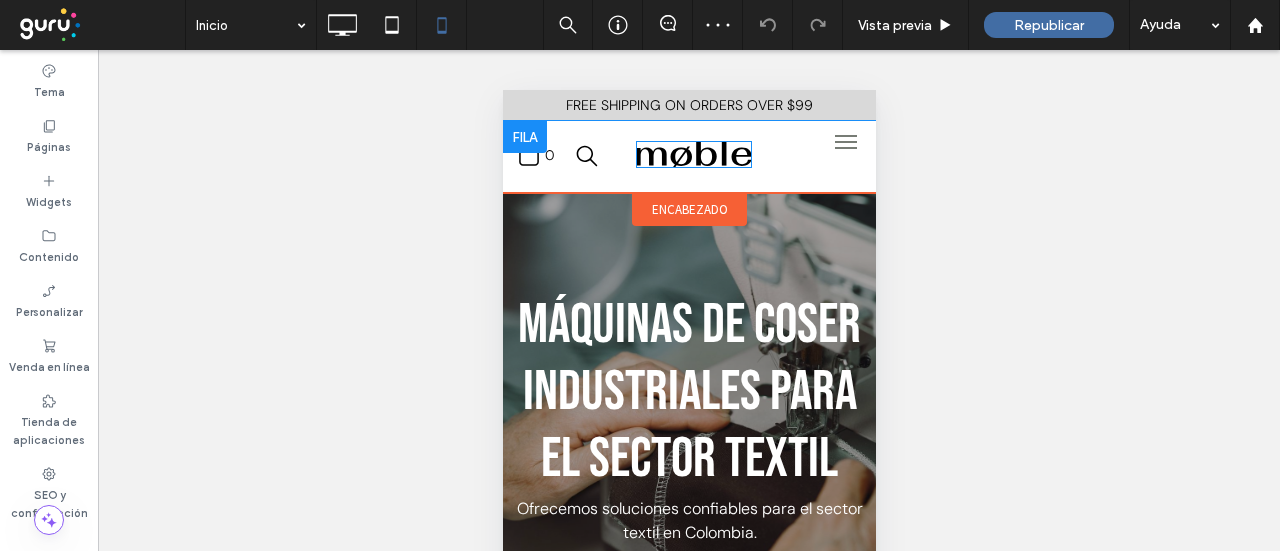 scroll, scrollTop: 0, scrollLeft: 0, axis: both 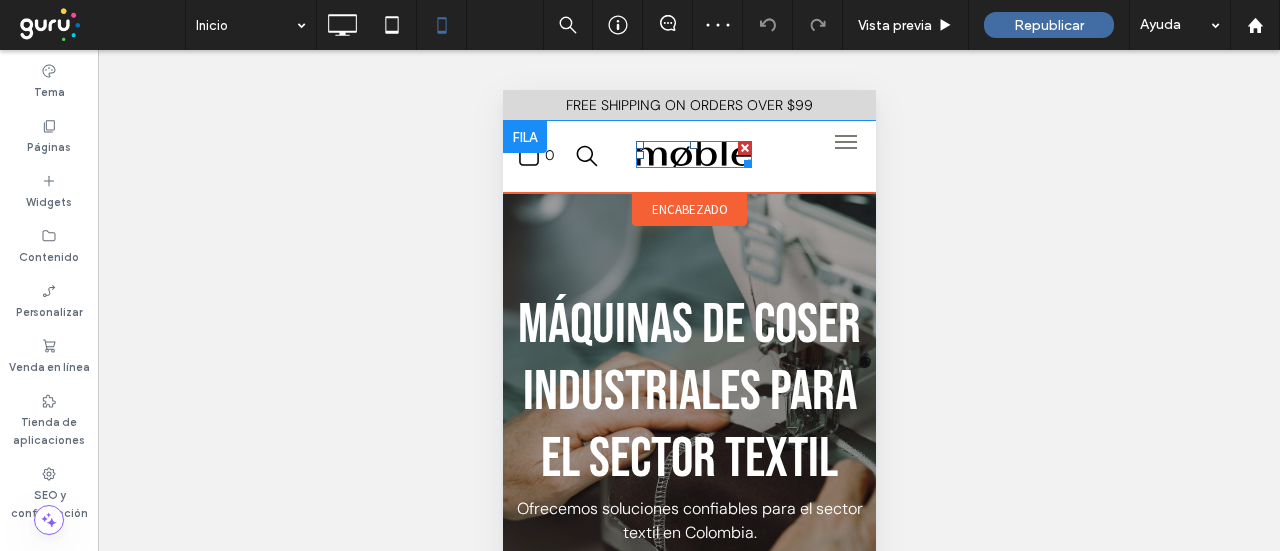 click at bounding box center [693, 154] 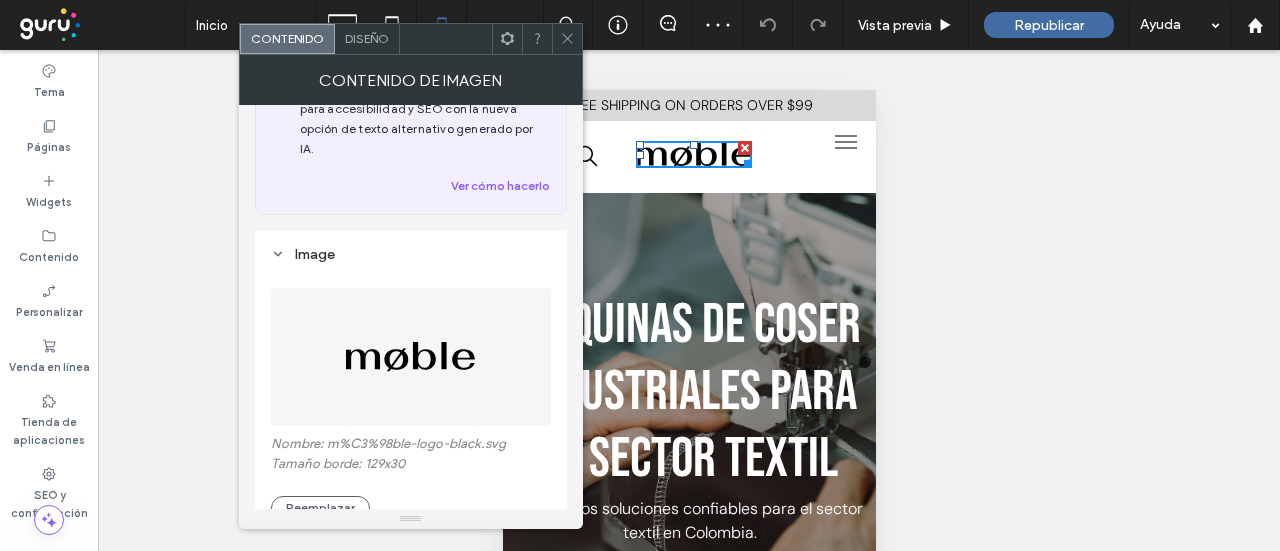 scroll, scrollTop: 200, scrollLeft: 0, axis: vertical 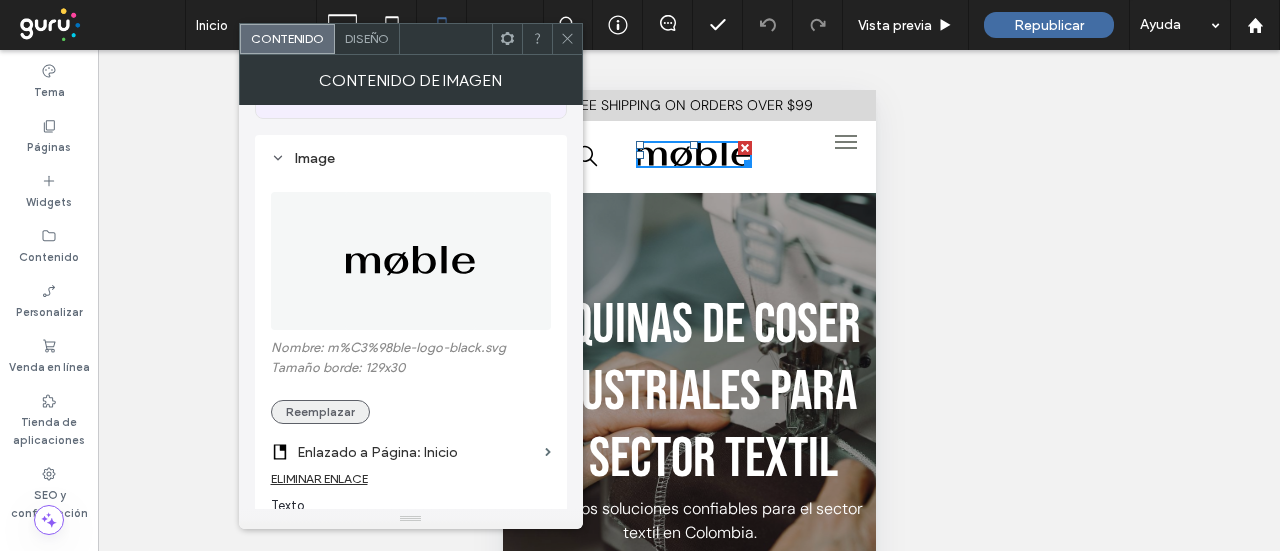 click on "Reemplazar" at bounding box center [320, 412] 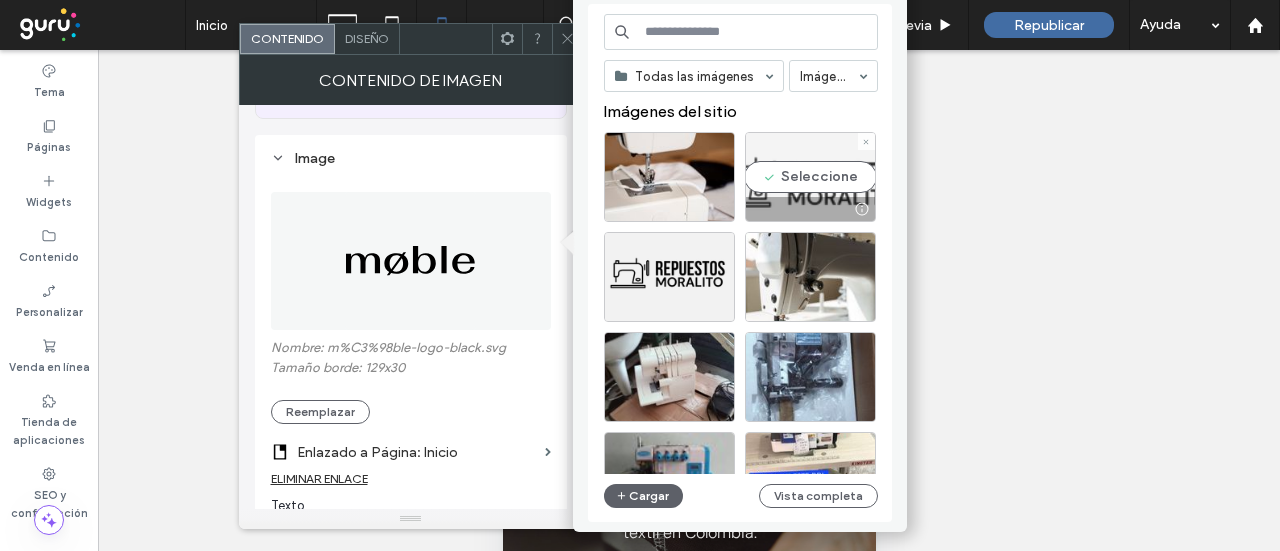 drag, startPoint x: 774, startPoint y: 176, endPoint x: 153, endPoint y: 5, distance: 644.11334 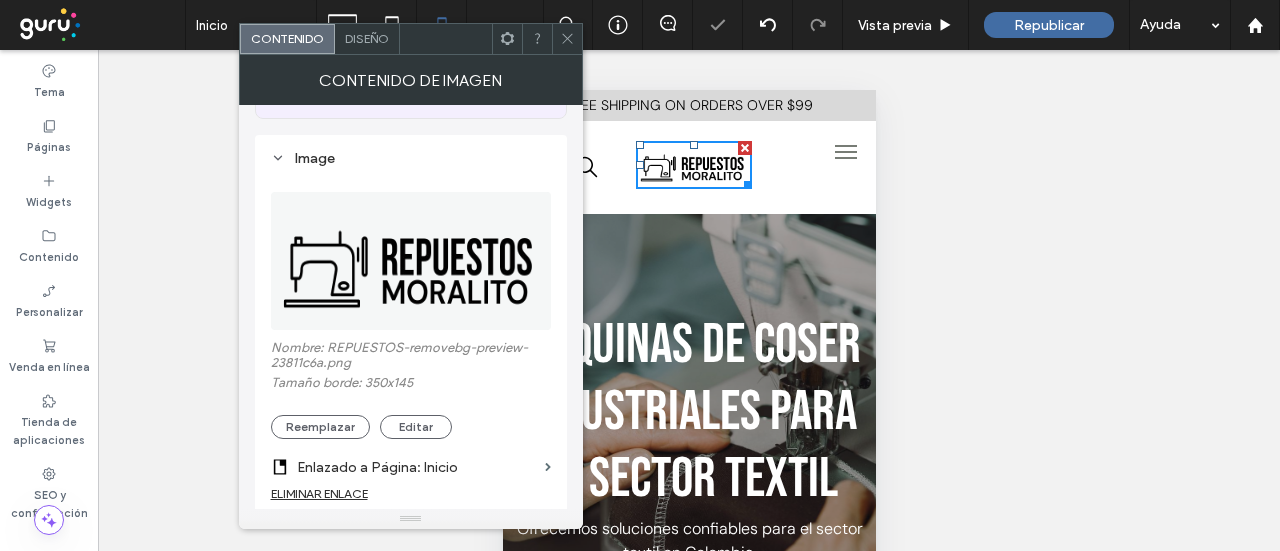 drag, startPoint x: 562, startPoint y: 38, endPoint x: 290, endPoint y: 77, distance: 274.78174 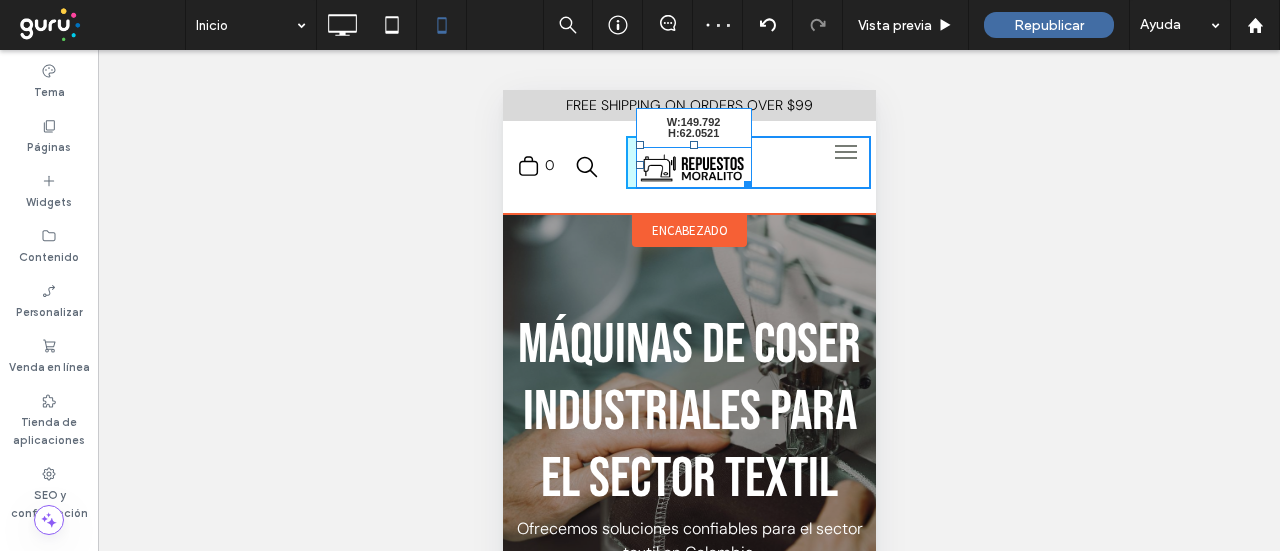 drag, startPoint x: 738, startPoint y: 184, endPoint x: 739, endPoint y: 194, distance: 10.049875 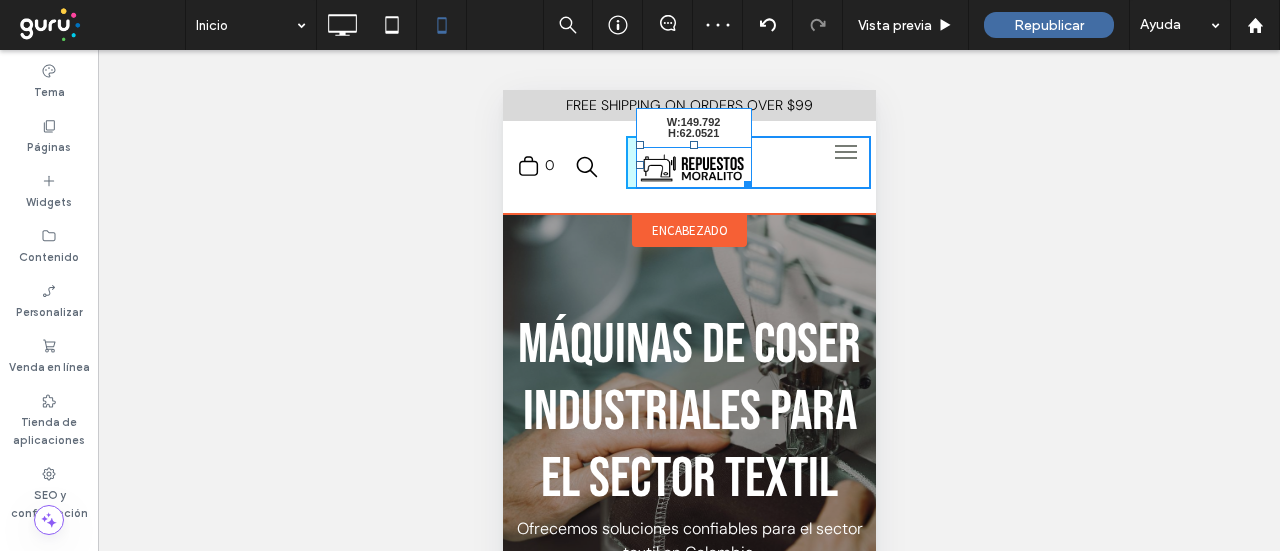 click on "W:149.792 H:62.0521" at bounding box center (693, 165) 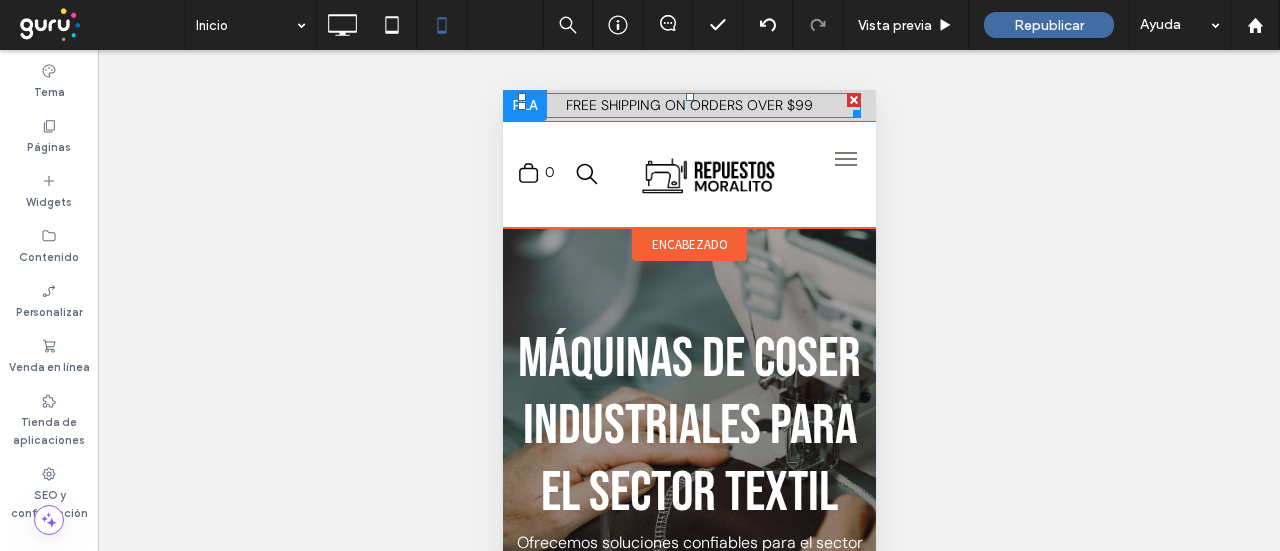 click on "FREE SHIPPING ON ORDERS OVER $99" at bounding box center (688, 105) 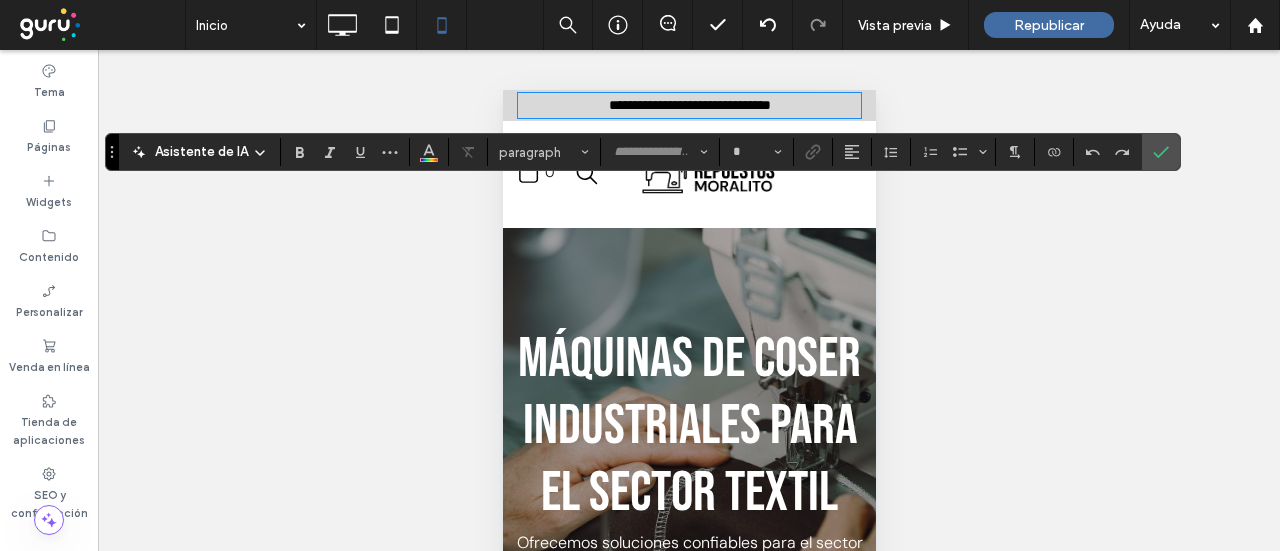 type on "*******" 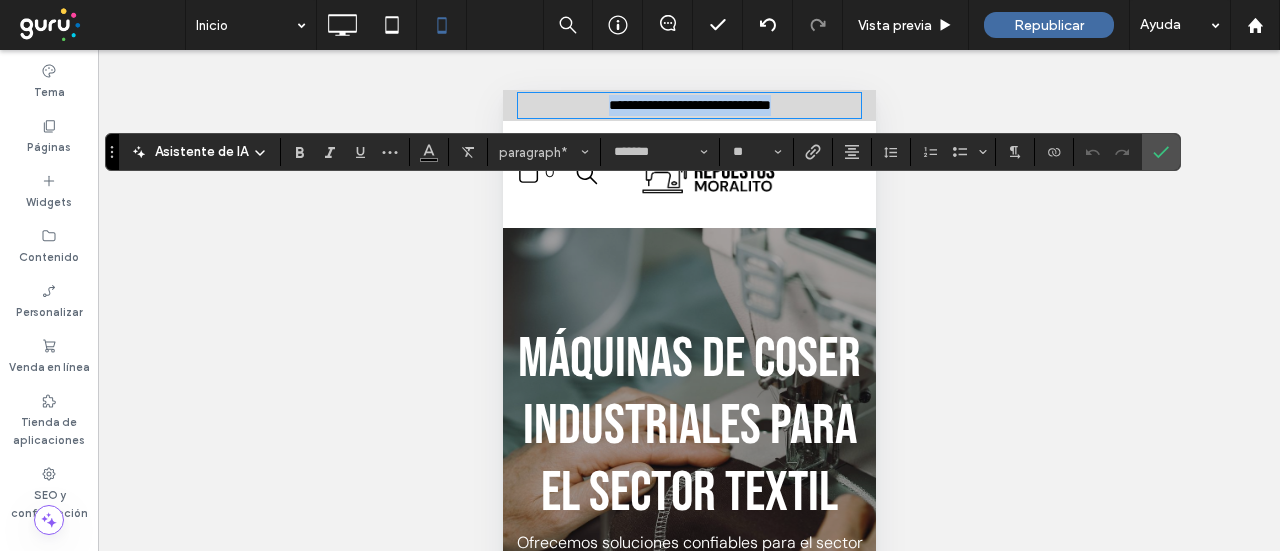 type 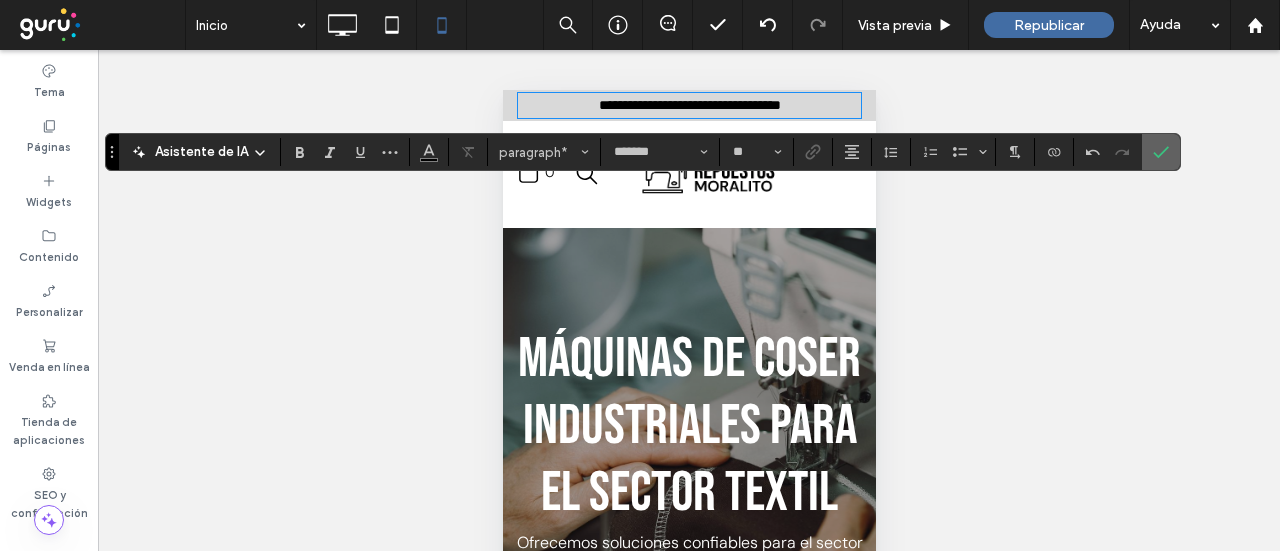 click 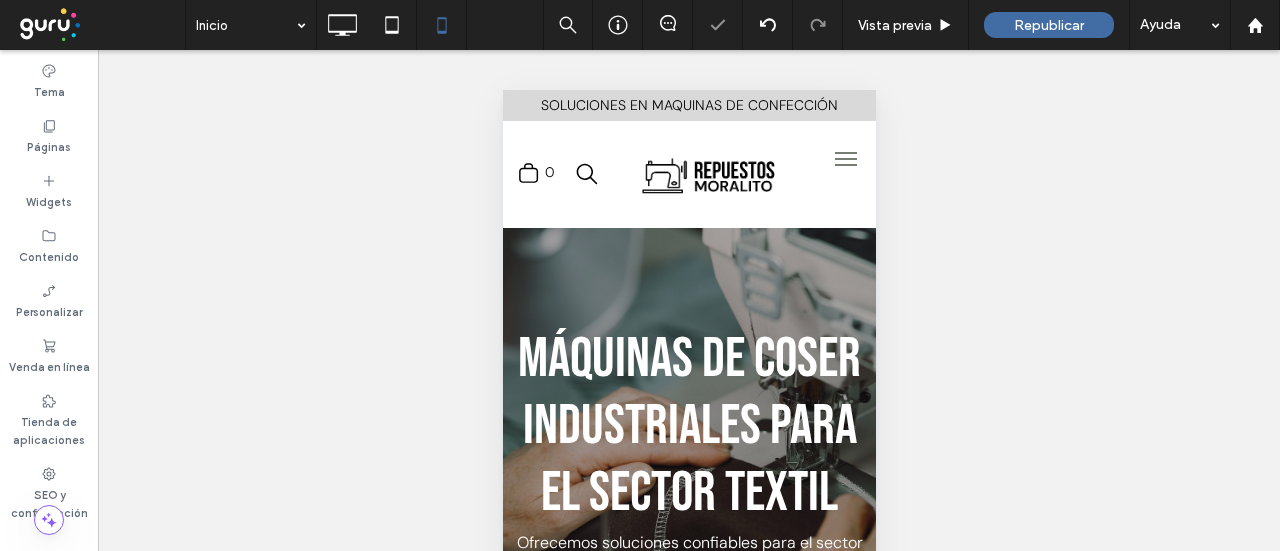 click at bounding box center (845, 159) 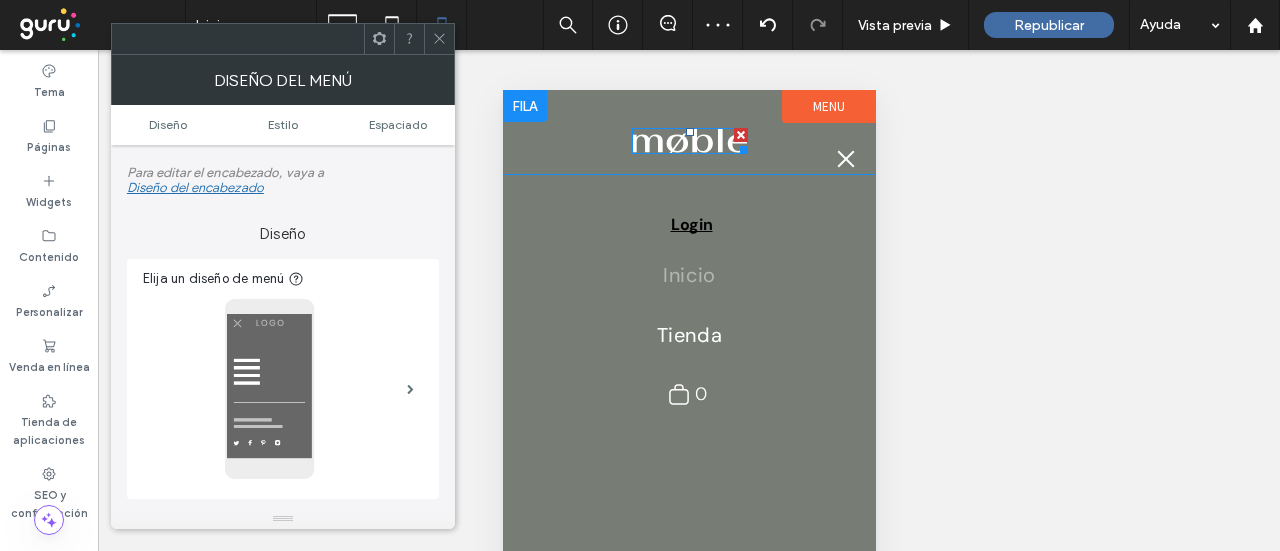 click at bounding box center (689, 141) 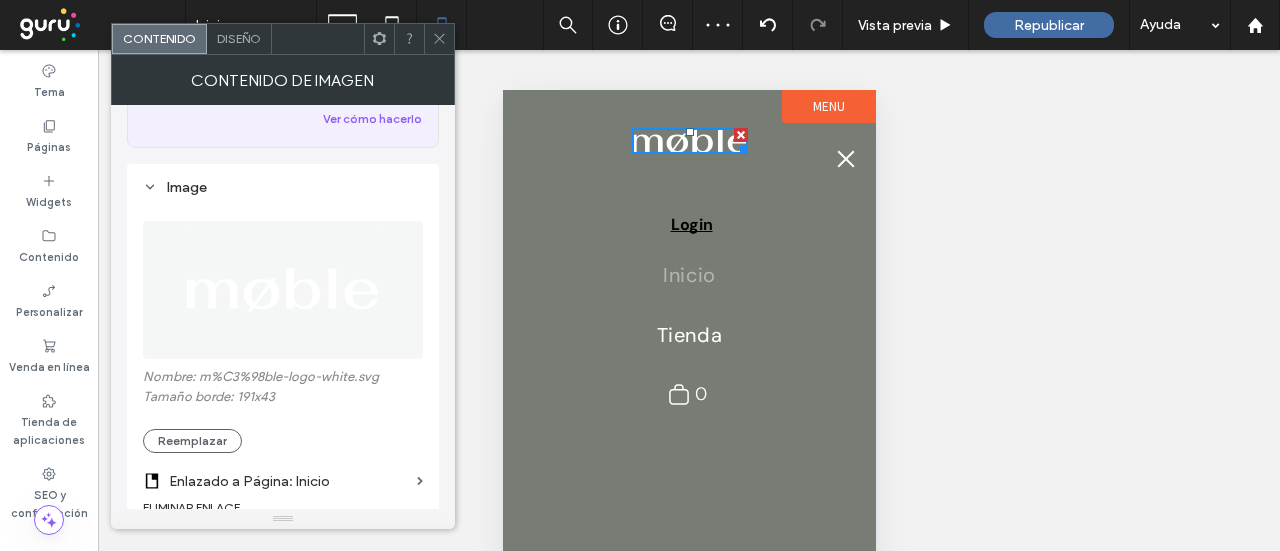 scroll, scrollTop: 200, scrollLeft: 0, axis: vertical 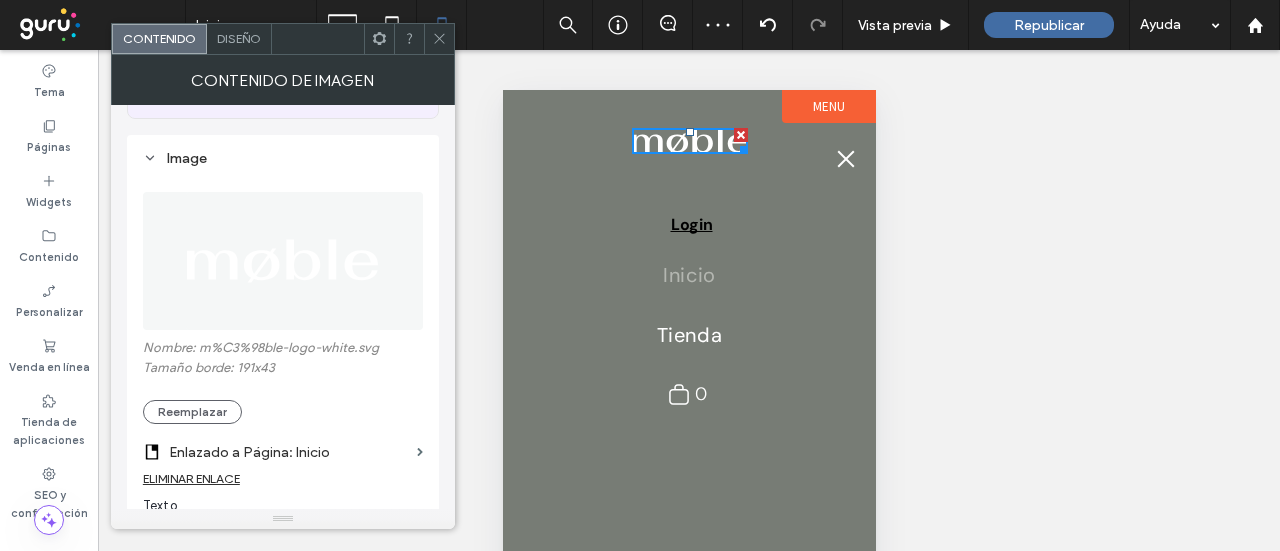 click on "Nombre: m%C3%98ble-logo-white.svg Tamaño borde: 191x43 Reemplazar" at bounding box center (283, 382) 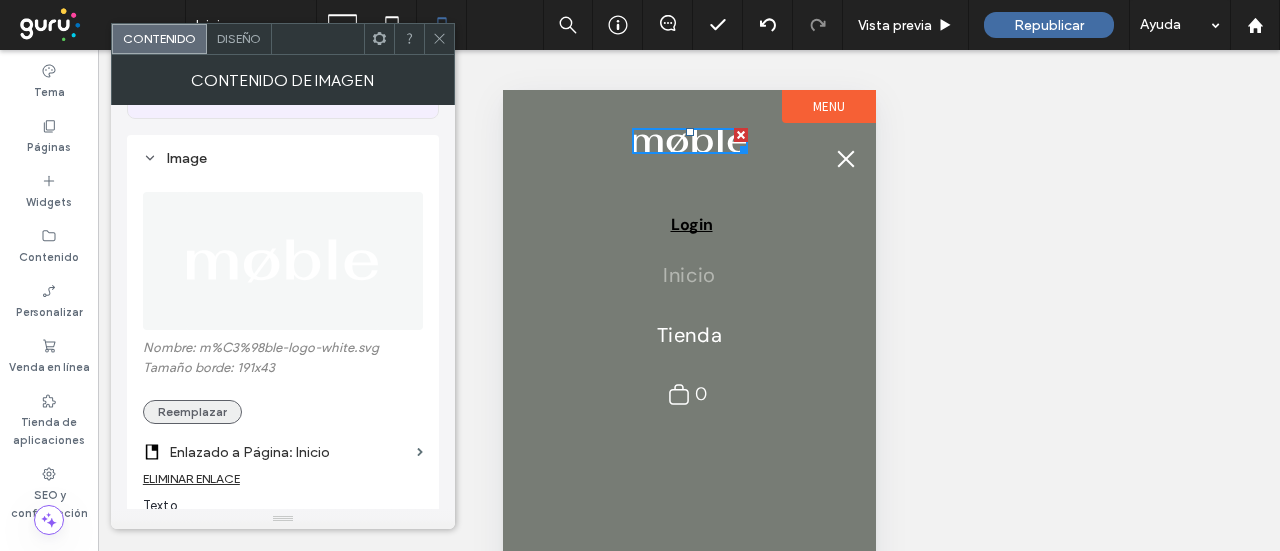 click on "Reemplazar" at bounding box center (192, 412) 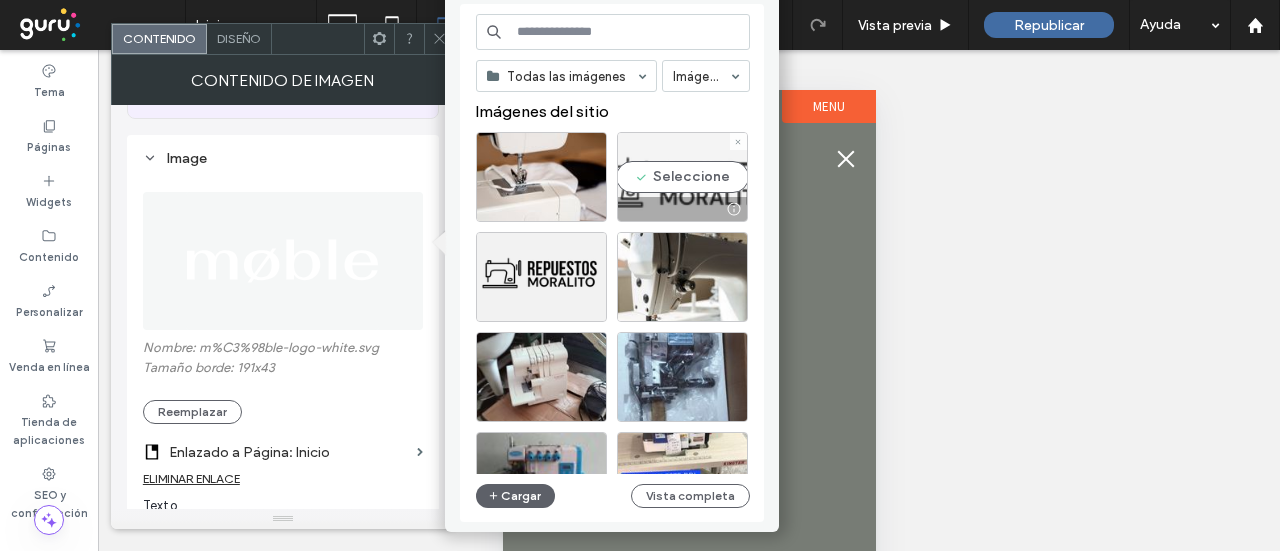 click on "Seleccione" at bounding box center (682, 177) 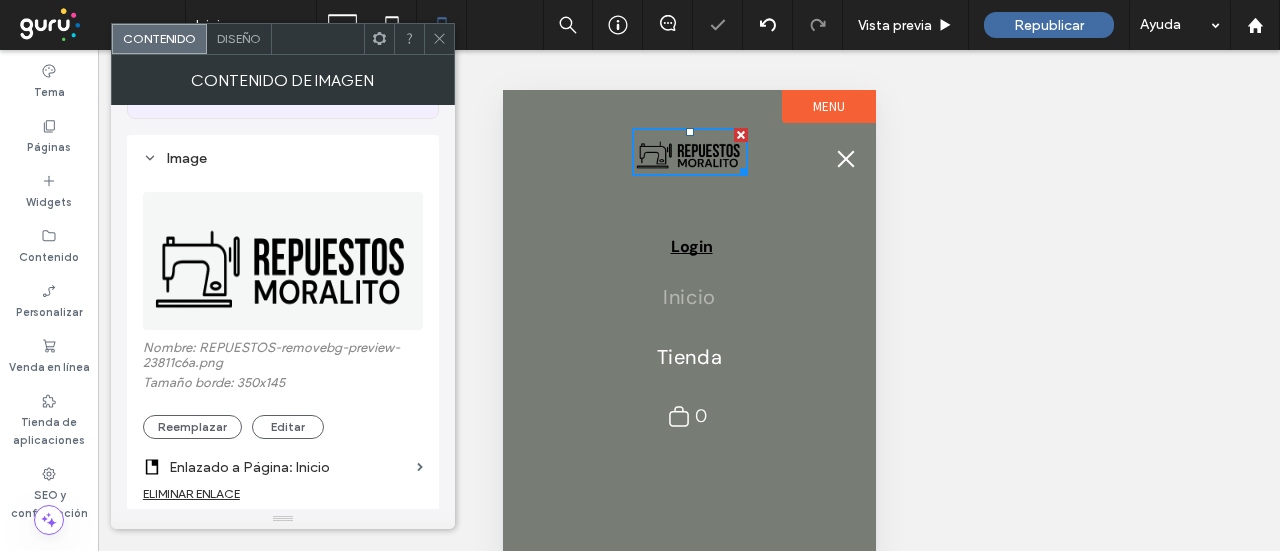 click 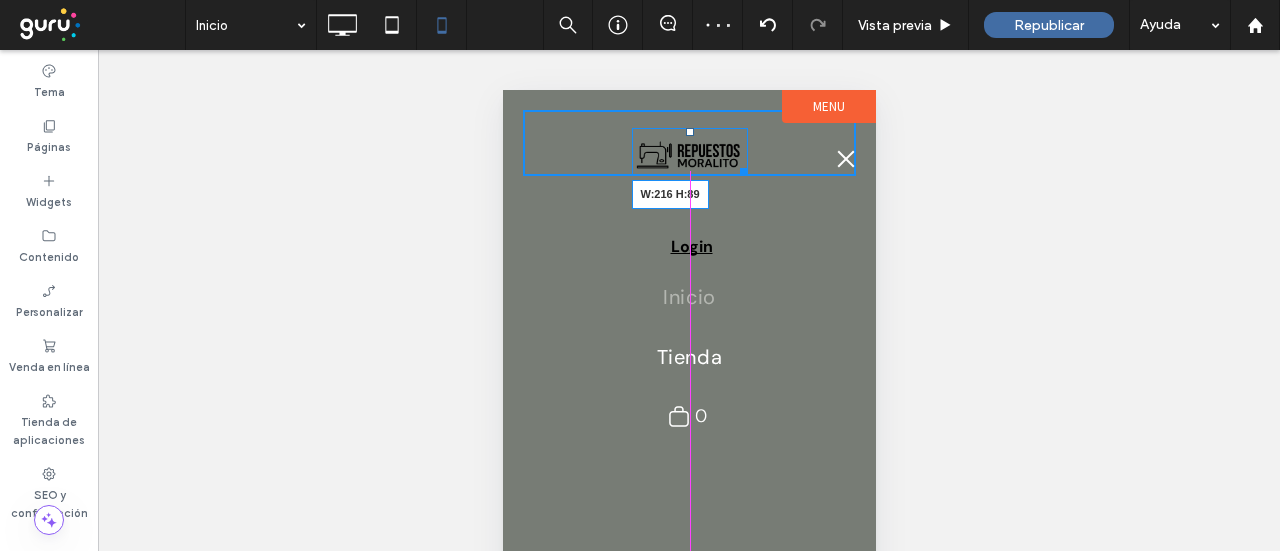 drag, startPoint x: 731, startPoint y: 167, endPoint x: 781, endPoint y: 205, distance: 62.801273 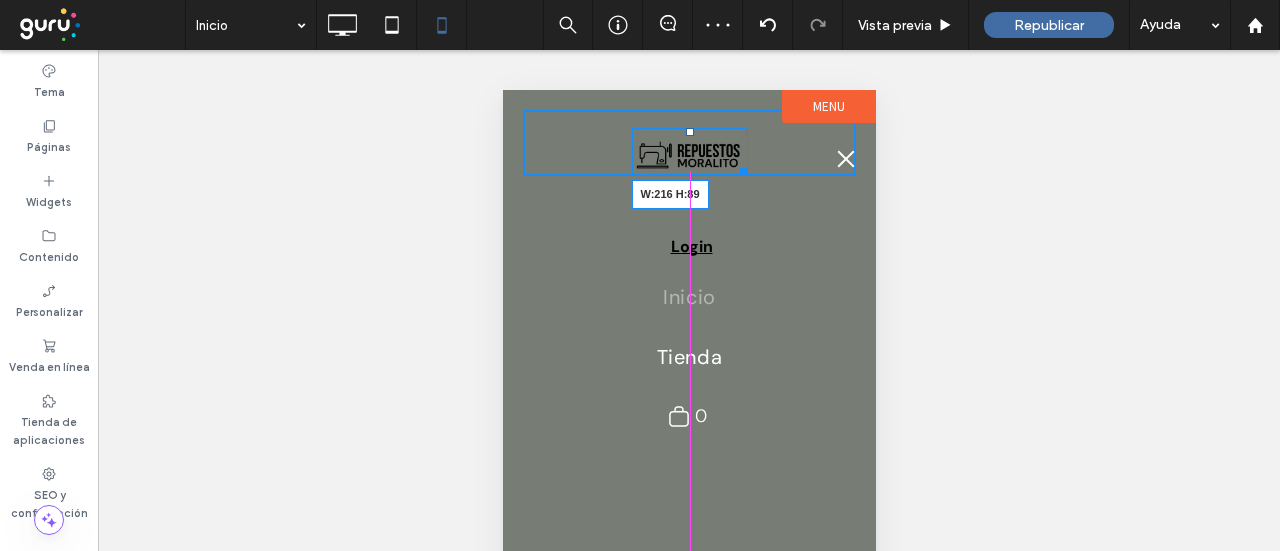 click at bounding box center [739, 168] 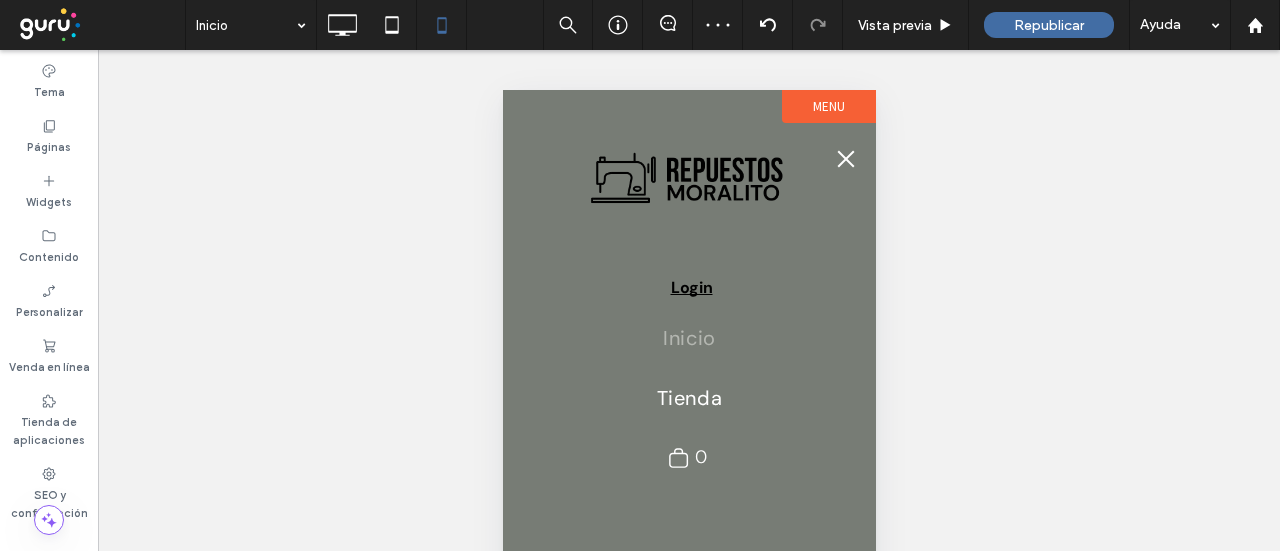 click on "Menu" at bounding box center [828, 106] 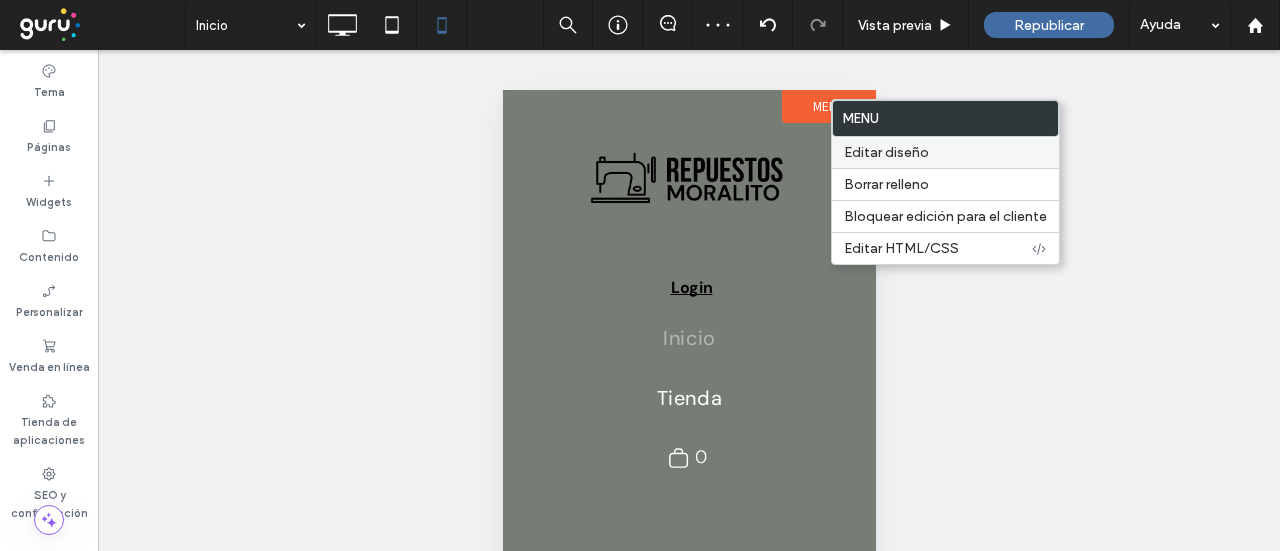 click on "Editar diseño" at bounding box center (886, 152) 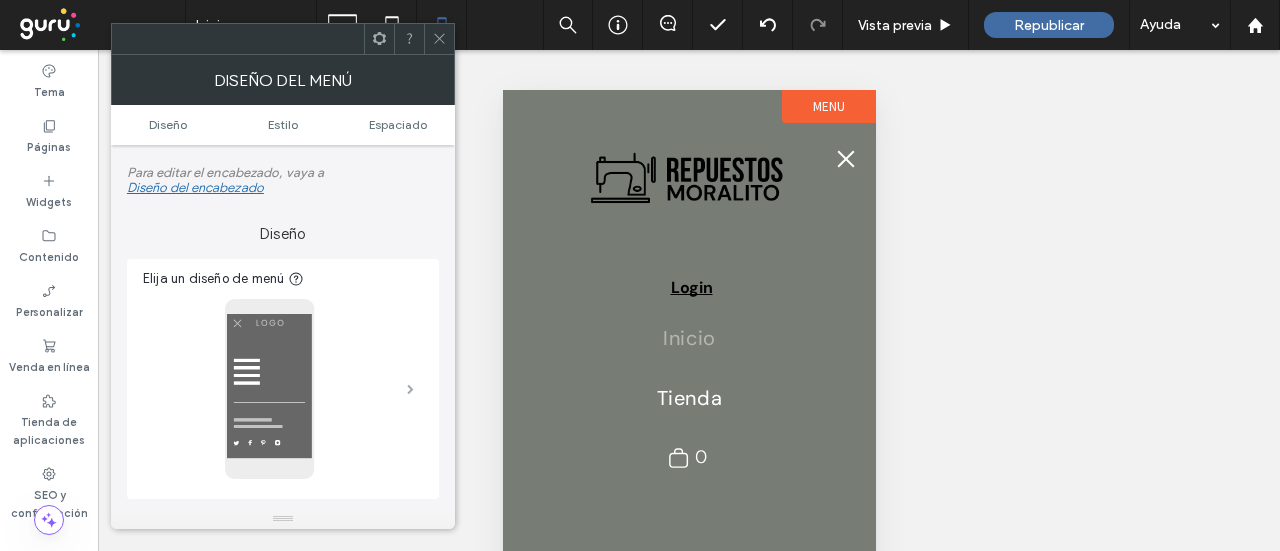 click at bounding box center [410, 389] 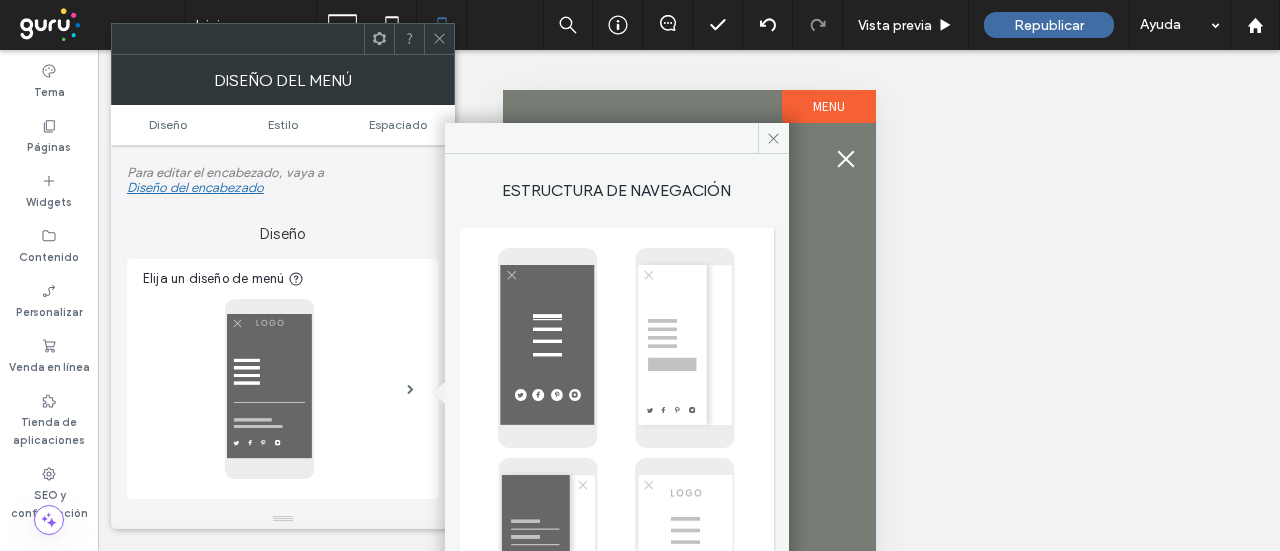 scroll, scrollTop: 200, scrollLeft: 0, axis: vertical 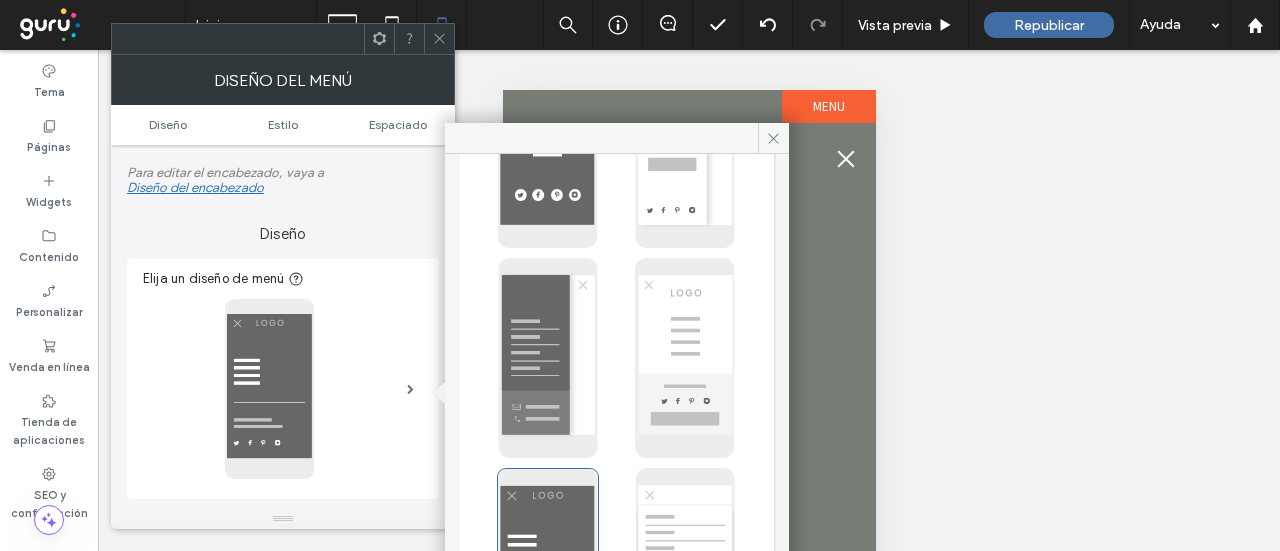 click at bounding box center (617, 468) 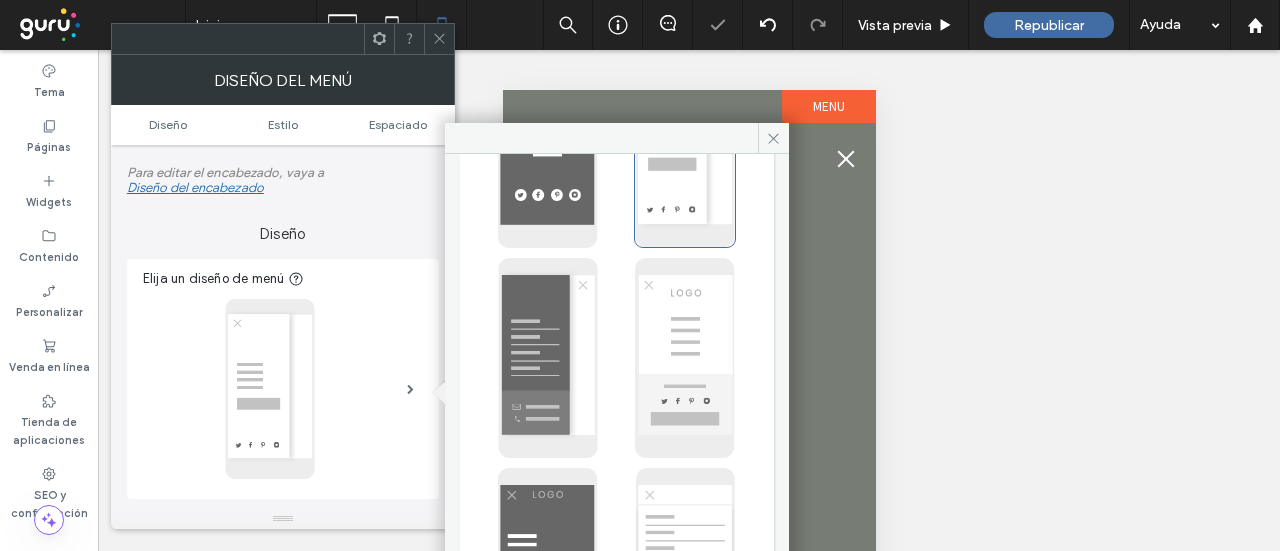 type on "**" 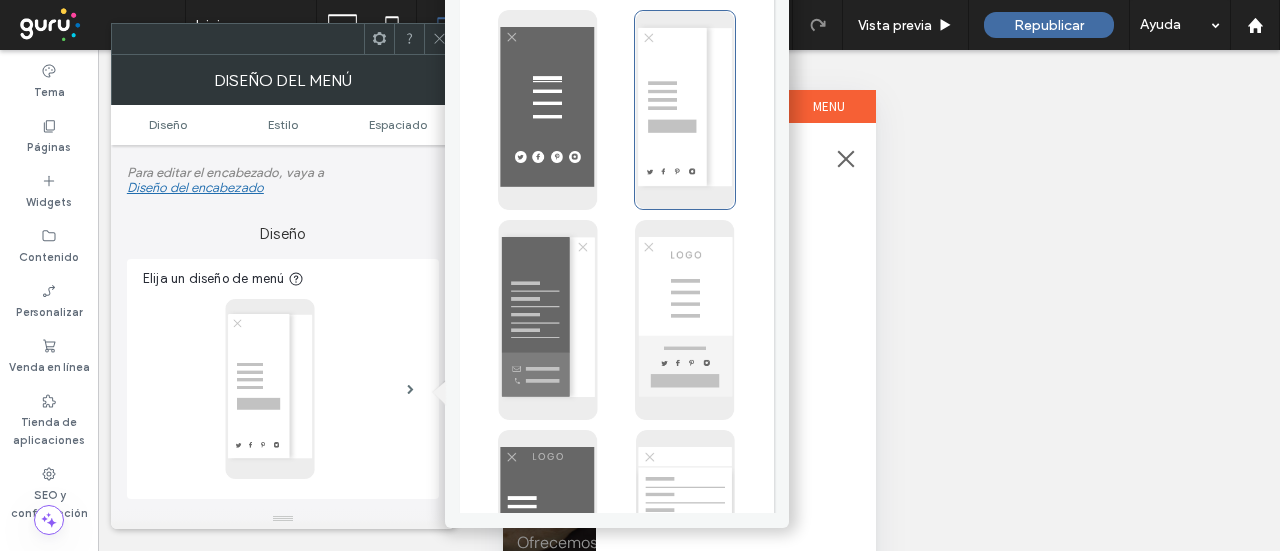 scroll, scrollTop: 0, scrollLeft: 0, axis: both 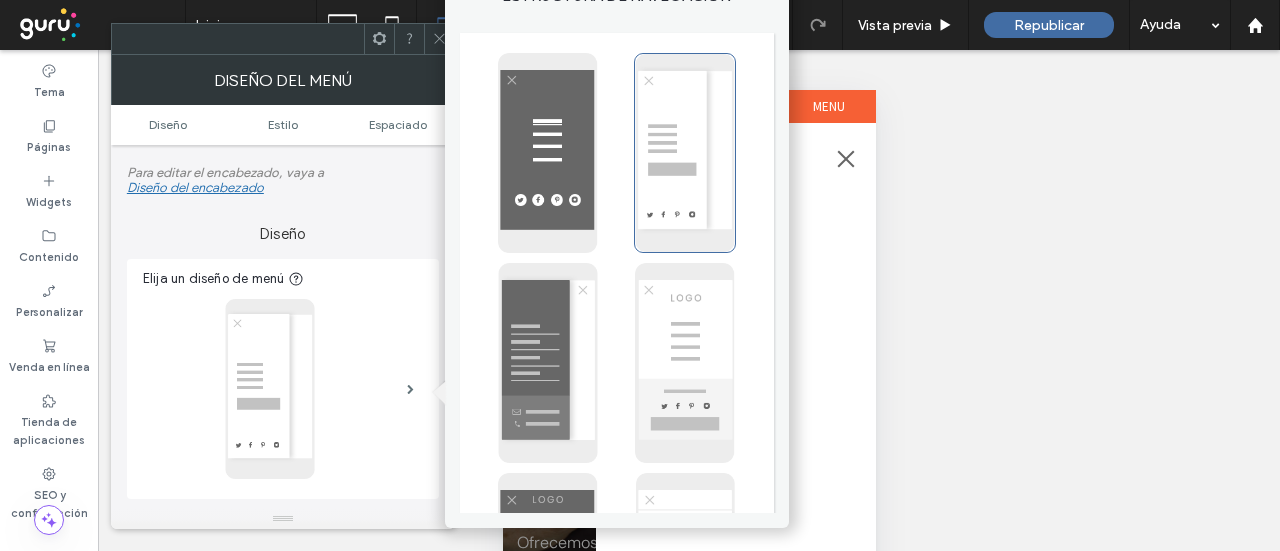 drag, startPoint x: 460, startPoint y: 225, endPoint x: 440, endPoint y: 219, distance: 20.880613 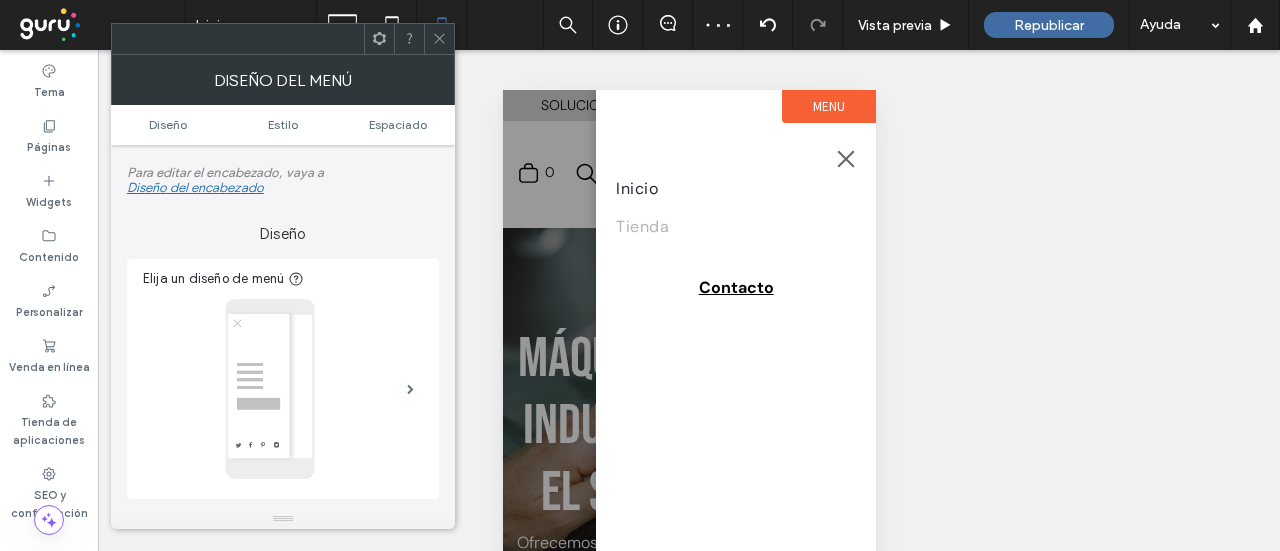 scroll, scrollTop: 100, scrollLeft: 0, axis: vertical 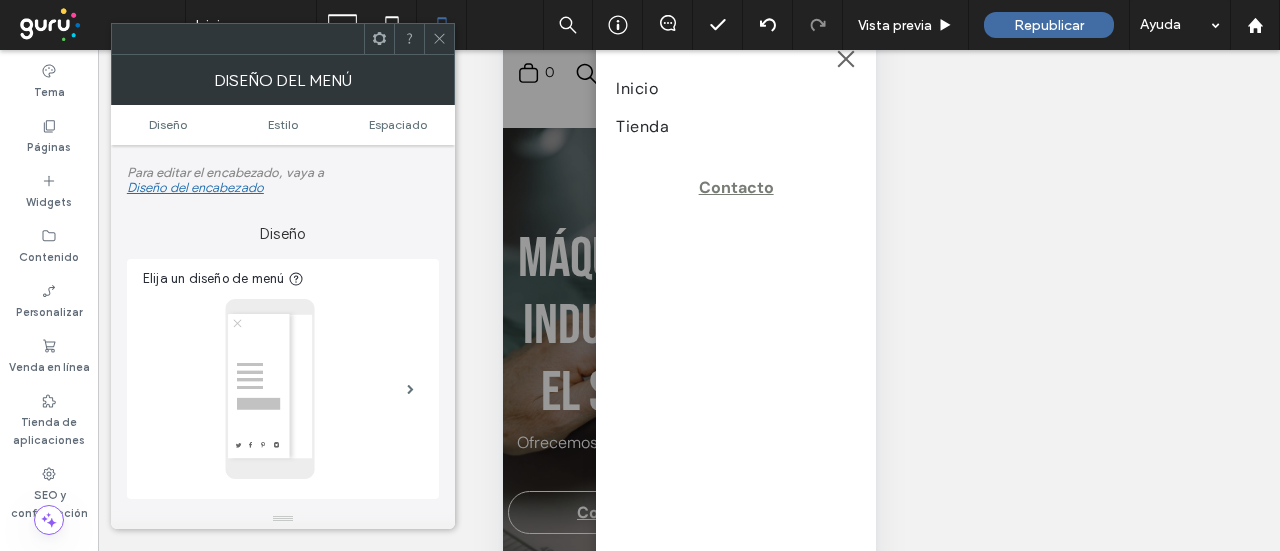 click on "Contacto" at bounding box center [735, 187] 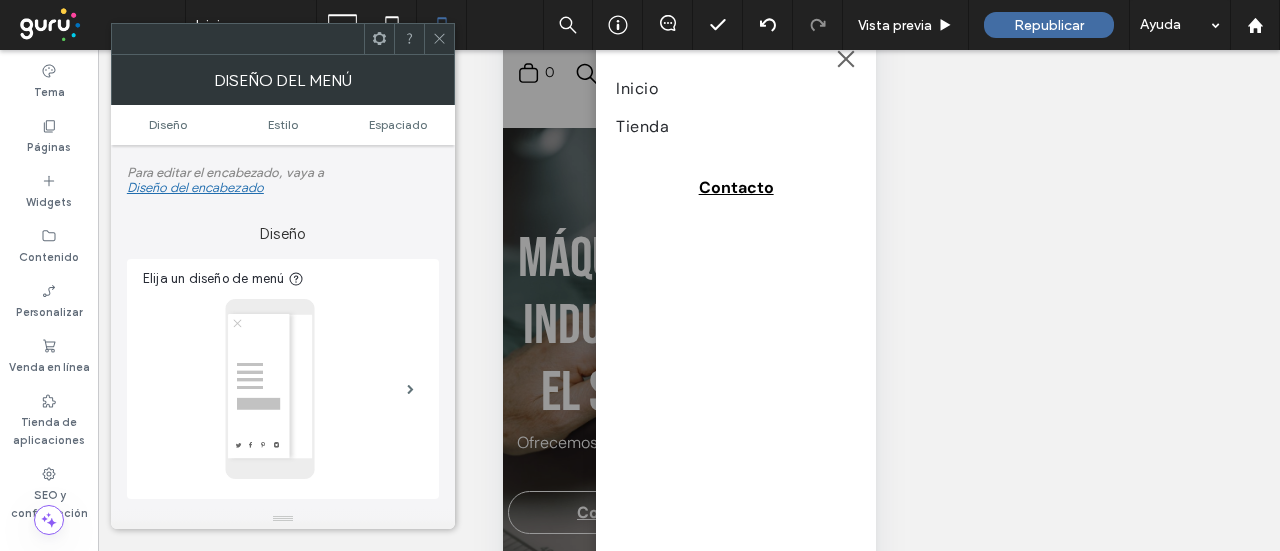 click 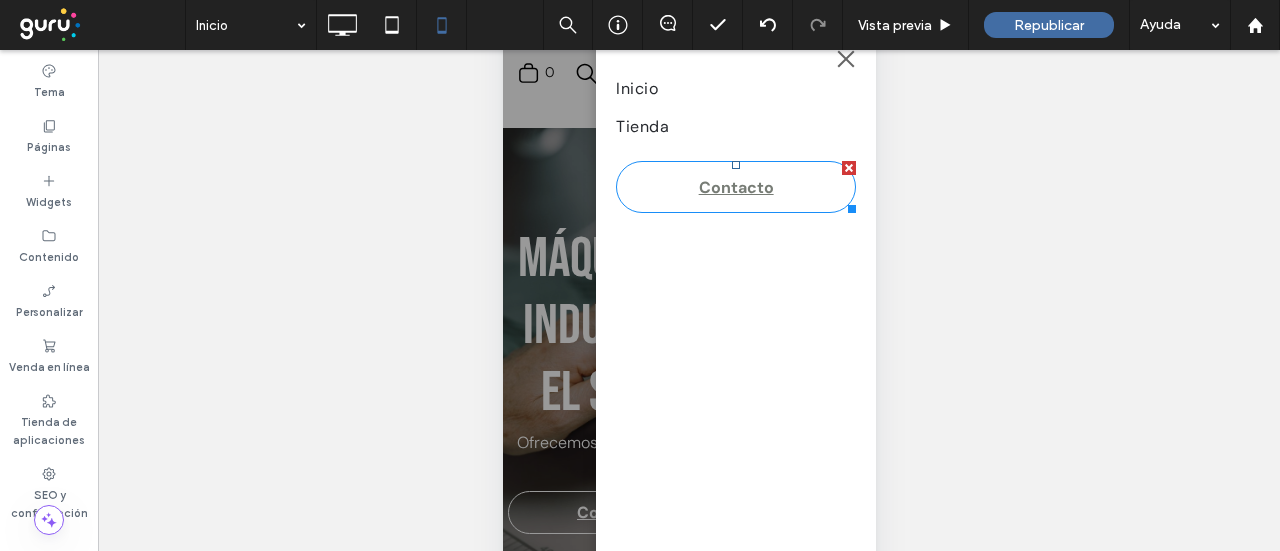 click at bounding box center (848, 168) 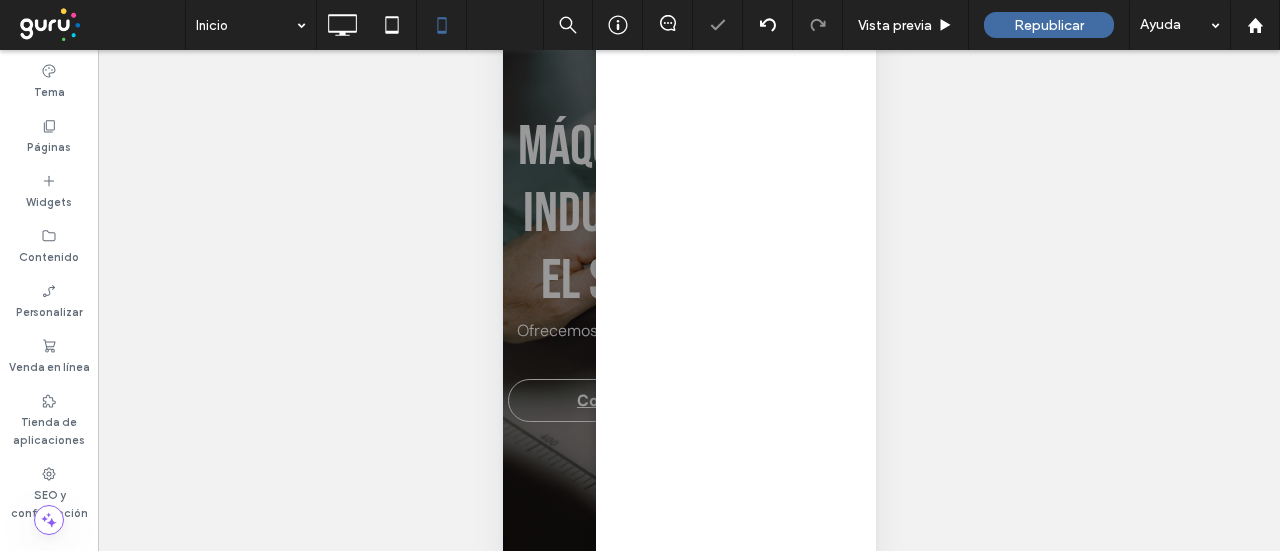 scroll, scrollTop: 276, scrollLeft: 0, axis: vertical 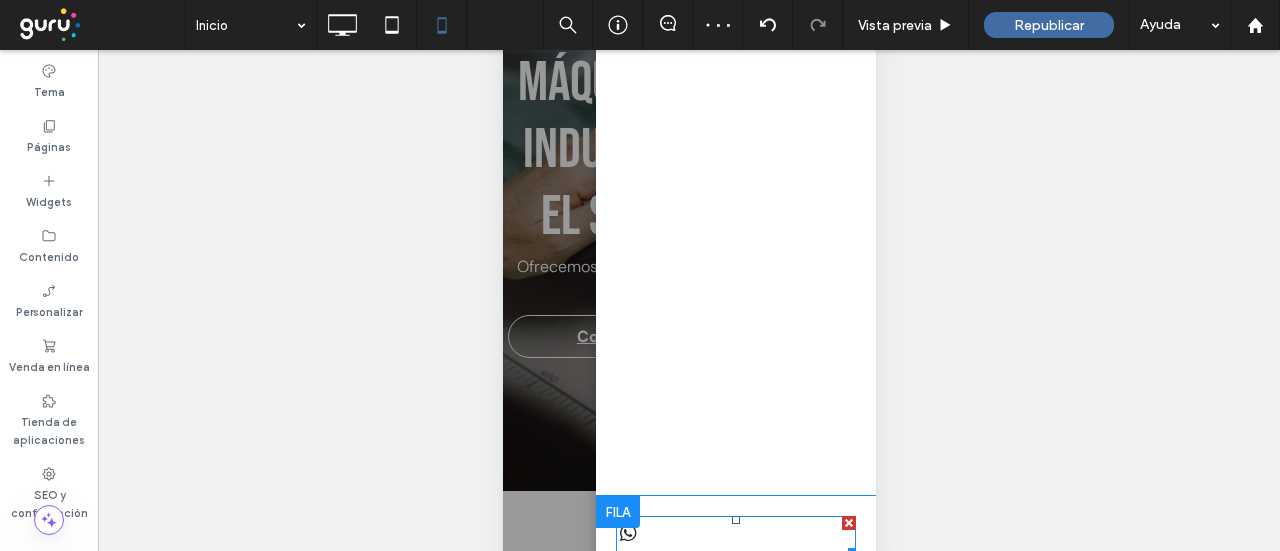 click at bounding box center [848, 523] 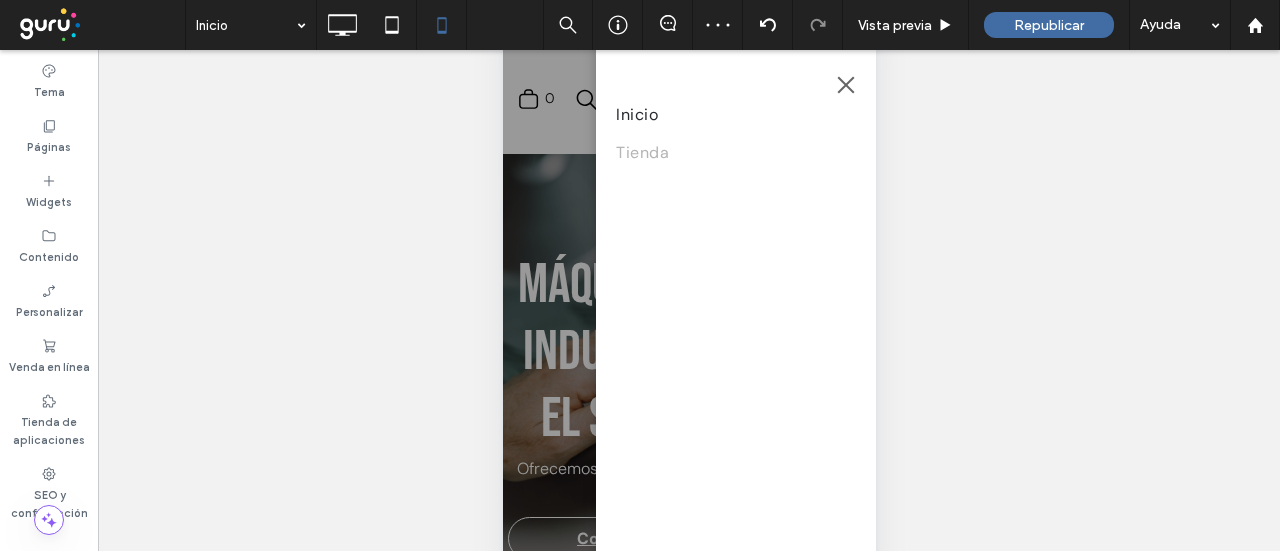 scroll, scrollTop: 0, scrollLeft: 0, axis: both 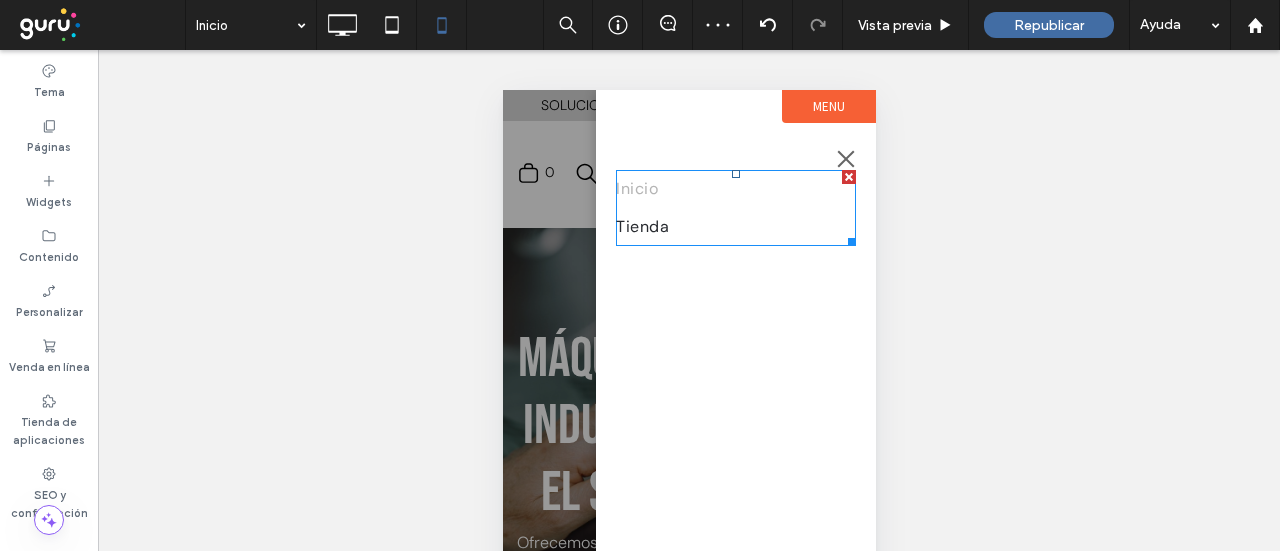 click on "Inicio" at bounding box center (735, 189) 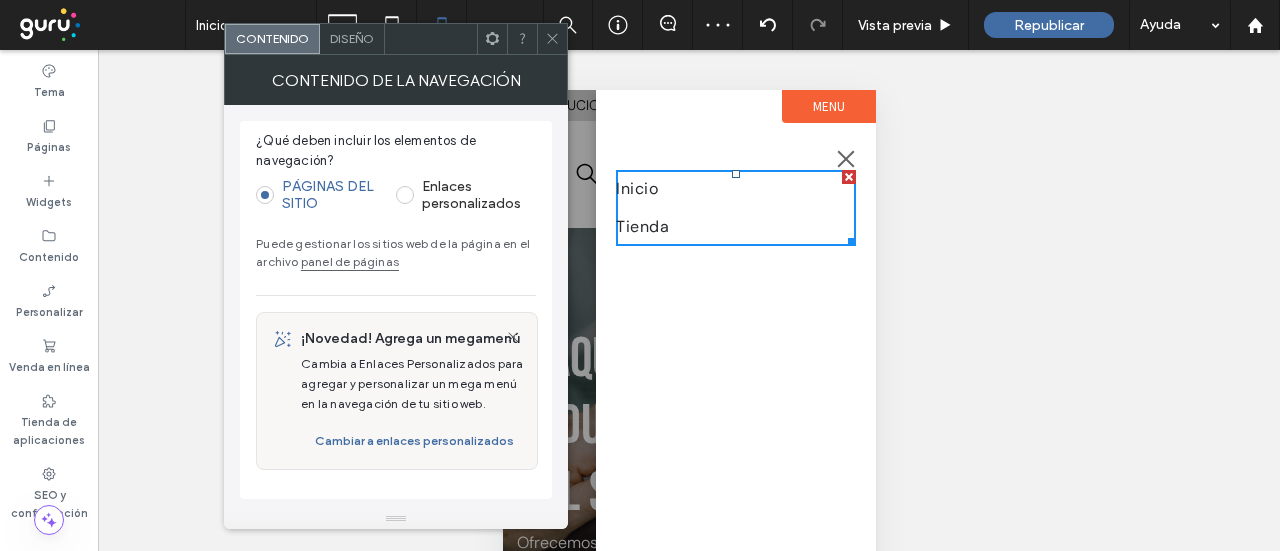 click on "Diseño" at bounding box center (352, 38) 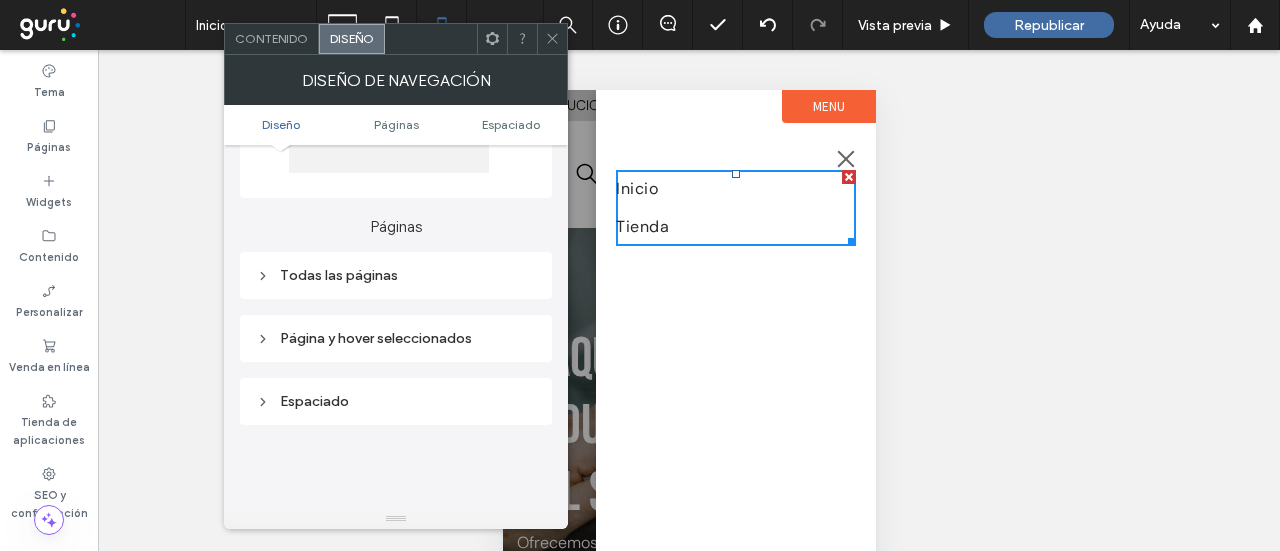 scroll, scrollTop: 400, scrollLeft: 0, axis: vertical 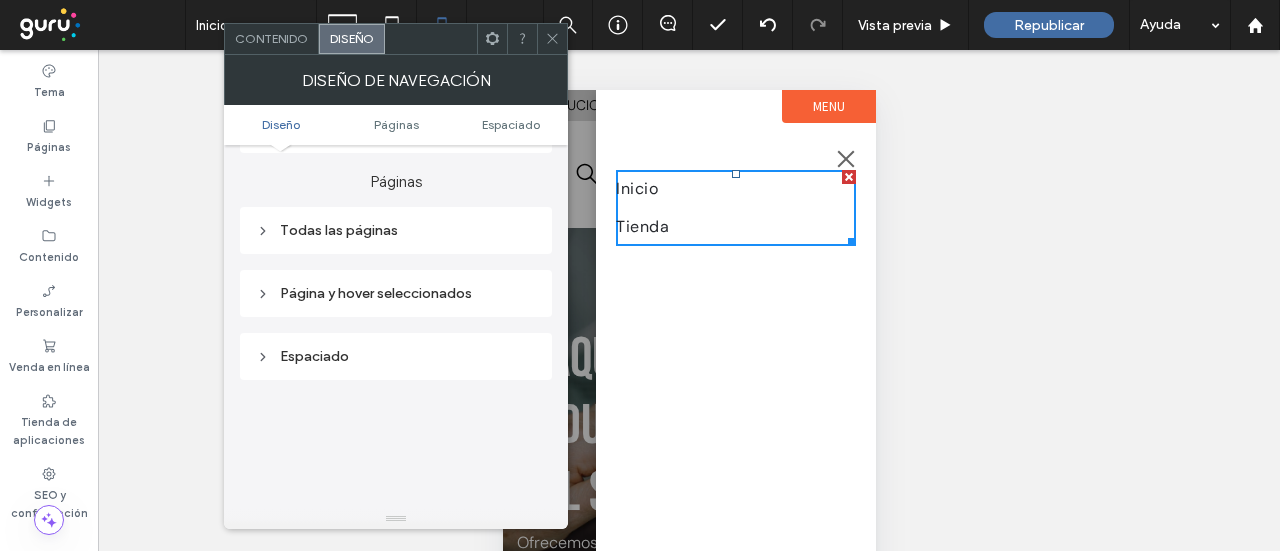 click on "Todas las páginas" at bounding box center (396, 230) 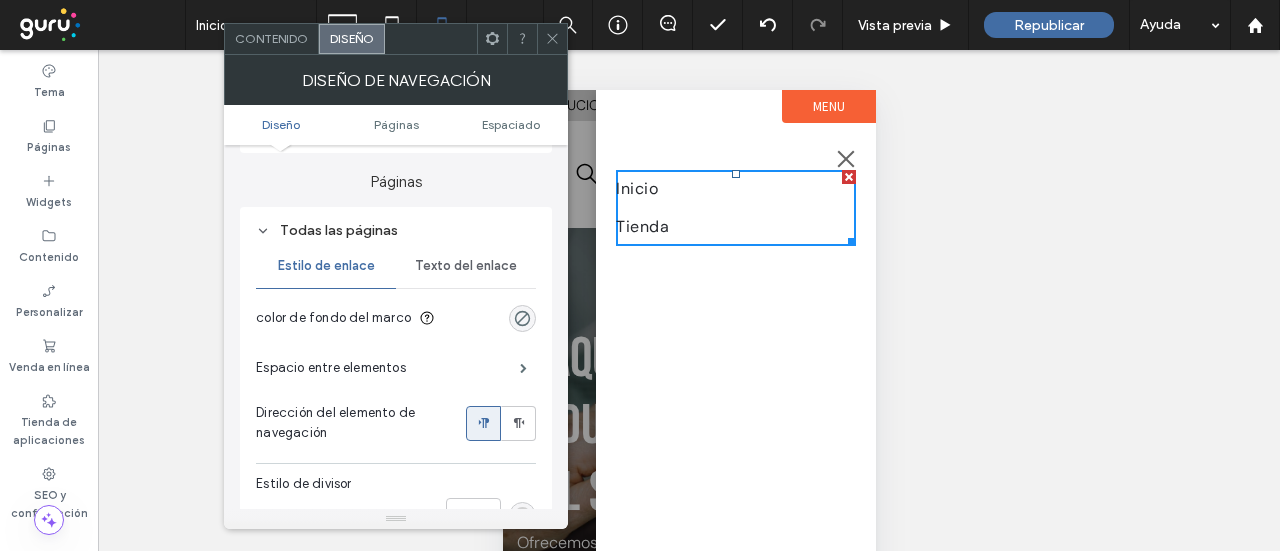 click on "Texto del enlace" at bounding box center (466, 266) 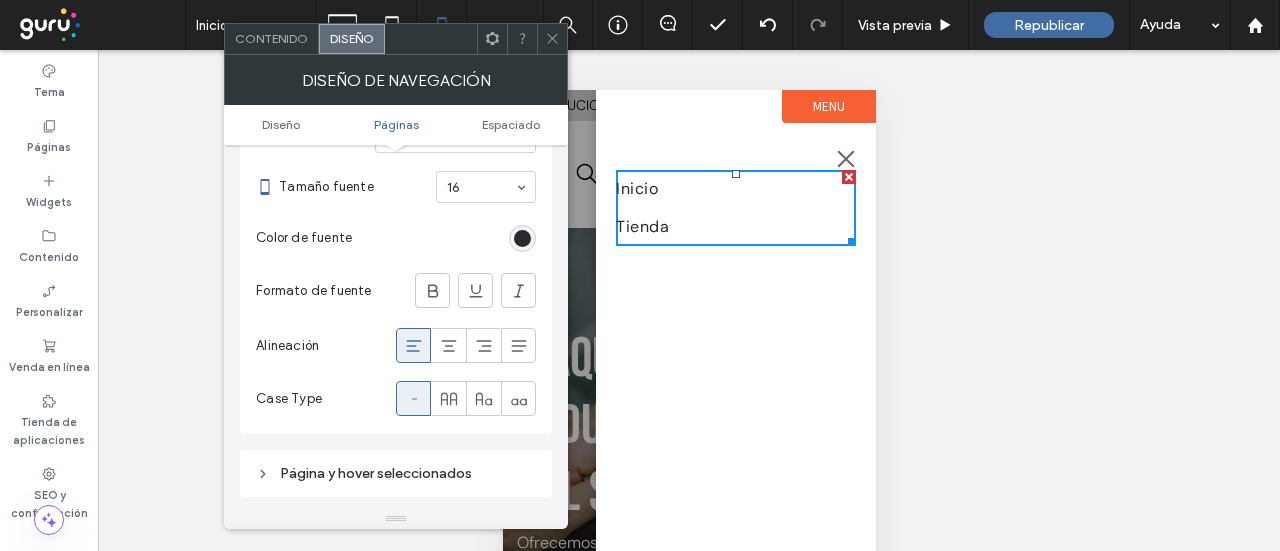 scroll, scrollTop: 800, scrollLeft: 0, axis: vertical 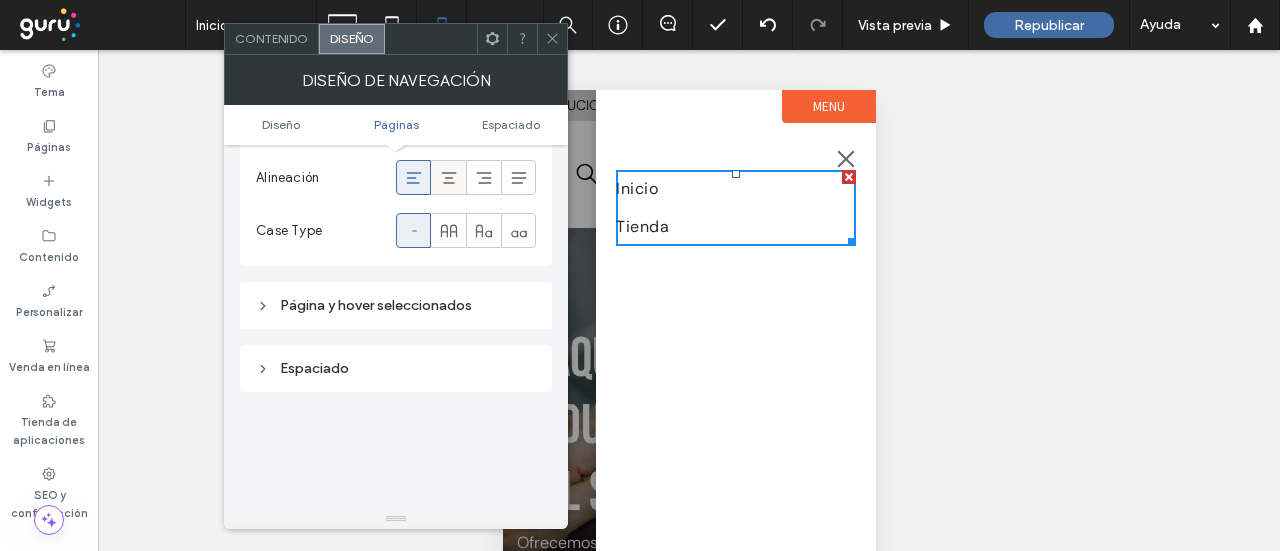 click 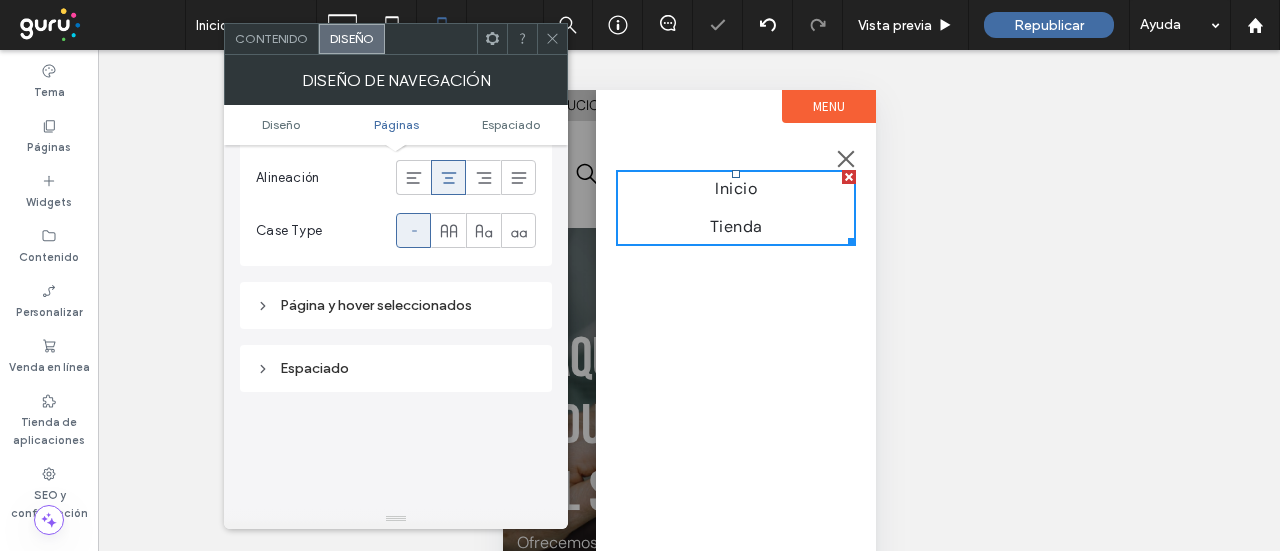 drag, startPoint x: 553, startPoint y: 47, endPoint x: 590, endPoint y: 83, distance: 51.62364 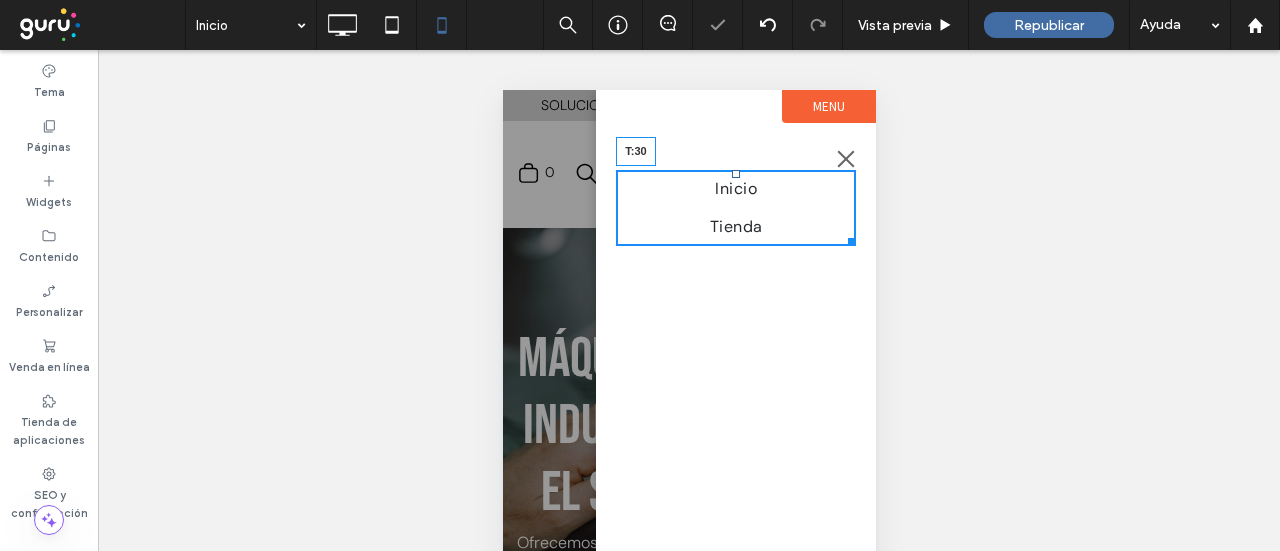 drag, startPoint x: 733, startPoint y: 175, endPoint x: 731, endPoint y: 205, distance: 30.066593 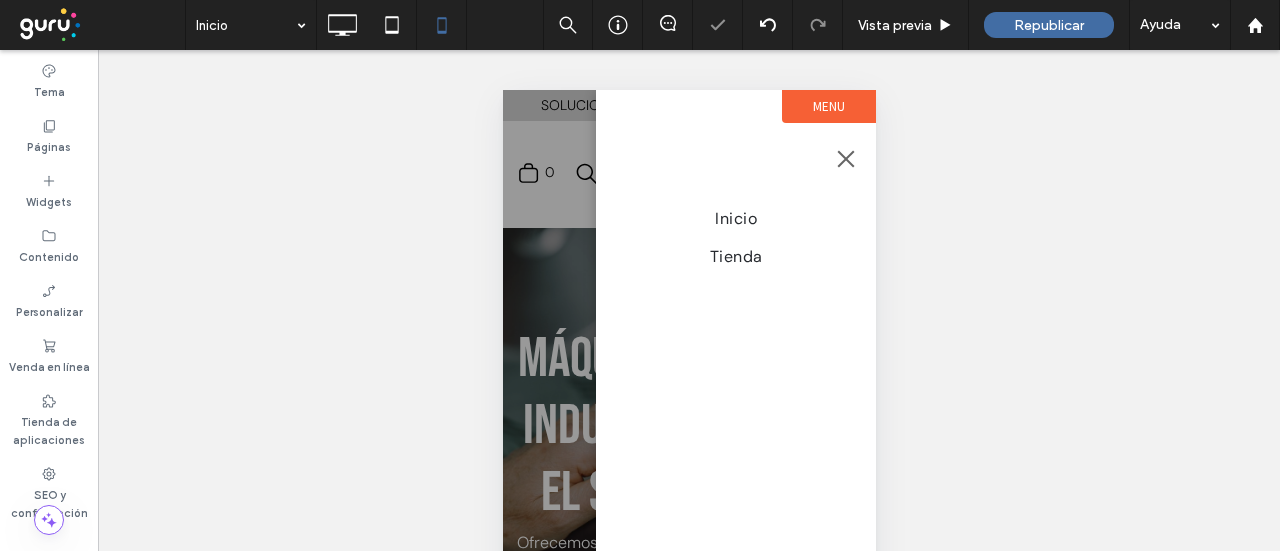 click at bounding box center [640, 275] 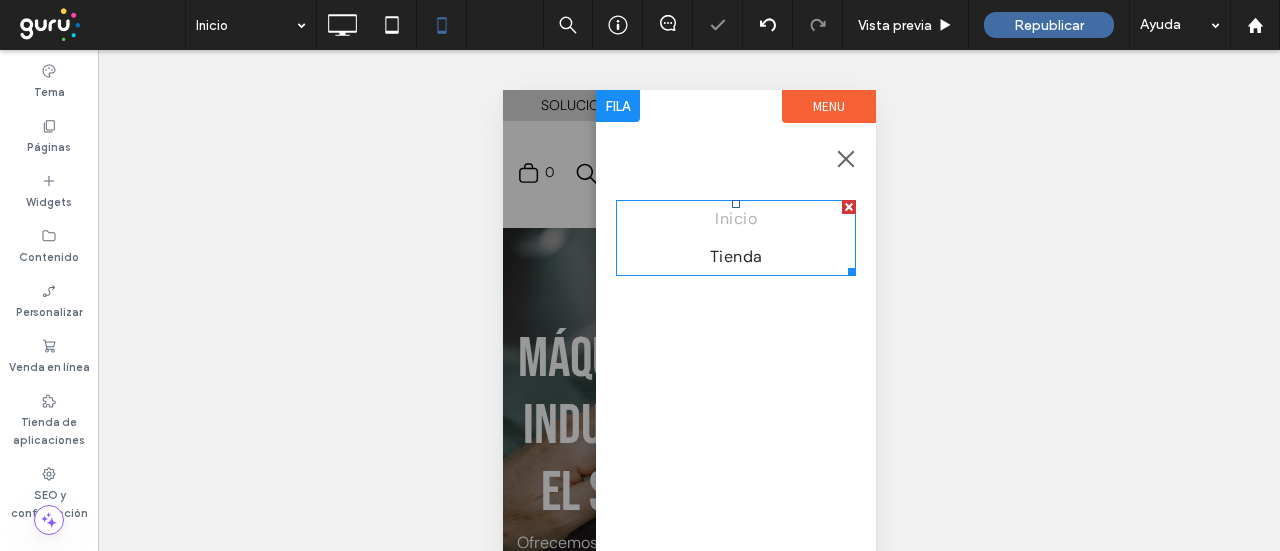 click on "Inicio" at bounding box center [735, 219] 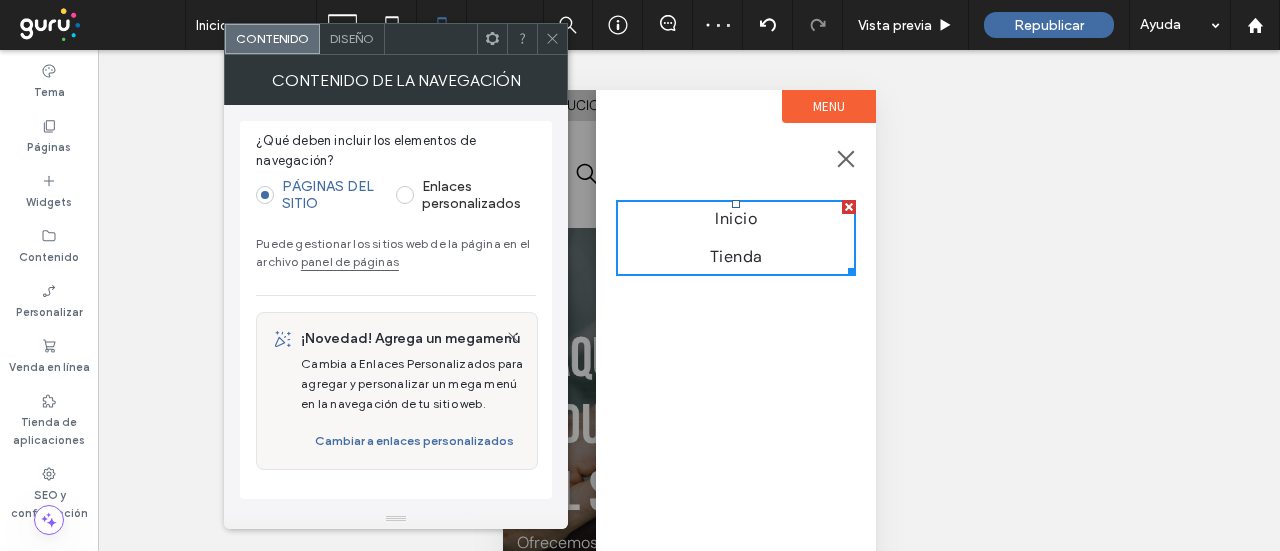 click on "Diseño" at bounding box center [352, 38] 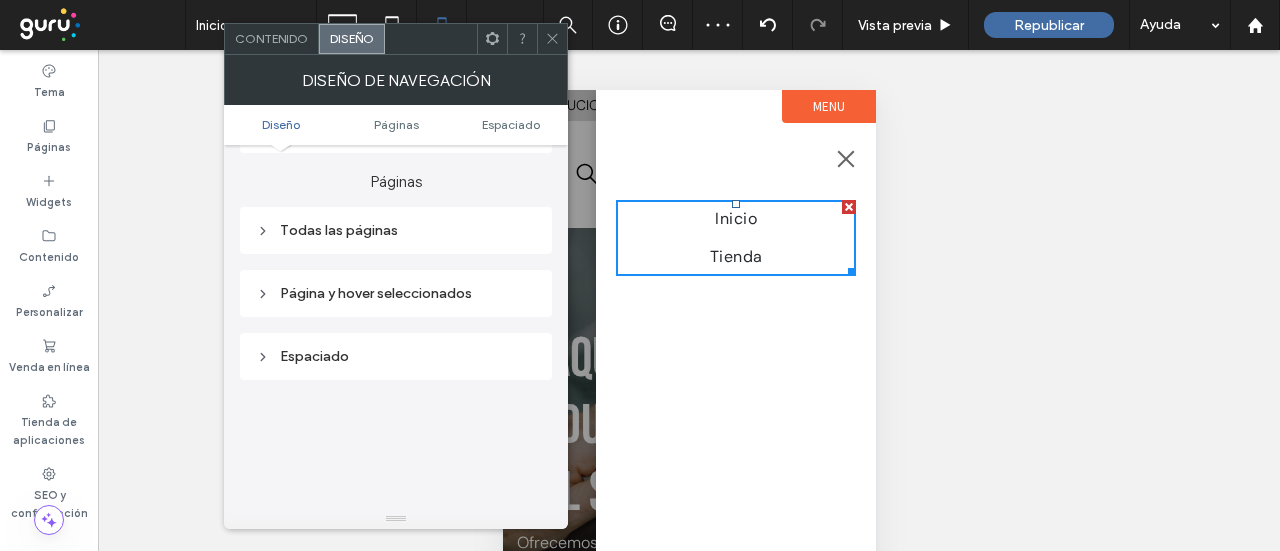 click on "Página y hover seleccionados" at bounding box center [396, 293] 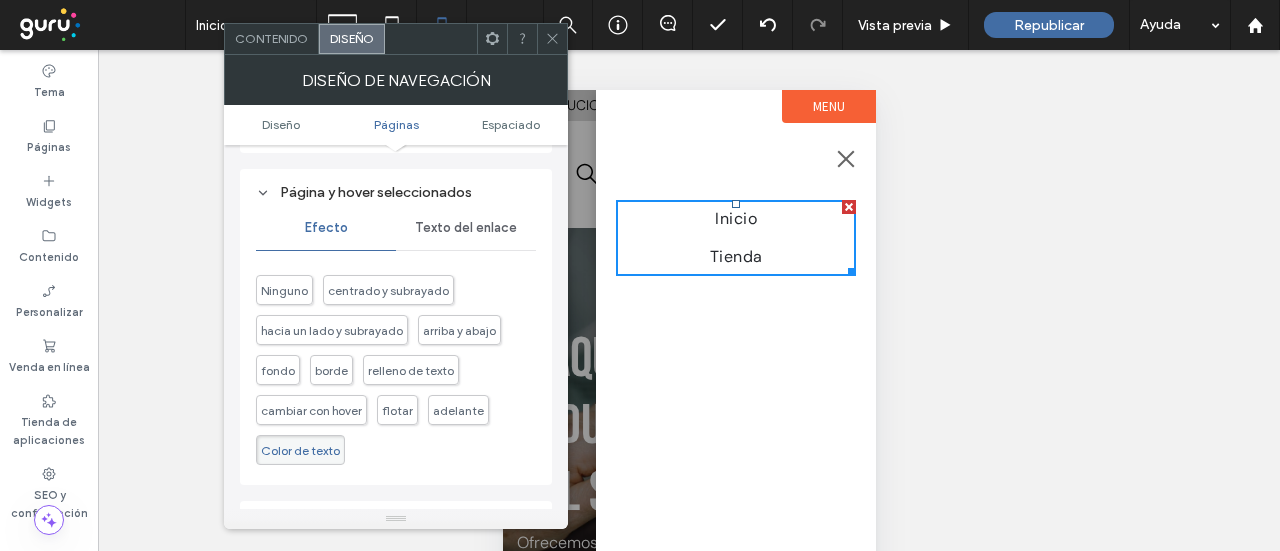 scroll, scrollTop: 600, scrollLeft: 0, axis: vertical 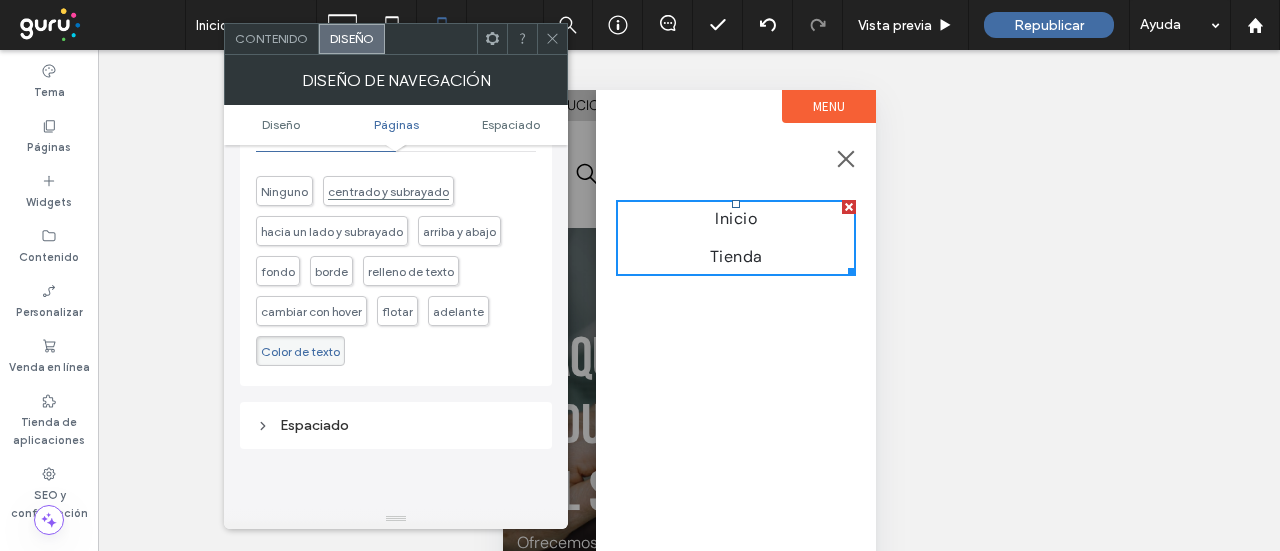 click on "centrado y subrayado" at bounding box center [388, 191] 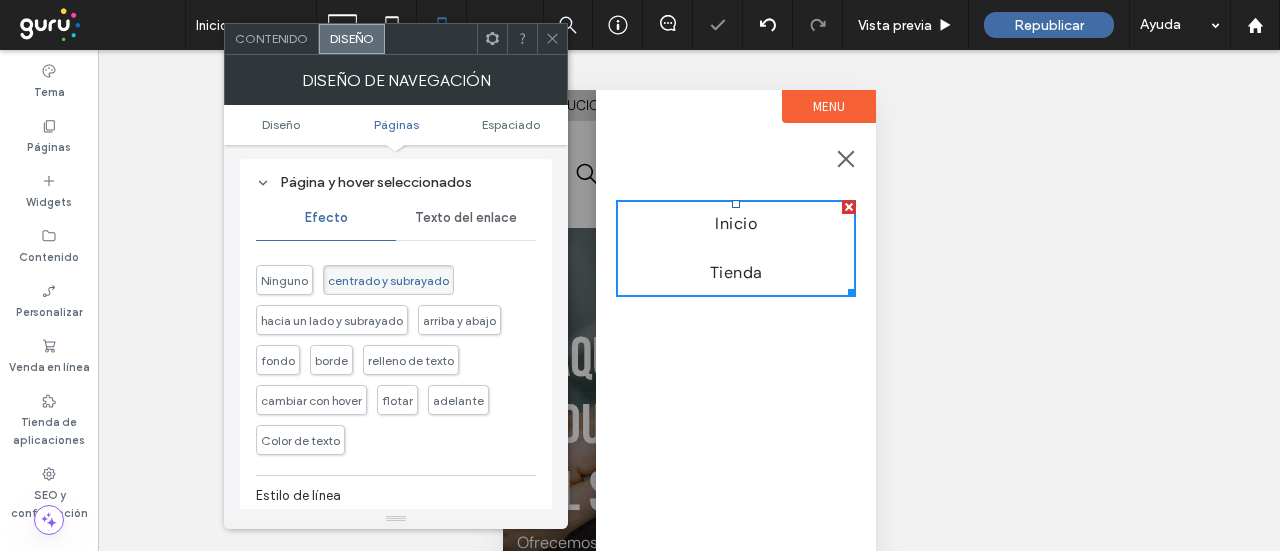 scroll, scrollTop: 400, scrollLeft: 0, axis: vertical 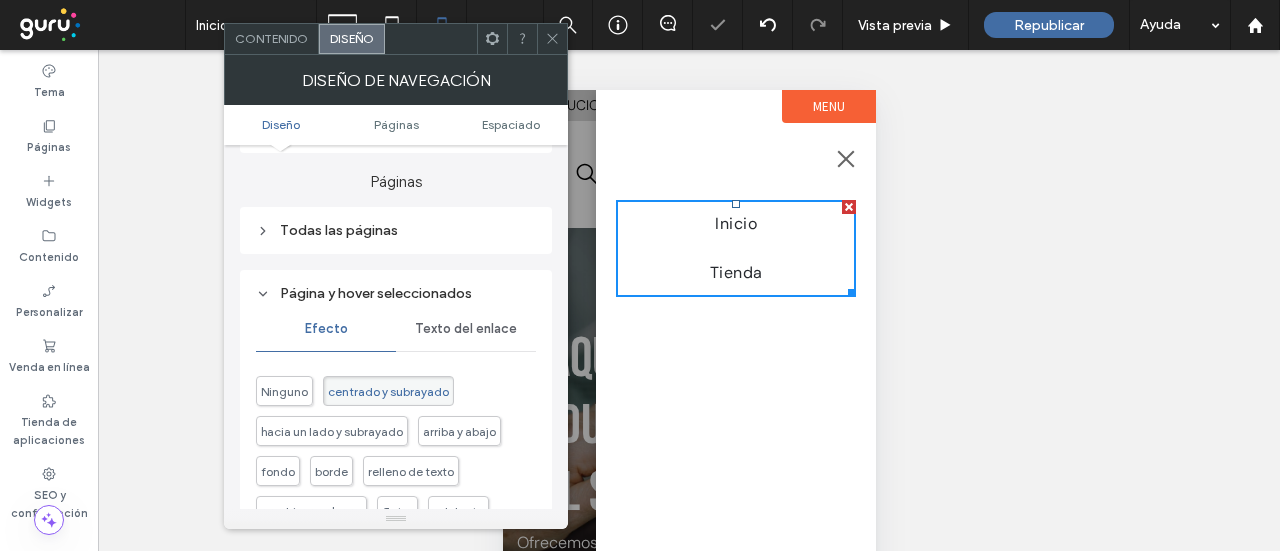 click on "Texto del enlace" at bounding box center (466, 329) 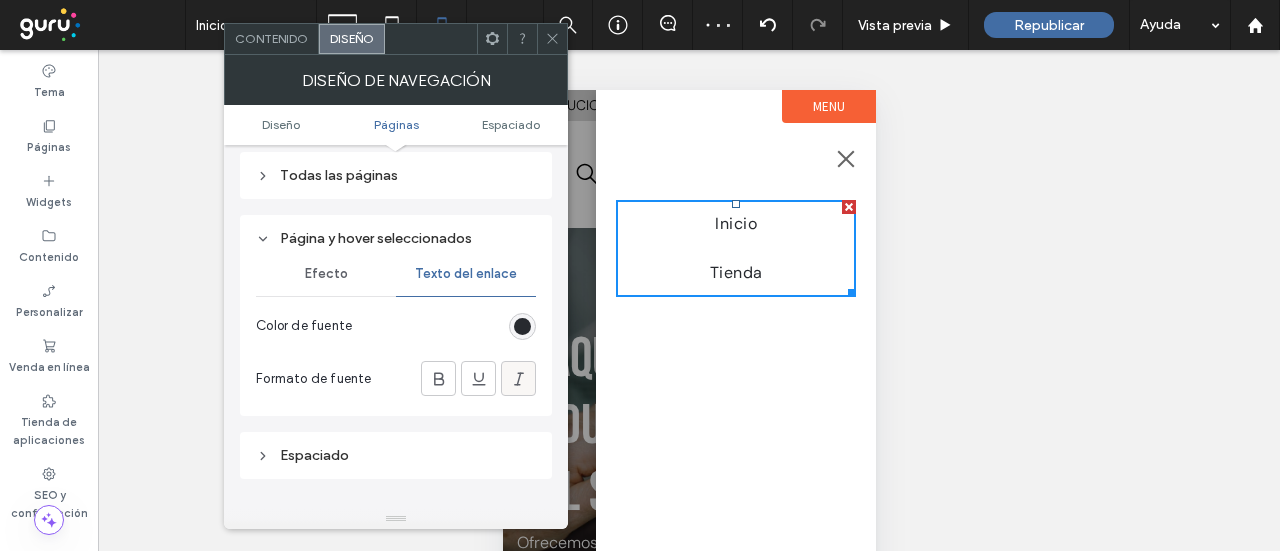 scroll, scrollTop: 500, scrollLeft: 0, axis: vertical 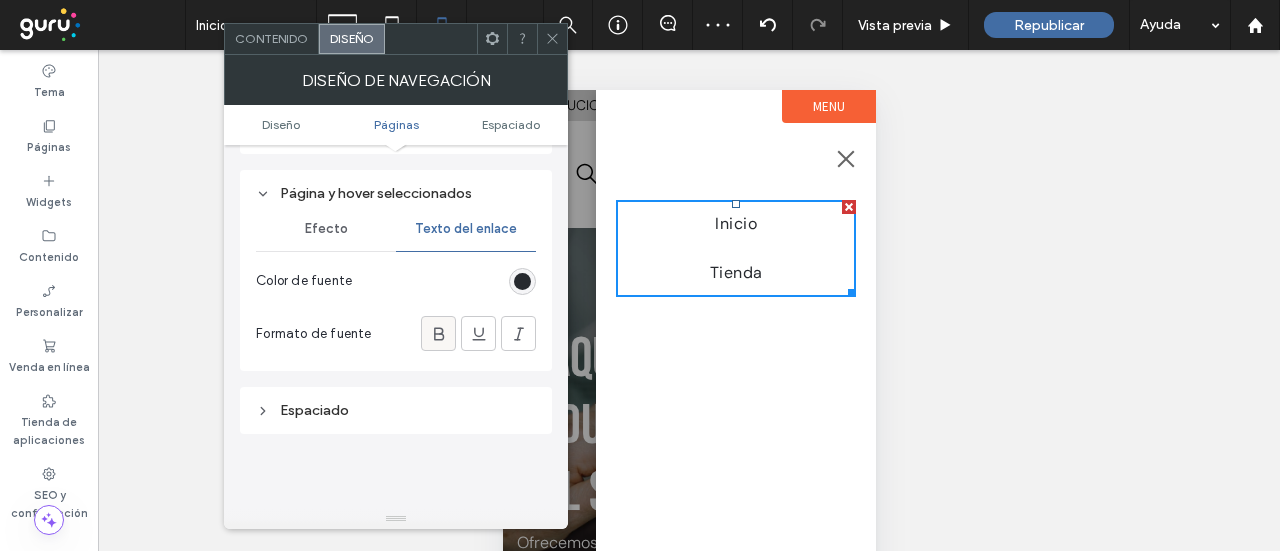 click at bounding box center [439, 333] 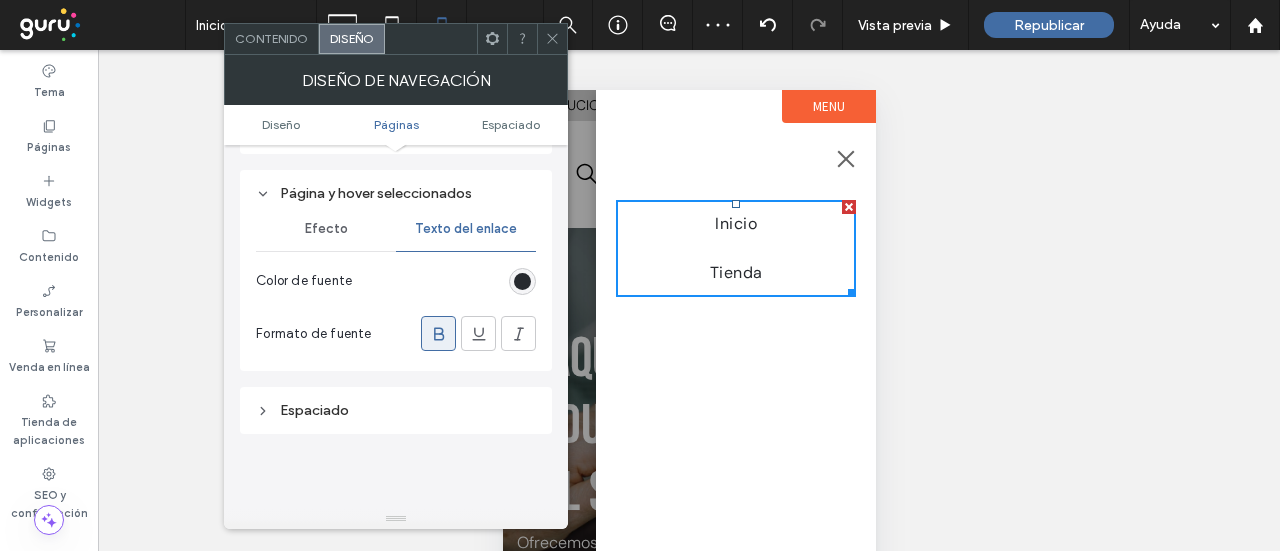 drag, startPoint x: 554, startPoint y: 29, endPoint x: 588, endPoint y: 57, distance: 44.04543 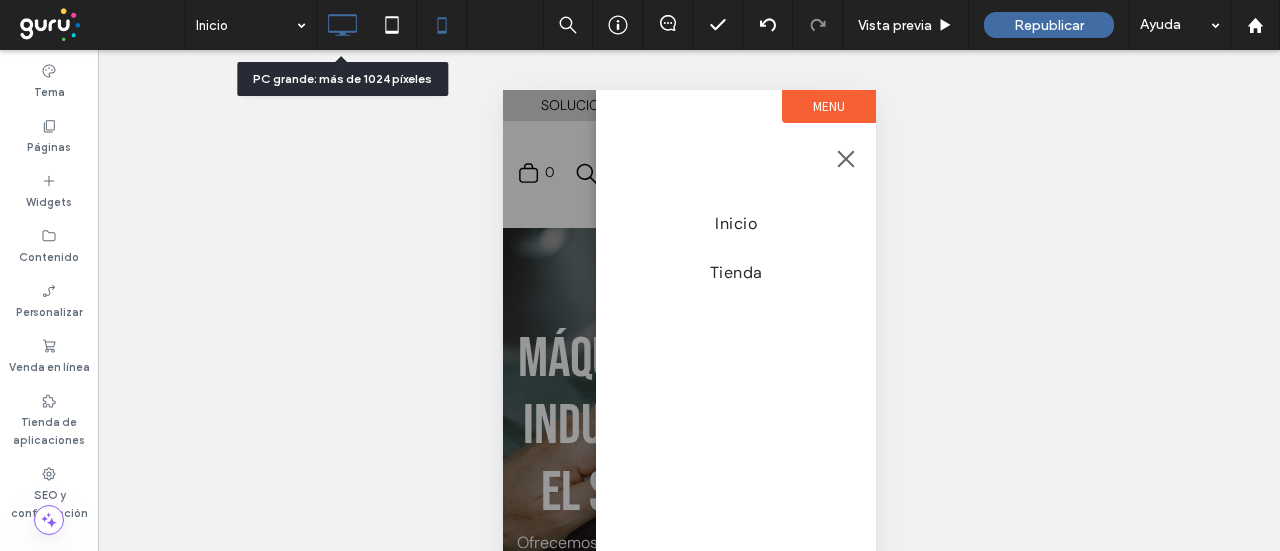 click 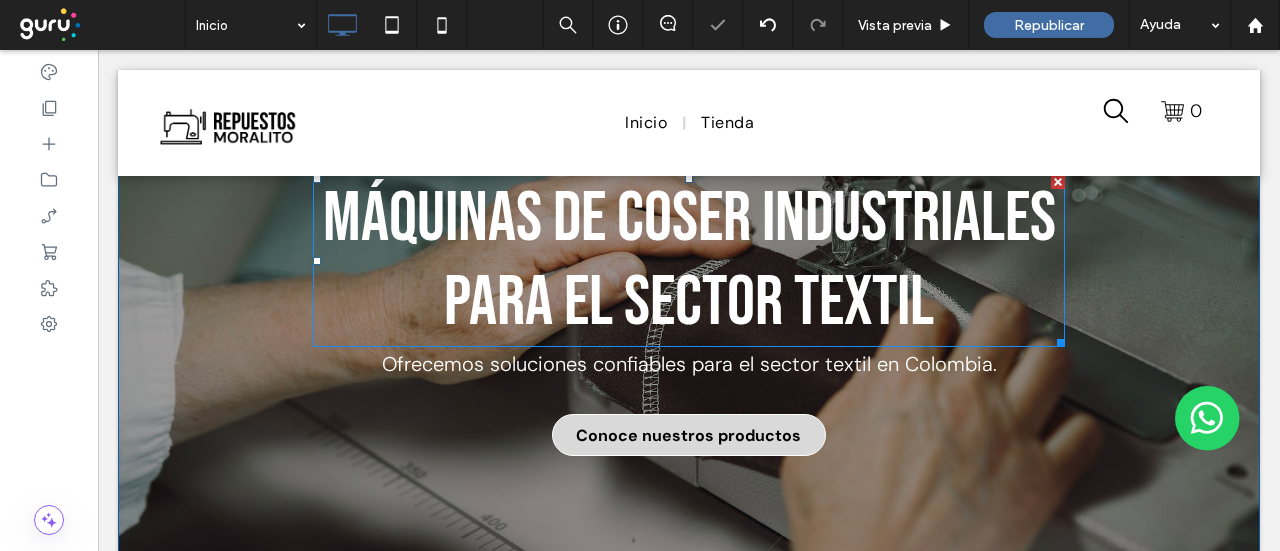 scroll, scrollTop: 400, scrollLeft: 0, axis: vertical 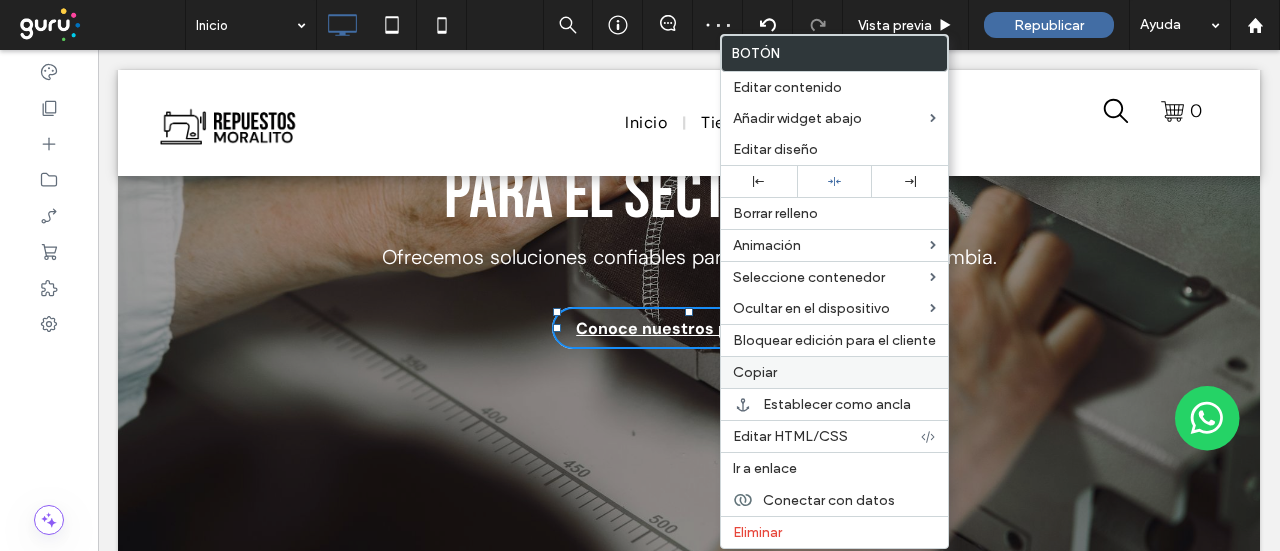 click on "Copiar" at bounding box center [755, 372] 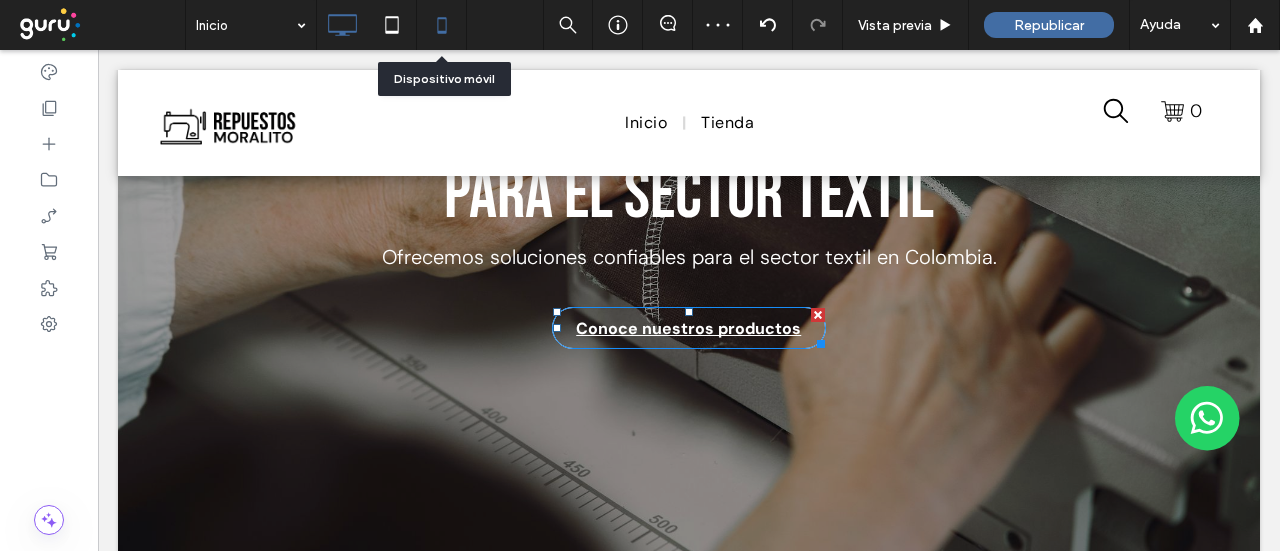click 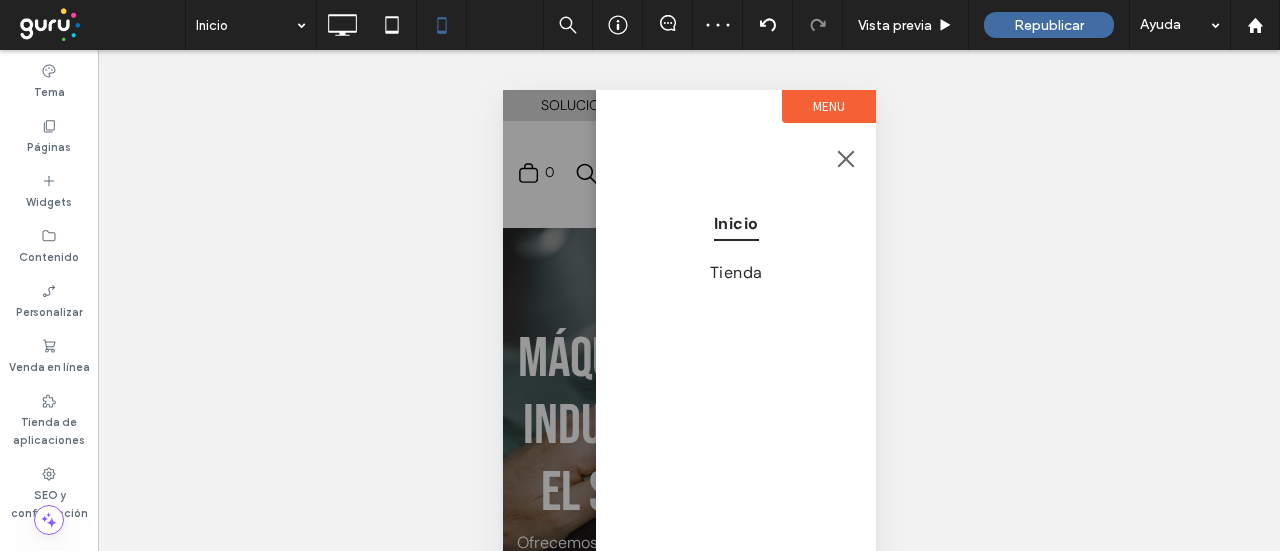scroll, scrollTop: 0, scrollLeft: 0, axis: both 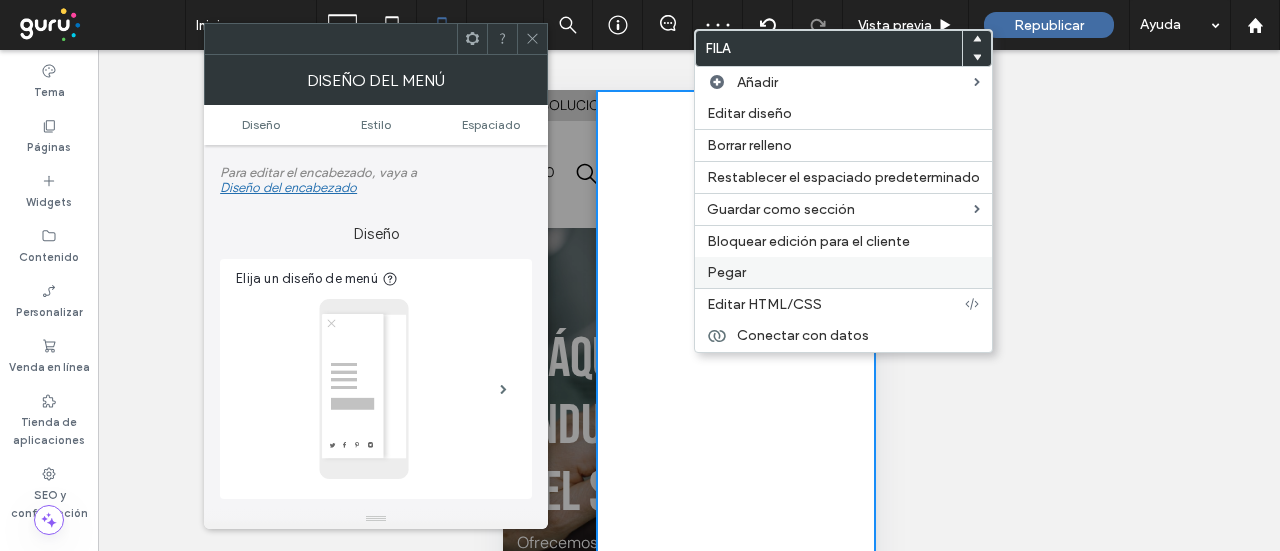 click on "Pegar" at bounding box center [843, 272] 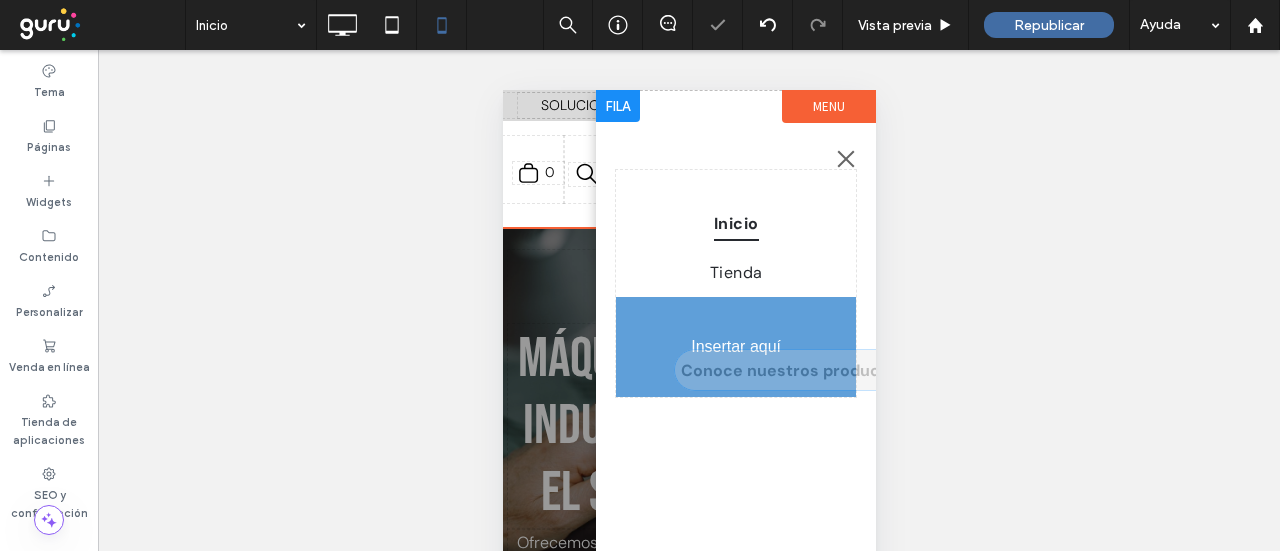 drag, startPoint x: 731, startPoint y: 197, endPoint x: 731, endPoint y: 367, distance: 170 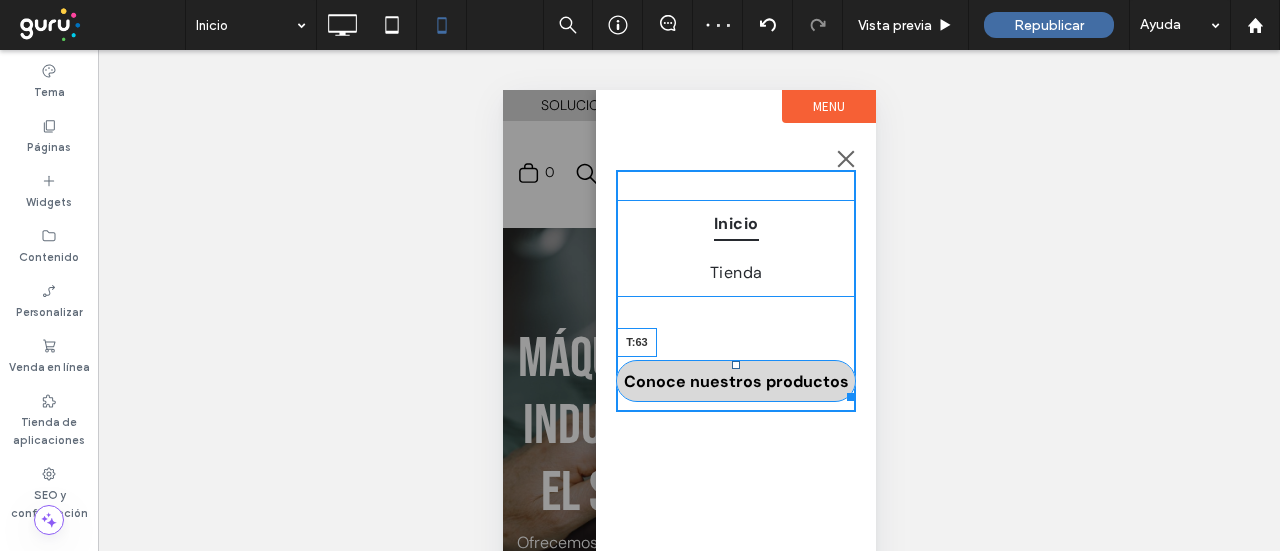 drag, startPoint x: 733, startPoint y: 308, endPoint x: 738, endPoint y: 379, distance: 71.17584 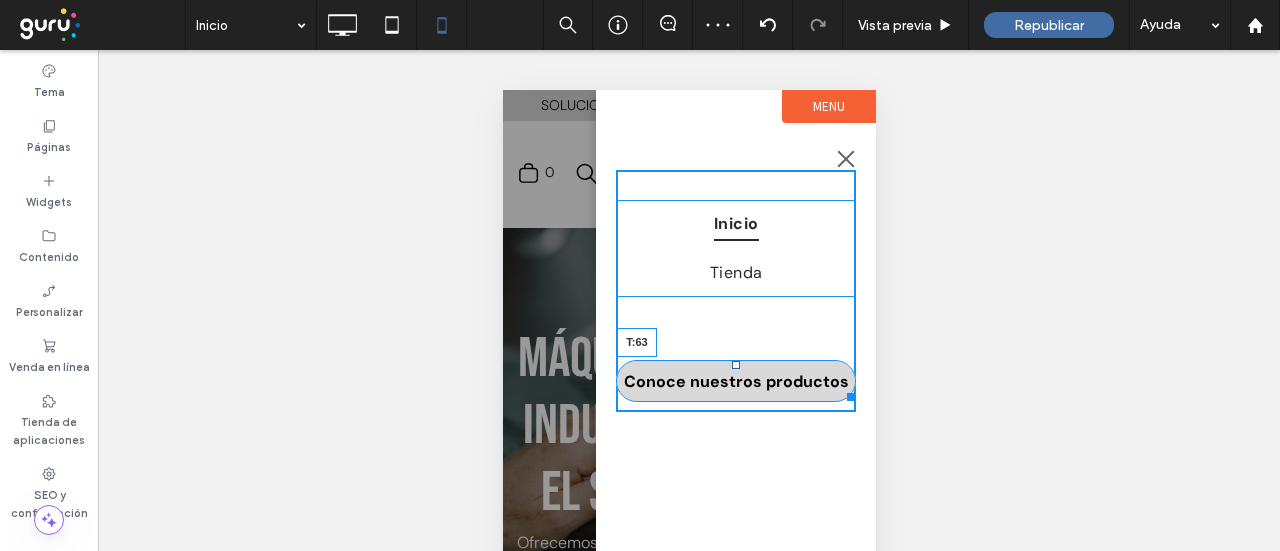 click at bounding box center [735, 365] 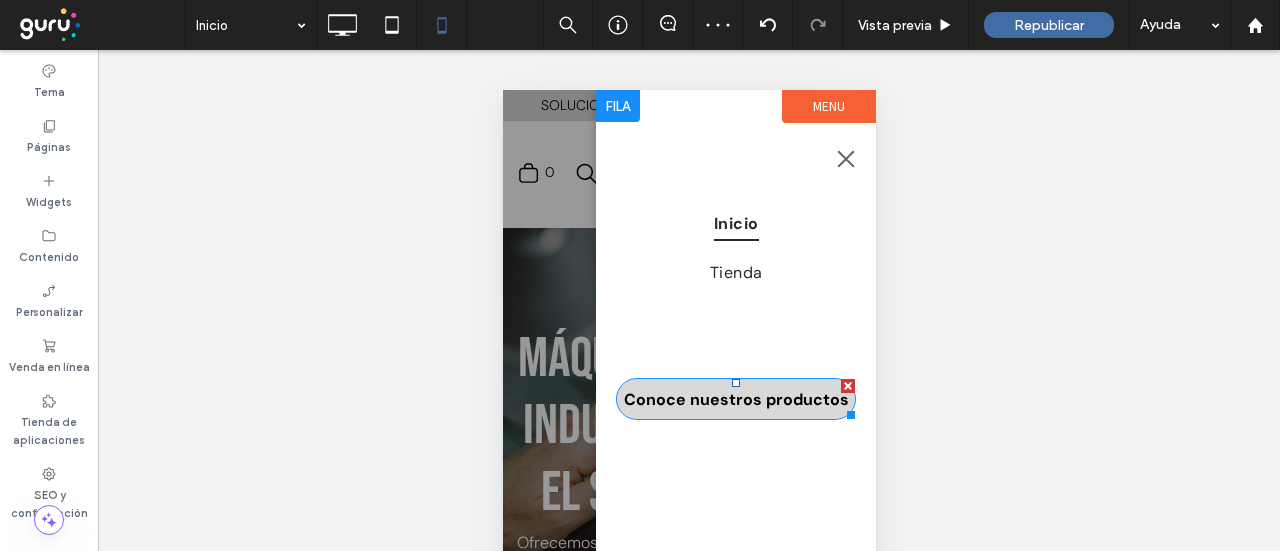 click on "Conoce nuestros productos" at bounding box center (735, 399) 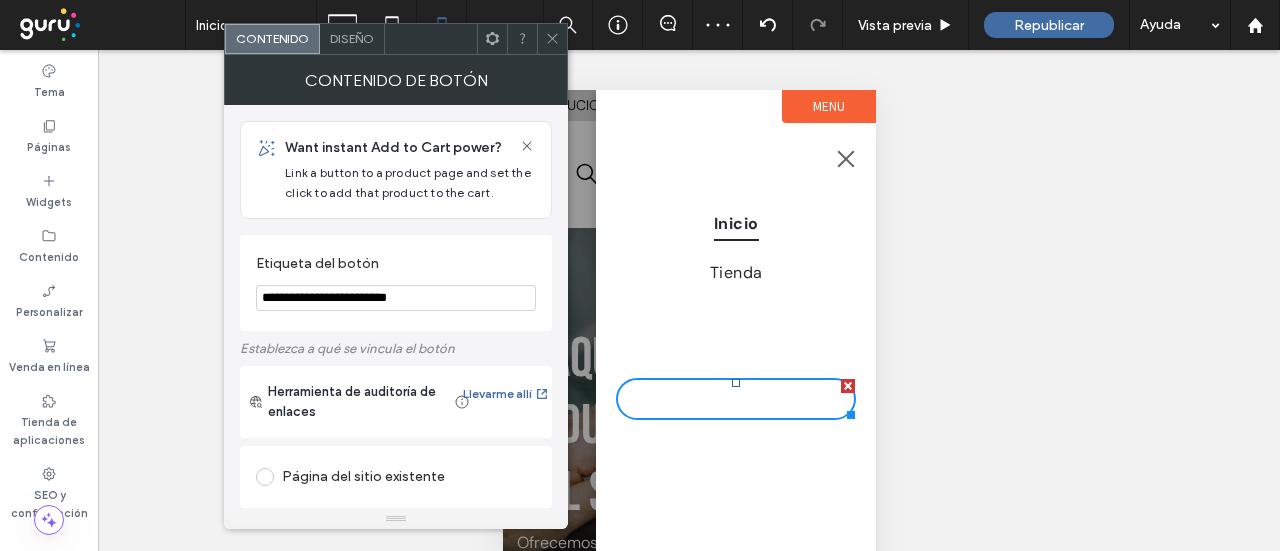 click on "Diseño" at bounding box center [352, 39] 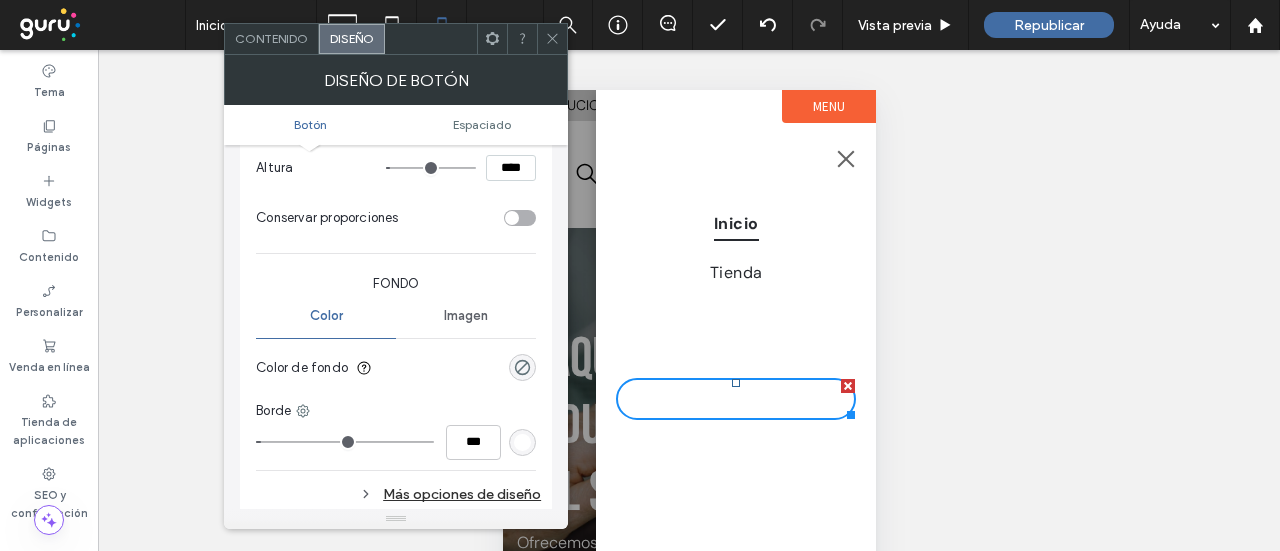 scroll, scrollTop: 400, scrollLeft: 0, axis: vertical 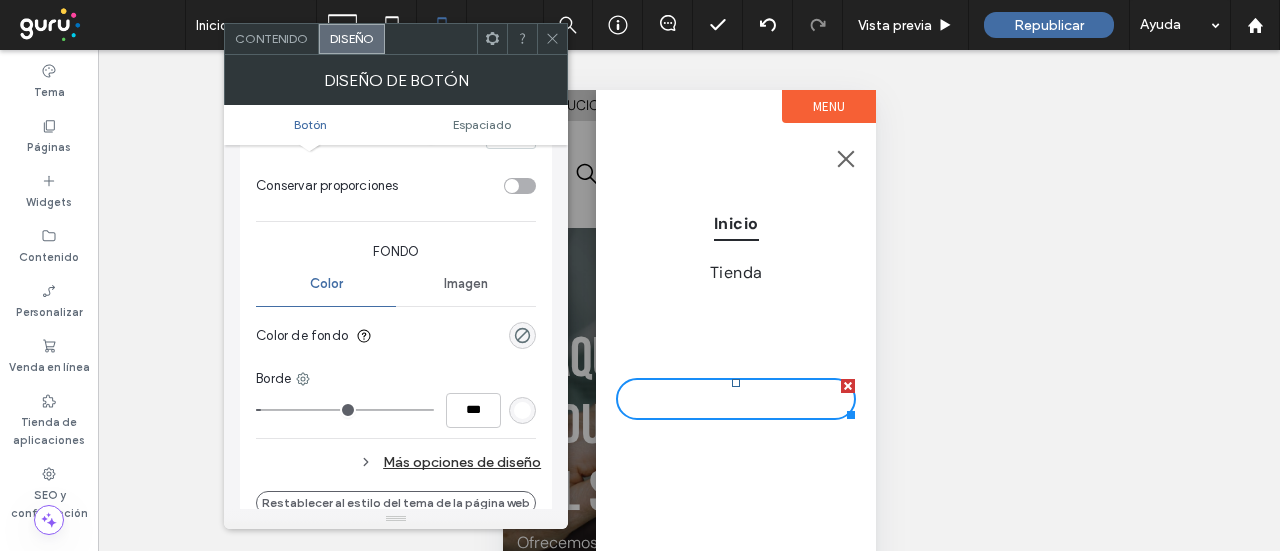 click at bounding box center (522, 410) 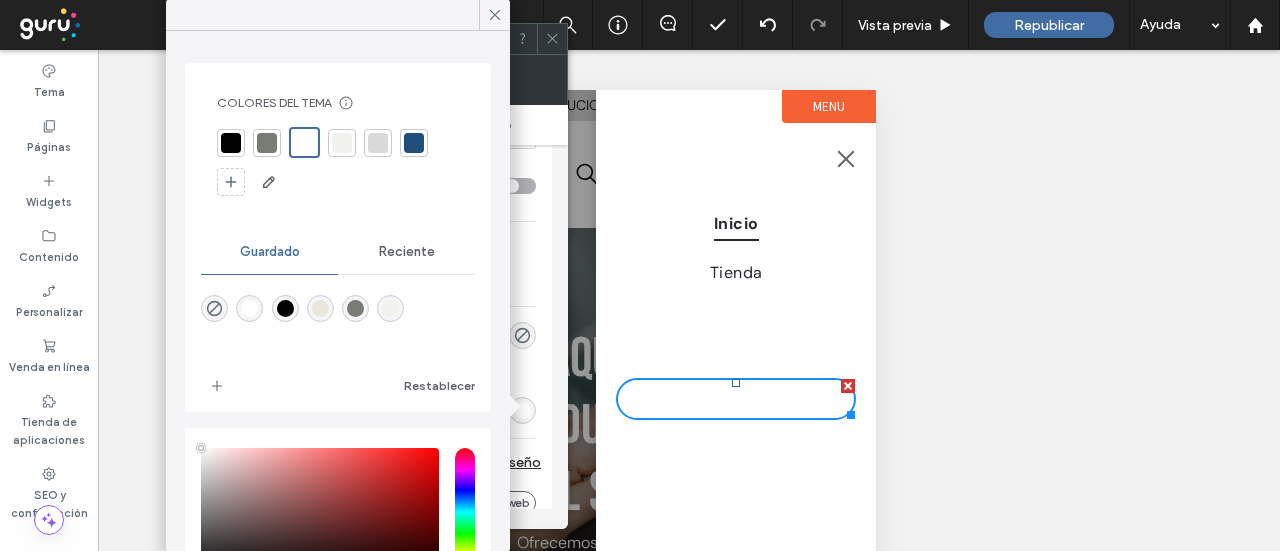 click at bounding box center [267, 143] 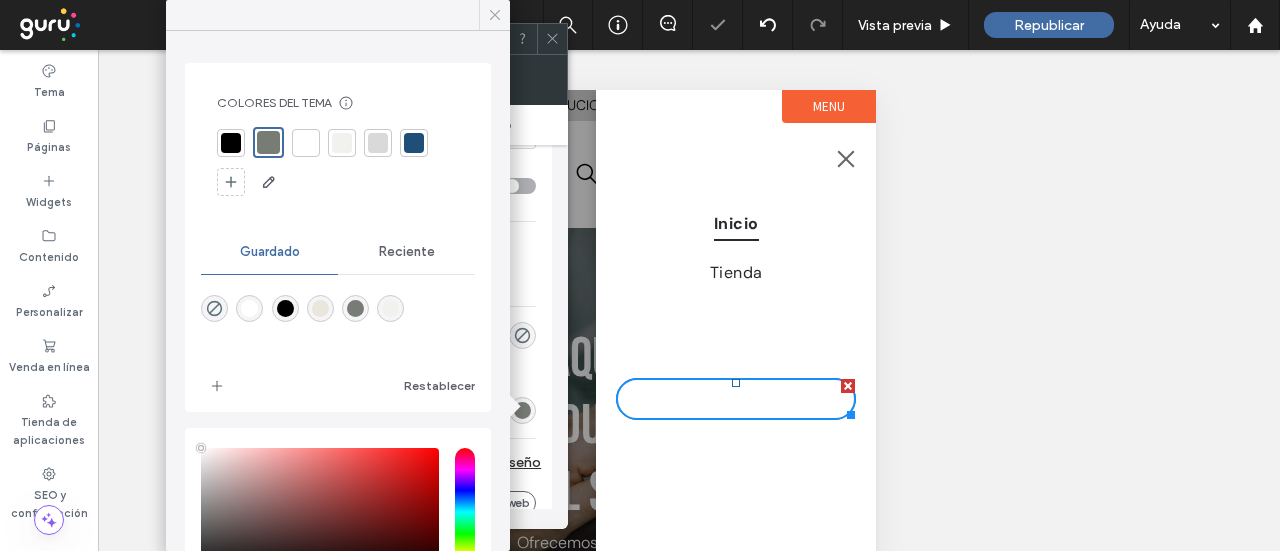 click 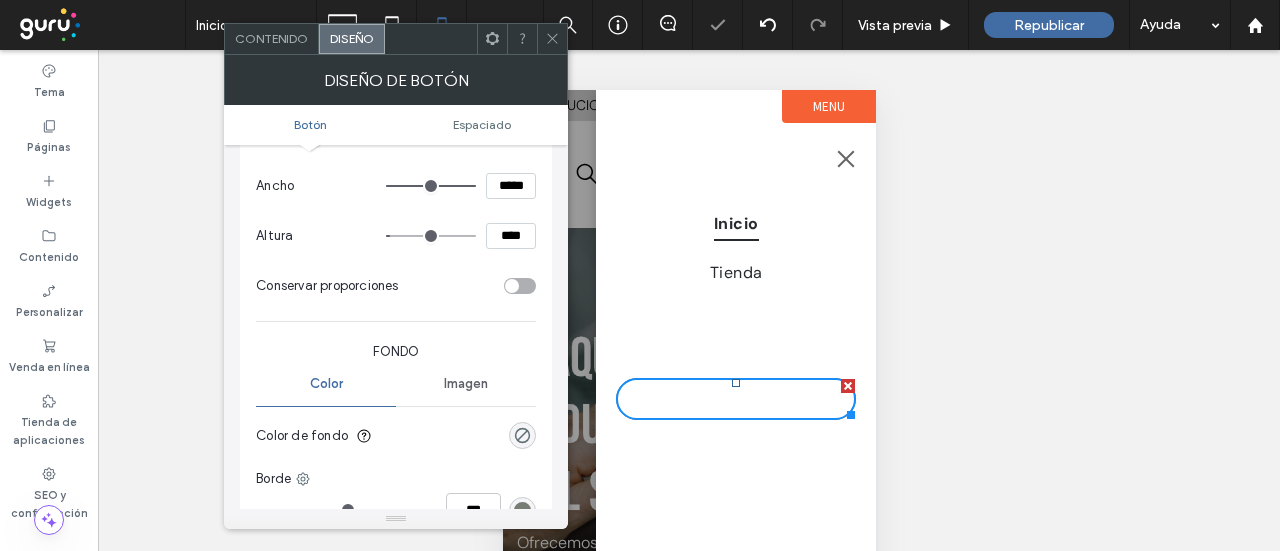 scroll, scrollTop: 100, scrollLeft: 0, axis: vertical 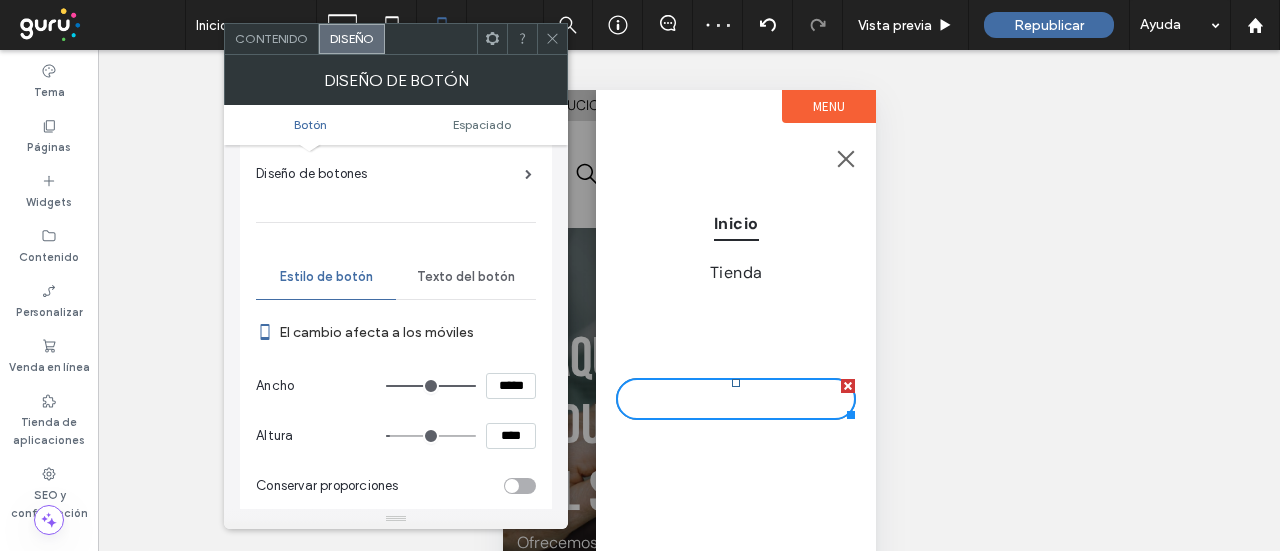 click on "Texto del botón" at bounding box center [466, 277] 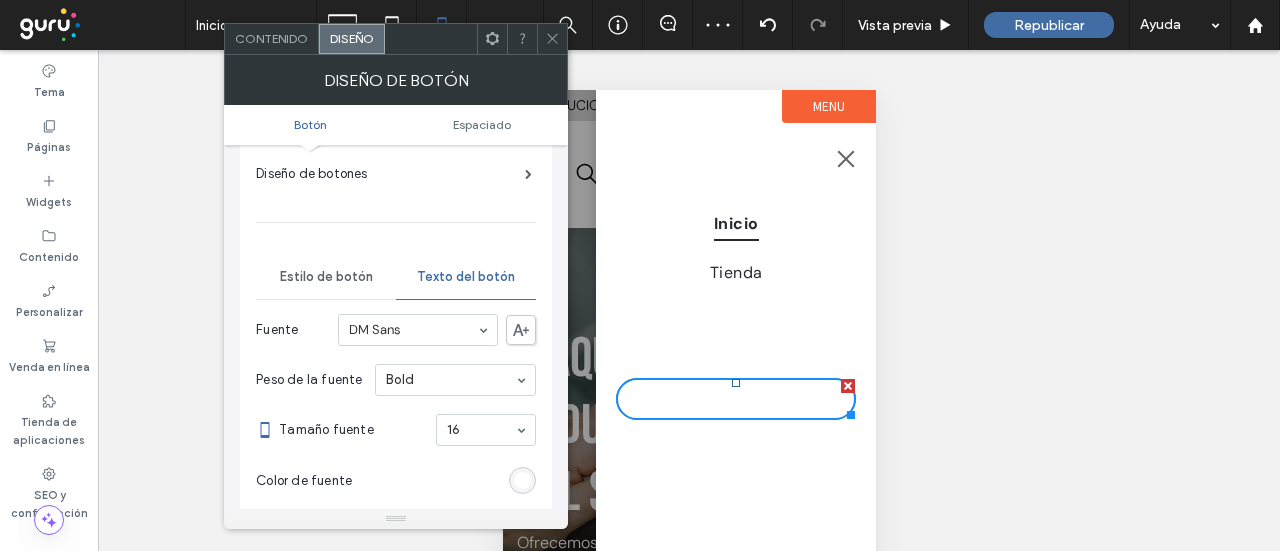 click at bounding box center (522, 480) 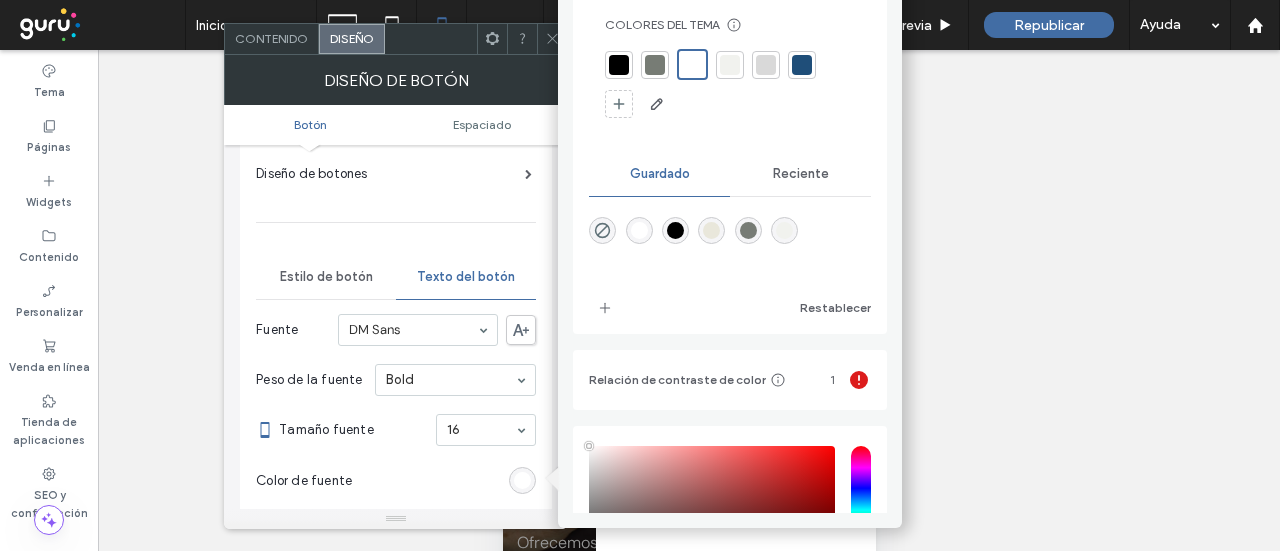 click at bounding box center [655, 65] 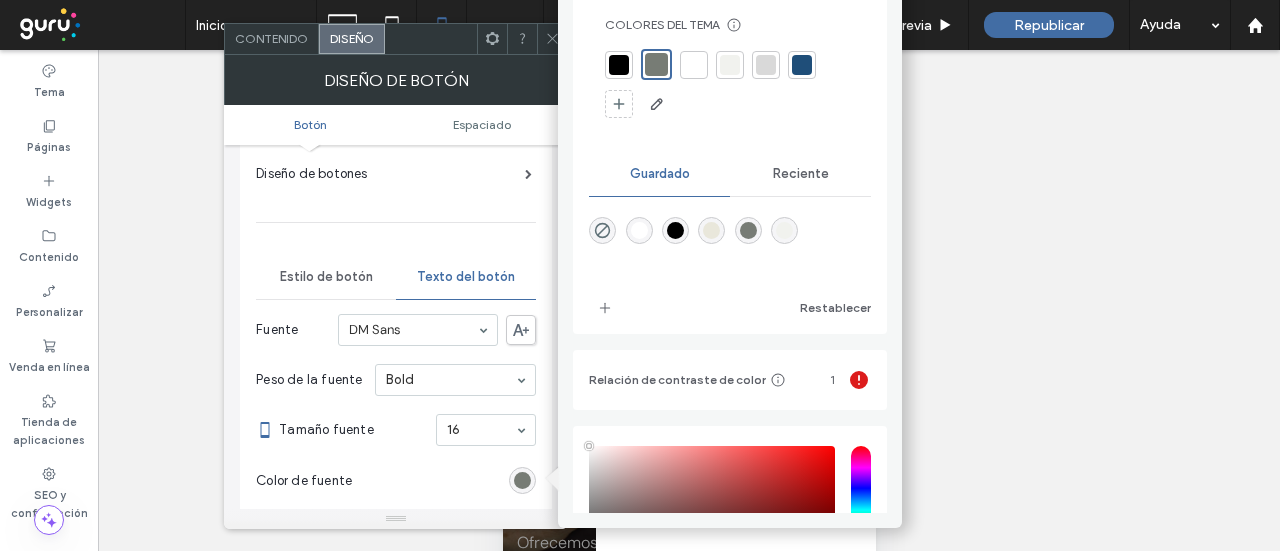 click on "Primario Secundario Diseño de botones Estilo de botón Texto del botón Fuente DM Sans Peso de la fuente Bold   Tamaño fuente 16 Color de fuente Formato de fuente Alineación Dirección del texto Color de la fuente en hover Formato de la fuente en hover Restablecer al estilo del tema de la página web" at bounding box center (396, 469) 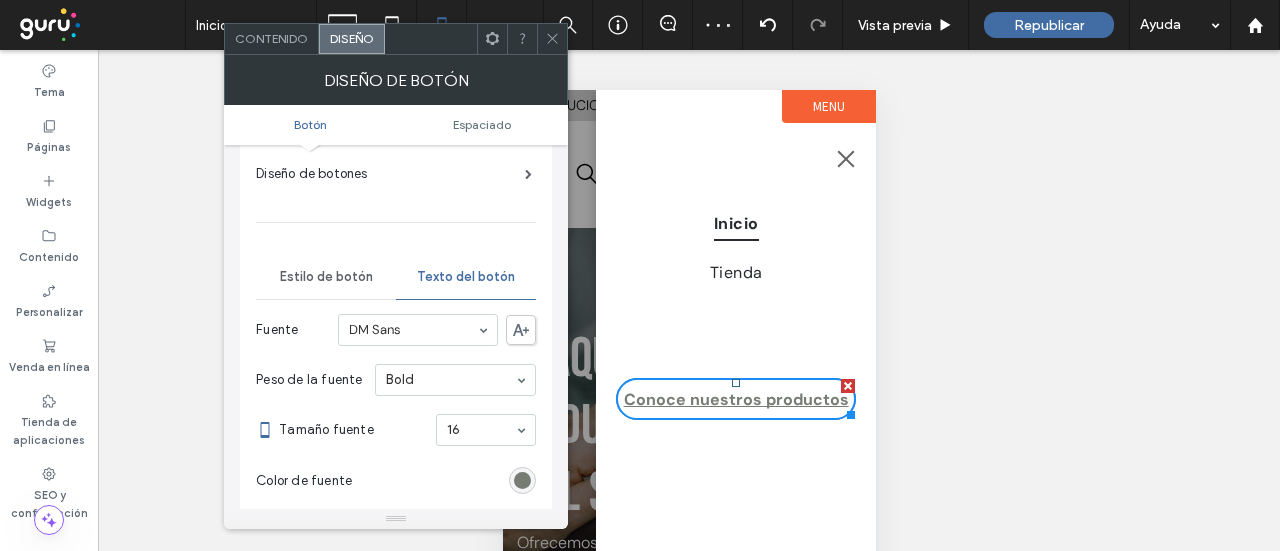 click 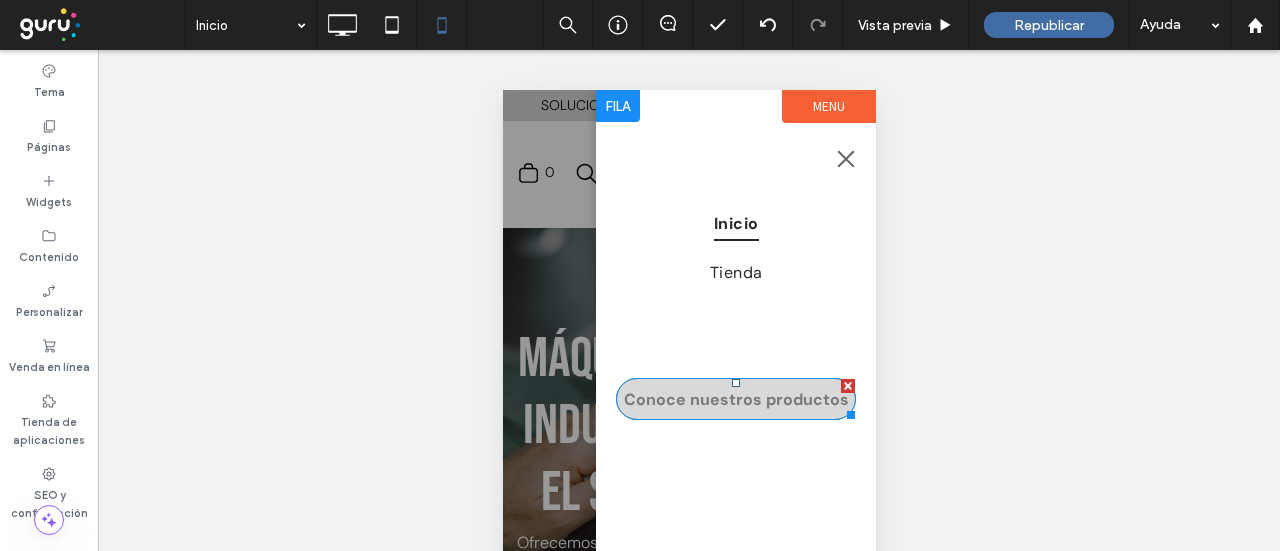 click on "Conoce nuestros productos" at bounding box center (735, 399) 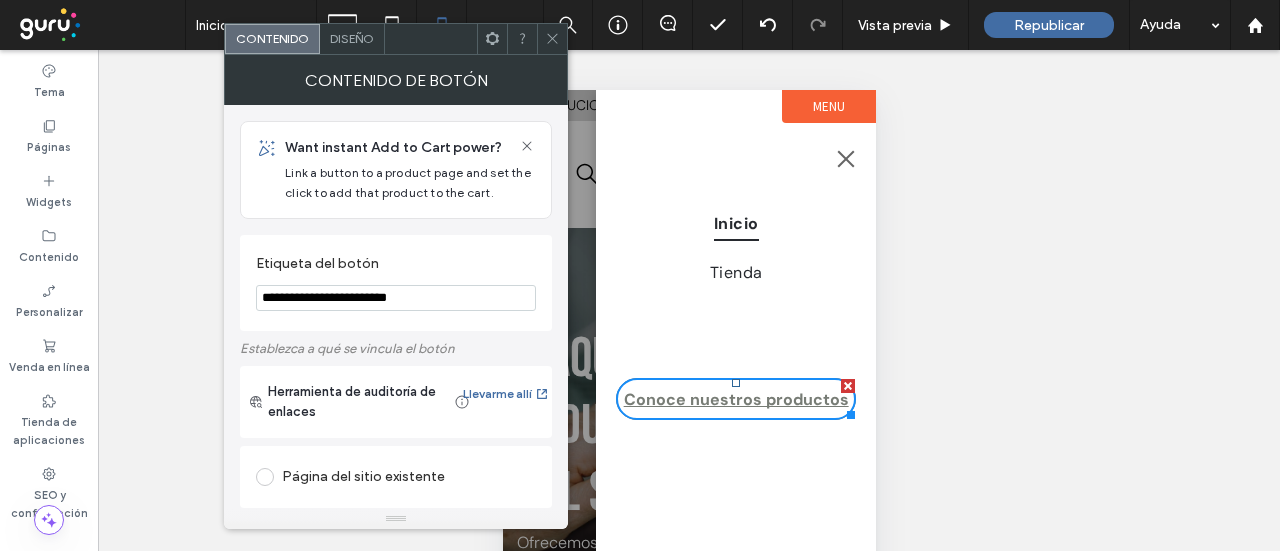 click on "Diseño" at bounding box center [352, 38] 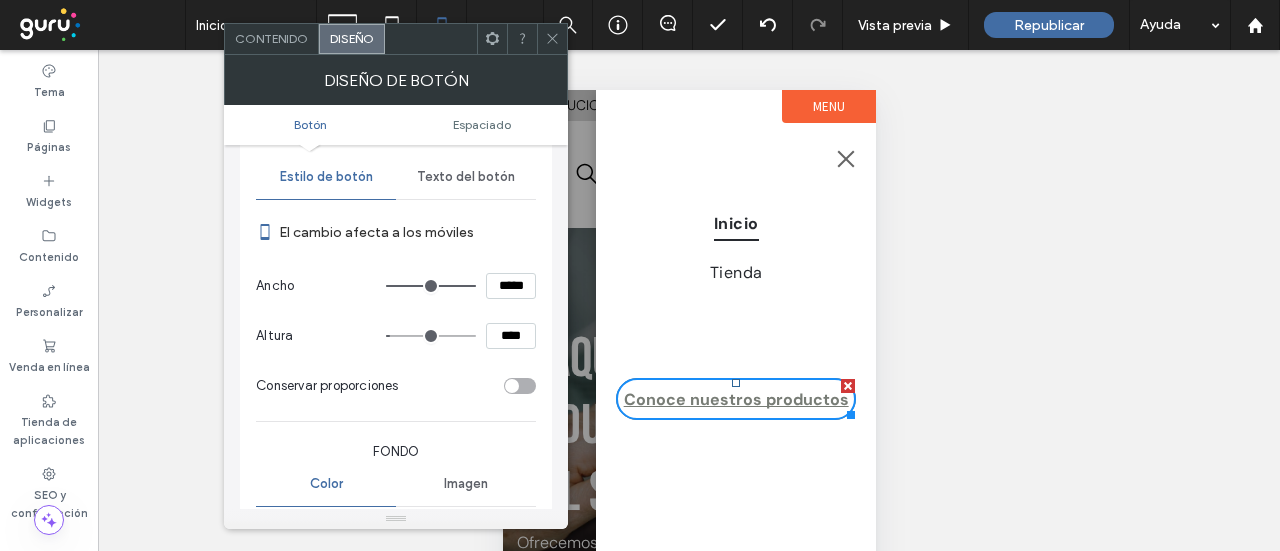 click on "Texto del botón" at bounding box center (466, 177) 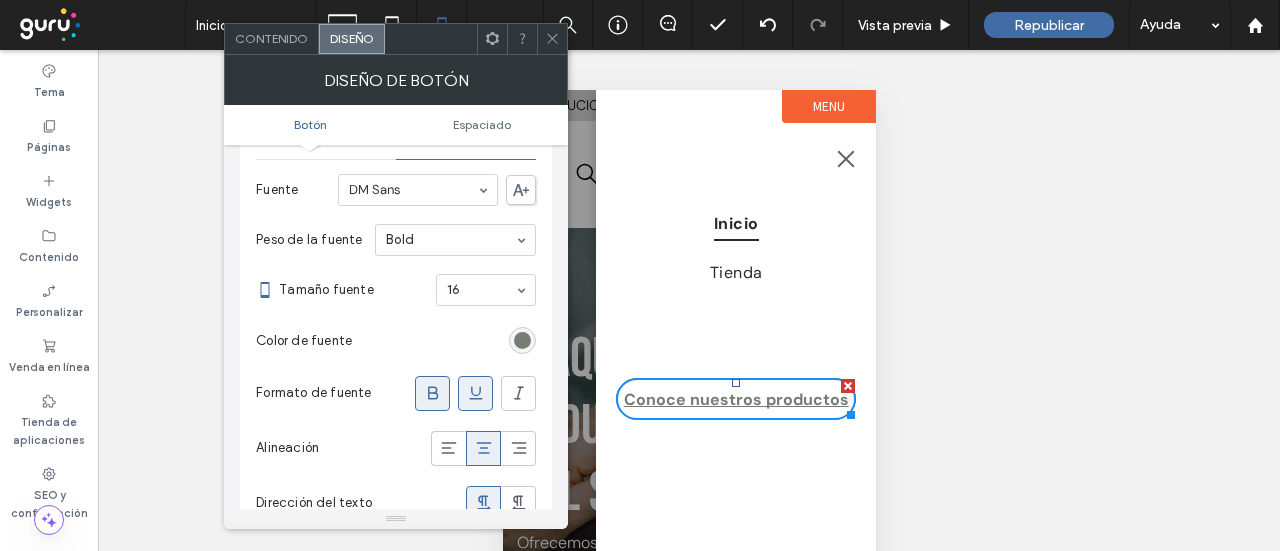 scroll, scrollTop: 300, scrollLeft: 0, axis: vertical 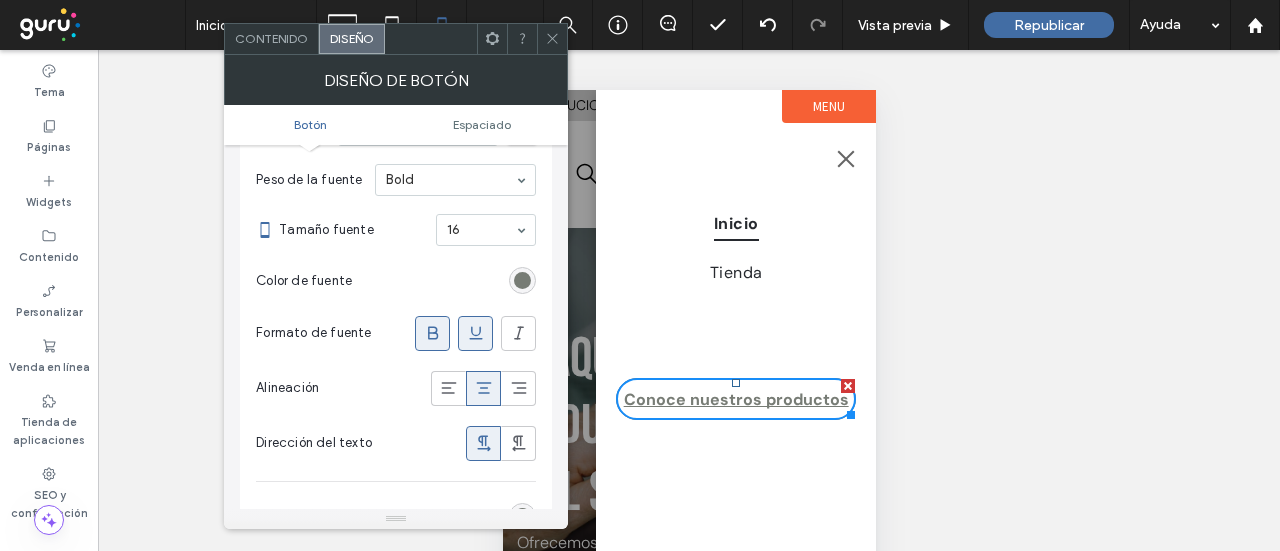 click at bounding box center (476, 333) 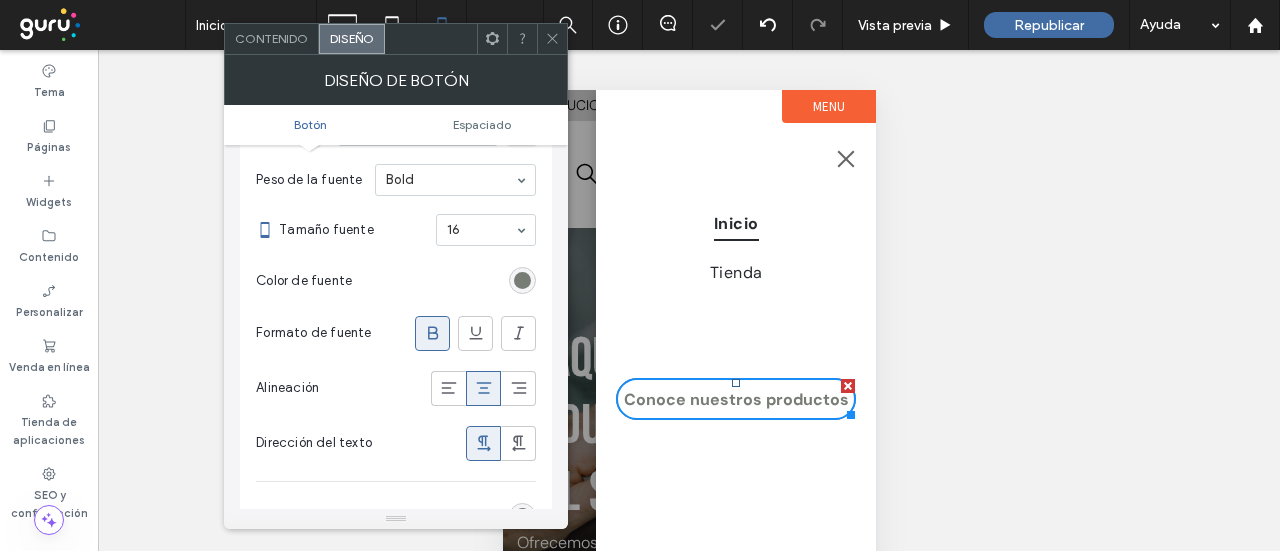 click 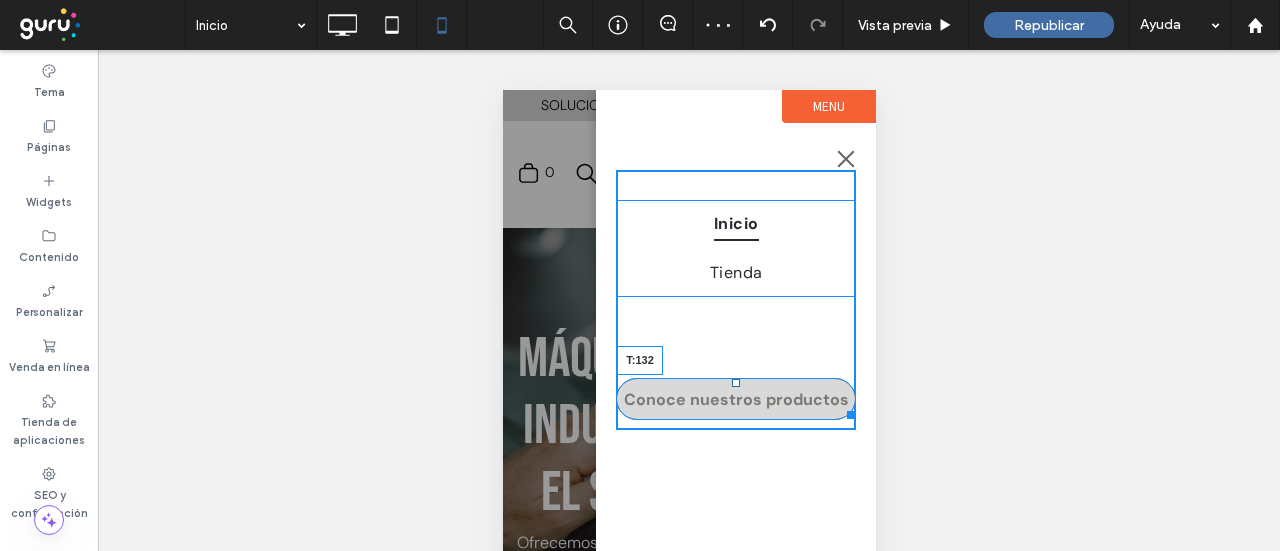 drag, startPoint x: 734, startPoint y: 383, endPoint x: 743, endPoint y: 432, distance: 49.819675 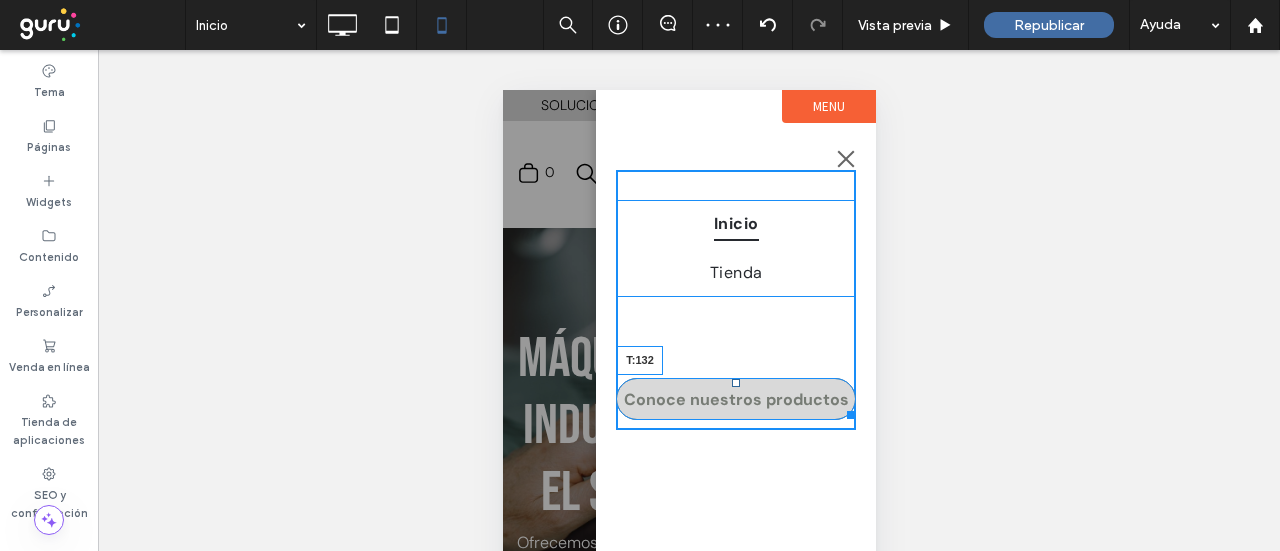 click on "Inicio
Tienda
Conoce nuestros productos
T:132
Click To Paste" at bounding box center [735, 300] 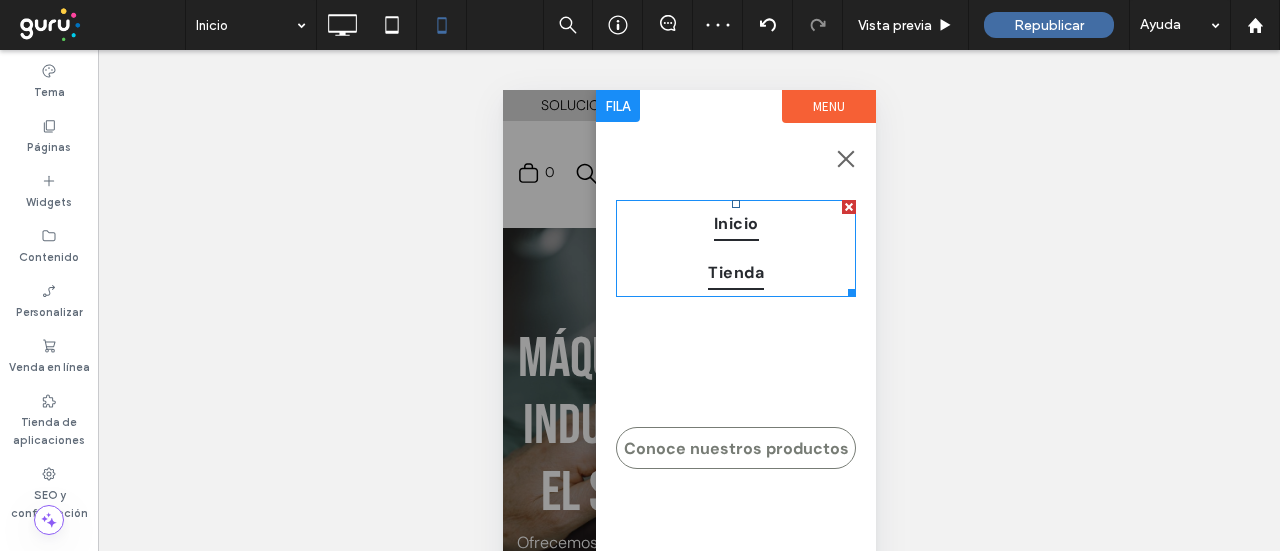 scroll, scrollTop: 276, scrollLeft: 0, axis: vertical 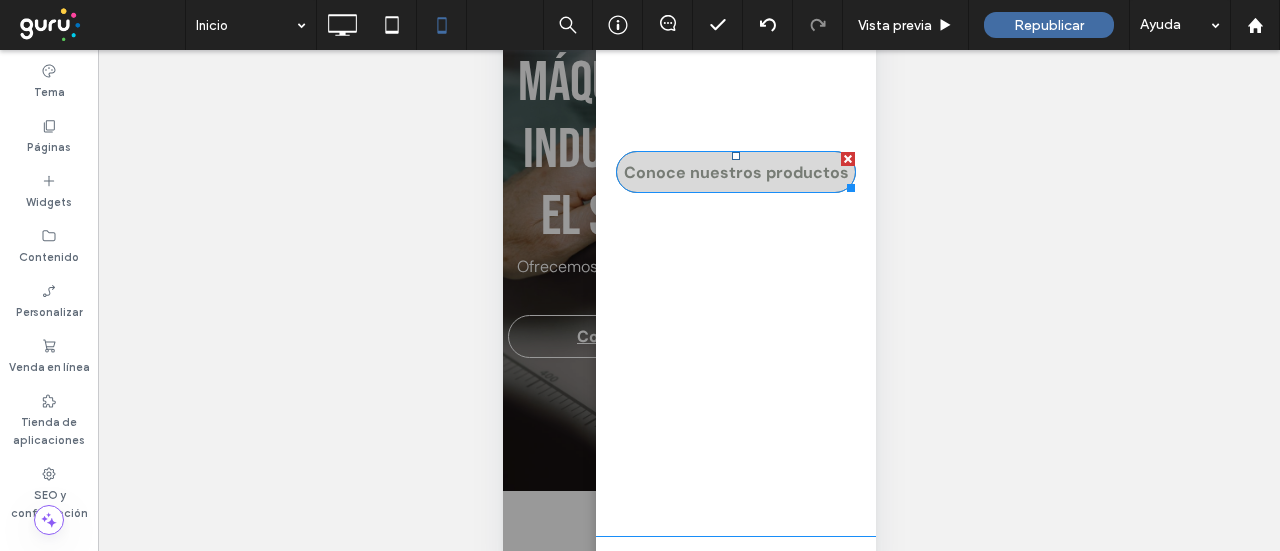 click on "Conoce nuestros productos" at bounding box center (735, 172) 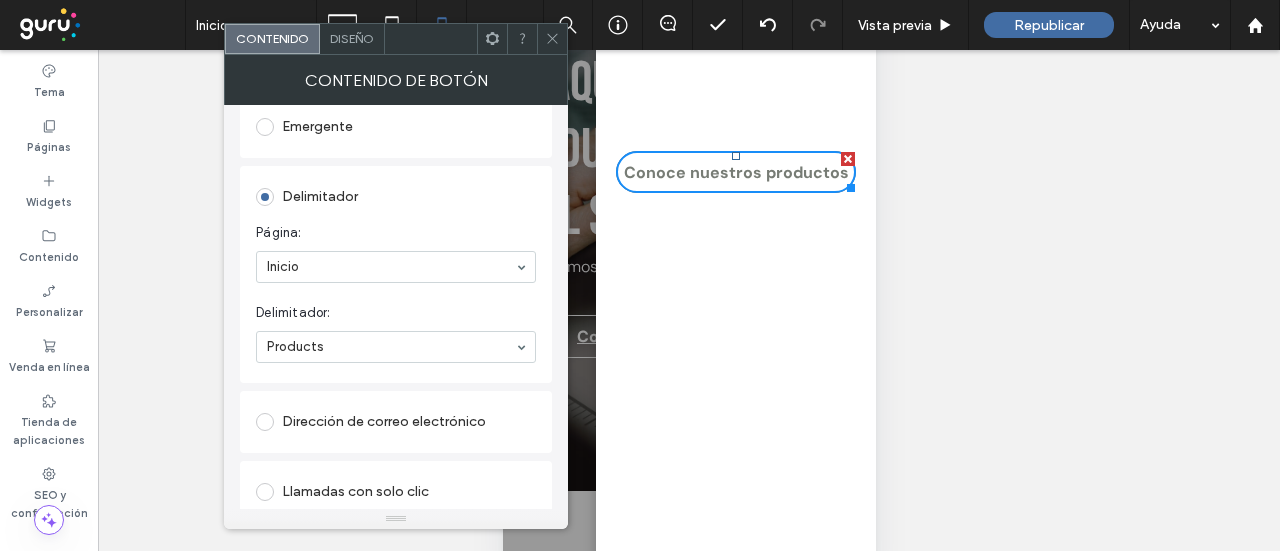 scroll, scrollTop: 500, scrollLeft: 0, axis: vertical 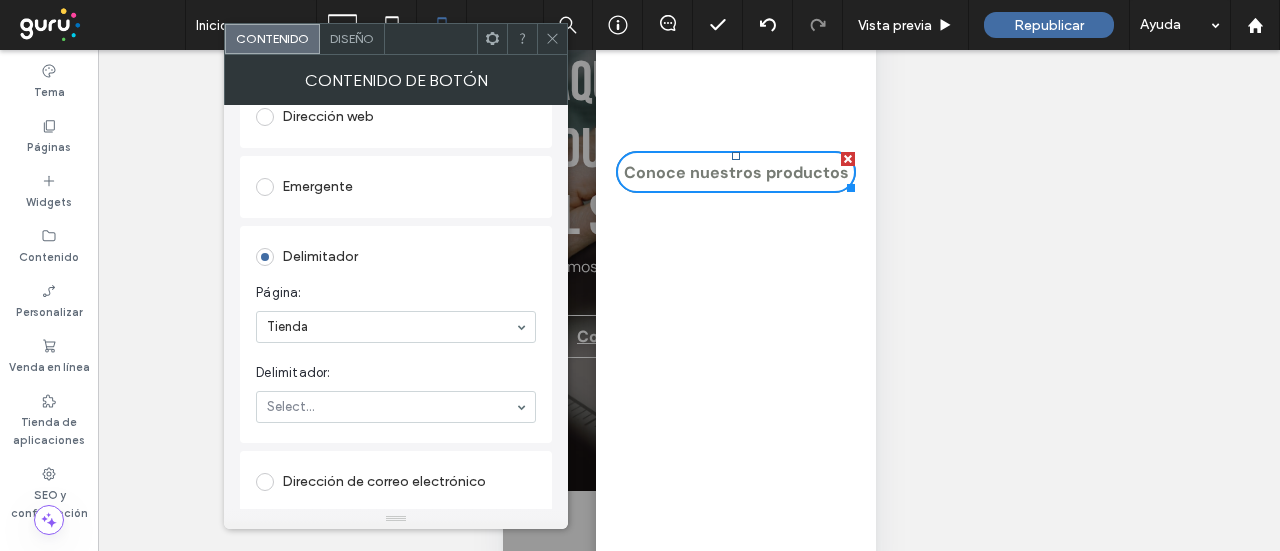 click 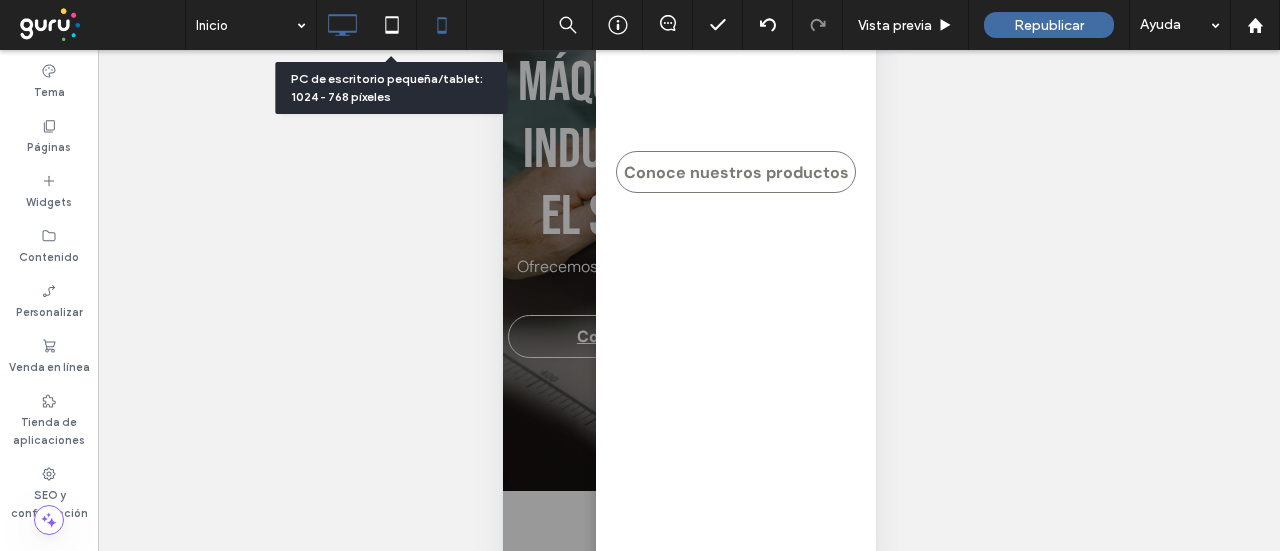click 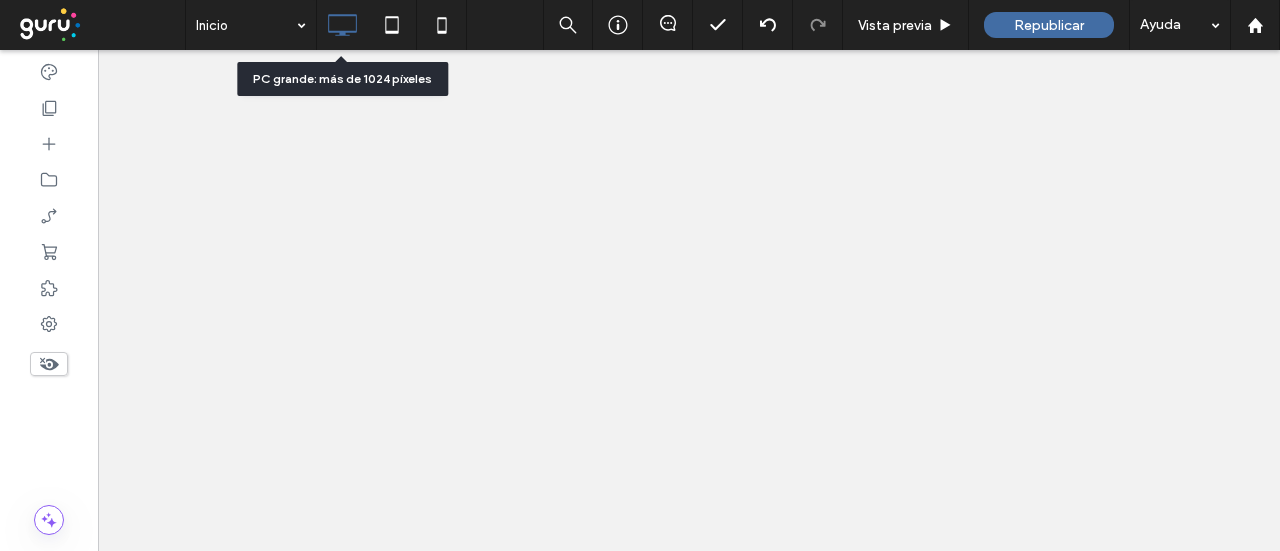 scroll, scrollTop: 0, scrollLeft: 0, axis: both 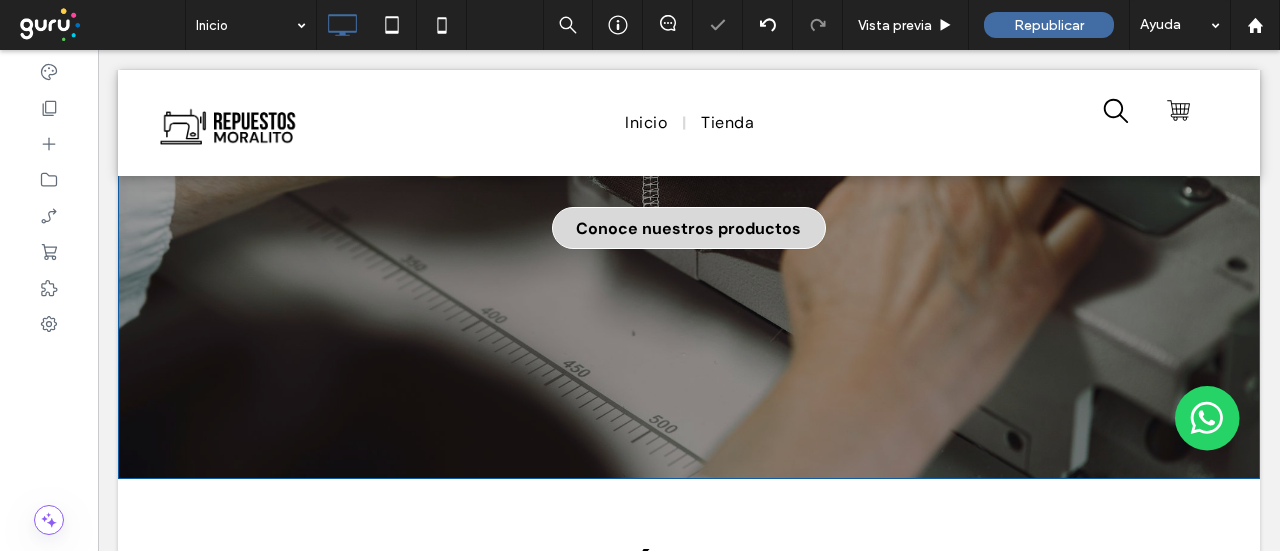 click on "Conoce nuestros productos" at bounding box center [688, 228] 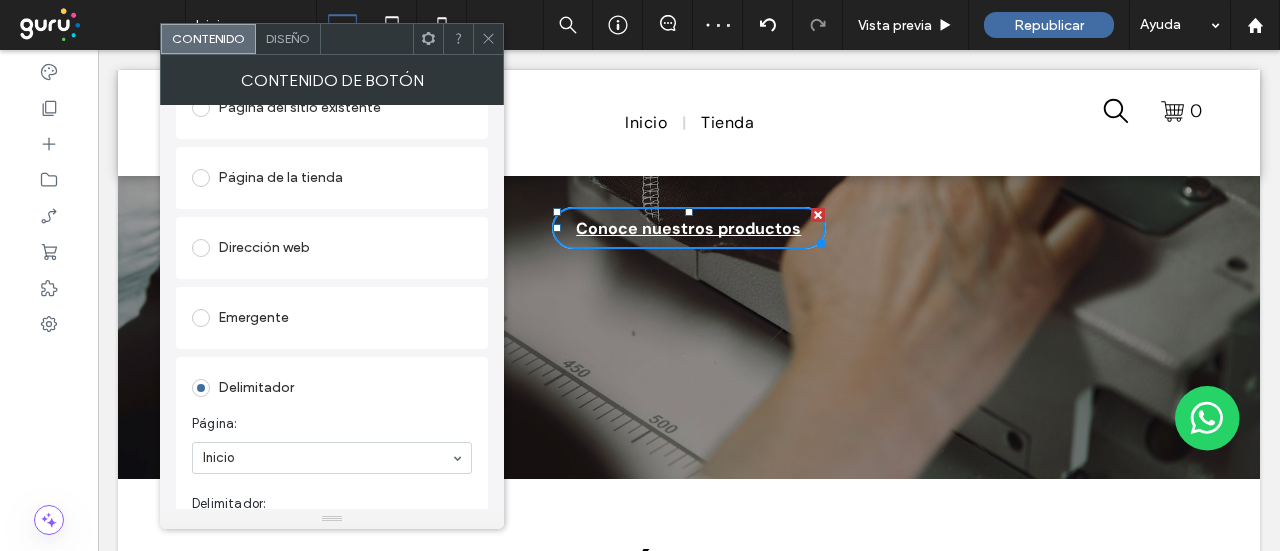 scroll, scrollTop: 400, scrollLeft: 0, axis: vertical 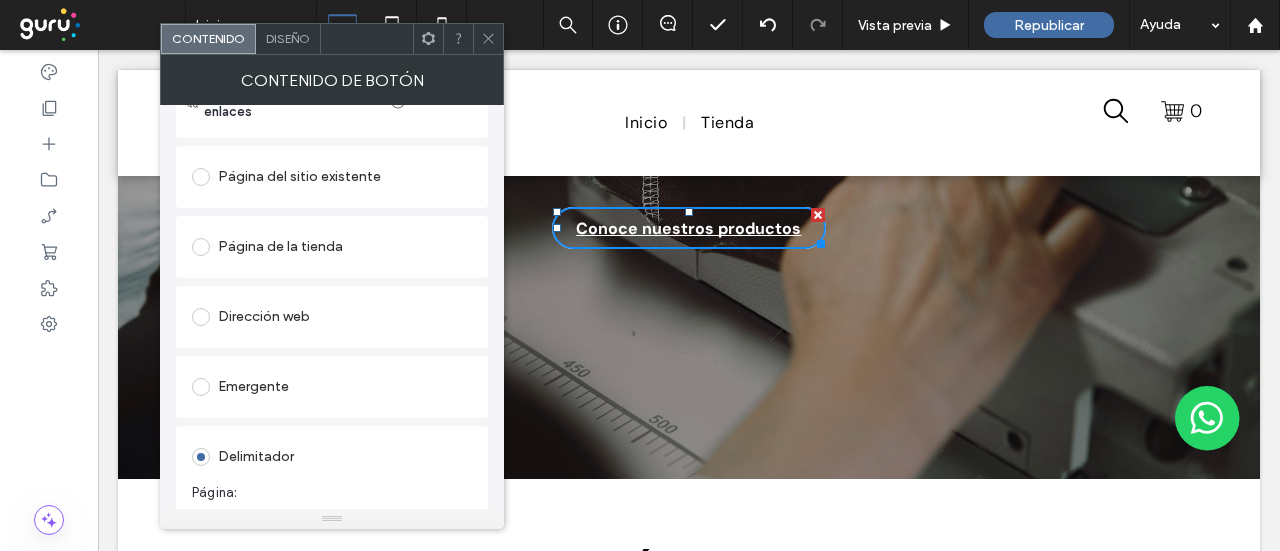 click at bounding box center [201, 247] 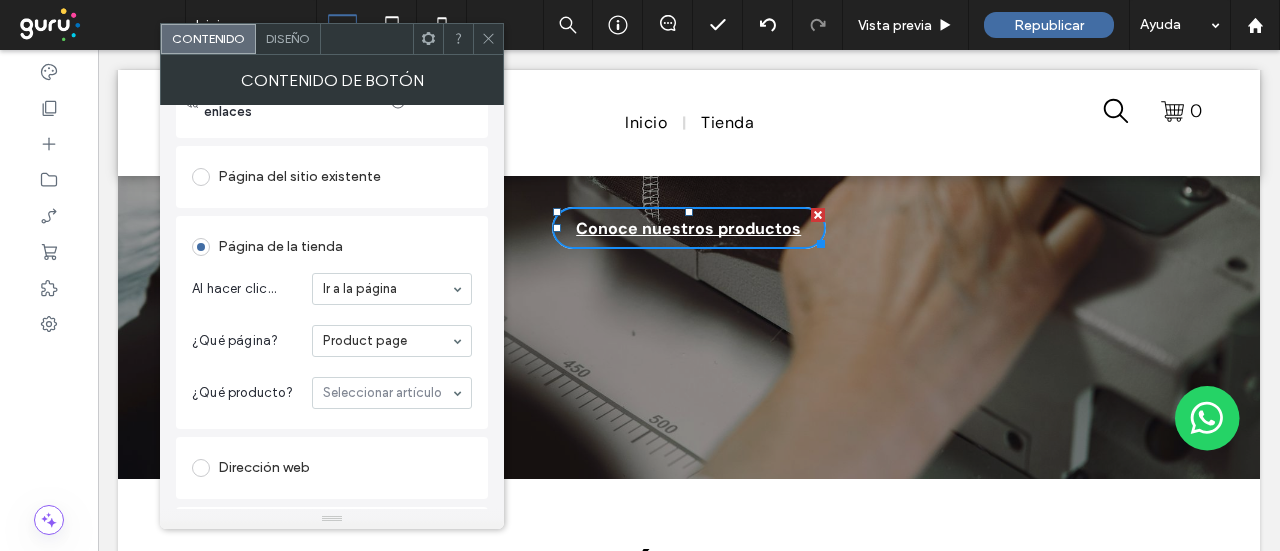click at bounding box center (201, 177) 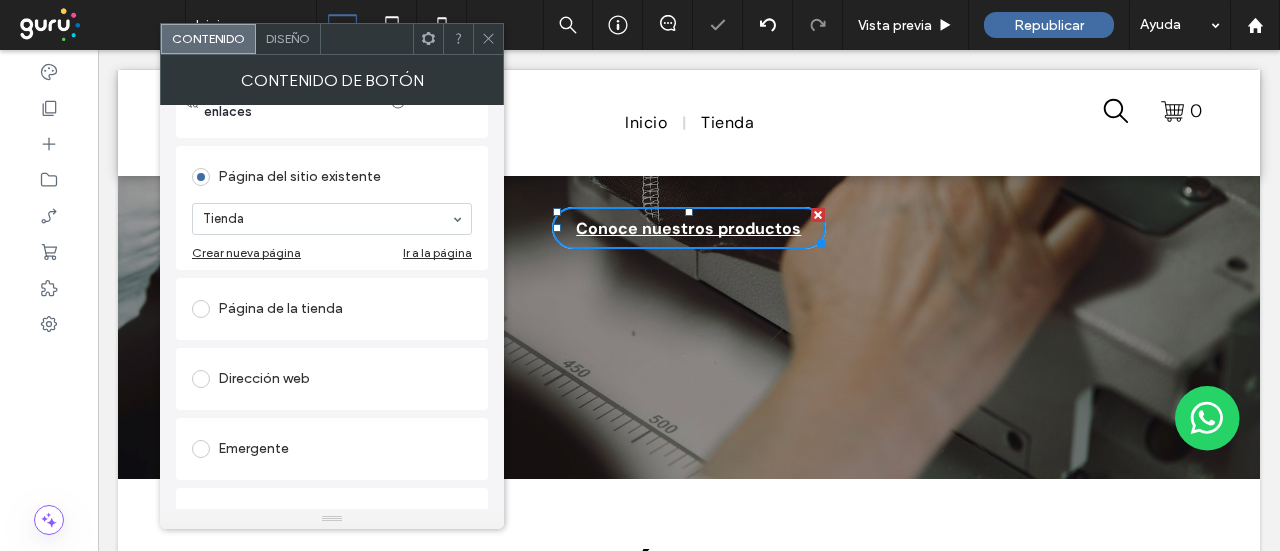 click 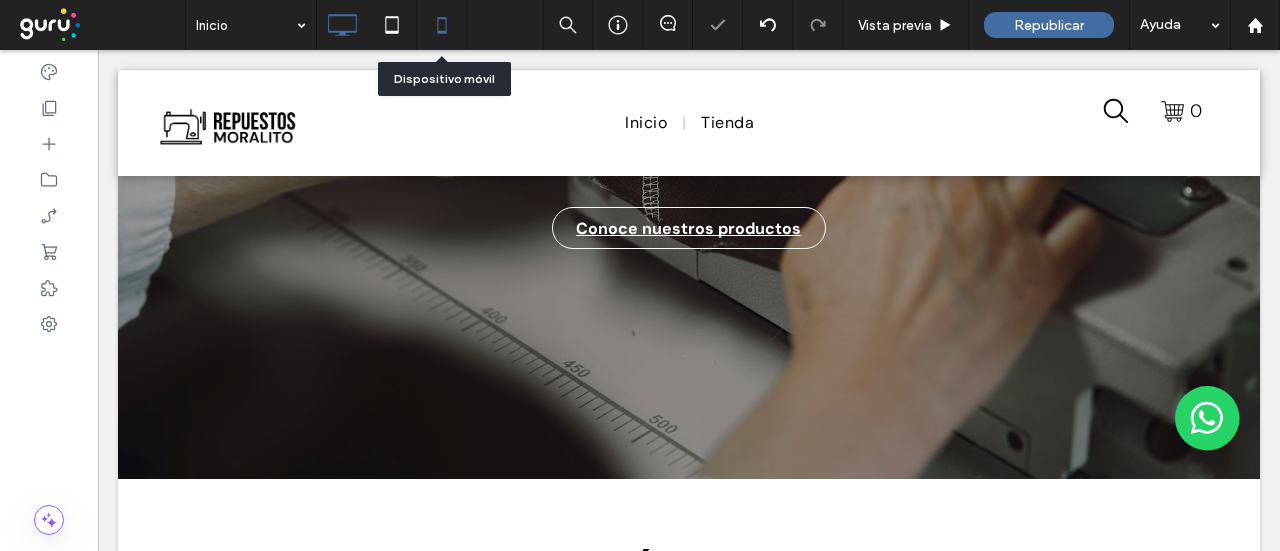 click 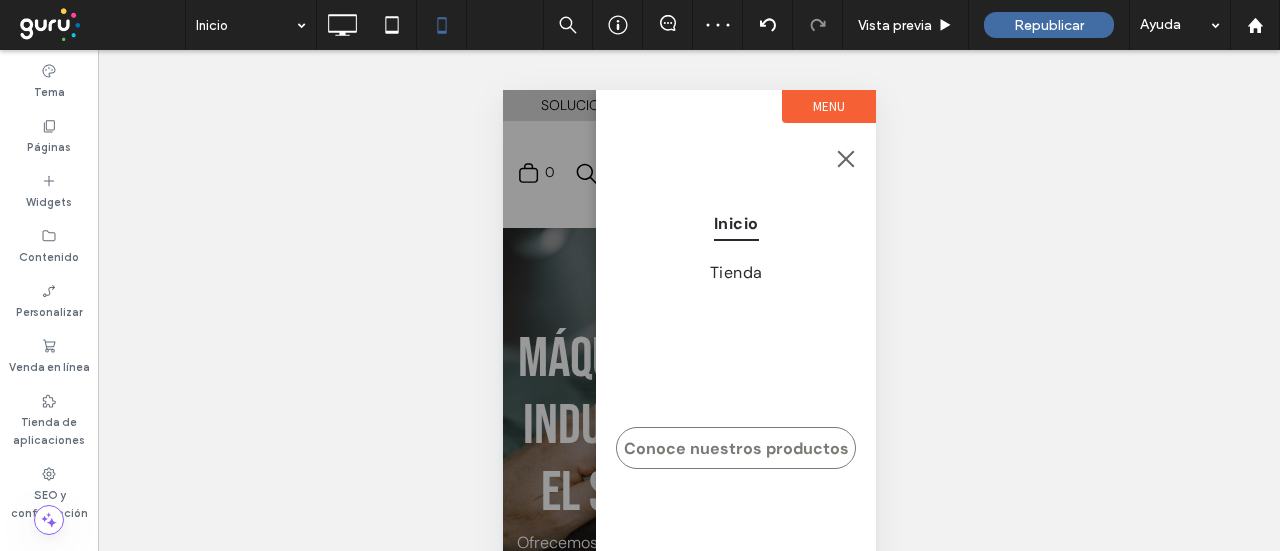 scroll, scrollTop: 0, scrollLeft: 0, axis: both 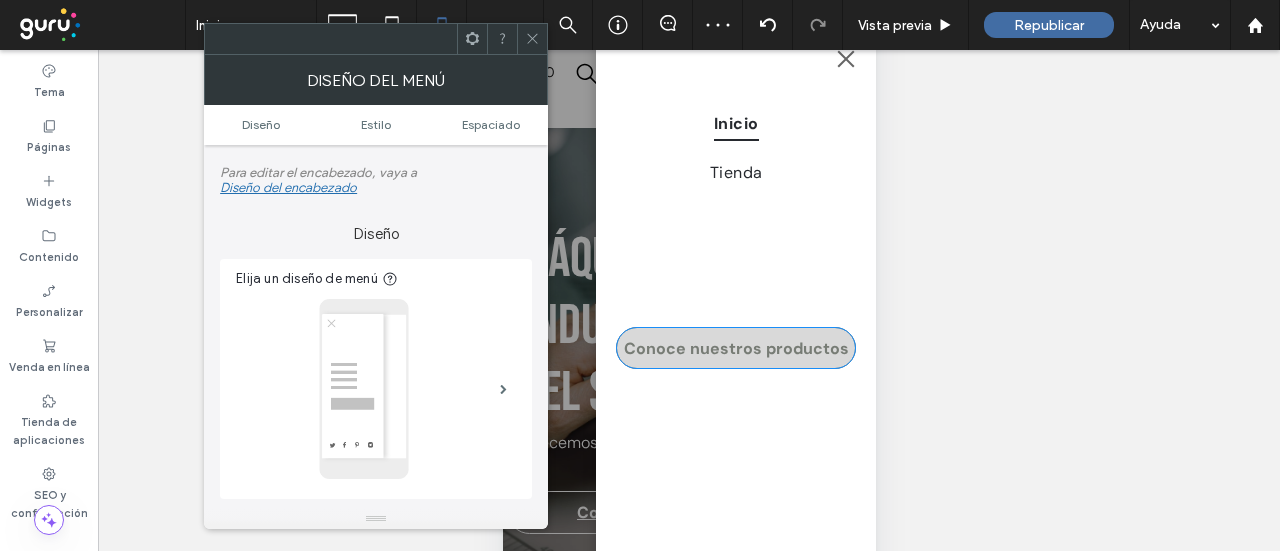 click on "Conoce nuestros productos" at bounding box center [735, 348] 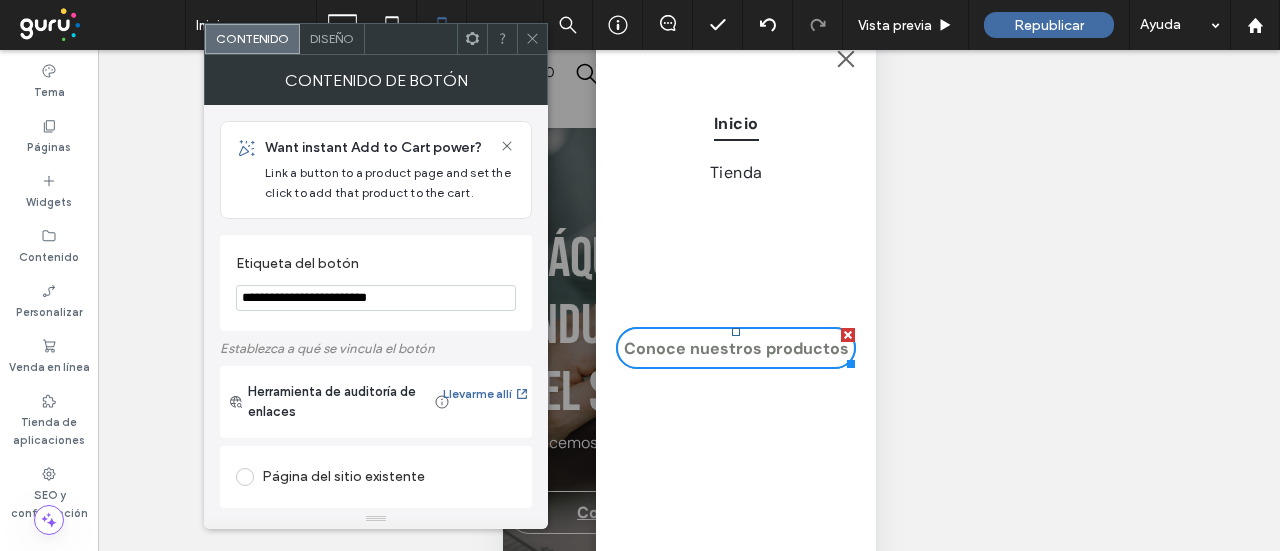 click at bounding box center [532, 39] 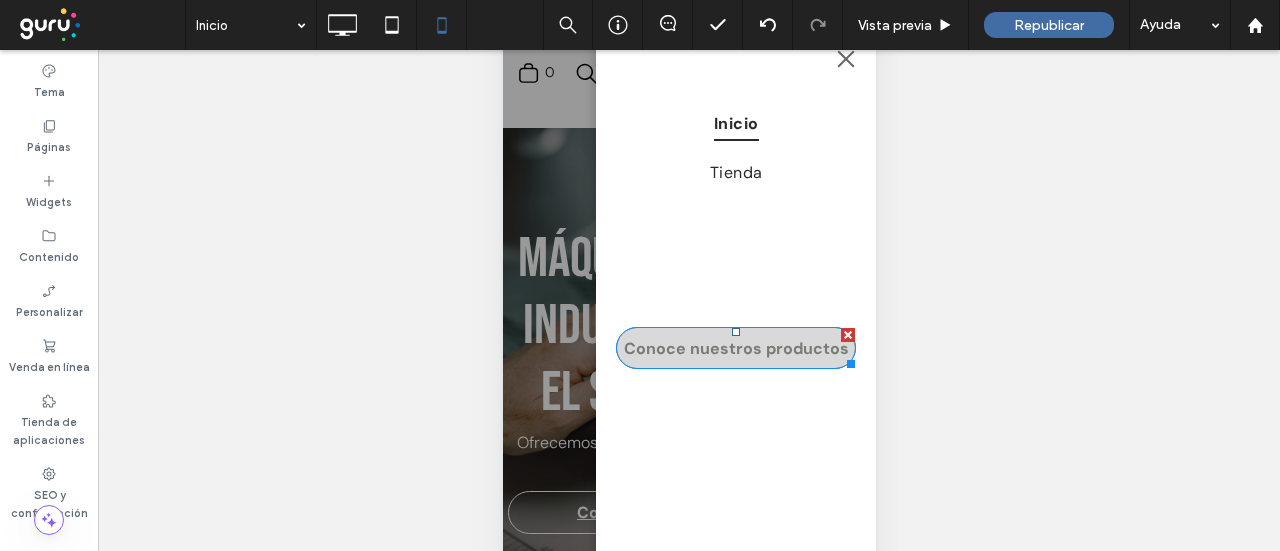 click on "Conoce nuestros productos" at bounding box center (735, 348) 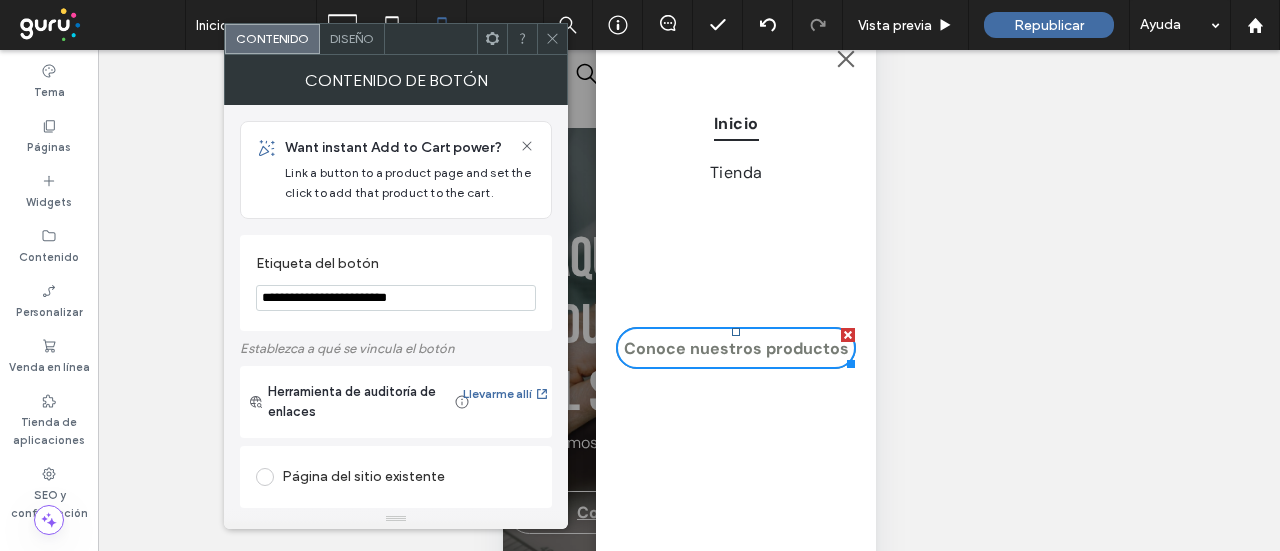 click at bounding box center (265, 477) 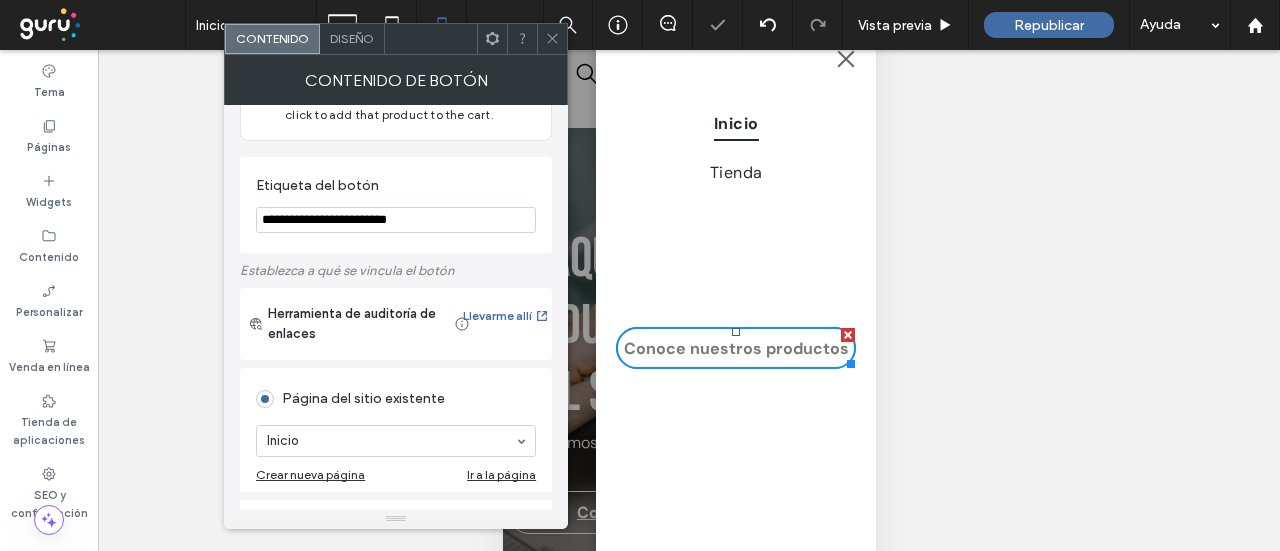 scroll, scrollTop: 200, scrollLeft: 0, axis: vertical 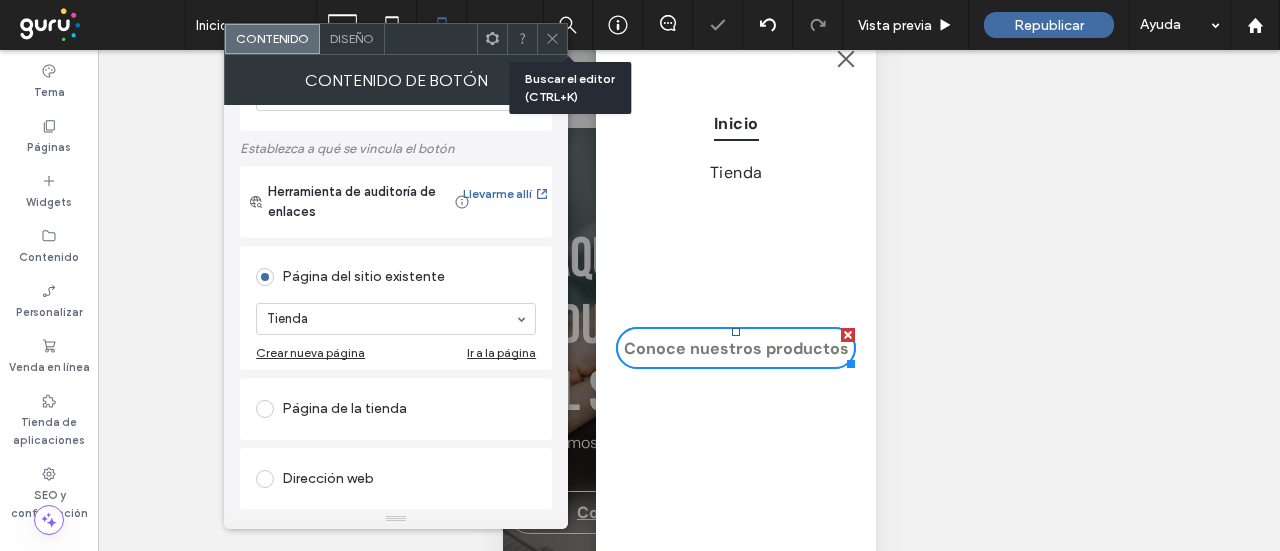 click 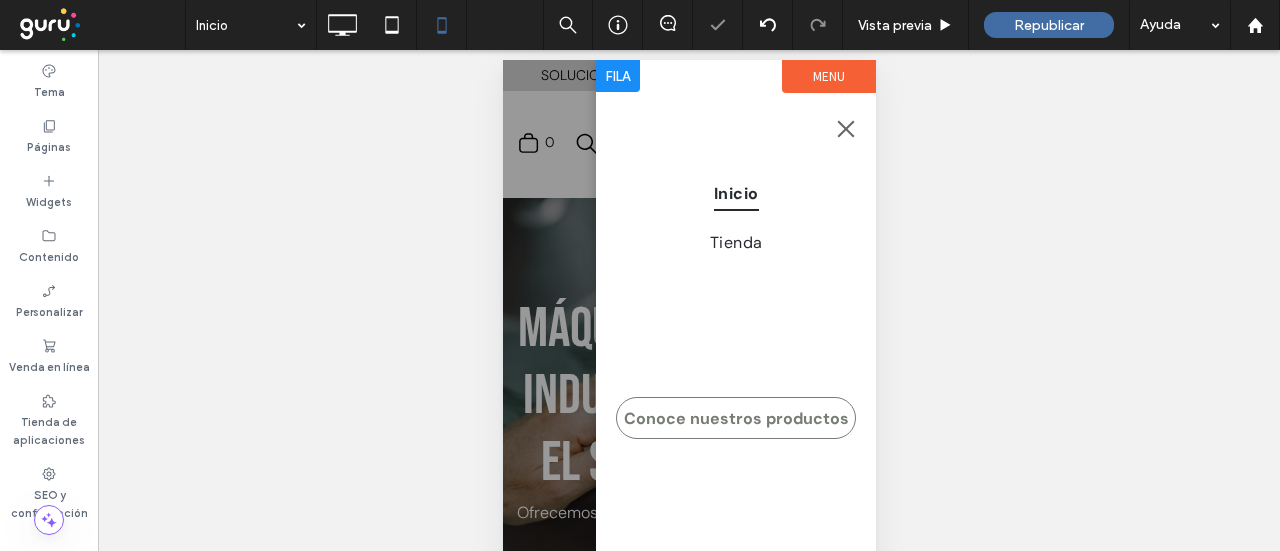 scroll, scrollTop: 0, scrollLeft: 0, axis: both 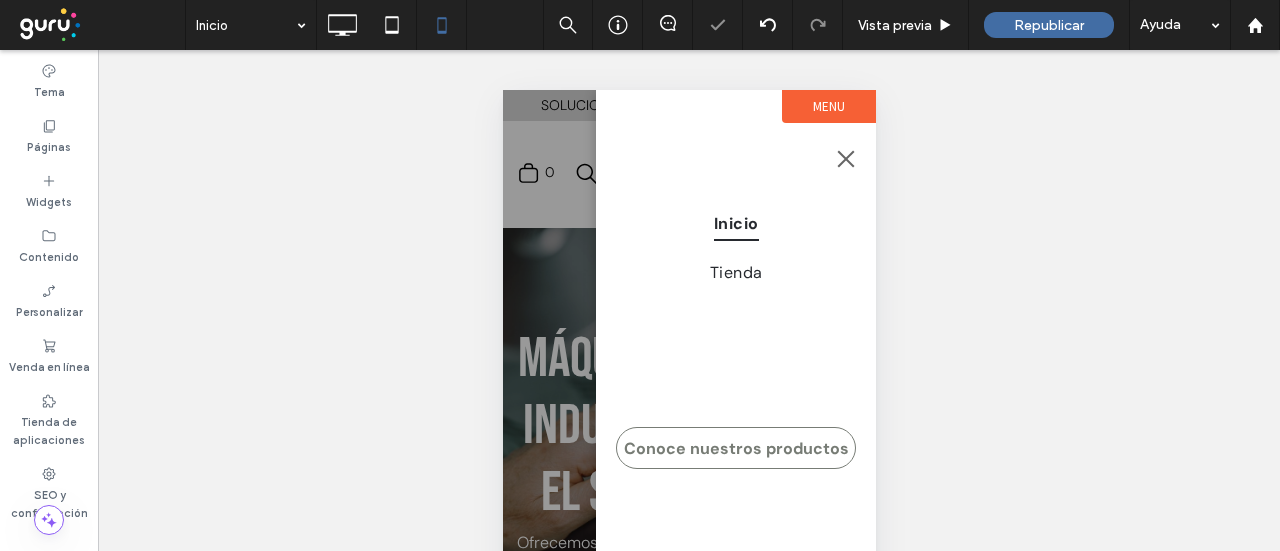 click at bounding box center (845, 158) 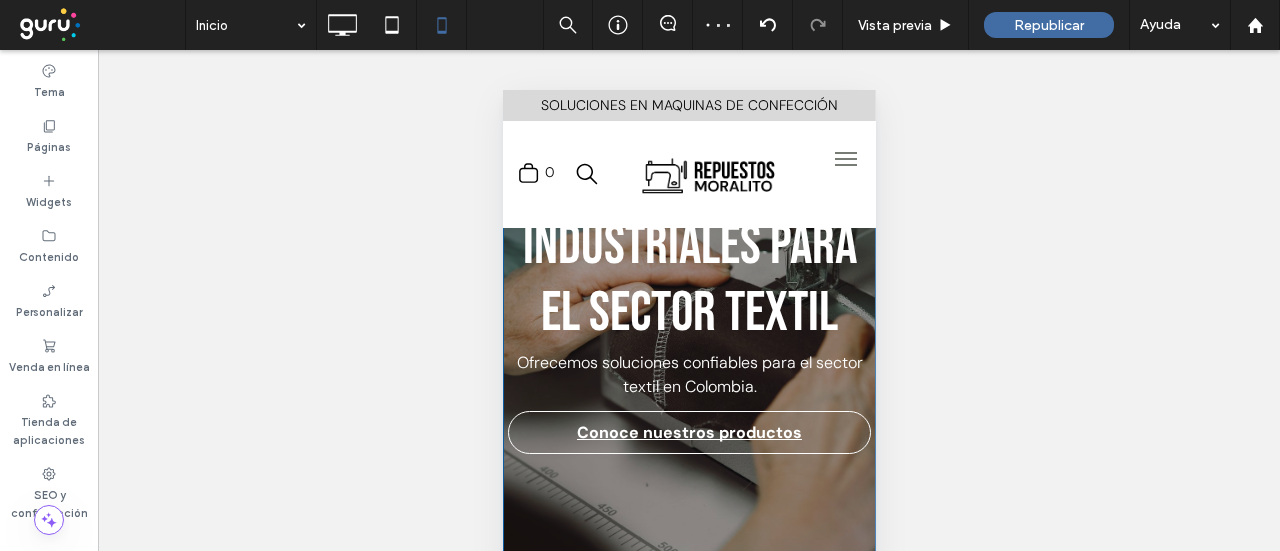 scroll, scrollTop: 200, scrollLeft: 0, axis: vertical 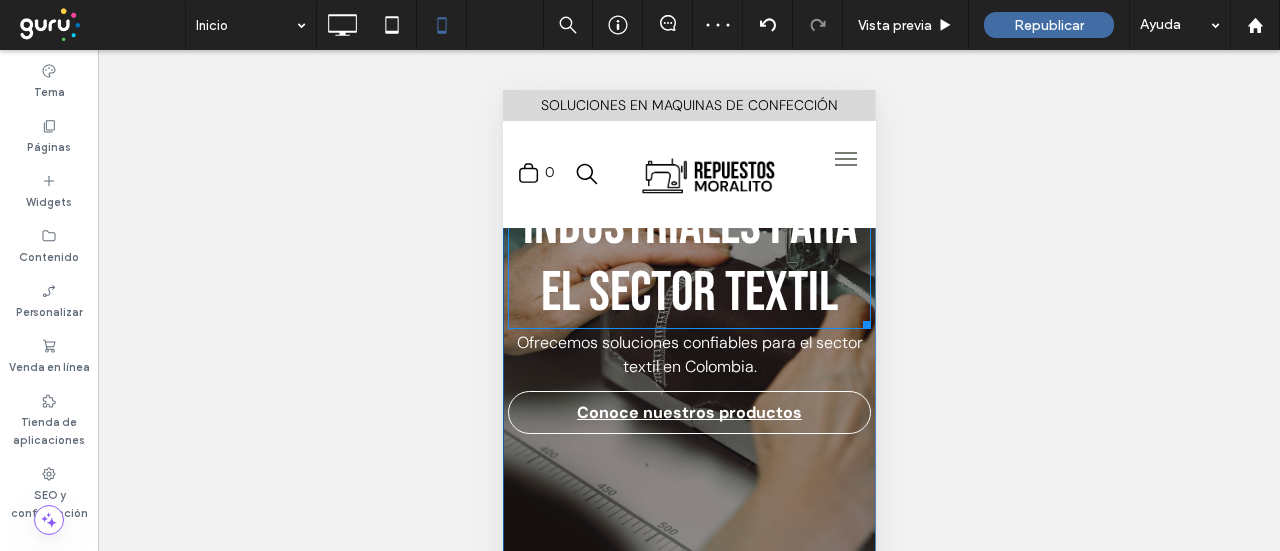 click on "Máquinas de coser industriales para el sector textil" at bounding box center [688, 226] 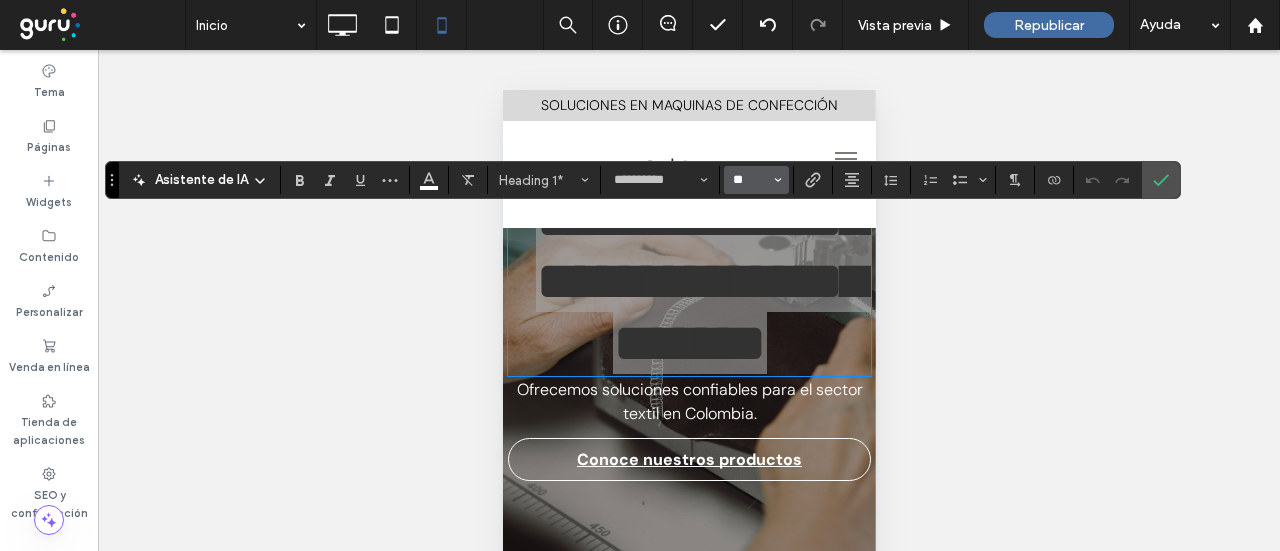 click on "**" at bounding box center [750, 180] 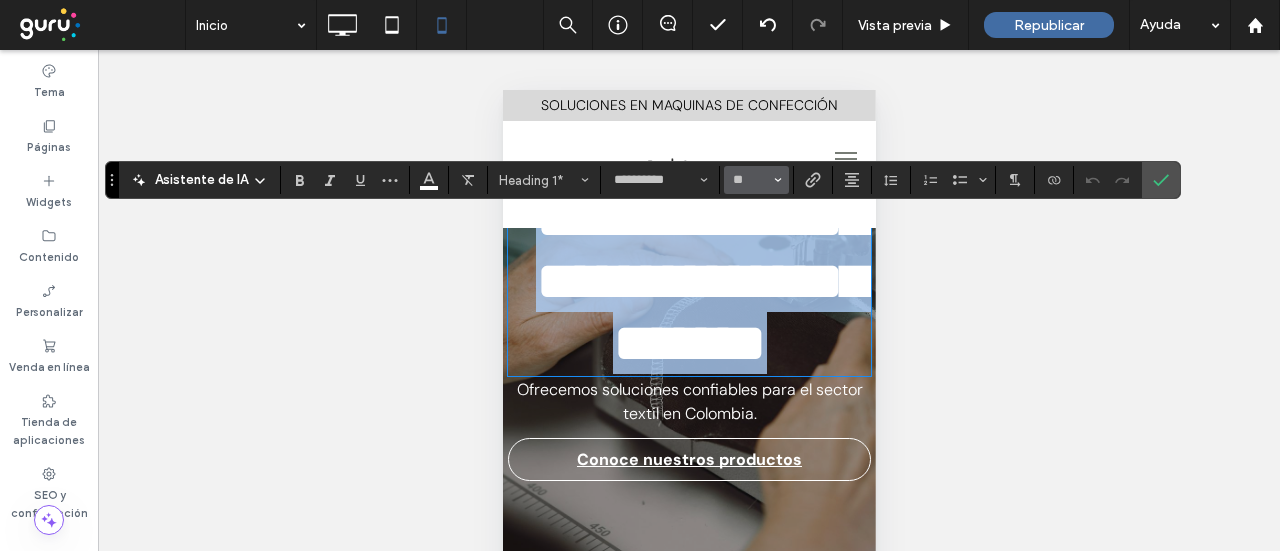 type on "**" 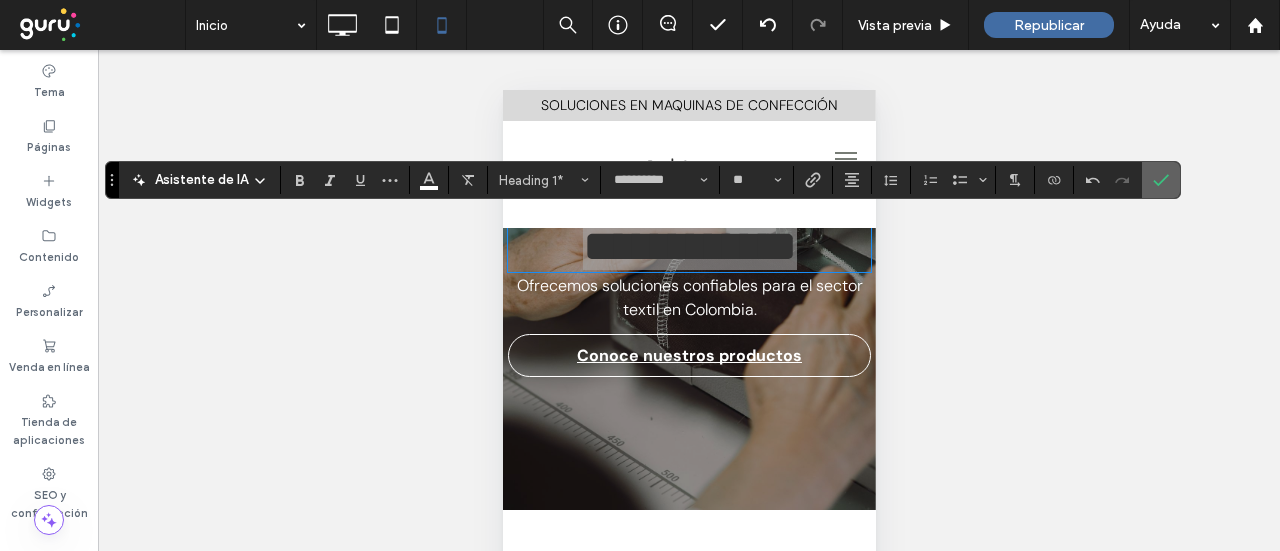 click 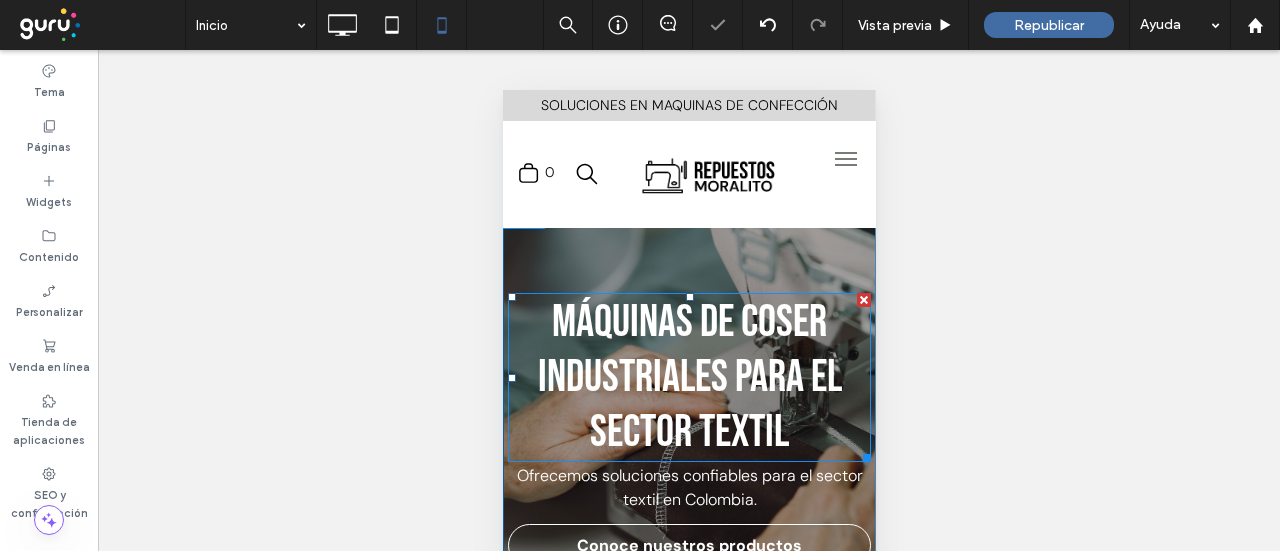 scroll, scrollTop: 0, scrollLeft: 0, axis: both 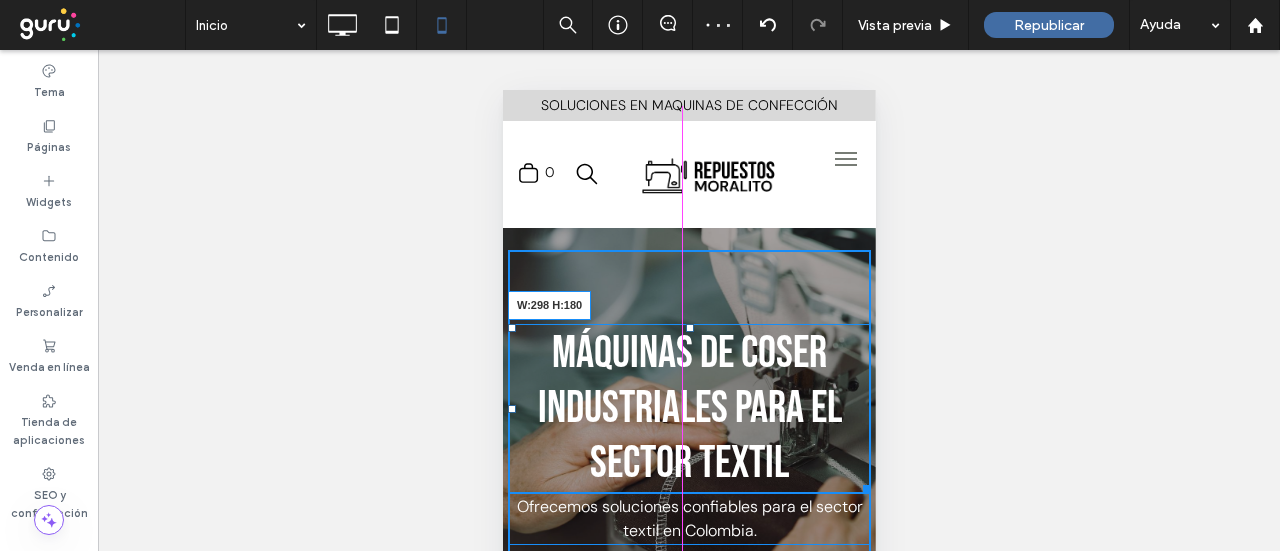 drag, startPoint x: 843, startPoint y: 496, endPoint x: 815, endPoint y: 495, distance: 28.01785 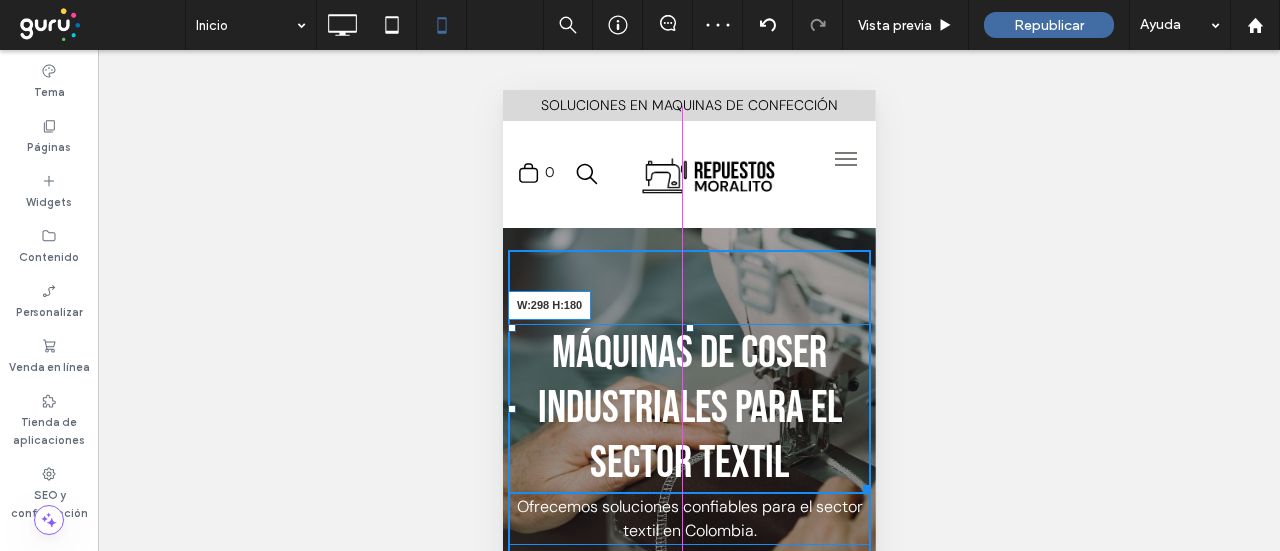 click at bounding box center (862, 485) 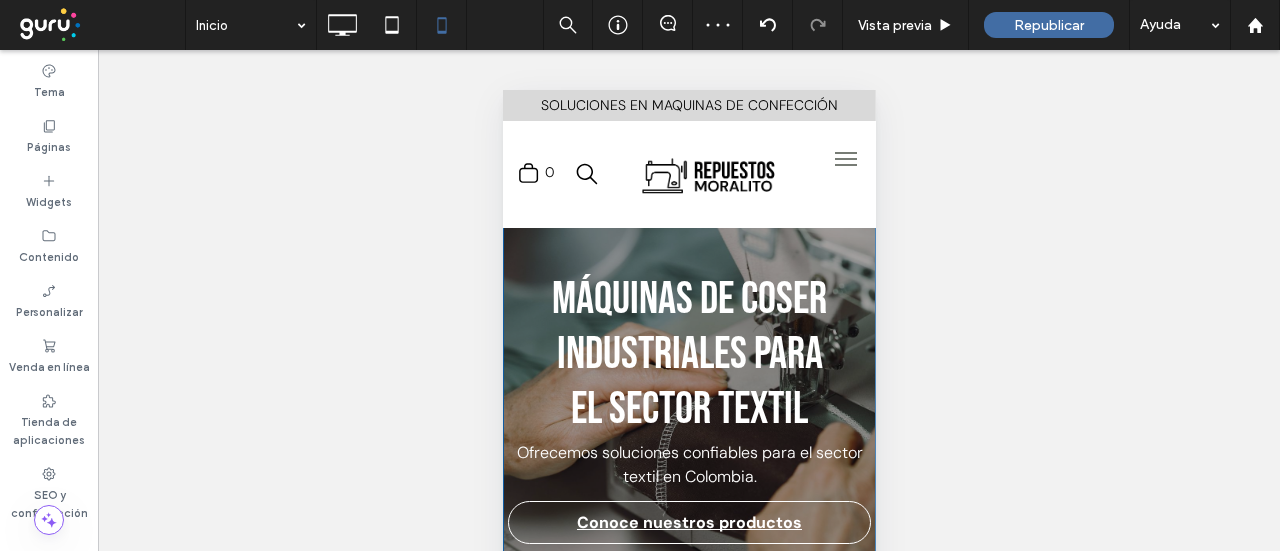 scroll, scrollTop: 100, scrollLeft: 0, axis: vertical 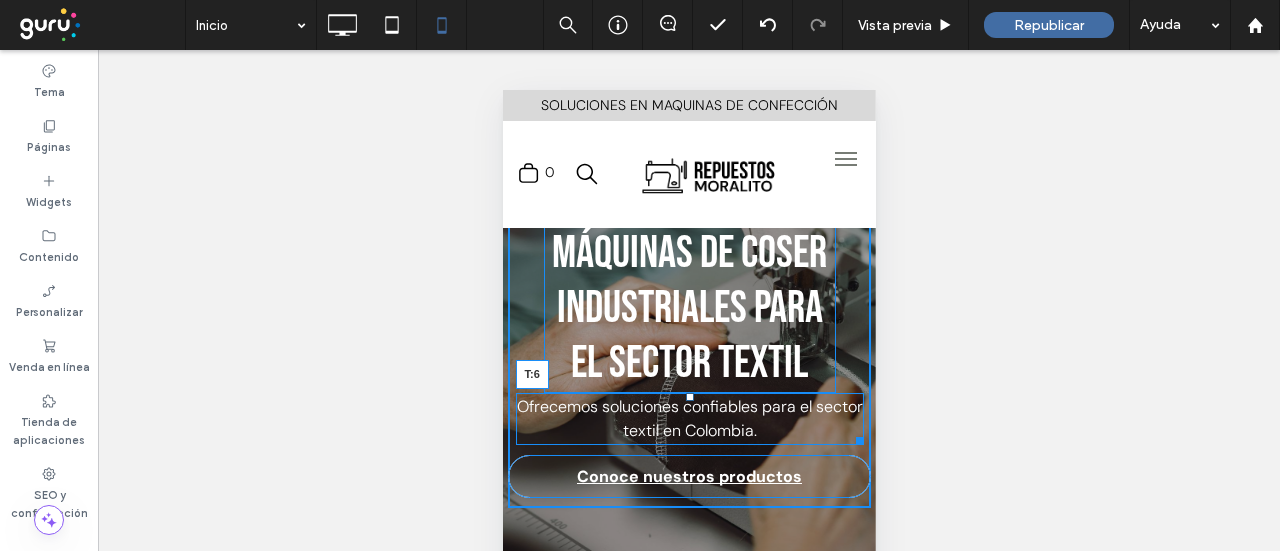 drag, startPoint x: 681, startPoint y: 411, endPoint x: 683, endPoint y: 425, distance: 14.142136 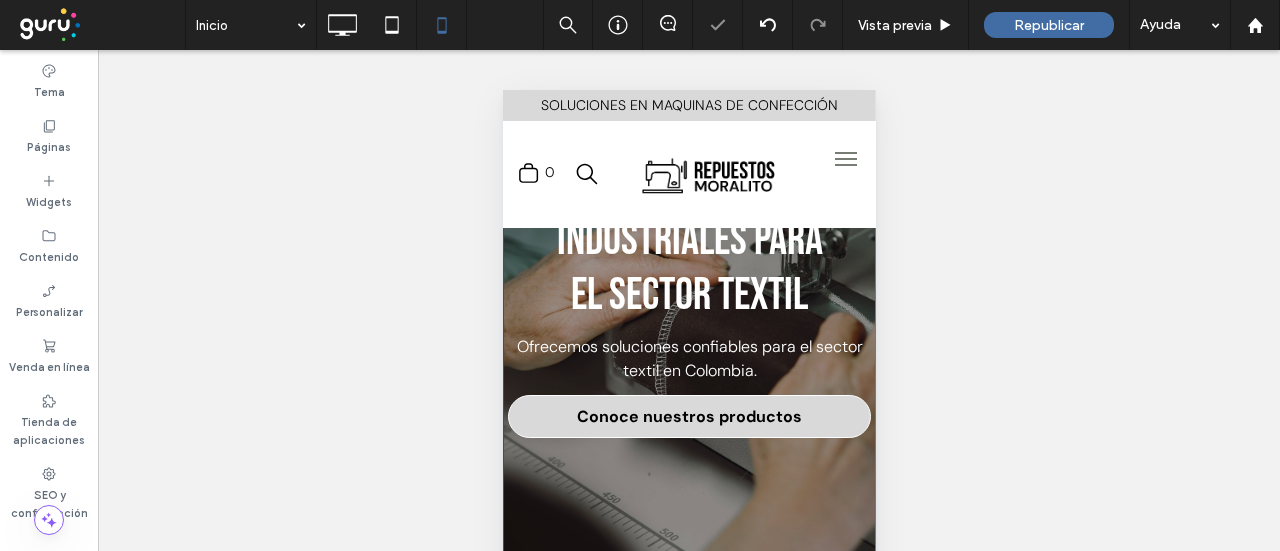 scroll, scrollTop: 200, scrollLeft: 0, axis: vertical 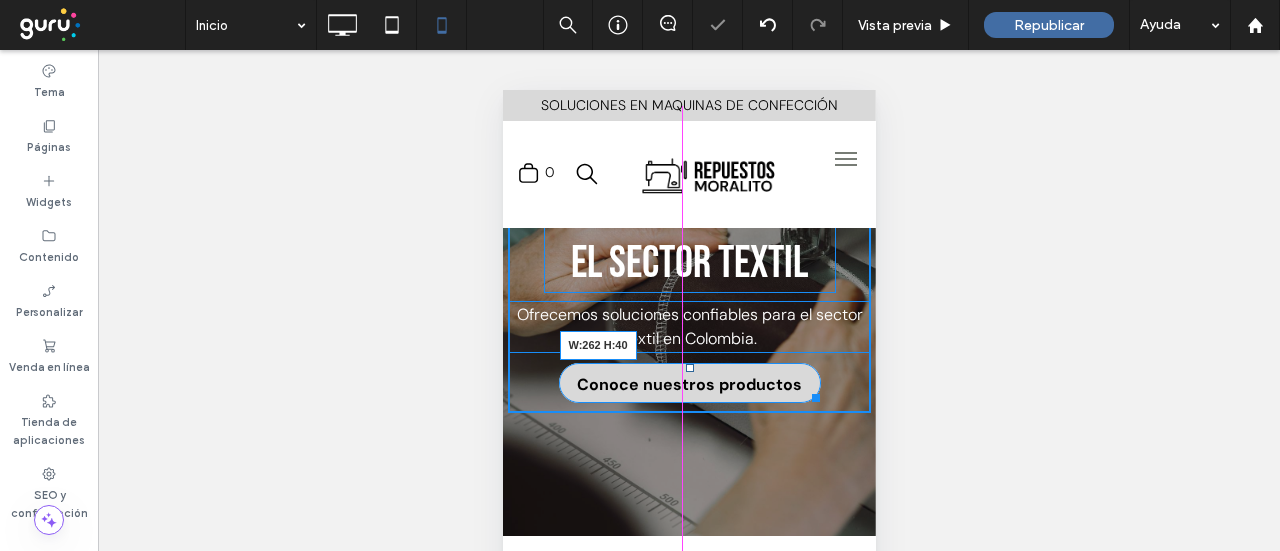 drag, startPoint x: 846, startPoint y: 409, endPoint x: 1185, endPoint y: 479, distance: 346.1517 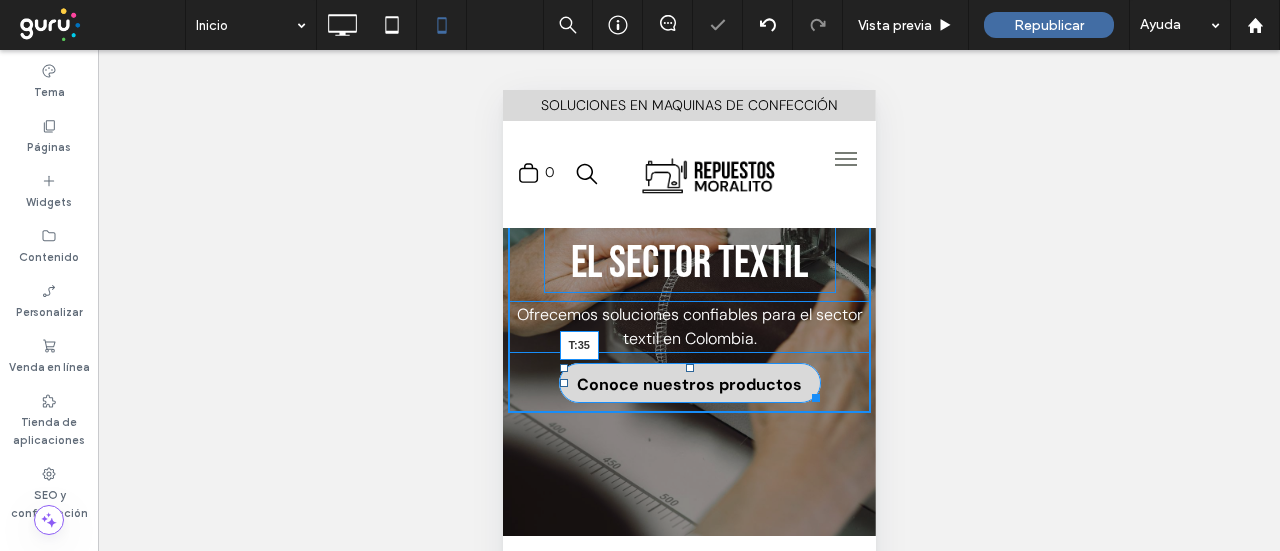 drag, startPoint x: 677, startPoint y: 380, endPoint x: 1176, endPoint y: 495, distance: 512.0801 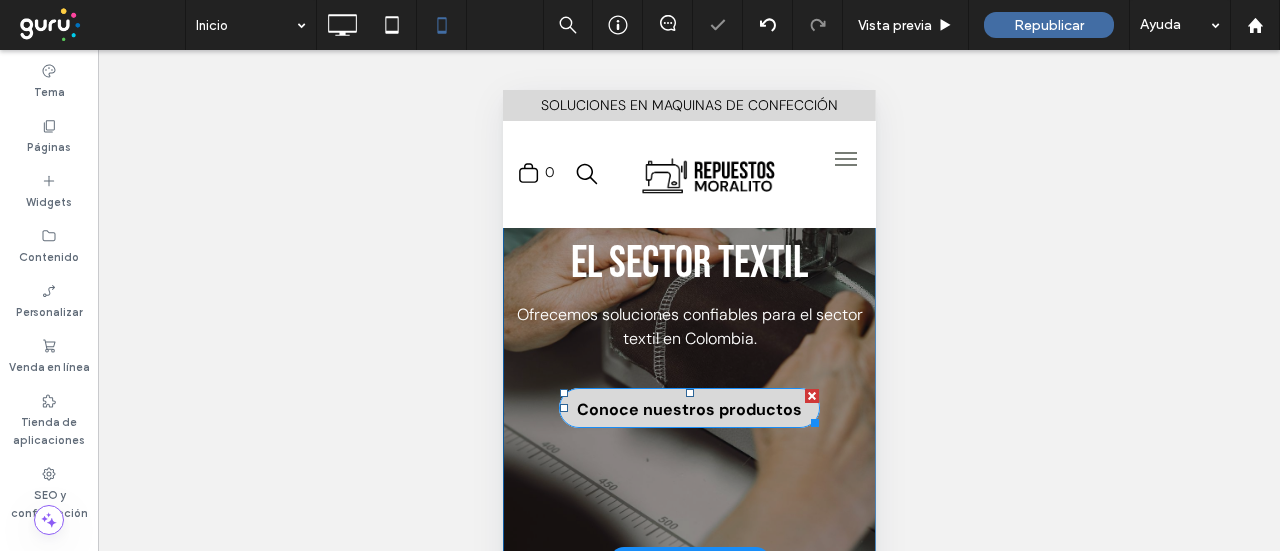 click on "Conoce nuestros productos" at bounding box center (688, 409) 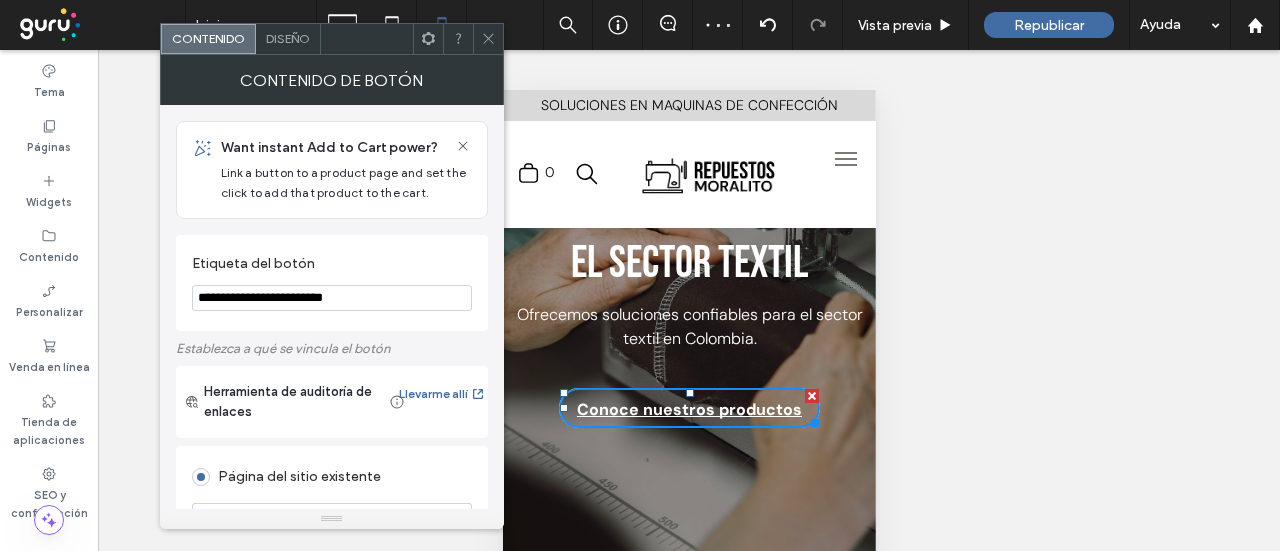 scroll, scrollTop: 200, scrollLeft: 0, axis: vertical 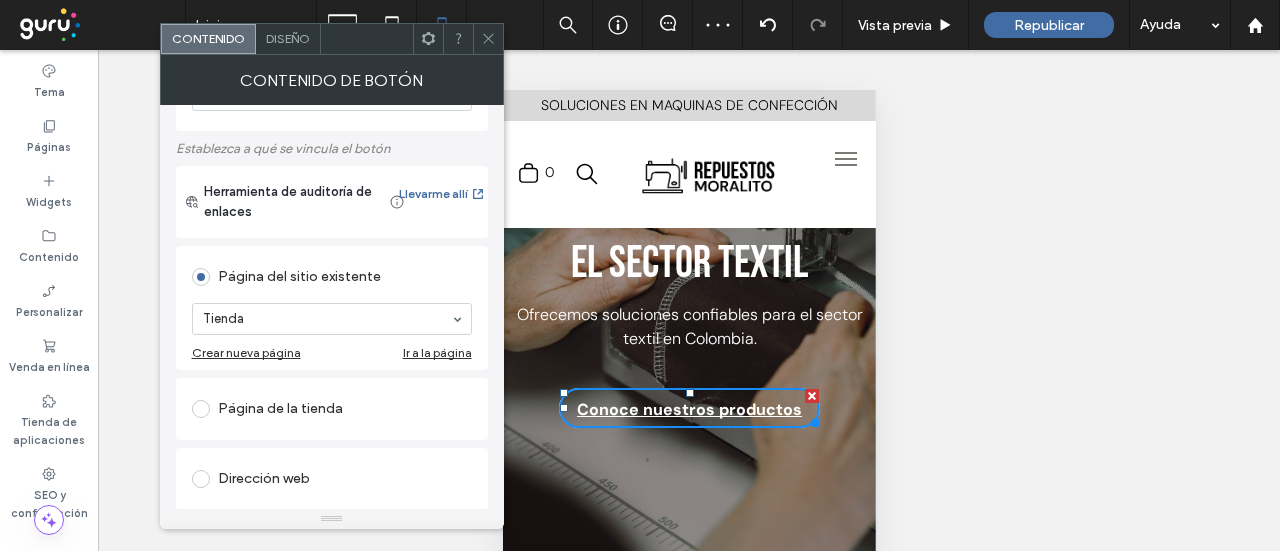 click at bounding box center [488, 39] 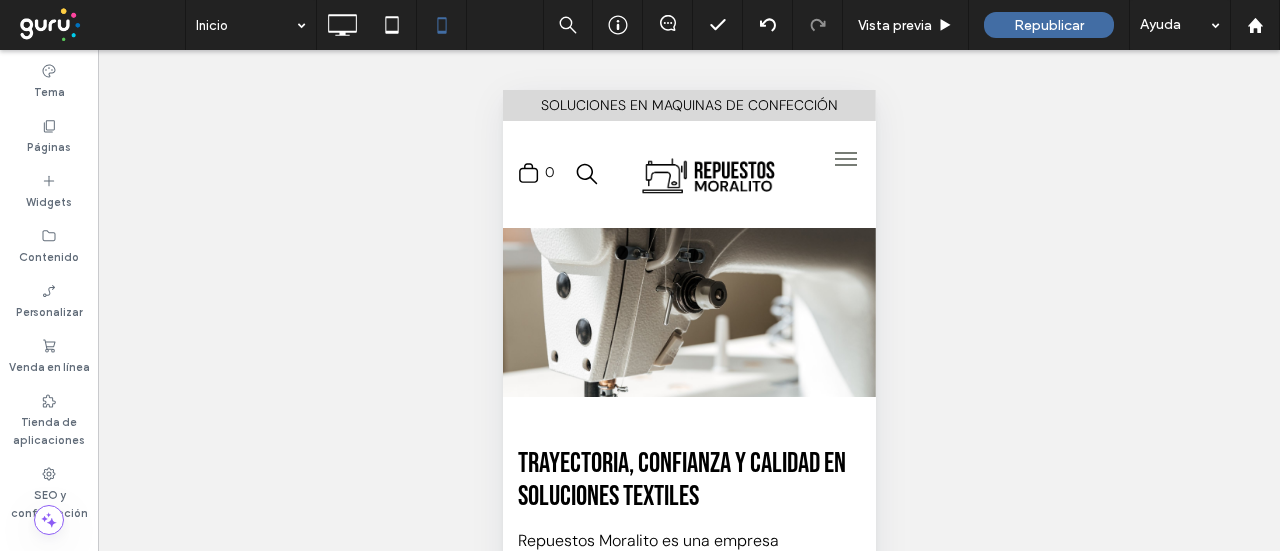 scroll, scrollTop: 1100, scrollLeft: 0, axis: vertical 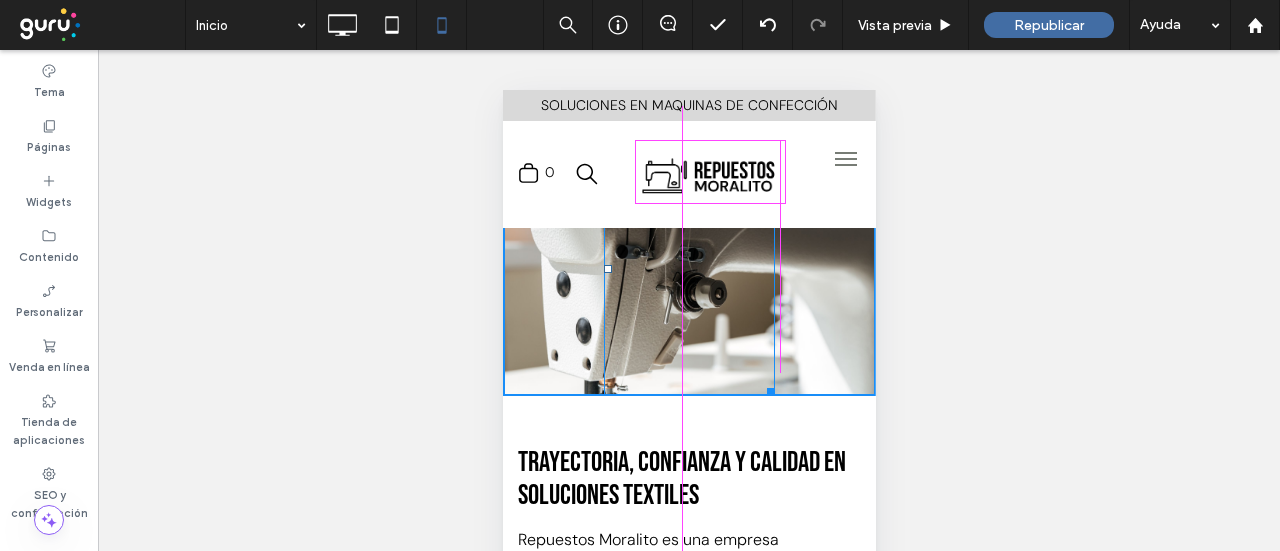 drag, startPoint x: 760, startPoint y: 401, endPoint x: 773, endPoint y: 367, distance: 36.40055 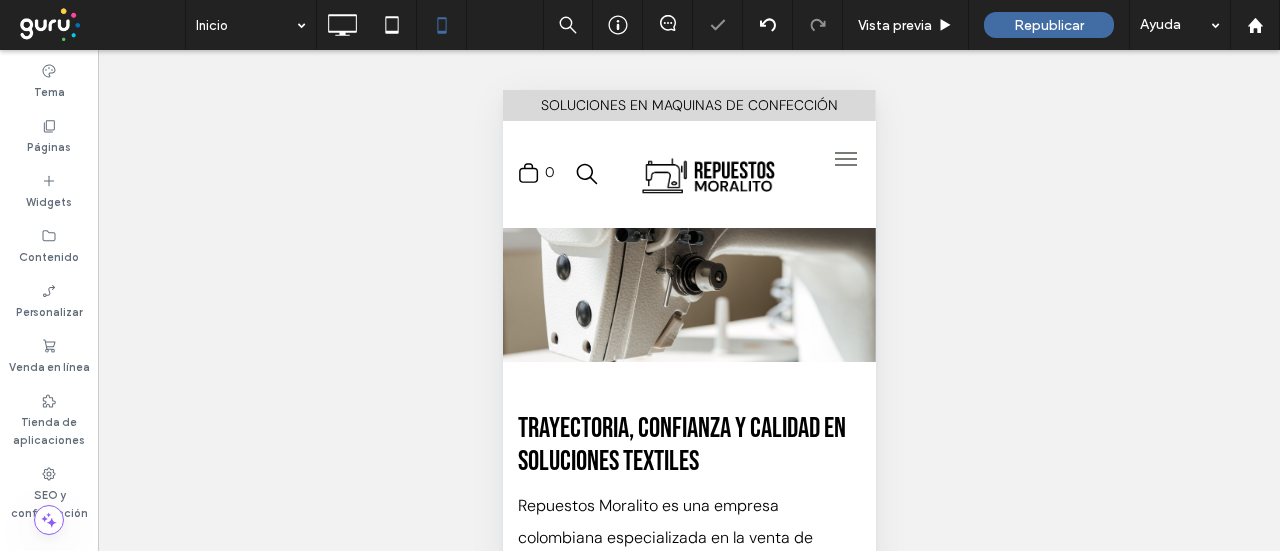 scroll, scrollTop: 1300, scrollLeft: 0, axis: vertical 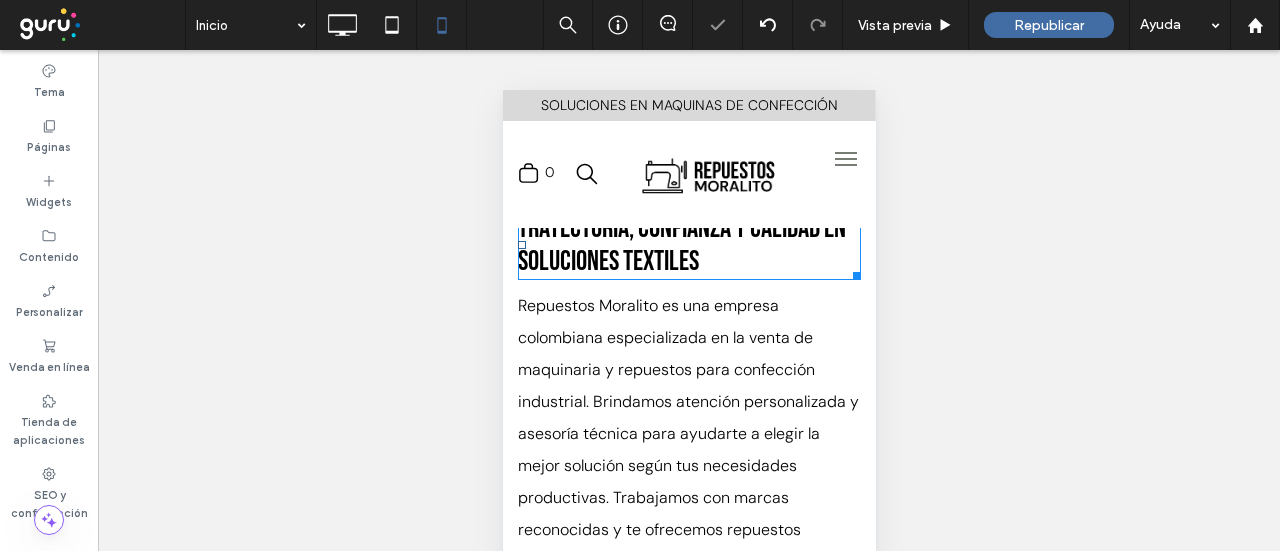 click on "Trayectoria, confianza y calidad en soluciones textiles" at bounding box center [681, 245] 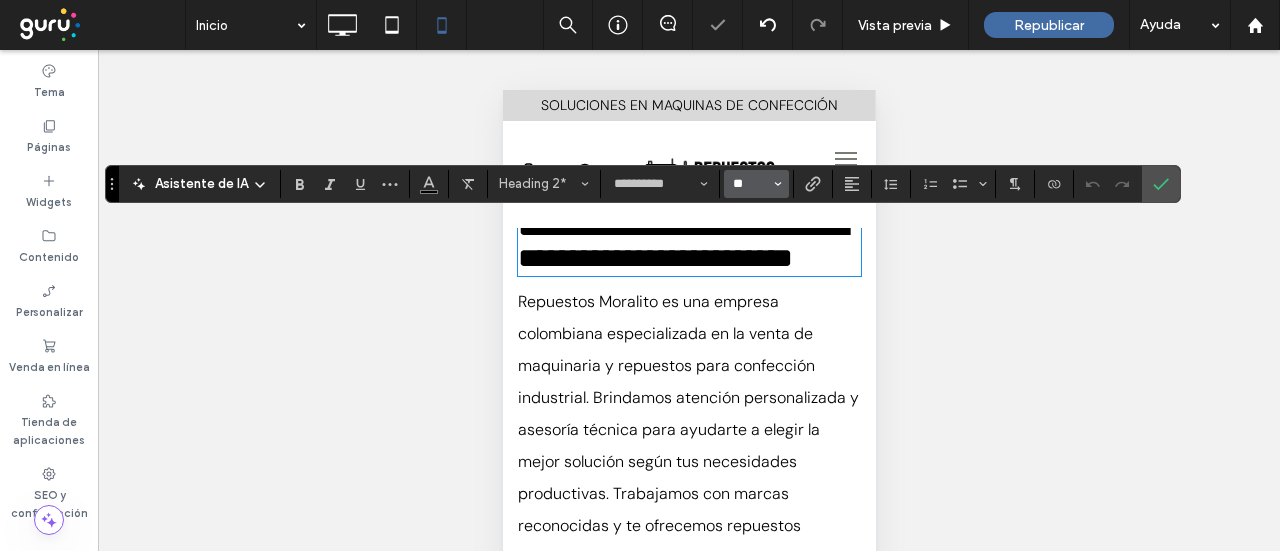click on "**" at bounding box center [750, 184] 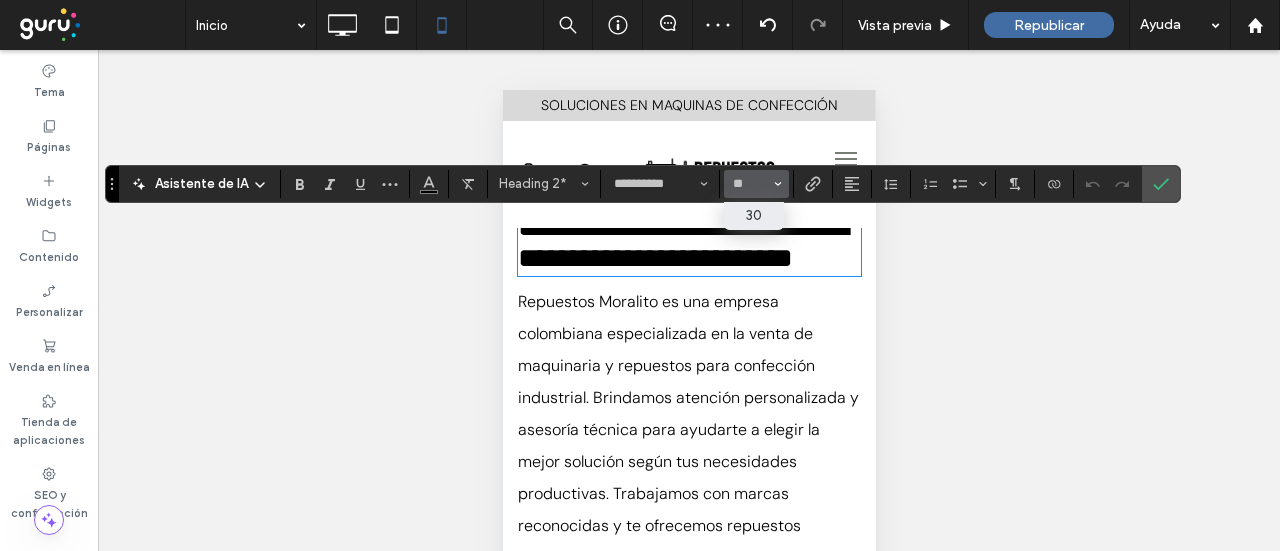 type on "**" 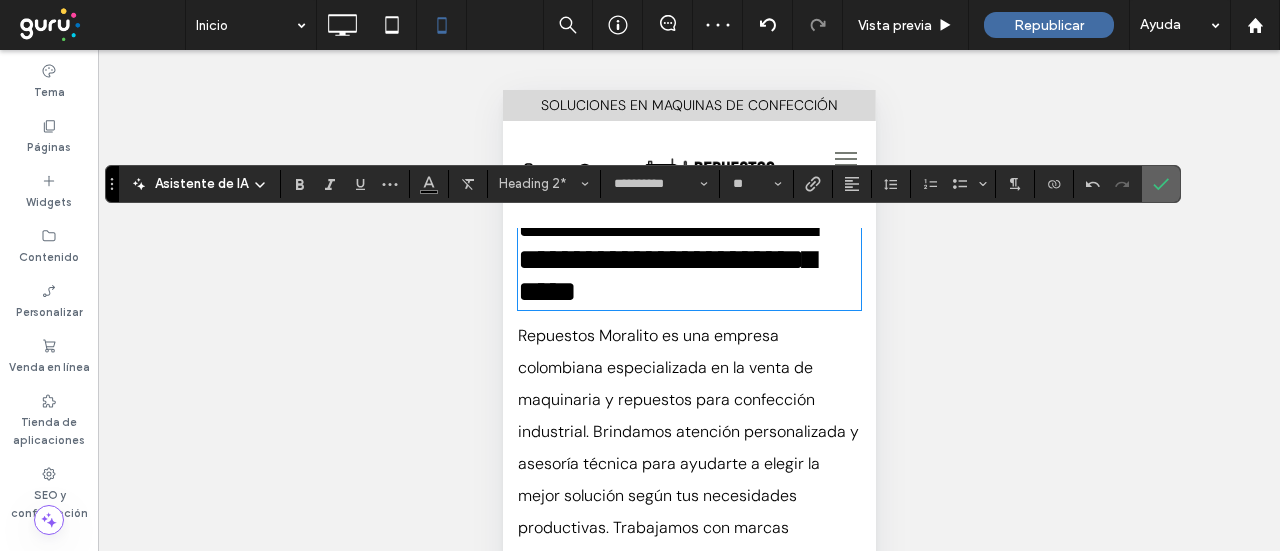 click 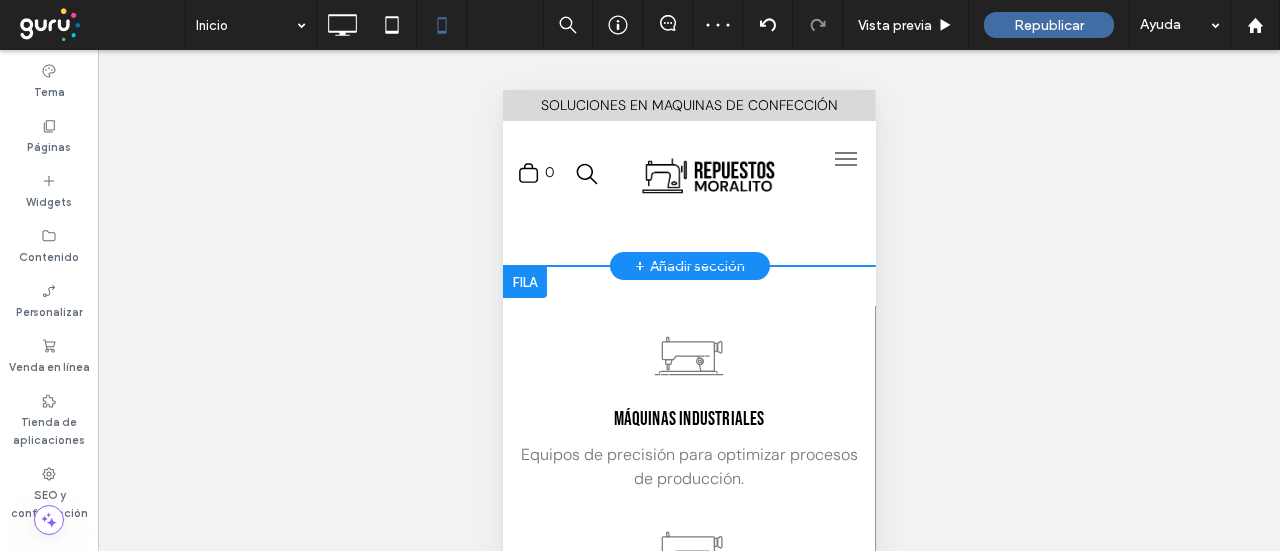 scroll, scrollTop: 1700, scrollLeft: 0, axis: vertical 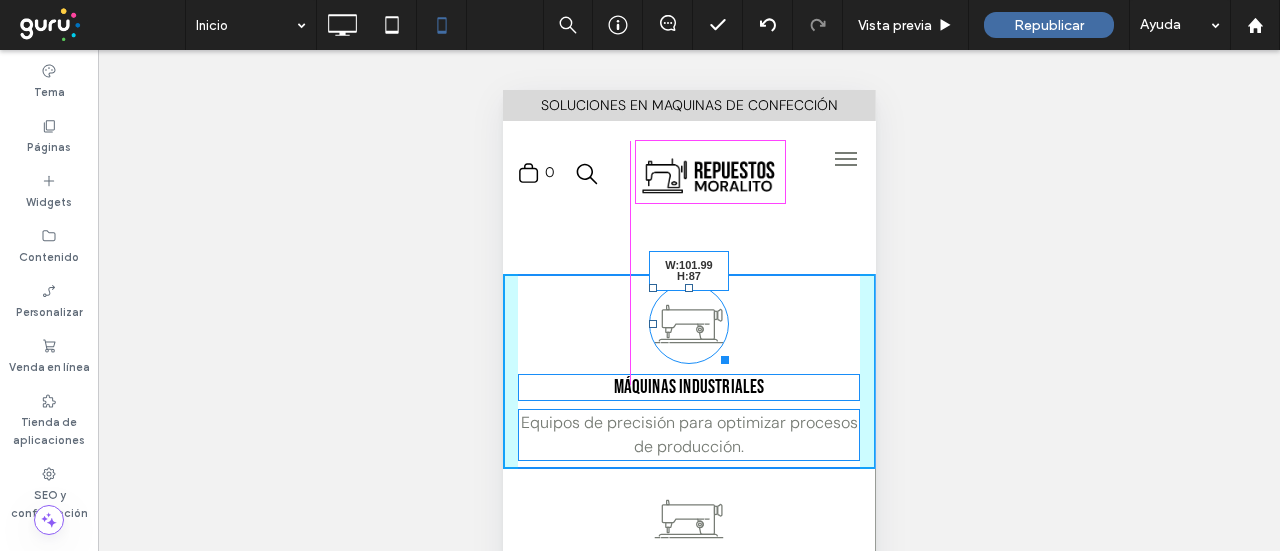 drag, startPoint x: 713, startPoint y: 372, endPoint x: 1230, endPoint y: 496, distance: 531.6625 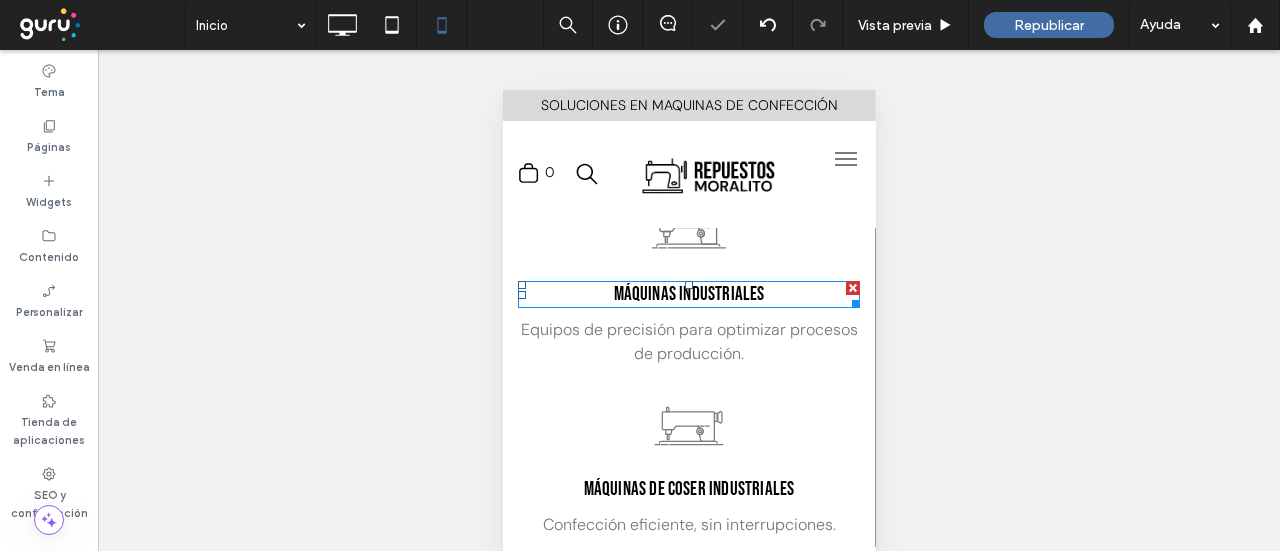 scroll, scrollTop: 1700, scrollLeft: 0, axis: vertical 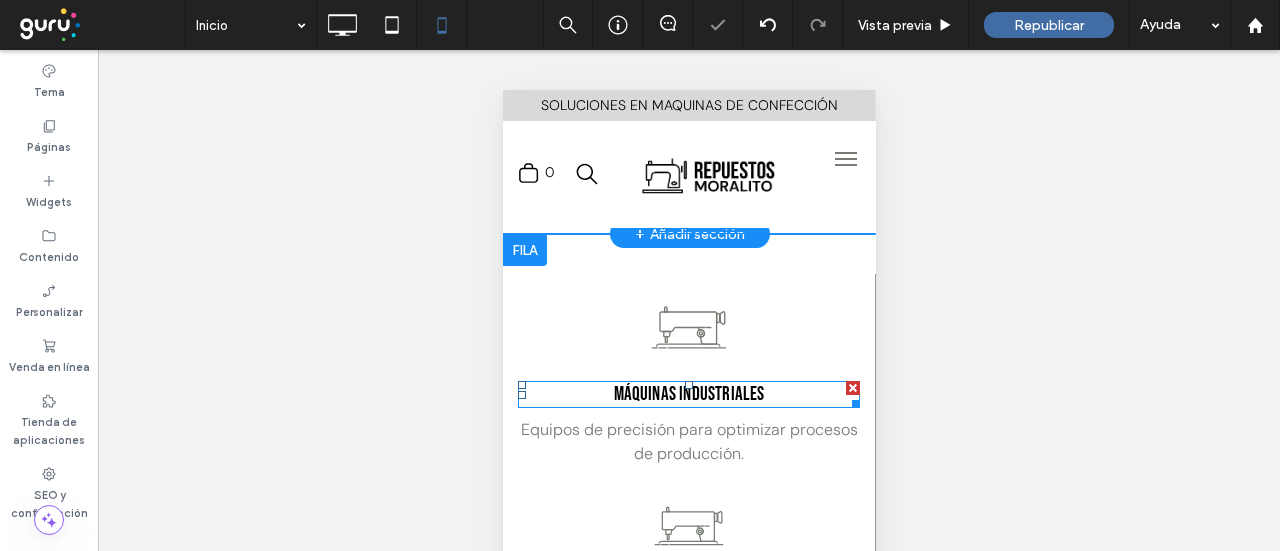 click on "Máquinas industriales" at bounding box center [688, 394] 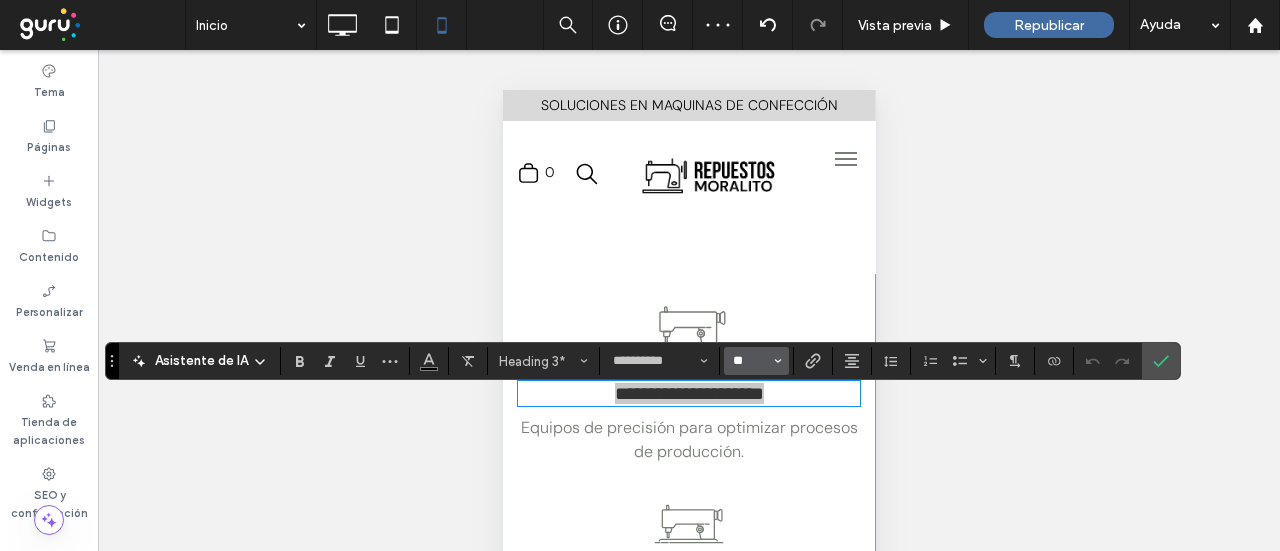 click on "**" at bounding box center [750, 361] 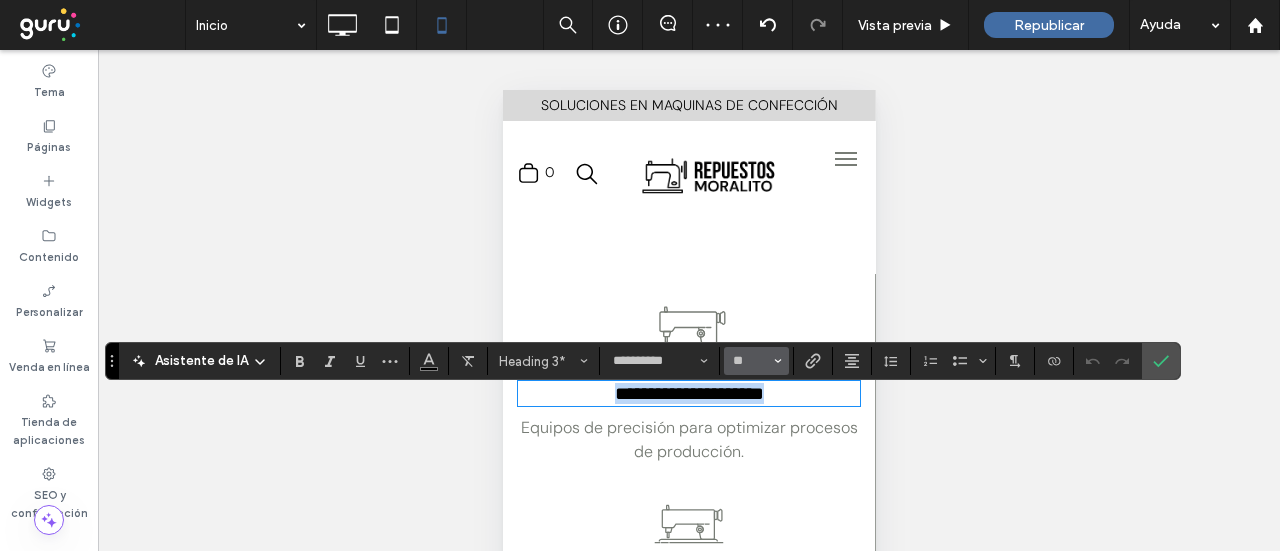 type on "**" 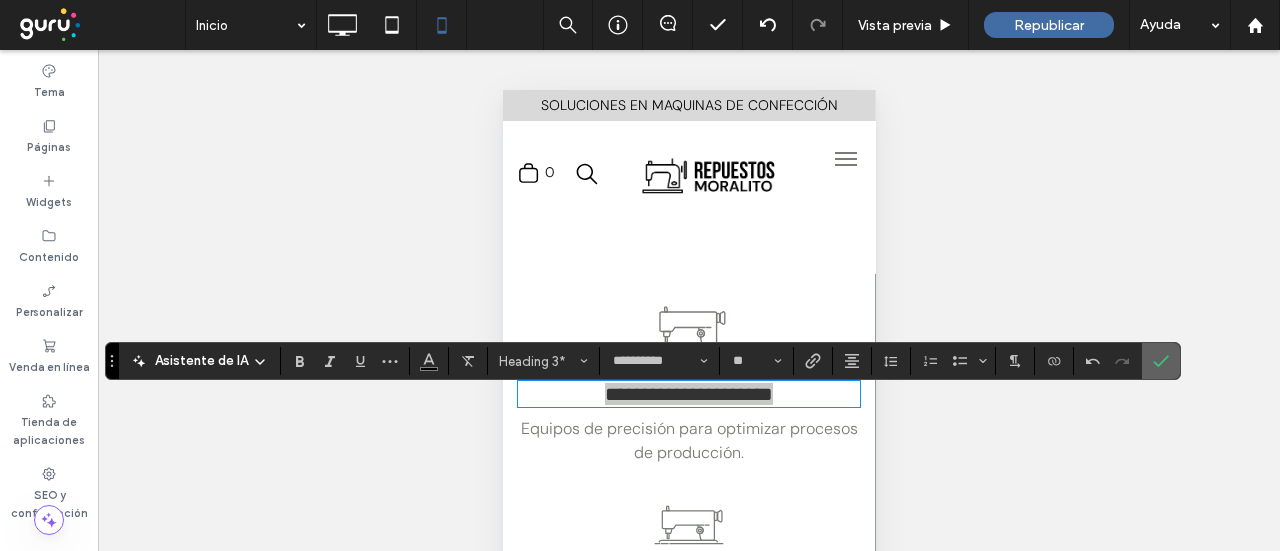 click at bounding box center [1161, 361] 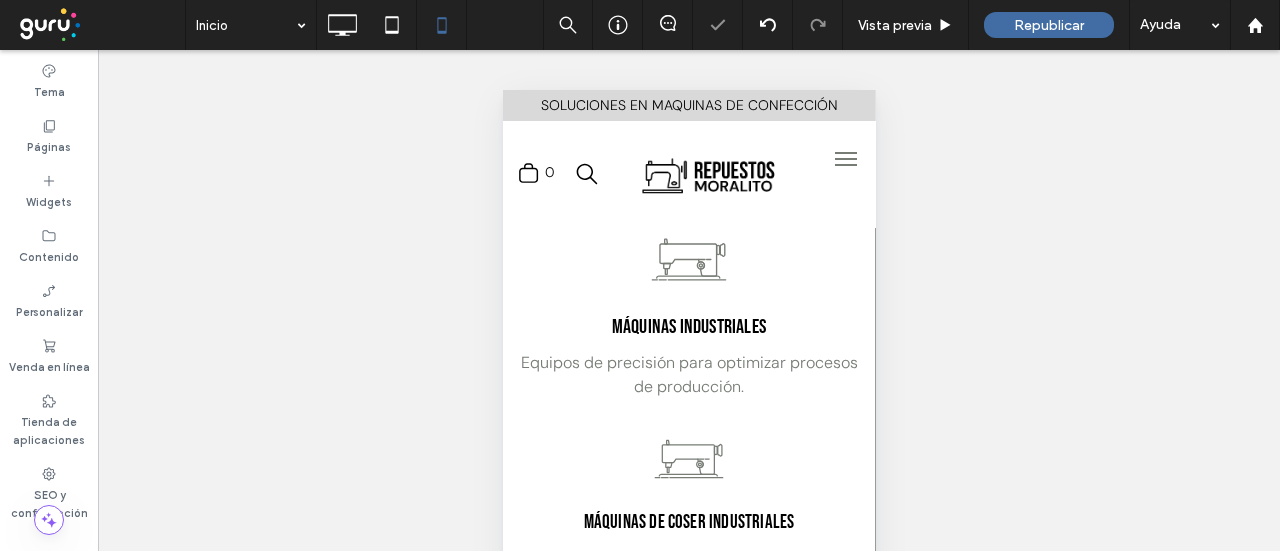 scroll, scrollTop: 1800, scrollLeft: 0, axis: vertical 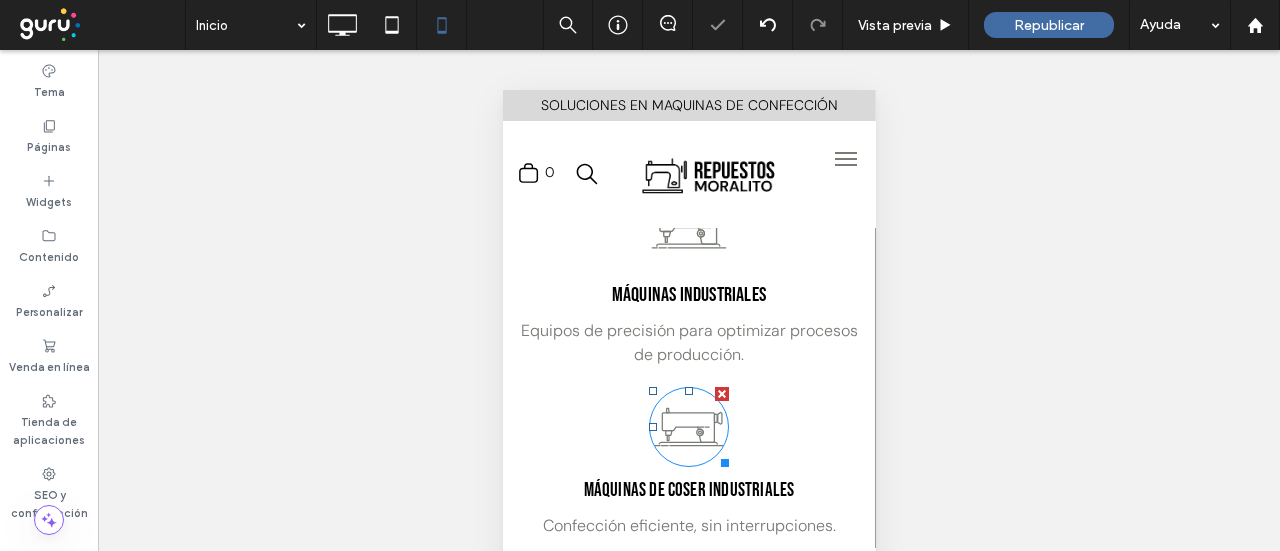 click 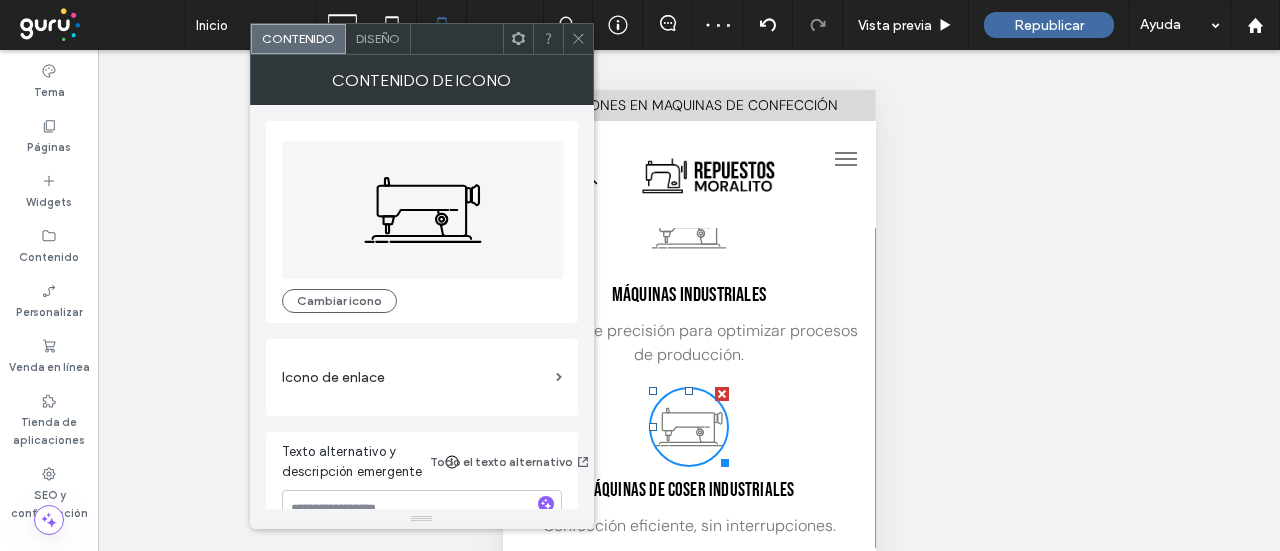 click 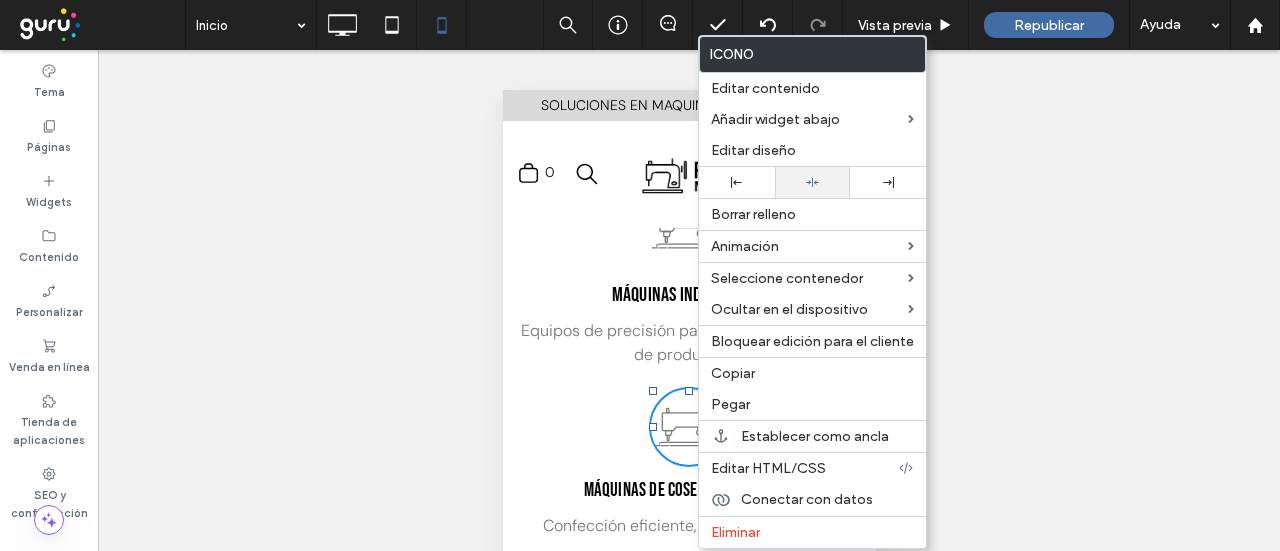 click at bounding box center (813, 182) 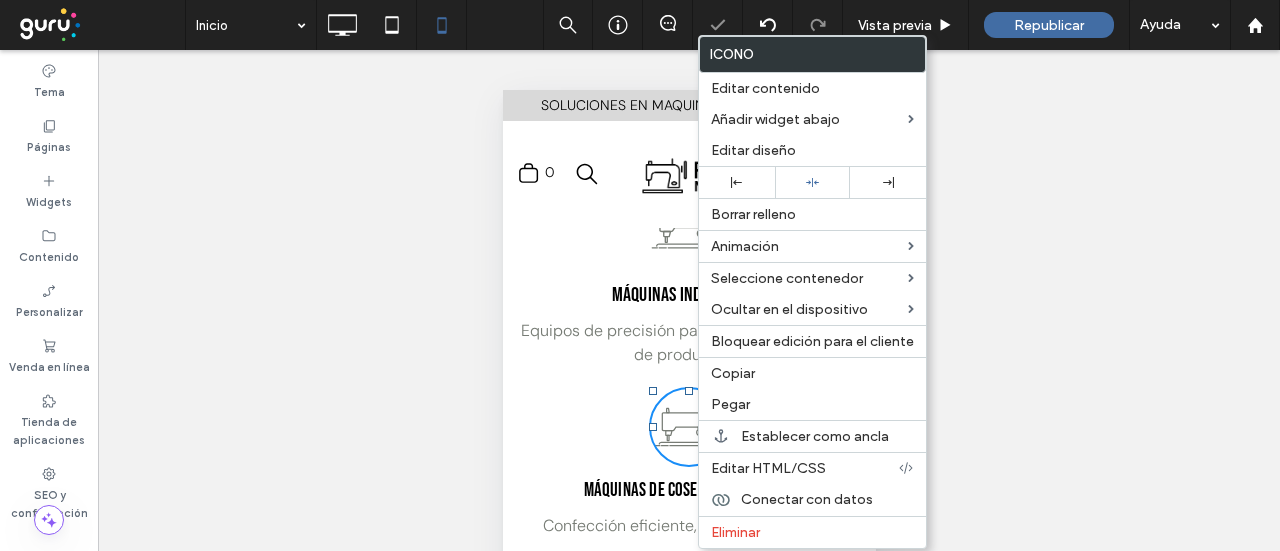 drag, startPoint x: 573, startPoint y: 447, endPoint x: 682, endPoint y: 419, distance: 112.53888 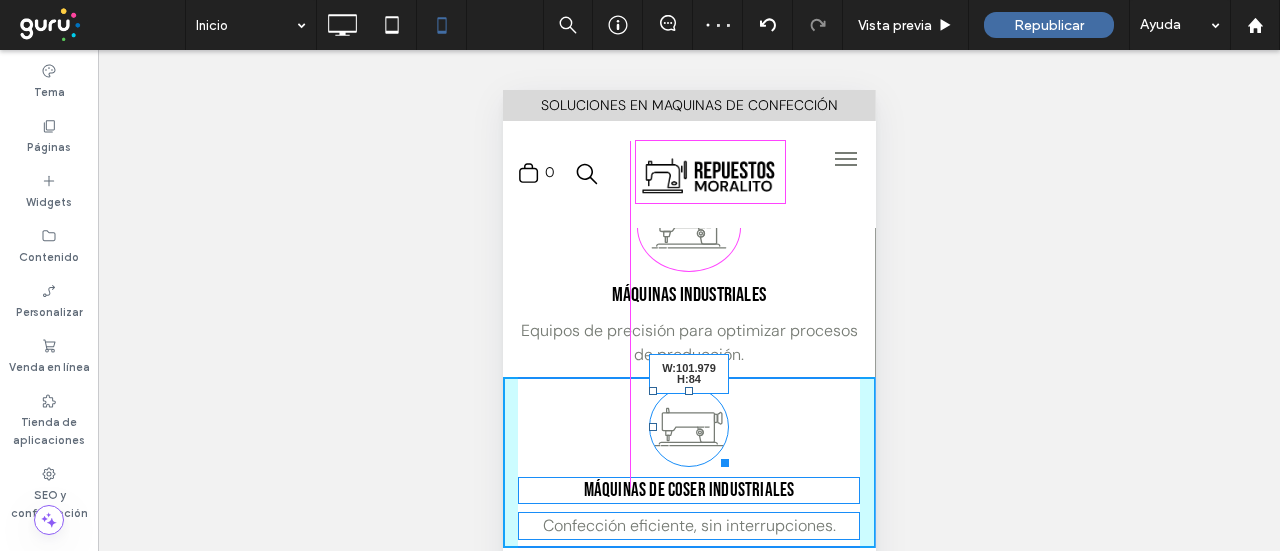 drag, startPoint x: 711, startPoint y: 479, endPoint x: 1212, endPoint y: 561, distance: 507.66623 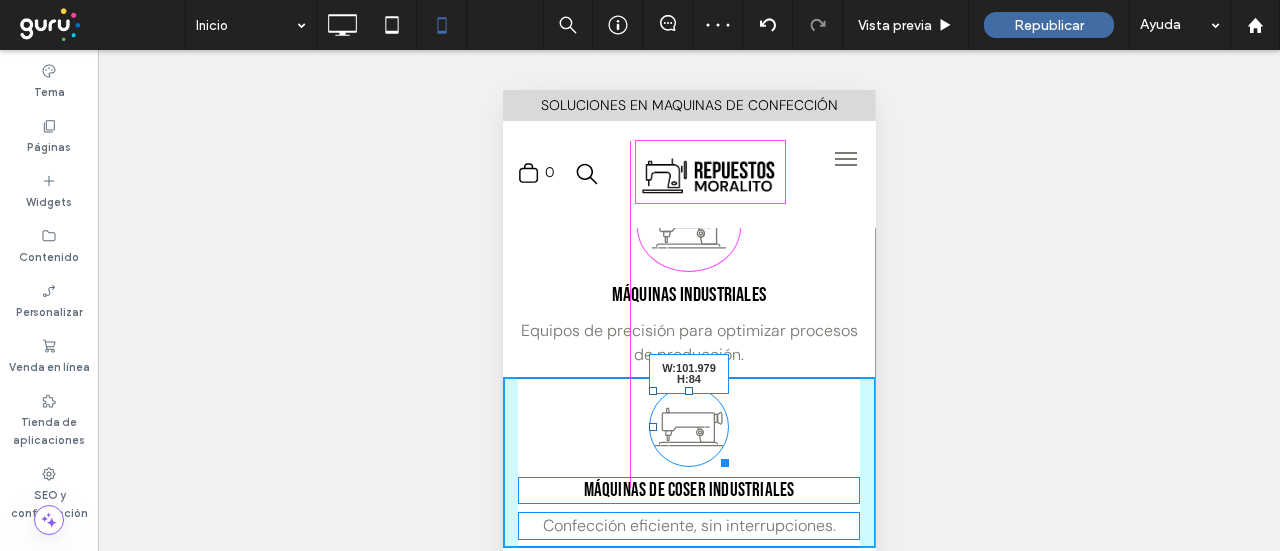 click at bounding box center [720, 459] 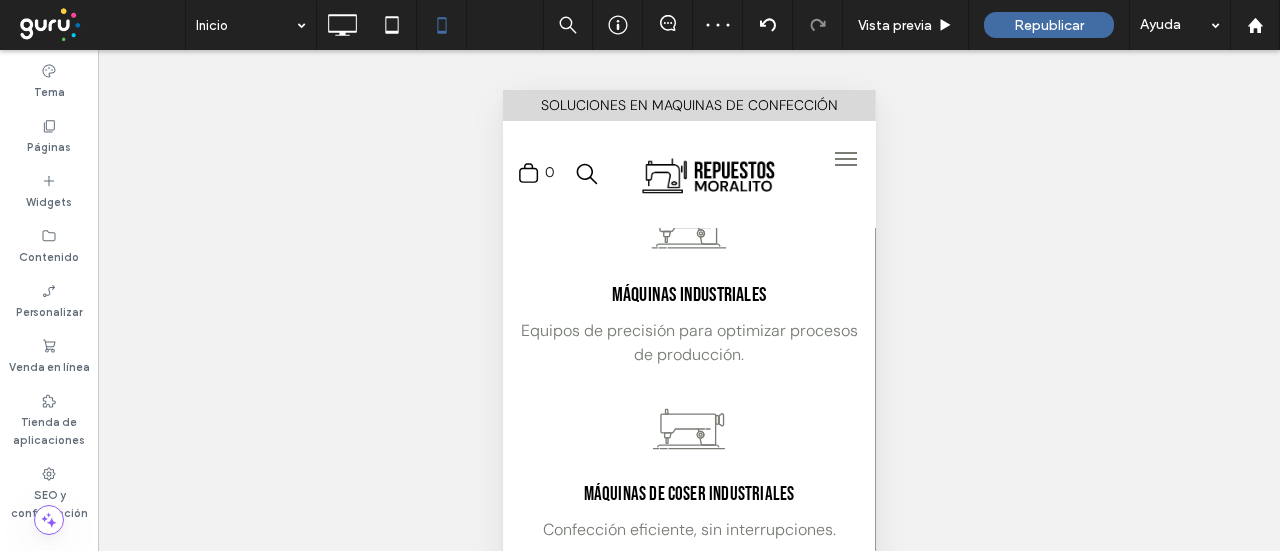 scroll, scrollTop: 1900, scrollLeft: 0, axis: vertical 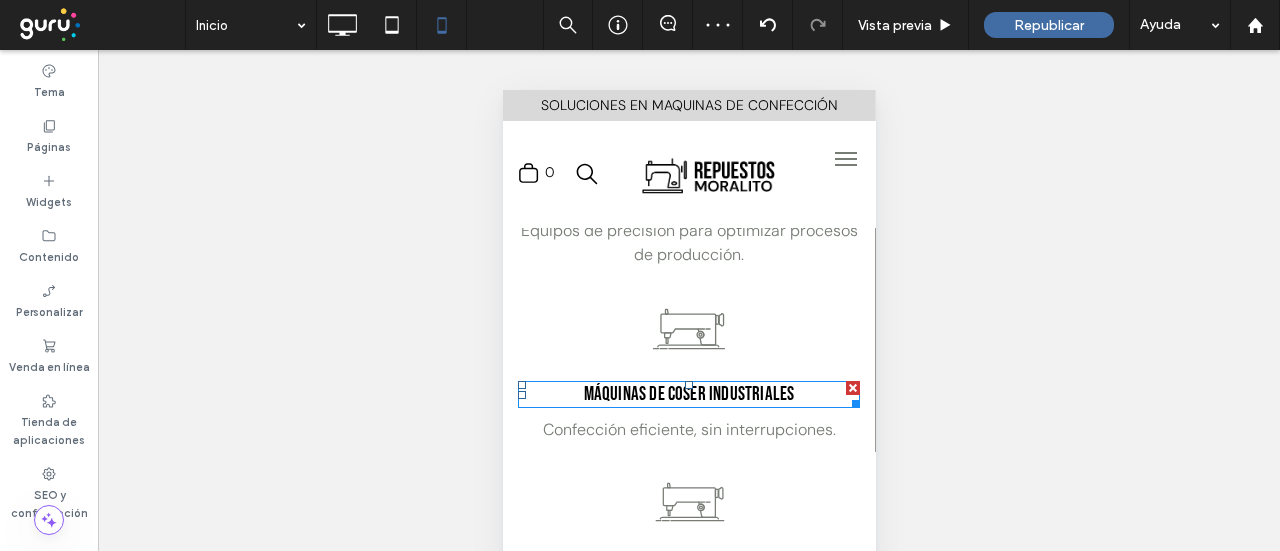 click on "máquinas de coser industriales" at bounding box center [688, 394] 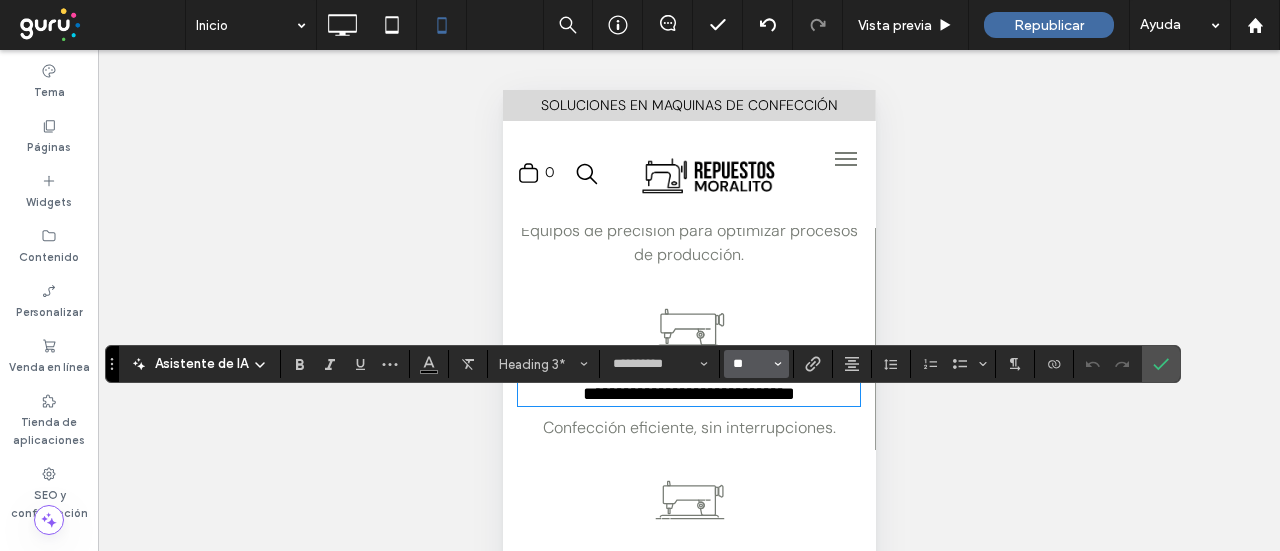 click on "**" at bounding box center (750, 364) 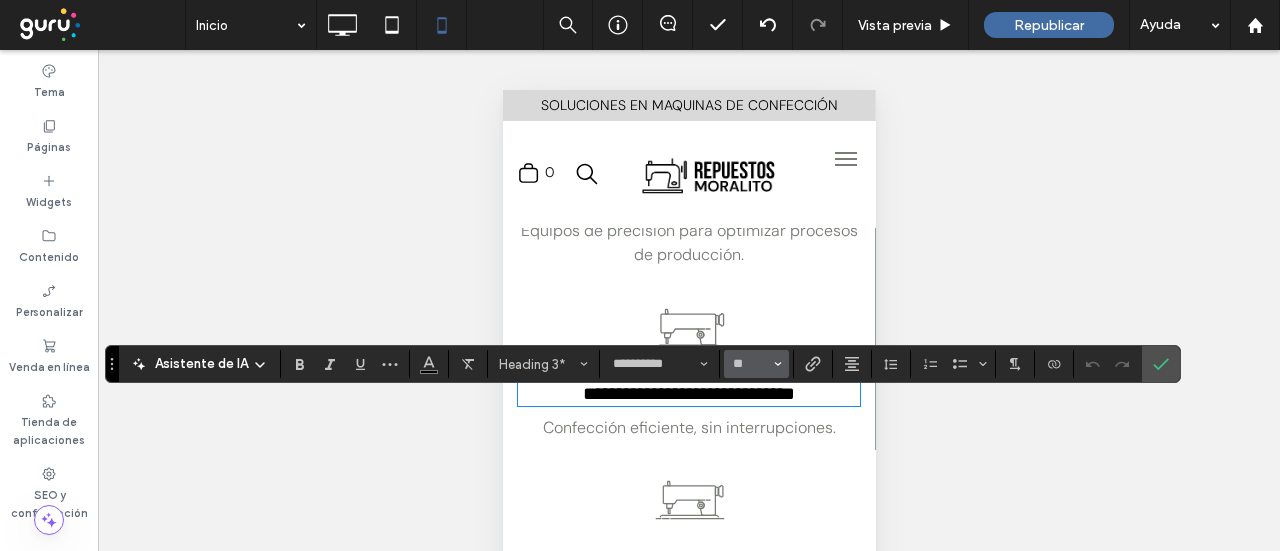 type on "**" 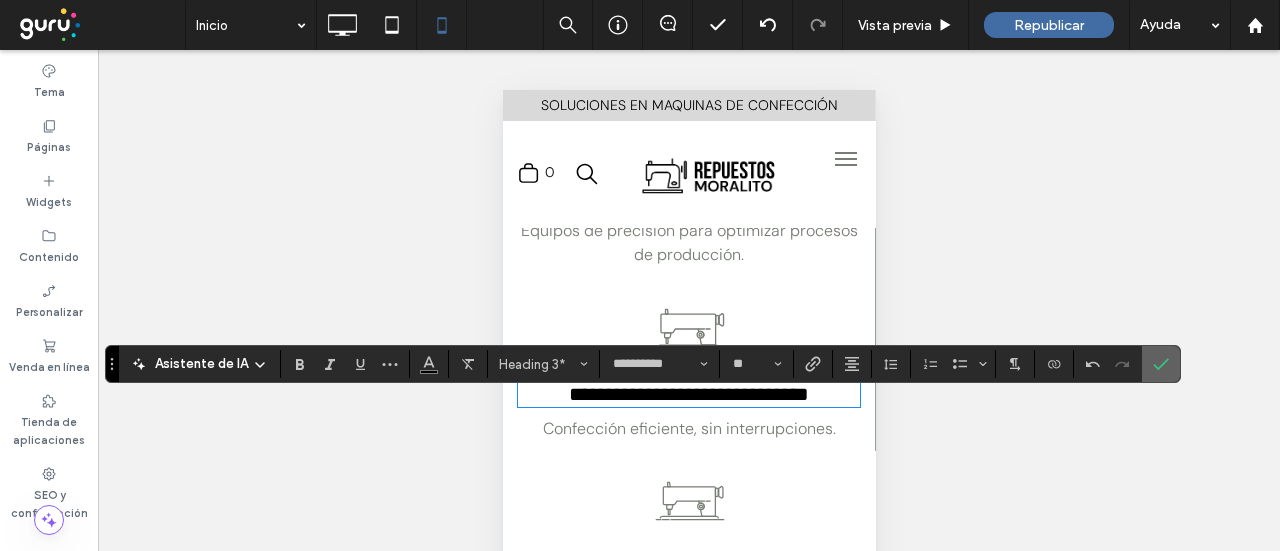 click at bounding box center [1157, 364] 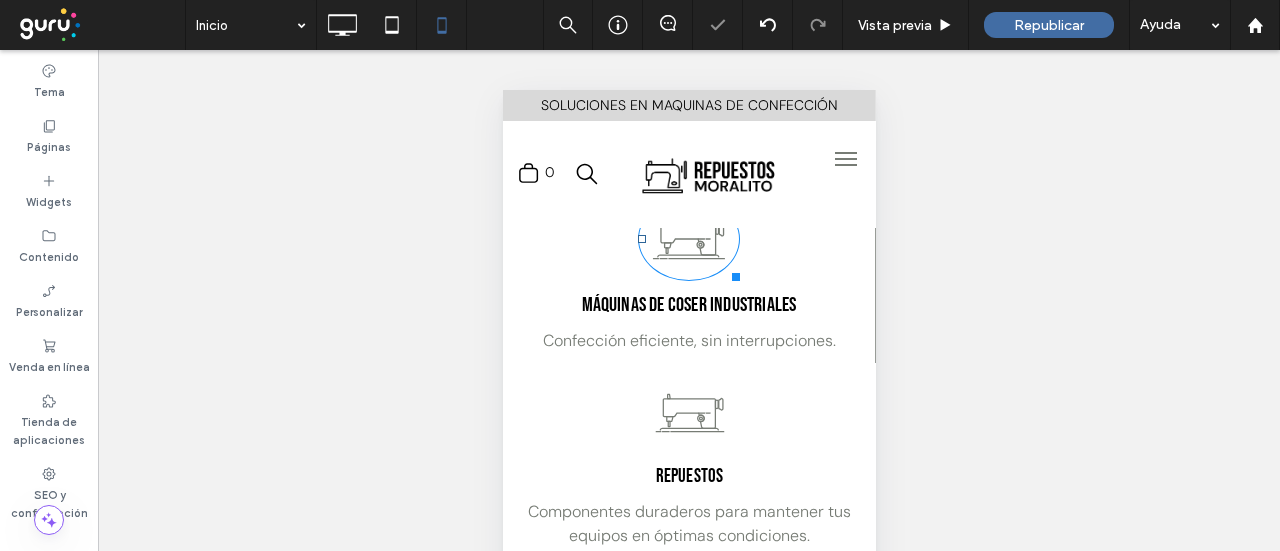scroll, scrollTop: 2100, scrollLeft: 0, axis: vertical 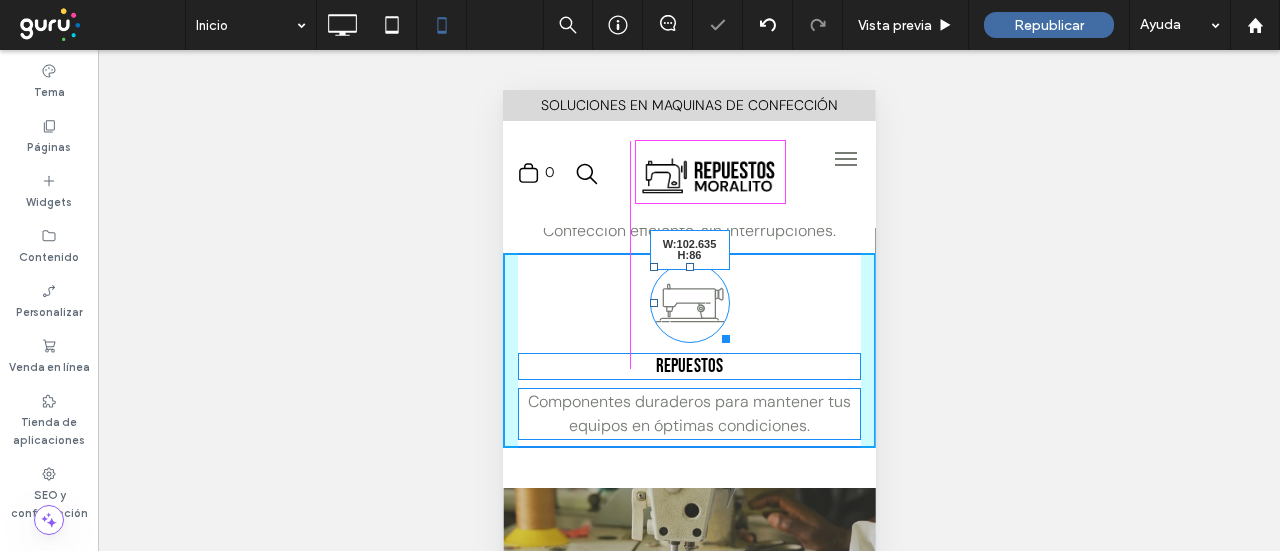drag, startPoint x: 714, startPoint y: 353, endPoint x: 1215, endPoint y: 470, distance: 514.48035 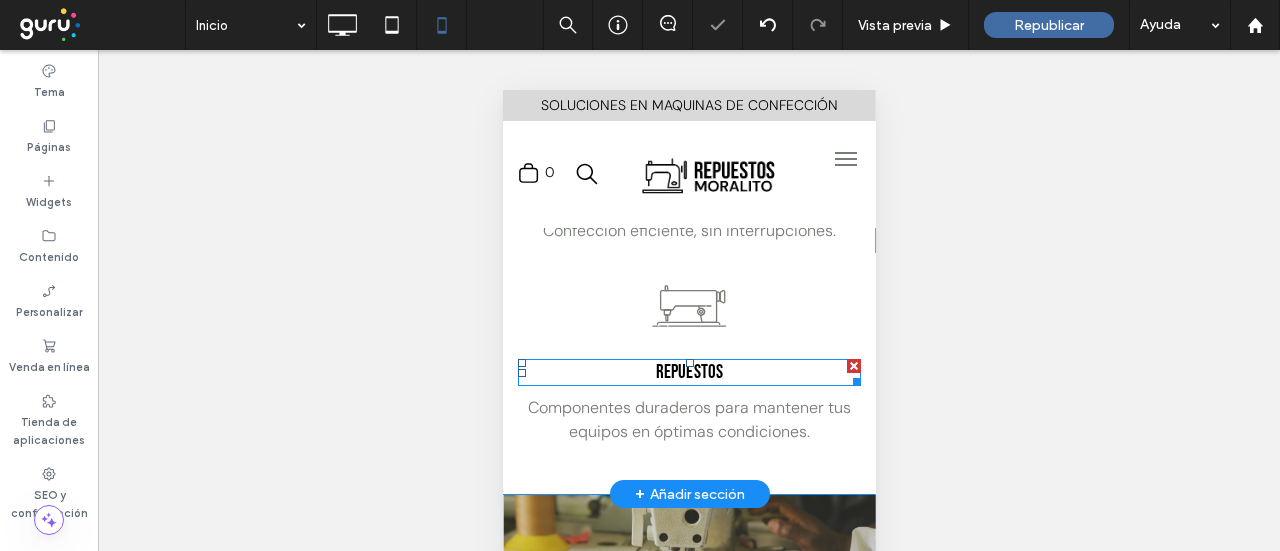 click on "Repuestos" at bounding box center [688, 372] 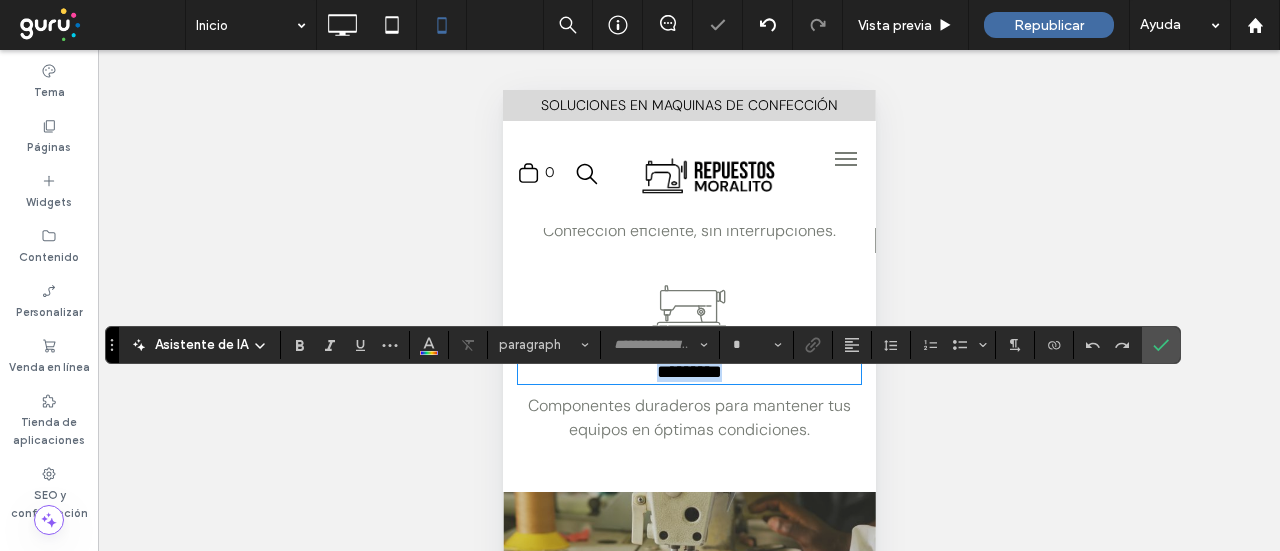 type on "**********" 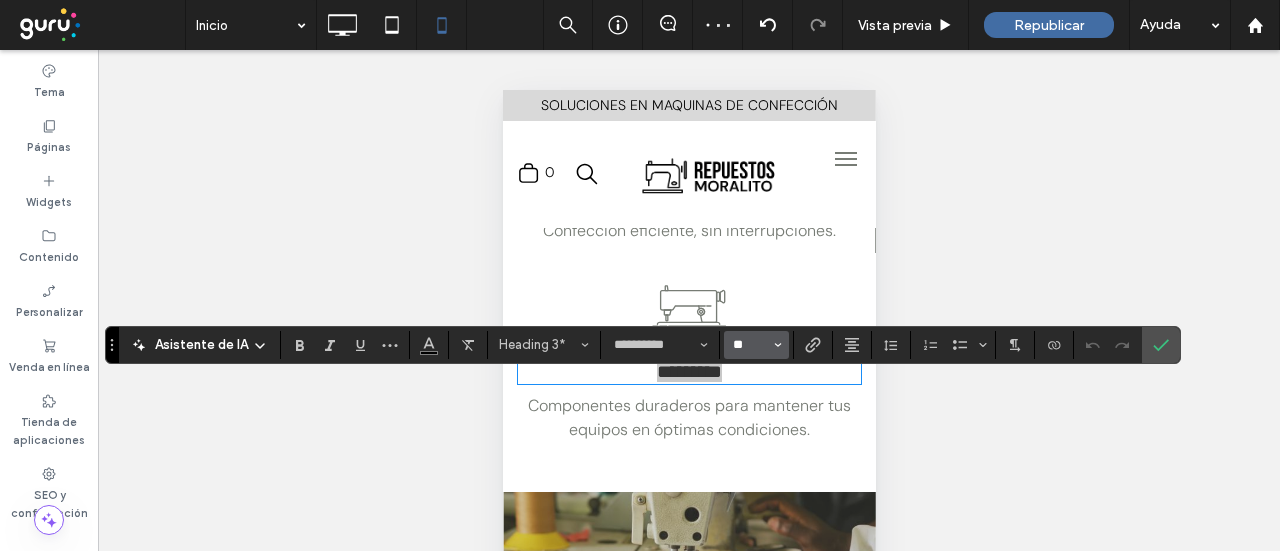 click on "**" at bounding box center (750, 345) 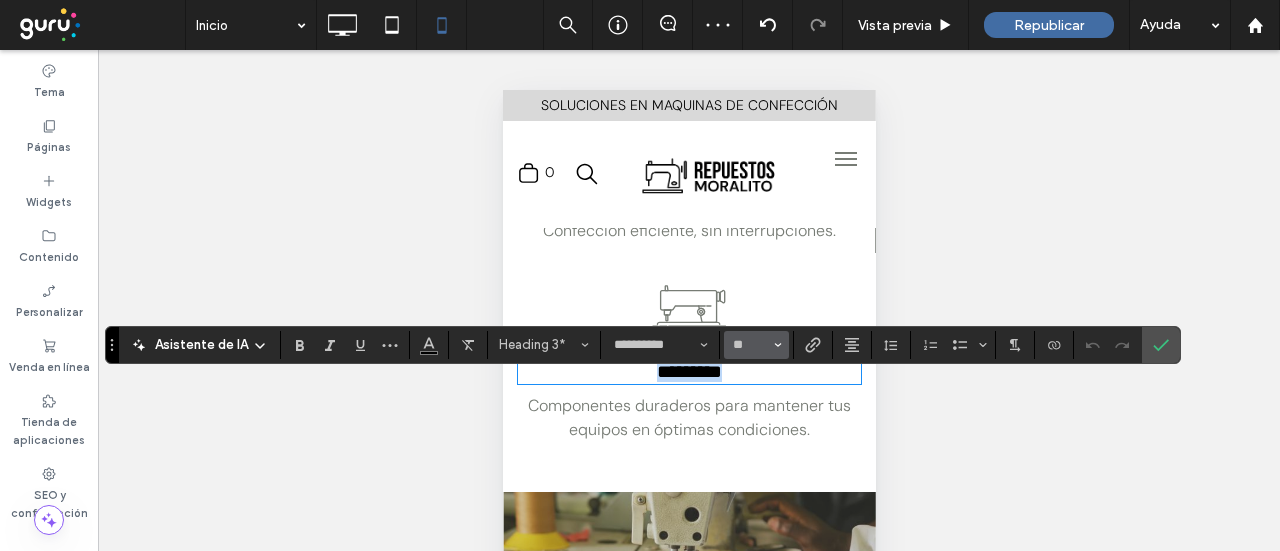 type on "**" 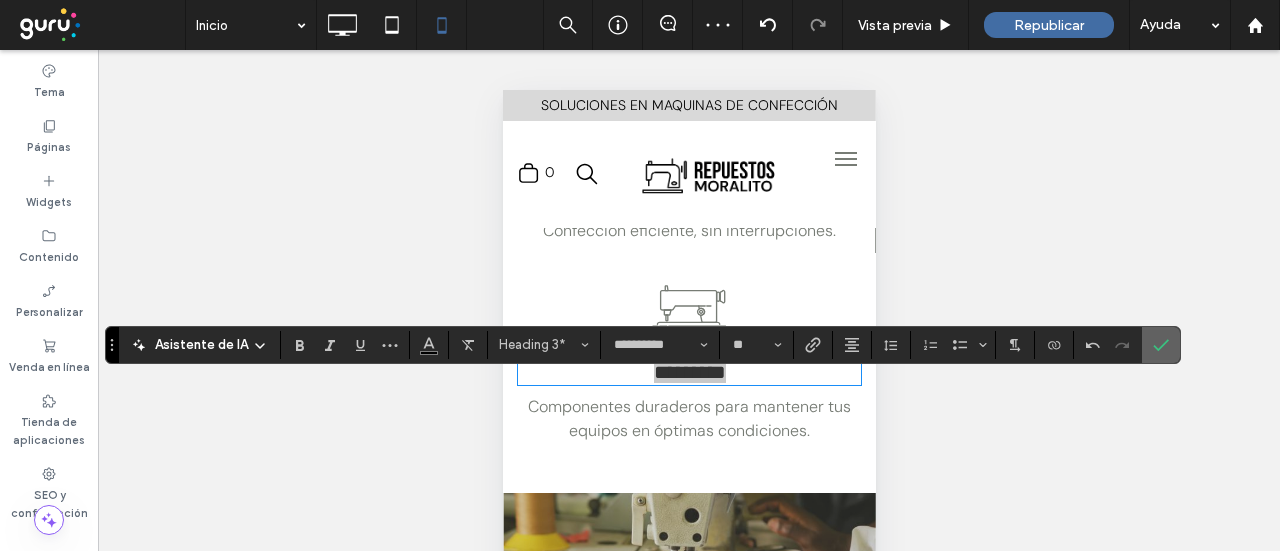 click 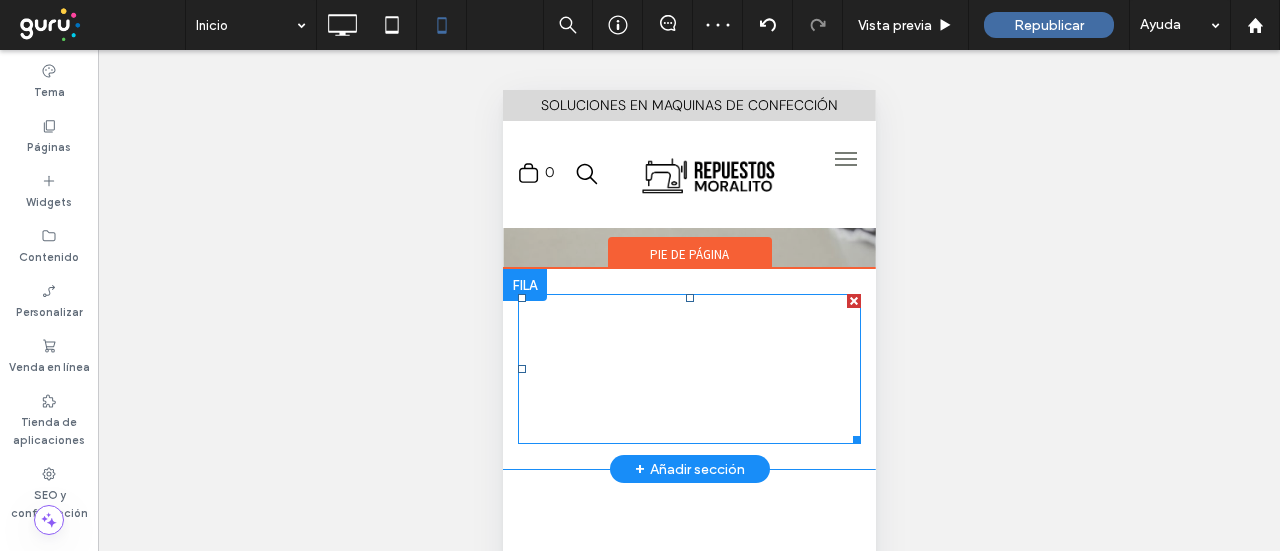scroll, scrollTop: 2600, scrollLeft: 0, axis: vertical 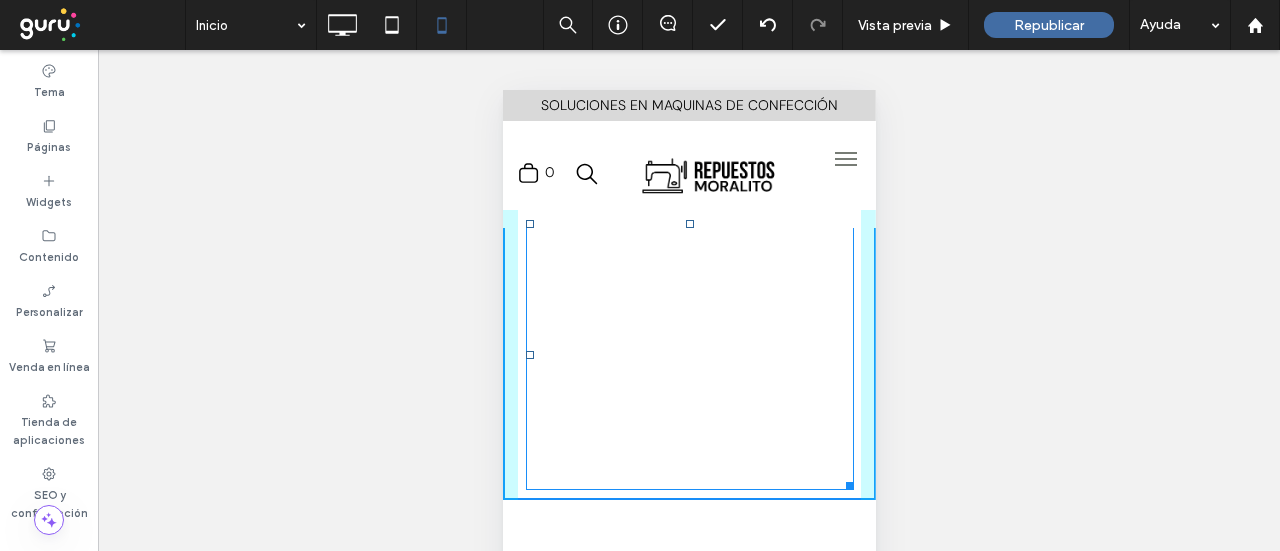 drag, startPoint x: 837, startPoint y: 384, endPoint x: 1332, endPoint y: 553, distance: 523.0545 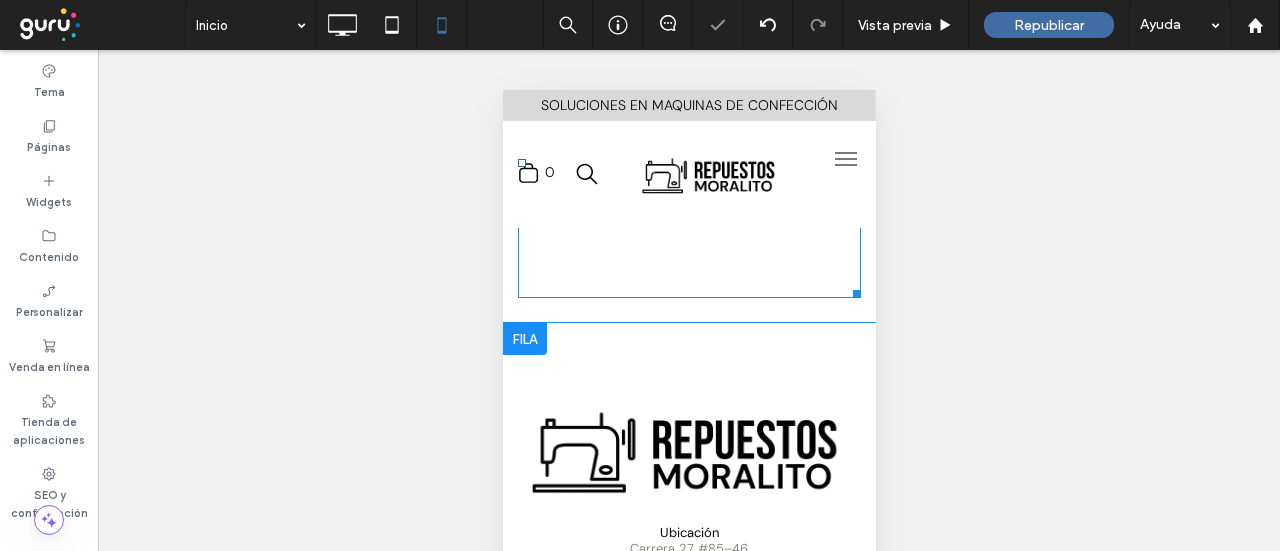 scroll, scrollTop: 2800, scrollLeft: 0, axis: vertical 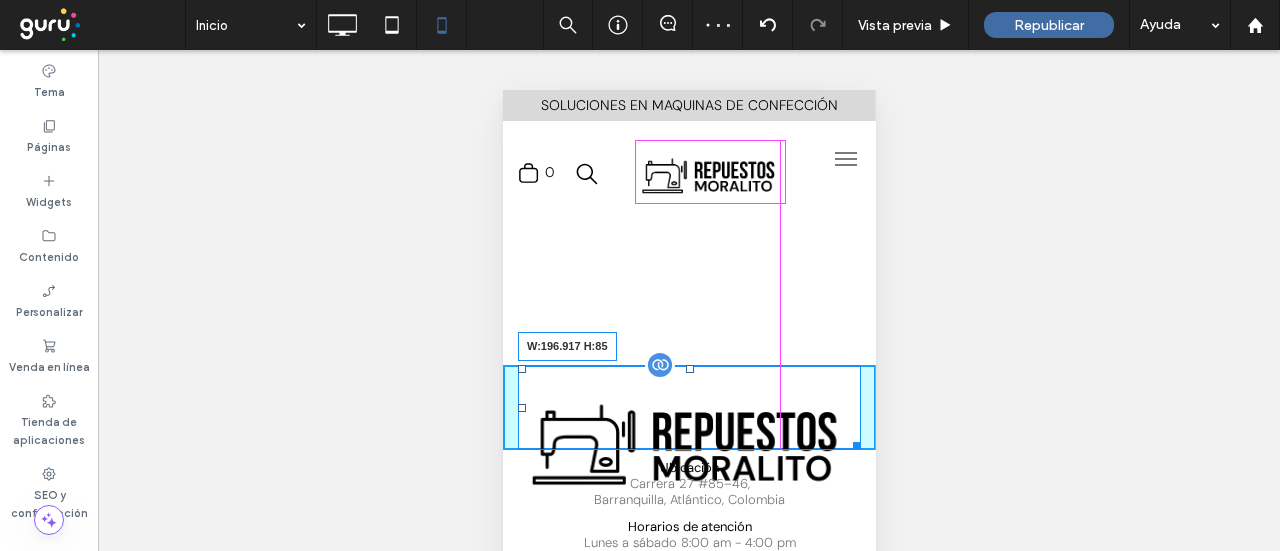 drag, startPoint x: 841, startPoint y: 517, endPoint x: 778, endPoint y: 443, distance: 97.18539 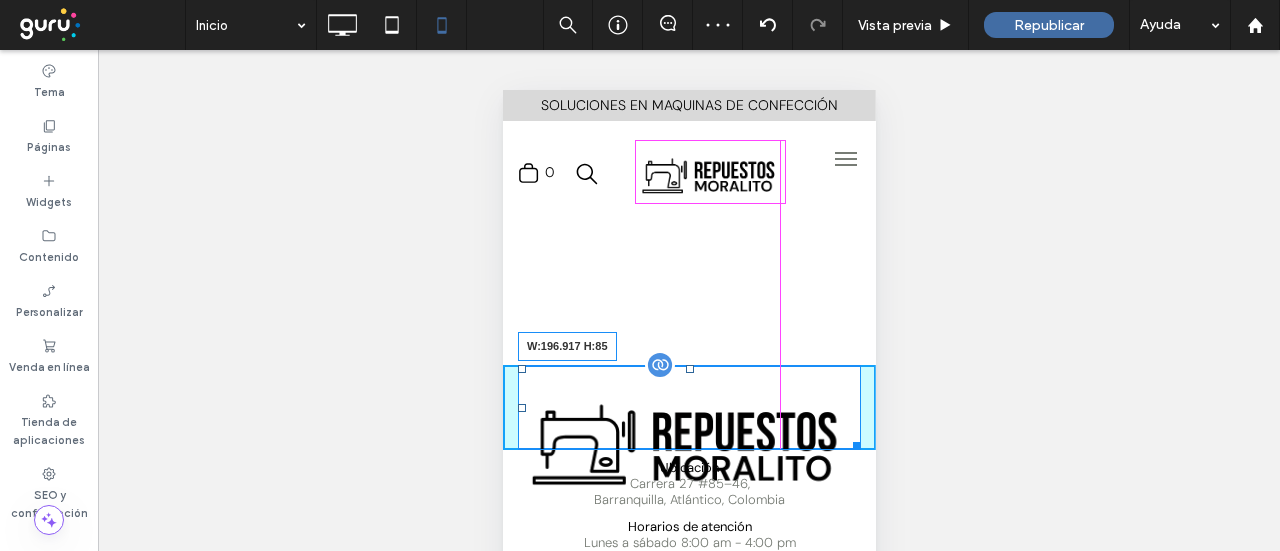 click on "W:196.917 H:85" at bounding box center [688, 407] 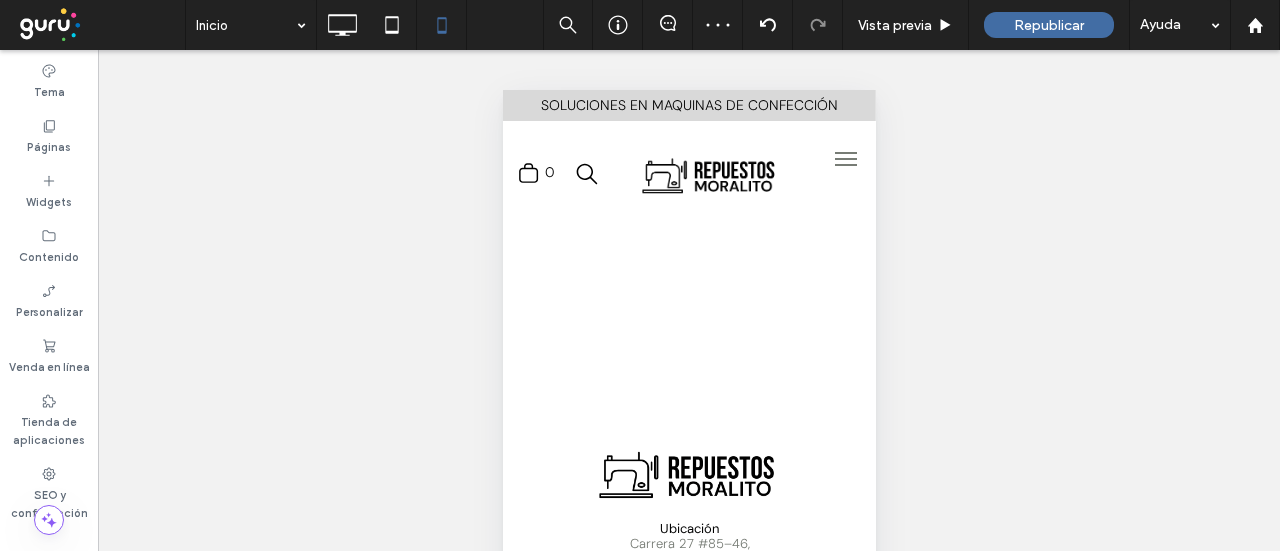 scroll, scrollTop: 2756, scrollLeft: 0, axis: vertical 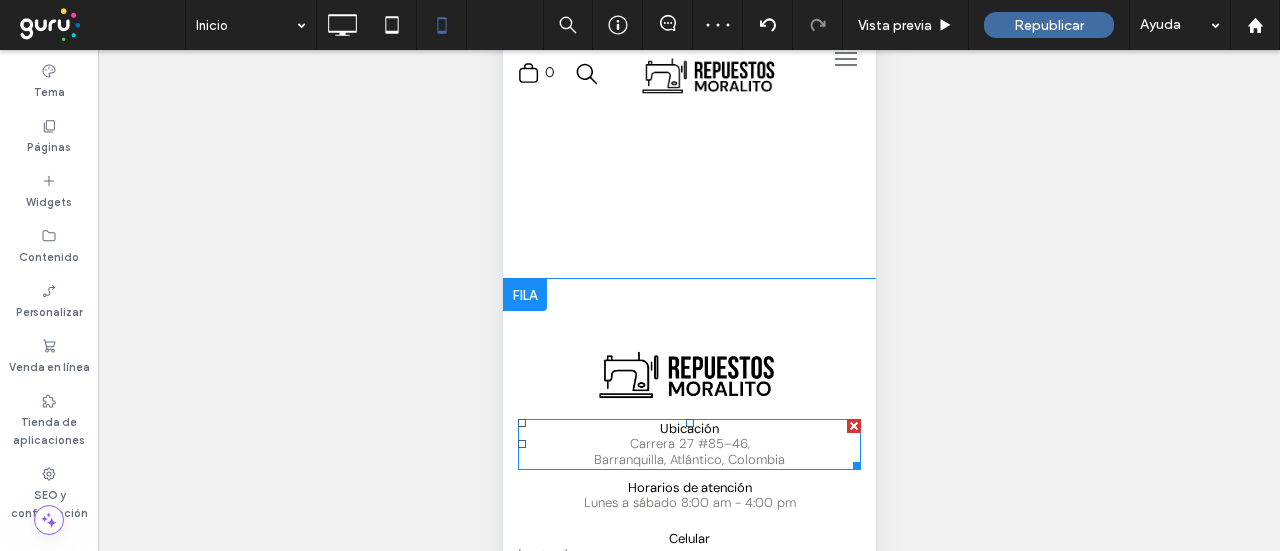click on "Barranquilla, Atlántico, Colombia" at bounding box center [688, 459] 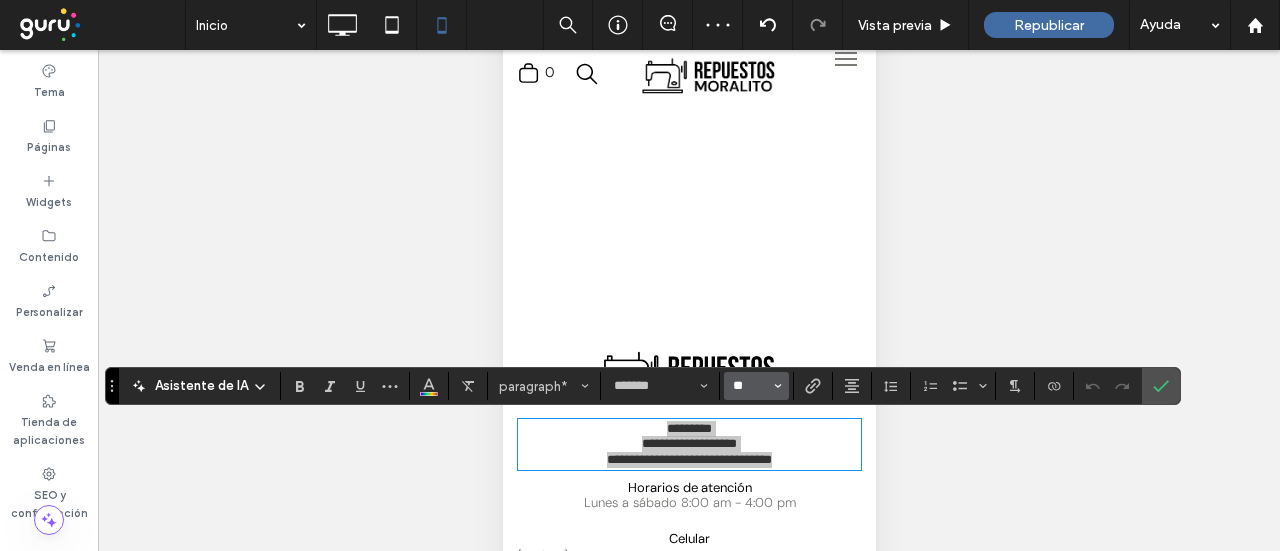 click on "**" at bounding box center [750, 386] 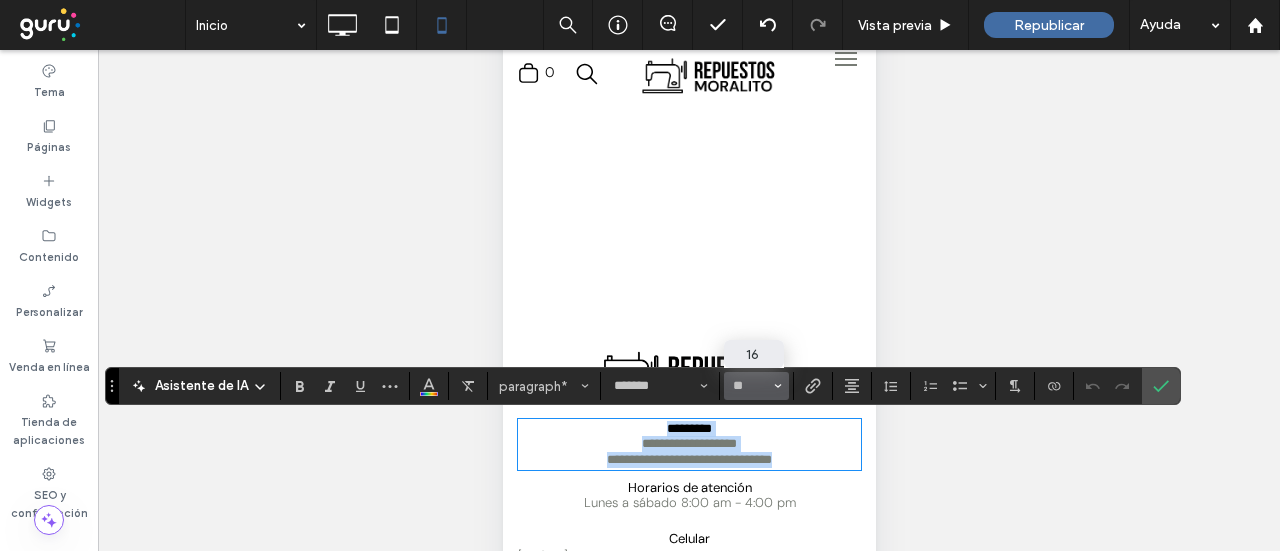 type on "**" 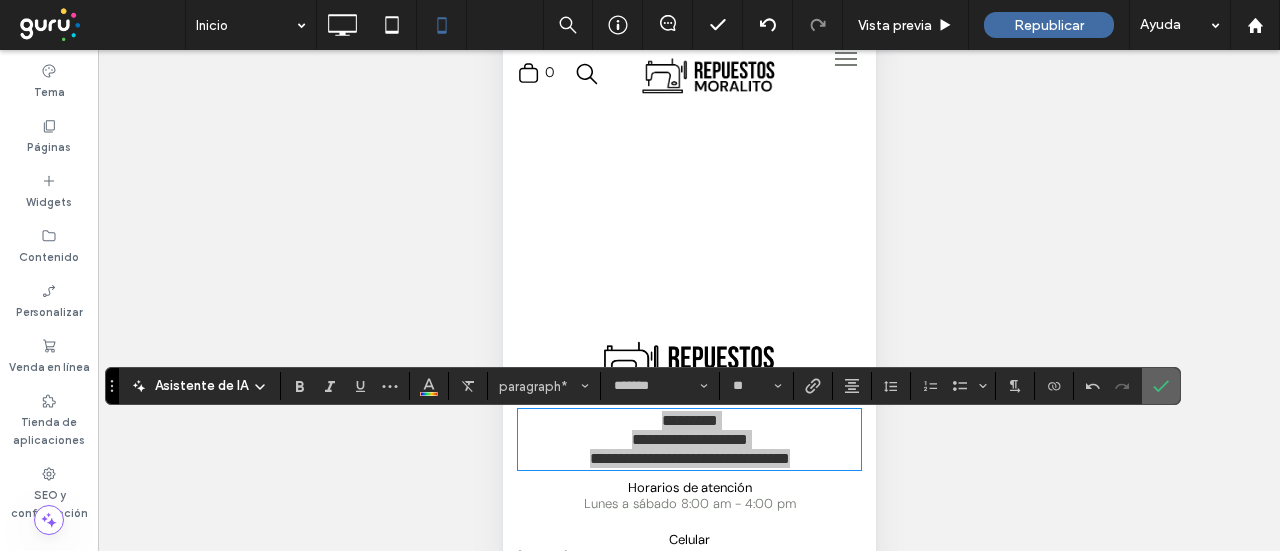 click 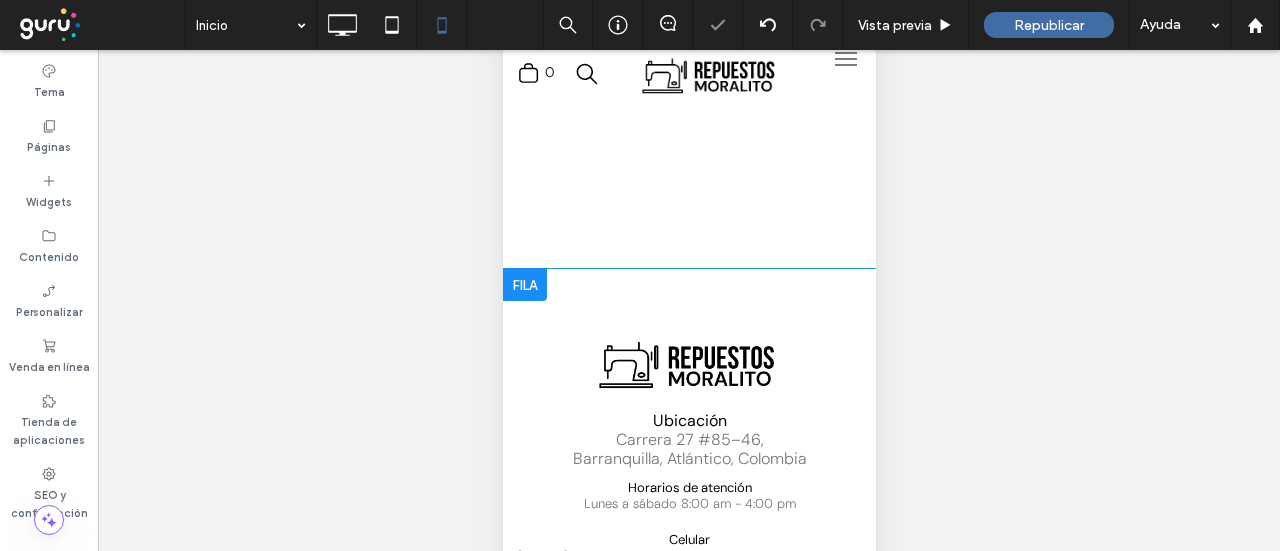scroll, scrollTop: 2767, scrollLeft: 0, axis: vertical 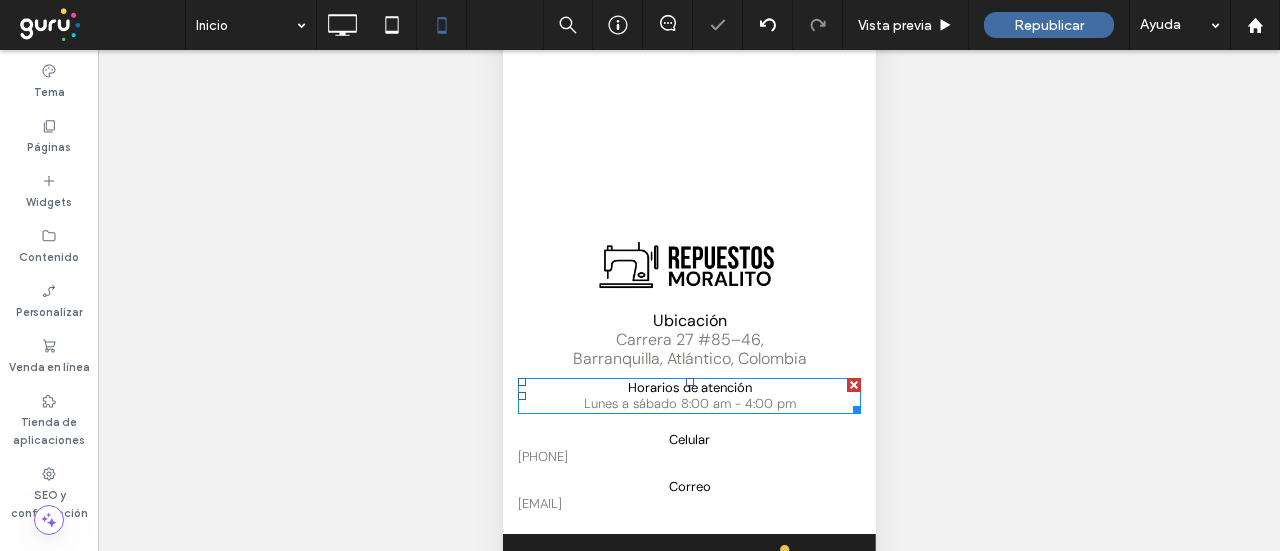 click on "Lunes a sábado 8:00 am - 4:00 pm" at bounding box center (689, 403) 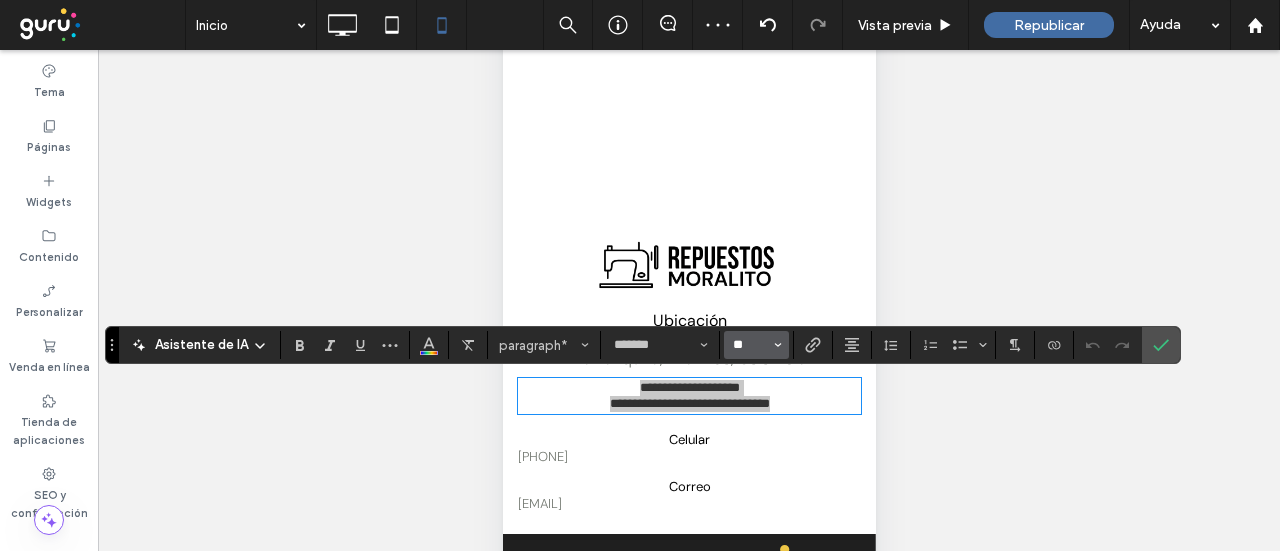 click on "**" at bounding box center [750, 345] 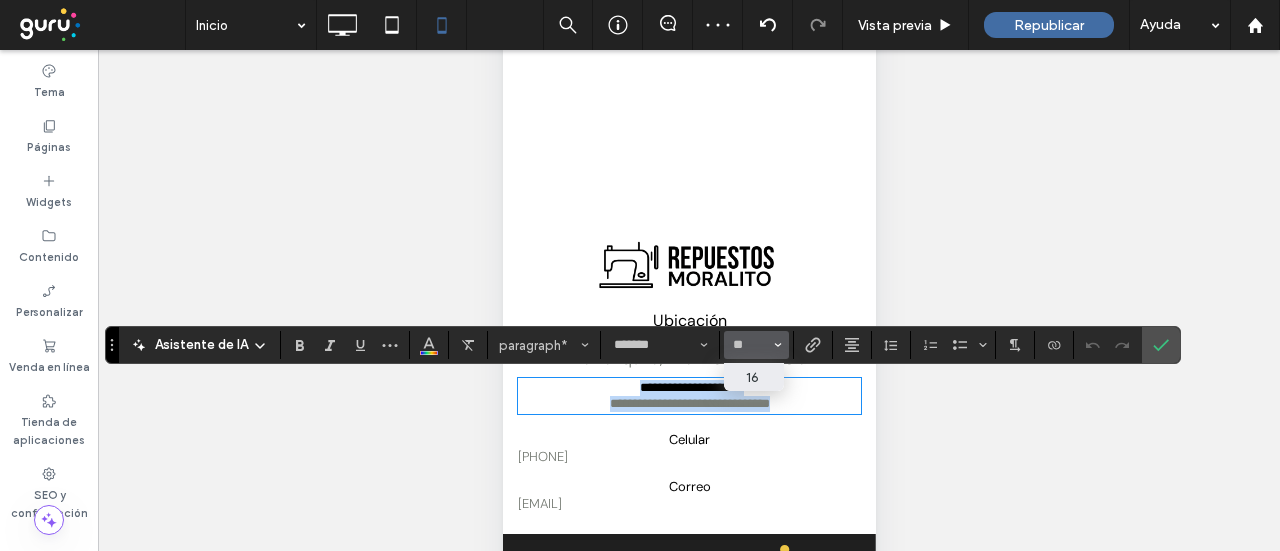 type on "**" 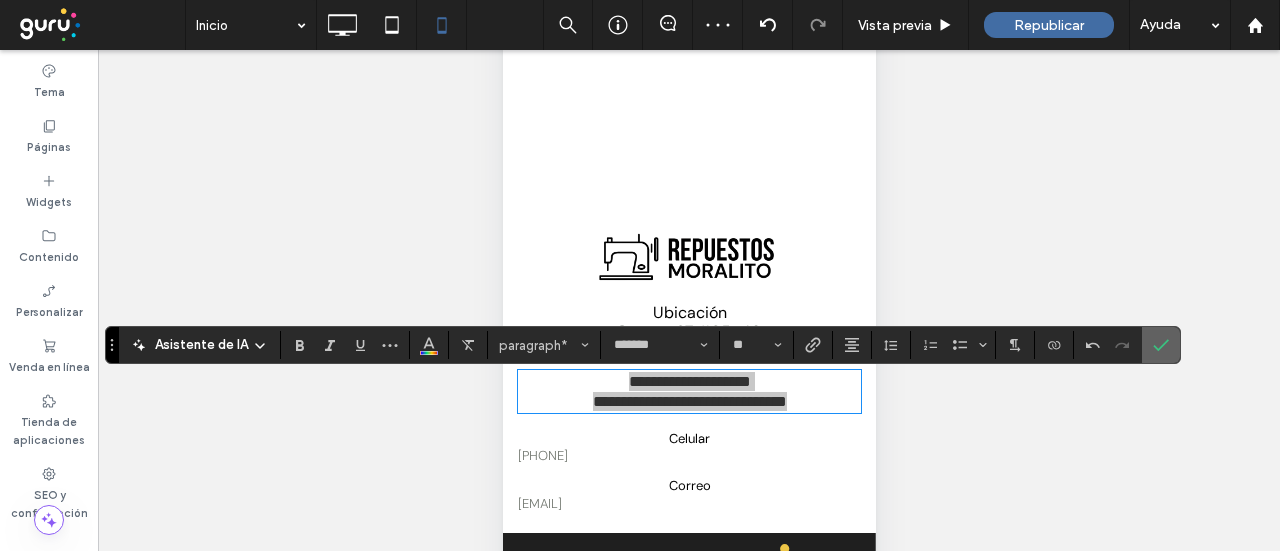 click 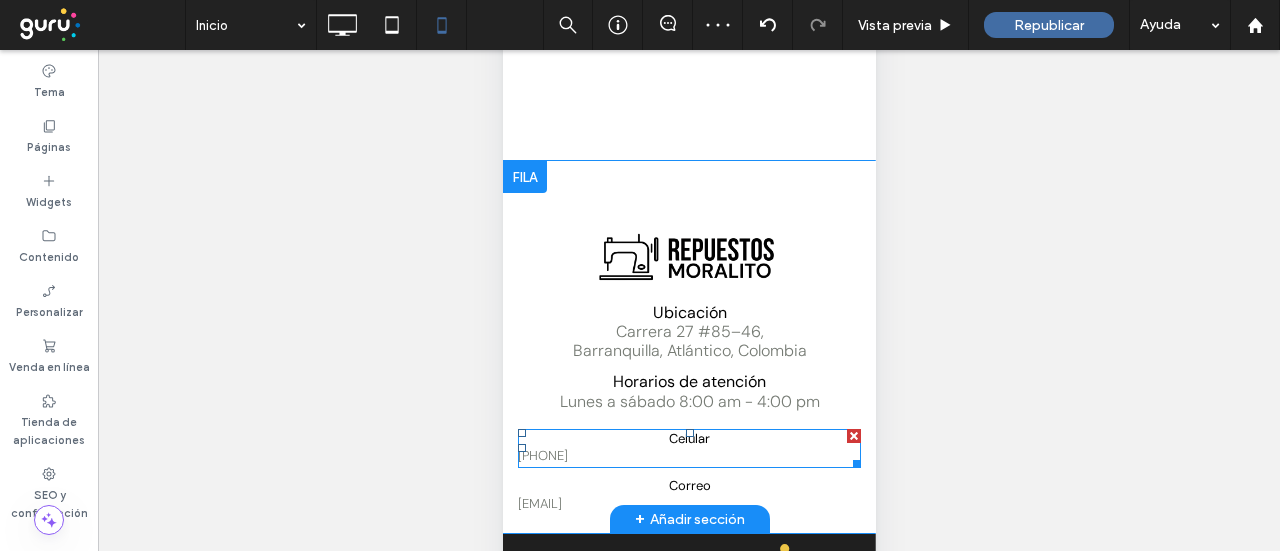 click on "(+57) 3217724747" at bounding box center [688, 456] 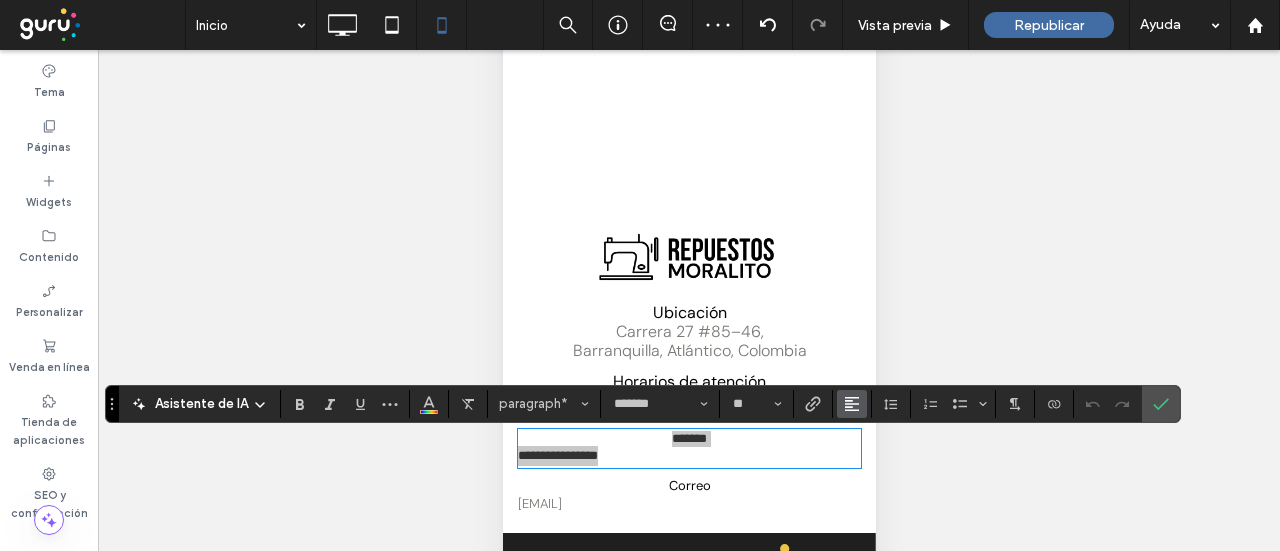 click 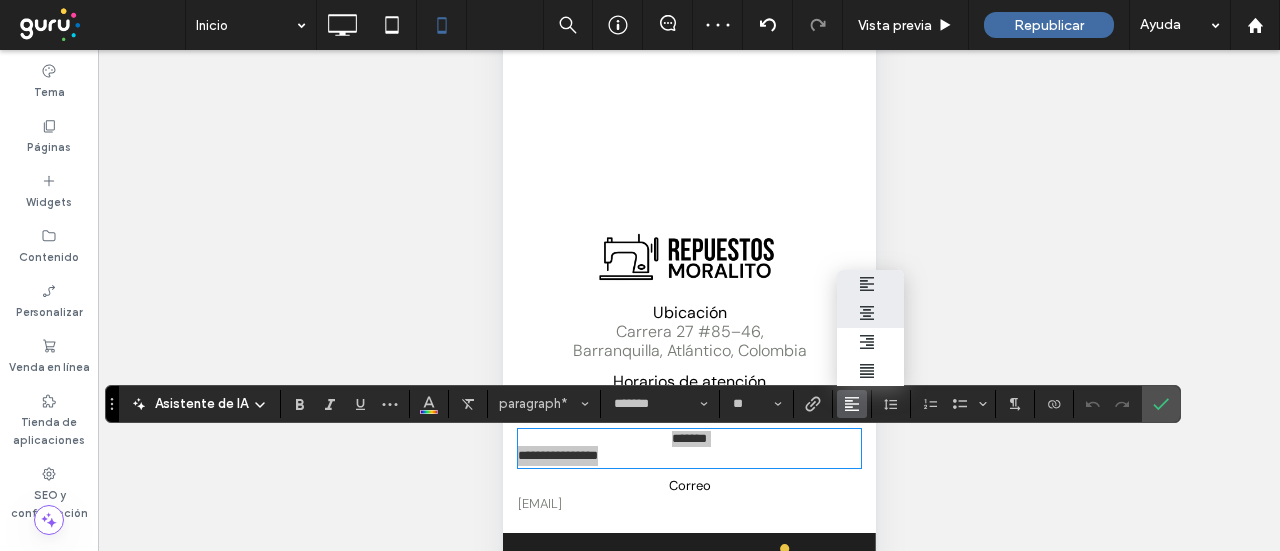 click at bounding box center [870, 313] 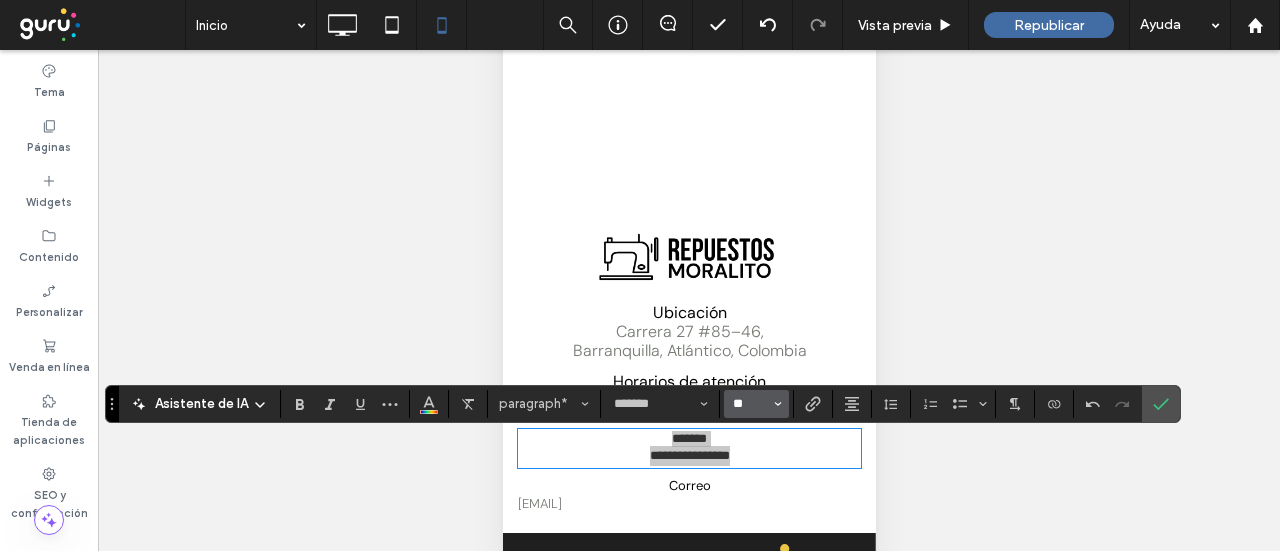 click on "**" at bounding box center (750, 404) 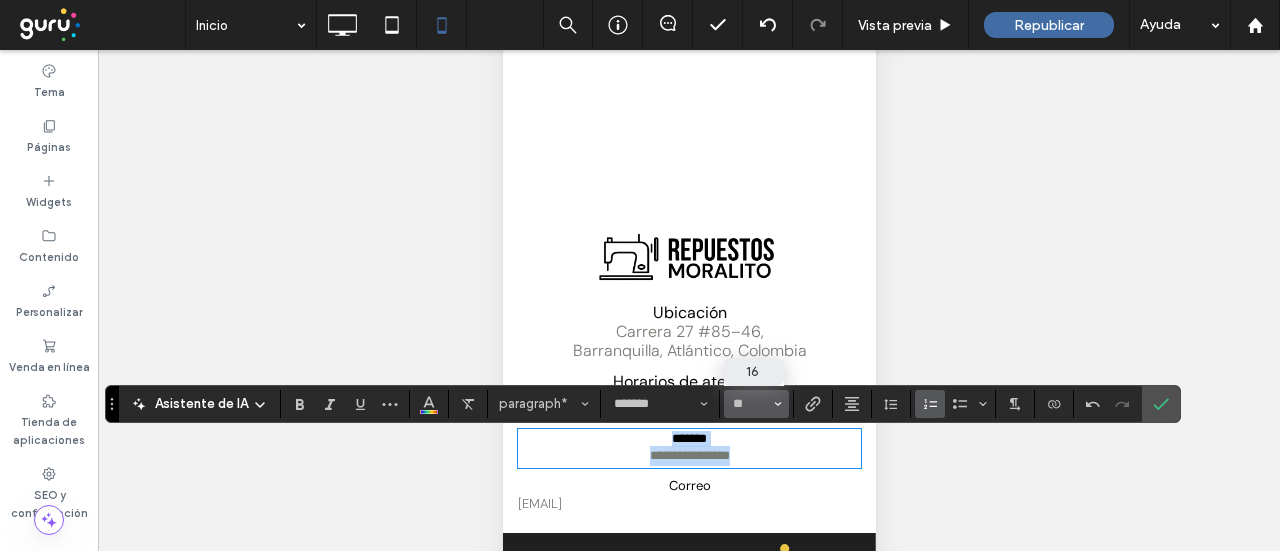 type on "**" 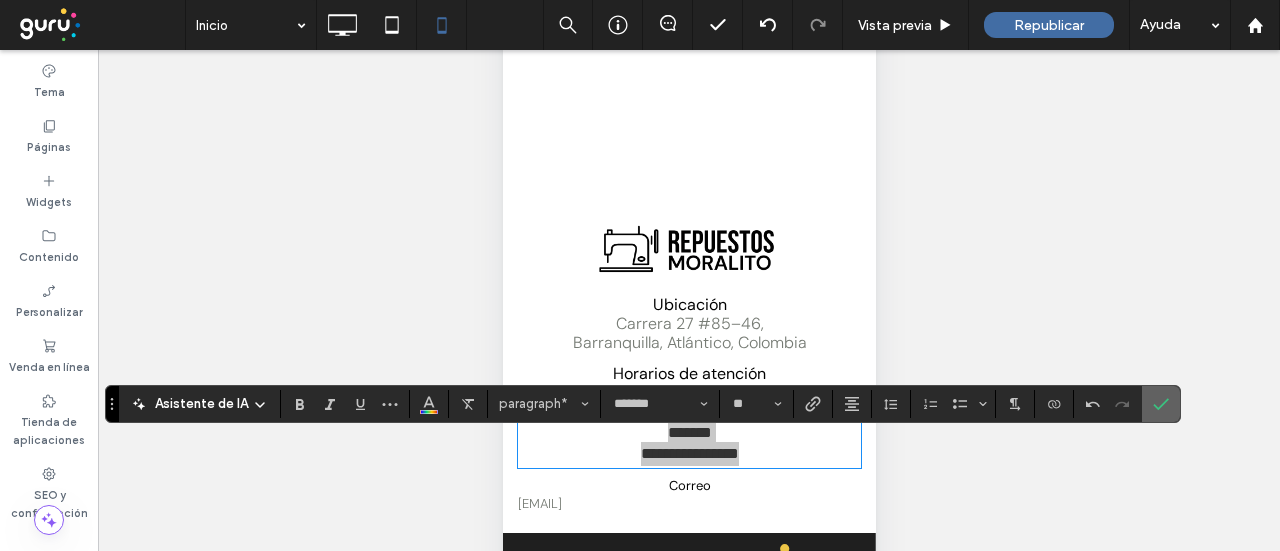 click at bounding box center (1161, 404) 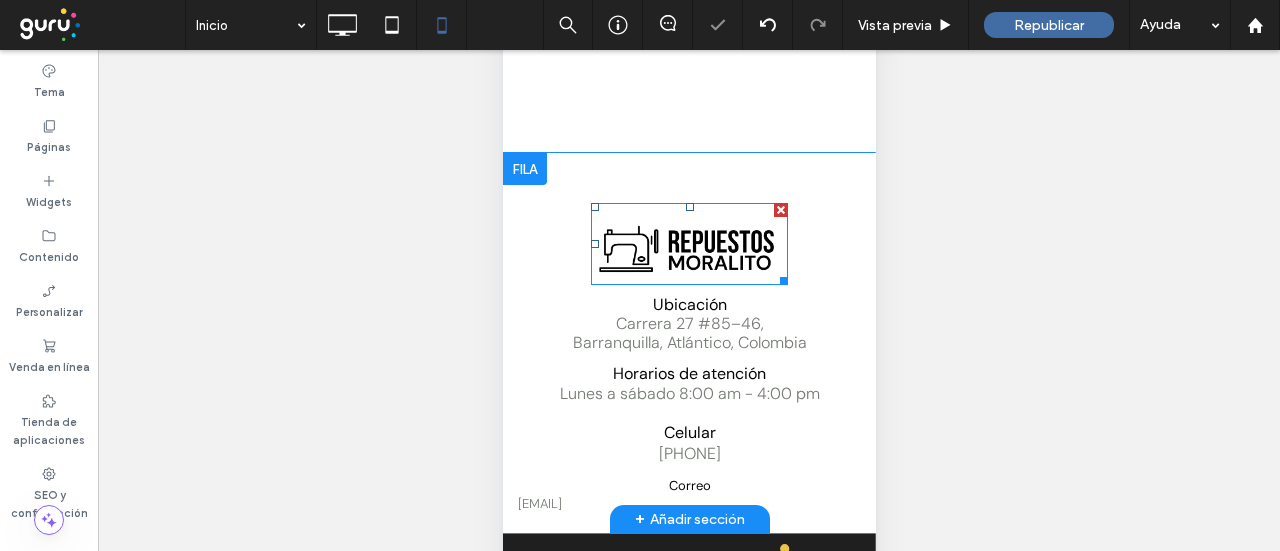 scroll, scrollTop: 2782, scrollLeft: 0, axis: vertical 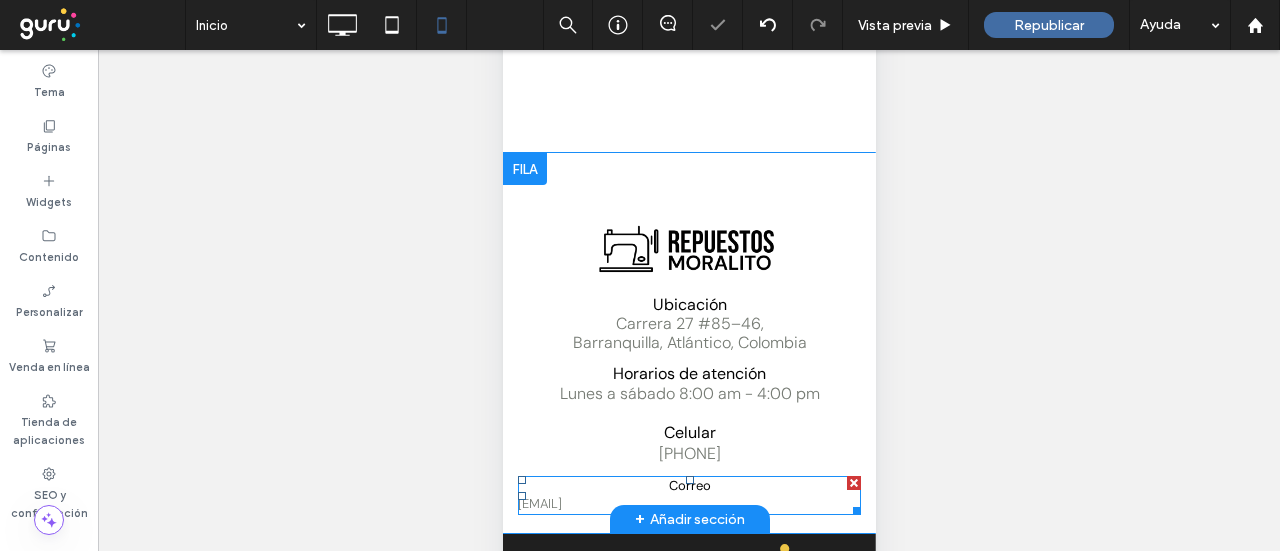 click on "contacto@repuestosmoralitos.com" at bounding box center (688, 504) 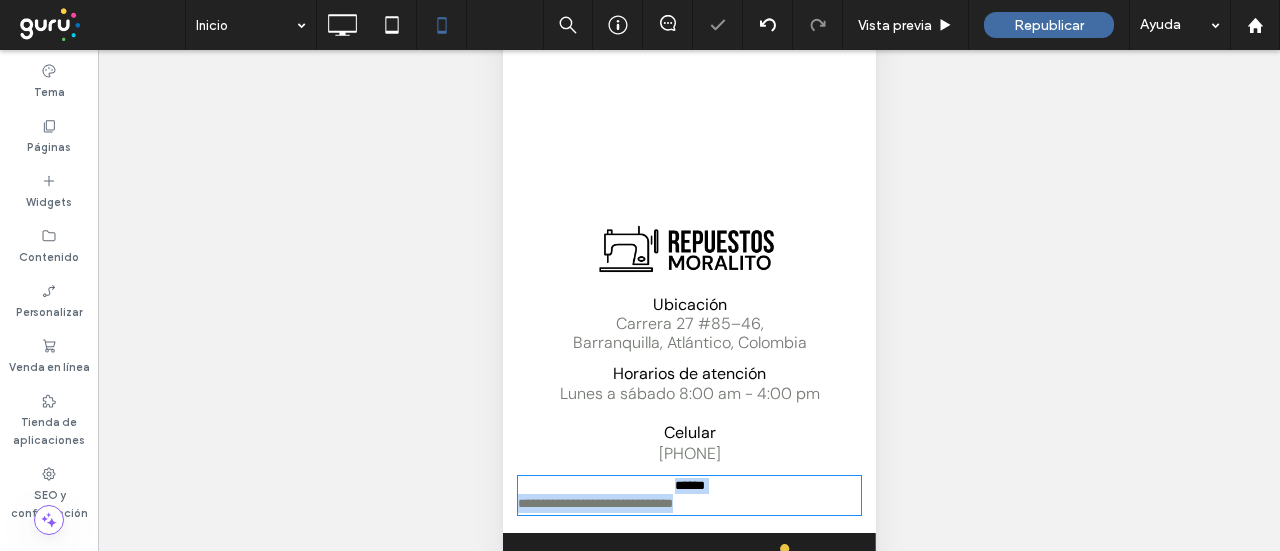 type on "*******" 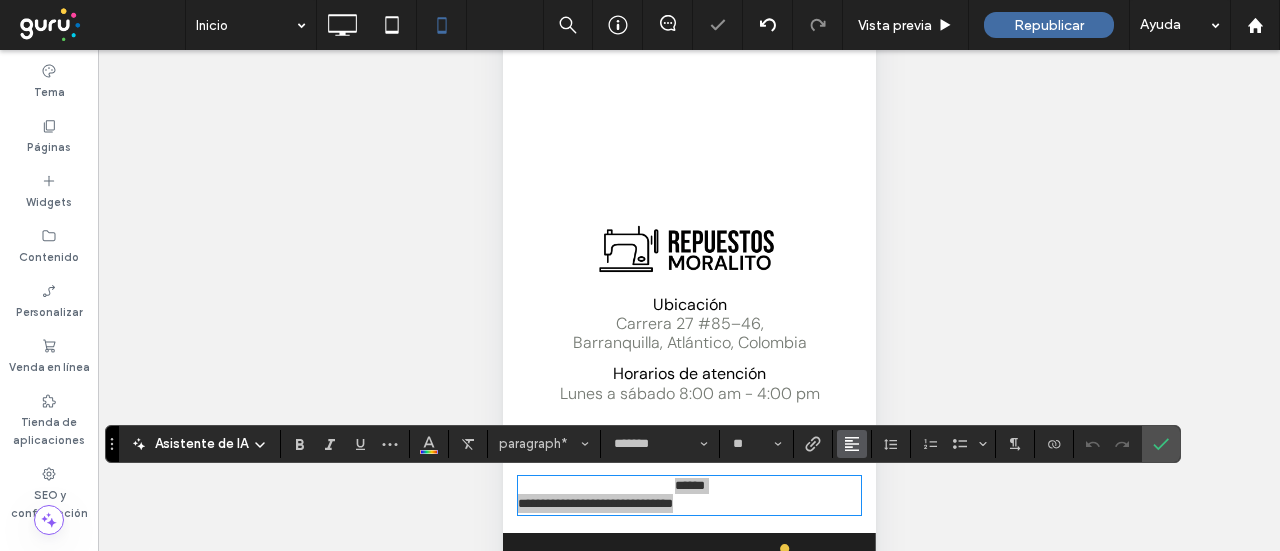 click 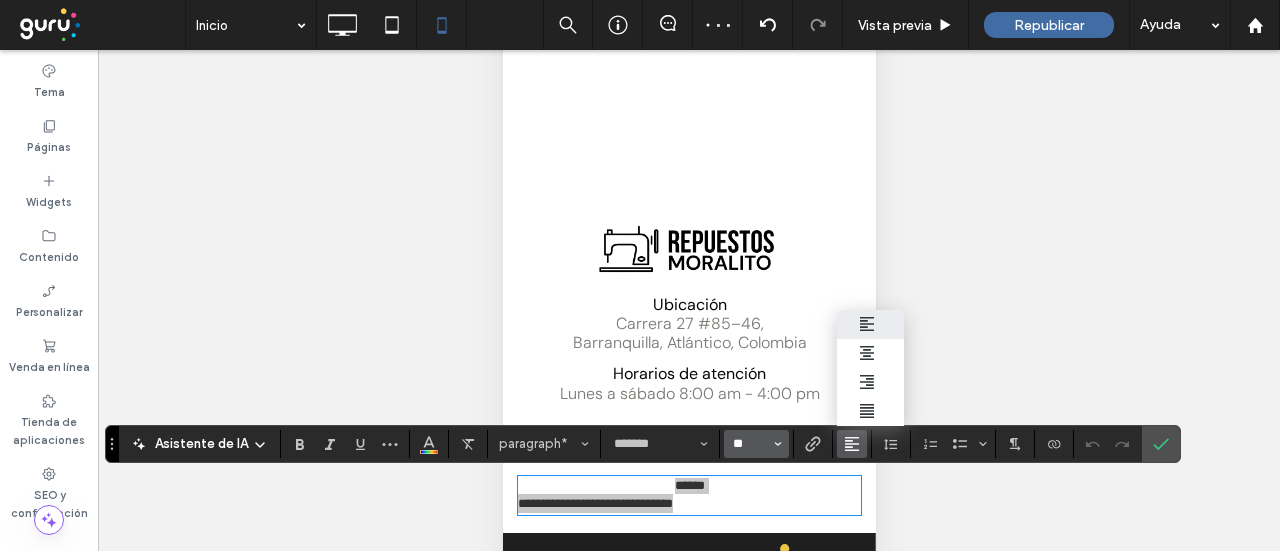 click on "**" at bounding box center [750, 444] 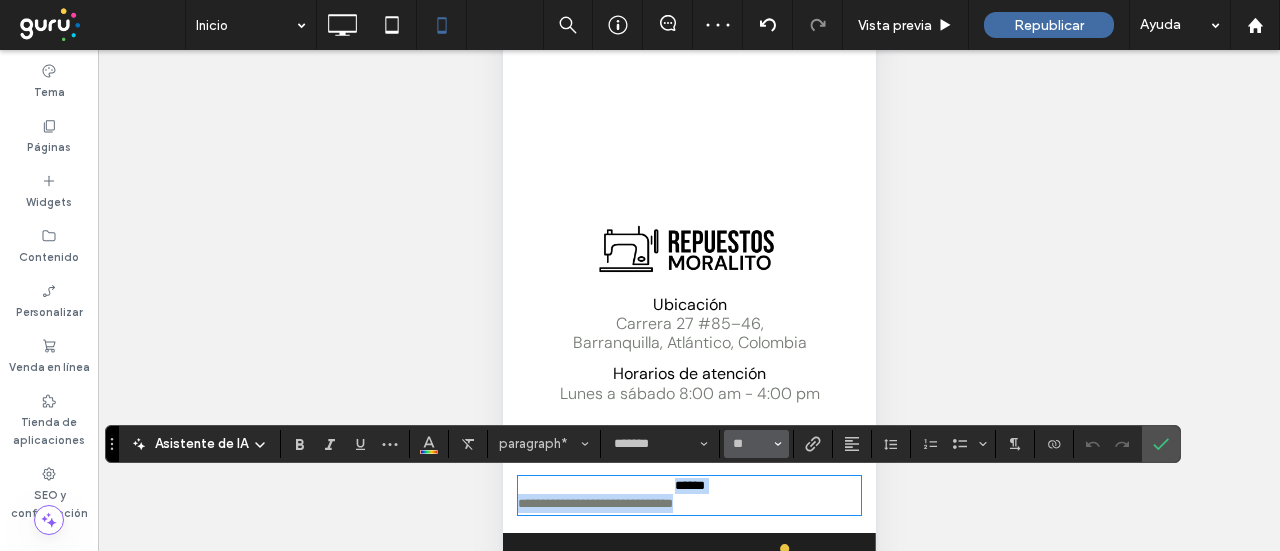 type on "**" 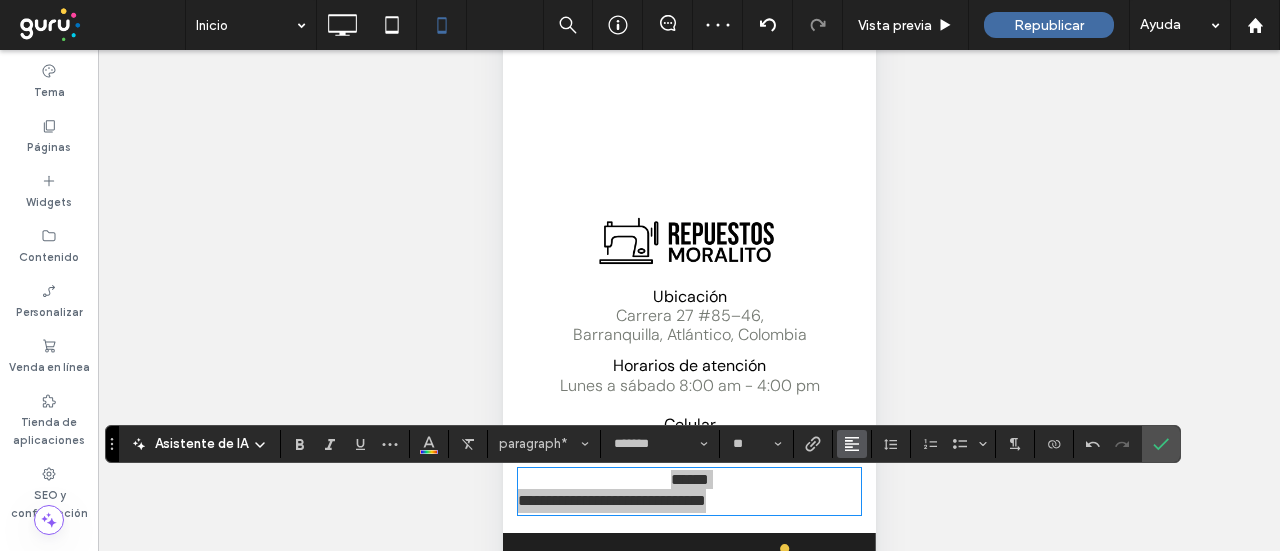 click 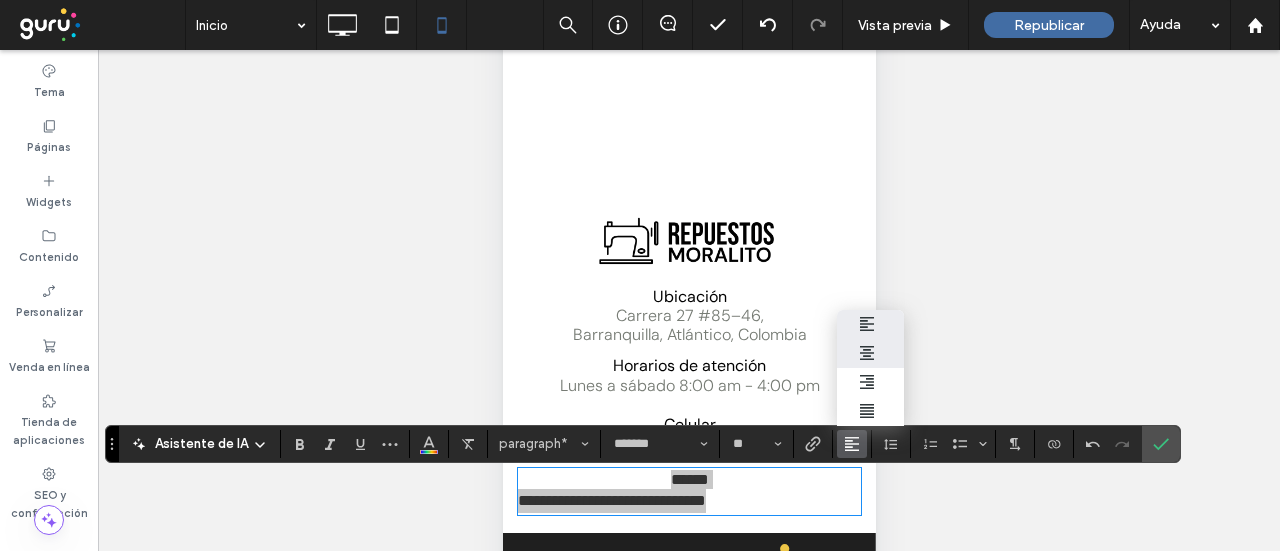 click at bounding box center (870, 353) 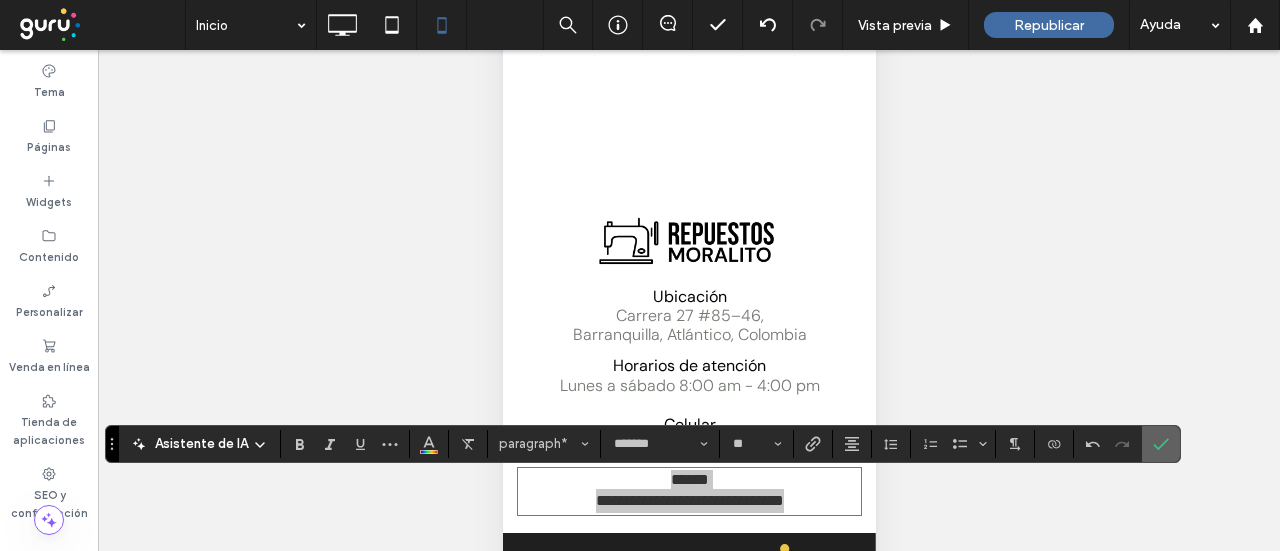click 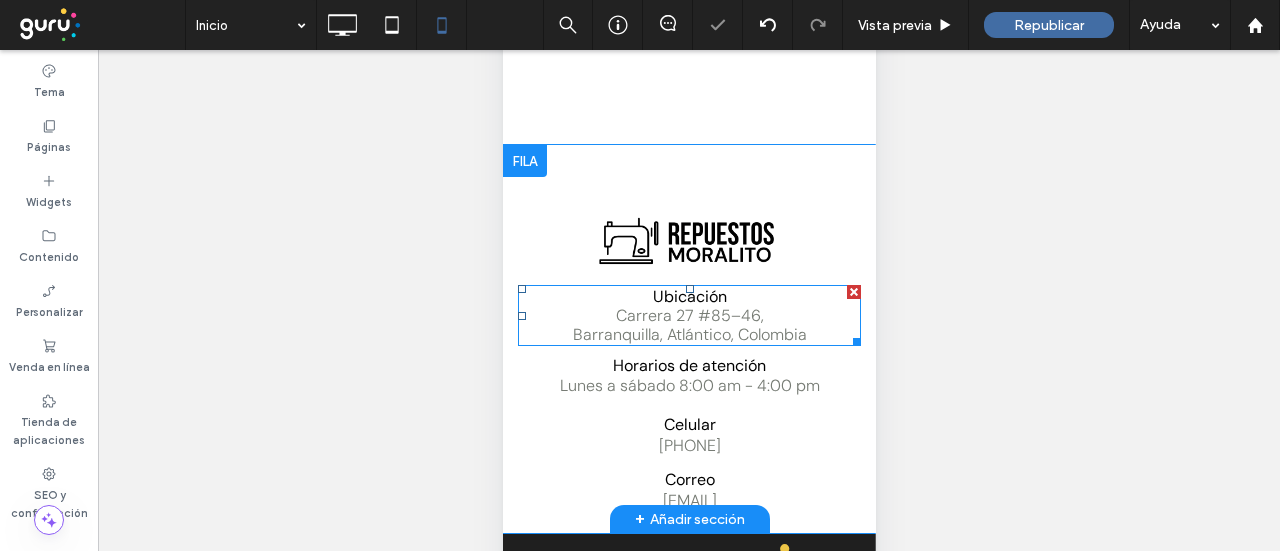 scroll, scrollTop: 2790, scrollLeft: 0, axis: vertical 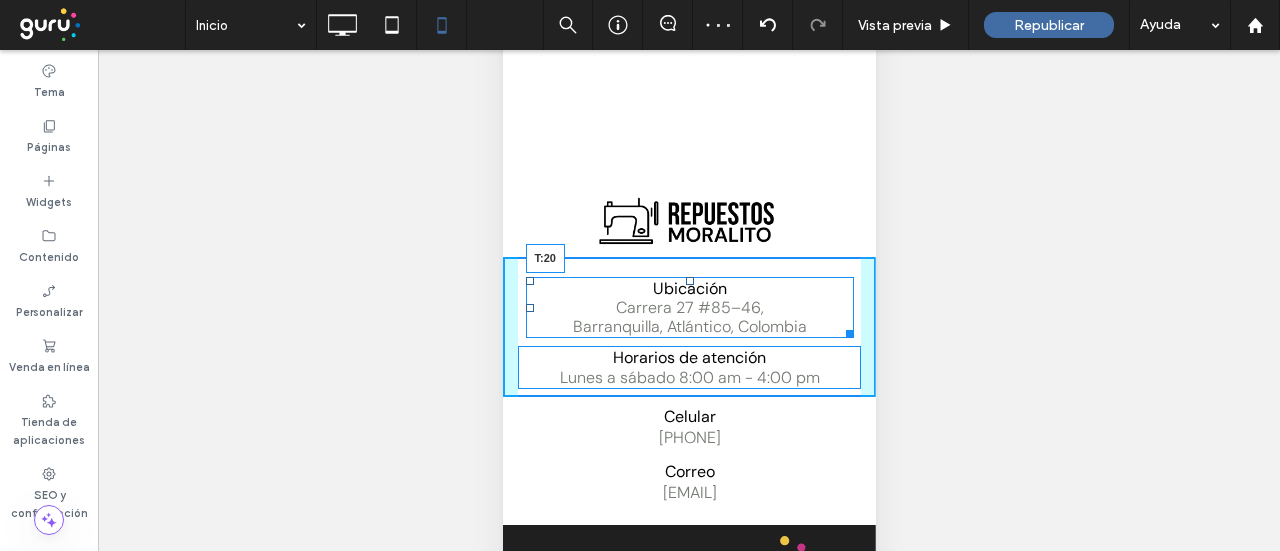 drag, startPoint x: 682, startPoint y: 287, endPoint x: 1177, endPoint y: 193, distance: 503.84622 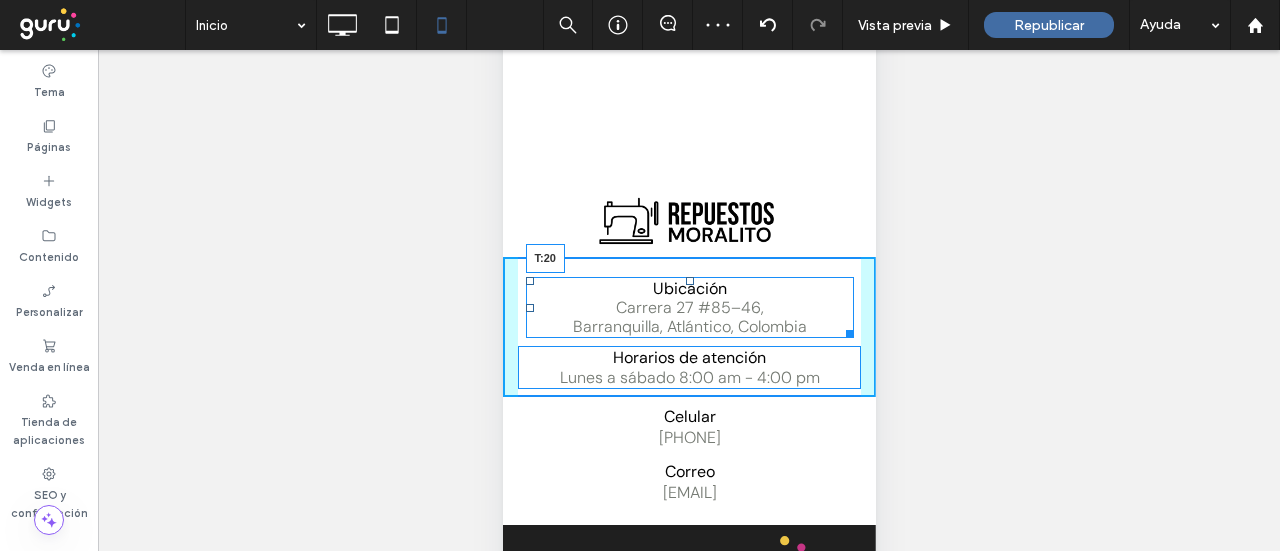 click at bounding box center [689, 281] 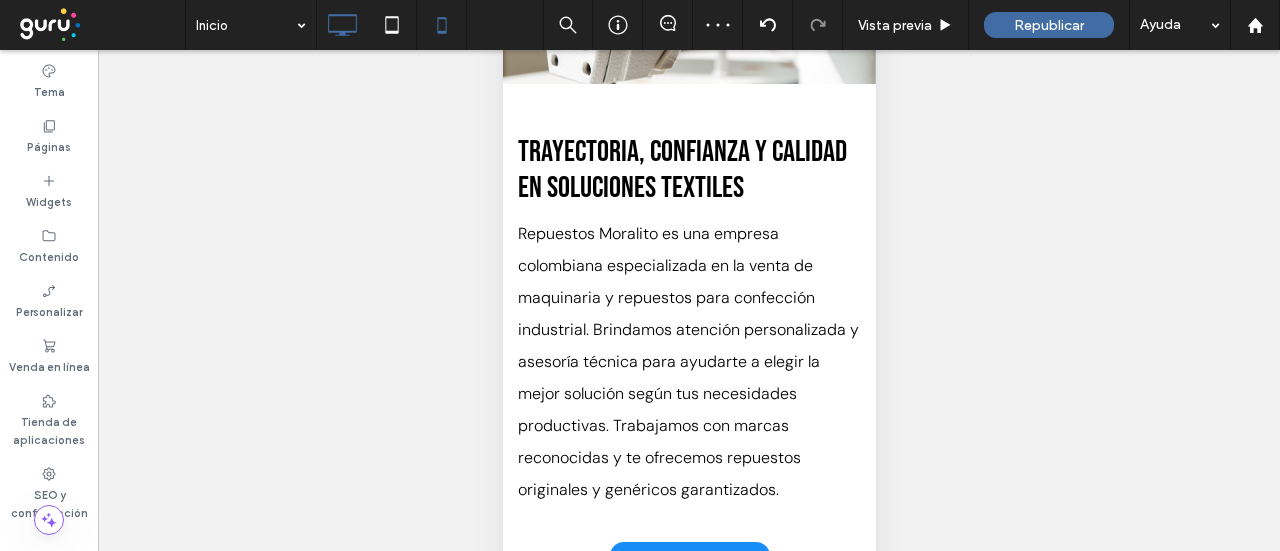 scroll, scrollTop: 1090, scrollLeft: 0, axis: vertical 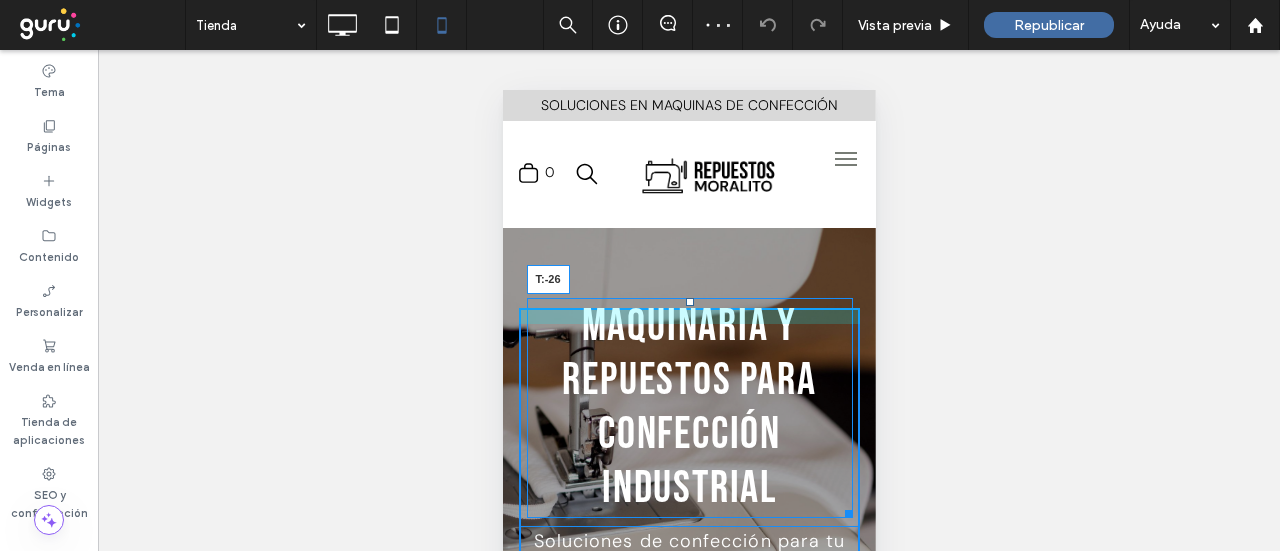 drag, startPoint x: 681, startPoint y: 335, endPoint x: 1180, endPoint y: 391, distance: 502.13245 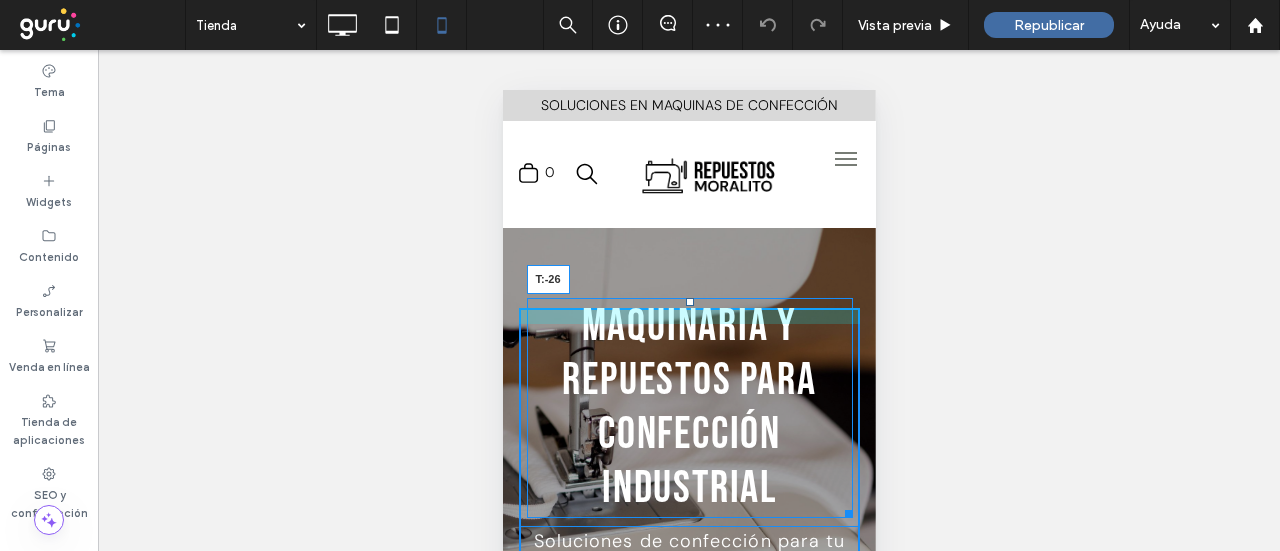 click on "Maquinaria y repuestos para confección industrial
T:-26" at bounding box center [689, 408] 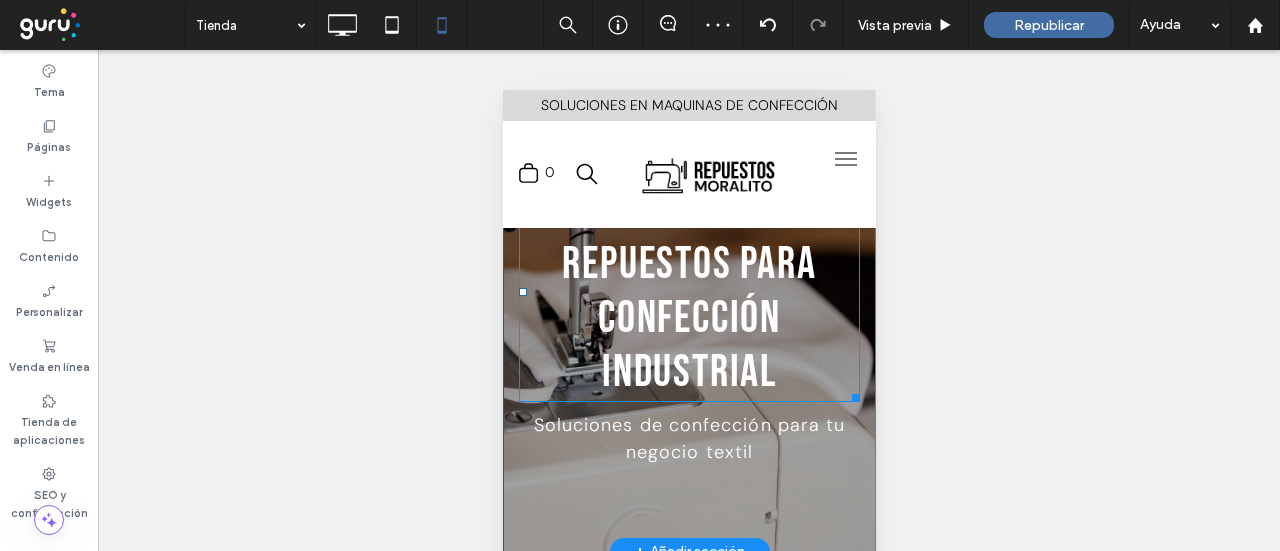 scroll, scrollTop: 200, scrollLeft: 0, axis: vertical 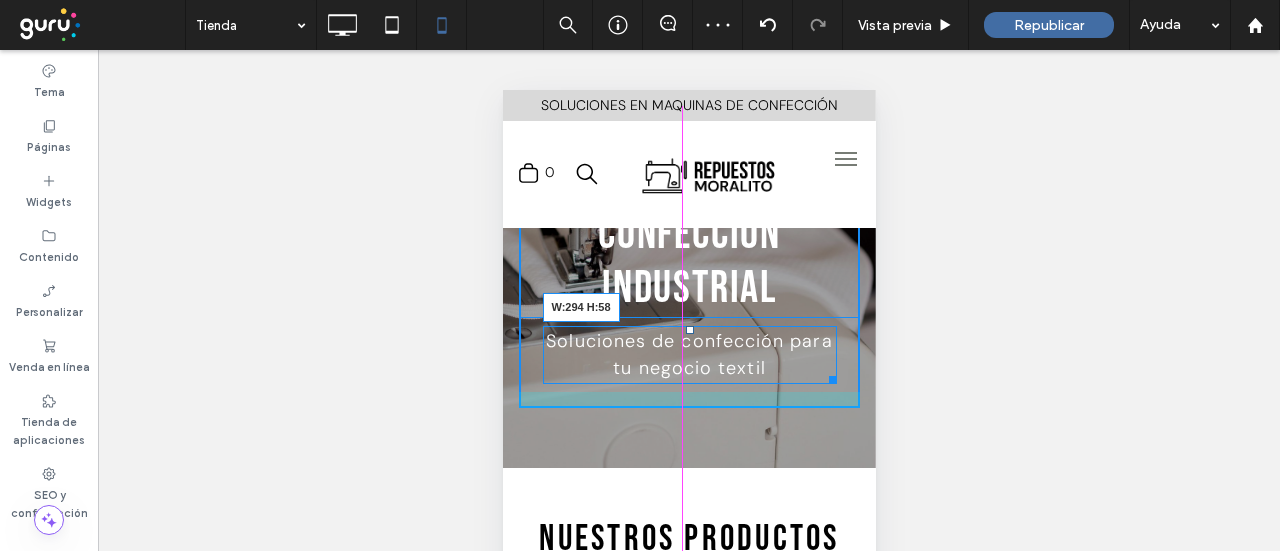 drag, startPoint x: 835, startPoint y: 376, endPoint x: 818, endPoint y: 375, distance: 17.029387 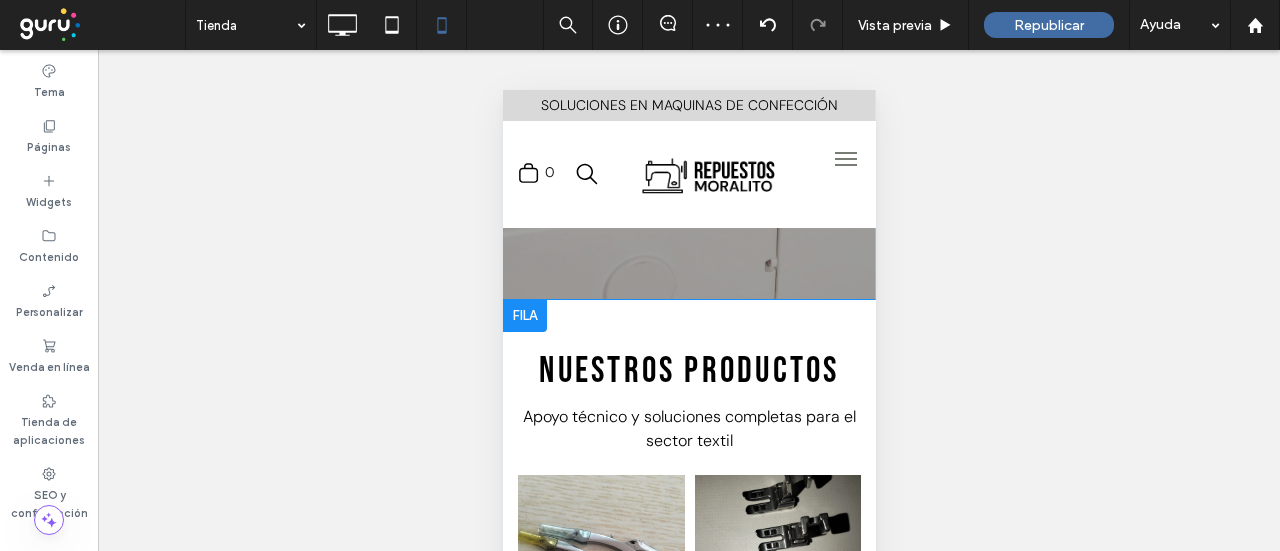 scroll, scrollTop: 400, scrollLeft: 0, axis: vertical 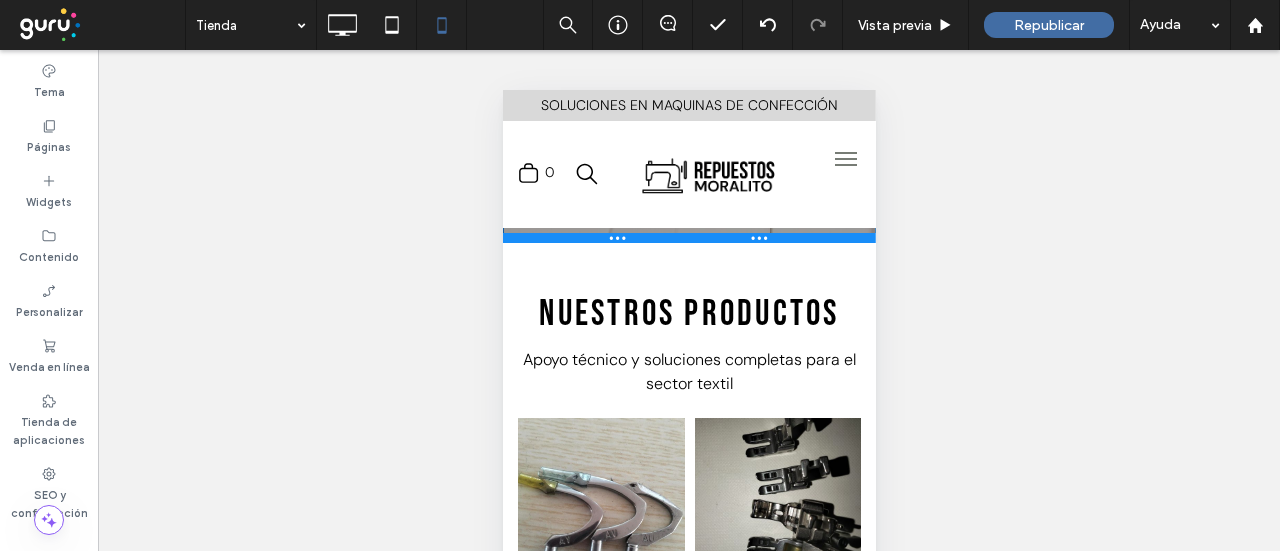 drag, startPoint x: 824, startPoint y: 266, endPoint x: 829, endPoint y: 241, distance: 25.495098 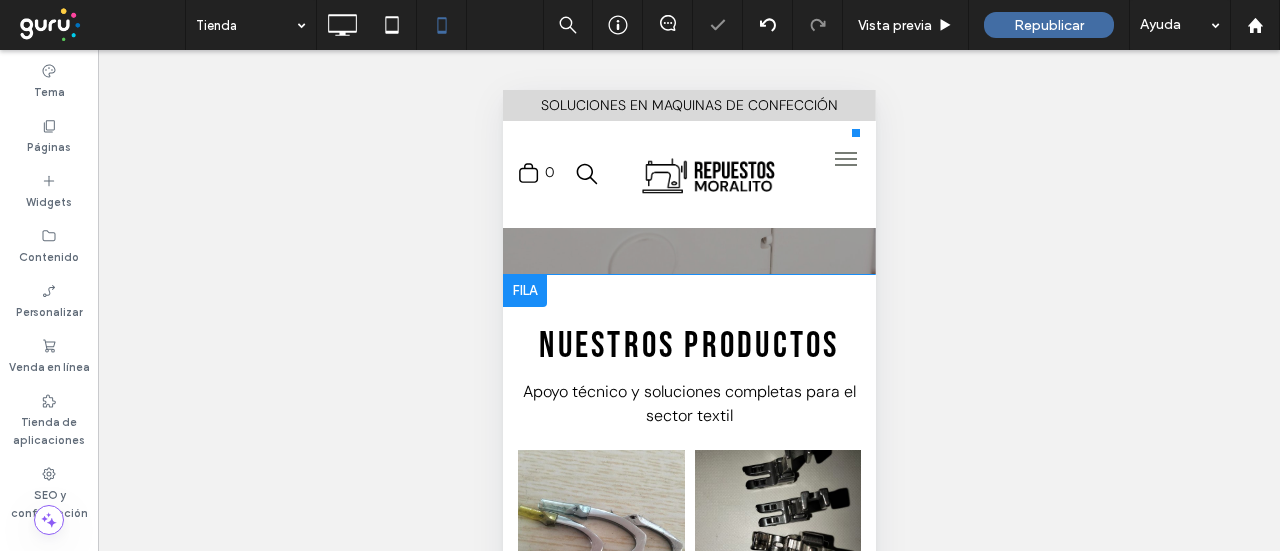 scroll, scrollTop: 400, scrollLeft: 0, axis: vertical 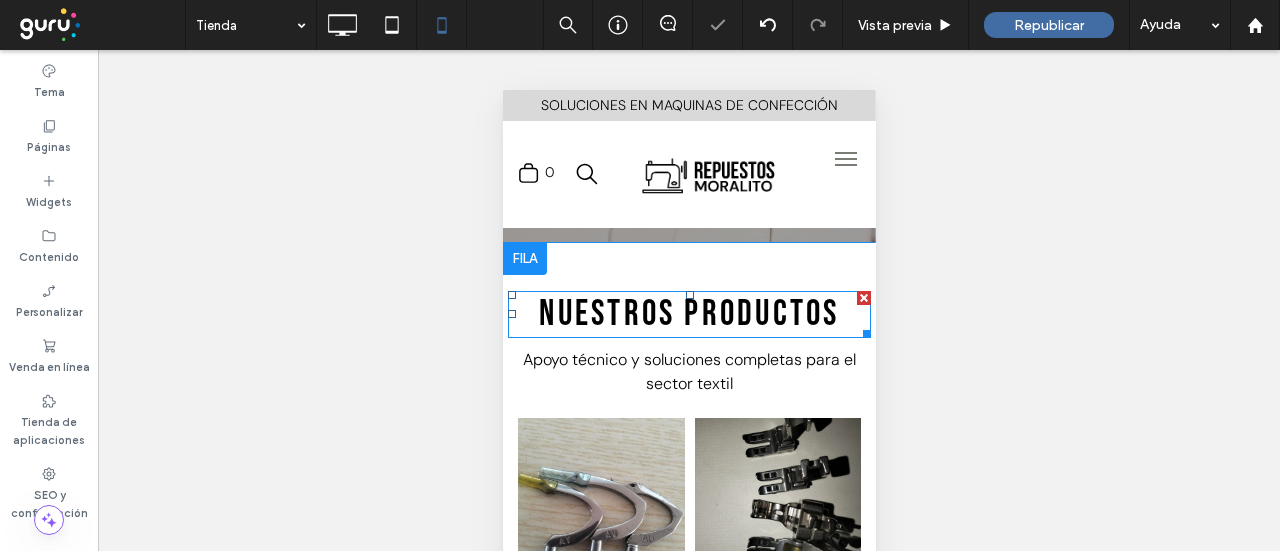 click on "Nuestros productos" at bounding box center [688, 314] 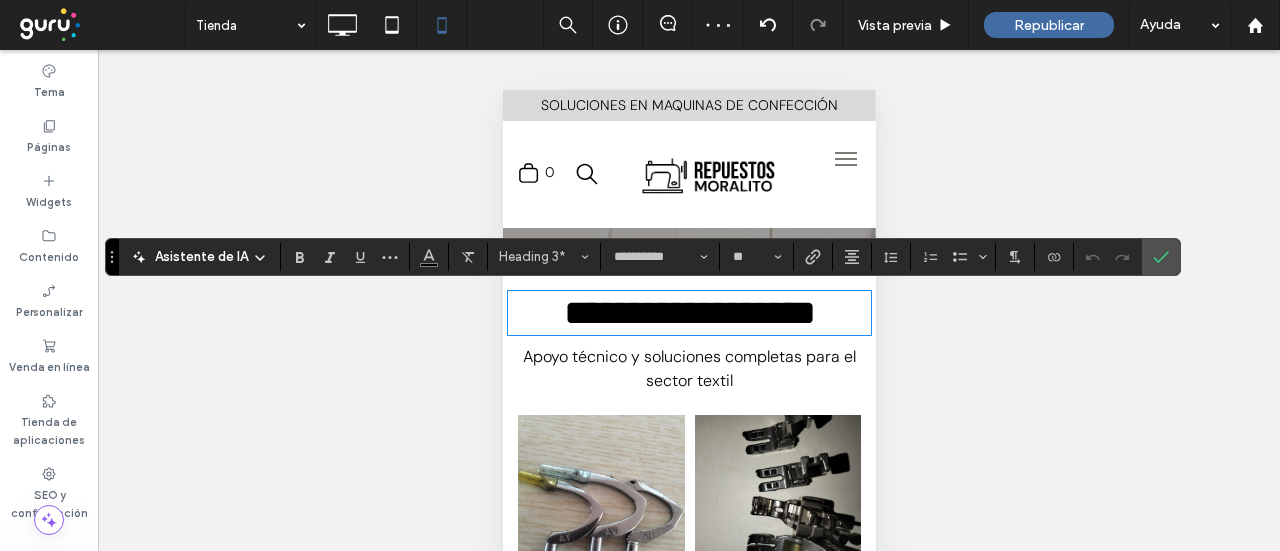 click on "Apoyo técnico y soluciones completas para el sector textil" at bounding box center [688, 369] 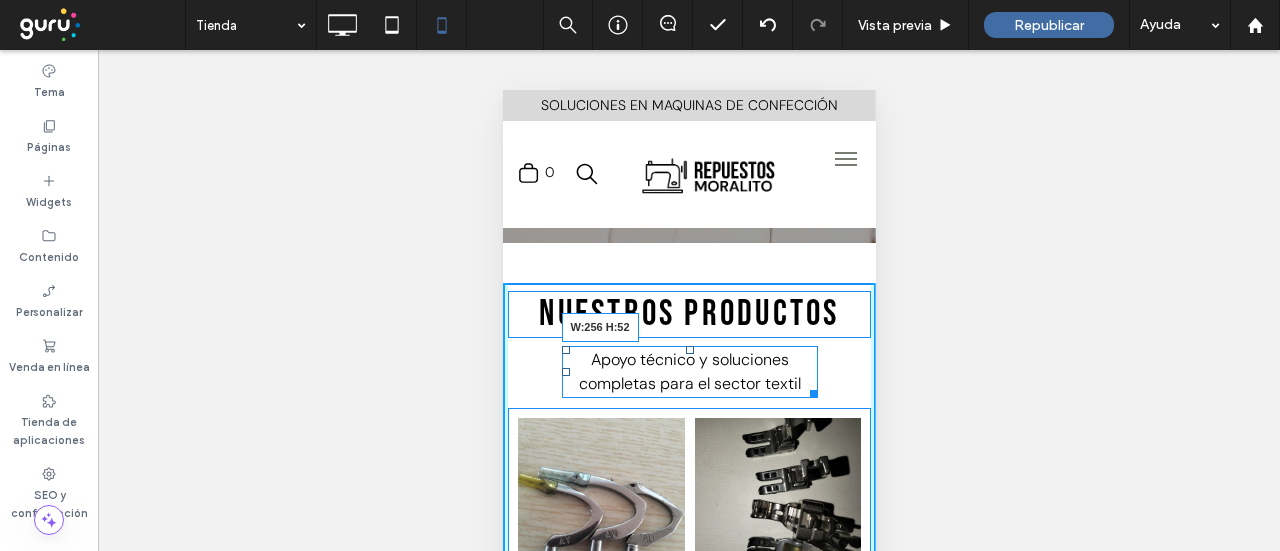 drag, startPoint x: 845, startPoint y: 393, endPoint x: 799, endPoint y: 392, distance: 46.010868 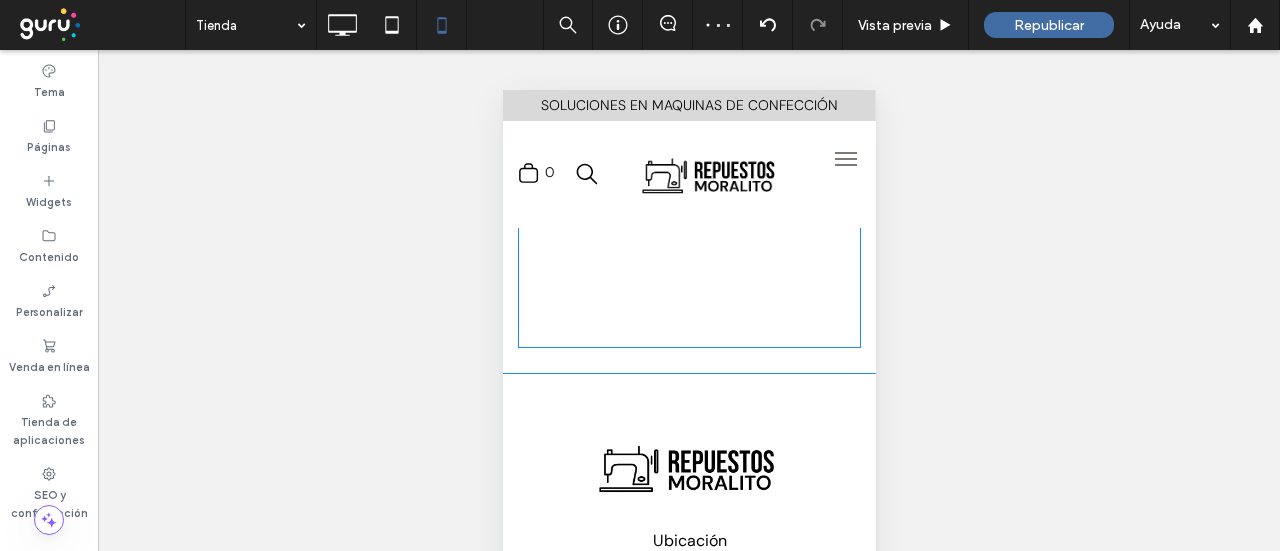 scroll, scrollTop: 1872, scrollLeft: 0, axis: vertical 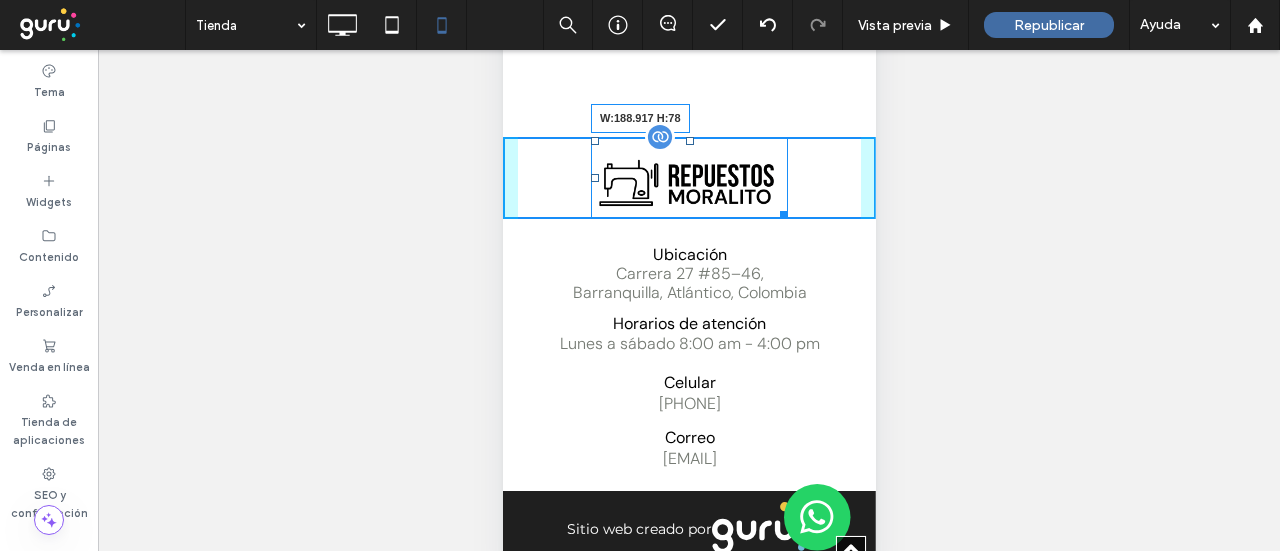 click at bounding box center [779, 211] 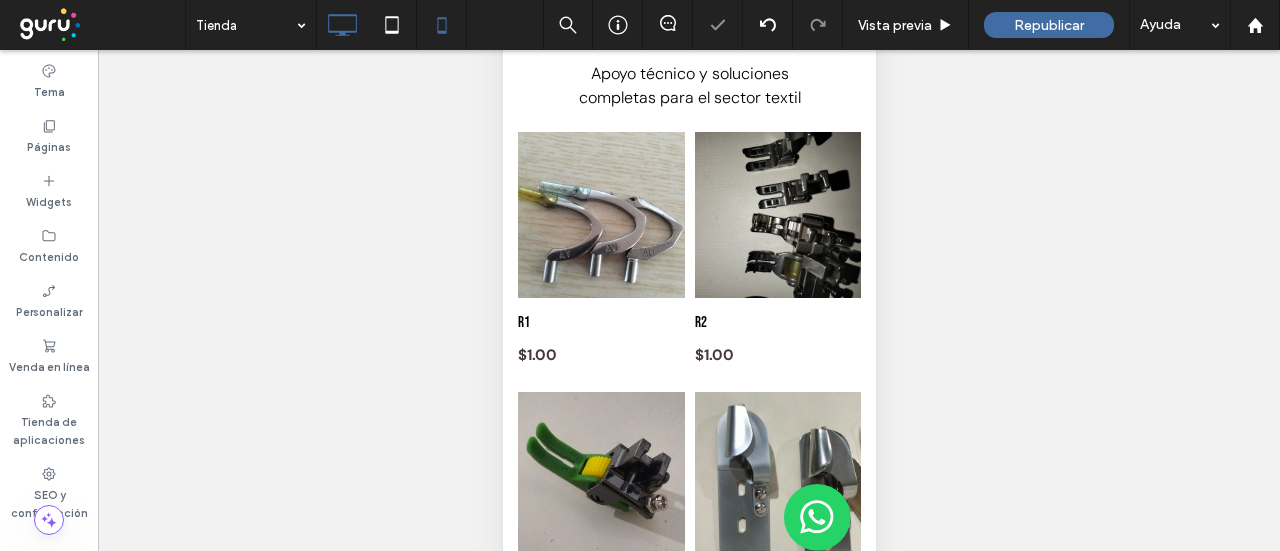 scroll, scrollTop: 366, scrollLeft: 0, axis: vertical 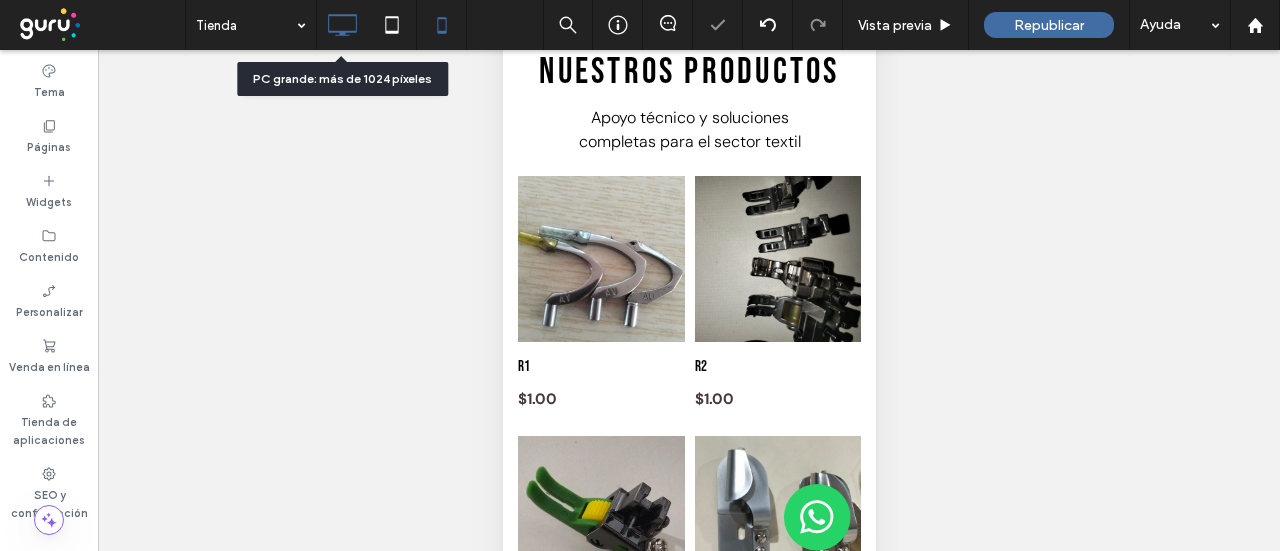 click 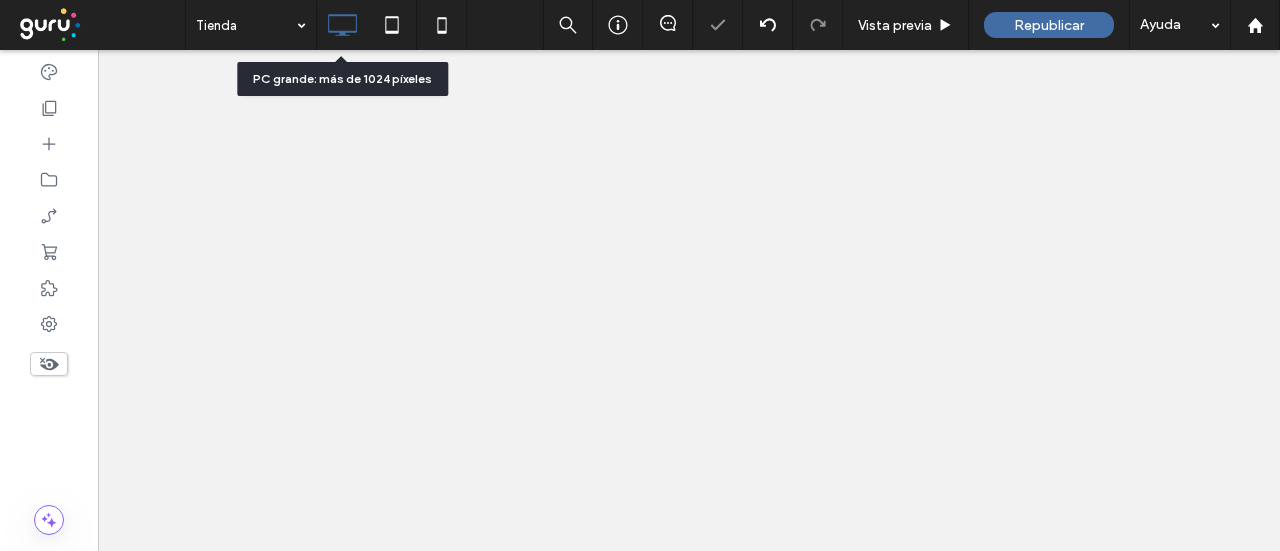 scroll, scrollTop: 0, scrollLeft: 0, axis: both 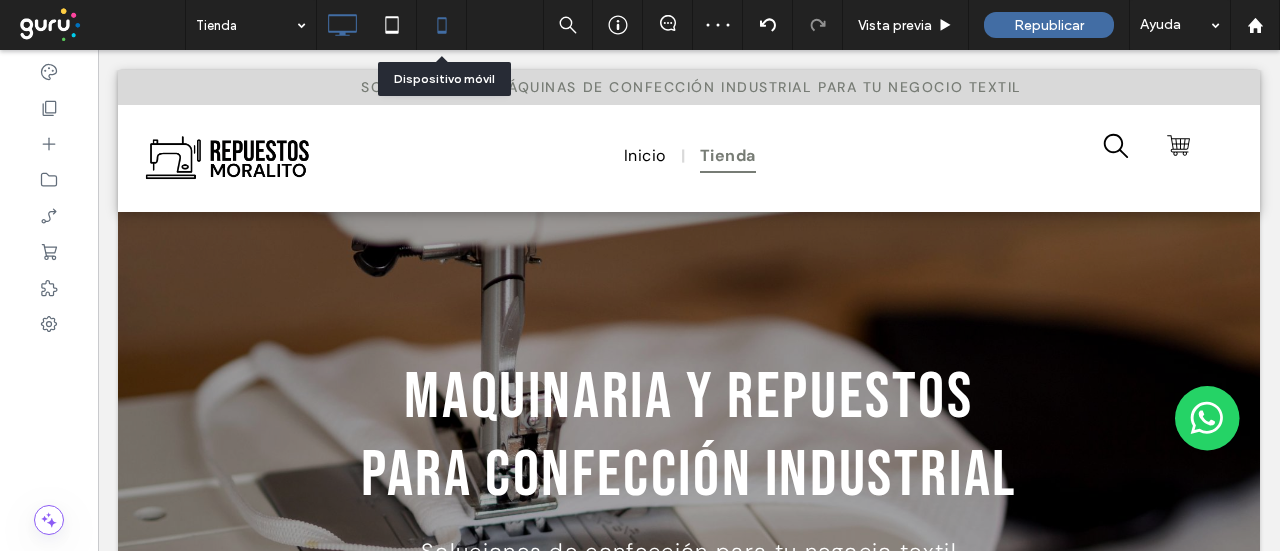 click 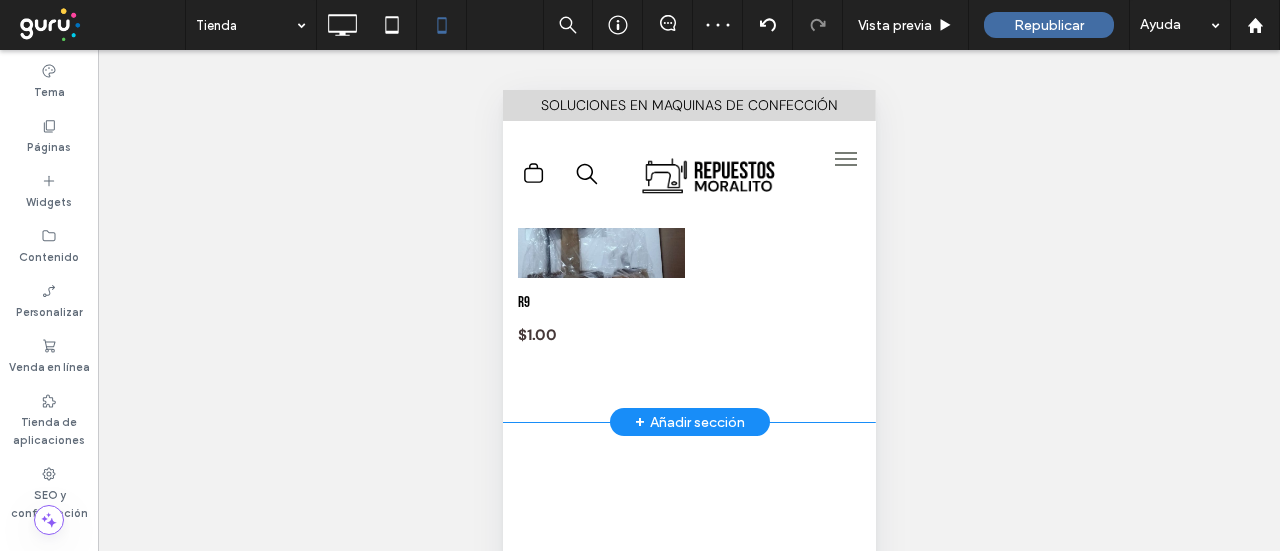 scroll, scrollTop: 1868, scrollLeft: 0, axis: vertical 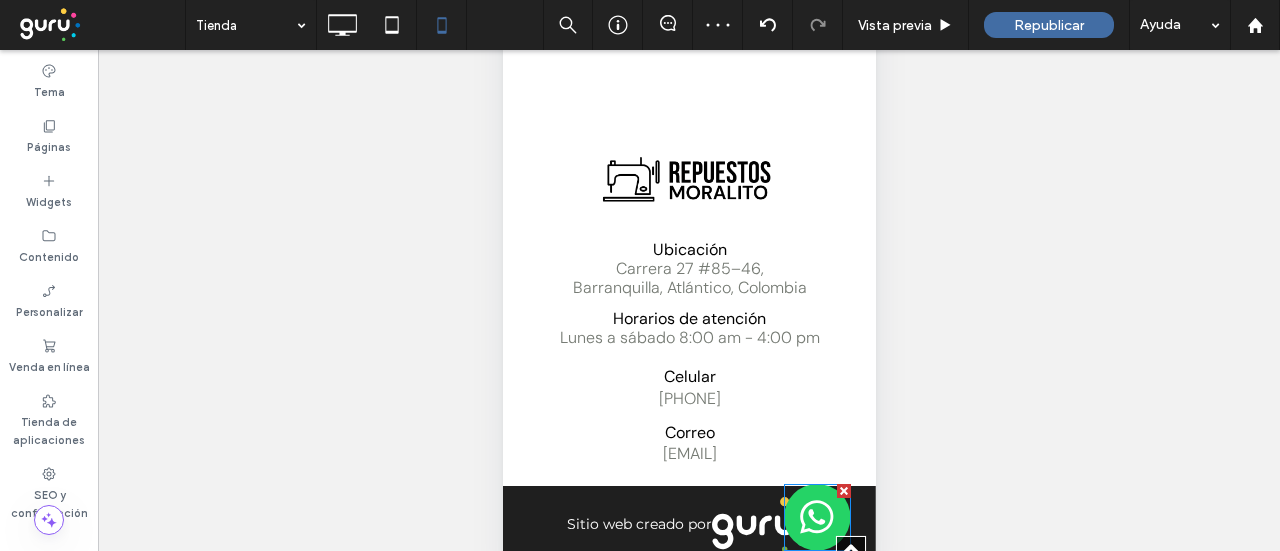 click at bounding box center (816, 517) 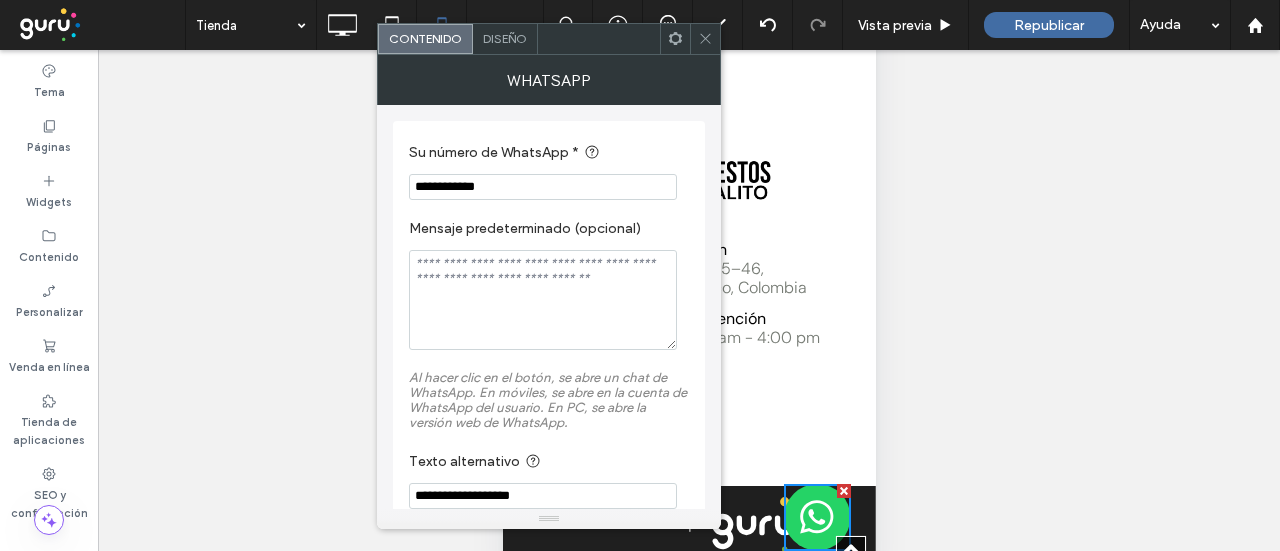 click on "Diseño" at bounding box center (505, 39) 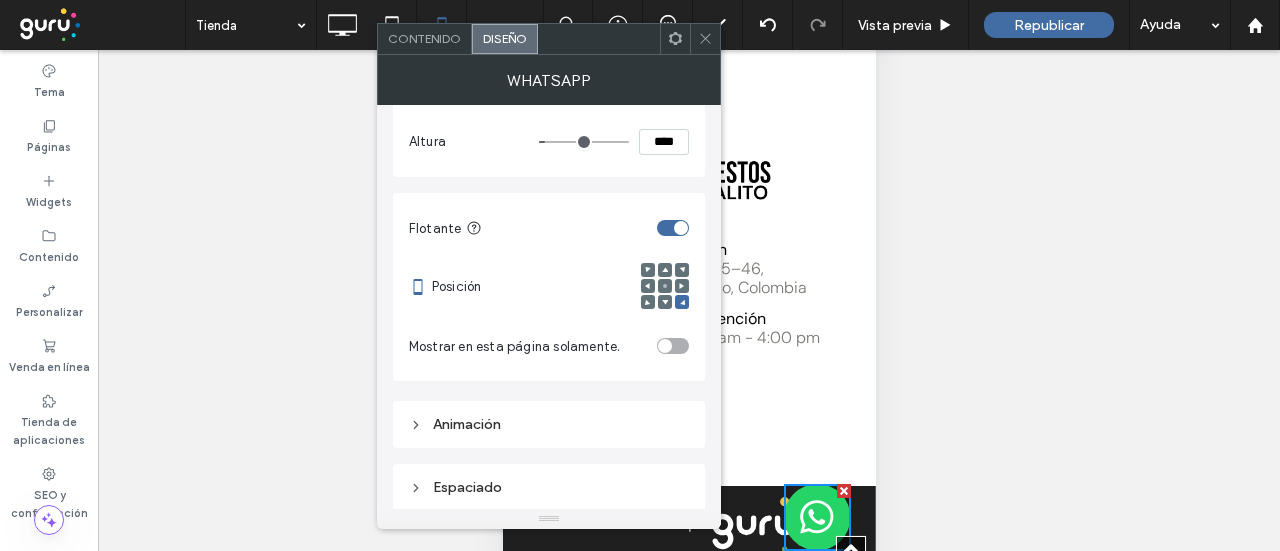 scroll, scrollTop: 318, scrollLeft: 0, axis: vertical 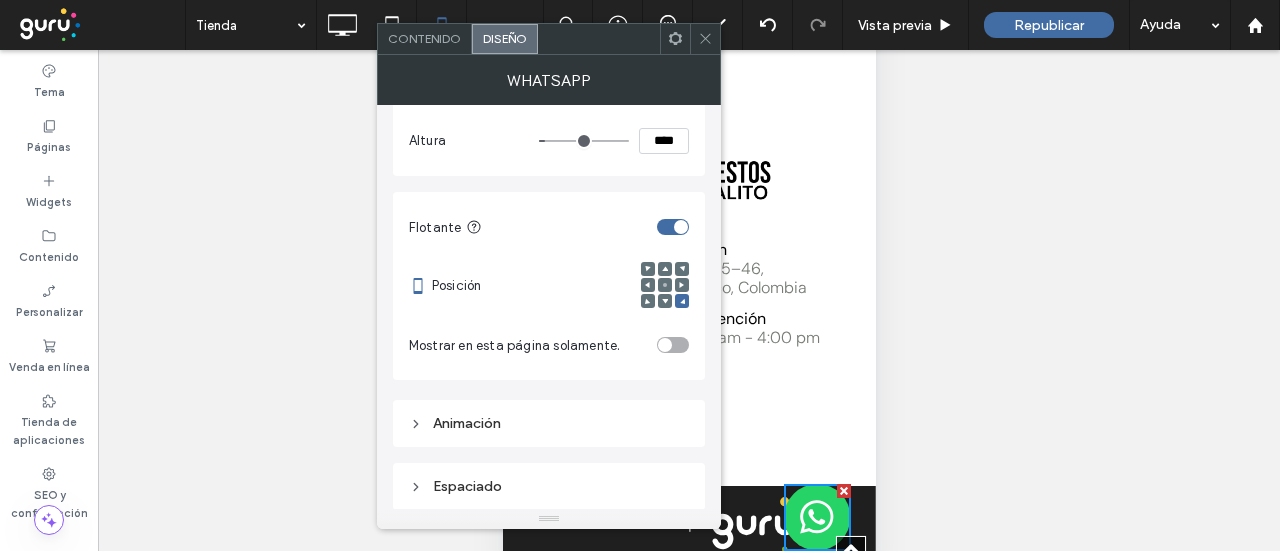 click on "Espaciado" at bounding box center [549, 486] 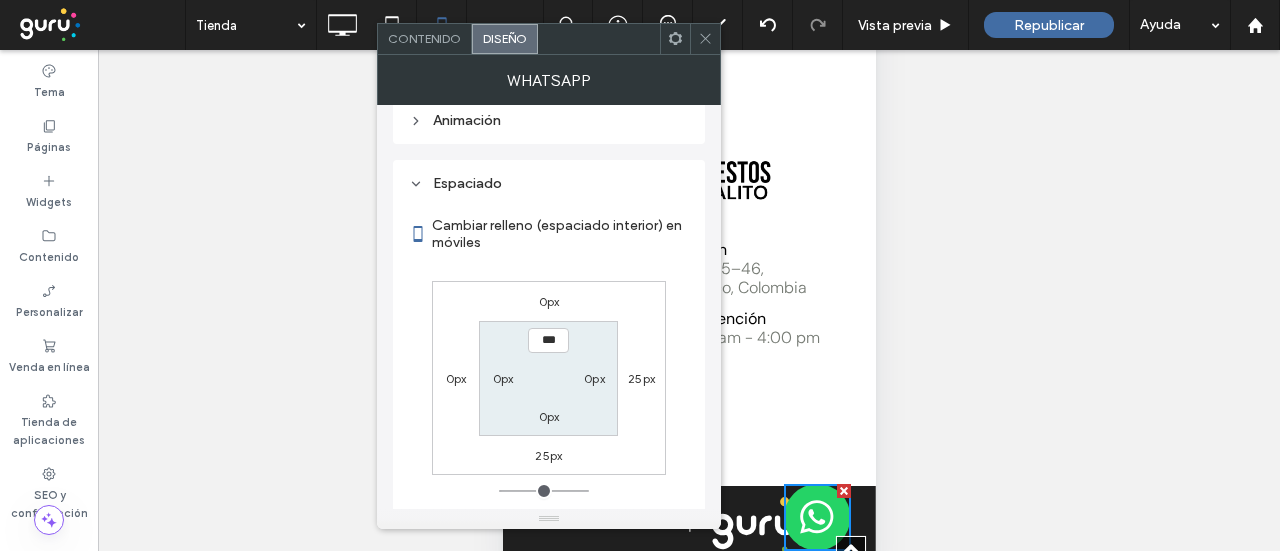 scroll, scrollTop: 666, scrollLeft: 0, axis: vertical 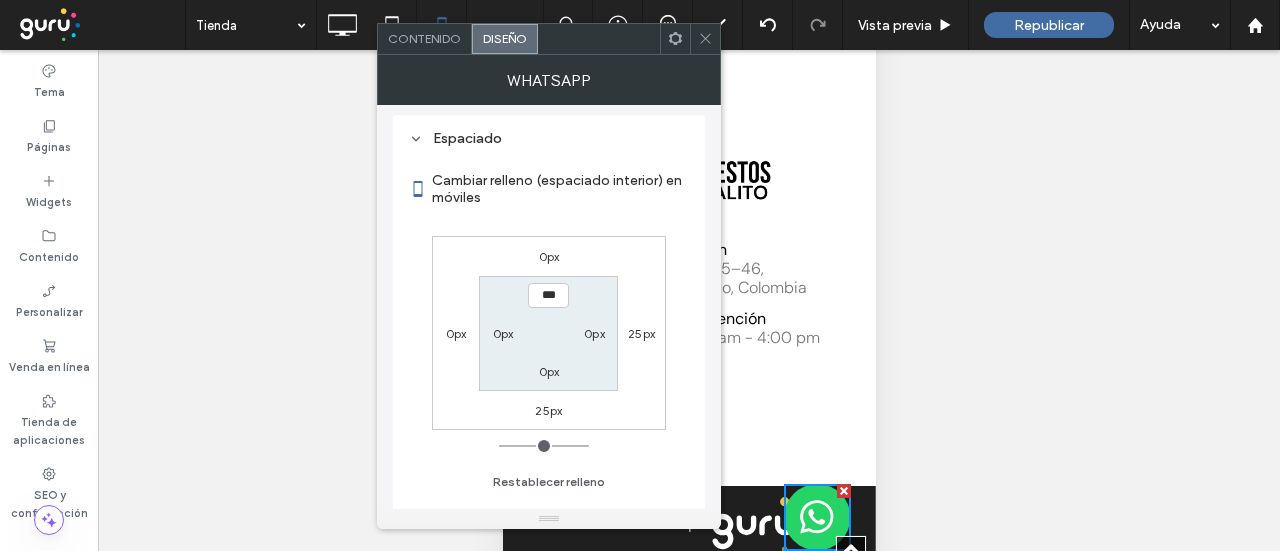 click on "25px" at bounding box center (548, 410) 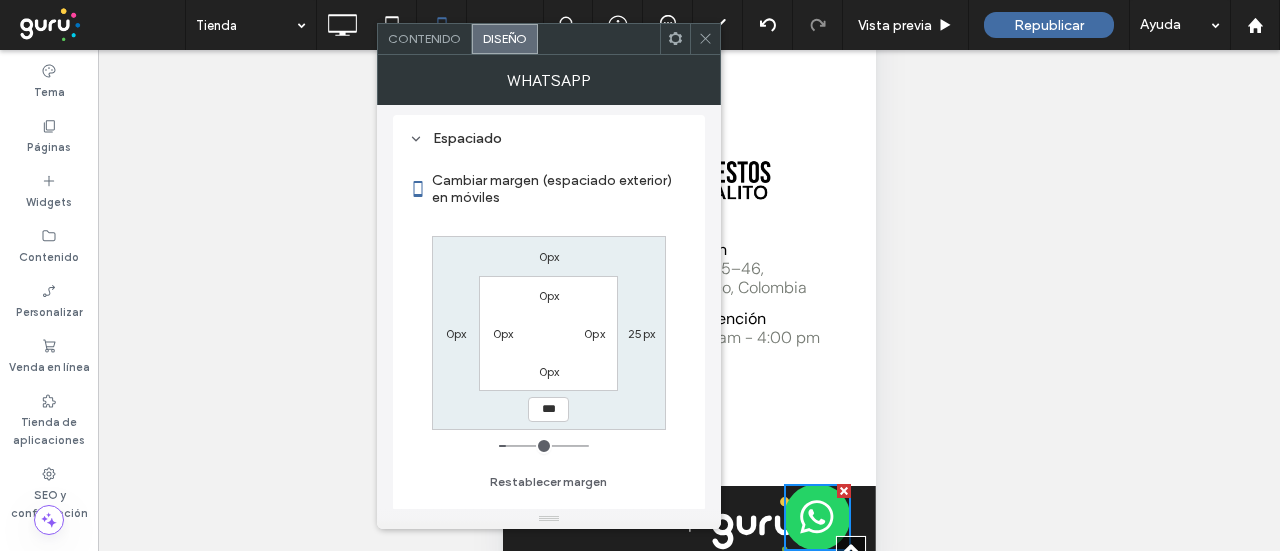 type on "***" 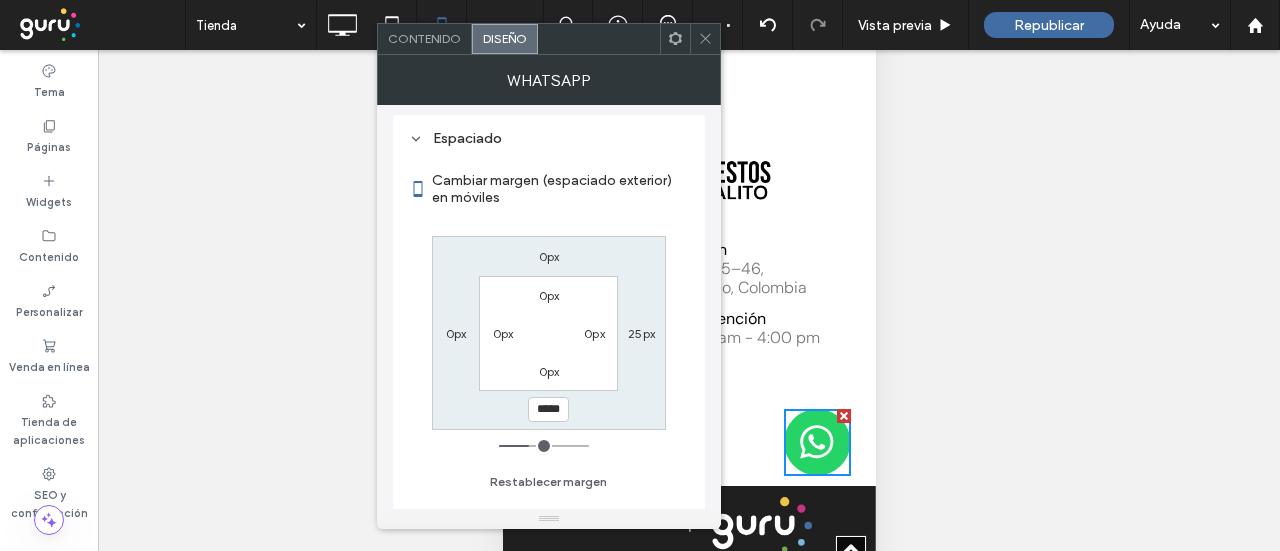 click on "*****" at bounding box center [548, 409] 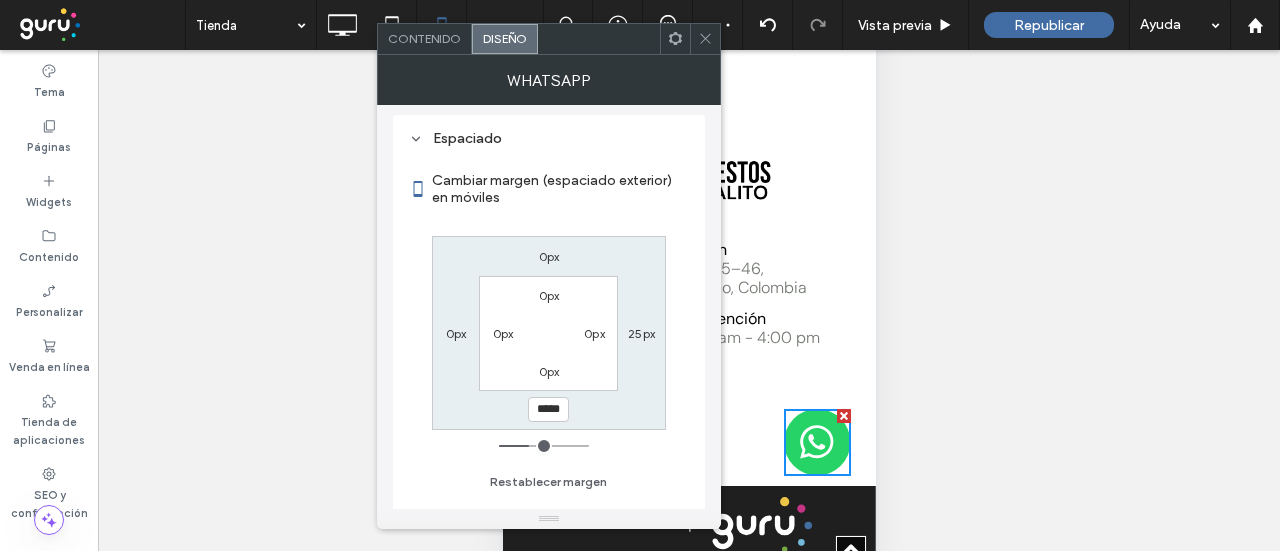 type on "*****" 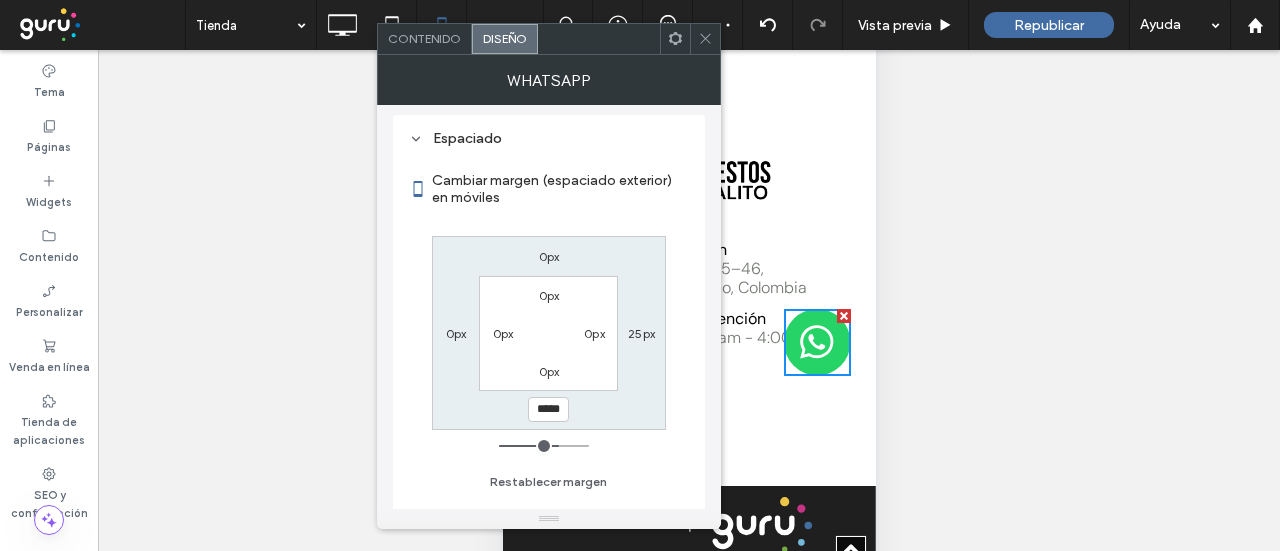 click on "25px" at bounding box center [641, 333] 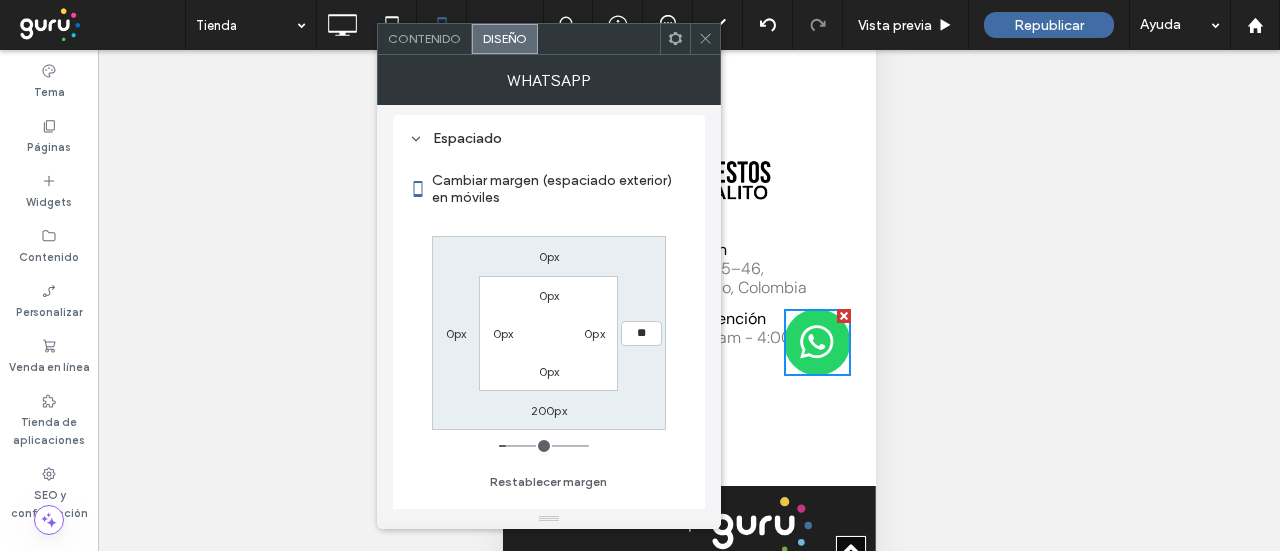type on "**" 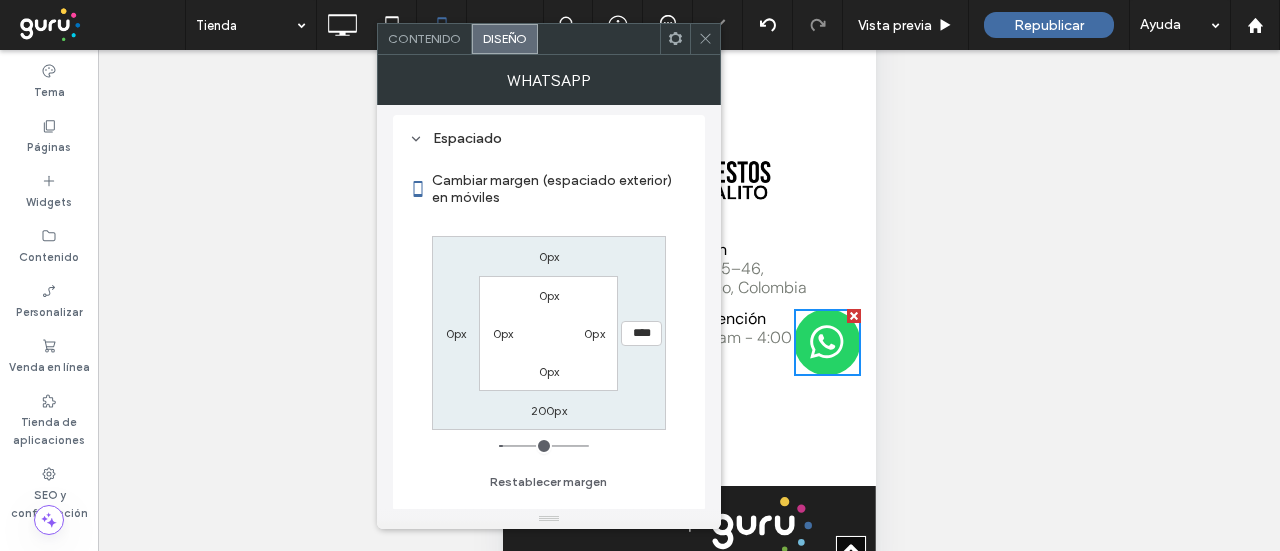 click 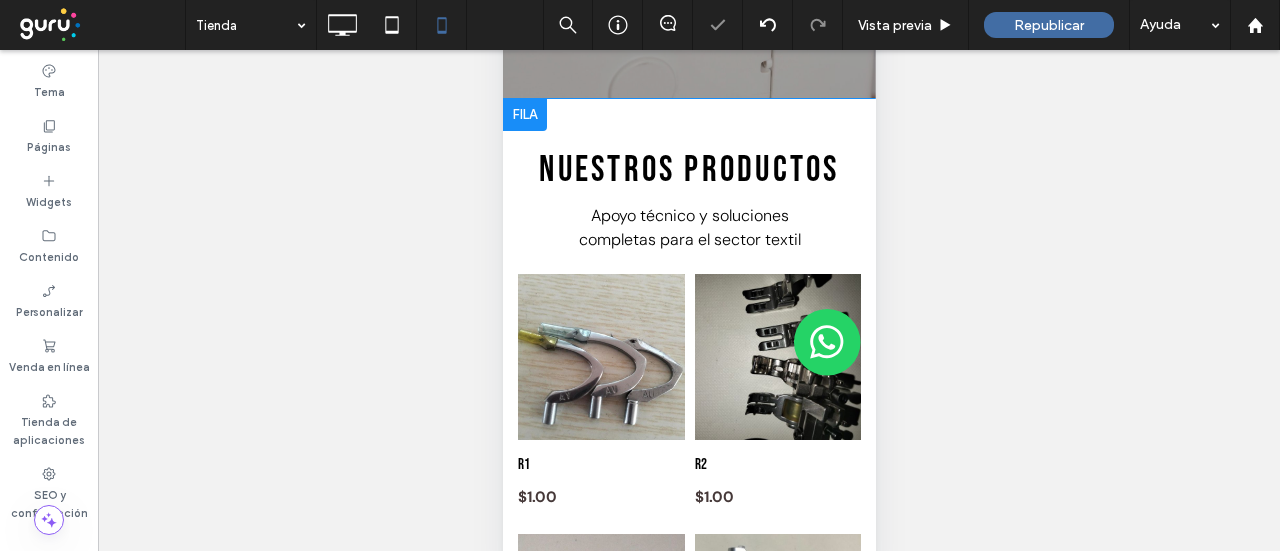 scroll, scrollTop: 0, scrollLeft: 0, axis: both 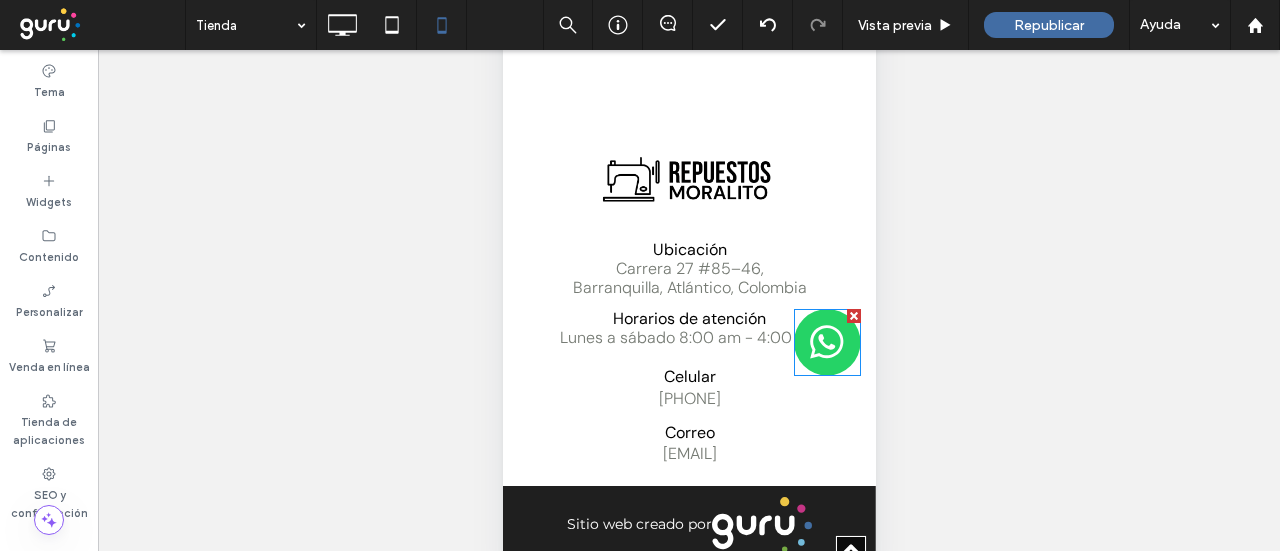 click at bounding box center [826, 342] 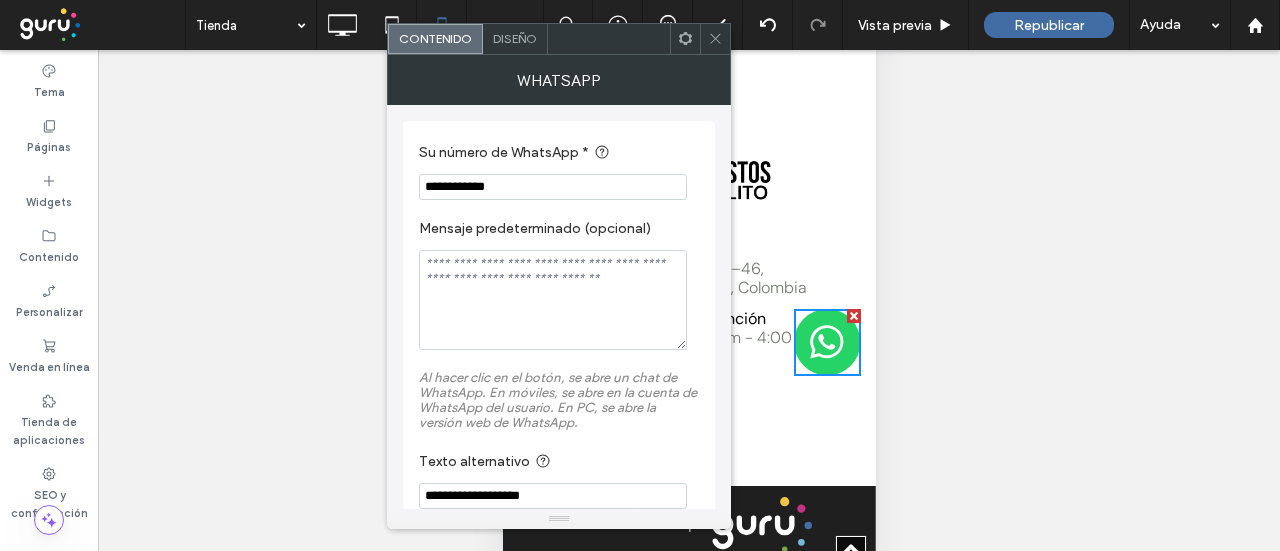 click on "Diseño" at bounding box center (515, 38) 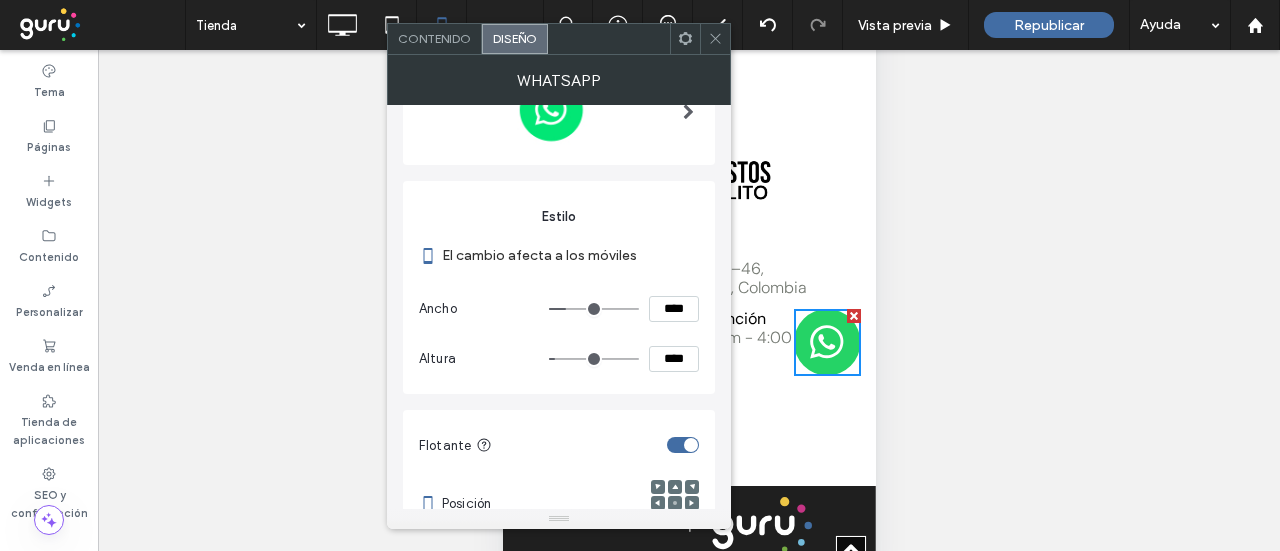 click on "****" at bounding box center (674, 309) 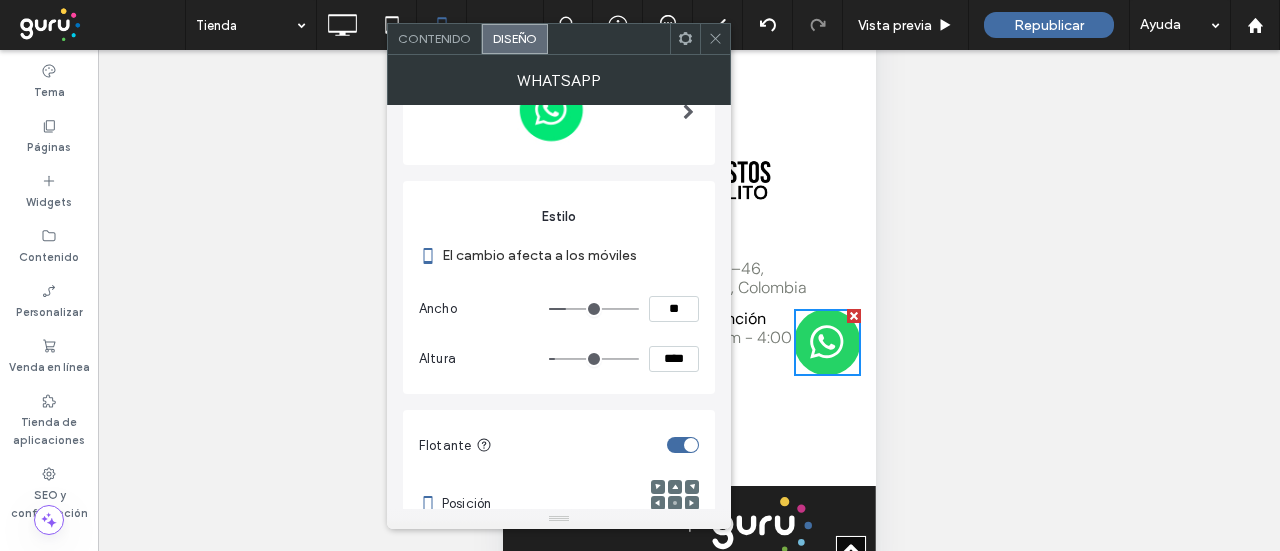 type on "****" 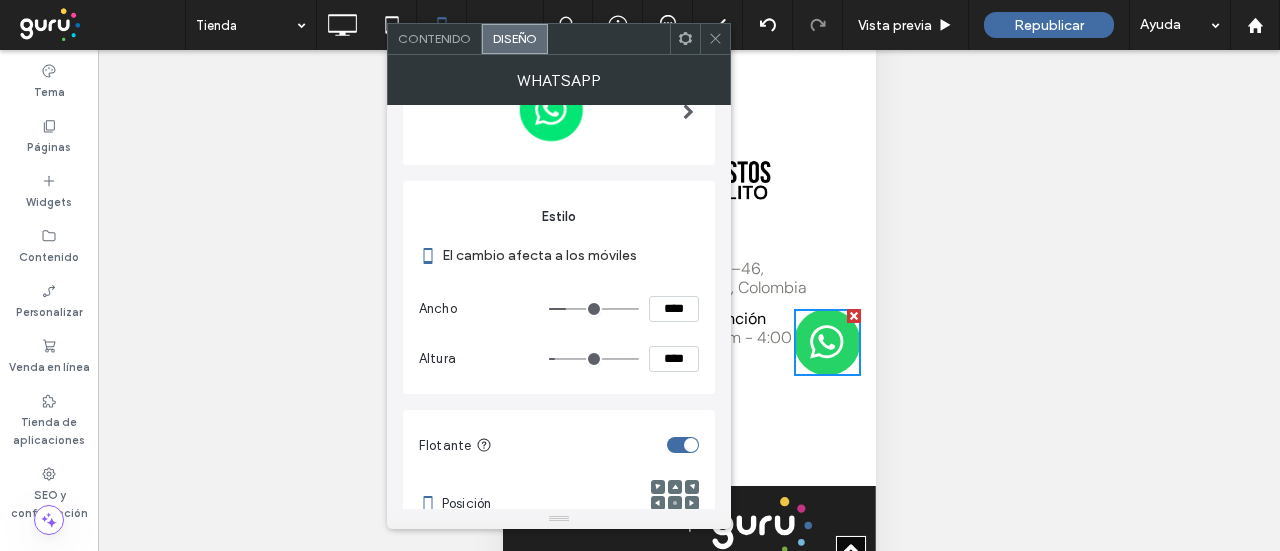 type on "**" 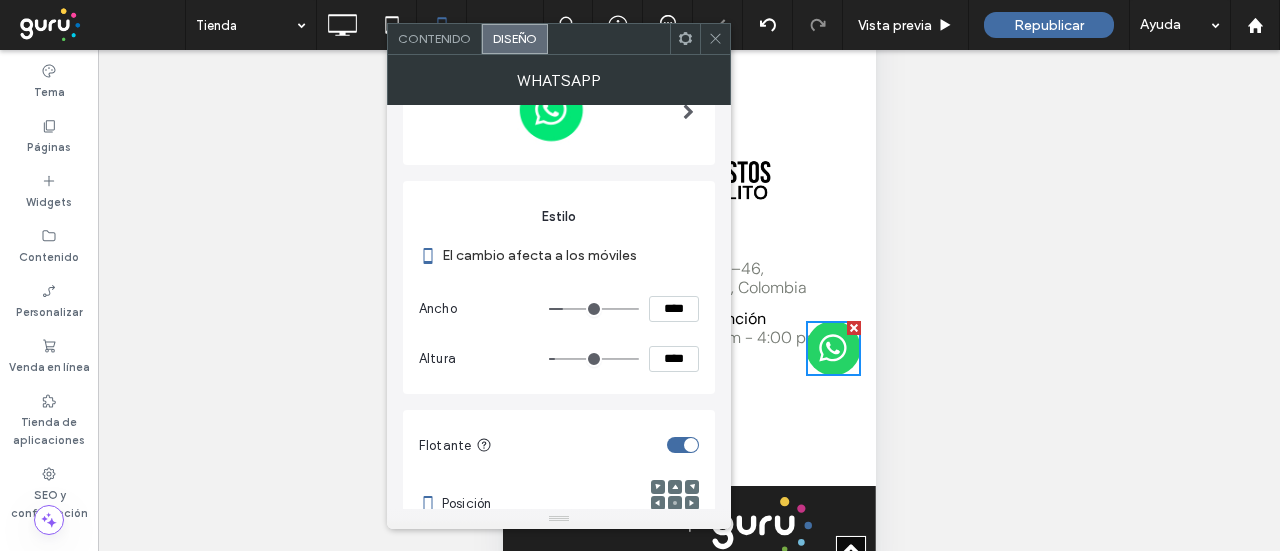 click on "****" at bounding box center (674, 359) 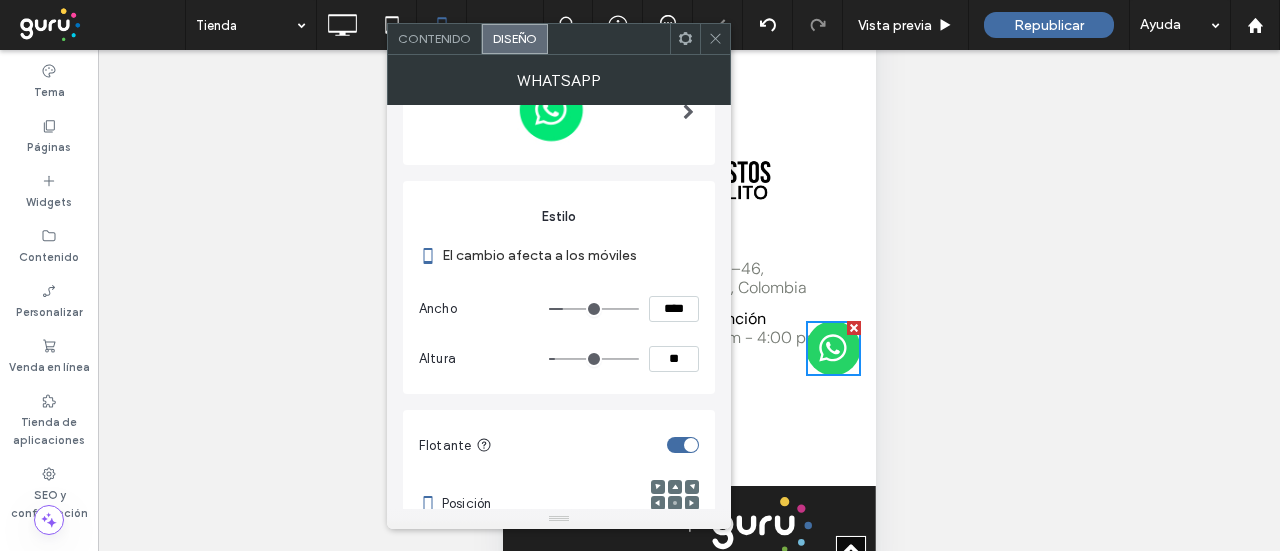 type on "****" 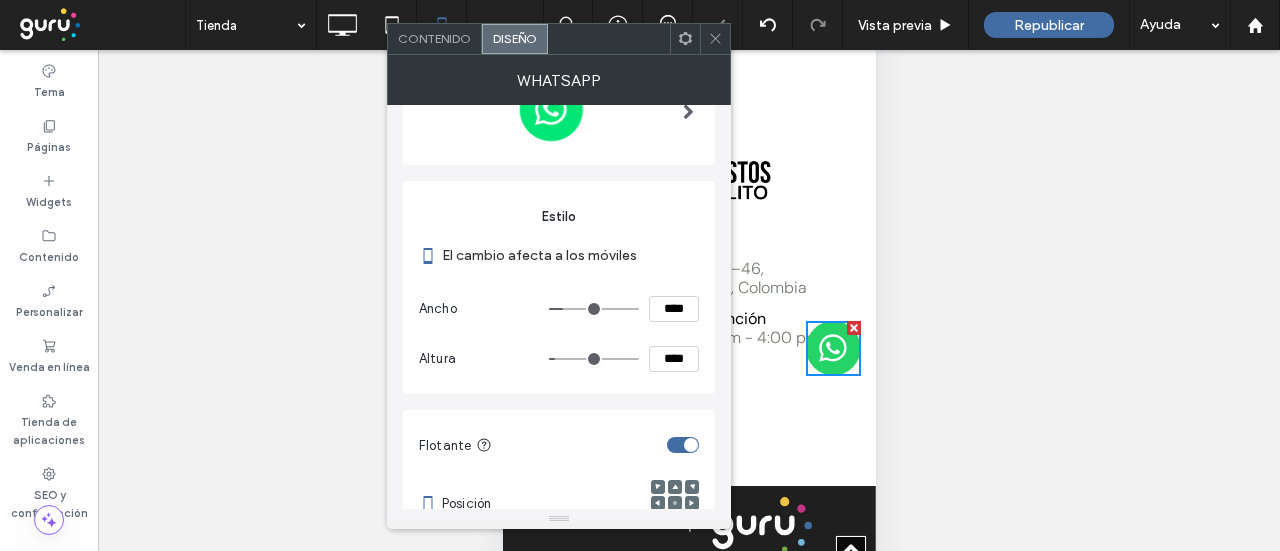type on "**" 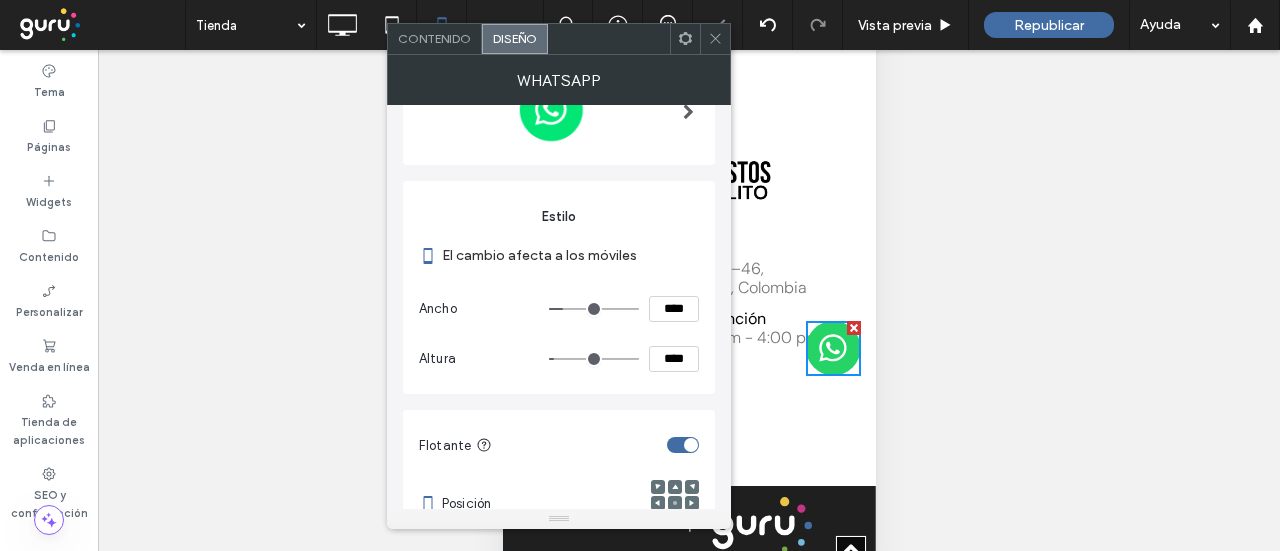 click at bounding box center (715, 39) 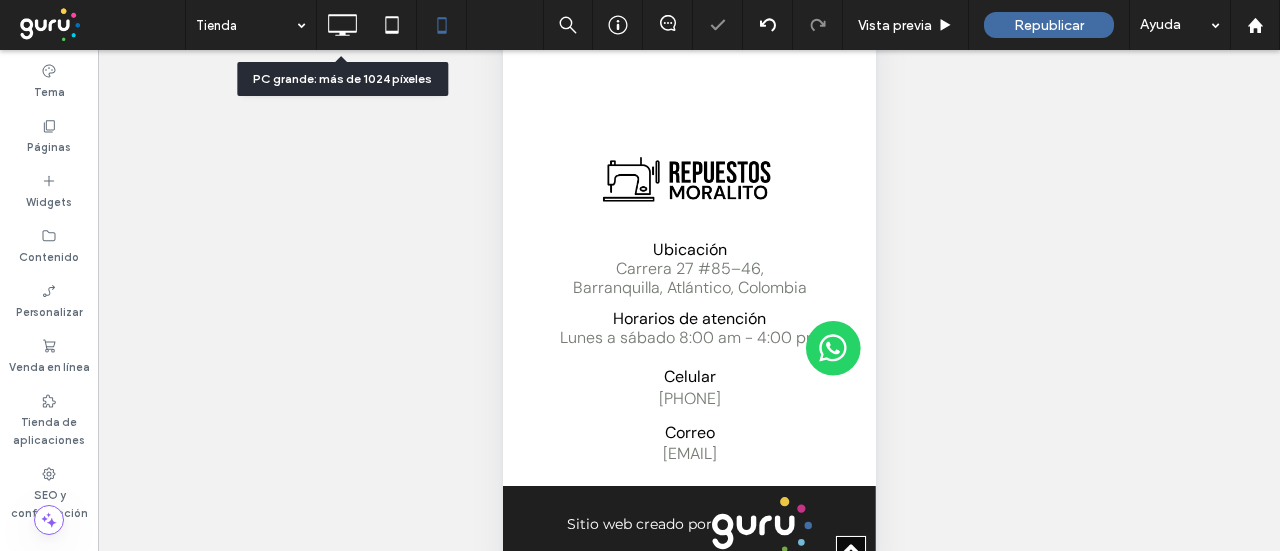 click 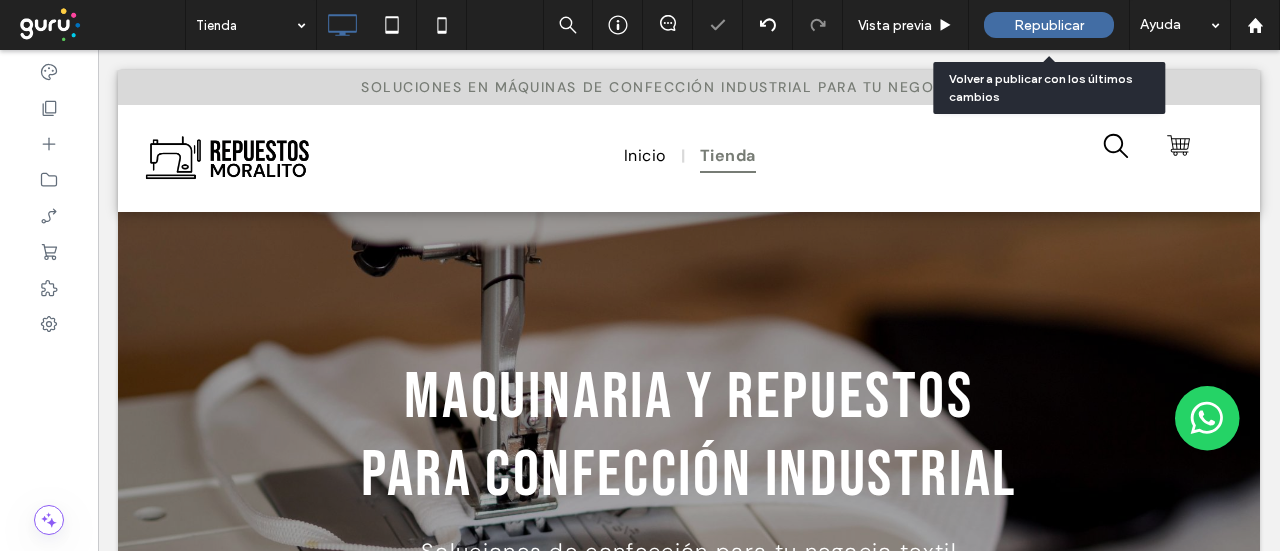 click on "Republicar" at bounding box center (1049, 25) 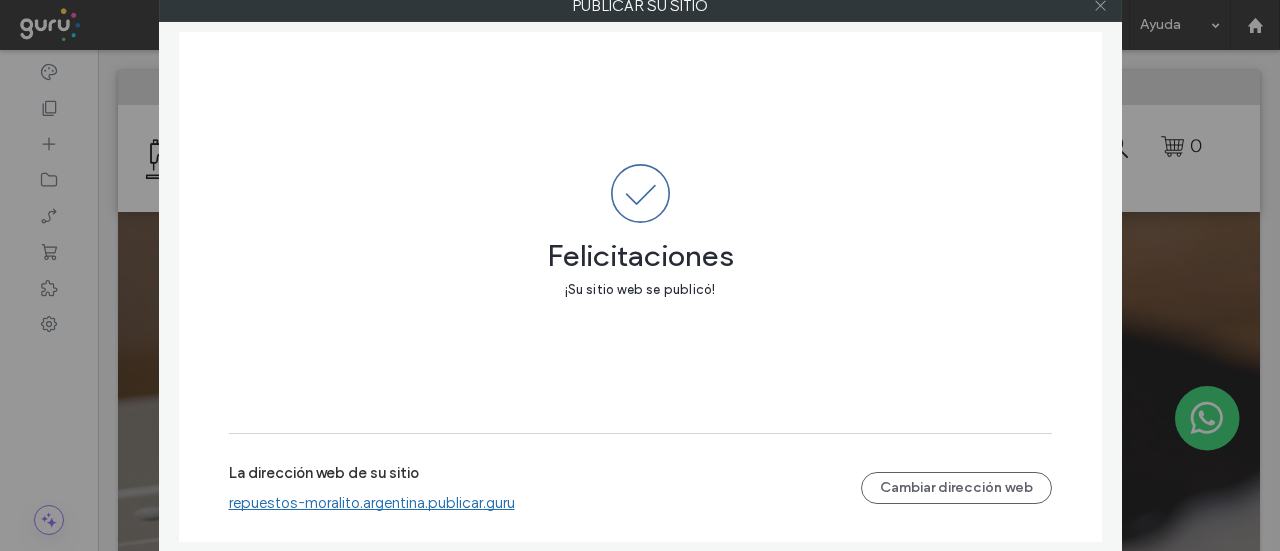 click 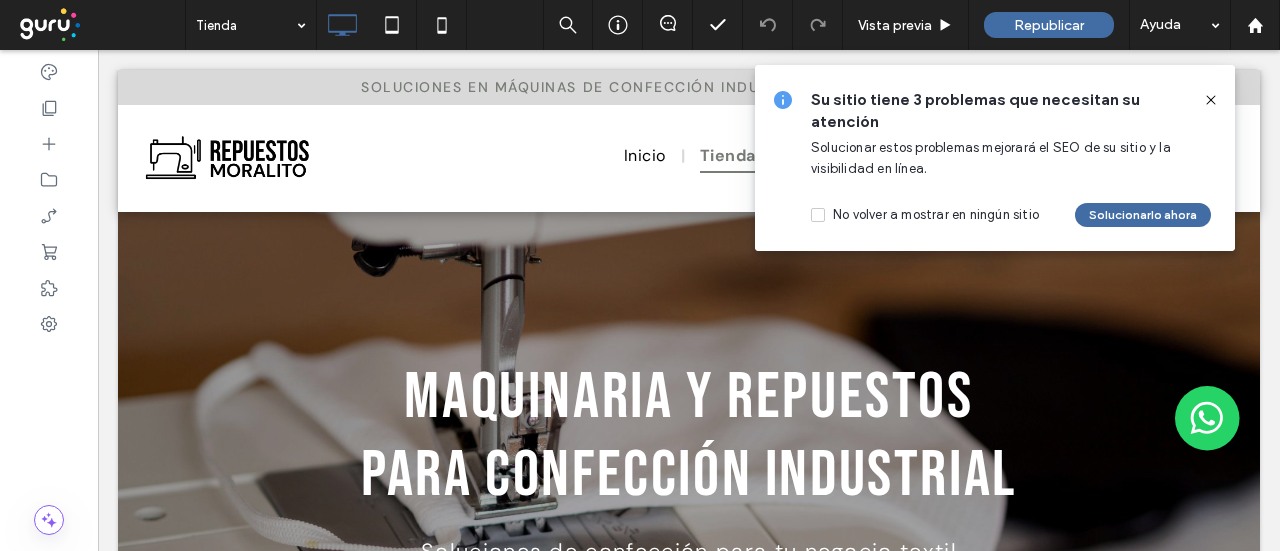 click 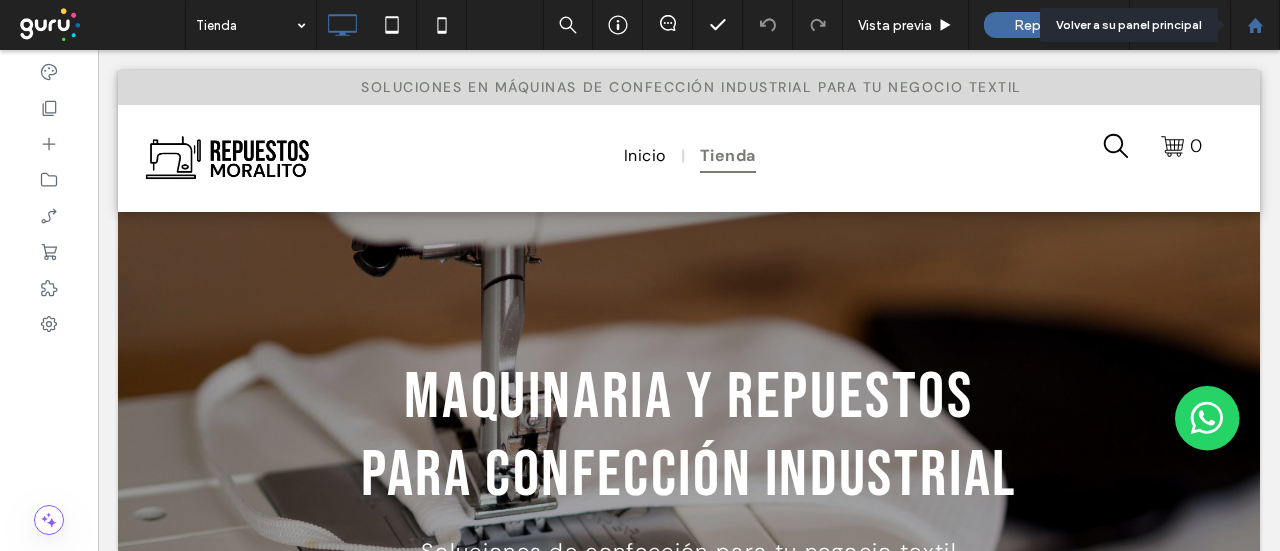 click at bounding box center (1255, 25) 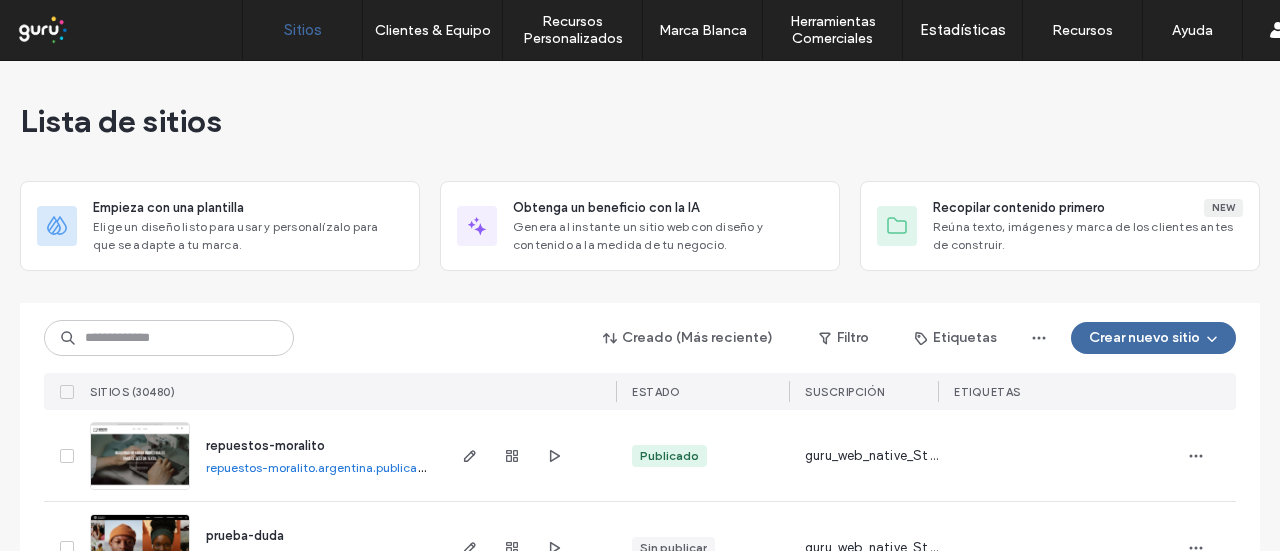 scroll, scrollTop: 0, scrollLeft: 0, axis: both 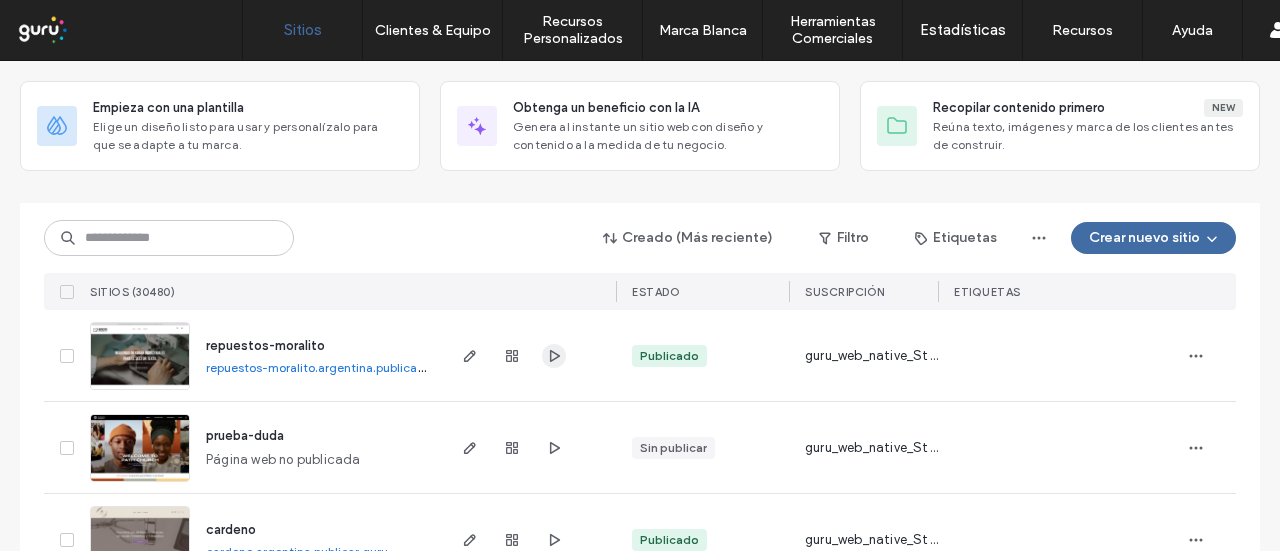 click 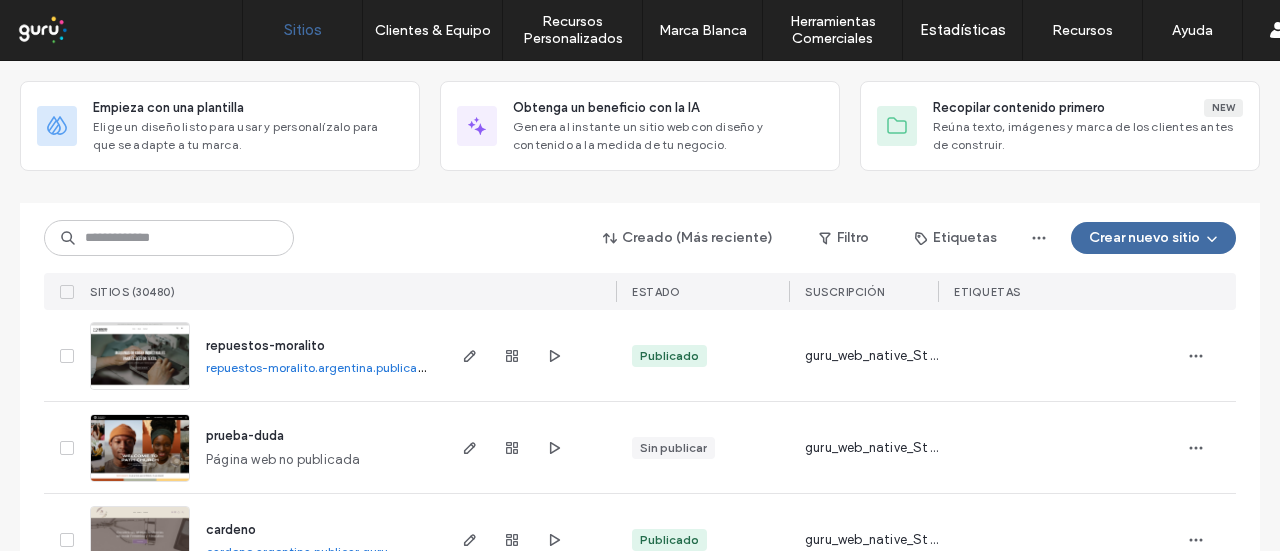 type 